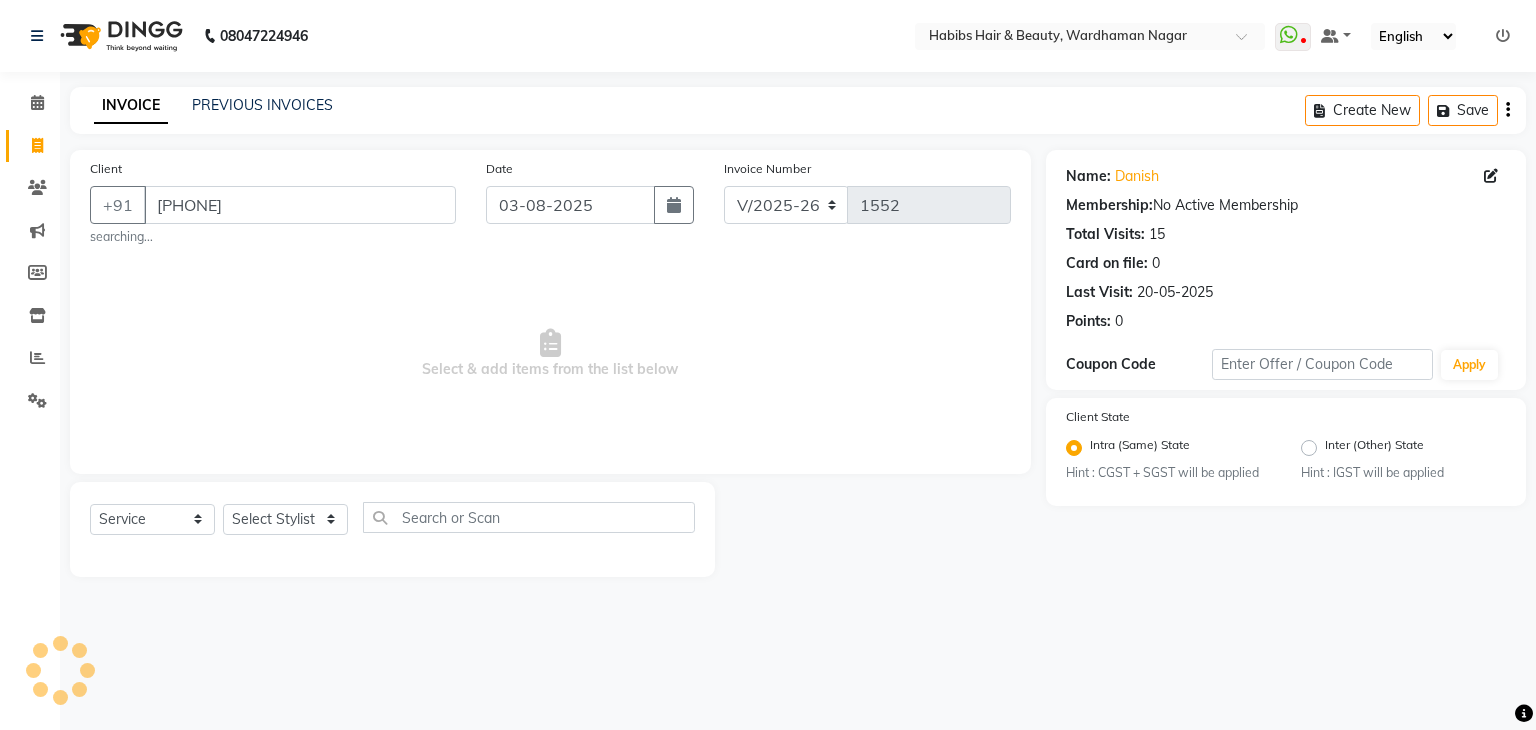 select on "3714" 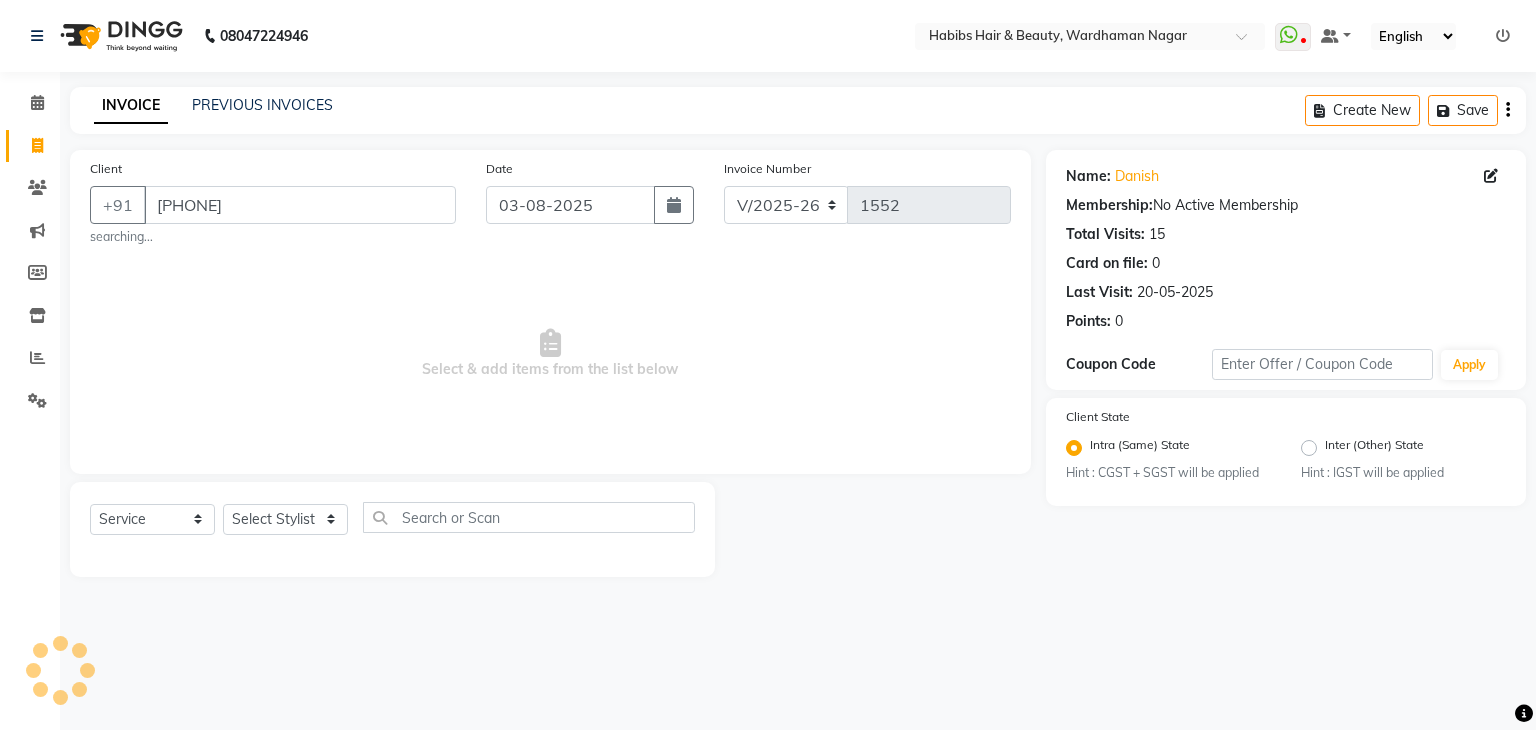 scroll, scrollTop: 0, scrollLeft: 0, axis: both 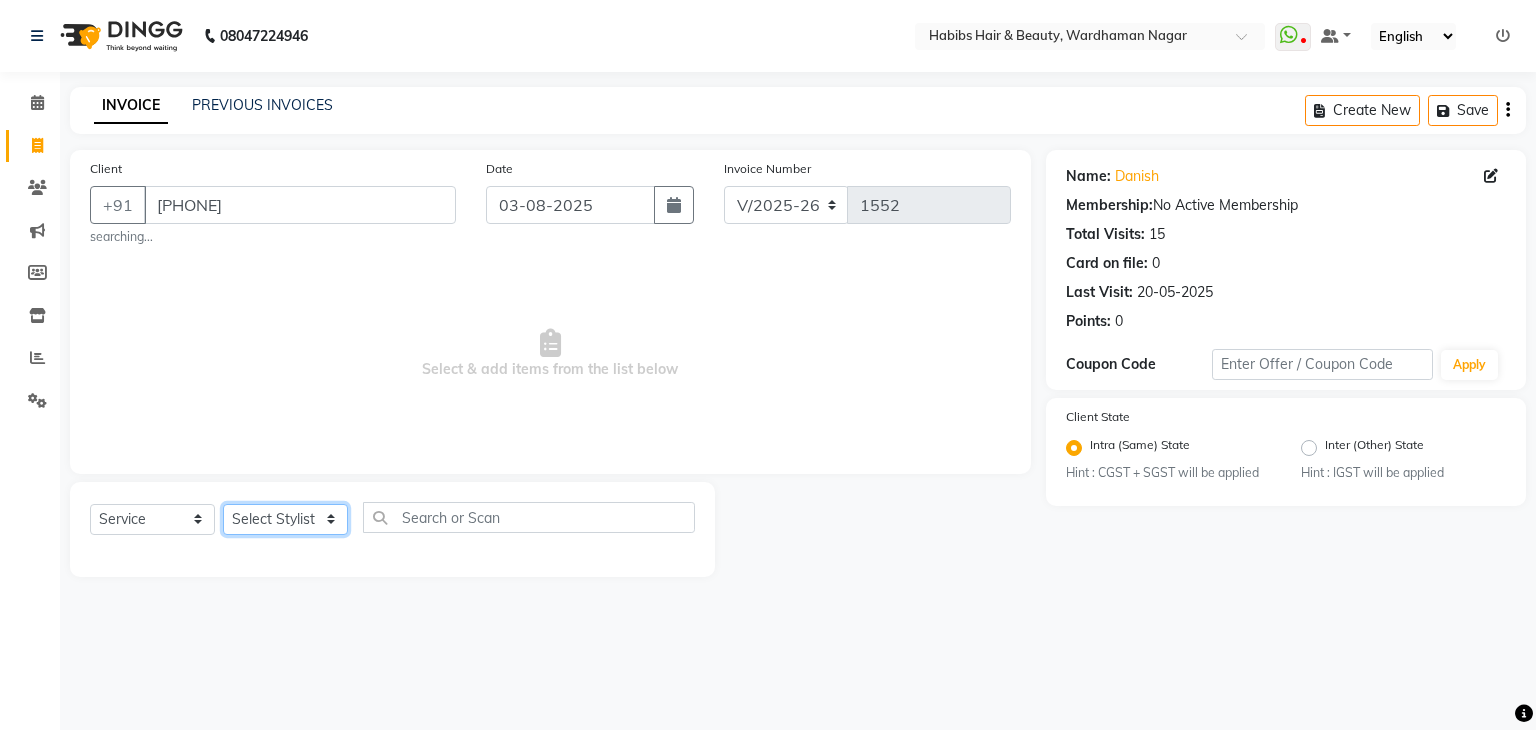 click on "Select Stylist Admin Aman Gayatri Jeetu Mick Raj Rashmi Rasika Sarang" 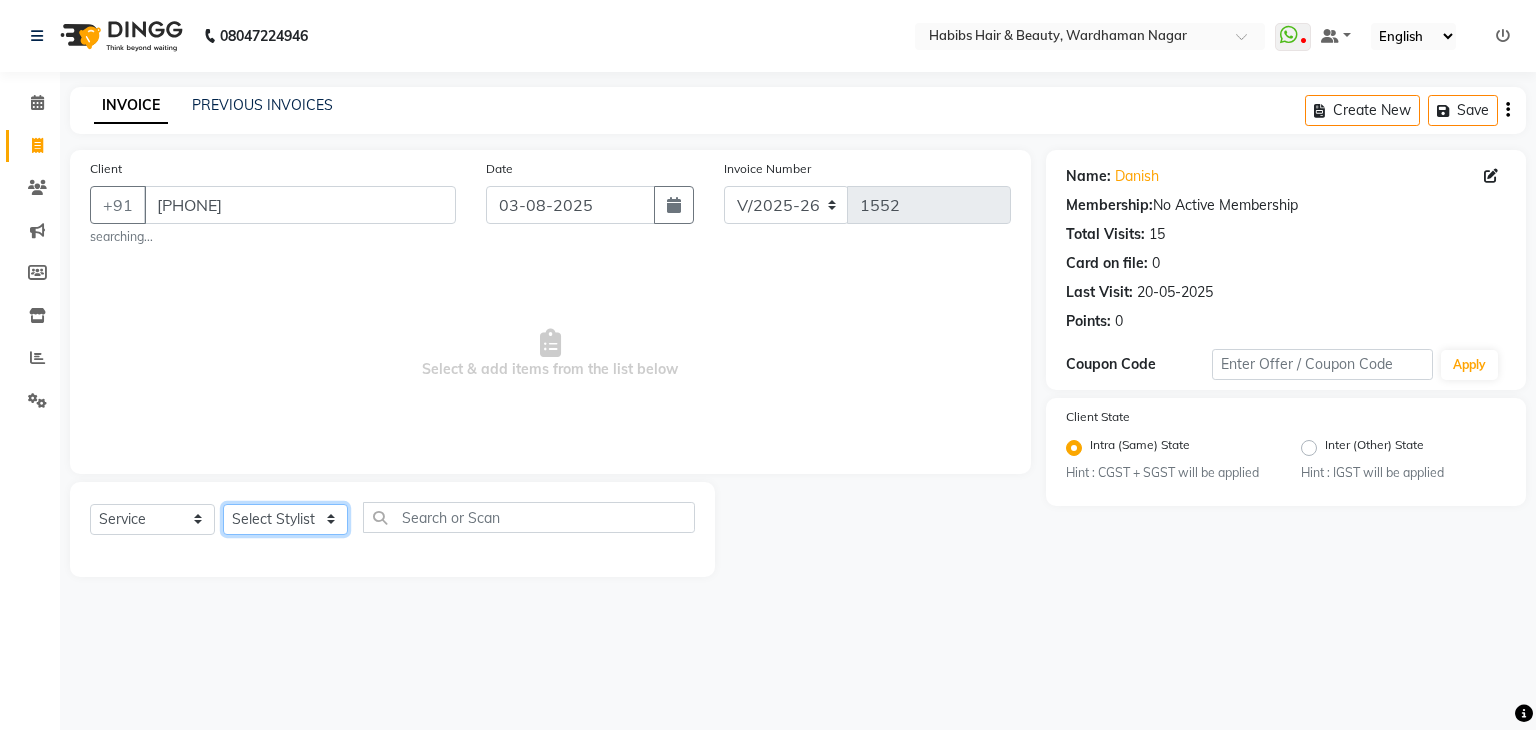 select on "31656" 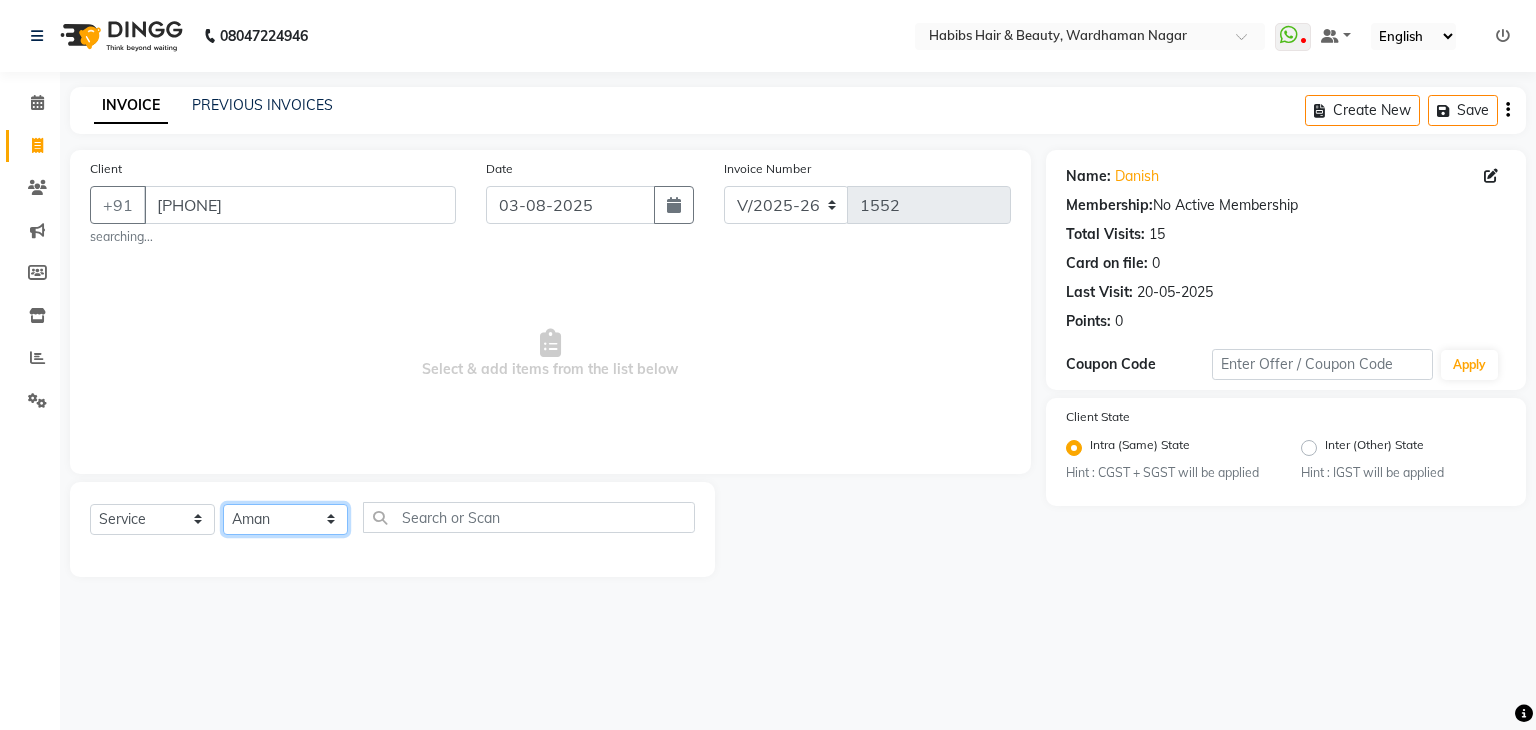 click on "Select Stylist Admin Aman Gayatri Jeetu Mick Raj Rashmi Rasika Sarang" 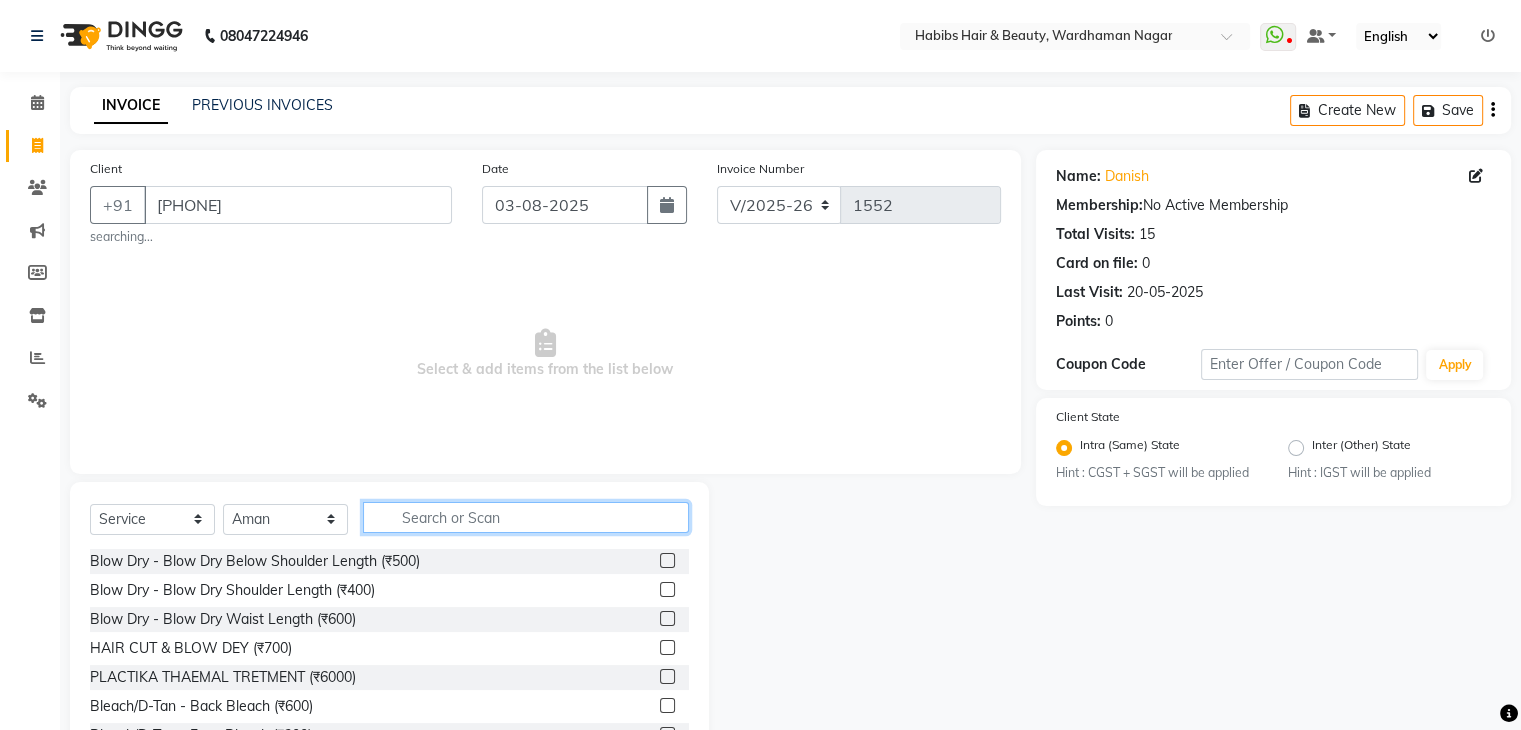 click 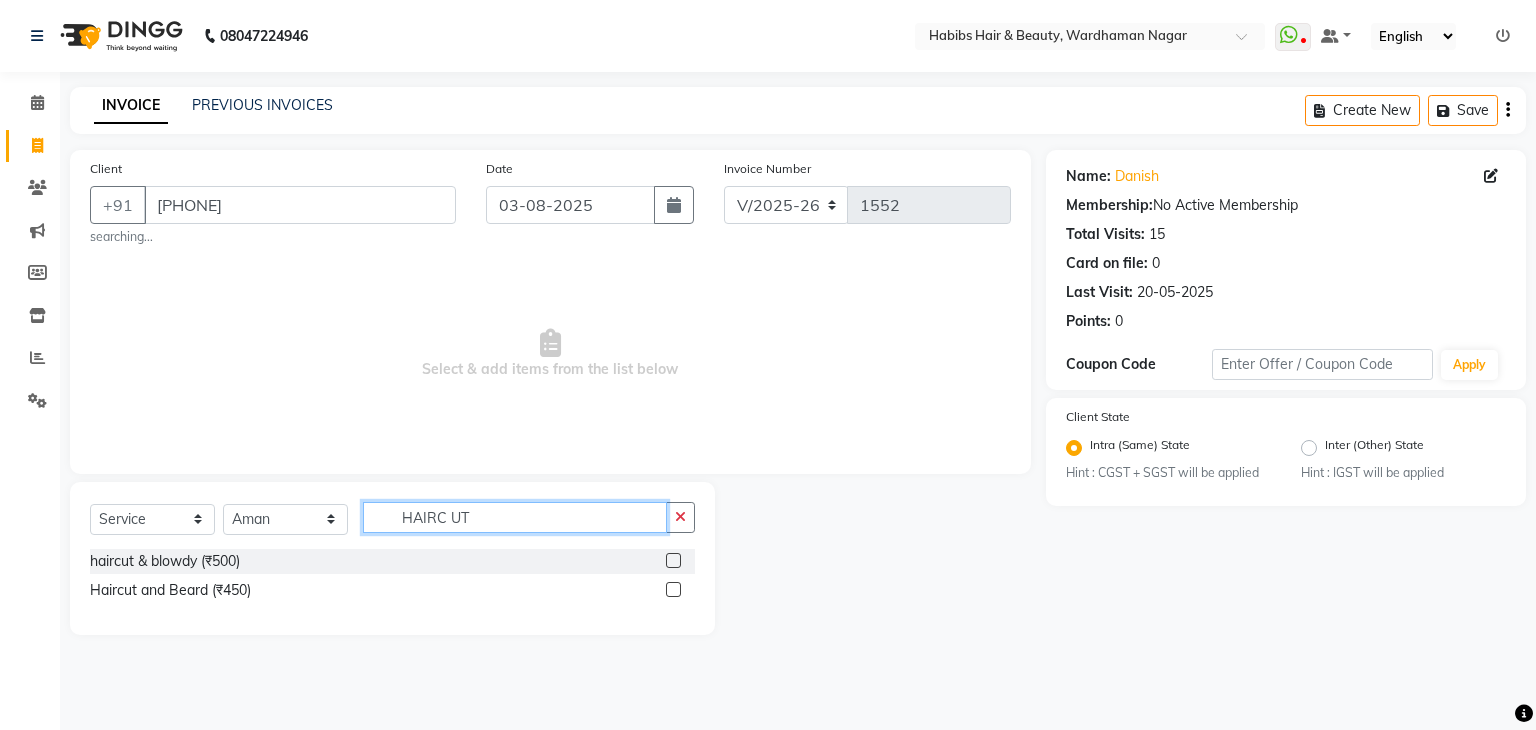 type on "HAIRC UT" 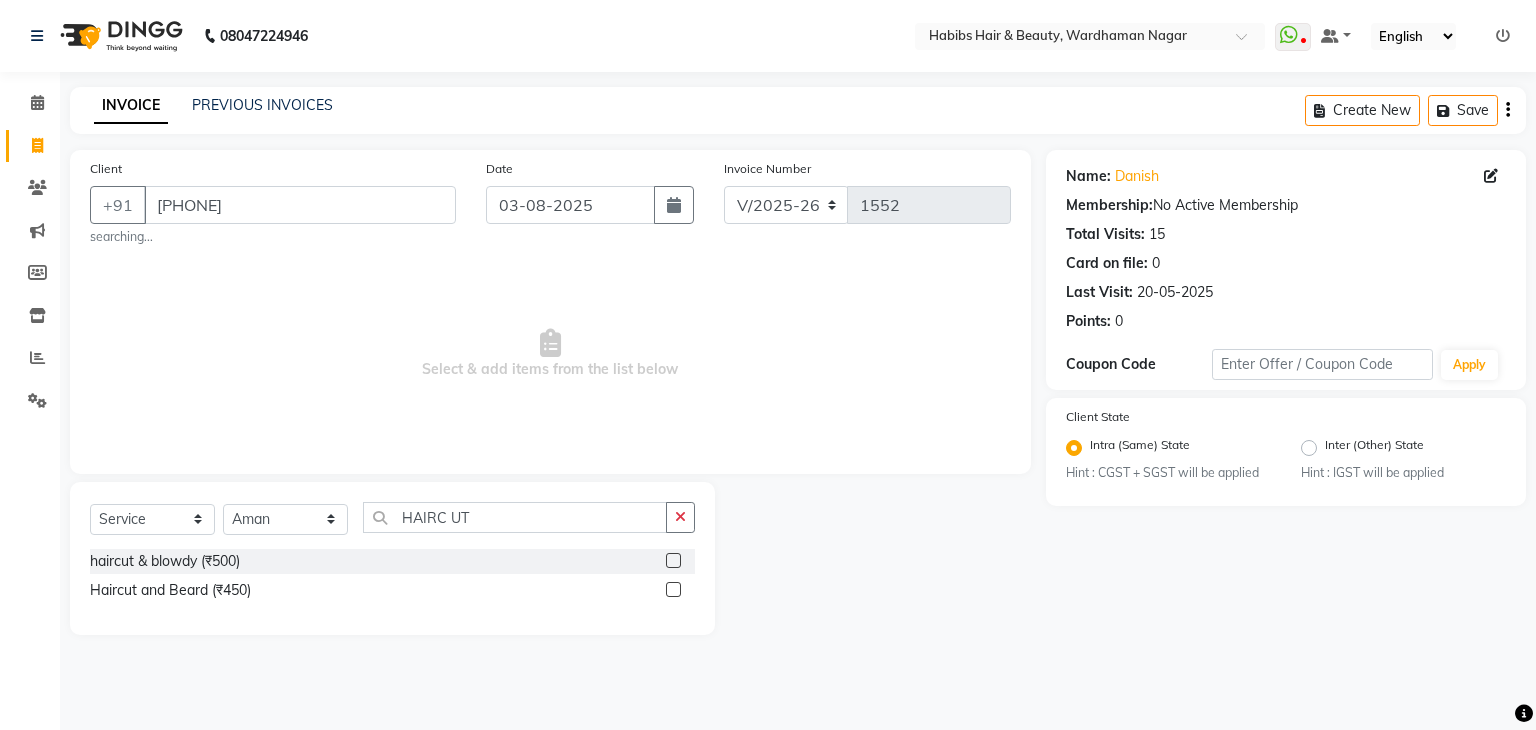 click 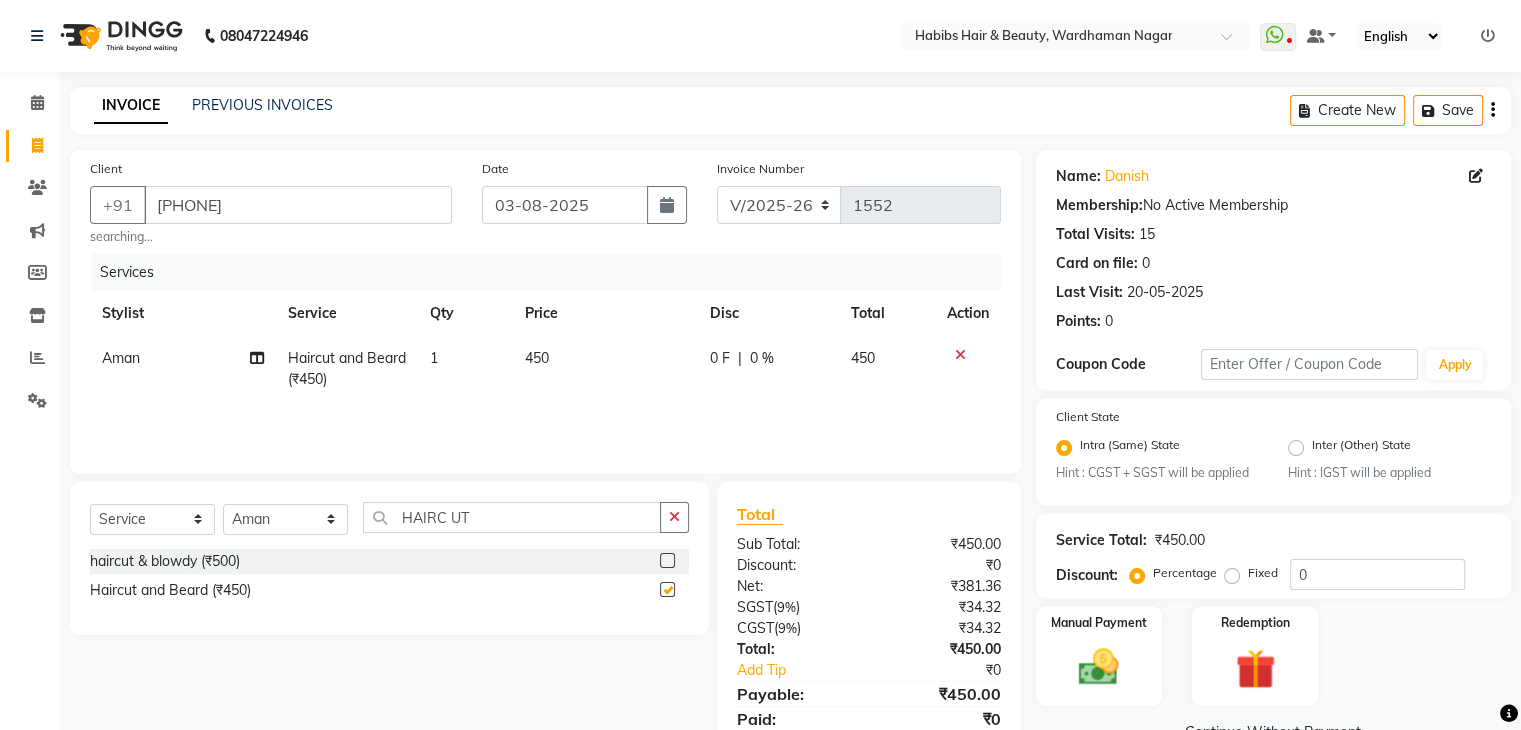 checkbox on "false" 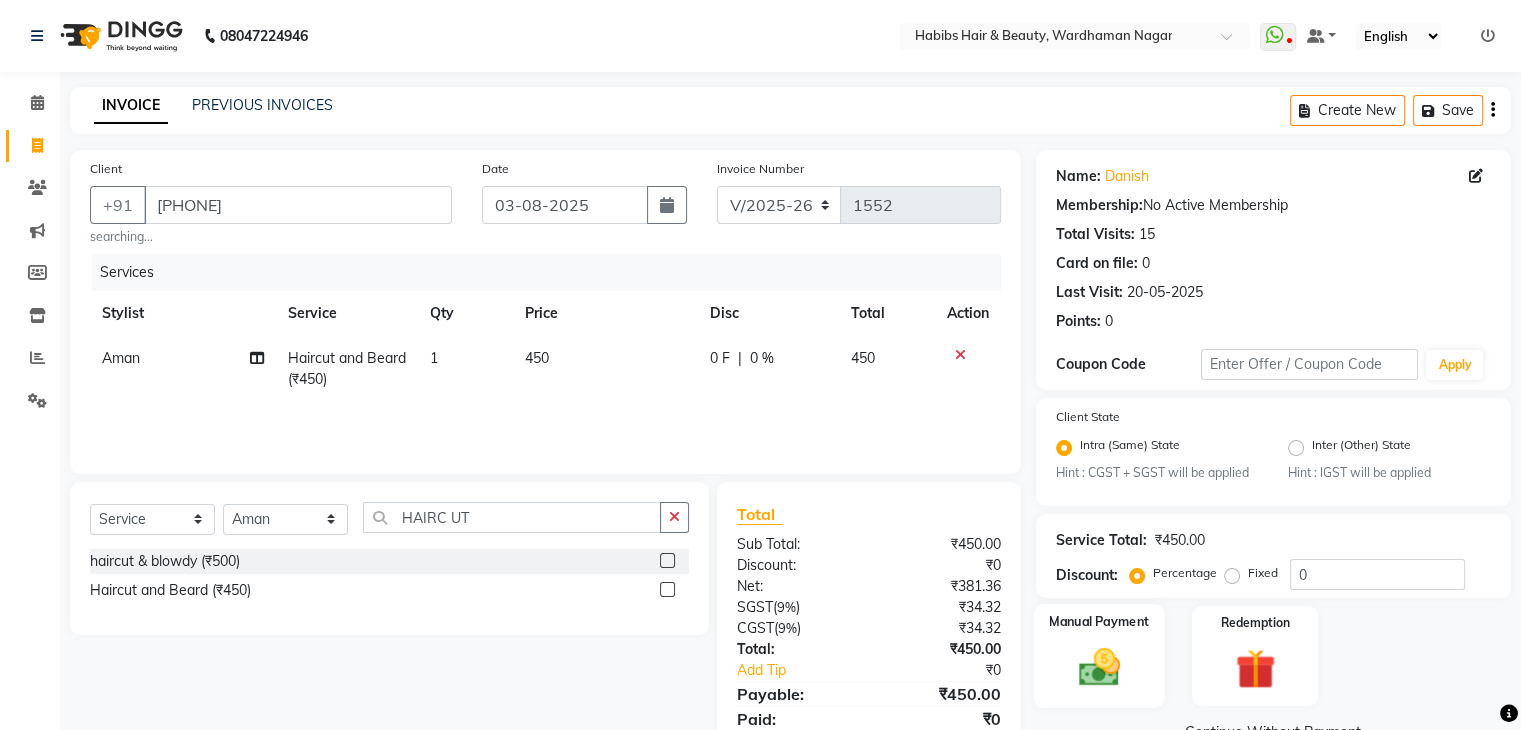 click 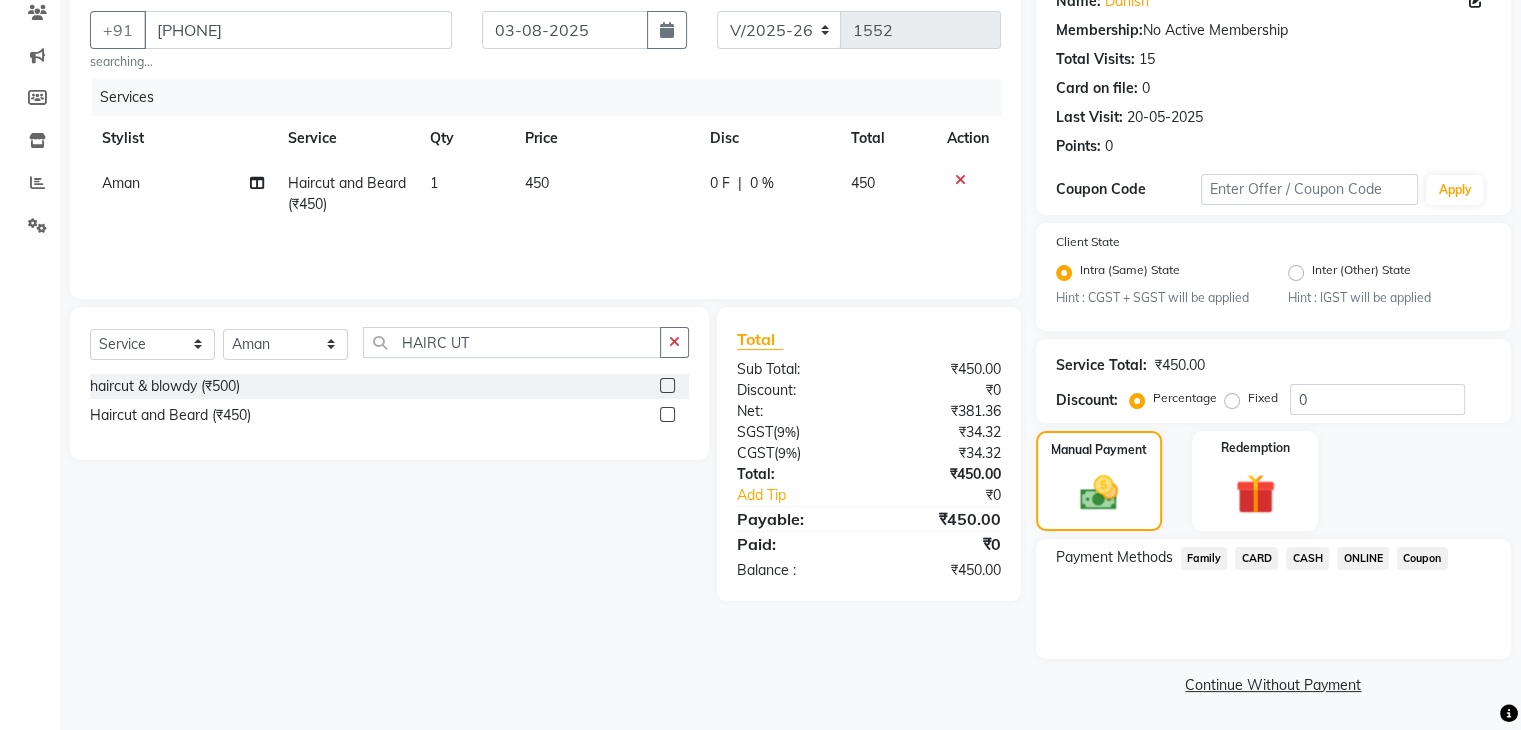 scroll, scrollTop: 177, scrollLeft: 0, axis: vertical 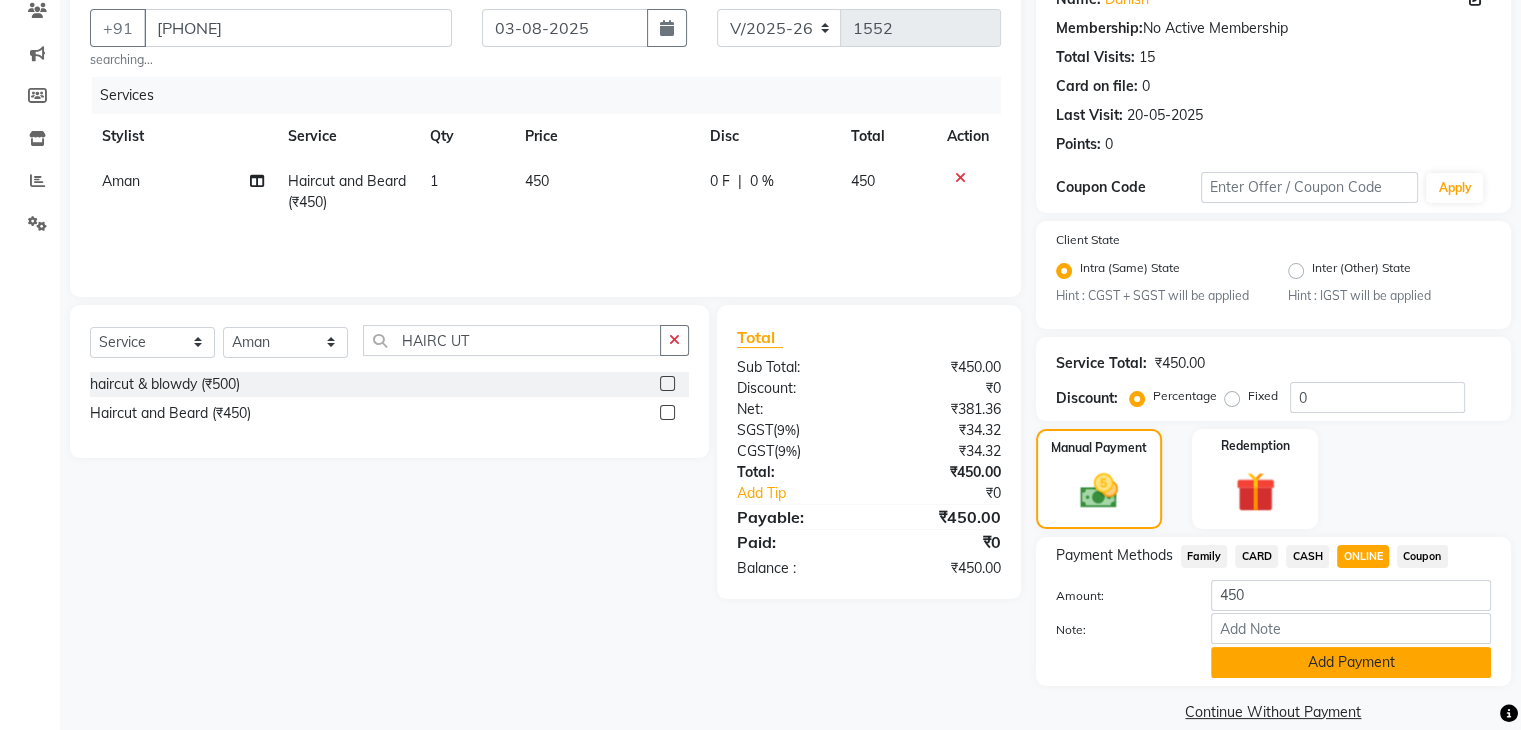 click on "Add Payment" 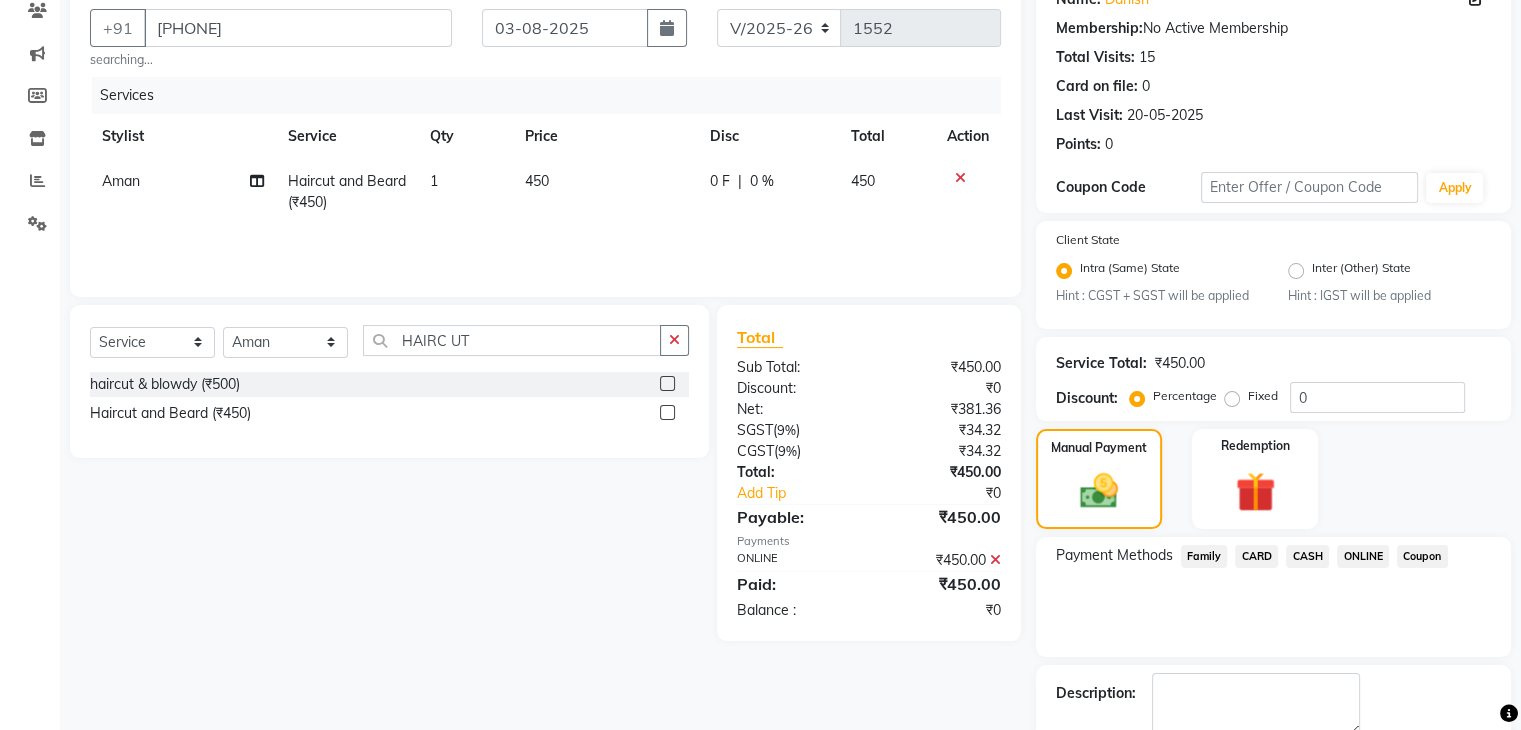 scroll, scrollTop: 289, scrollLeft: 0, axis: vertical 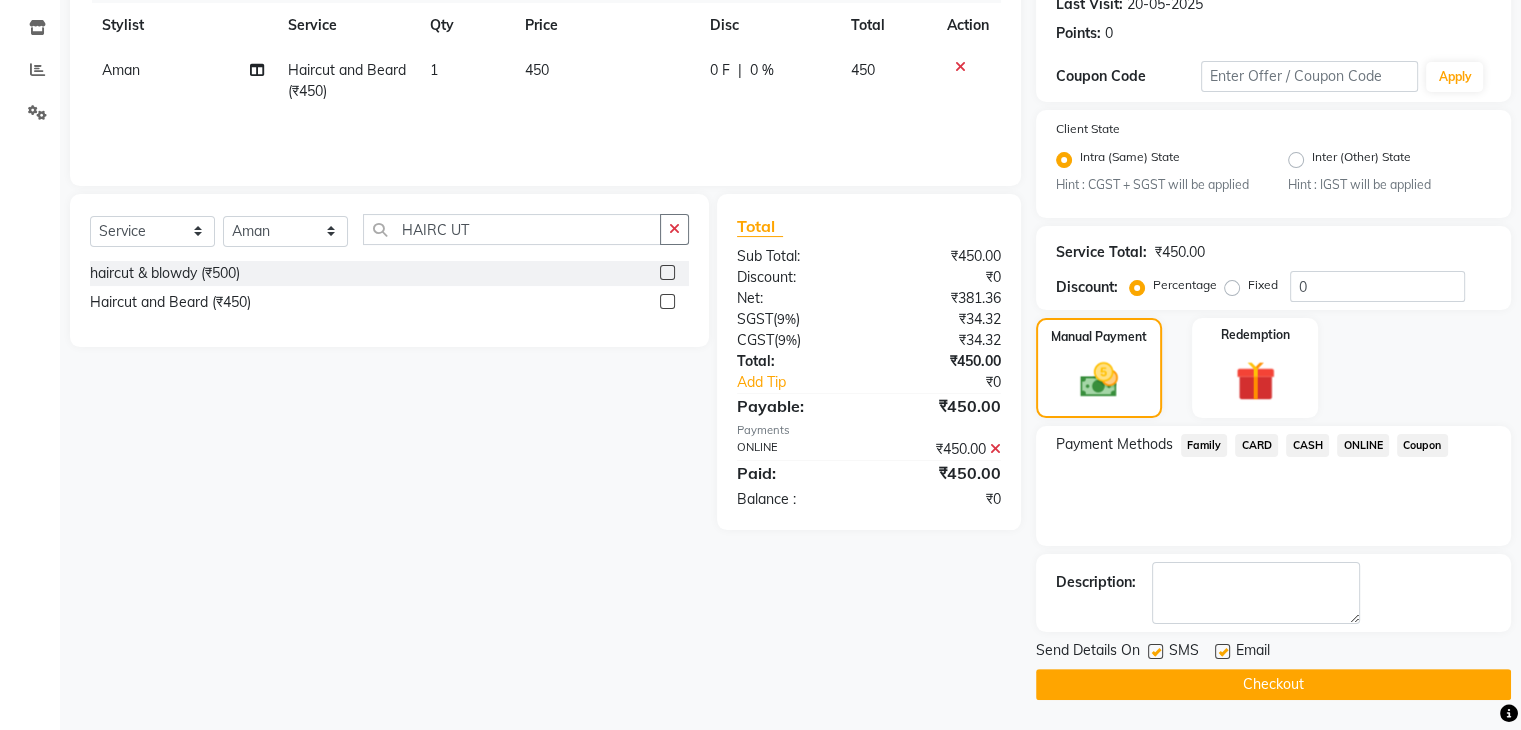 click on "Checkout" 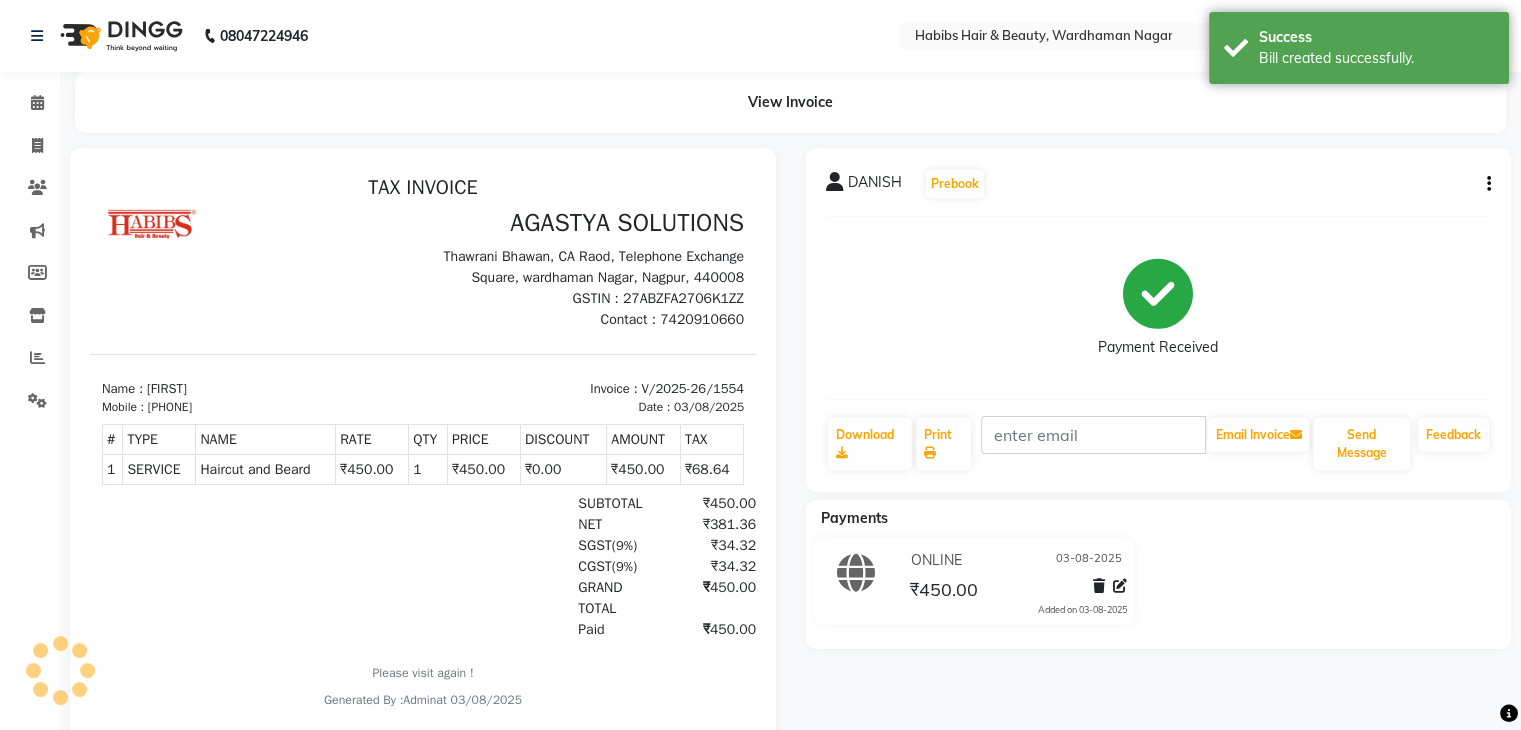 scroll, scrollTop: 0, scrollLeft: 0, axis: both 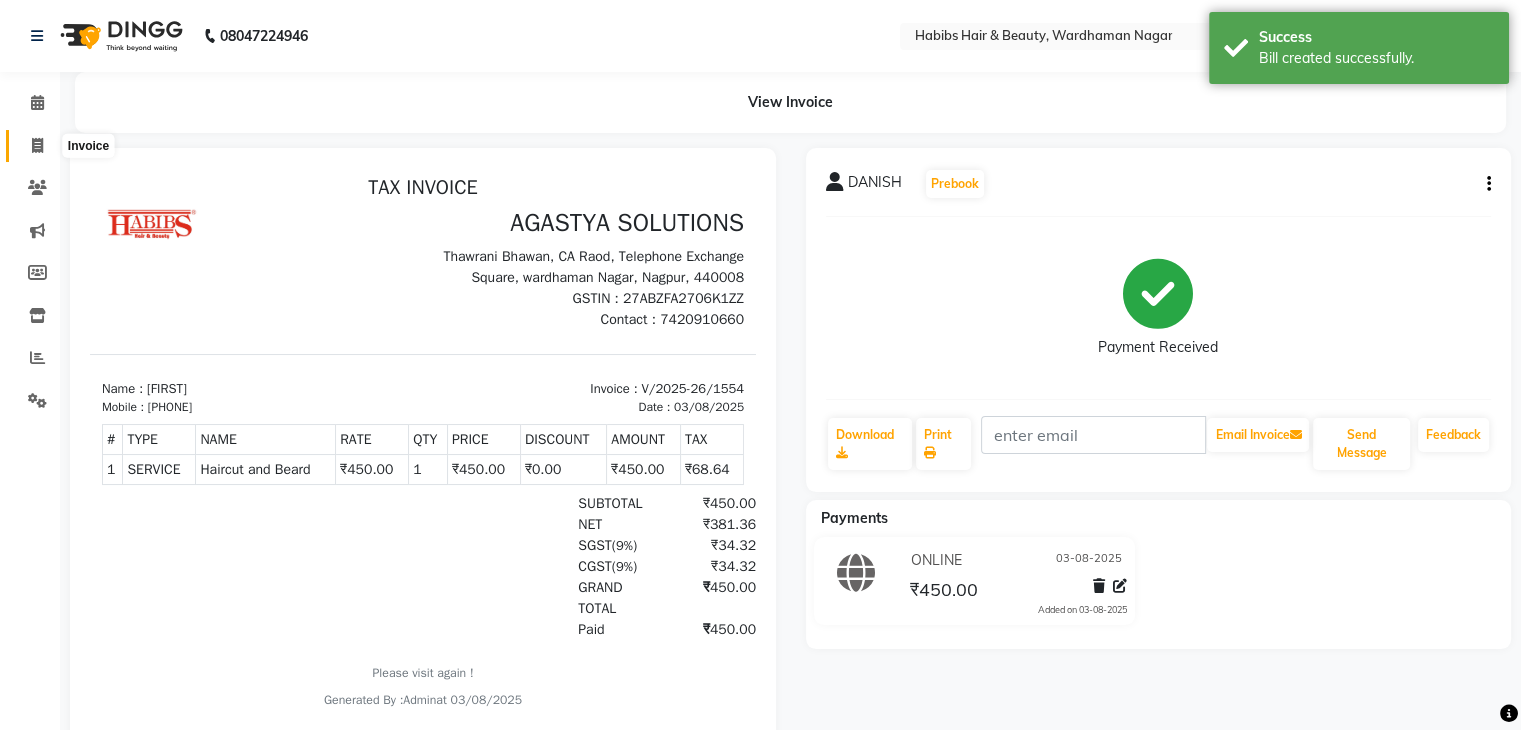 click 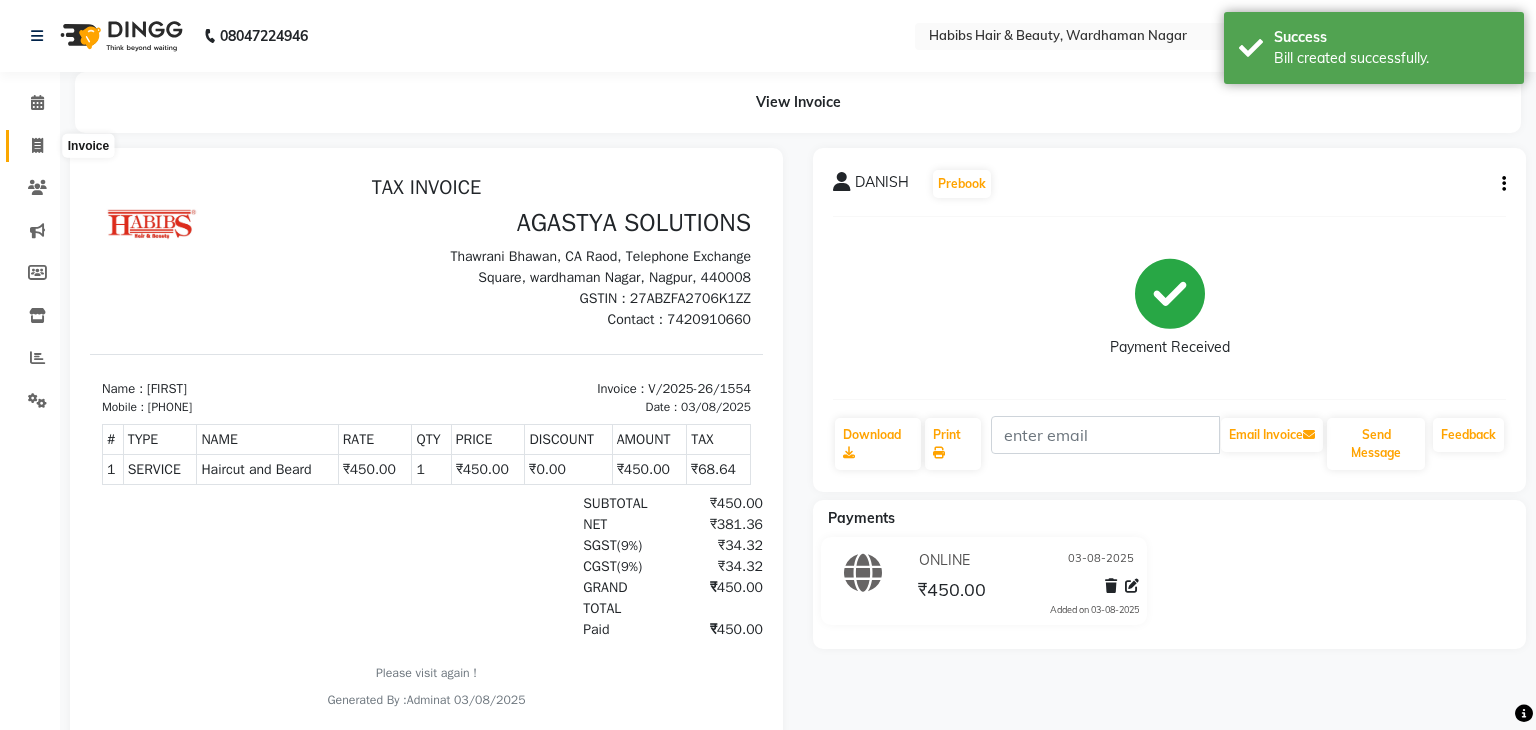 select on "3714" 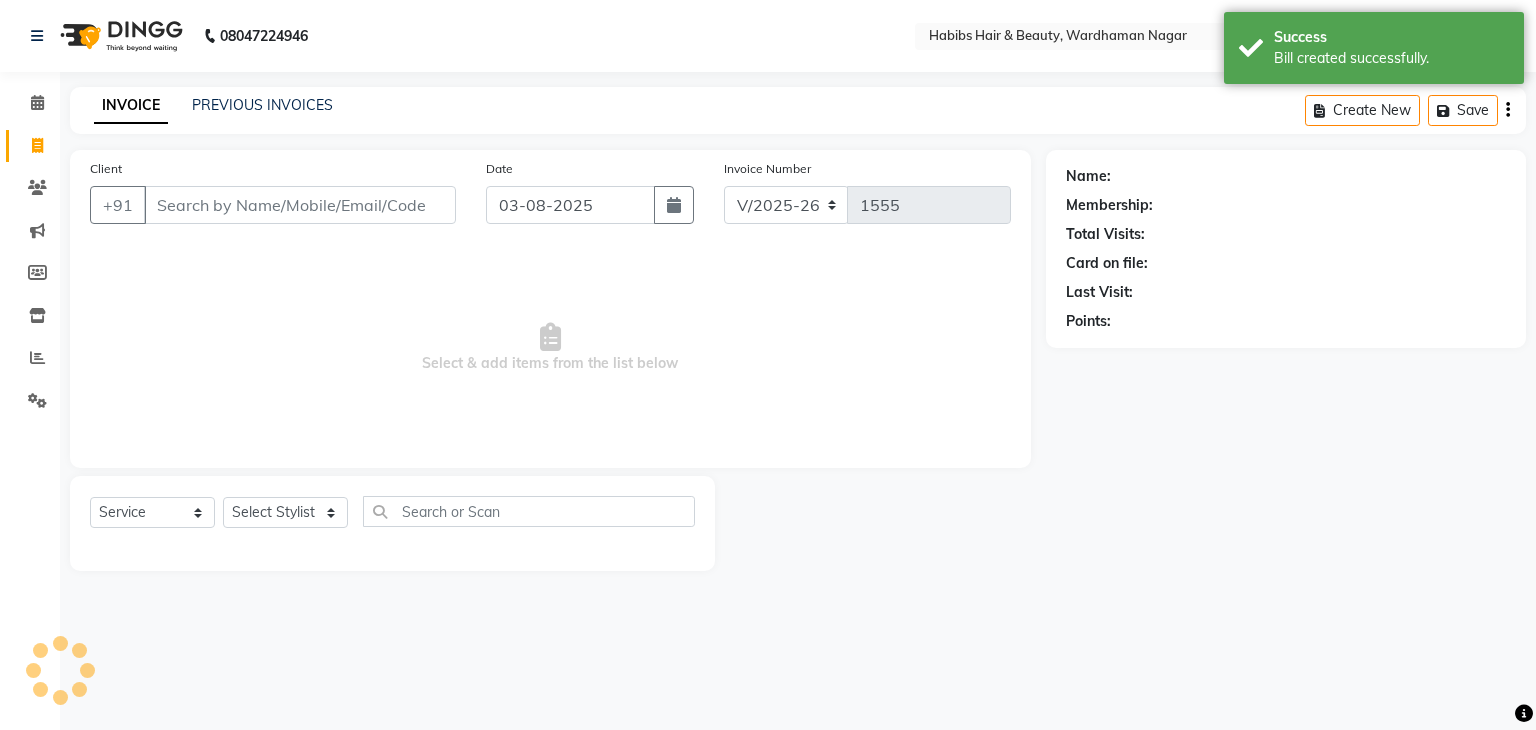 click on "Client" at bounding box center [300, 205] 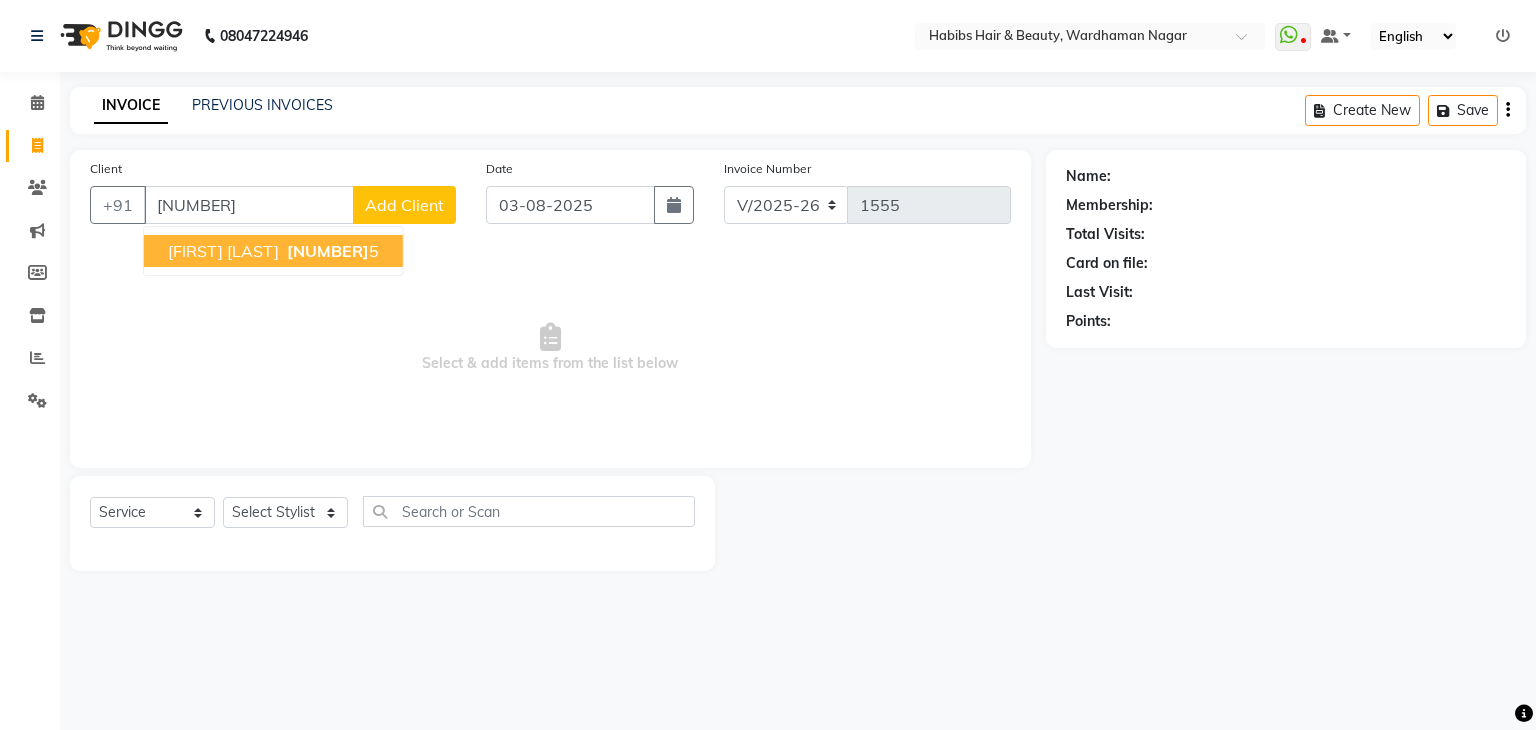 click on "DEVANSHU PATIL" at bounding box center [223, 251] 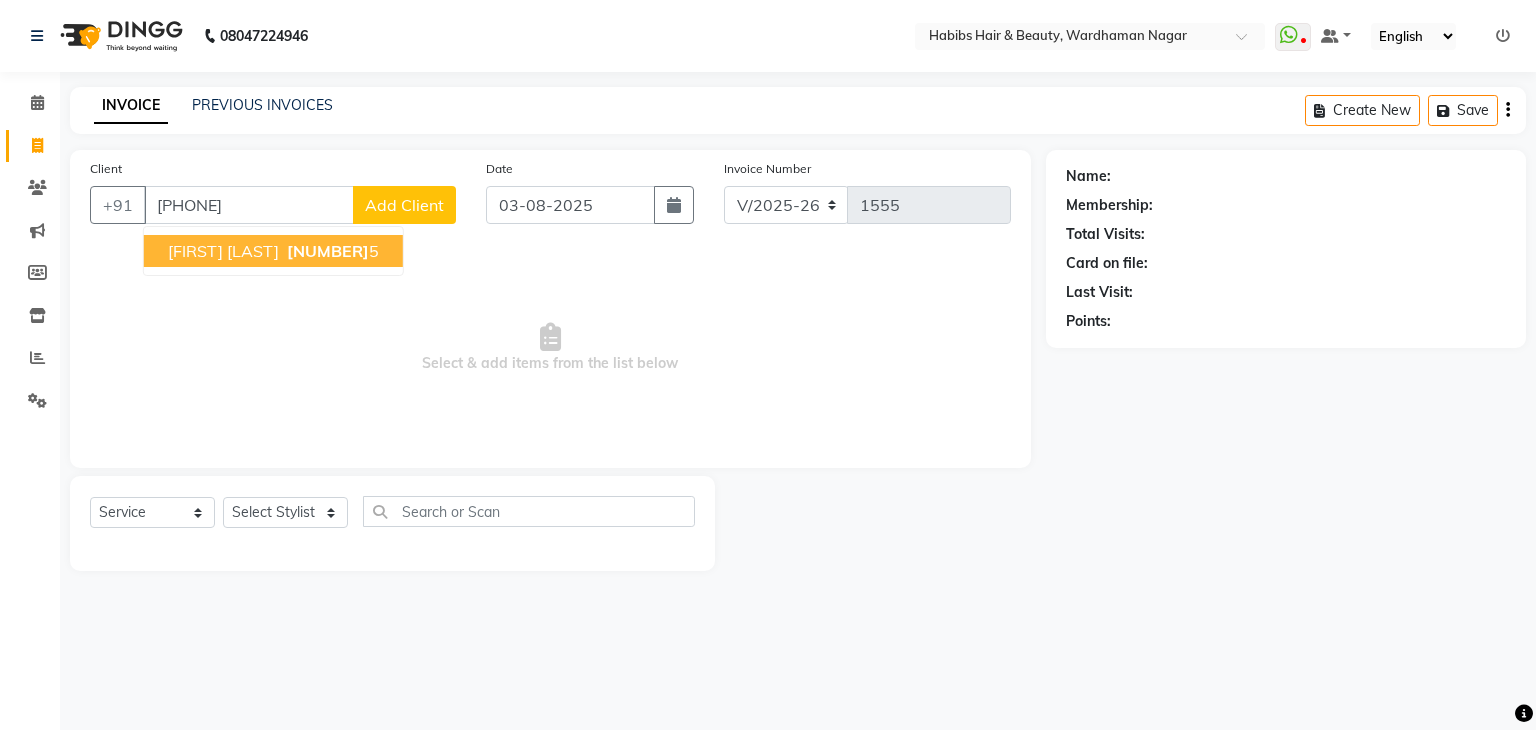 type on "7709291065" 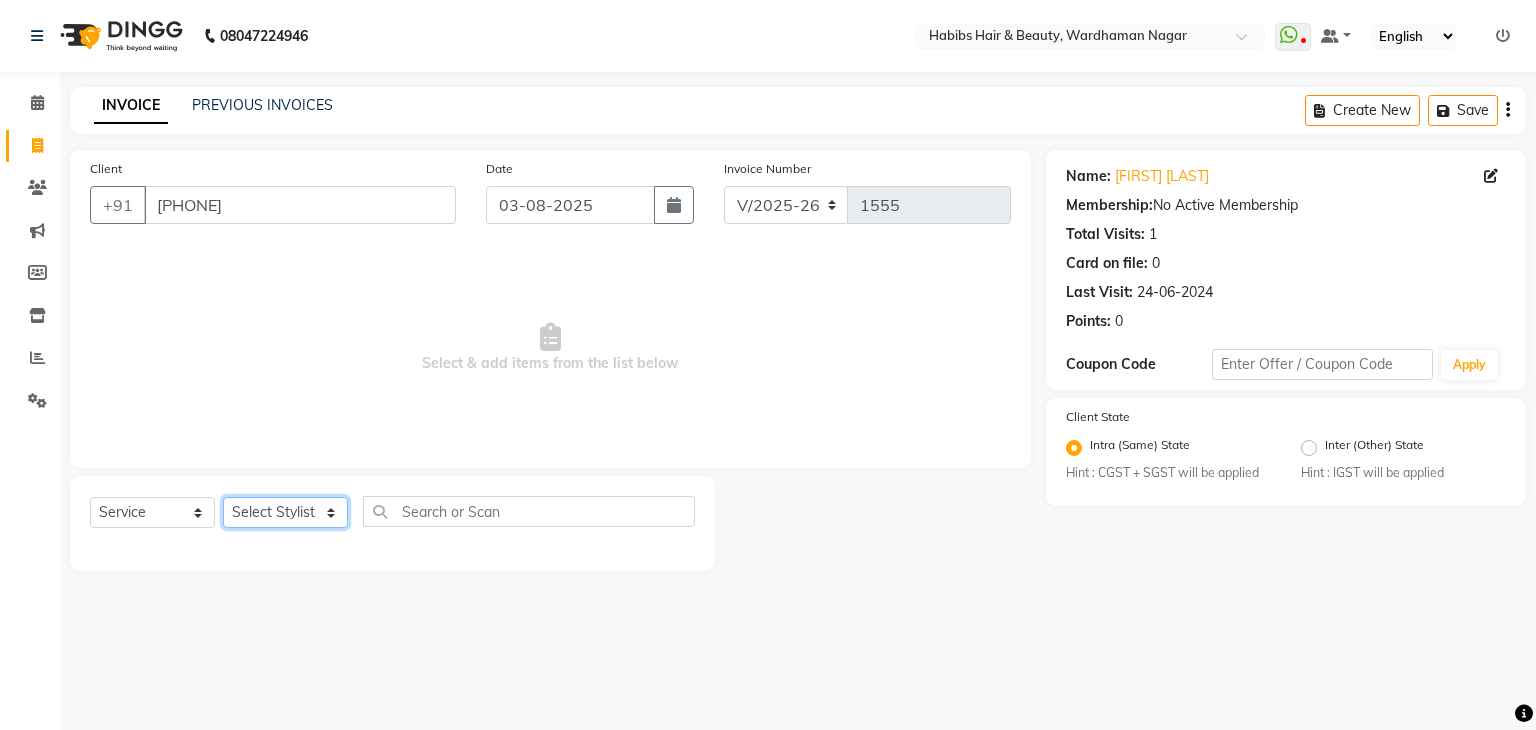 click on "Select Stylist Admin Aman Gayatri Jeetu Mick Raj Rashmi Rasika Sarang" 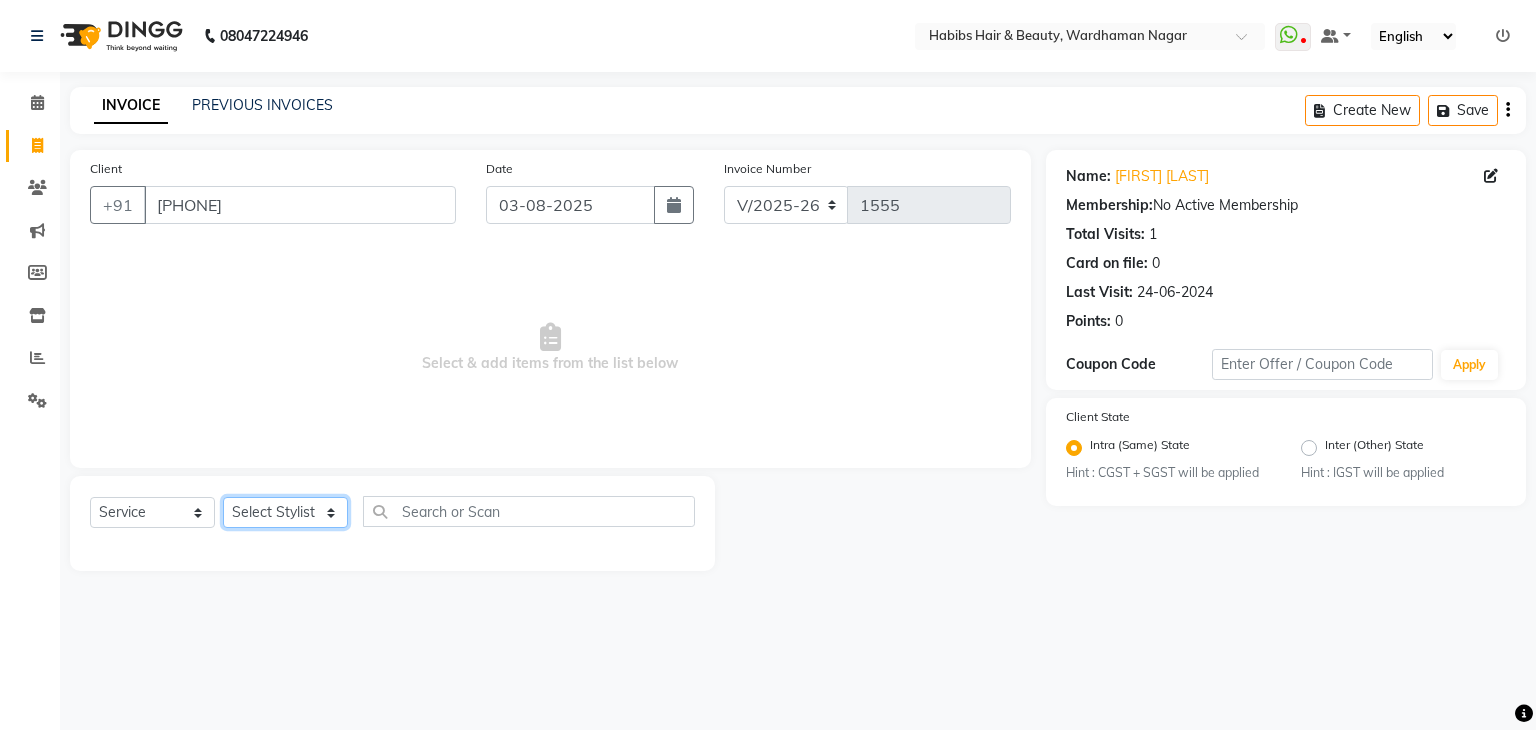 select on "63156" 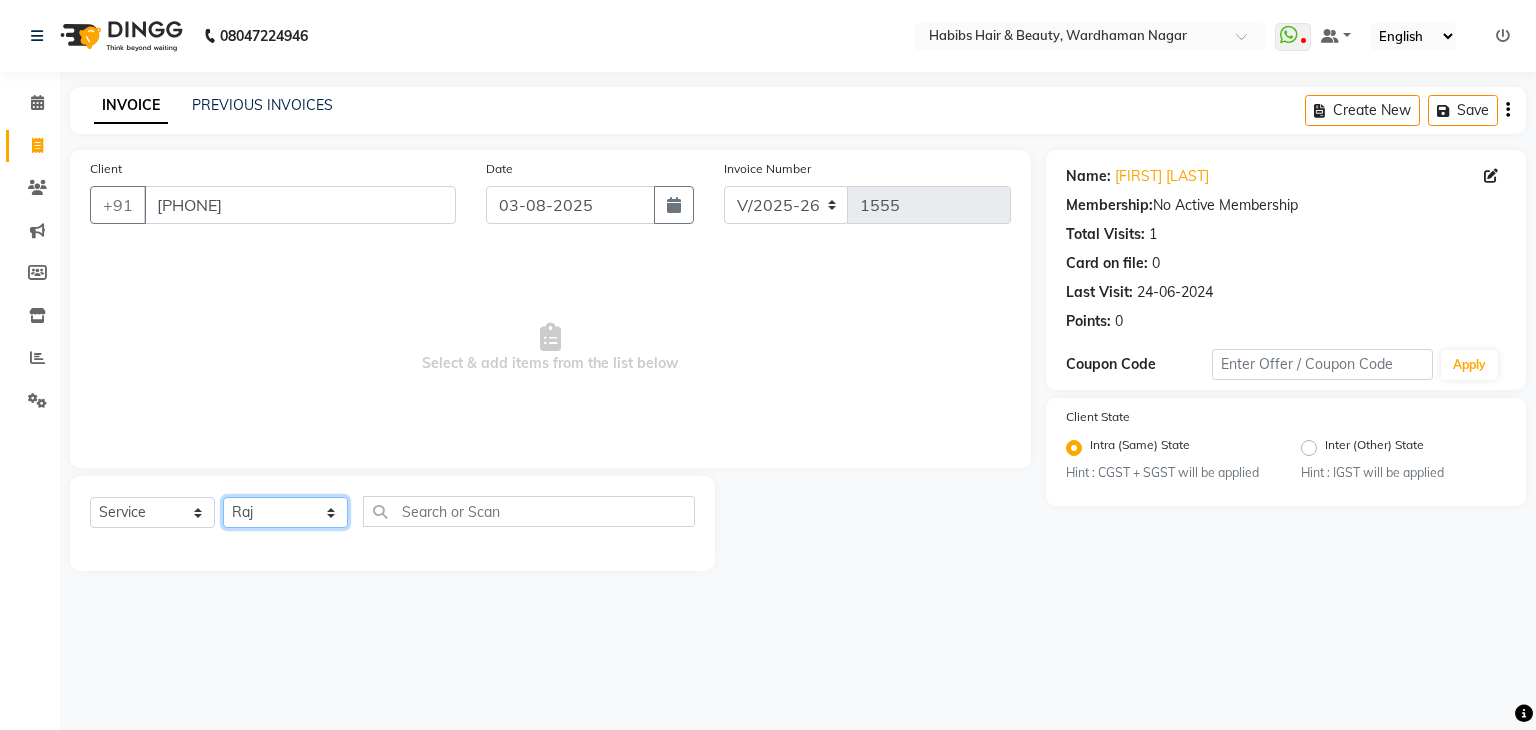 click on "Select Stylist Admin Aman Gayatri Jeetu Mick Raj Rashmi Rasika Sarang" 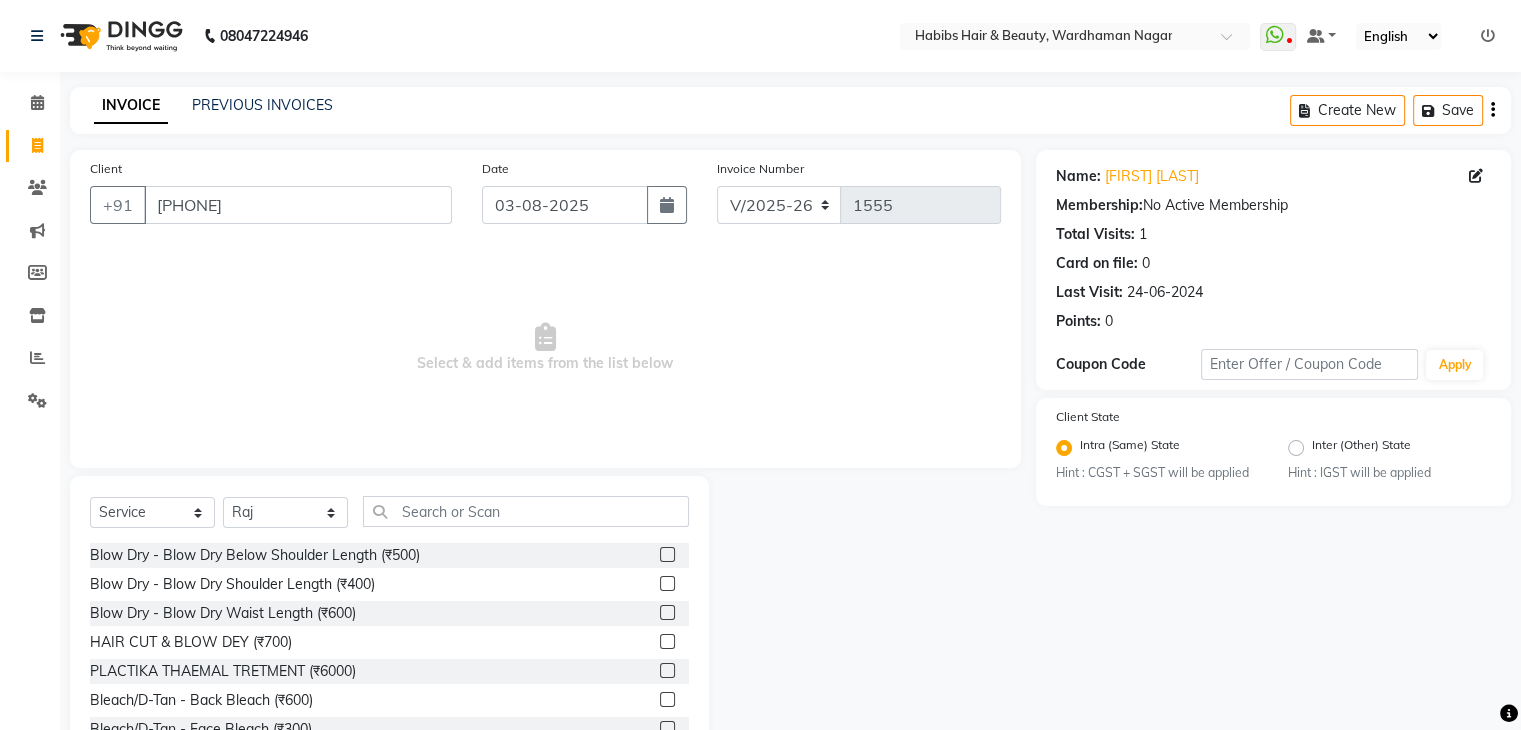 click on "Select  Service  Product  Membership  Package Voucher Prepaid Gift Card  Select Stylist Admin Aman Gayatri Jeetu Mick Raj Rashmi Rasika Sarang Blow Dry - Blow Dry Below Shoulder Length (₹500)  Blow Dry - Blow Dry Shoulder Length (₹400)  Blow Dry - Blow Dry Waist Length (₹600)  HAIR CUT & BLOW DEY (₹700)  PLACTIKA THAEMAL TRETMENT (₹6000)  Bleach/D-Tan - Back Bleach (₹600)  Bleach/D-Tan - Face  Bleach (₹300)  Bleach/D-Tan - Face/Neck Bleach (₹500)  Bleach/D-Tan - Full Body Bleach (₹1200)  Bleach/D-Tan - Hand Bleach (₹400)  Bleach/D-Tan - Legs Bleach (₹500)  Bleach/D-Tan - O3 D-Tan (₹800)  Bleach/D-Tan - Raga D- Tan (₹600)  Pre lightening (₹750)  Splitends Removal (₹800)  NAILS FILING (₹500)  Womens - Hair wash, Hiar cut (₹500)  Extra Touch Up (₹500)  Groom makeup (₹4000)  Groom makeup (₹4000)  chin  wax (₹300)  haircut & blowdy (₹500)  cleannup - cheryl's (₹1000)  Neck dtan (₹300)  METAL DX TREATMENT (₹1000)  QOD TREATMENT FIBER COMPLEX (₹3000)" 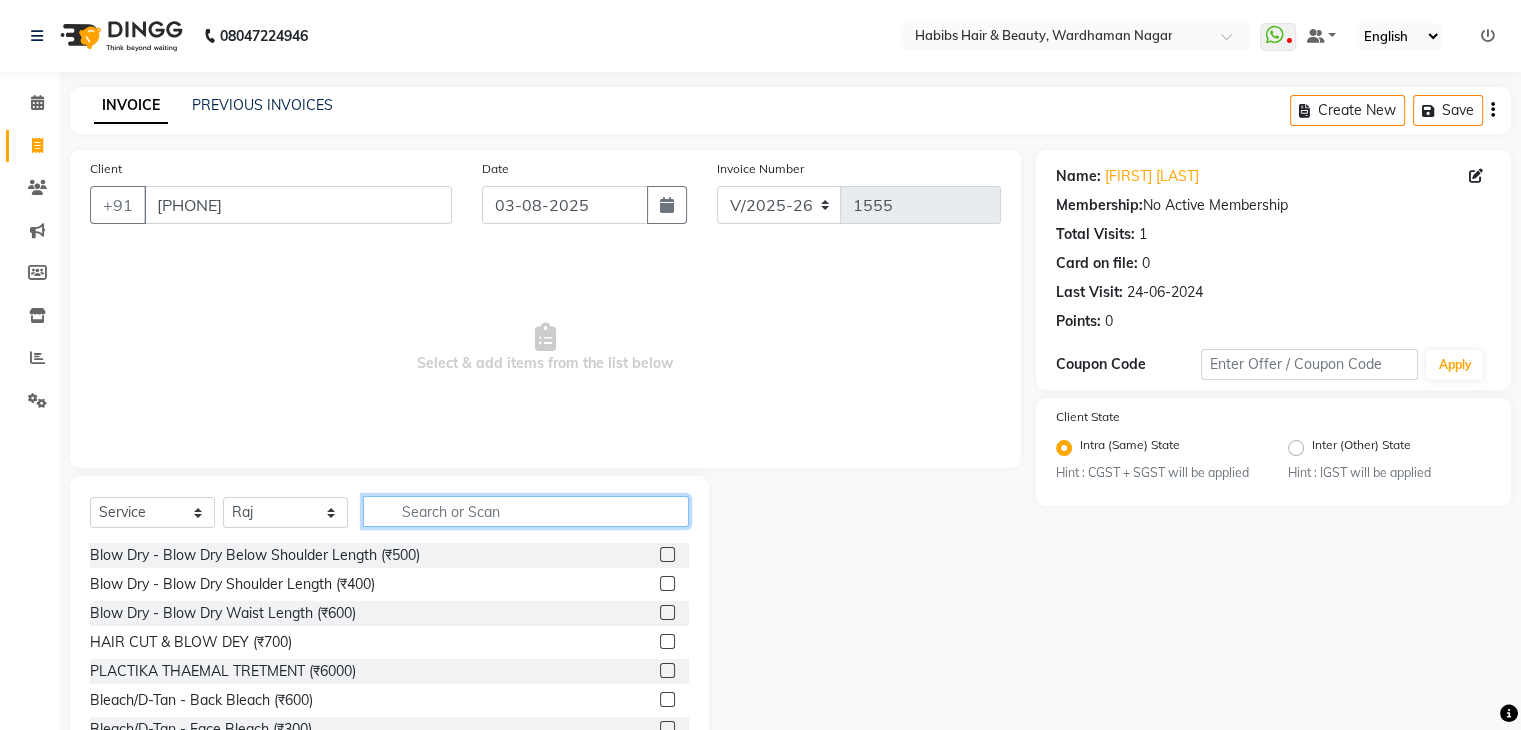 click 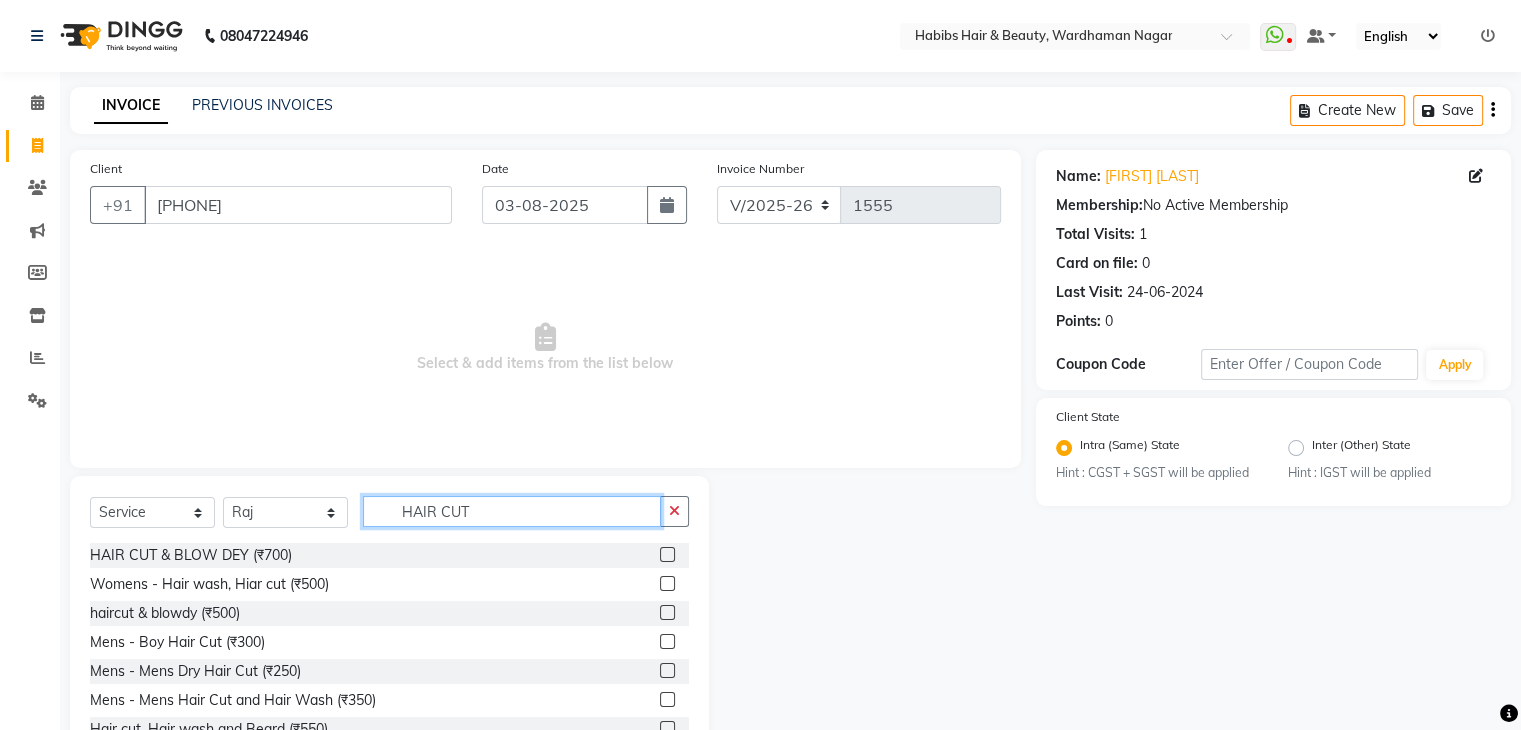 scroll, scrollTop: 72, scrollLeft: 0, axis: vertical 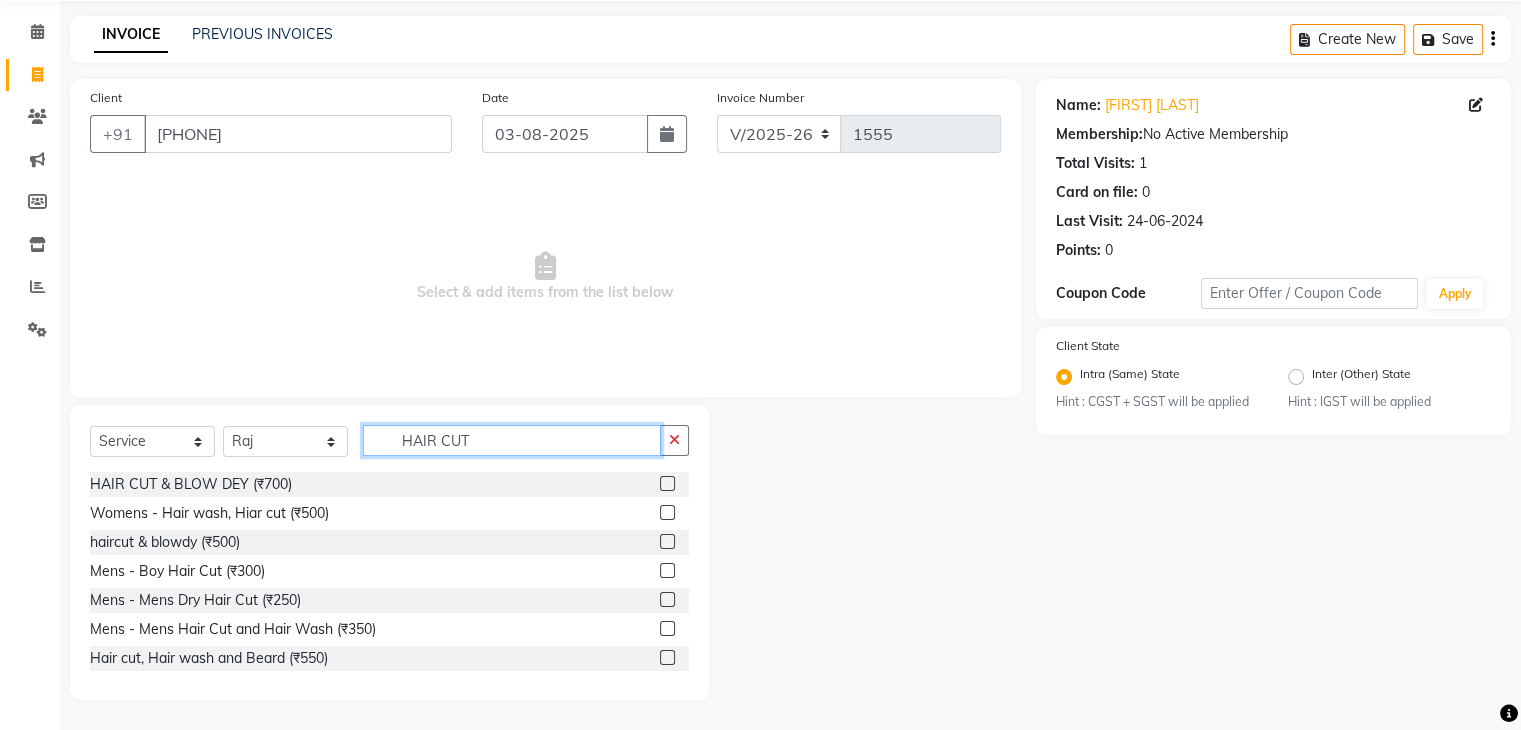 type on "HAIR CUT" 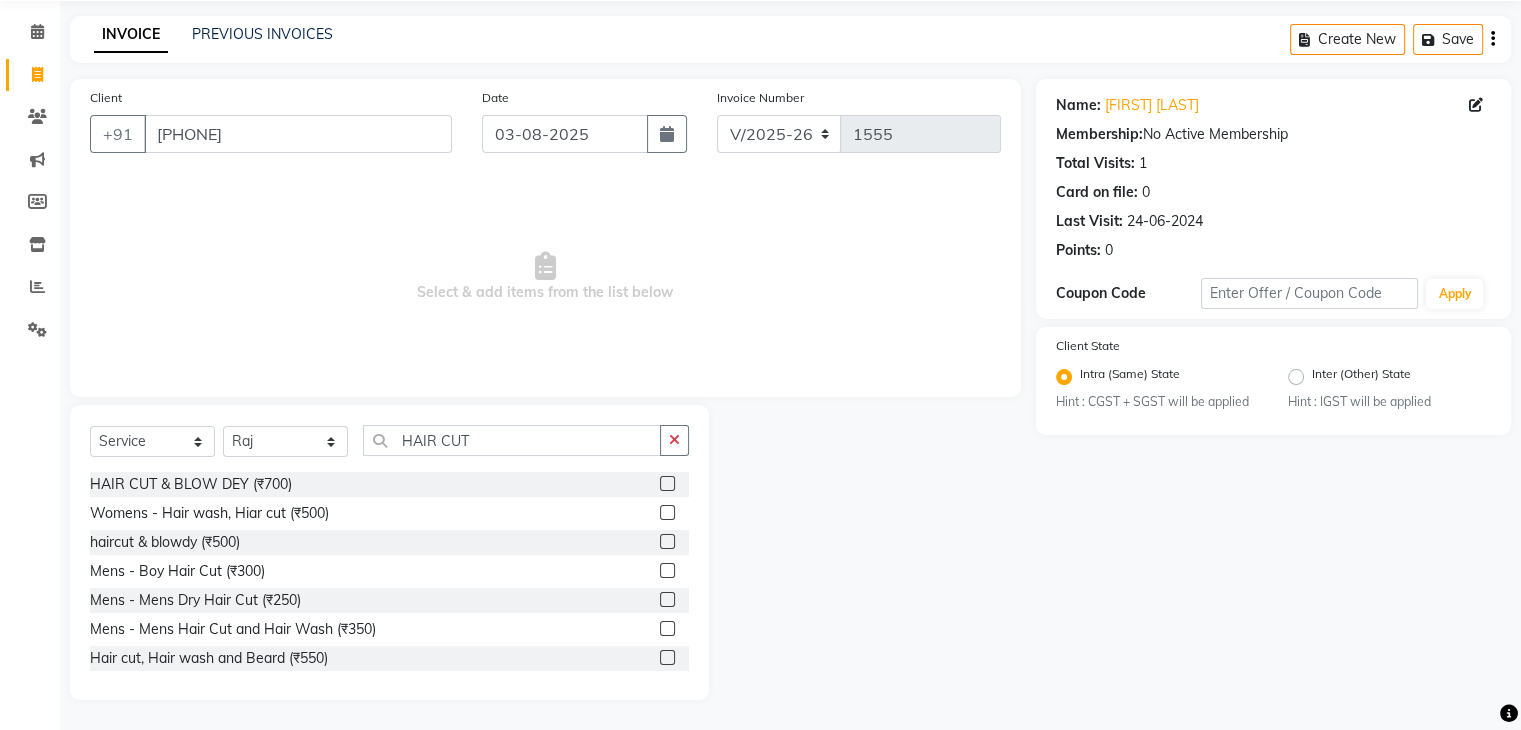 click 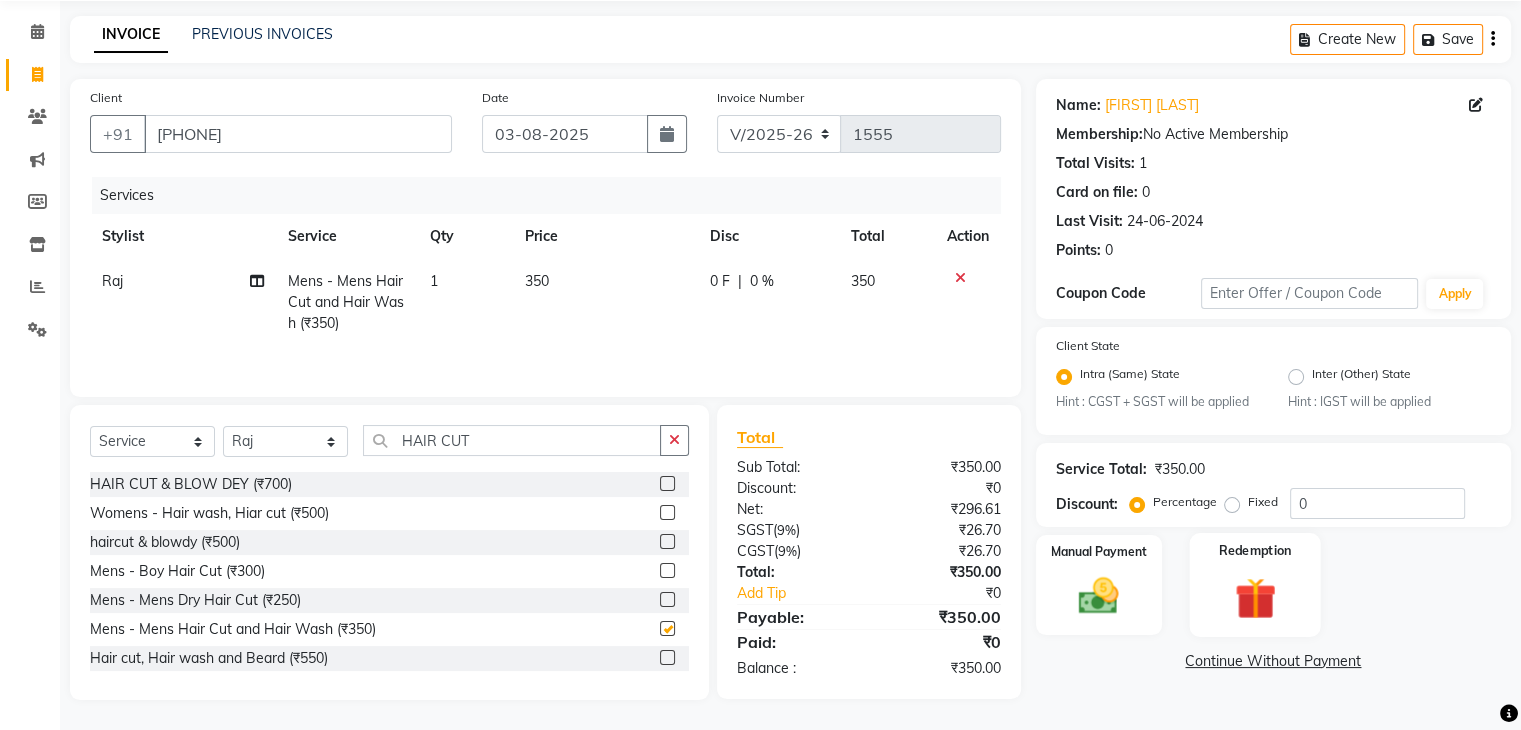 checkbox on "false" 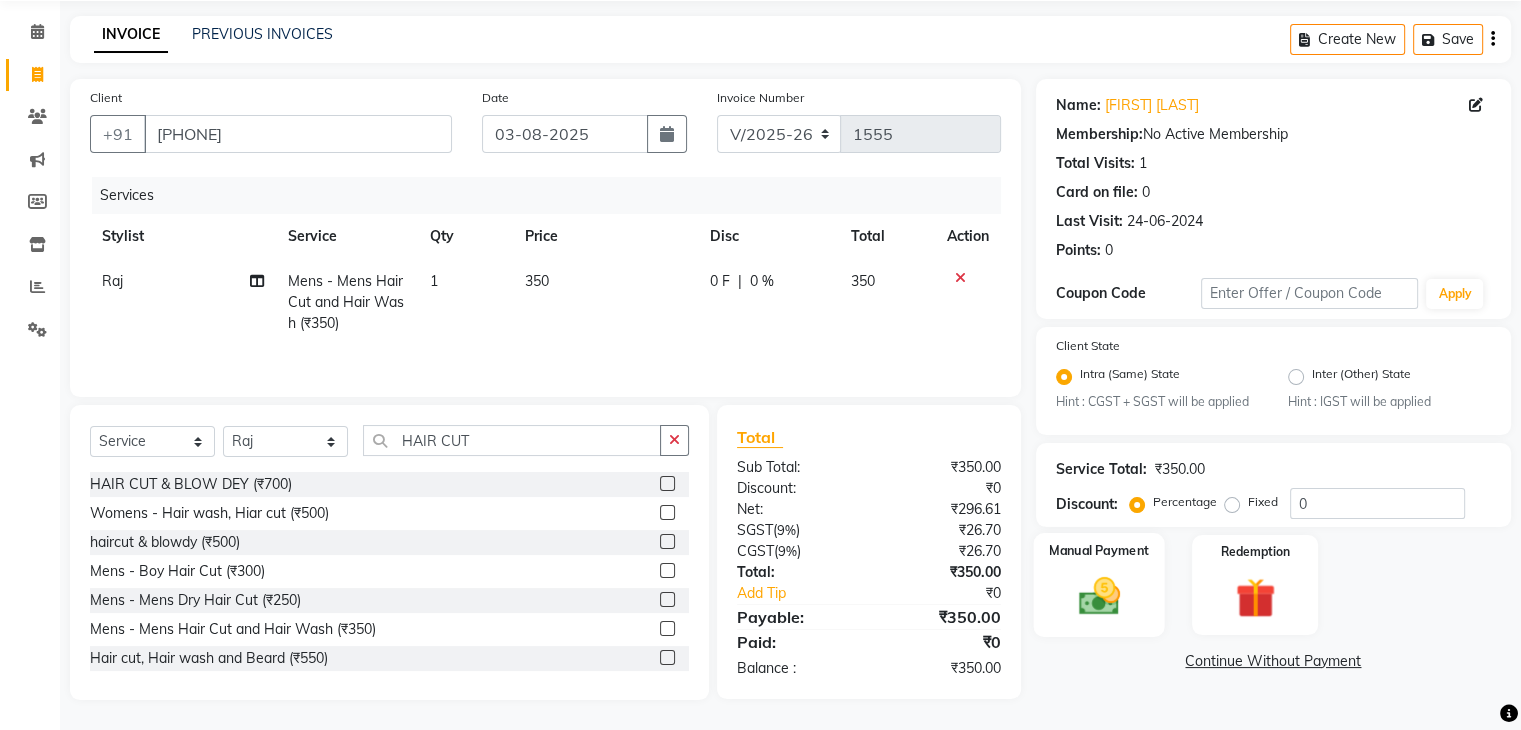 click on "Manual Payment" 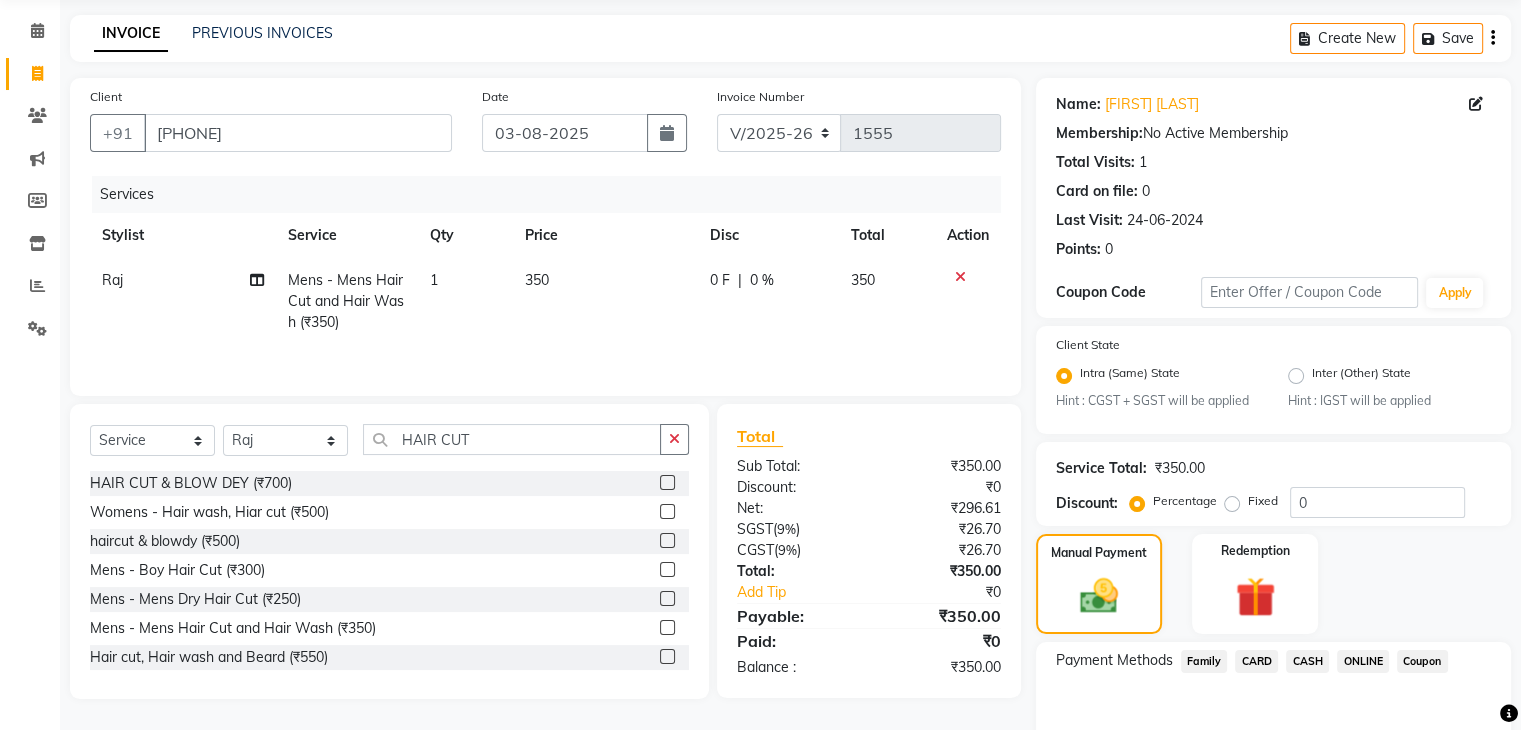 scroll, scrollTop: 164, scrollLeft: 0, axis: vertical 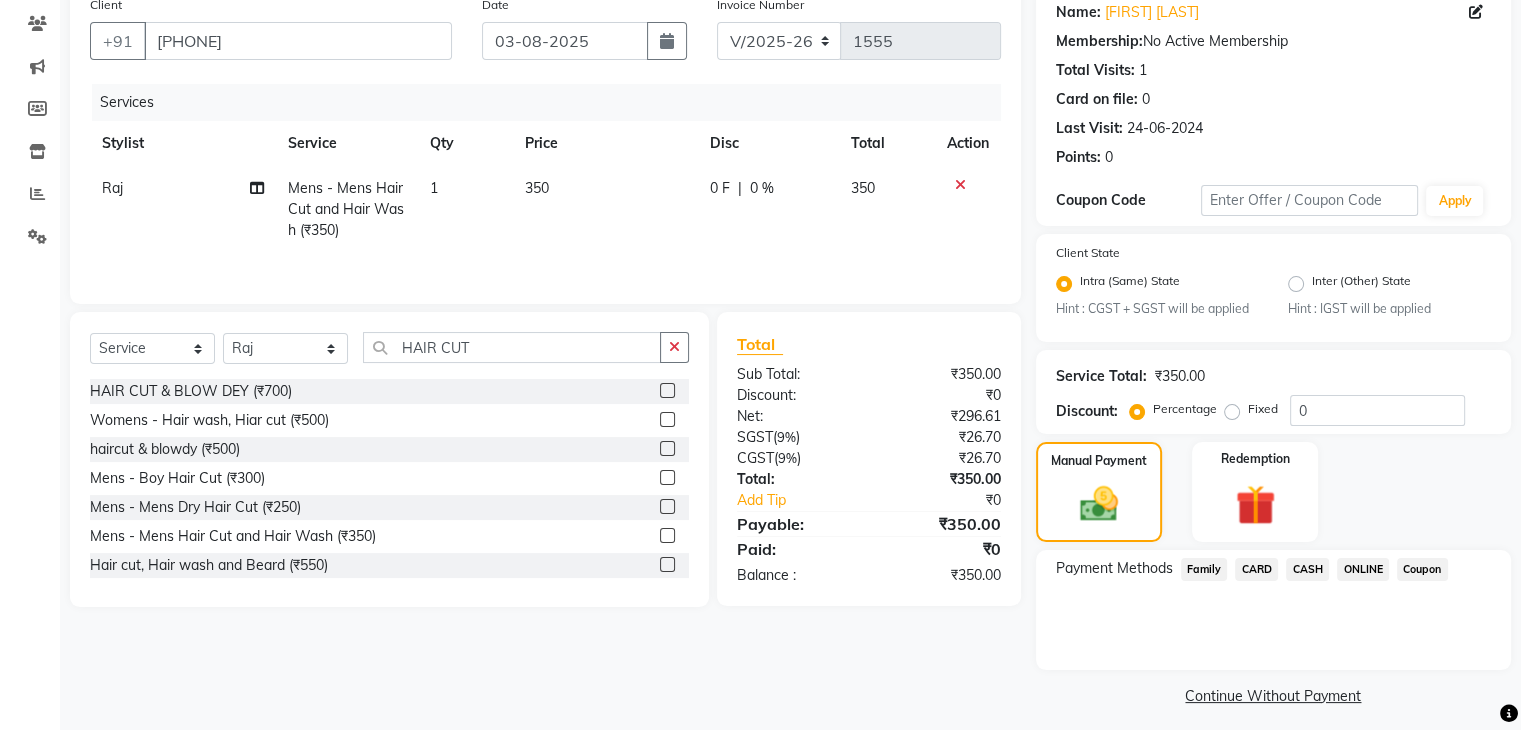 click on "ONLINE" 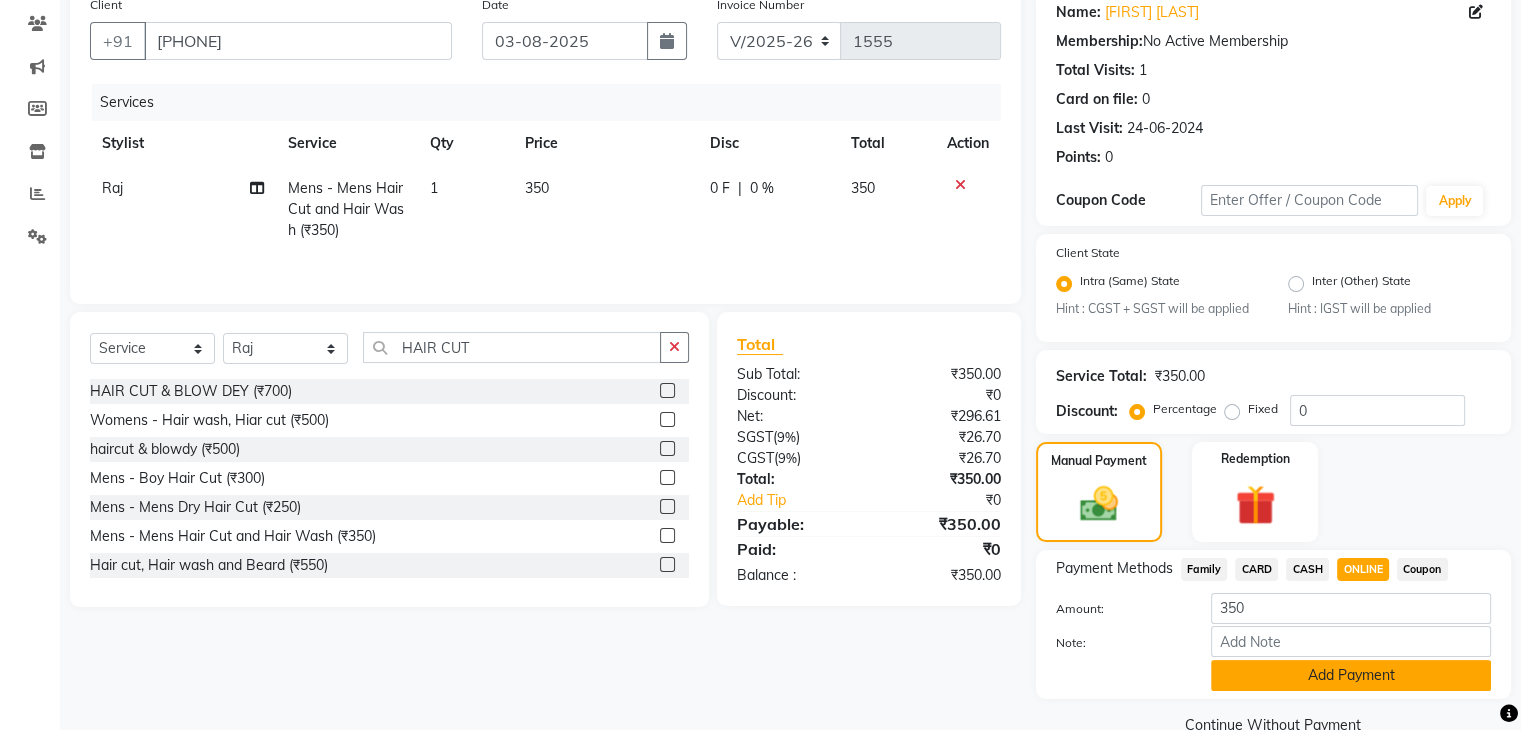 click on "Add Payment" 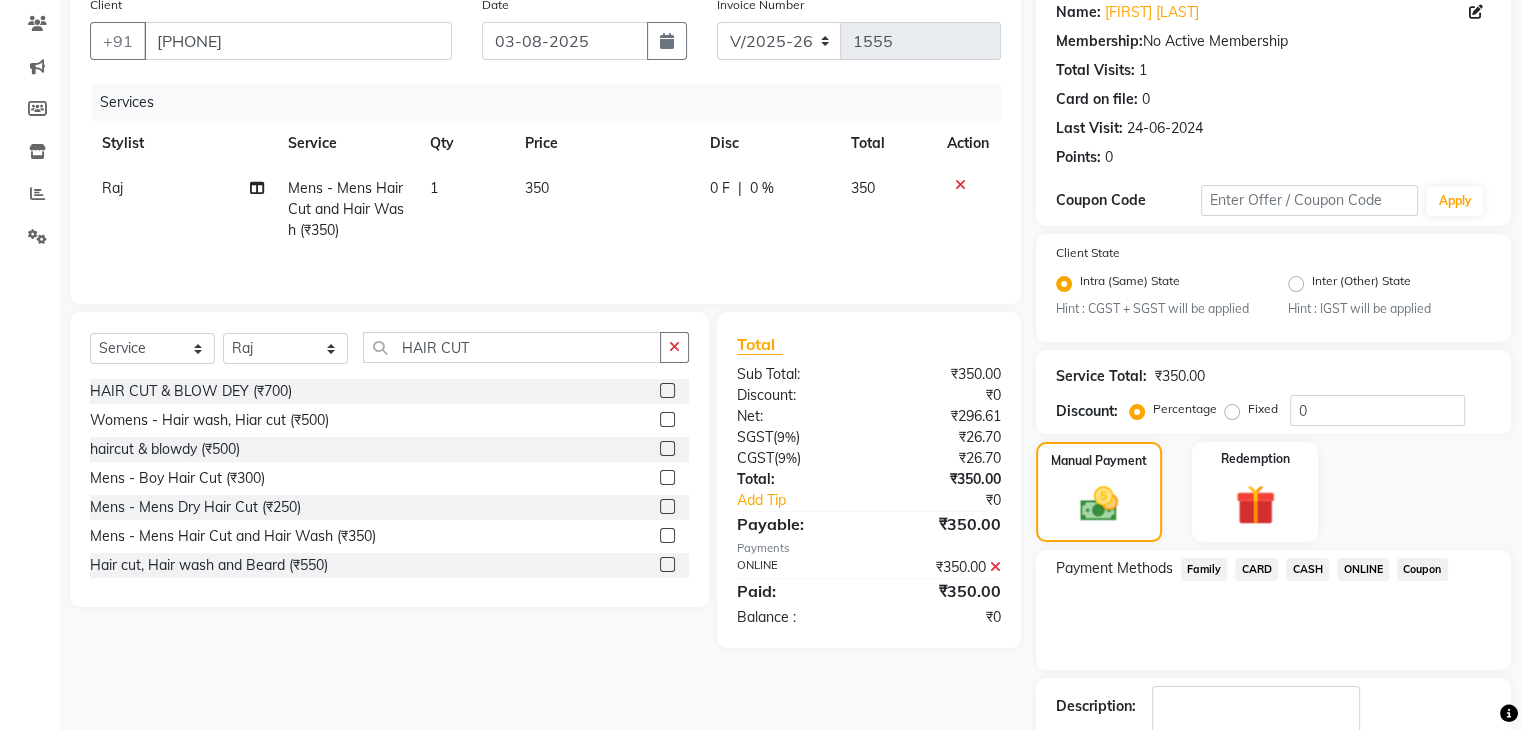 scroll, scrollTop: 289, scrollLeft: 0, axis: vertical 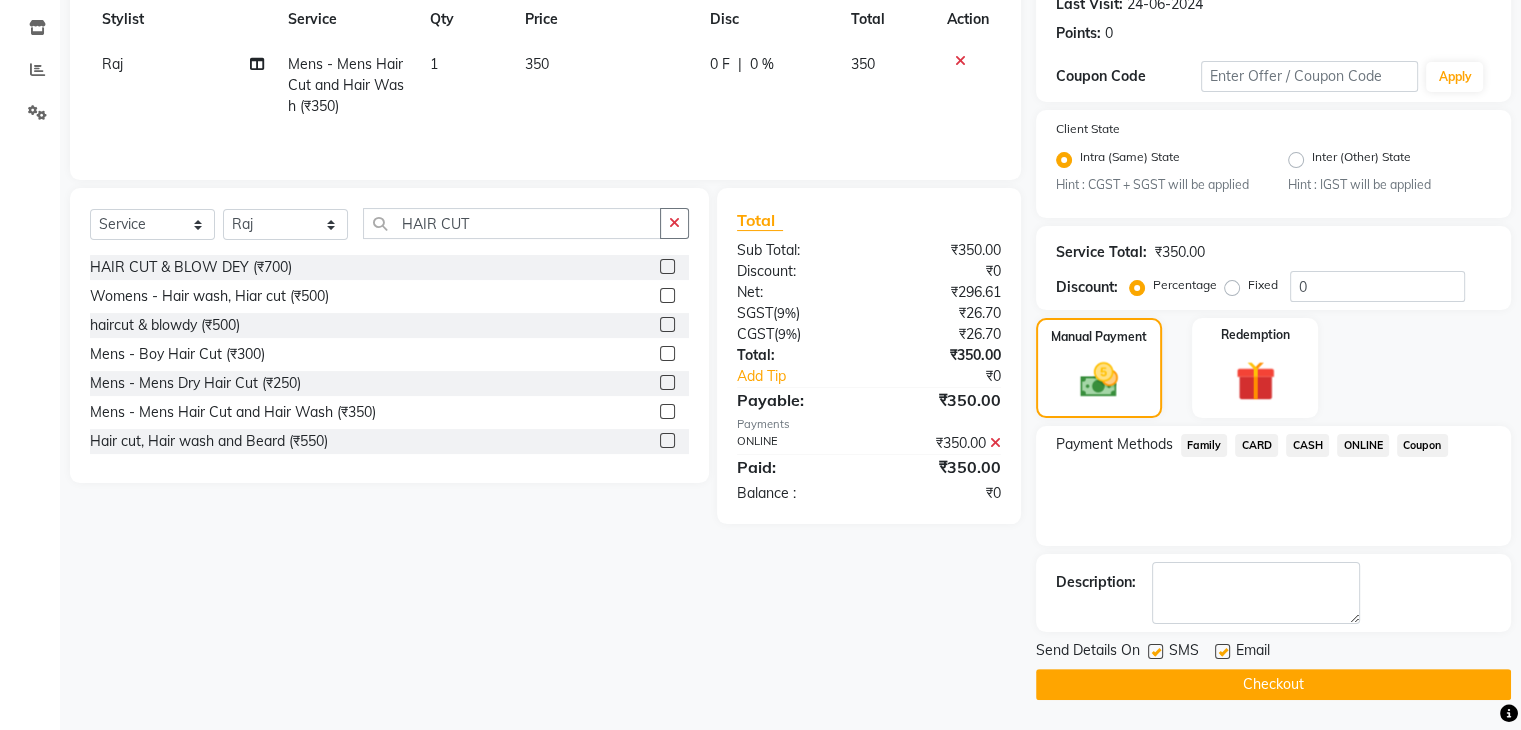 click on "Checkout" 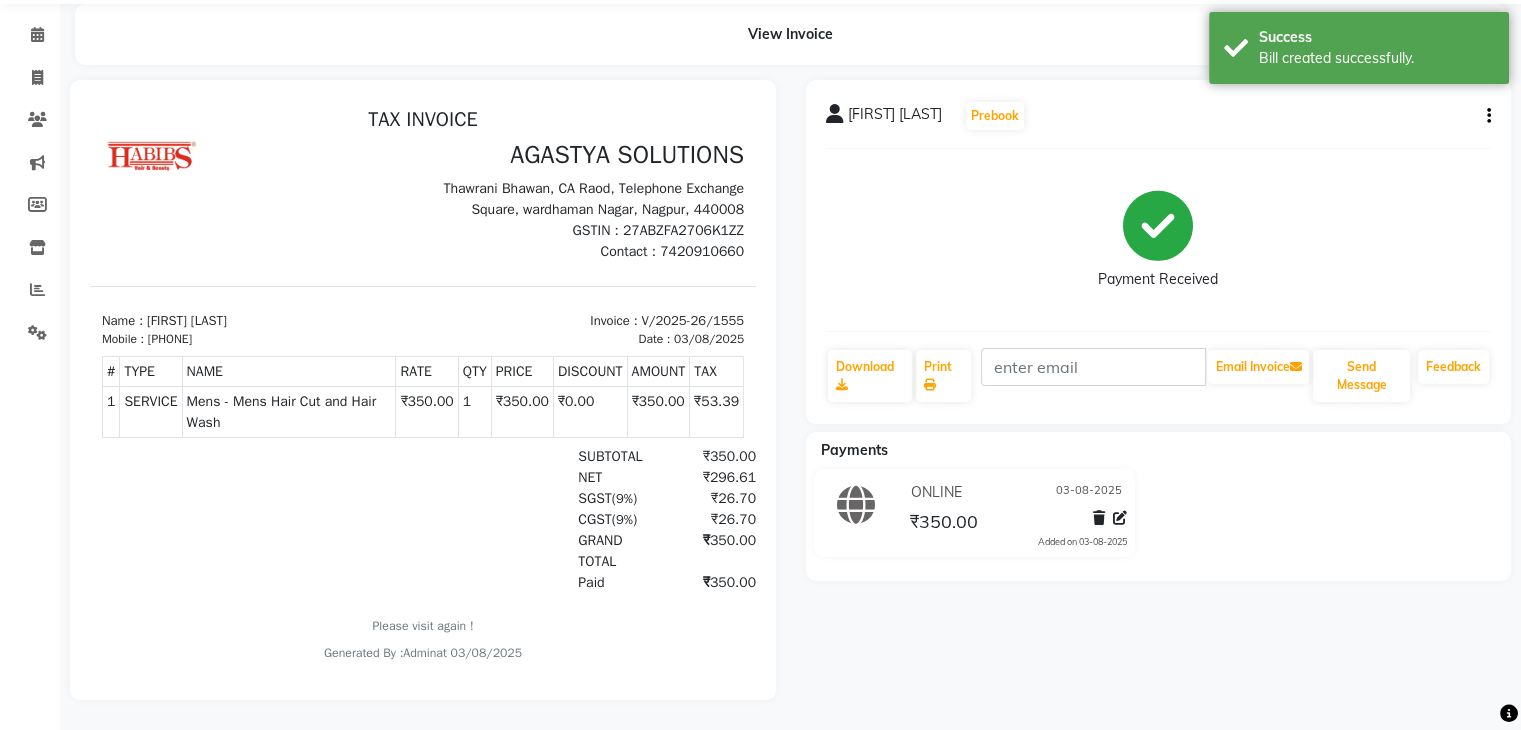 scroll, scrollTop: 0, scrollLeft: 0, axis: both 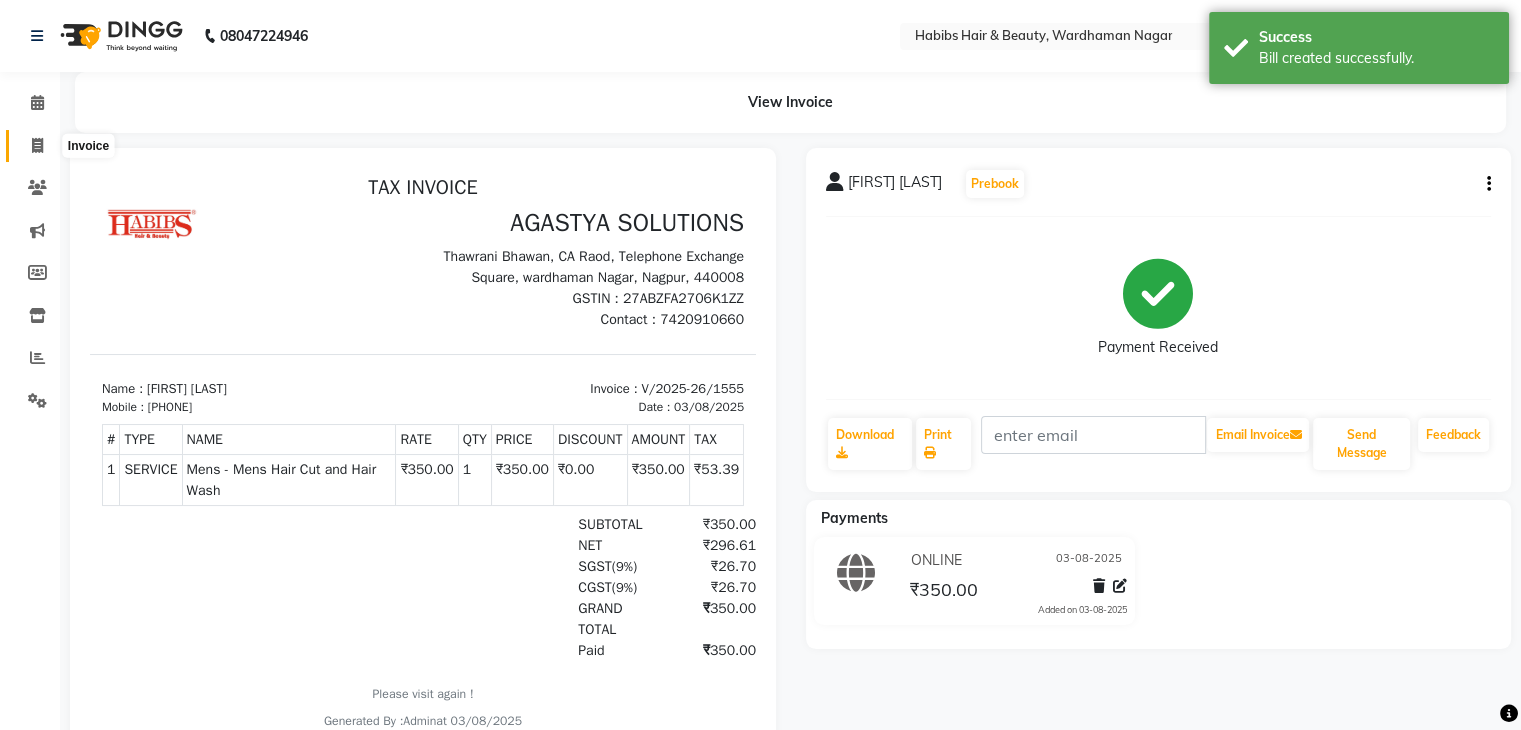 click 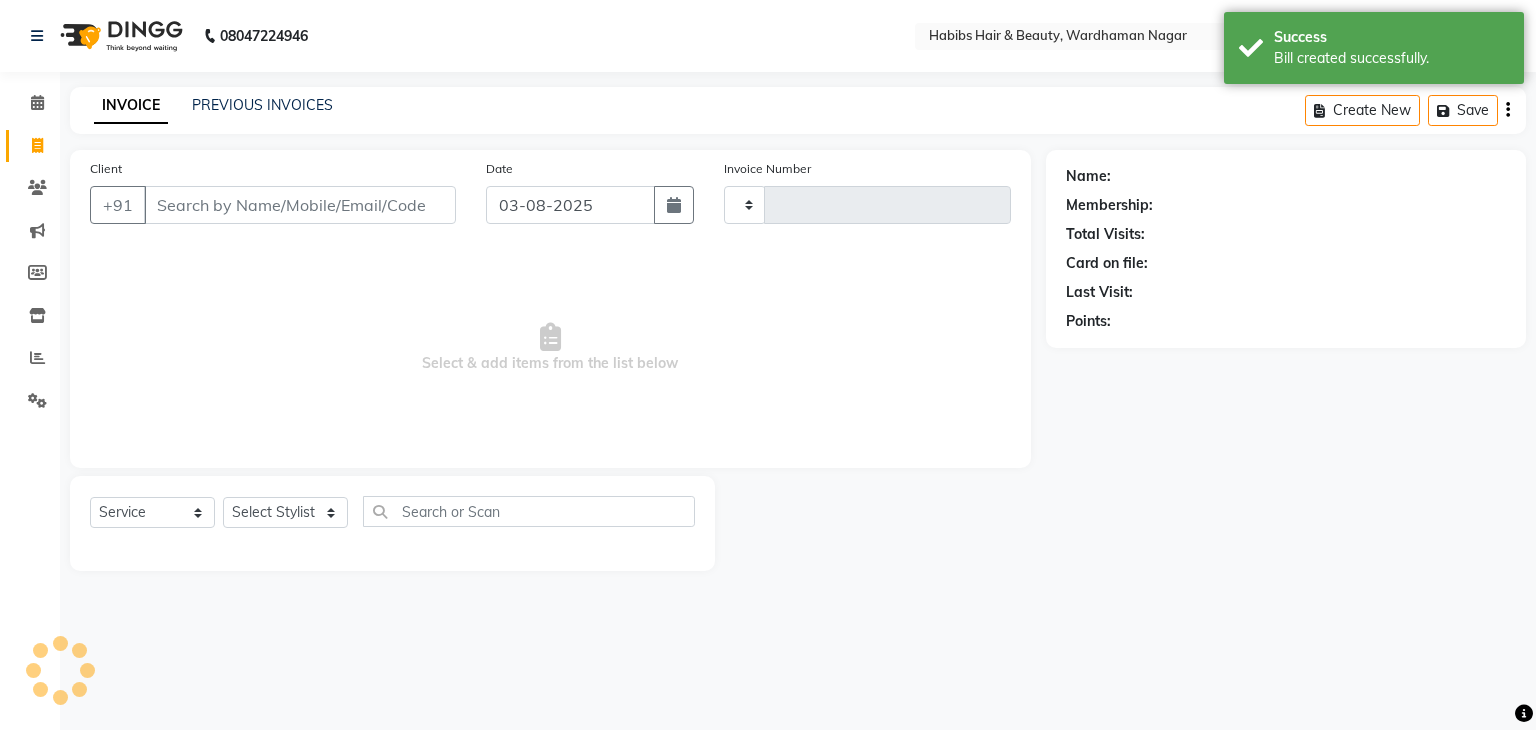 type on "1556" 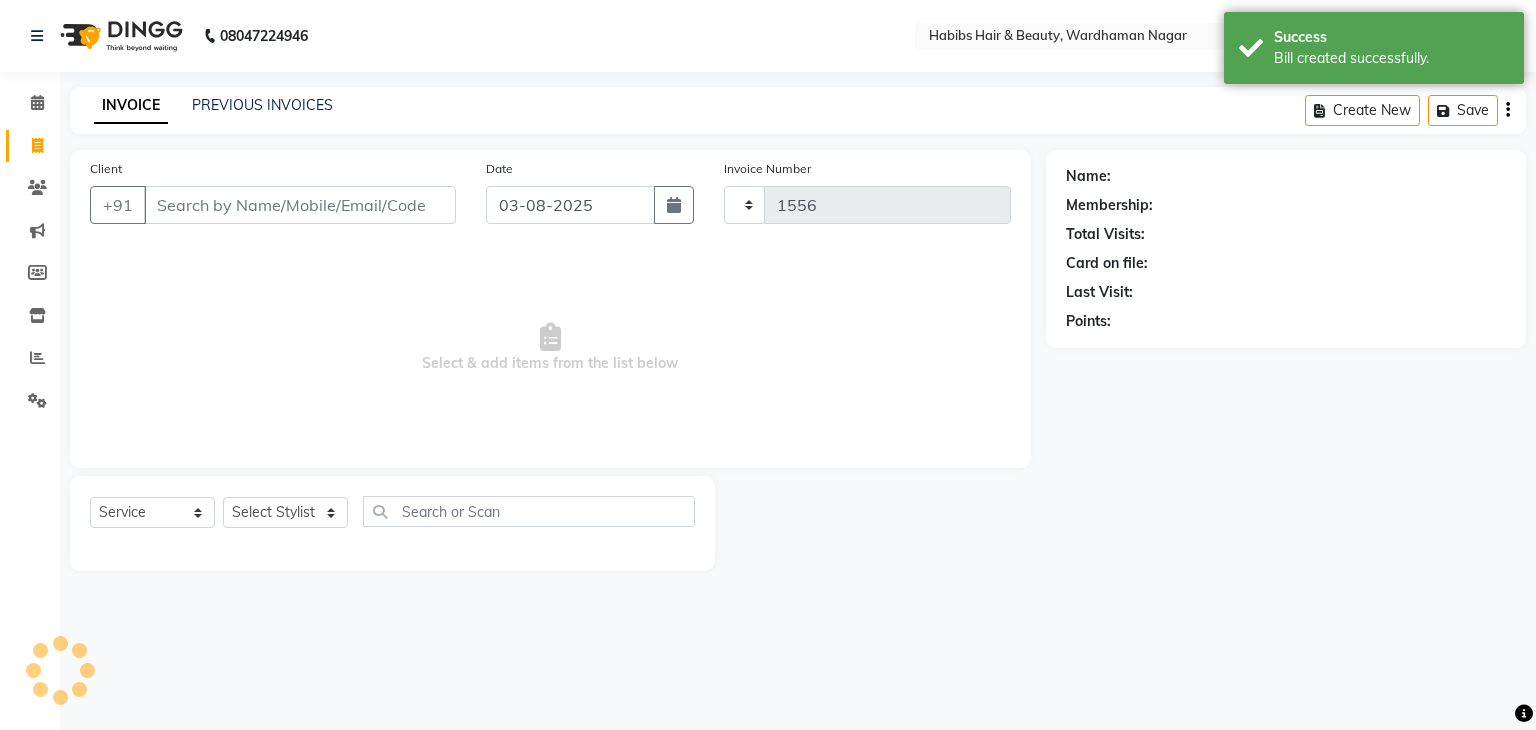 select on "3714" 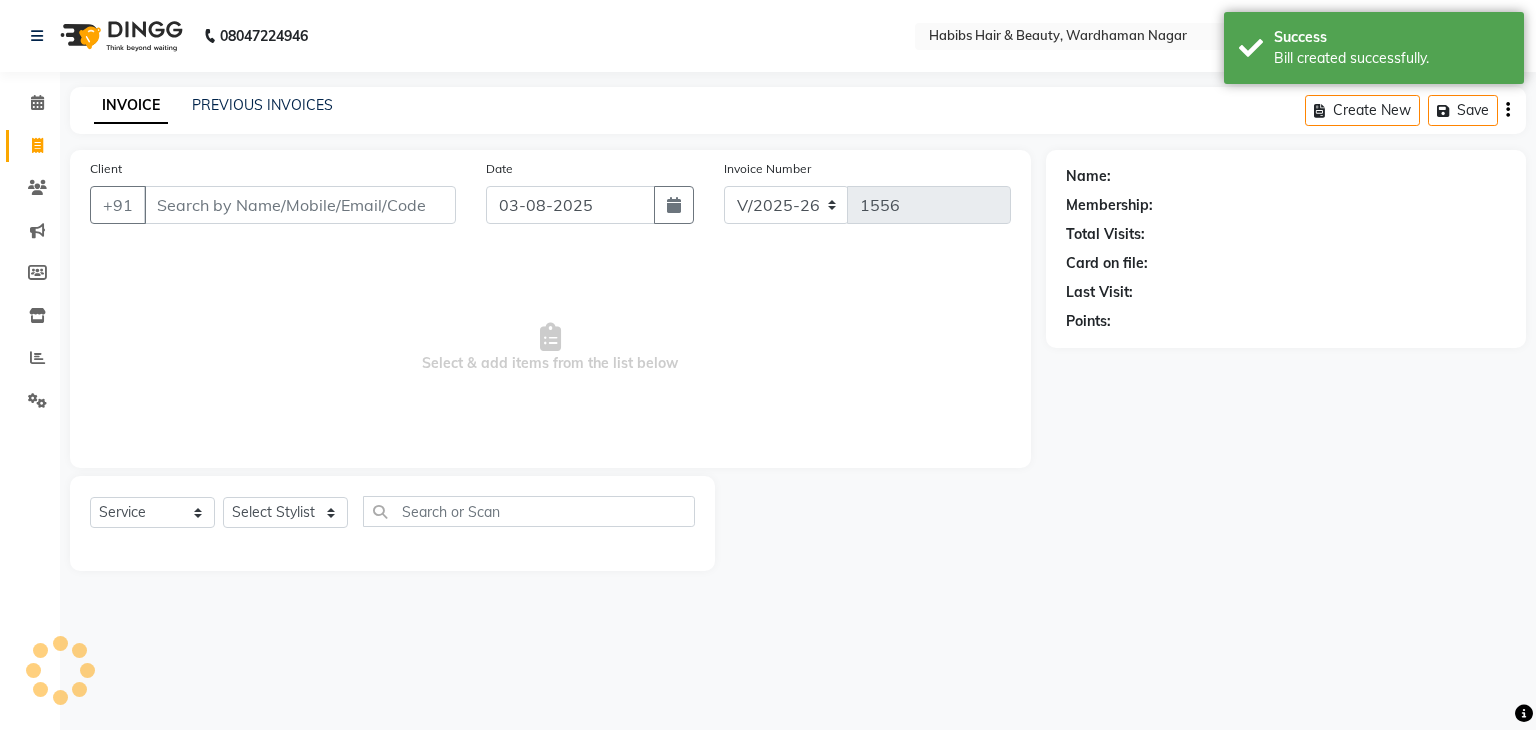 click on "Client" at bounding box center (300, 205) 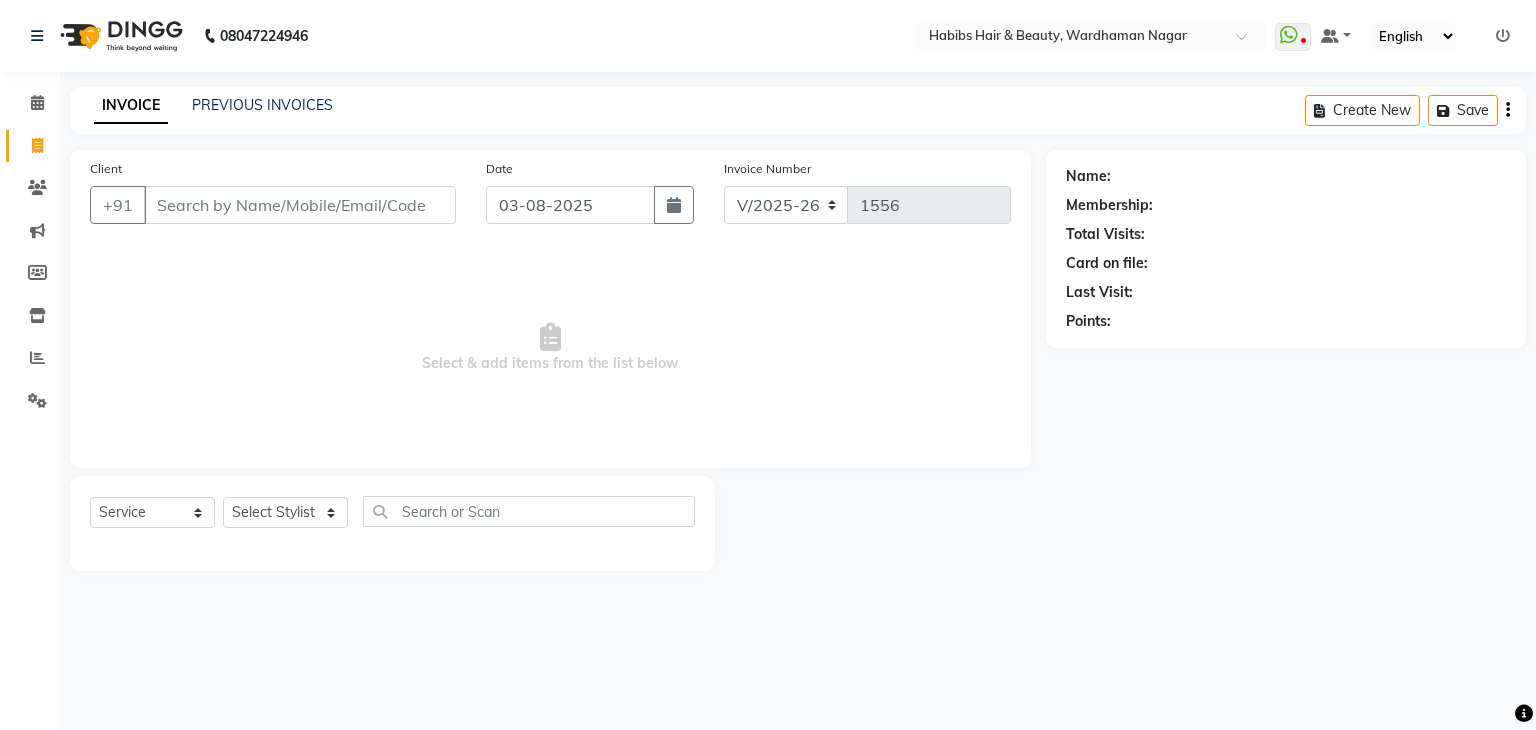 click on "Client" at bounding box center (300, 205) 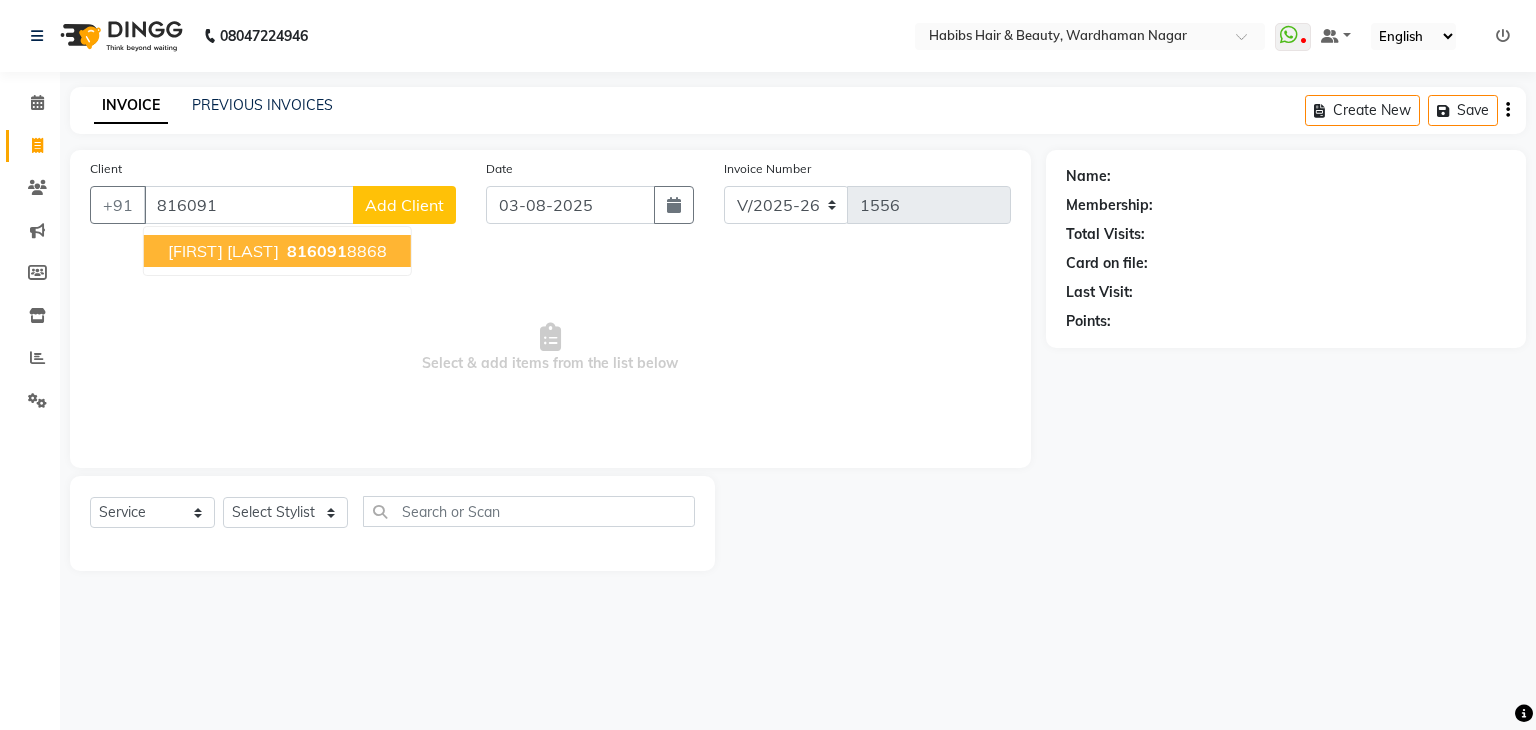 click on "816091" at bounding box center (317, 251) 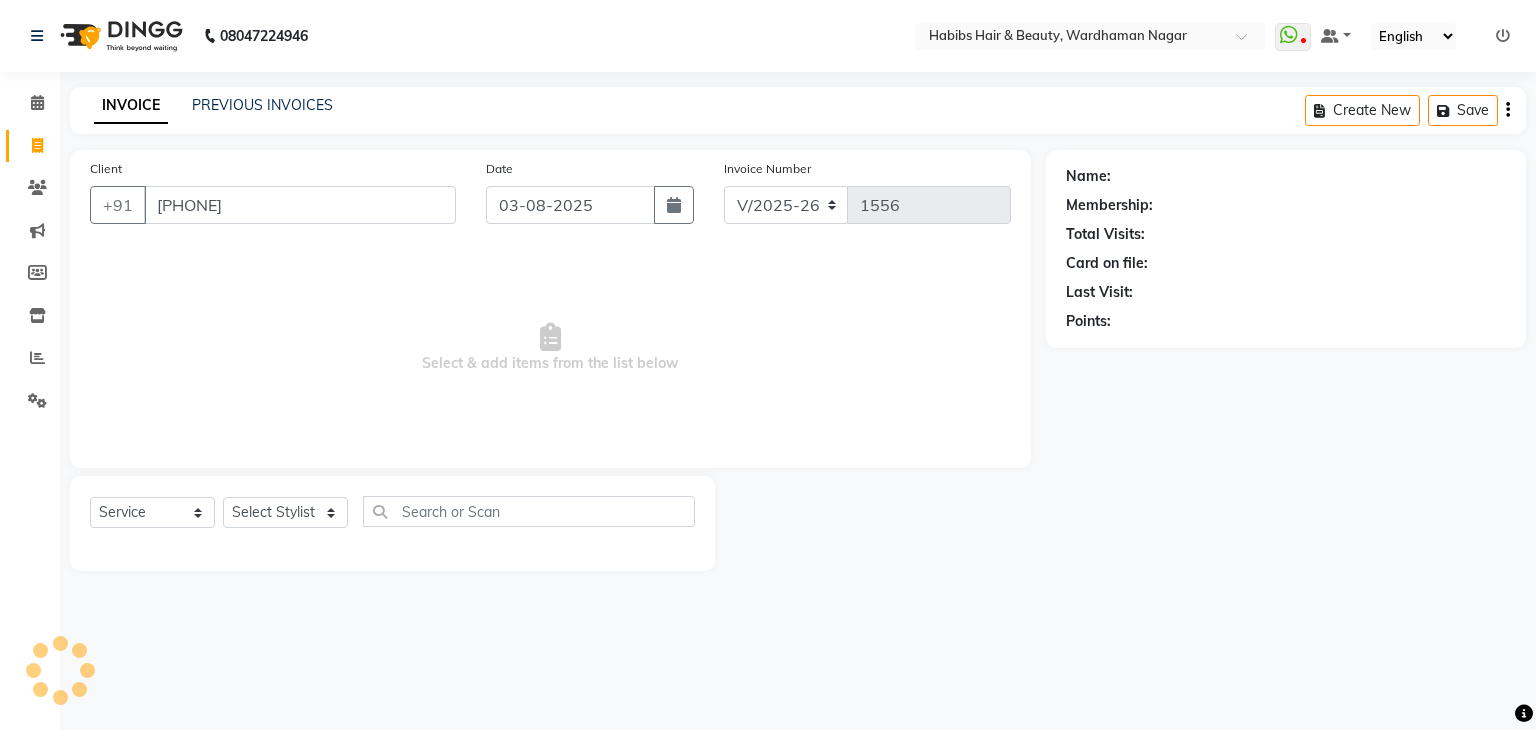 type on "8160918868" 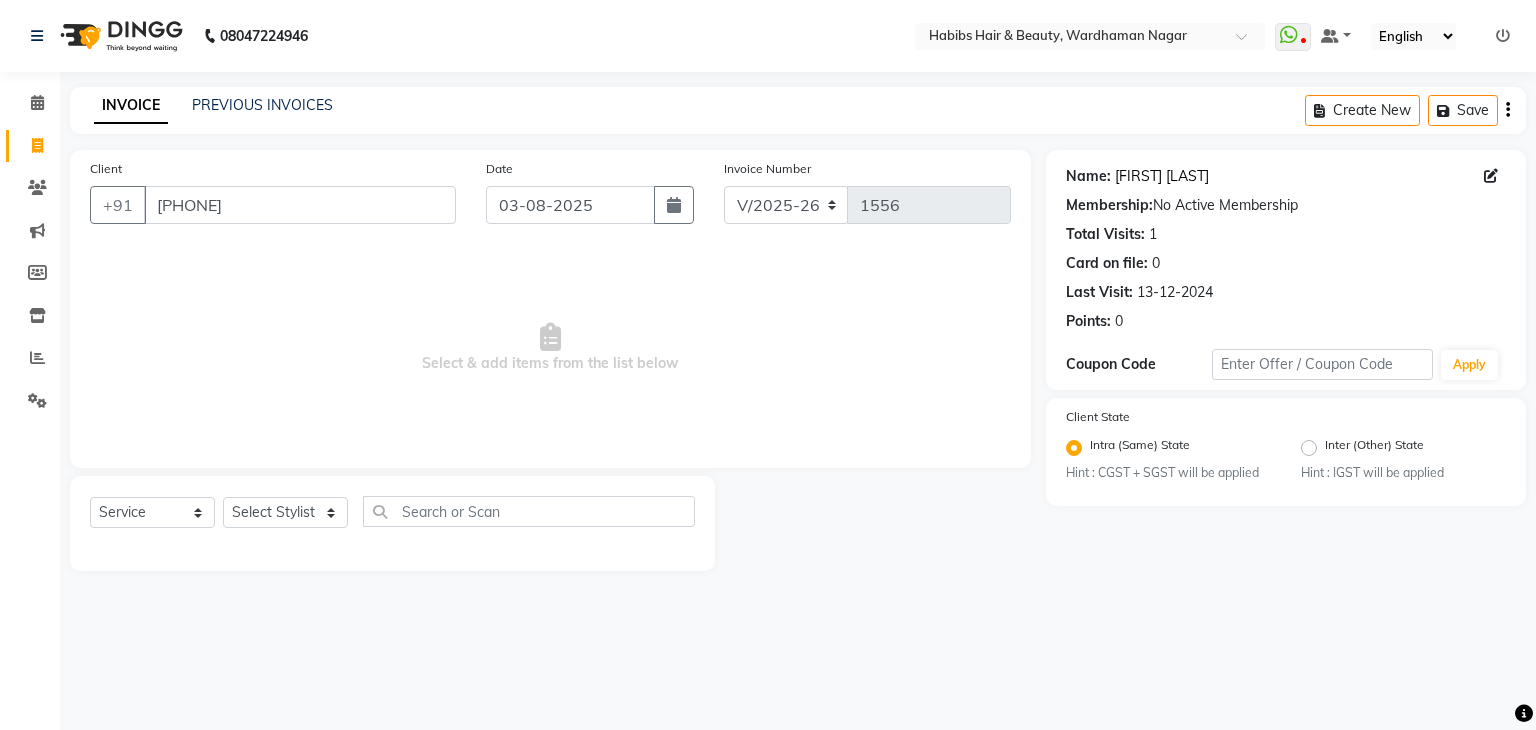 click on "Apurva Patel" 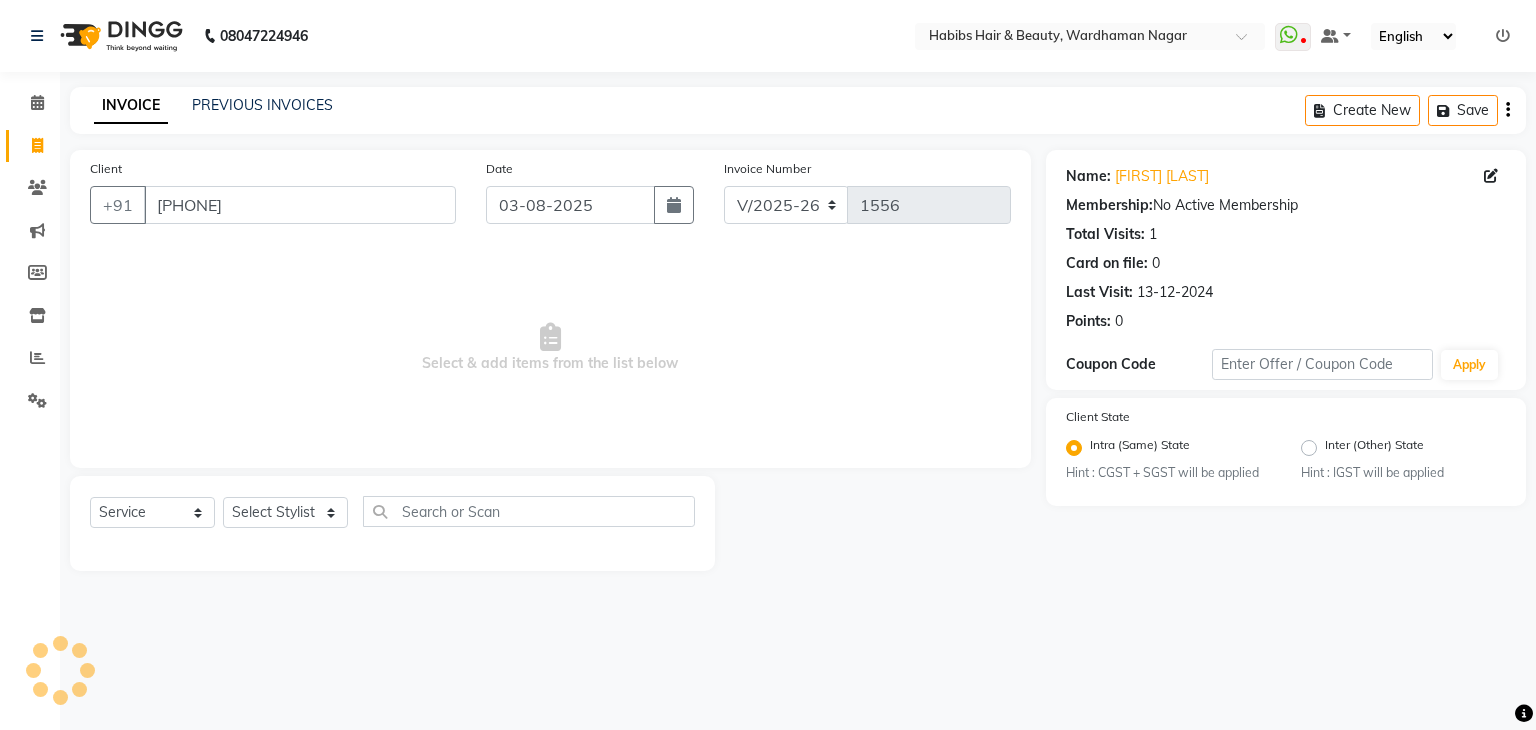 click on "INVOICE PREVIOUS INVOICES Create New   Save  Client +91 8160918868 Date 03-08-2025 Invoice Number V/2025 V/2025-26 1556  Select & add items from the list below  Select  Service  Product  Membership  Package Voucher Prepaid Gift Card  Select Stylist Admin Aman Gayatri Jeetu Mick Raj Rashmi Rasika Sarang Name: Apurva Patel Membership:  No Active Membership  Total Visits:  1 Card on file:  0 Last Visit:   13-12-2024 Points:   0  Coupon Code Apply Client State Intra (Same) State Hint : CGST + SGST will be applied Inter (Other) State Hint : IGST will be applied" 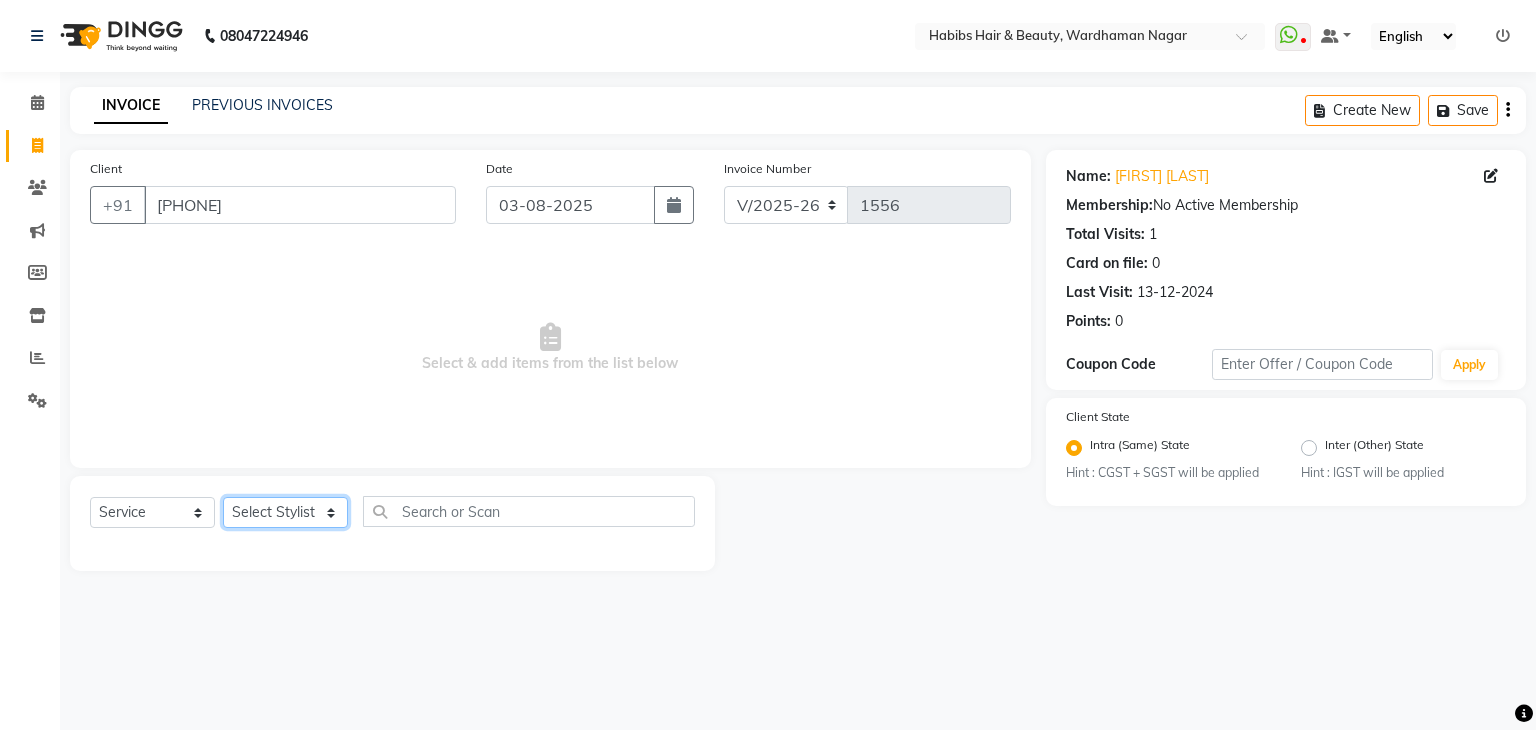 click on "Select Stylist Admin Aman Gayatri Jeetu Mick Raj Rashmi Rasika Sarang" 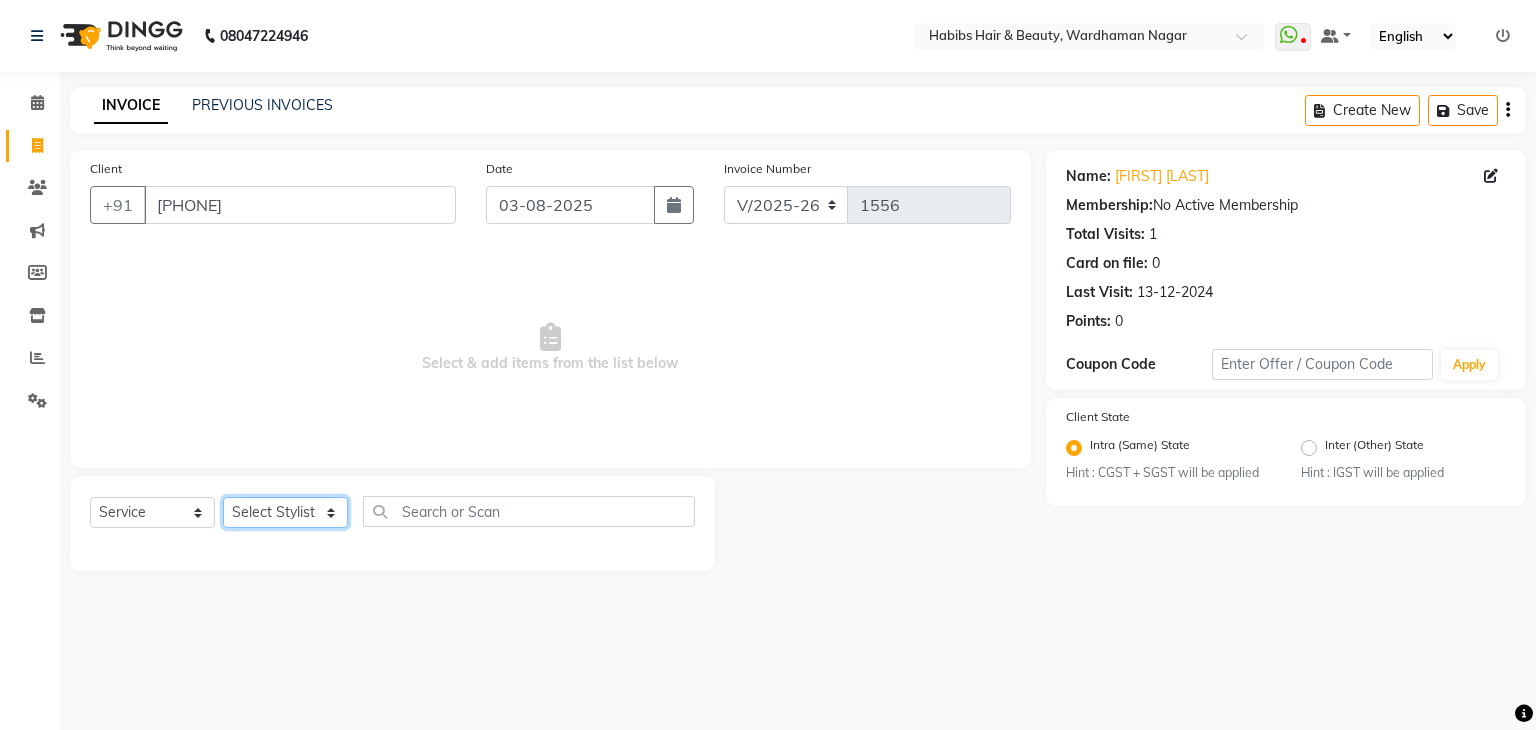 select on "17878" 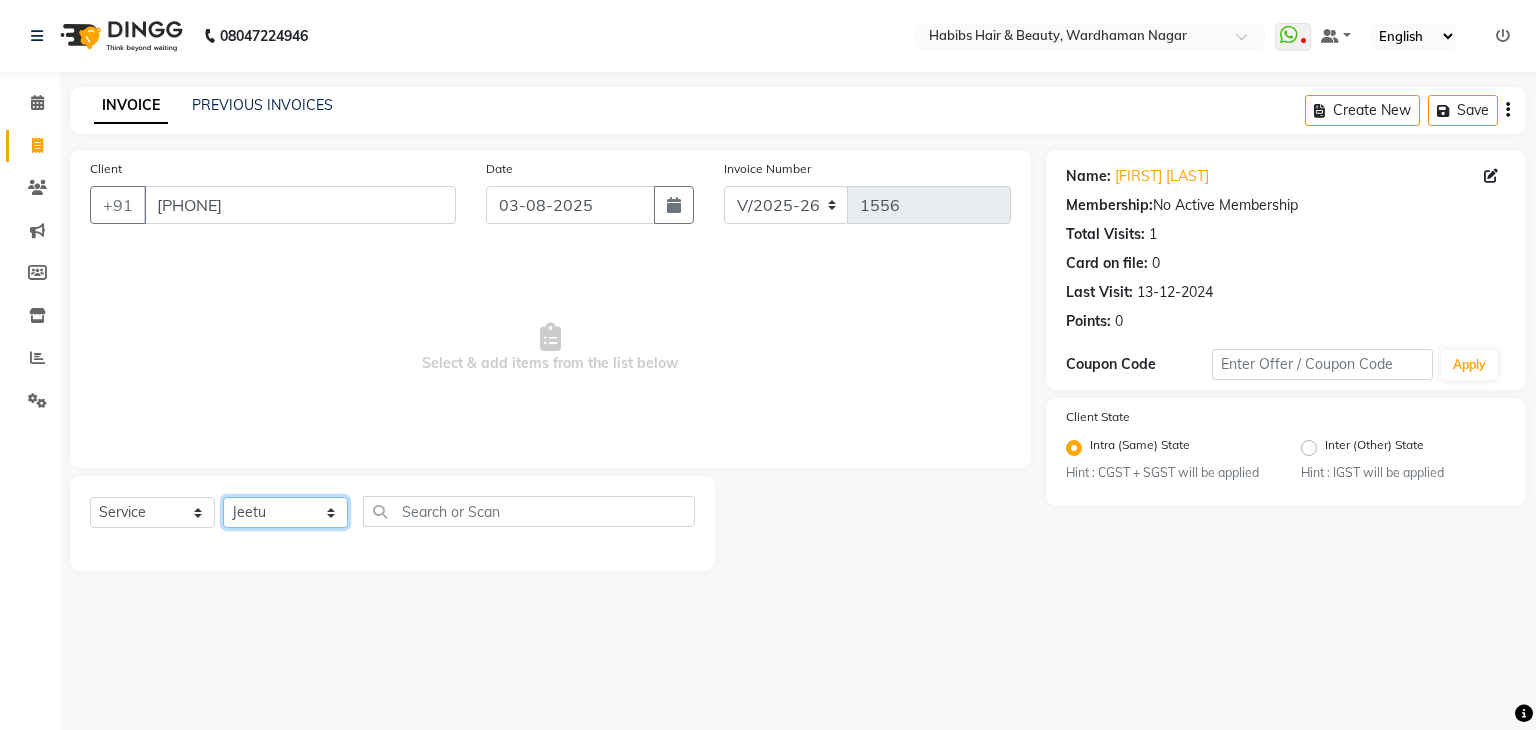click on "Select Stylist Admin Aman Gayatri Jeetu Mick Raj Rashmi Rasika Sarang" 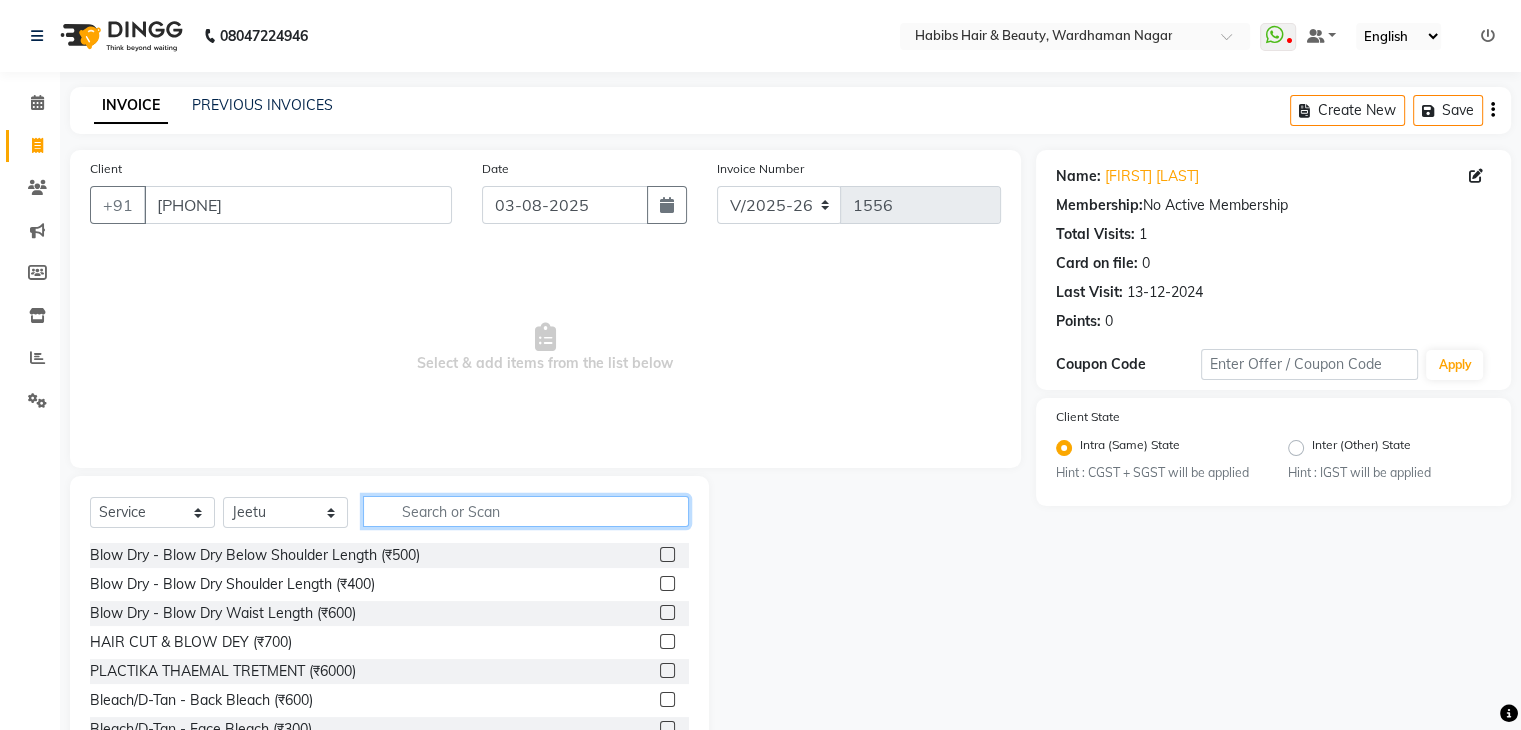 click 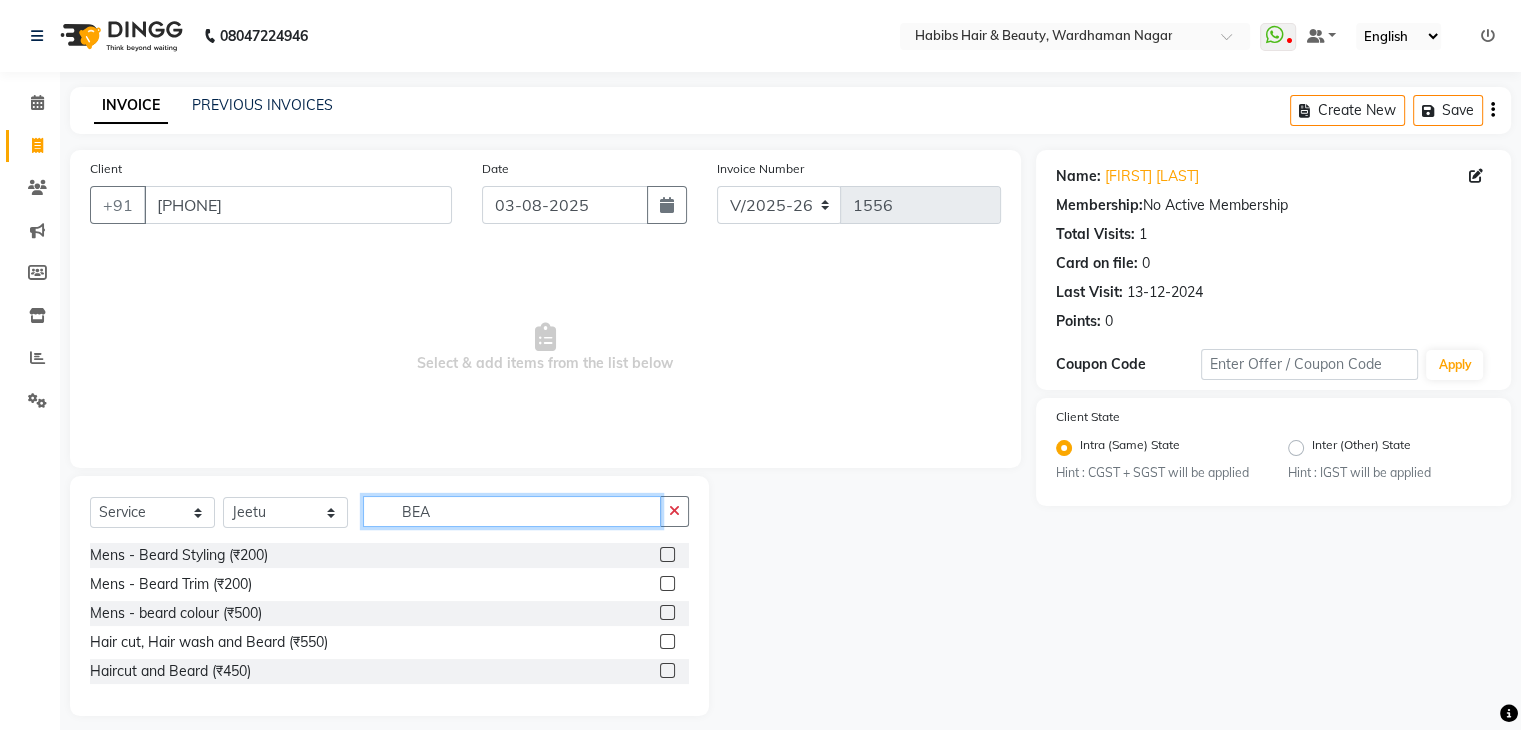 type on "BEA" 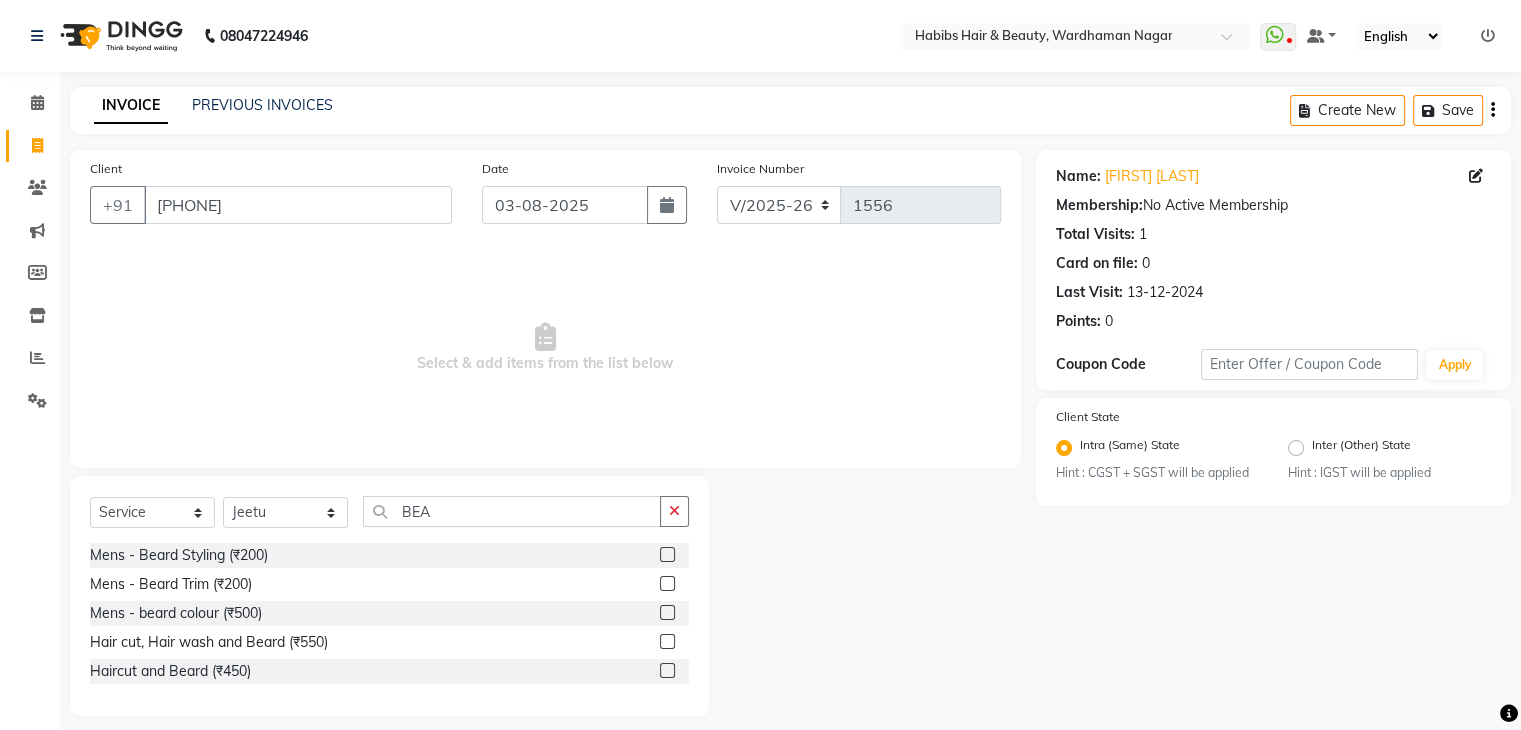 click 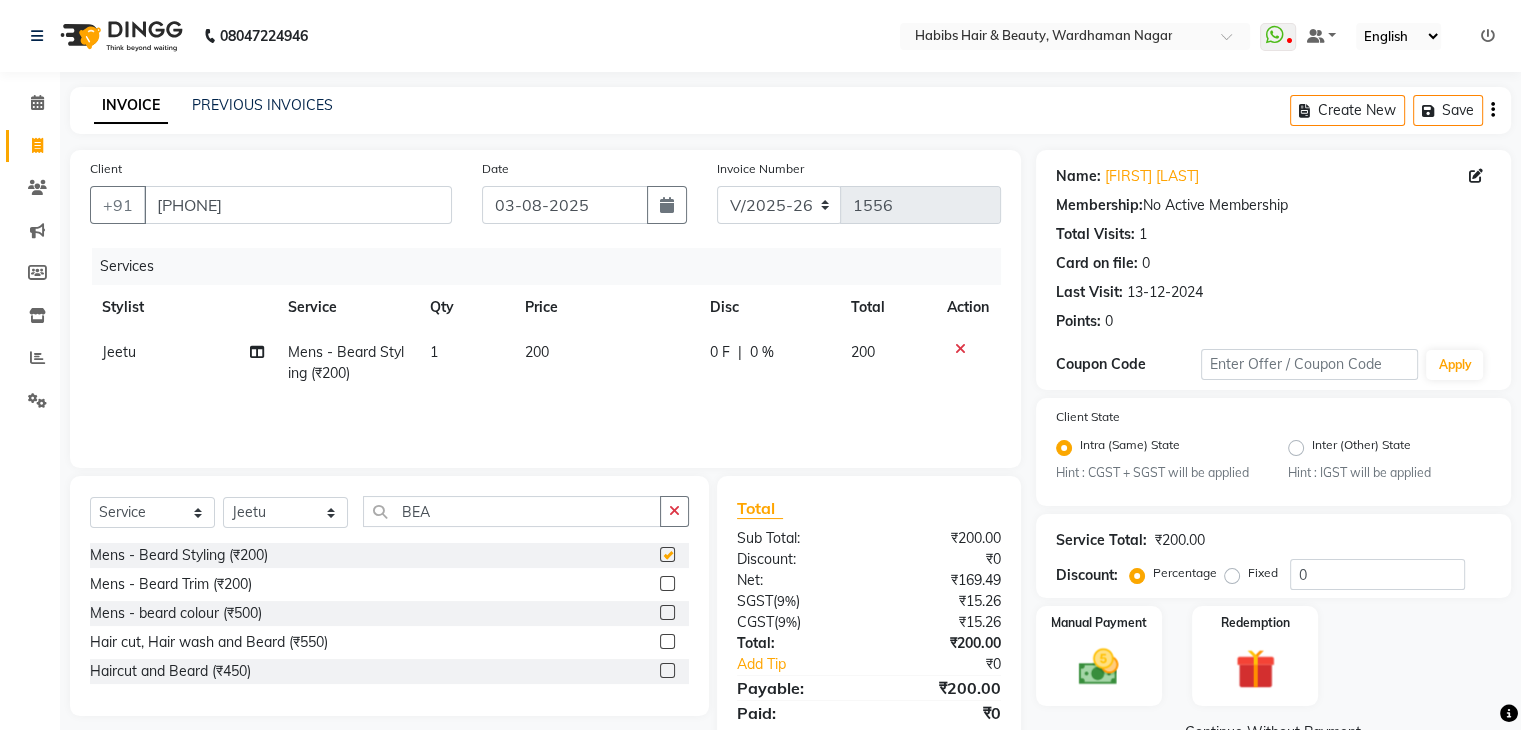 checkbox on "false" 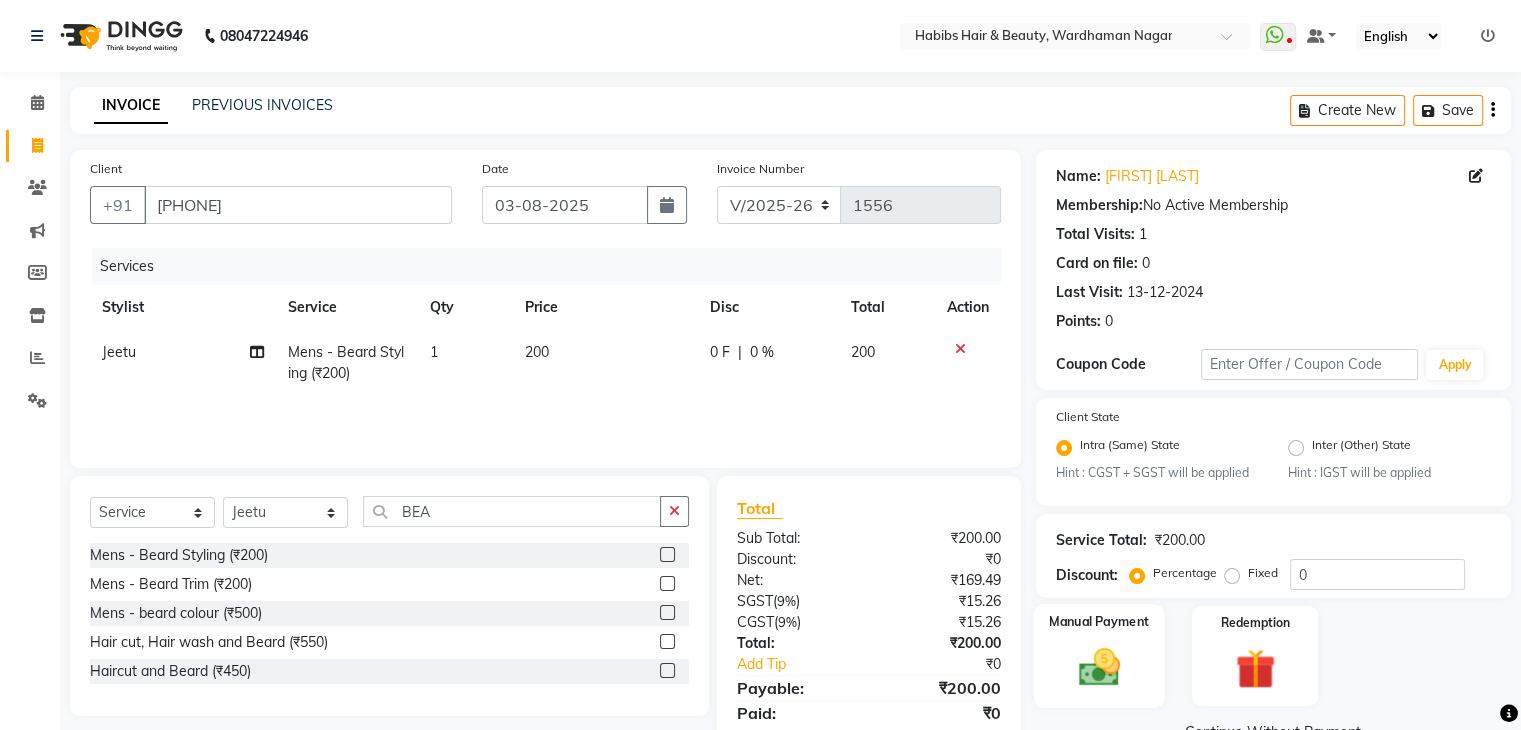 click 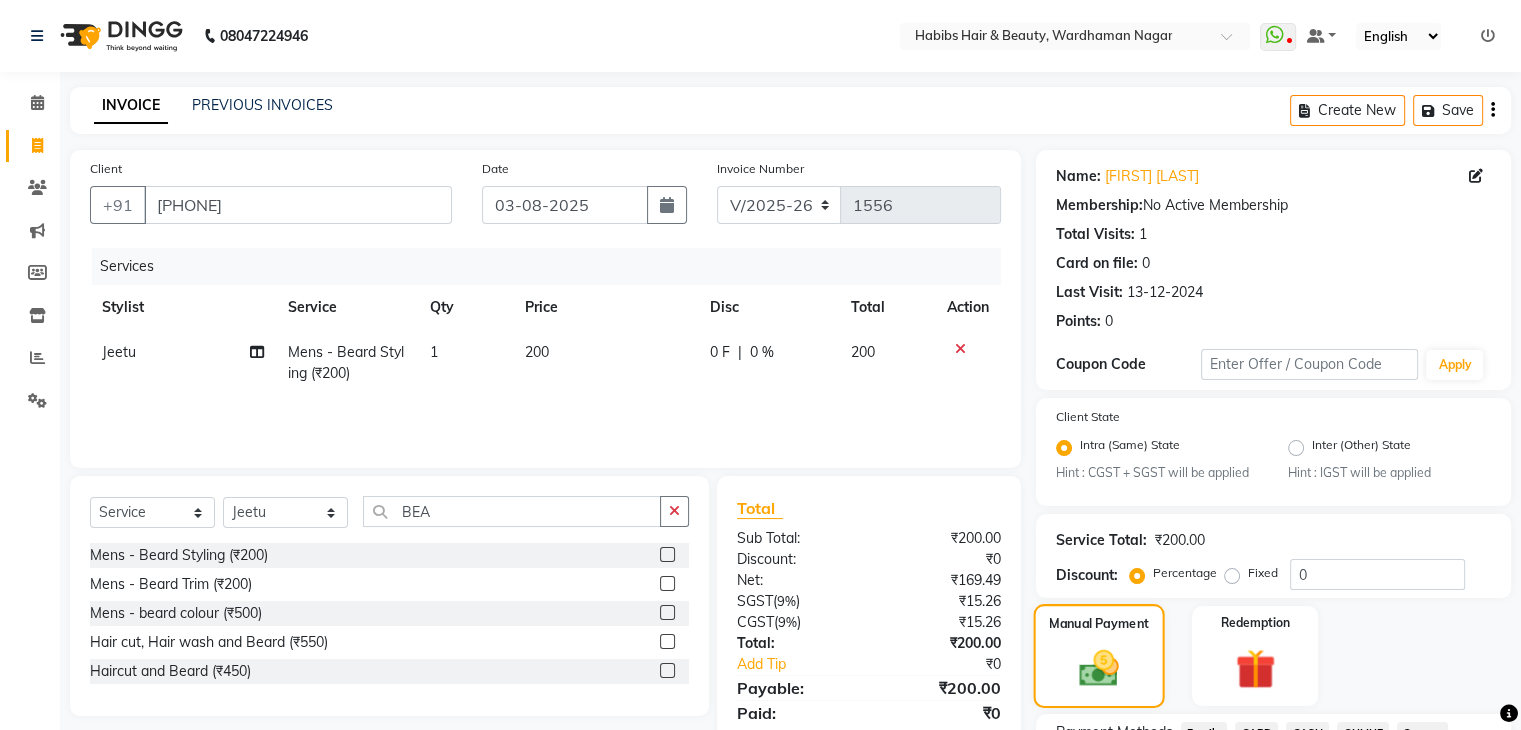 scroll, scrollTop: 172, scrollLeft: 0, axis: vertical 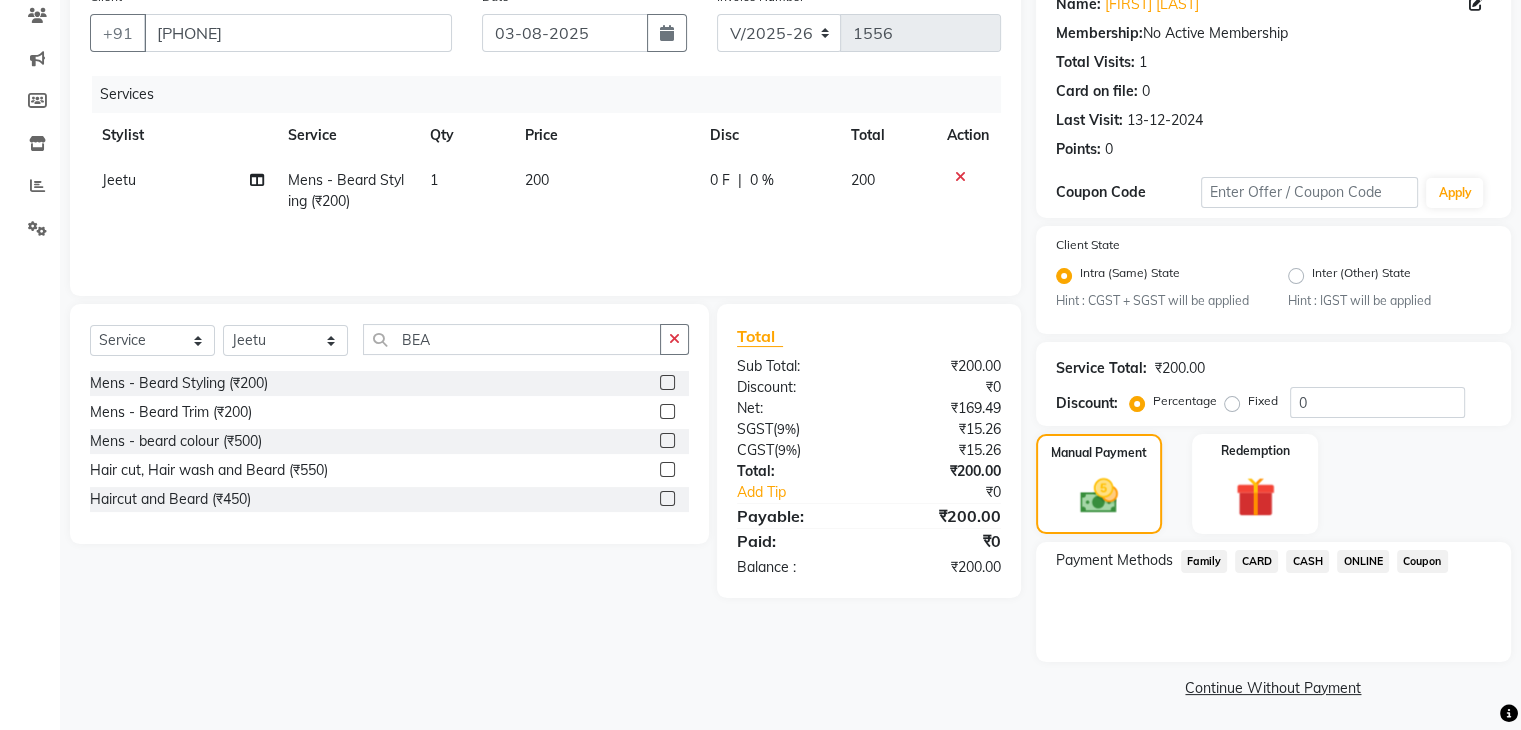 click on "CASH" 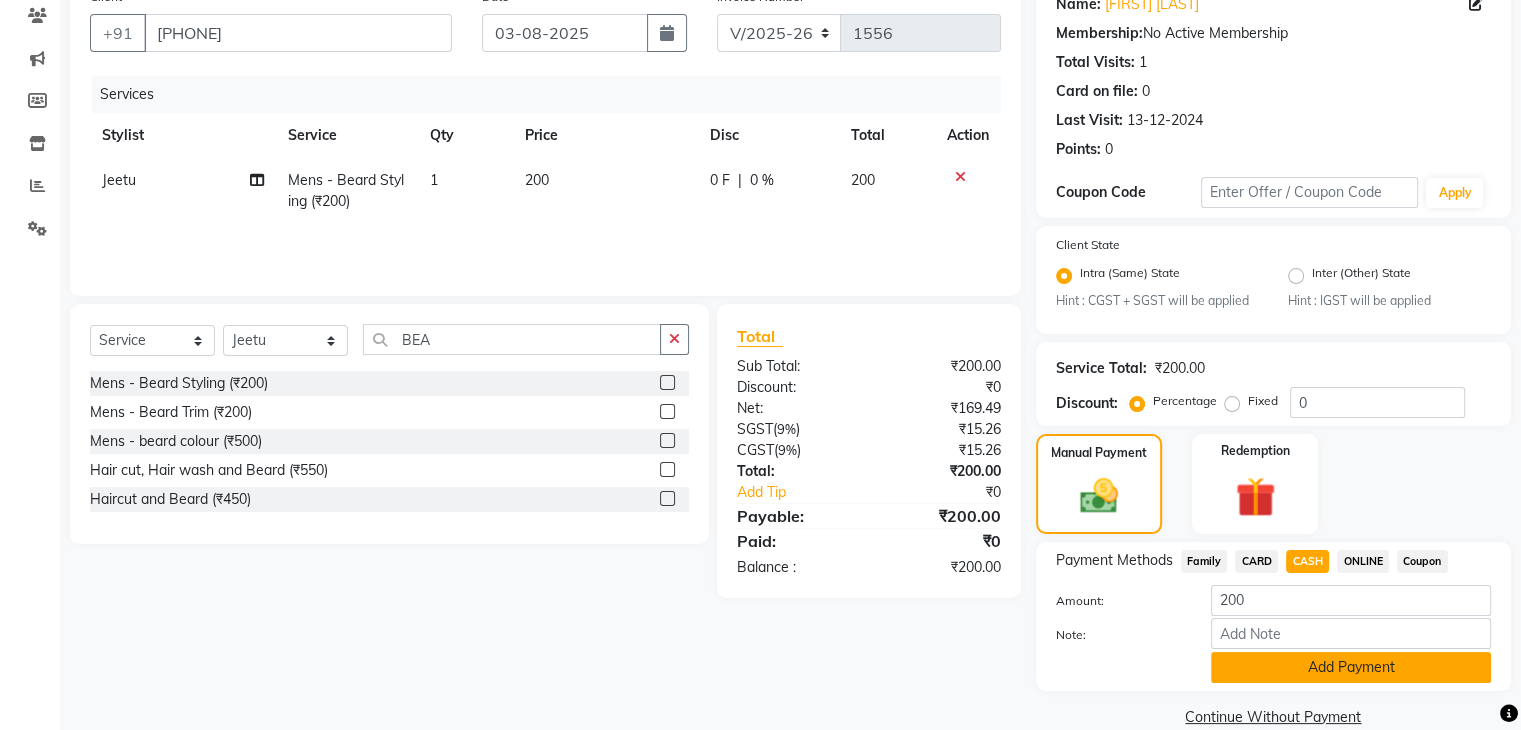click on "Add Payment" 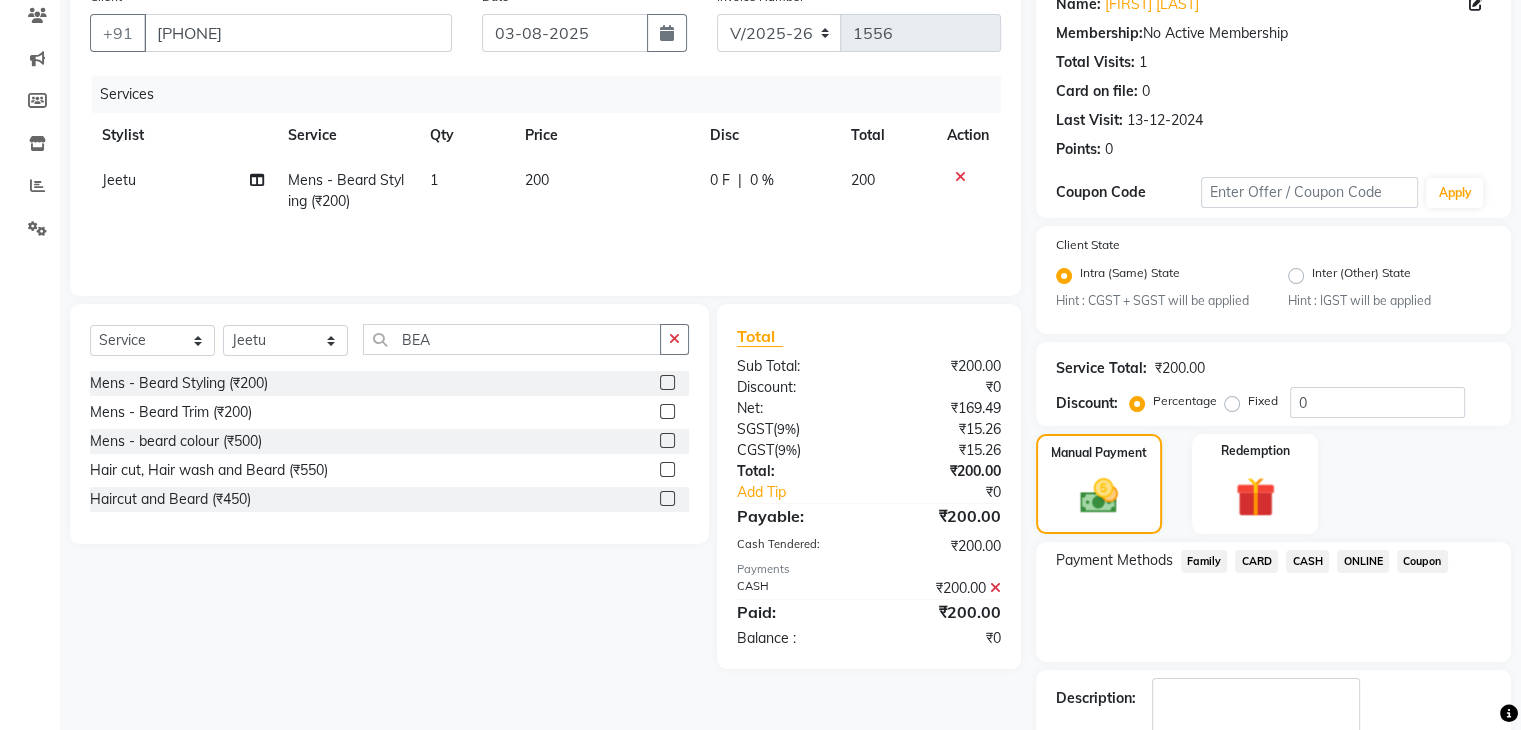 scroll, scrollTop: 289, scrollLeft: 0, axis: vertical 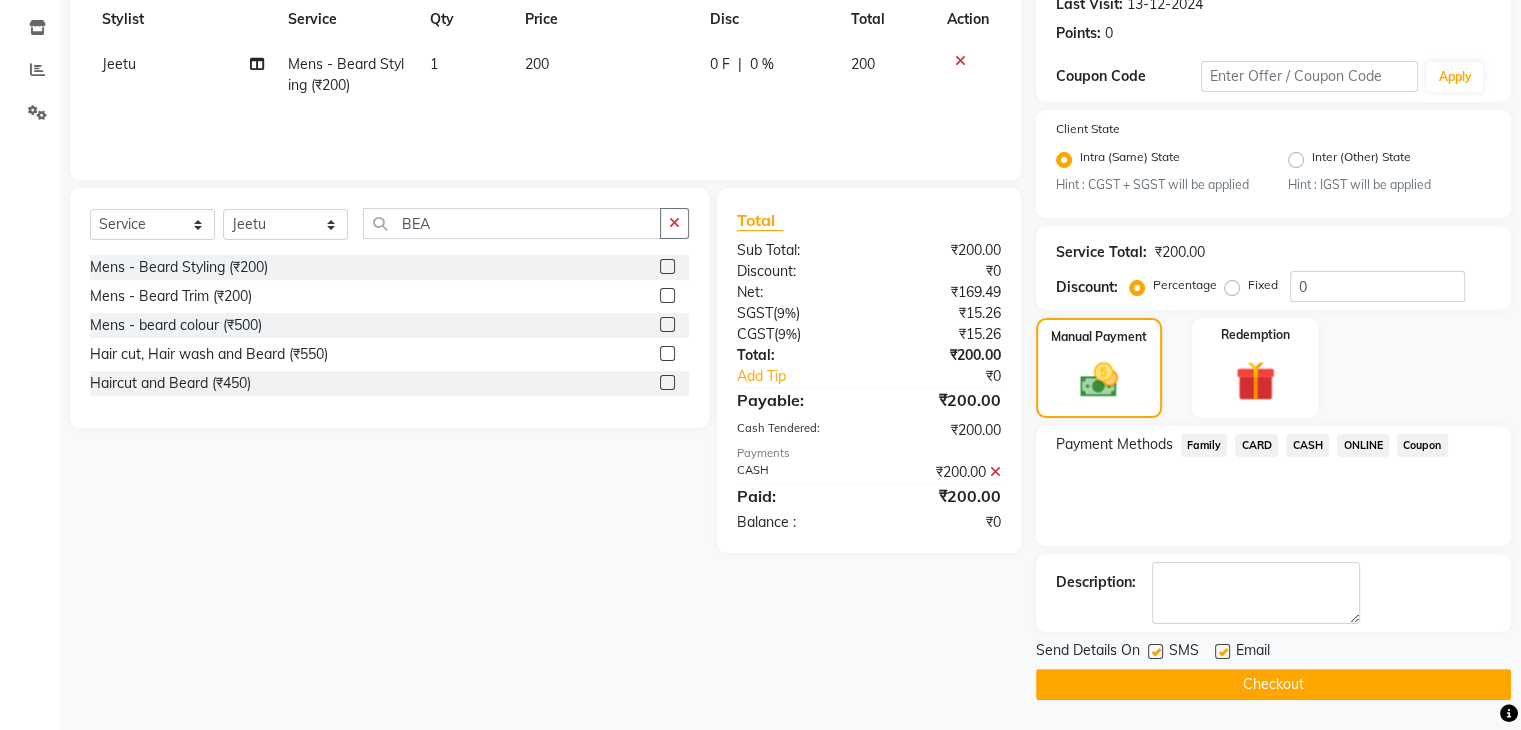 click on "Checkout" 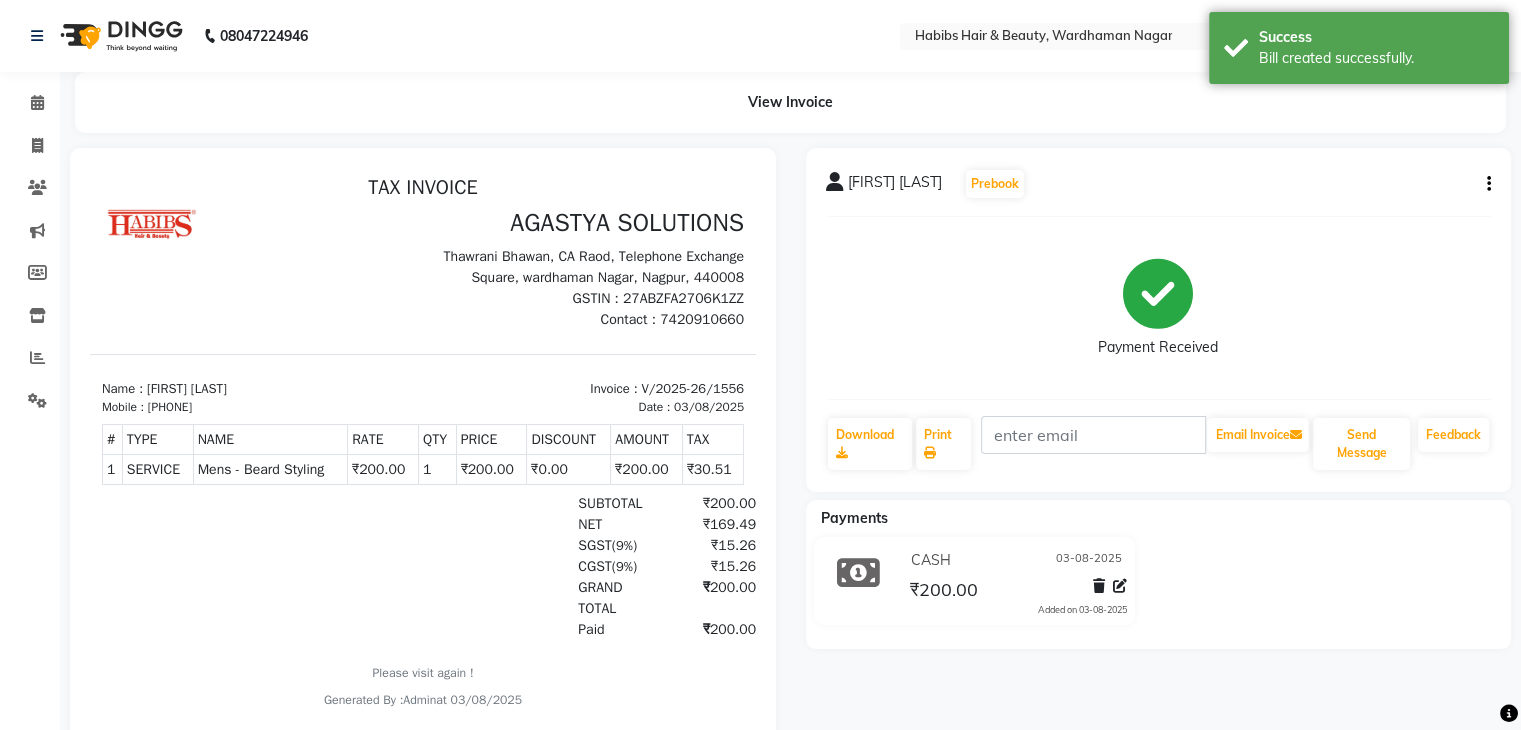 scroll, scrollTop: 0, scrollLeft: 0, axis: both 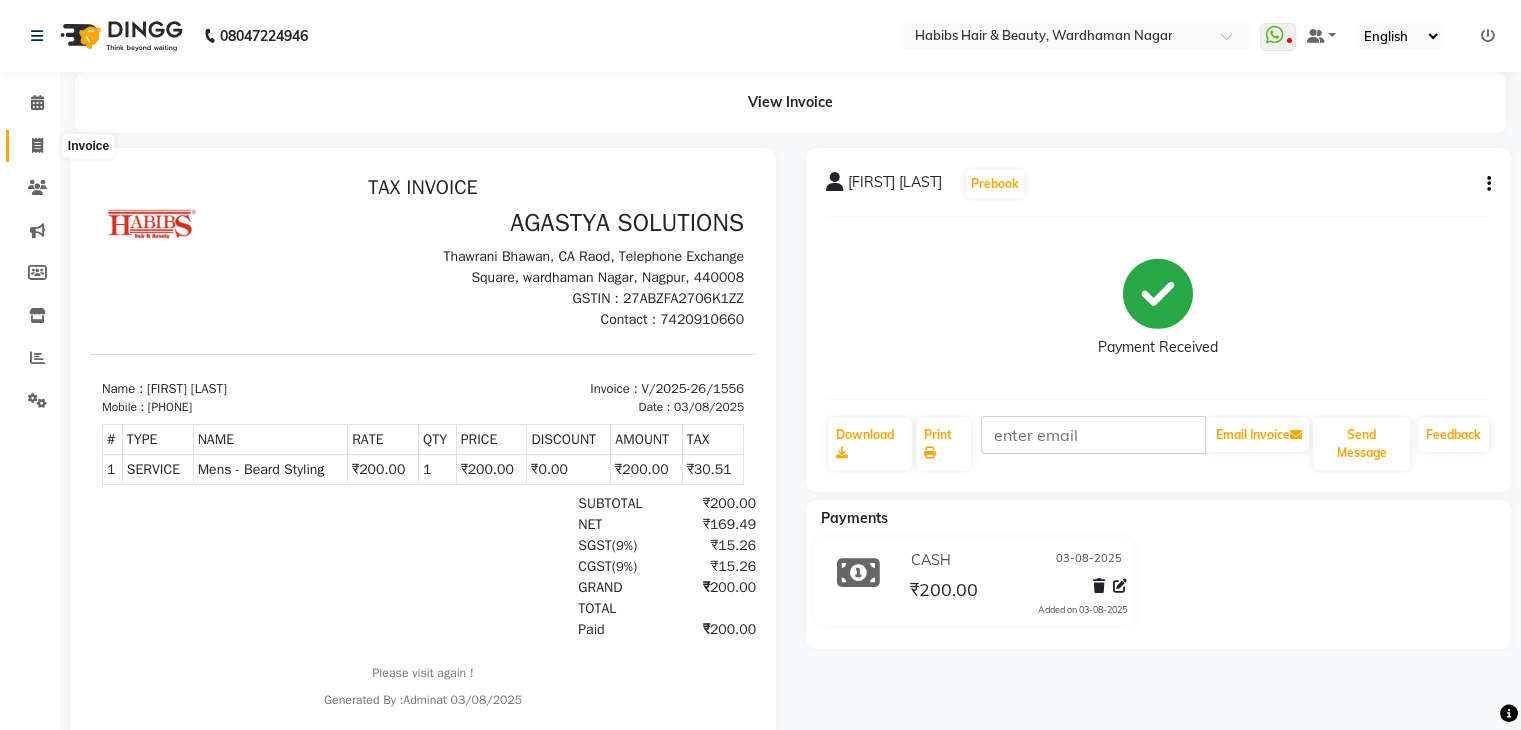 click 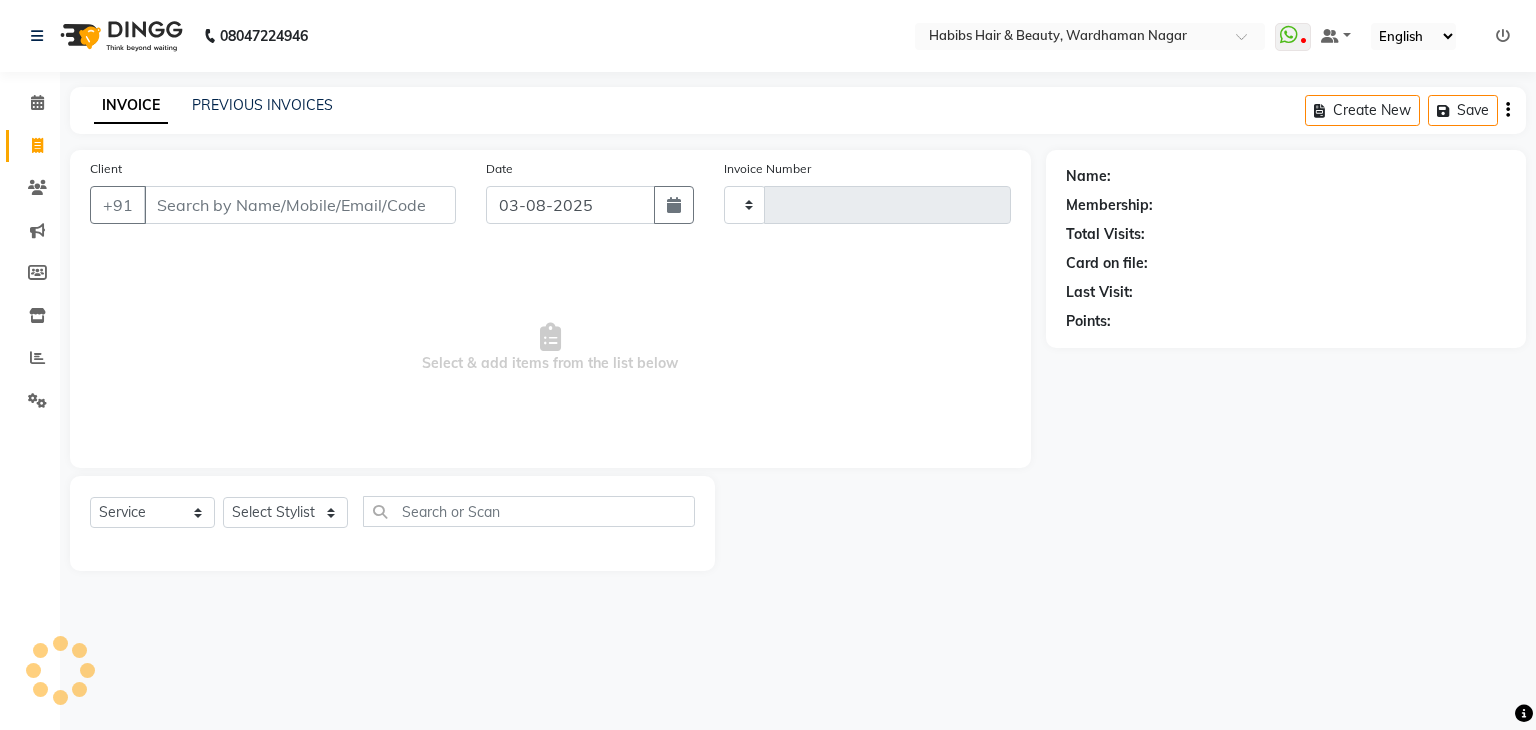 type on "1557" 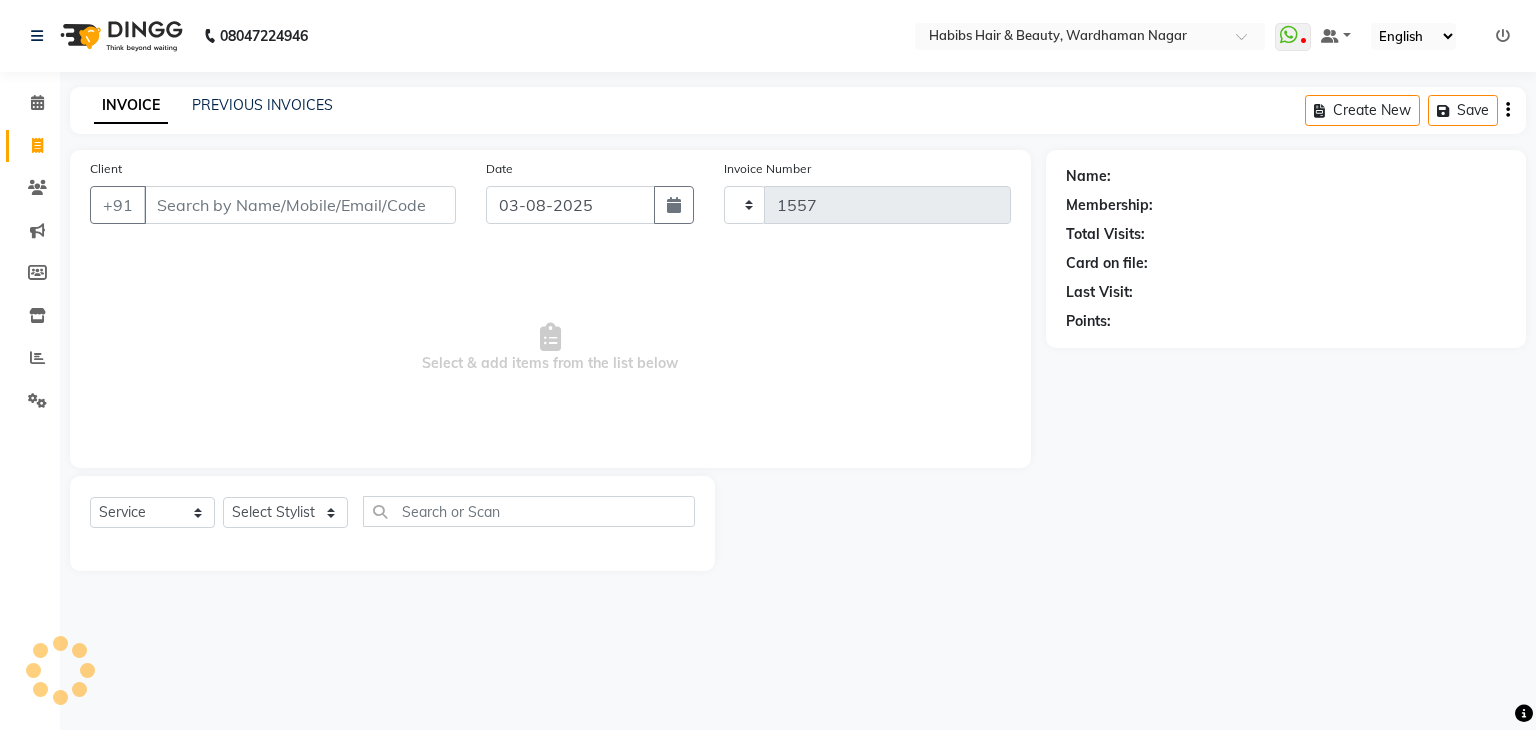 select on "3714" 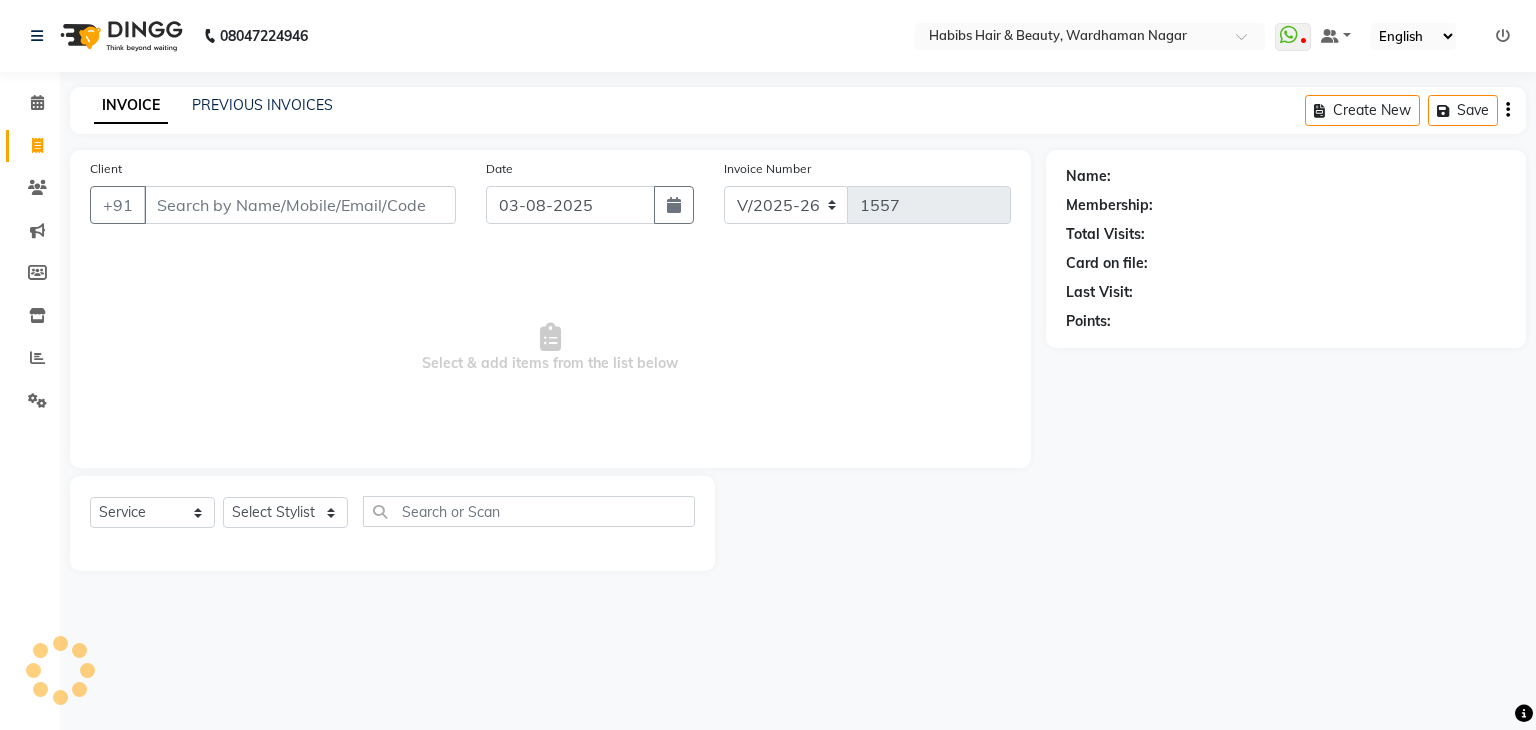 click on "Client" at bounding box center [300, 205] 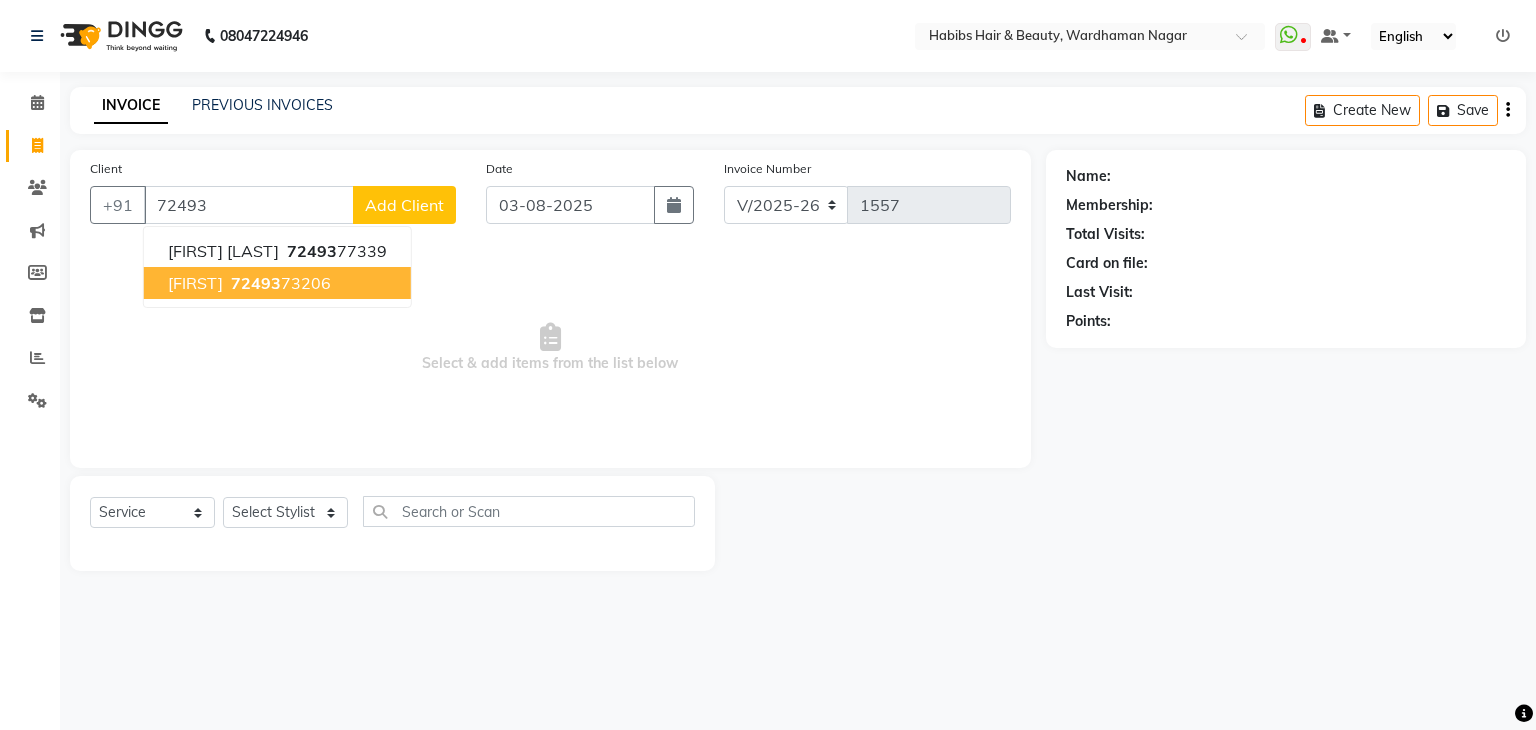 click on "TANUSHRI" at bounding box center [195, 283] 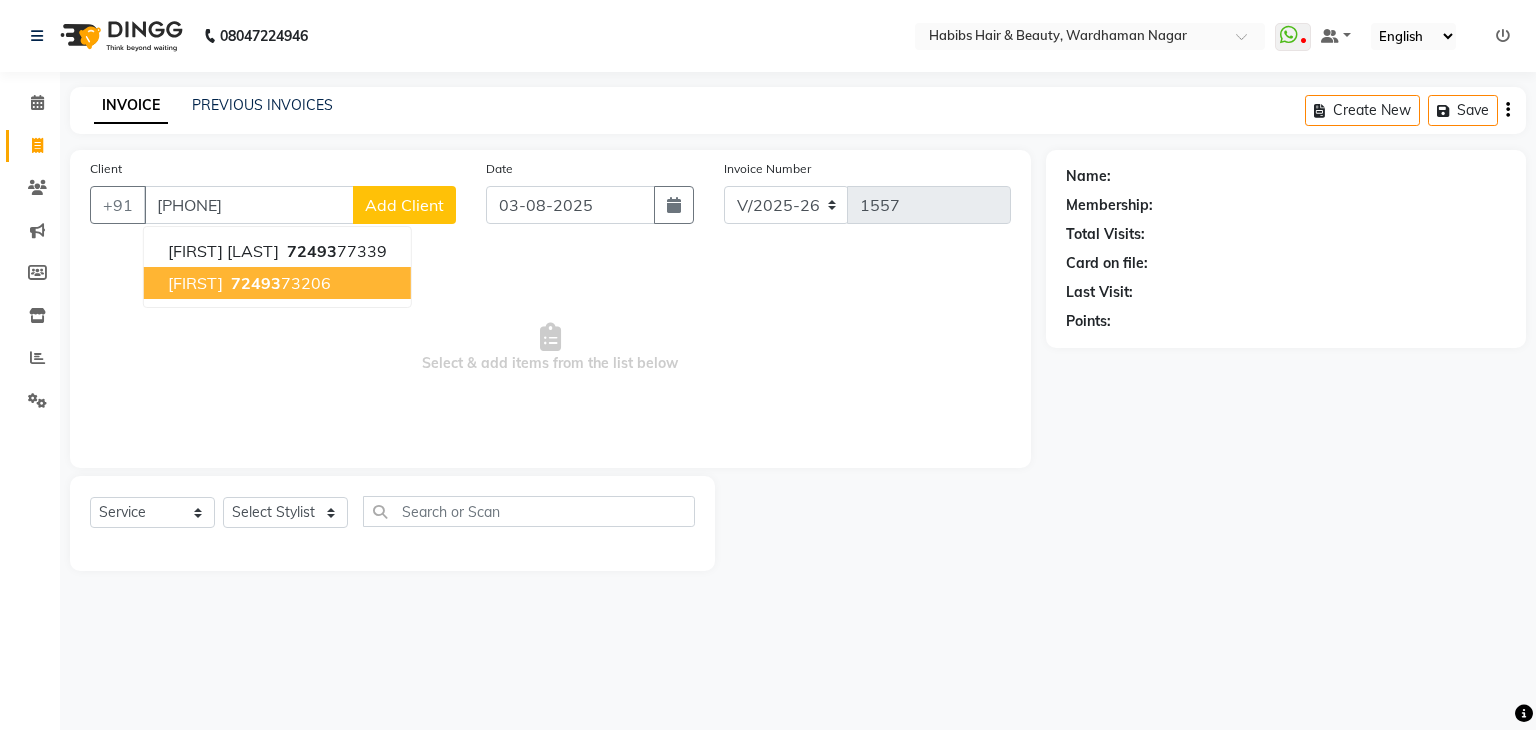 type on "7249373206" 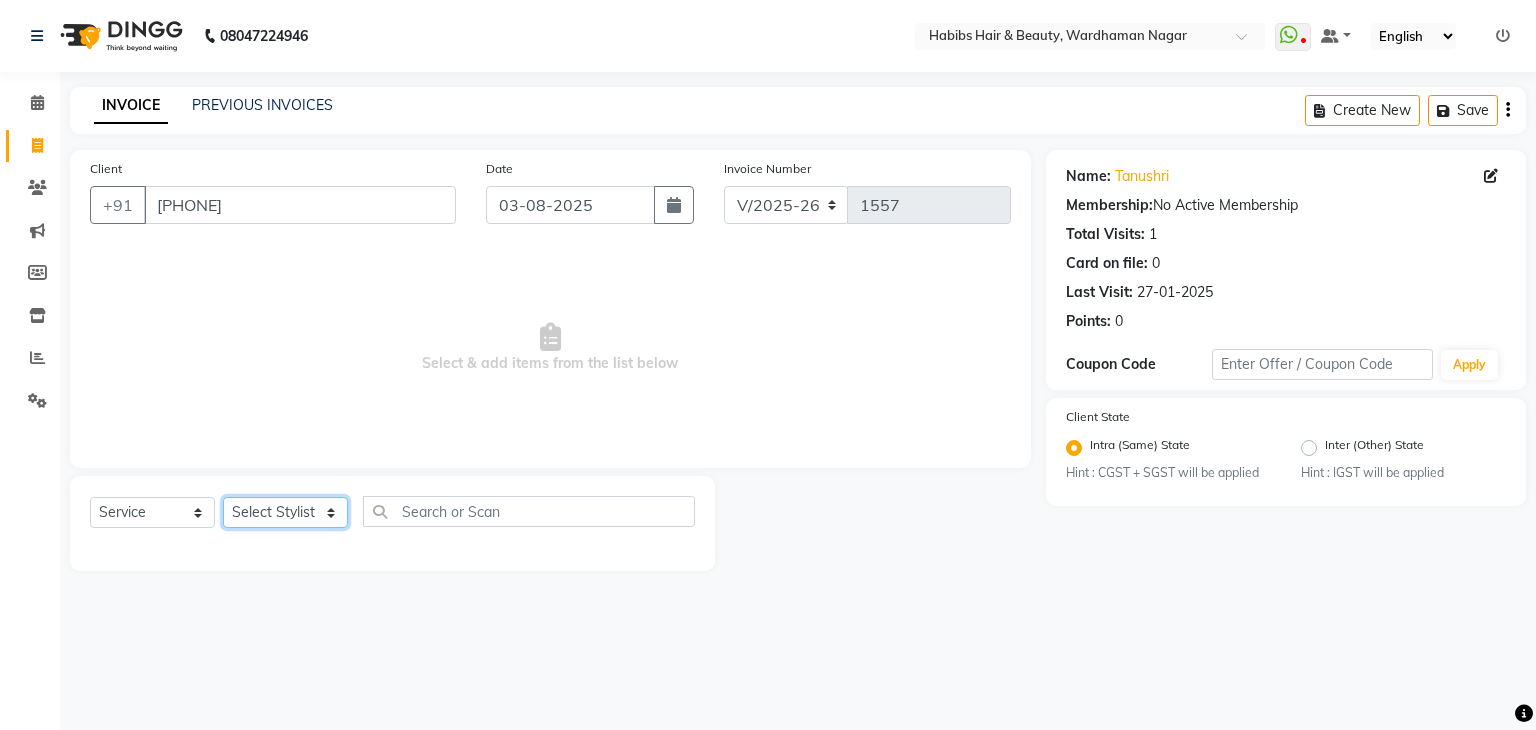 click on "Select Stylist Admin Aman Gayatri Jeetu Mick Raj Rashmi Rasika Sarang" 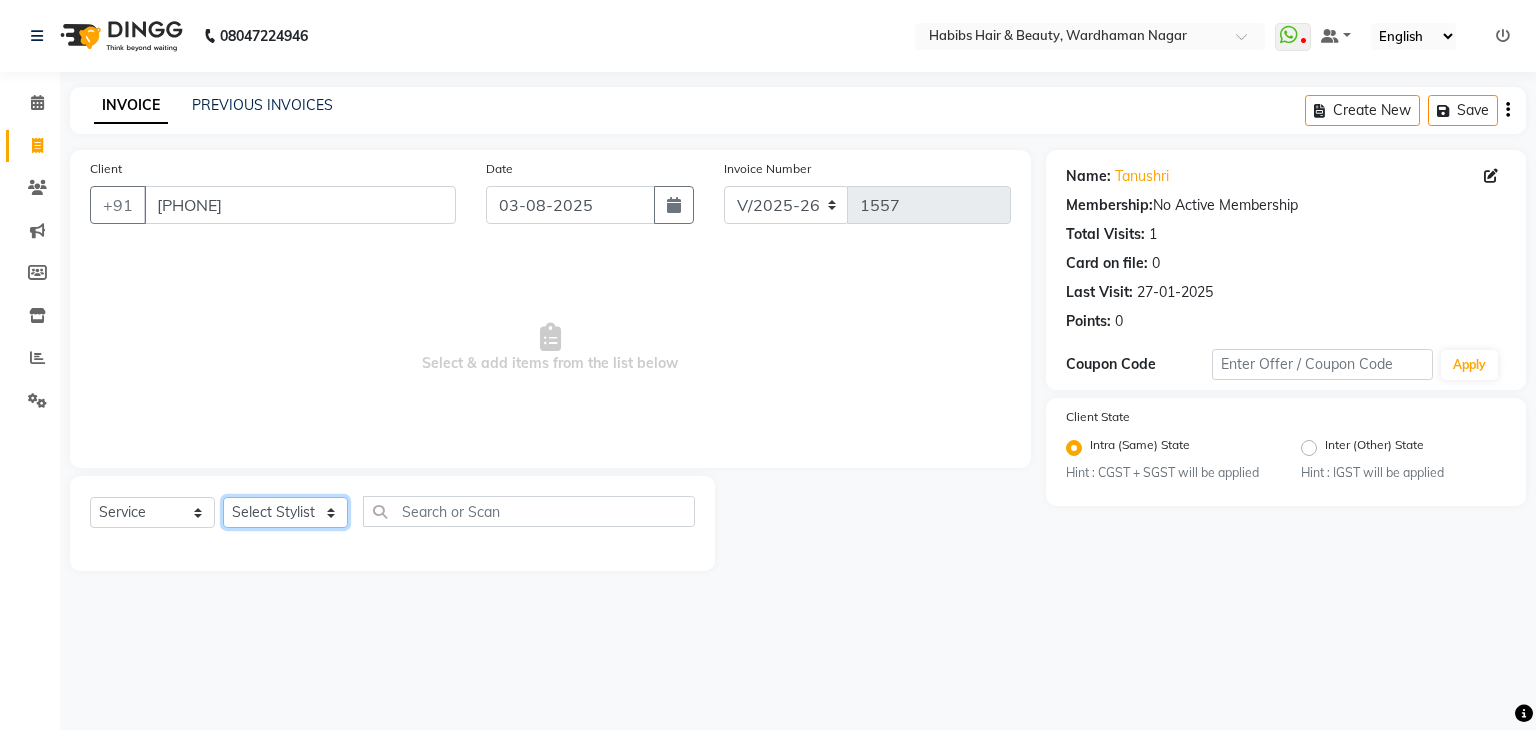 select on "83345" 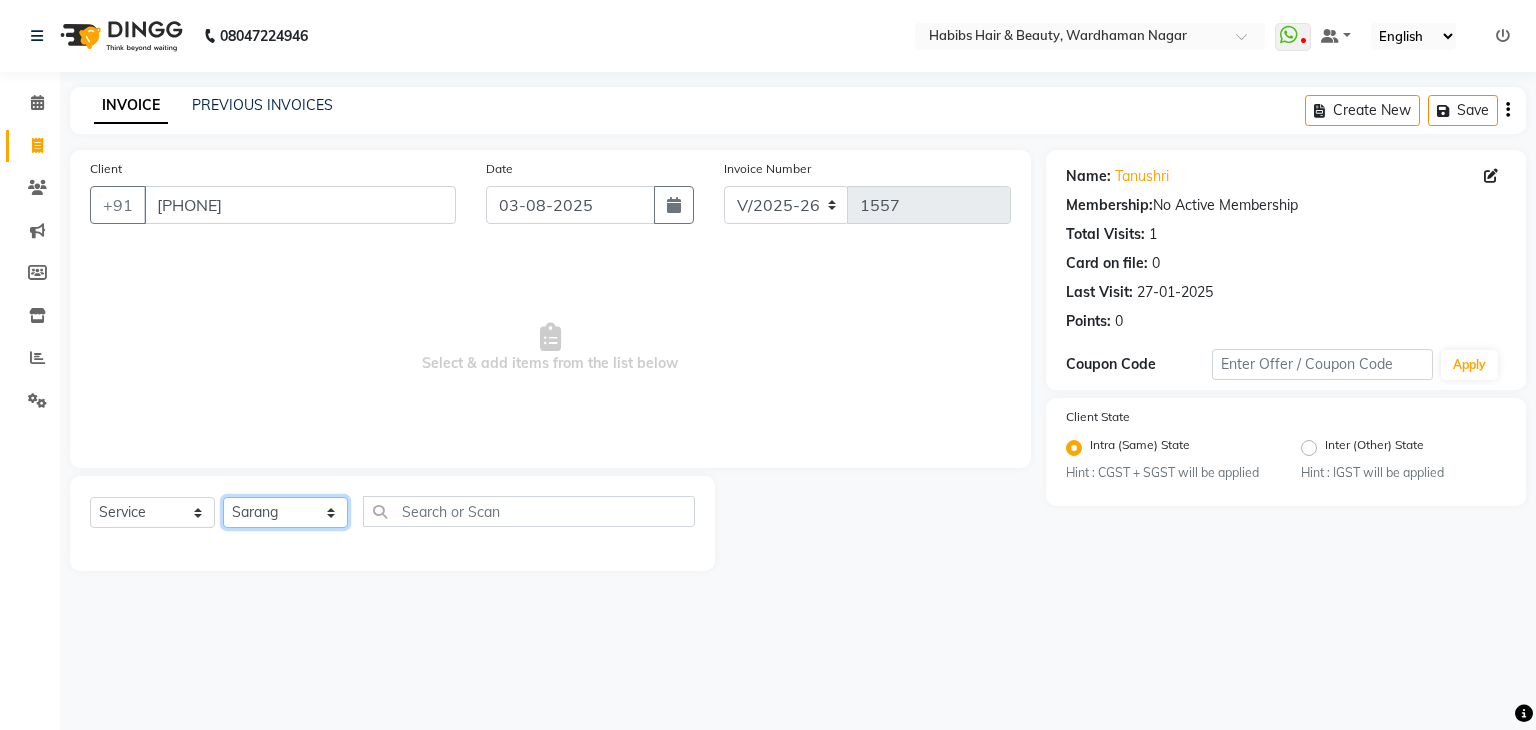 click on "Select Stylist Admin Aman Gayatri Jeetu Mick Raj Rashmi Rasika Sarang" 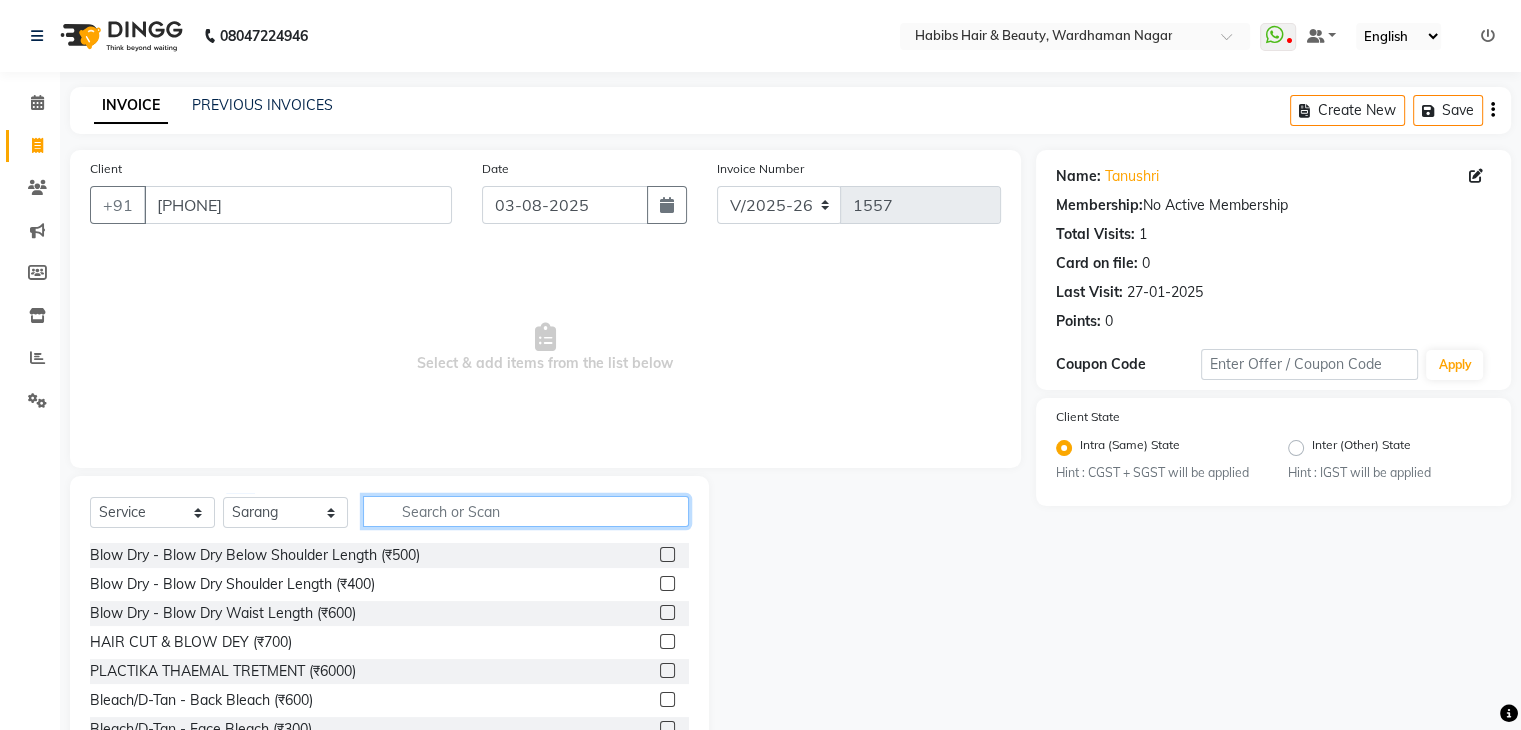 click 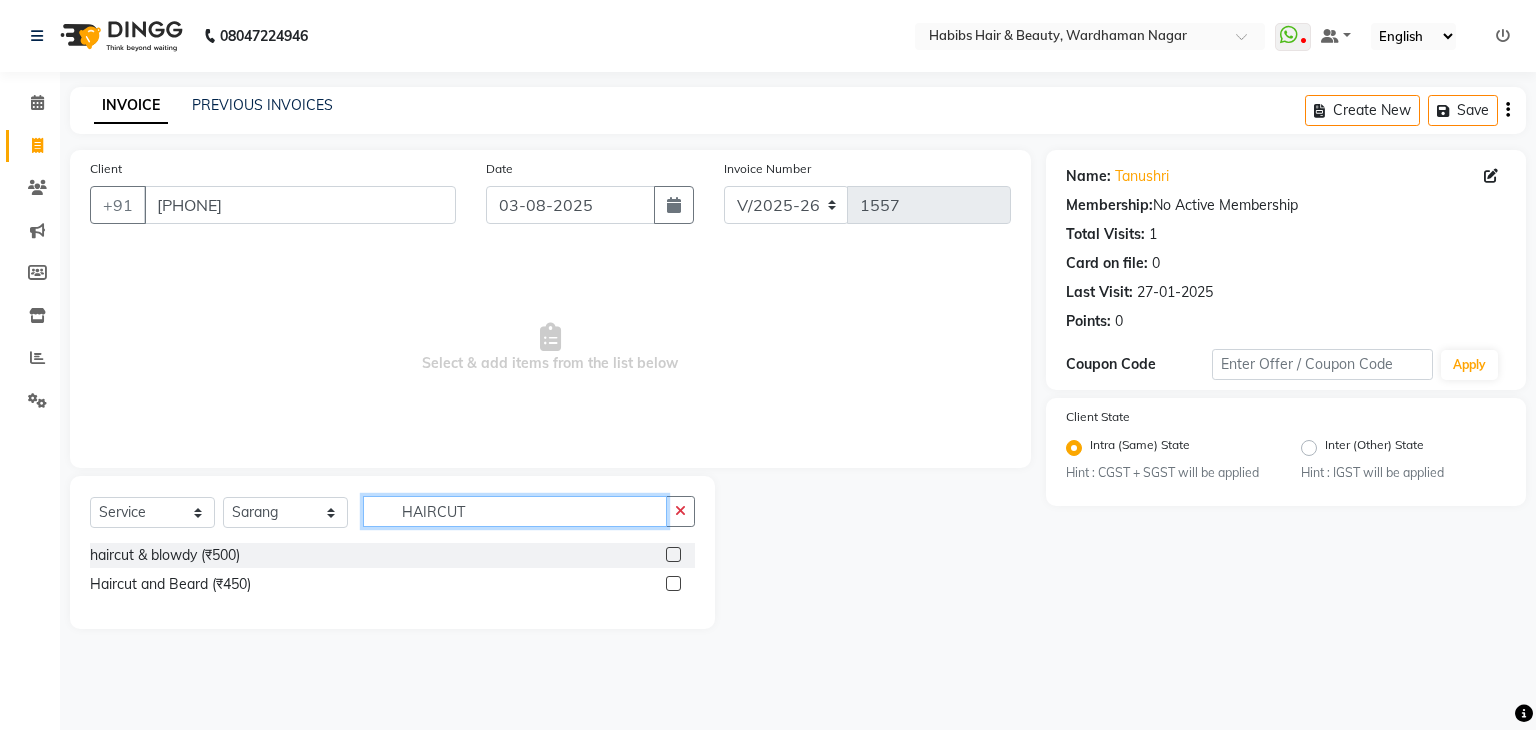 click on "HAIRCUT" 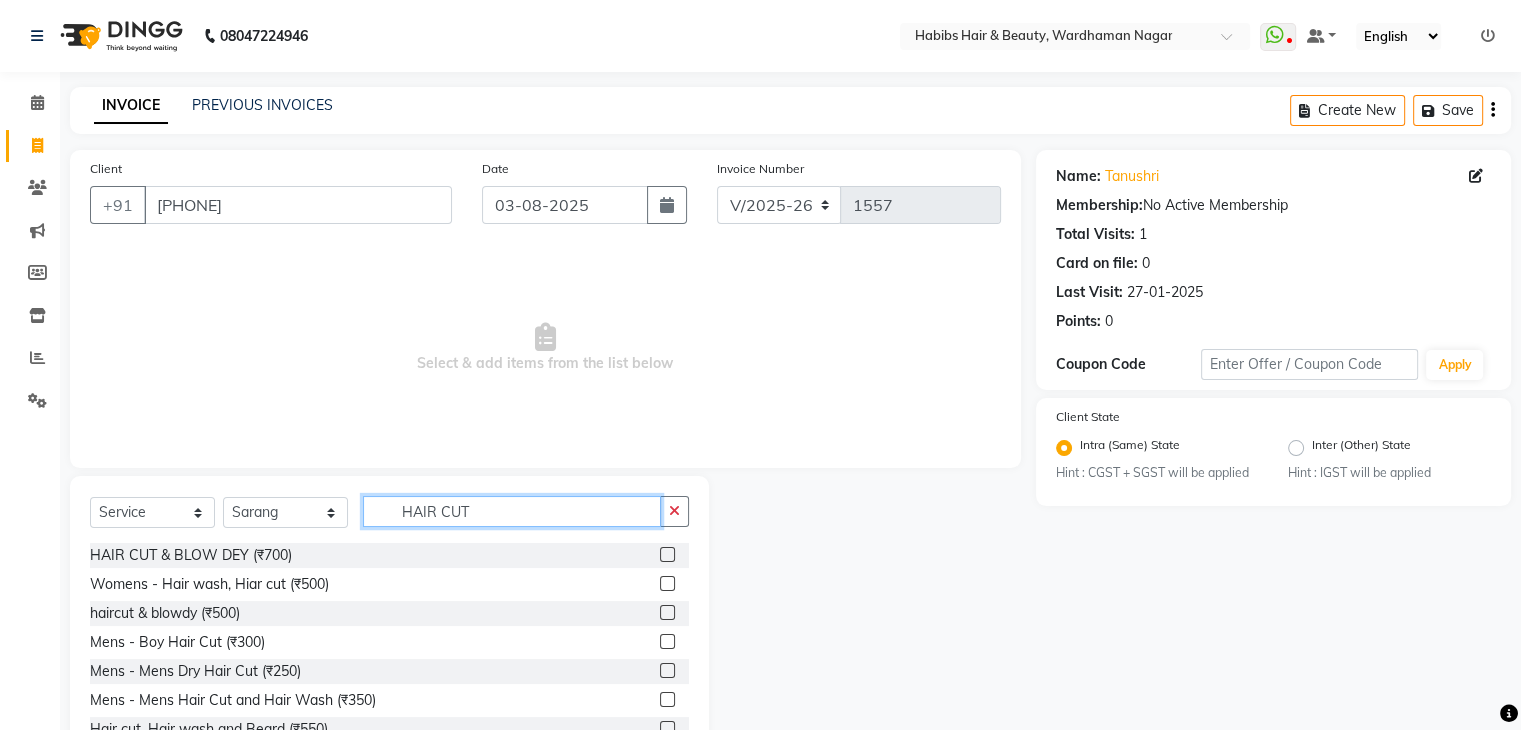 scroll, scrollTop: 72, scrollLeft: 0, axis: vertical 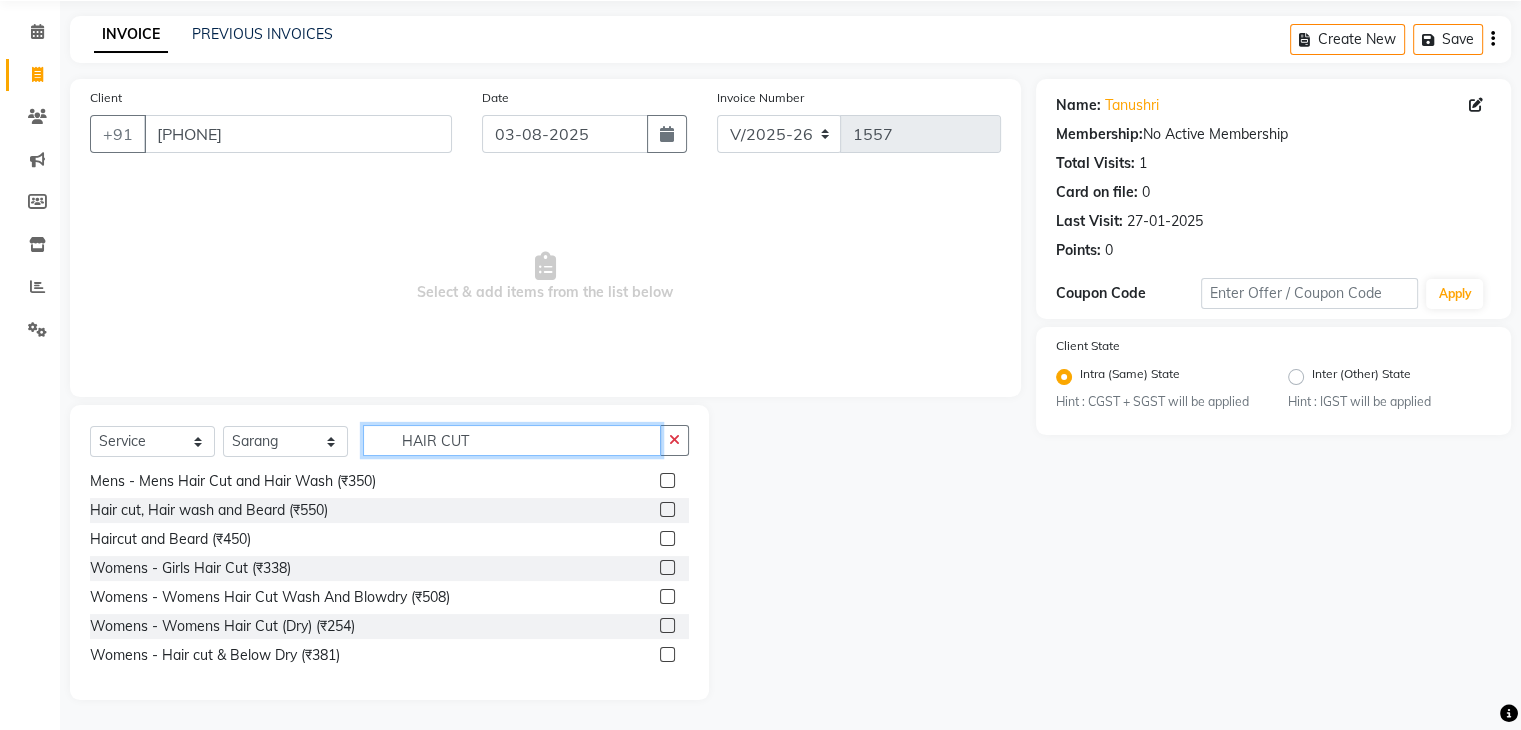 type on "HAIR CUT" 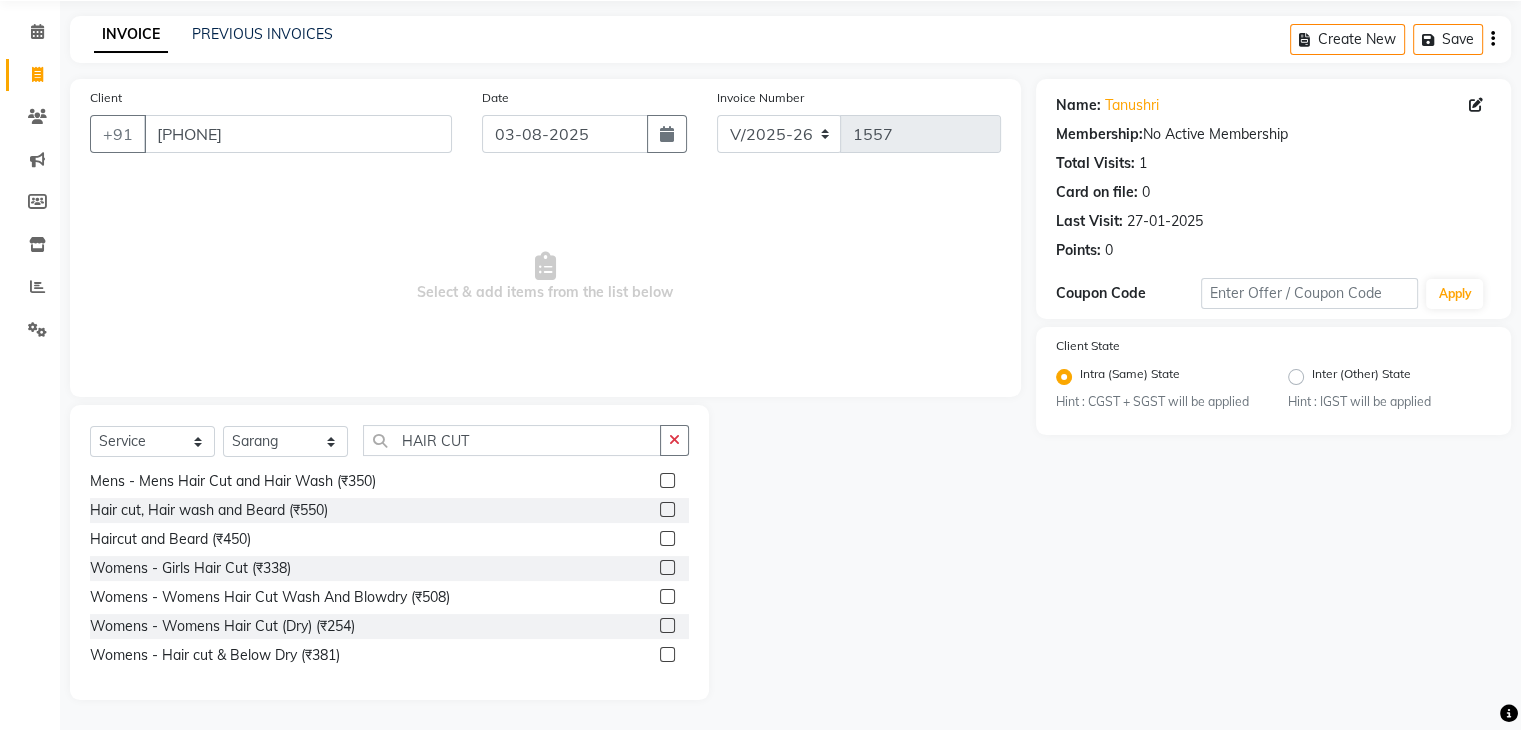 click 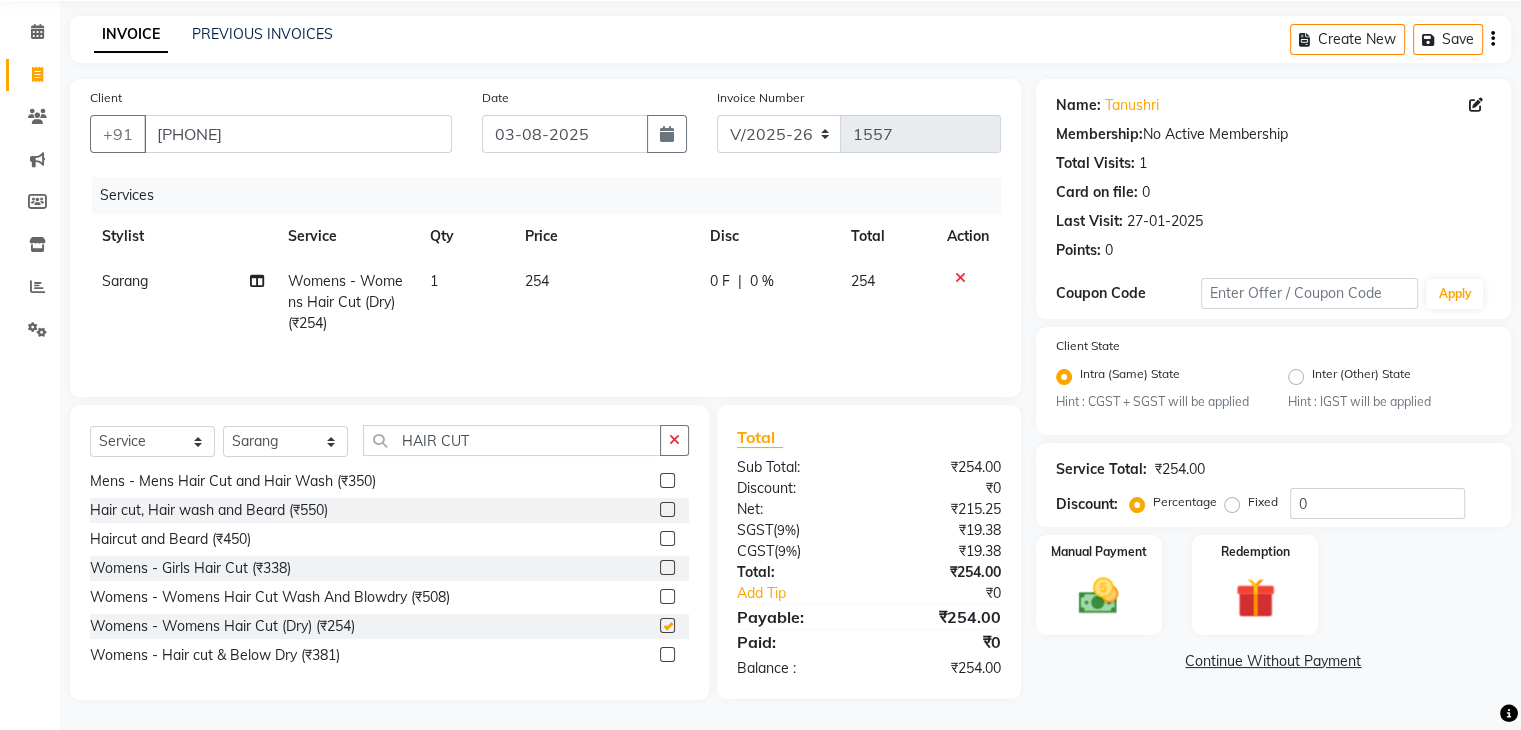 checkbox on "false" 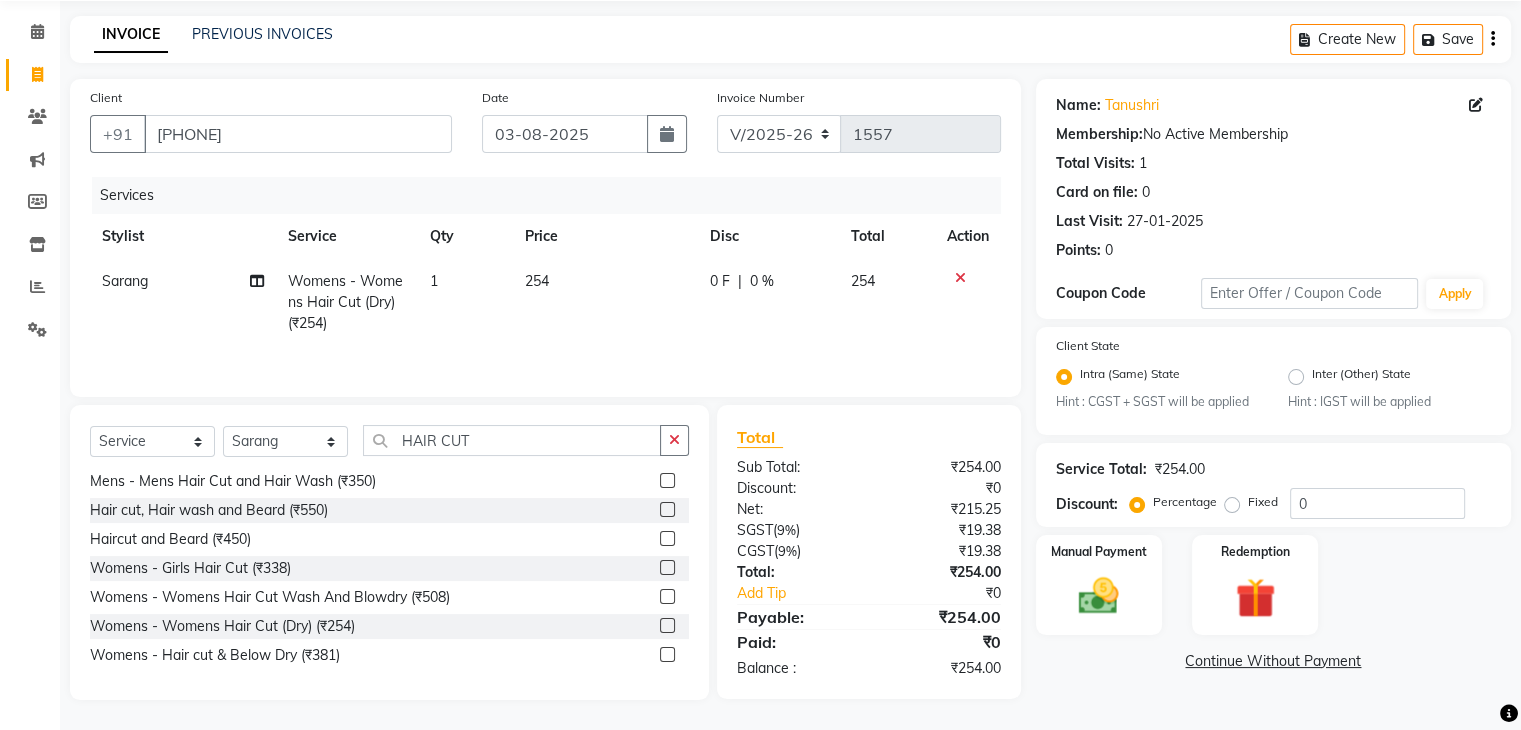 click on "254" 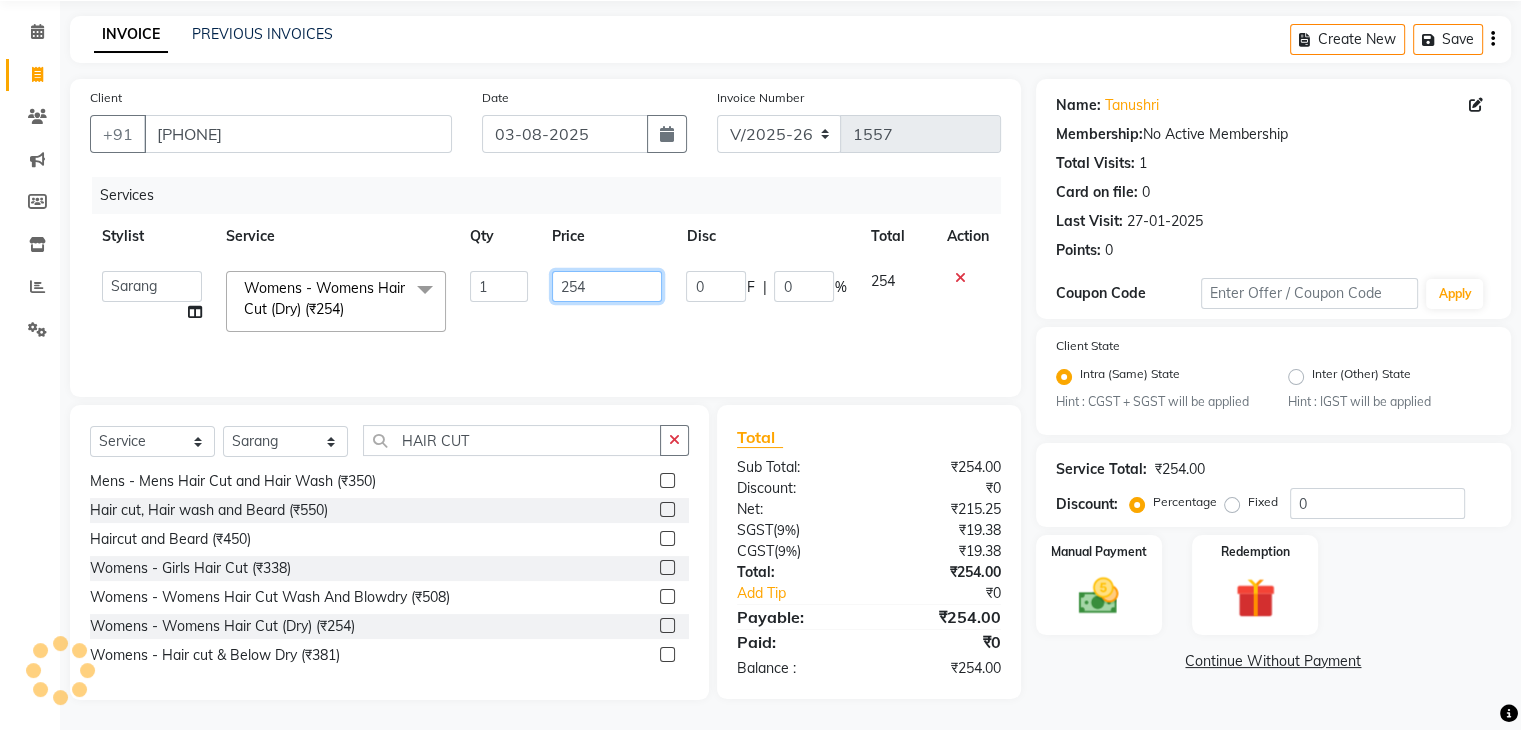 click on "254" 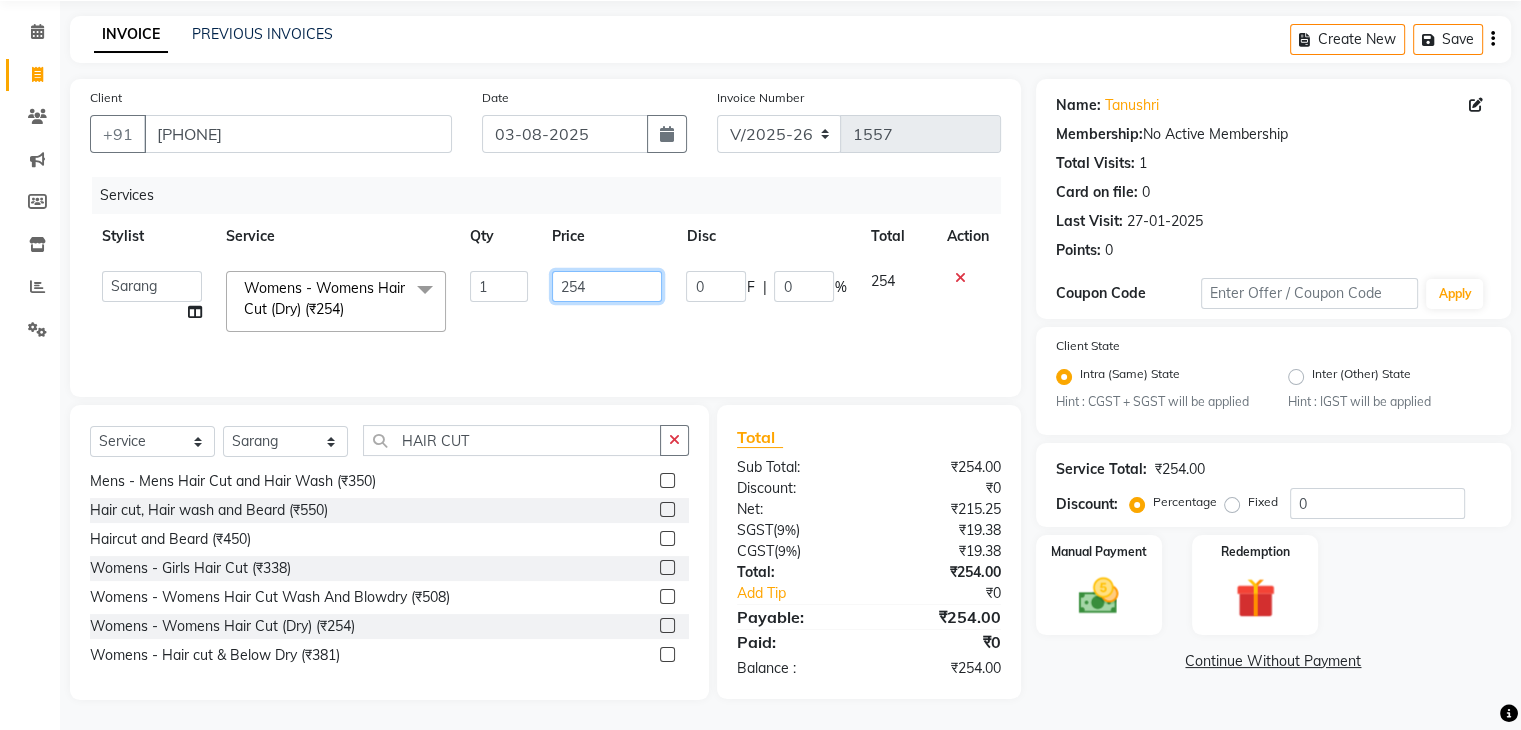 click on "254" 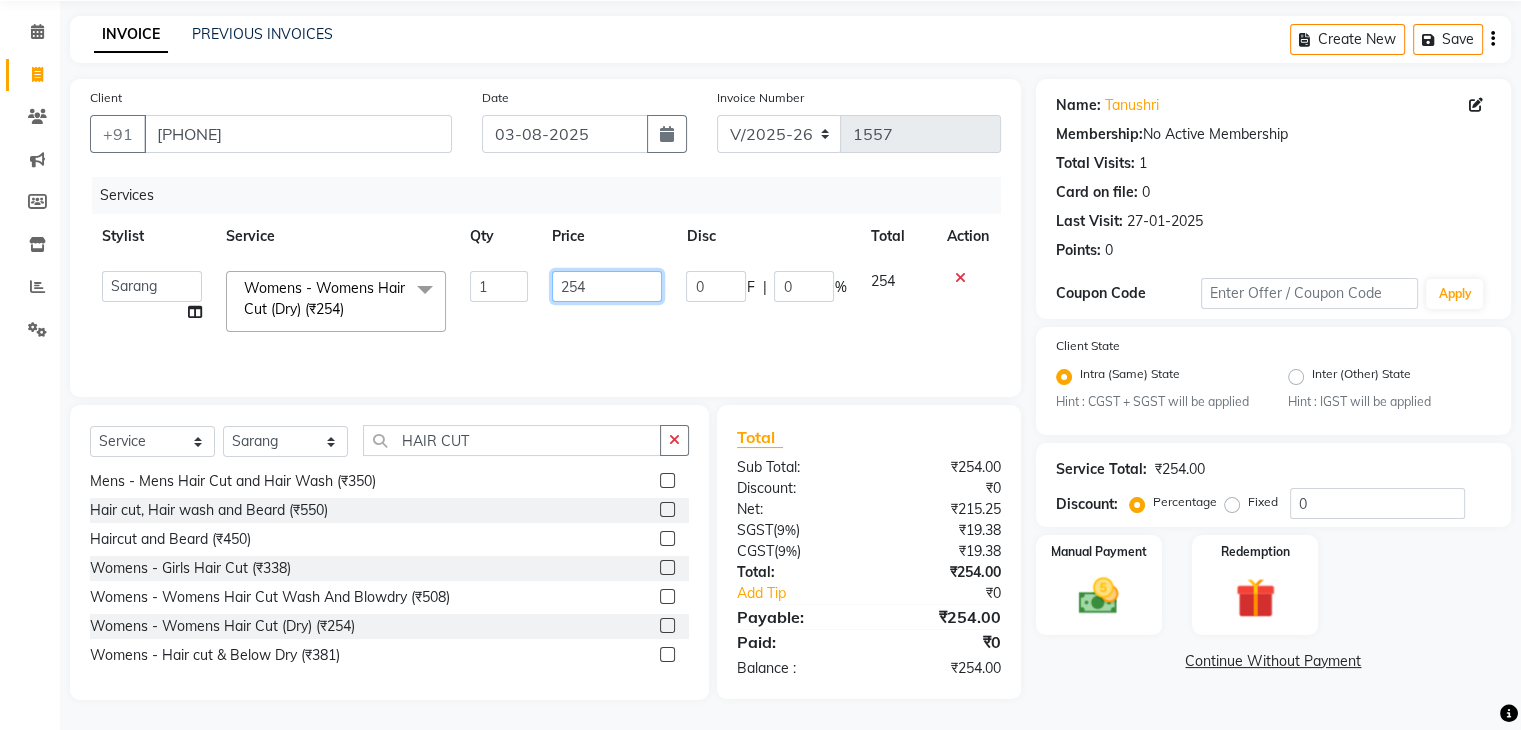 click on "254" 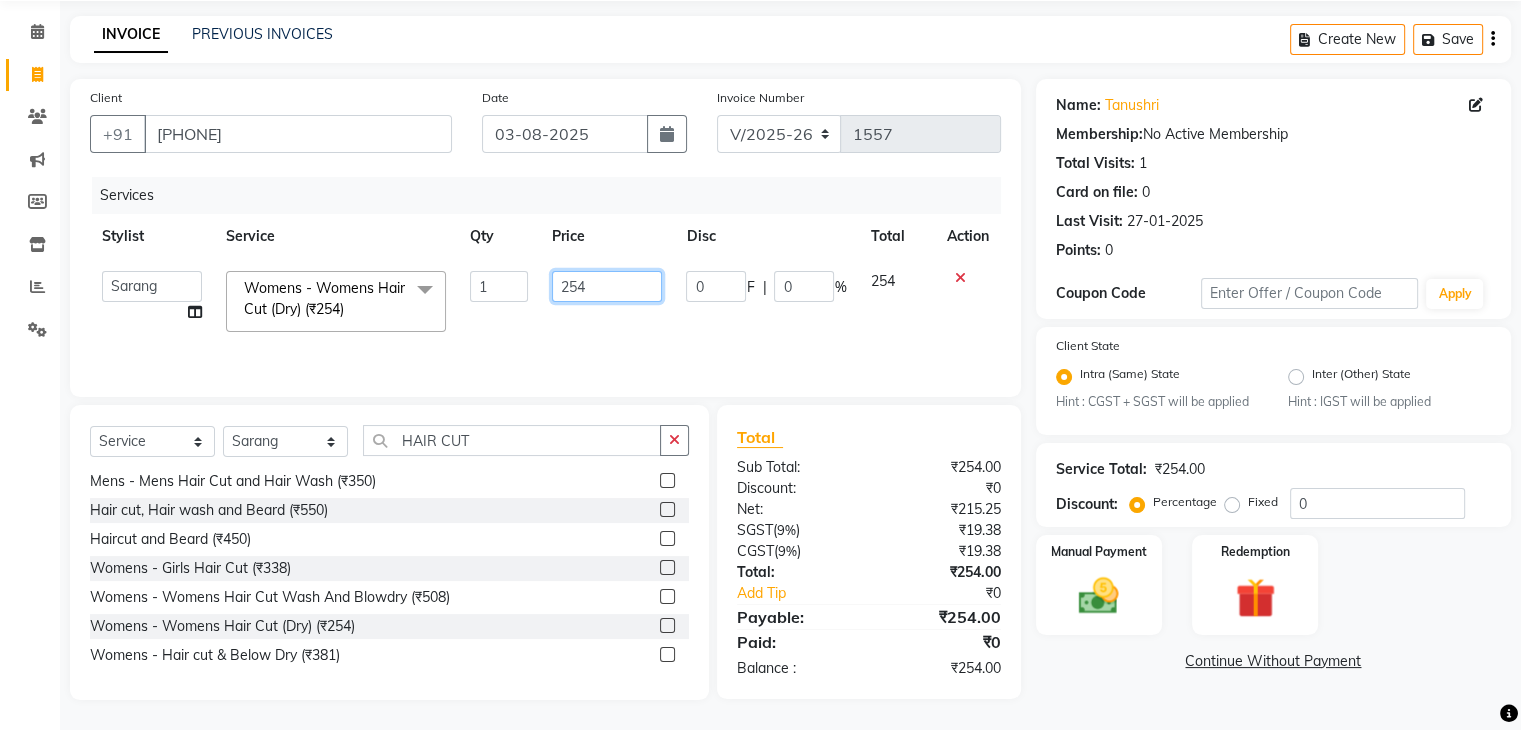 click on "254" 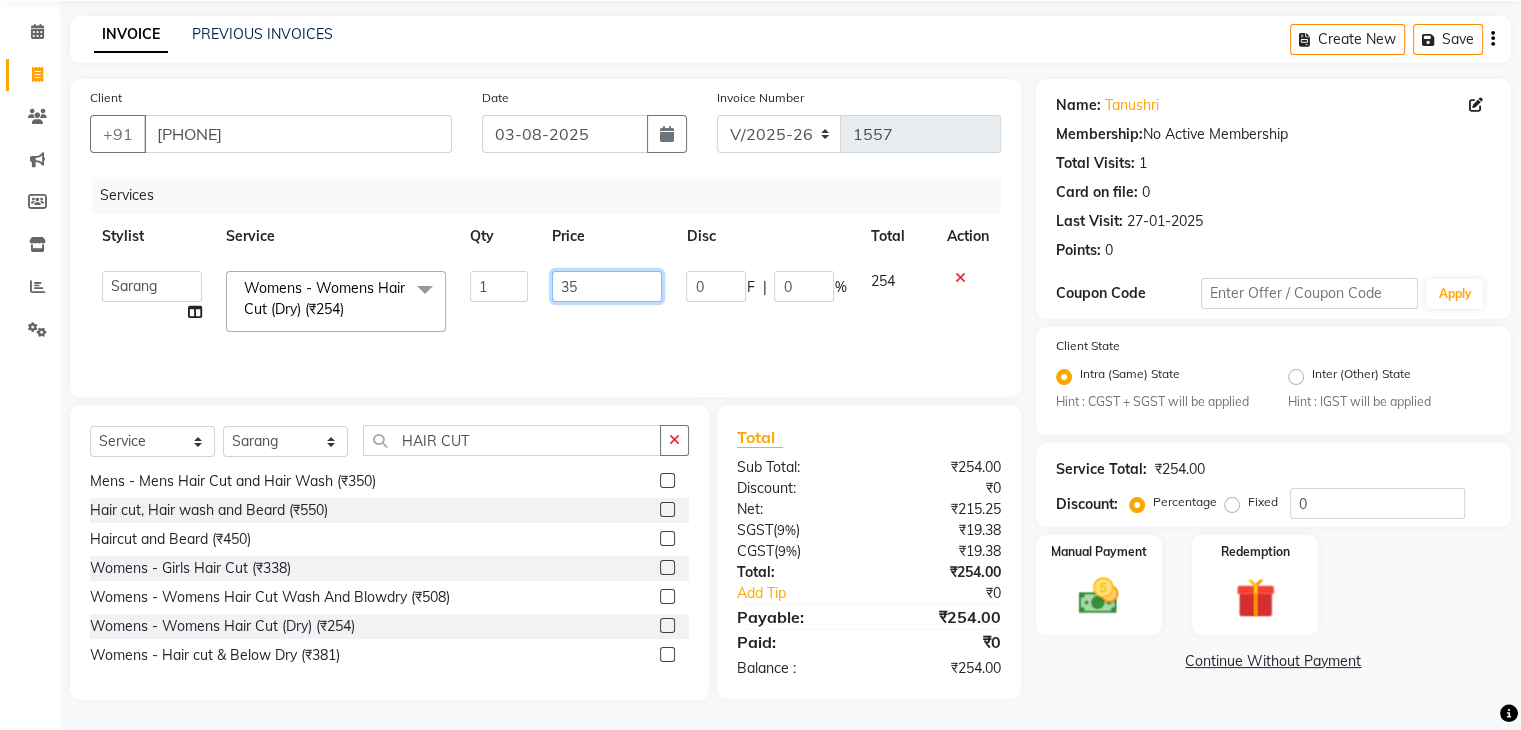 type on "350" 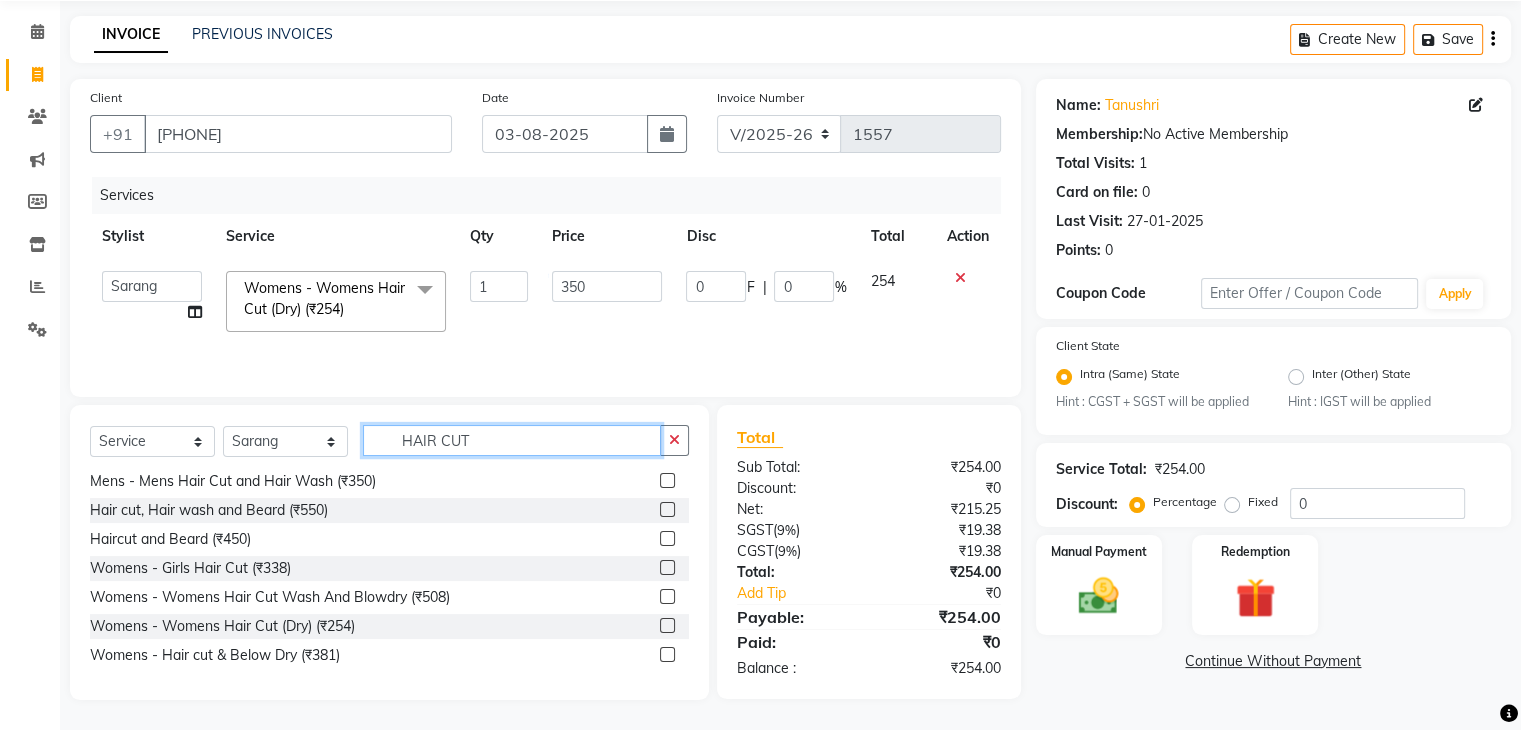 click on "HAIR CUT" 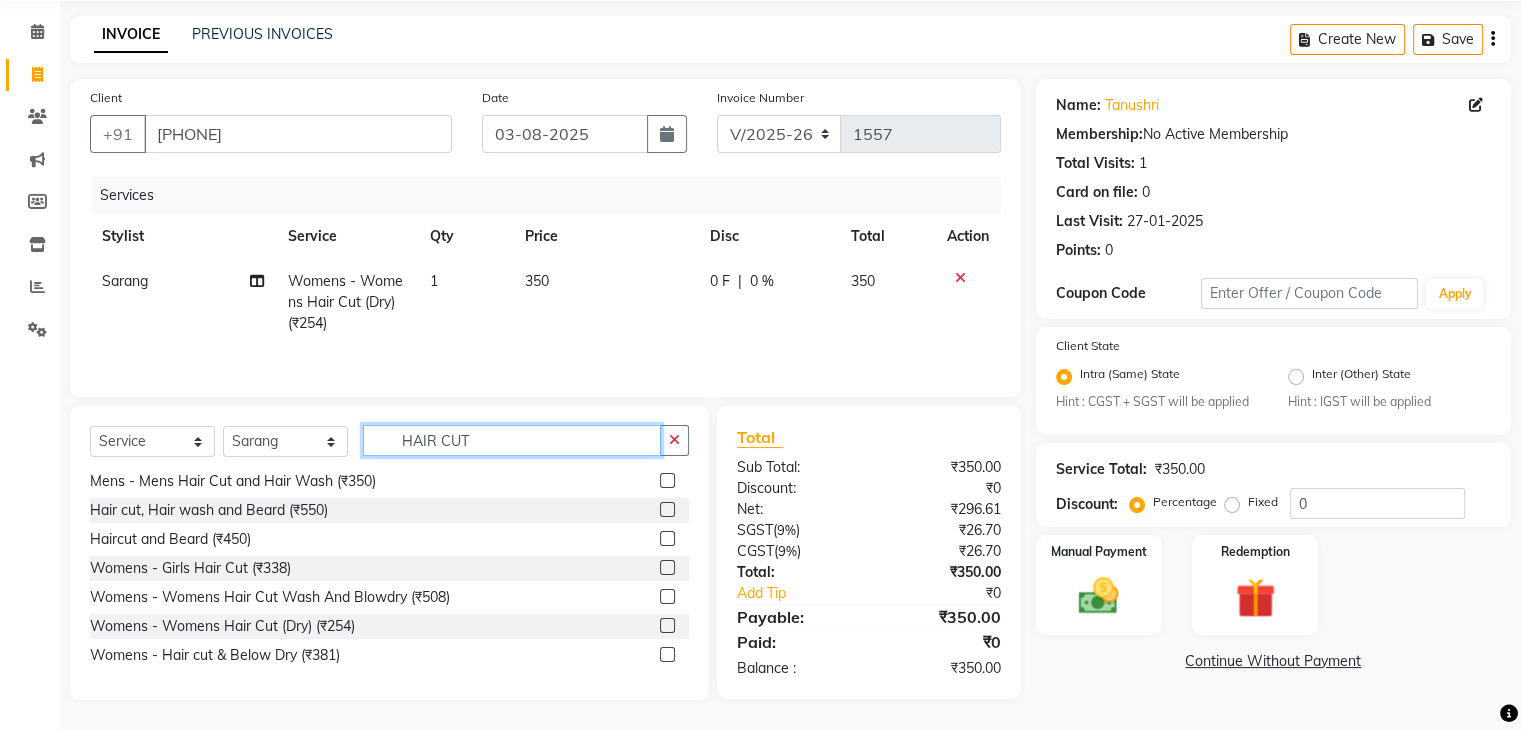 scroll, scrollTop: 72, scrollLeft: 0, axis: vertical 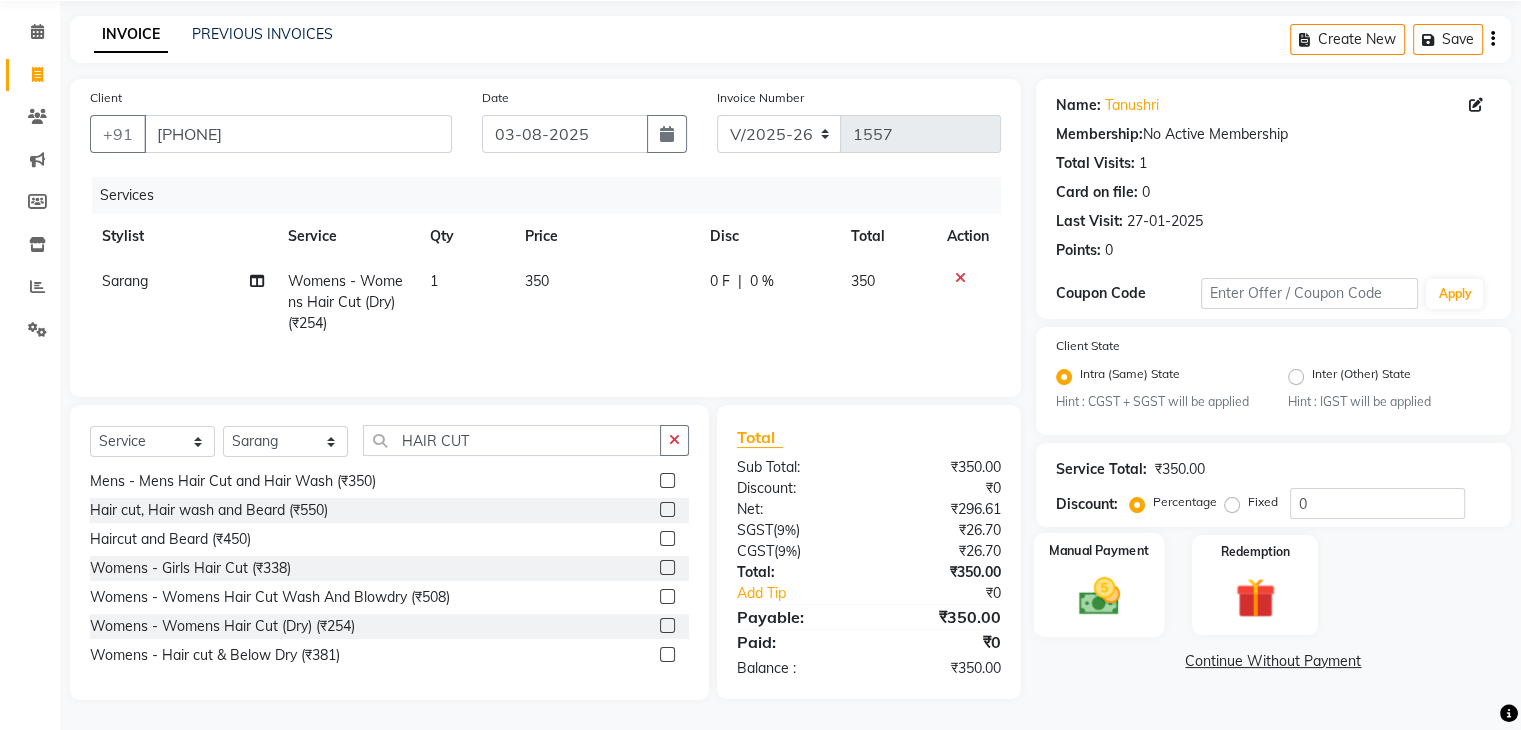 click 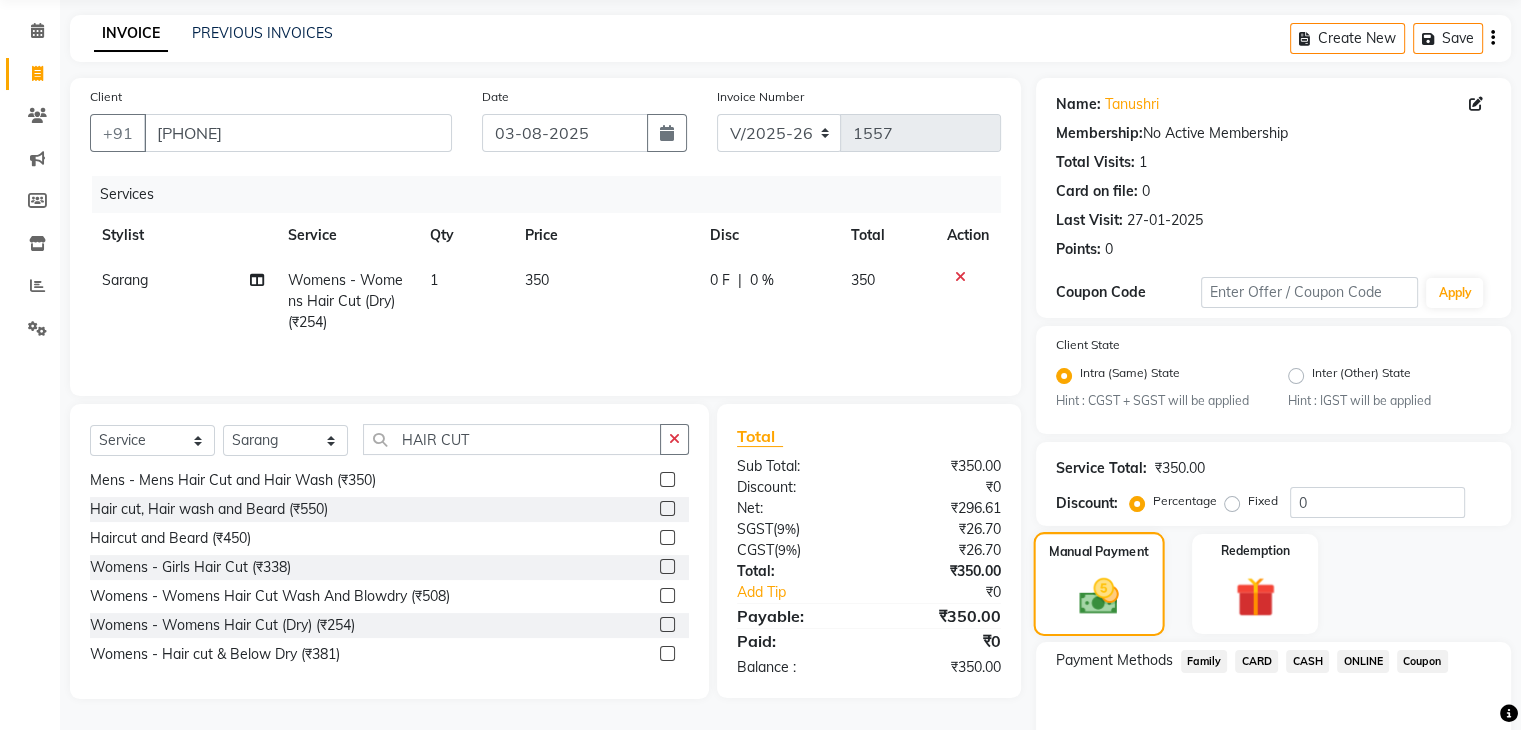 scroll, scrollTop: 177, scrollLeft: 0, axis: vertical 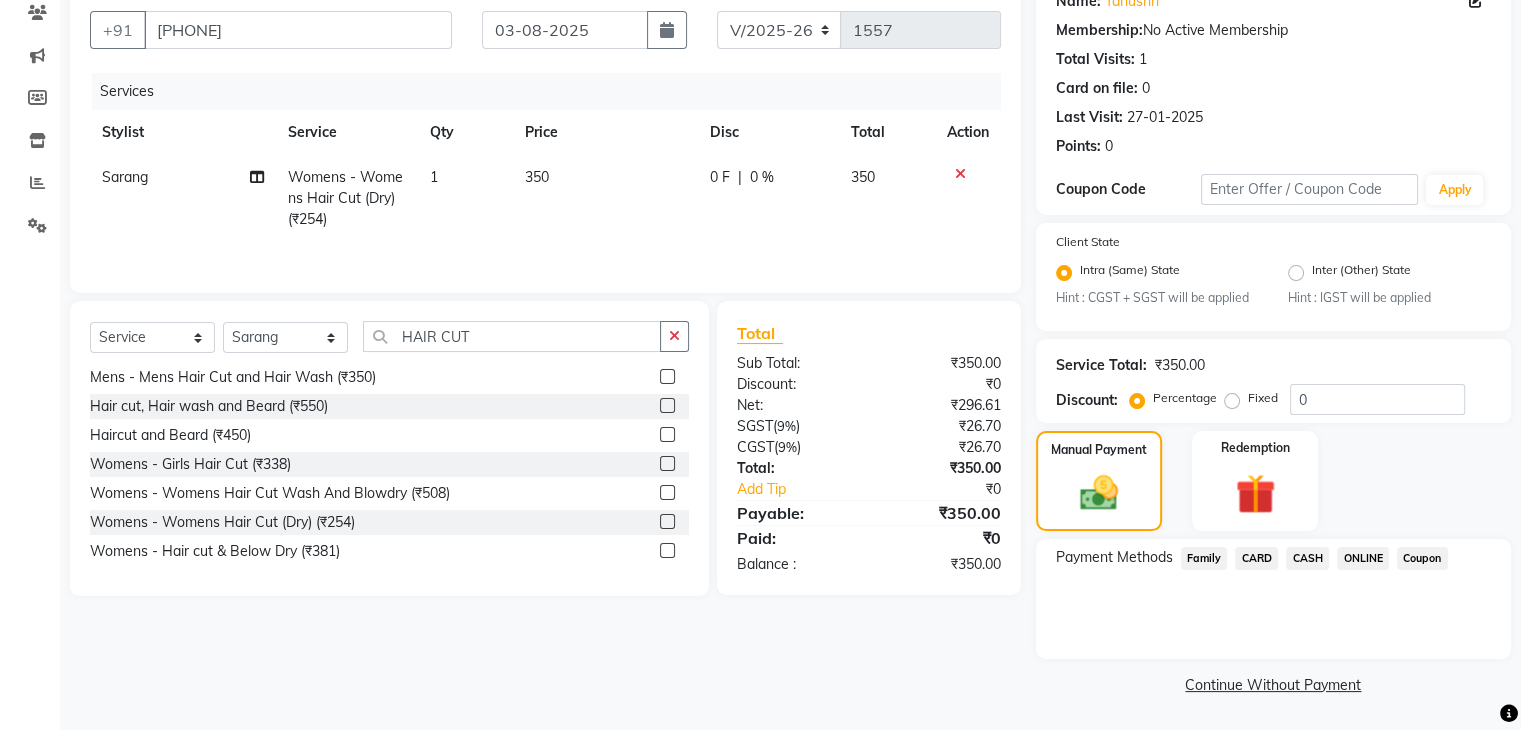 click on "CASH" 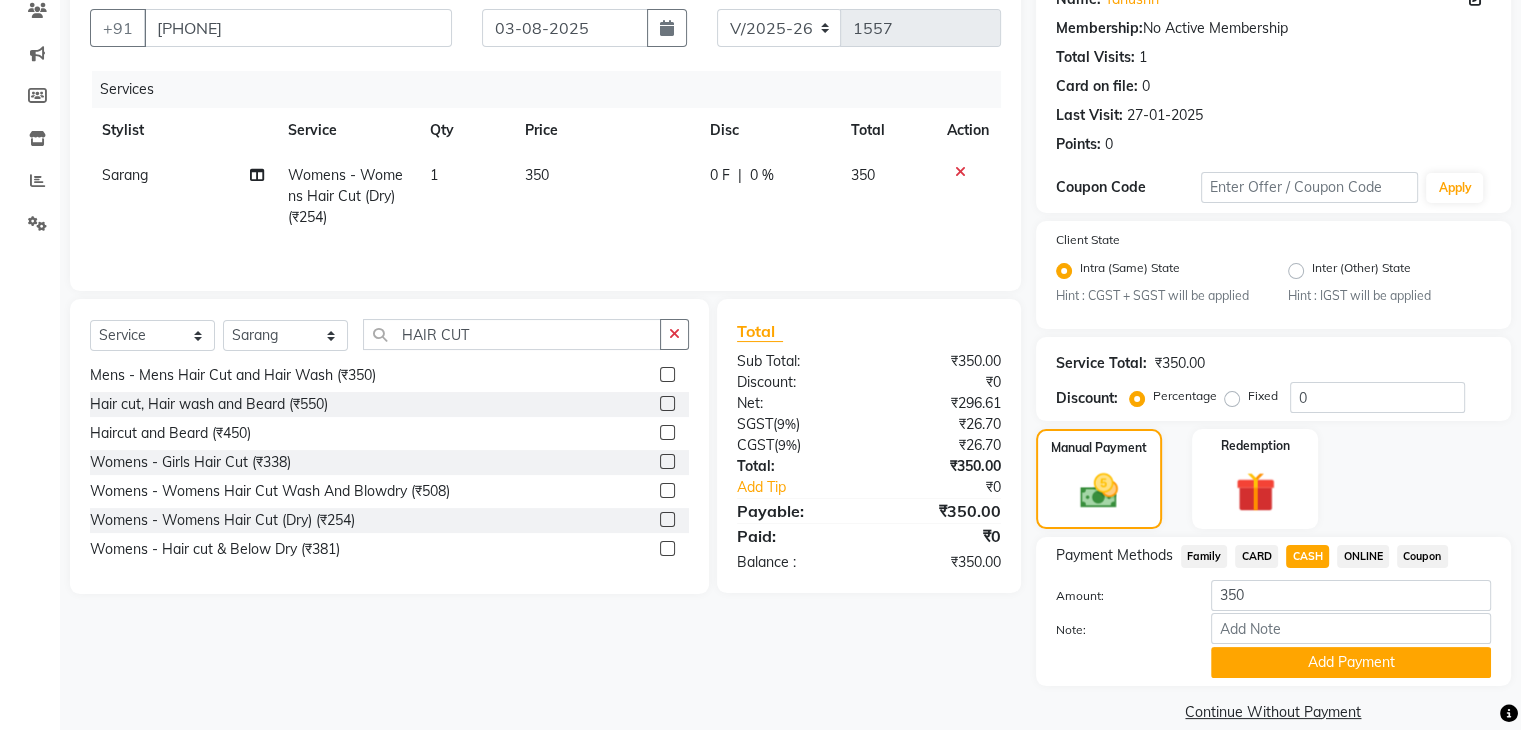 click on "ONLINE" 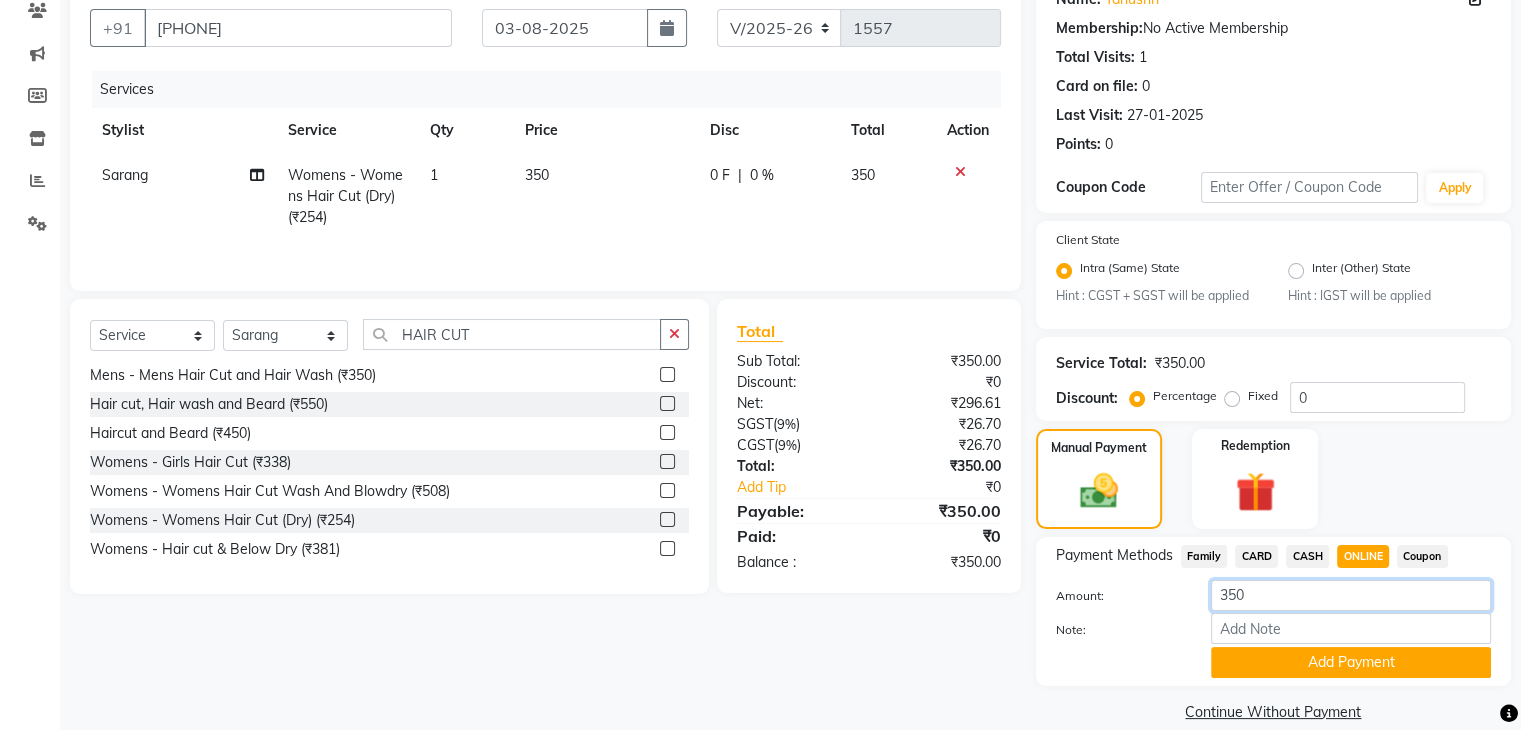 click on "350" 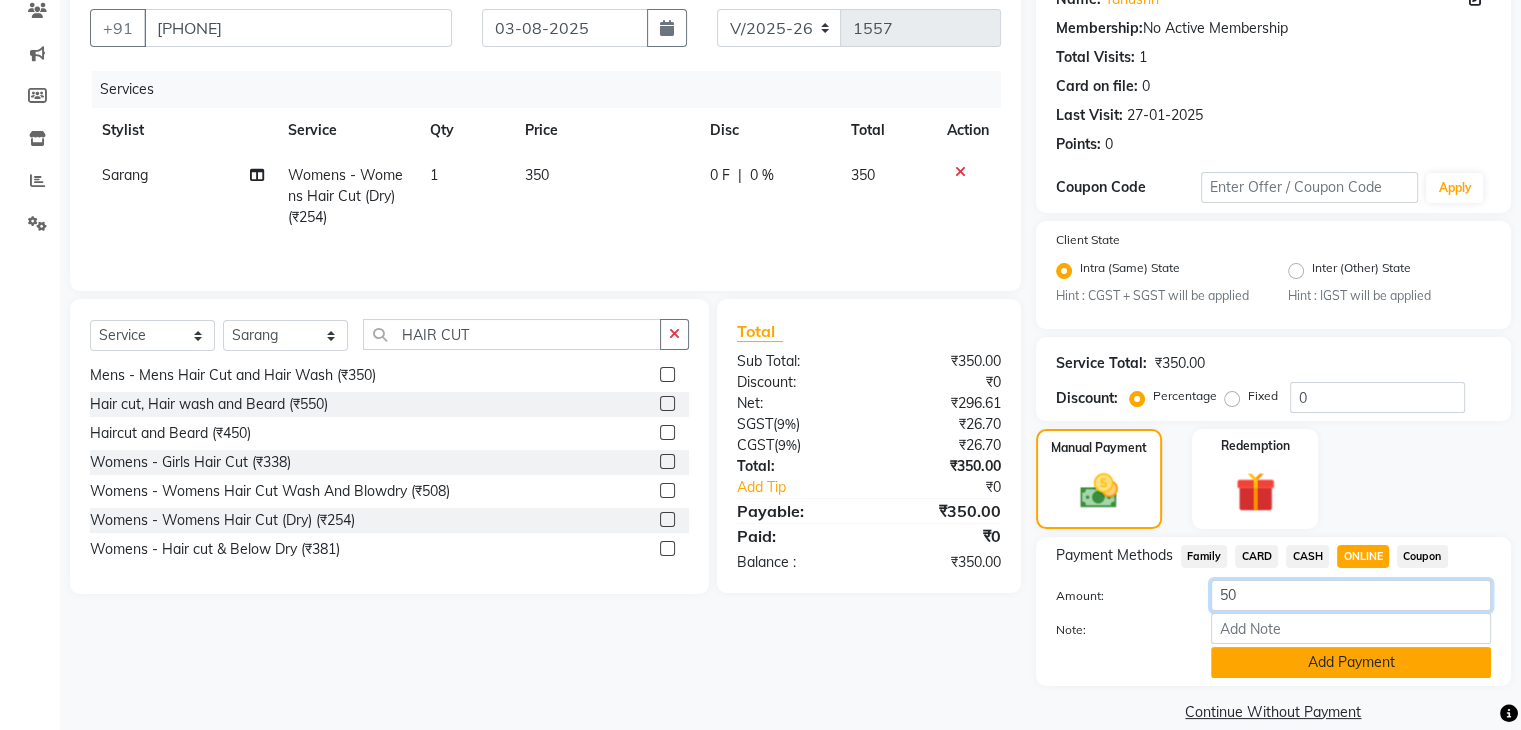 type on "50" 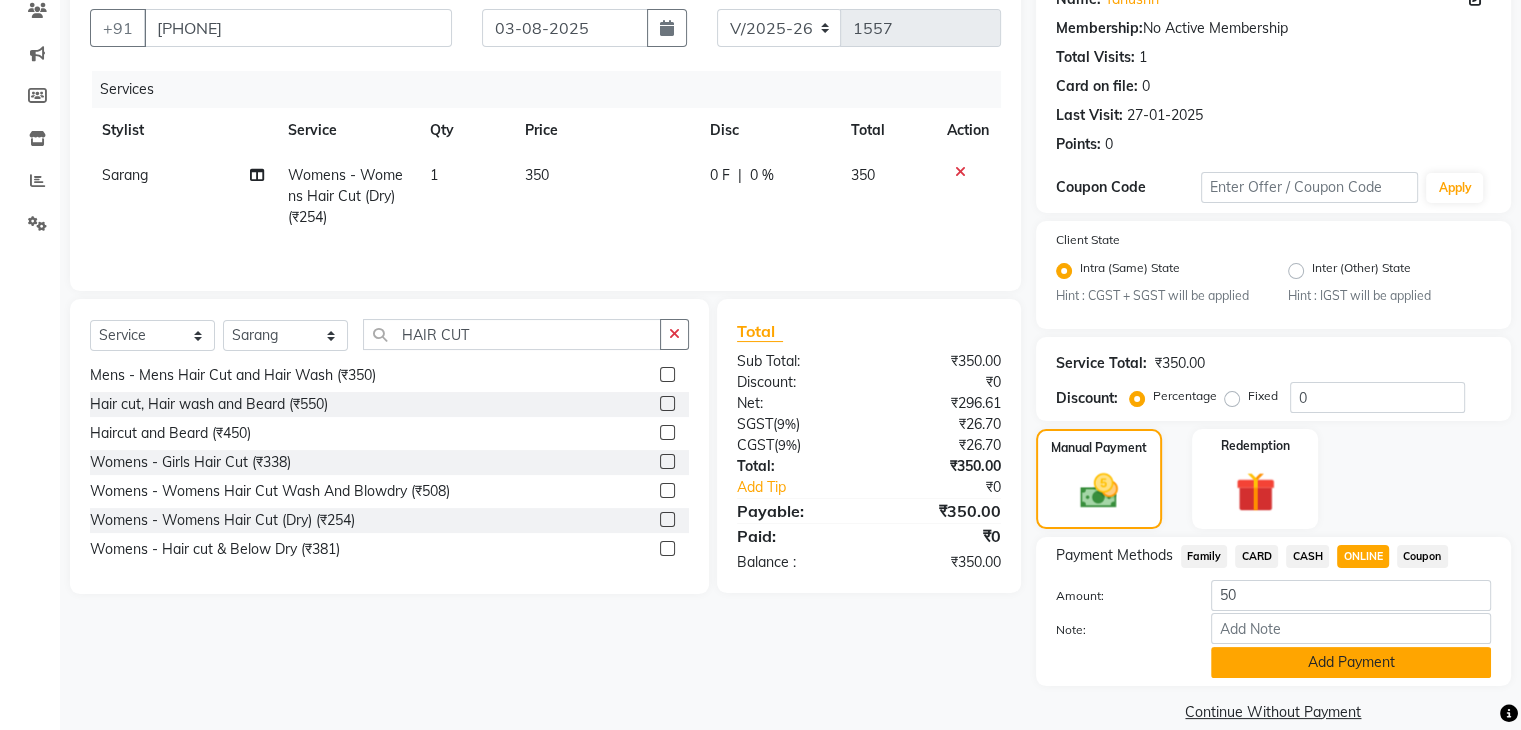 click on "Add Payment" 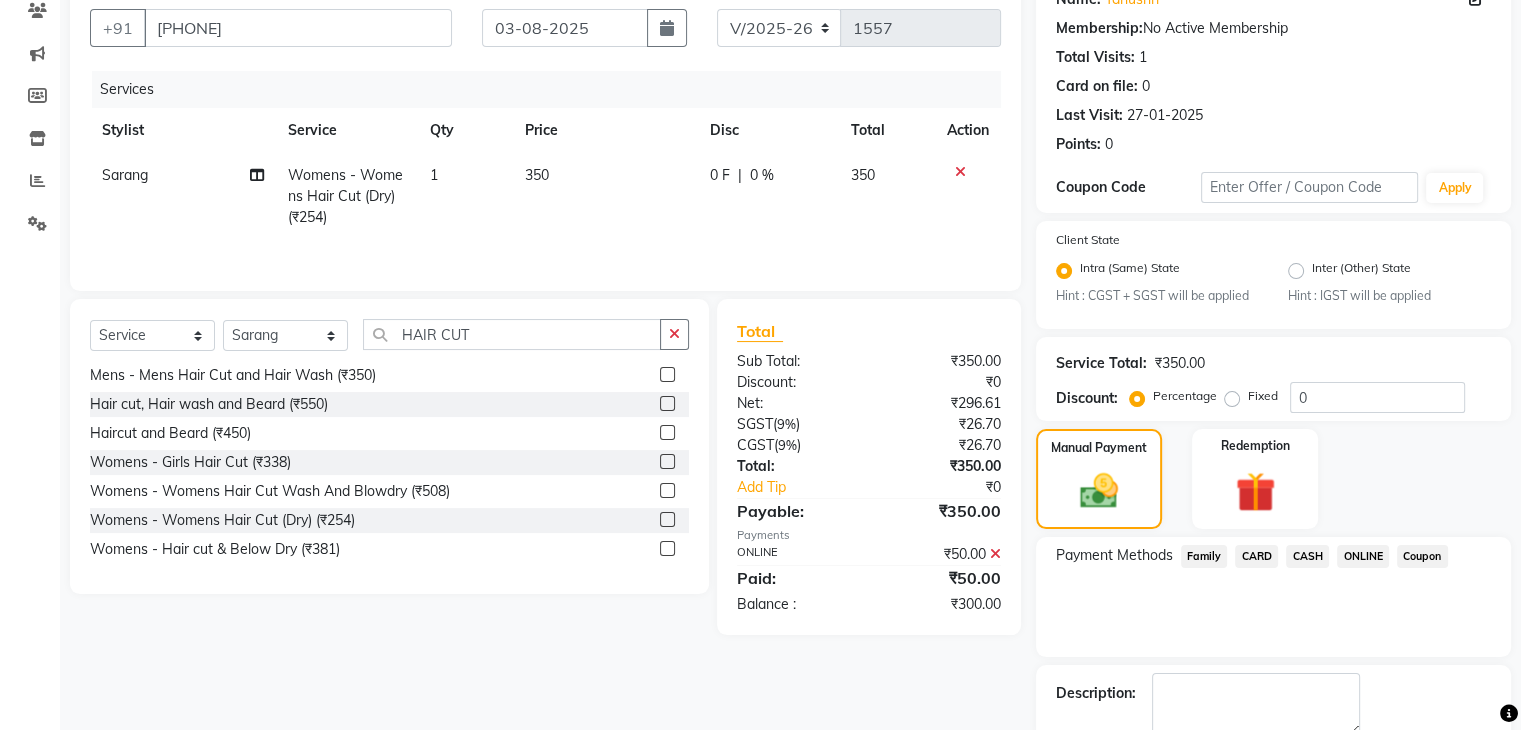 click on "Payment Methods  Family   CARD   CASH   ONLINE   Coupon" 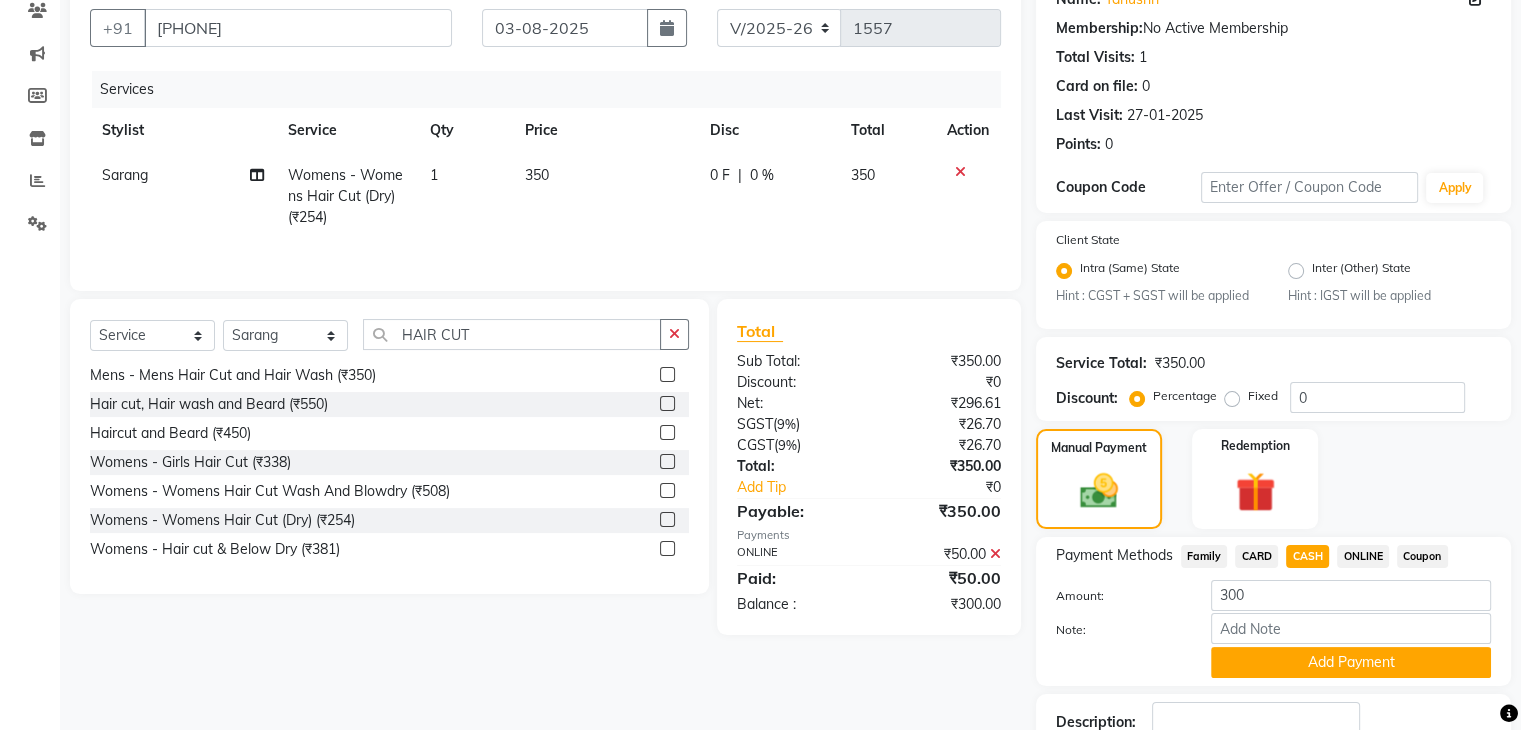 click on "Name: Tanushri  Membership:  No Active Membership  Total Visits:  1 Card on file:  0 Last Visit:   27-01-2025 Points:   0  Coupon Code Apply Client State Intra (Same) State Hint : CGST + SGST will be applied Inter (Other) State Hint : IGST will be applied Service Total:  ₹350.00  Discount:  Percentage   Fixed  0 Manual Payment Redemption Payment Methods  Family   CARD   CASH   ONLINE   Coupon  Amount: 300 Note: Add Payment Description:                  Send Details On SMS Email  Checkout" 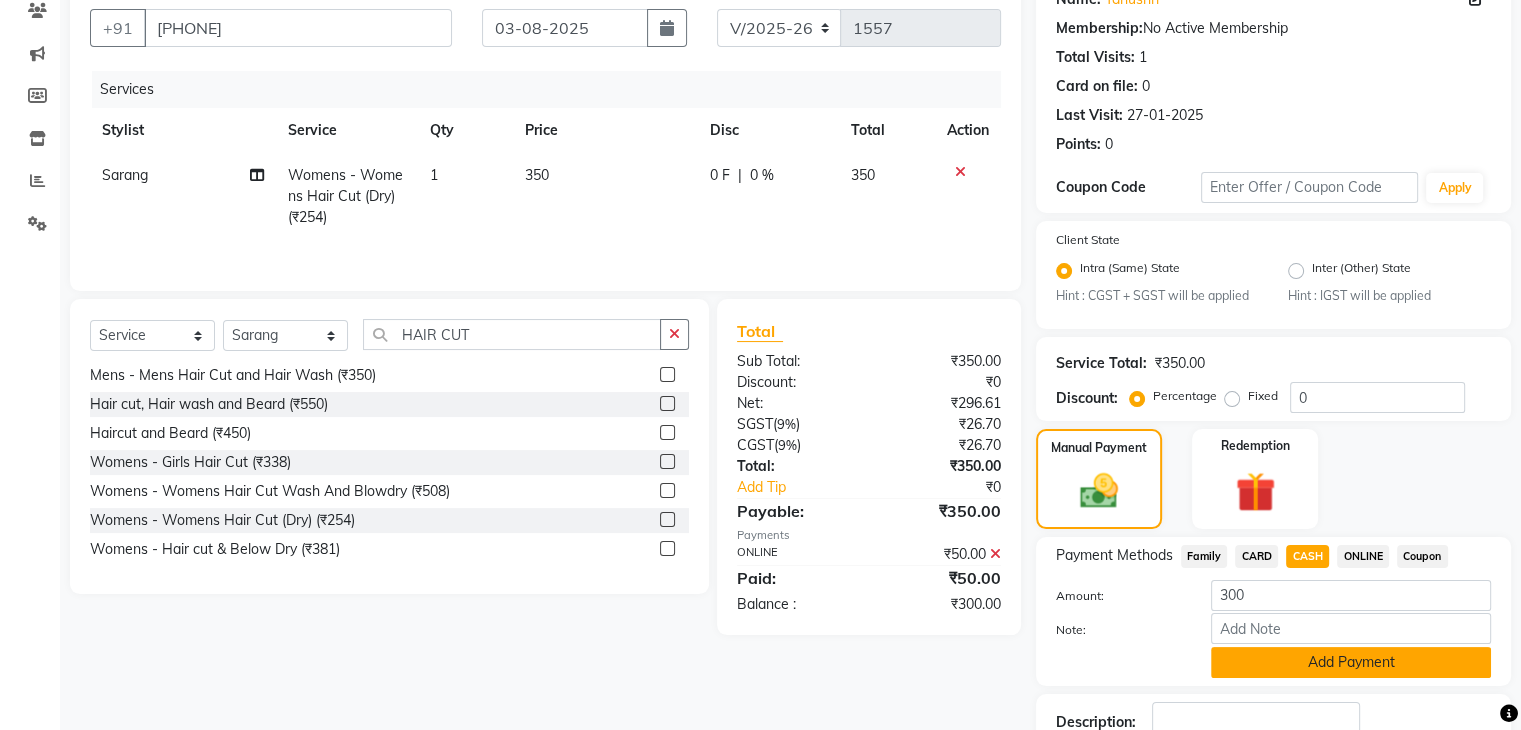 click on "Add Payment" 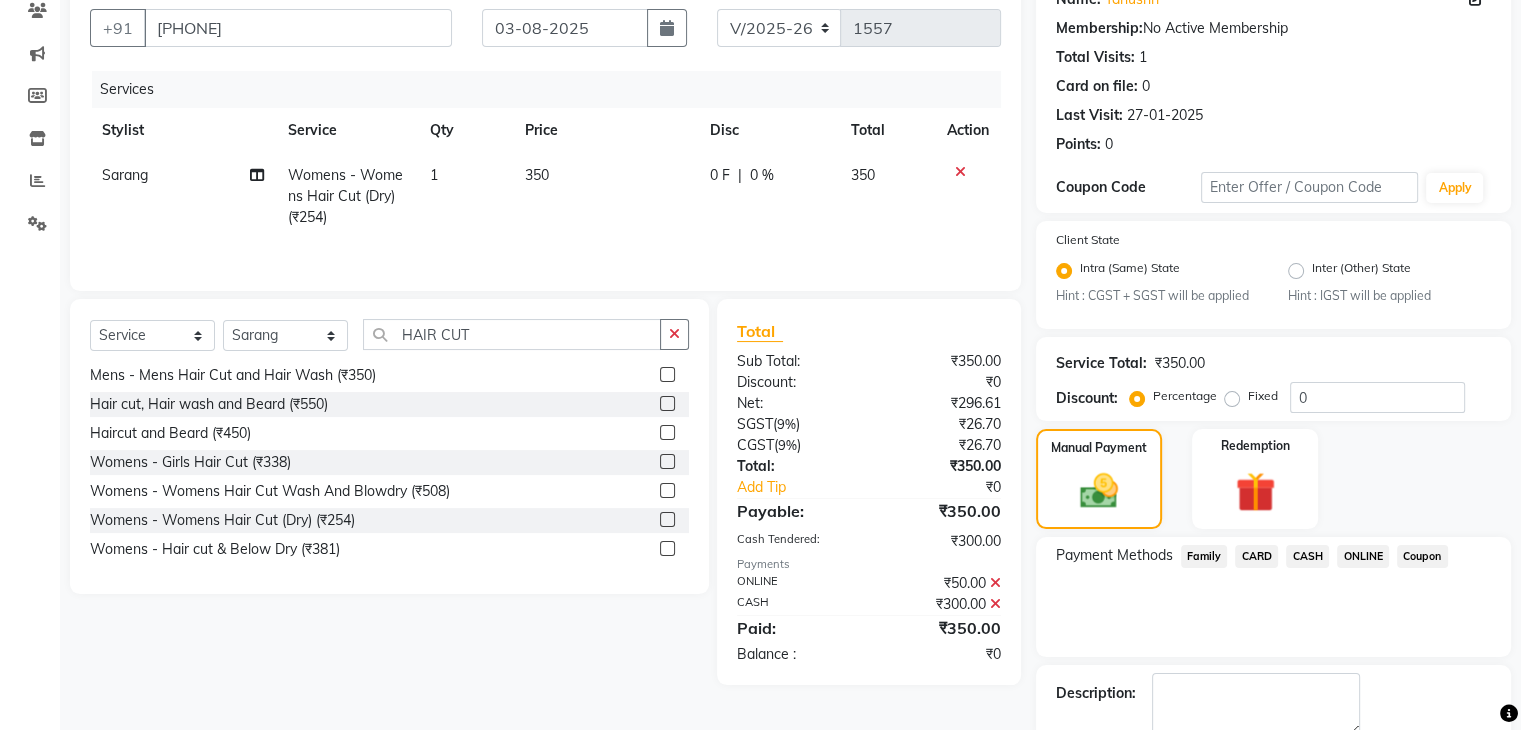 scroll, scrollTop: 289, scrollLeft: 0, axis: vertical 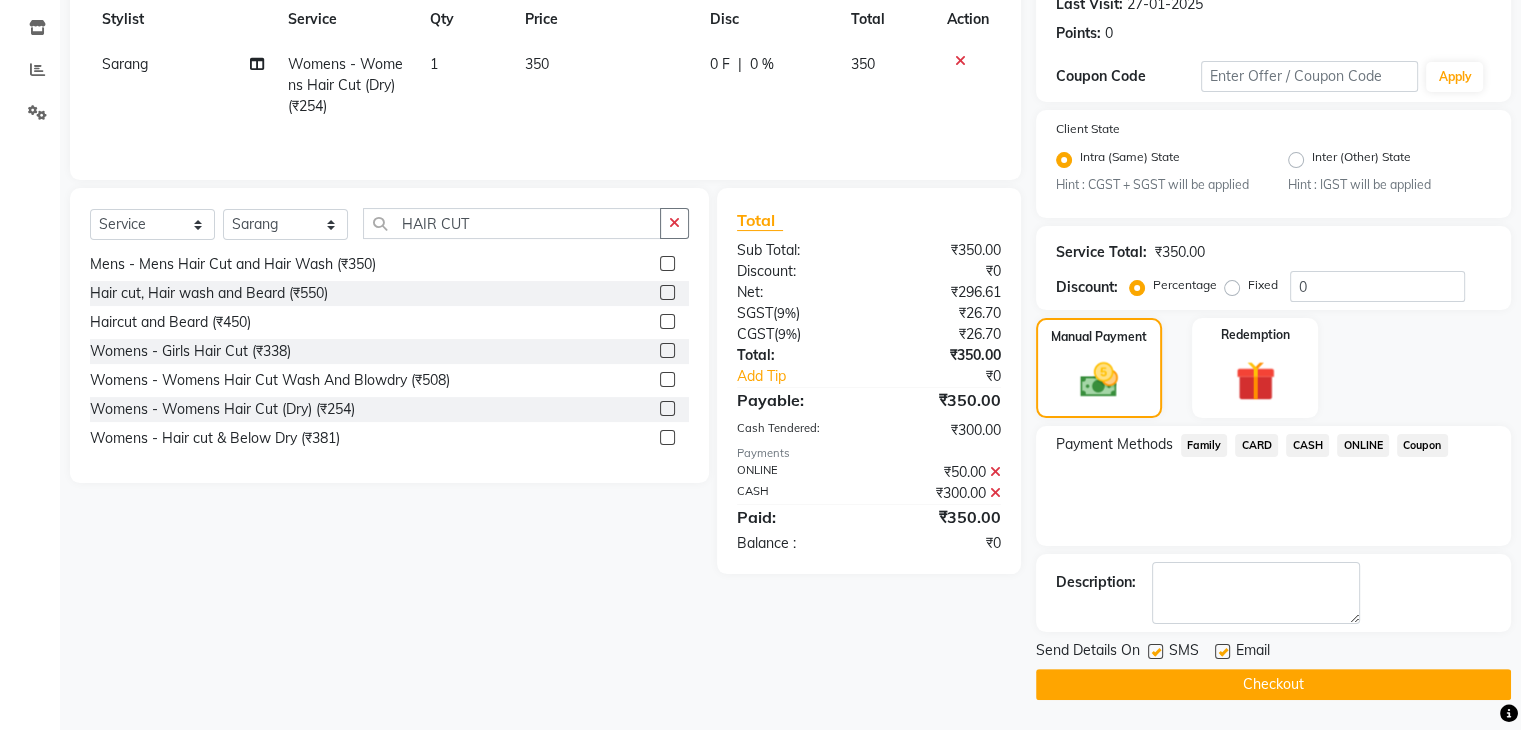 click on "Checkout" 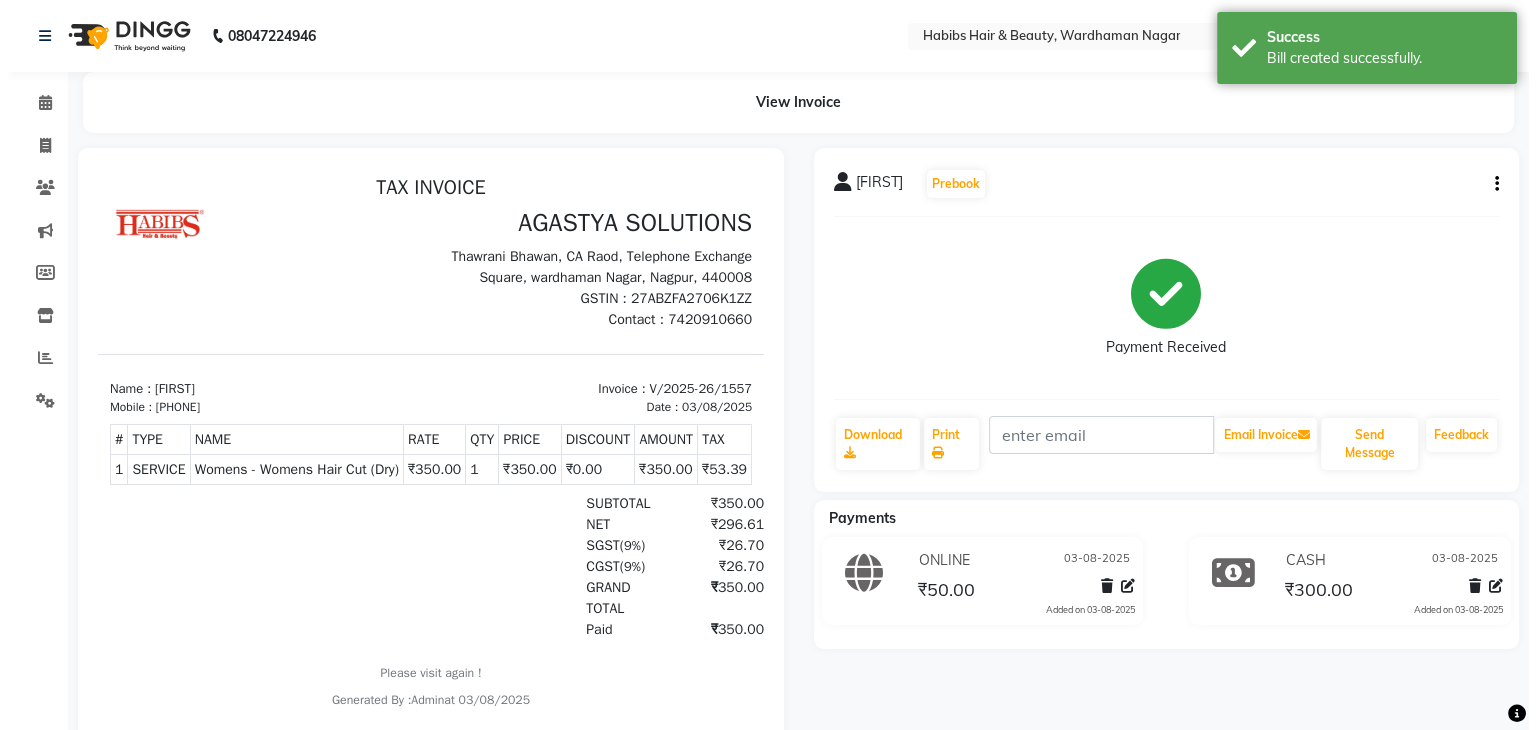 scroll, scrollTop: 0, scrollLeft: 0, axis: both 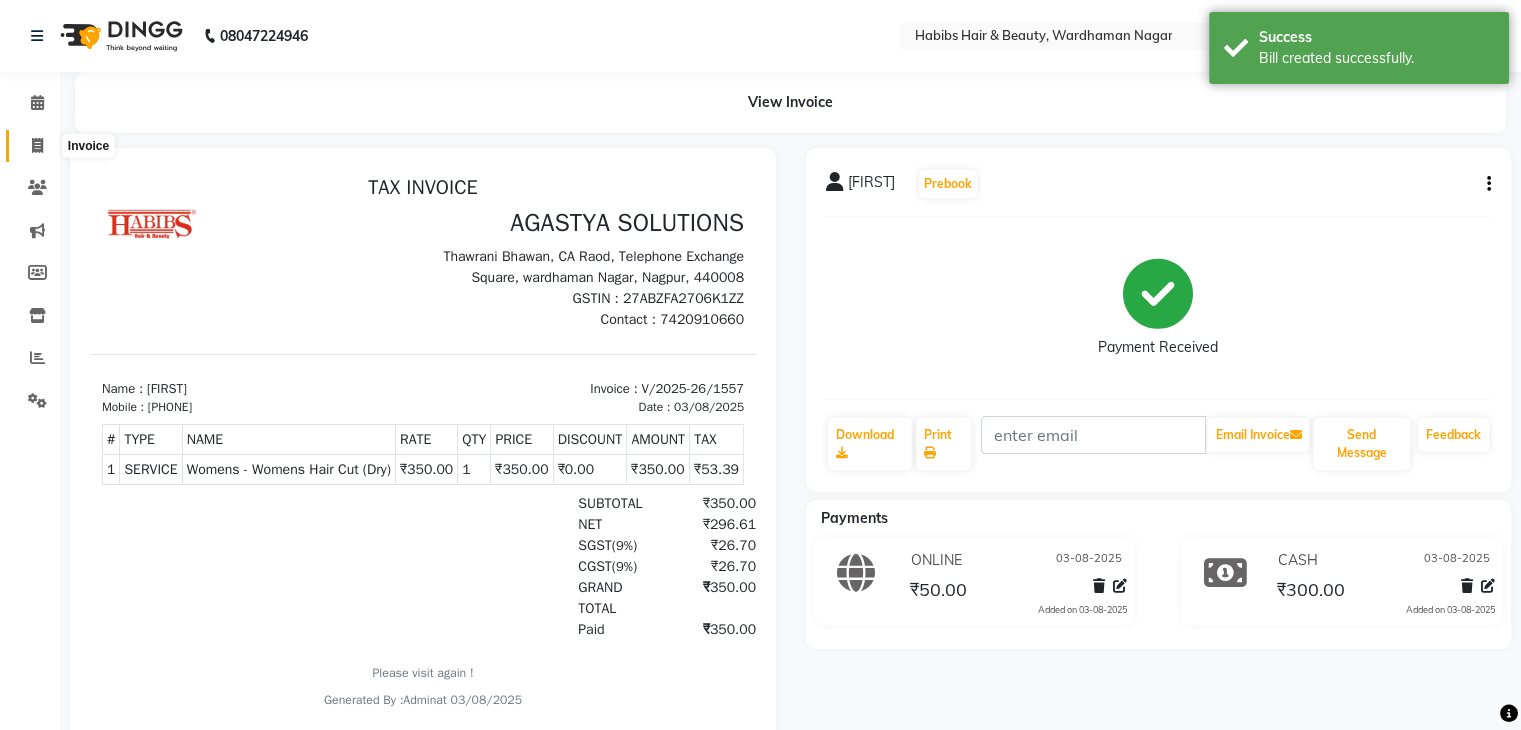 click 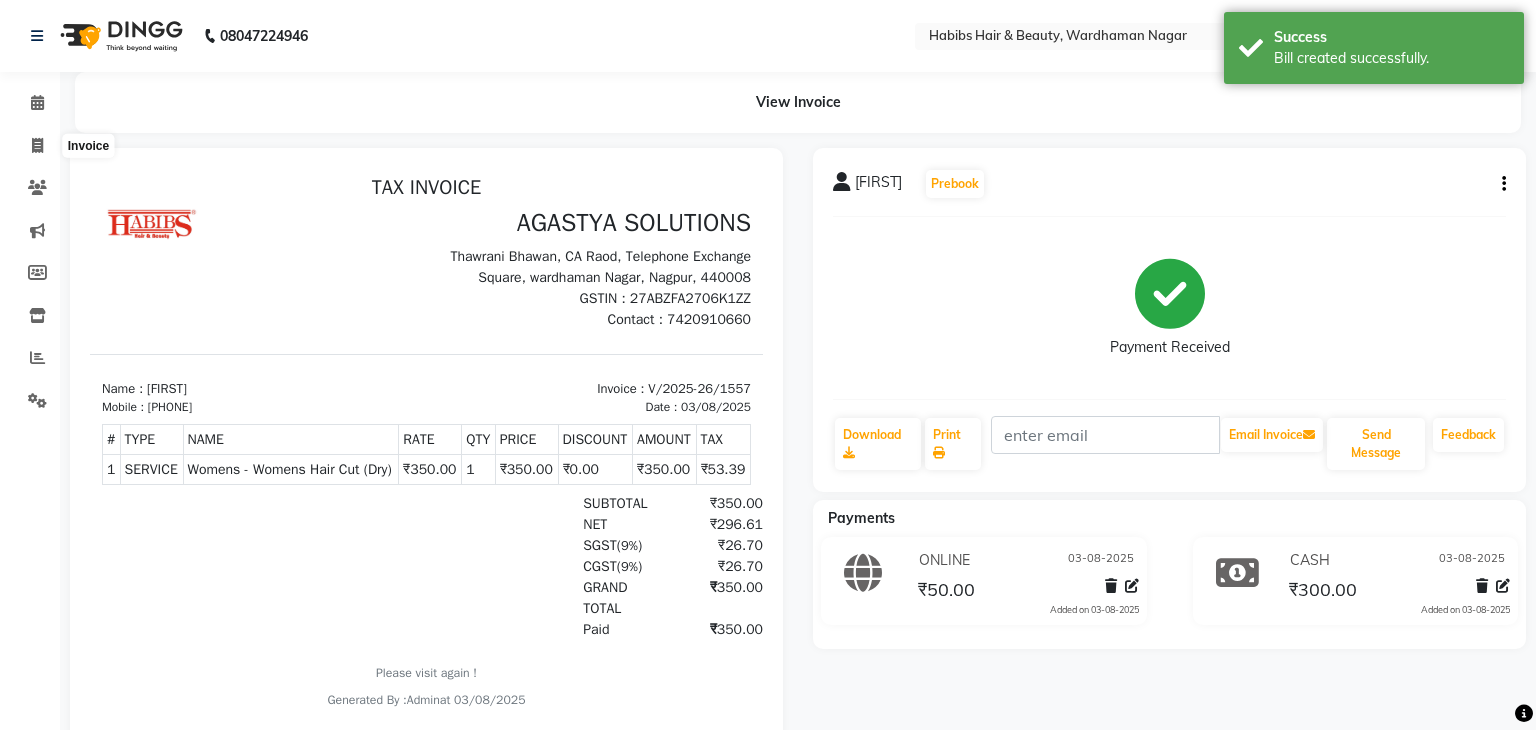 select on "3714" 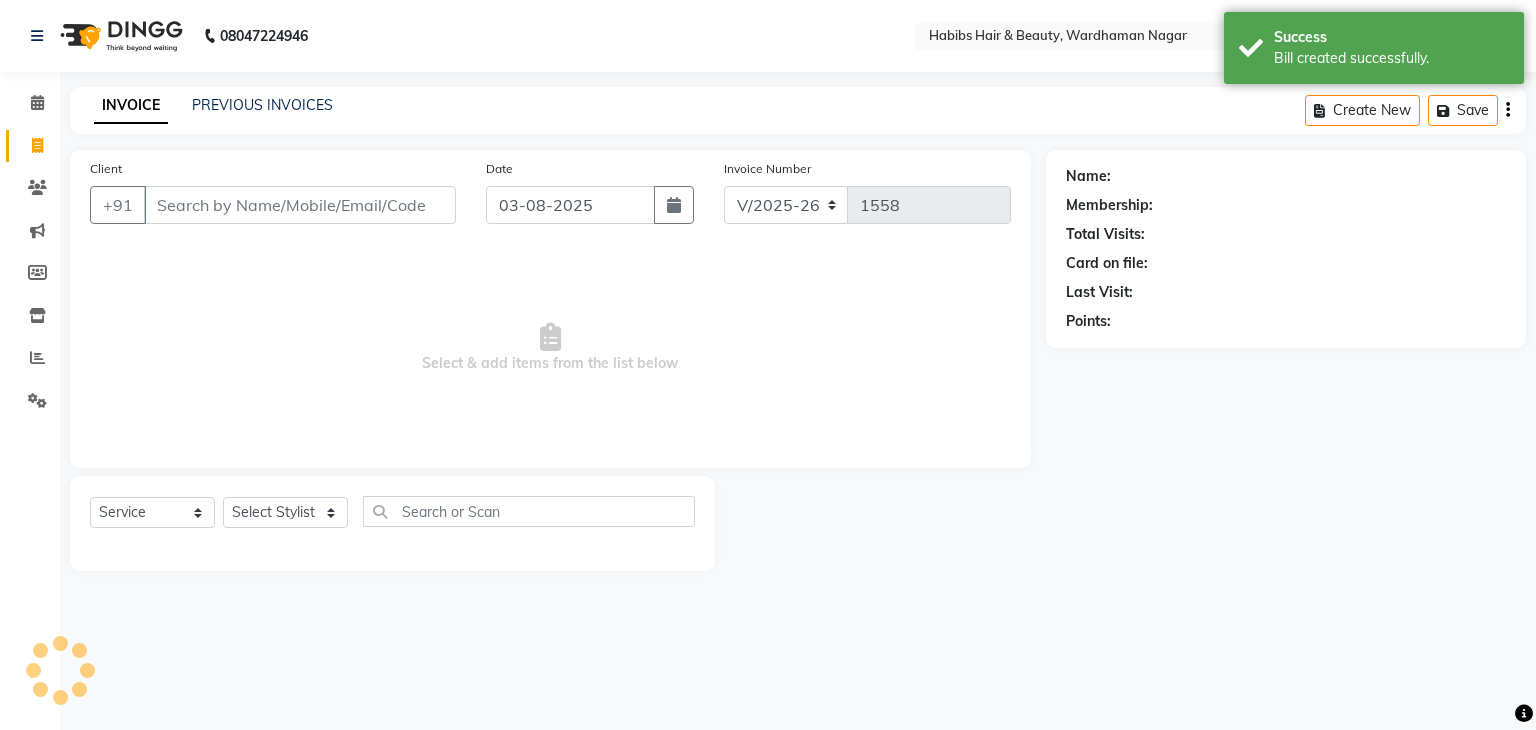 click on "Client" at bounding box center (300, 205) 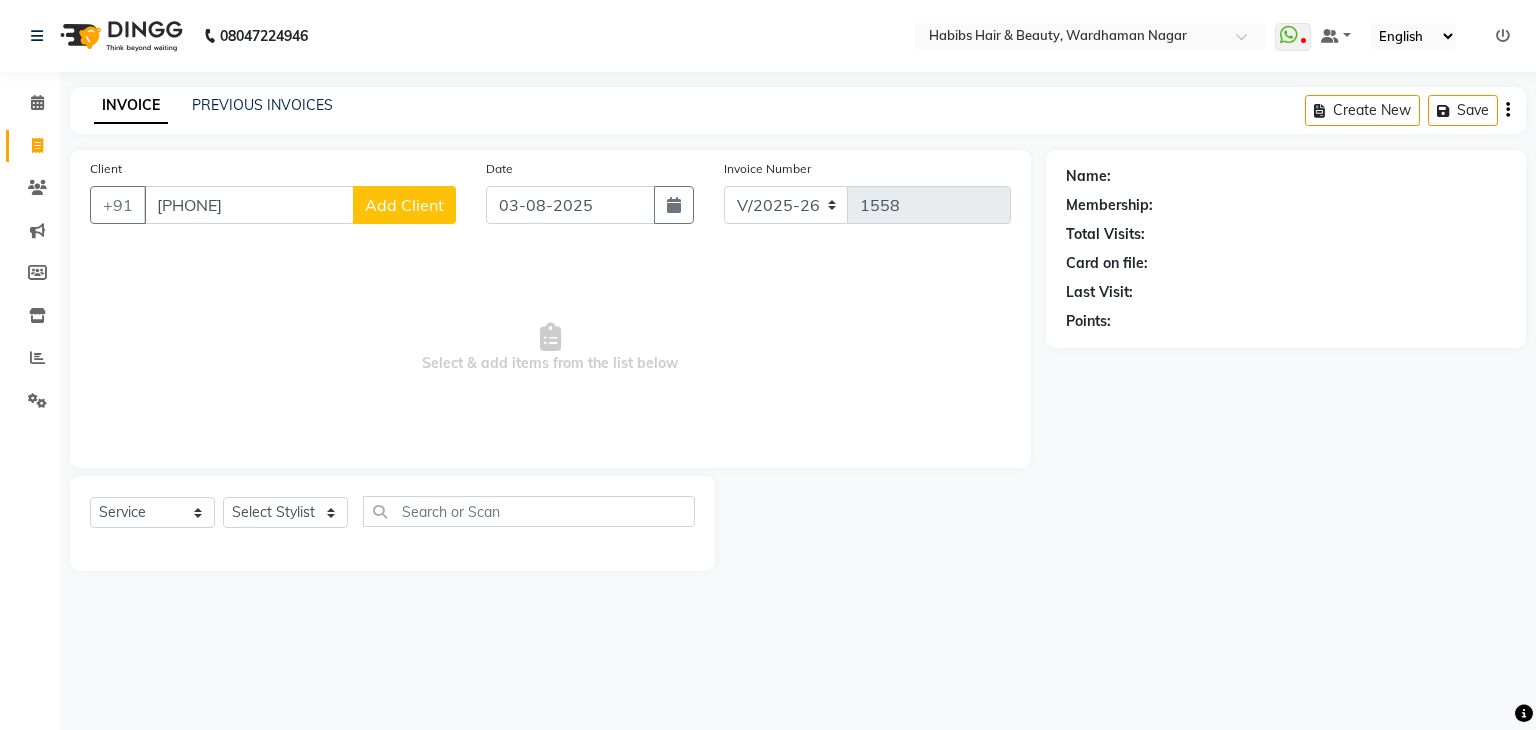 type on "8007188881" 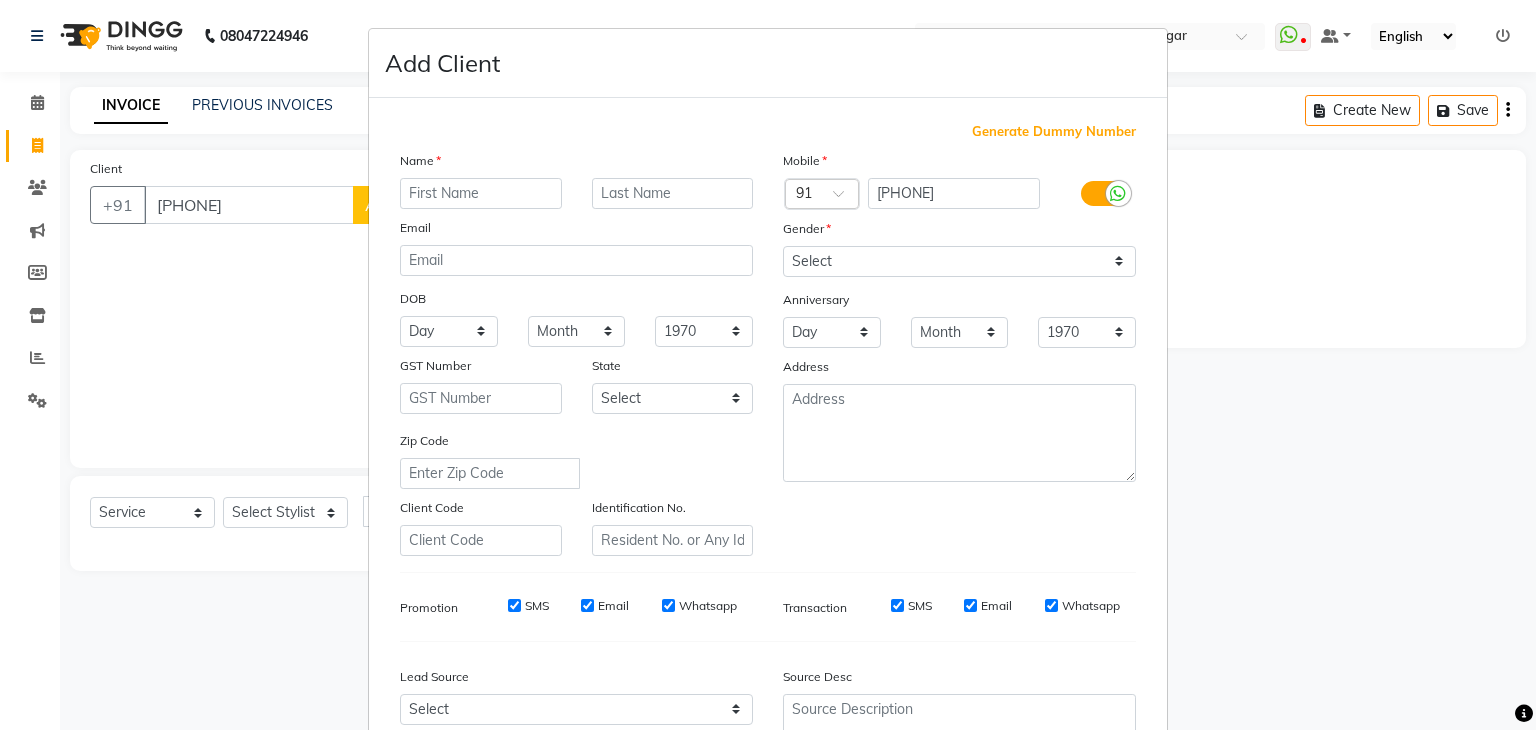 click at bounding box center [481, 193] 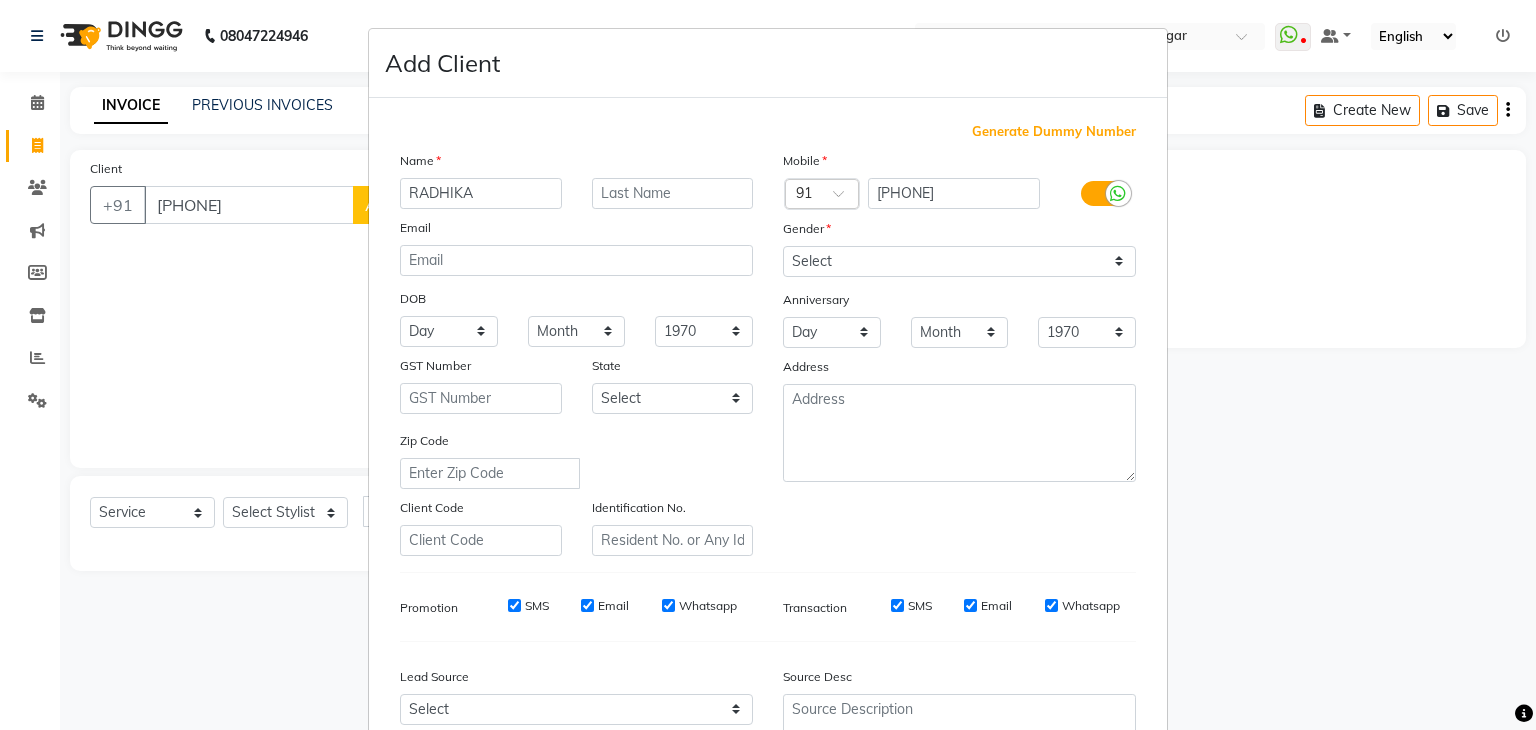 type on "RADHIKA" 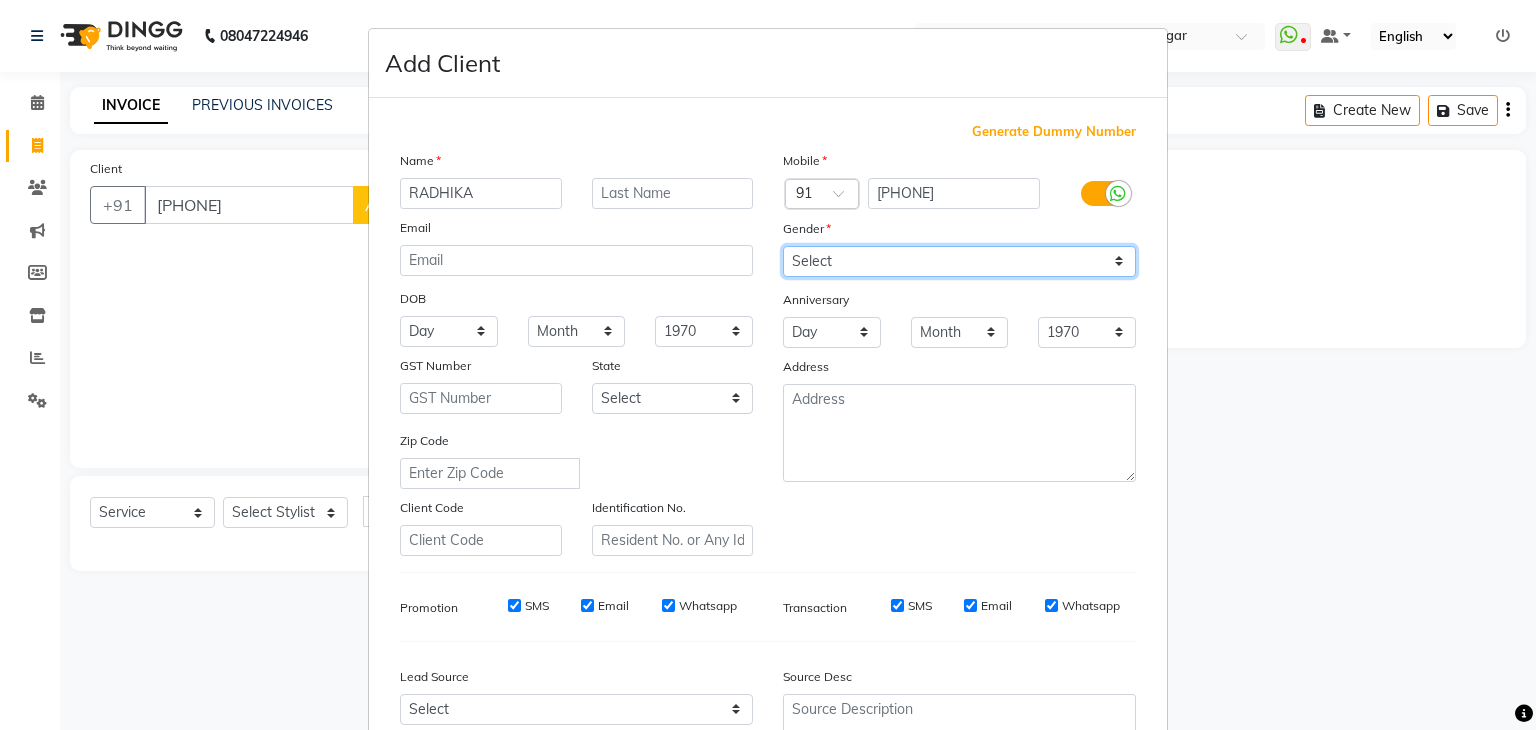 drag, startPoint x: 792, startPoint y: 253, endPoint x: 774, endPoint y: 241, distance: 21.633308 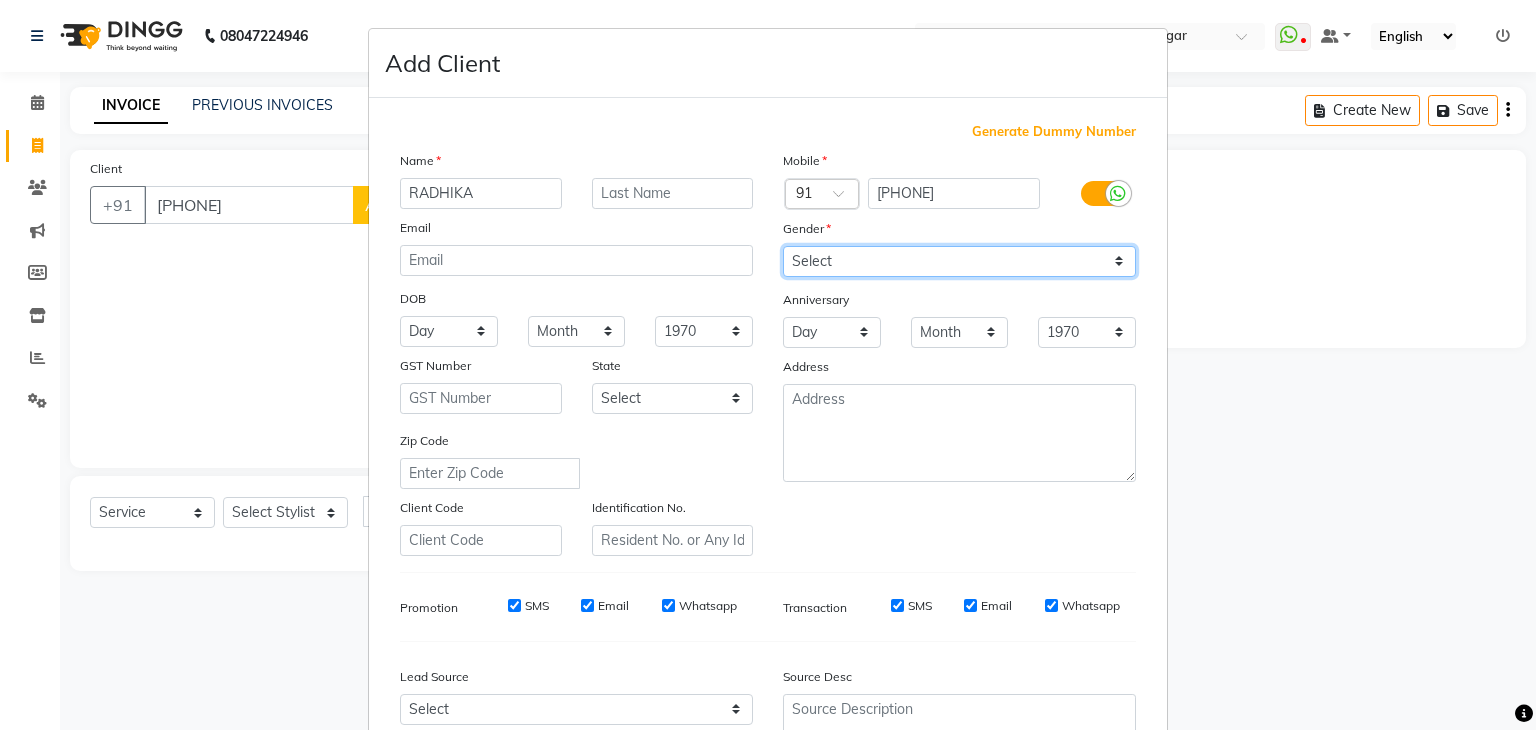 click on "Select Male Female Other Prefer Not To Say" at bounding box center (959, 261) 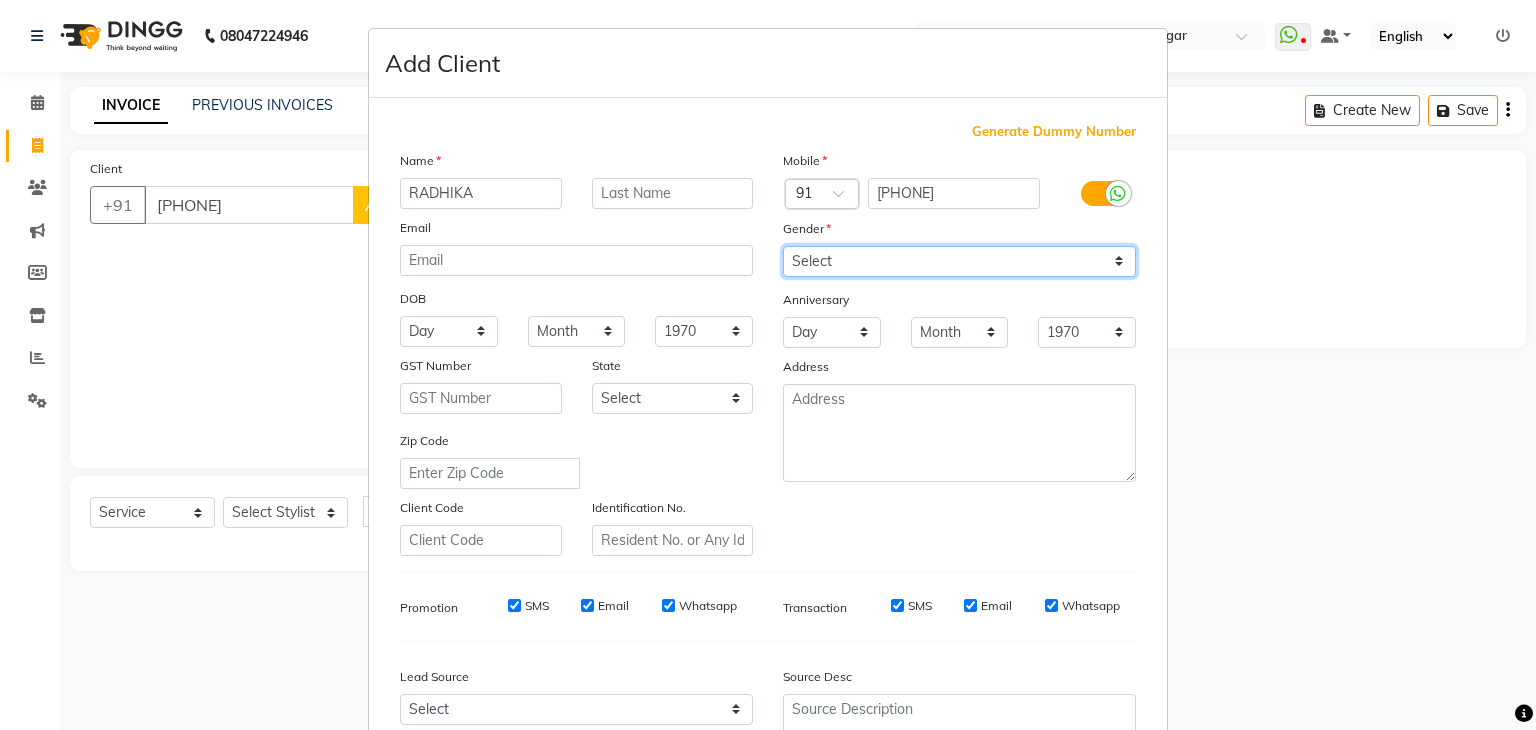select on "female" 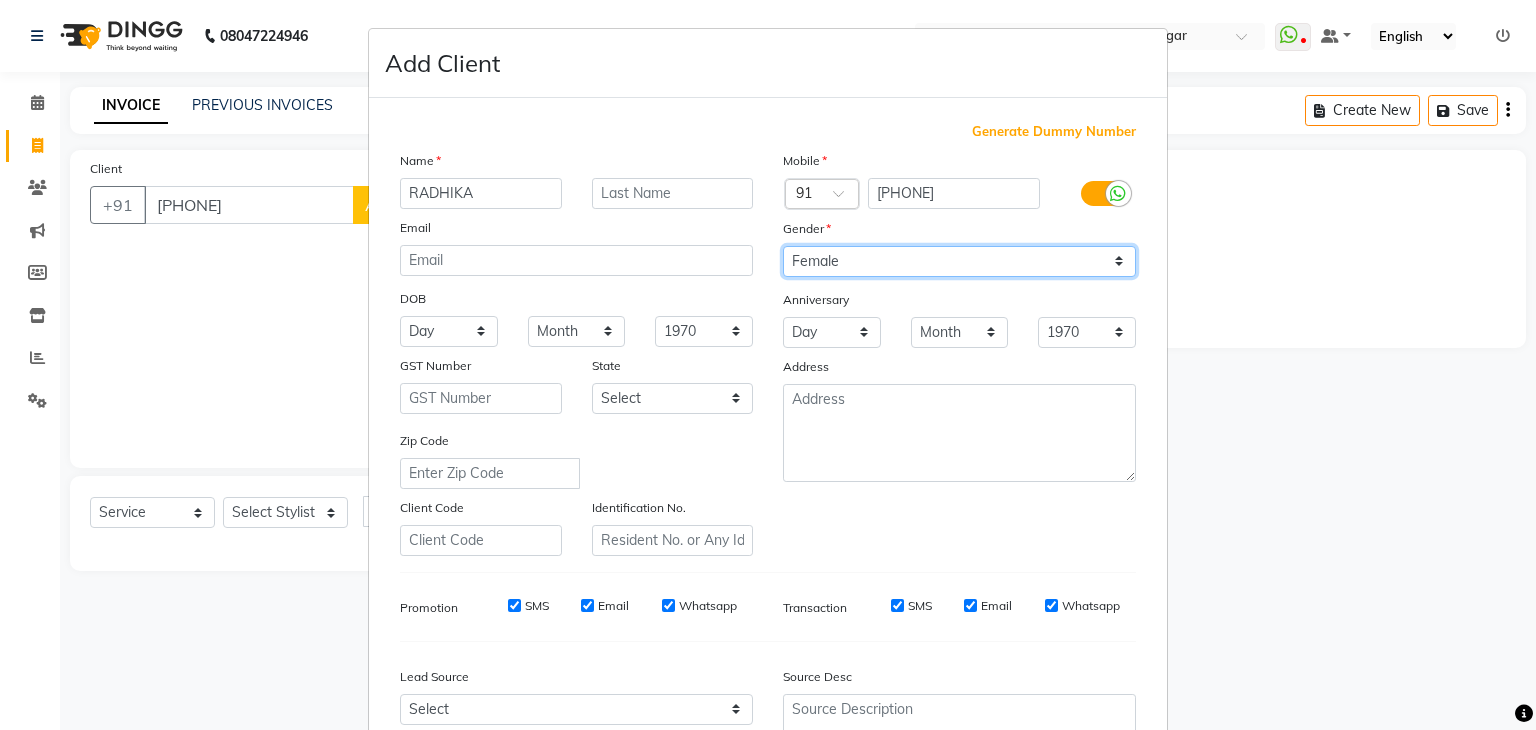 click on "Select Male Female Other Prefer Not To Say" at bounding box center [959, 261] 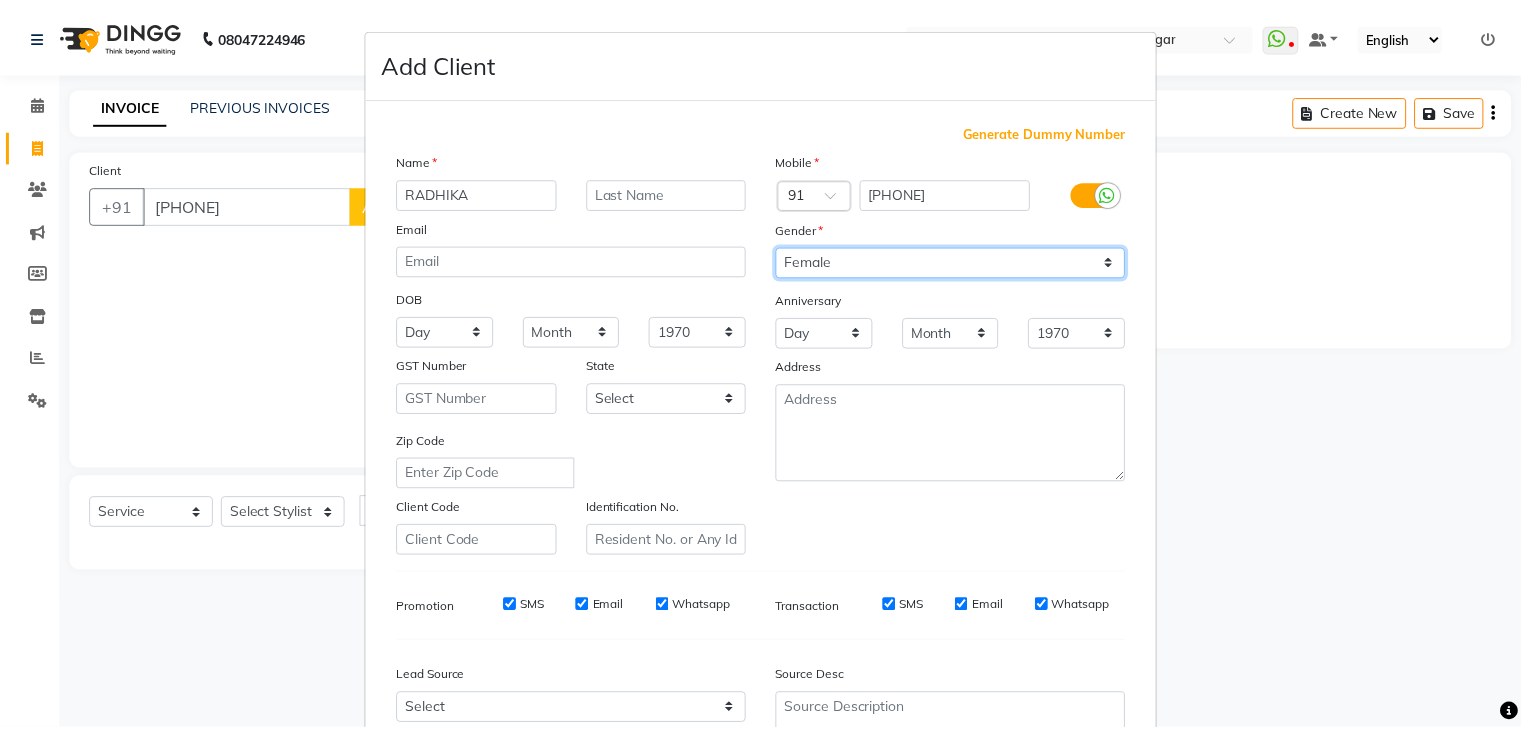 scroll, scrollTop: 203, scrollLeft: 0, axis: vertical 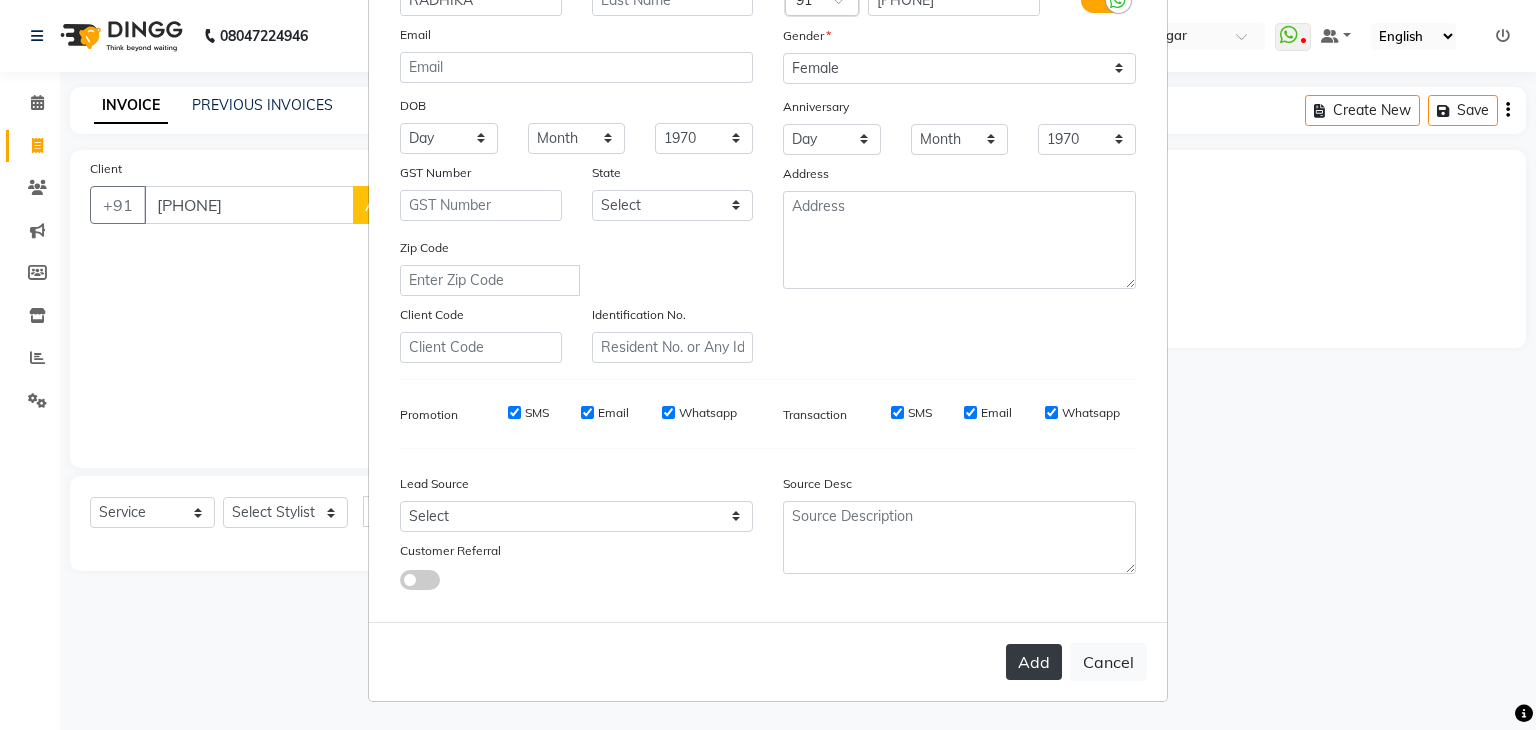 click on "Add" at bounding box center (1034, 662) 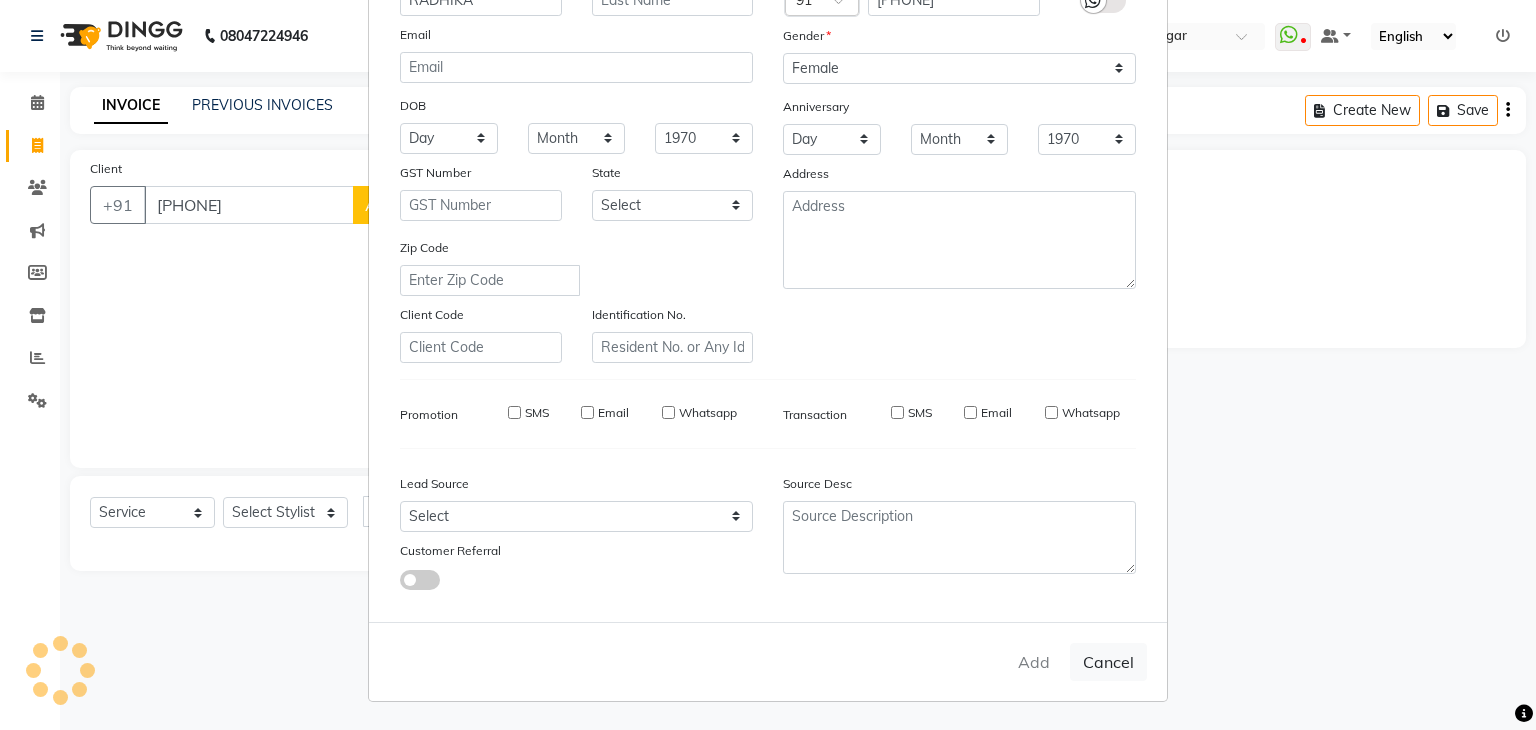 type 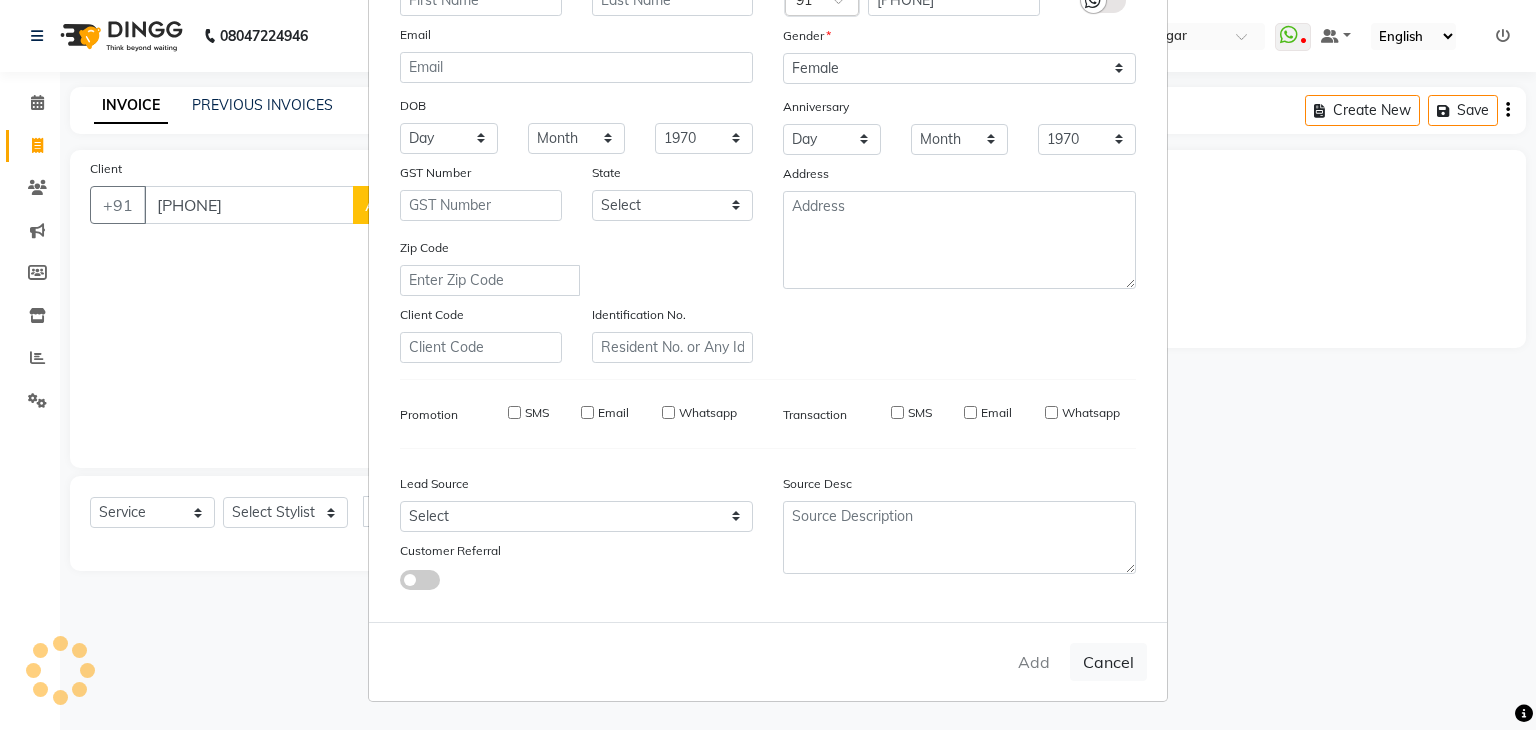 select 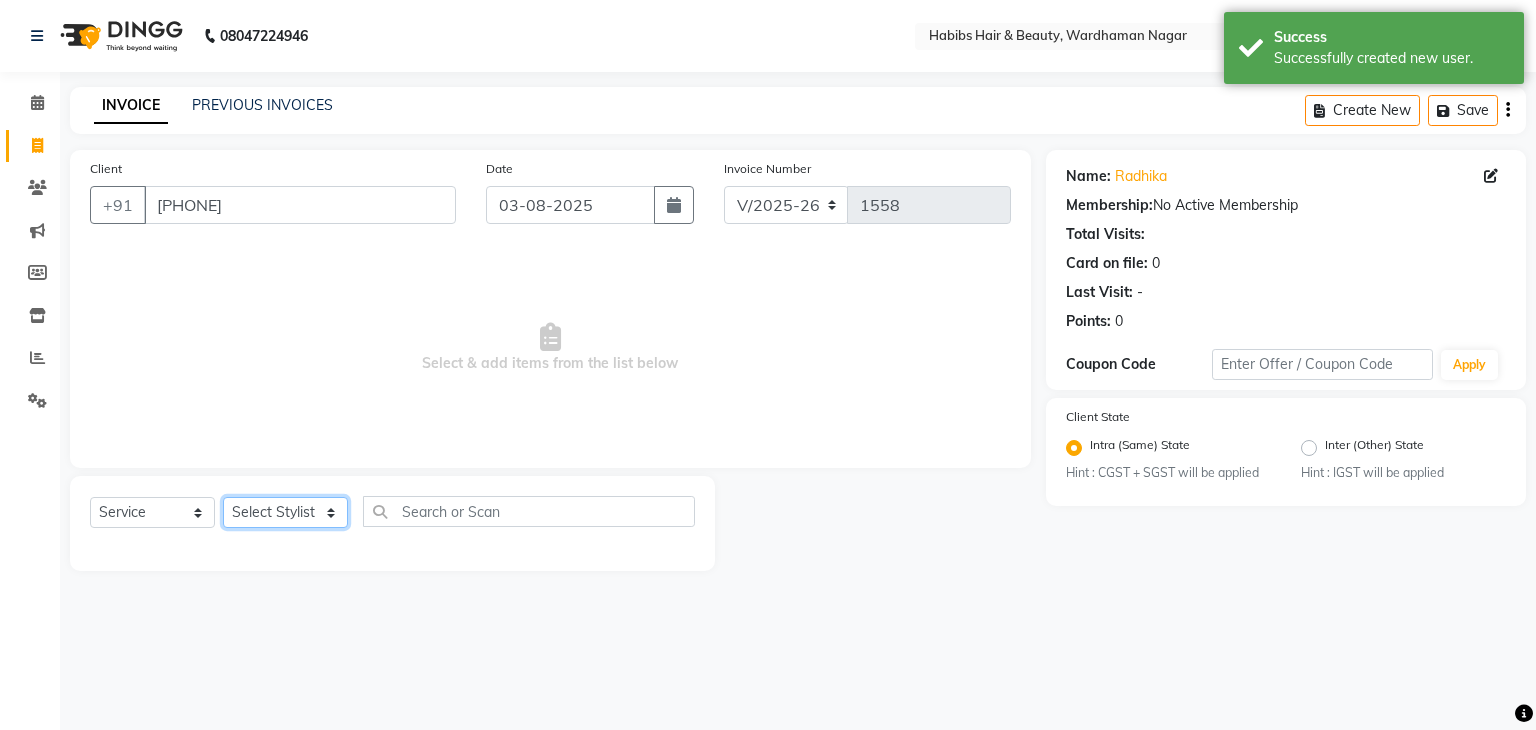 click on "Select Stylist Admin Aman Gayatri Jeetu Mick Raj Rashmi Rasika Sarang" 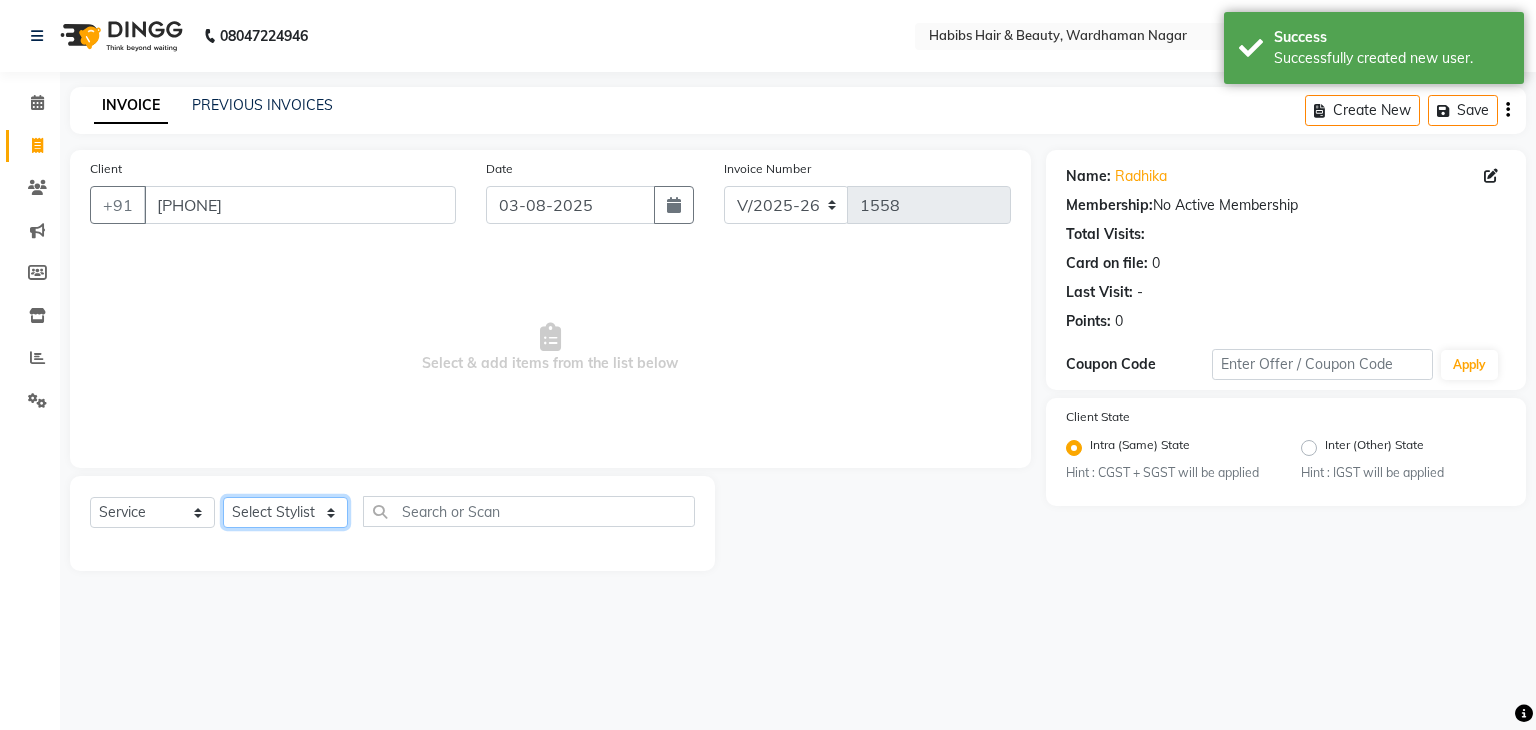select on "63156" 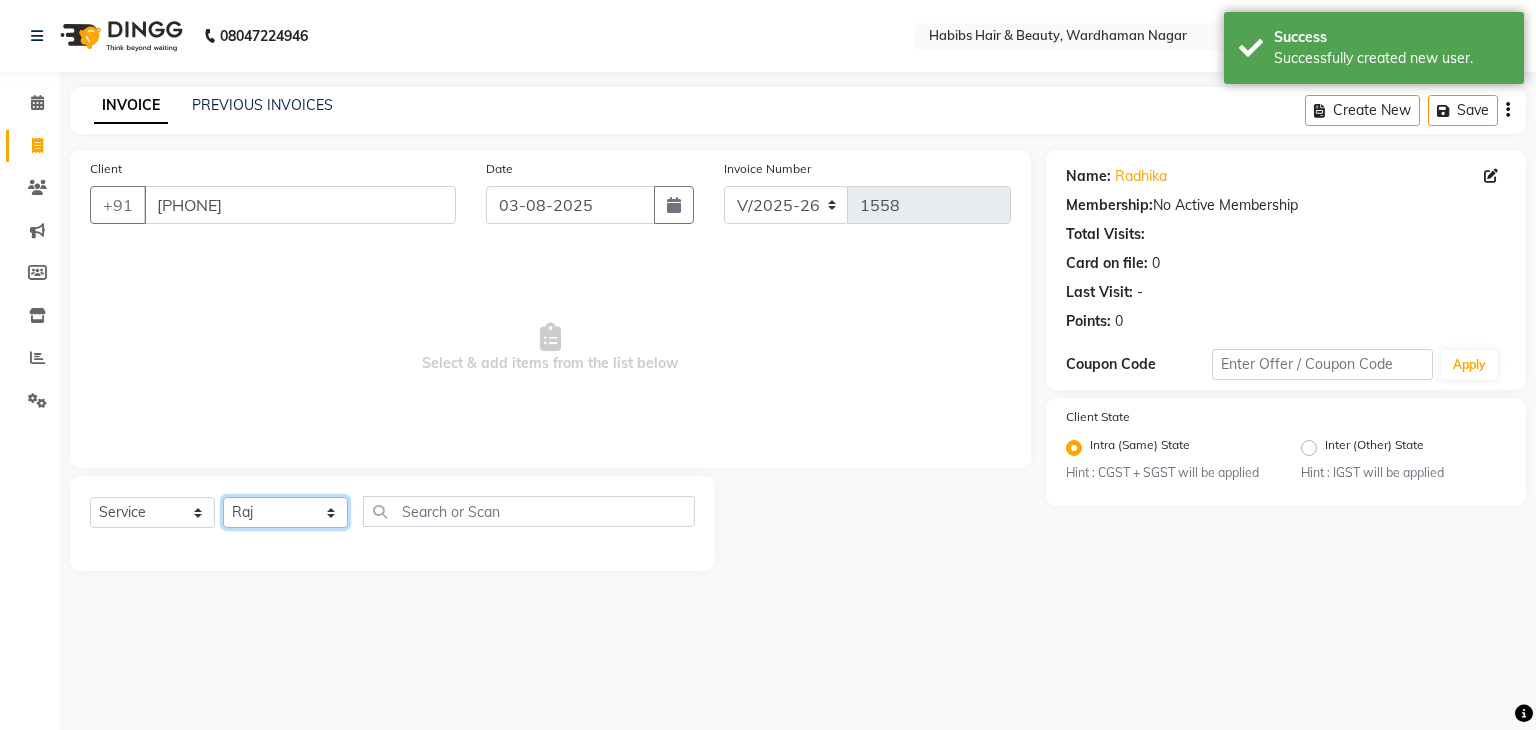 click on "Select Stylist Admin Aman Gayatri Jeetu Mick Raj Rashmi Rasika Sarang" 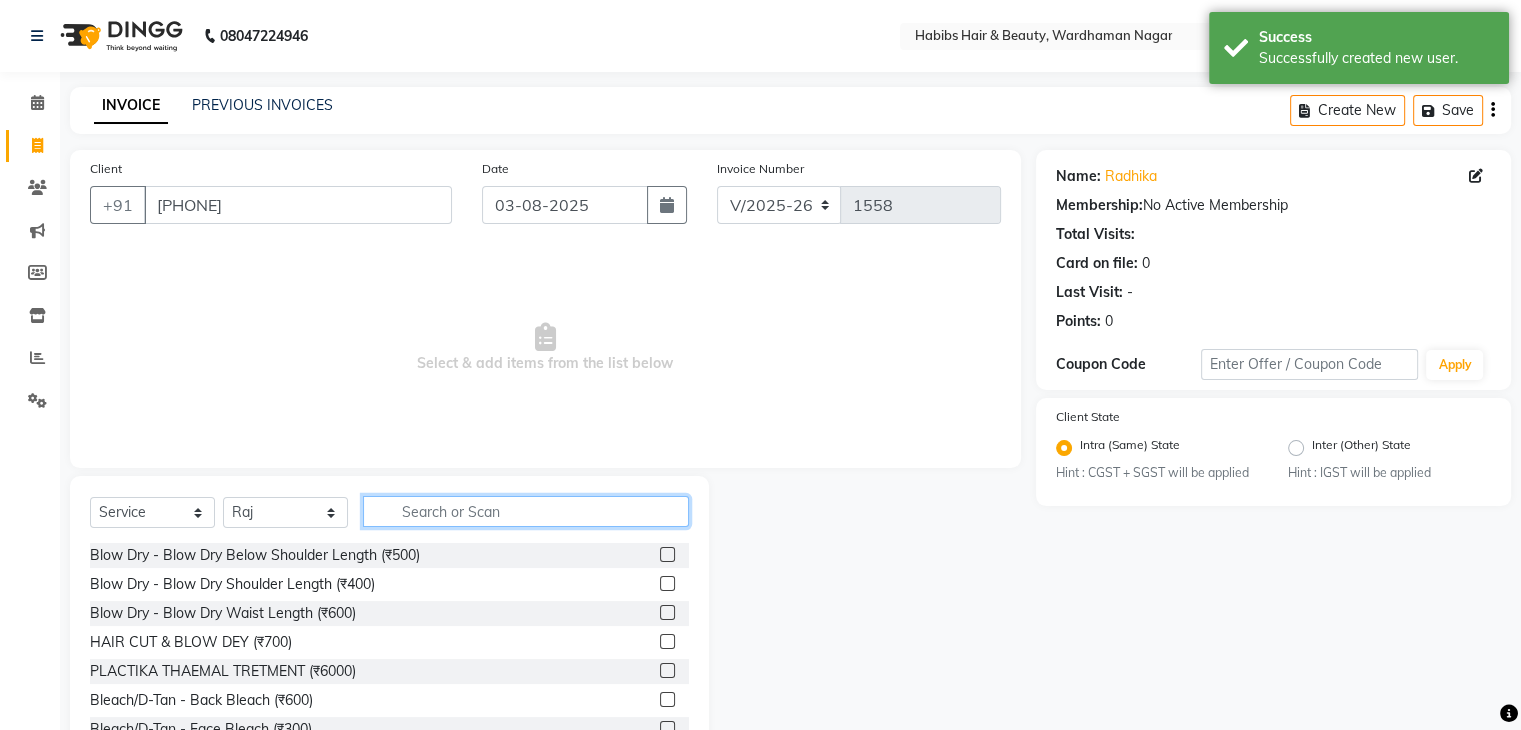 click 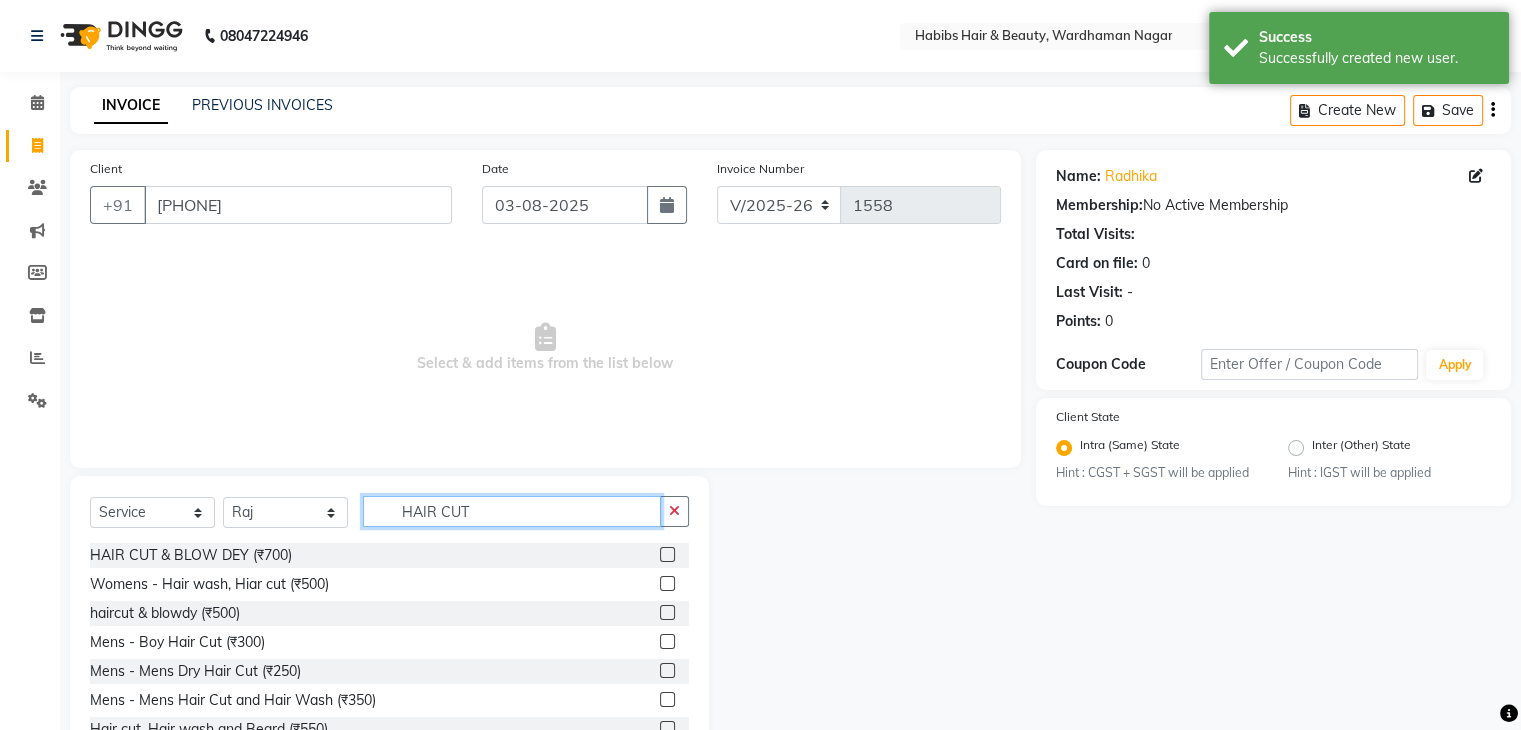 scroll, scrollTop: 72, scrollLeft: 0, axis: vertical 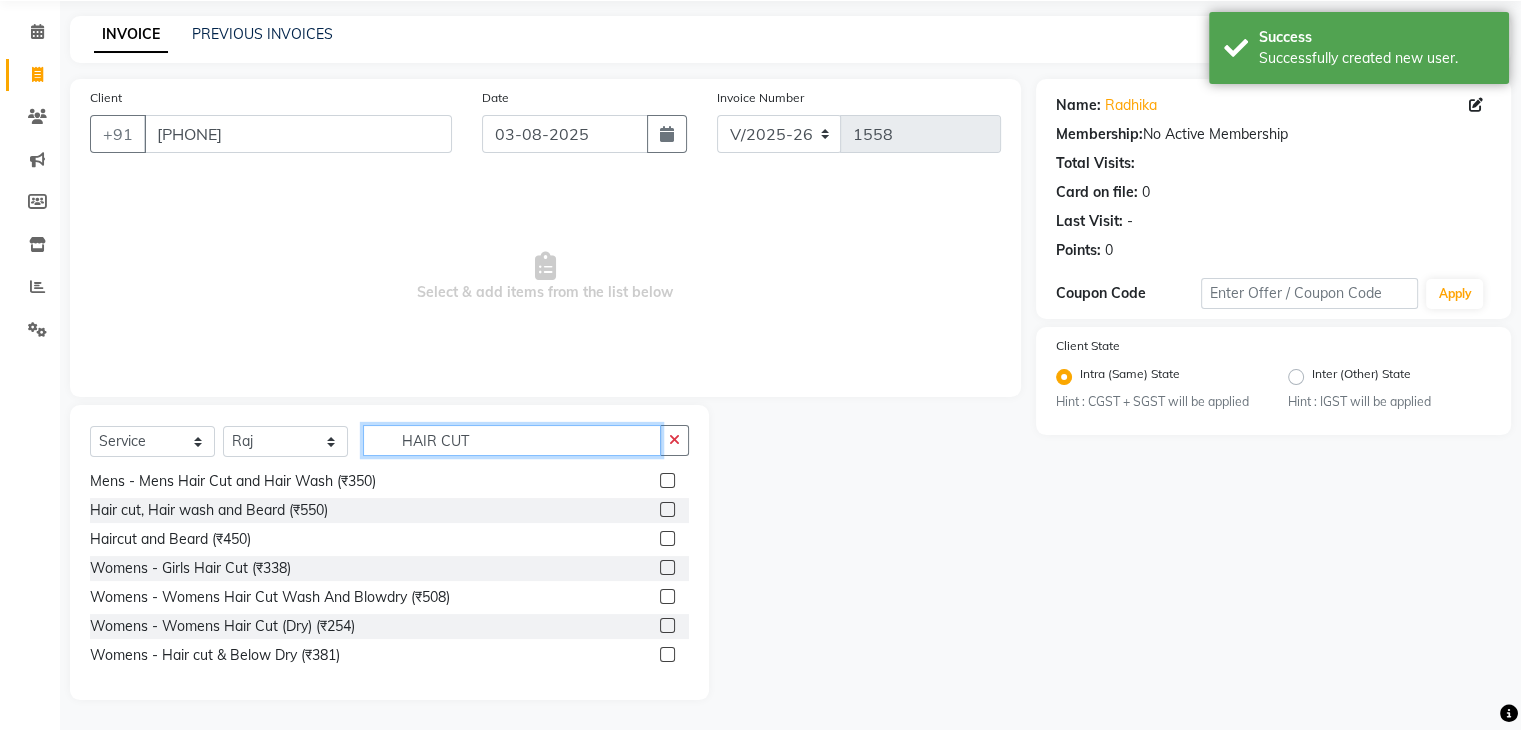 type on "HAIR CUT" 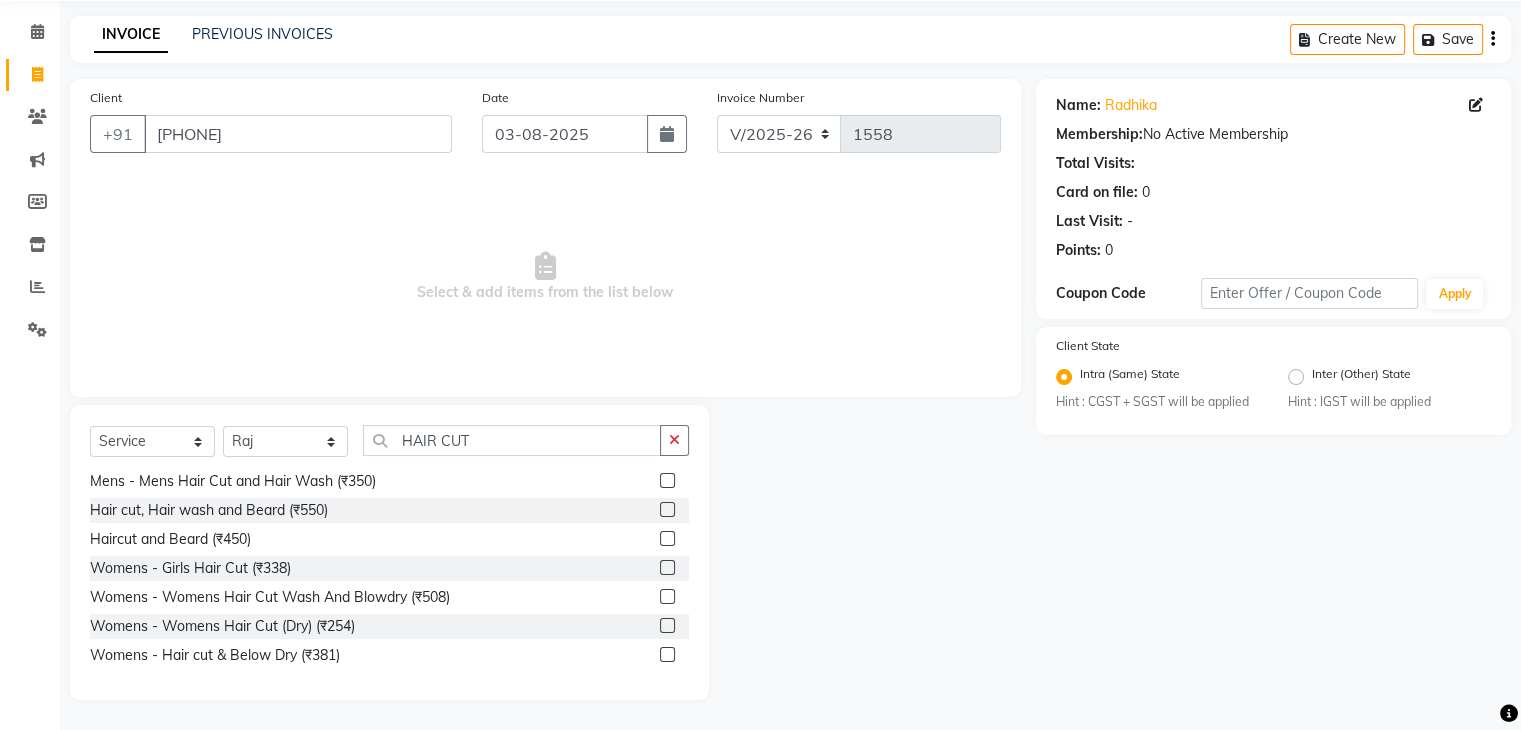 click 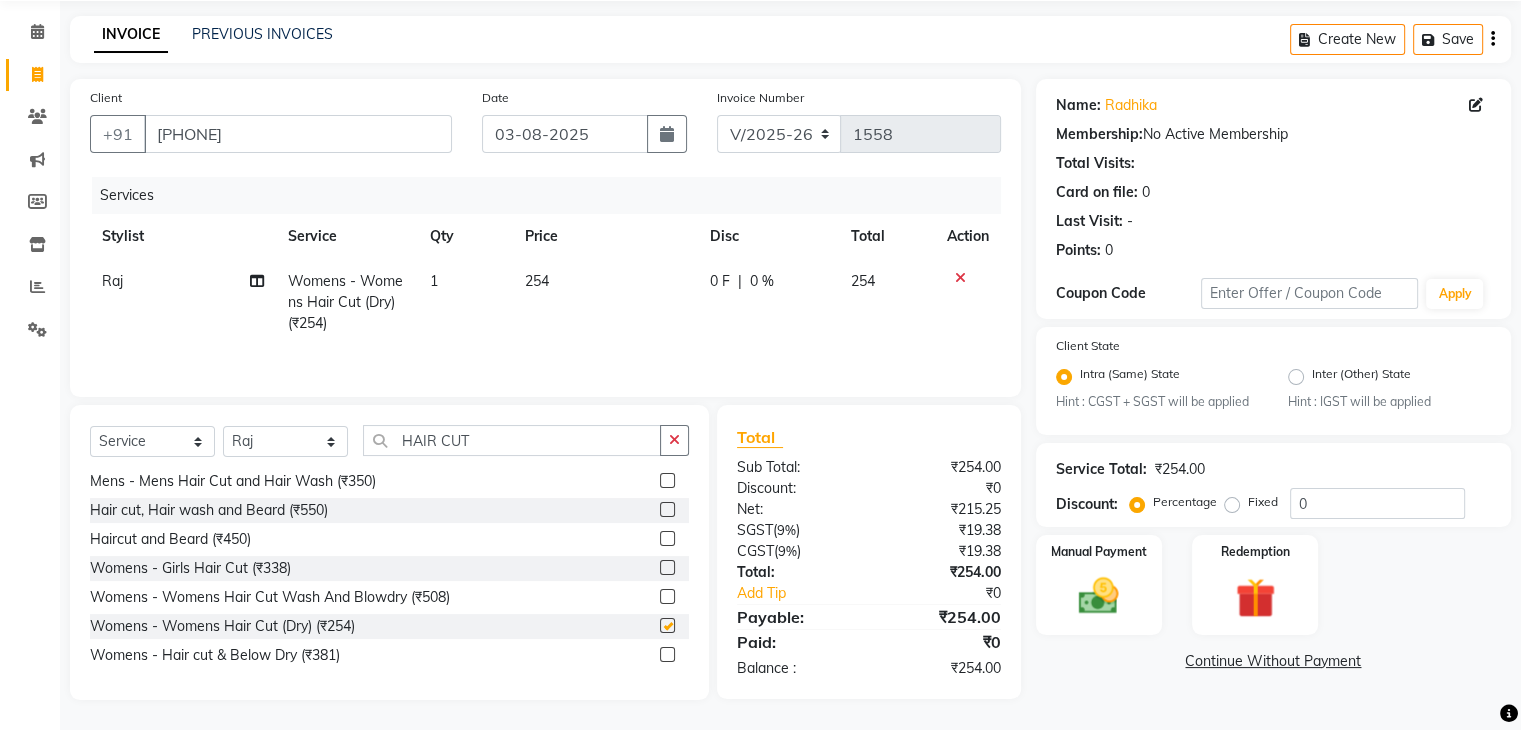 checkbox on "false" 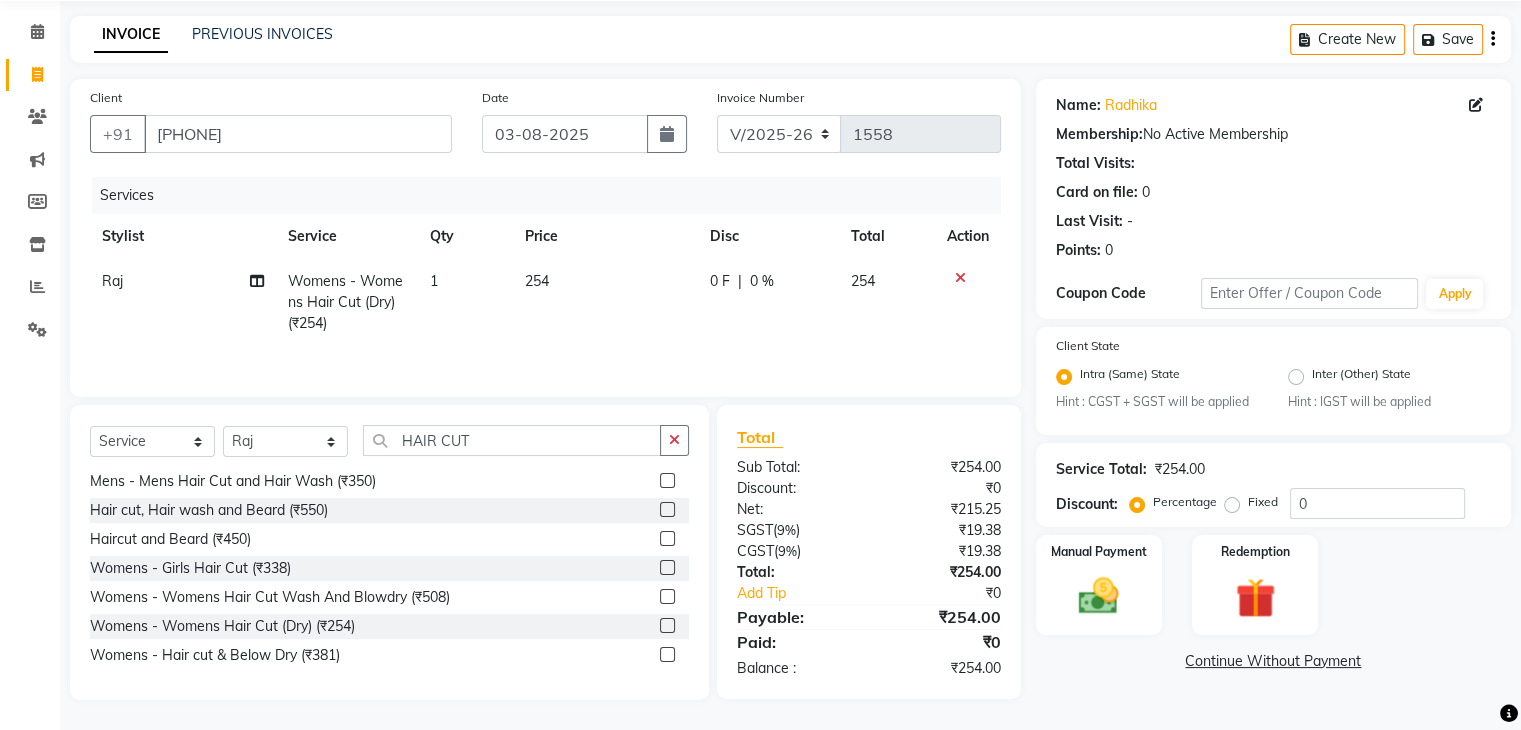 click on "0 F | 0 %" 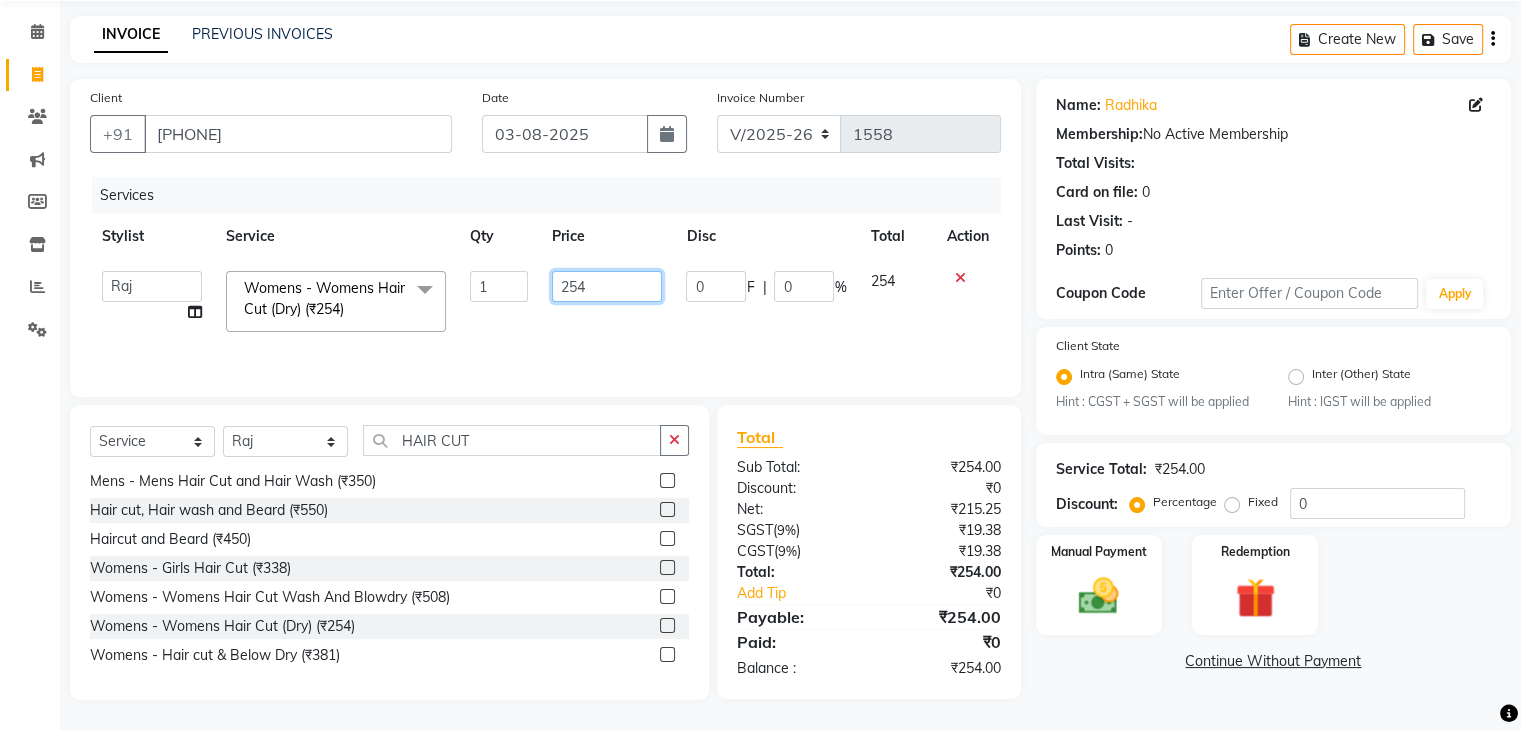 click on "254" 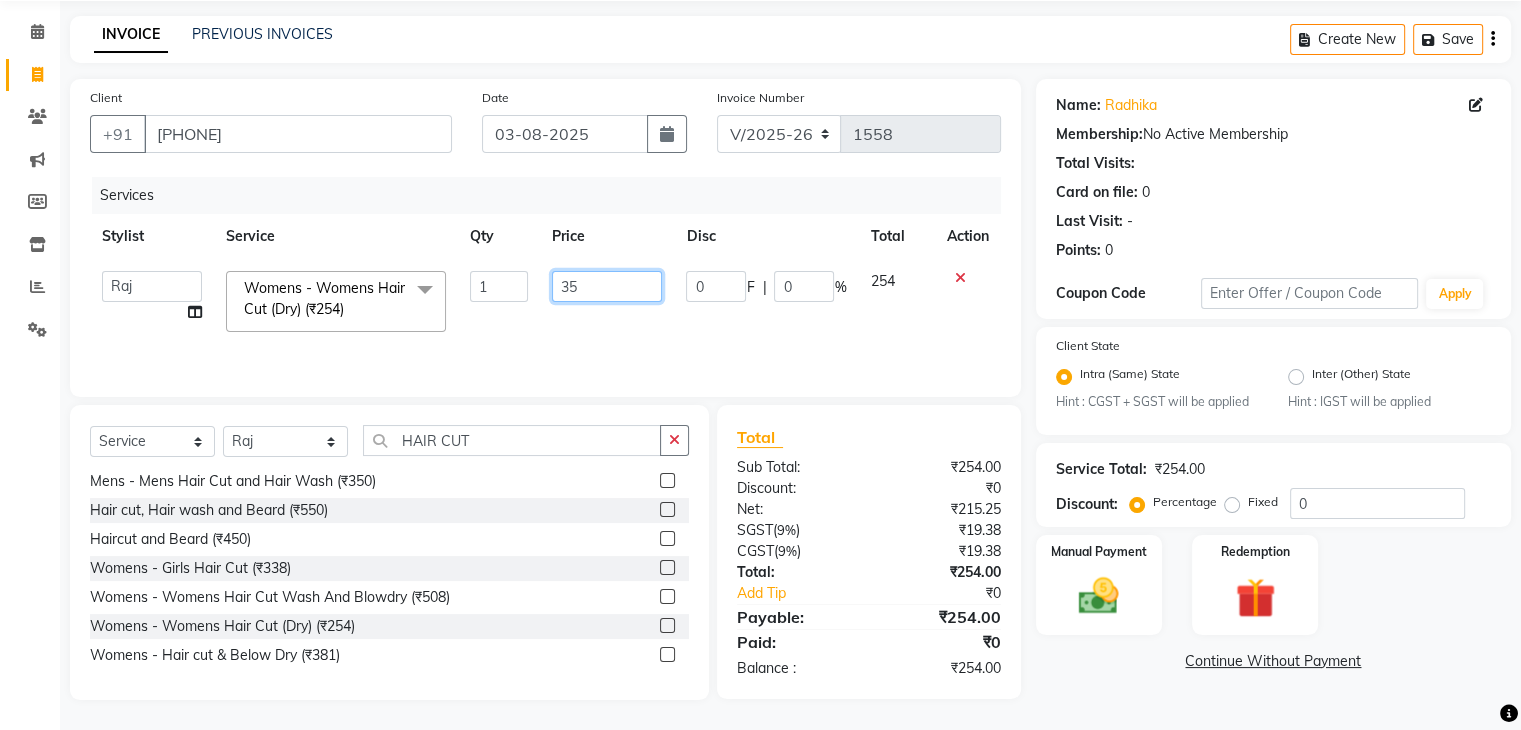 type on "350" 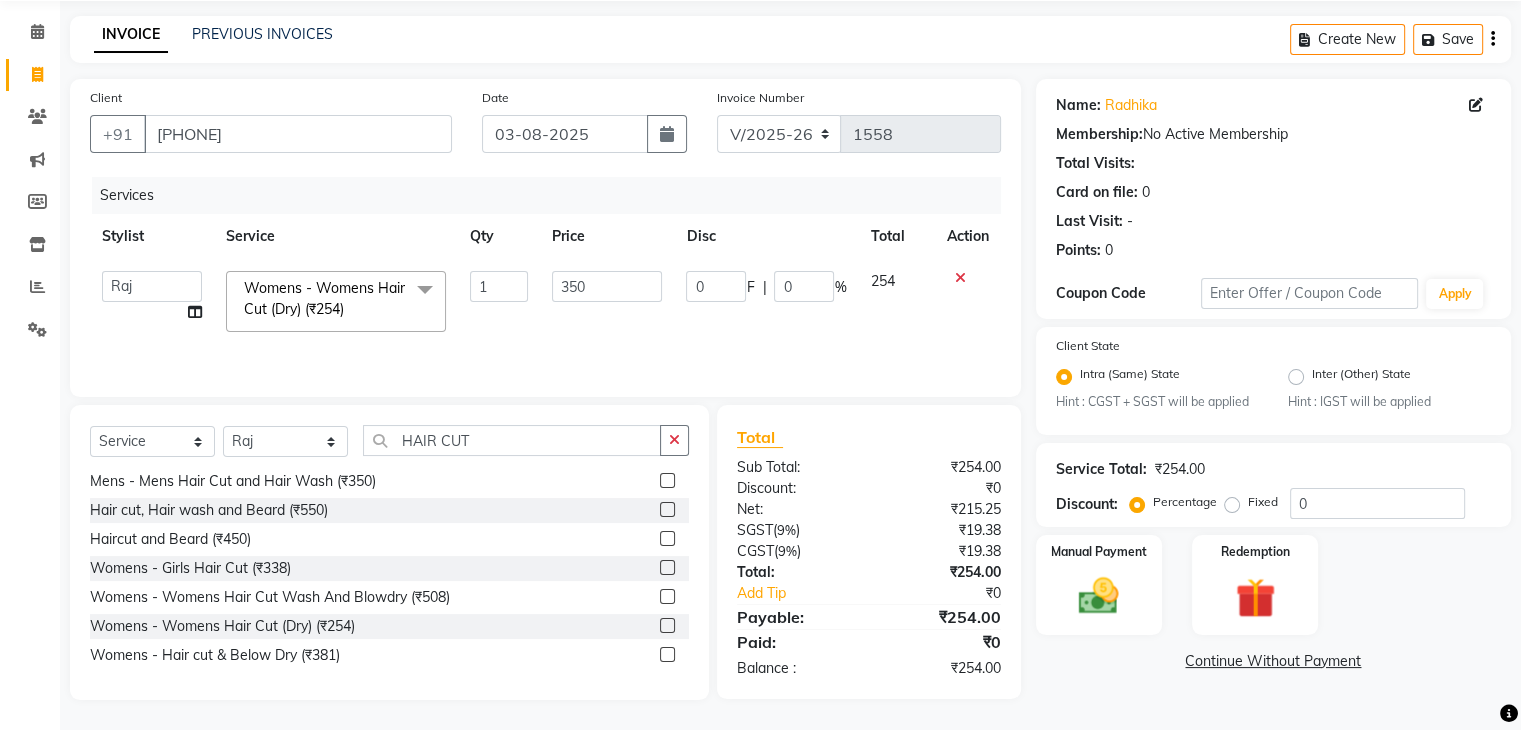 click on "Client +91 8007188881 Date 03-08-2025 Invoice Number V/2025 V/2025-26 1558 Services Stylist Service Qty Price Disc Total Action  Admin   Aman   Gayatri   Jeetu   Mick   Raj   Rashmi   Rasika   Sarang  Womens - Womens Hair Cut (Dry) (₹254)  x Blow Dry - Blow Dry Below Shoulder Length (₹500) Blow Dry - Blow Dry Shoulder Length (₹400) Blow Dry - Blow Dry Waist Length (₹600) HAIR CUT & BLOW DEY (₹700) PLACTIKA THAEMAL TRETMENT (₹6000) Bleach/D-Tan - Back Bleach (₹600) Bleach/D-Tan - Face  Bleach (₹300) Bleach/D-Tan - Face/Neck Bleach (₹500) Bleach/D-Tan - Full Body Bleach (₹1200) Bleach/D-Tan - Hand Bleach (₹400) Bleach/D-Tan - Legs Bleach (₹500) Bleach/D-Tan - O3 D-Tan (₹800) Bleach/D-Tan - Raga D- Tan (₹600) Pre lightening (₹750) Splitends Removal (₹800) NAILS FILING (₹500) Womens - Hair wash, Hiar cut (₹500) Extra Touch Up (₹500) Groom makeup (₹4000) Groom makeup (₹4000) chin  wax (₹300) haircut & blowdy (₹500) cleannup - cheryl's (₹1000) Neck dtan (₹300) 1 0" 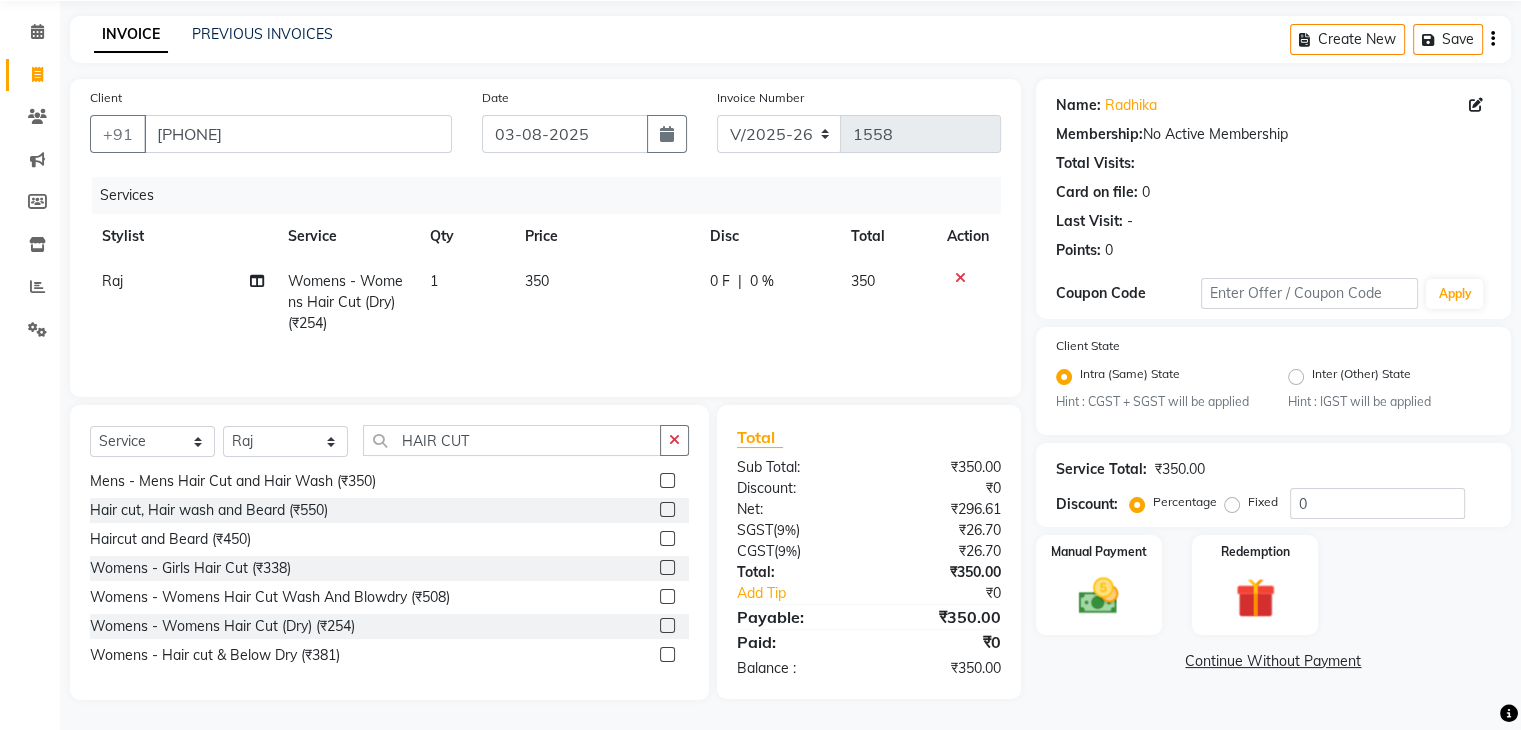 scroll, scrollTop: 72, scrollLeft: 0, axis: vertical 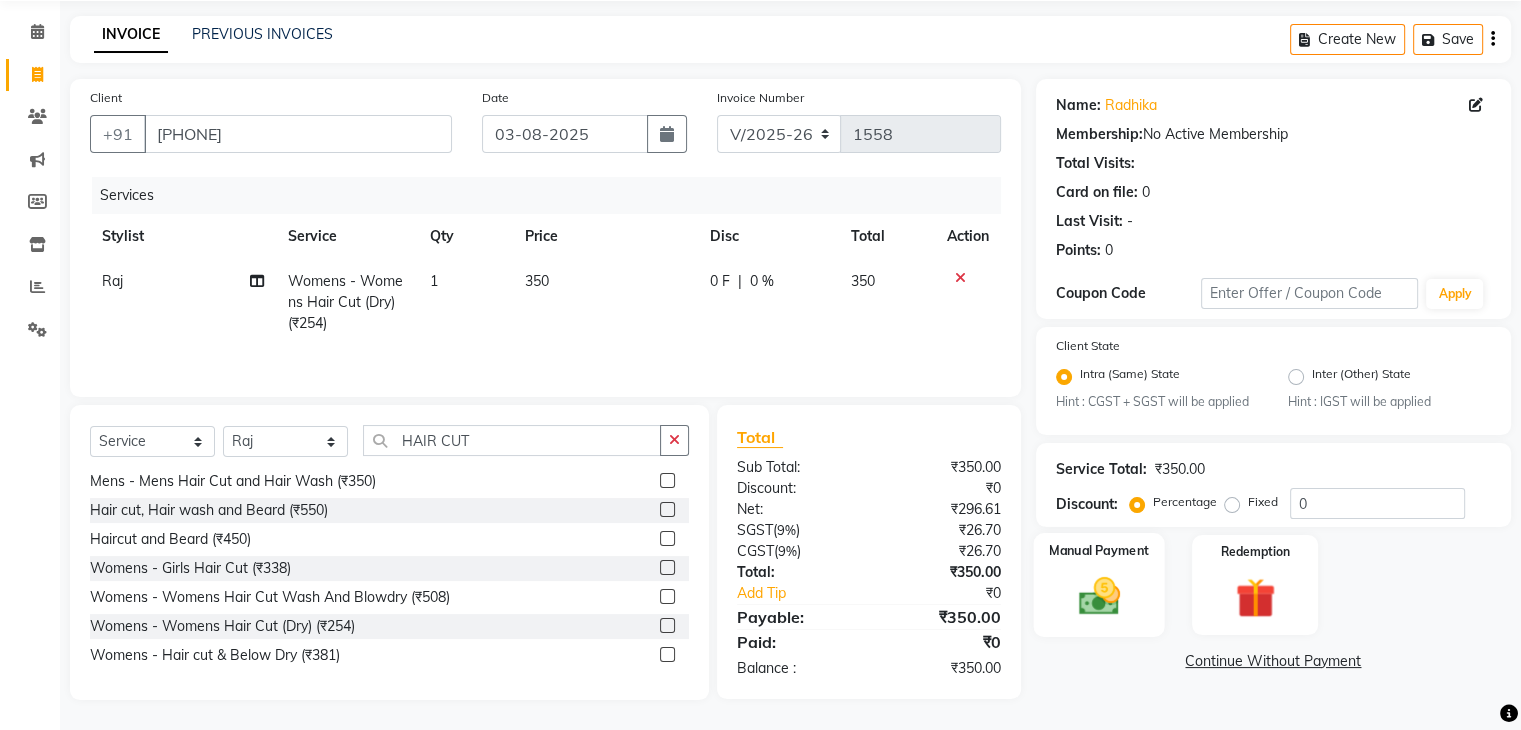 click on "Manual Payment" 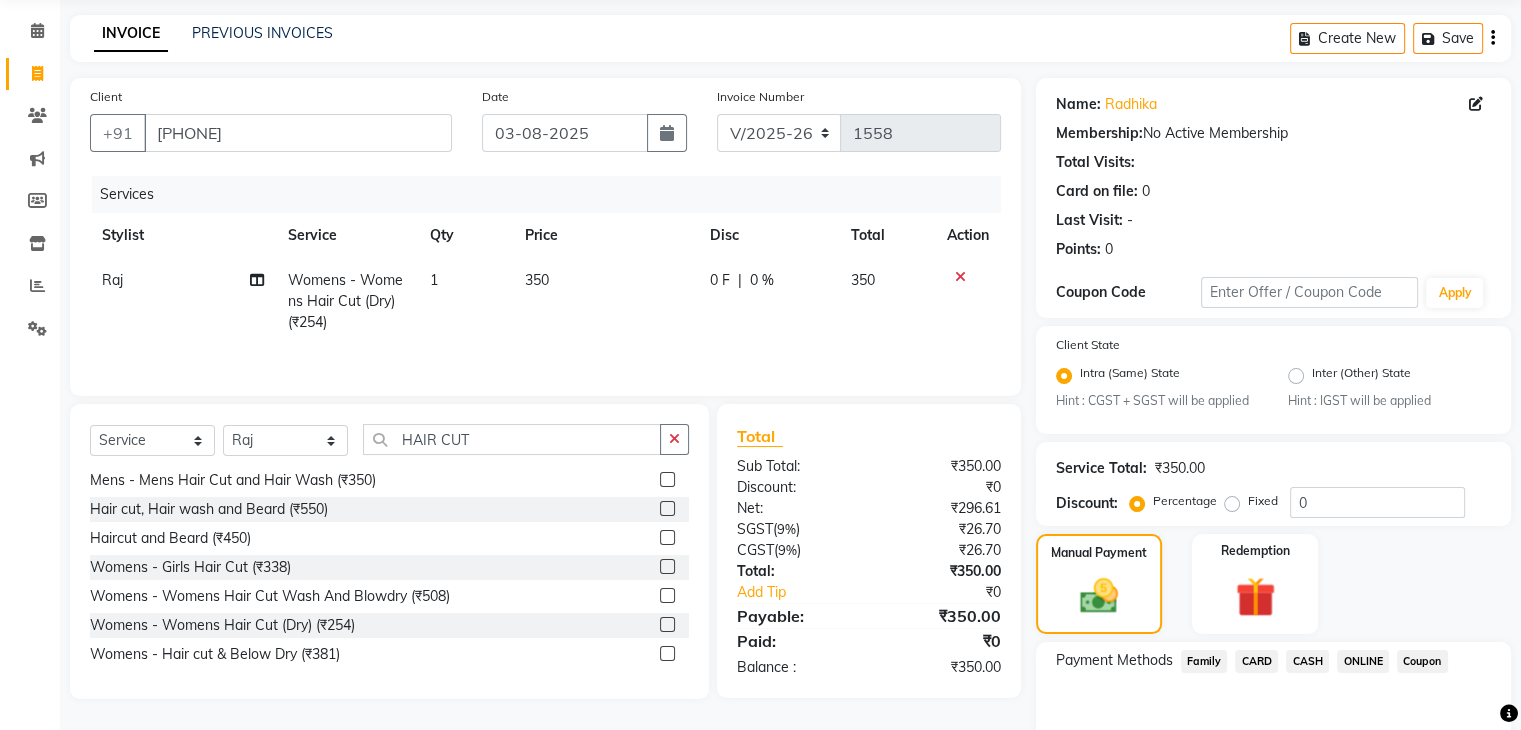 click on "CASH" 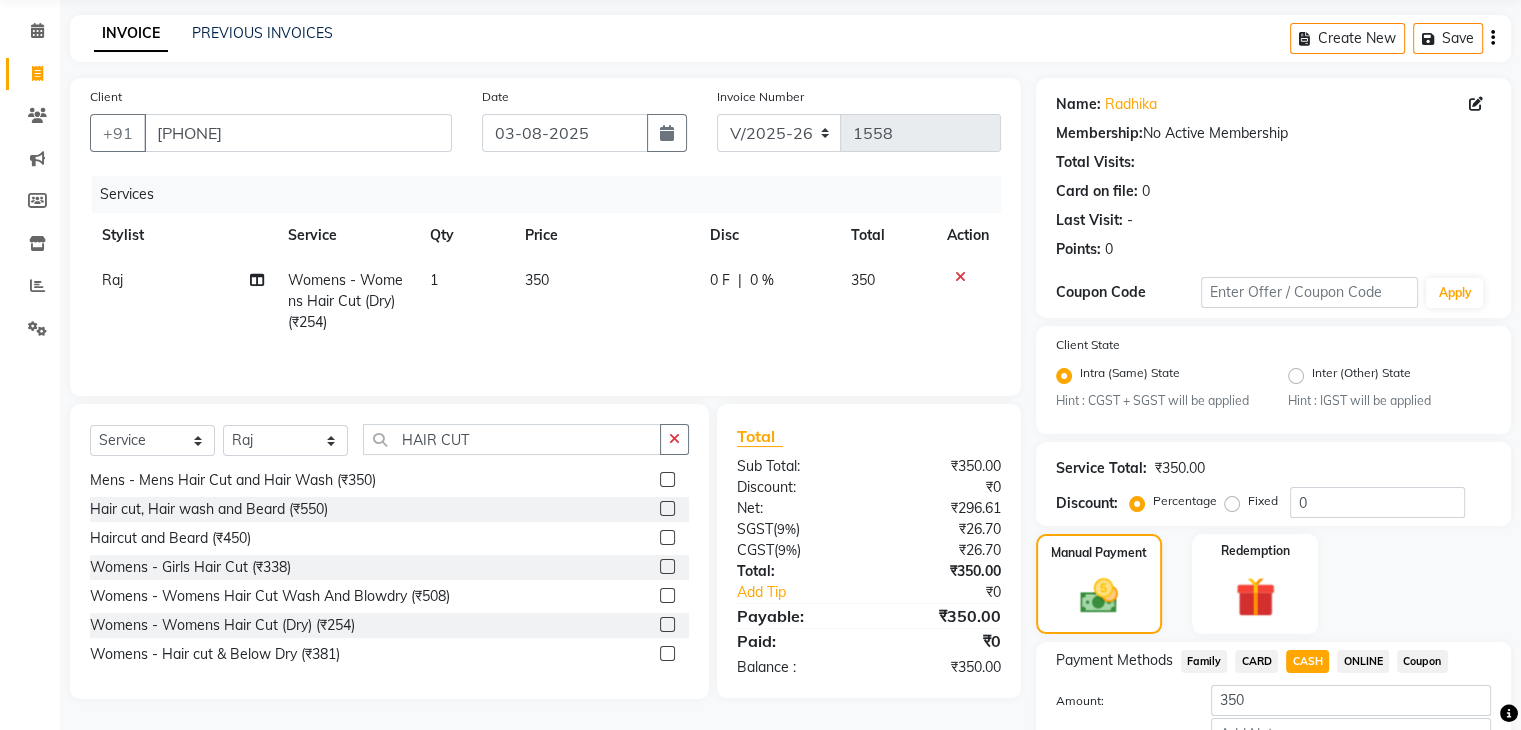 scroll, scrollTop: 208, scrollLeft: 0, axis: vertical 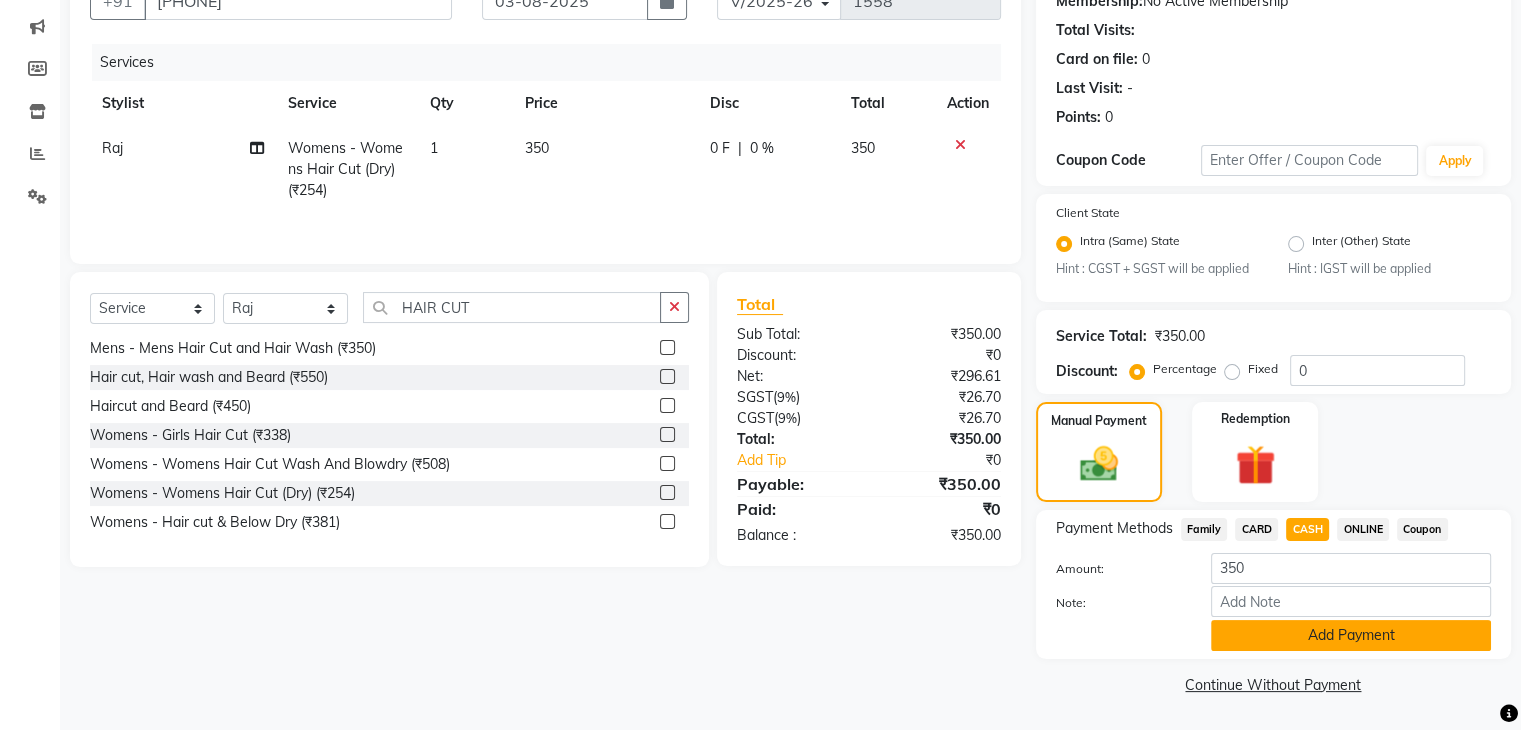 click on "Add Payment" 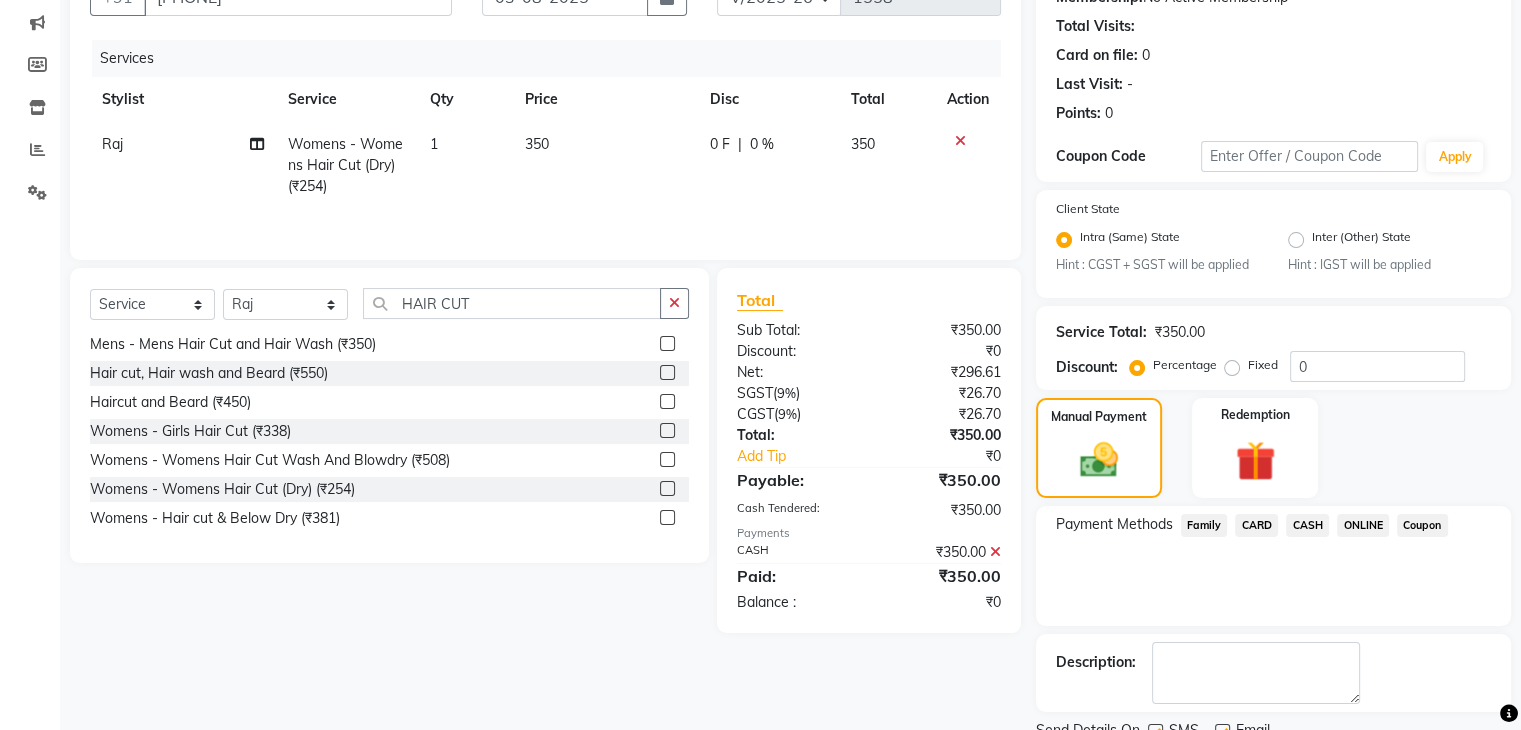 scroll, scrollTop: 289, scrollLeft: 0, axis: vertical 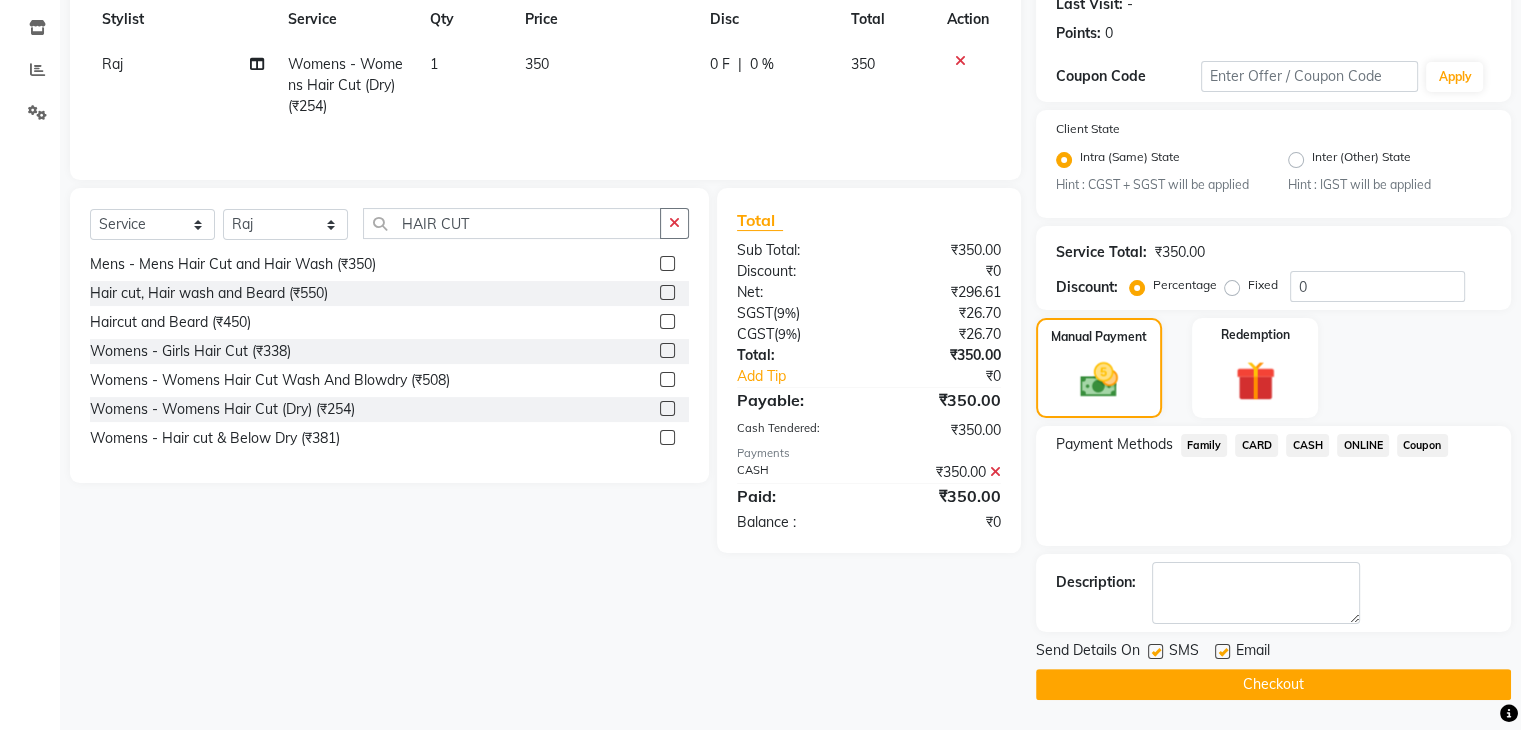 click on "Checkout" 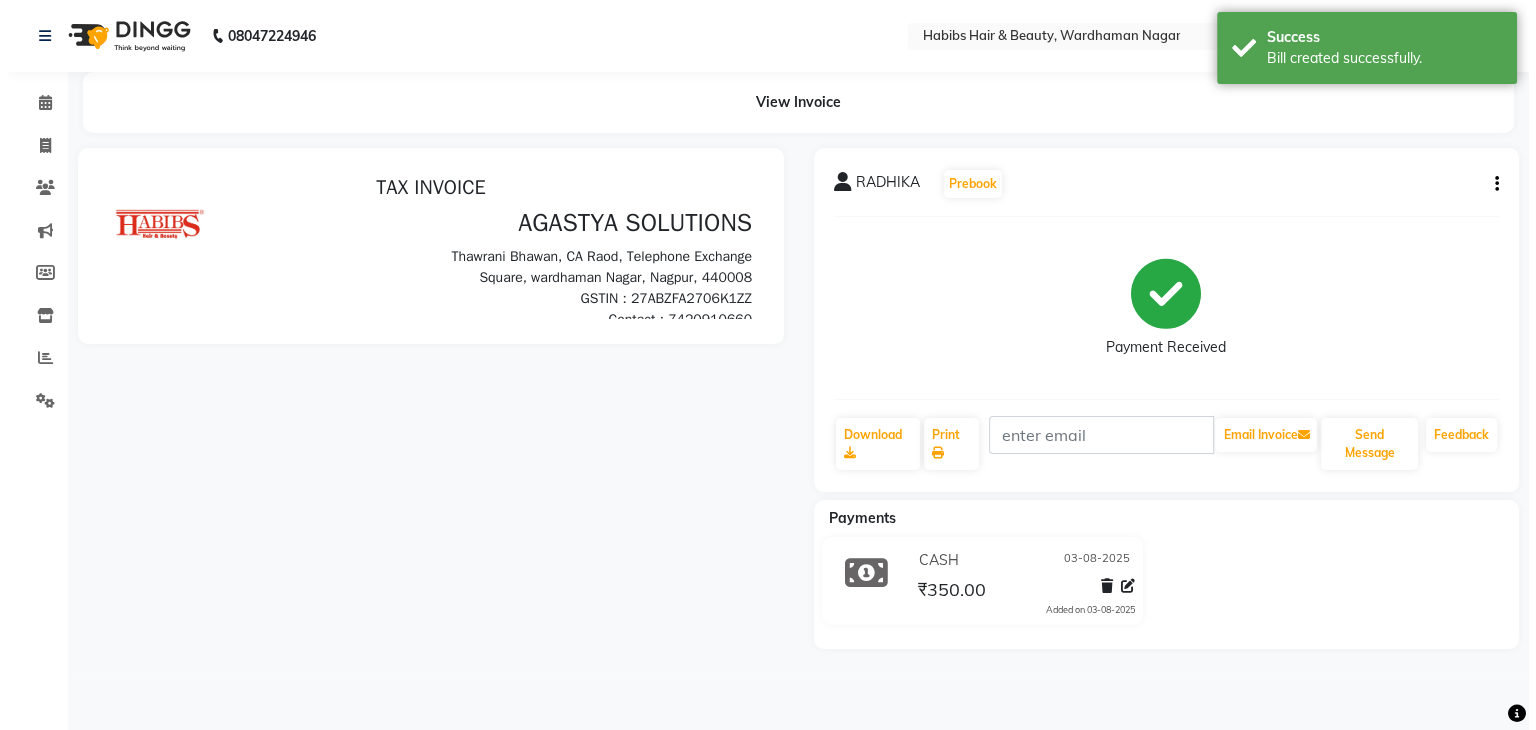 scroll, scrollTop: 0, scrollLeft: 0, axis: both 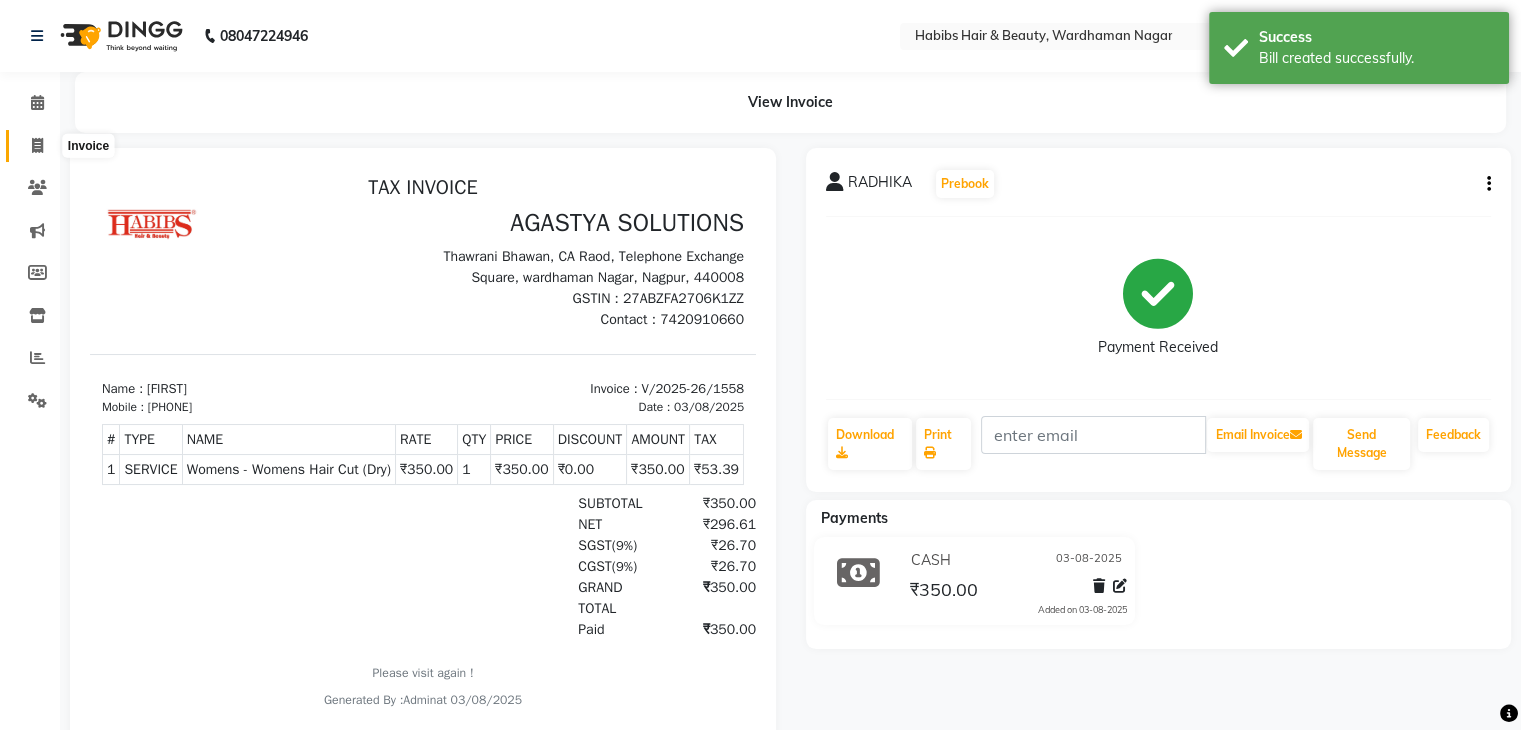 click 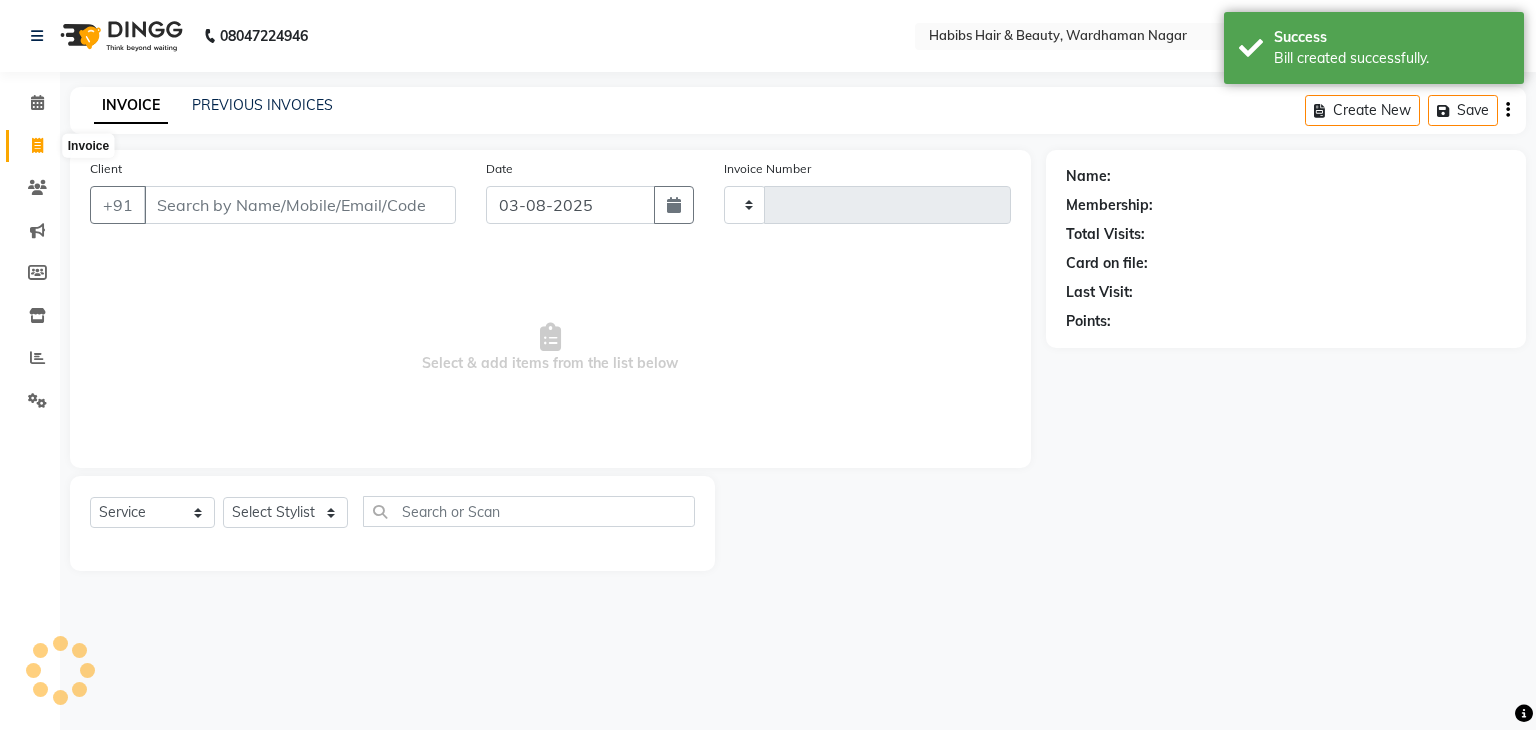 type on "1559" 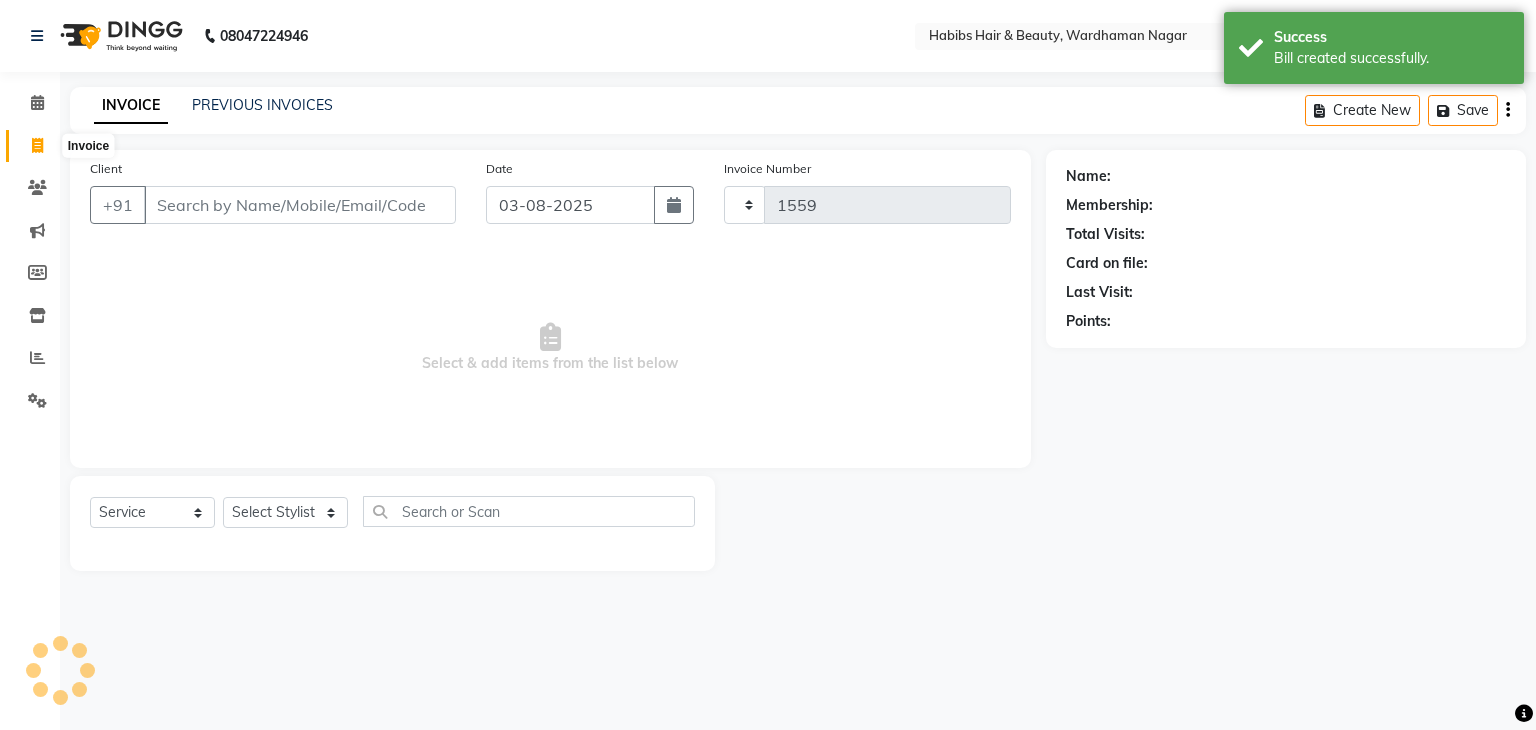 select on "3714" 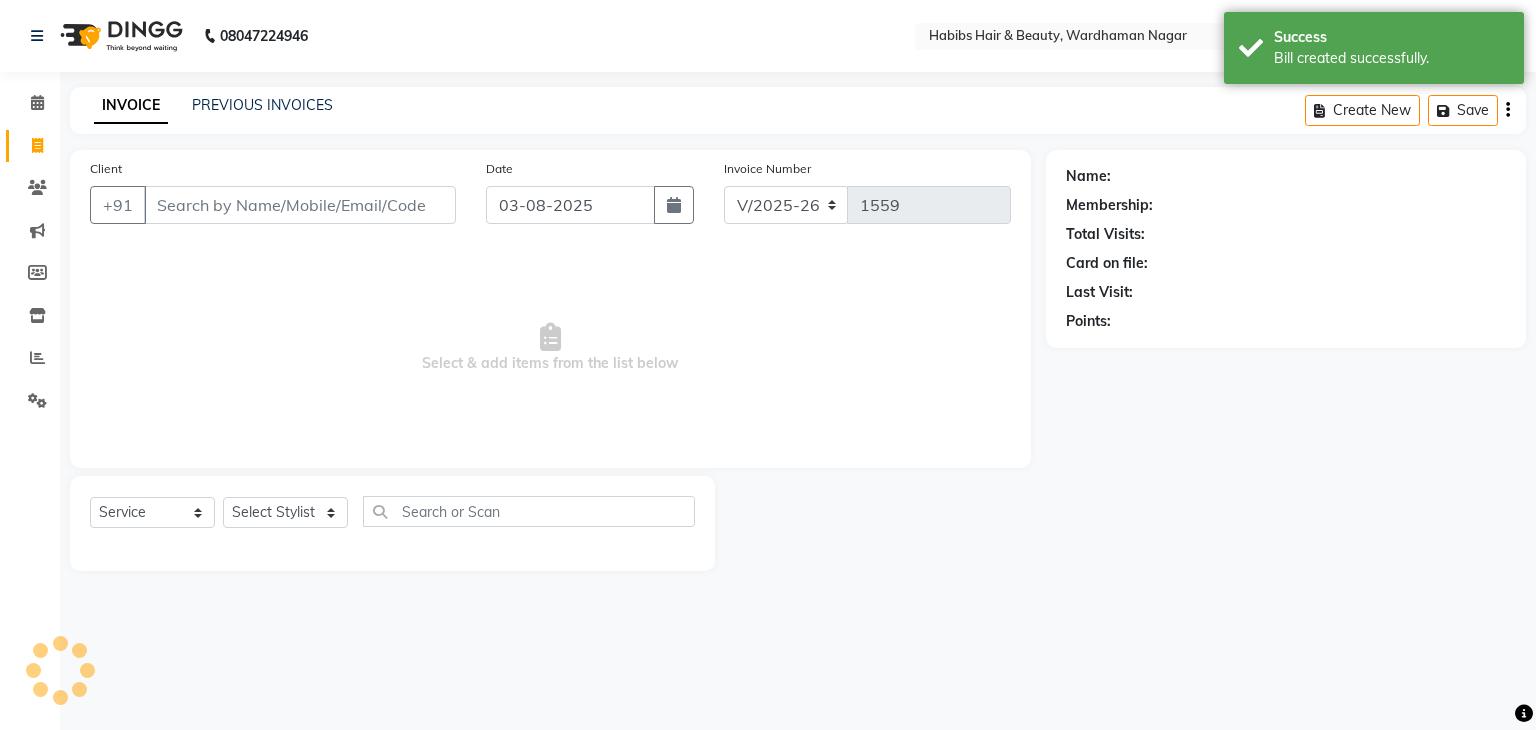 click on "Client" at bounding box center [300, 205] 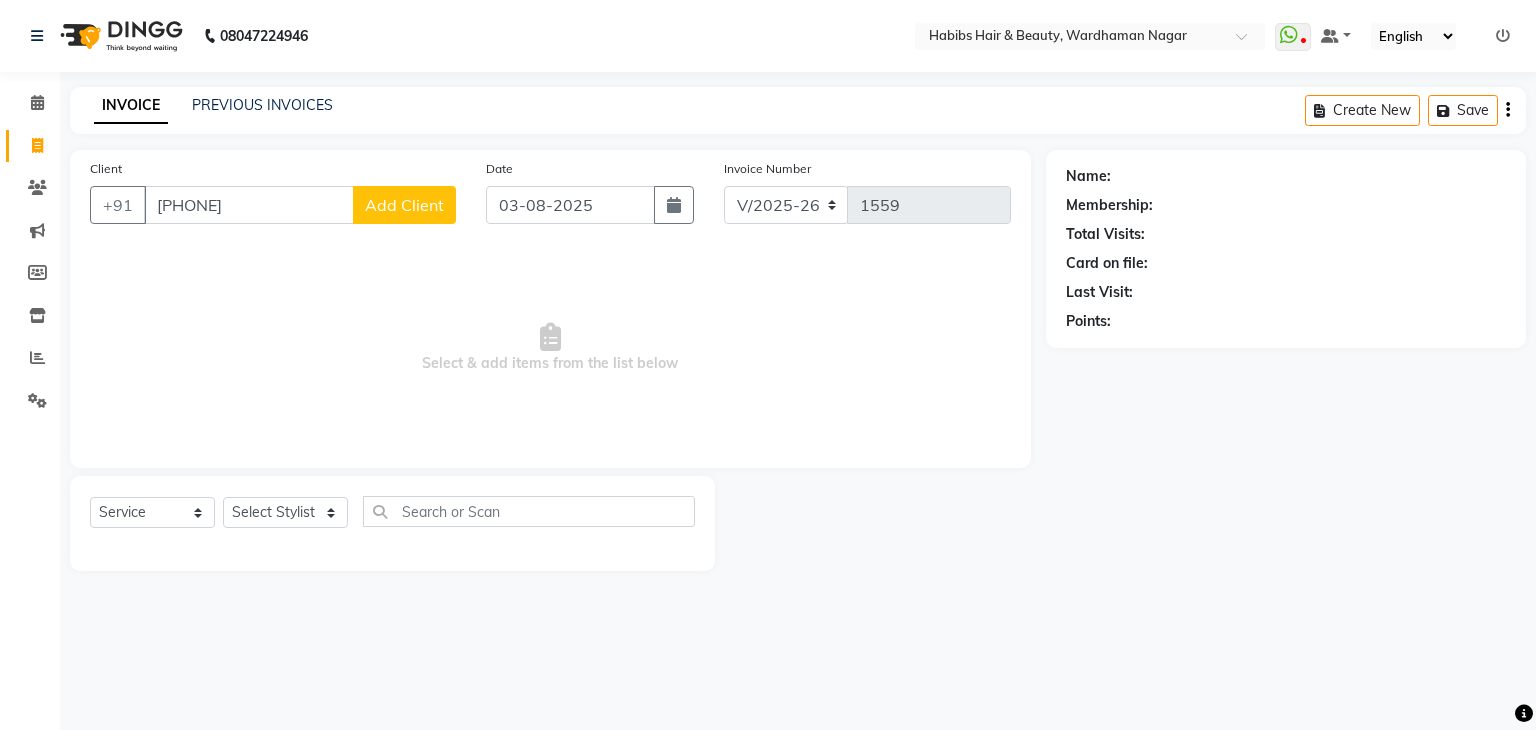 type on "9821884544" 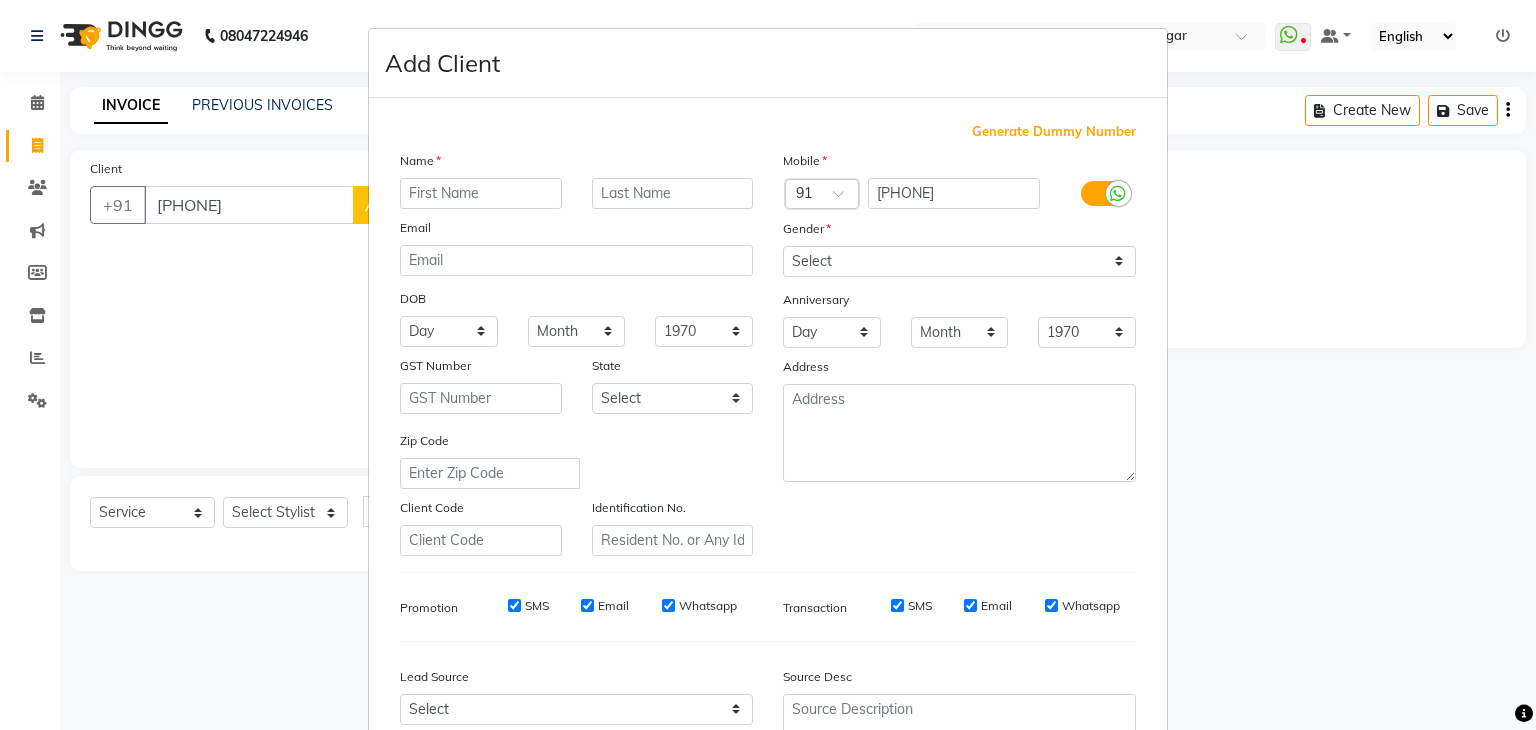 click at bounding box center (481, 193) 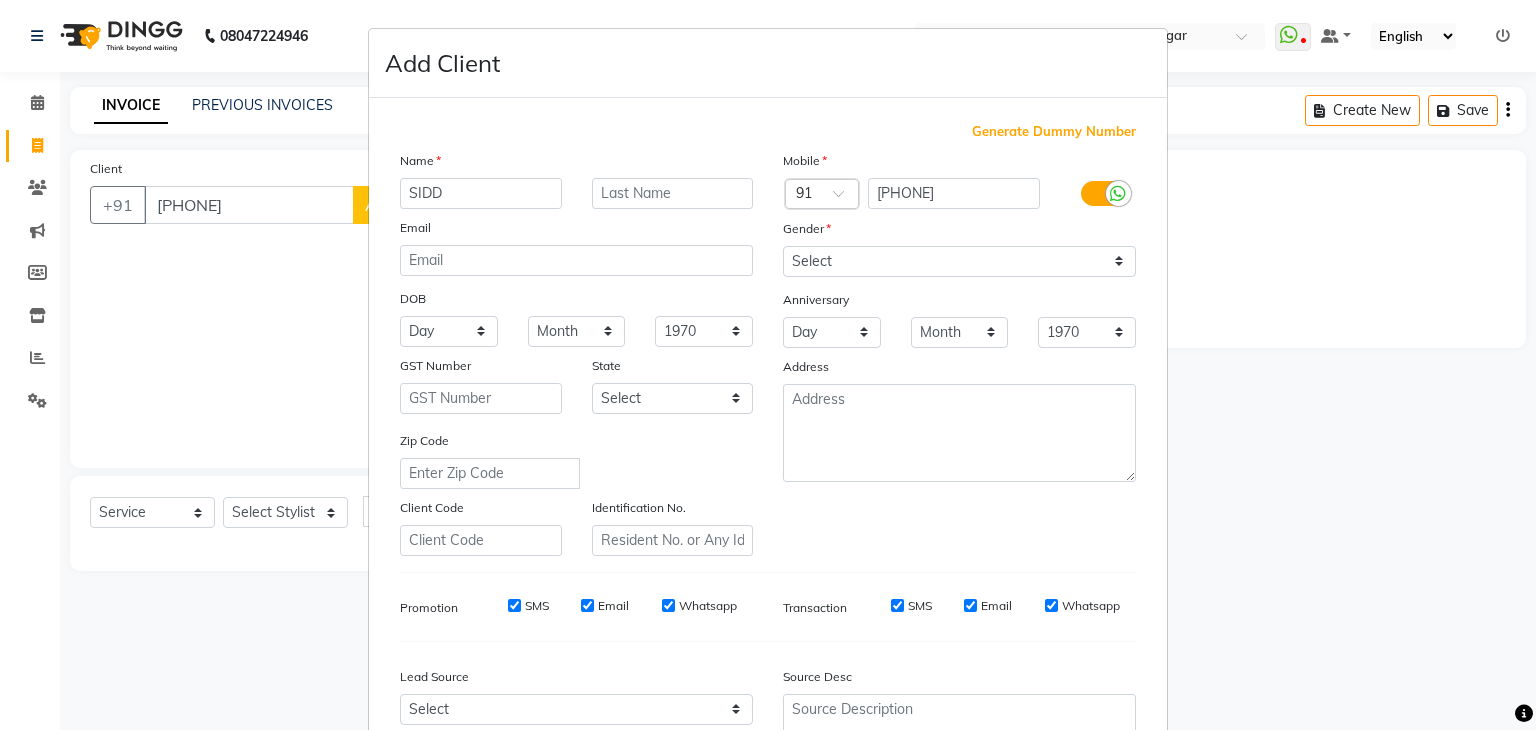 click on "Email" at bounding box center [576, 231] 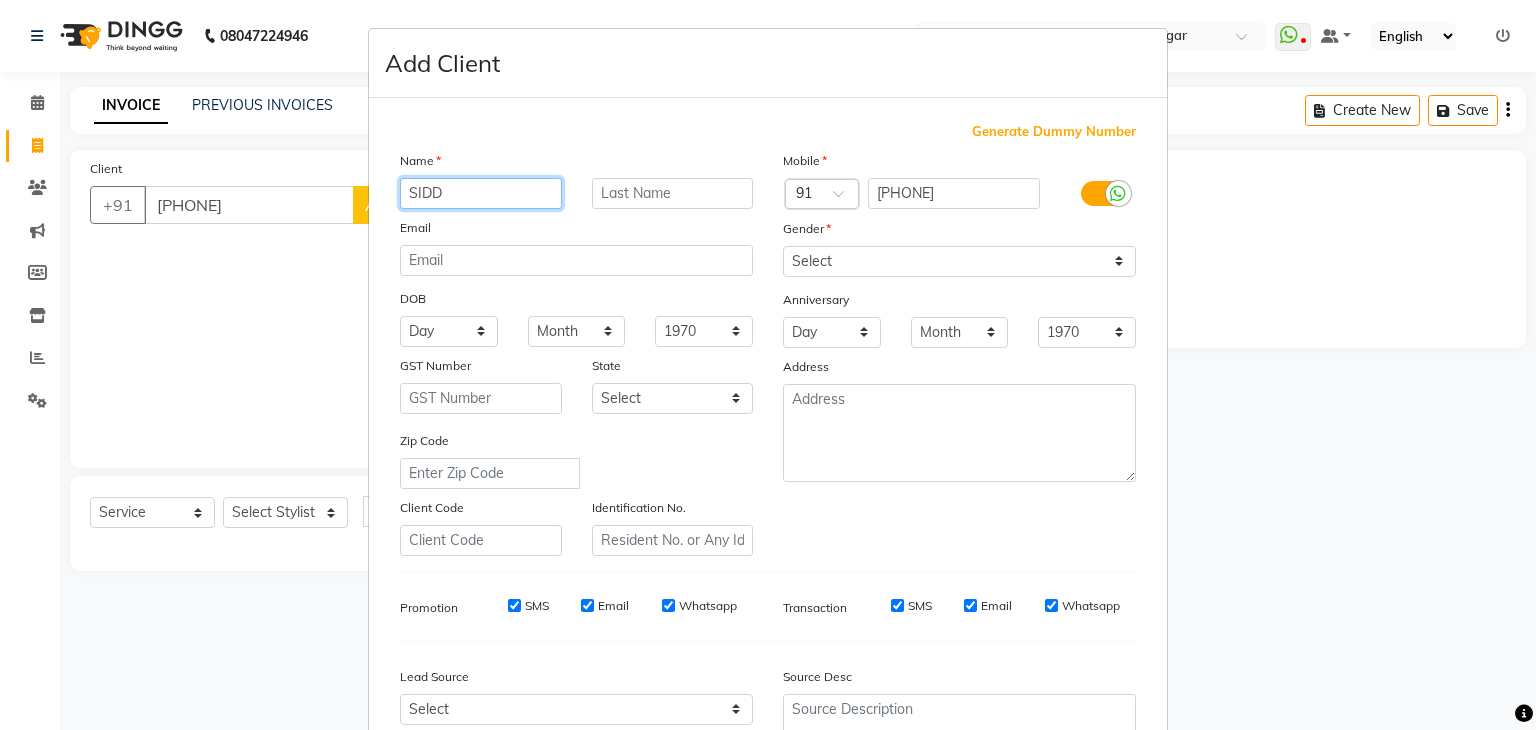 click on "SIDD" at bounding box center (481, 193) 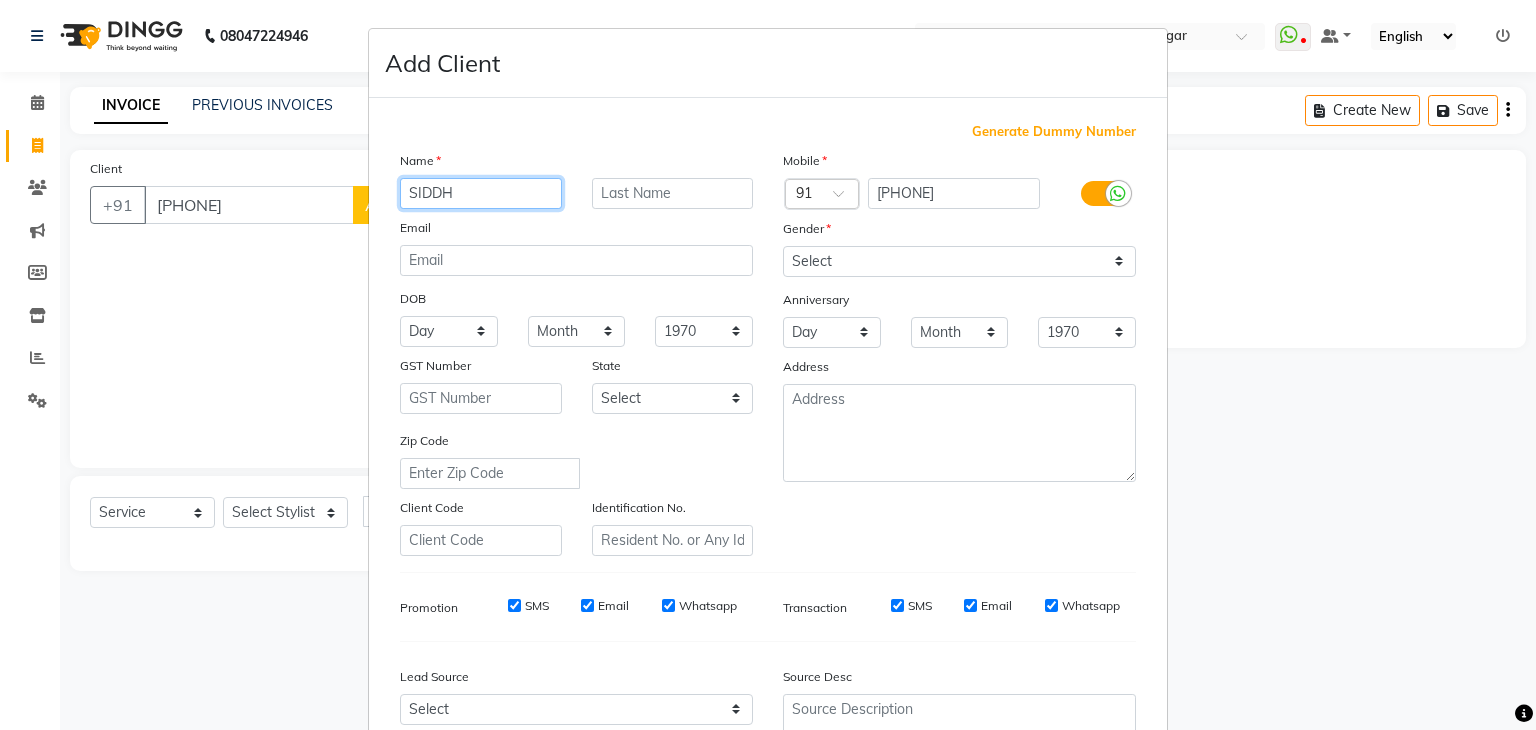 type on "SIDDH" 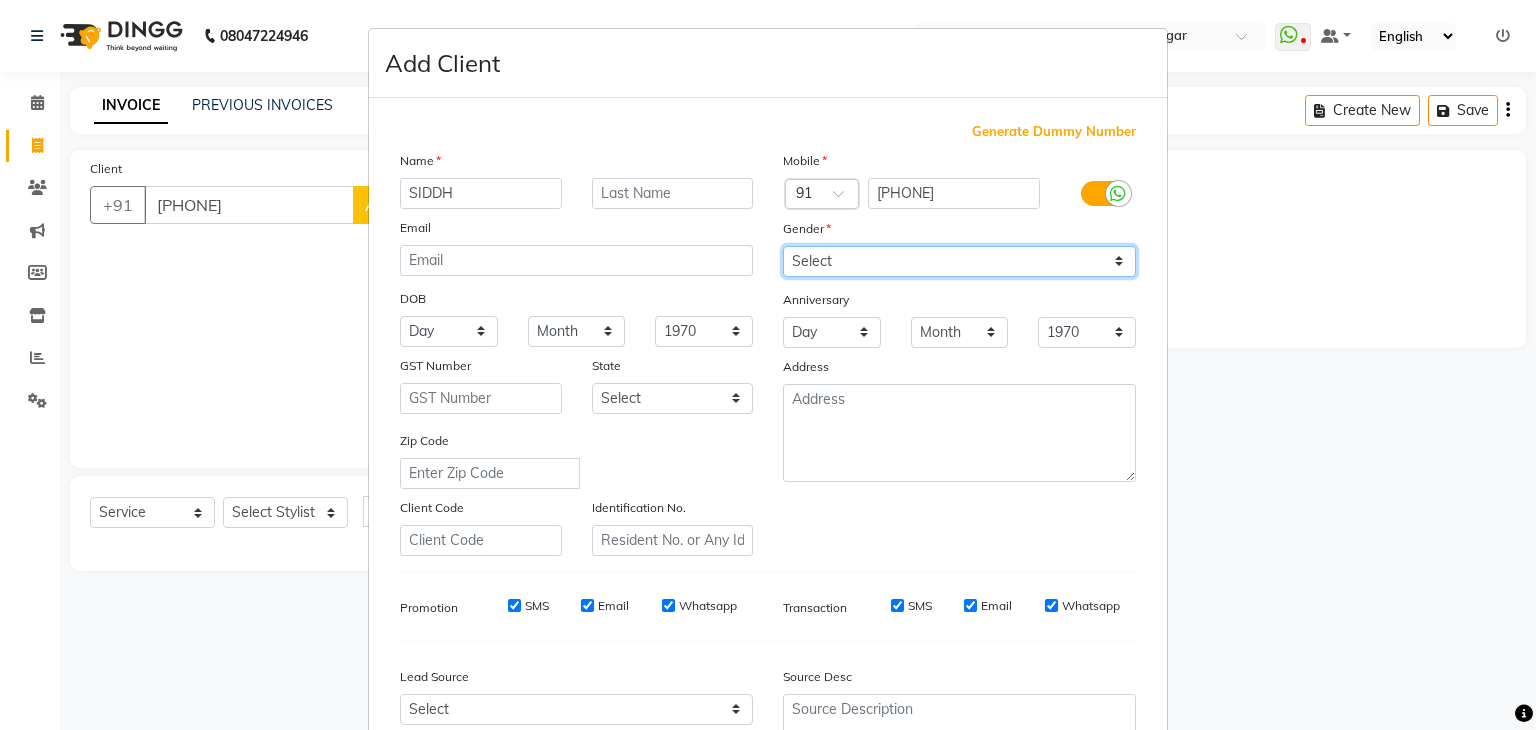 click on "Select Male Female Other Prefer Not To Say" at bounding box center [959, 261] 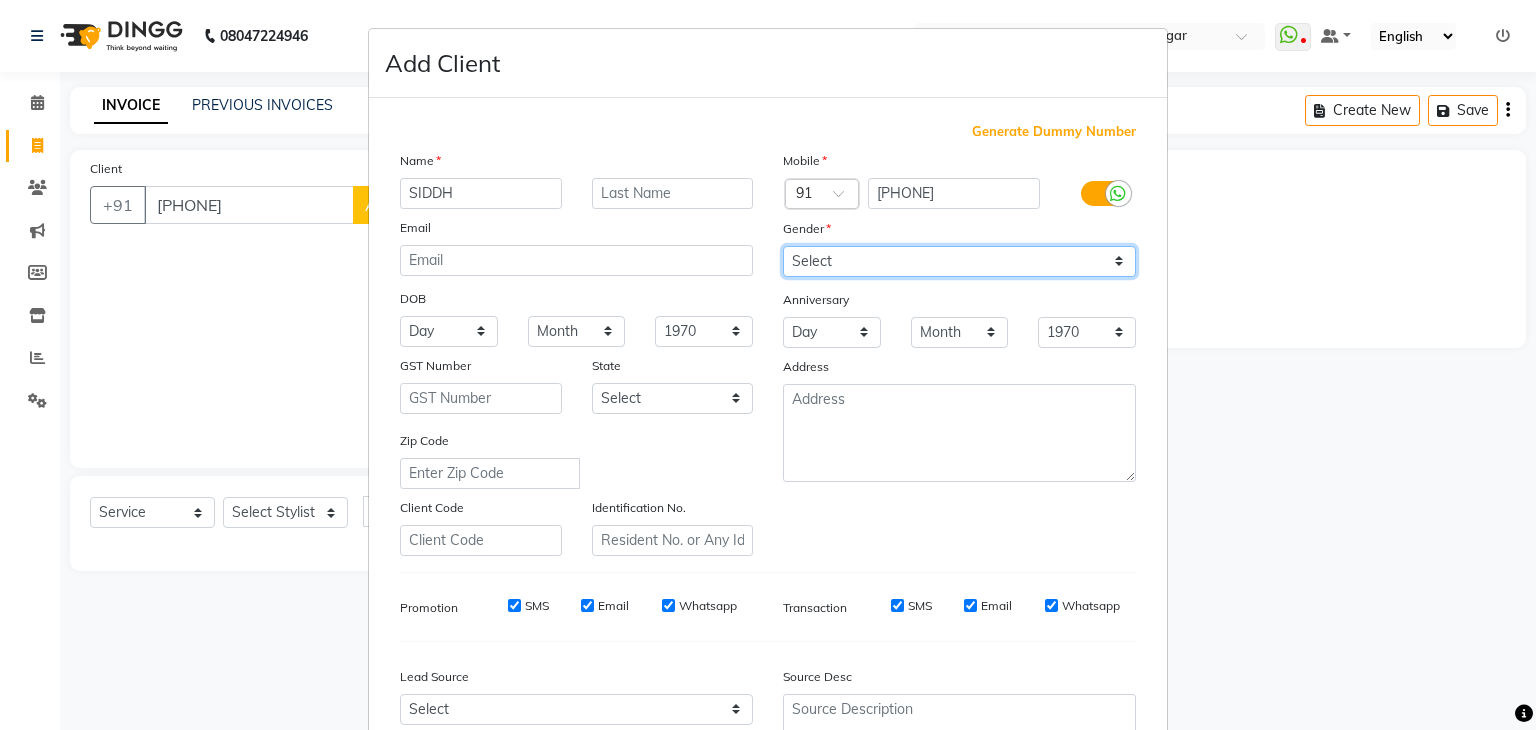 select on "male" 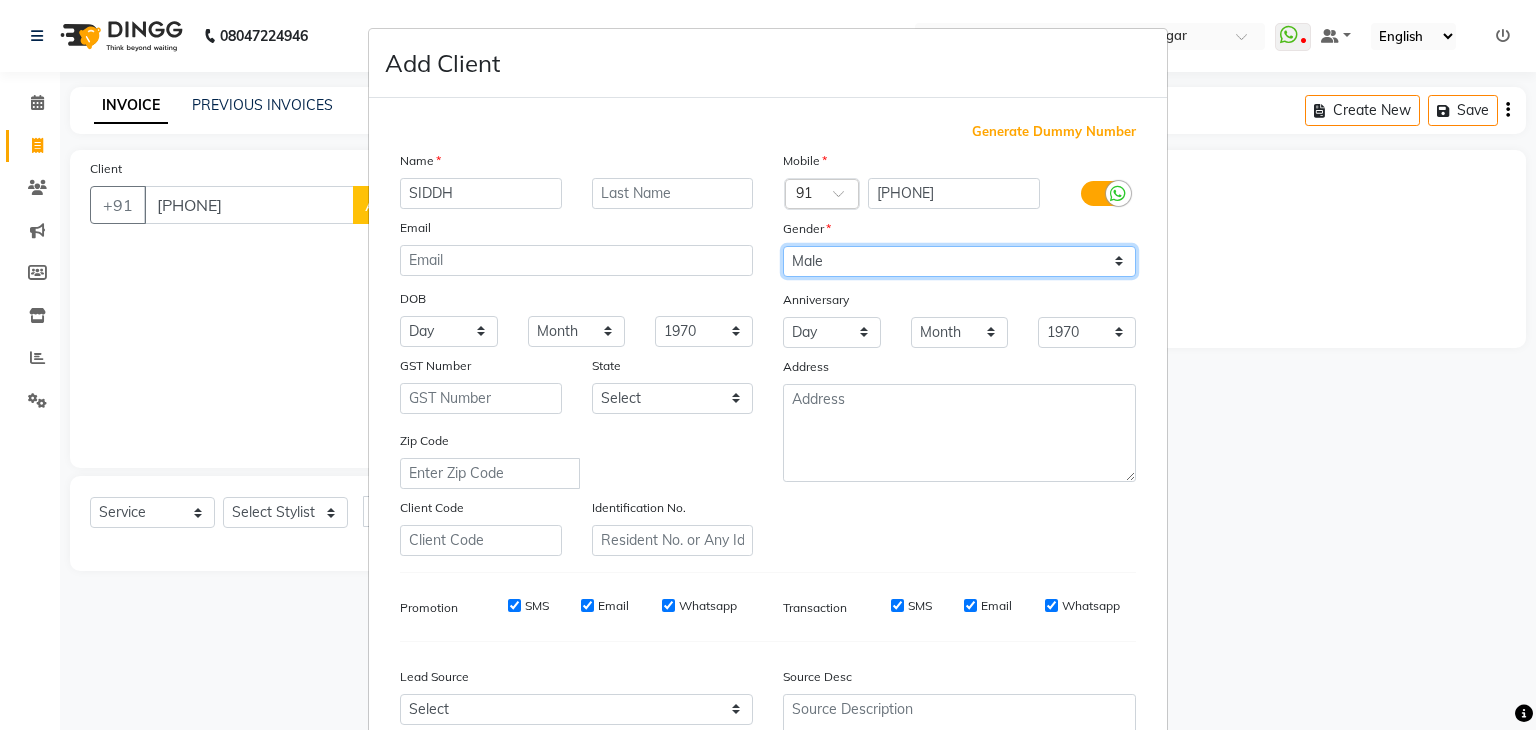 click on "Select Male Female Other Prefer Not To Say" at bounding box center [959, 261] 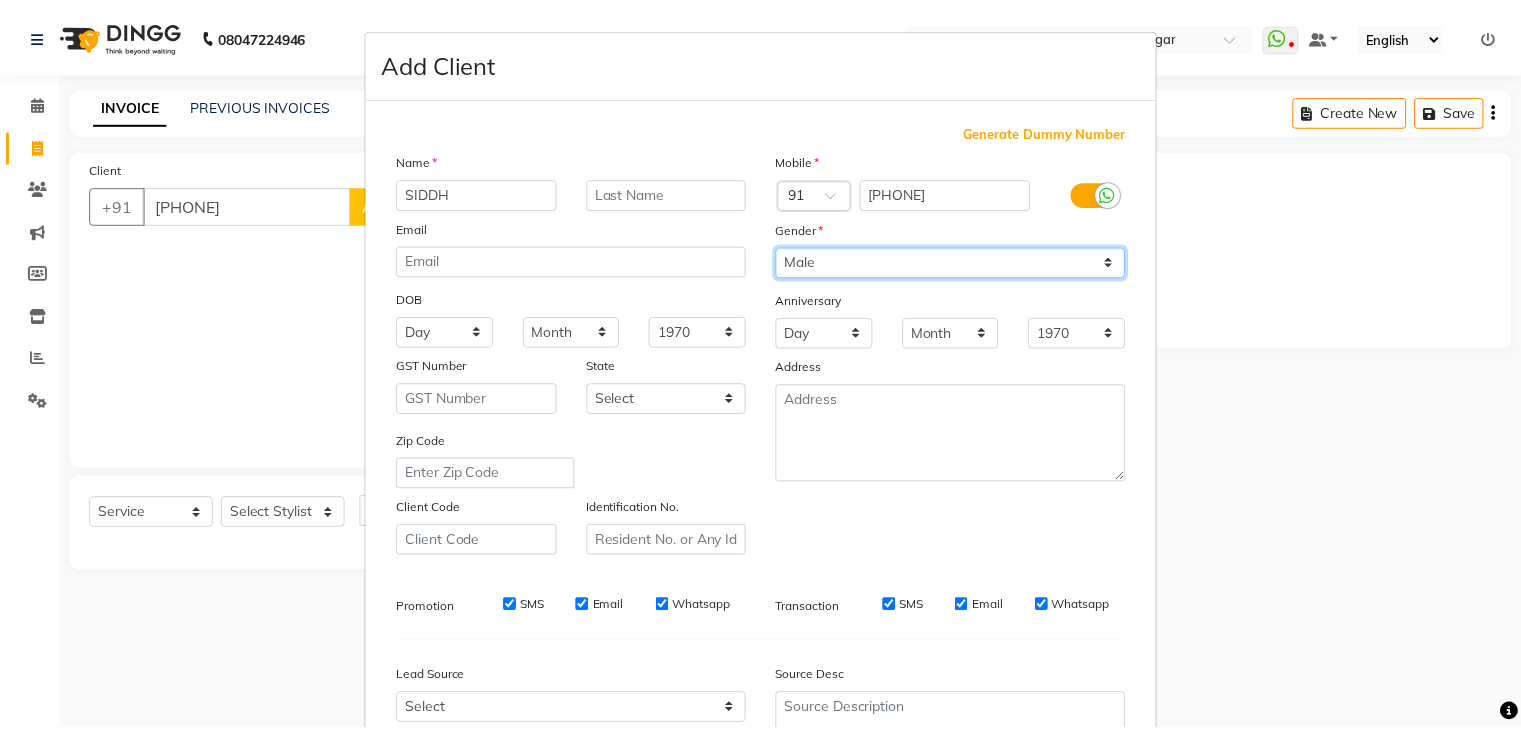 scroll, scrollTop: 203, scrollLeft: 0, axis: vertical 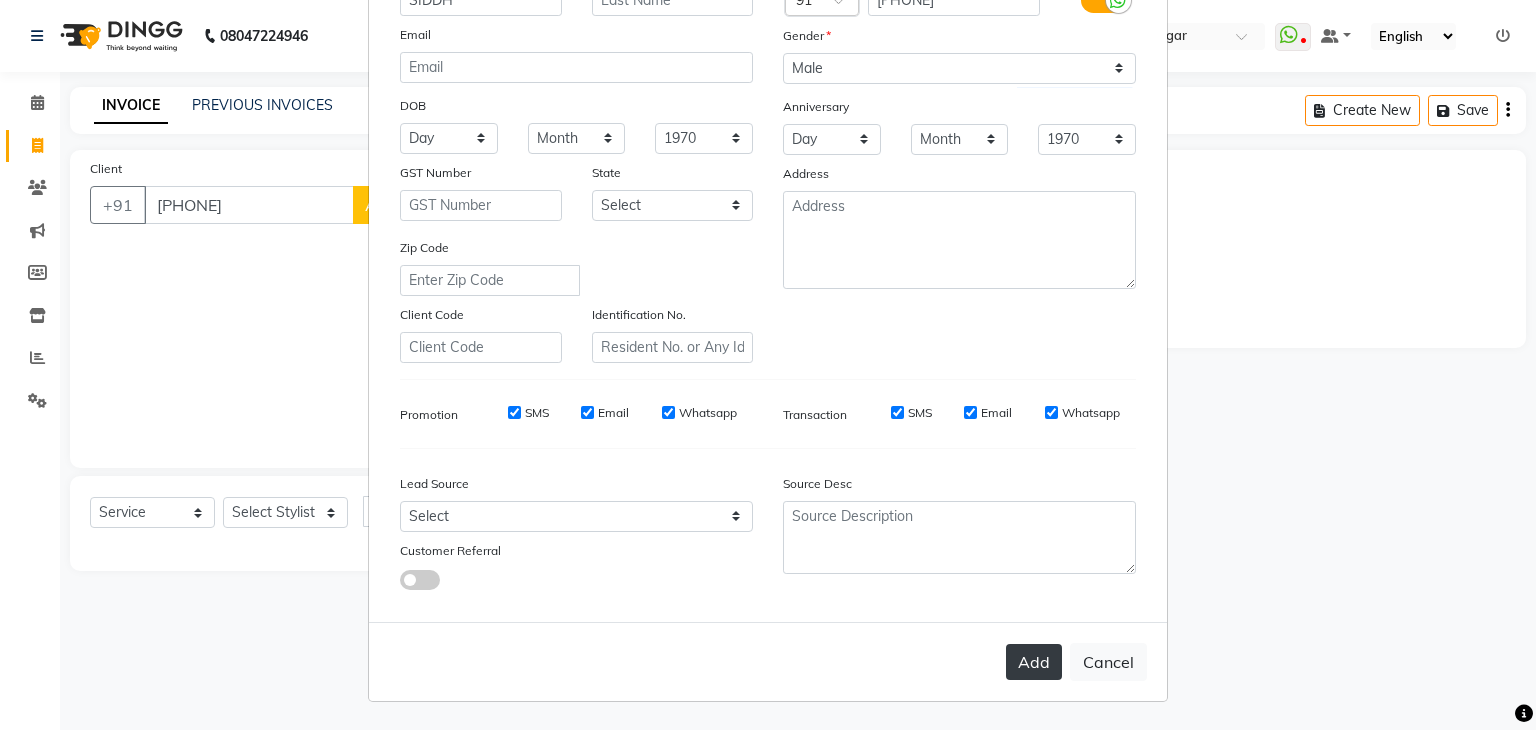 click on "Add" at bounding box center (1034, 662) 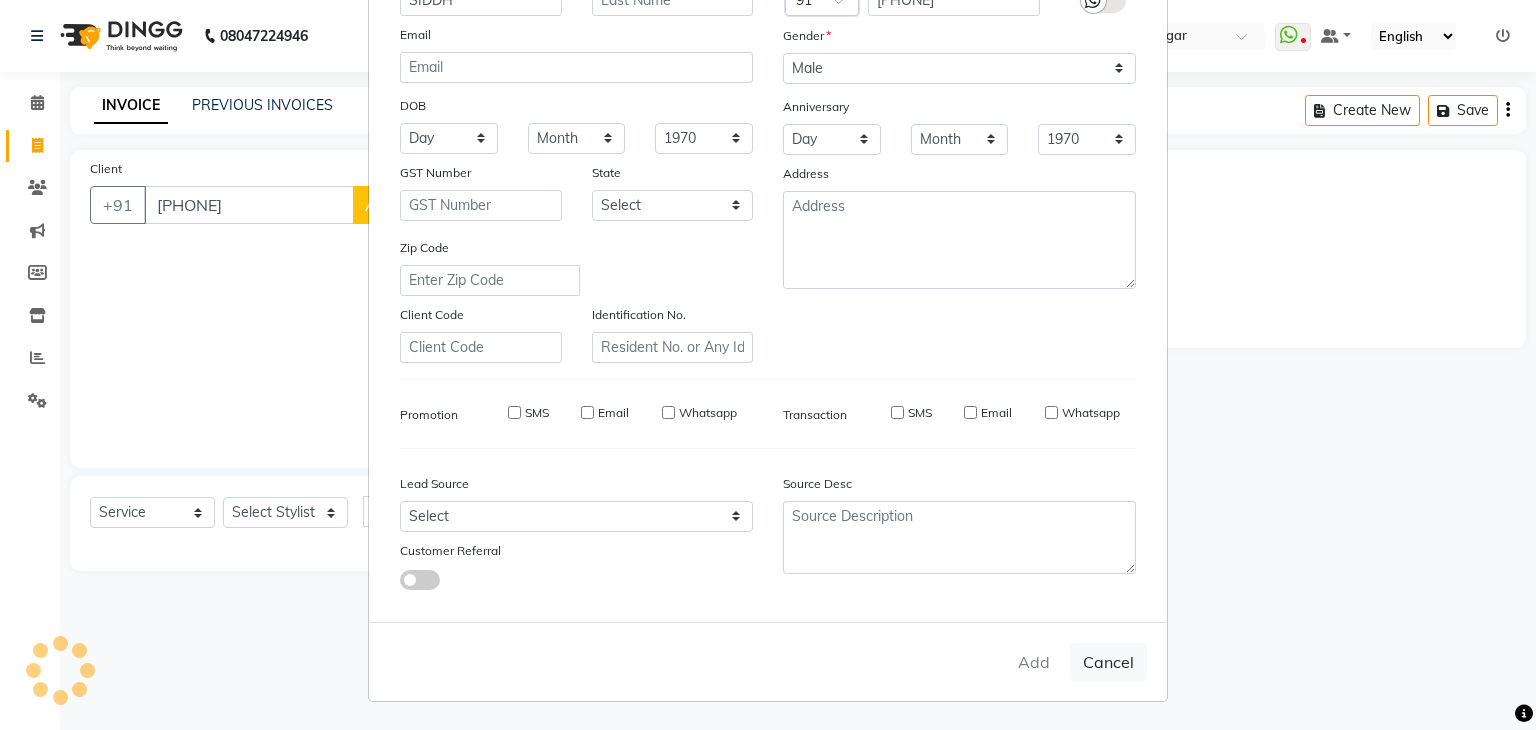 type 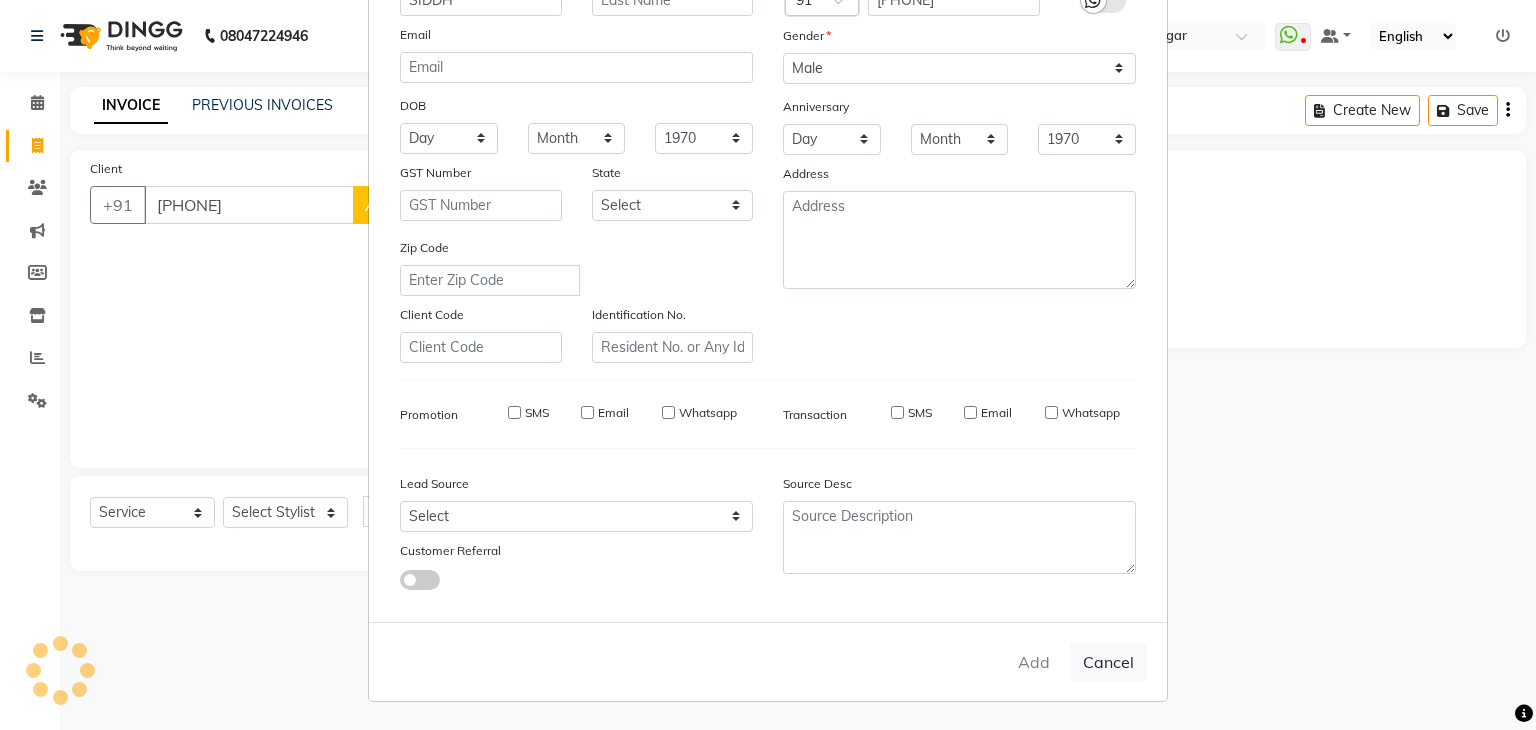 select 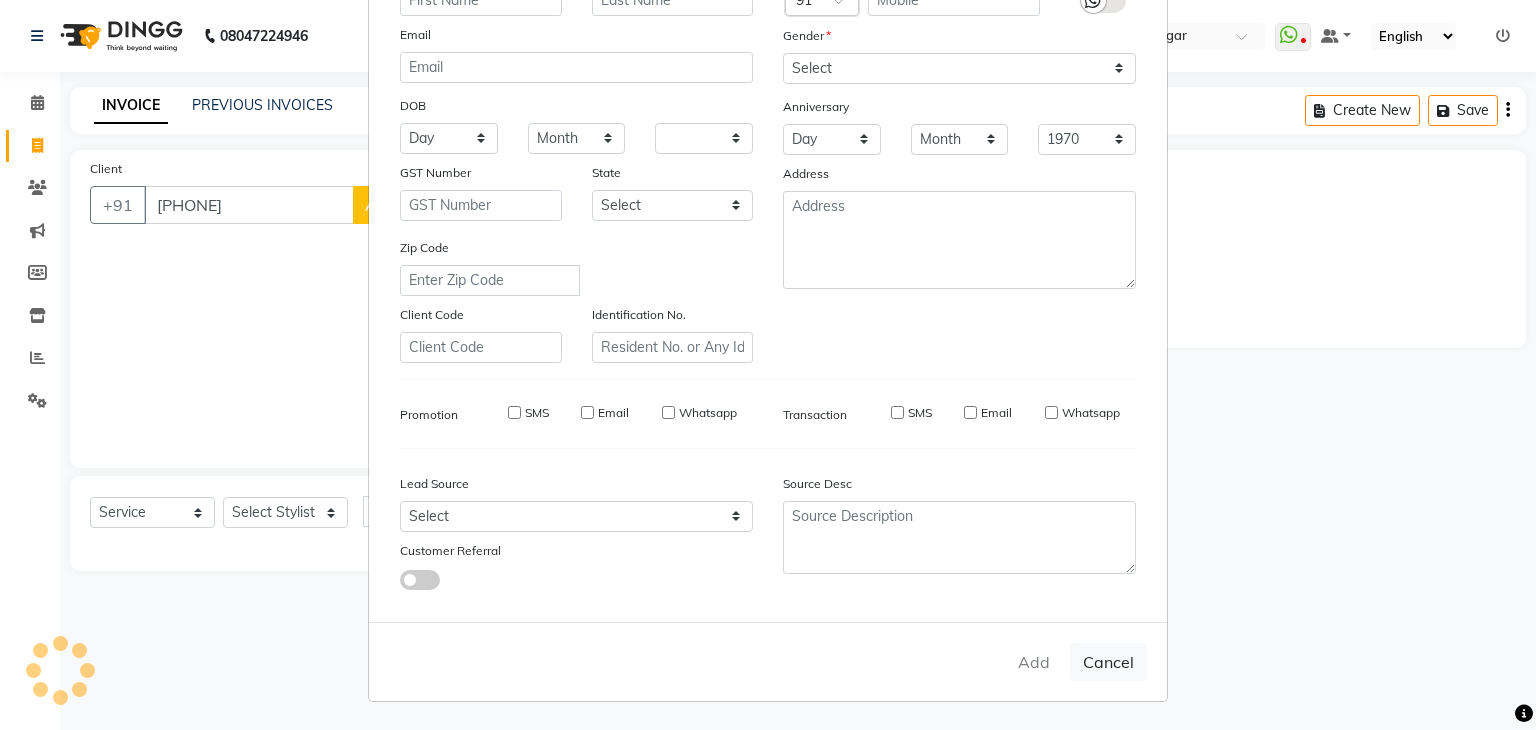 select 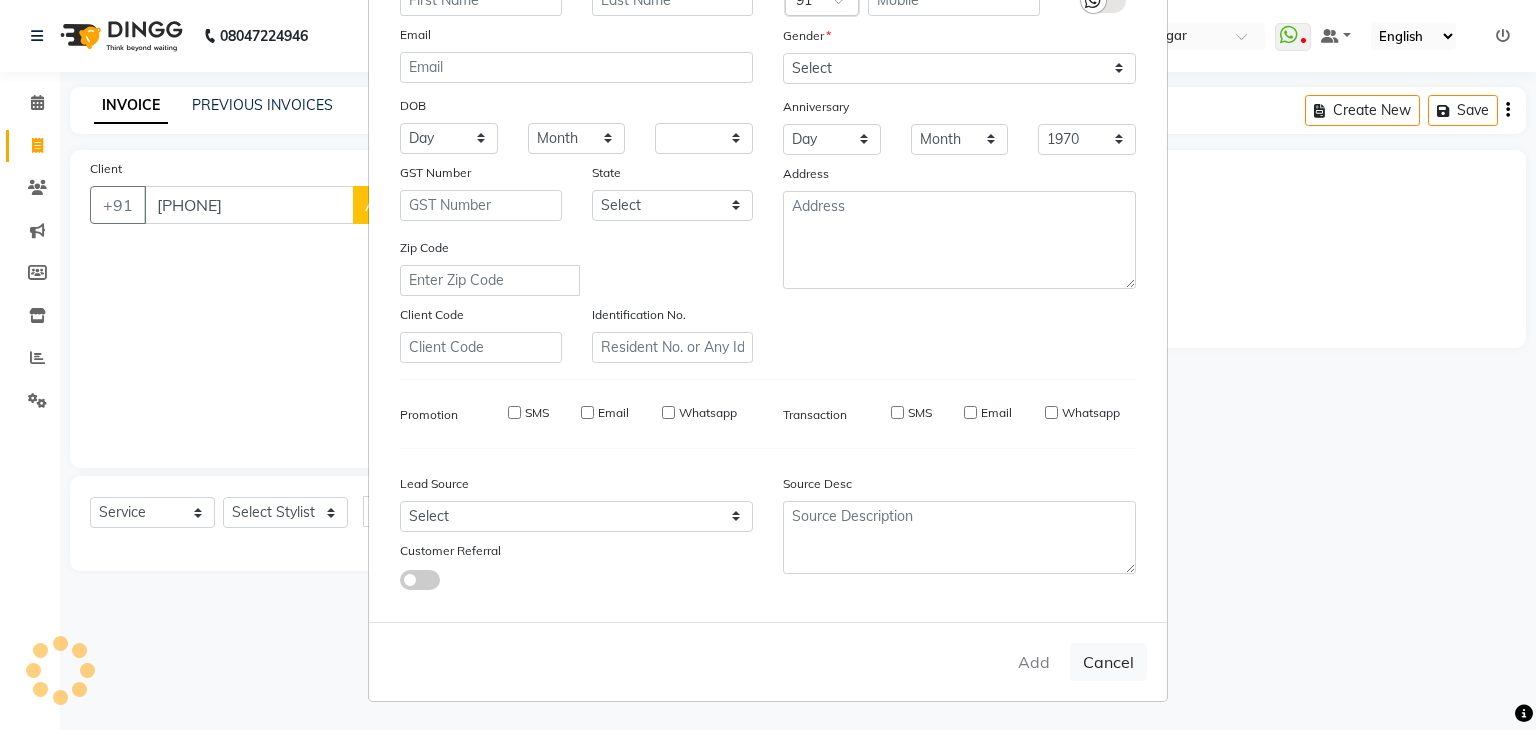 checkbox on "false" 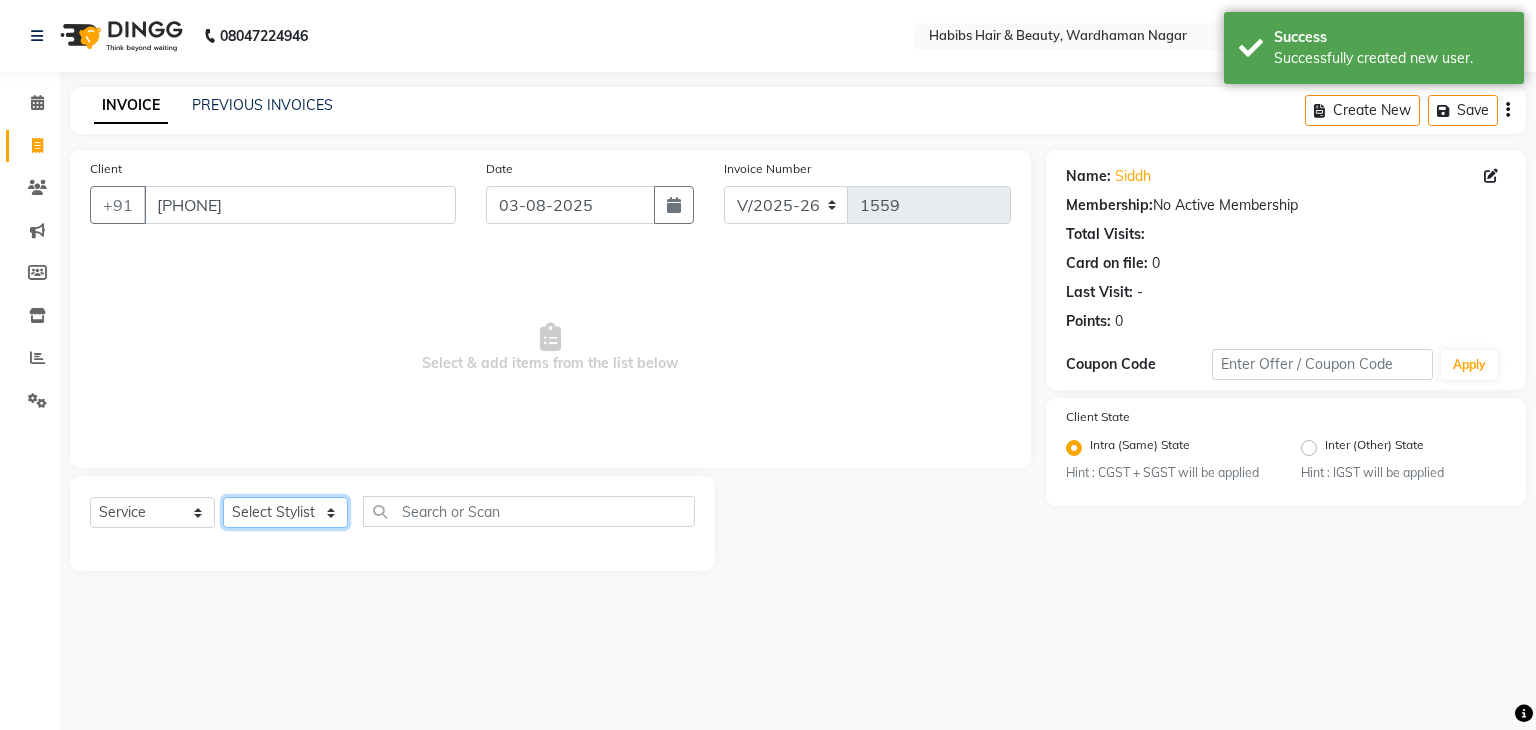 click on "Select Stylist Admin Aman Gayatri Jeetu Mick Raj Rashmi Rasika Sarang" 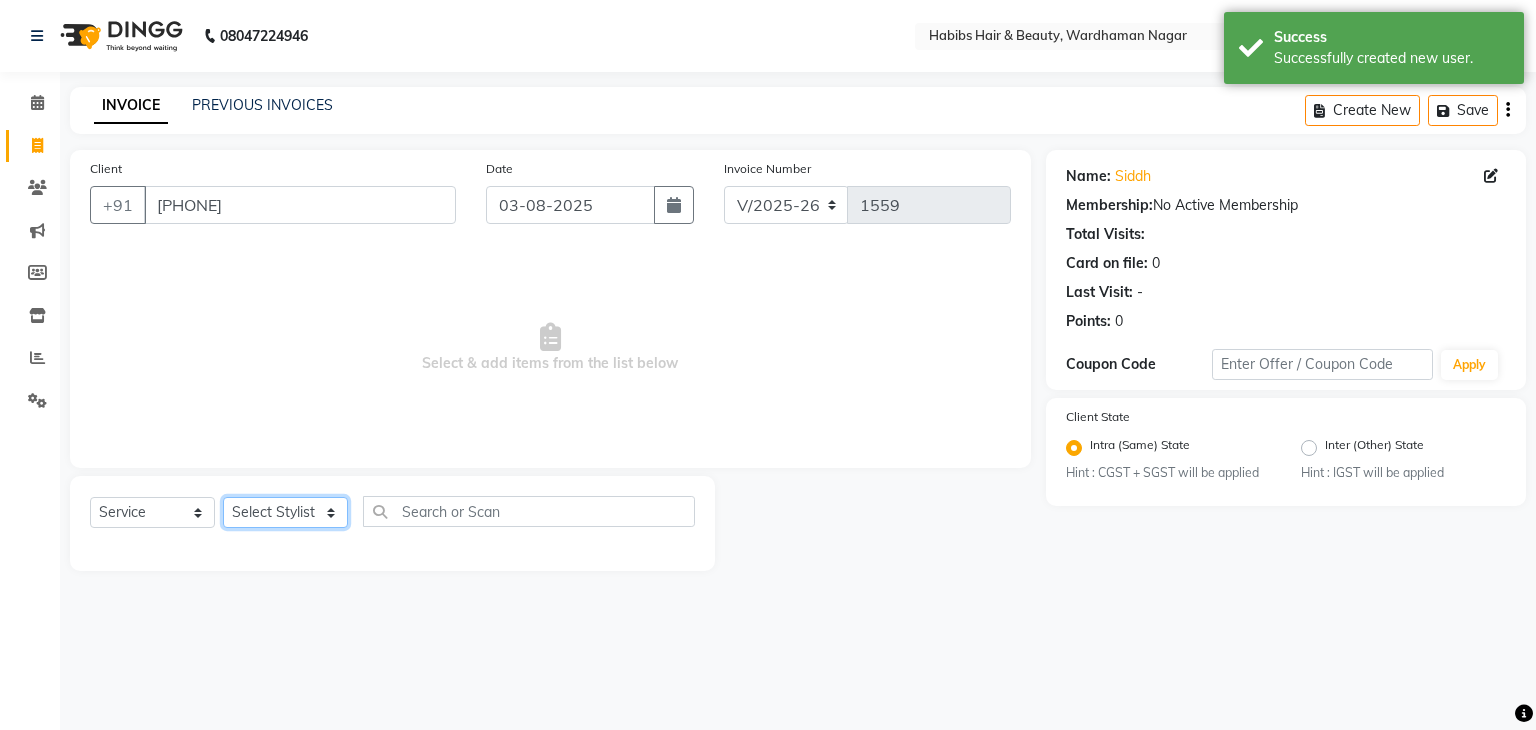 select on "63156" 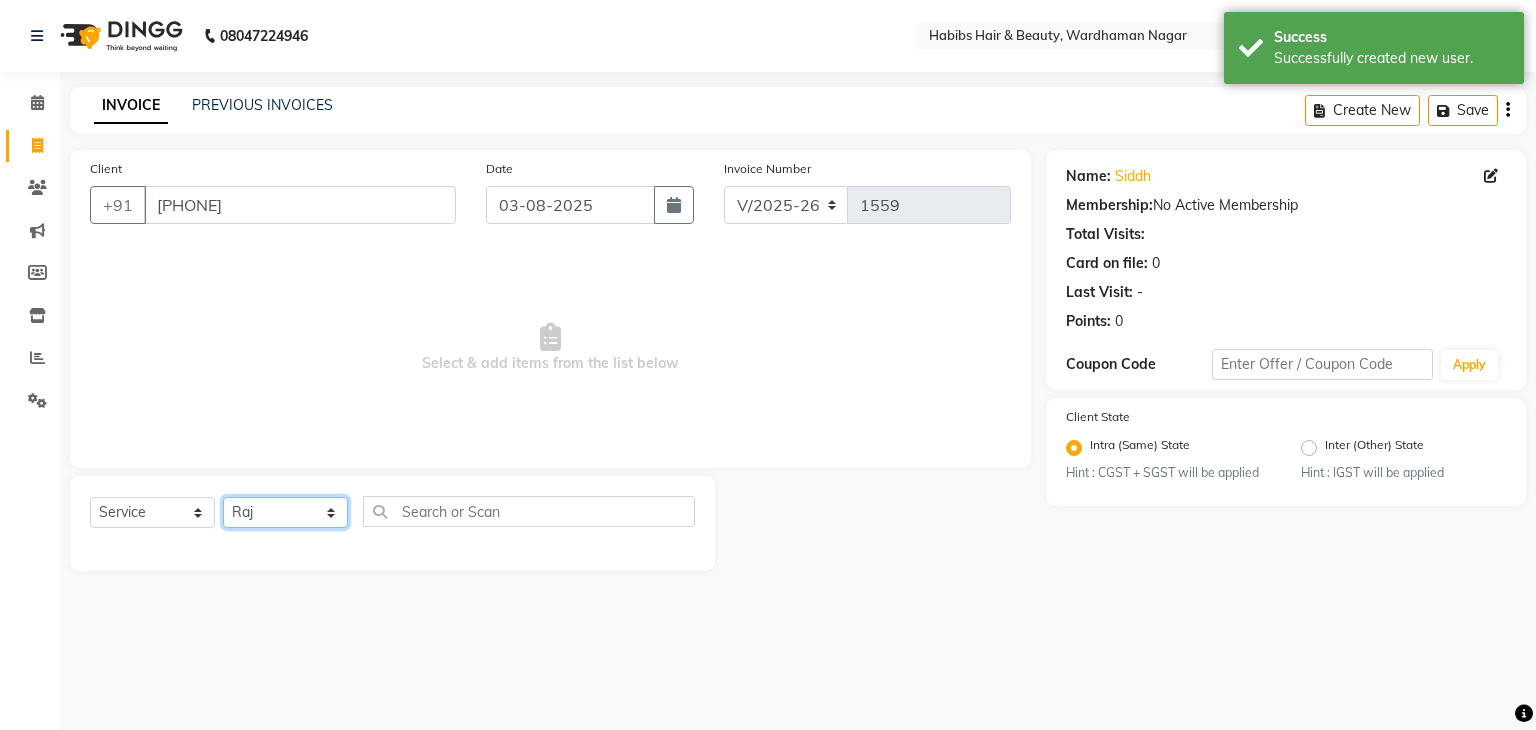 click on "Select Stylist Admin Aman Gayatri Jeetu Mick Raj Rashmi Rasika Sarang" 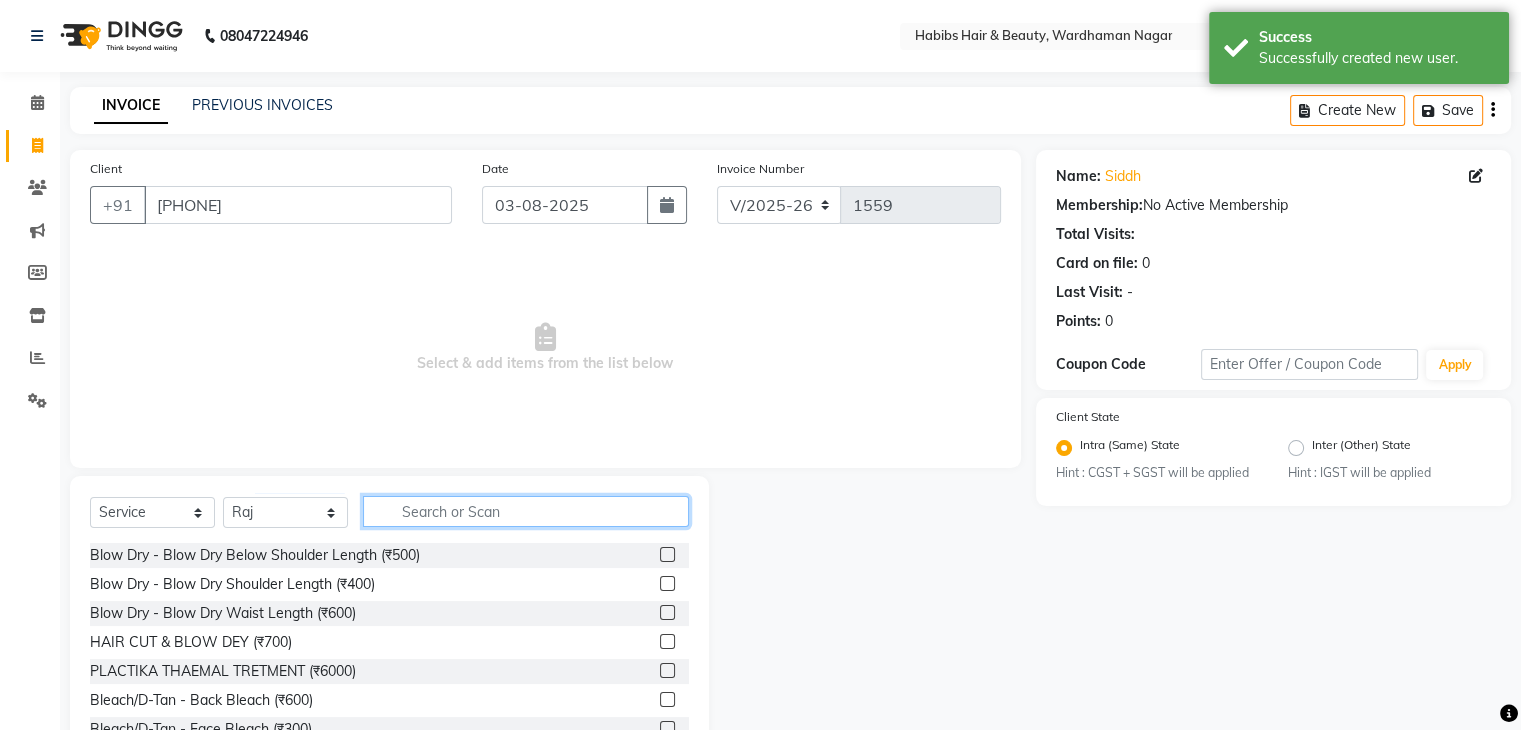 click 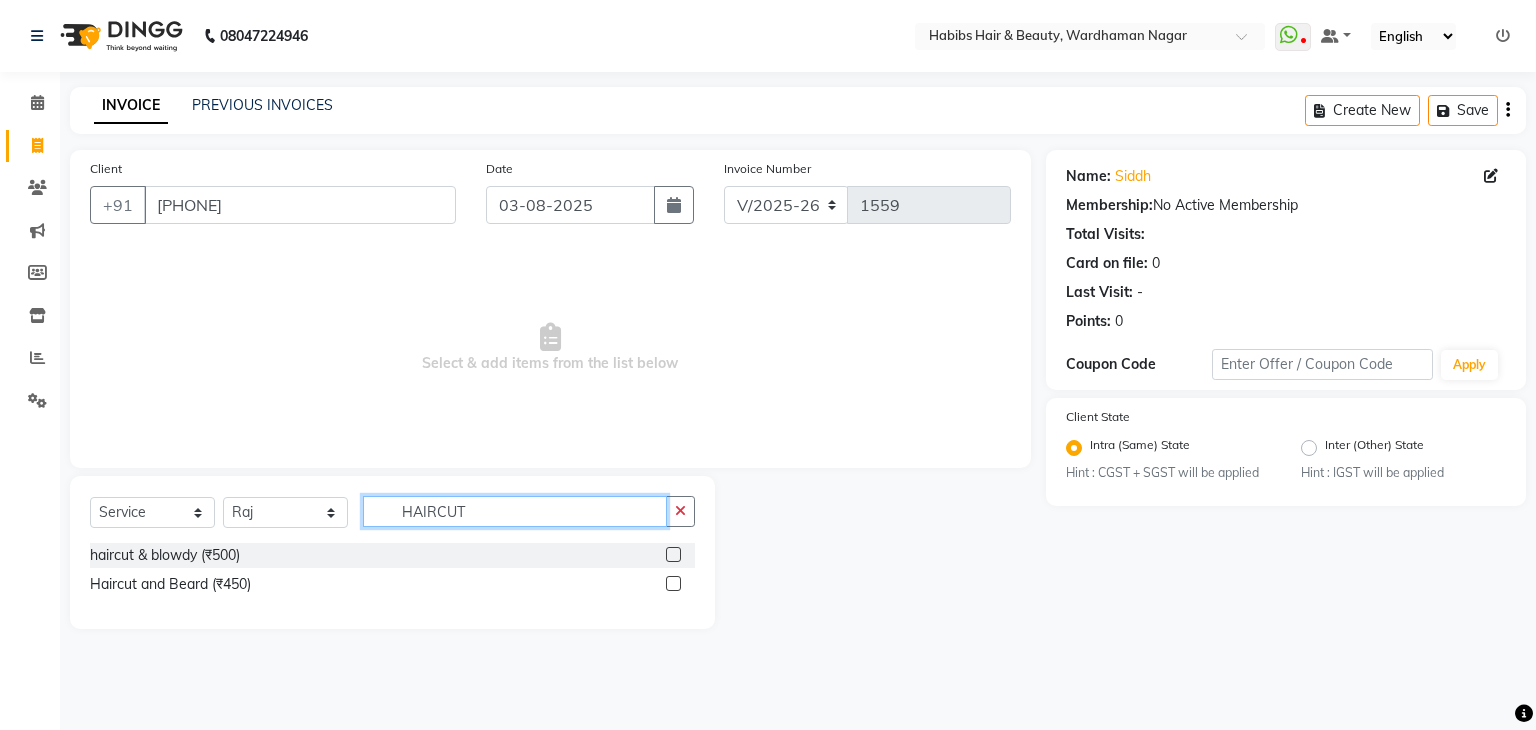 click on "HAIRCUT" 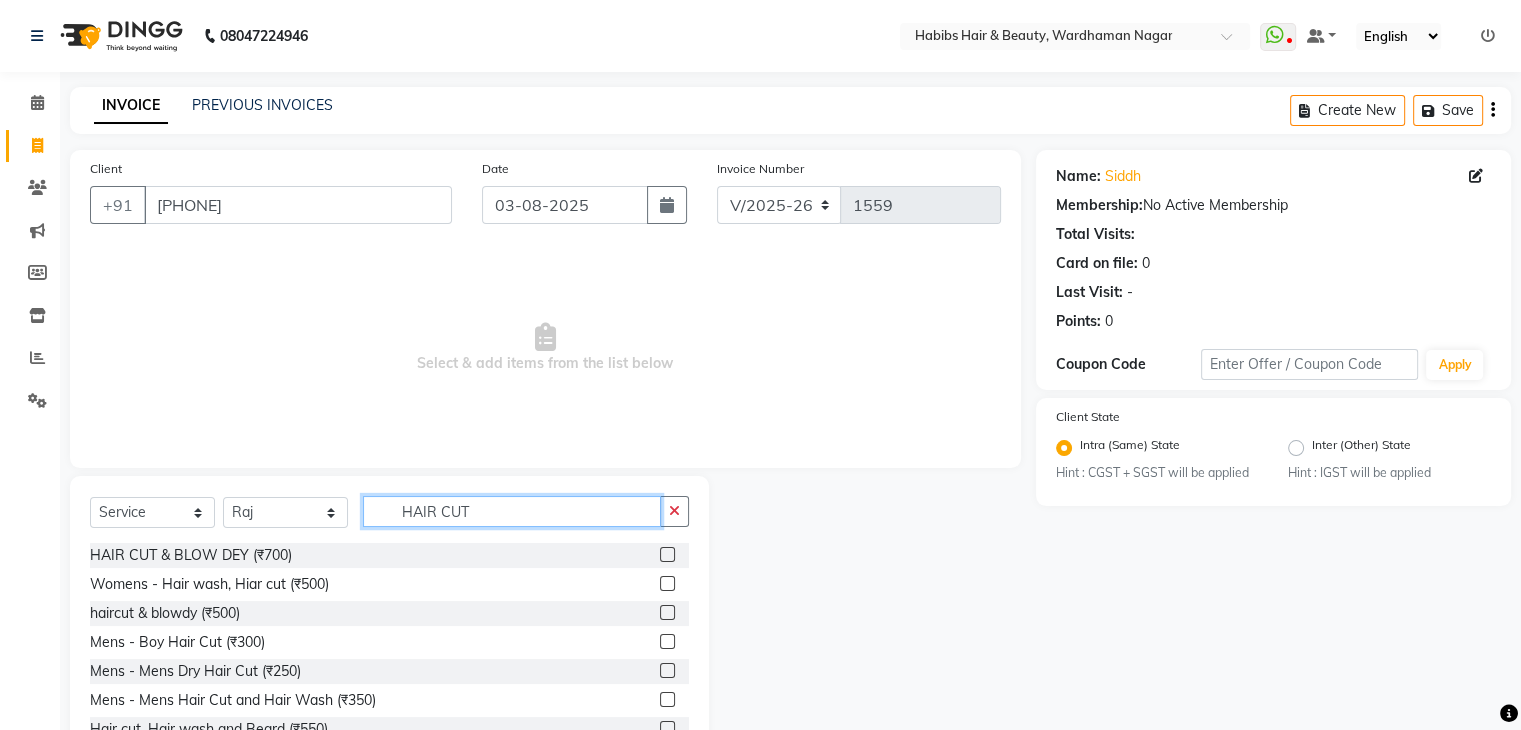 scroll, scrollTop: 72, scrollLeft: 0, axis: vertical 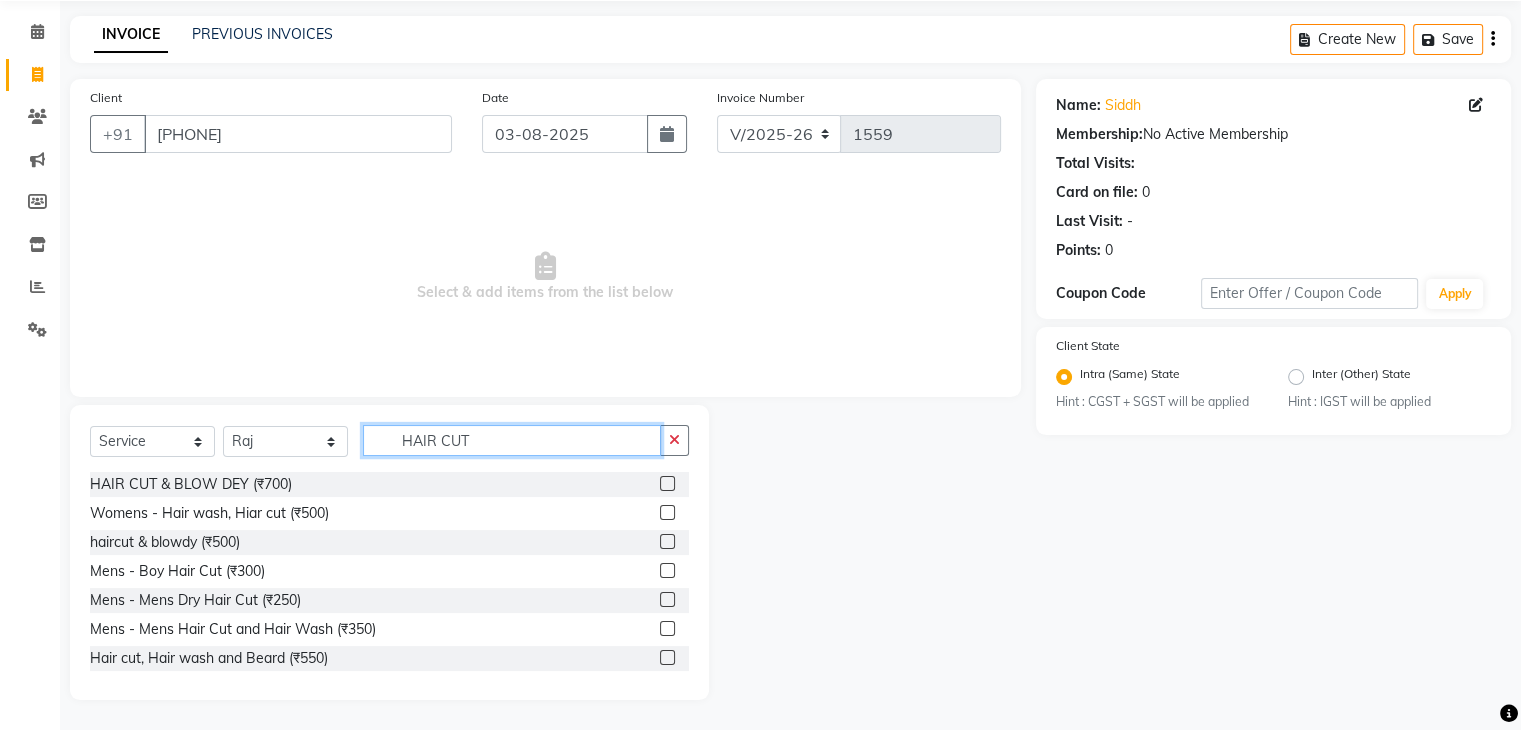 type on "HAIR CUT" 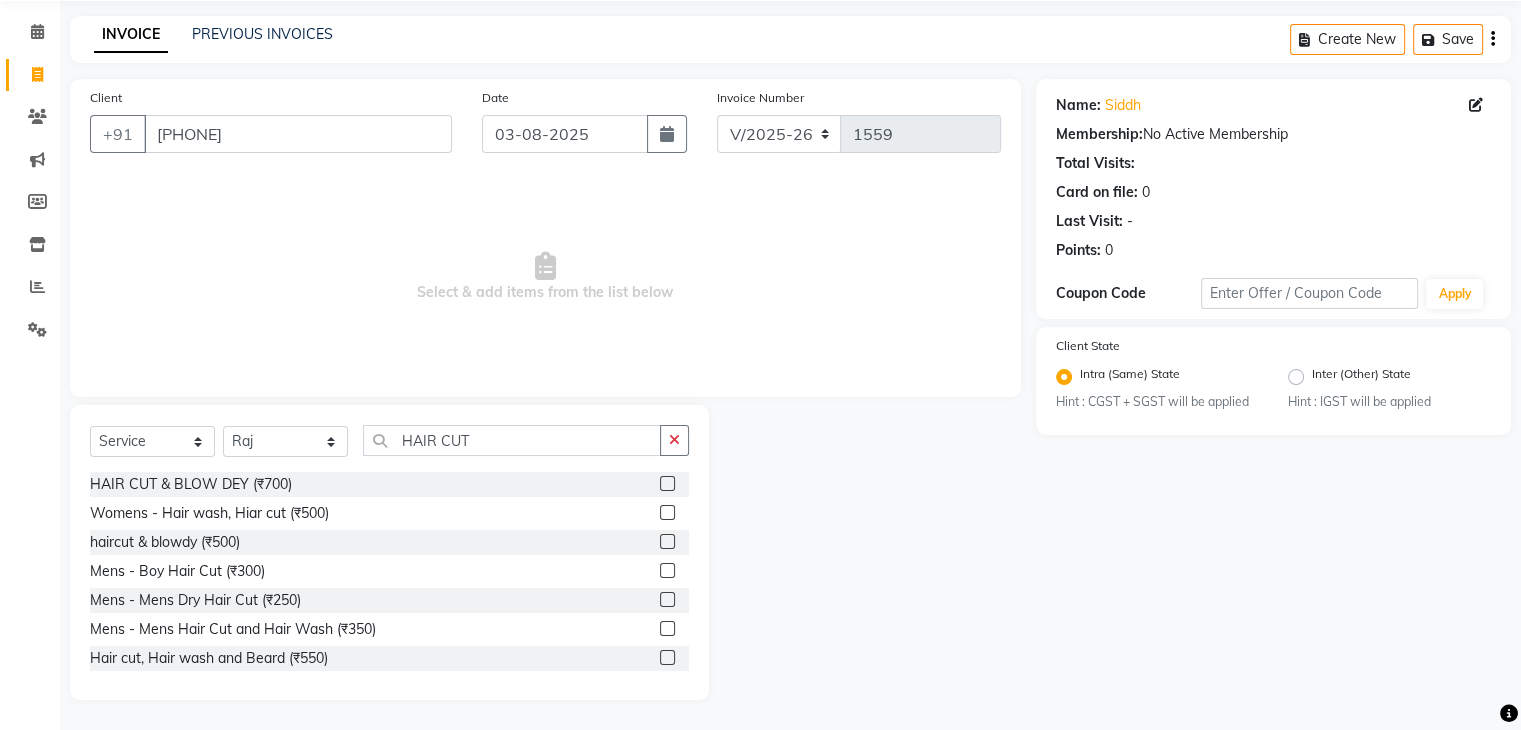 click 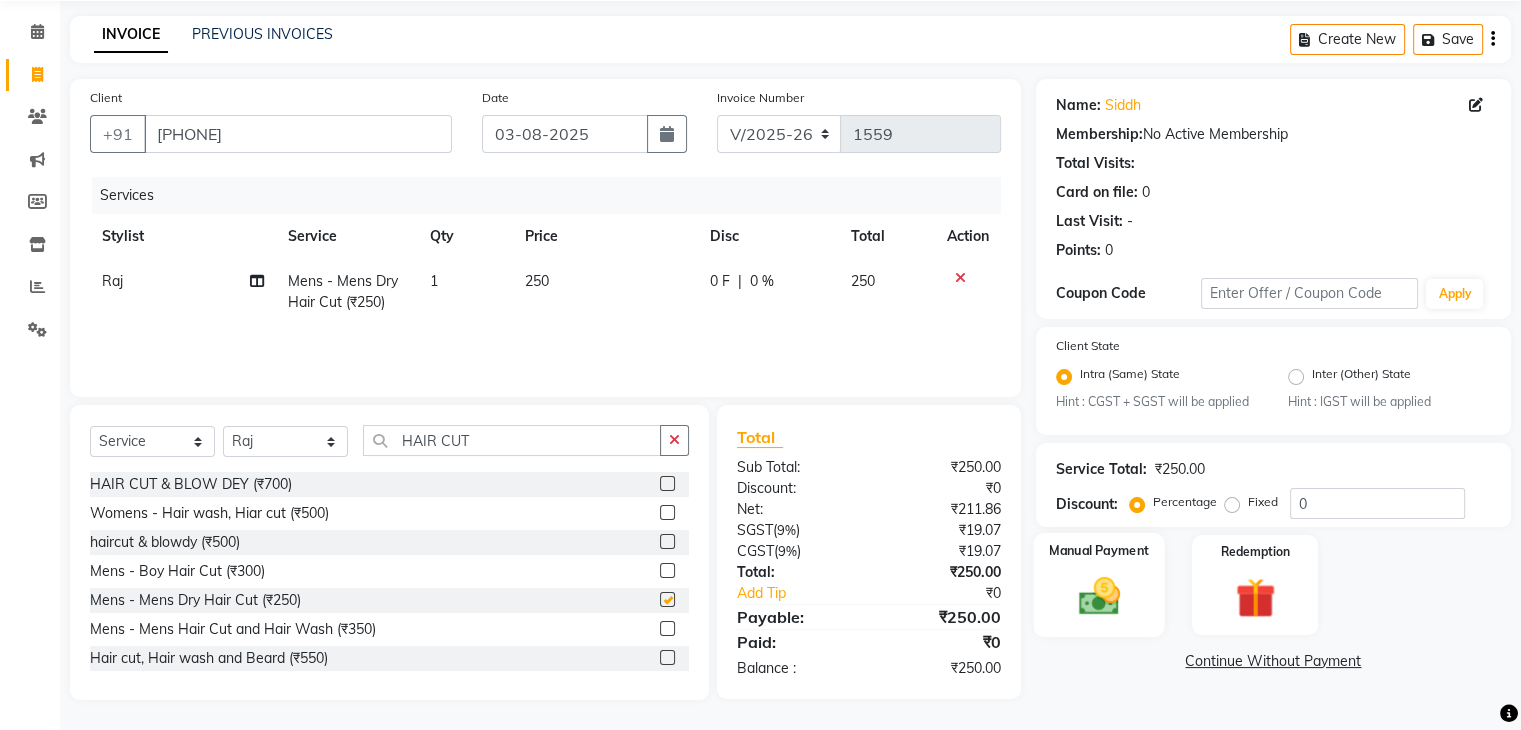 checkbox on "false" 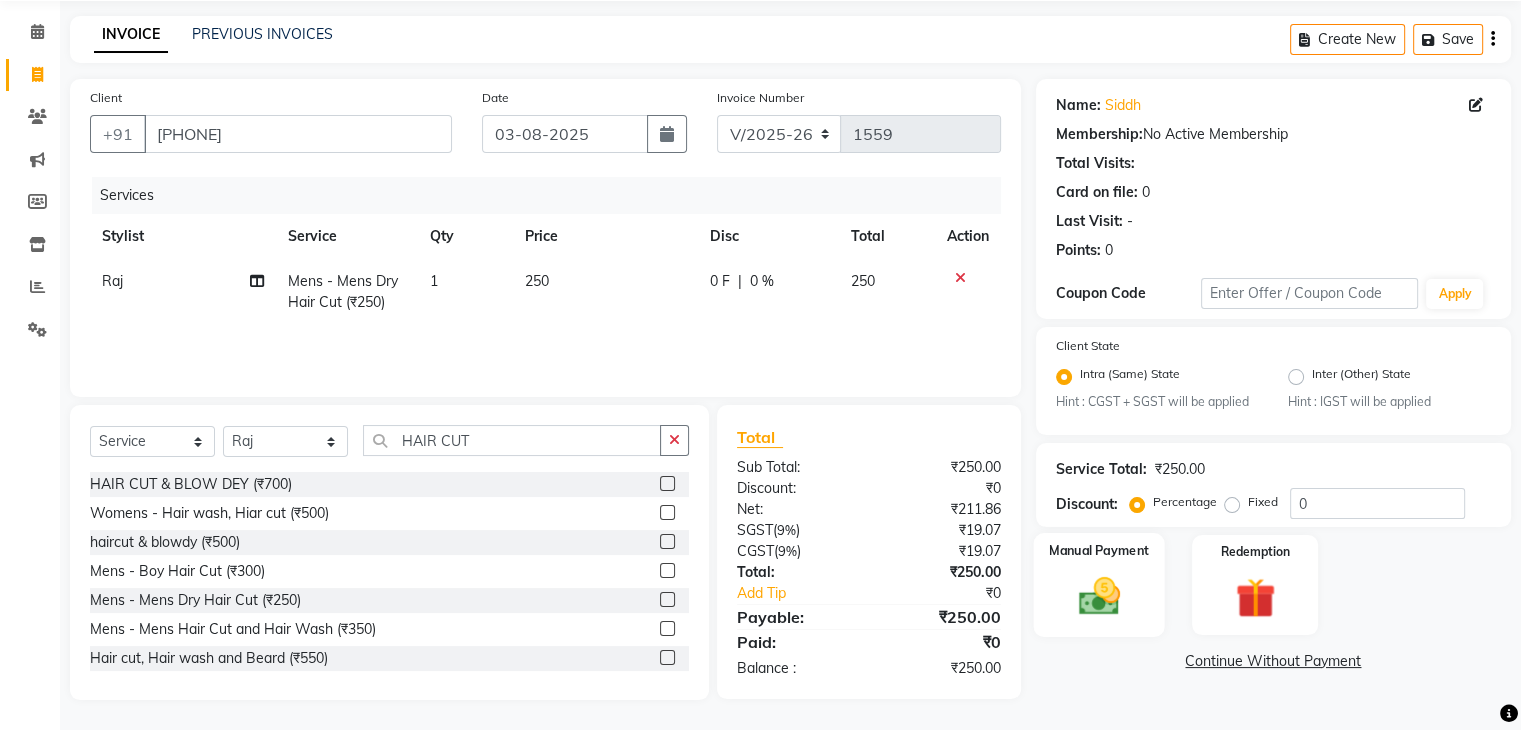 click 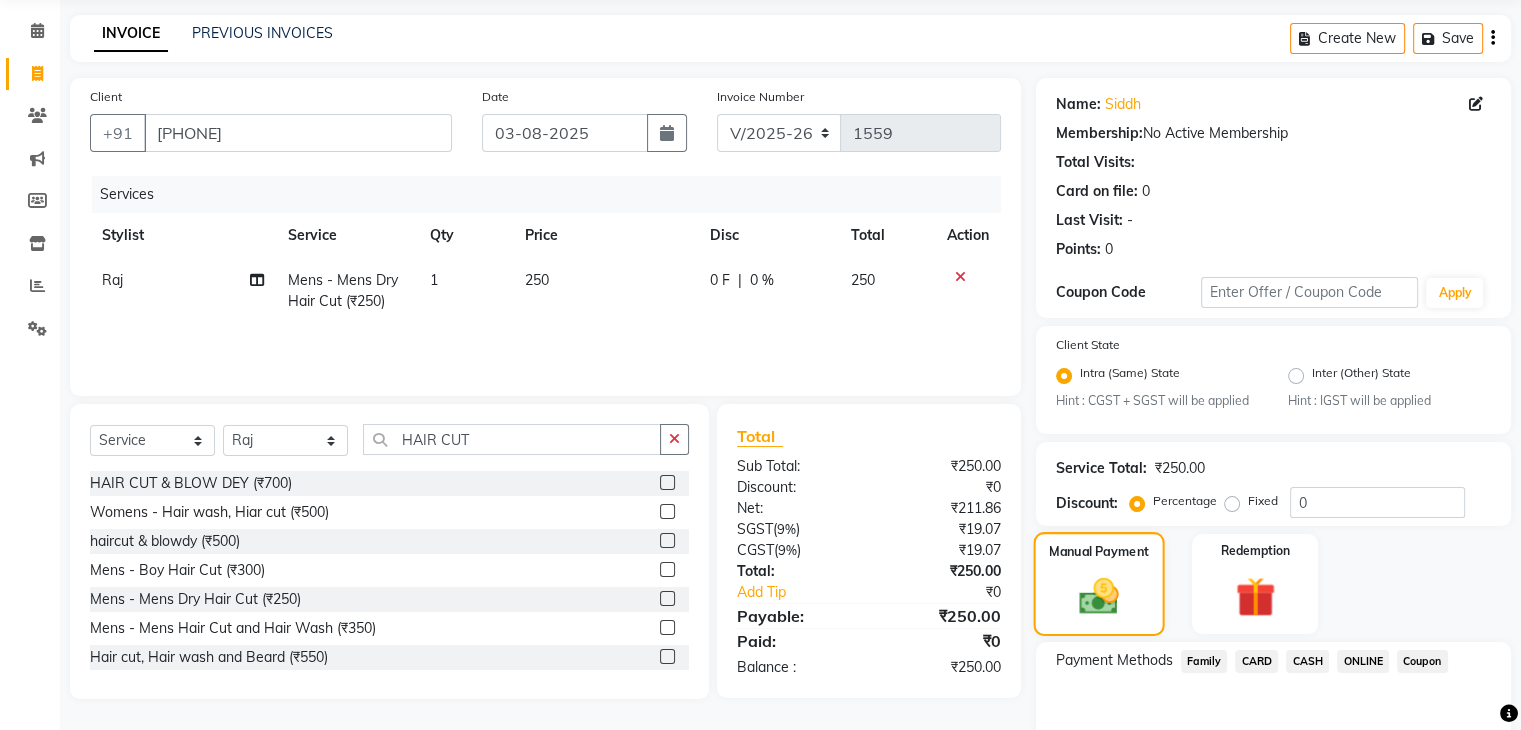 scroll, scrollTop: 177, scrollLeft: 0, axis: vertical 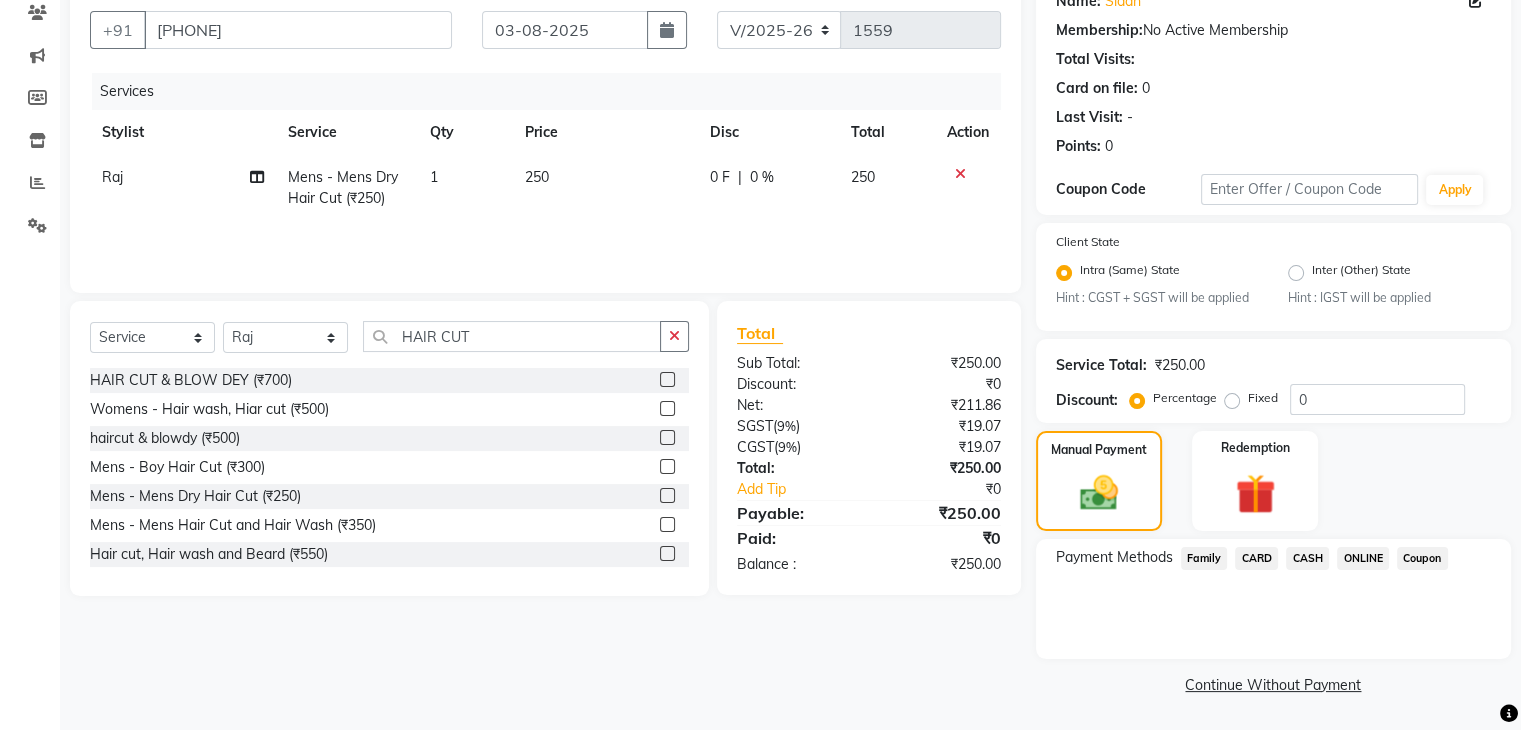 click on "Payment Methods  Family   CARD   CASH   ONLINE   Coupon" 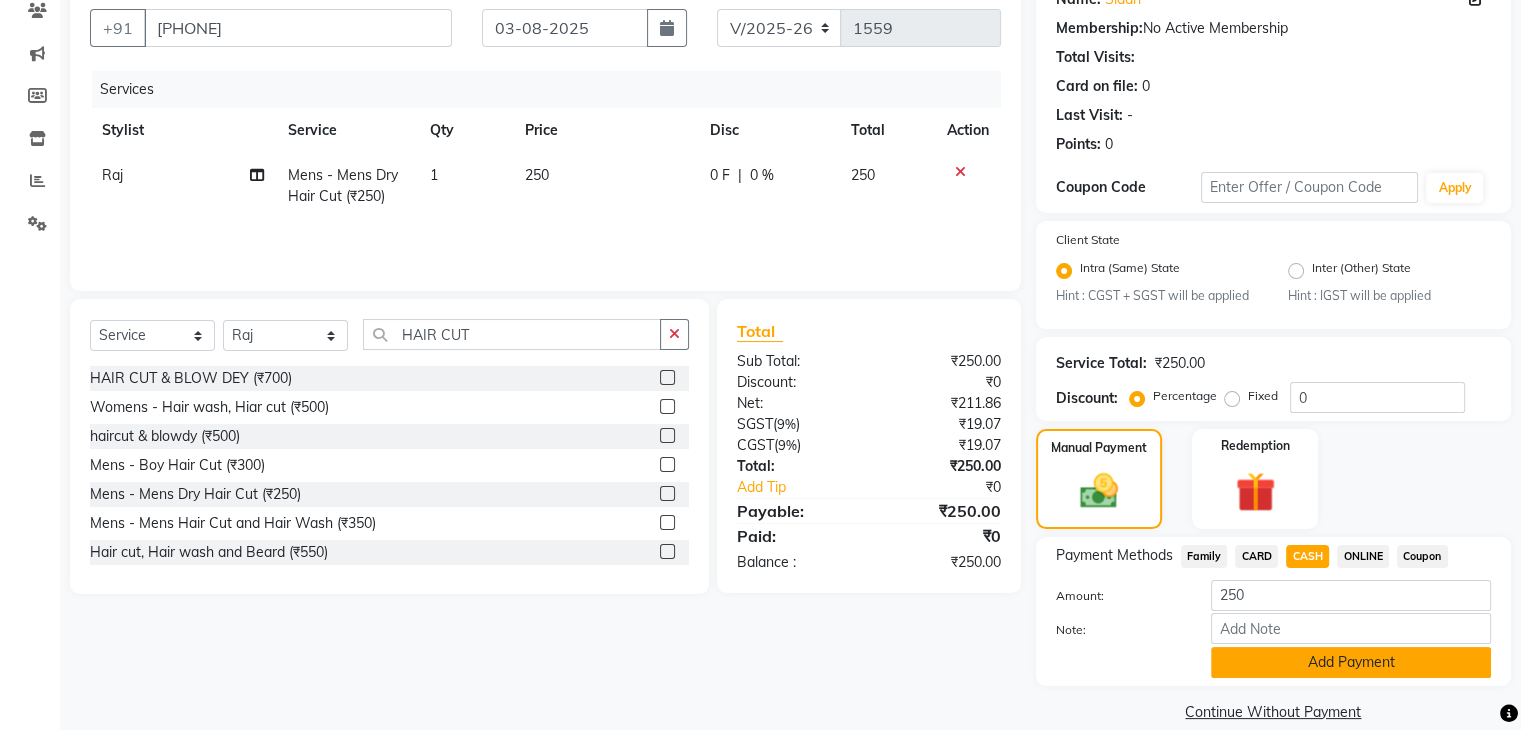 click on "Add Payment" 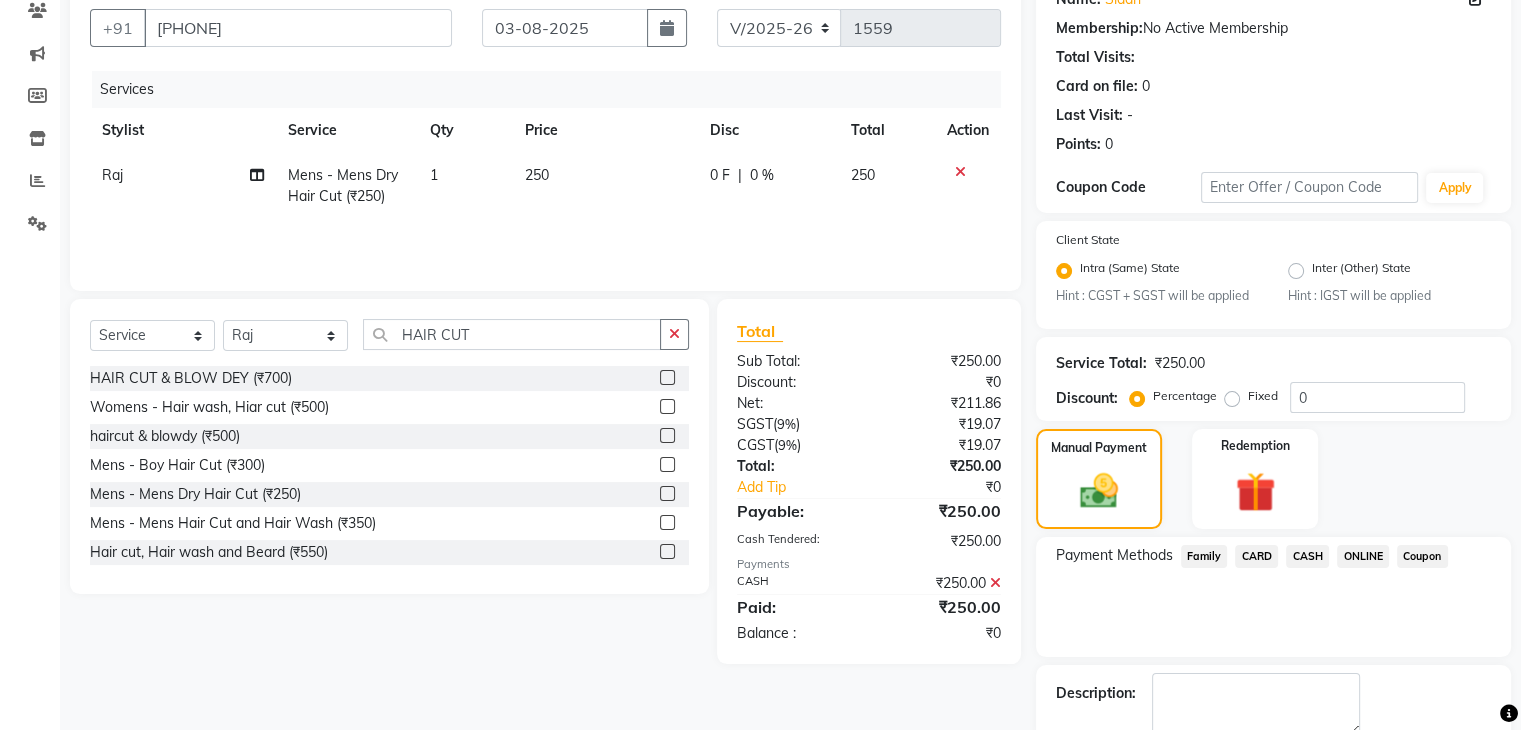 scroll, scrollTop: 289, scrollLeft: 0, axis: vertical 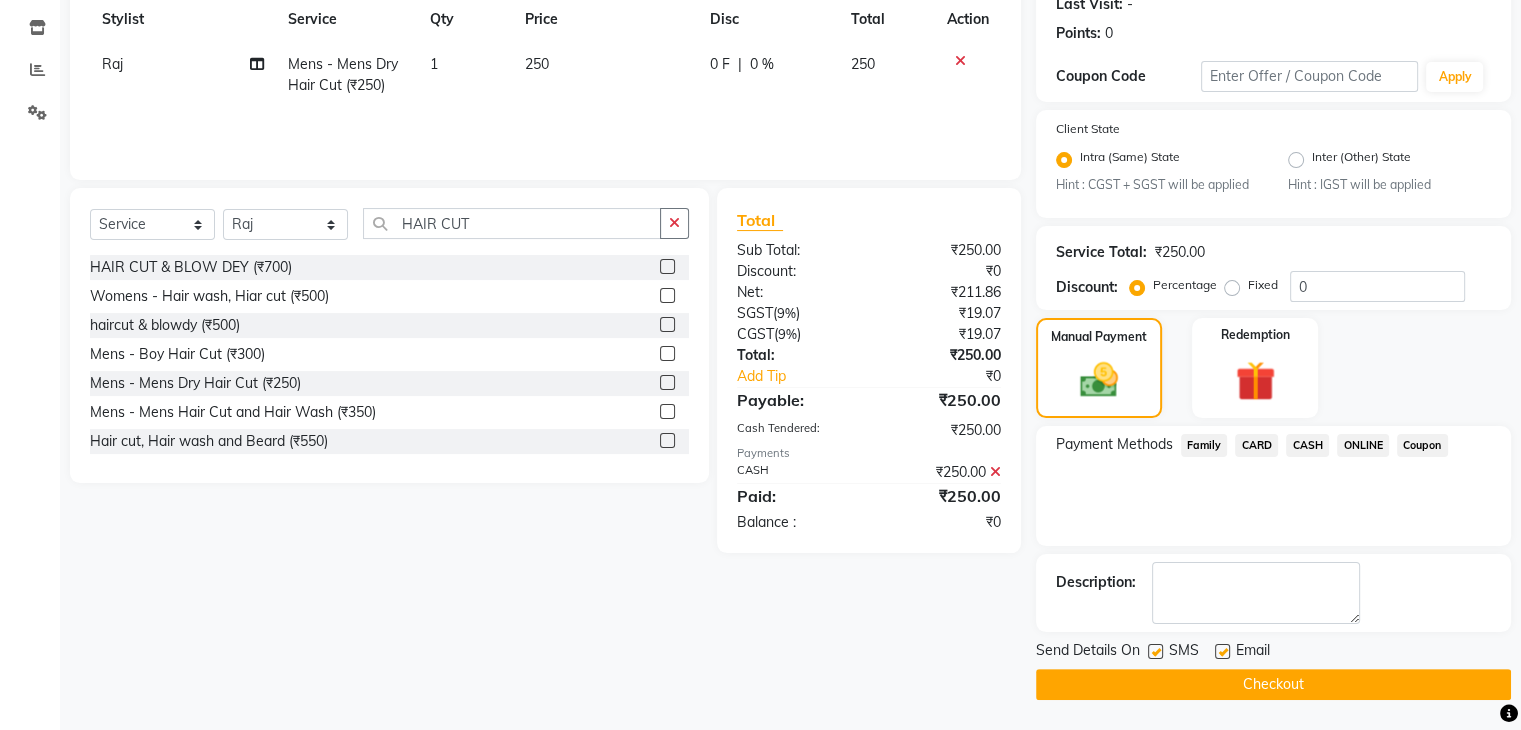 click on "Checkout" 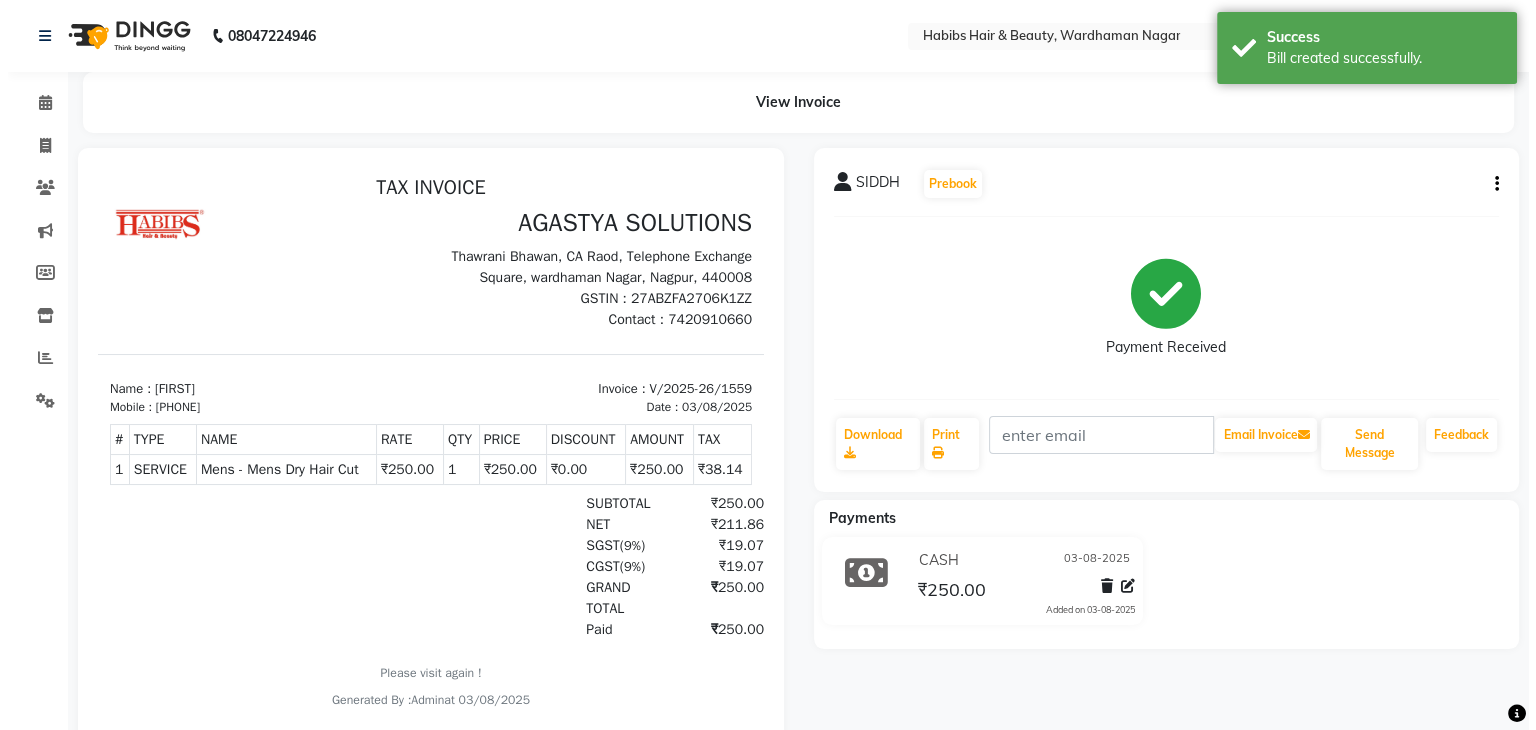 scroll, scrollTop: 0, scrollLeft: 0, axis: both 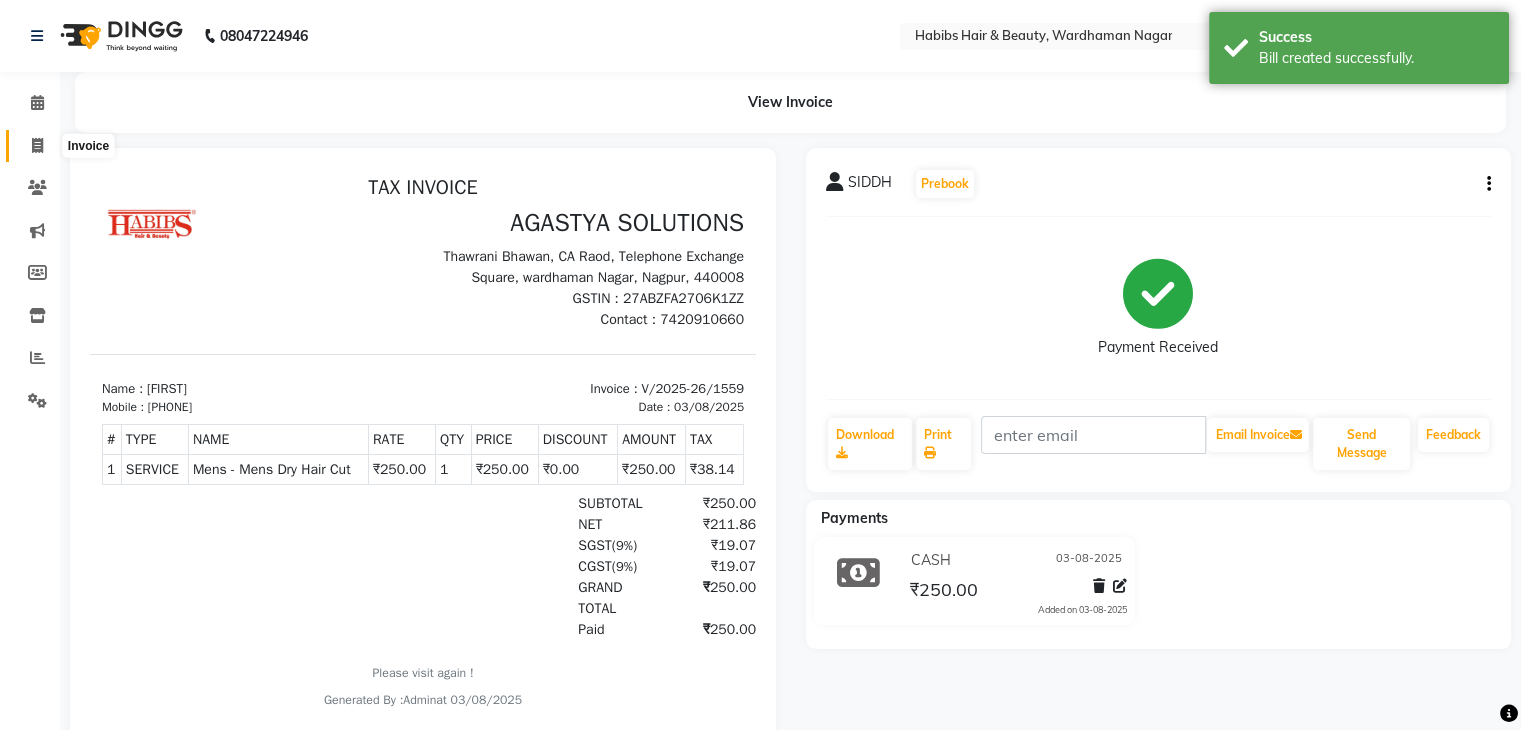 click 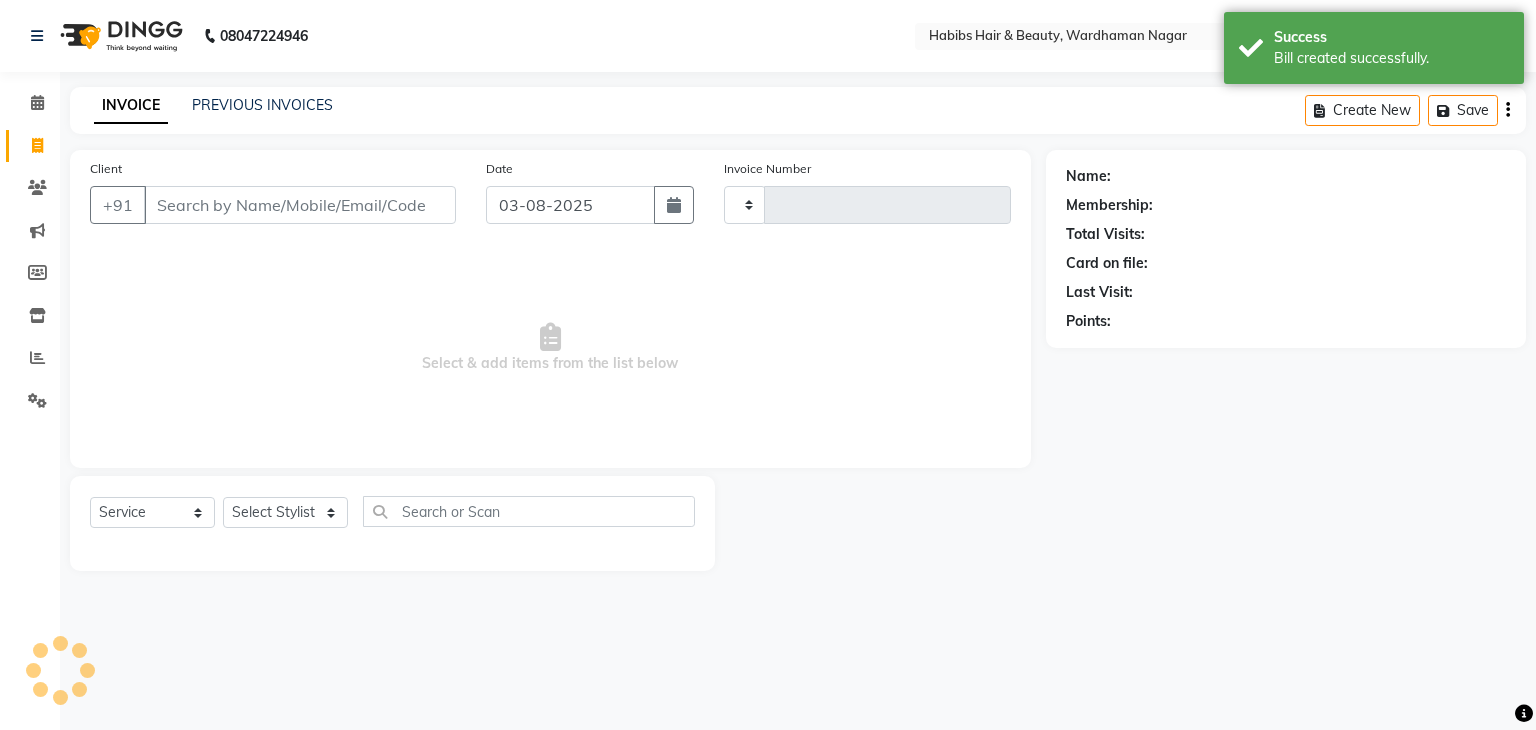 type on "1560" 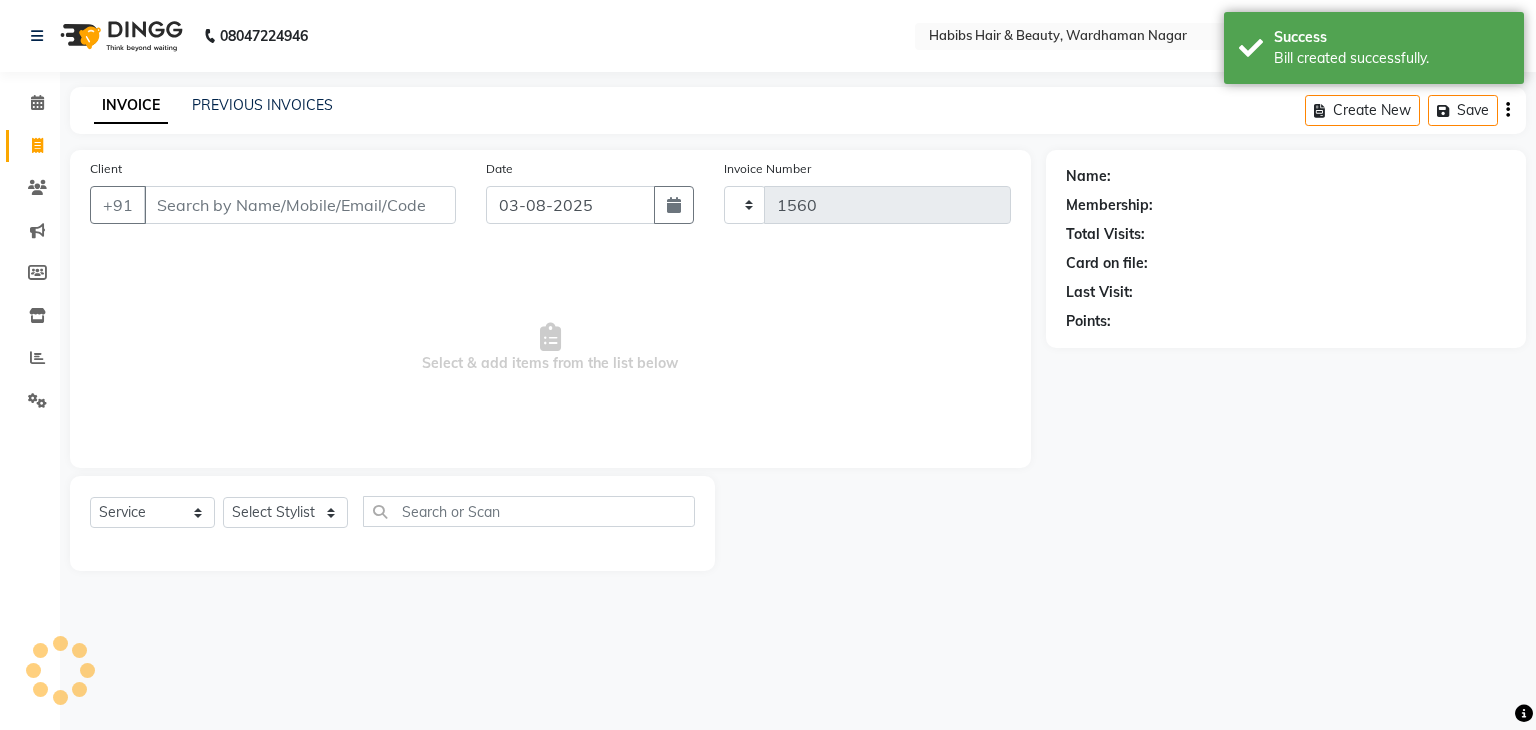 select on "3714" 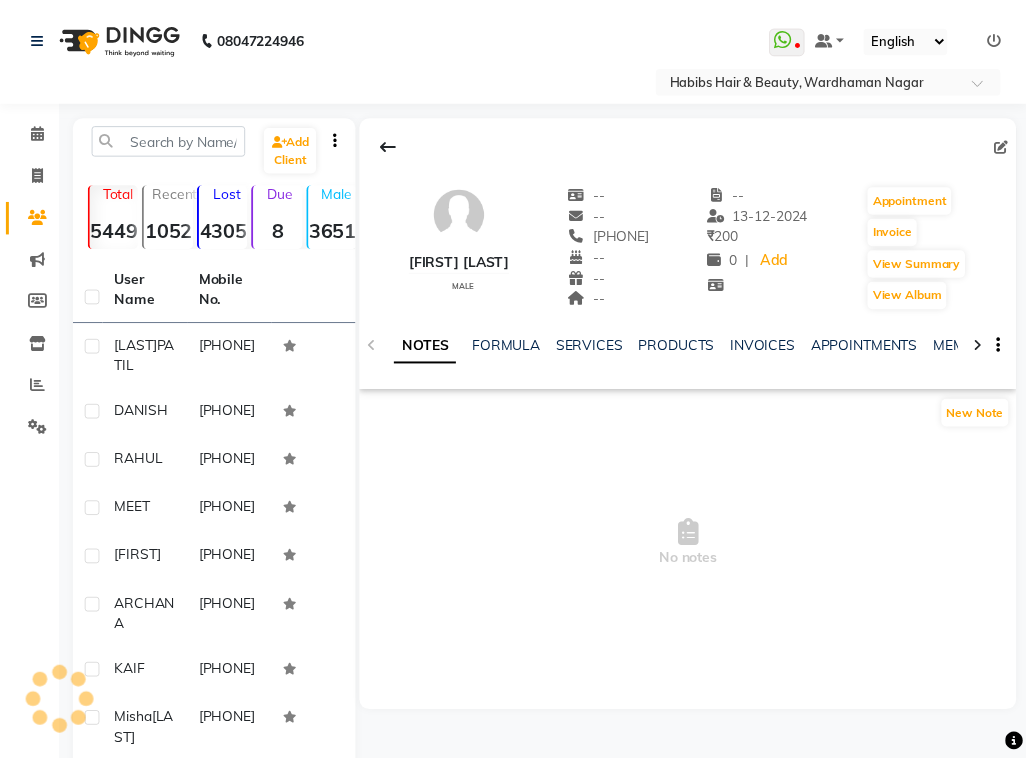 scroll, scrollTop: 0, scrollLeft: 0, axis: both 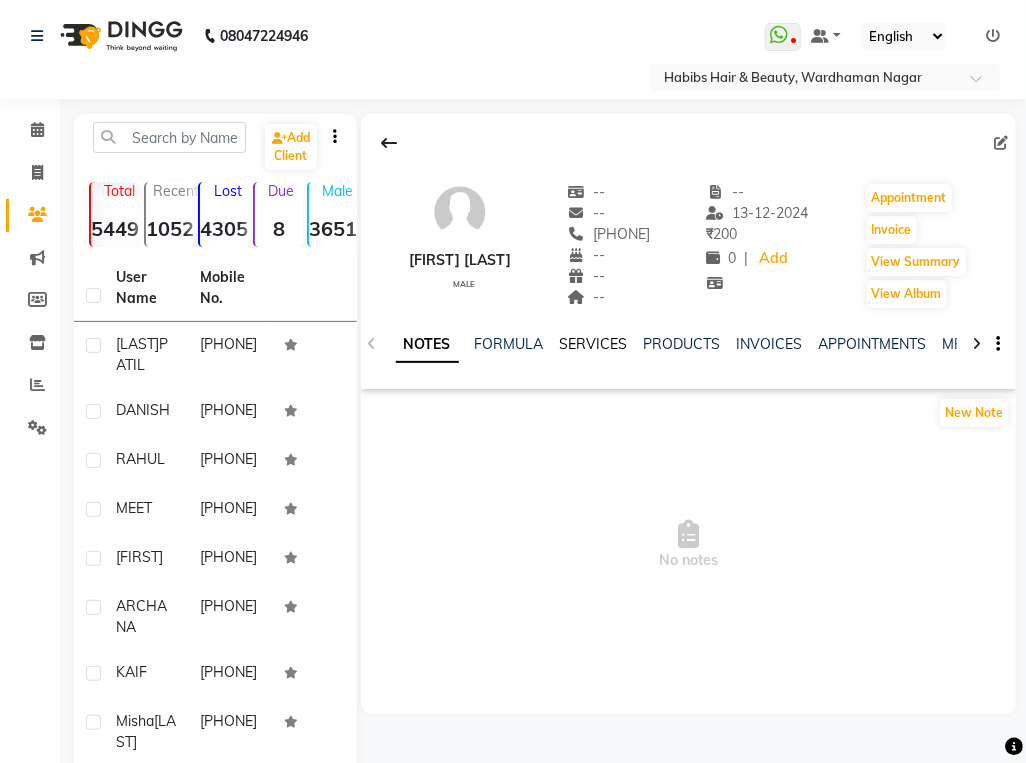 click on "SERVICES" 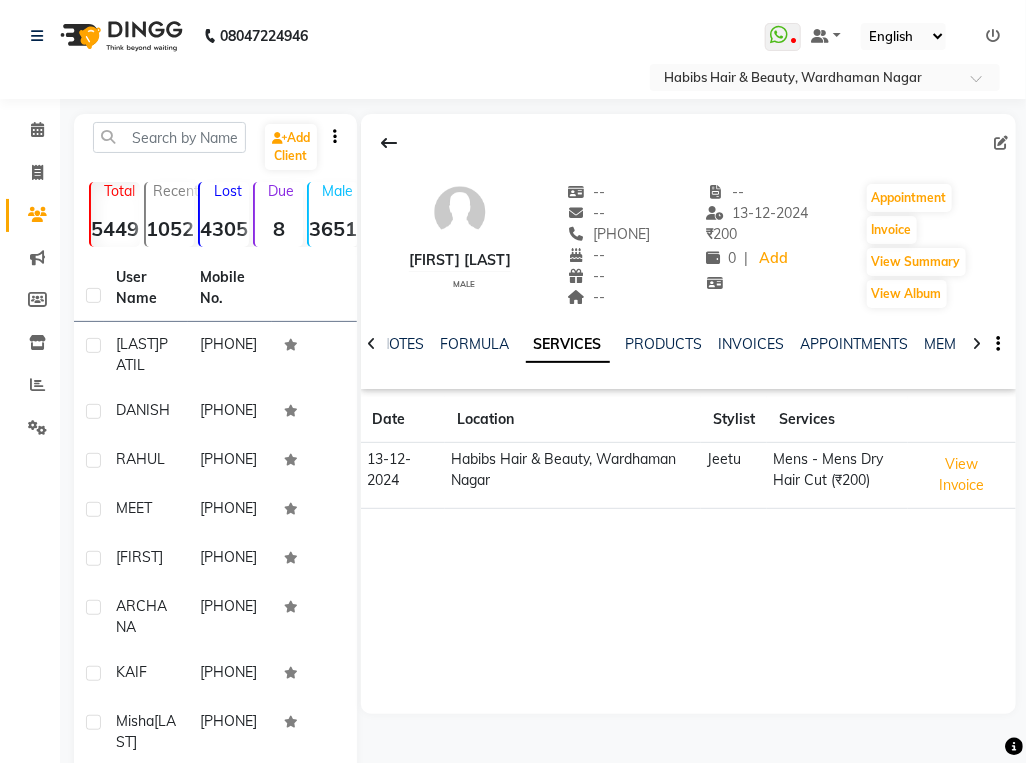 click on "APURVA PATEL   male  --   --   8160918868  --  --  --  -- 13-12-2024 ₹    200 0 |  Add   Appointment   Invoice  View Summary  View Album  NOTES FORMULA SERVICES PRODUCTS INVOICES APPOINTMENTS MEMBERSHIP PACKAGES VOUCHERS GIFTCARDS POINTS FORMS FAMILY CARDS WALLET Date Location Stylist Services 13-12-2024  Habibs Hair & Beauty, Wardhaman Nagar  Jeetu Mens - Mens Dry Hair Cut (₹200)  View Invoice" 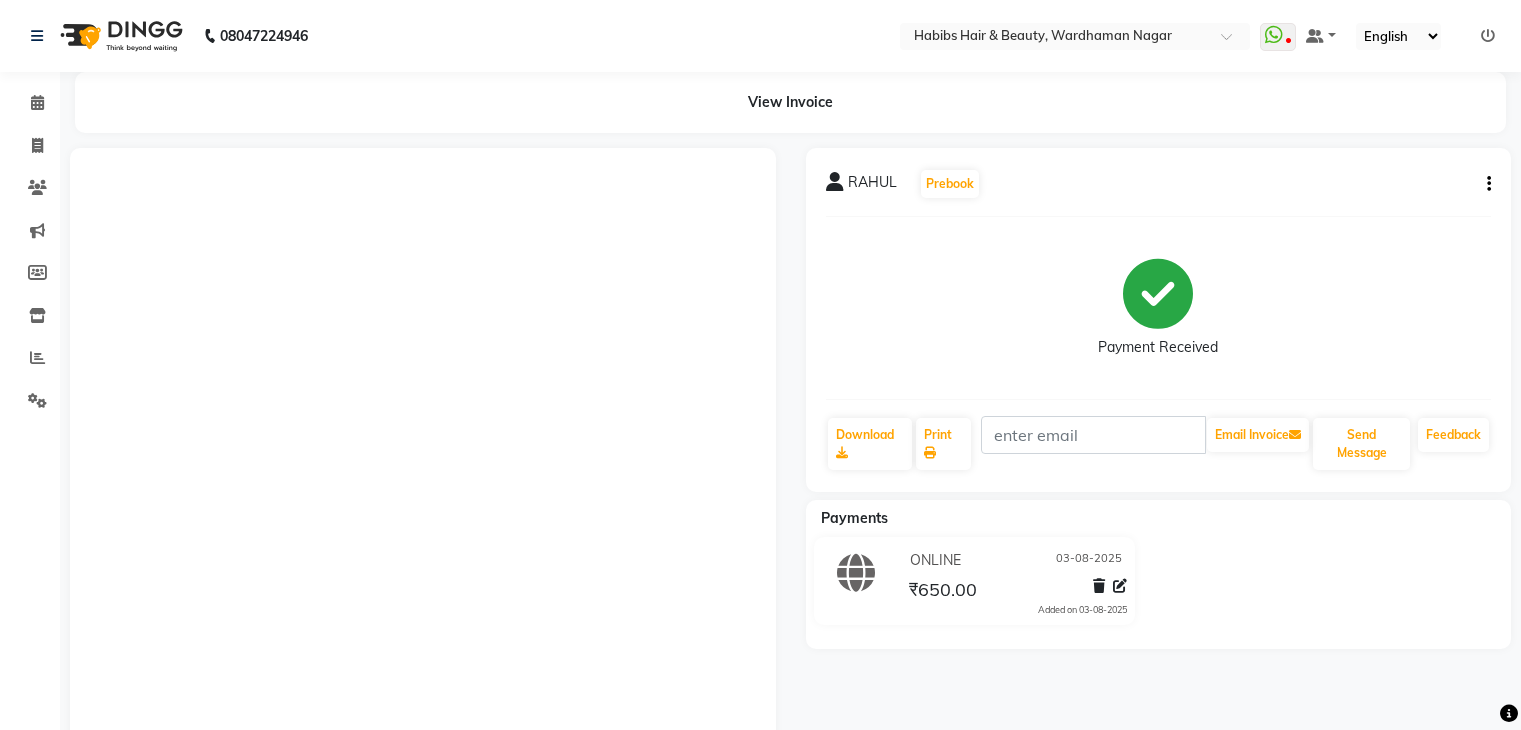 scroll, scrollTop: 0, scrollLeft: 0, axis: both 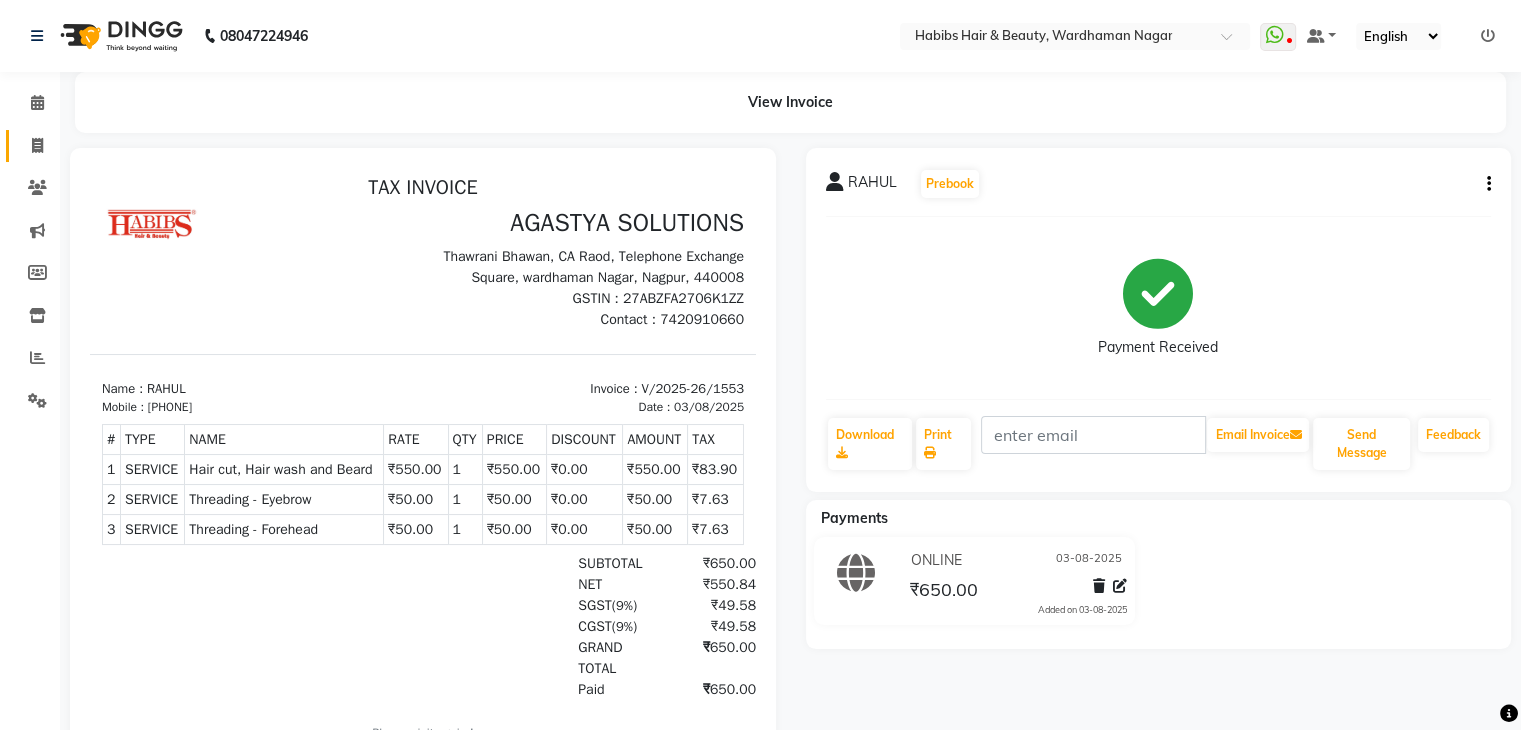 click on "Invoice" 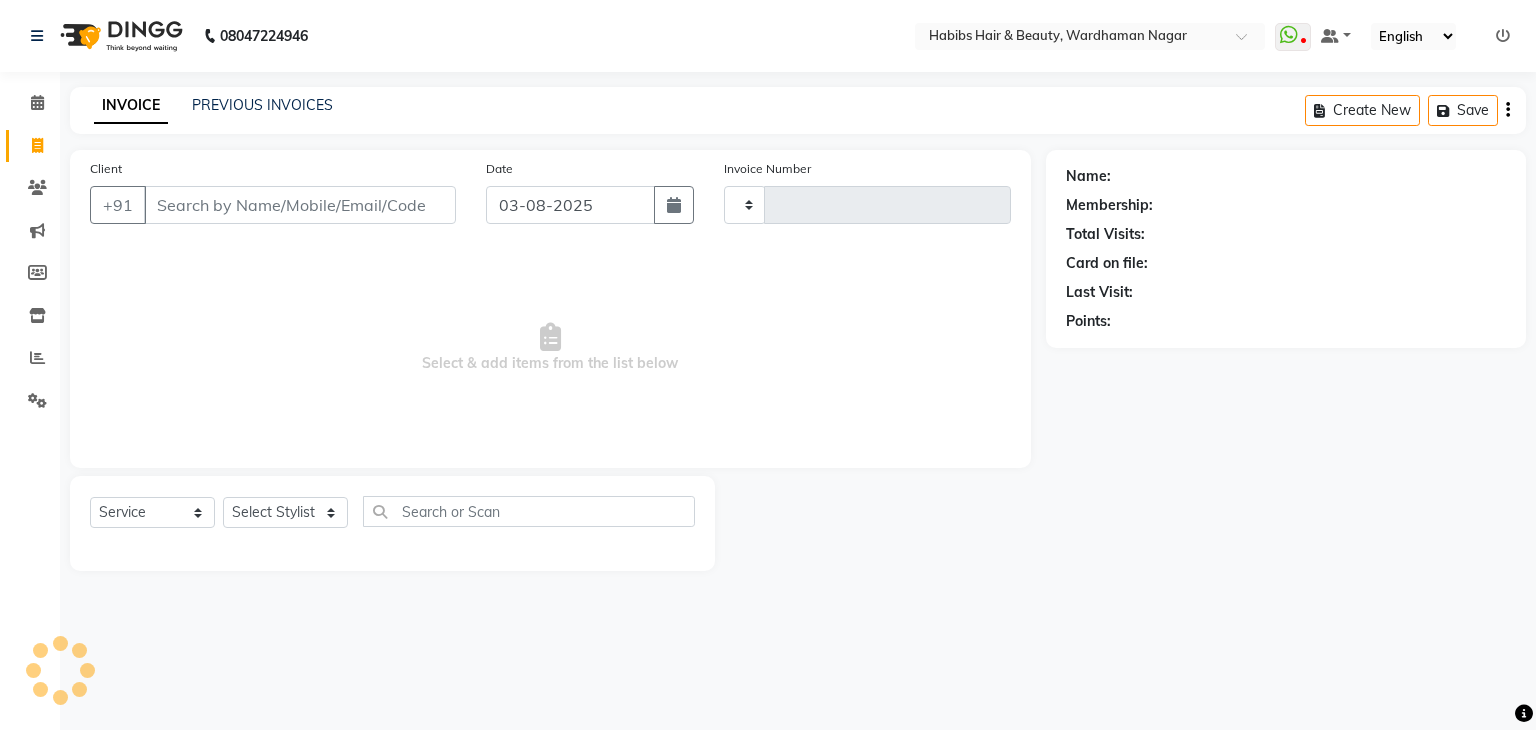 type on "1560" 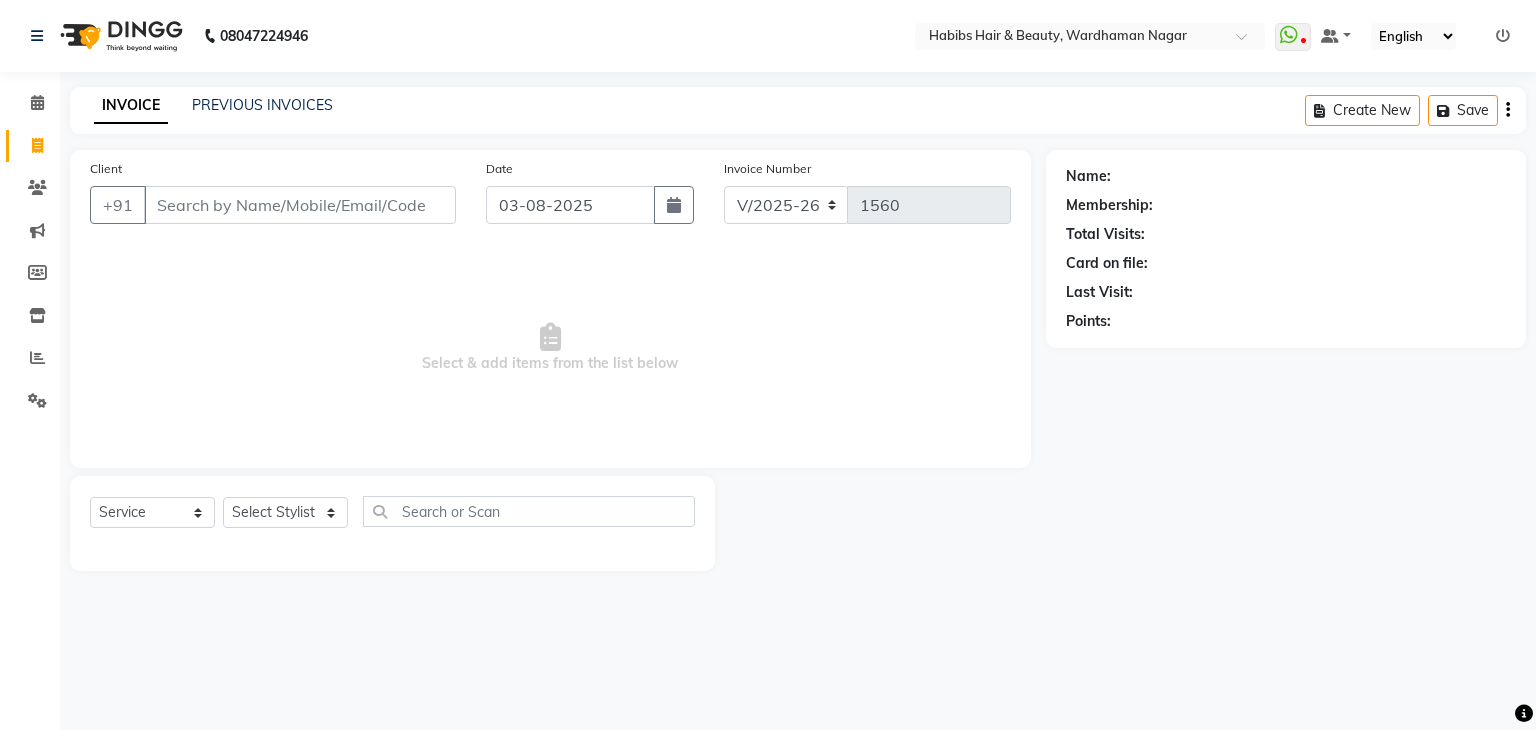 click on "Client" at bounding box center [300, 205] 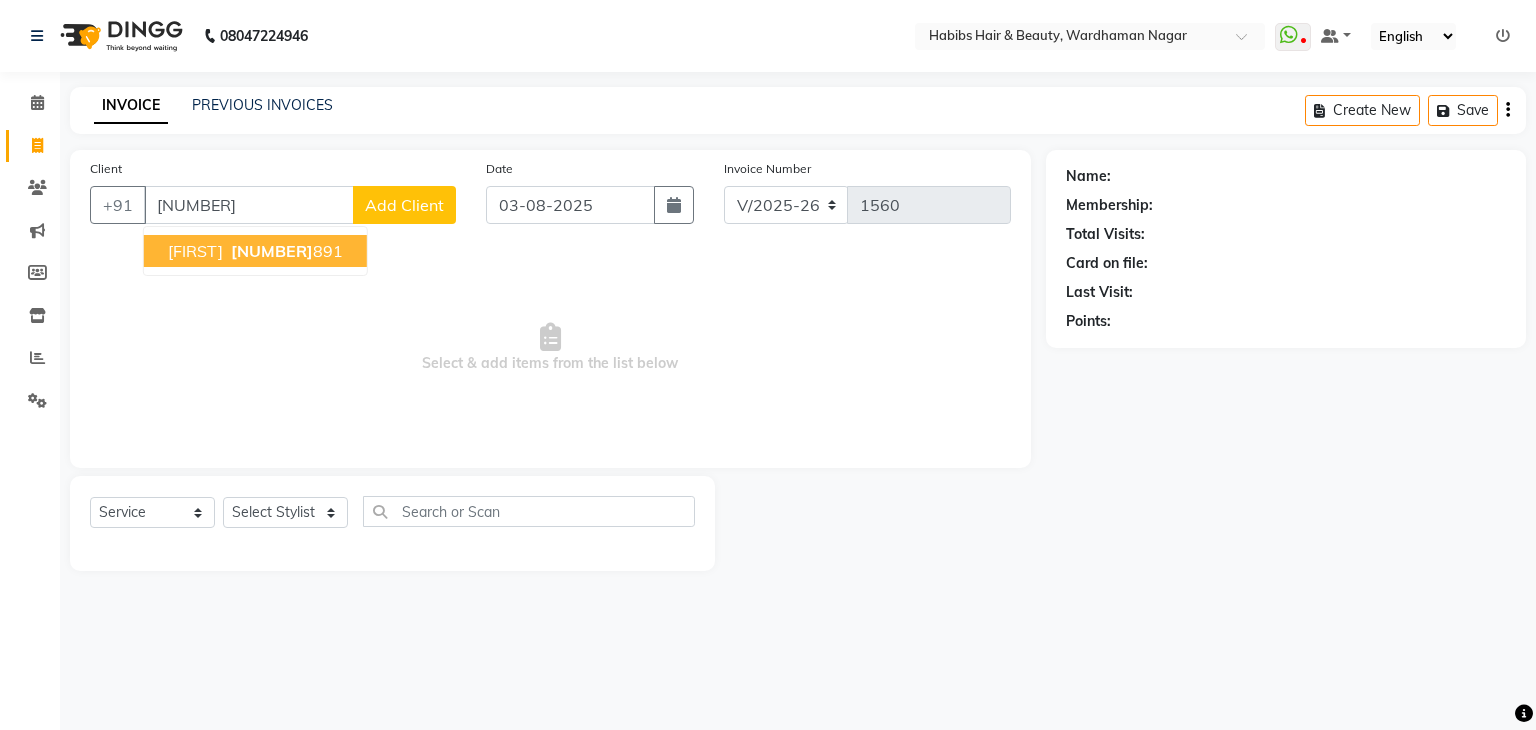 click on "SANYAM   7887887 891" at bounding box center [255, 251] 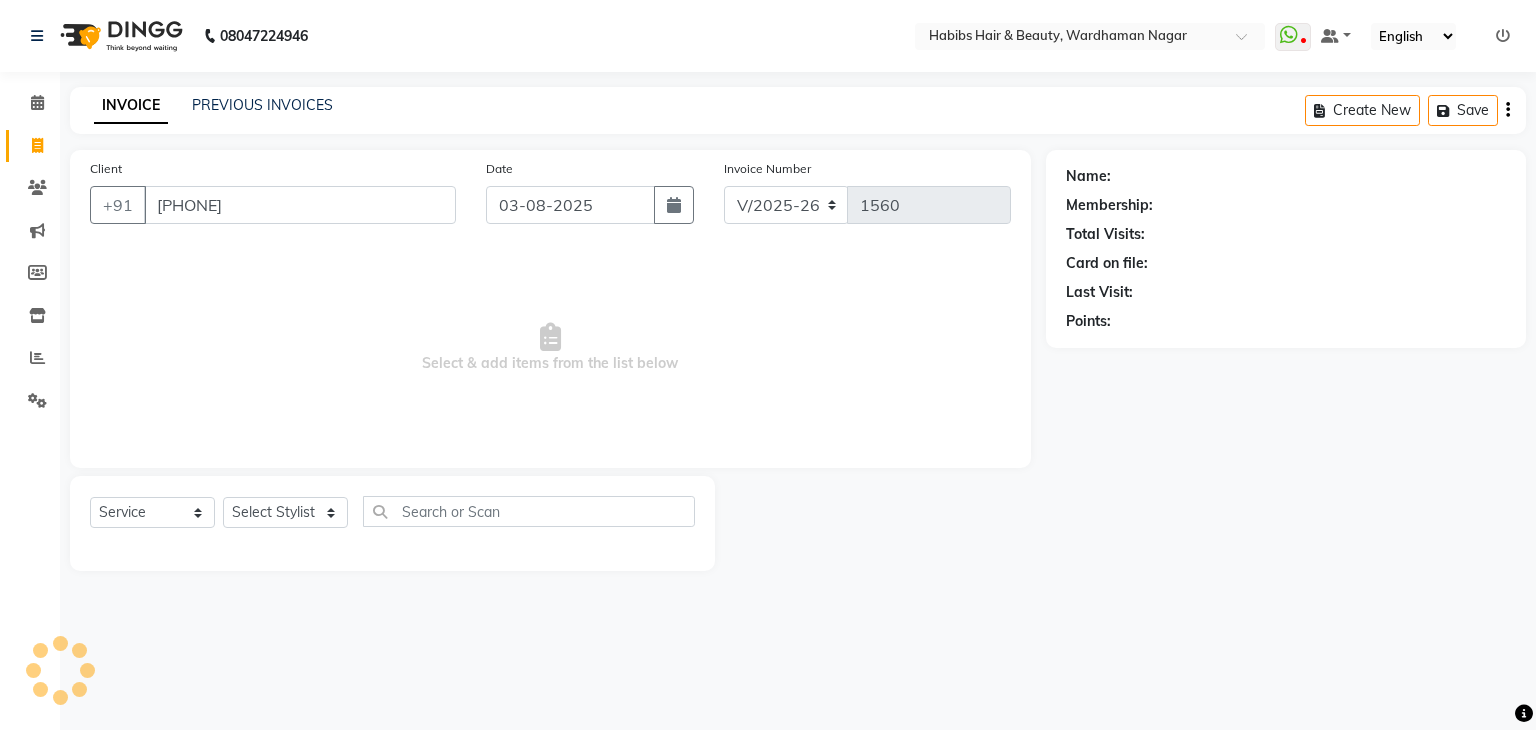 type on "[PHONE]" 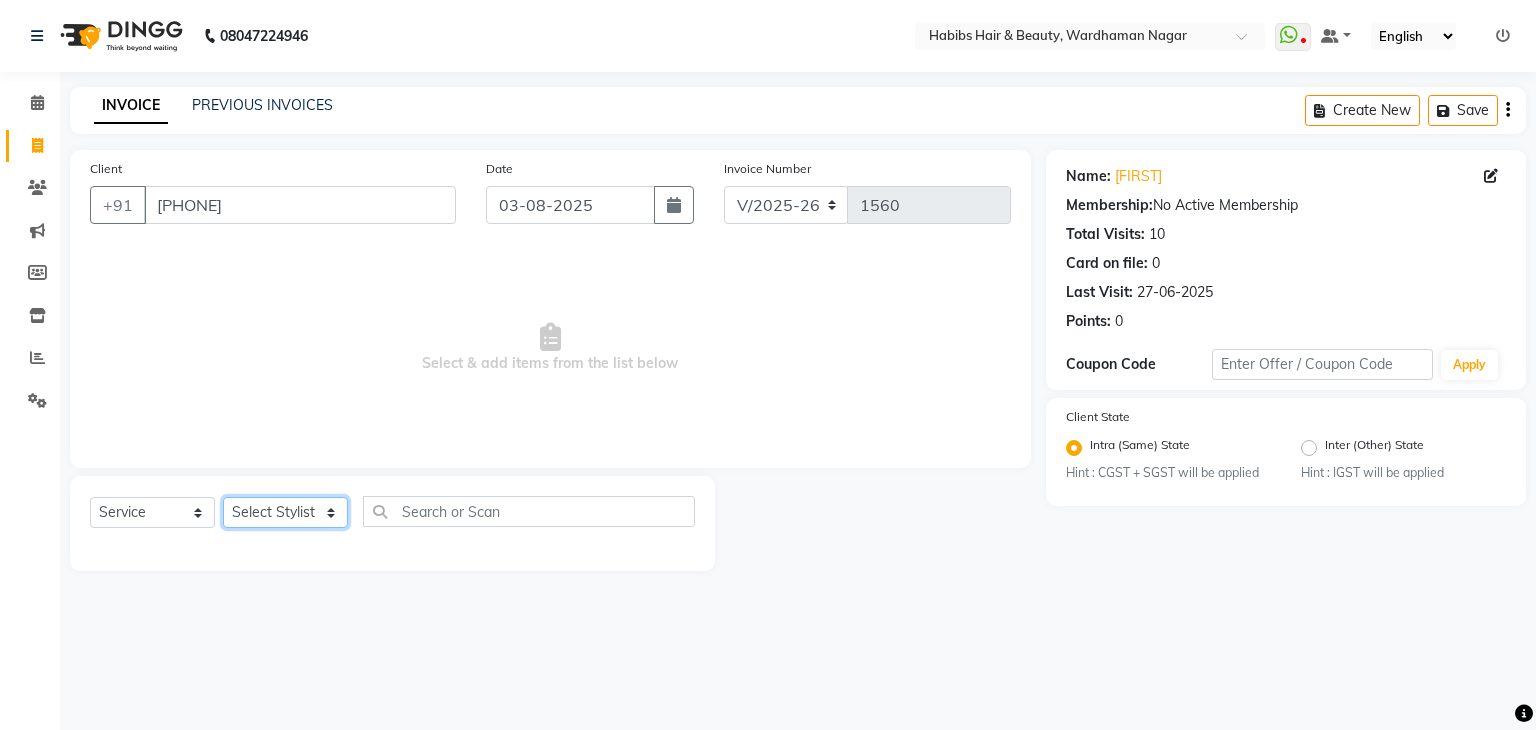 click on "Select Stylist Admin Aman Gayatri Jeetu Mick Raj Rashmi Rasika Sarang" 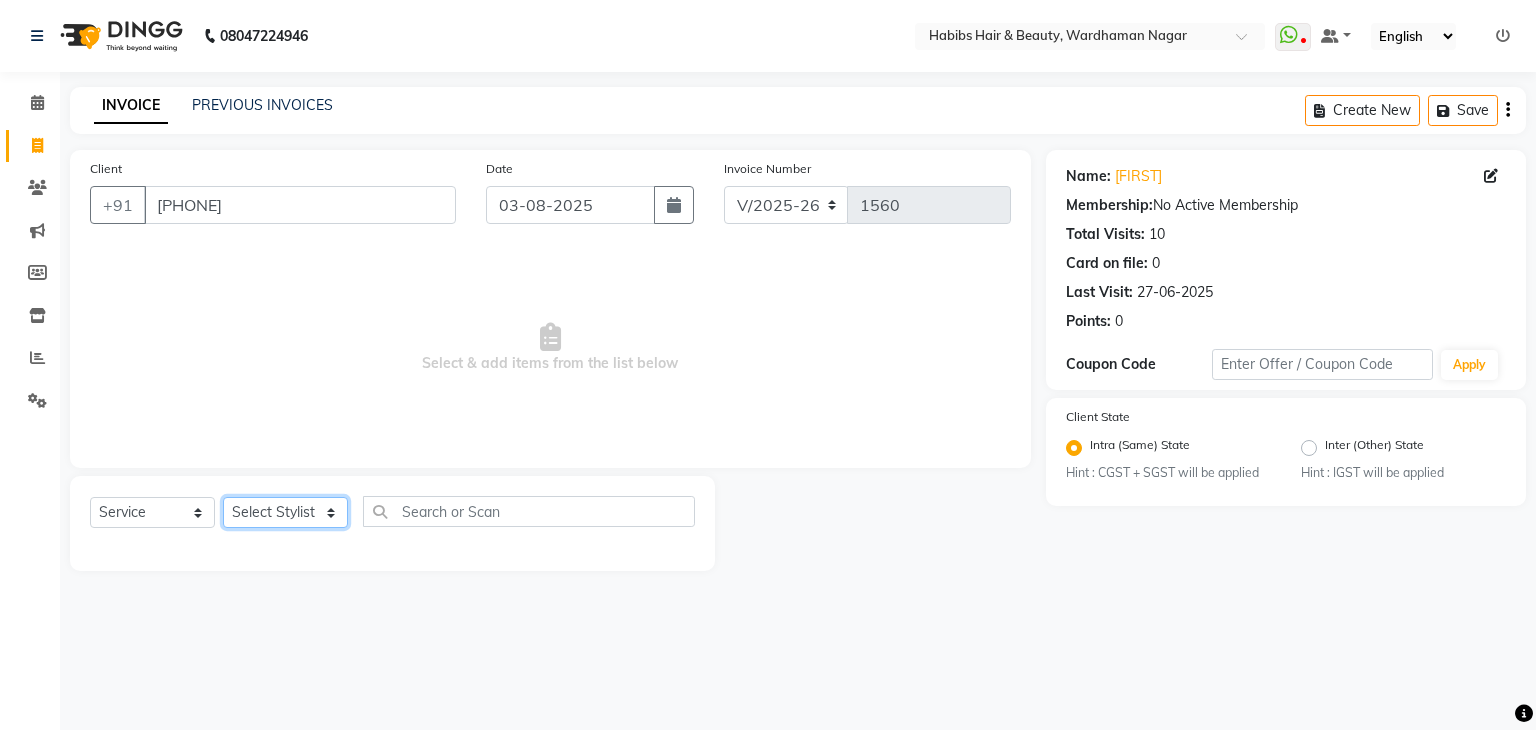 select on "17876" 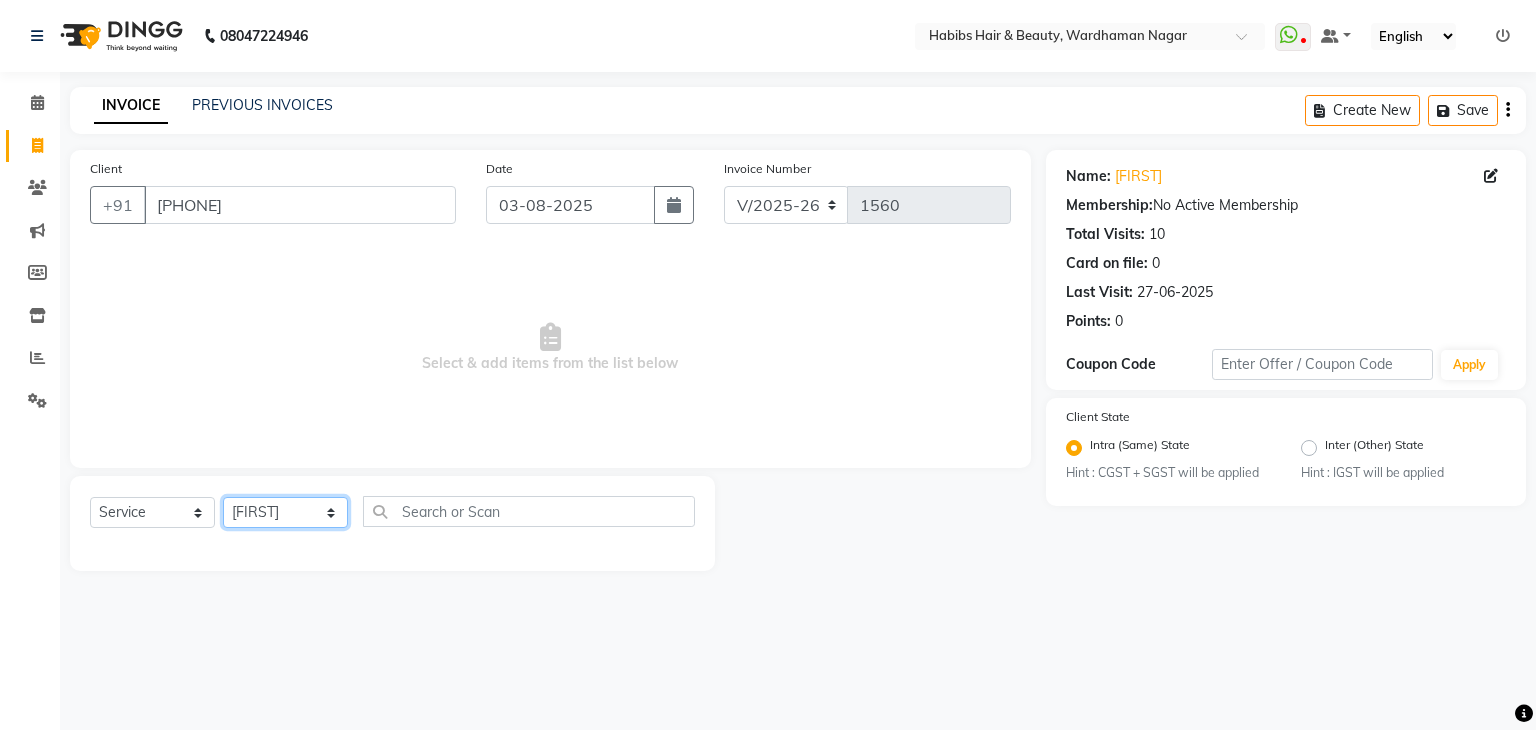 click on "Select Stylist Admin Aman Gayatri Jeetu Mick Raj Rashmi Rasika Sarang" 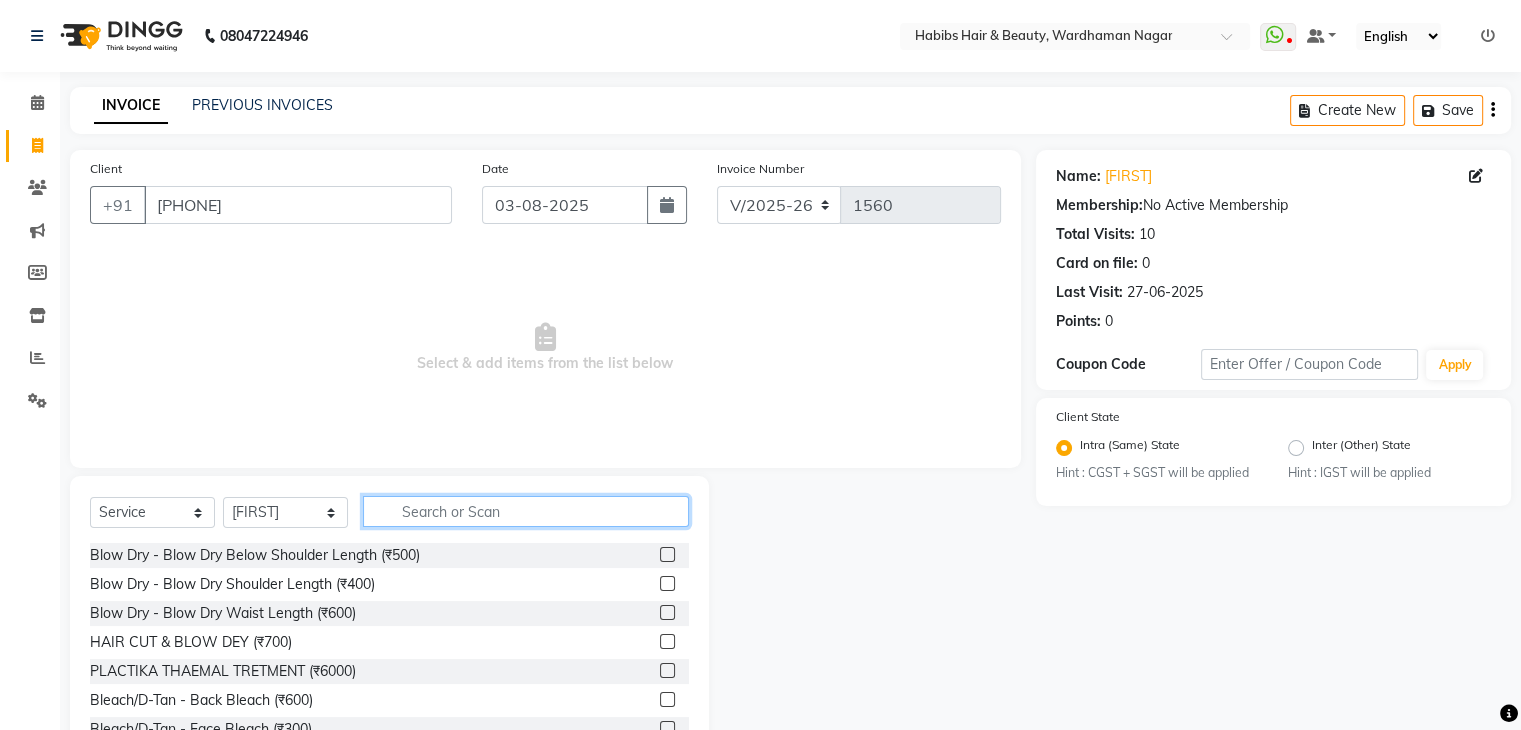 click 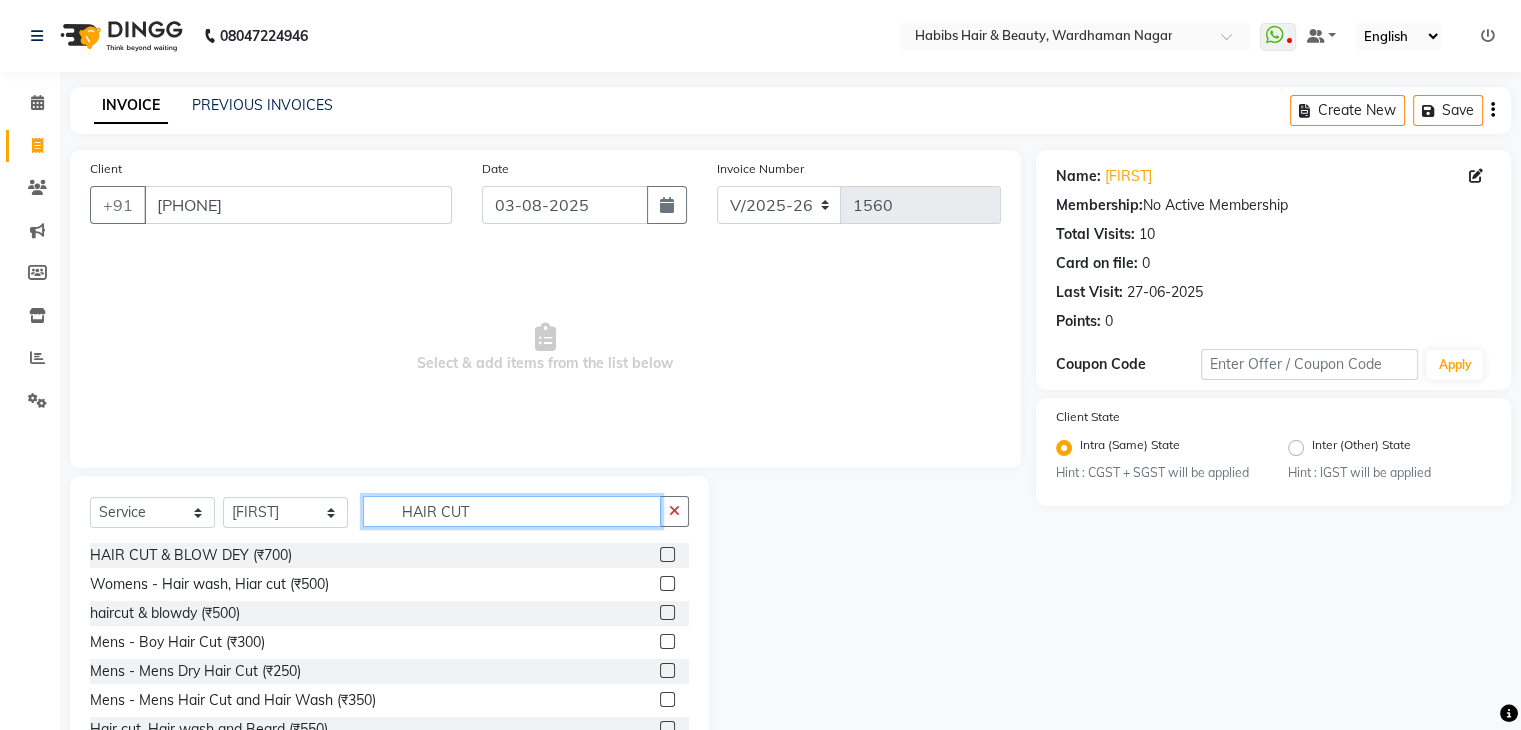 scroll, scrollTop: 72, scrollLeft: 0, axis: vertical 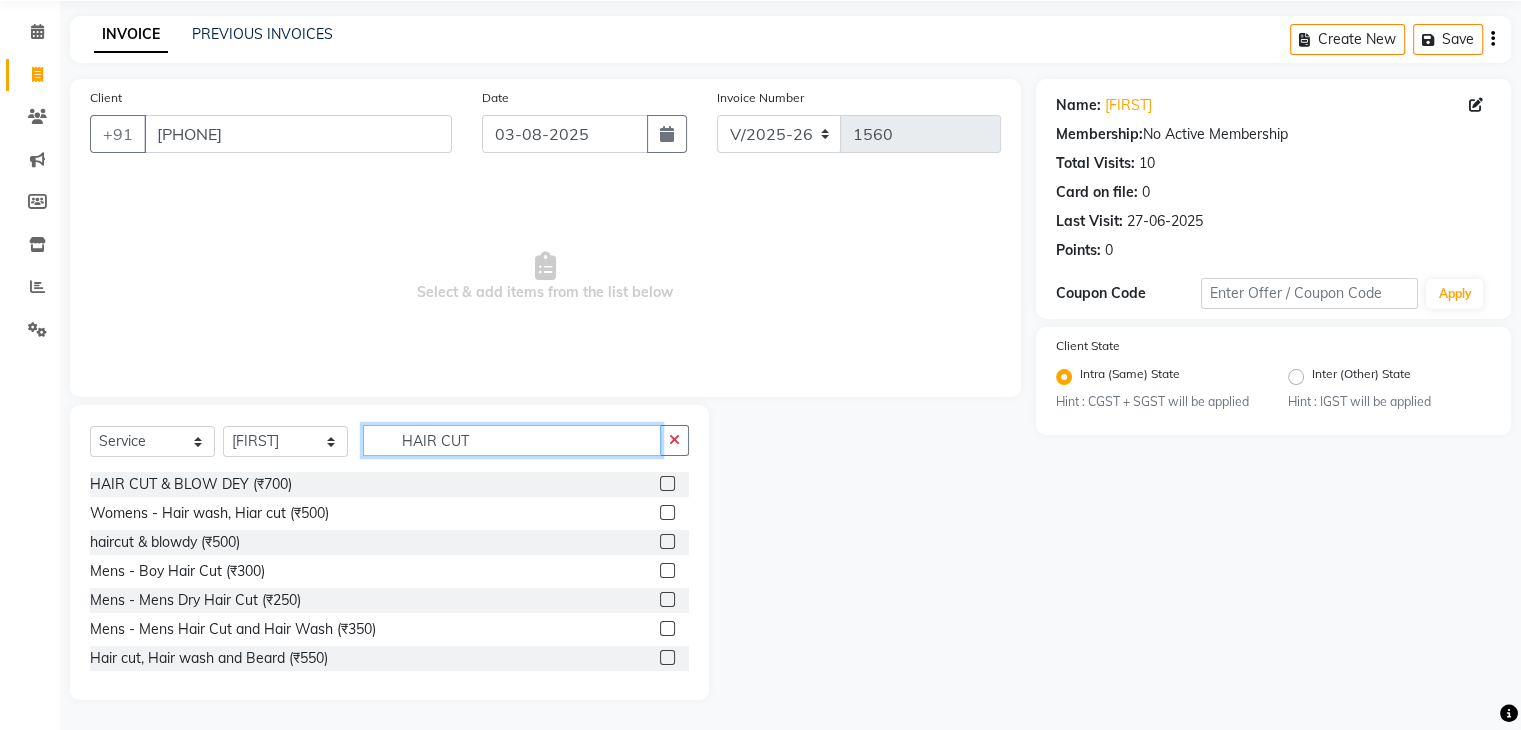 type on "HAIR CUT" 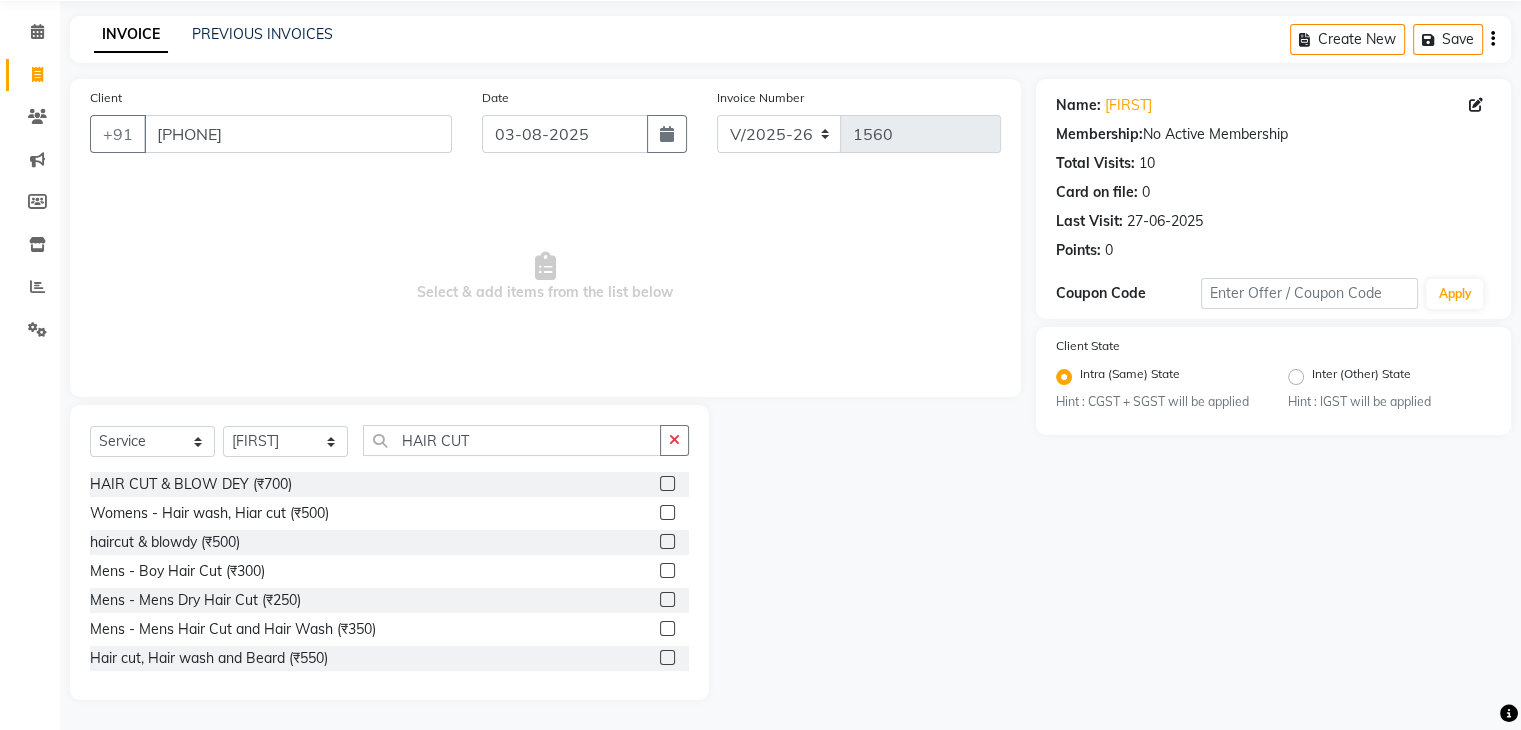 click 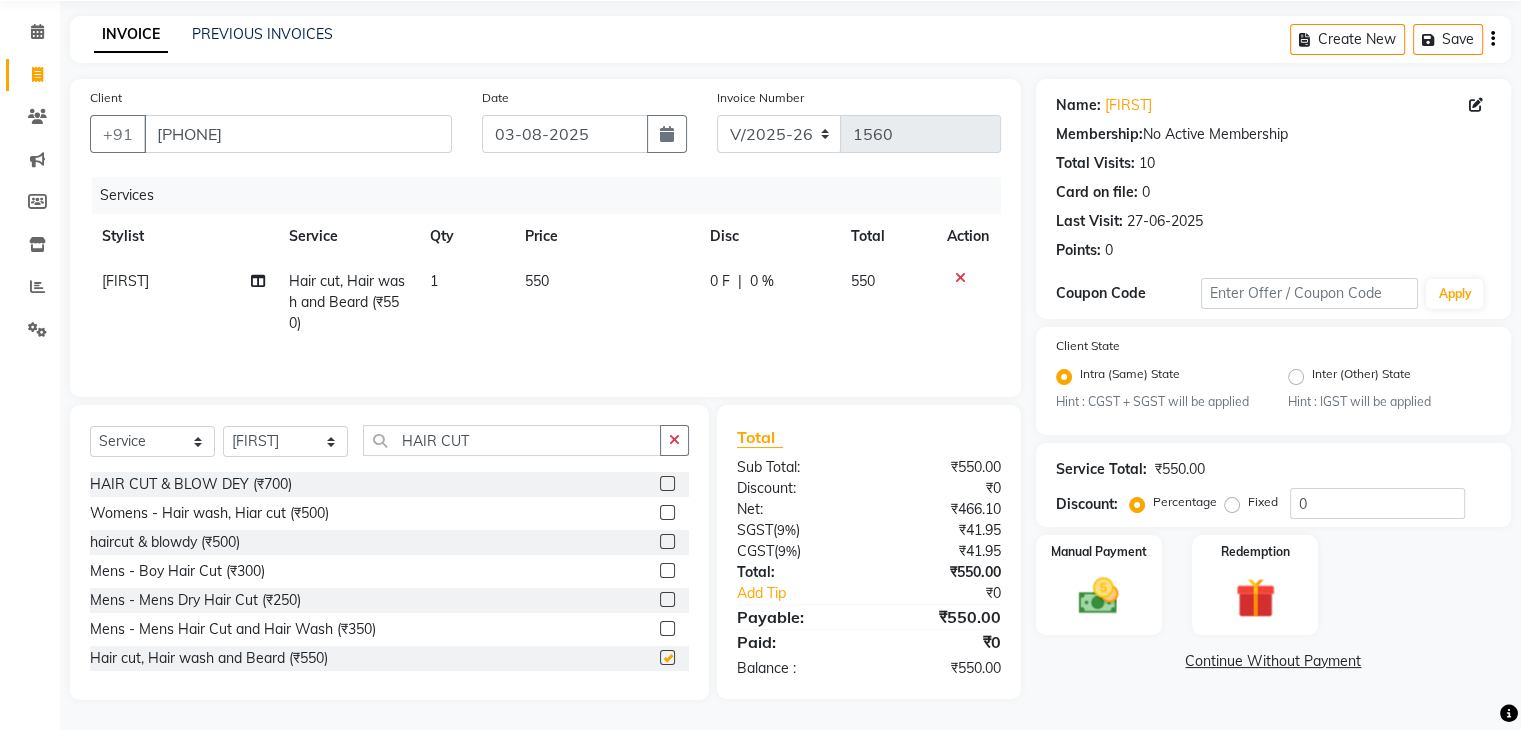 checkbox on "false" 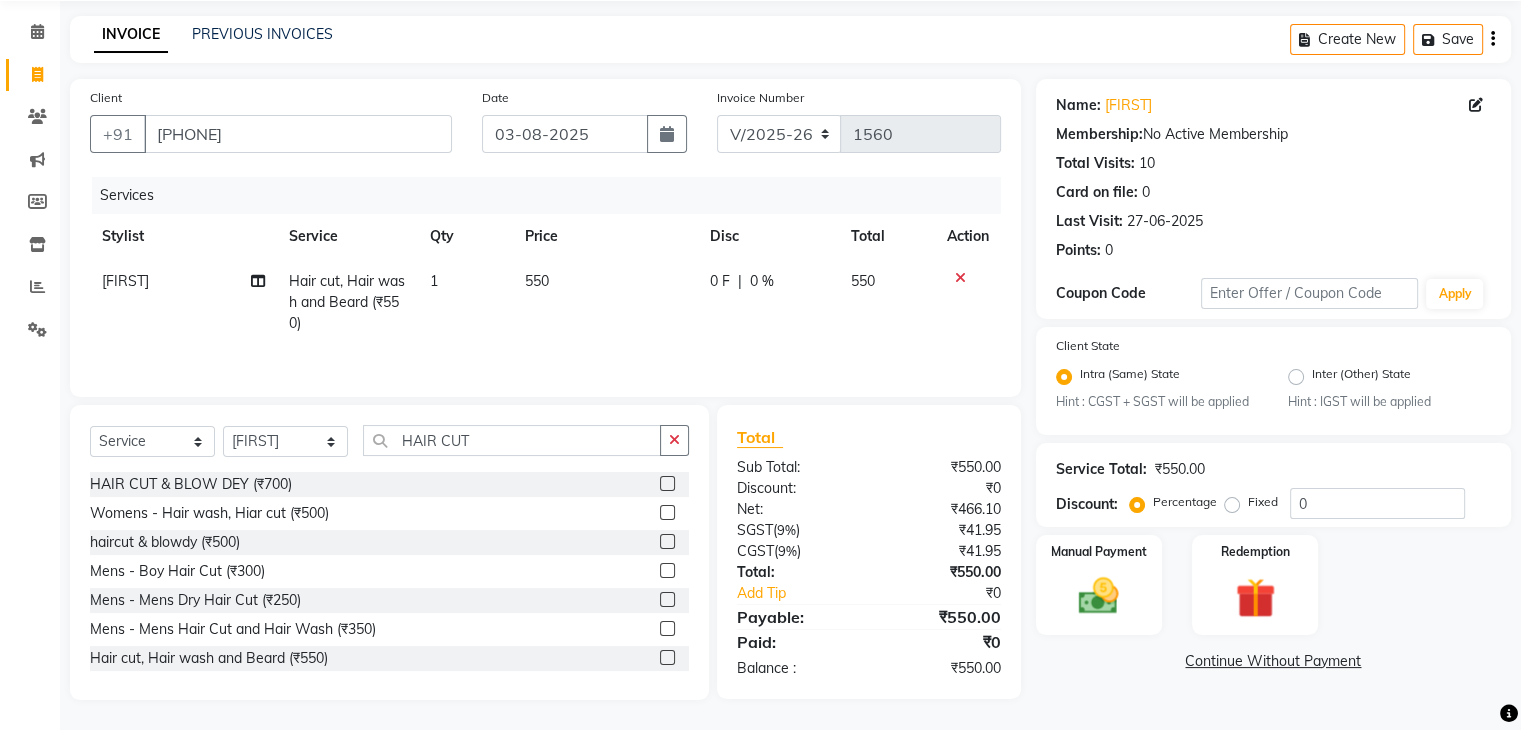 click on "550" 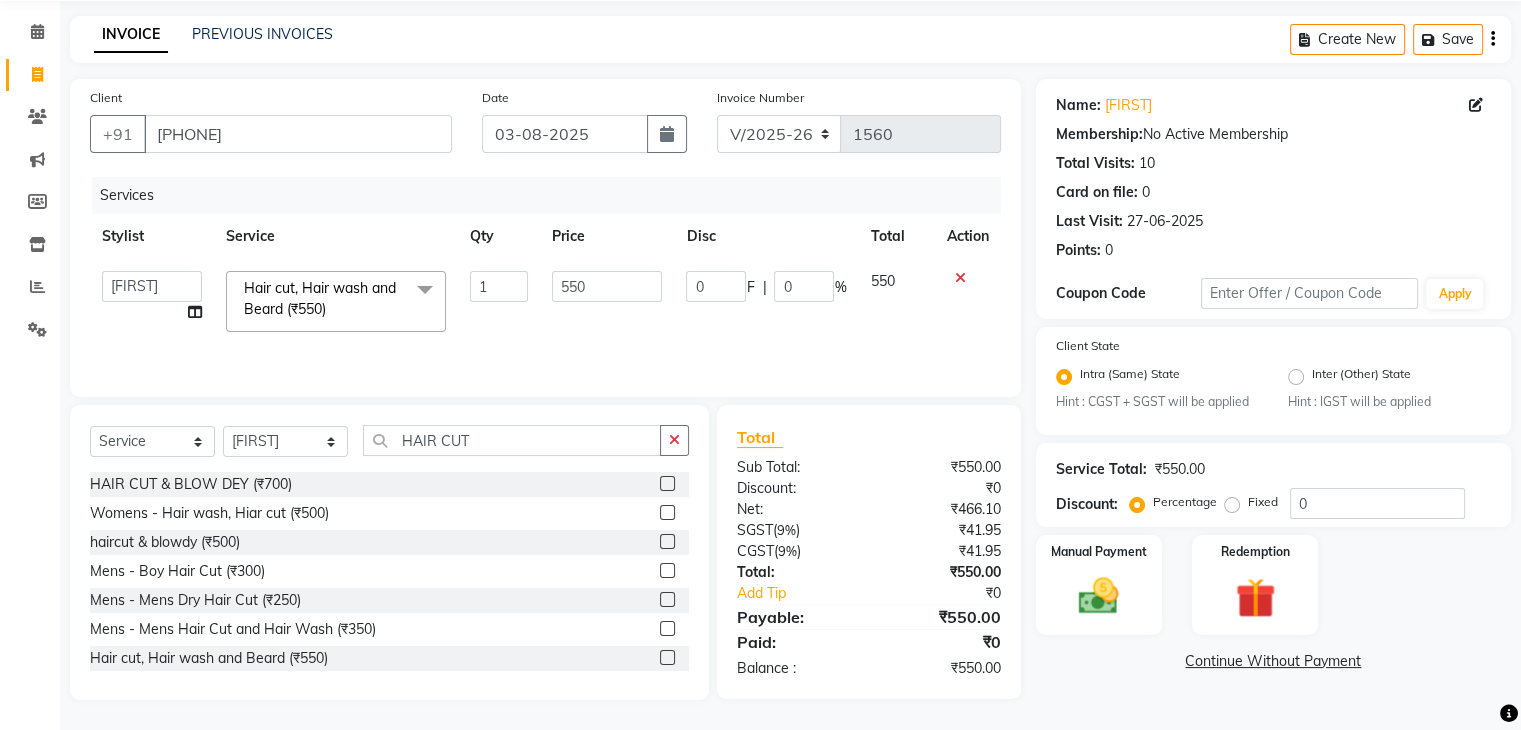 click on "550" 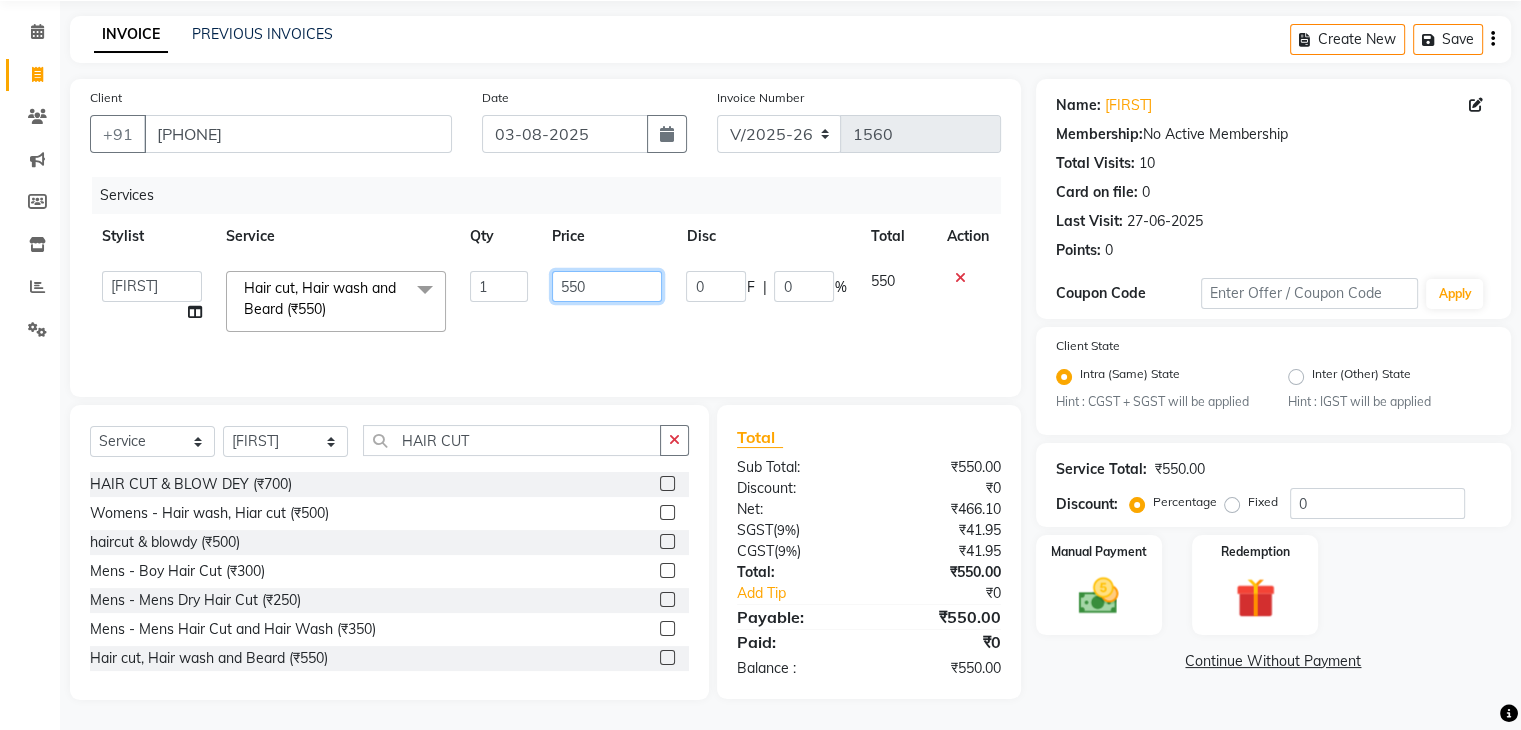 click on "550" 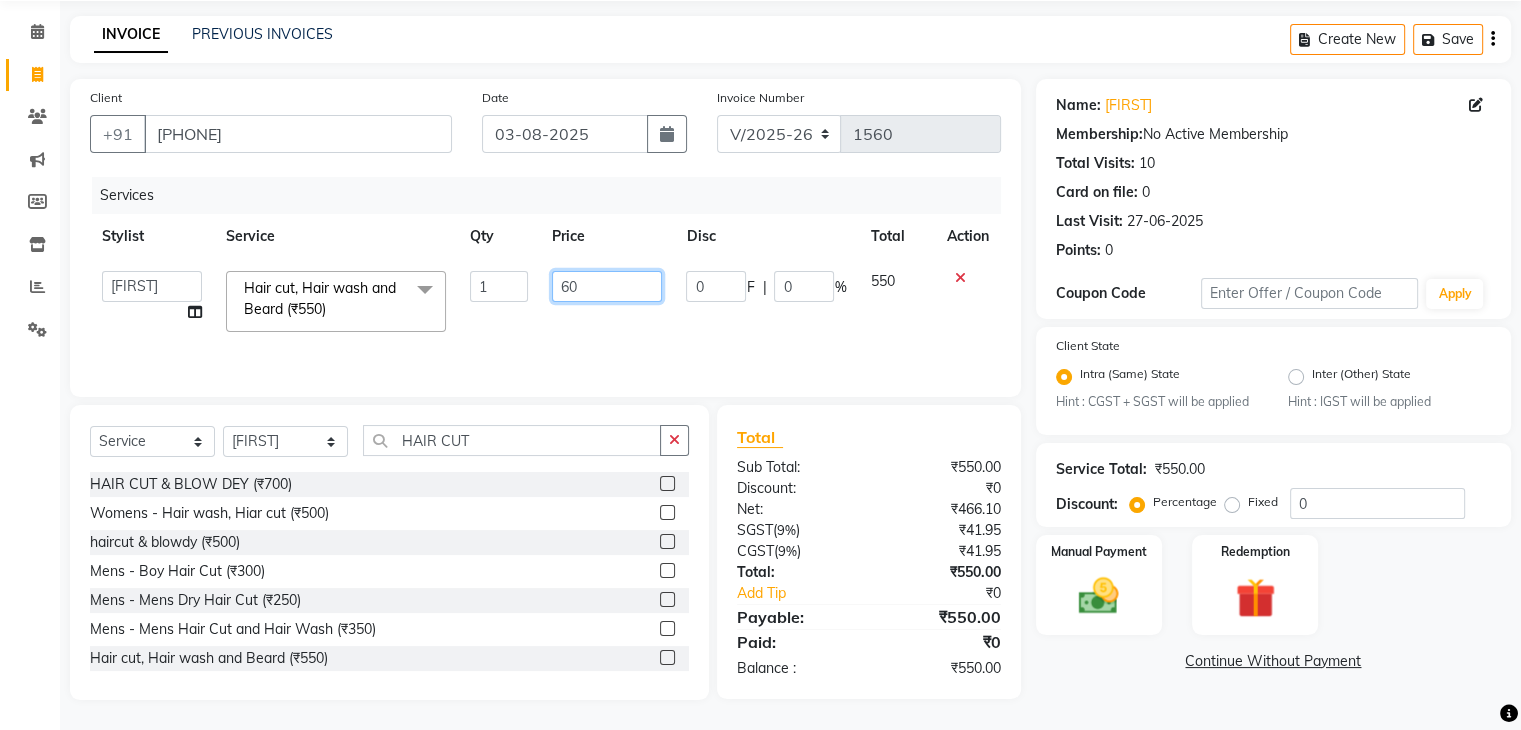type on "600" 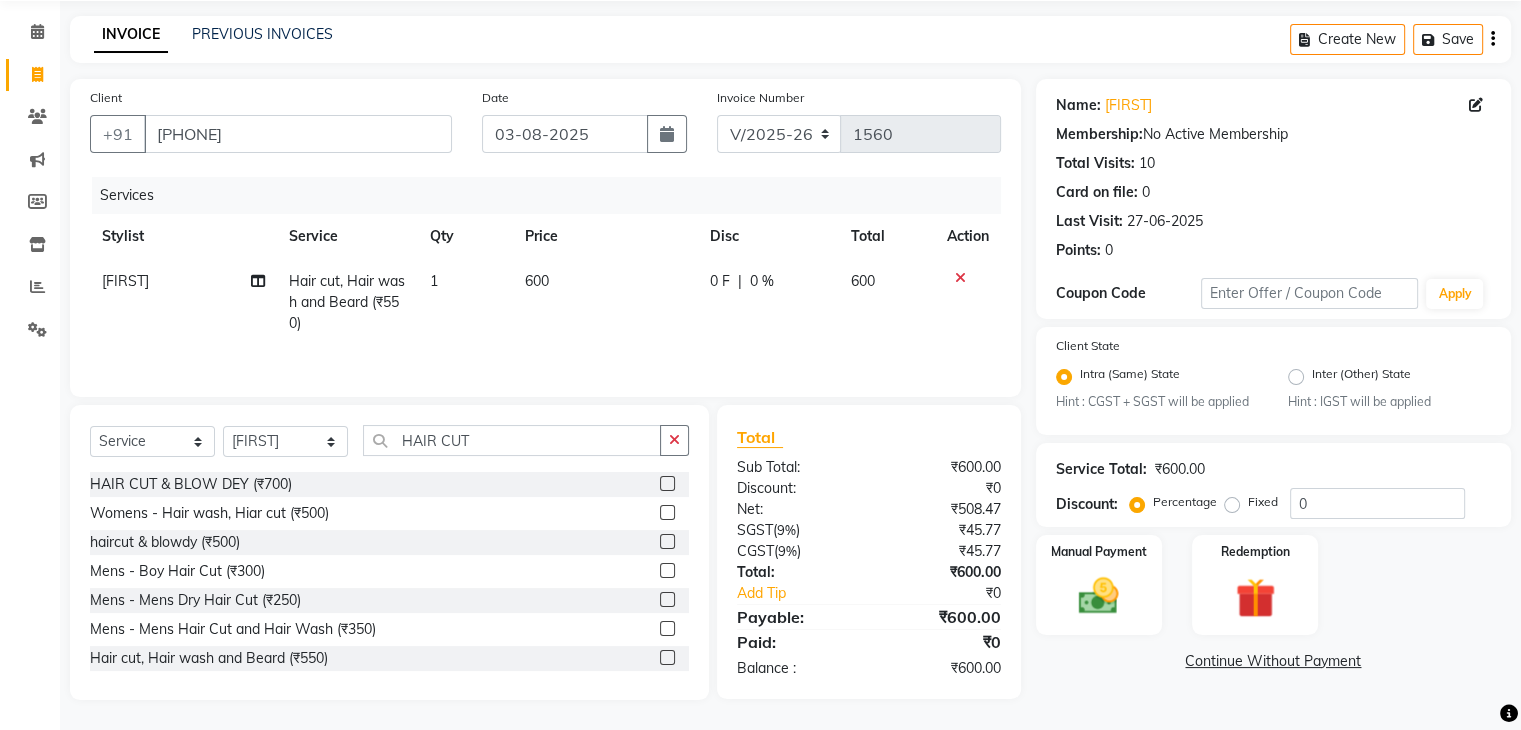 click on "Select  Service  Product  Membership  Package Voucher Prepaid Gift Card  Select Stylist Admin Aman Gayatri Jeetu Mick Raj Rashmi Rasika Sarang HAIR CUT" 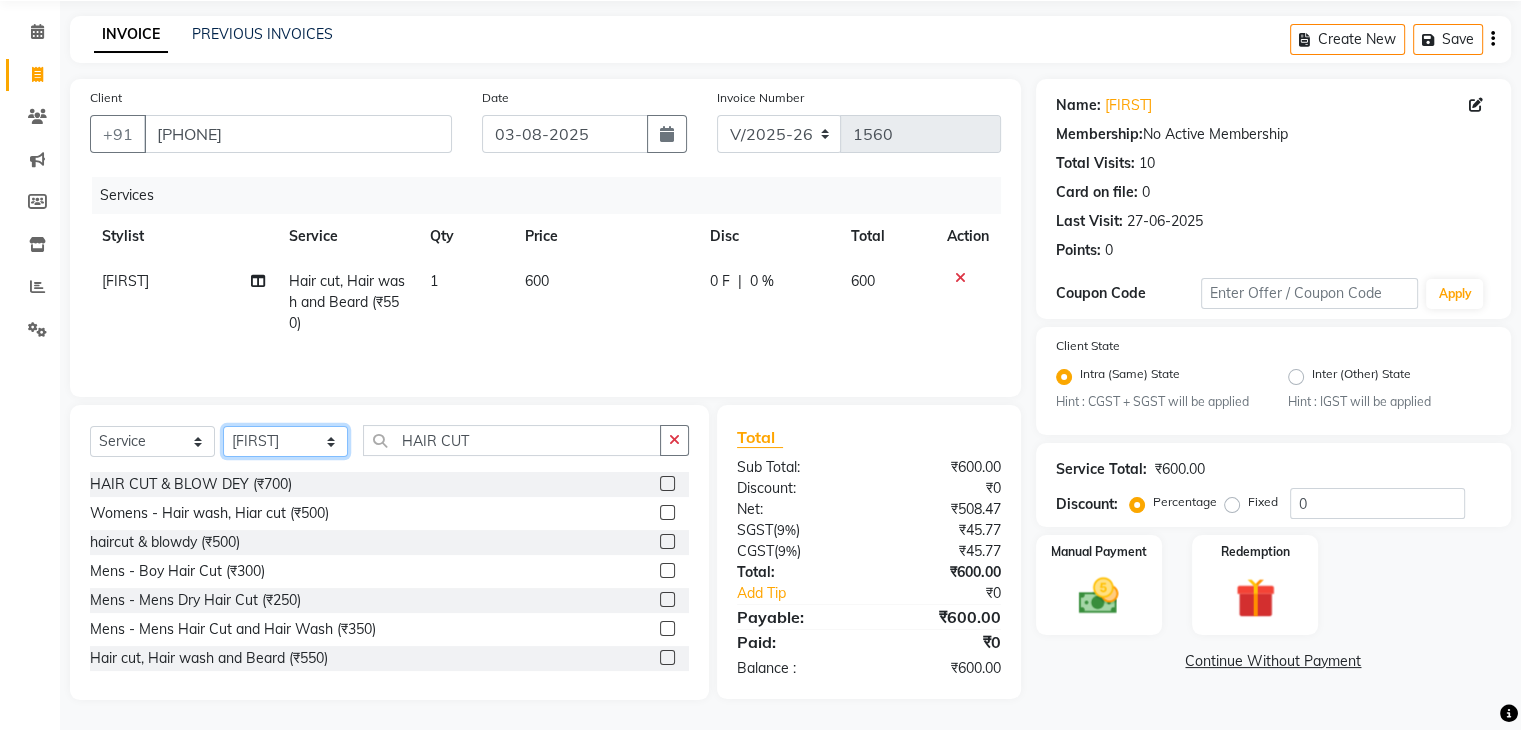 click on "Select Stylist Admin Aman Gayatri Jeetu Mick Raj Rashmi Rasika Sarang" 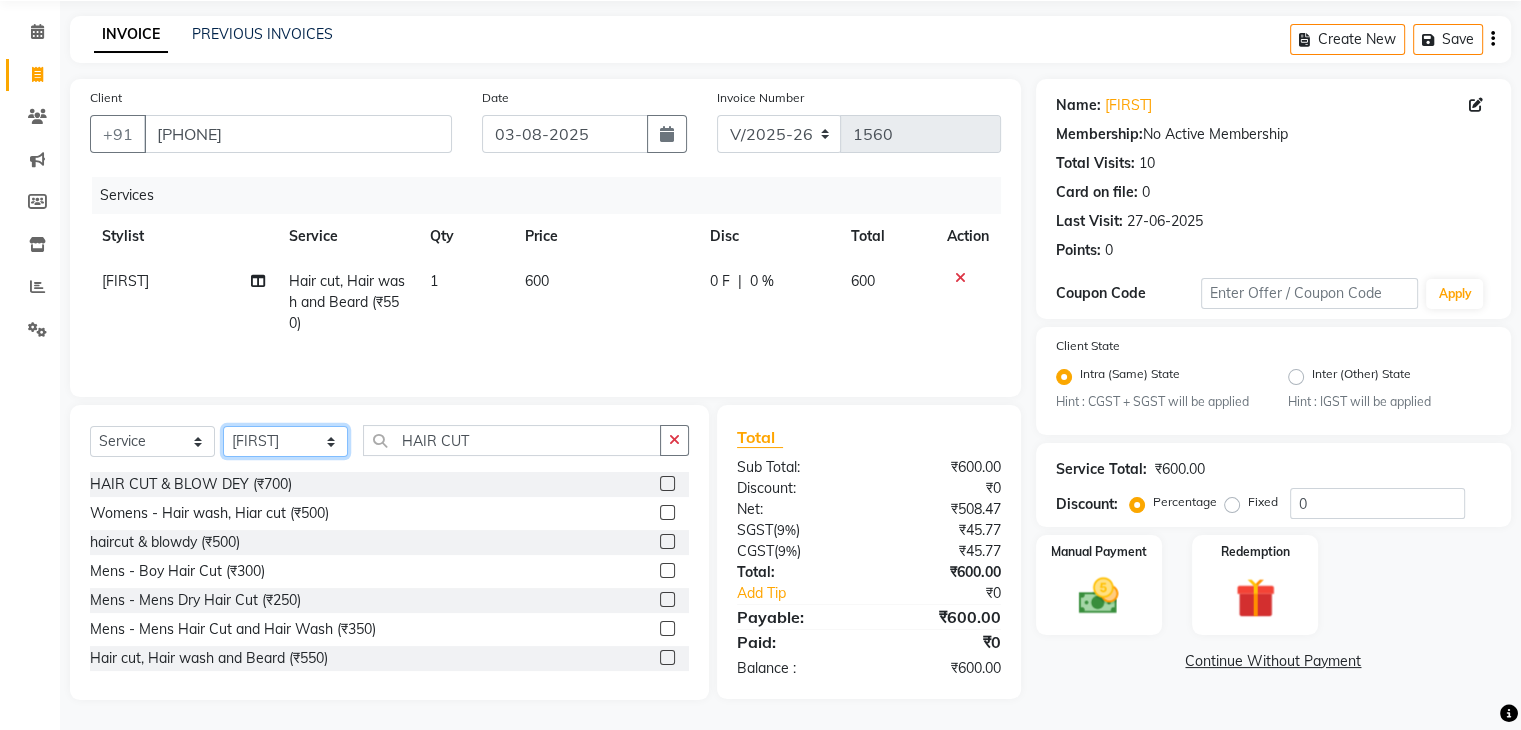 select on "17878" 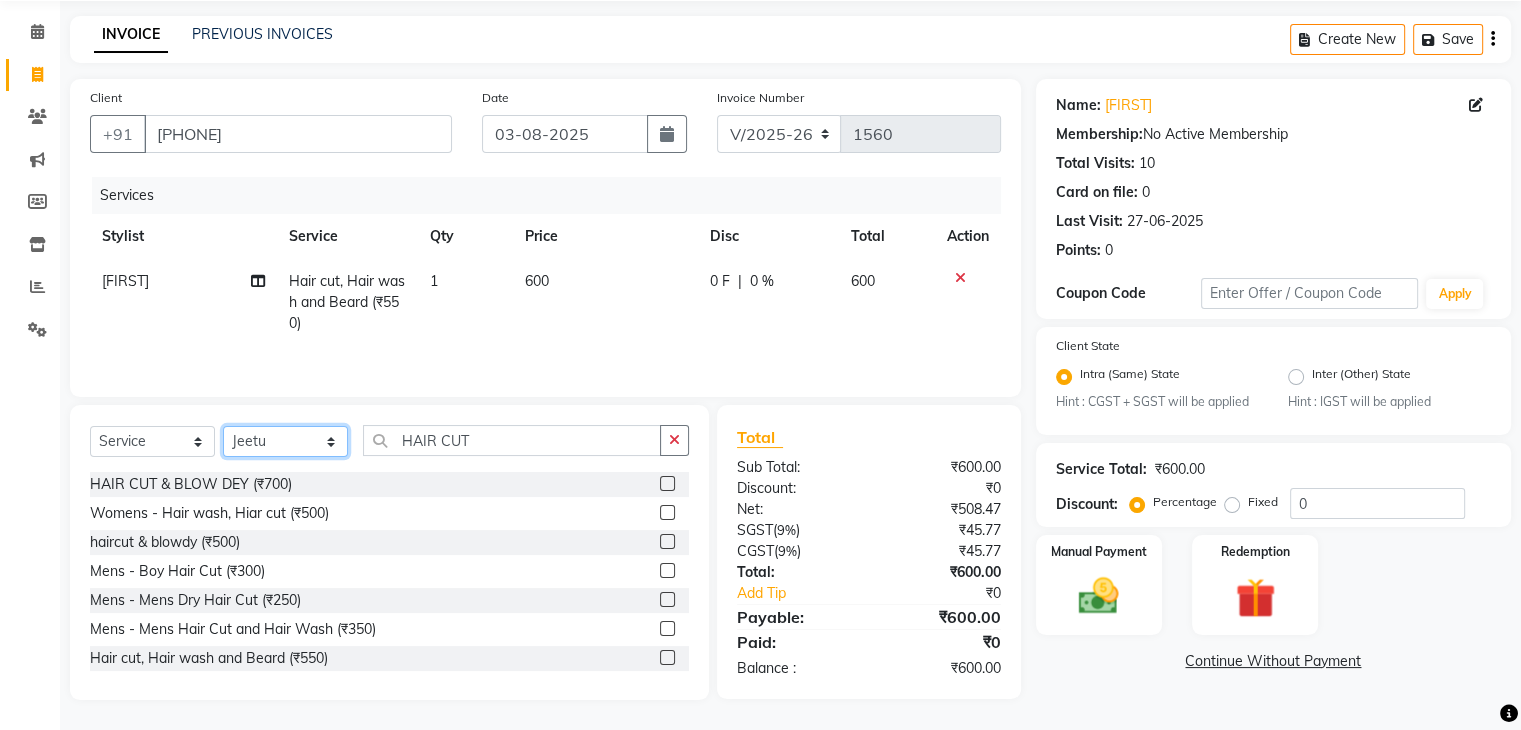 click on "Select Stylist Admin Aman Gayatri Jeetu Mick Raj Rashmi Rasika Sarang" 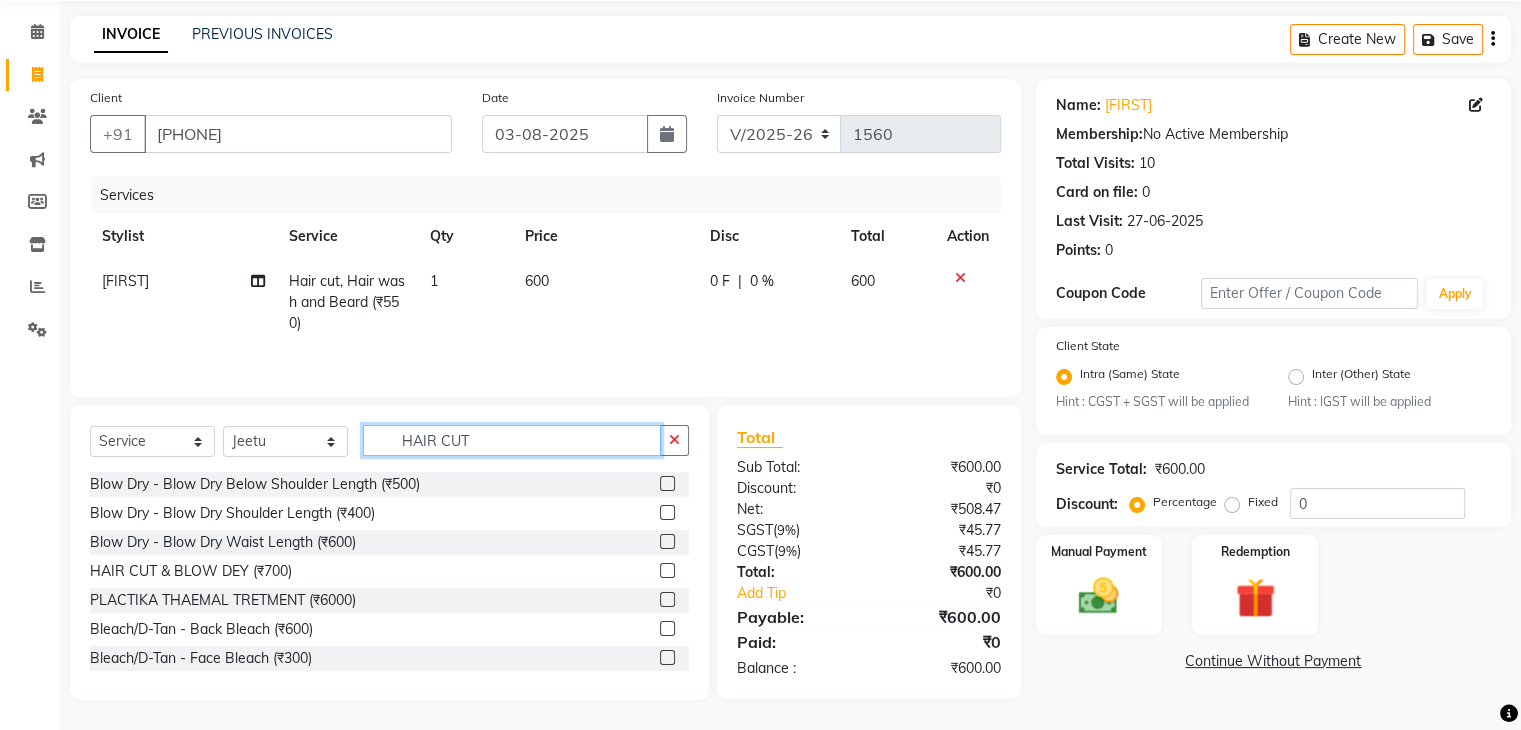 click on "HAIR CUT" 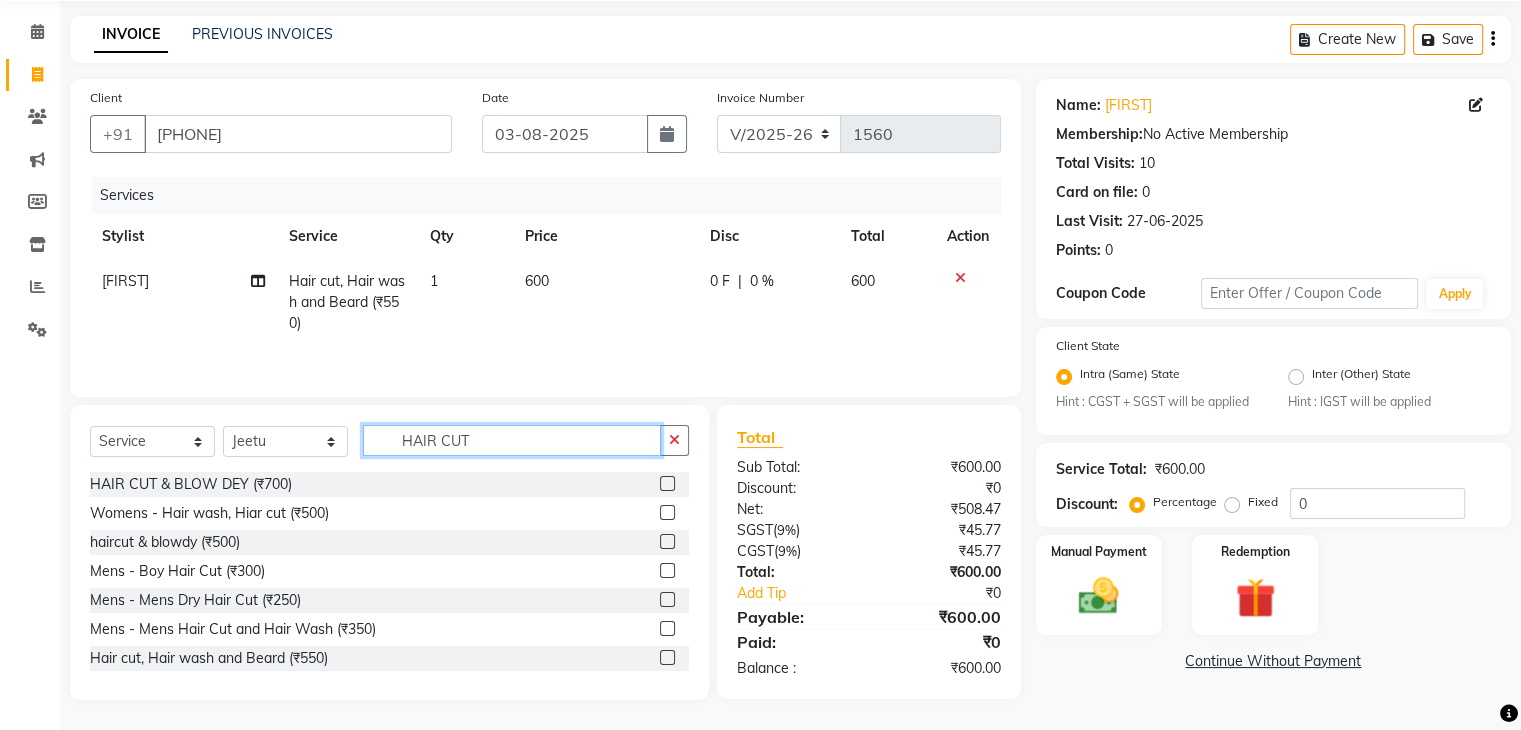 scroll, scrollTop: 72, scrollLeft: 0, axis: vertical 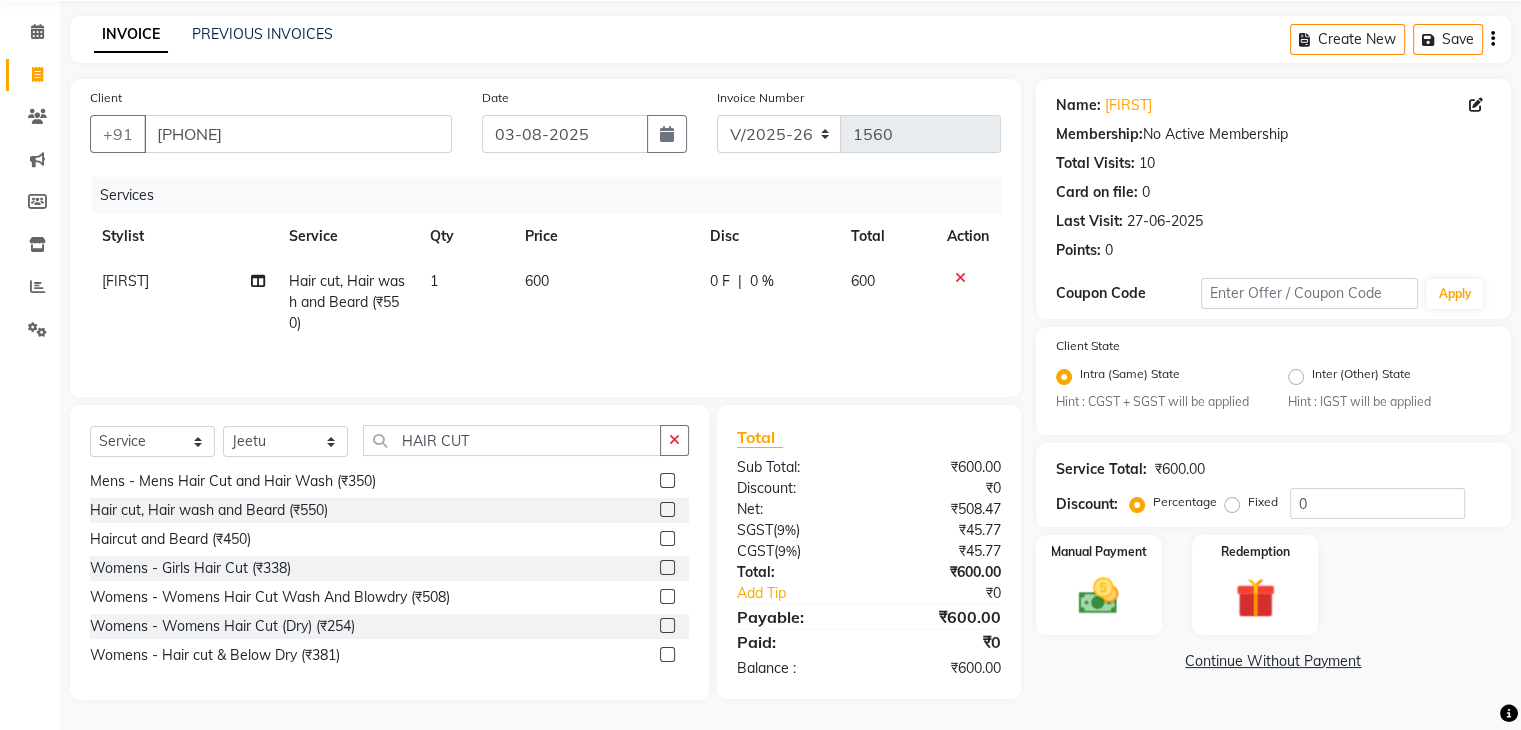 click 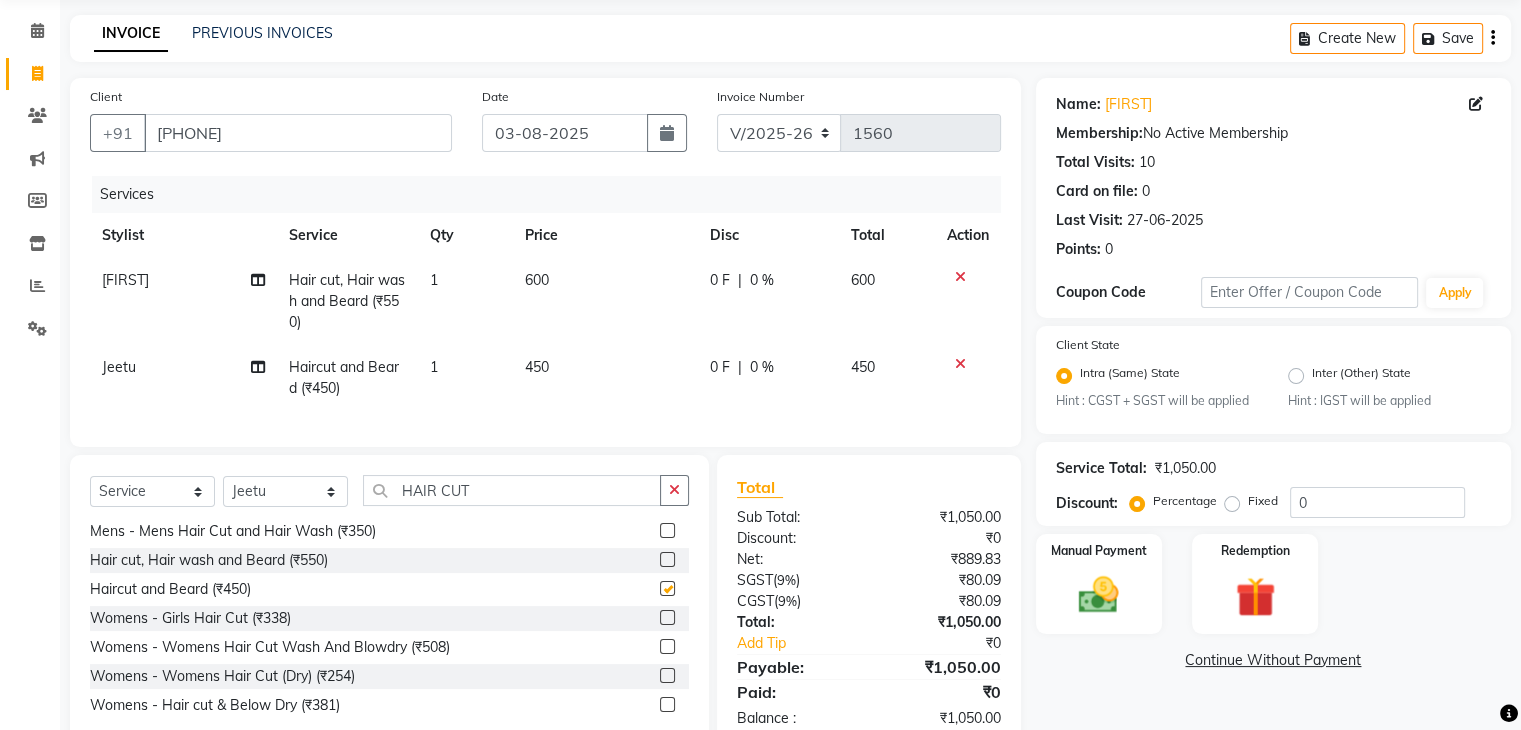 checkbox on "false" 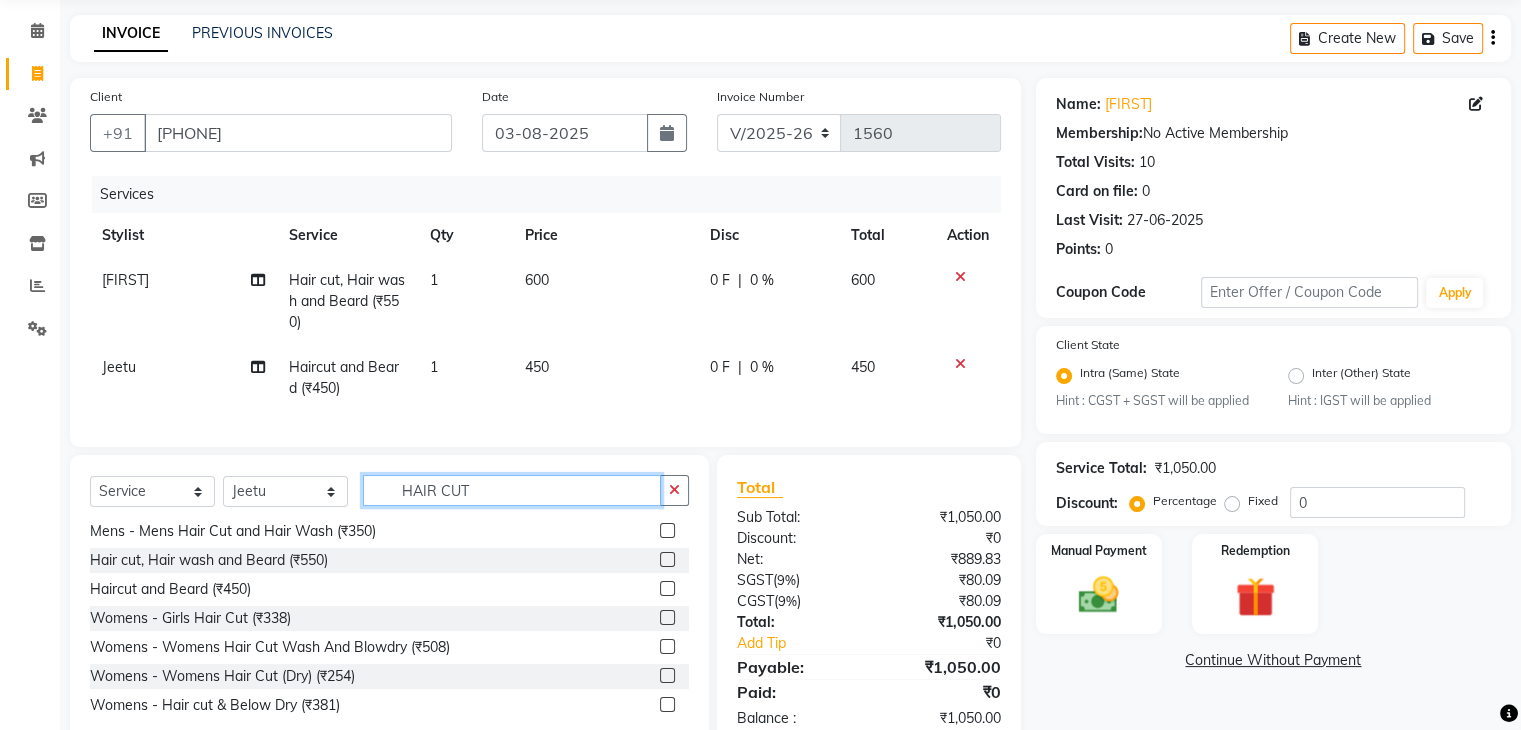 click on "HAIR CUT" 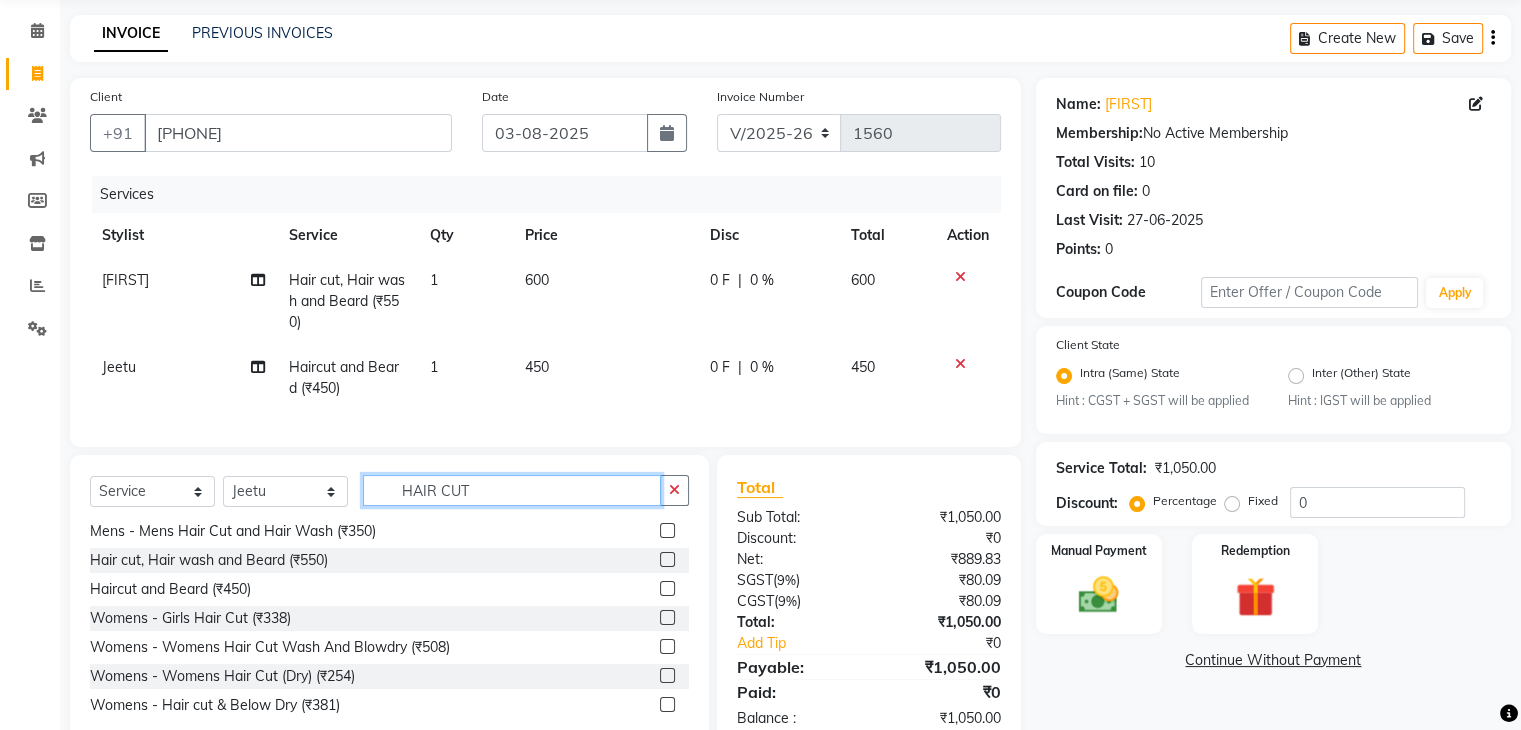 click on "HAIR CUT" 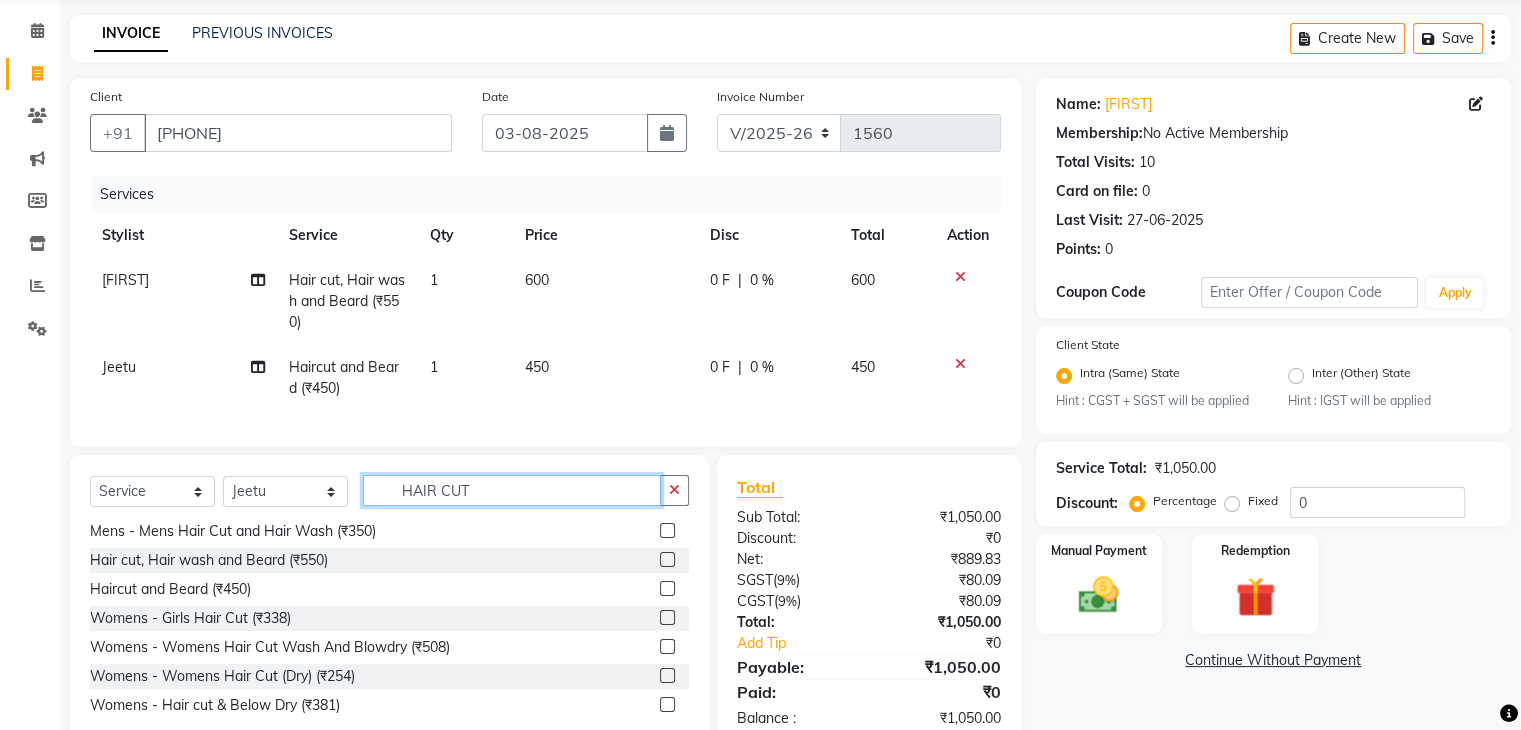 click on "HAIR CUT" 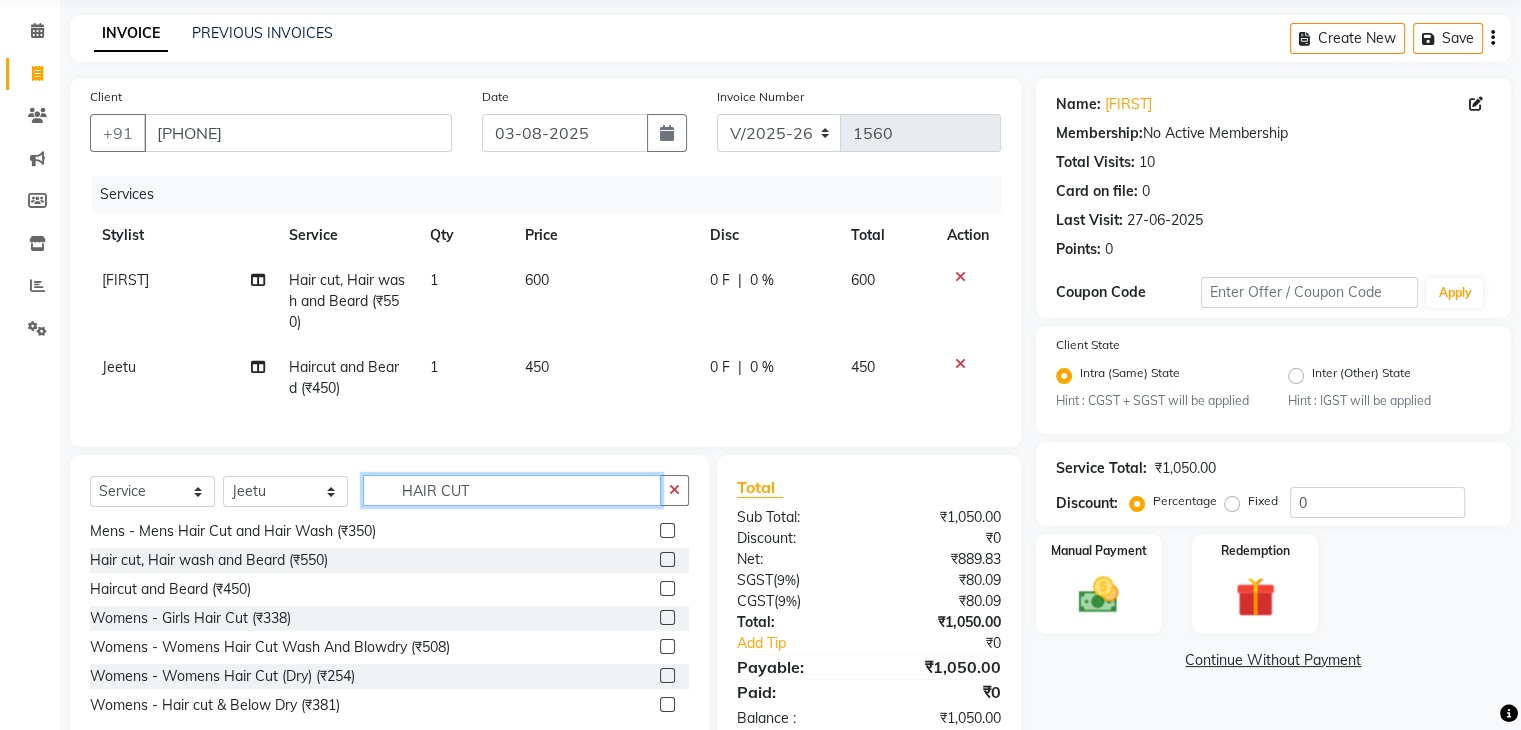 click on "HAIR CUT" 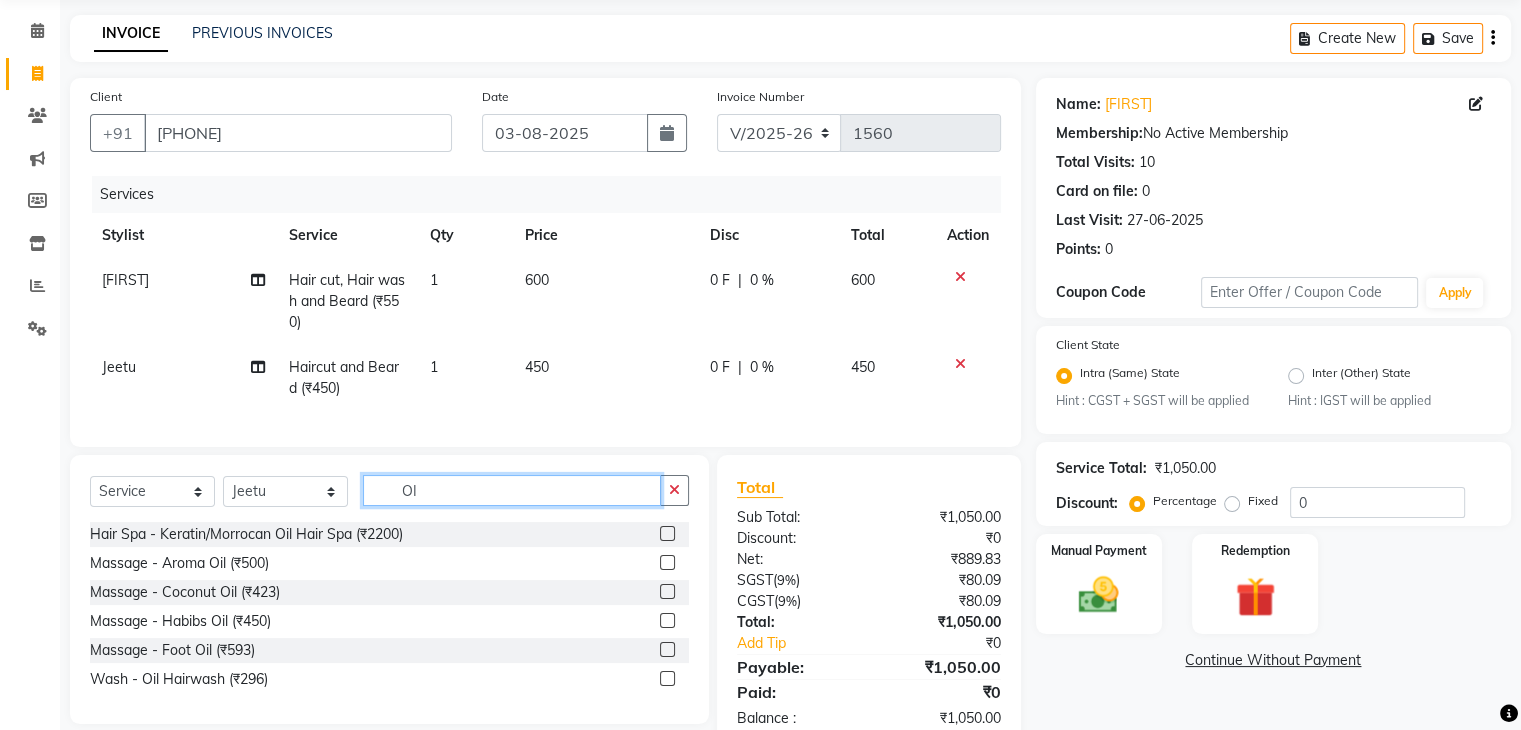 scroll, scrollTop: 0, scrollLeft: 0, axis: both 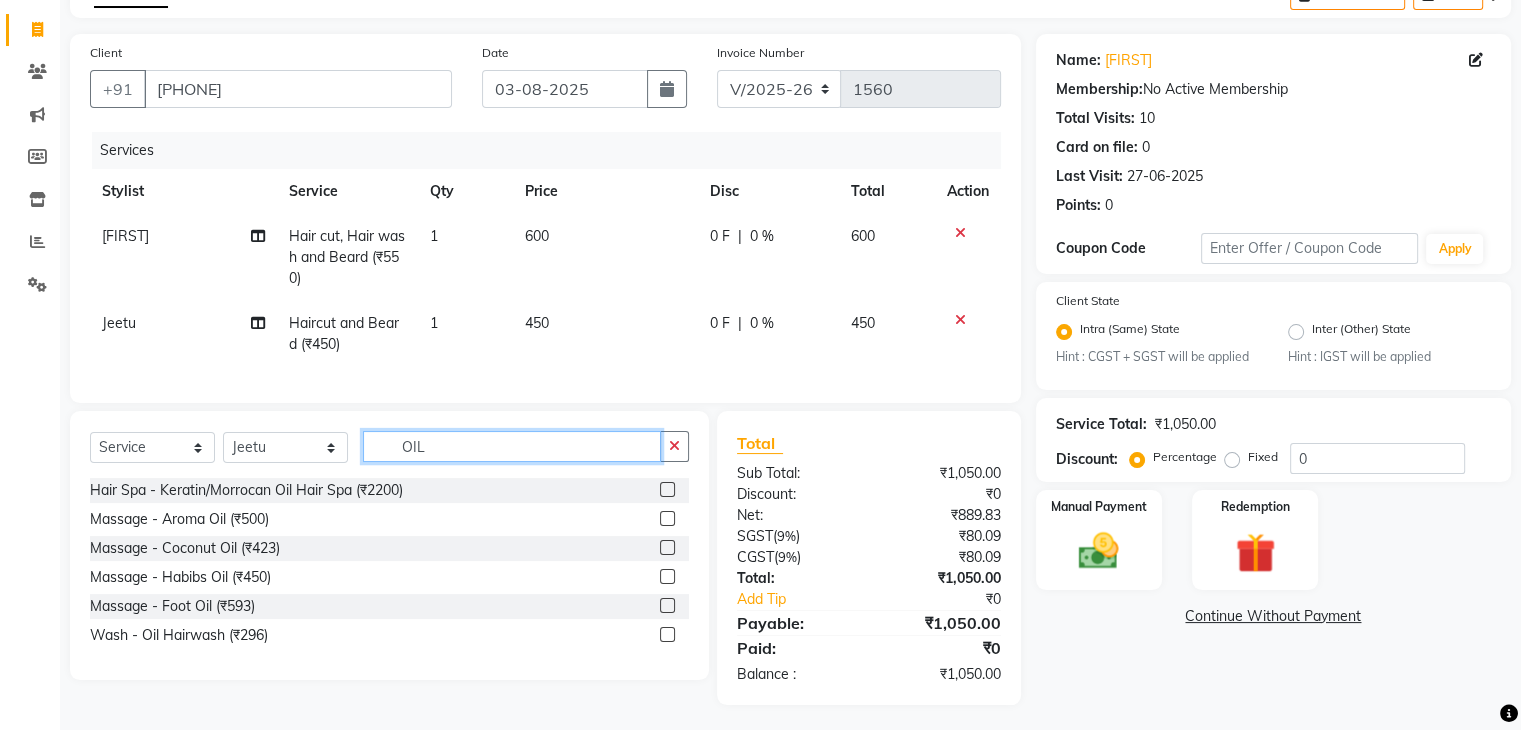 type on "OIL" 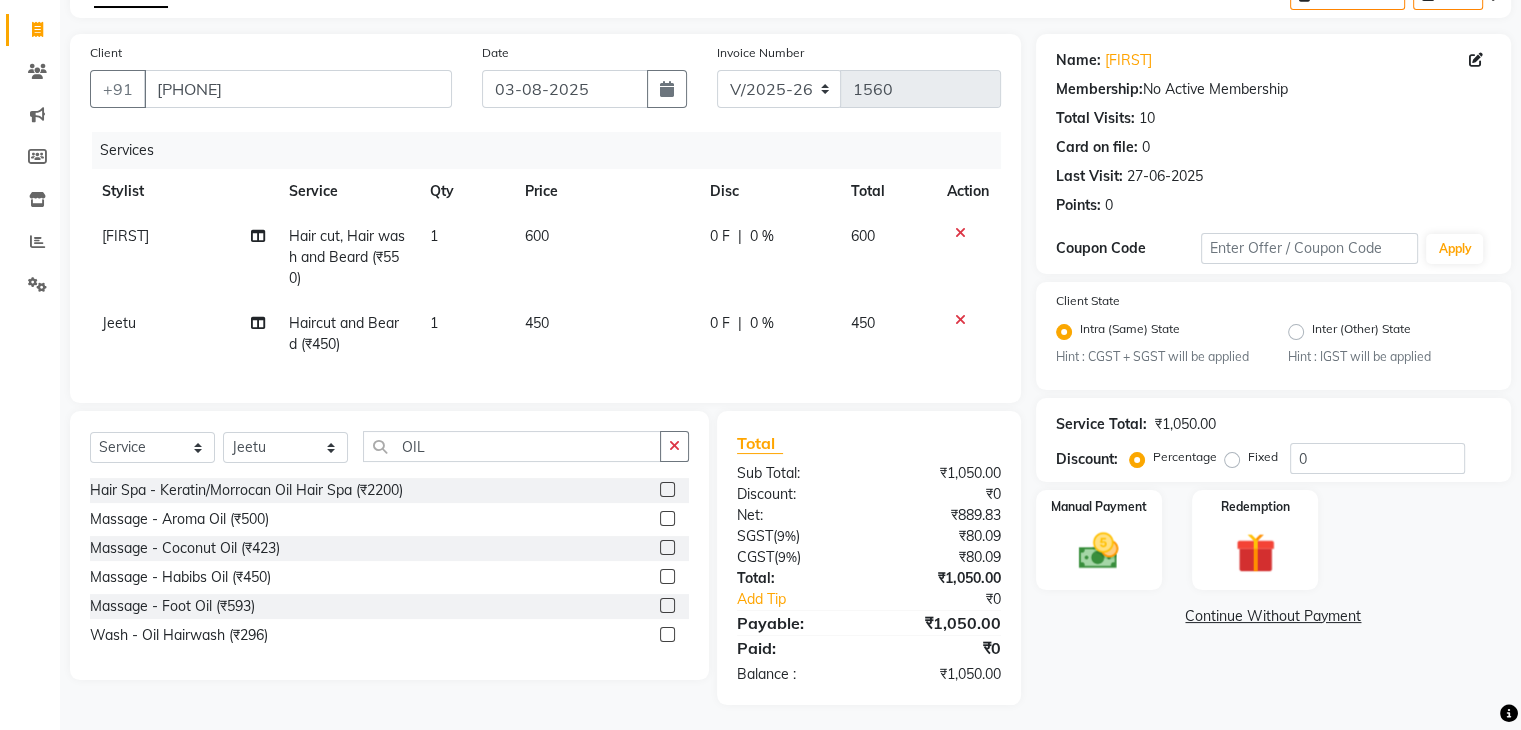click 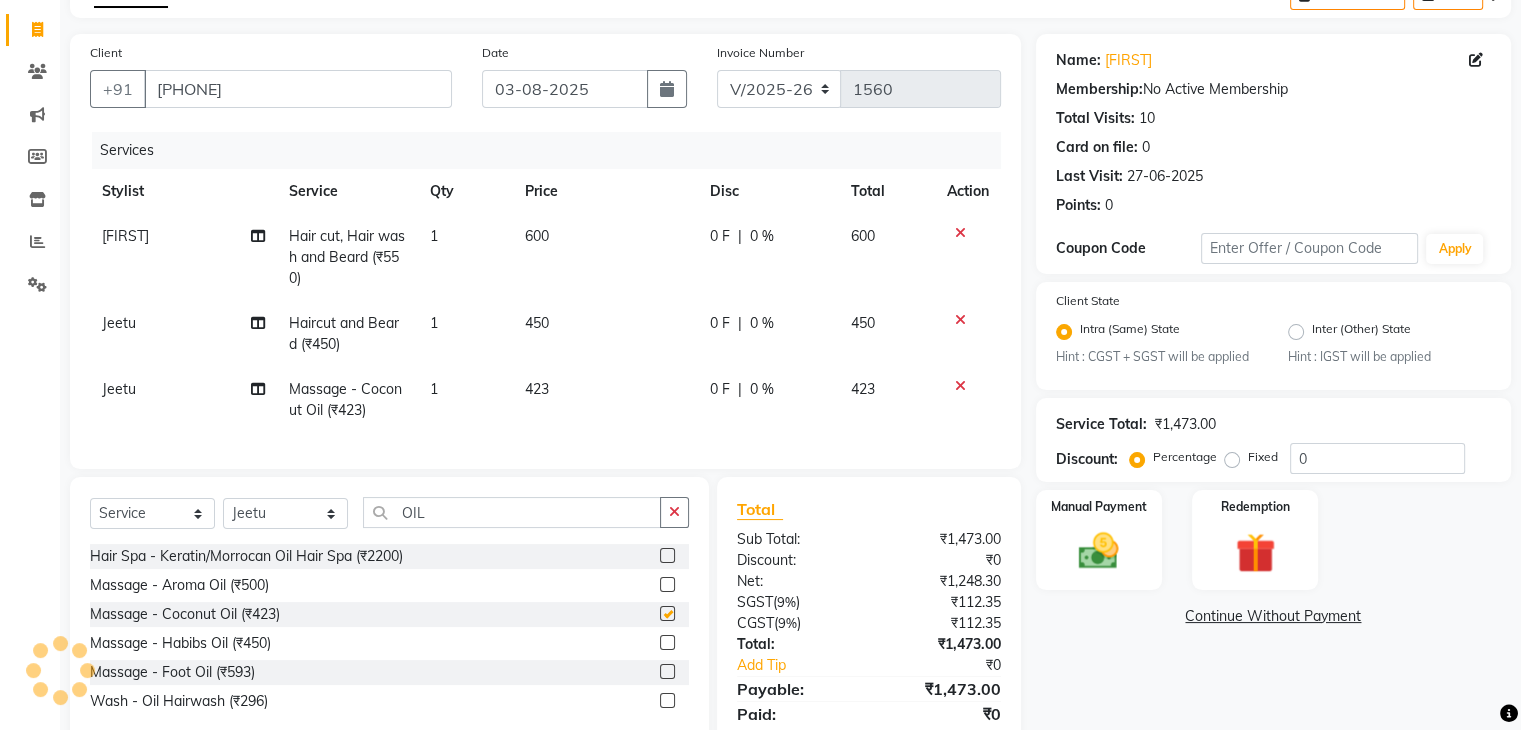 checkbox on "false" 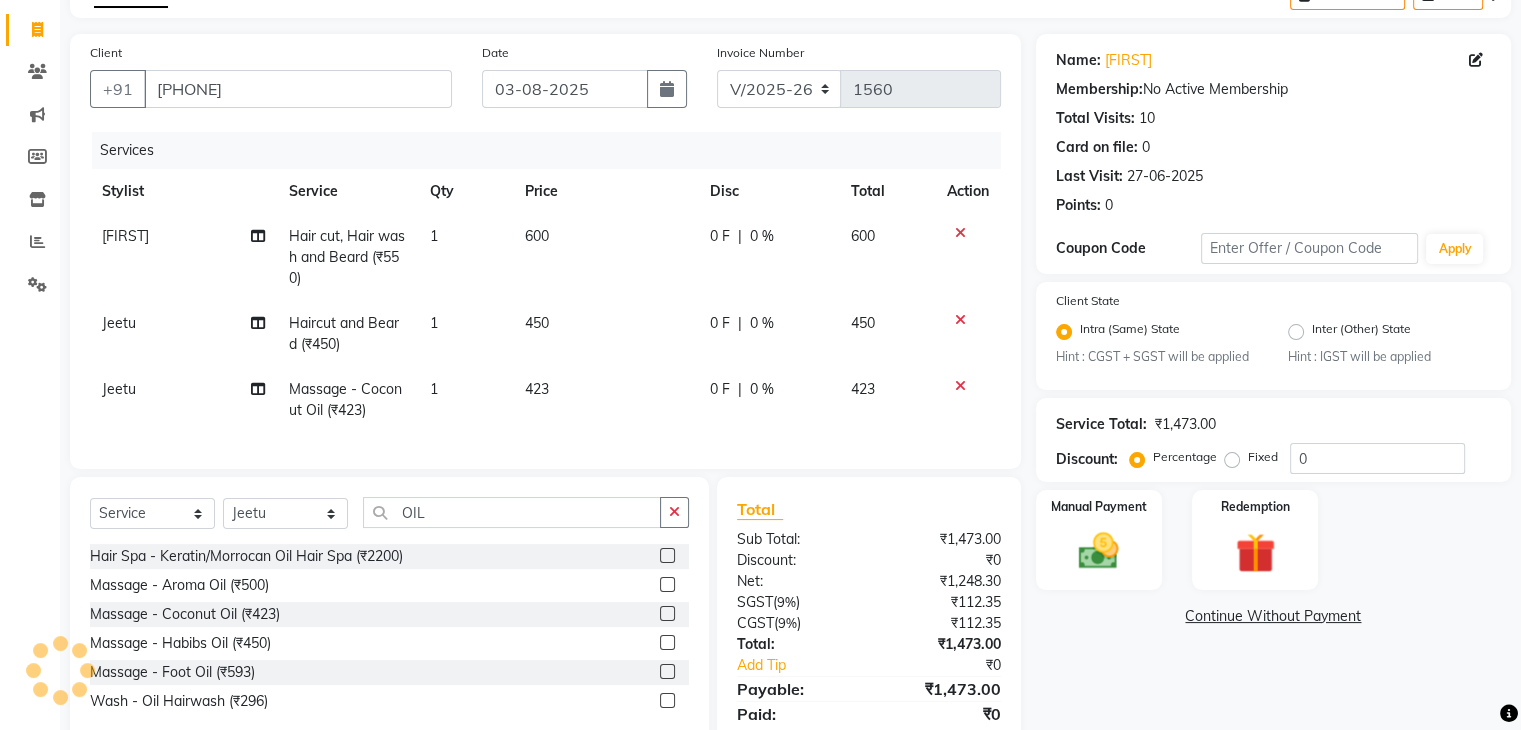 click on "423" 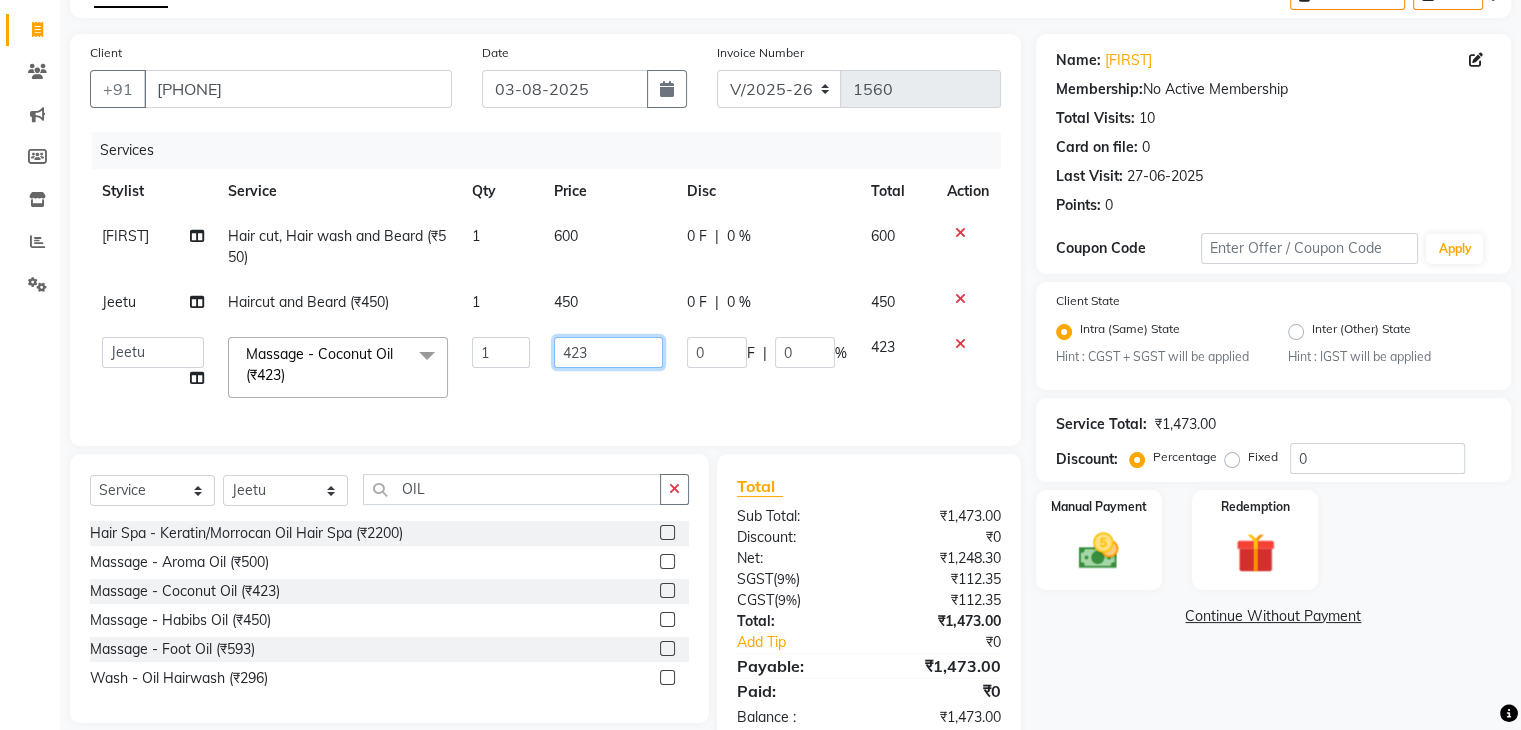 click on "423" 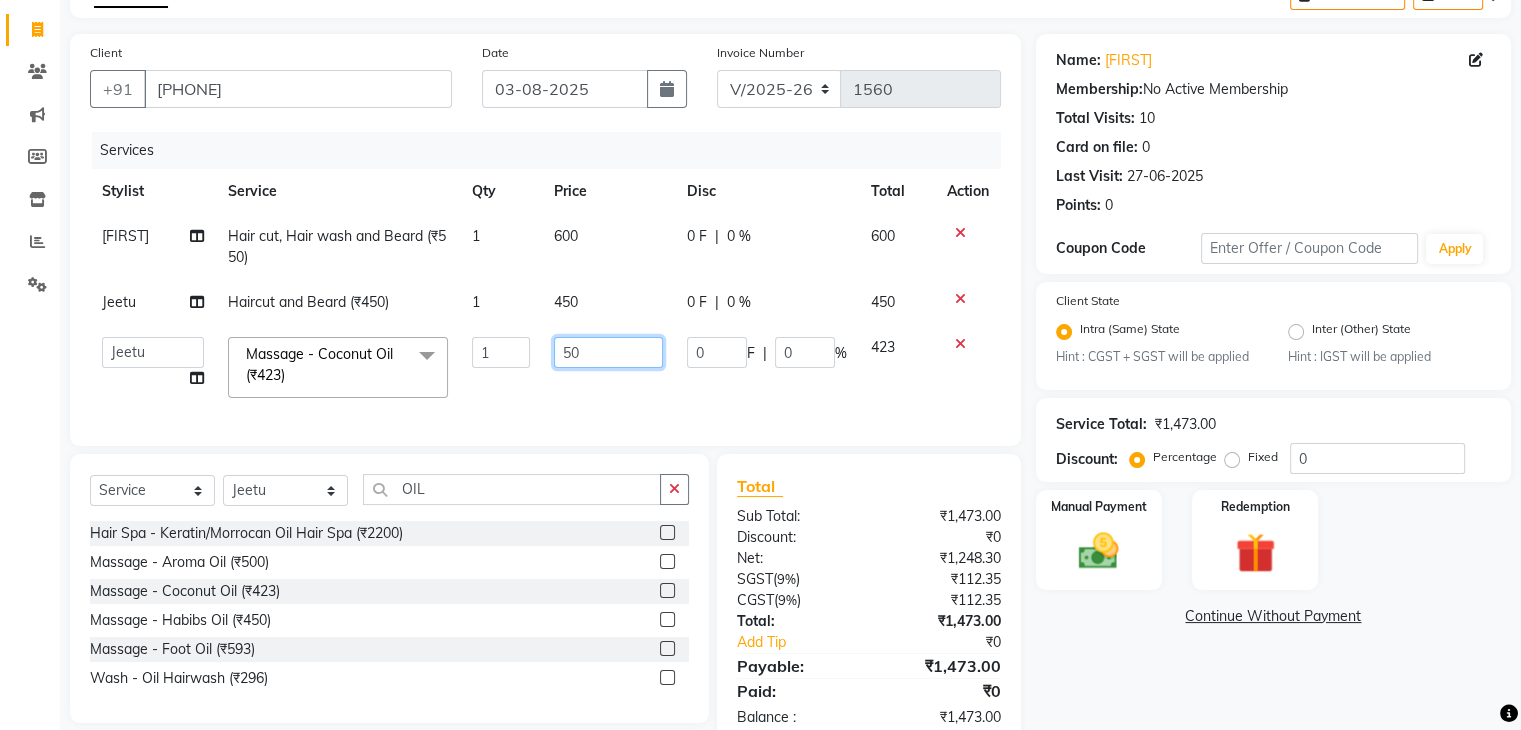 type on "500" 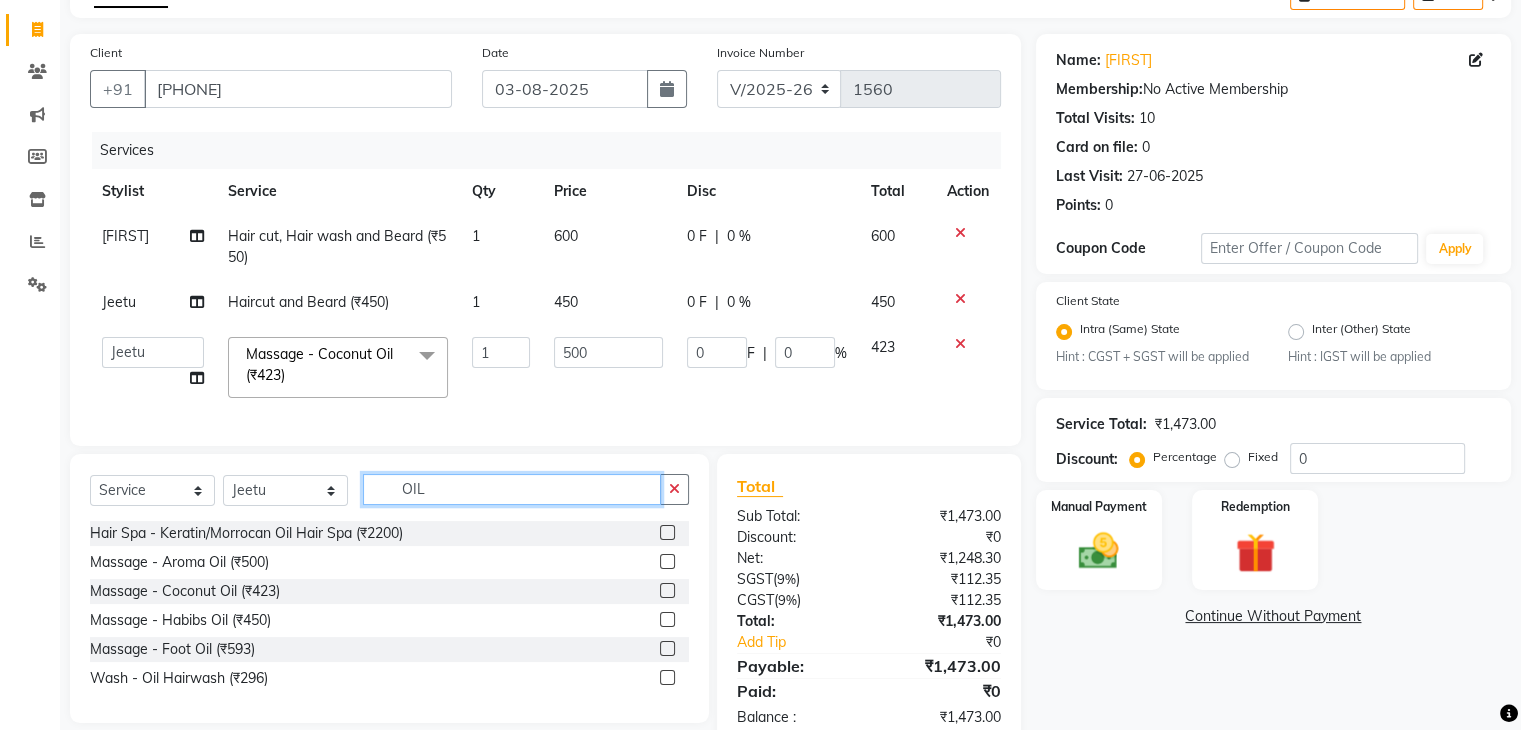 click on "Select  Service  Product  Membership  Package Voucher Prepaid Gift Card  Select Stylist Admin Aman Gayatri Jeetu Mick Raj Rashmi Rasika Sarang OIL Hair Spa - Keratin/Morrocan Oil Hair Spa (₹2200)  Massage - Aroma Oil (₹500)  Massage - Coconut Oil (₹423)  Massage - Habibs Oil (₹450)  Massage - Foot Oil (₹593)  Wash - Oil Hairwash (₹296)" 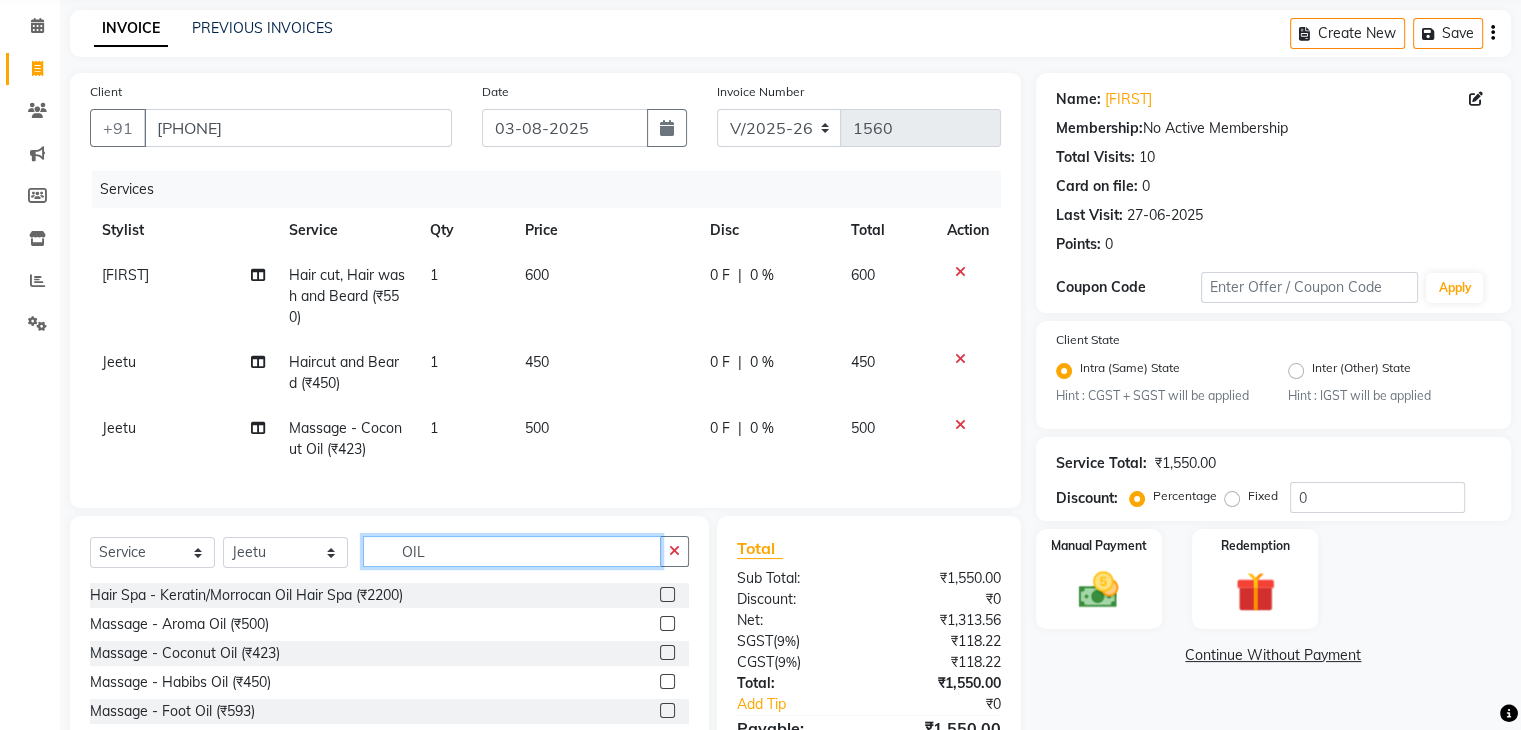scroll, scrollTop: 72, scrollLeft: 0, axis: vertical 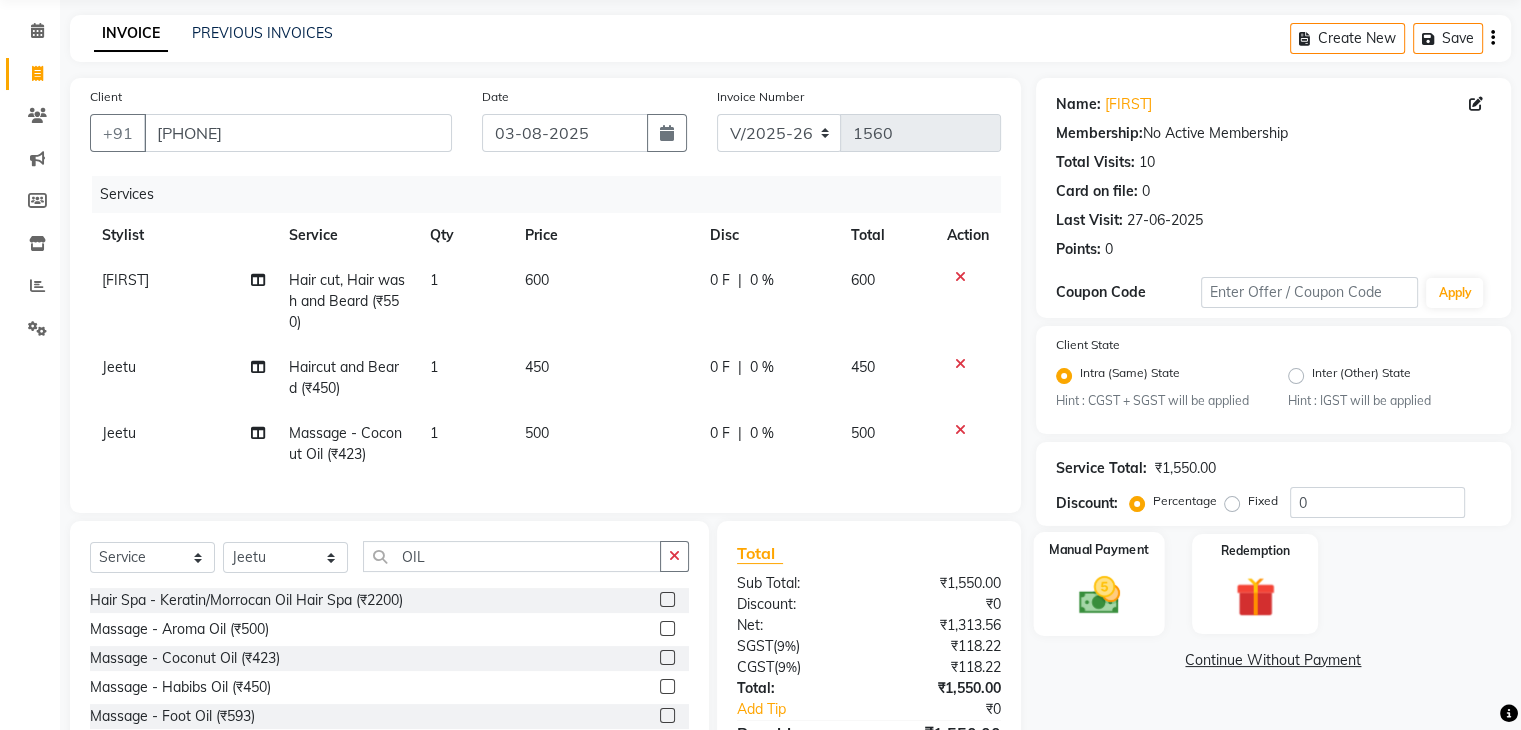 click 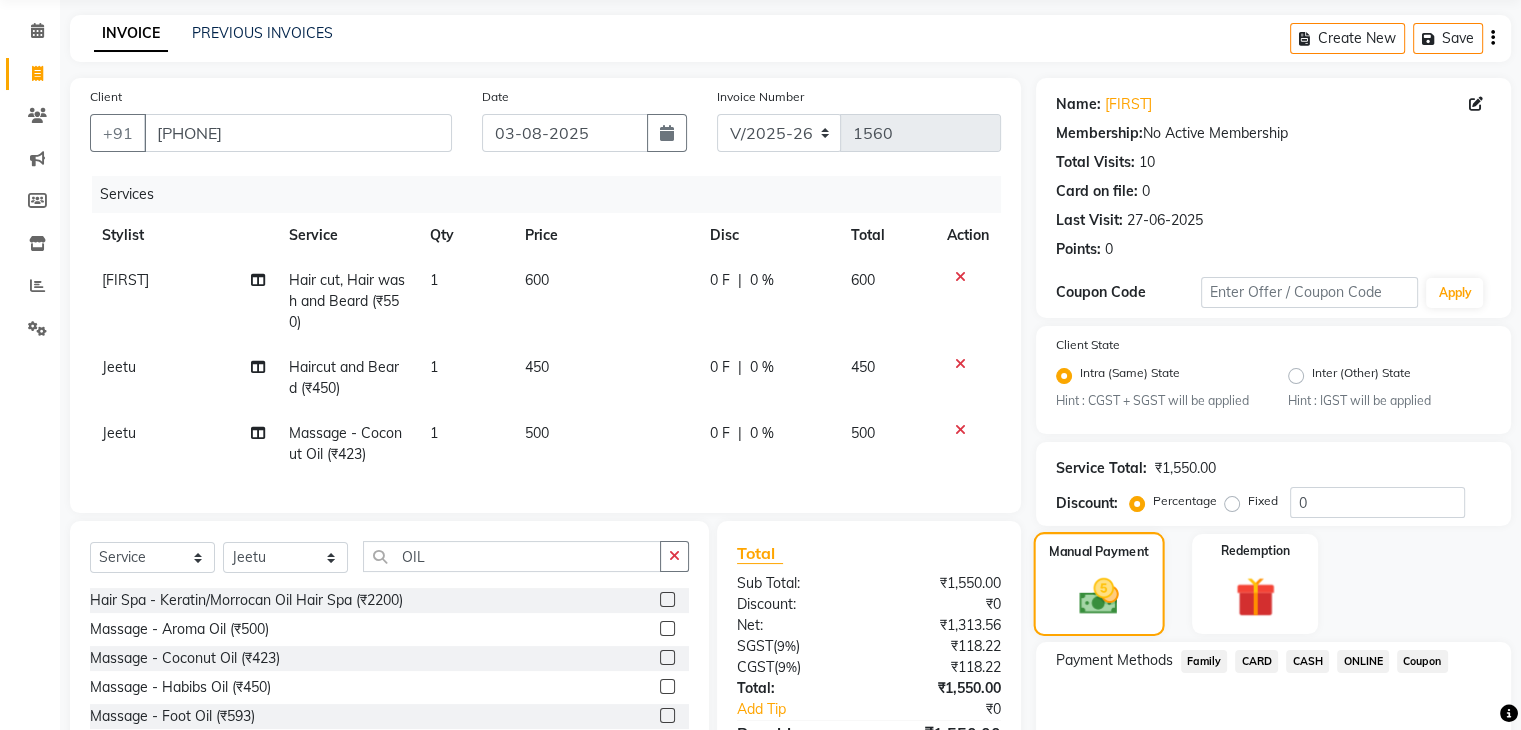 scroll, scrollTop: 203, scrollLeft: 0, axis: vertical 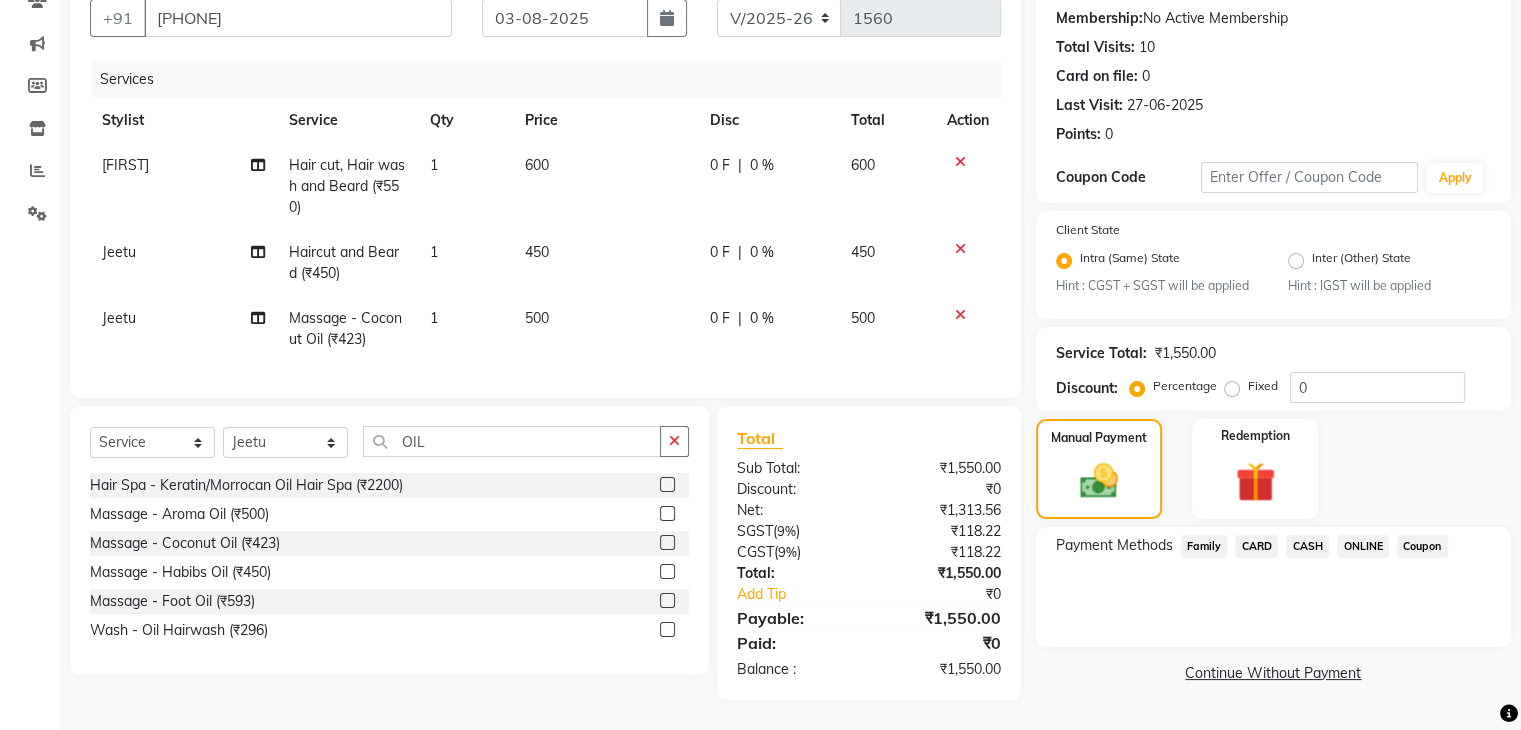 click on "ONLINE" 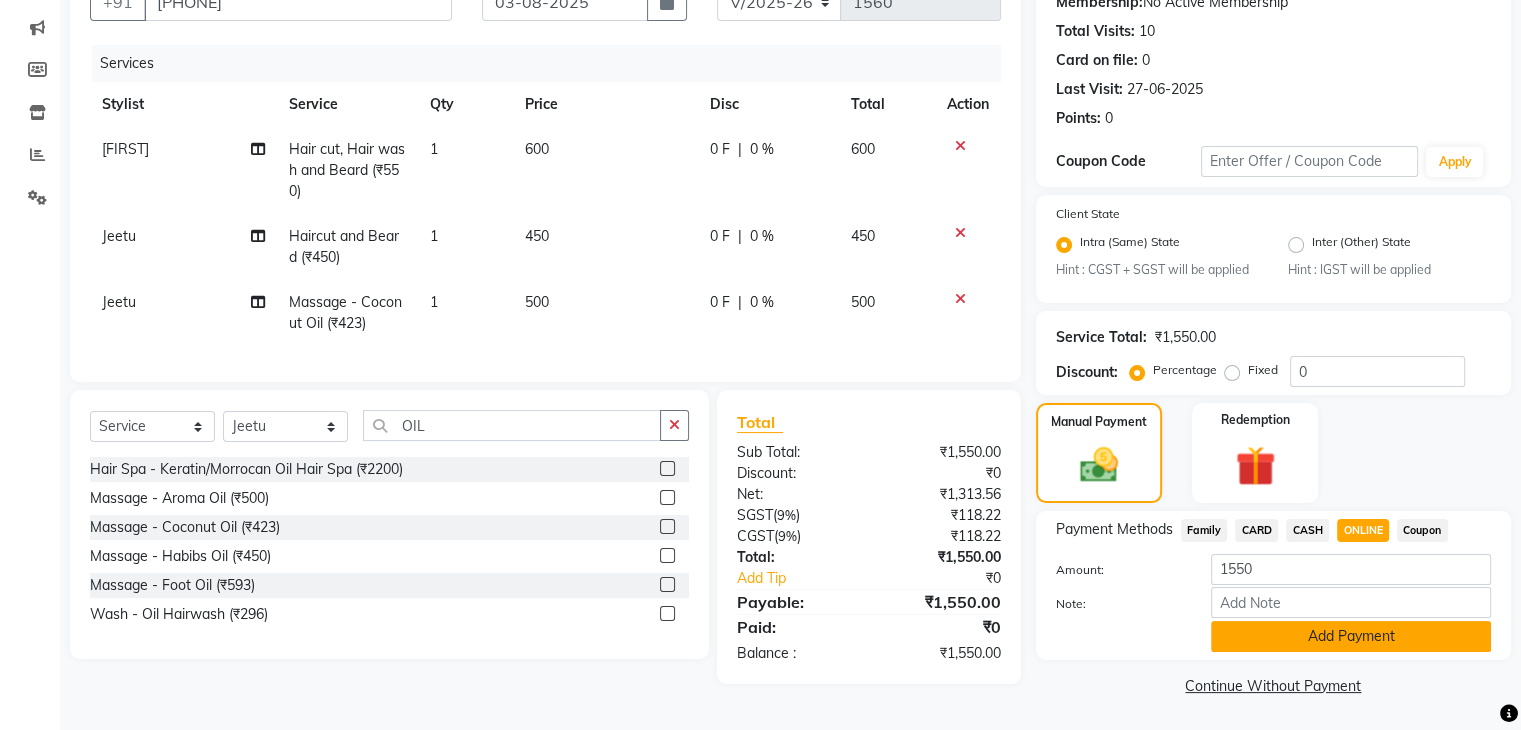 click on "Add Payment" 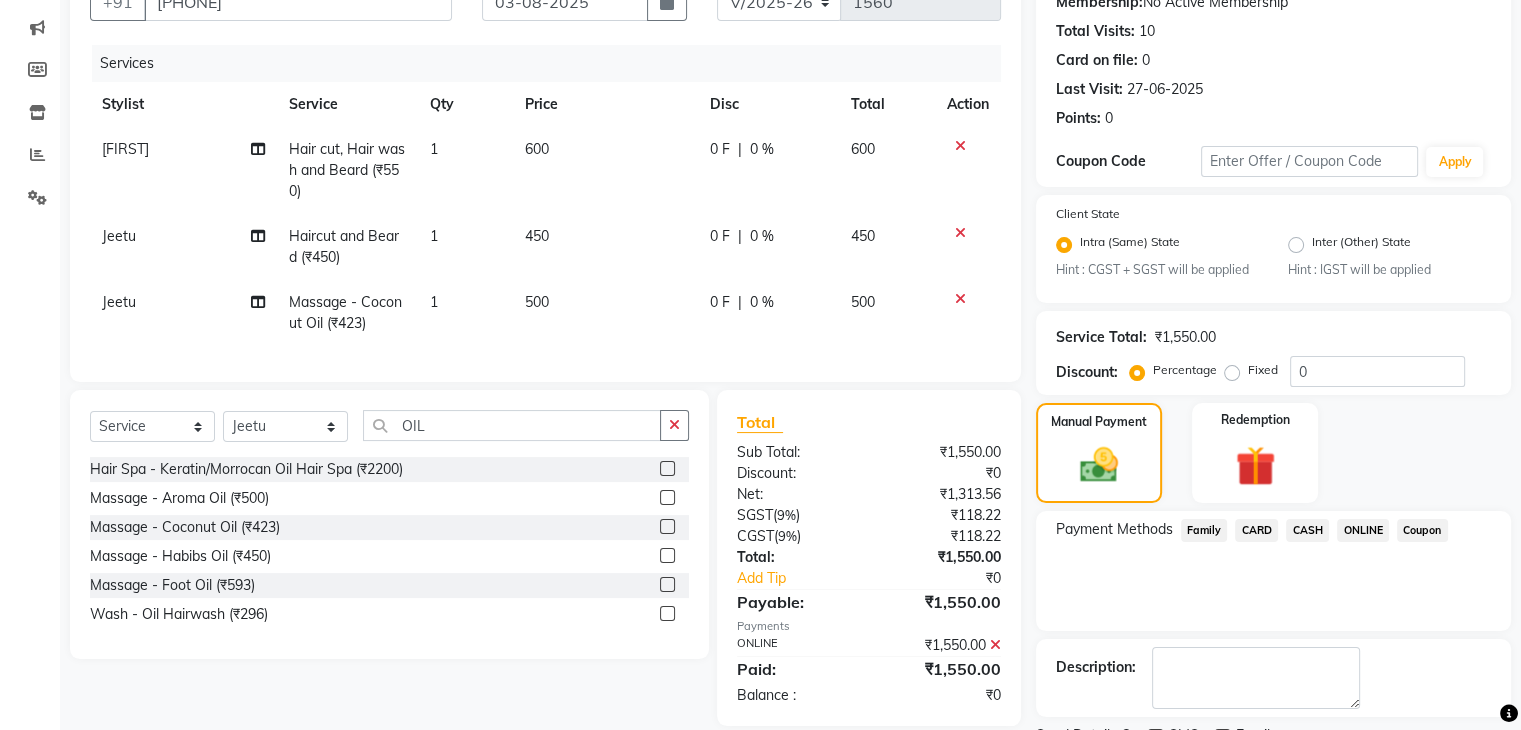 scroll, scrollTop: 289, scrollLeft: 0, axis: vertical 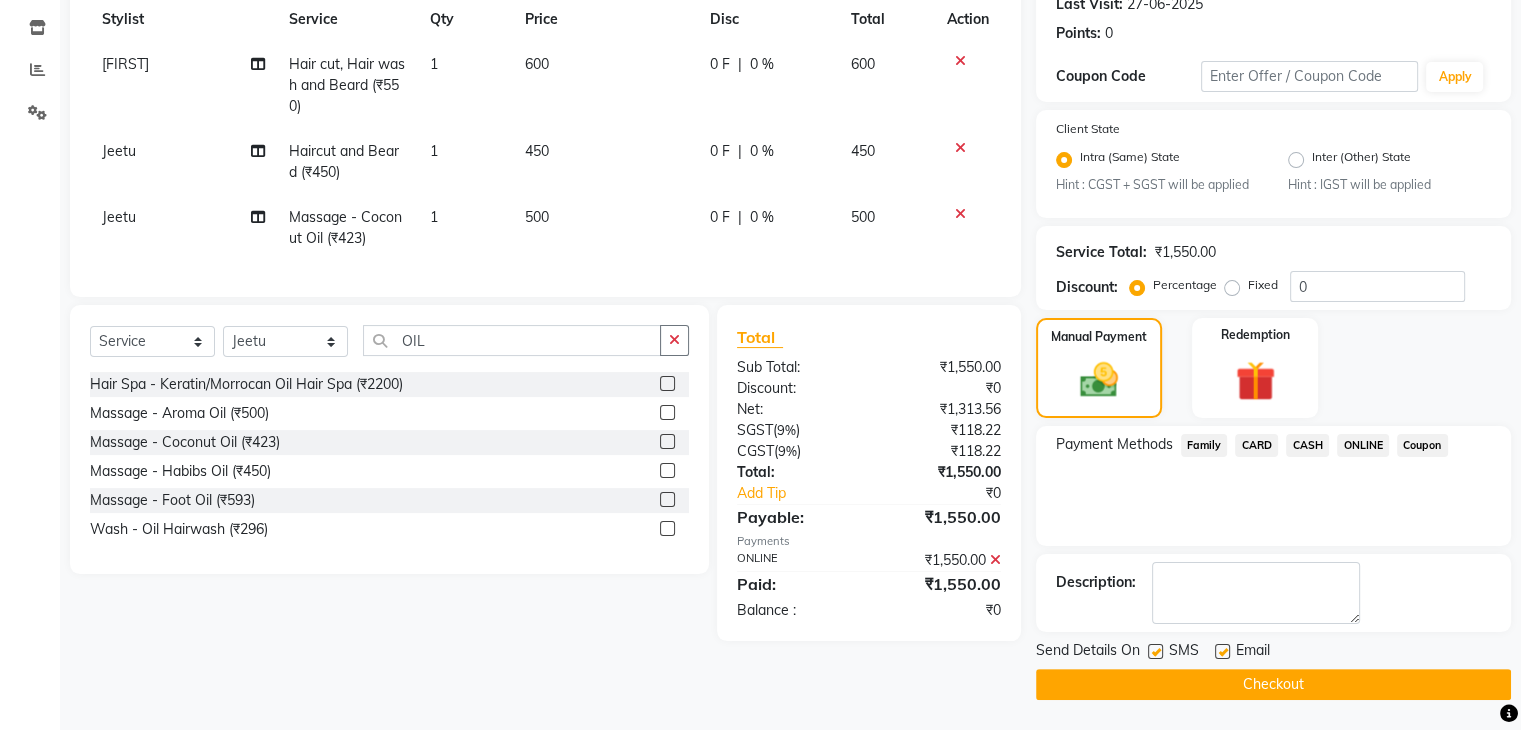click on "Checkout" 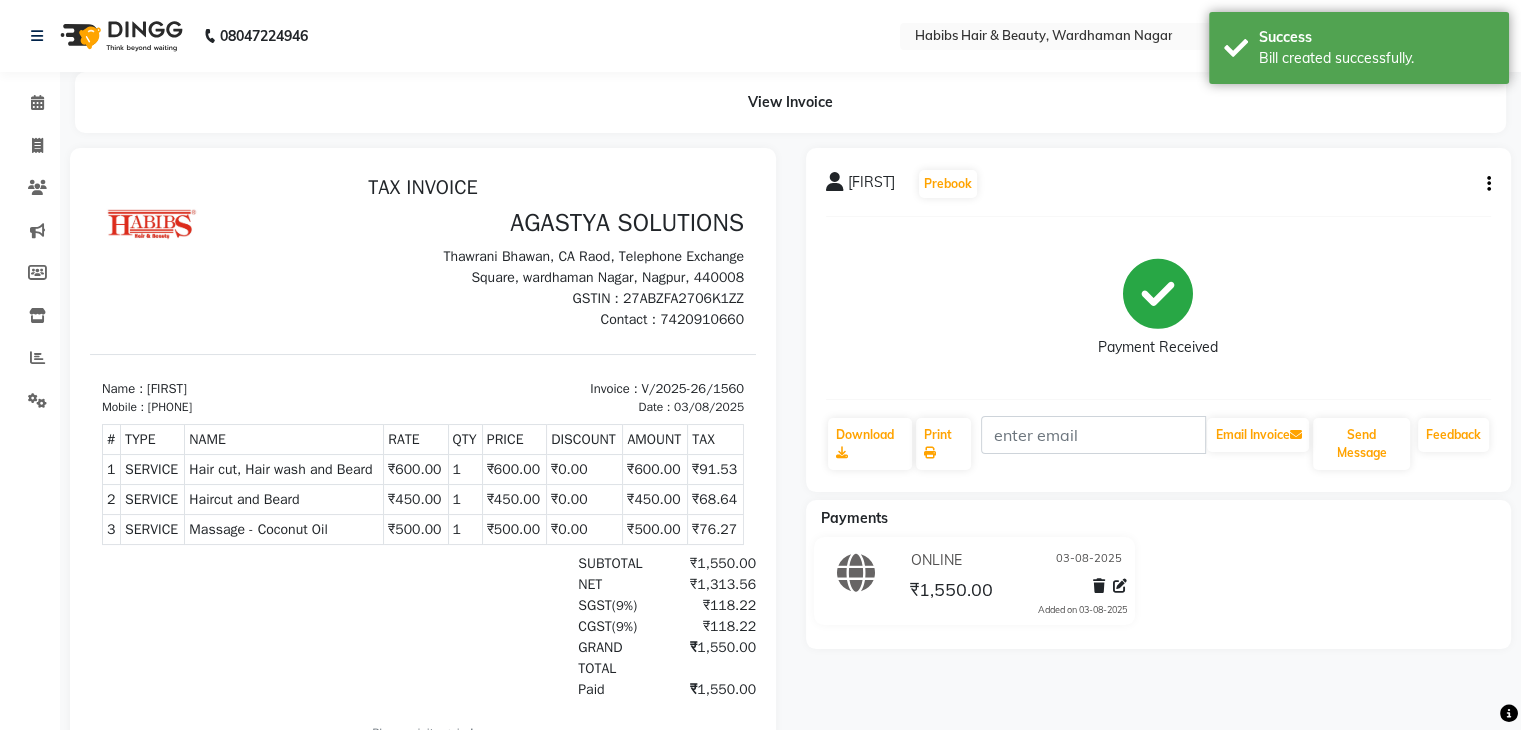 scroll, scrollTop: 142, scrollLeft: 0, axis: vertical 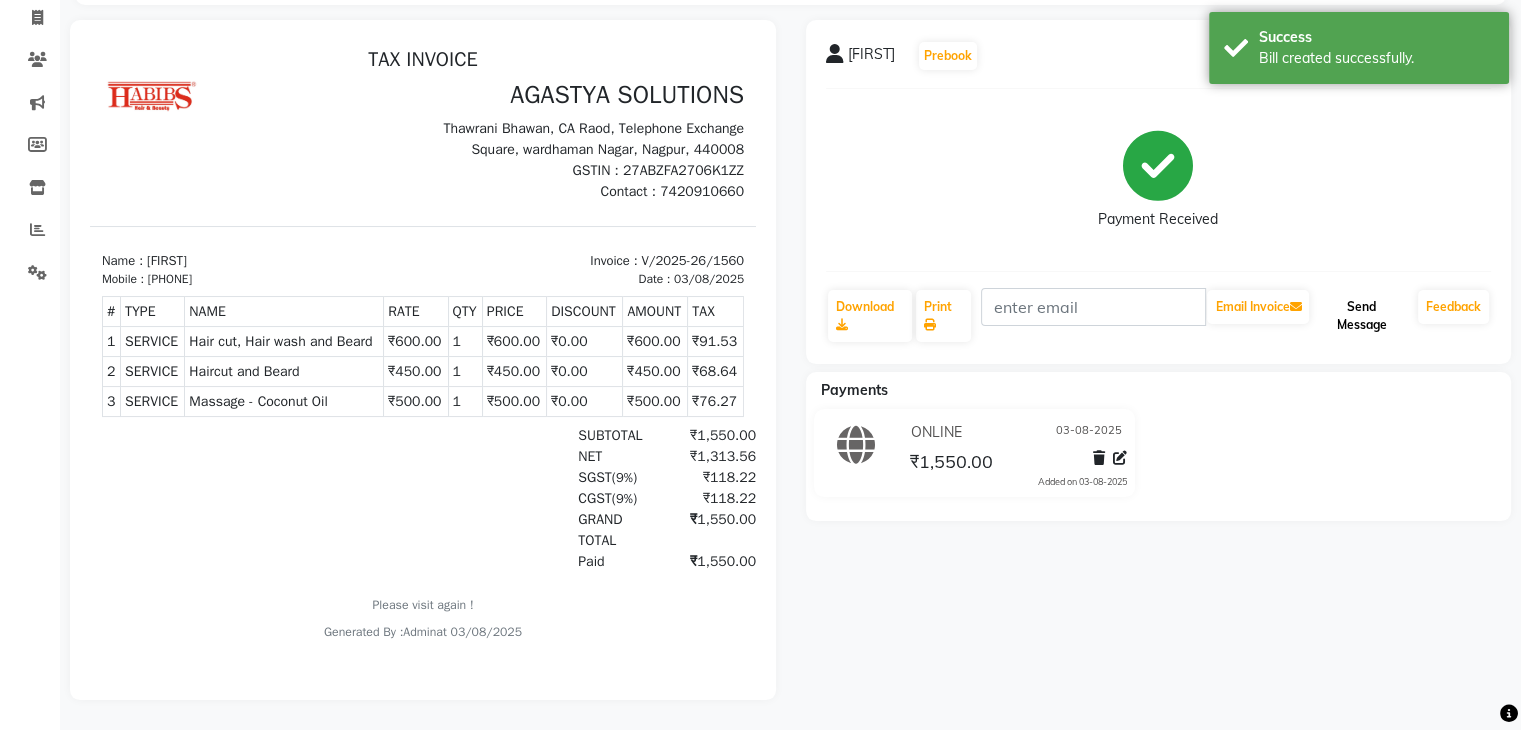 click on "Send Message" 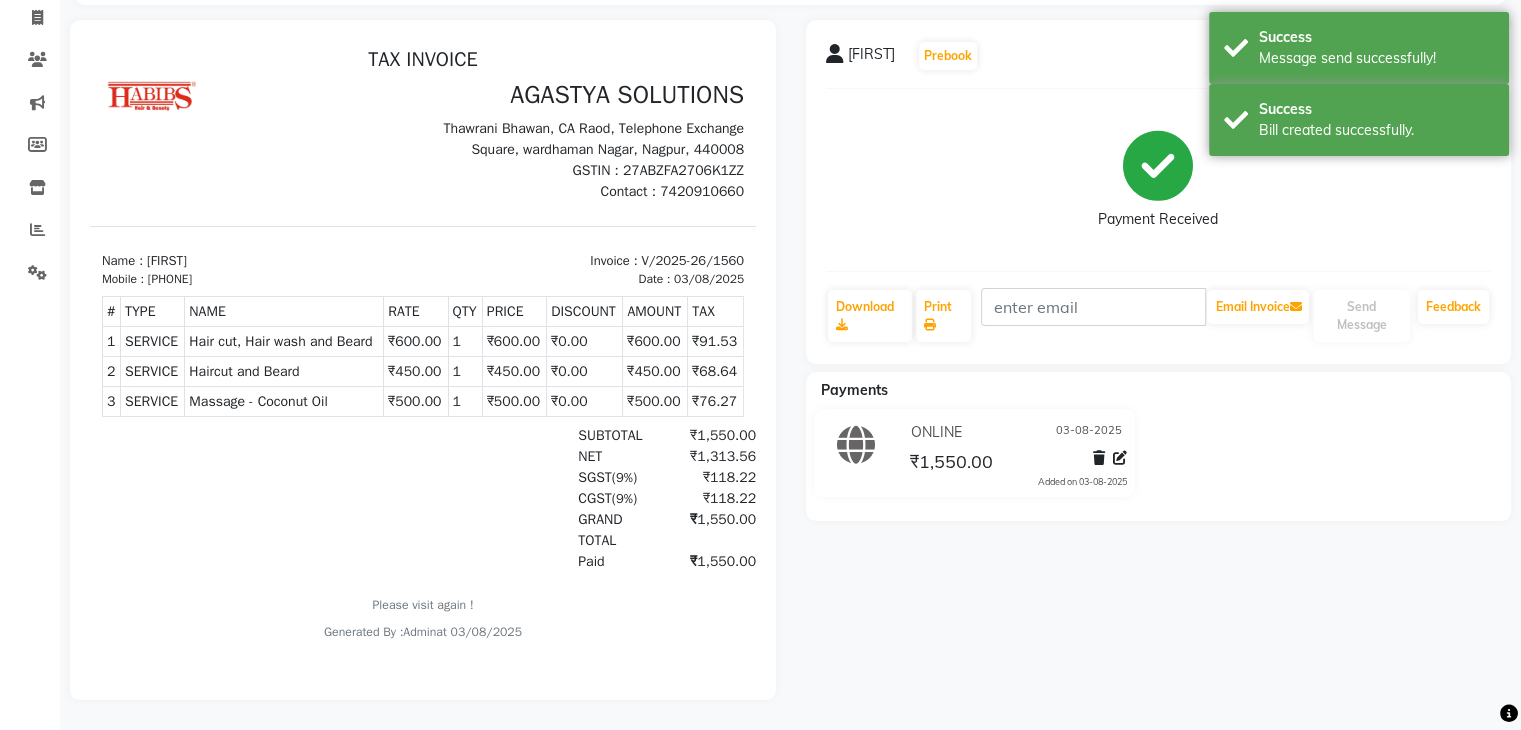 scroll, scrollTop: 0, scrollLeft: 0, axis: both 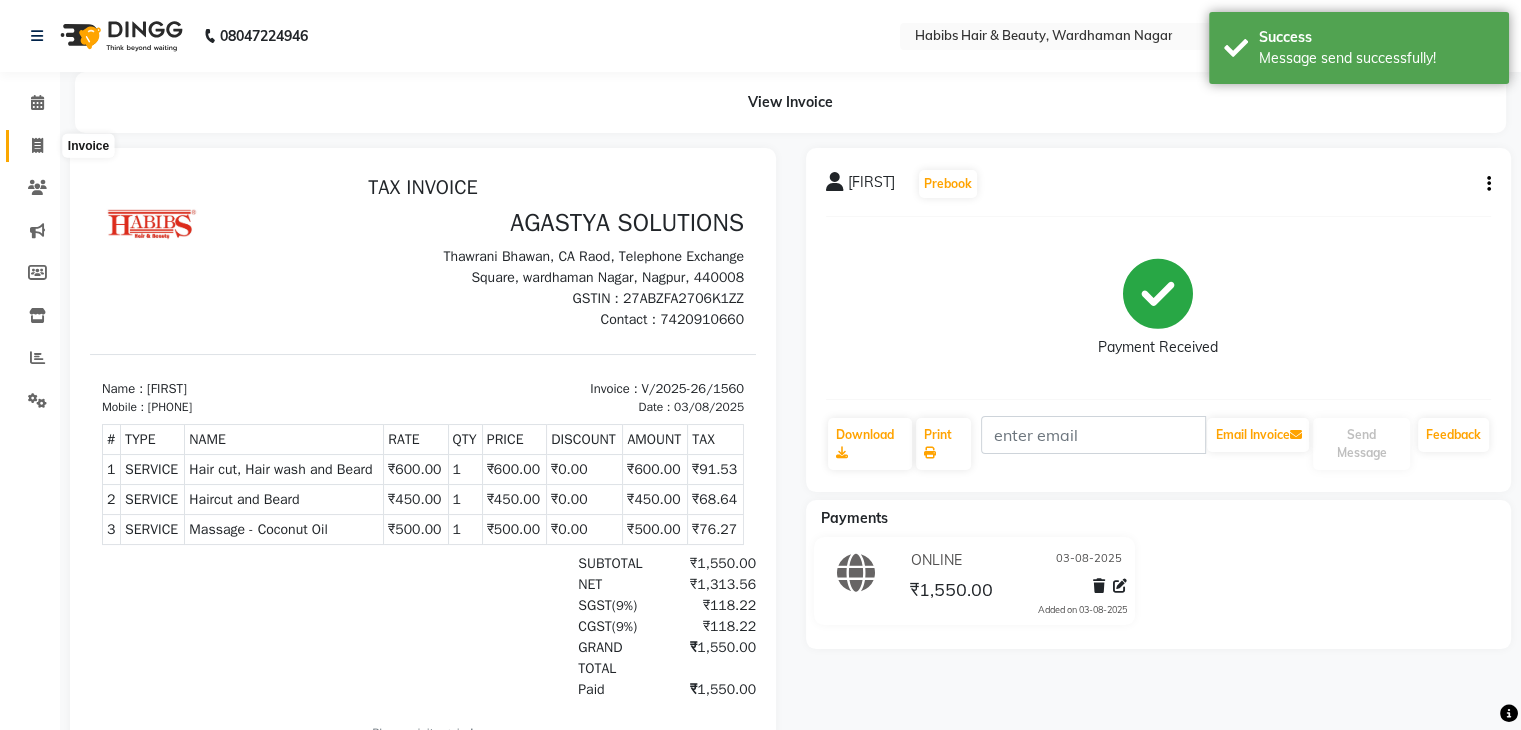 click 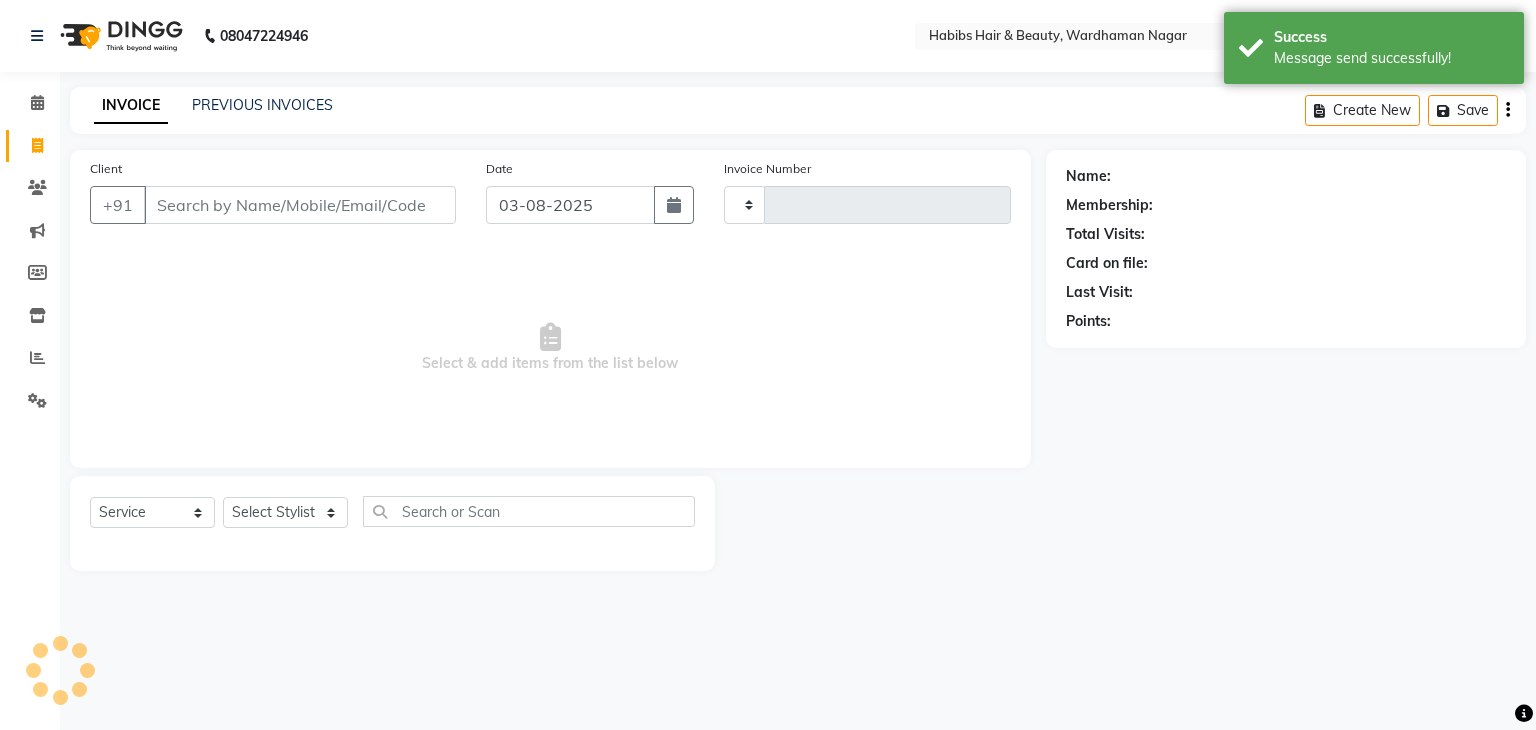 type on "1561" 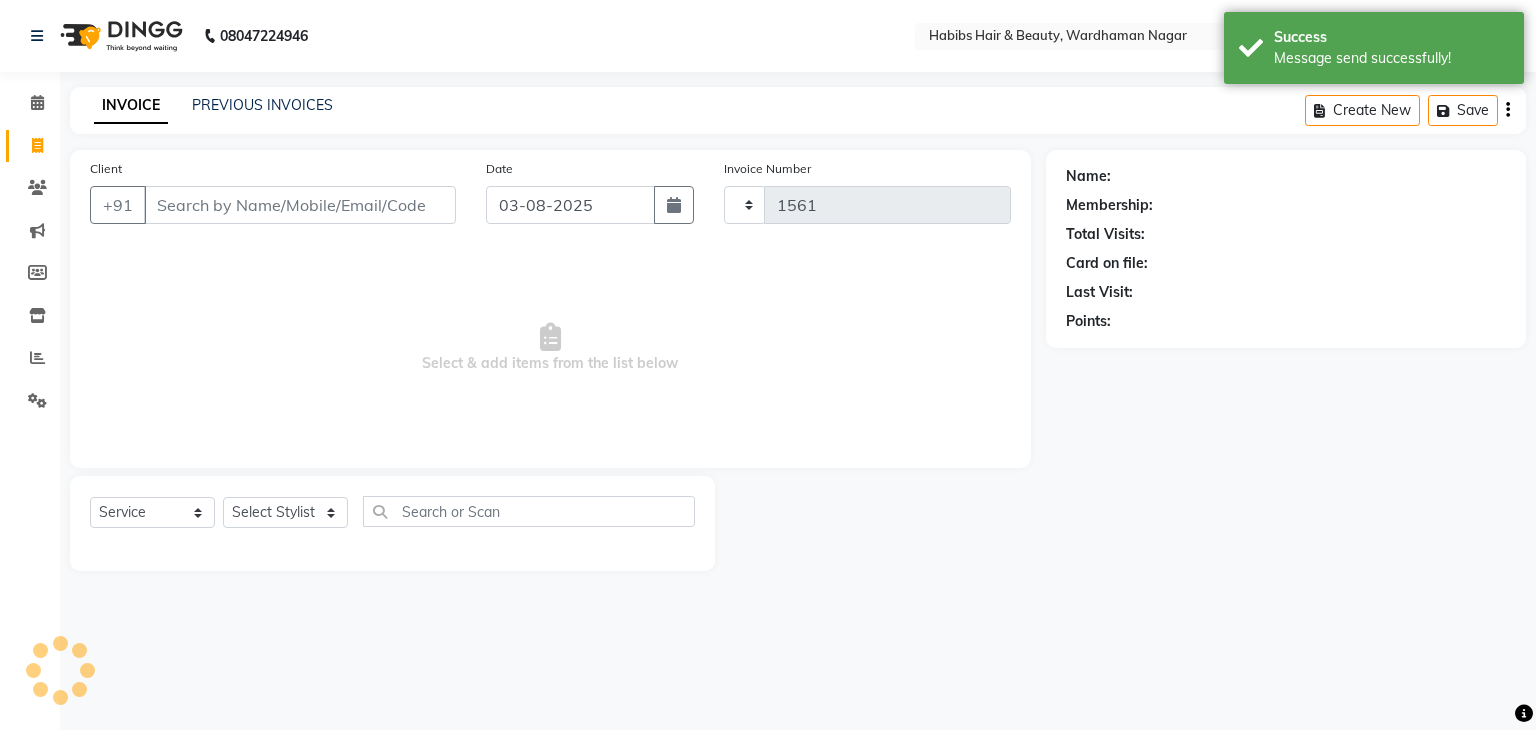 select on "3714" 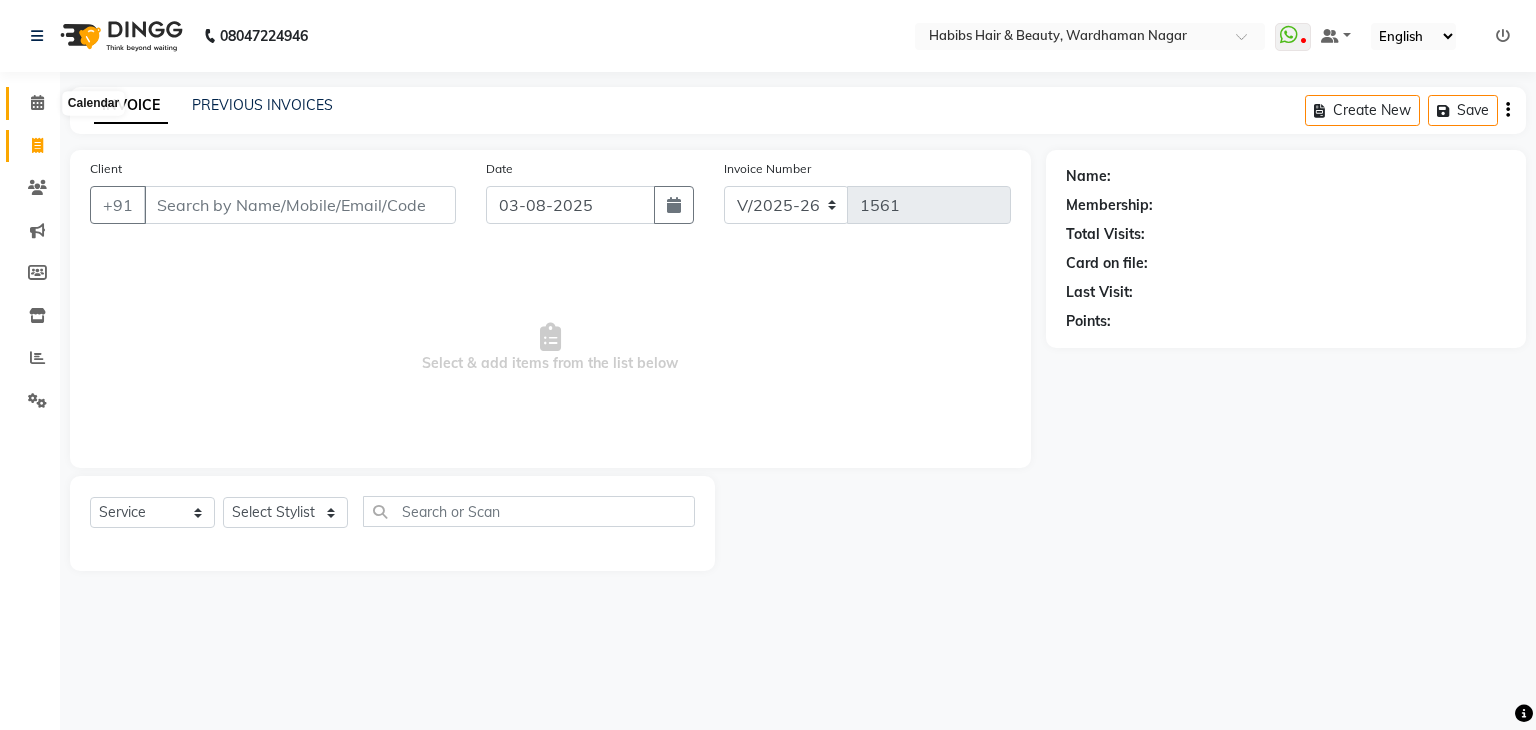 click 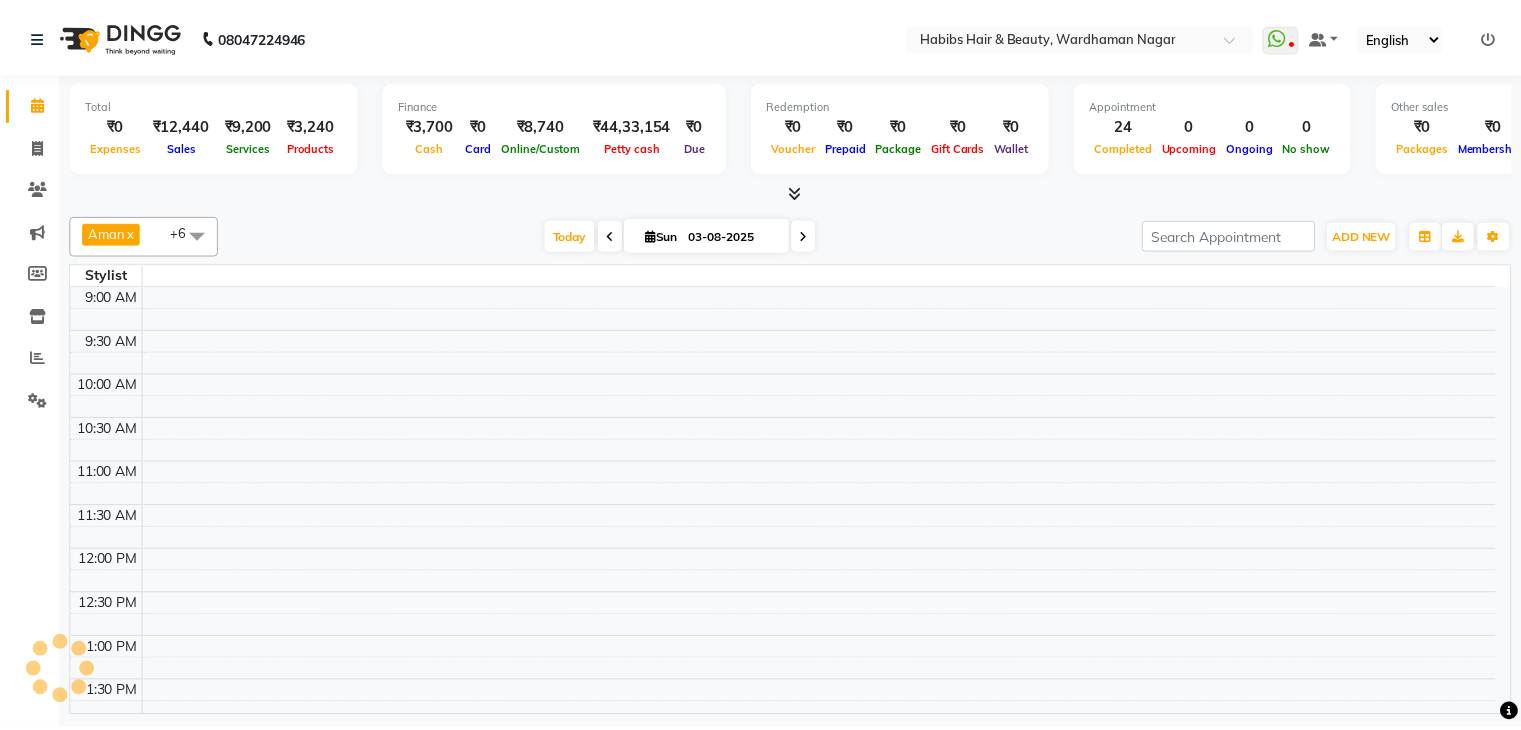 scroll, scrollTop: 0, scrollLeft: 0, axis: both 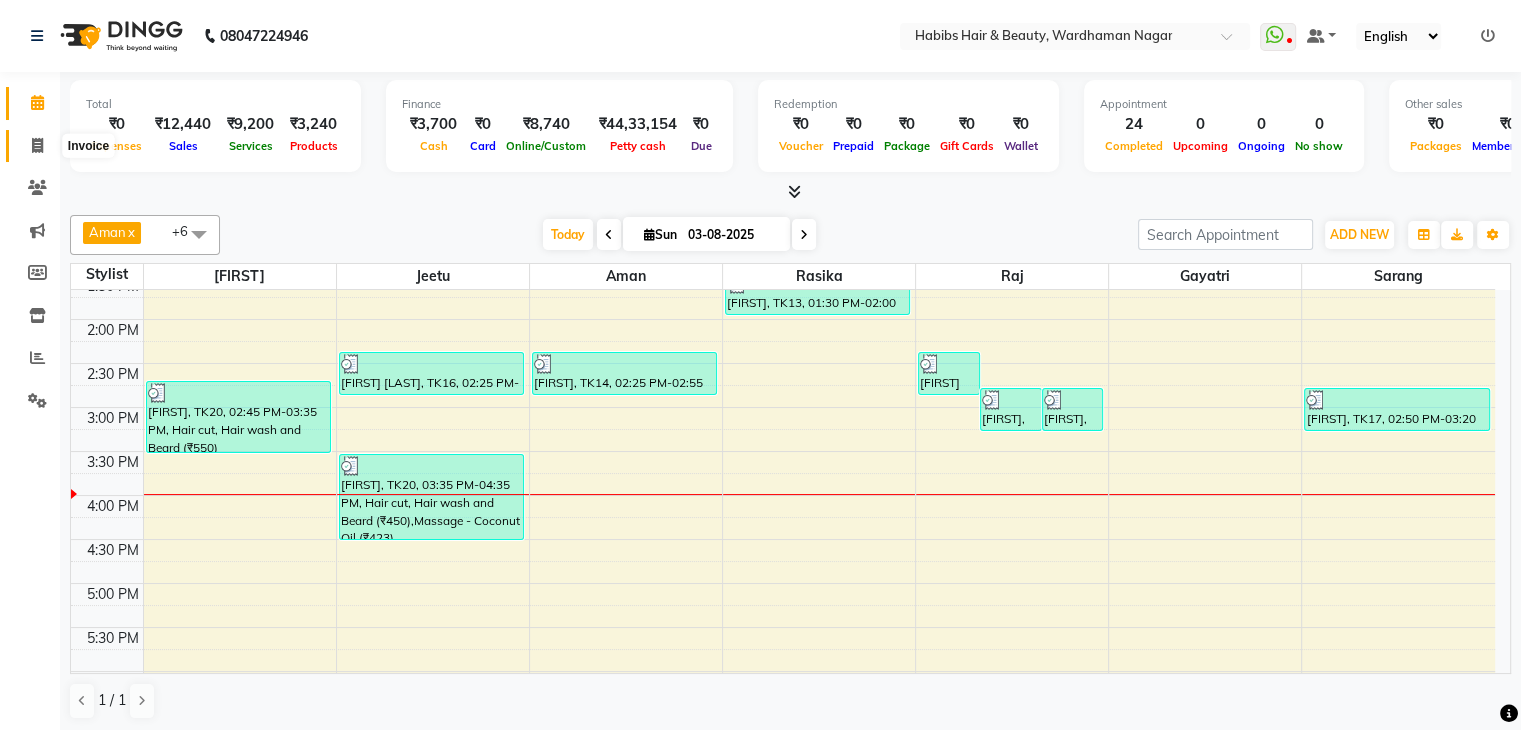 click 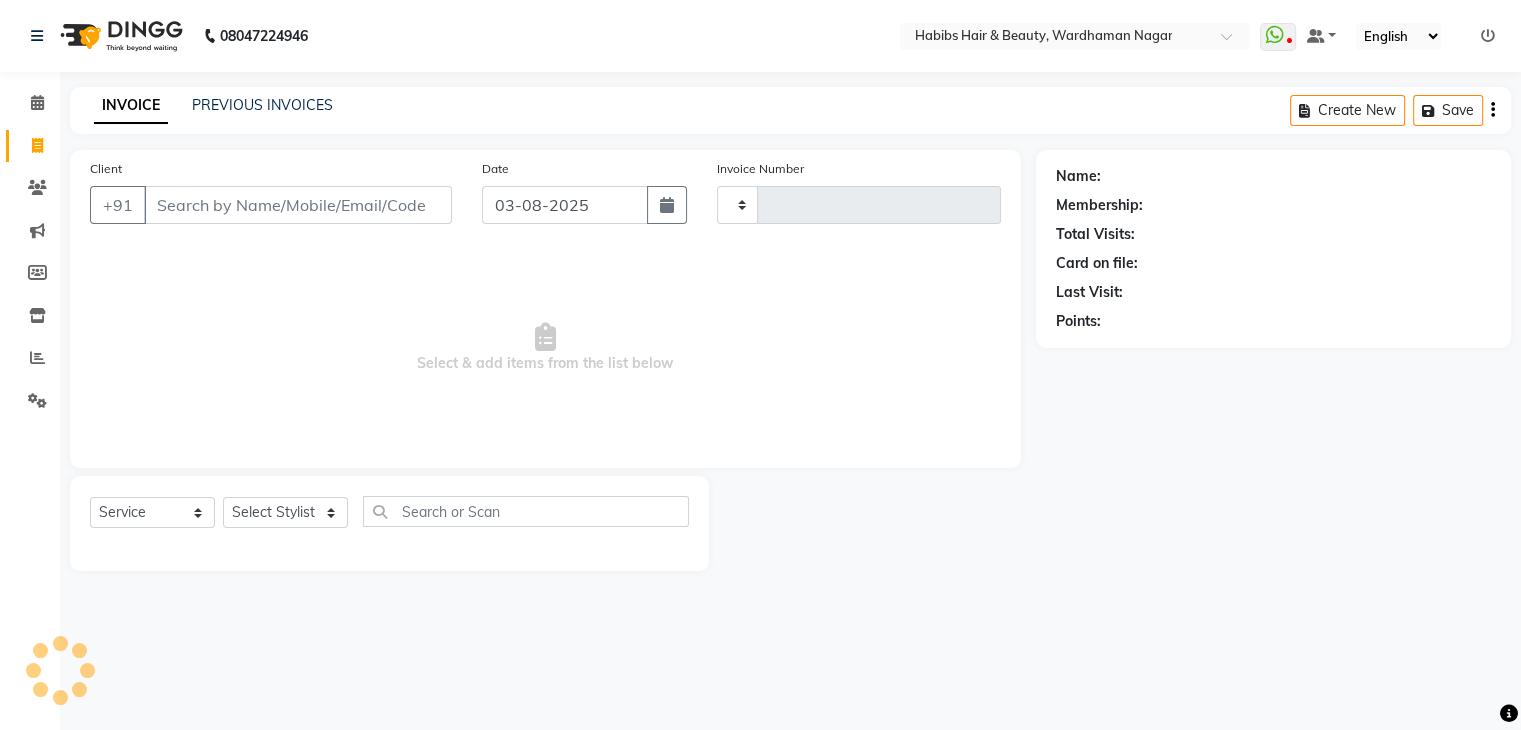 scroll, scrollTop: 0, scrollLeft: 0, axis: both 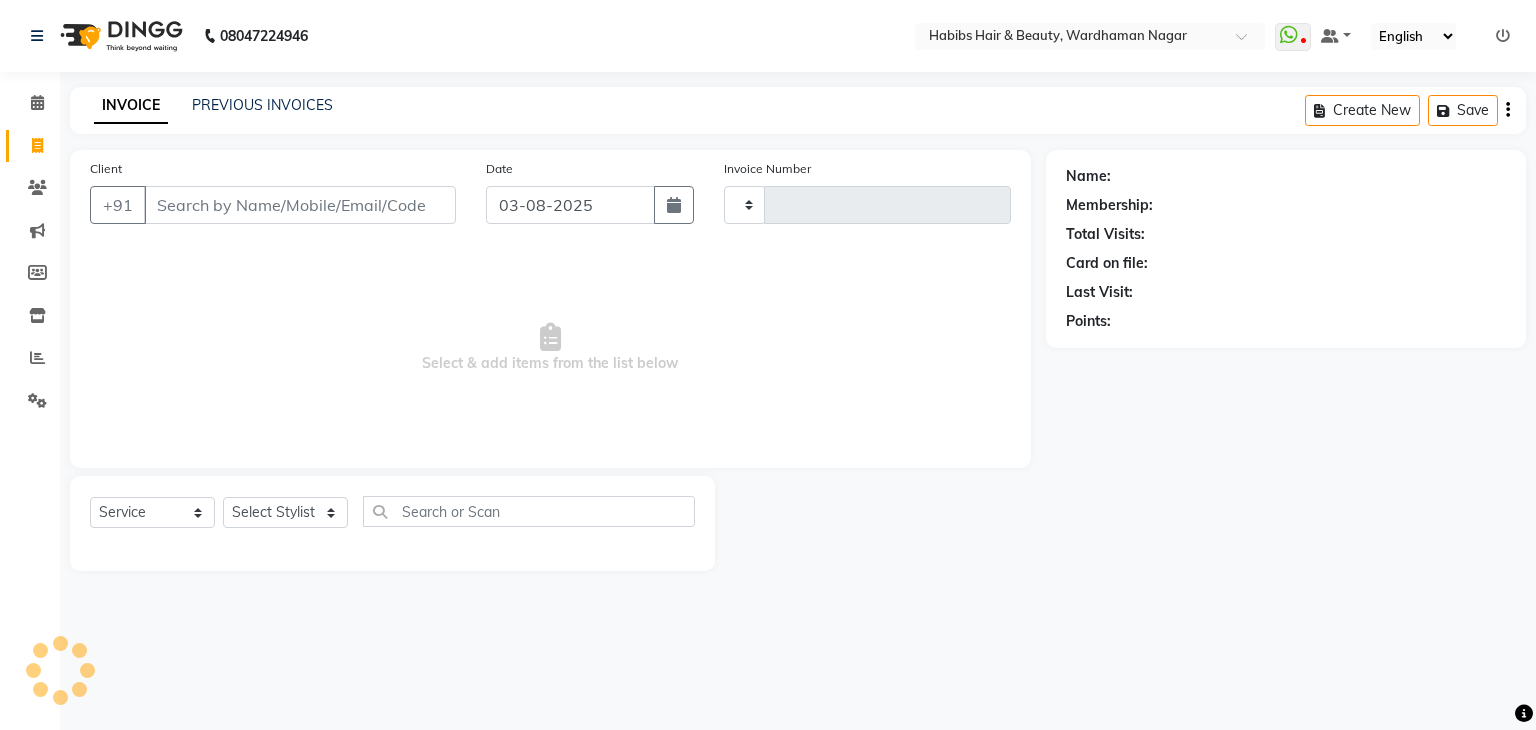 type on "1561" 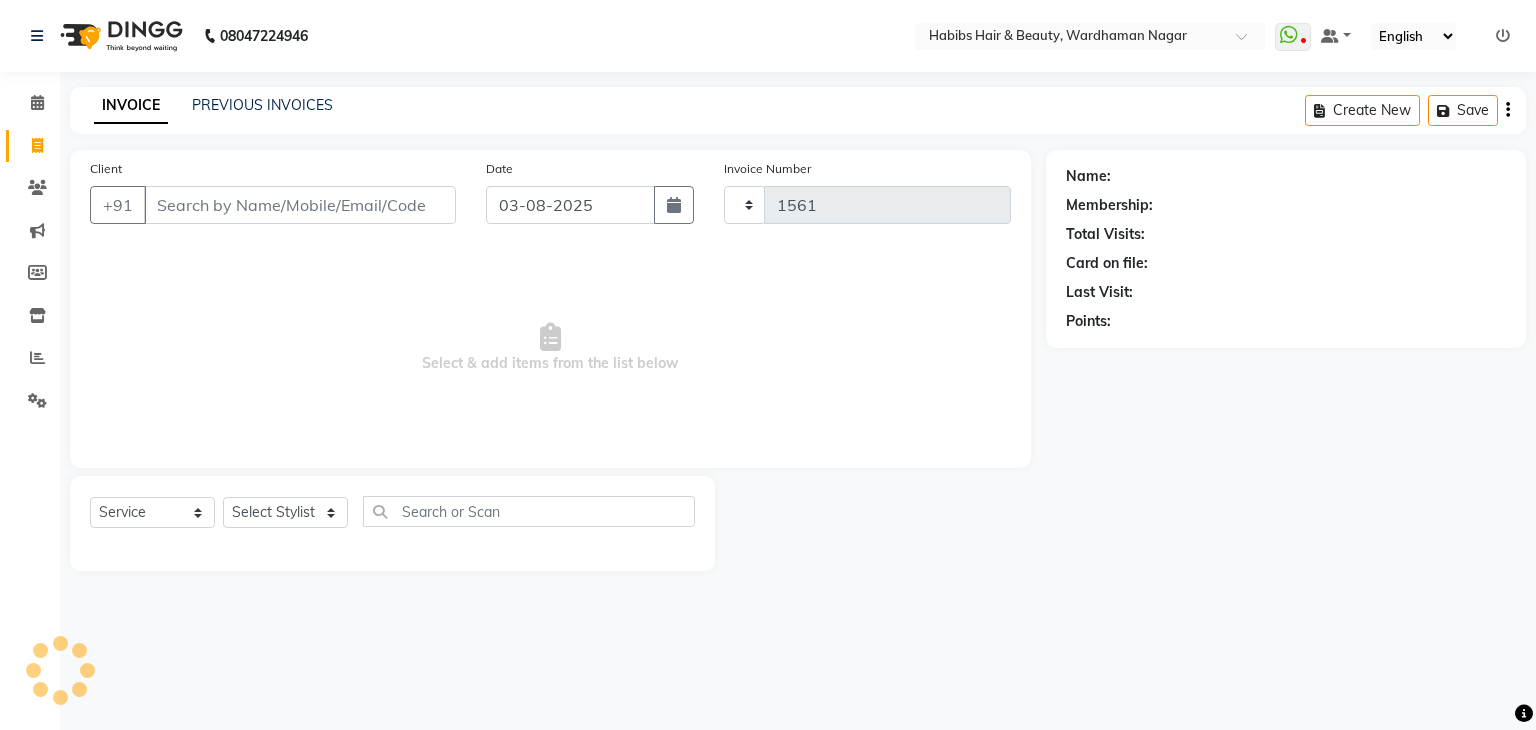 select on "3714" 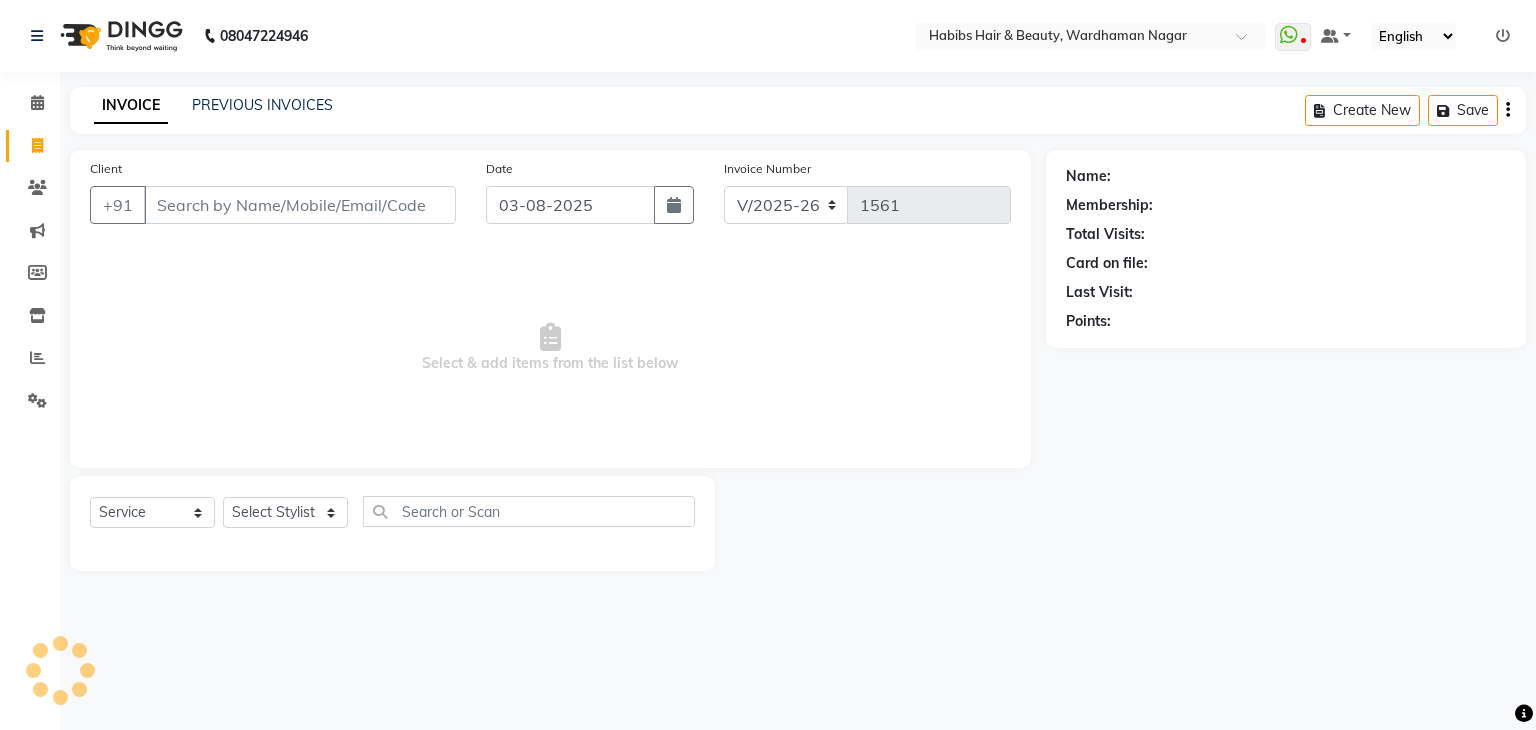 click on "Client" at bounding box center (300, 205) 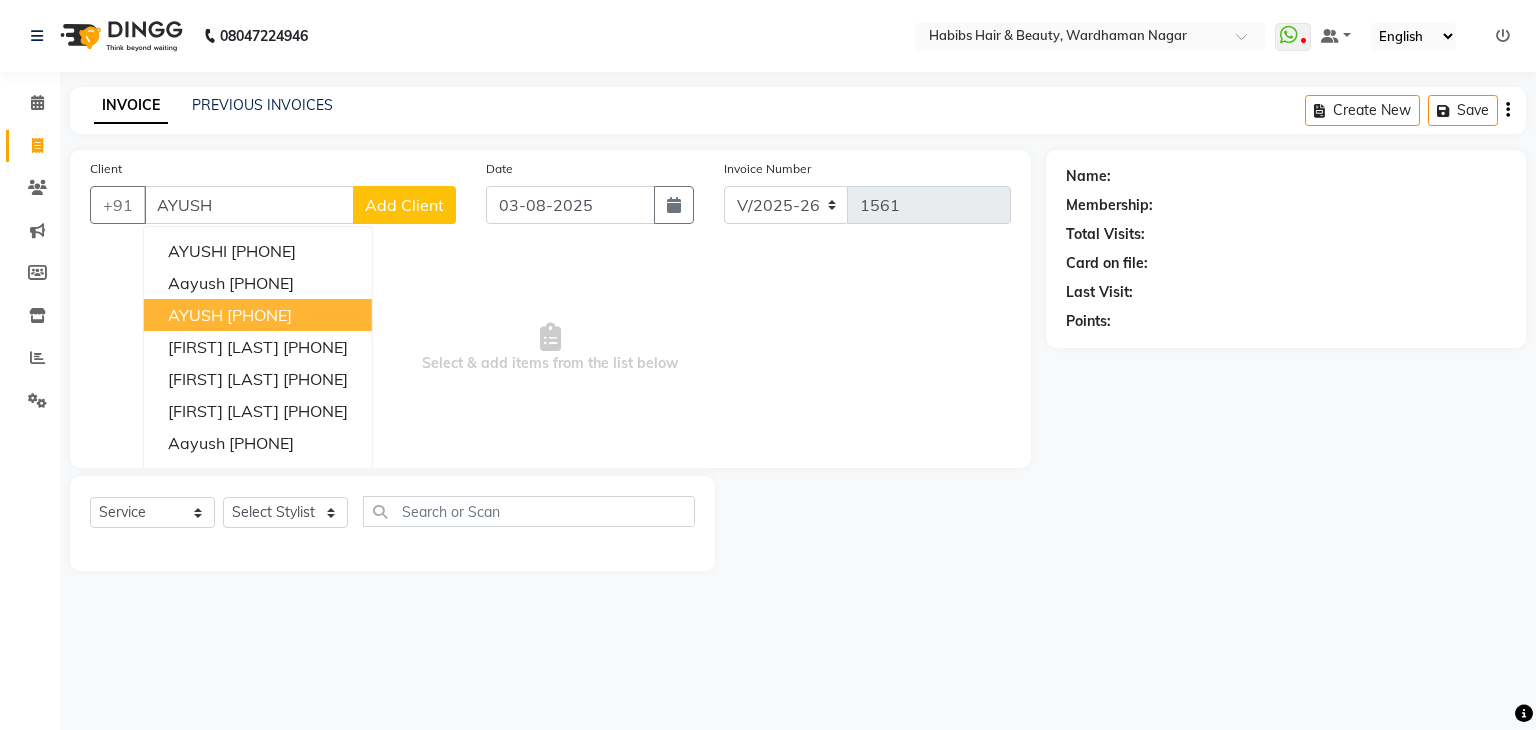 click on "8459046737" at bounding box center [259, 315] 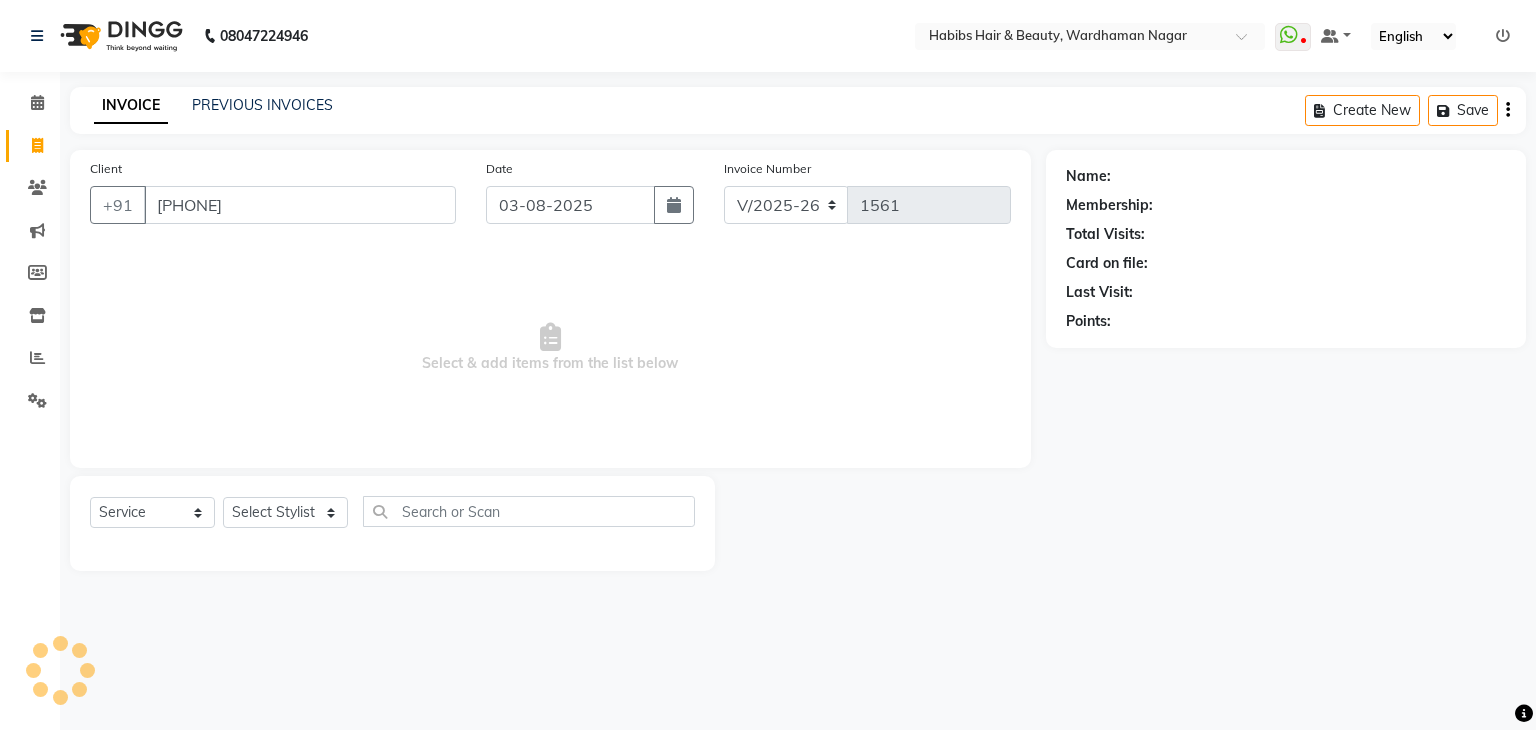 type on "8459046737" 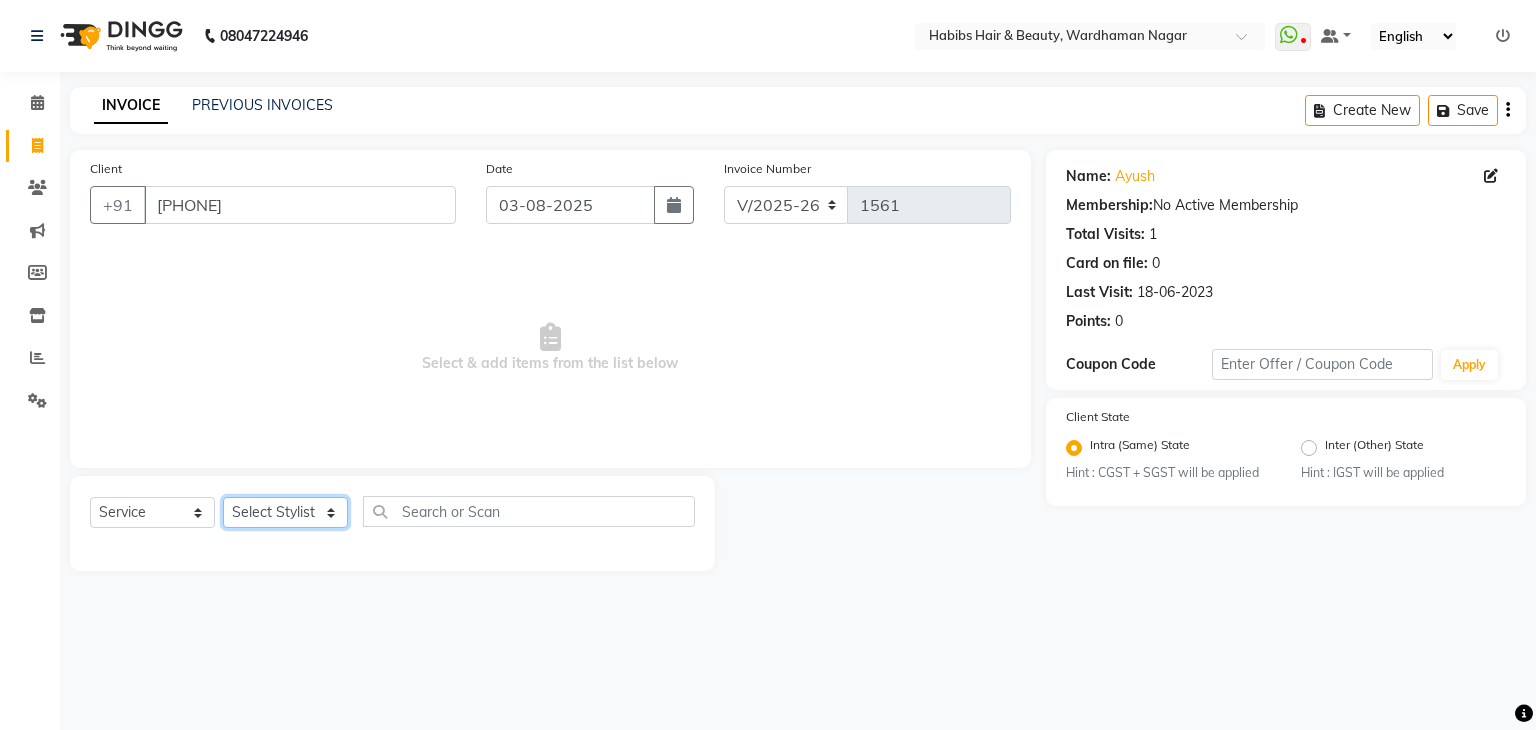 click on "Select Stylist Admin Aman Gayatri Jeetu Mick Raj Rashmi Rasika Sarang" 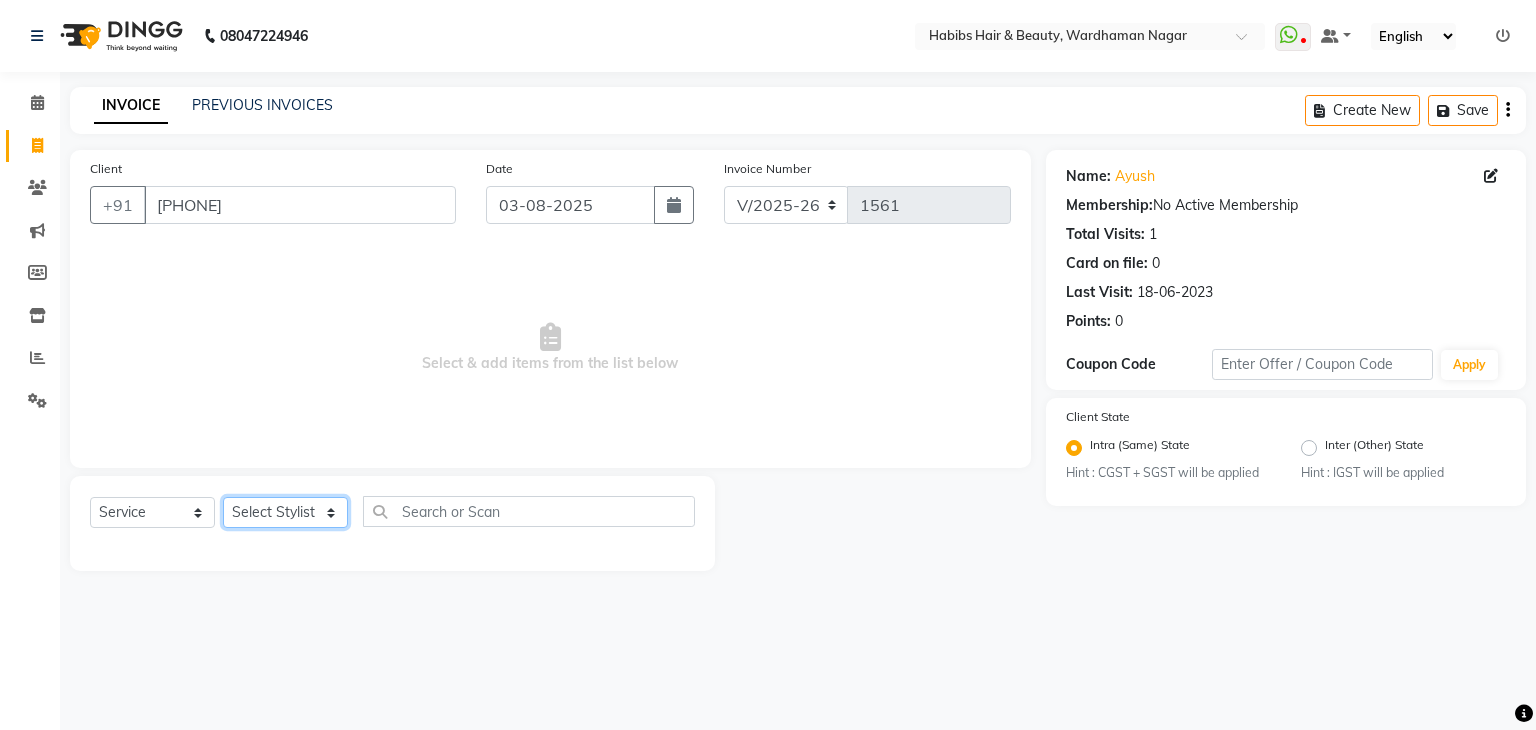 select on "17878" 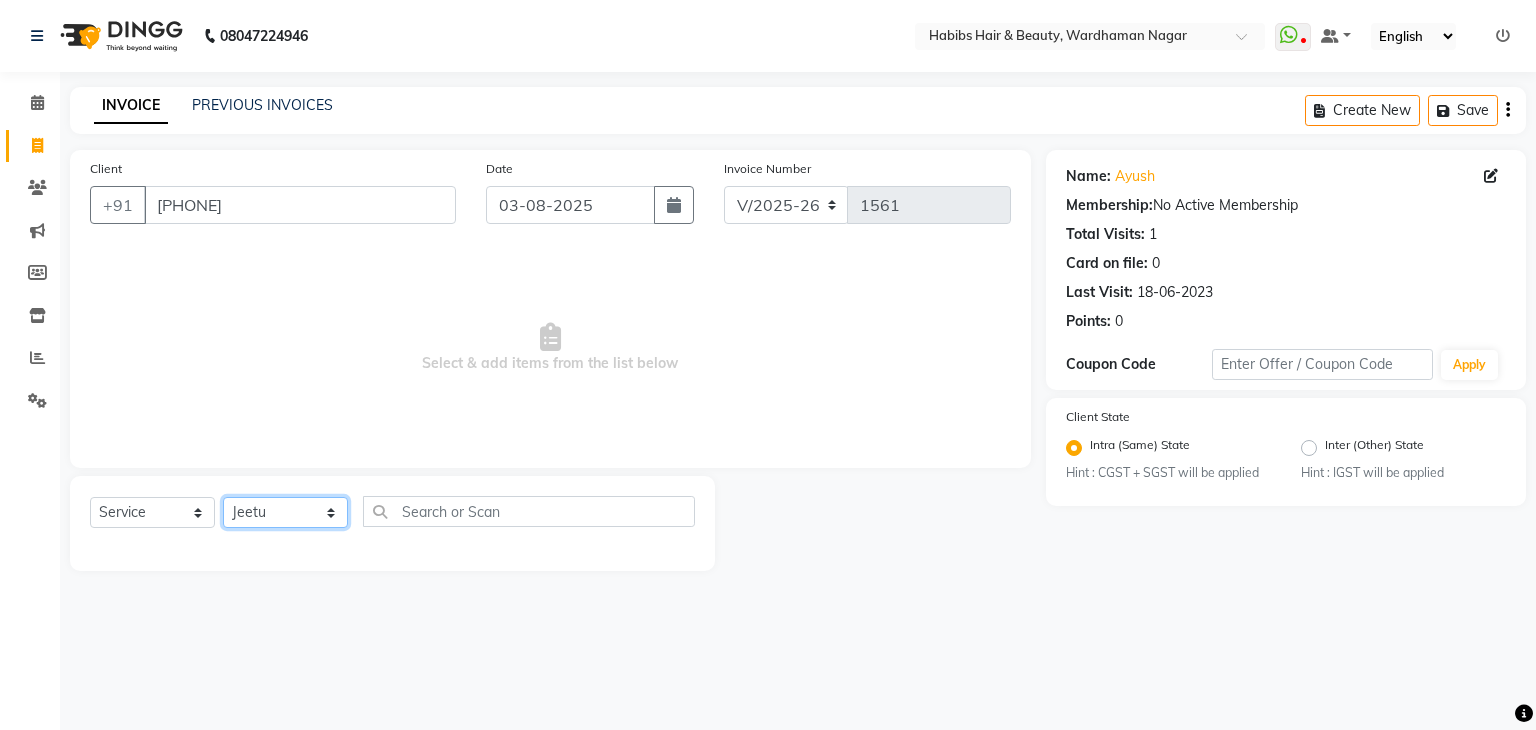 click on "Select Stylist Admin Aman Gayatri Jeetu Mick Raj Rashmi Rasika Sarang" 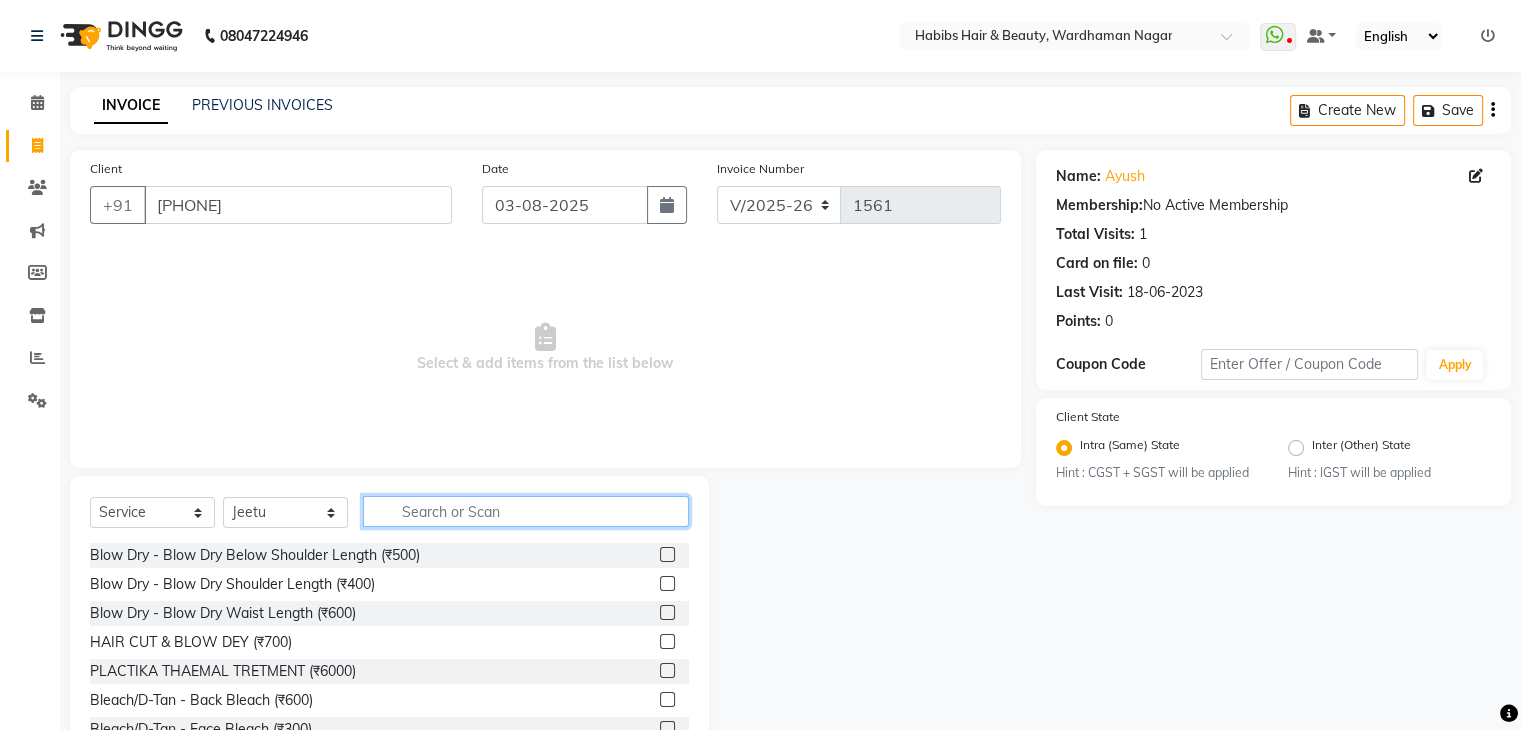 click 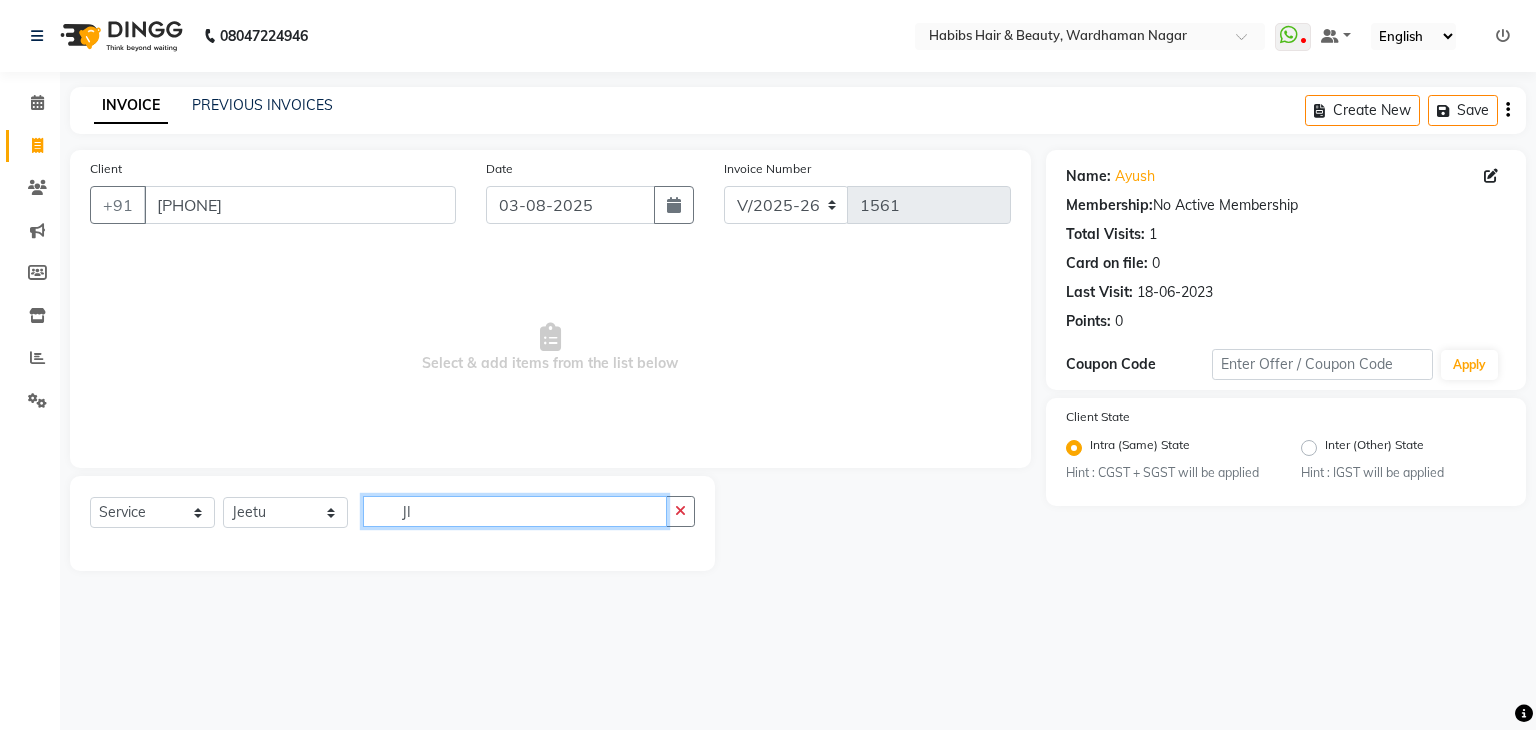 type on "J" 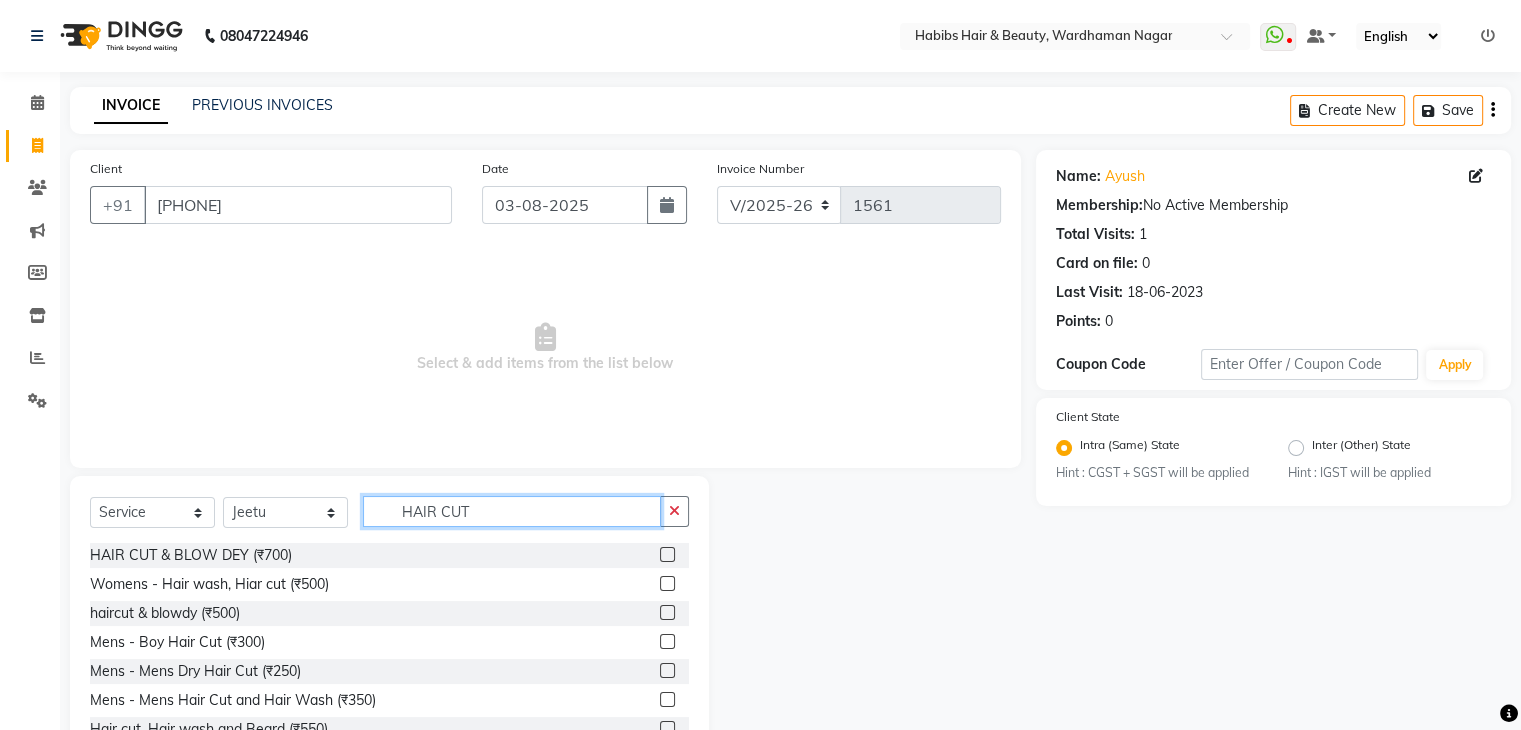 scroll, scrollTop: 148, scrollLeft: 0, axis: vertical 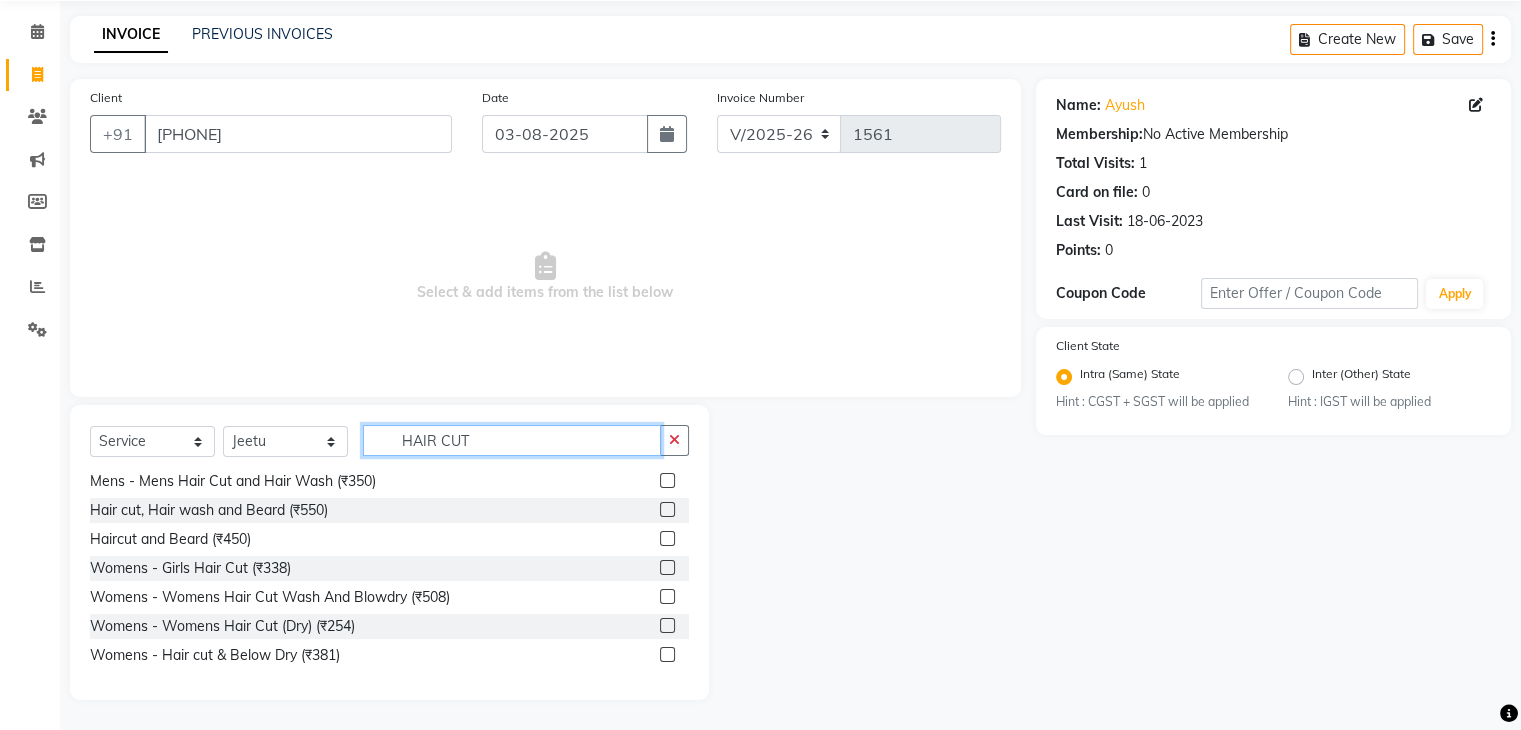 type on "HAIR CUT" 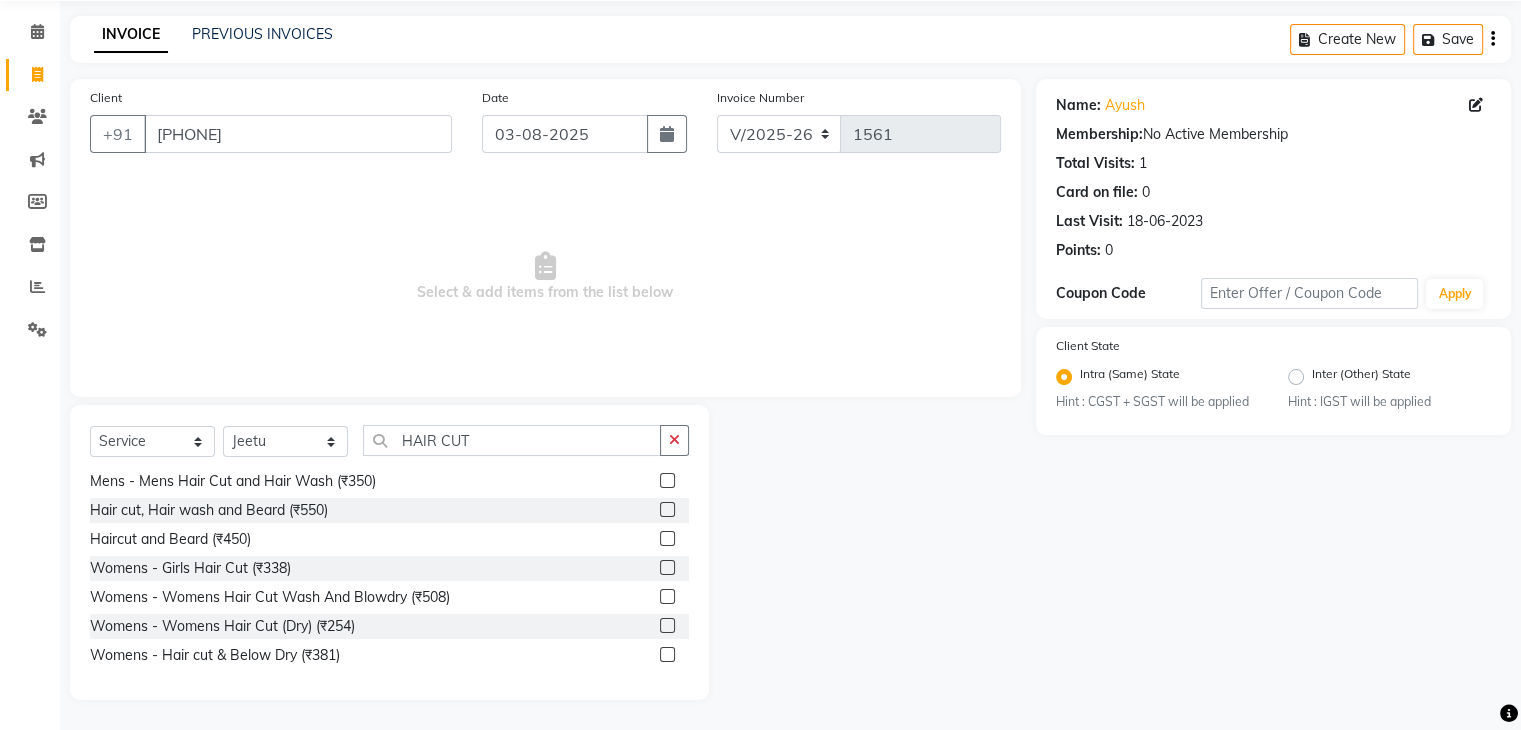 click 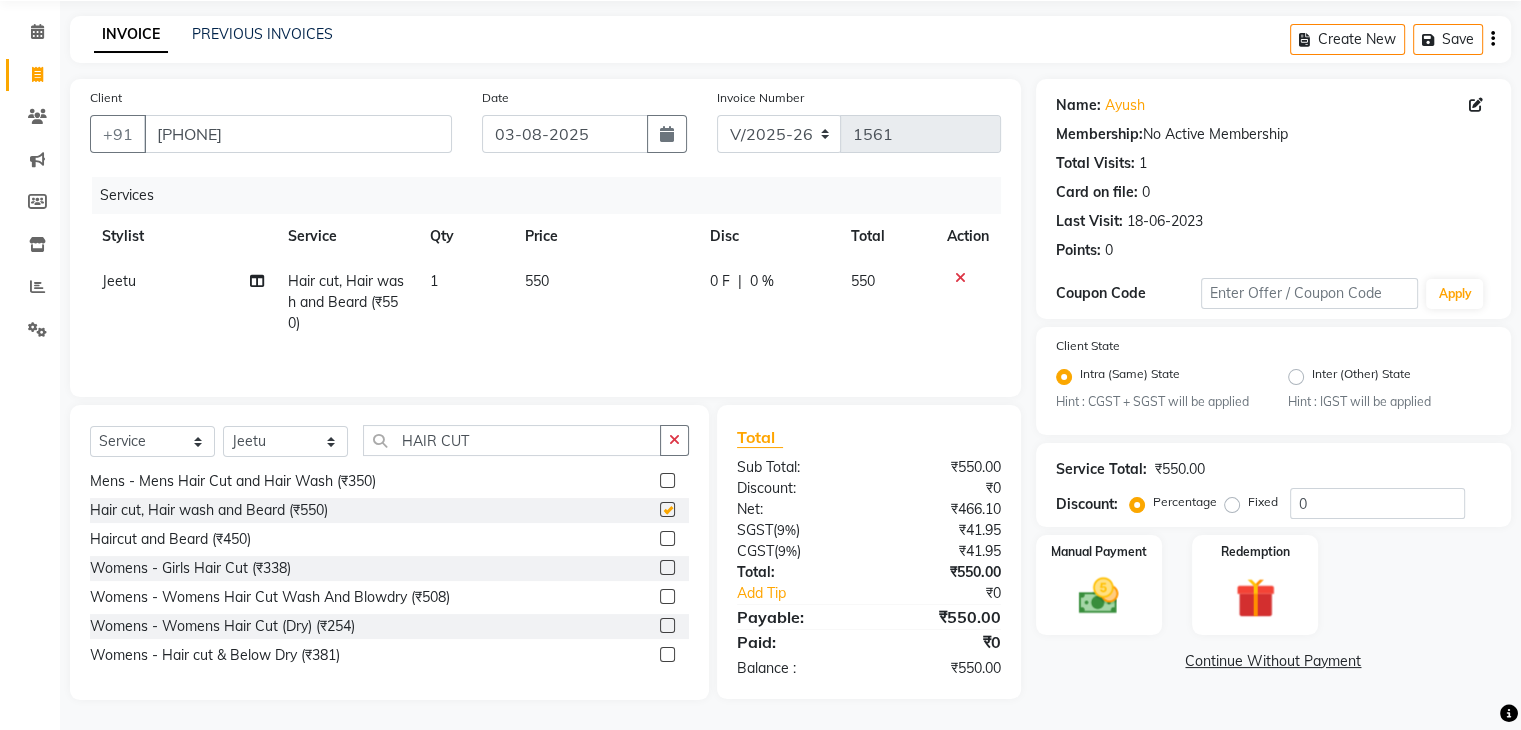 checkbox on "false" 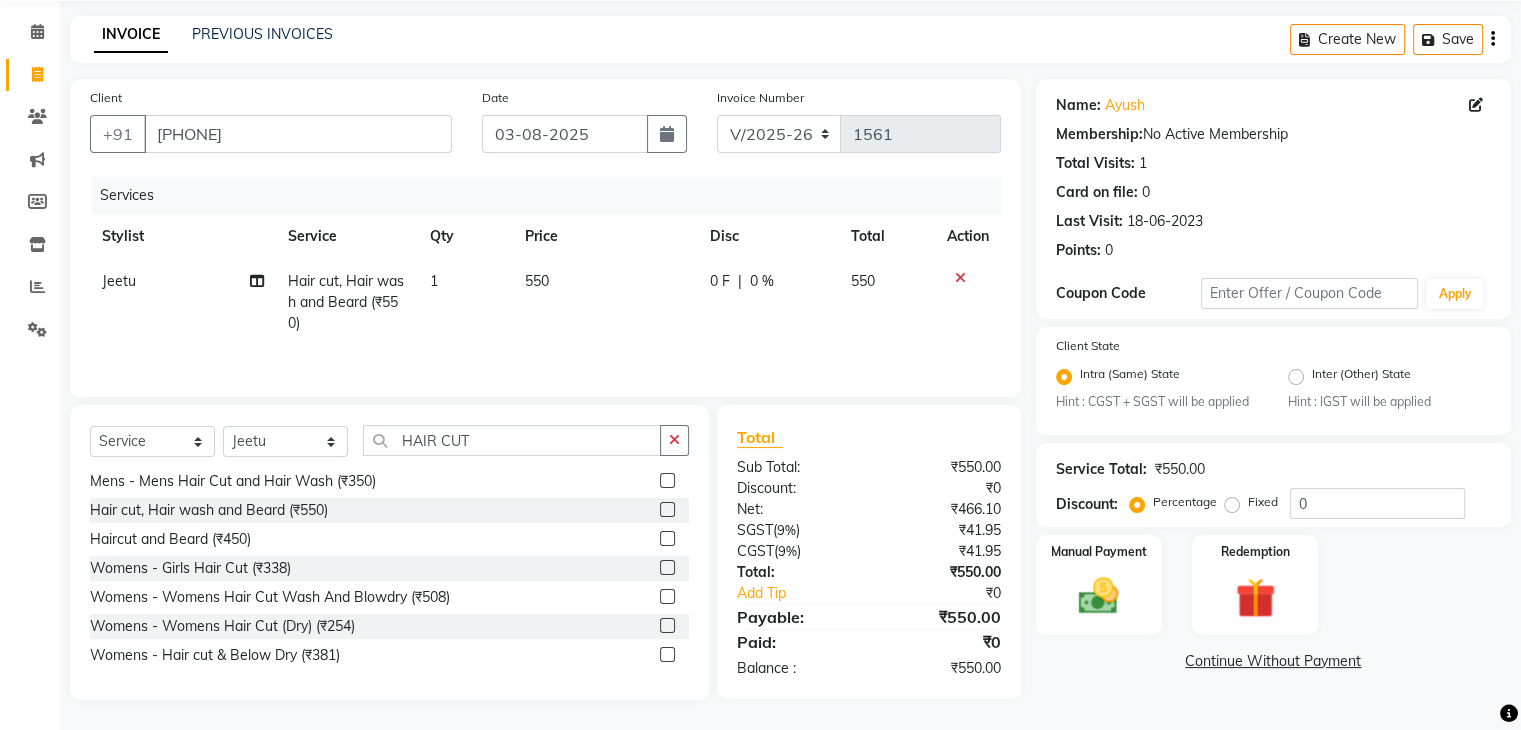 click on "550" 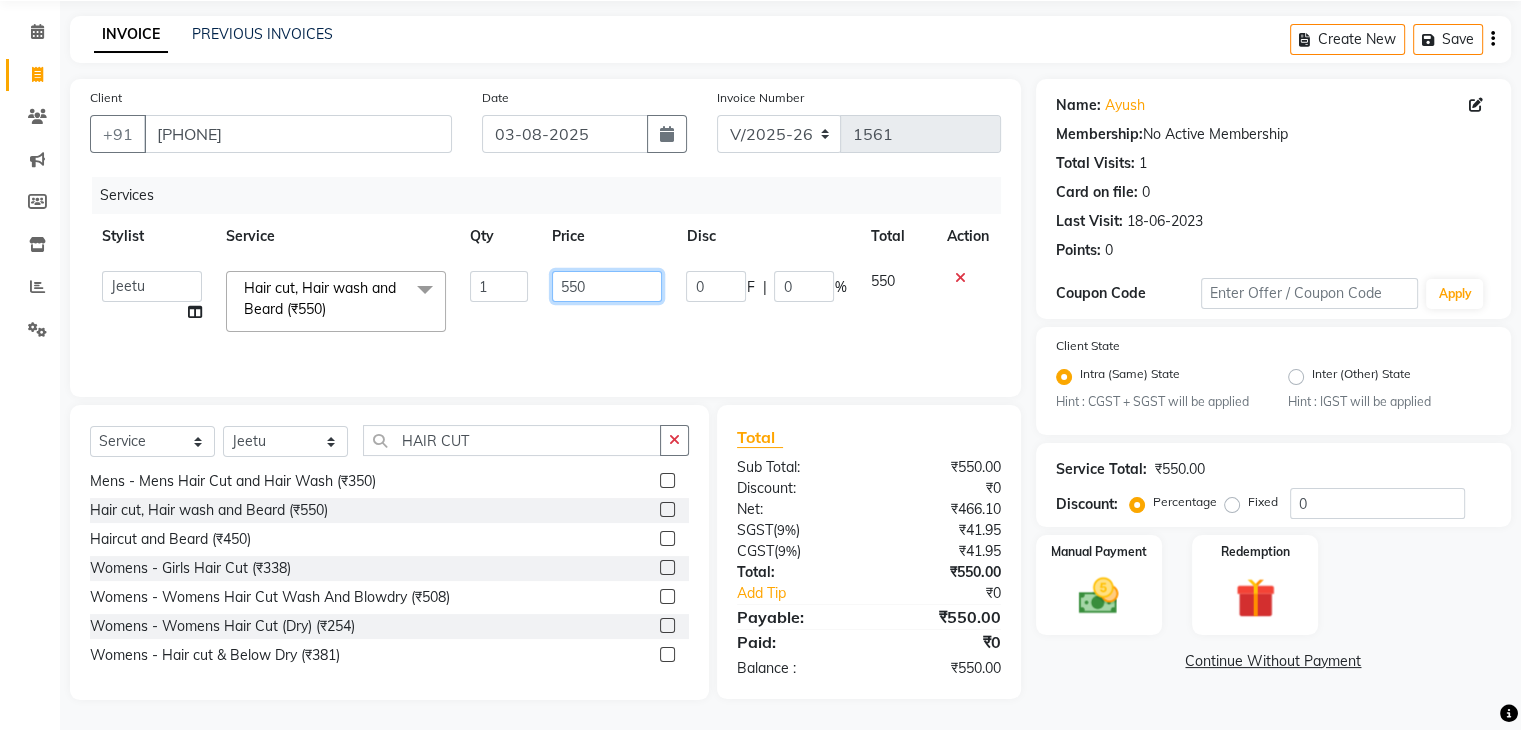 click on "550" 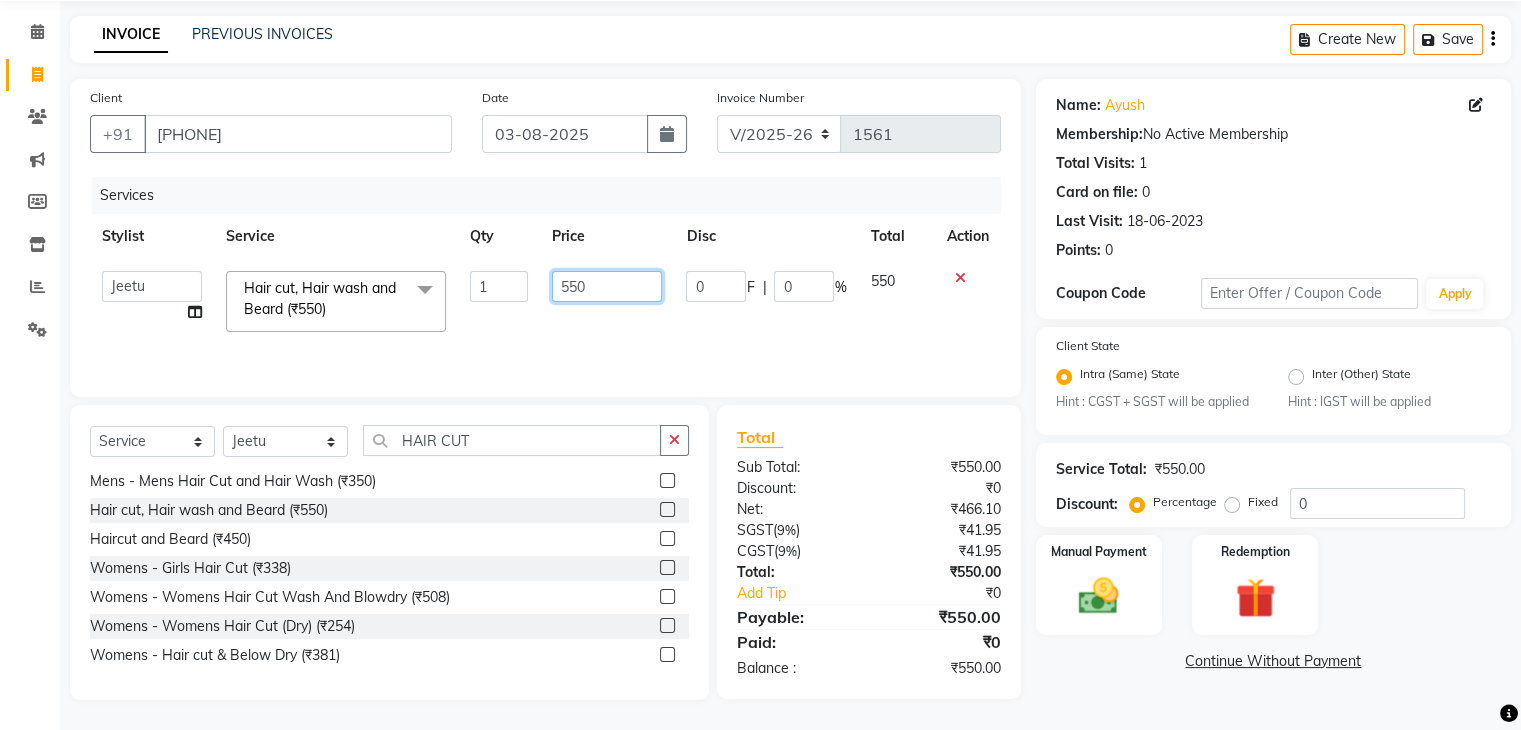 click on "550" 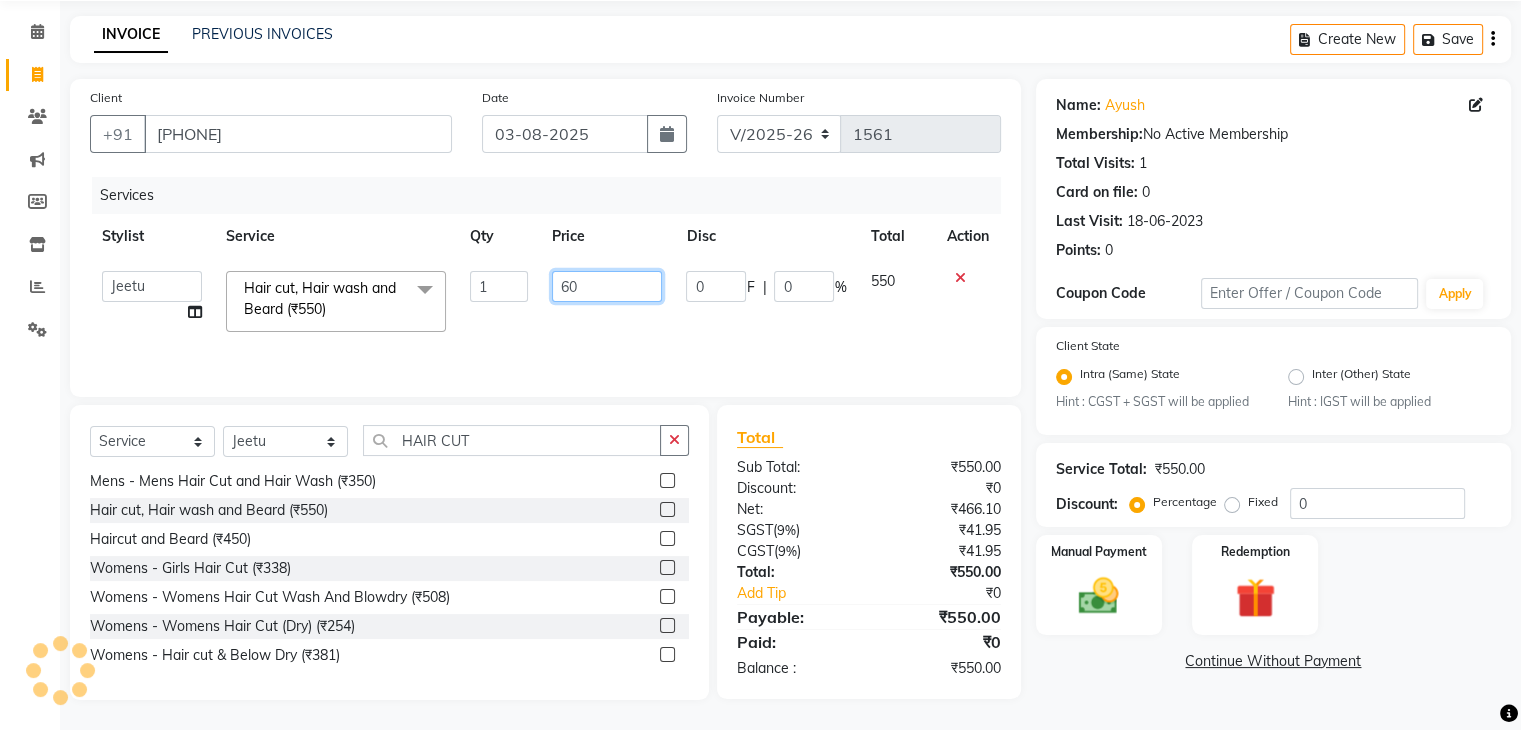 type on "600" 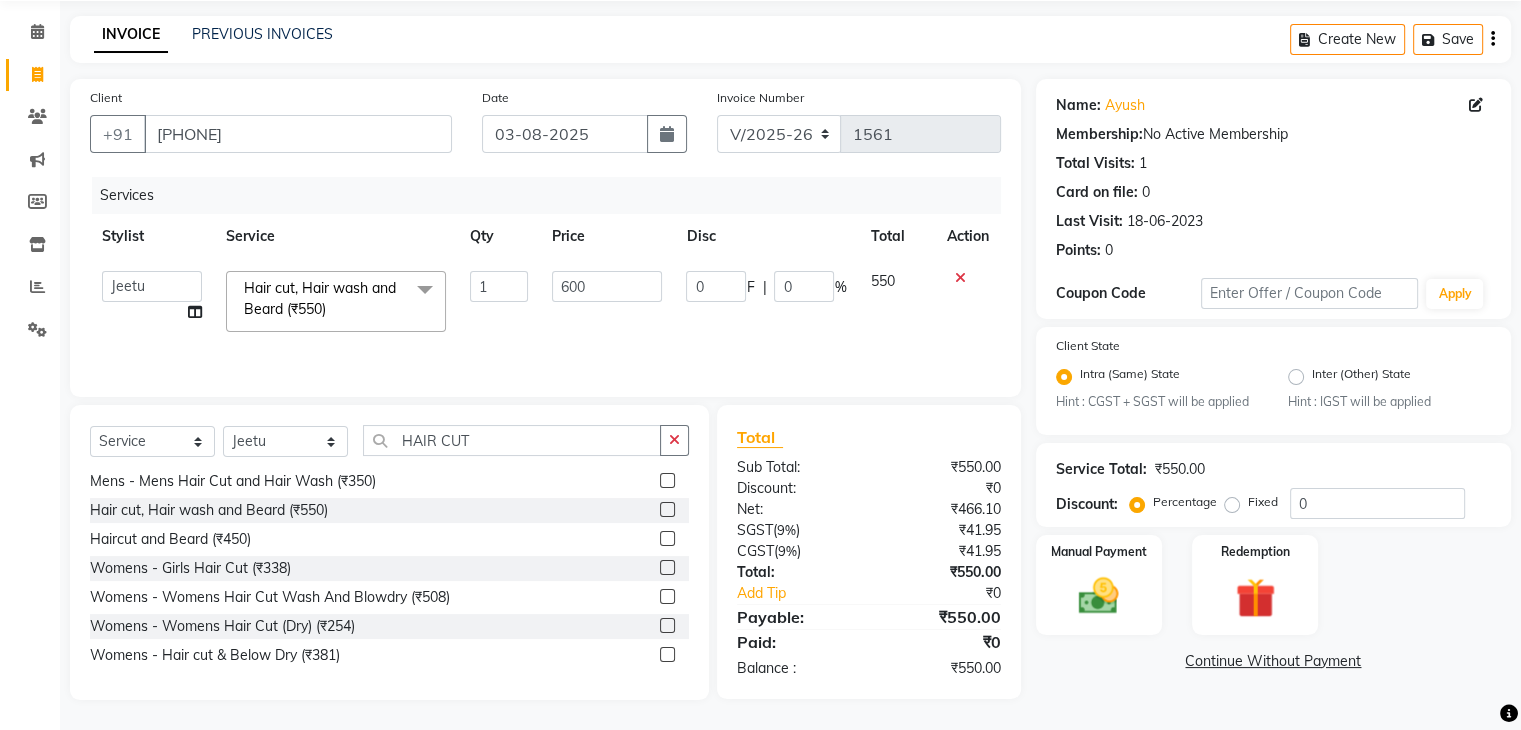 click on "Select  Service  Product  Membership  Package Voucher Prepaid Gift Card  Select Stylist Admin Aman Gayatri Jeetu Mick Raj Rashmi Rasika Sarang HAIR CUT HAIR CUT & BLOW DEY (₹700)  Womens - Hair wash, Hiar cut (₹500)  haircut & blowdy (₹500)  Mens - Boy Hair Cut (₹300)  Mens - Mens Dry Hair Cut (₹250)  Mens - Mens Hair Cut and Hair Wash (₹350)  Hair cut, Hair wash and Beard (₹550)  Haircut and Beard (₹450)  Womens - Girls Hair Cut (₹338)  Womens - Womens  Hair Cut Wash And Blowdry (₹508)  Womens - Womens Hair Cut (Dry) (₹254)  Womens - Hair cut & Below Dry (₹381)" 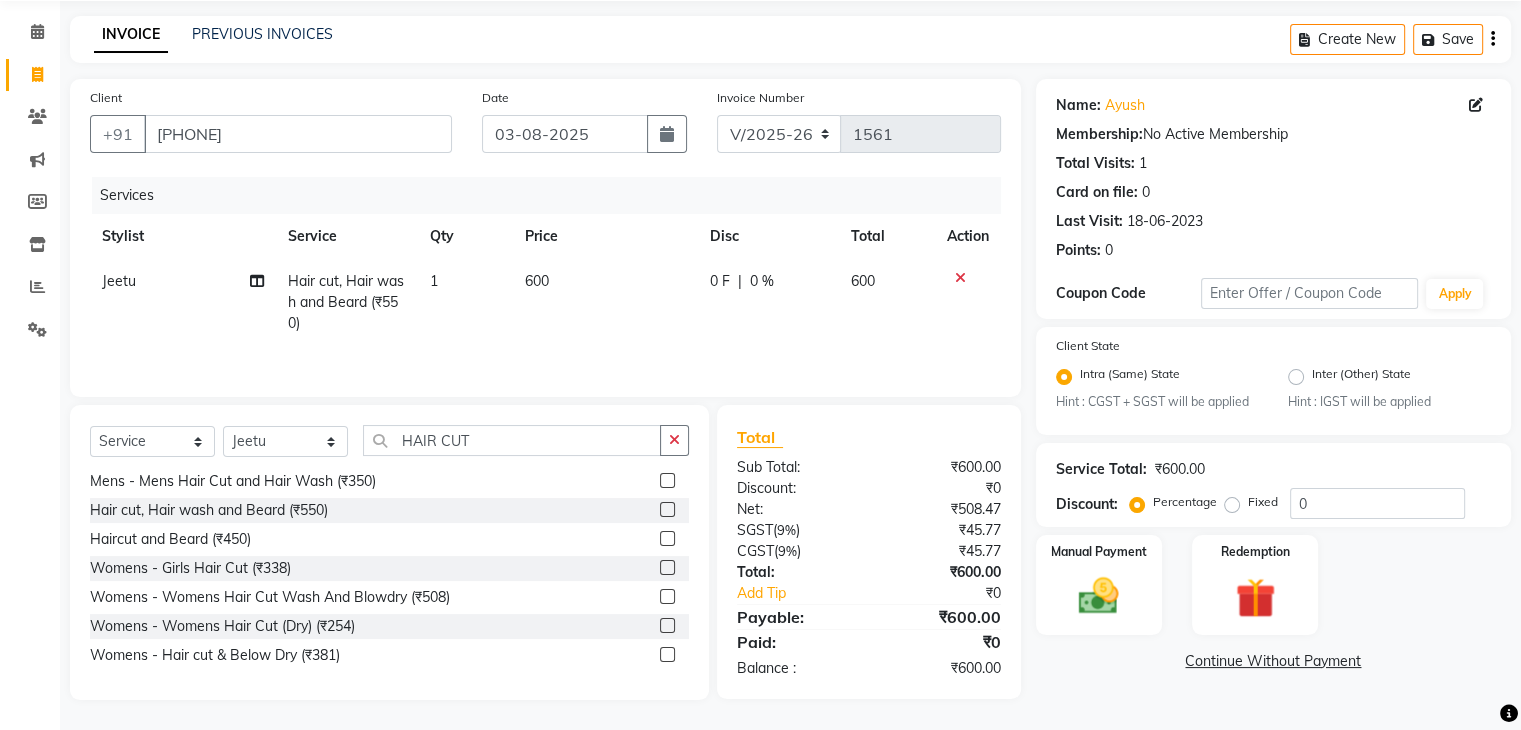 scroll, scrollTop: 72, scrollLeft: 0, axis: vertical 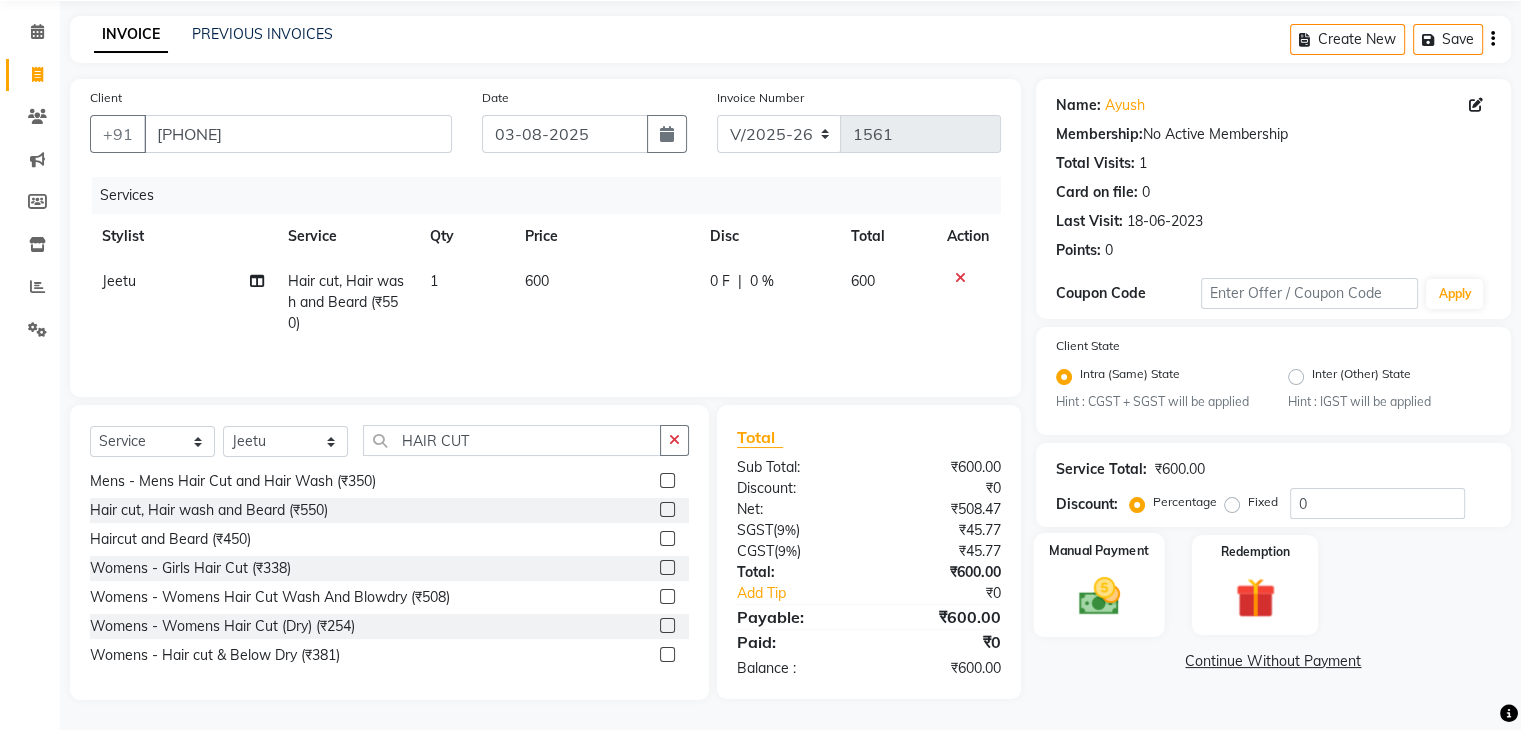click 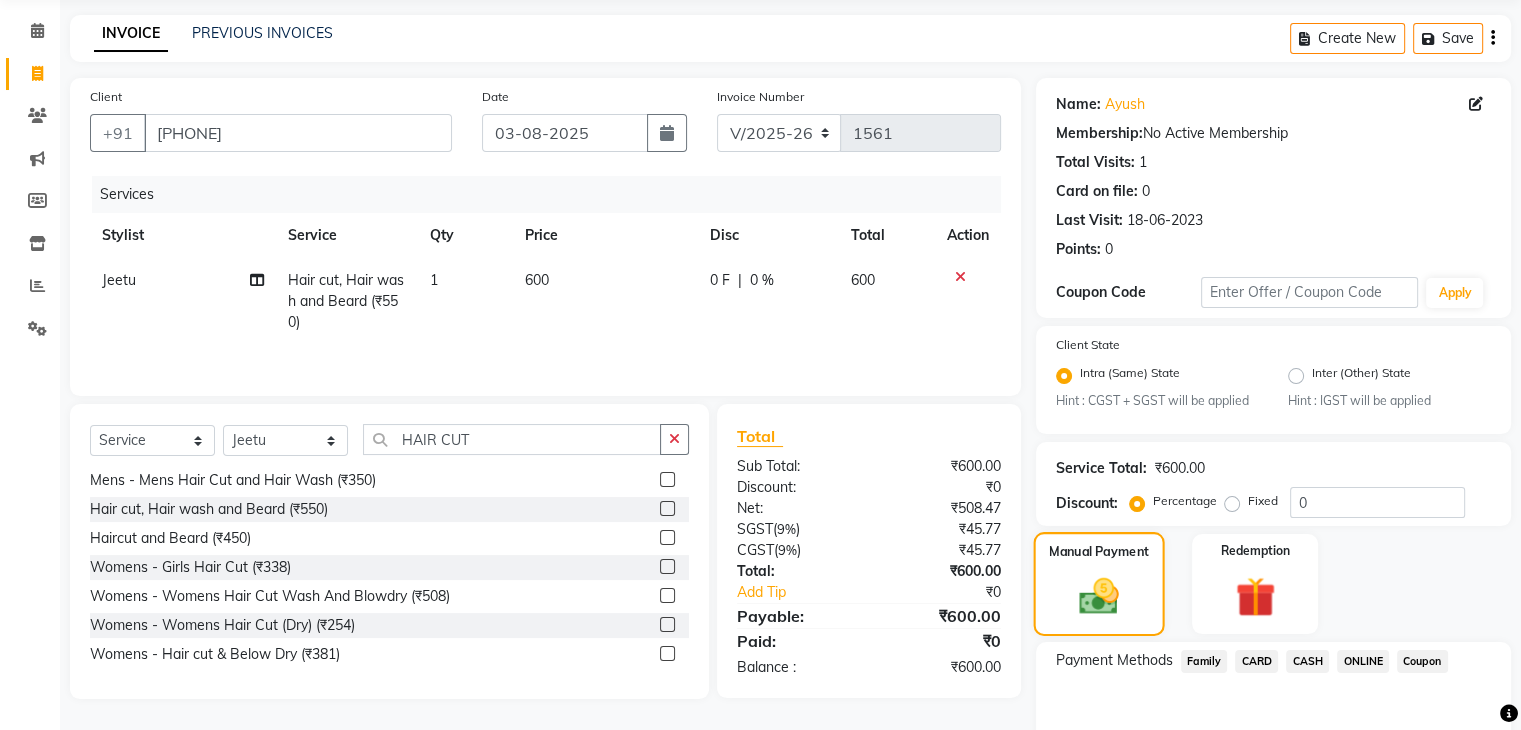 scroll, scrollTop: 177, scrollLeft: 0, axis: vertical 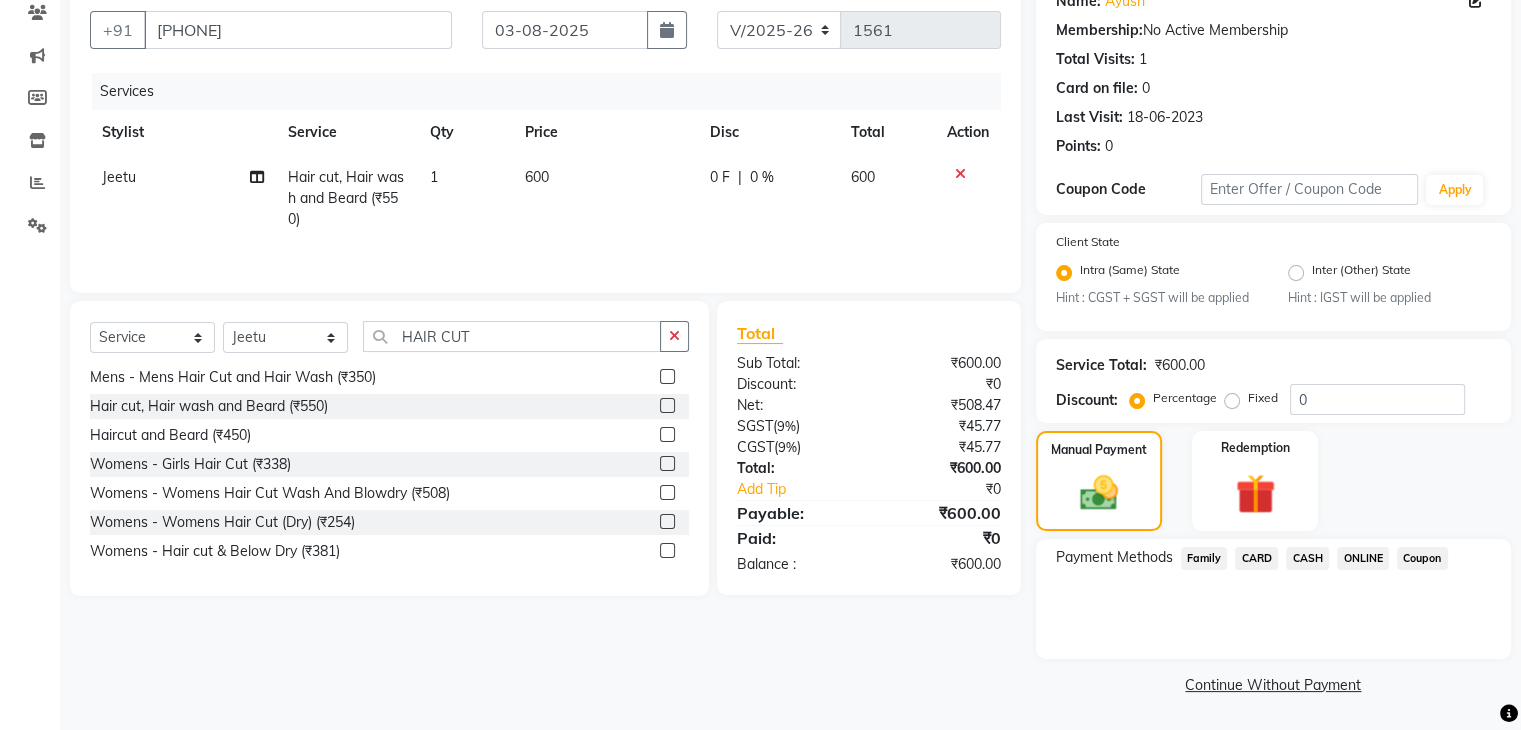 click on "600" 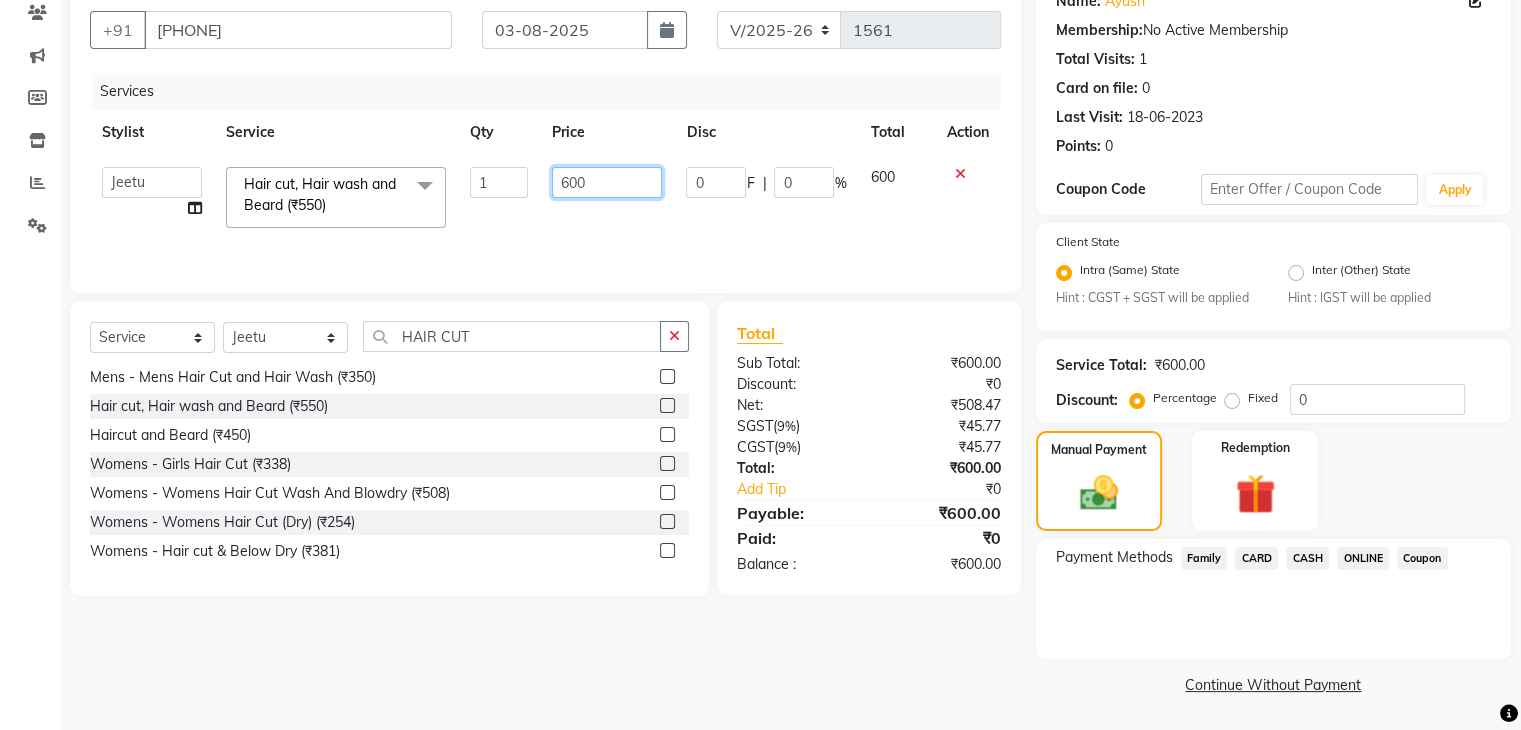 click on "600" 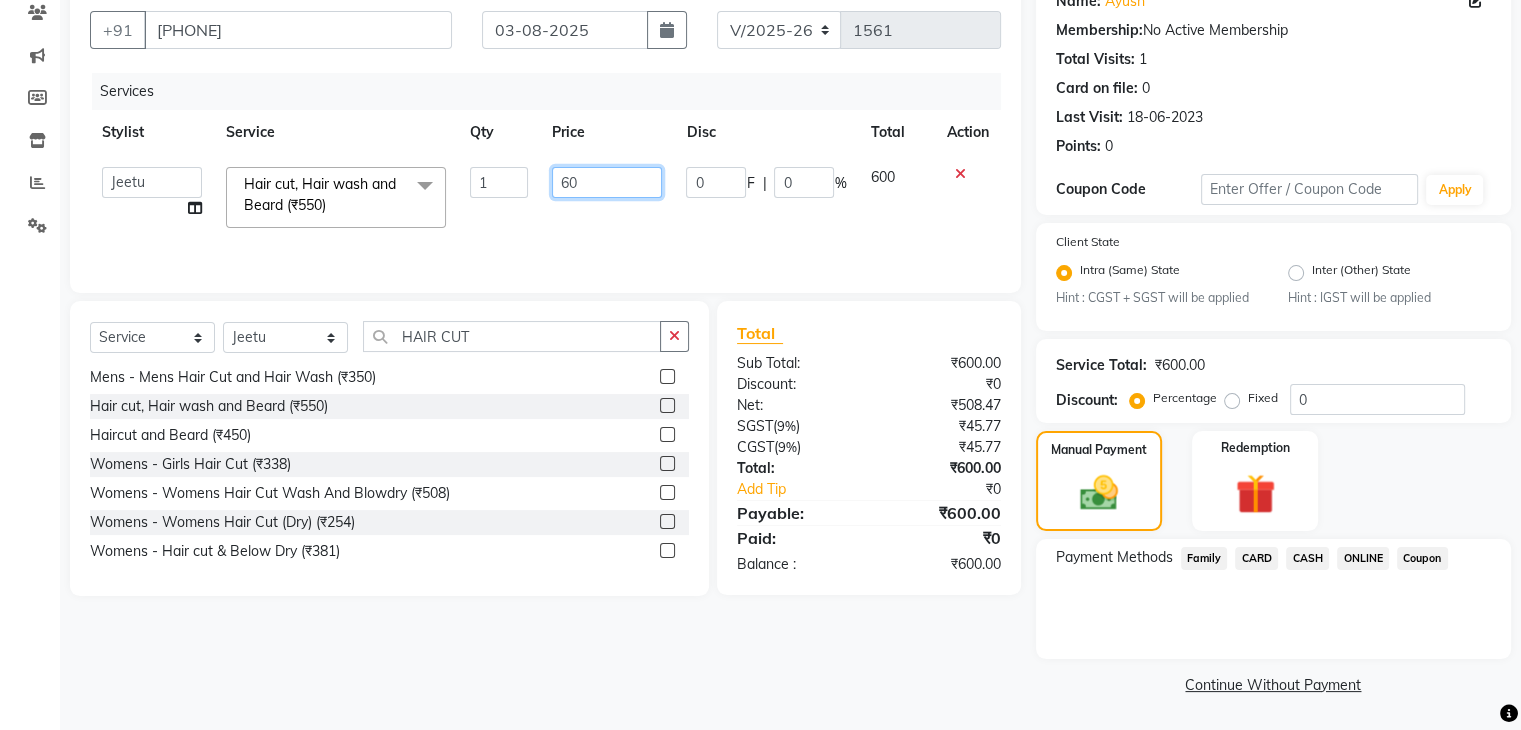 type on "650" 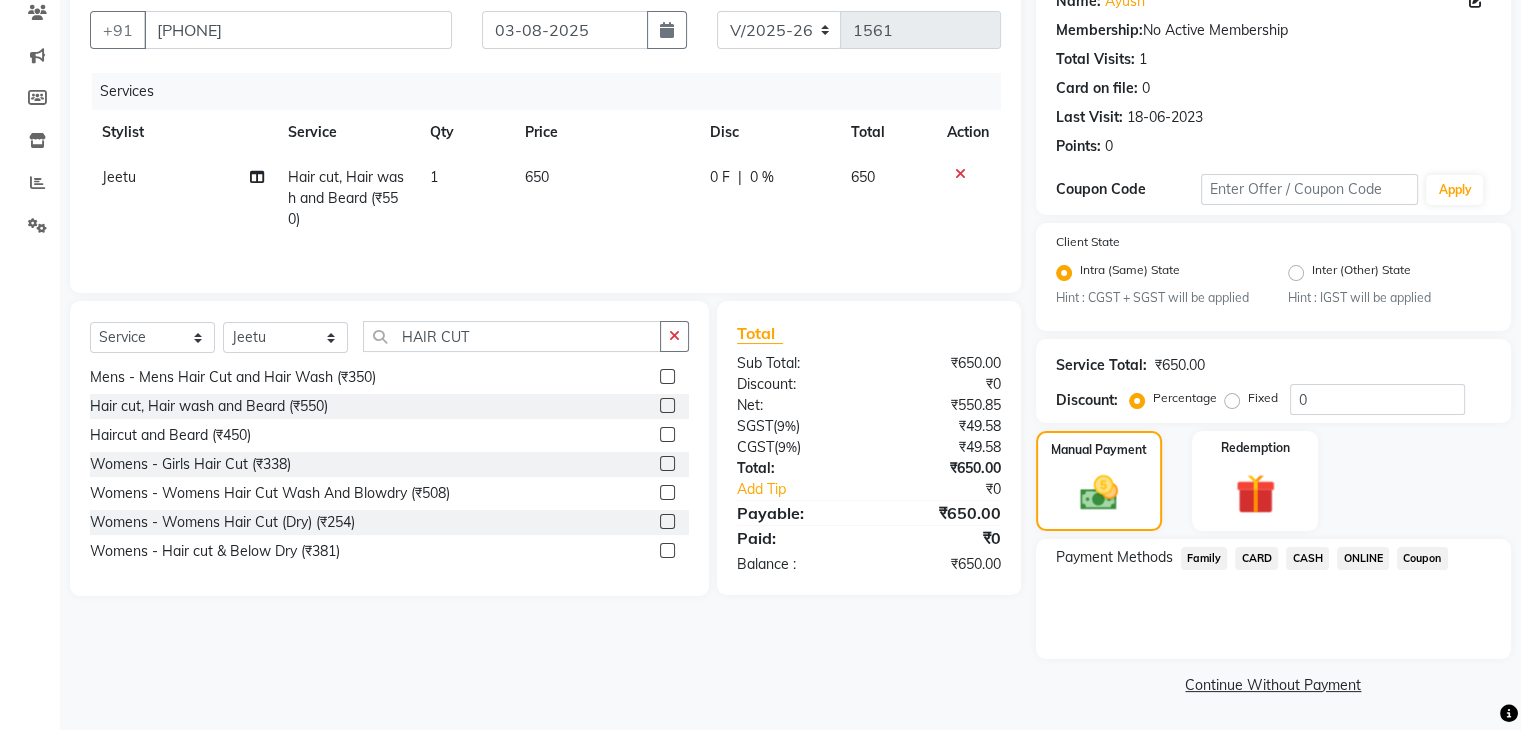 click on "Client +91 8459046737 Date 03-08-2025 Invoice Number V/2025 V/2025-26 1561 Services Stylist Service Qty Price Disc Total Action Jeetu Hair cut, Hair wash and Beard (₹550) 1 650 0 F | 0 % 650 Select  Service  Product  Membership  Package Voucher Prepaid Gift Card  Select Stylist Admin Aman Gayatri Jeetu Mick Raj Rashmi Rasika Sarang HAIR CUT HAIR CUT & BLOW DEY (₹700)  Womens - Hair wash, Hiar cut (₹500)  haircut & blowdy (₹500)  Mens - Boy Hair Cut (₹300)  Mens - Mens Dry Hair Cut (₹250)  Mens - Mens Hair Cut and Hair Wash (₹350)  Hair cut, Hair wash and Beard (₹550)  Haircut and Beard (₹450)  Womens - Girls Hair Cut (₹338)  Womens - Womens  Hair Cut Wash And Blowdry (₹508)  Womens - Womens Hair Cut (Dry) (₹254)  Womens - Hair cut & Below Dry (₹381)  Total Sub Total: ₹650.00 Discount: ₹0 Net: ₹550.85 SGST  ( 9% ) ₹49.58 CGST  ( 9% ) ₹49.58 Total: ₹650.00 Add Tip ₹0 Payable: ₹650.00 Paid: ₹0 Balance   : ₹650.00" 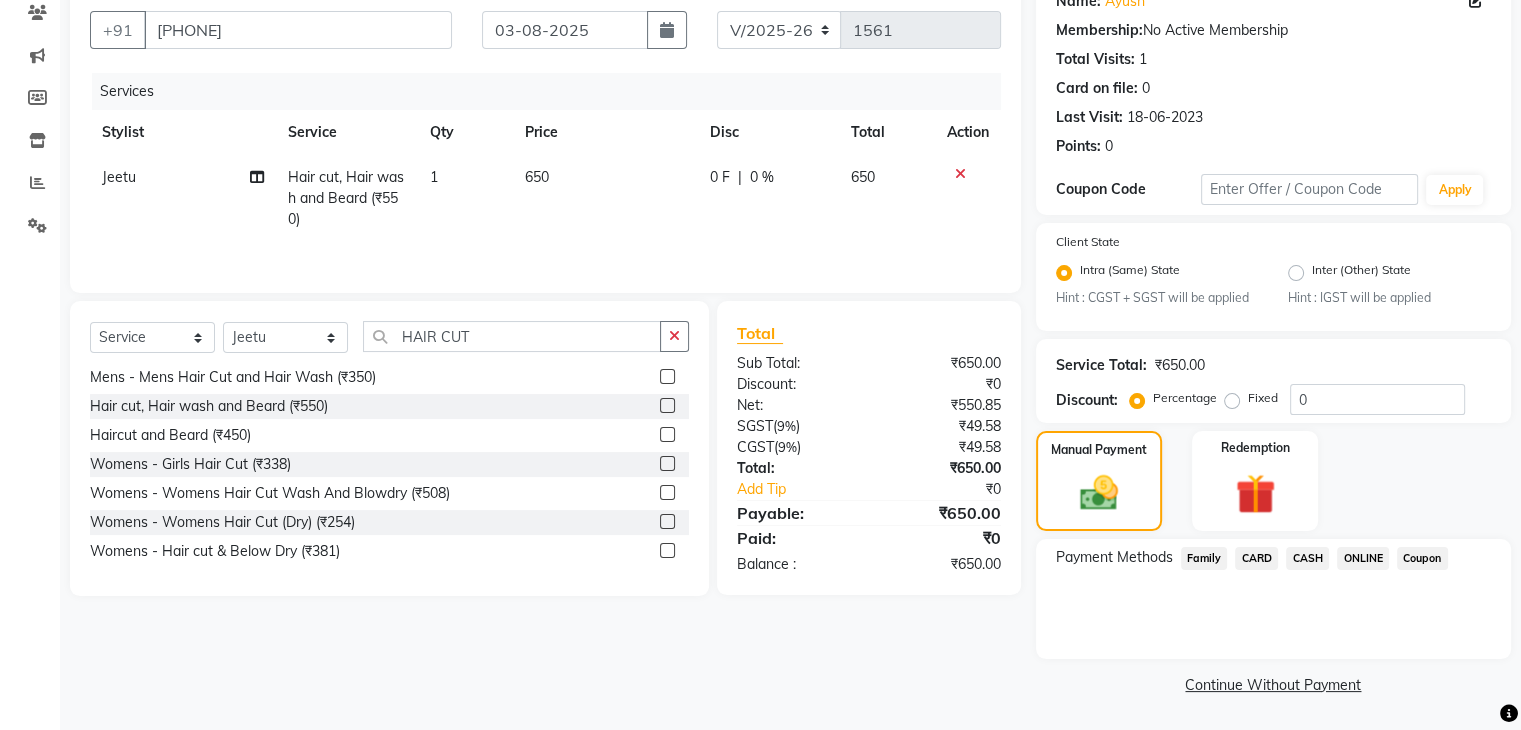 click on "ONLINE" 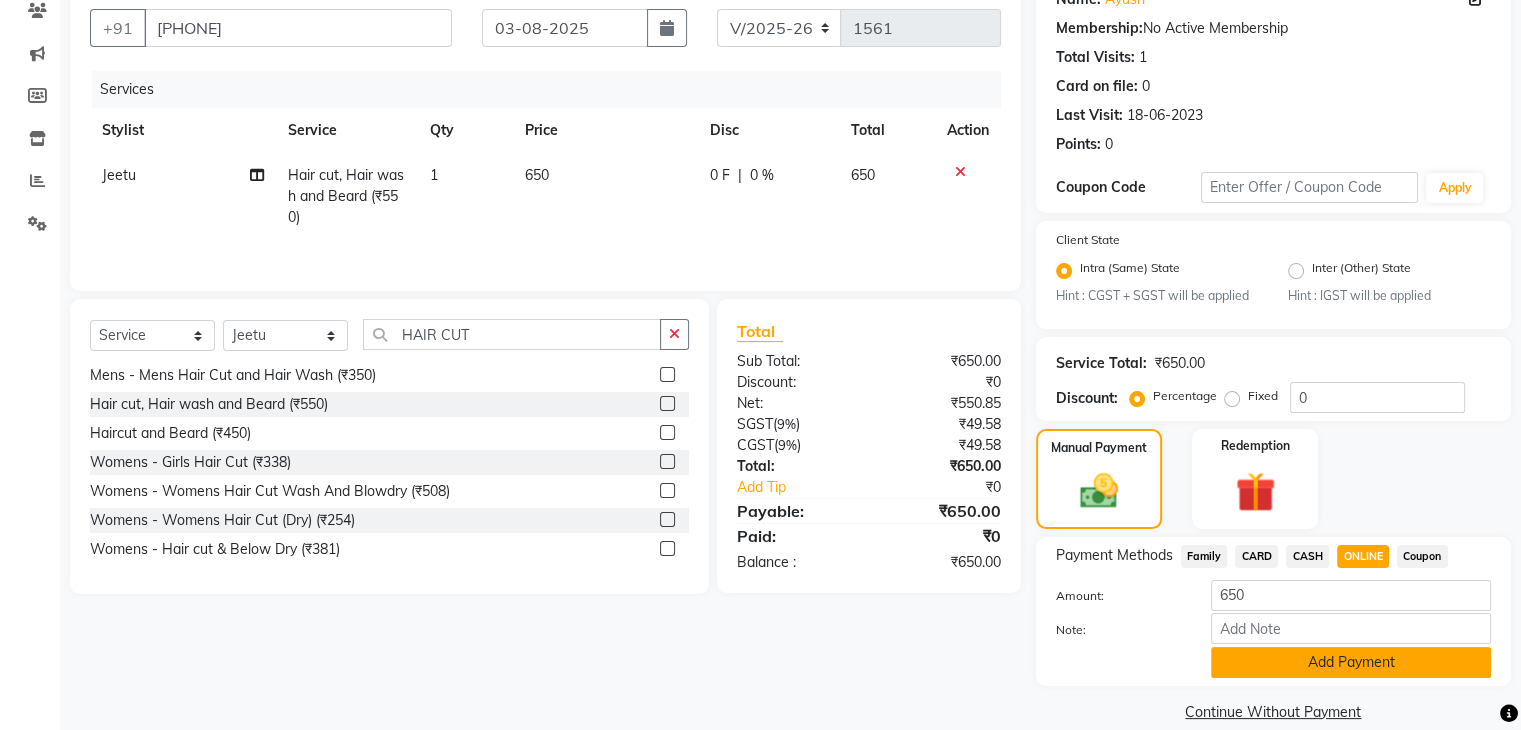 click on "Add Payment" 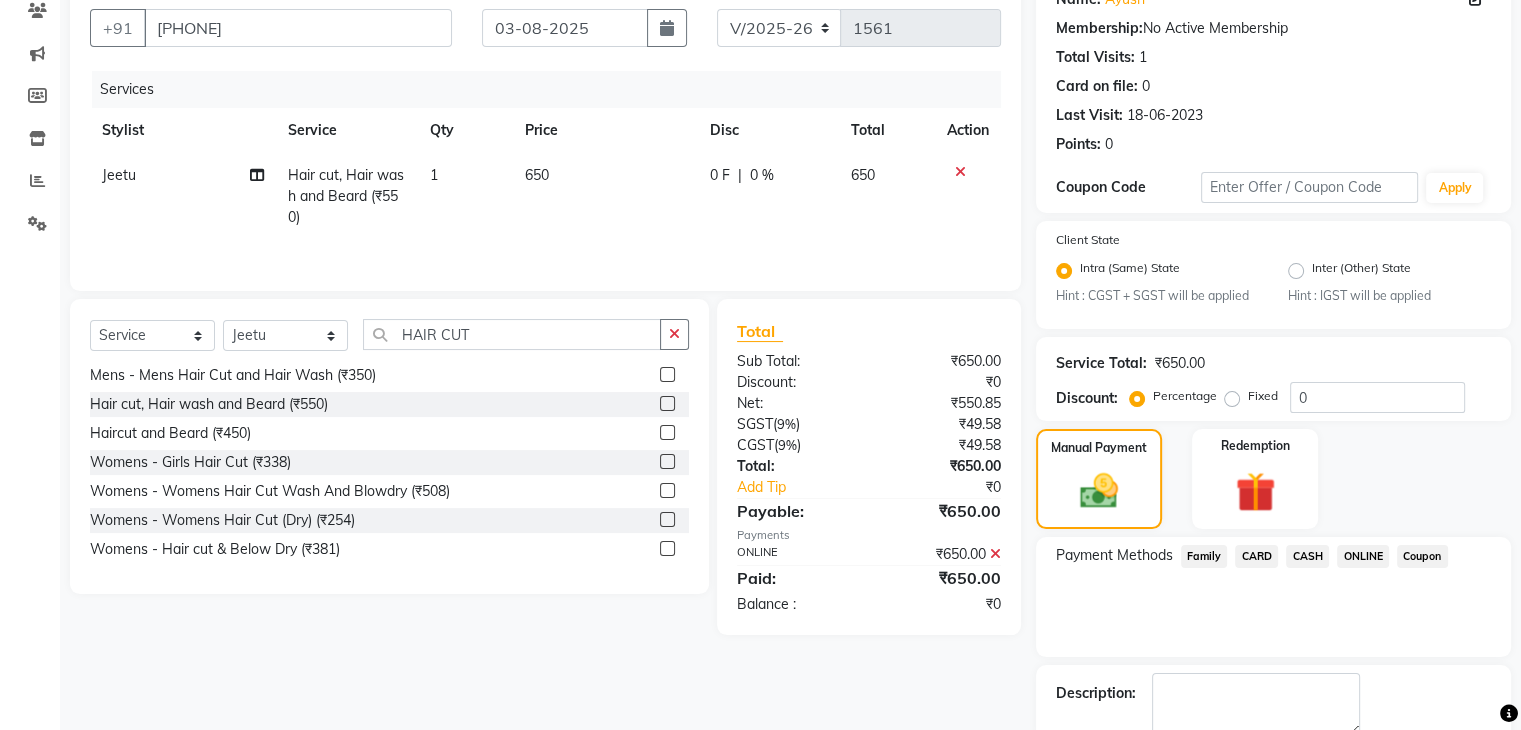 scroll, scrollTop: 289, scrollLeft: 0, axis: vertical 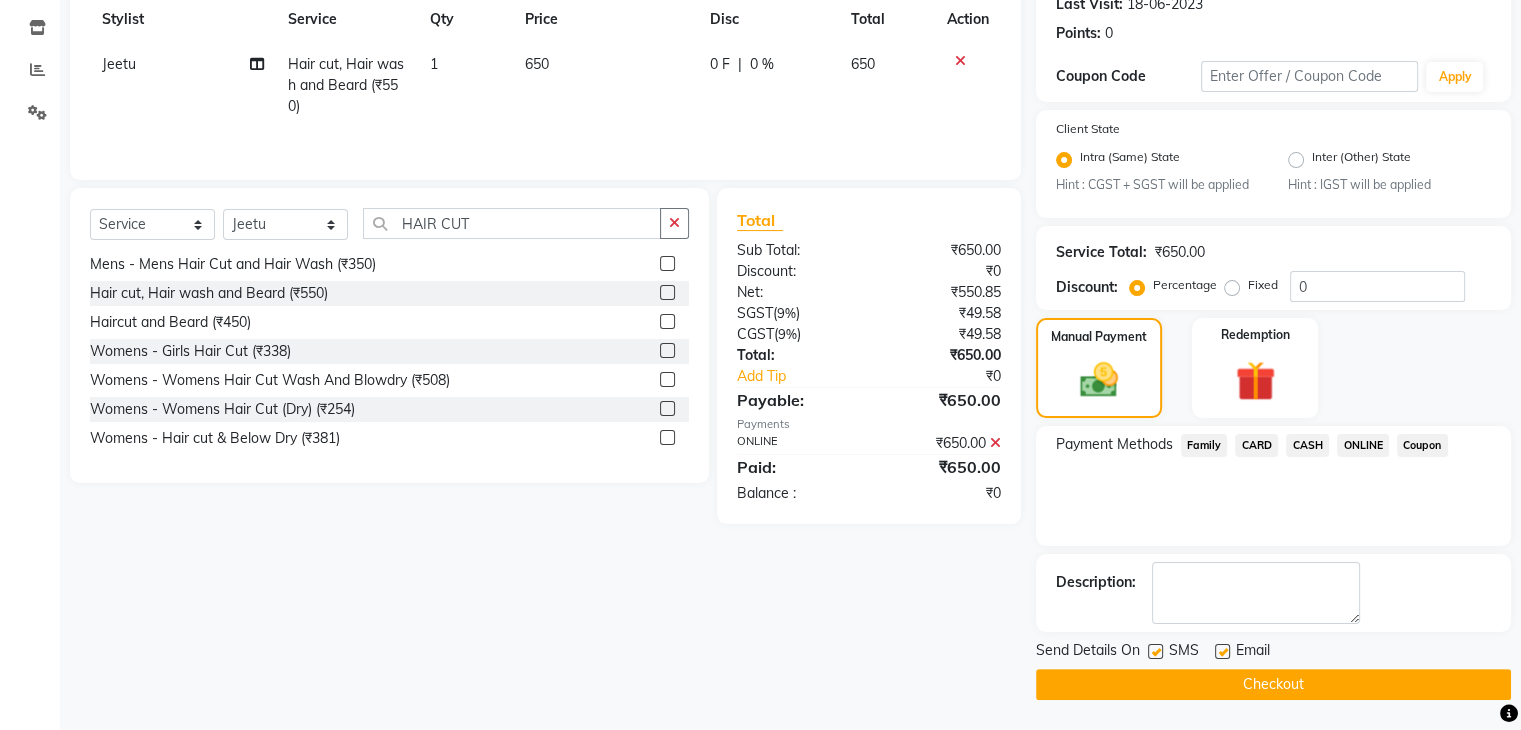click on "Checkout" 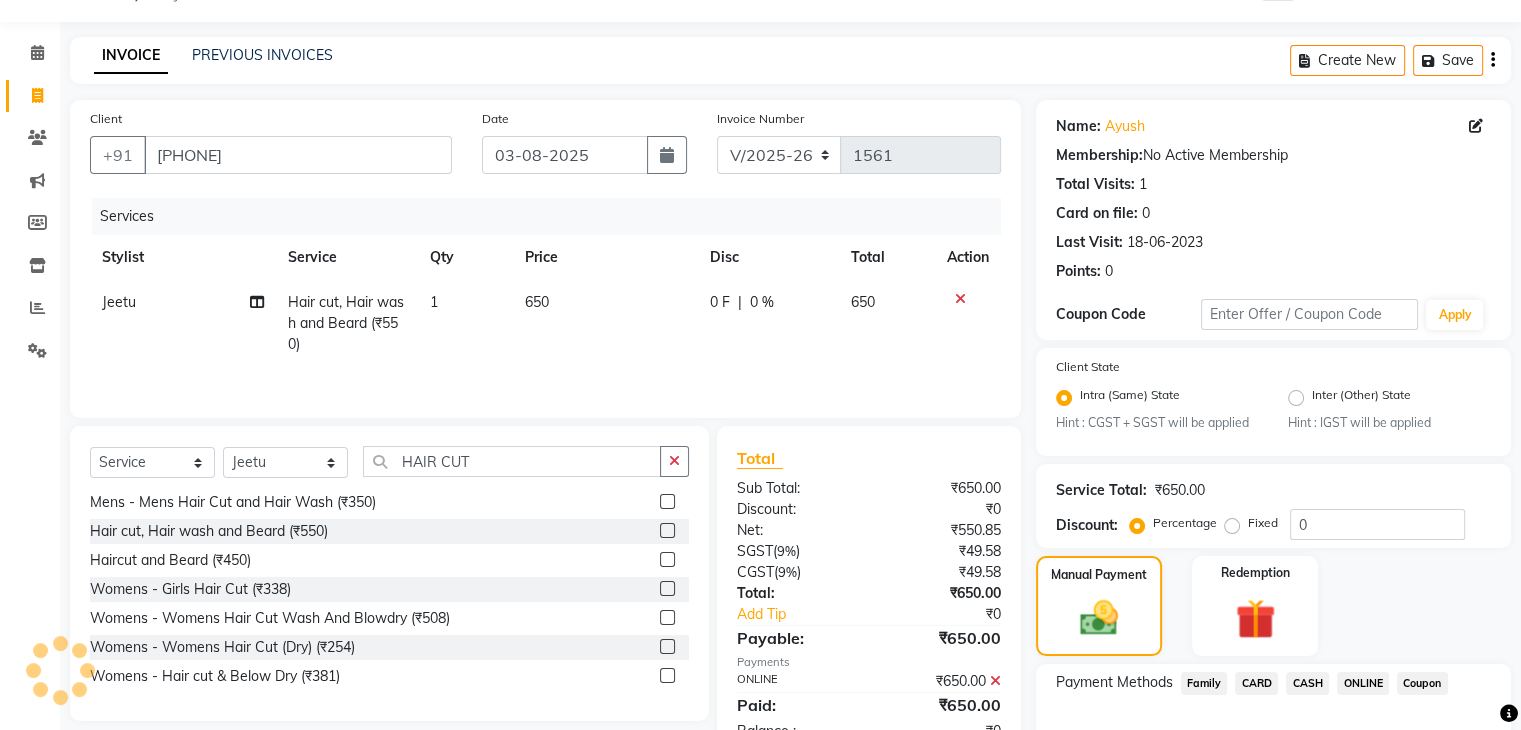 scroll, scrollTop: 0, scrollLeft: 0, axis: both 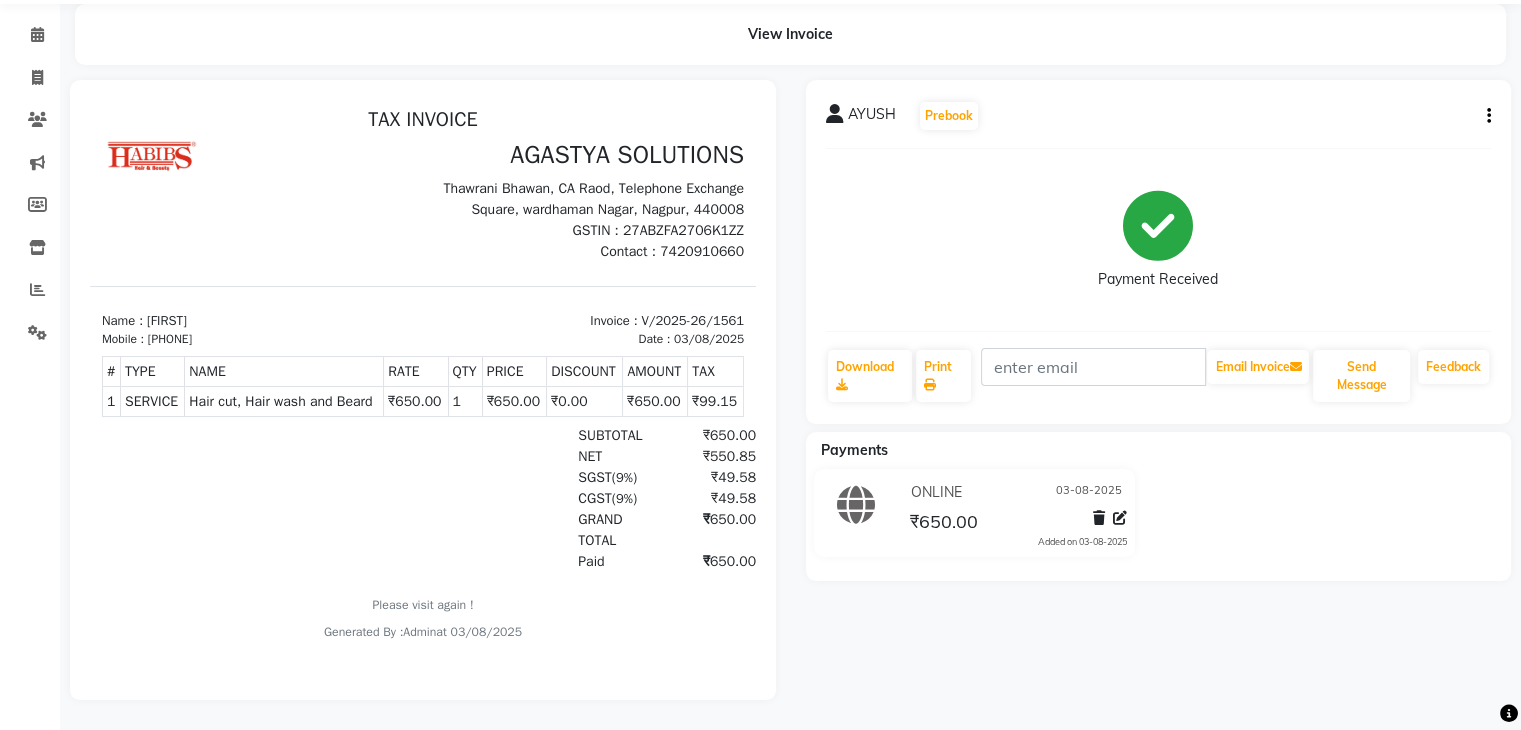 click on "AYUSH   Prebook   Payment Received  Download  Print   Email Invoice   Send Message Feedback  Payments ONLINE 03-08-2025 ₹650.00  Added on 03-08-2025" 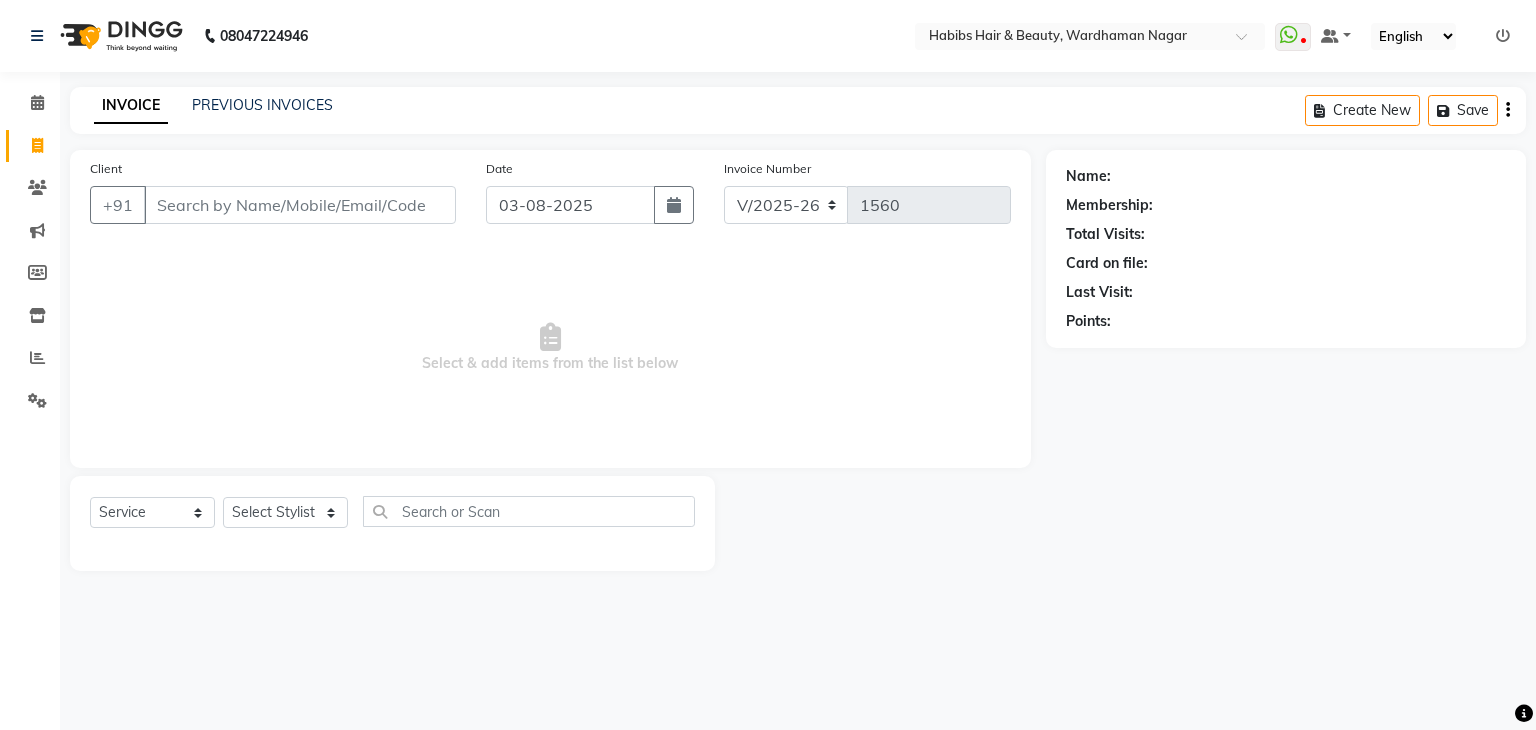 select on "3714" 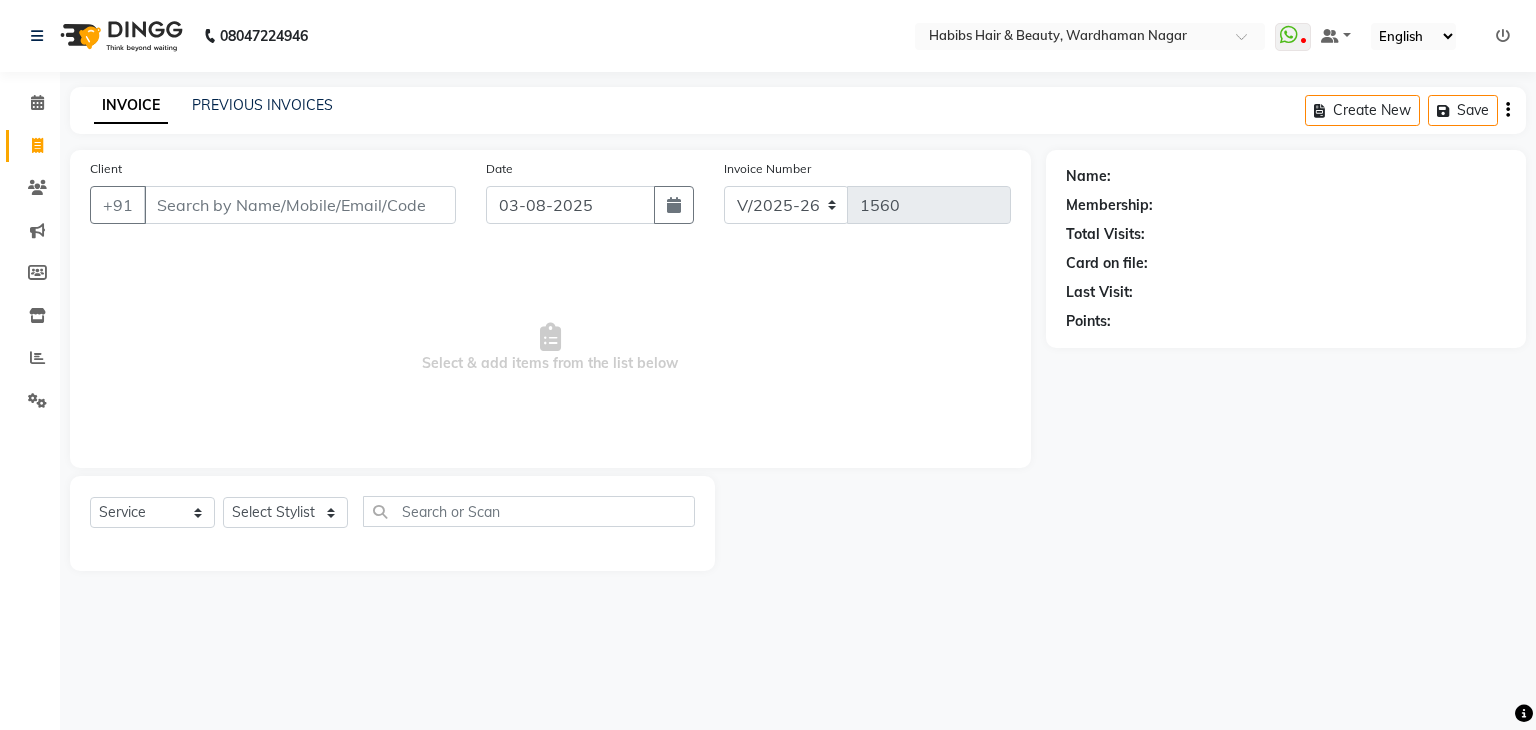 scroll, scrollTop: 0, scrollLeft: 0, axis: both 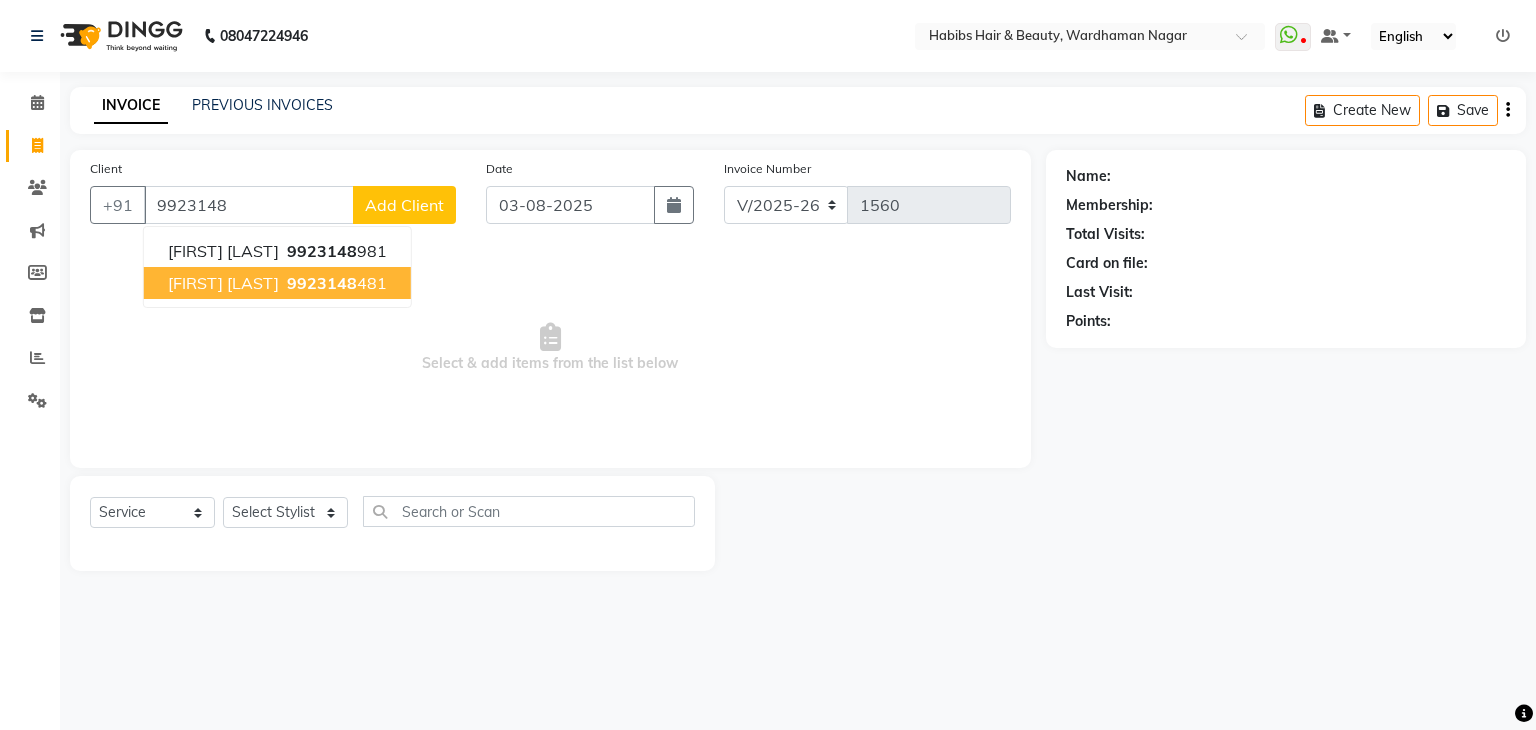 click on "[FIRST] [LAST]" at bounding box center [223, 283] 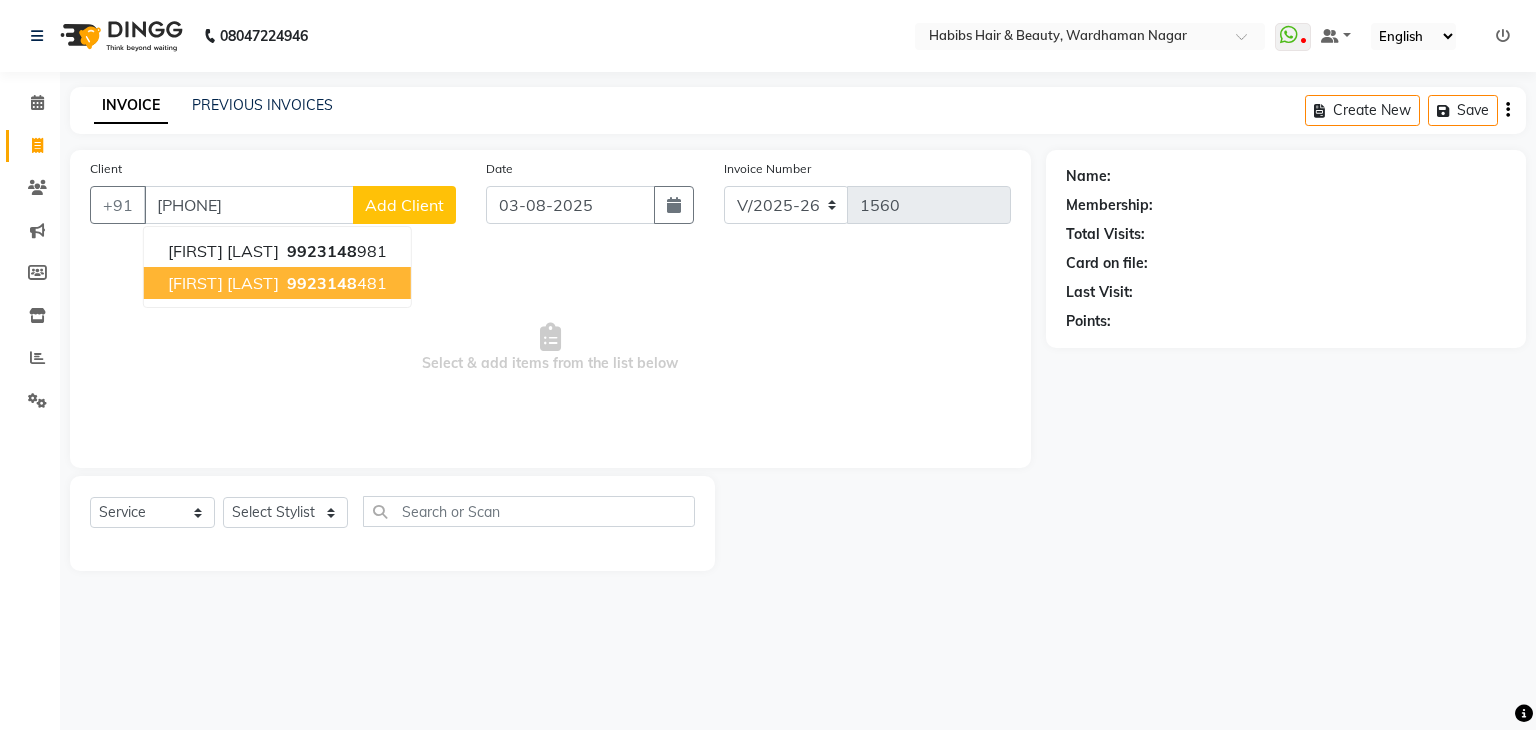 type on "[PHONE]" 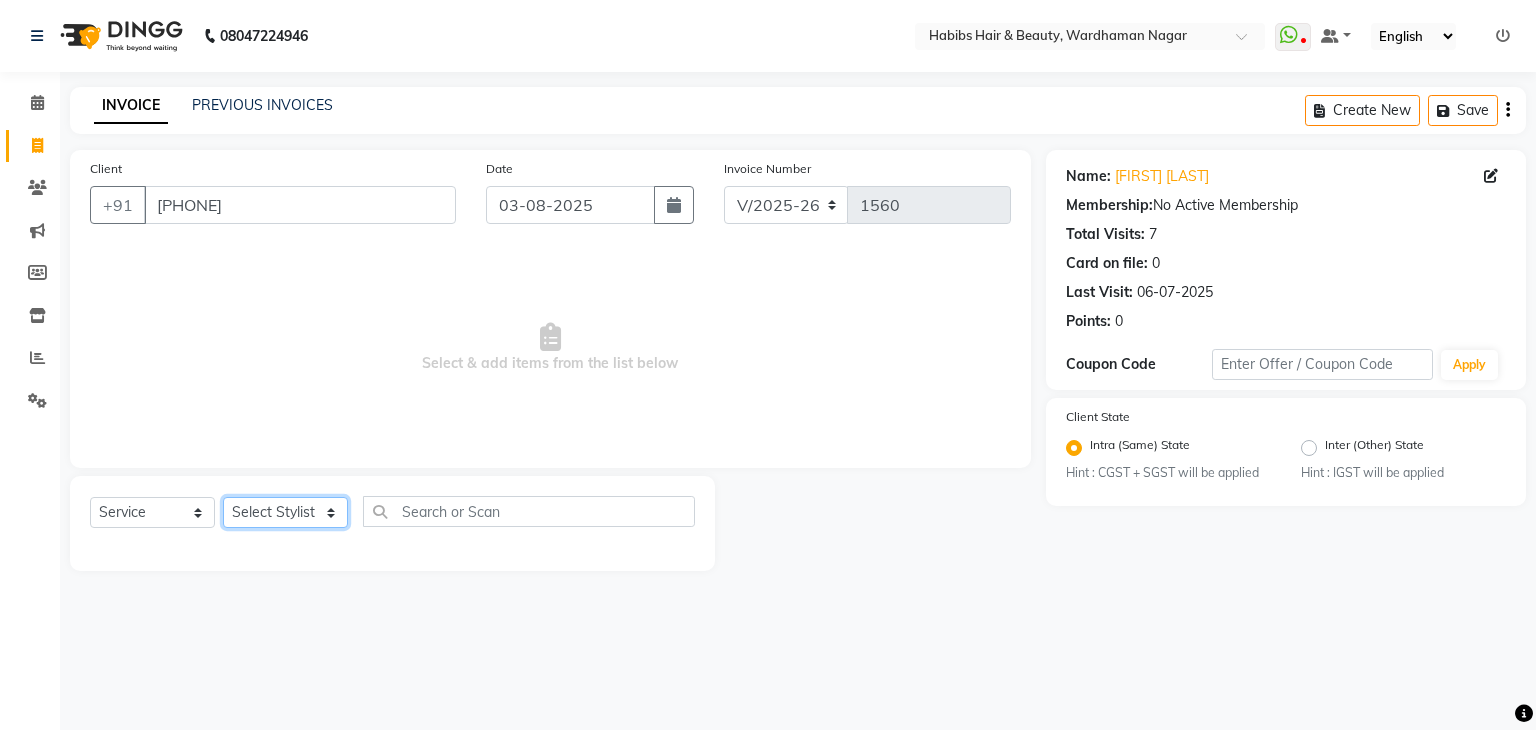 click on "Select Stylist Admin Aman Gayatri Jeetu Mick Raj Rashmi Rasika Sarang" 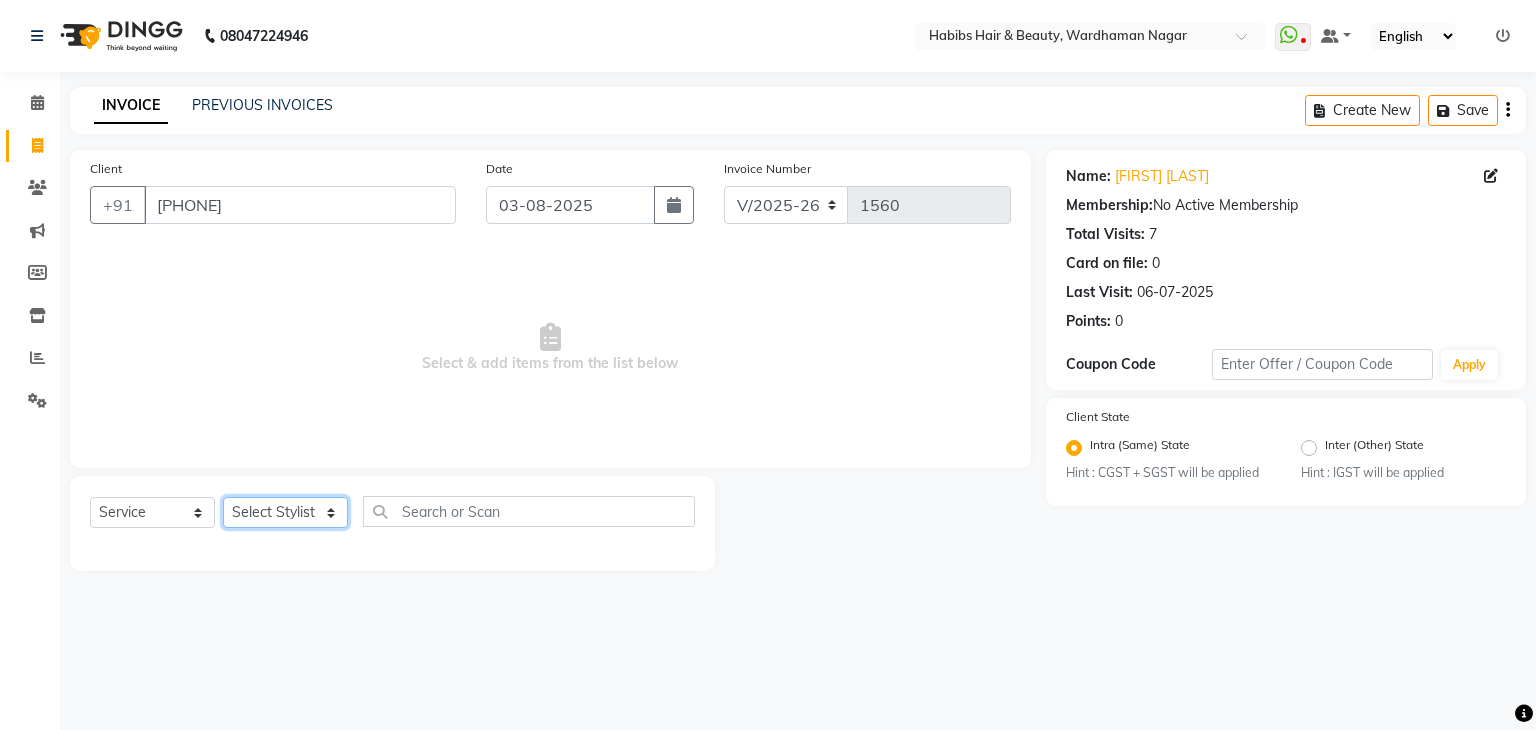 select on "46993" 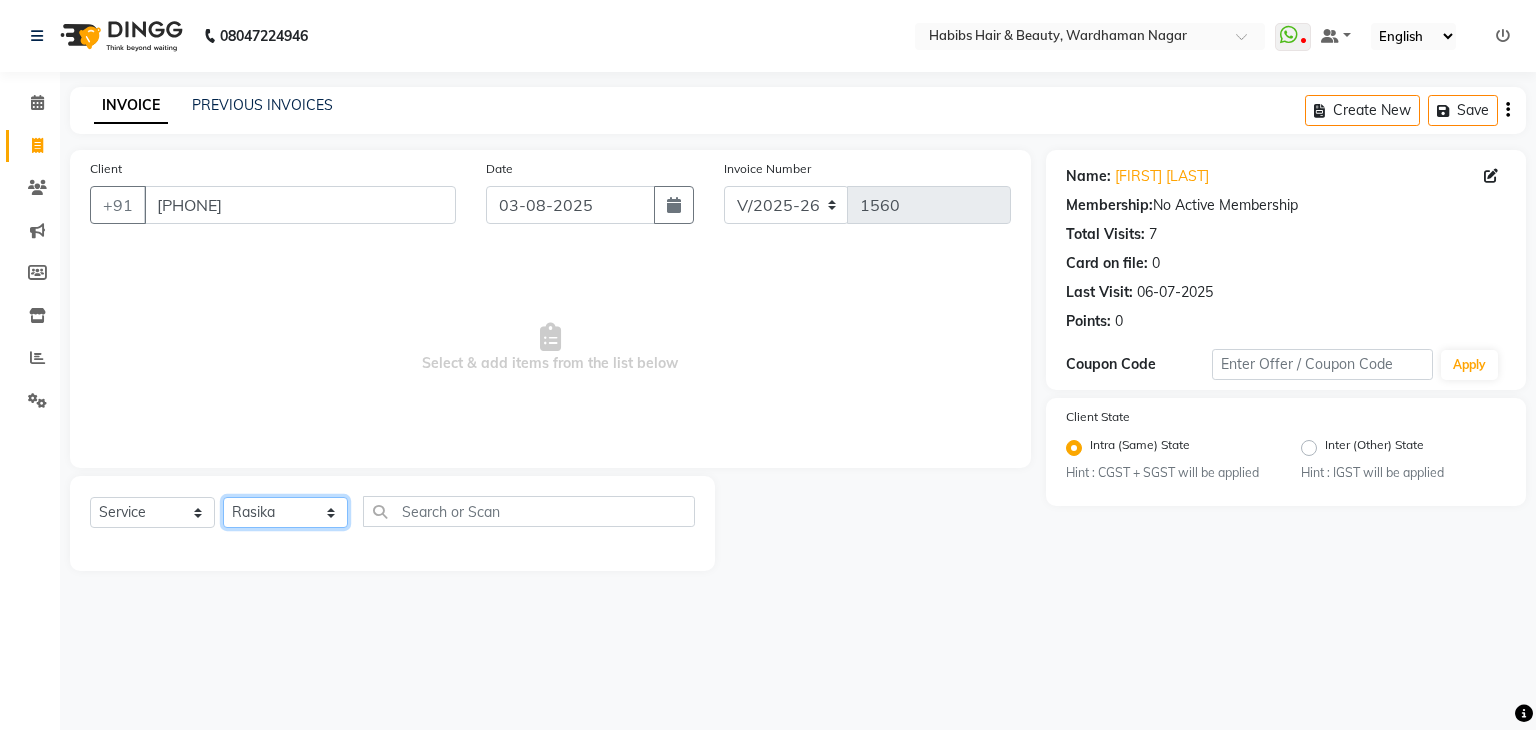 click on "Select Stylist Admin Aman Gayatri Jeetu Mick Raj Rashmi Rasika Sarang" 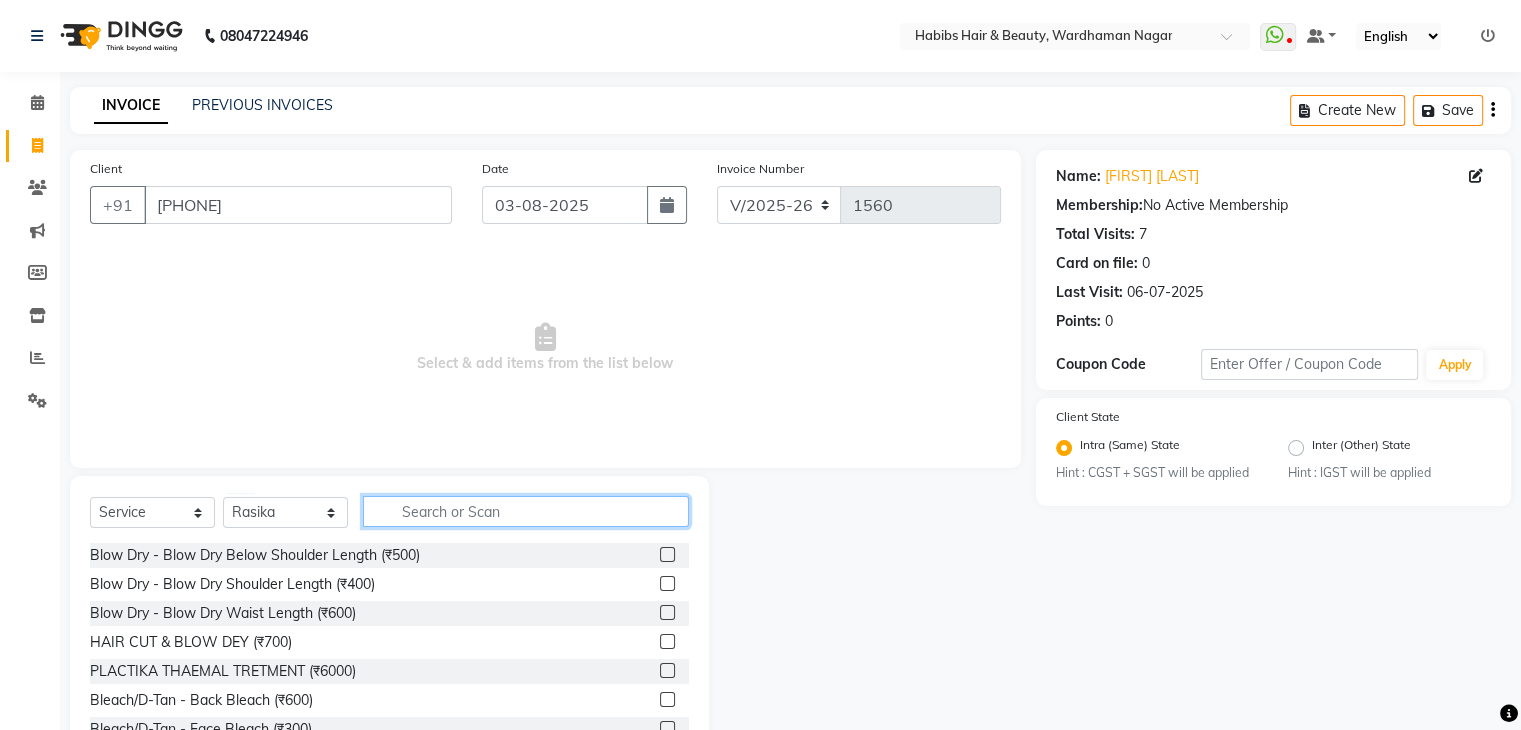 click 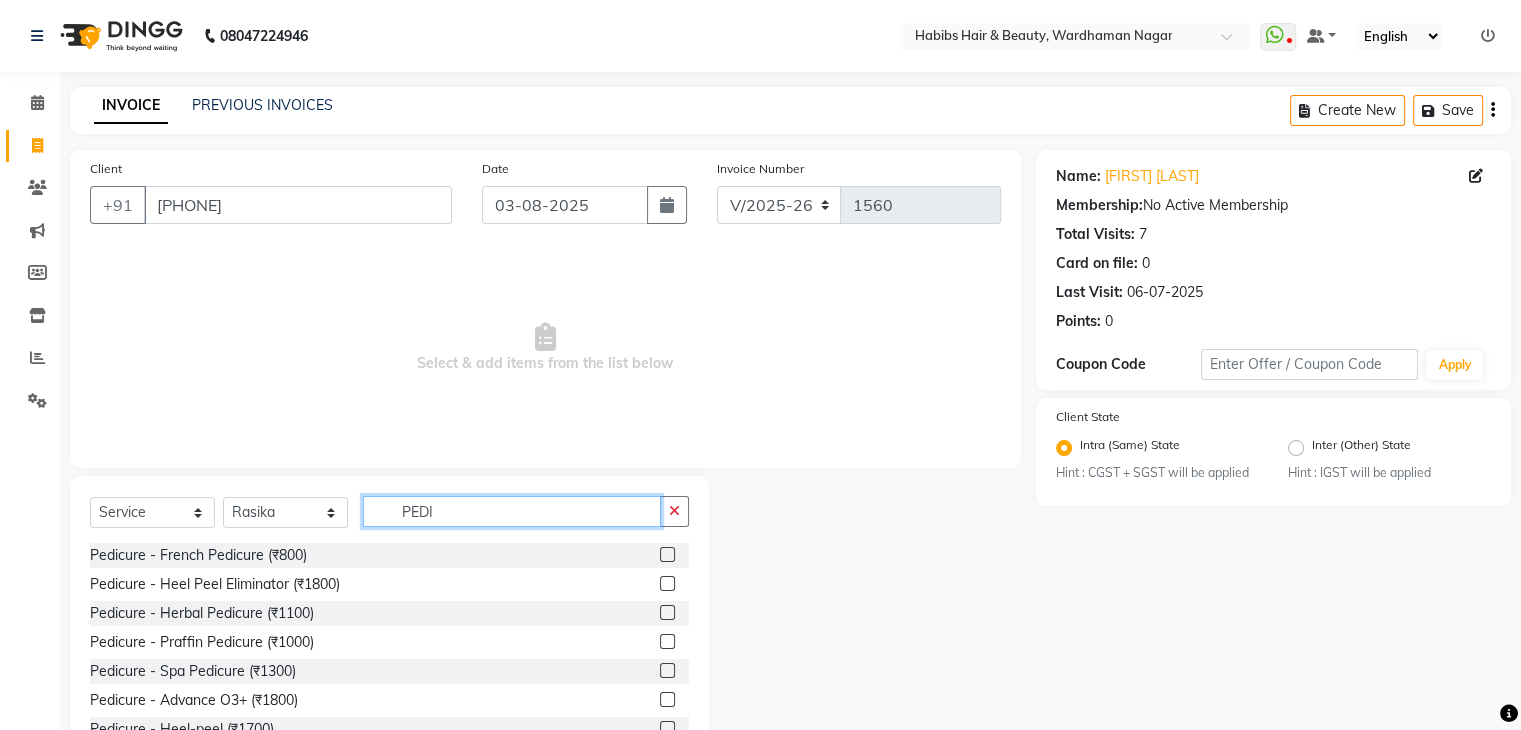 scroll, scrollTop: 72, scrollLeft: 0, axis: vertical 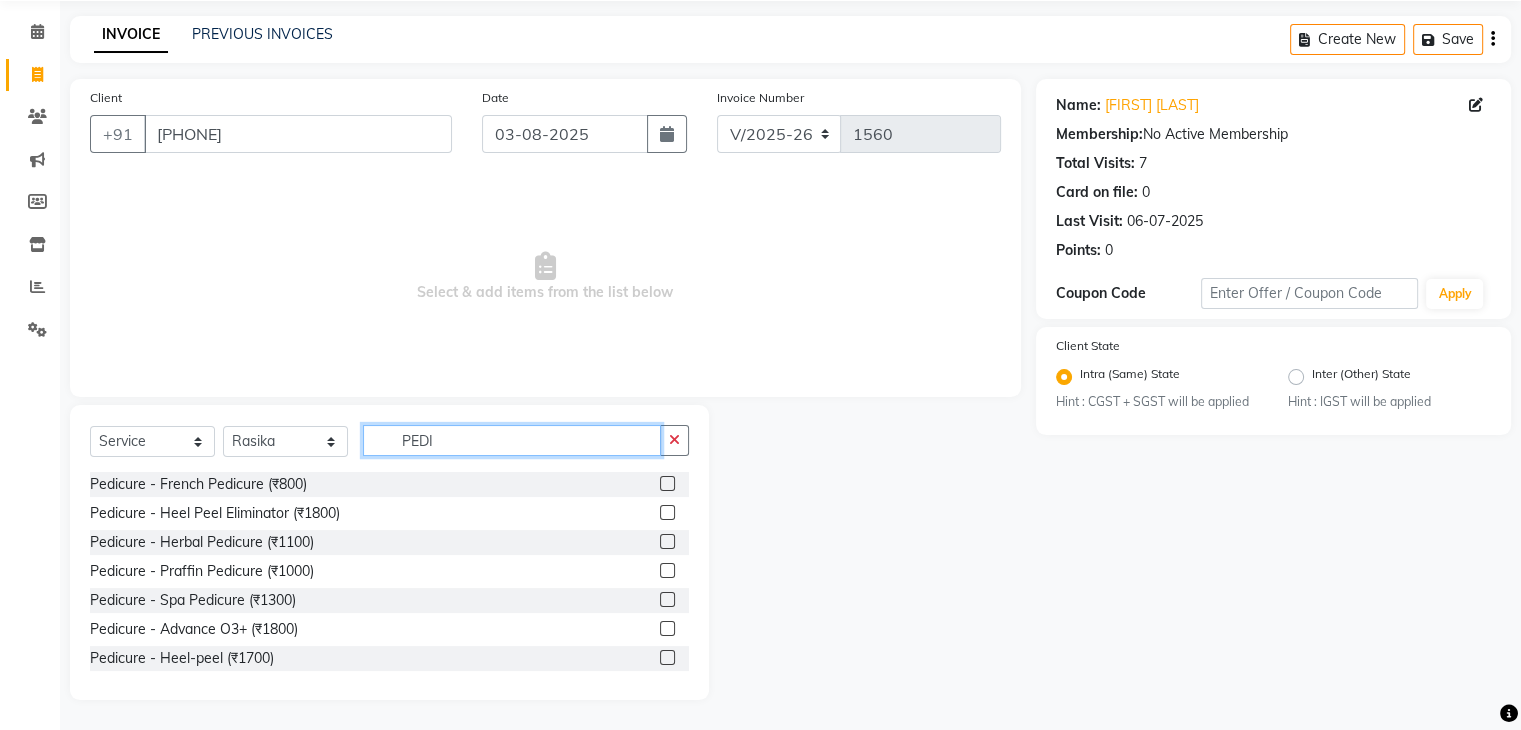 type on "PEDI" 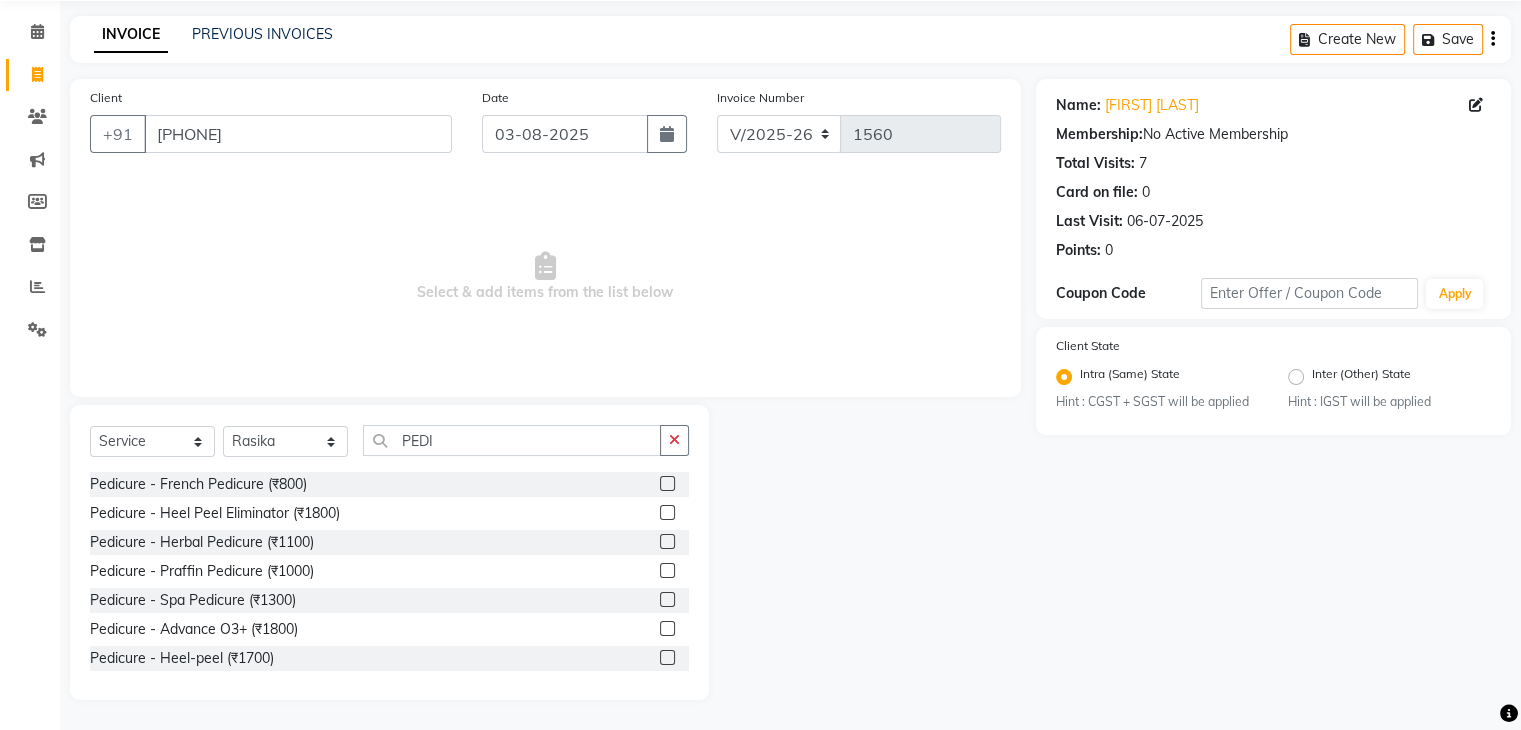 click 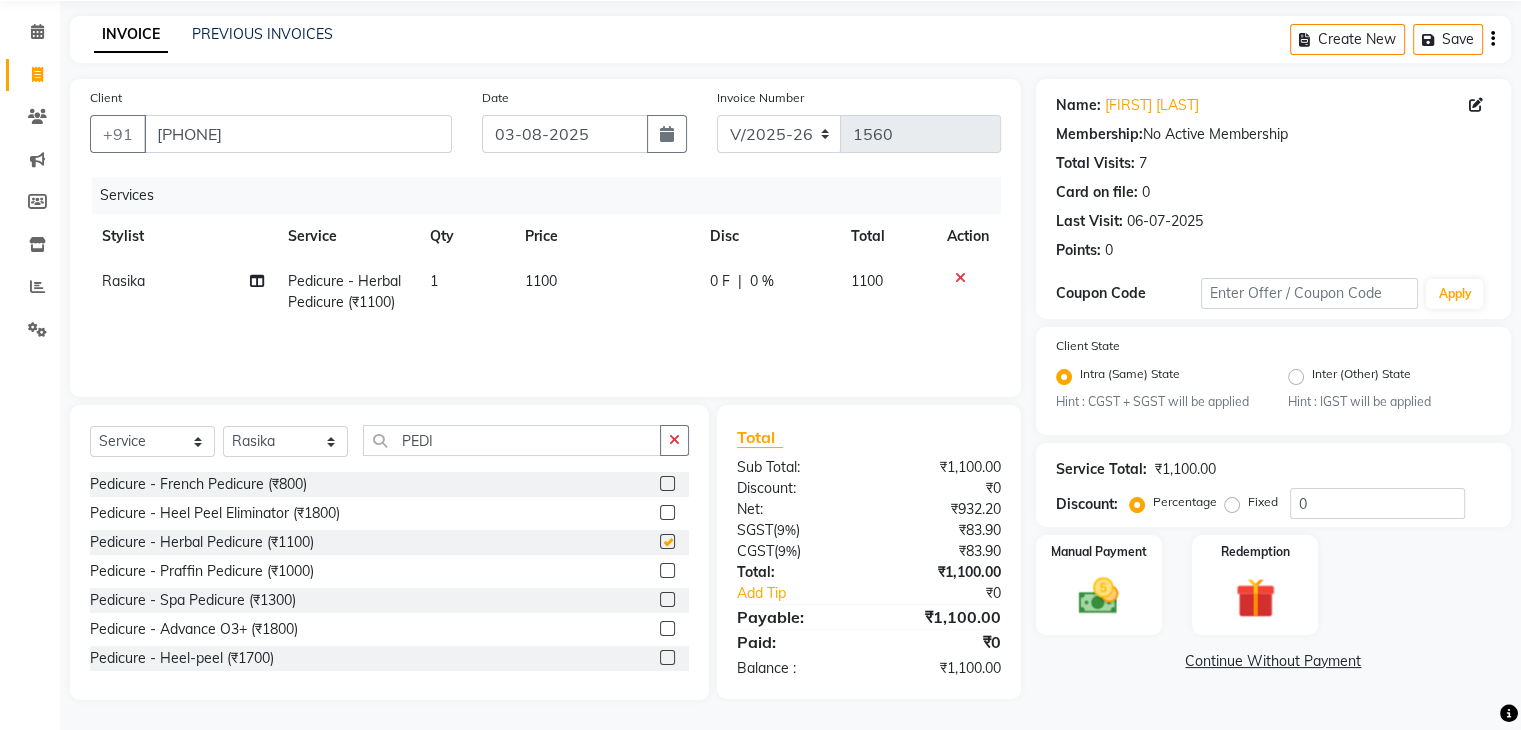 checkbox on "false" 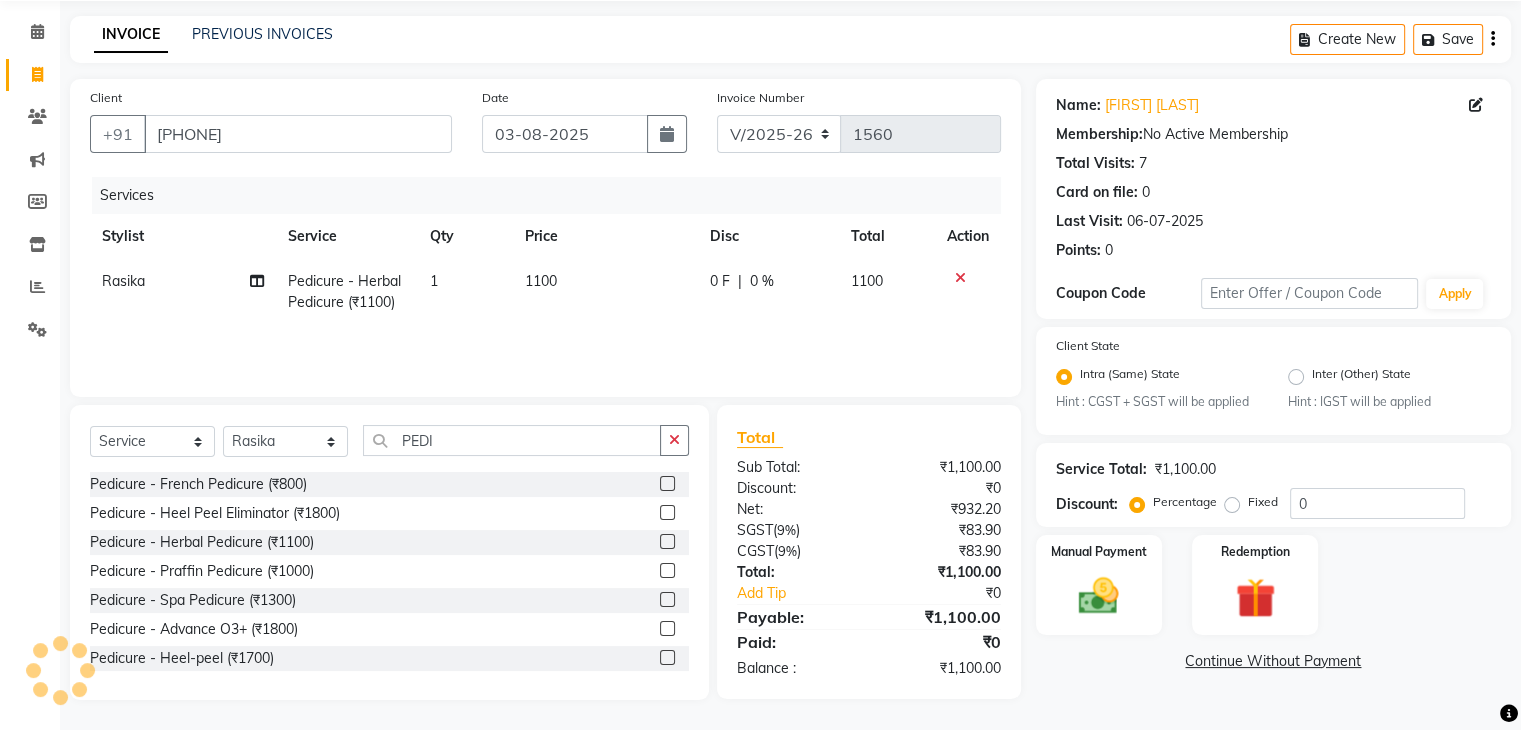 scroll, scrollTop: 3, scrollLeft: 0, axis: vertical 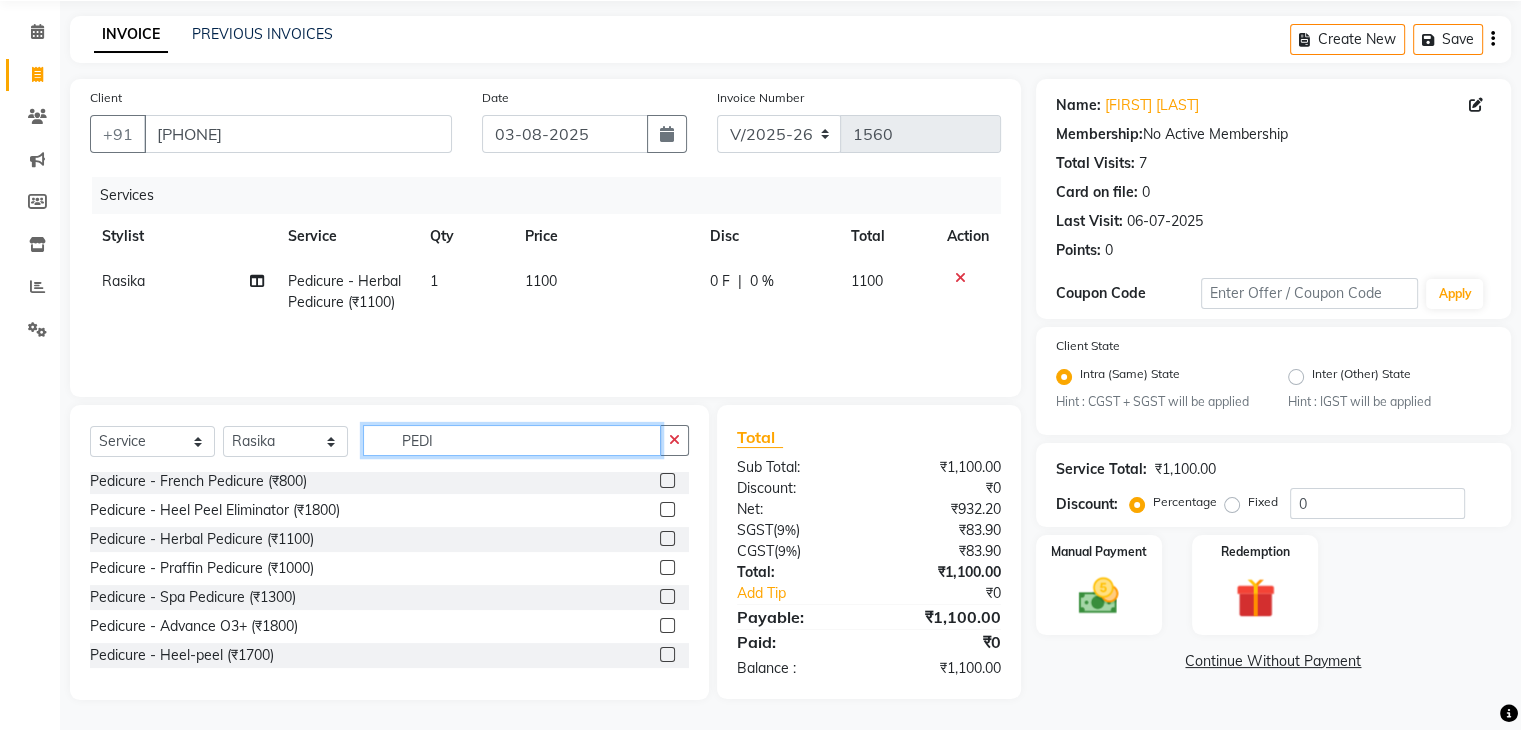click on "PEDI" 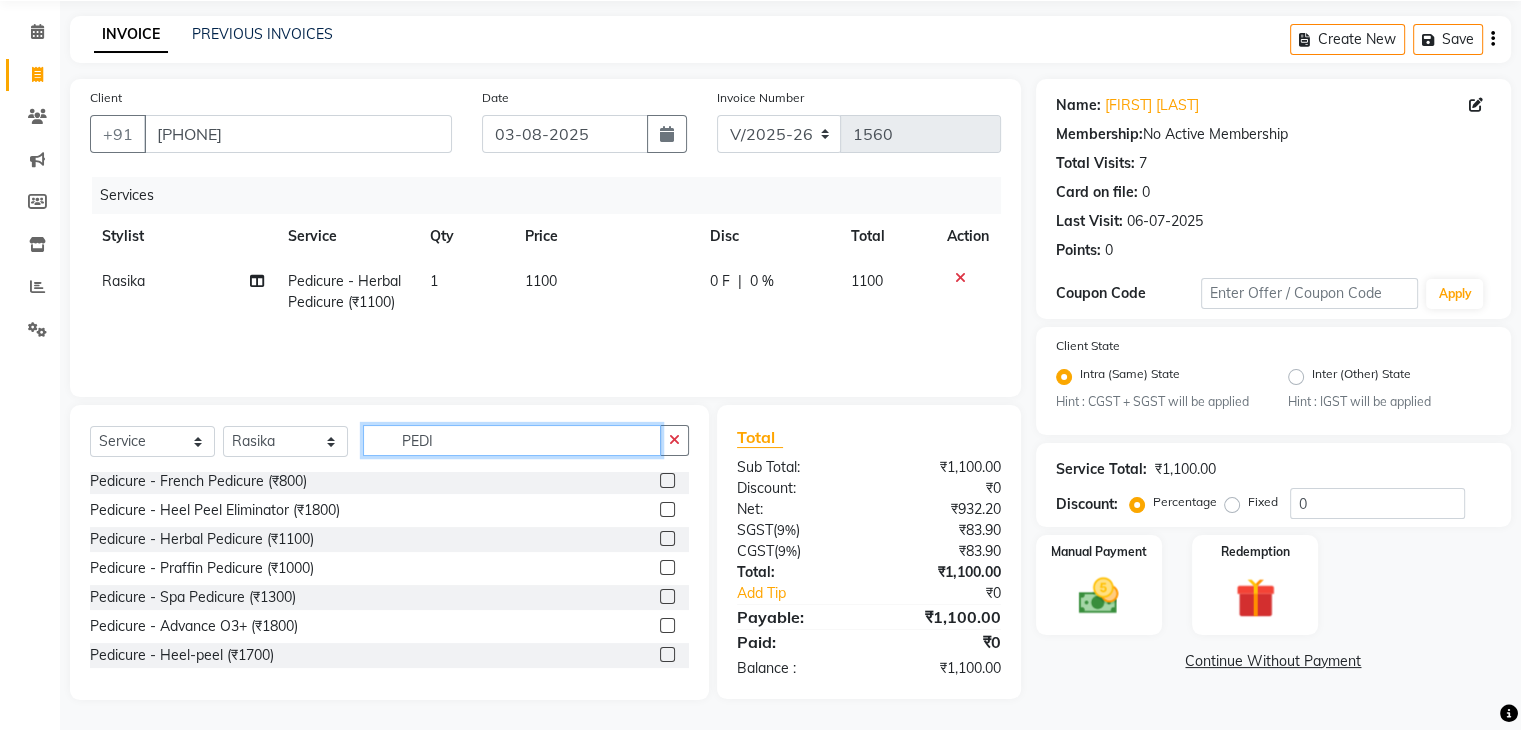 click on "PEDI" 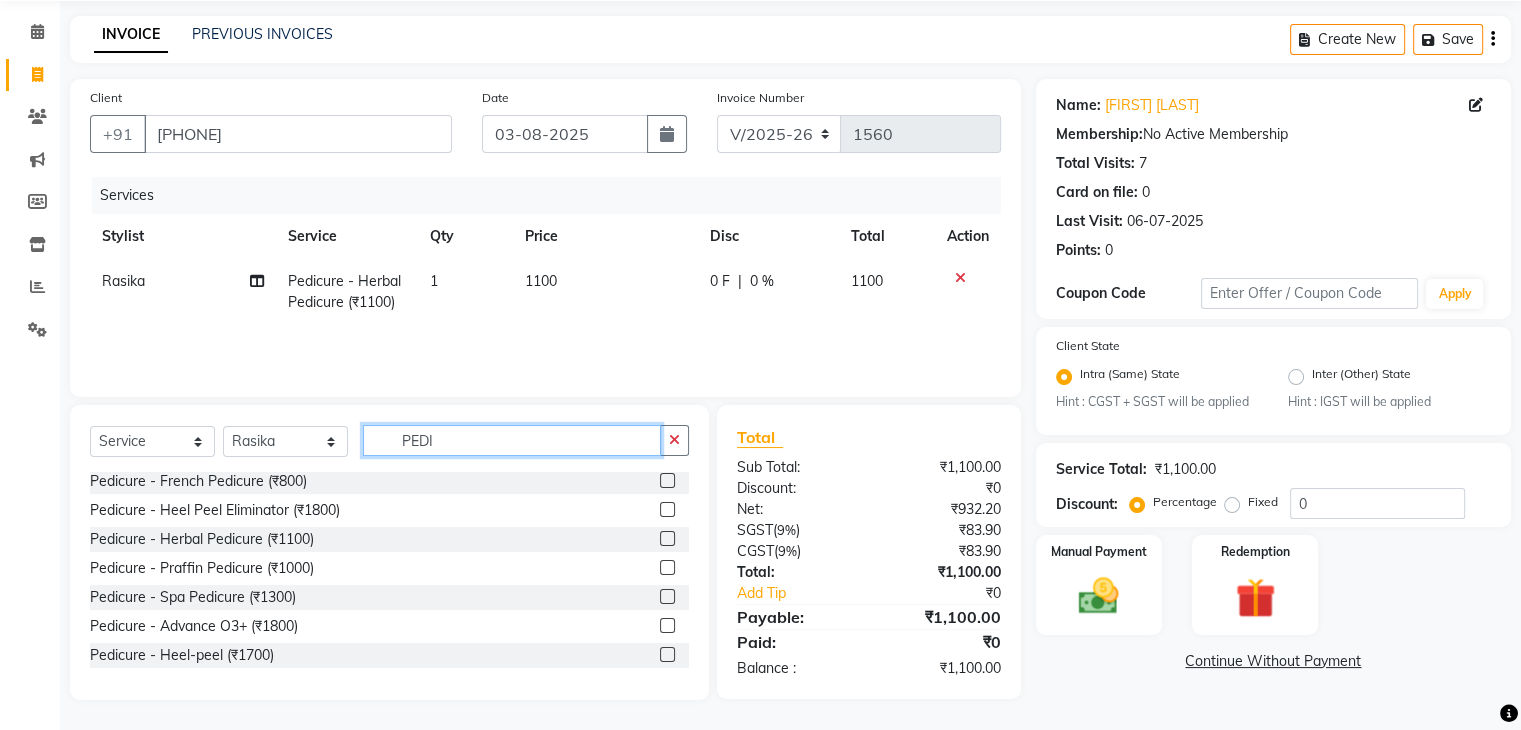 click on "PEDI" 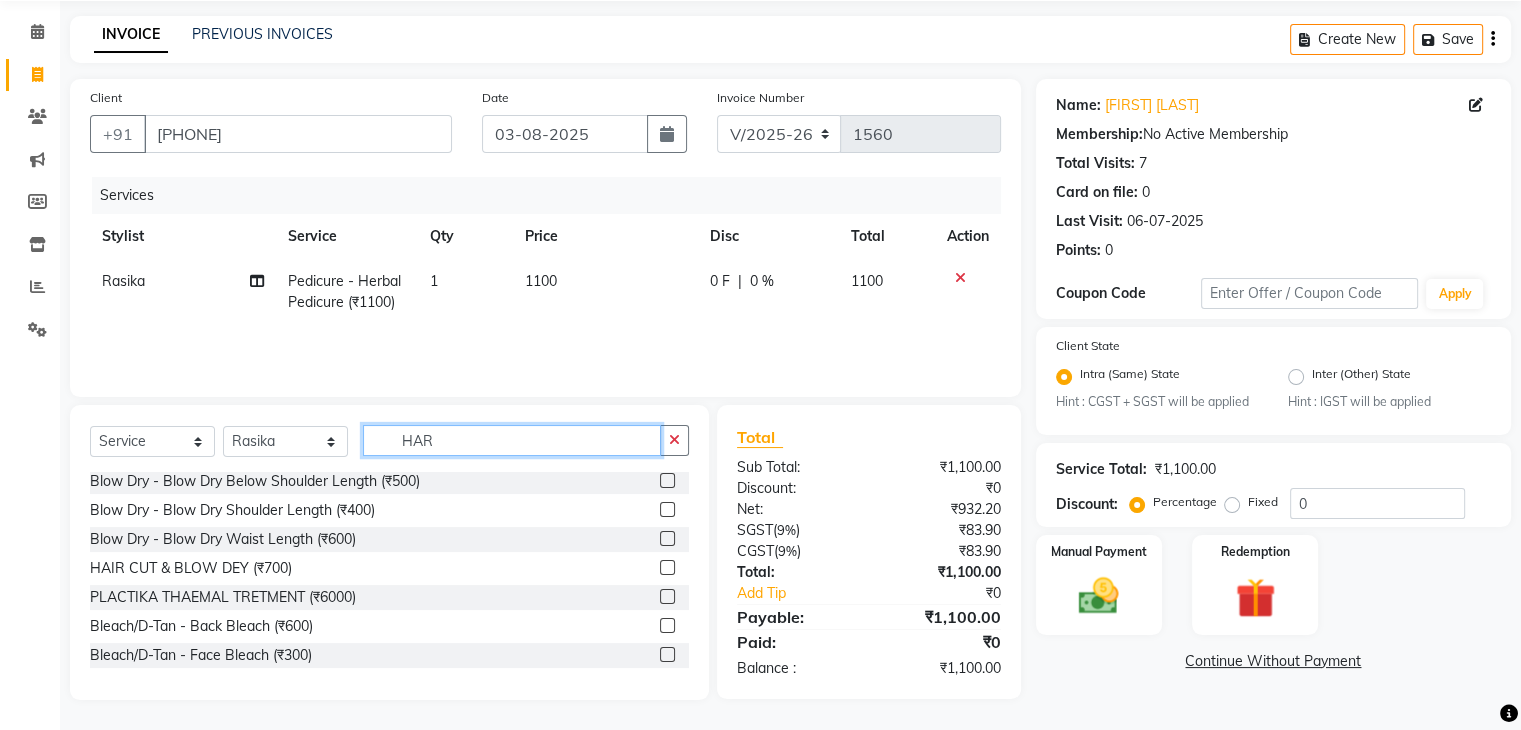 scroll, scrollTop: 0, scrollLeft: 0, axis: both 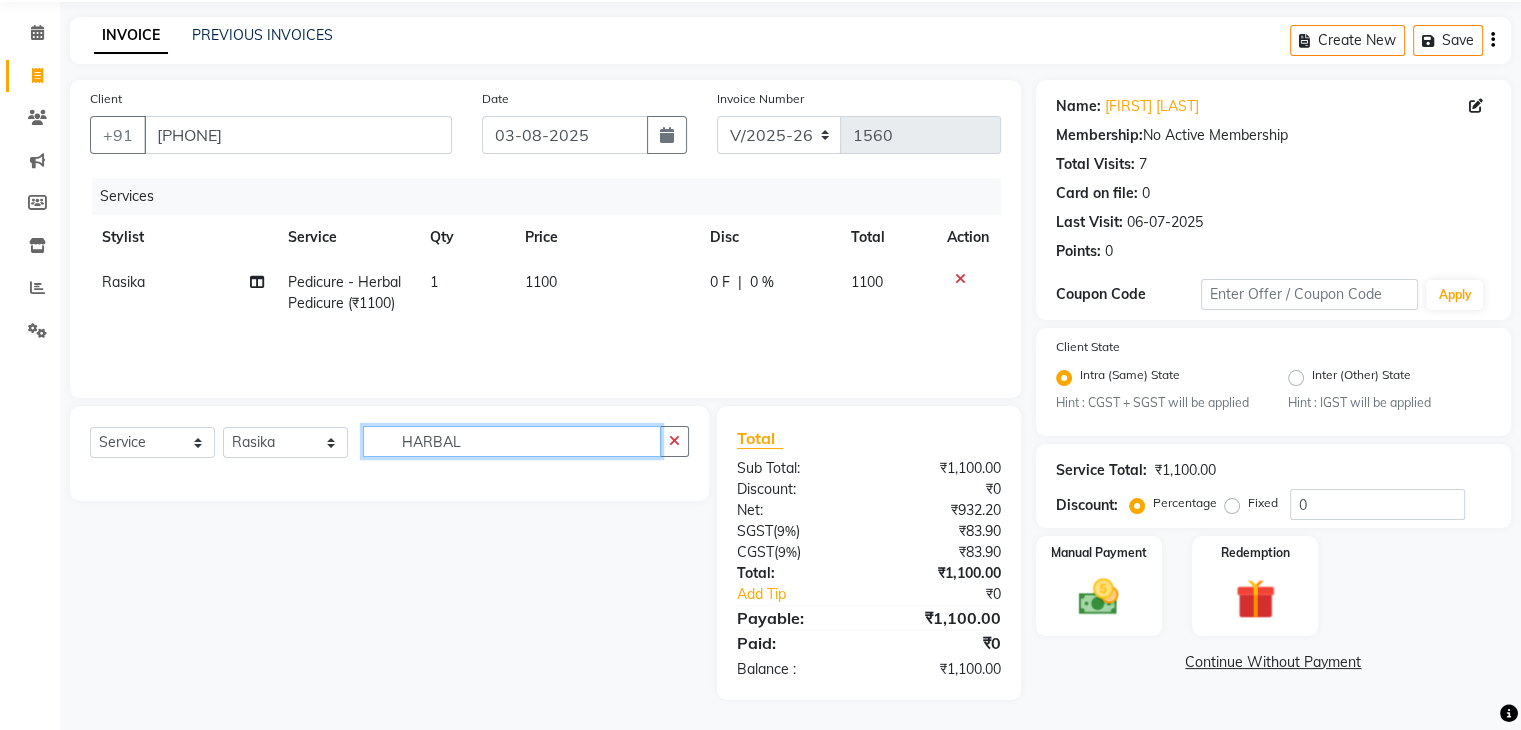 type on "HARBAL" 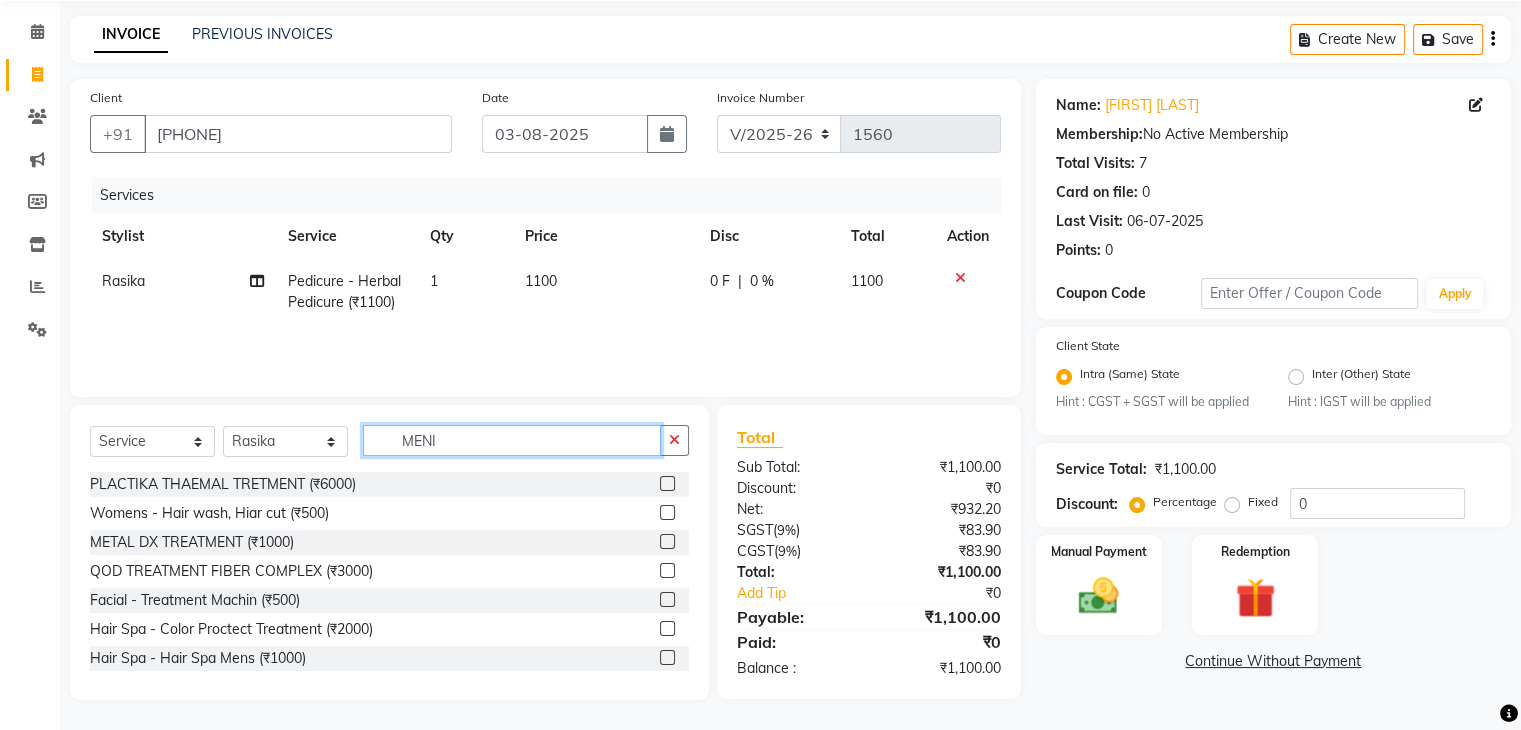 scroll, scrollTop: 71, scrollLeft: 0, axis: vertical 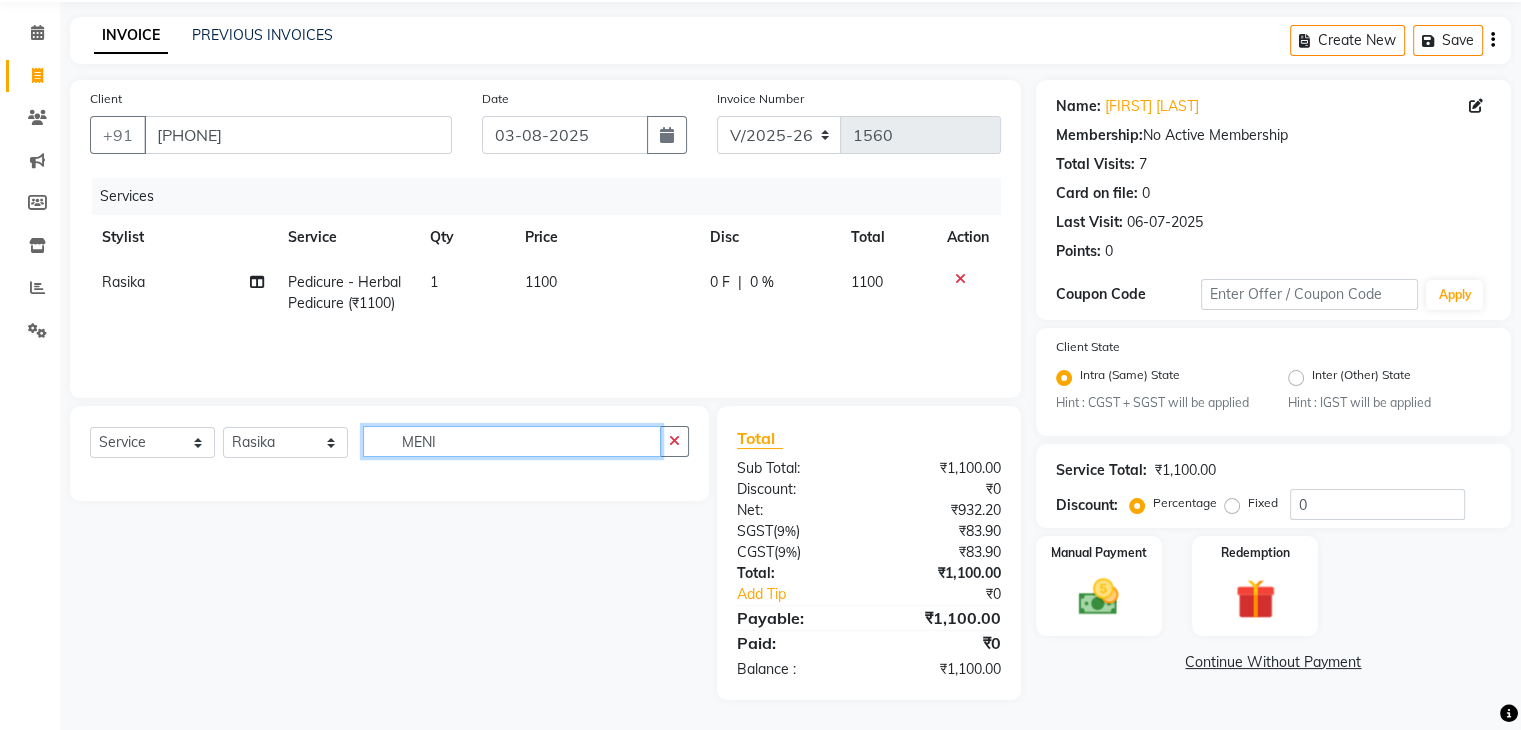 type on "MEN" 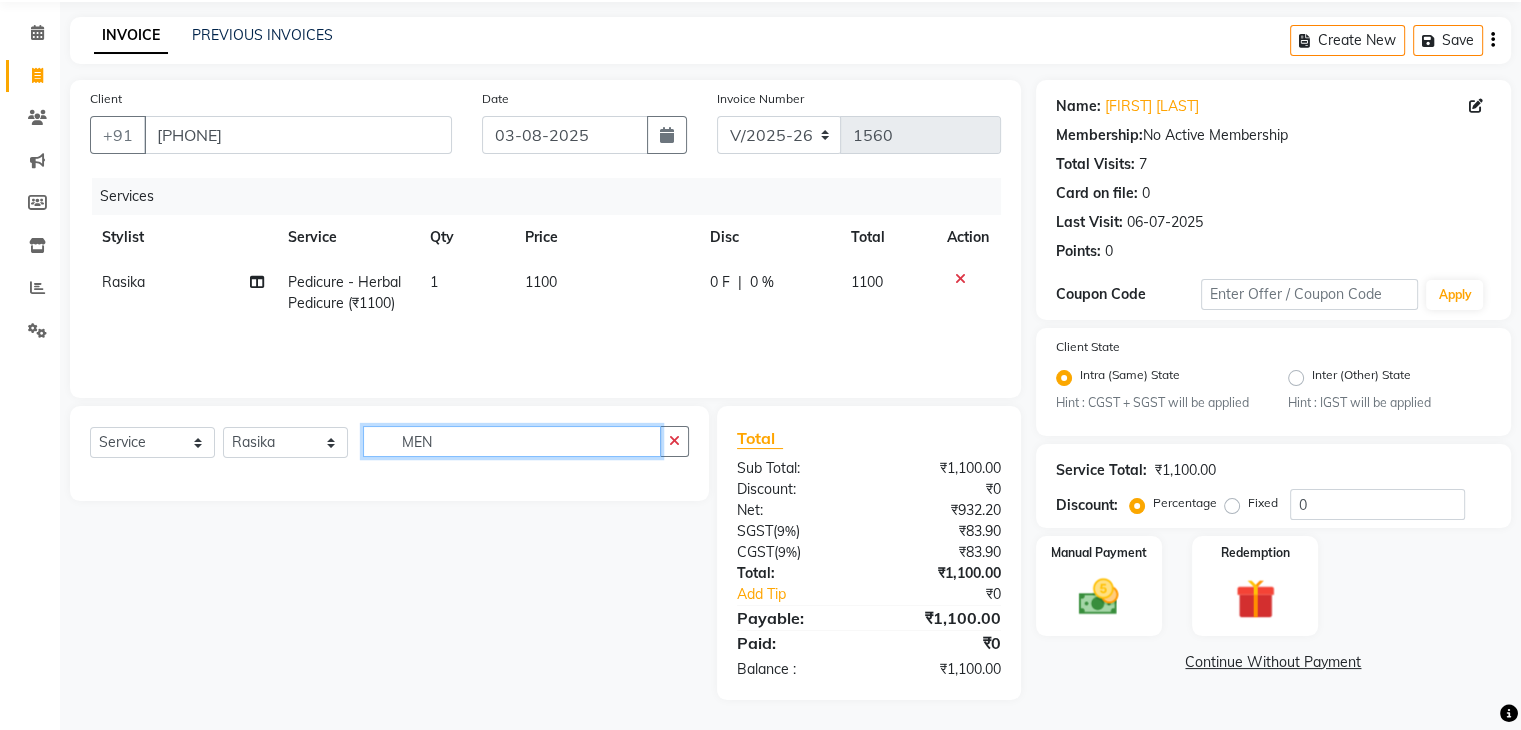 scroll, scrollTop: 72, scrollLeft: 0, axis: vertical 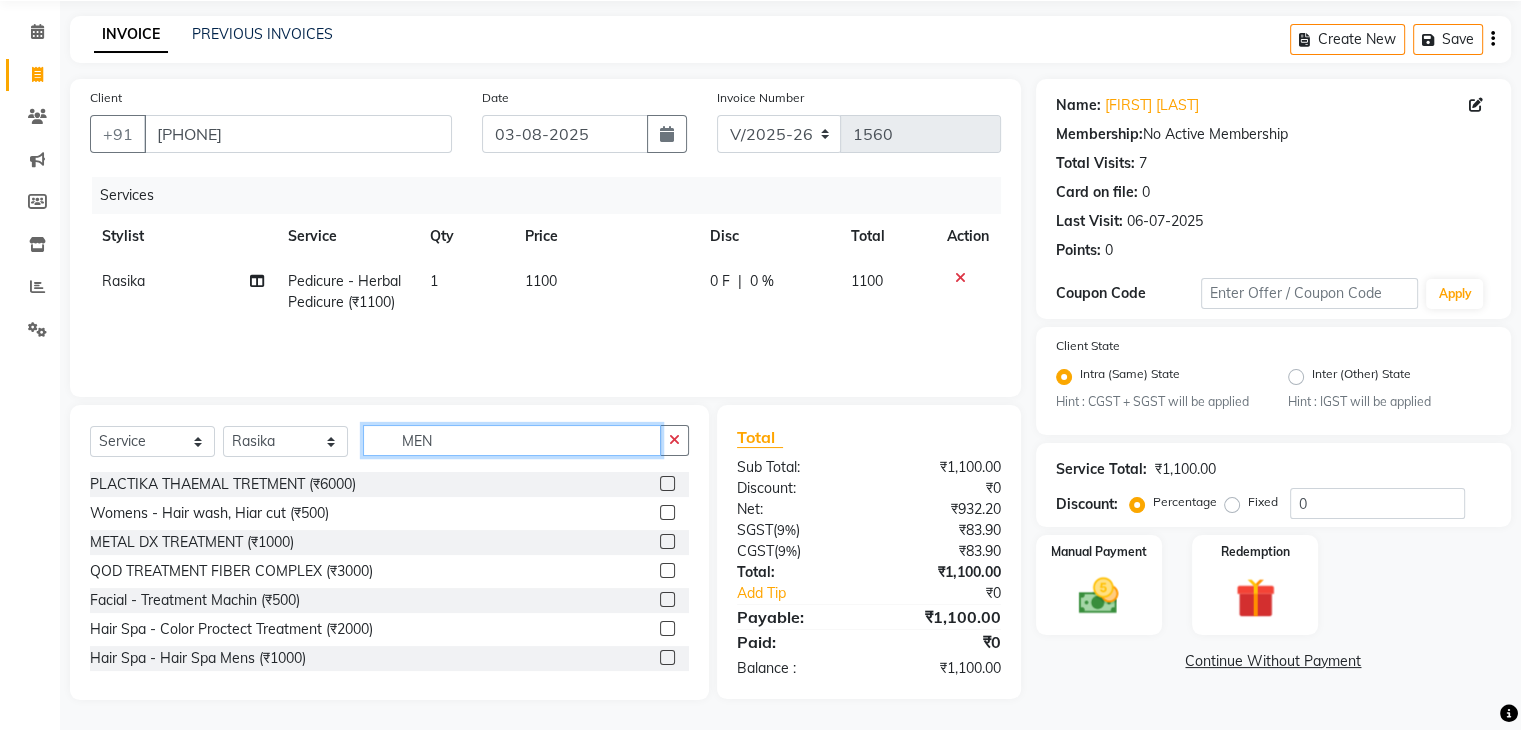 click on "MEN" 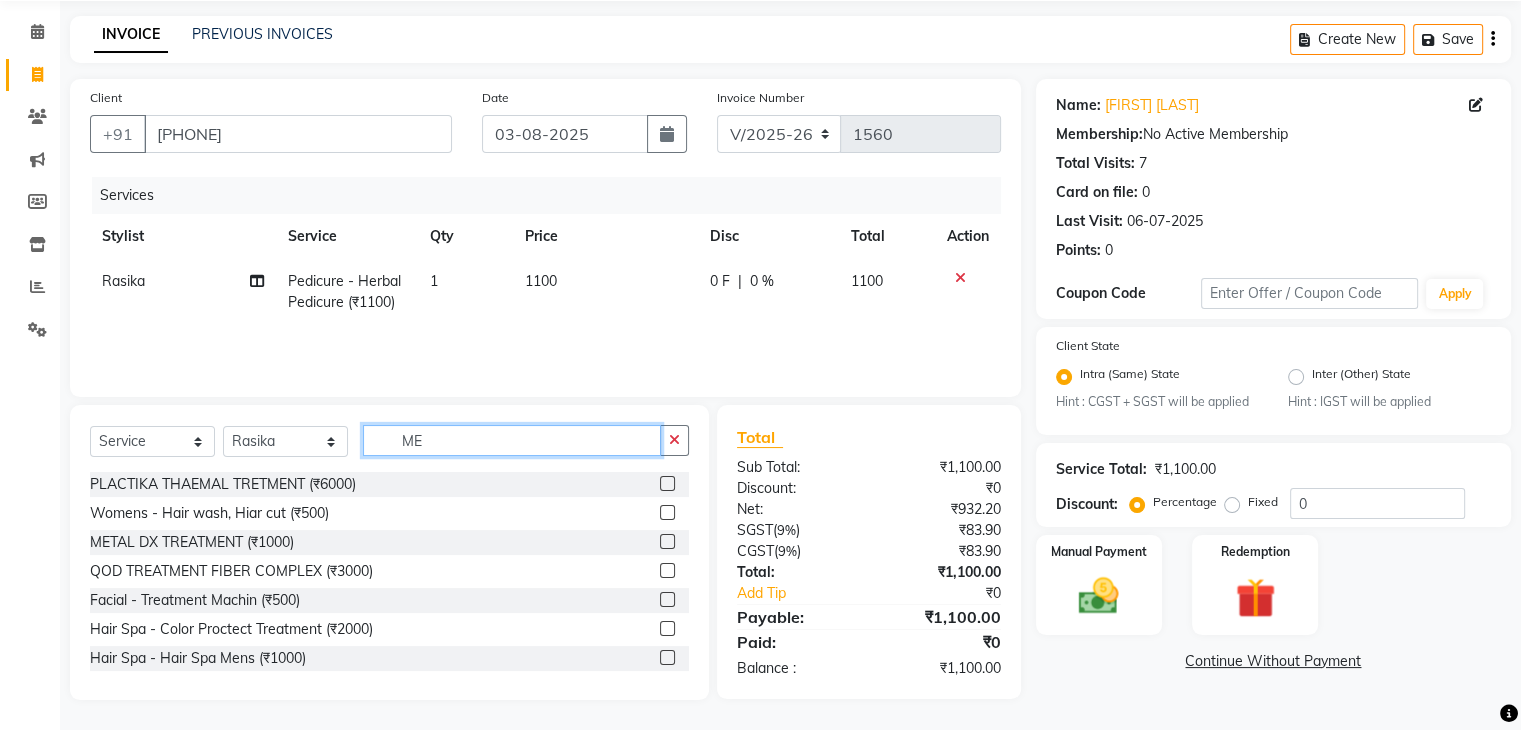 scroll, scrollTop: 72, scrollLeft: 0, axis: vertical 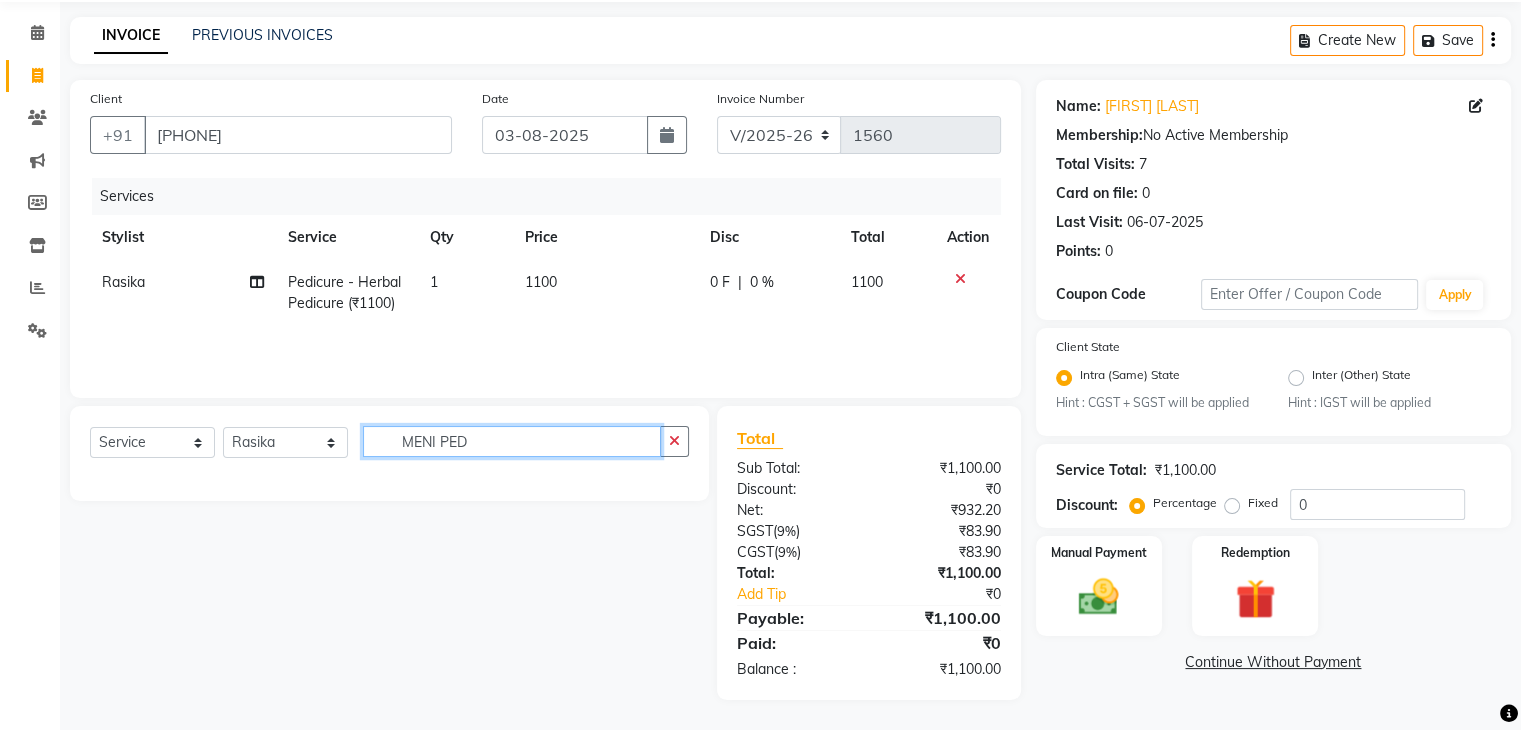 type on "MENI PEDI" 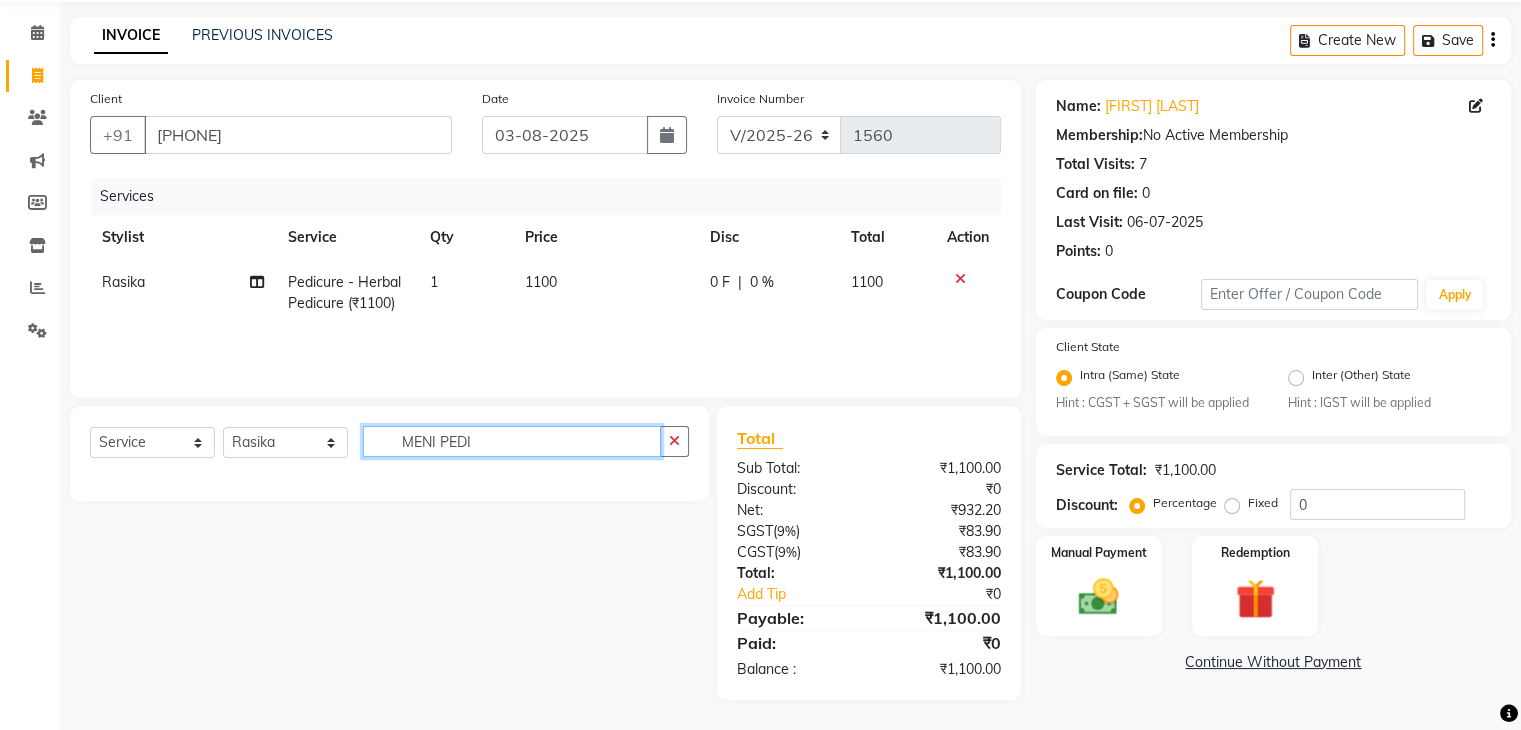 click on "MENI PEDI" 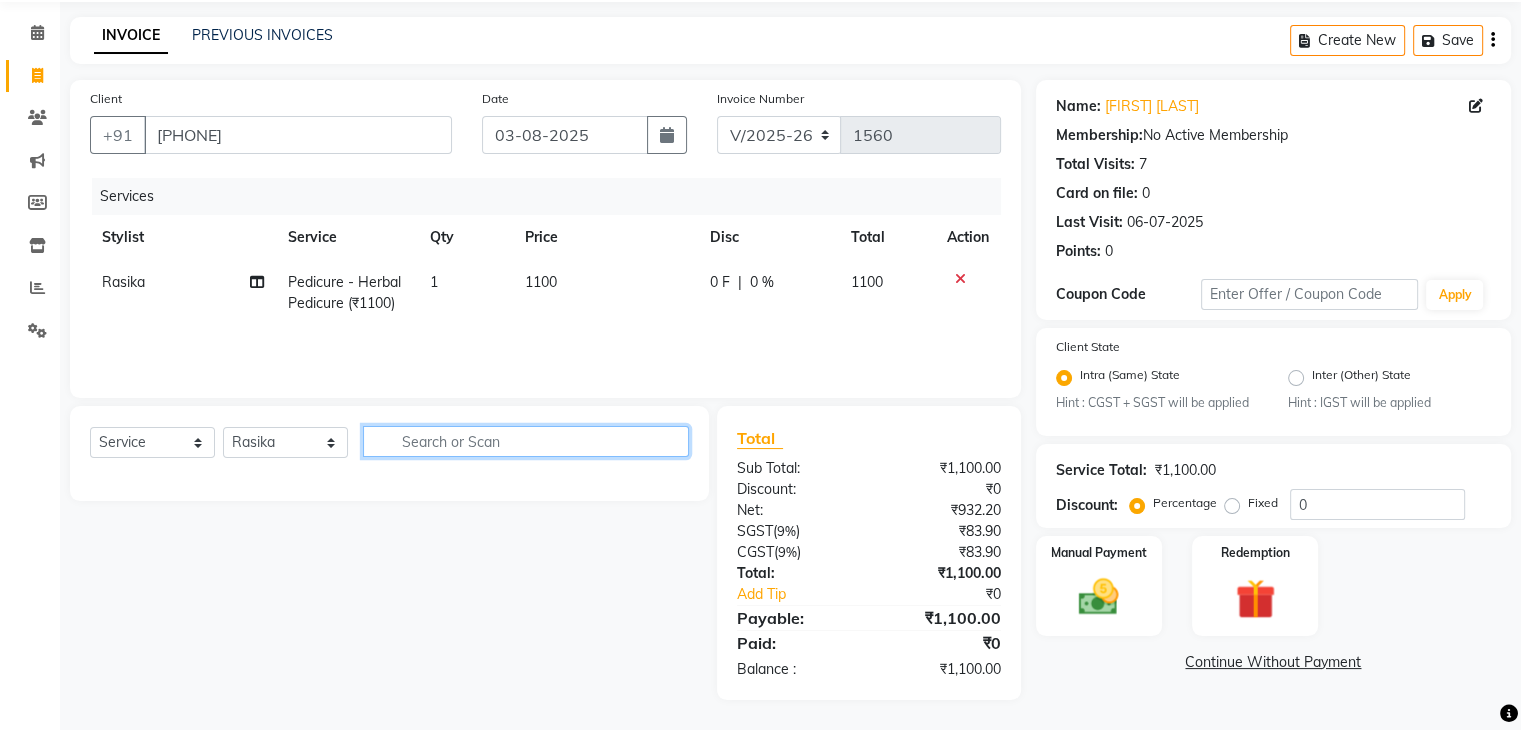 scroll, scrollTop: 72, scrollLeft: 0, axis: vertical 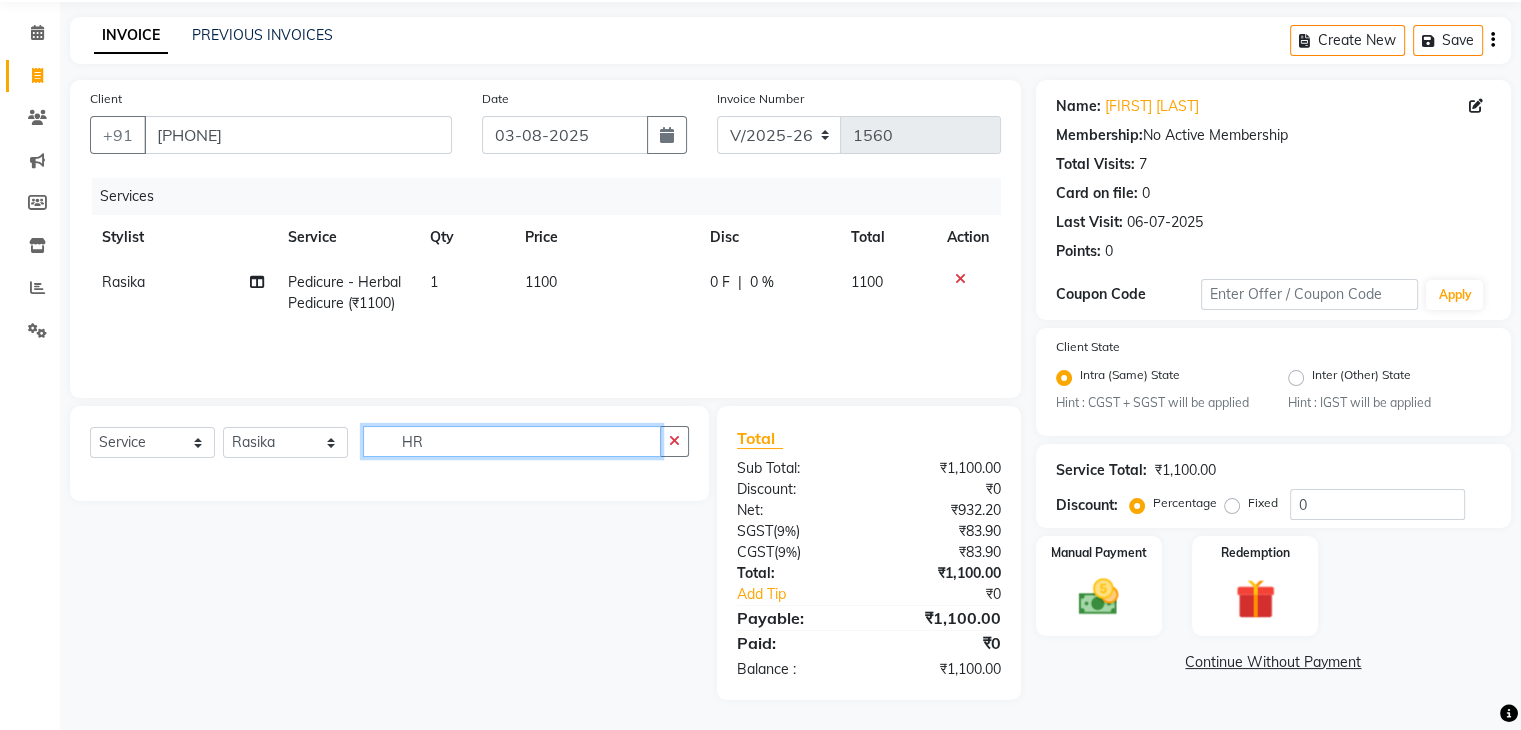 type on "H" 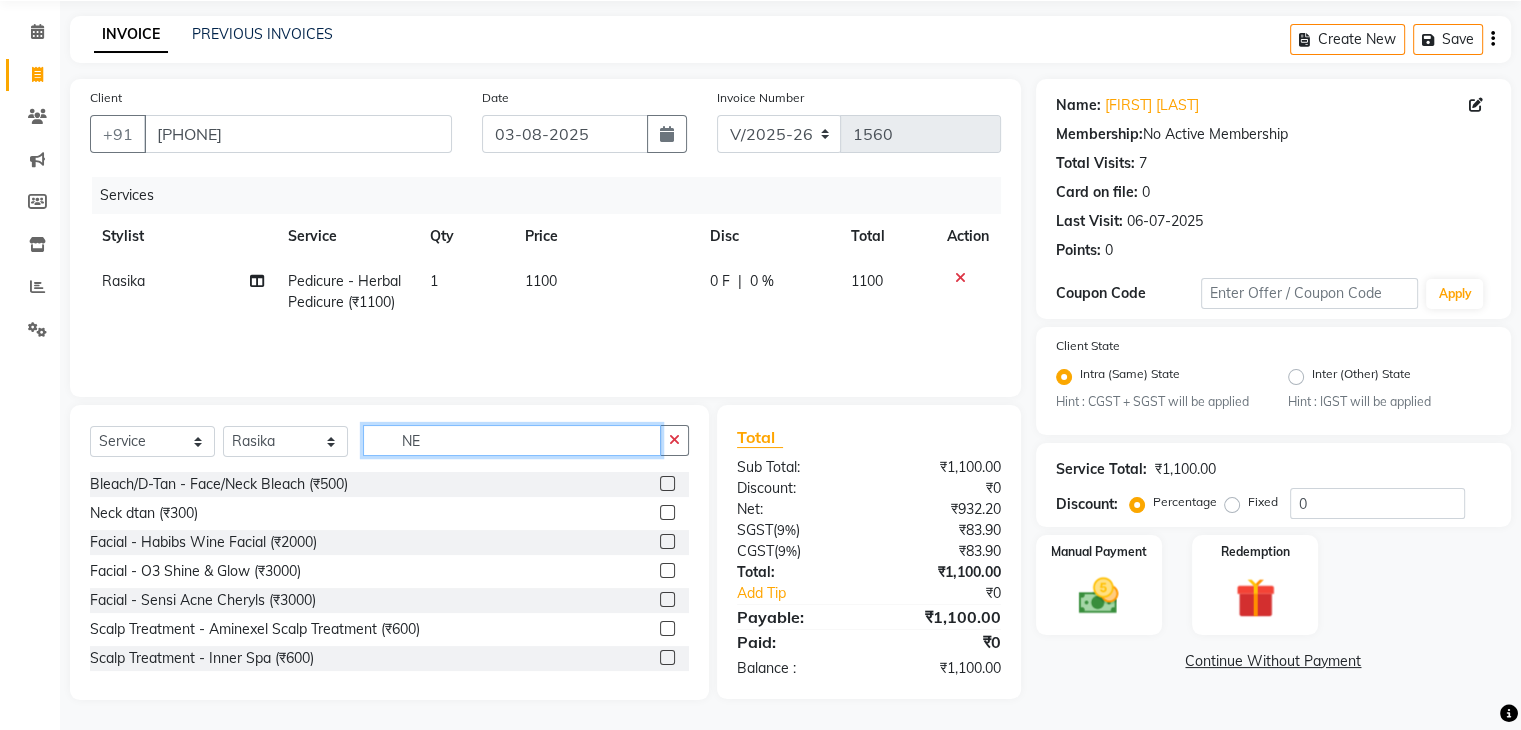 type on "N" 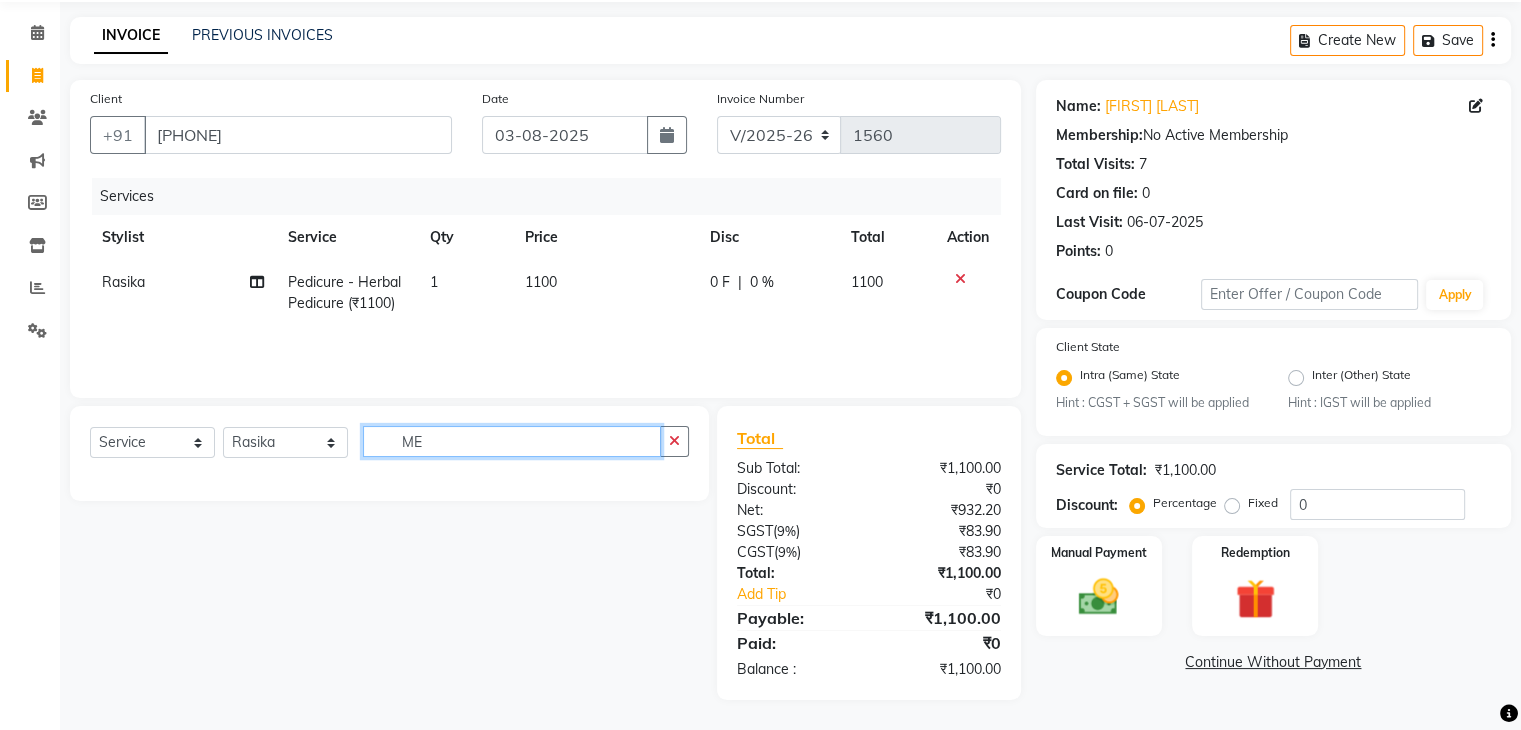 type on "M" 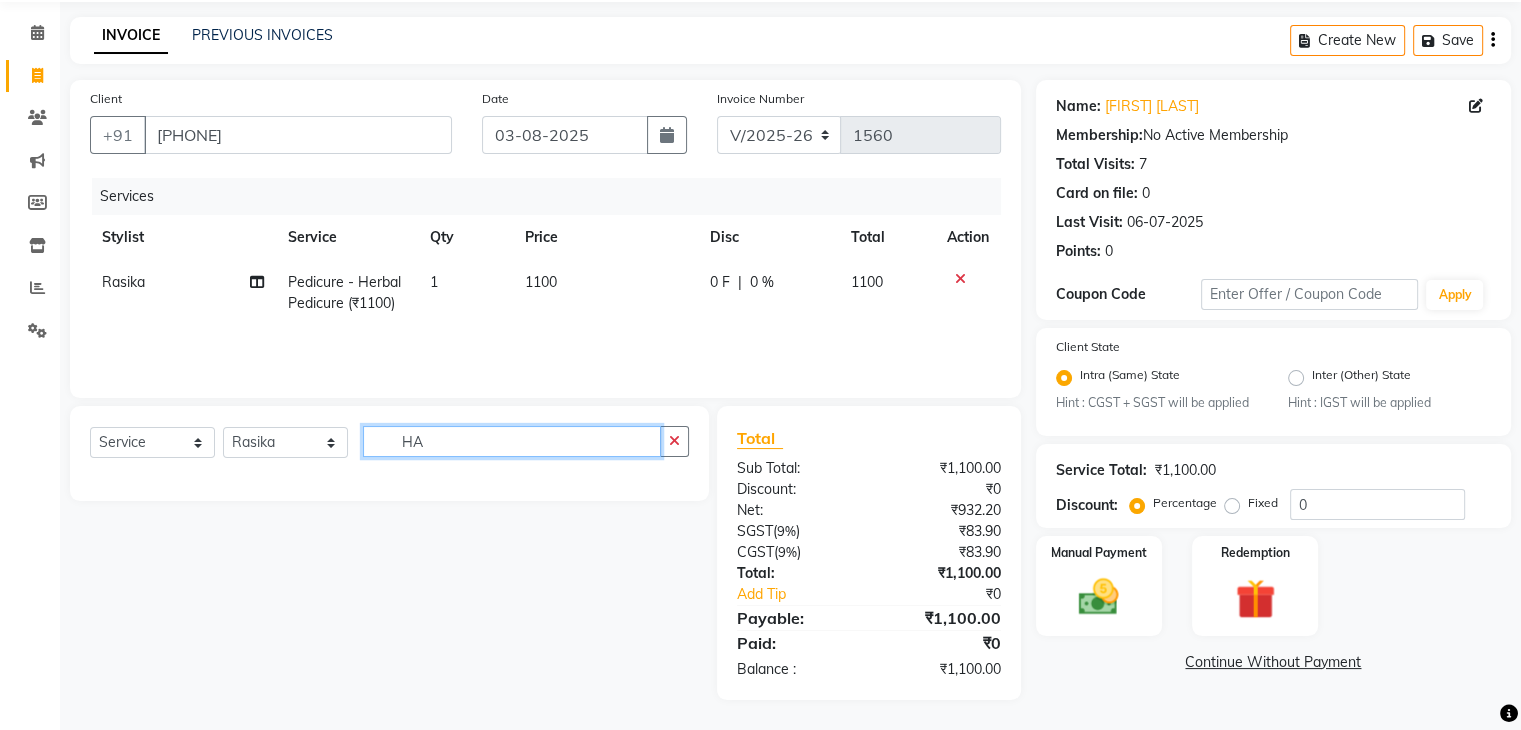 type on "H" 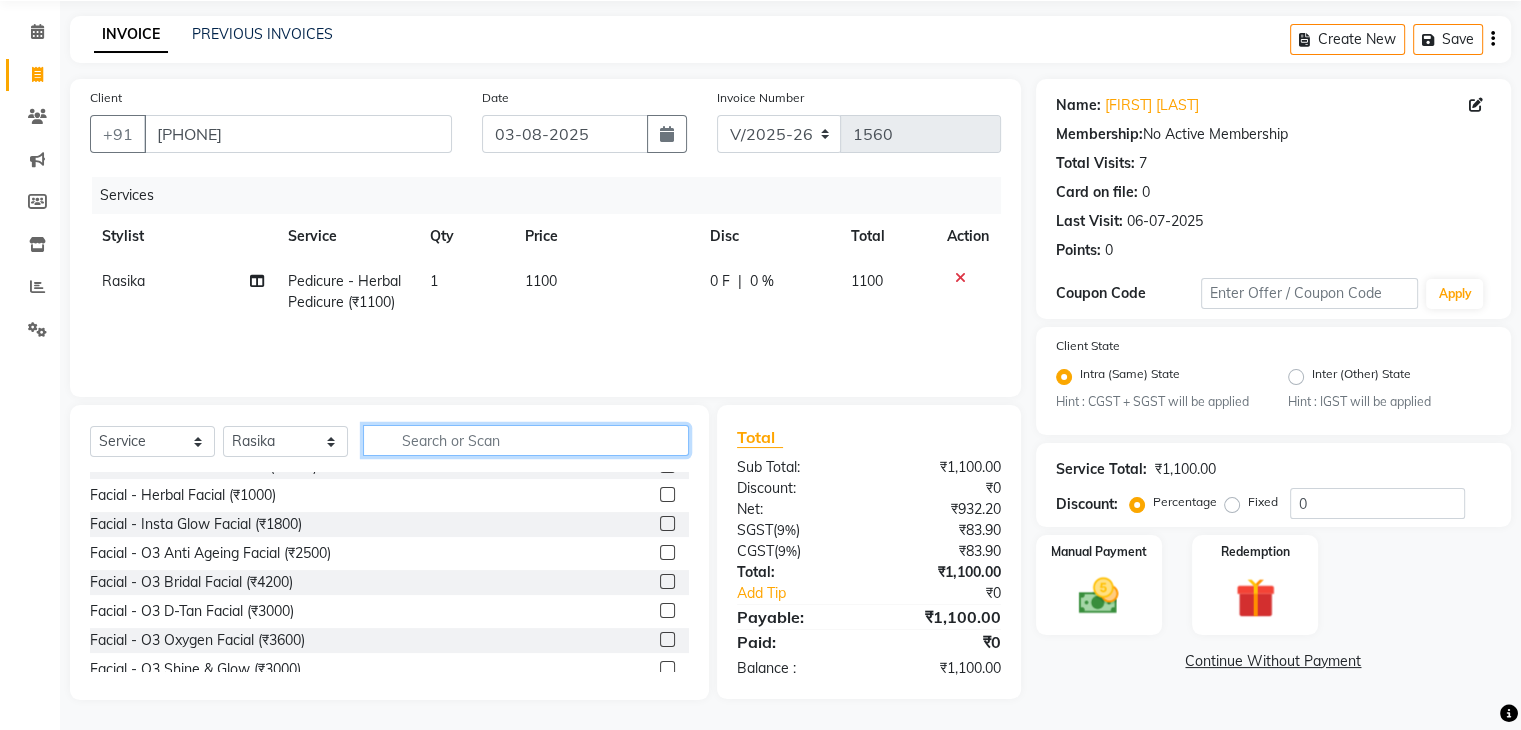 scroll, scrollTop: 1249, scrollLeft: 0, axis: vertical 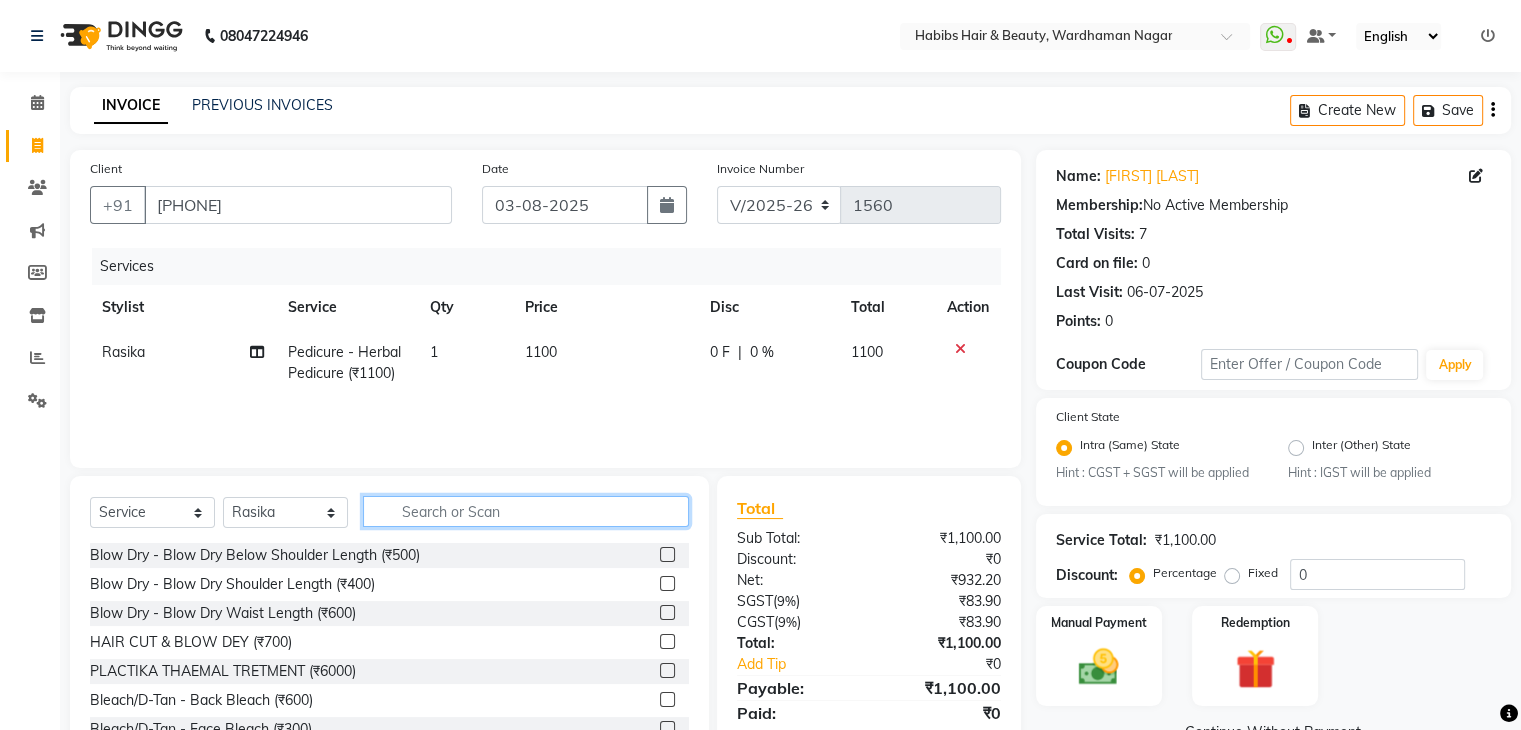 click 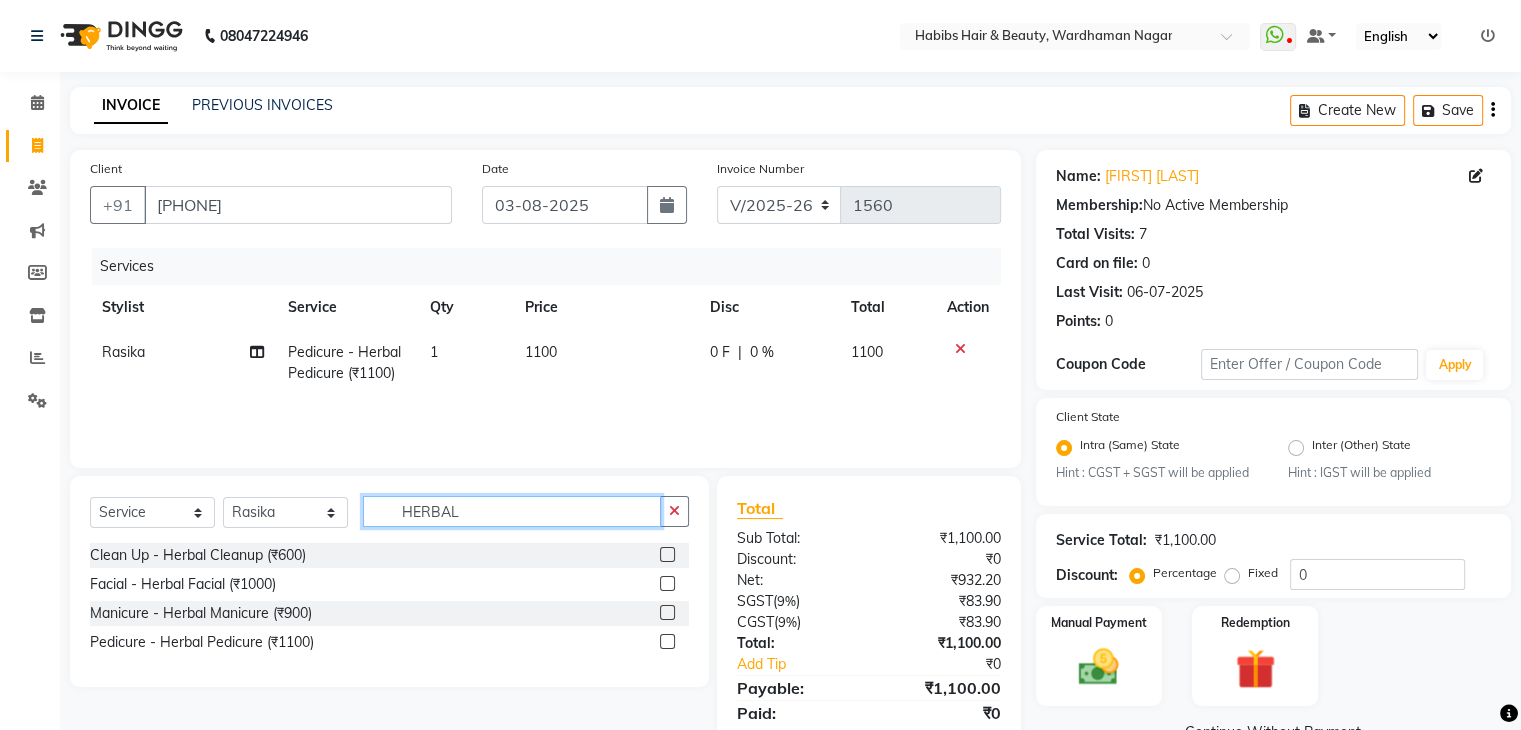 type on "HERBAL" 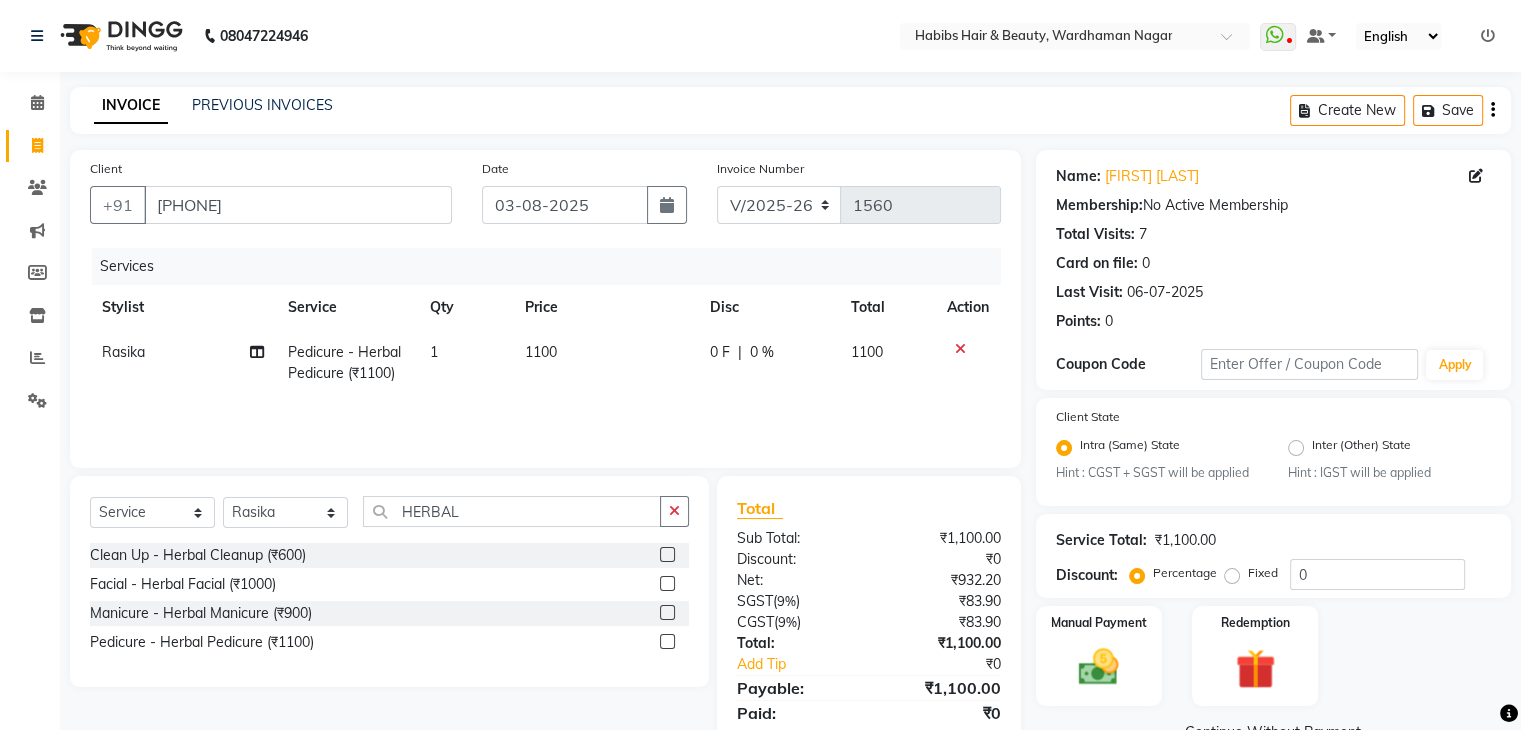 click 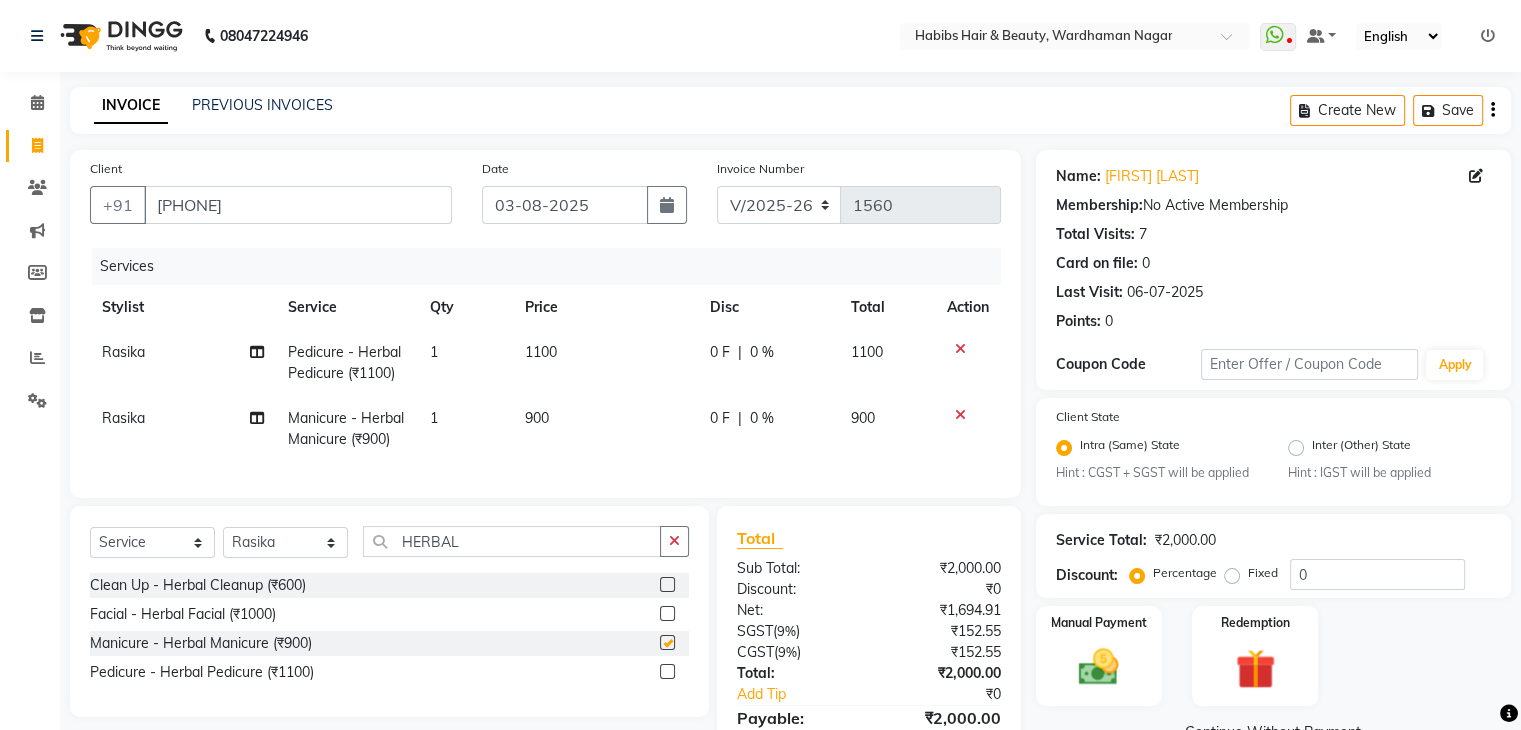 checkbox on "false" 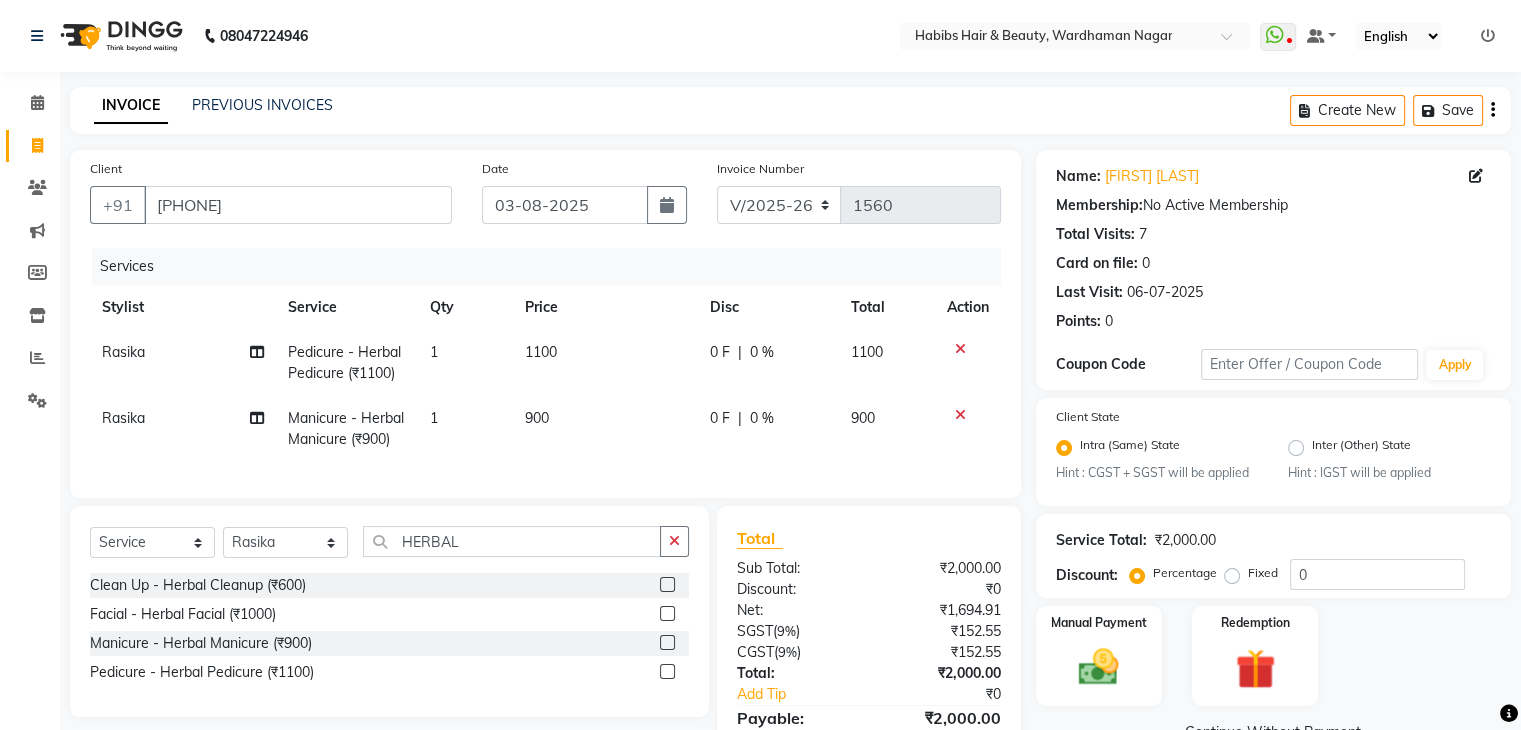 scroll, scrollTop: 84, scrollLeft: 0, axis: vertical 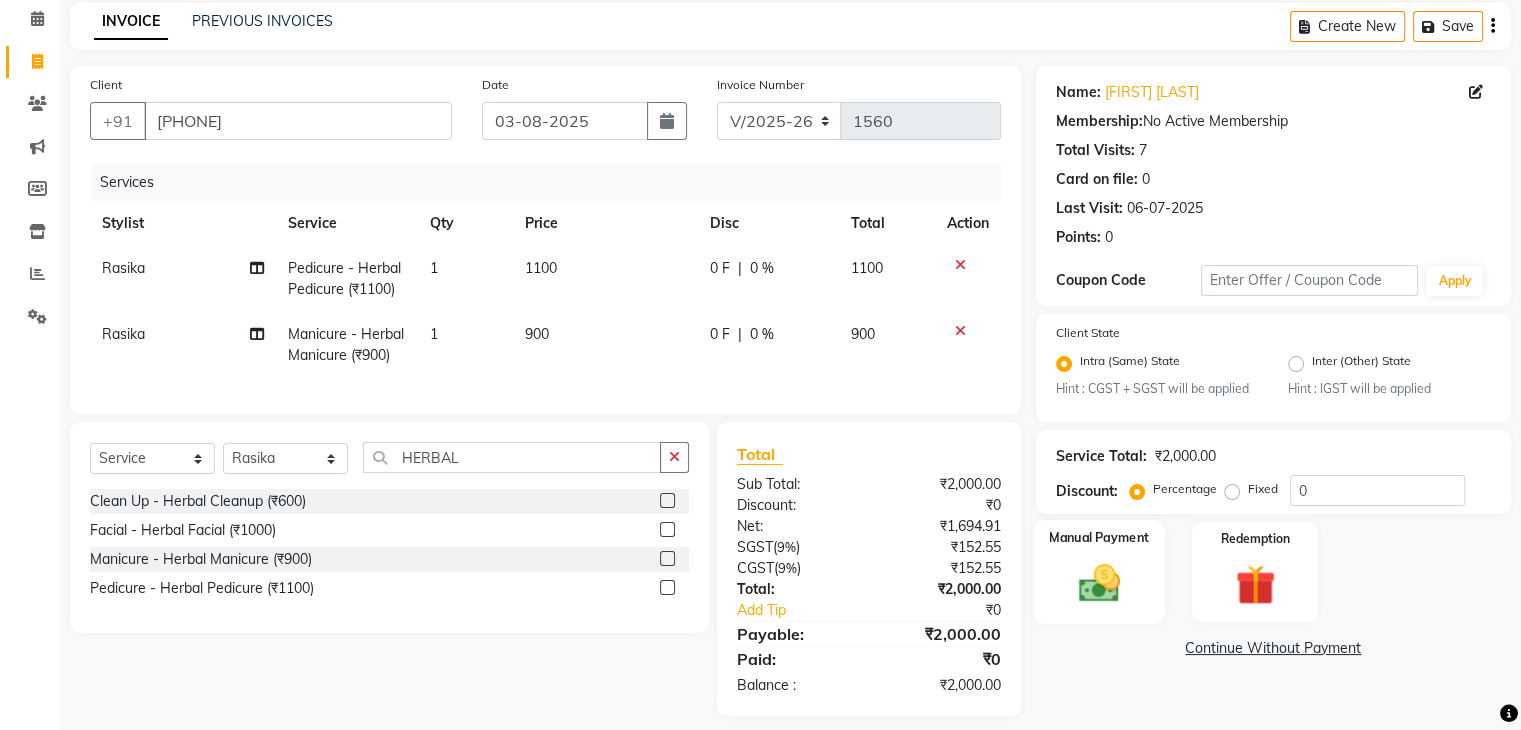 click 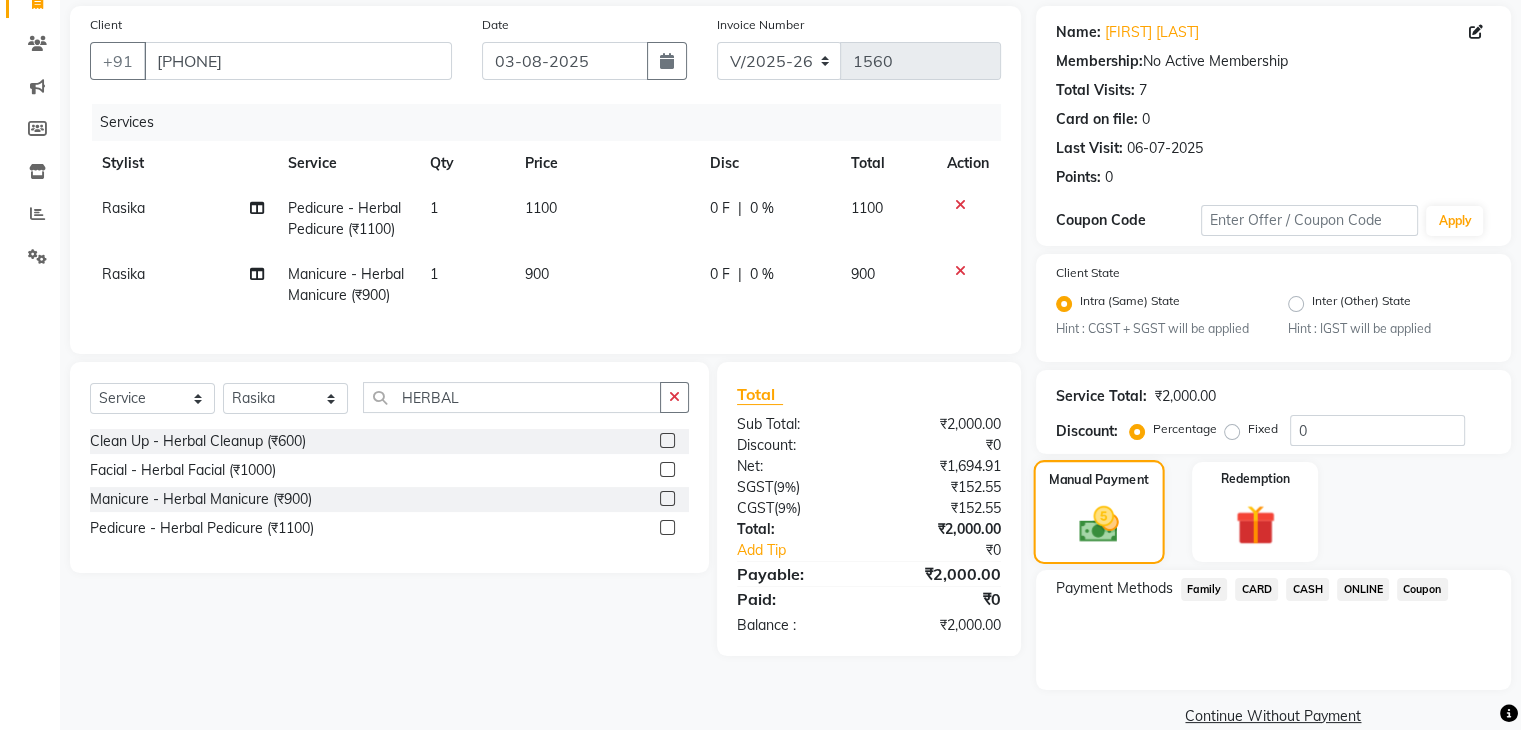 scroll, scrollTop: 177, scrollLeft: 0, axis: vertical 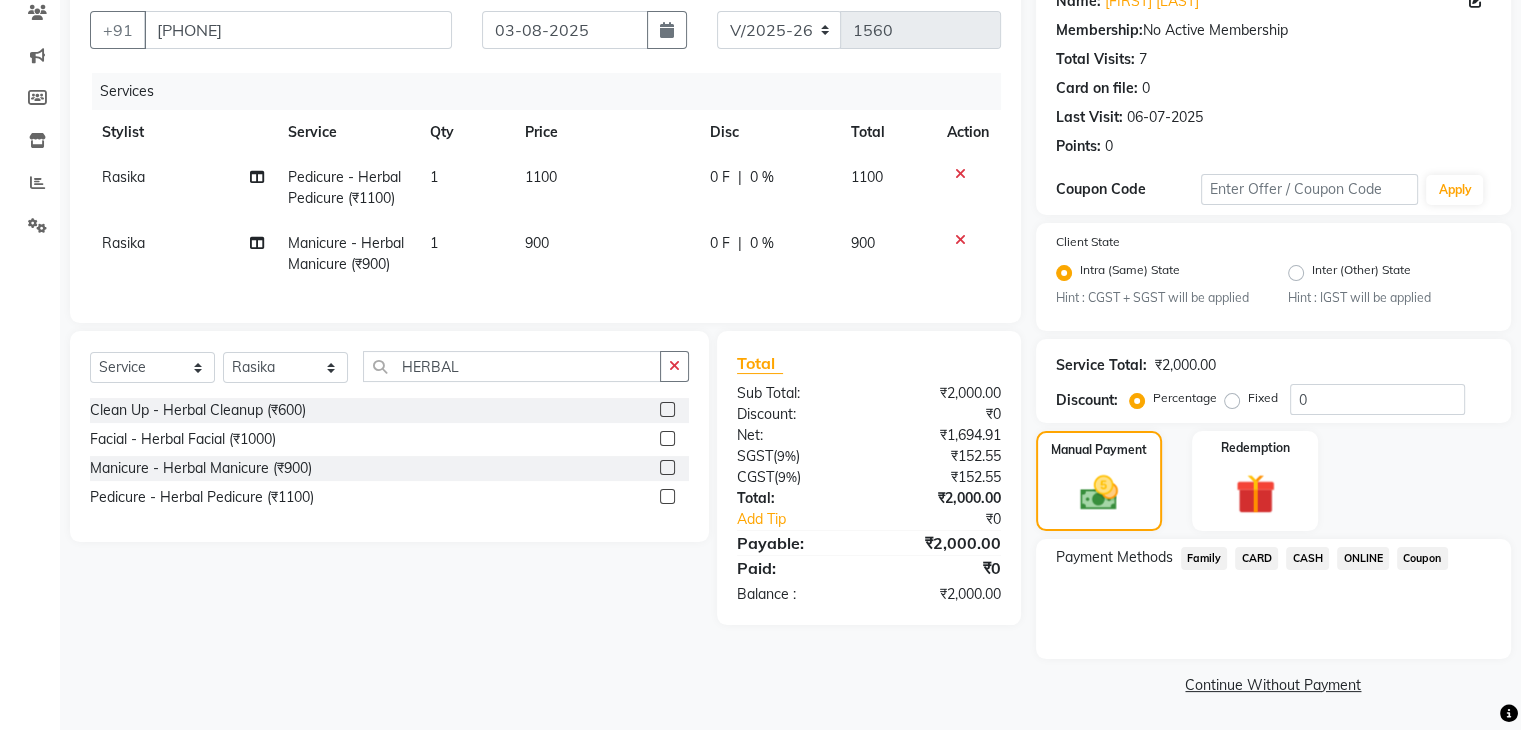 click on "ONLINE" 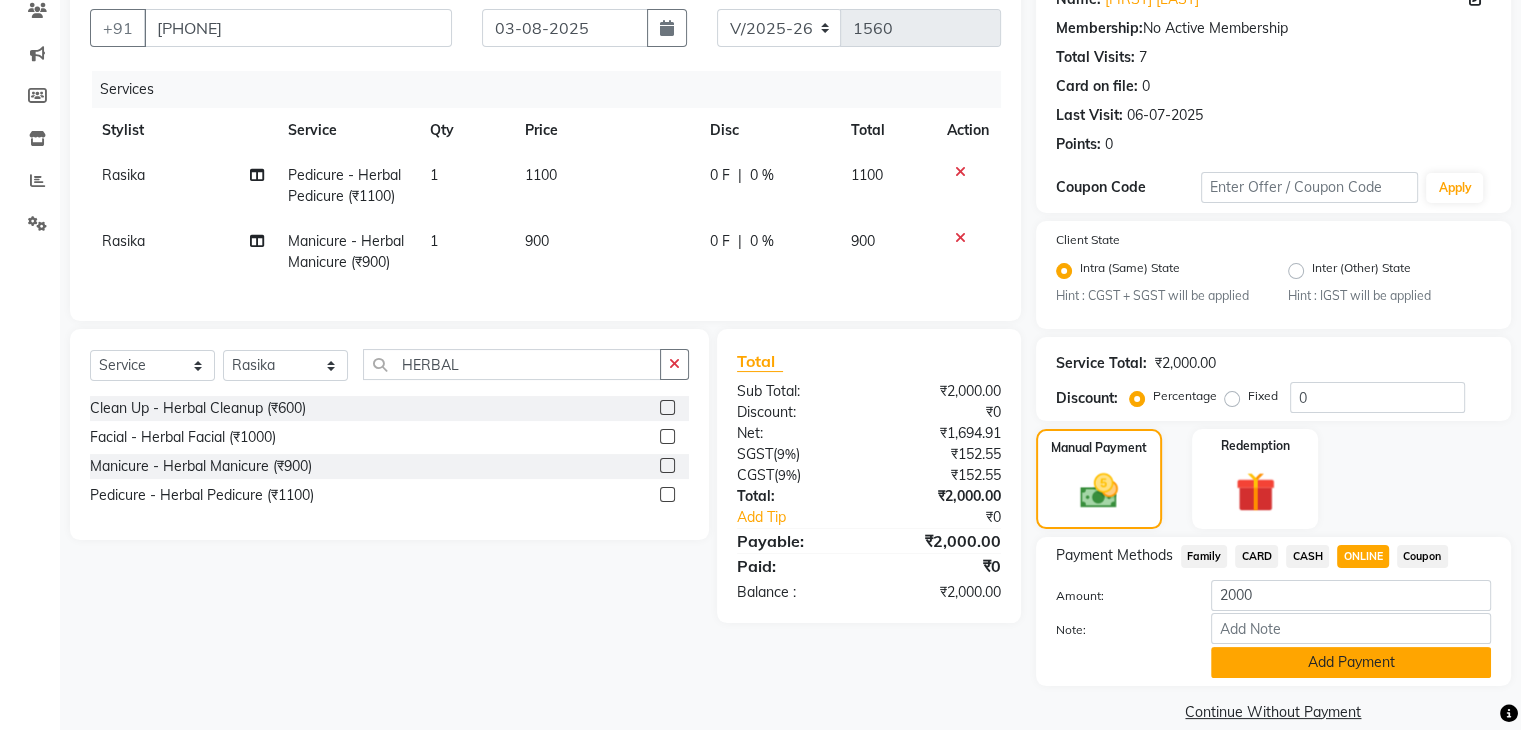 click on "Add Payment" 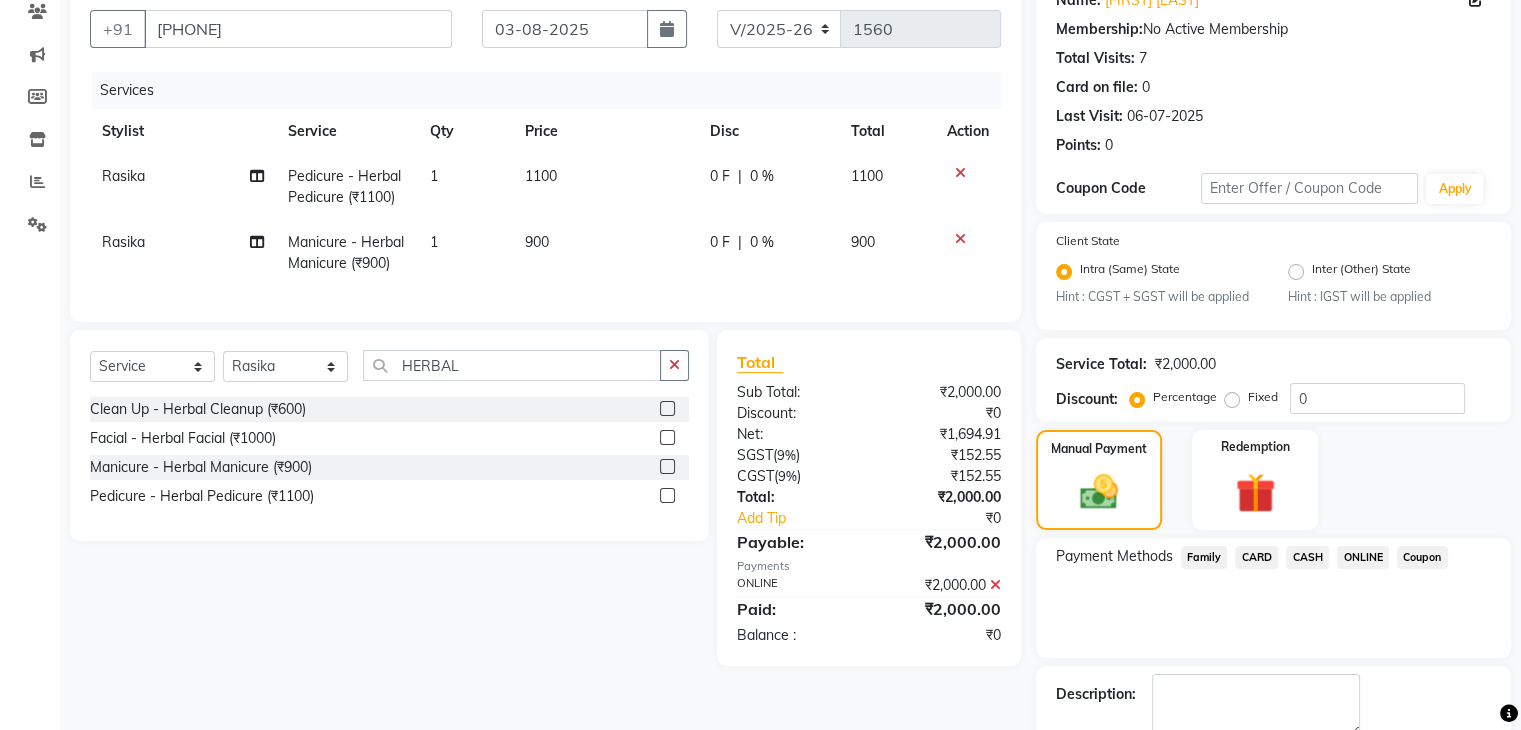 scroll, scrollTop: 289, scrollLeft: 0, axis: vertical 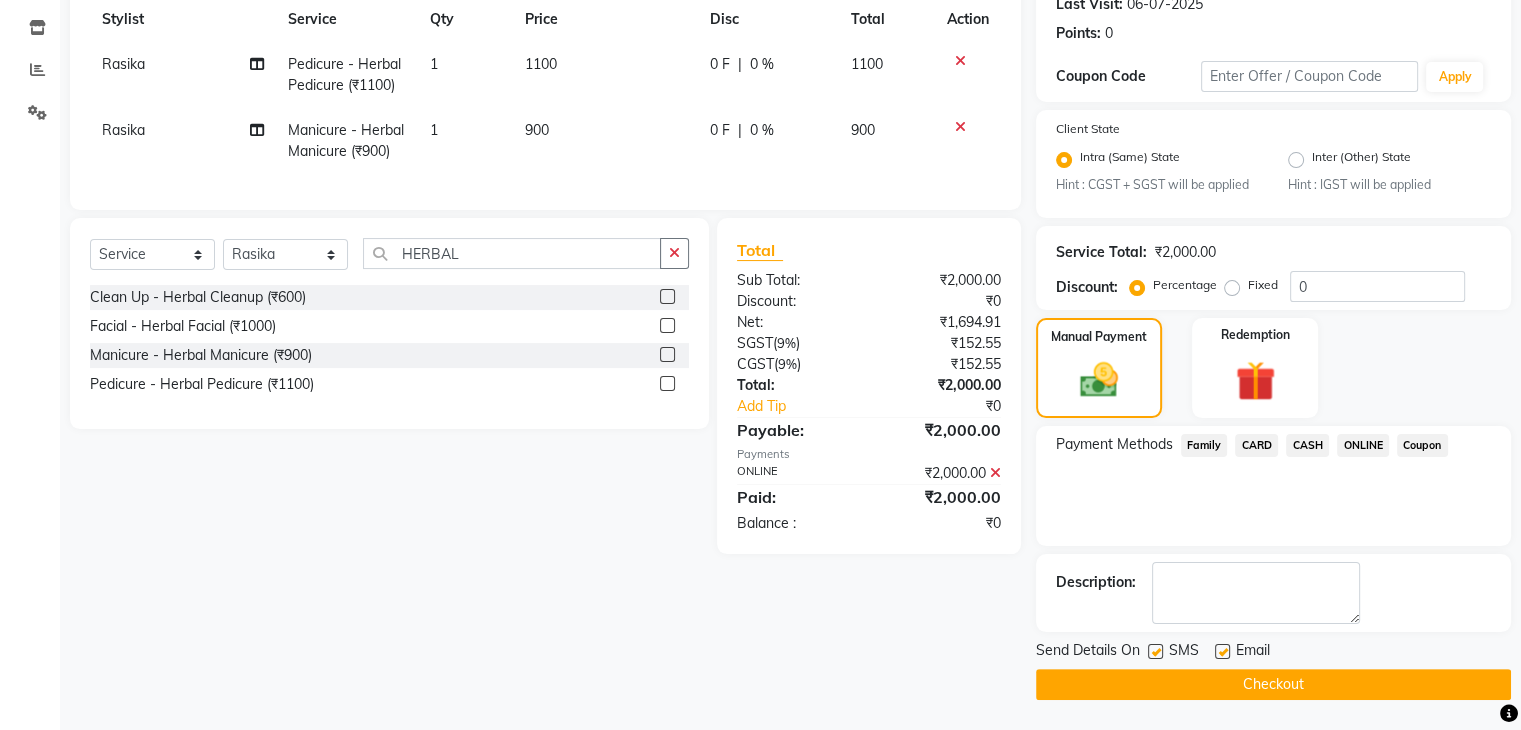 click on "Checkout" 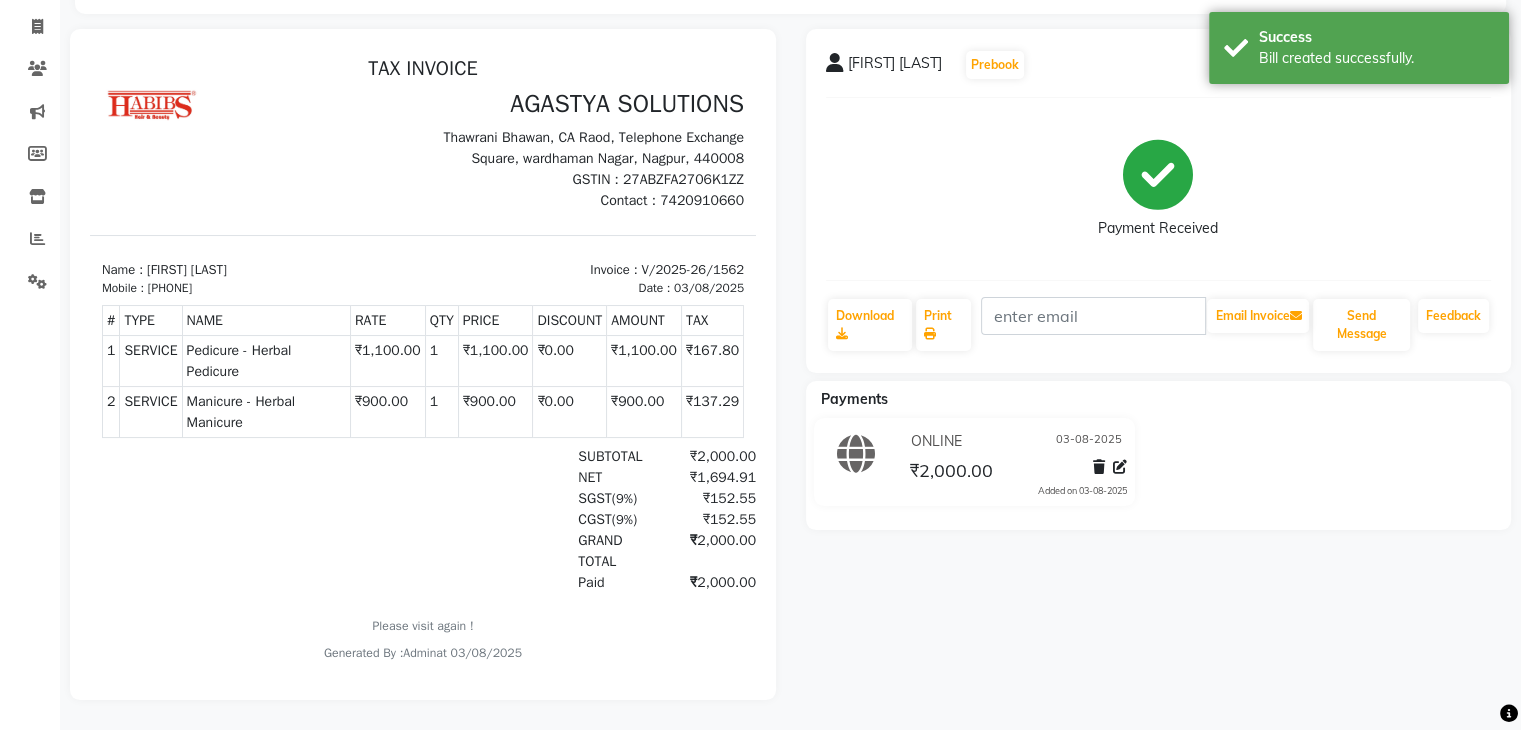 scroll, scrollTop: 0, scrollLeft: 0, axis: both 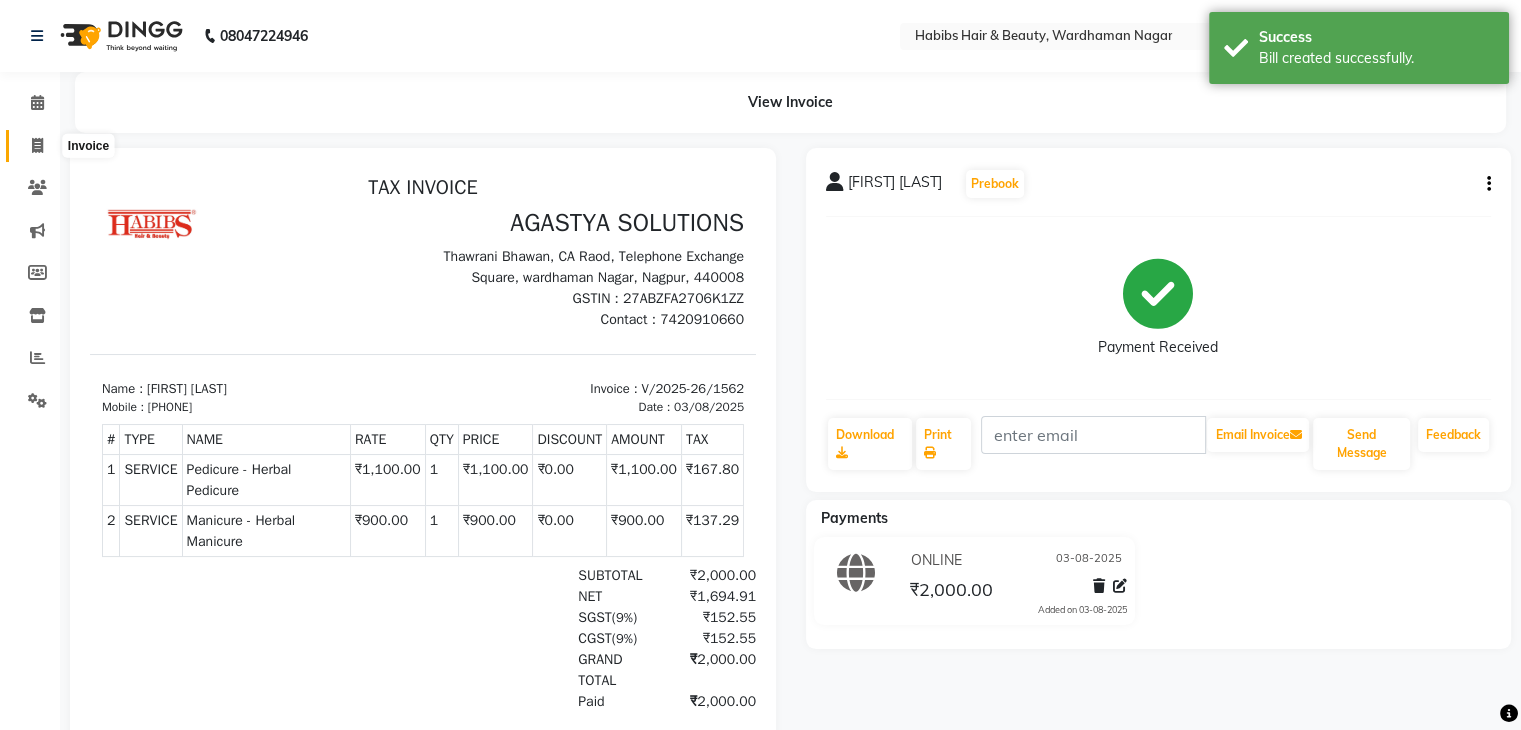 click 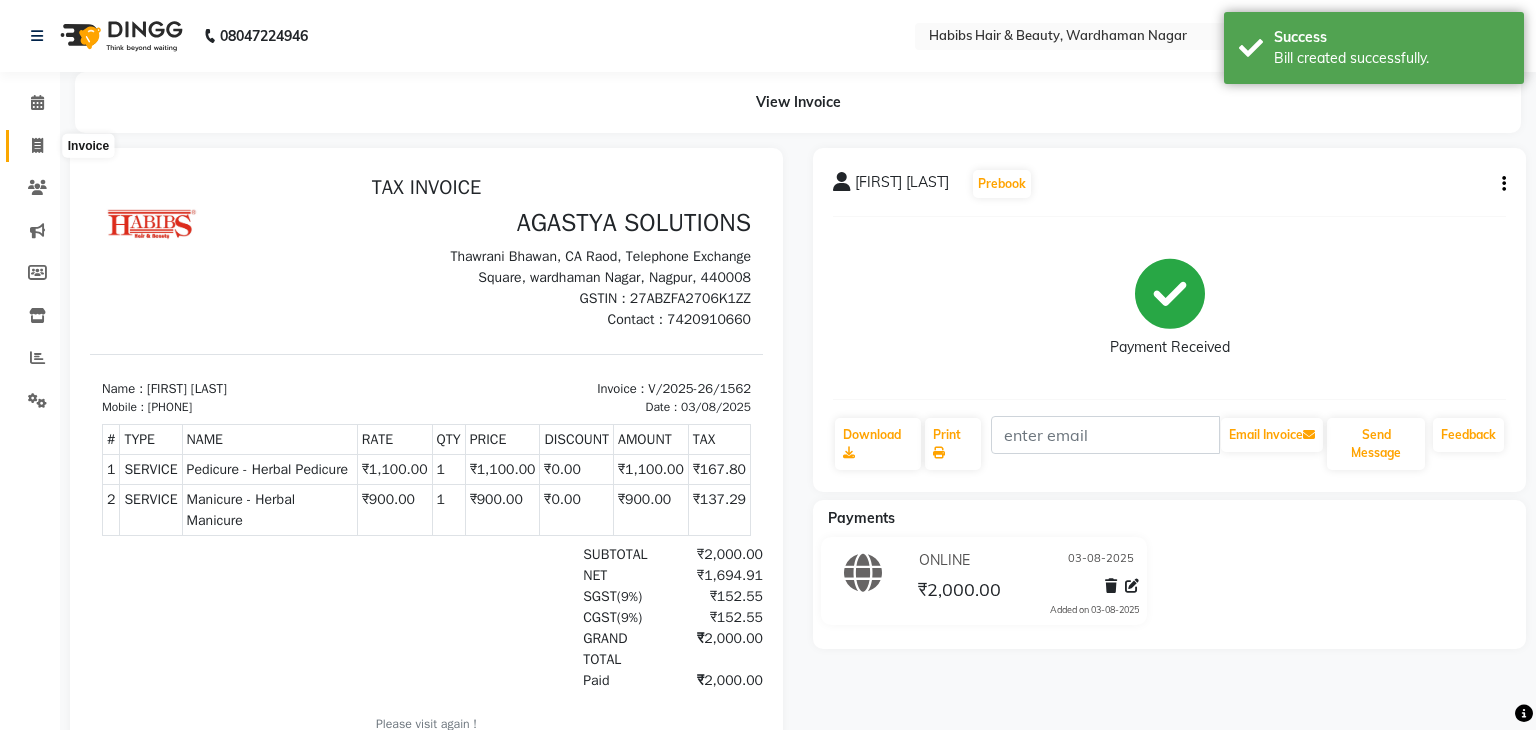 select on "service" 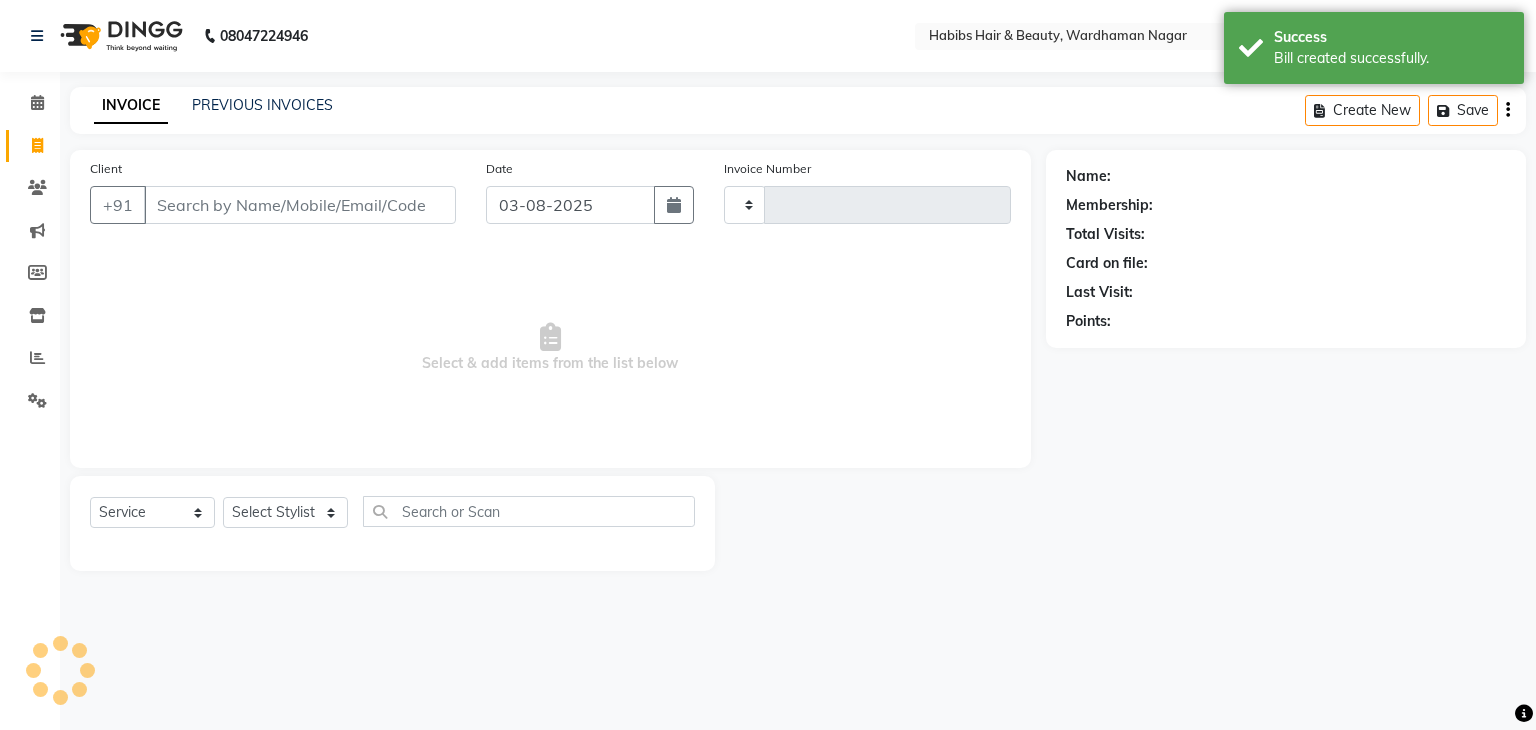 type on "1563" 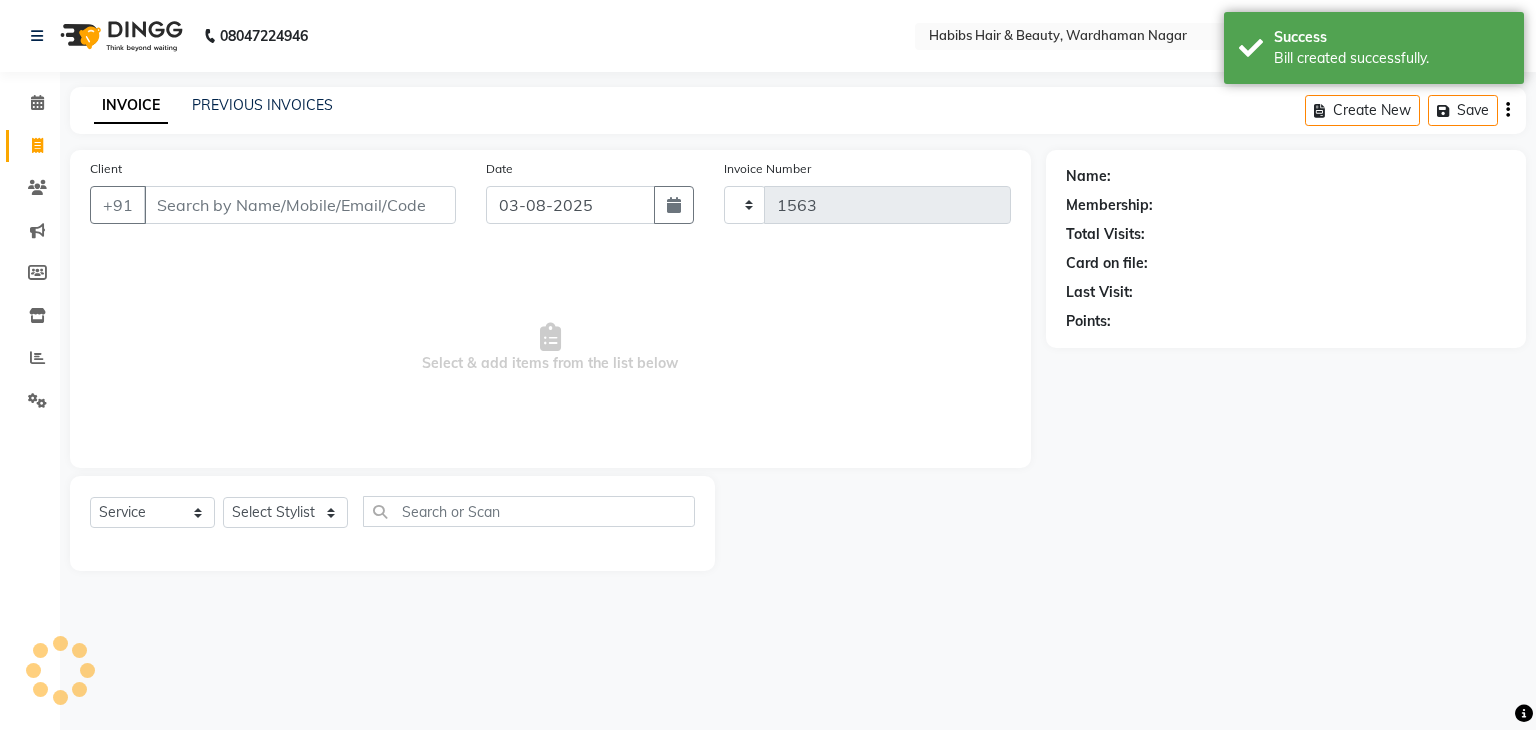 select on "3714" 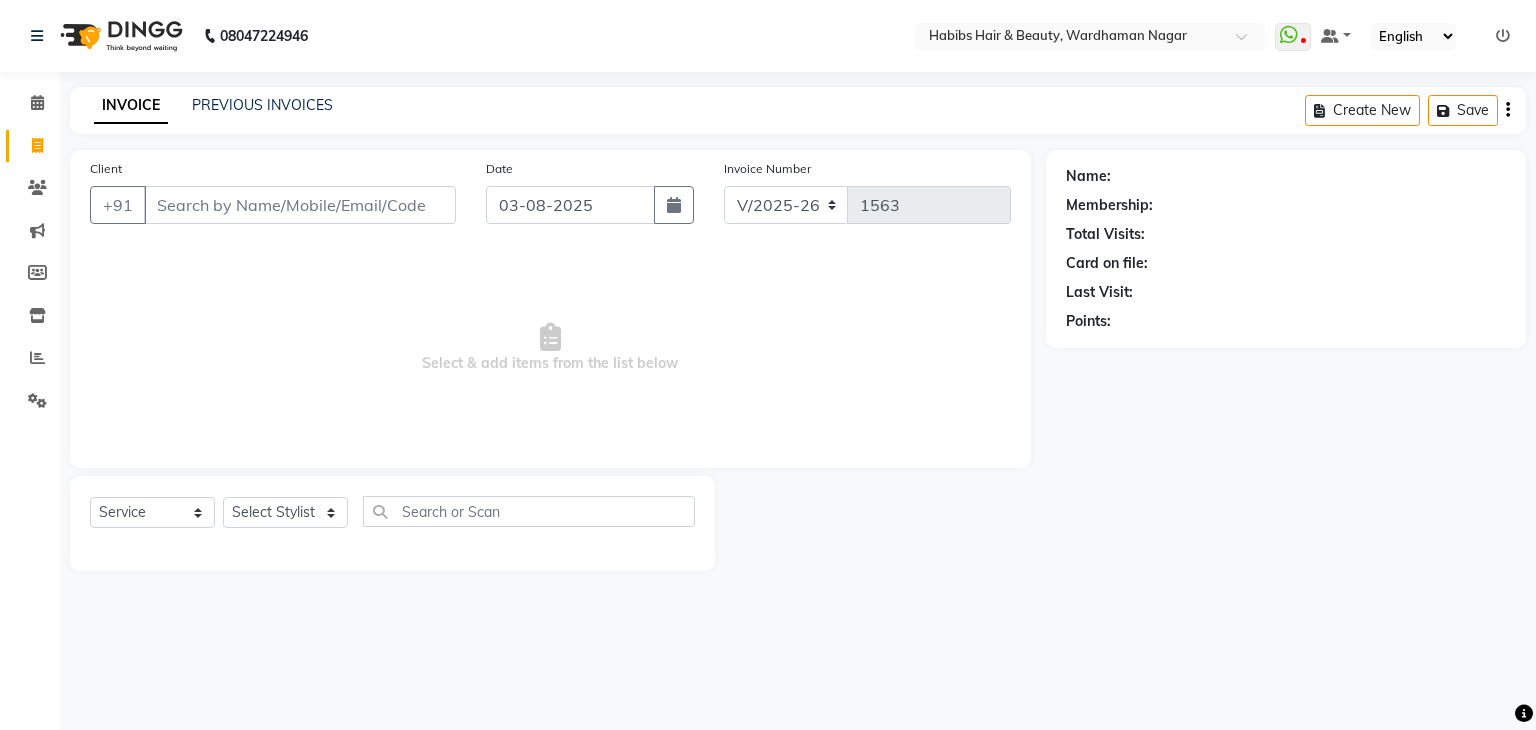 click on "Client" at bounding box center (300, 205) 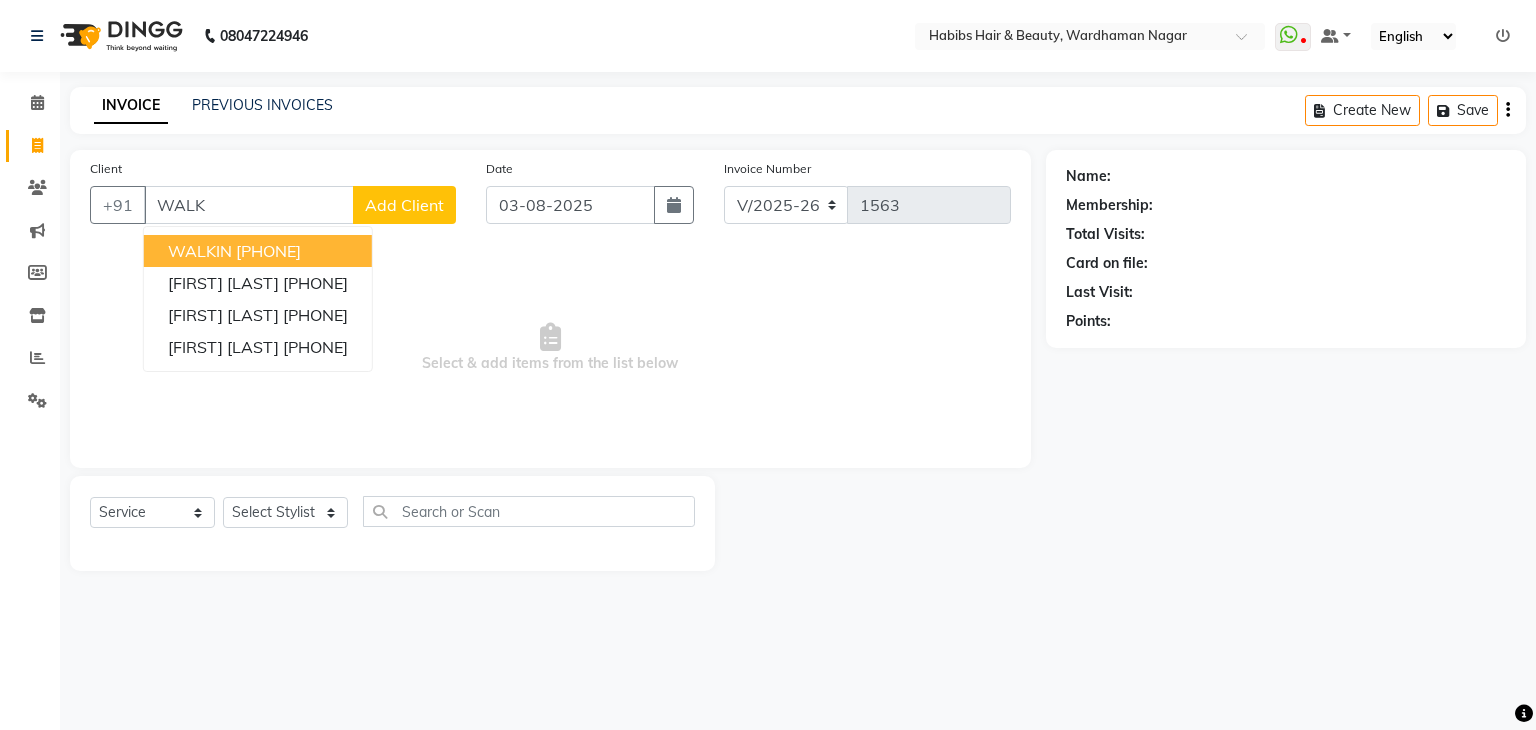 click on "9075066066" at bounding box center (268, 251) 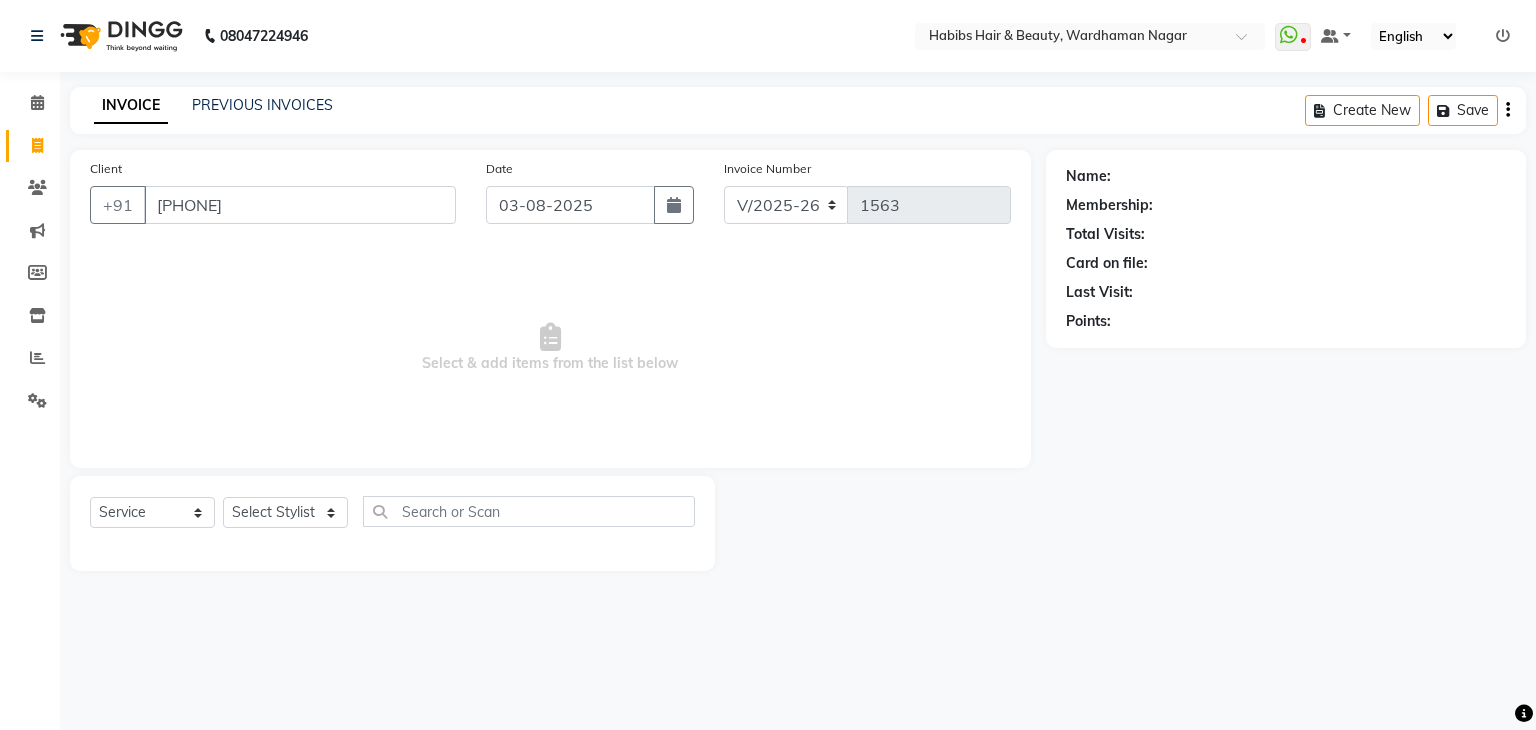 type on "9075066066" 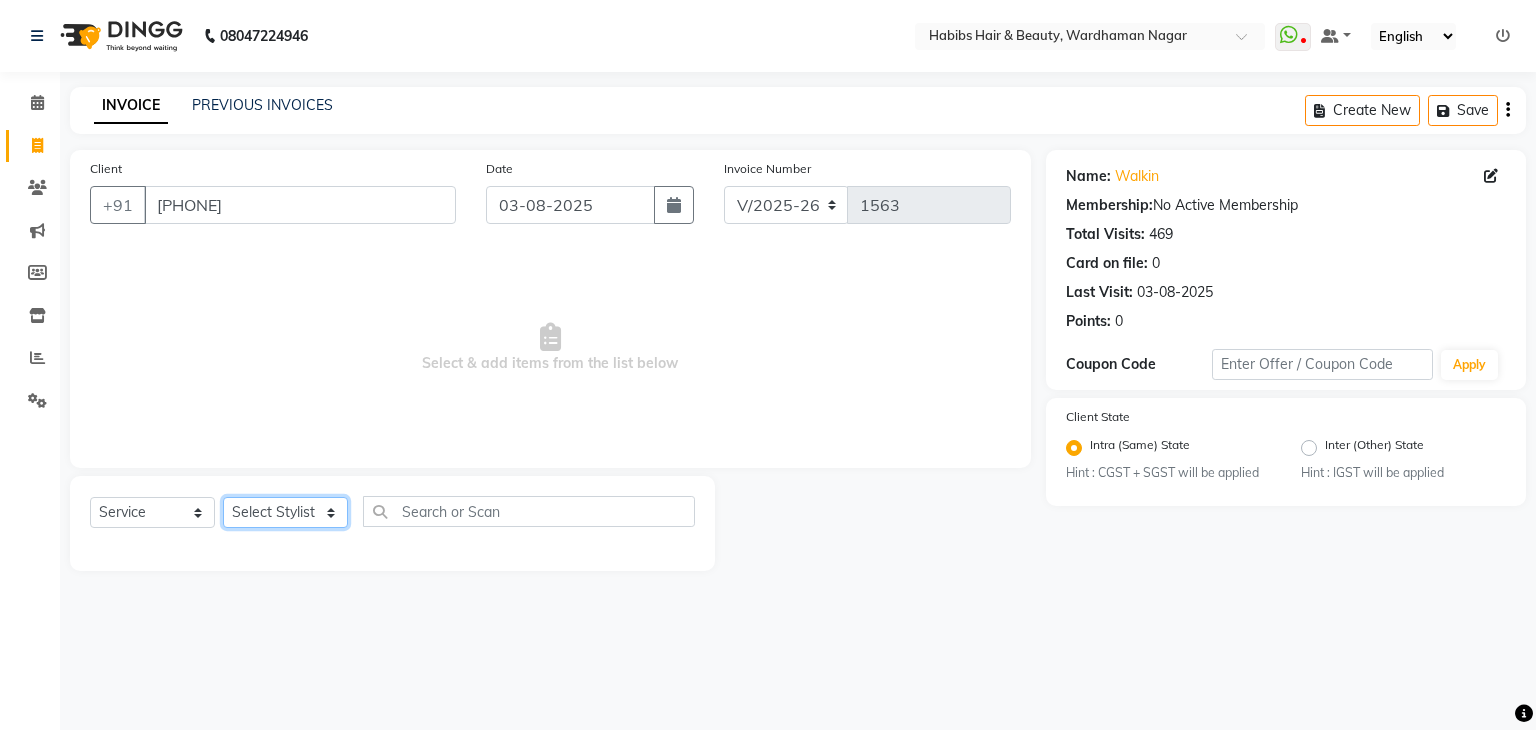 click on "Select Stylist Admin Aman Gayatri Jeetu Mick Raj Rashmi Rasika Sarang" 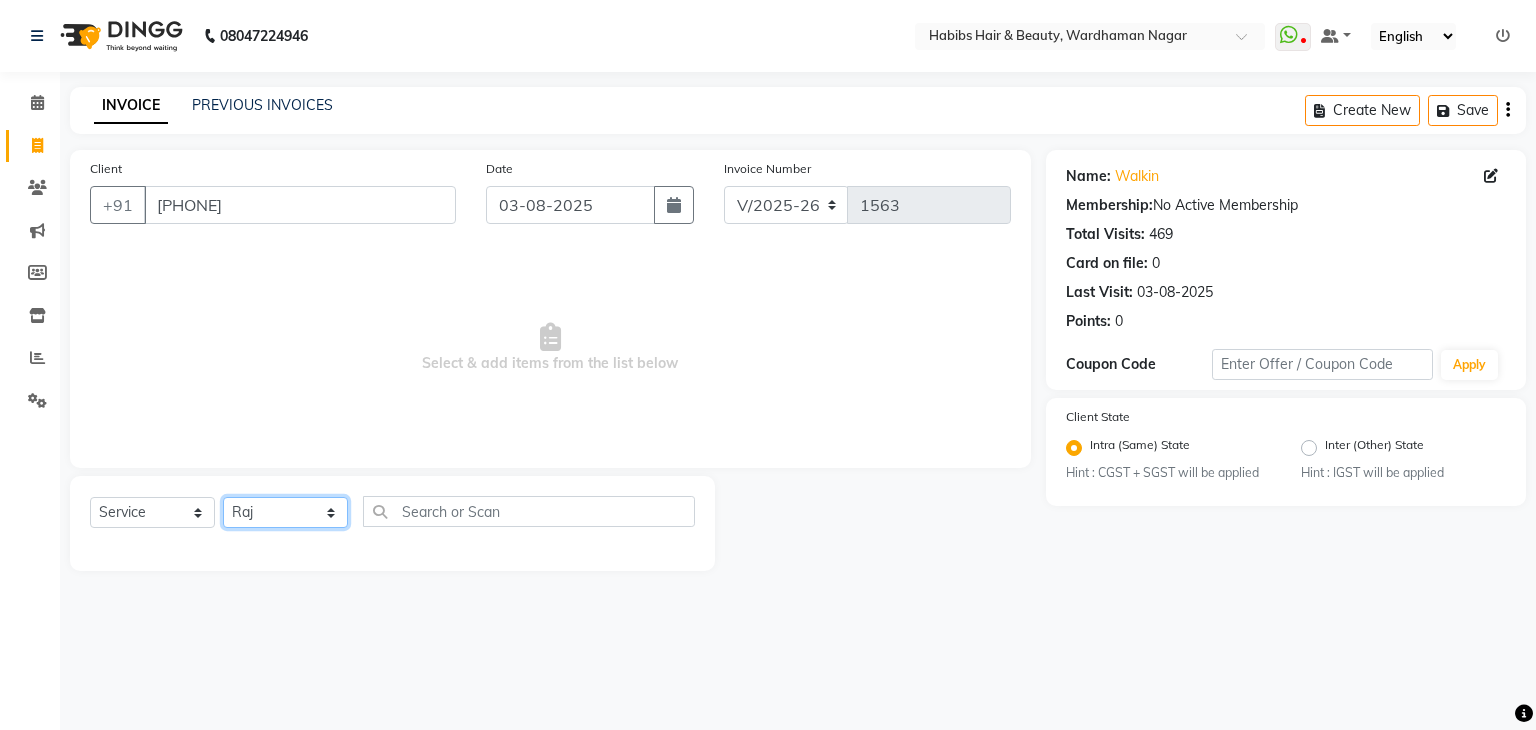 click on "Select Stylist Admin Aman Gayatri Jeetu Mick Raj Rashmi Rasika Sarang" 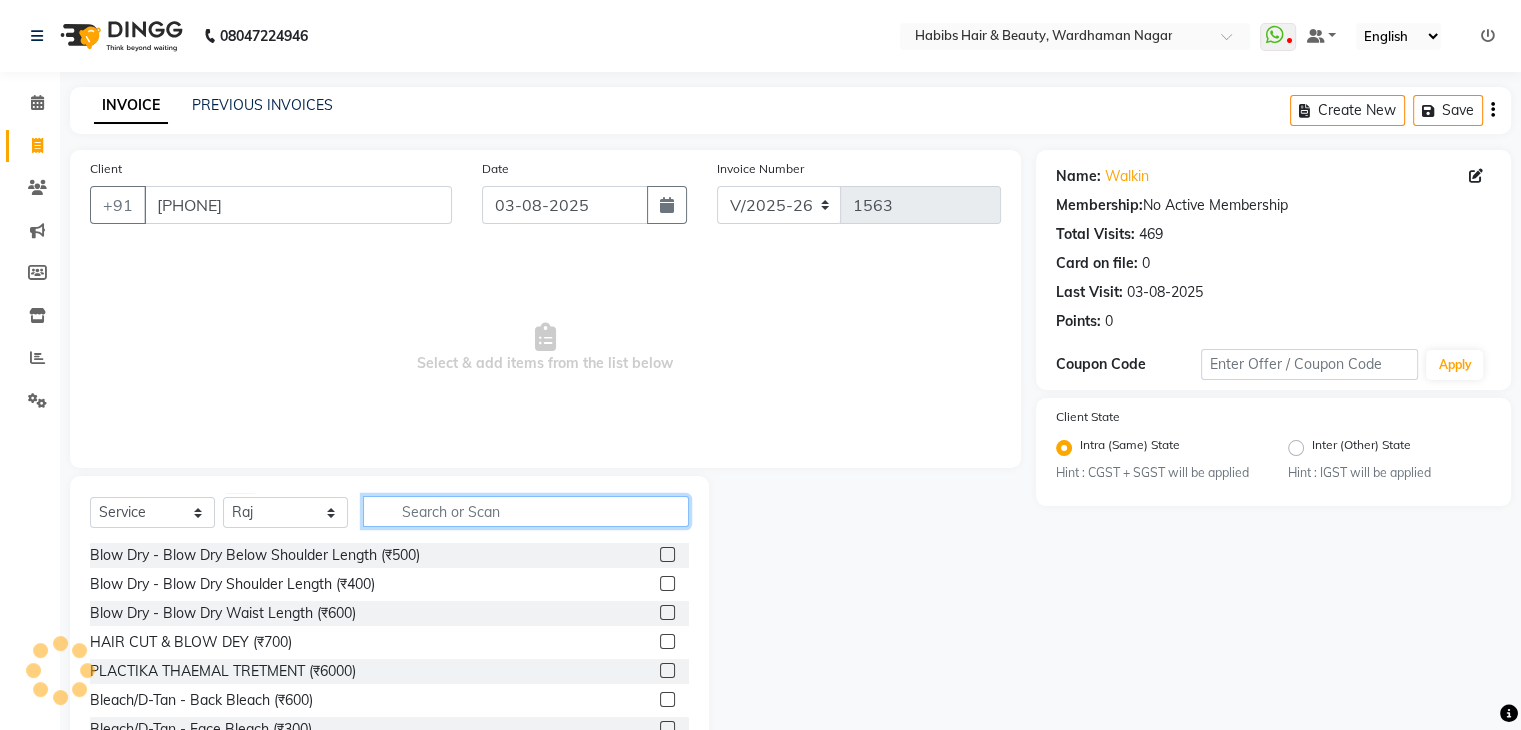 click 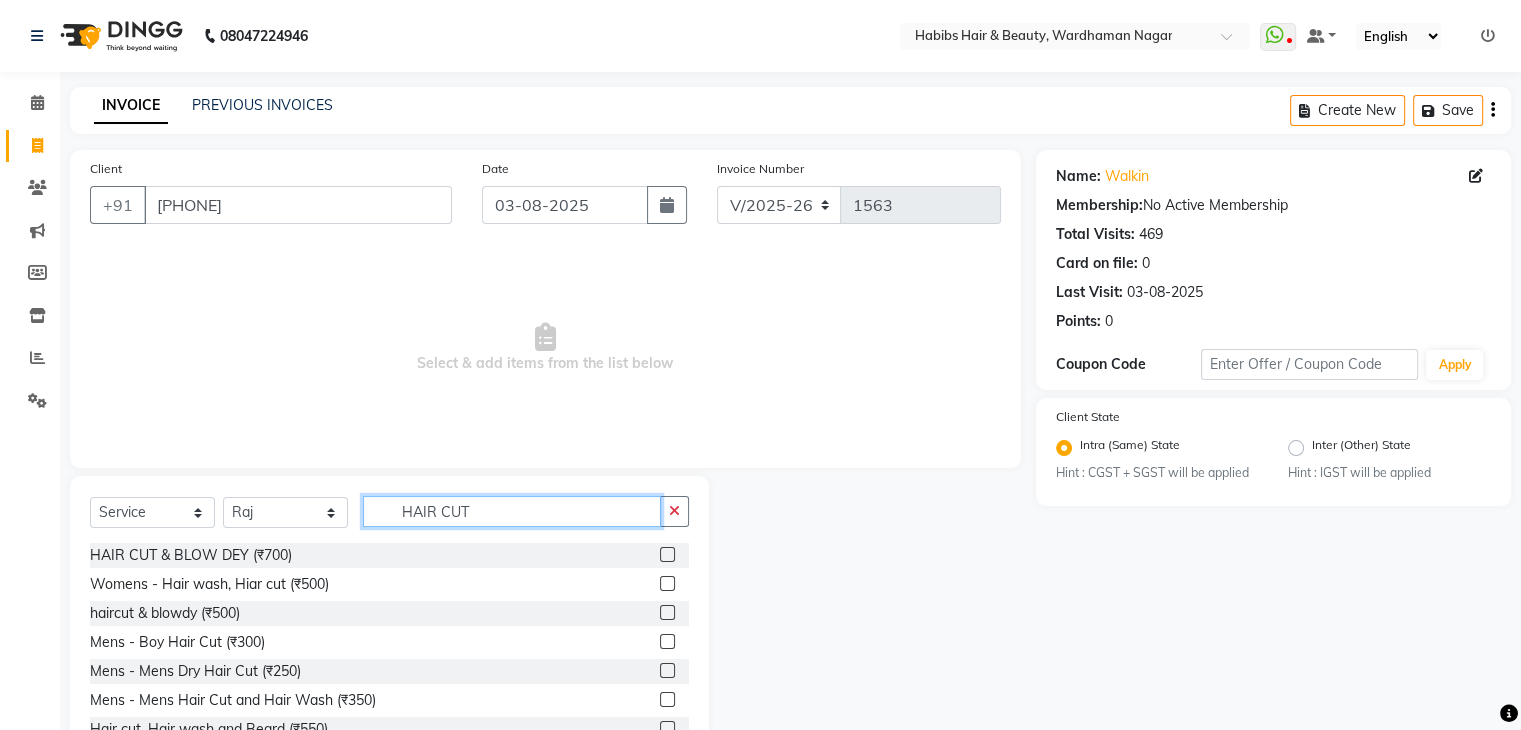 type on "HAIR CUT" 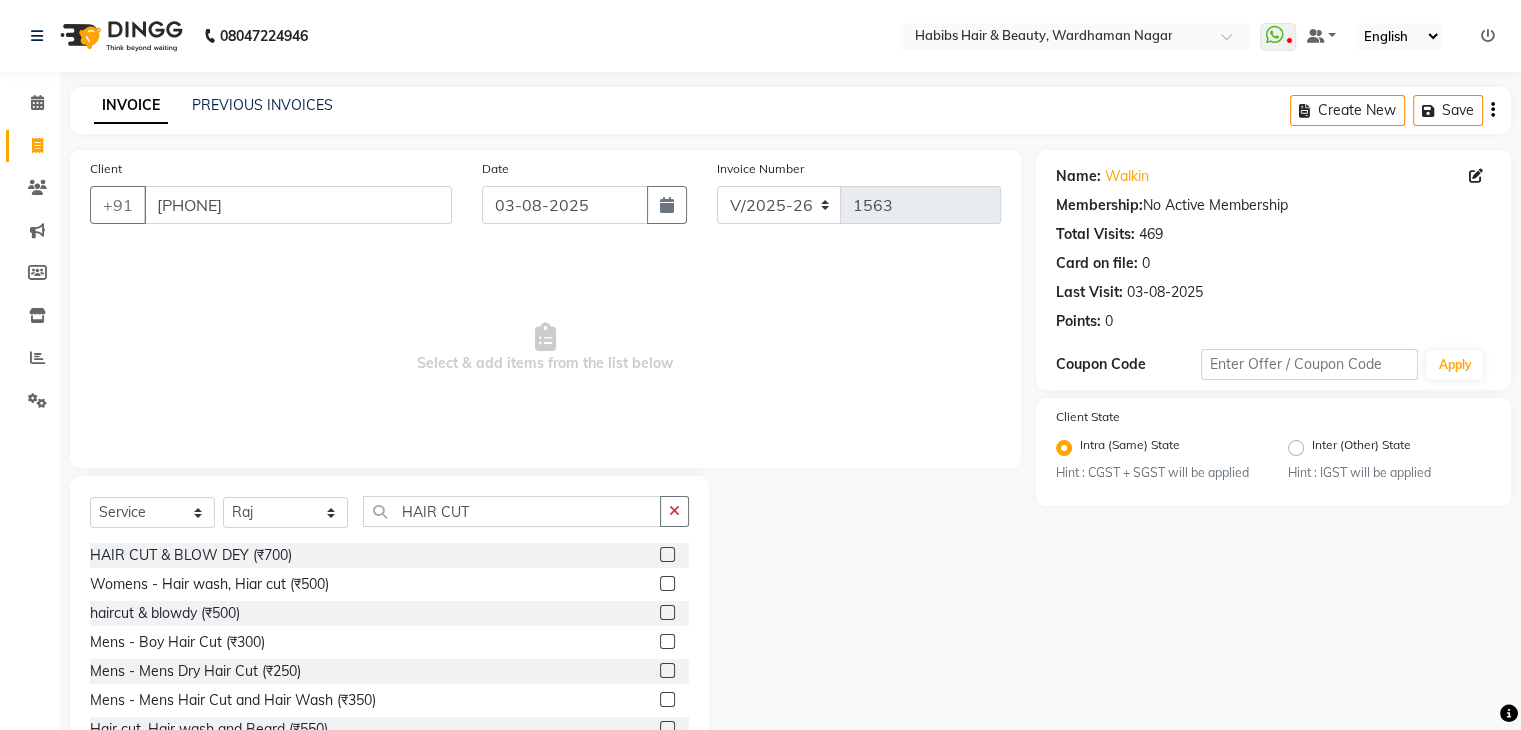 click 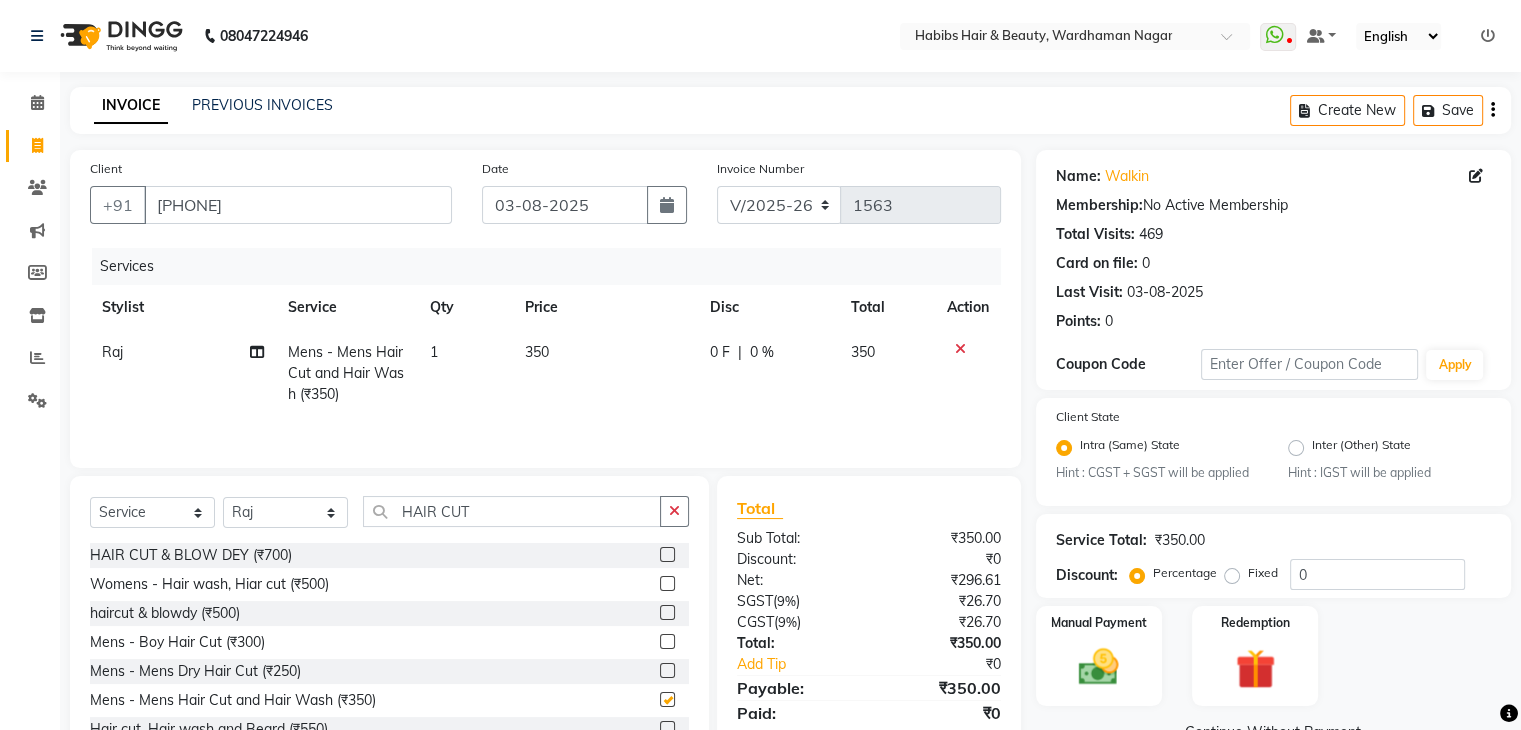 checkbox on "false" 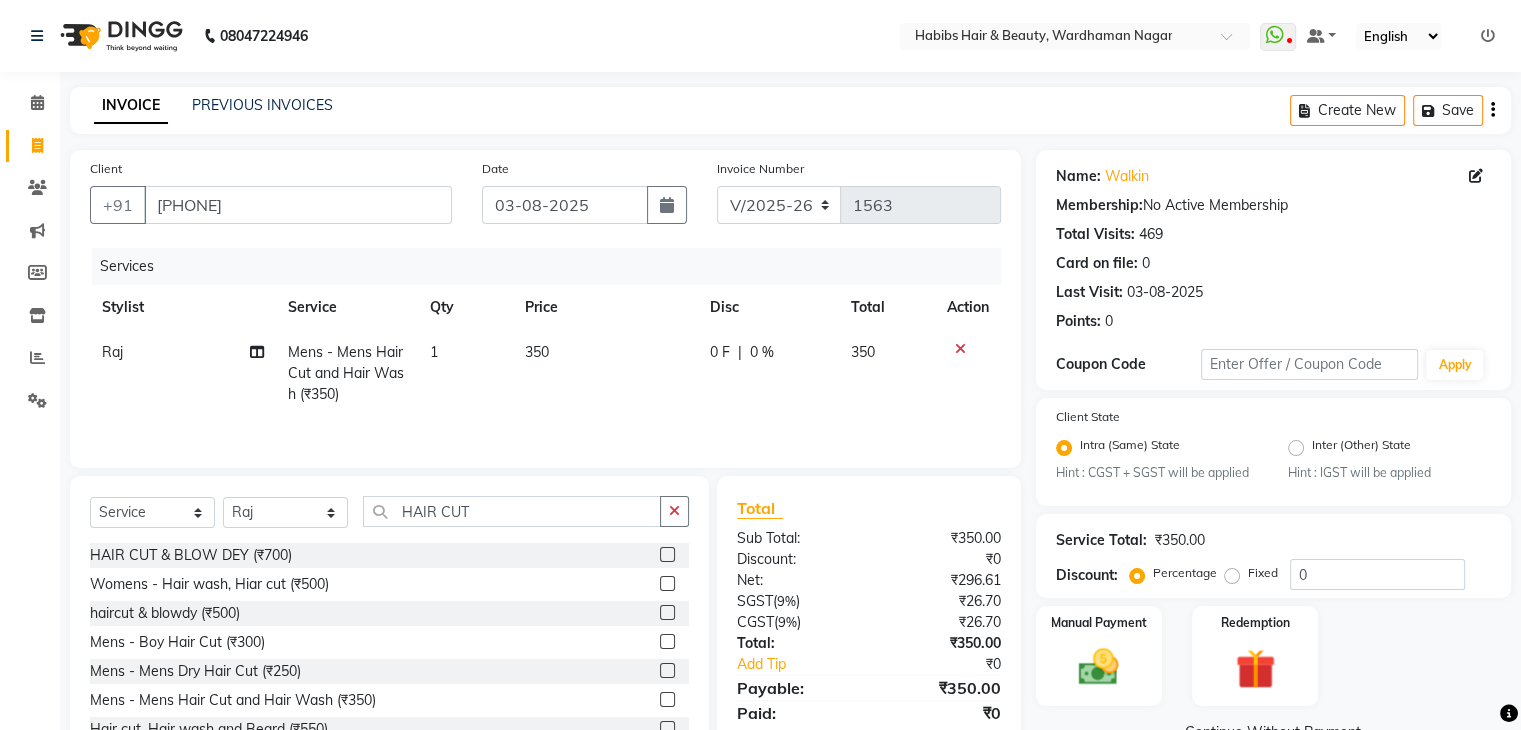 click 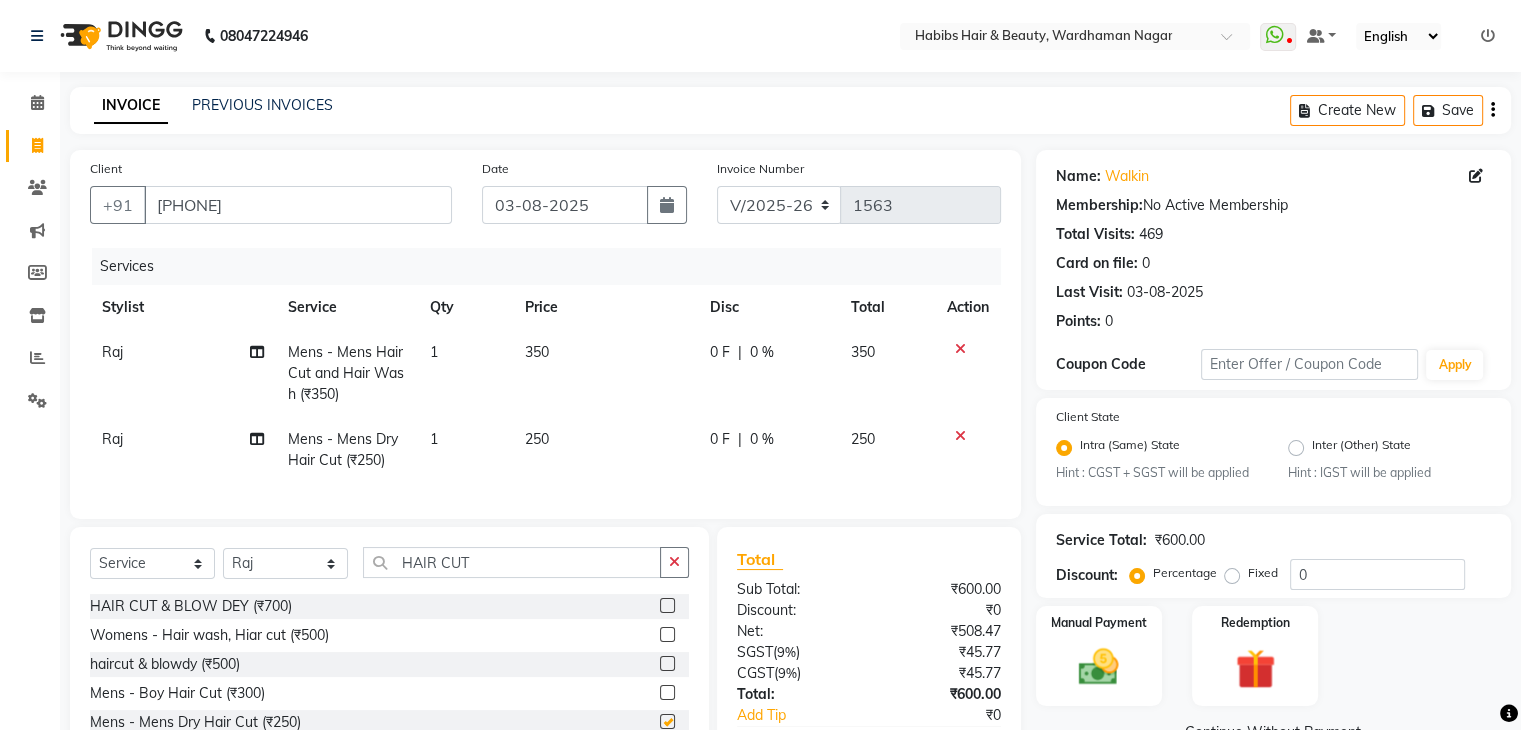 checkbox on "false" 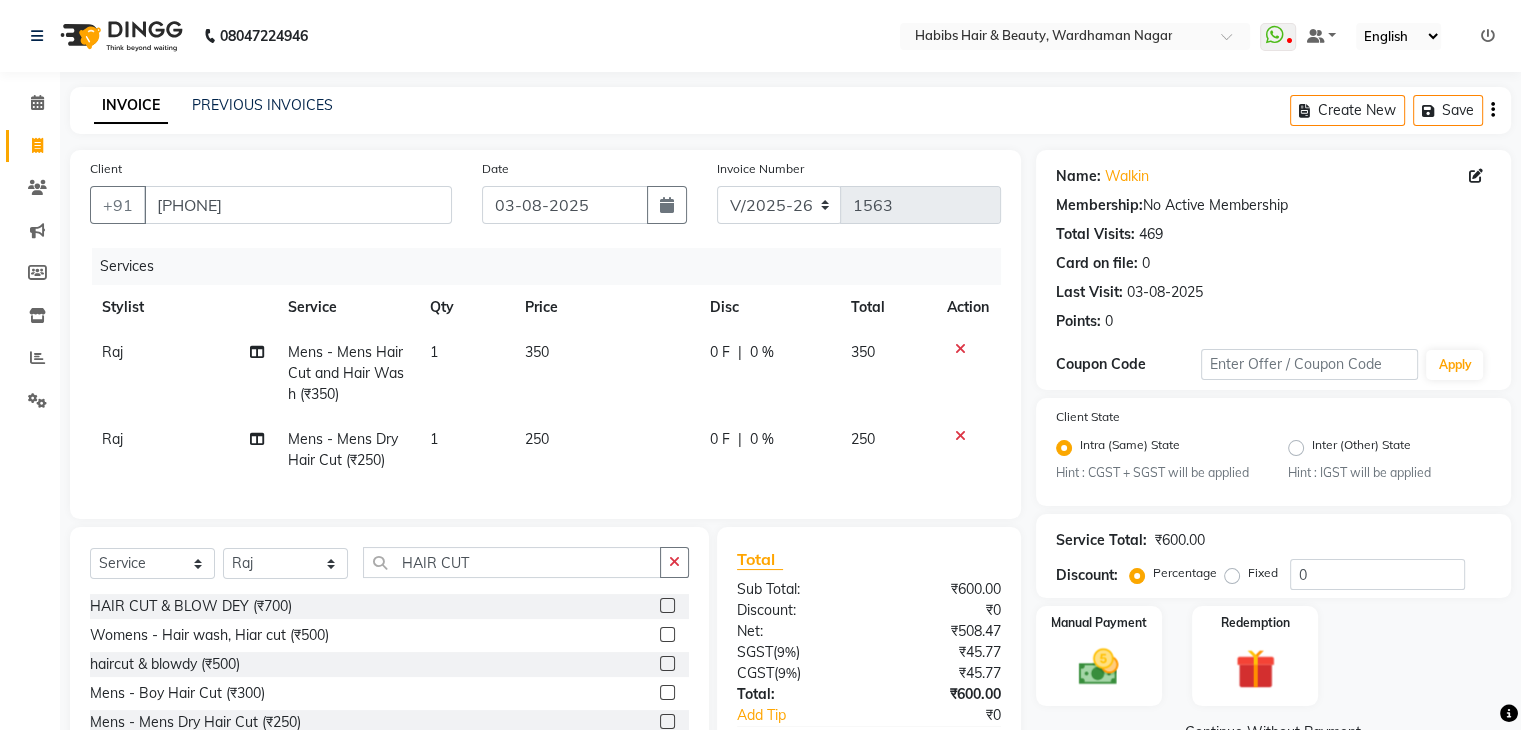 scroll, scrollTop: 0, scrollLeft: 14, axis: horizontal 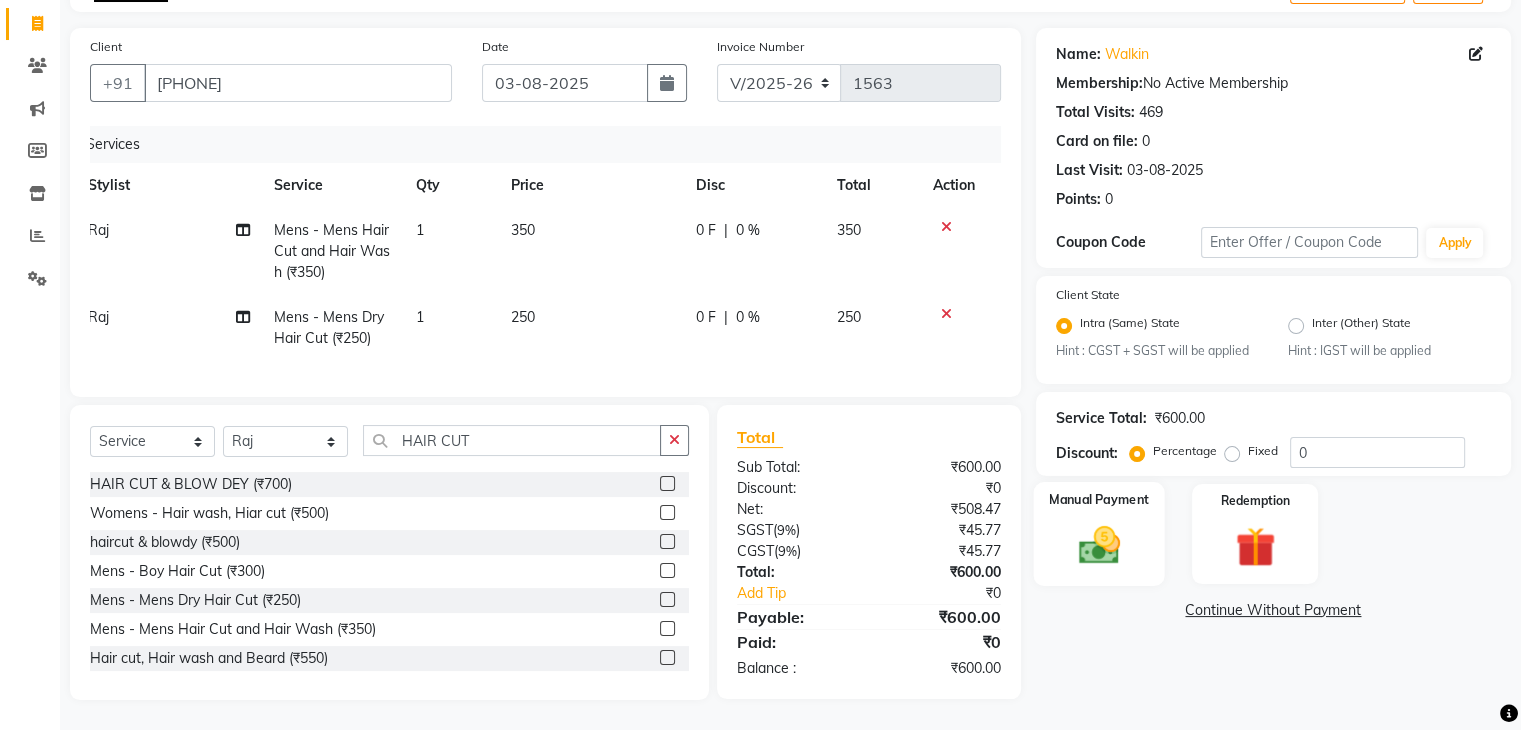 click 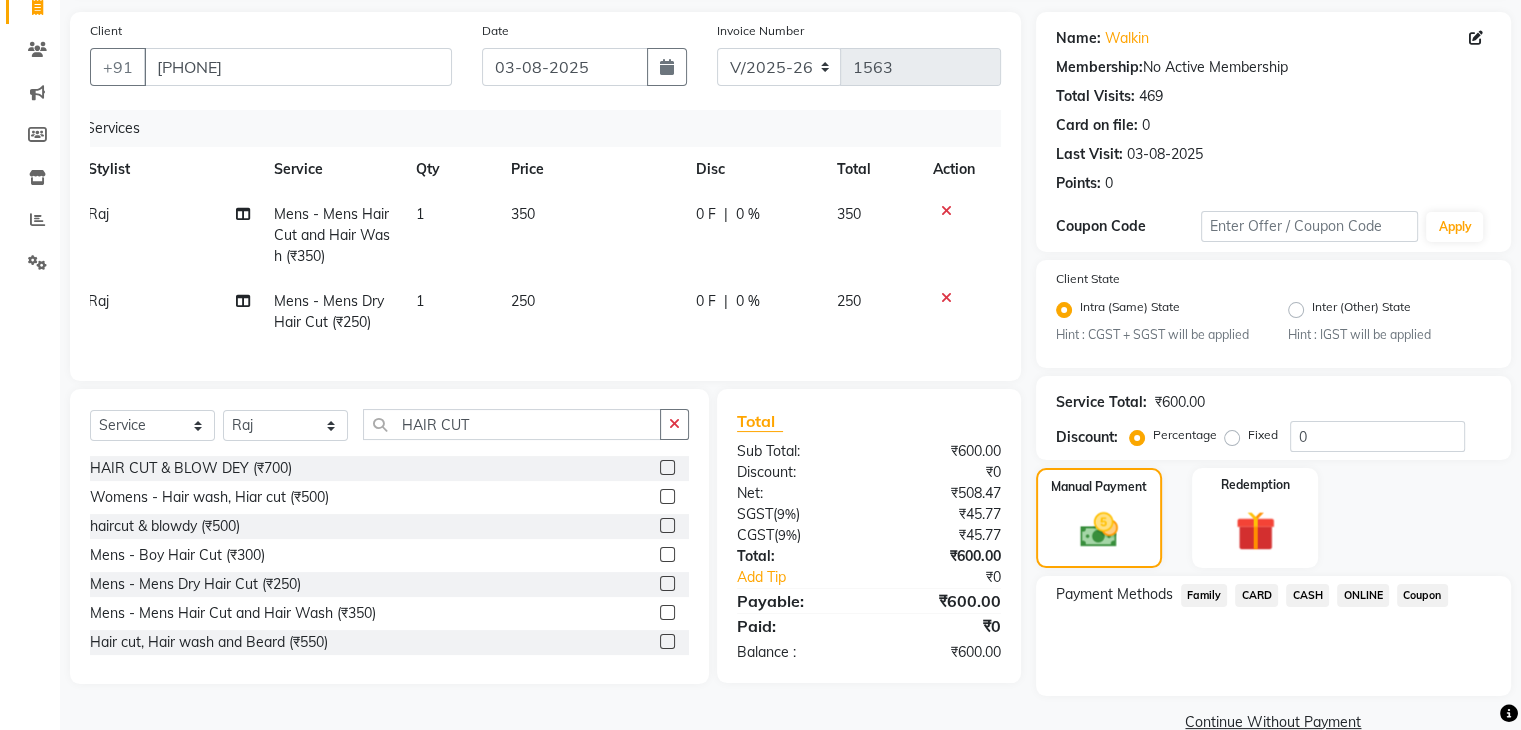 click on "ONLINE" 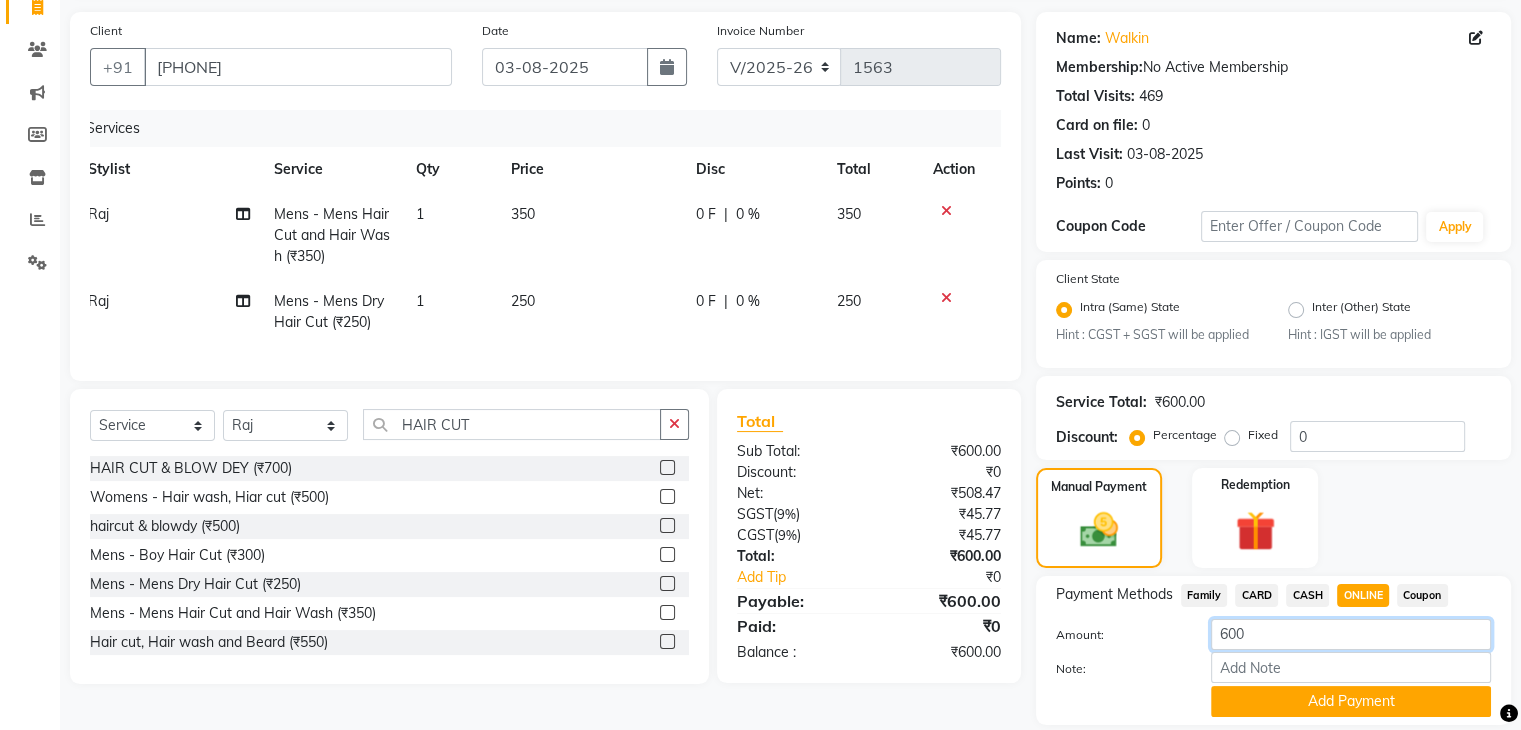 click on "600" 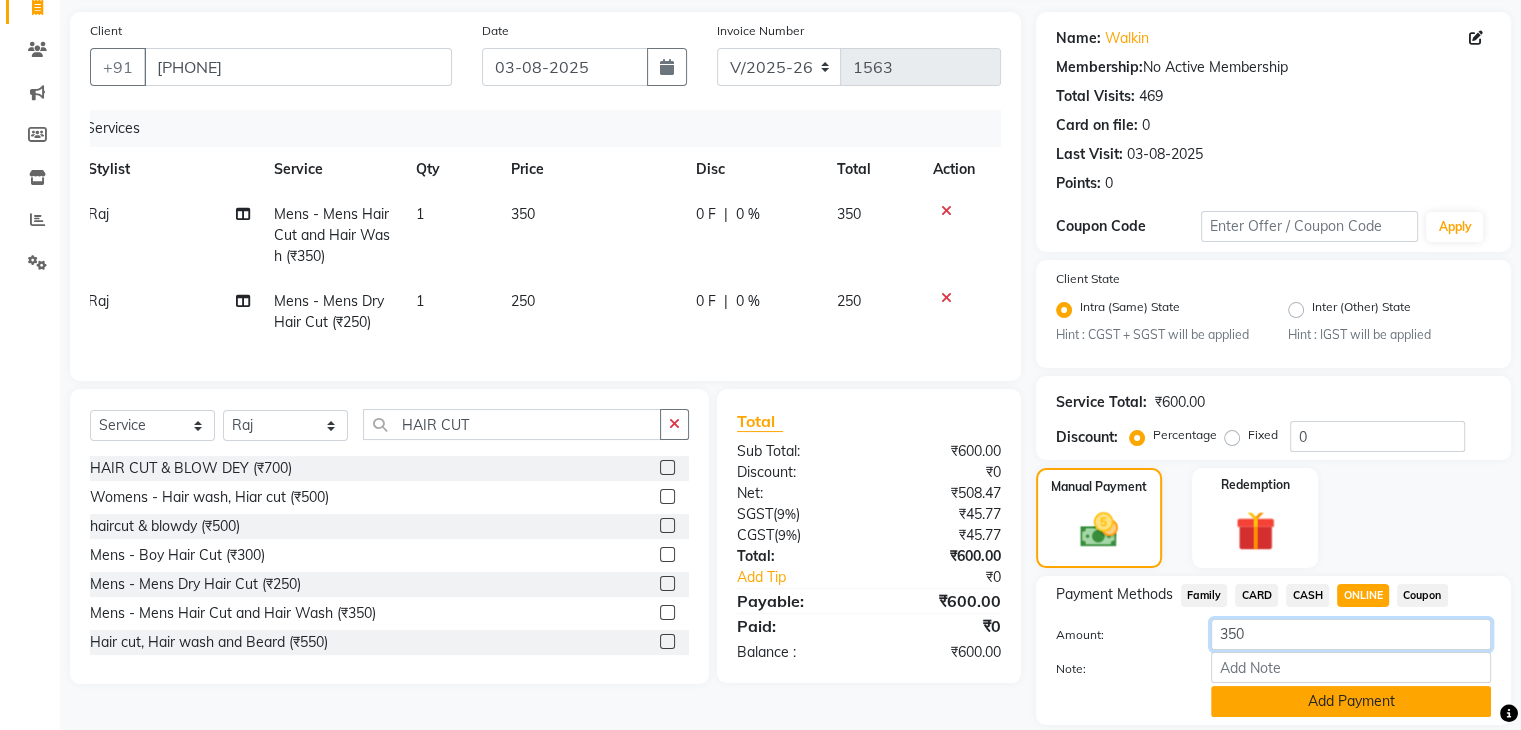 type on "350" 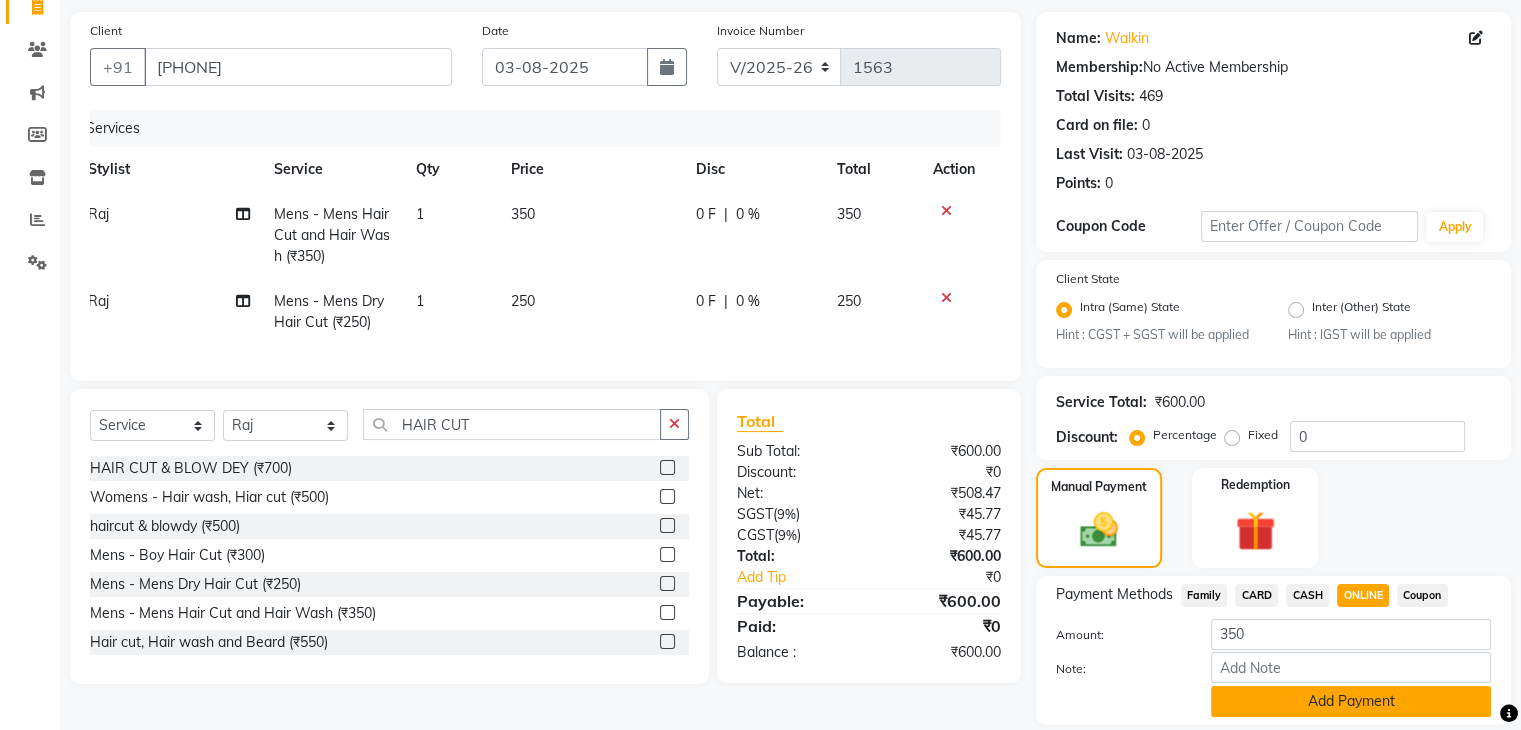 click on "Add Payment" 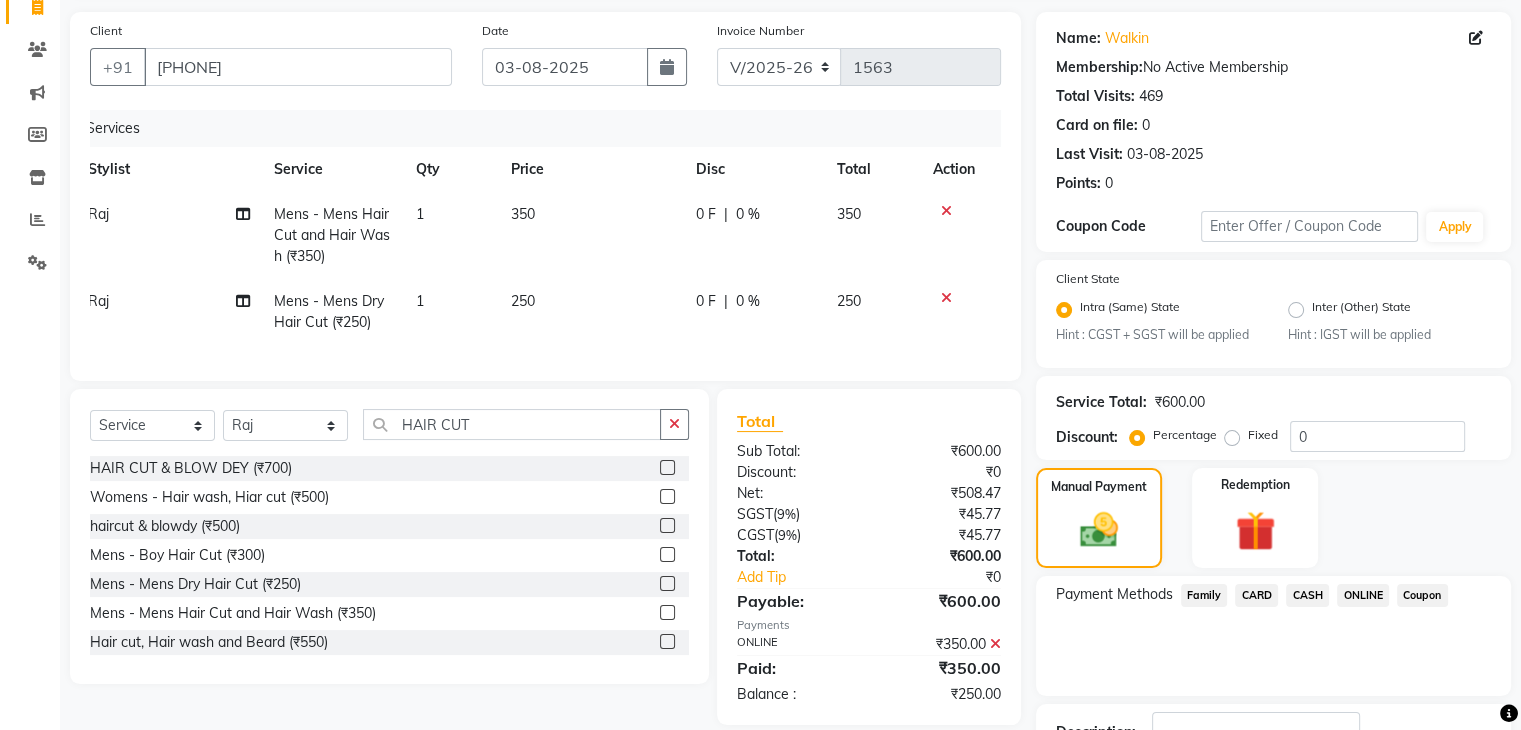 scroll, scrollTop: 222, scrollLeft: 0, axis: vertical 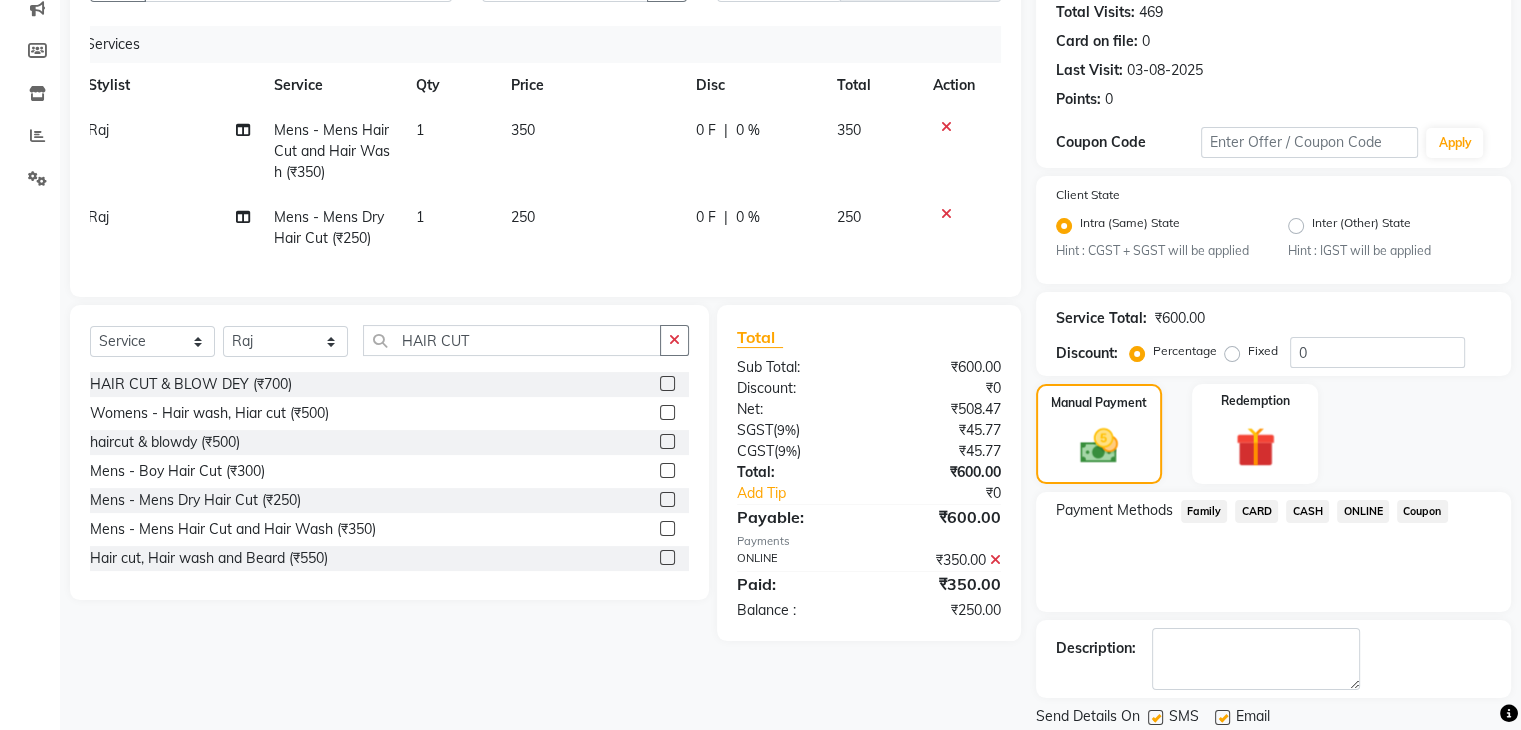 click on "CASH" 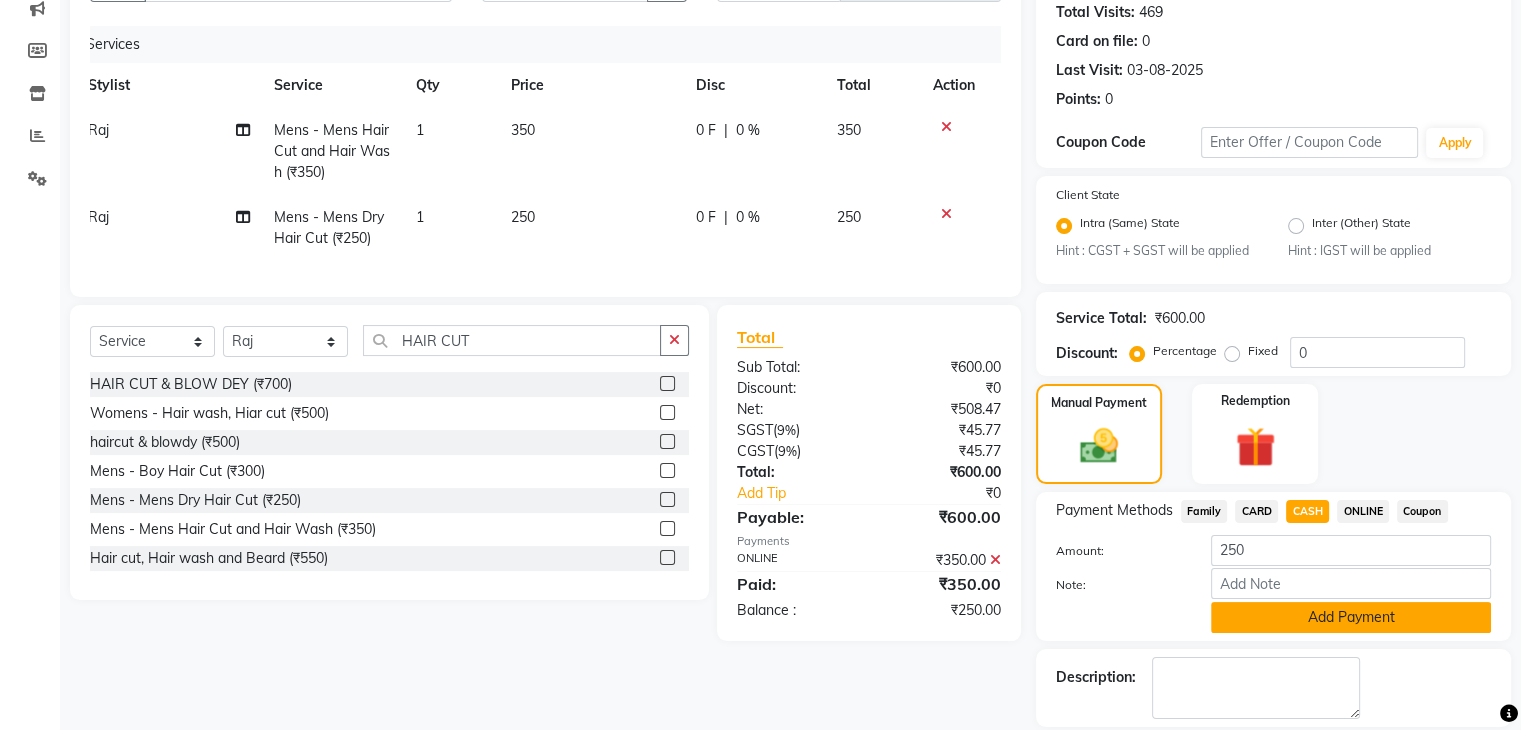 click on "Add Payment" 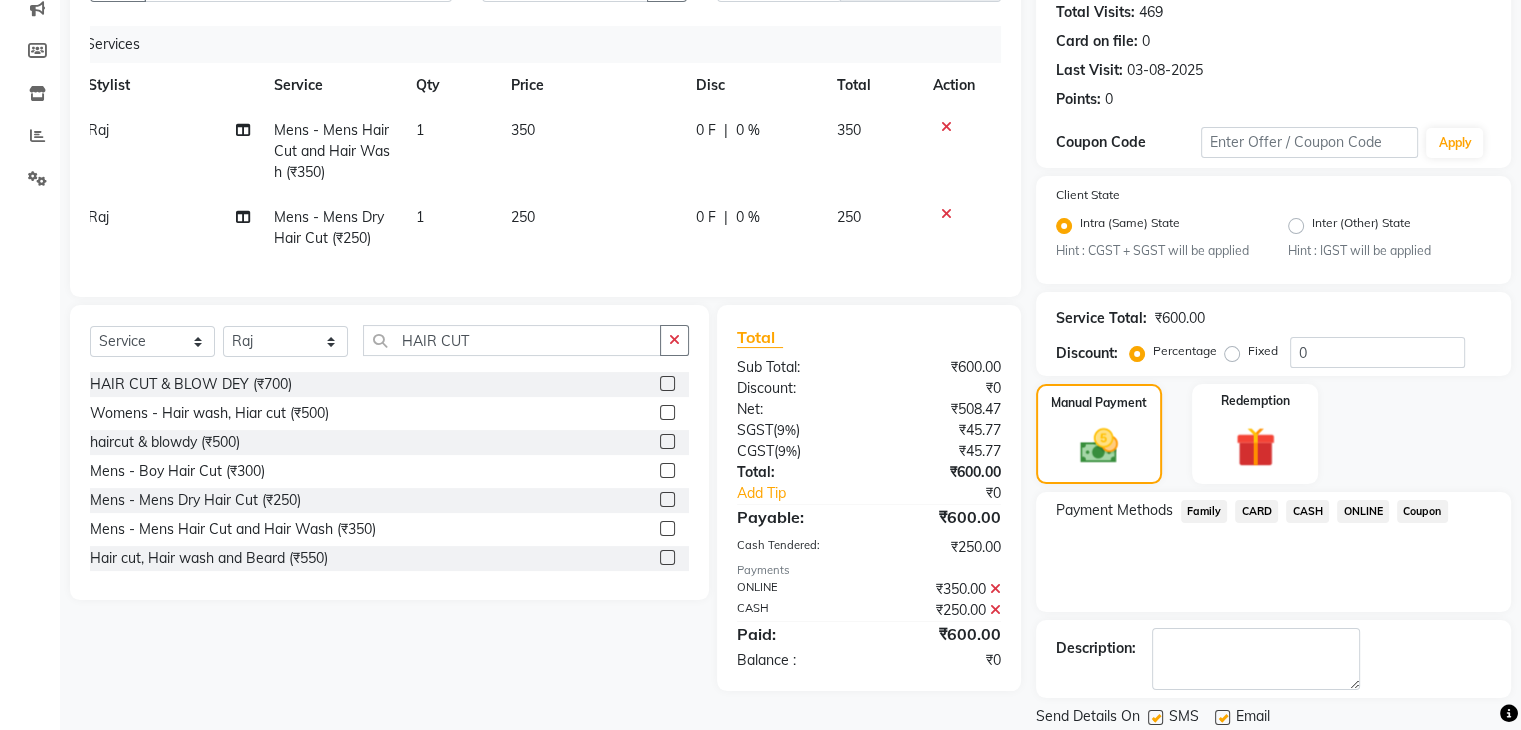 scroll, scrollTop: 289, scrollLeft: 0, axis: vertical 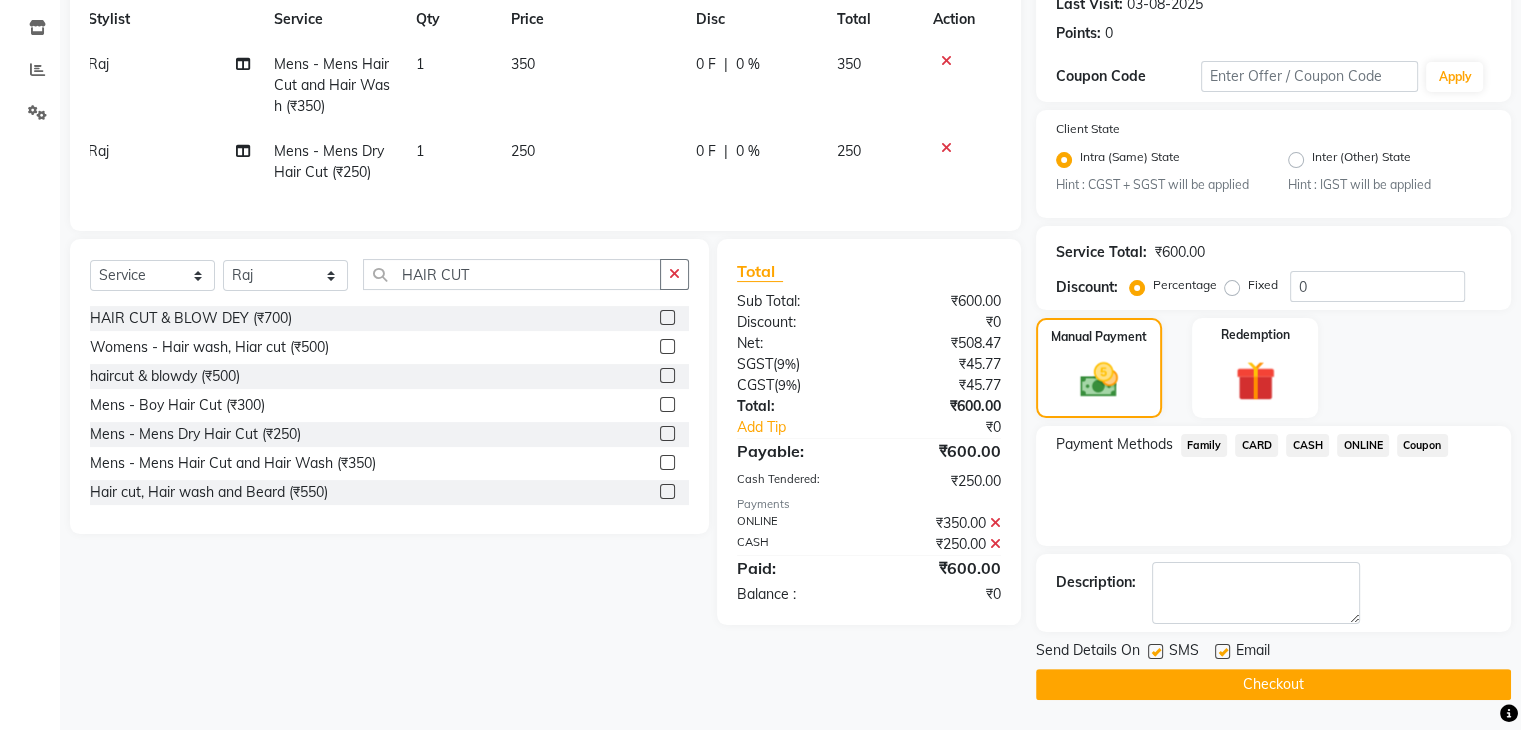 click on "Checkout" 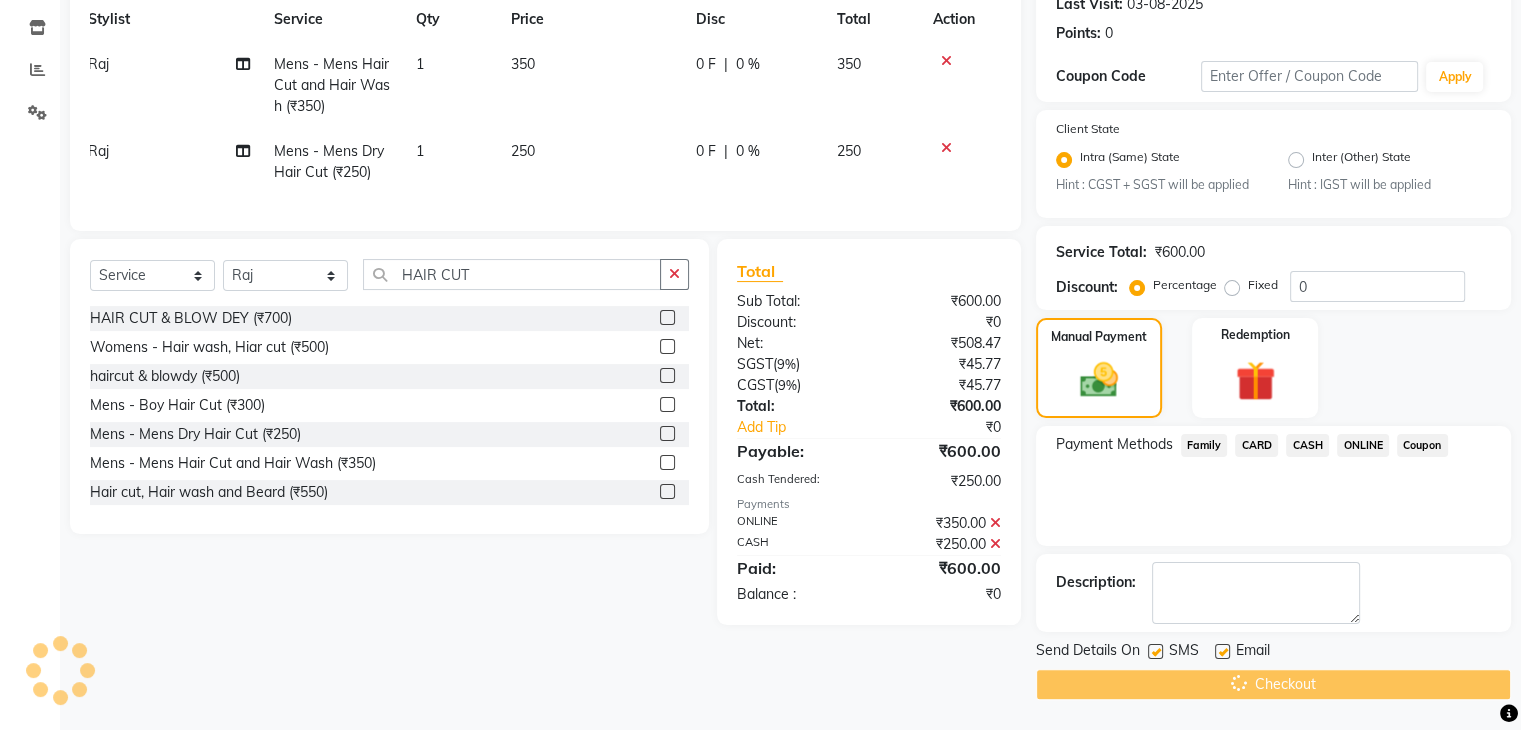 scroll, scrollTop: 0, scrollLeft: 0, axis: both 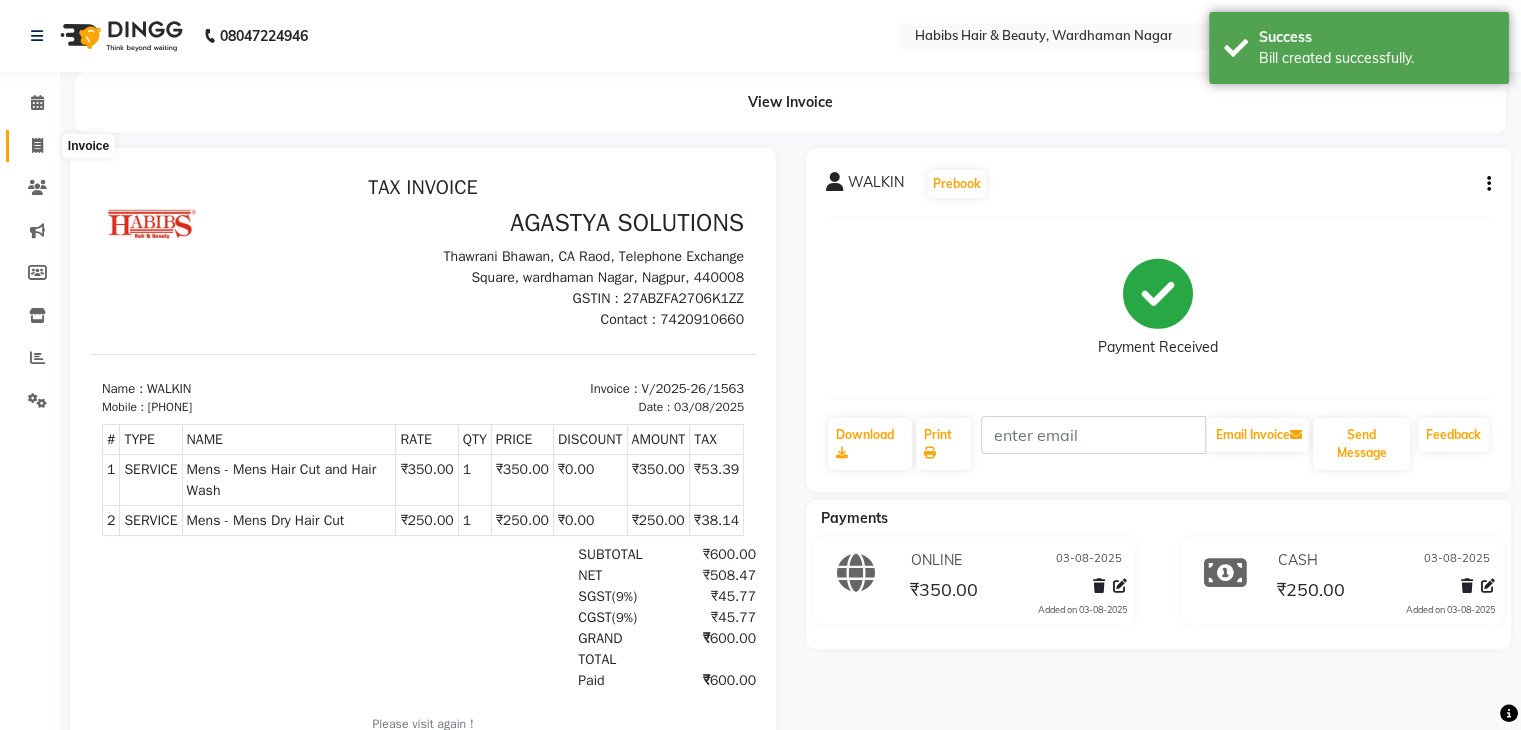 click 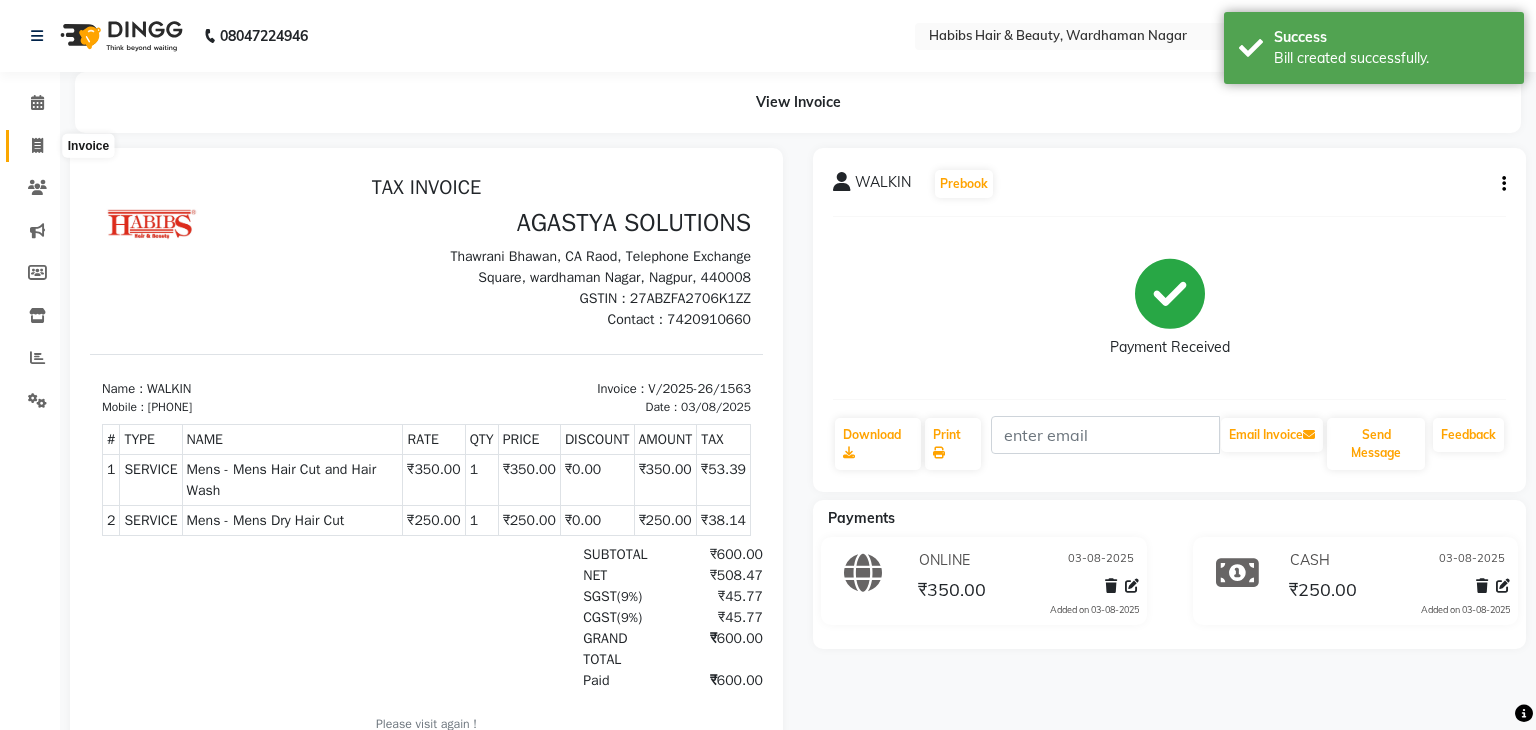 select on "3714" 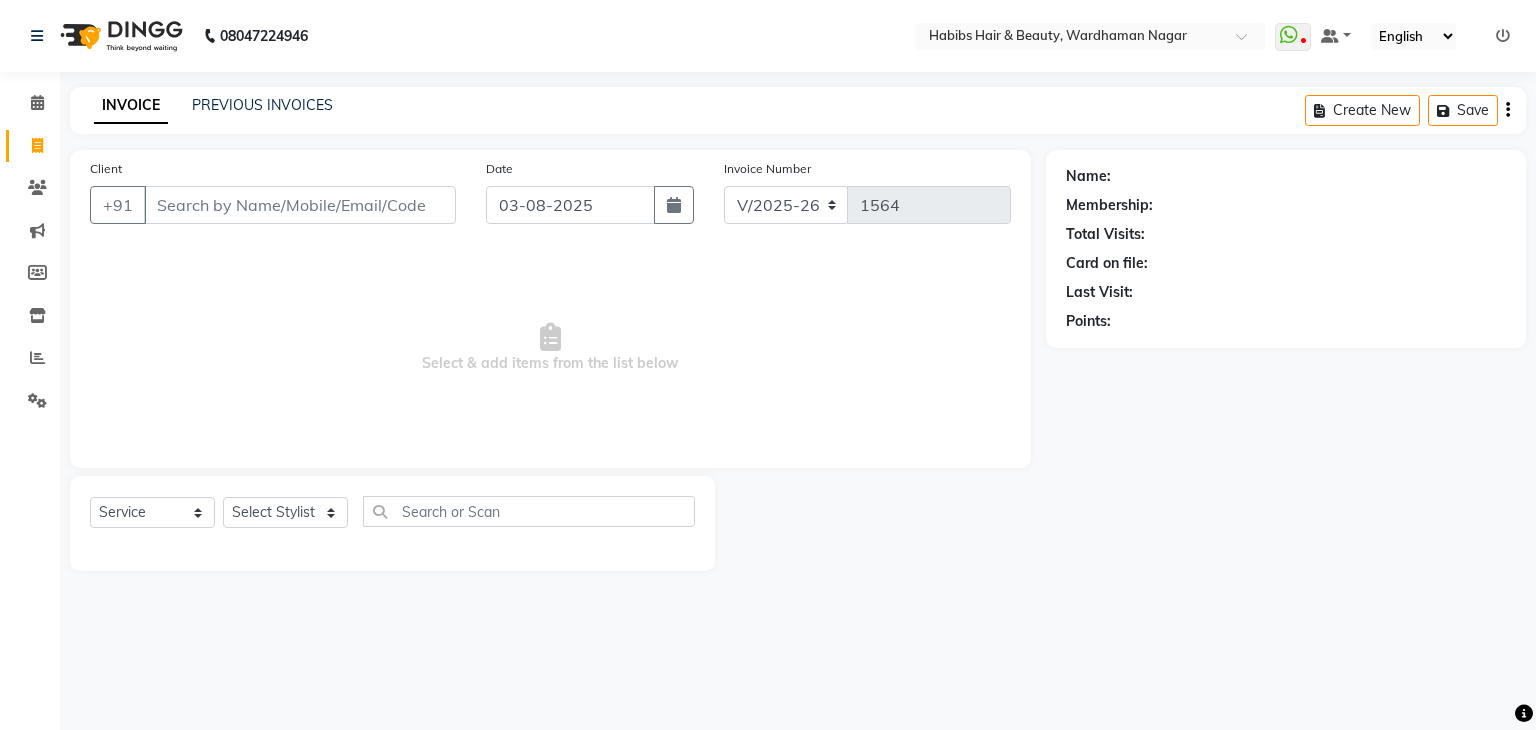 click on "Client" at bounding box center (300, 205) 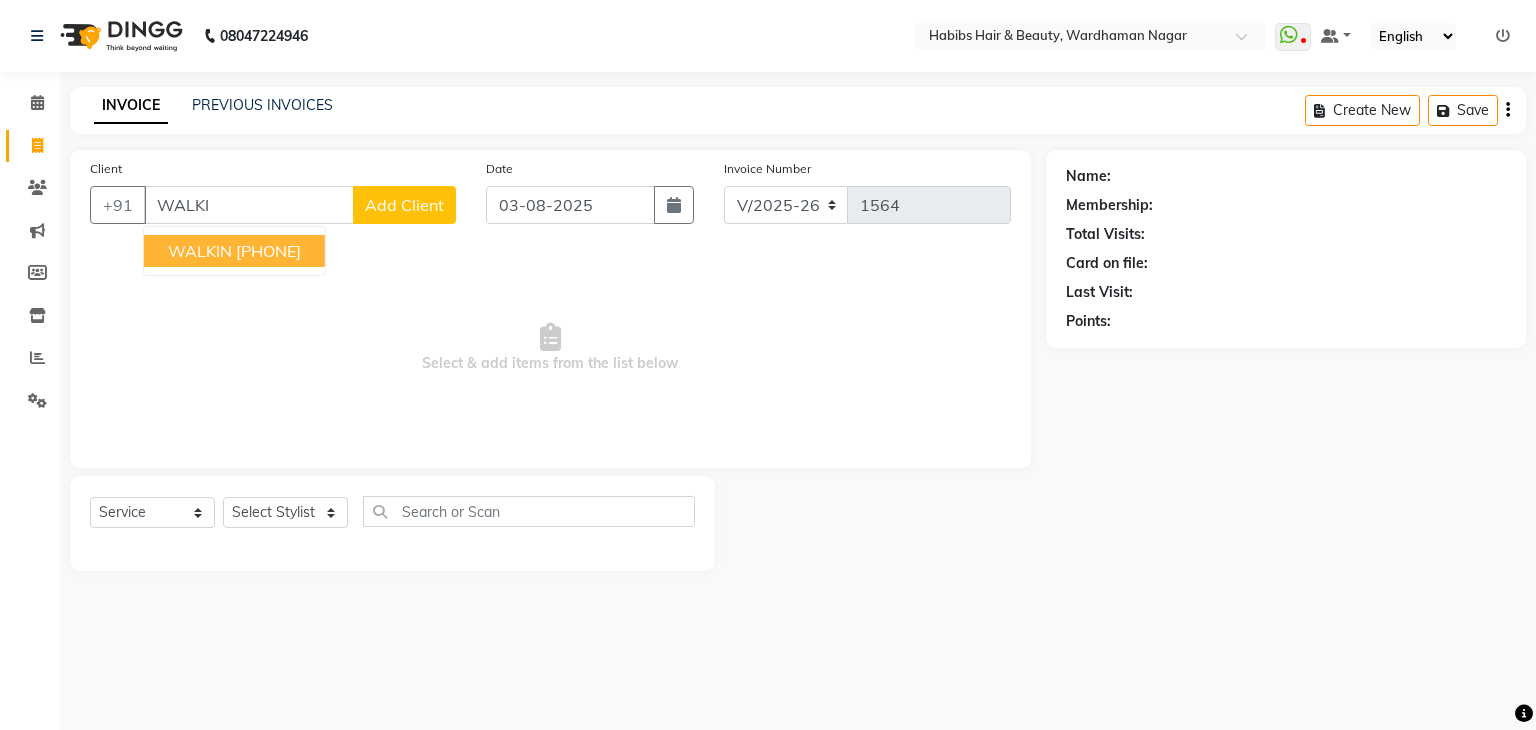 click on "WALKIN  9075066066" at bounding box center [234, 251] 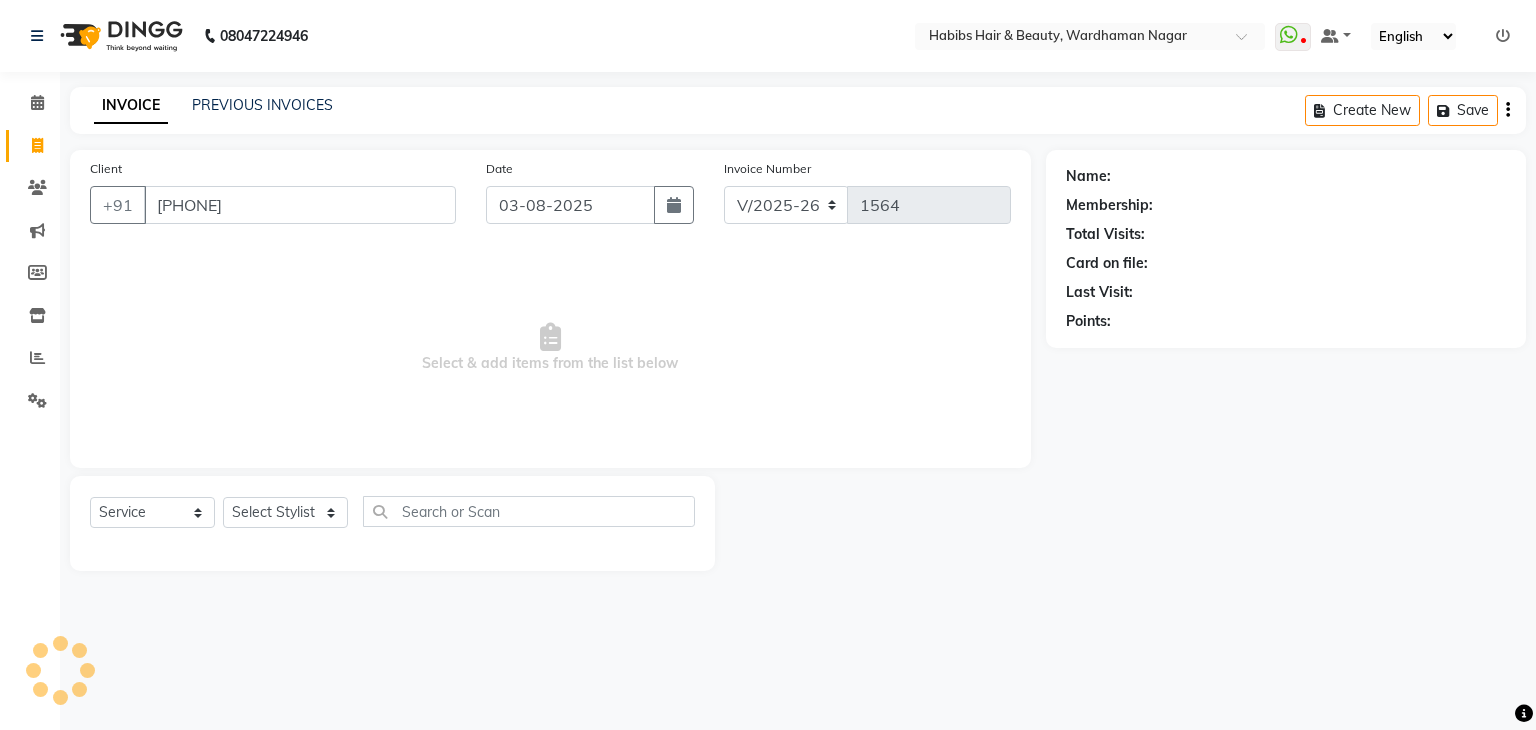 type on "9075066066" 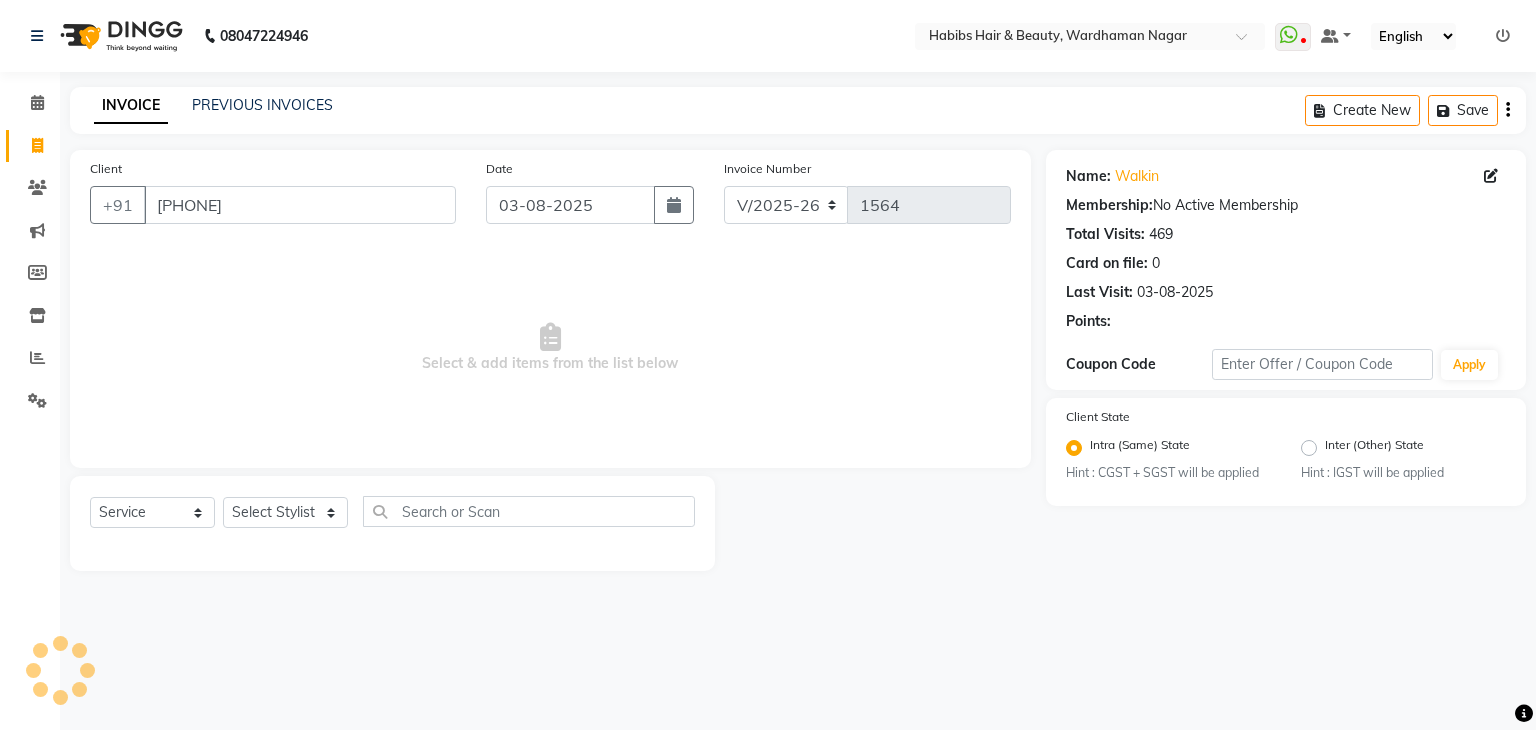 click on "Select Stylist Admin Aman Gayatri Jeetu Mick Raj Rashmi Rasika Sarang" 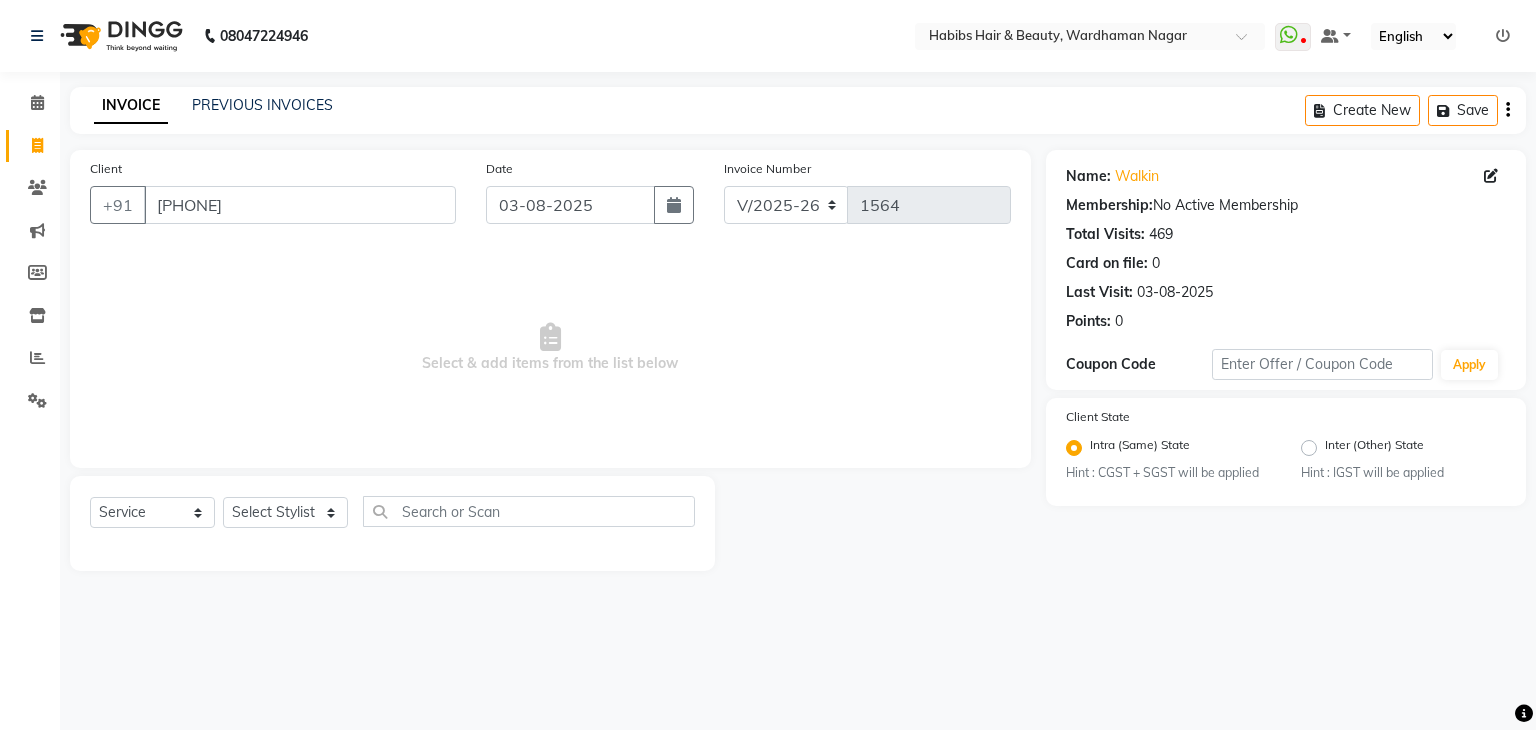 click on "Select Stylist Admin Aman Gayatri Jeetu Mick Raj Rashmi Rasika Sarang" 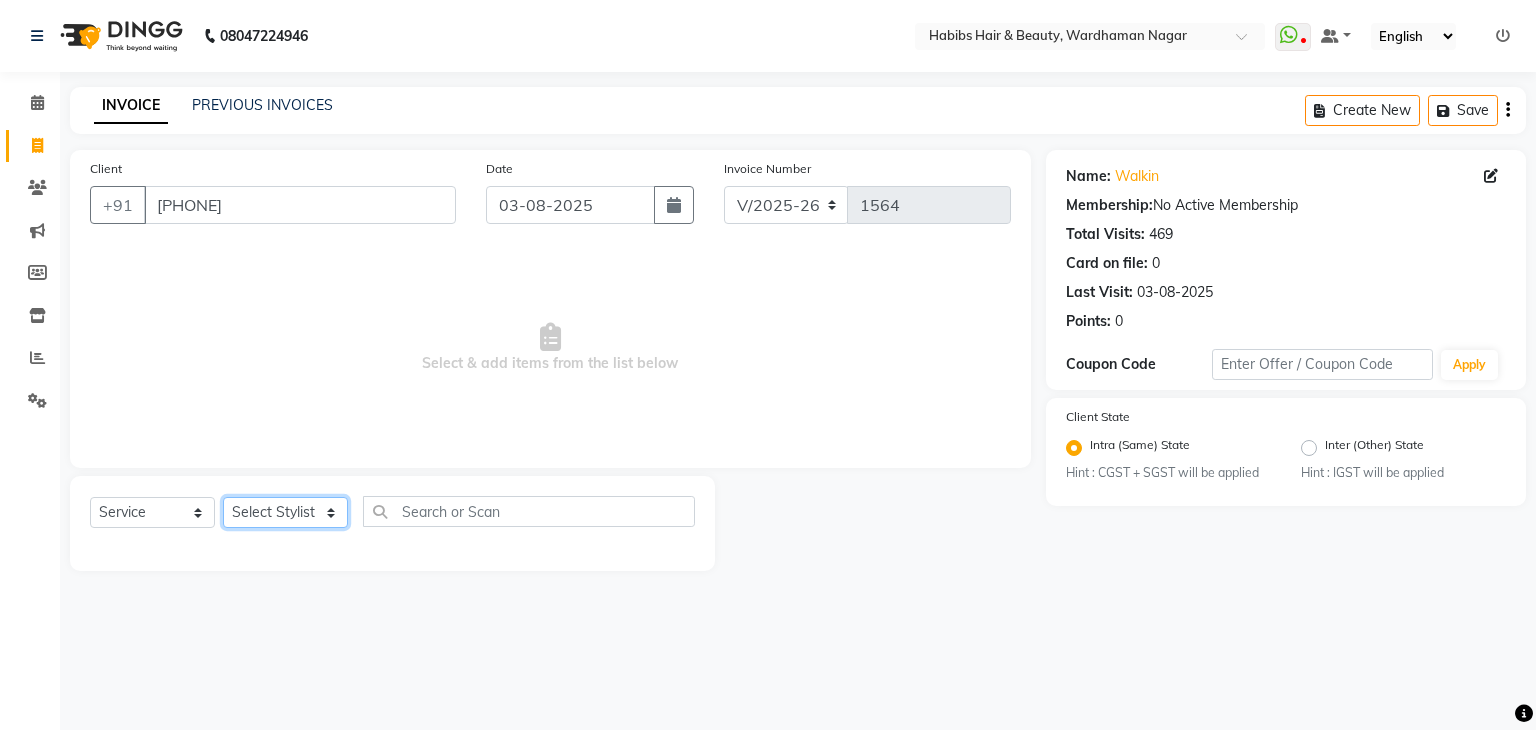 click on "Select Stylist Admin Aman Gayatri Jeetu Mick Raj Rashmi Rasika Sarang" 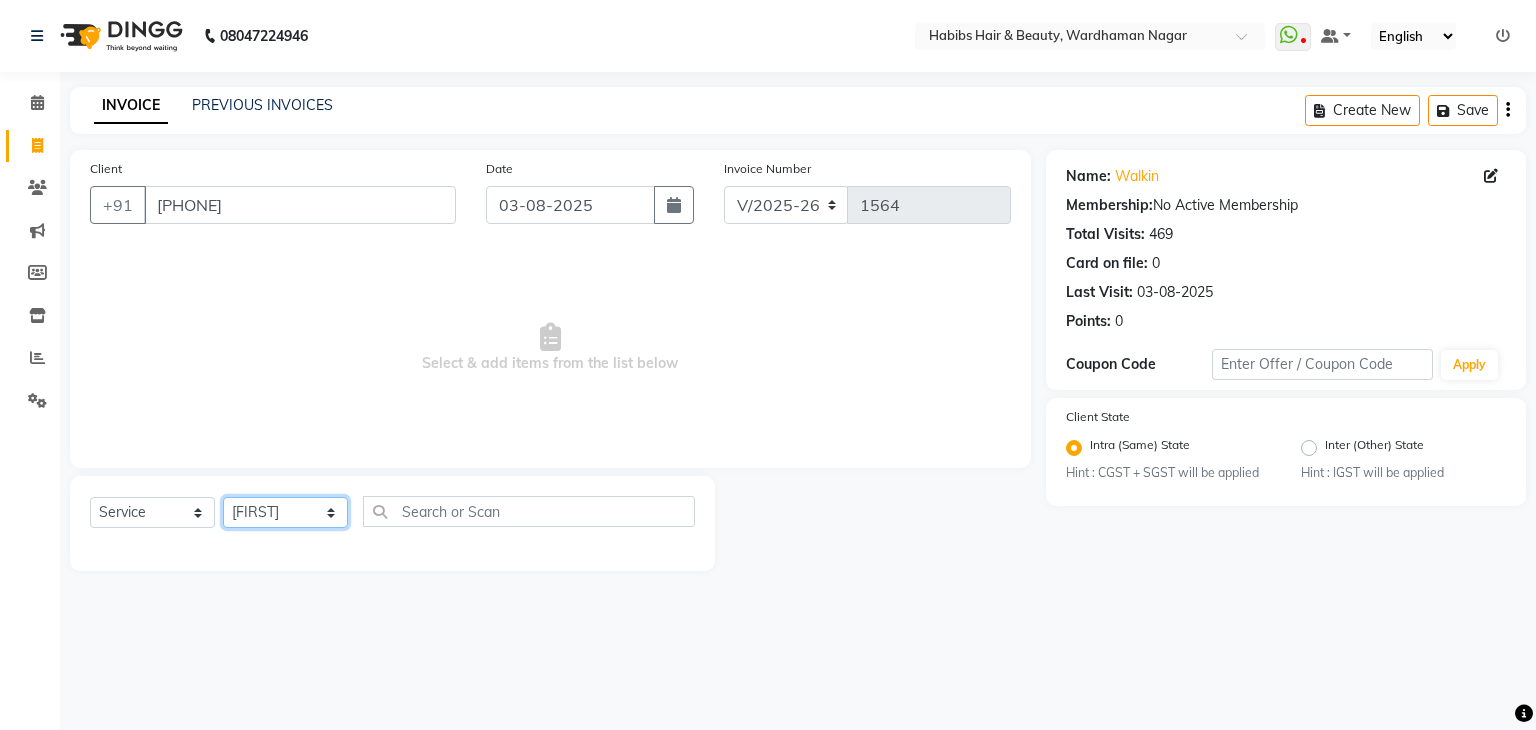 click on "Select Stylist Admin Aman Gayatri Jeetu Mick Raj Rashmi Rasika Sarang" 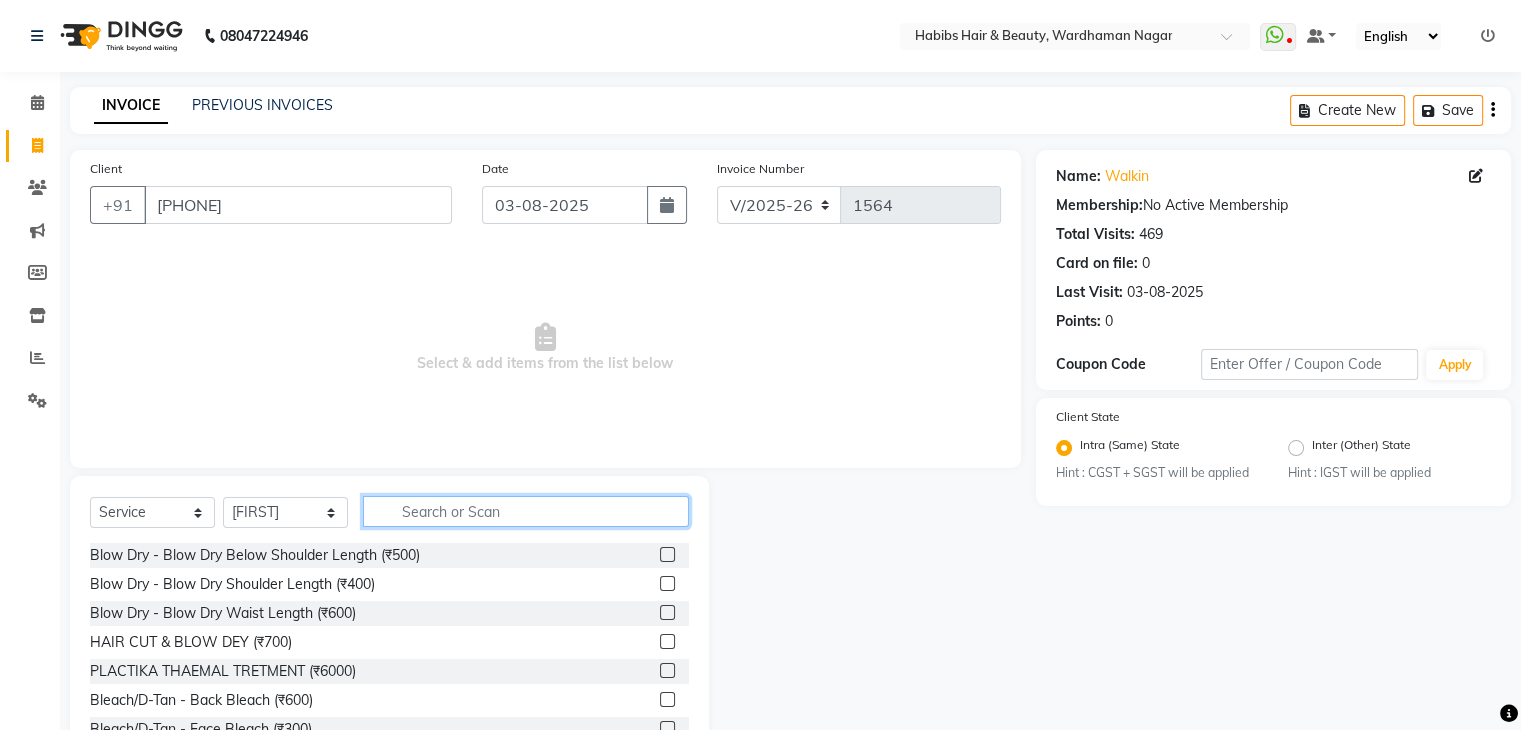 click 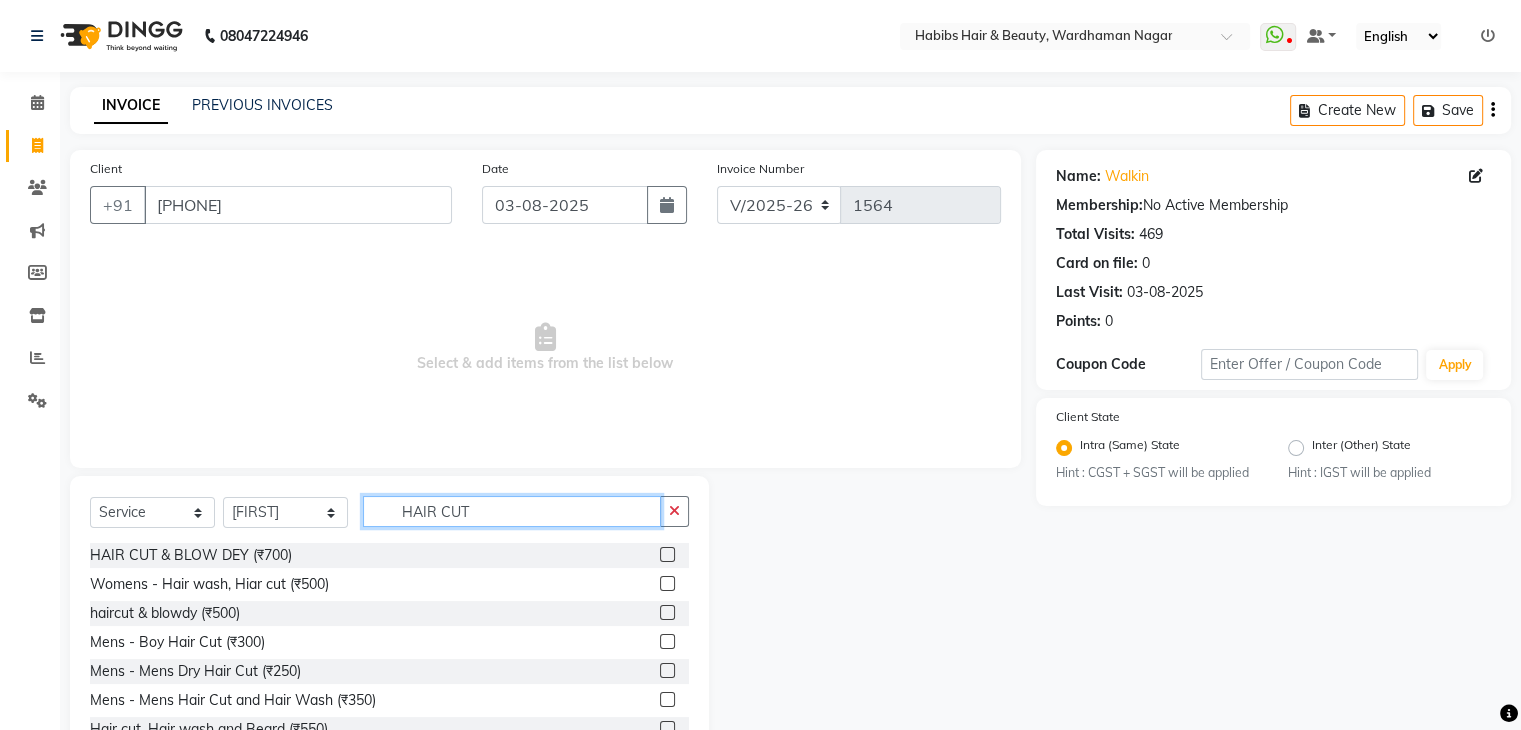scroll, scrollTop: 72, scrollLeft: 0, axis: vertical 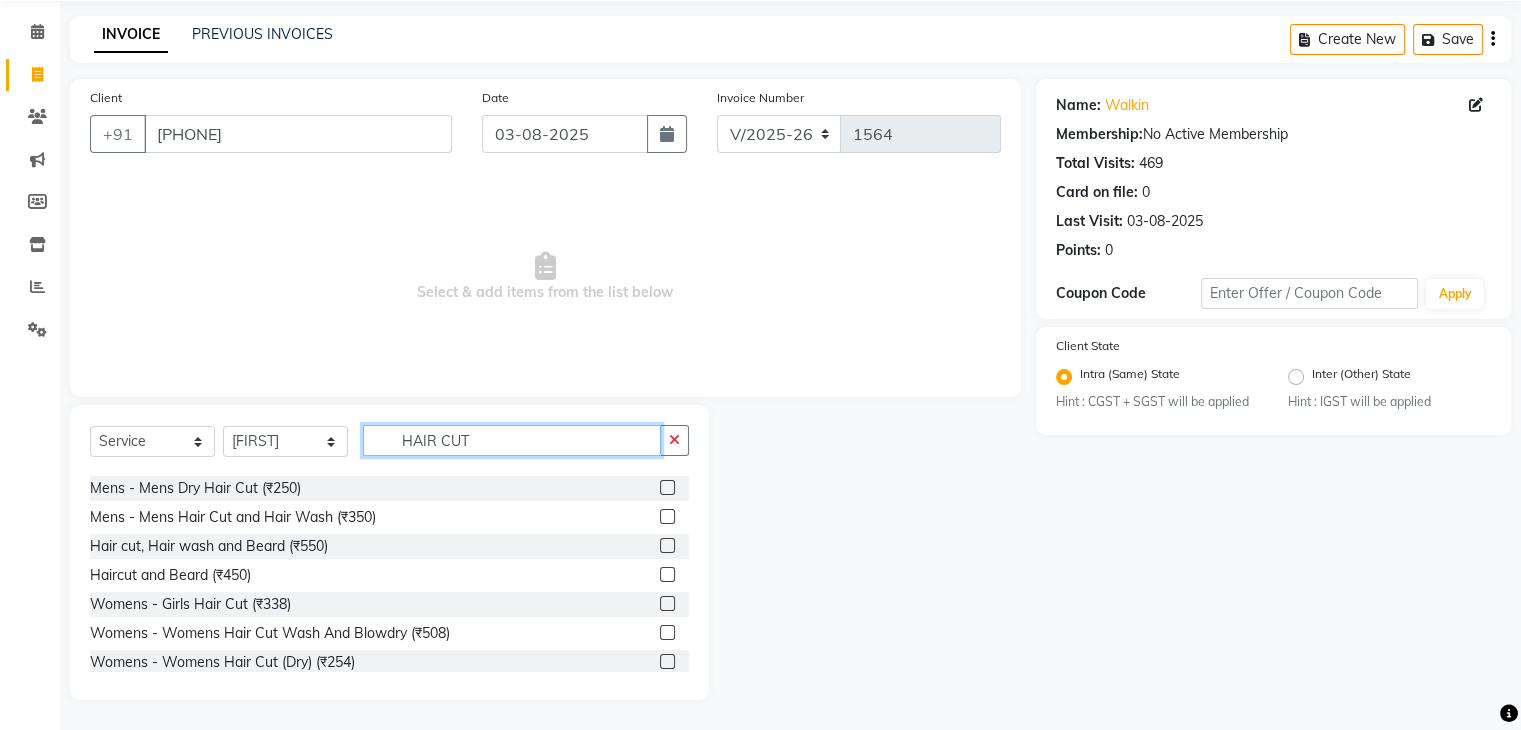 type on "HAIR CUT" 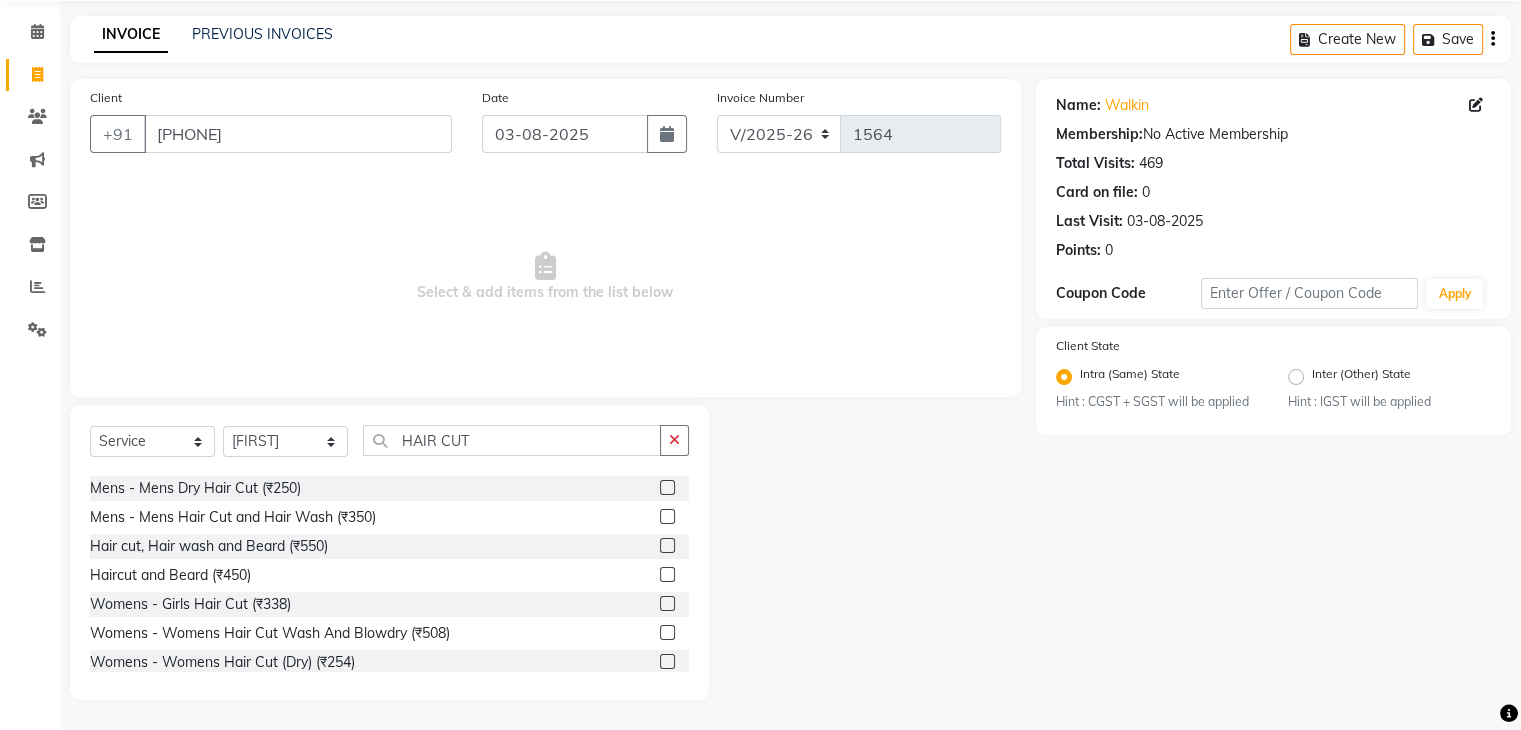 click 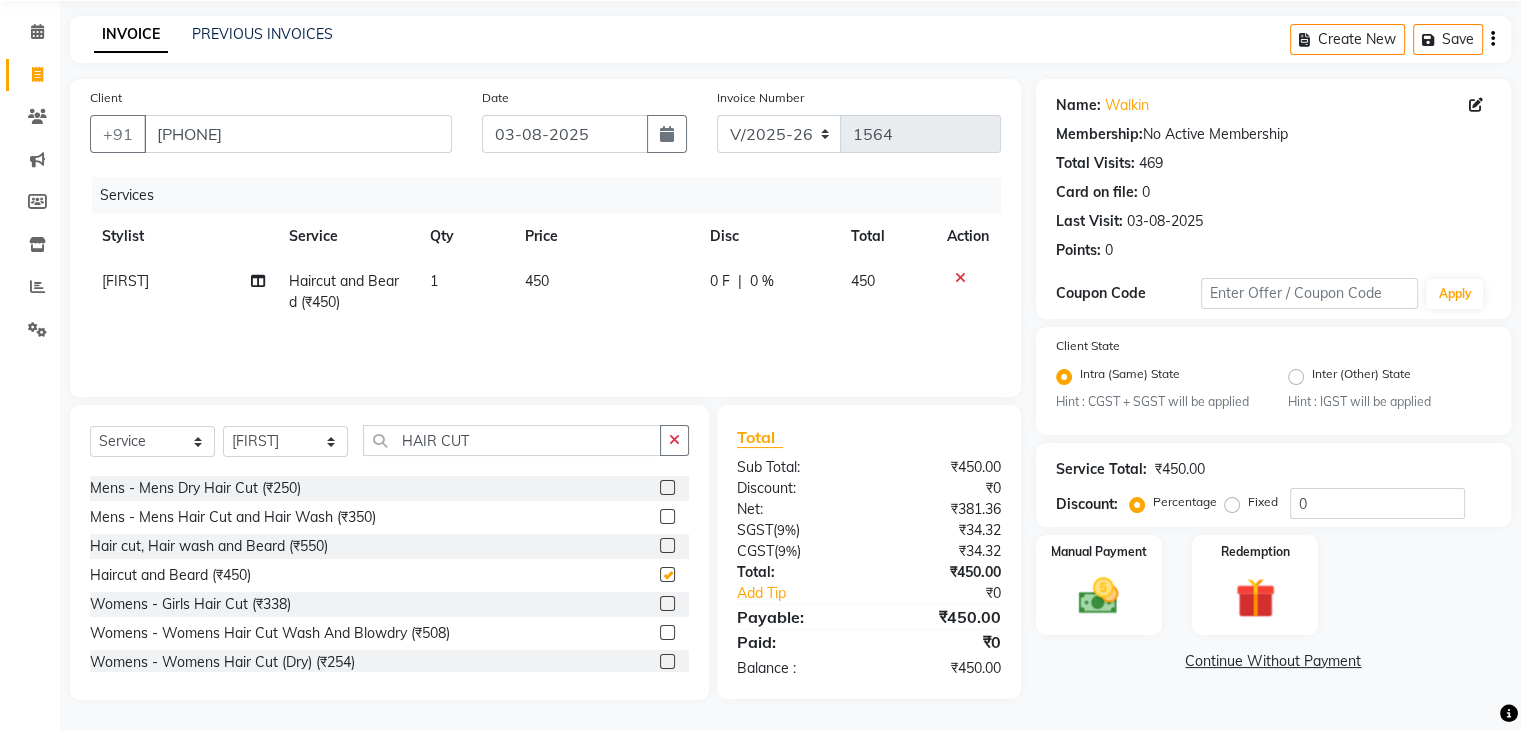 checkbox on "false" 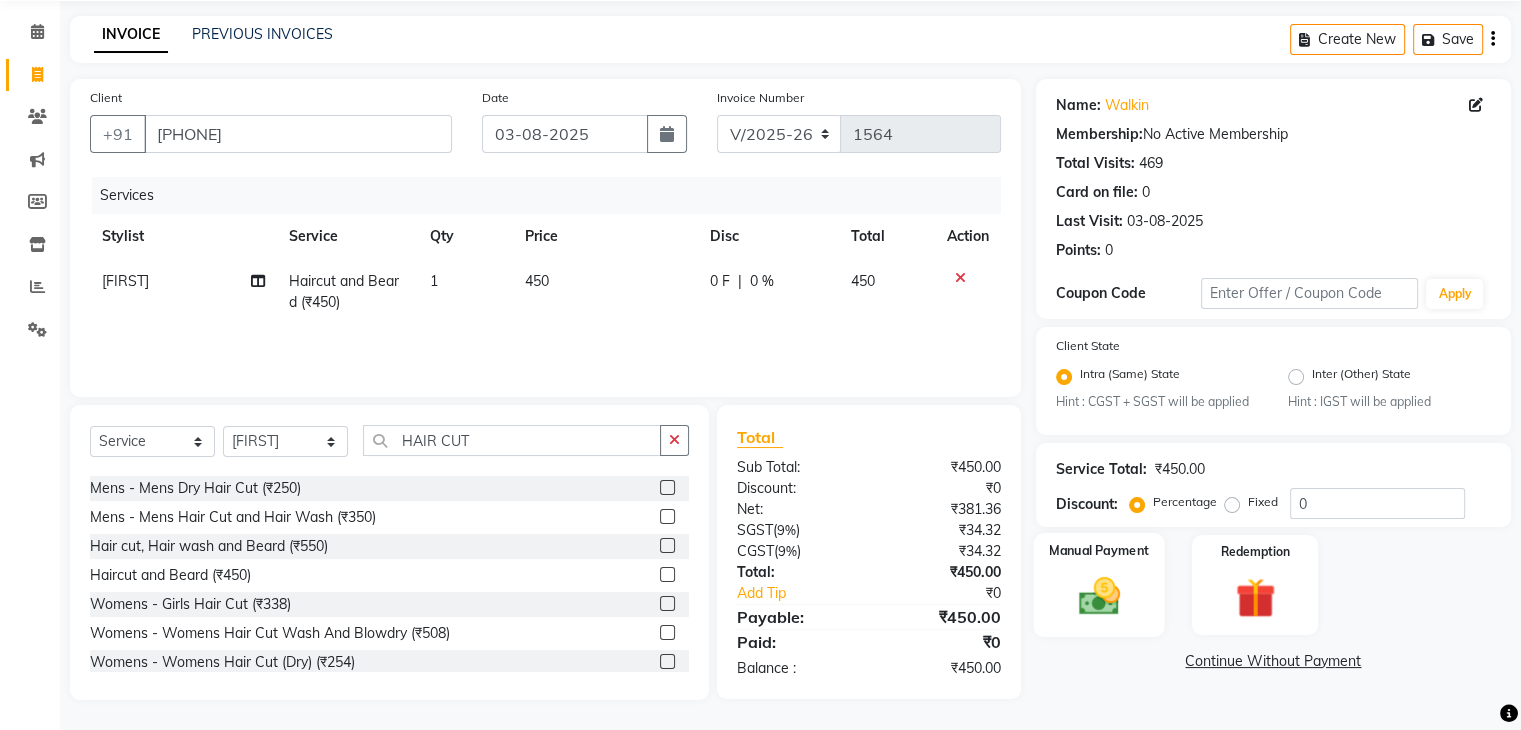 click 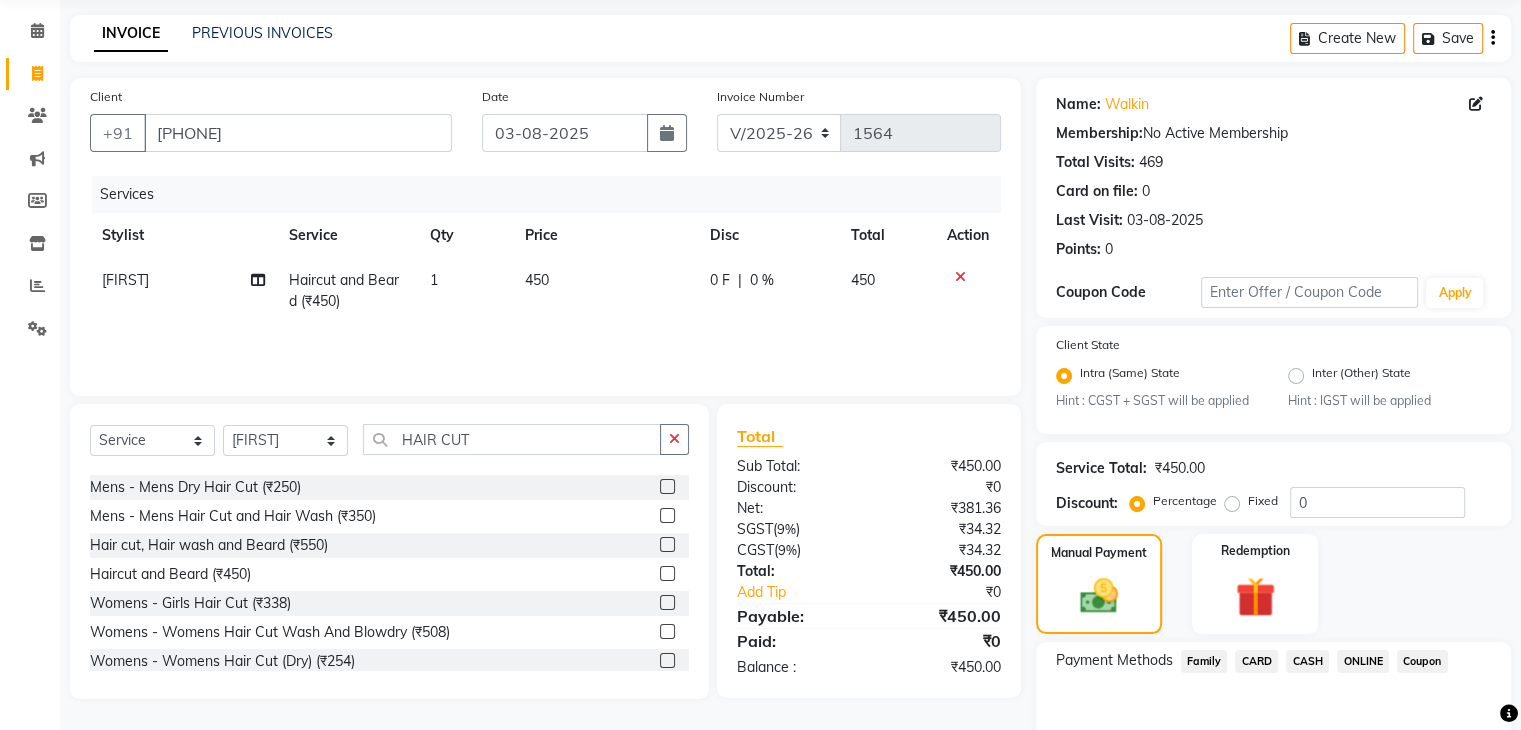 click on "CASH" 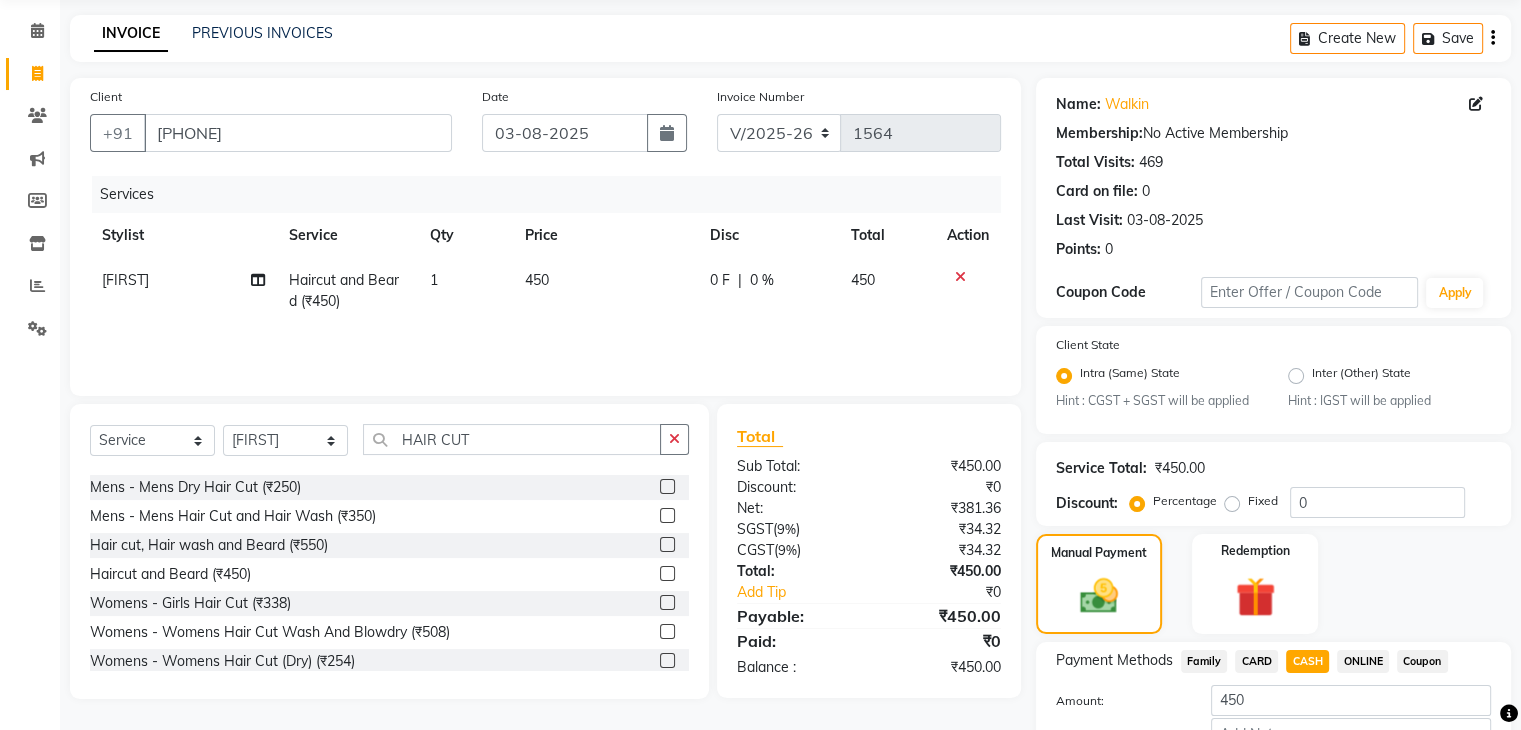 scroll, scrollTop: 208, scrollLeft: 0, axis: vertical 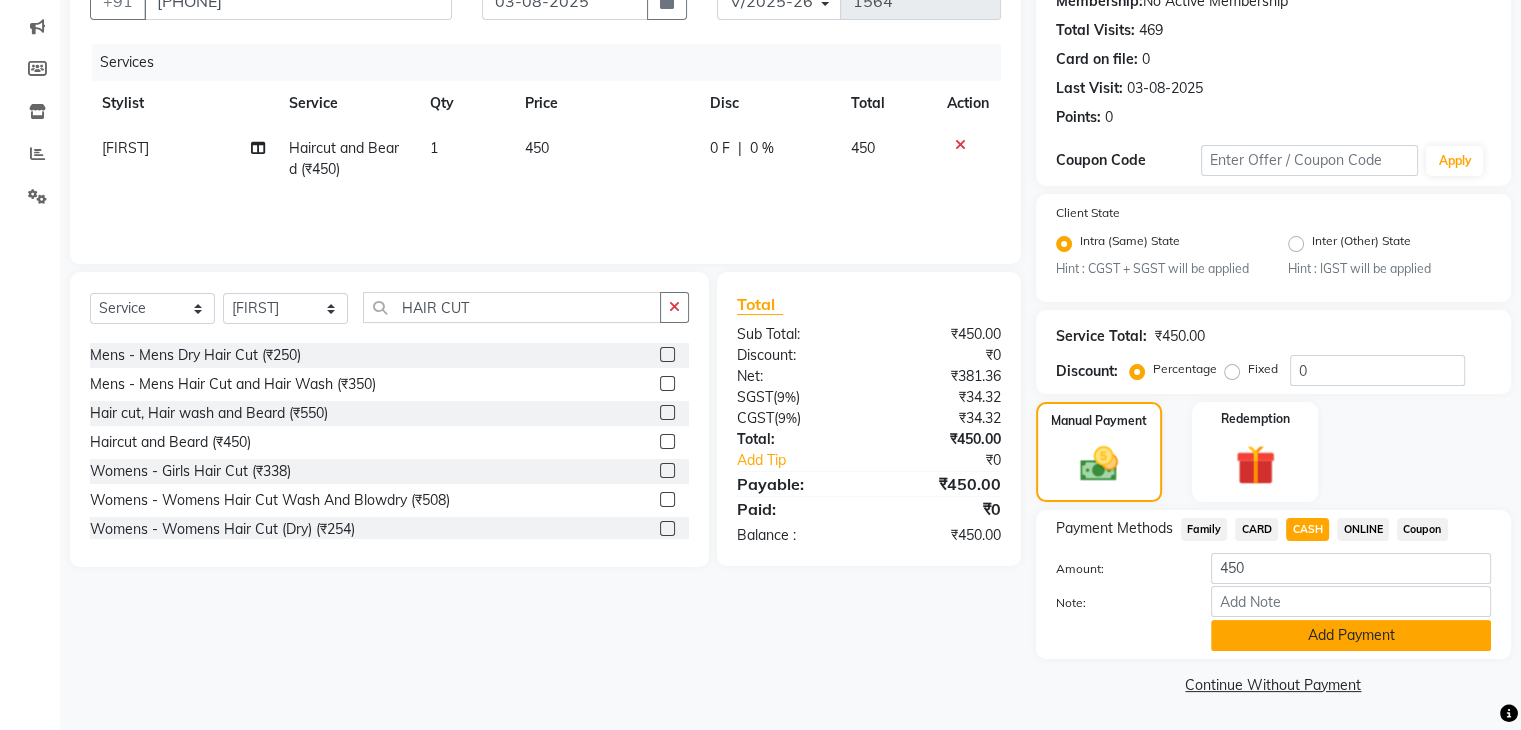 click on "Add Payment" 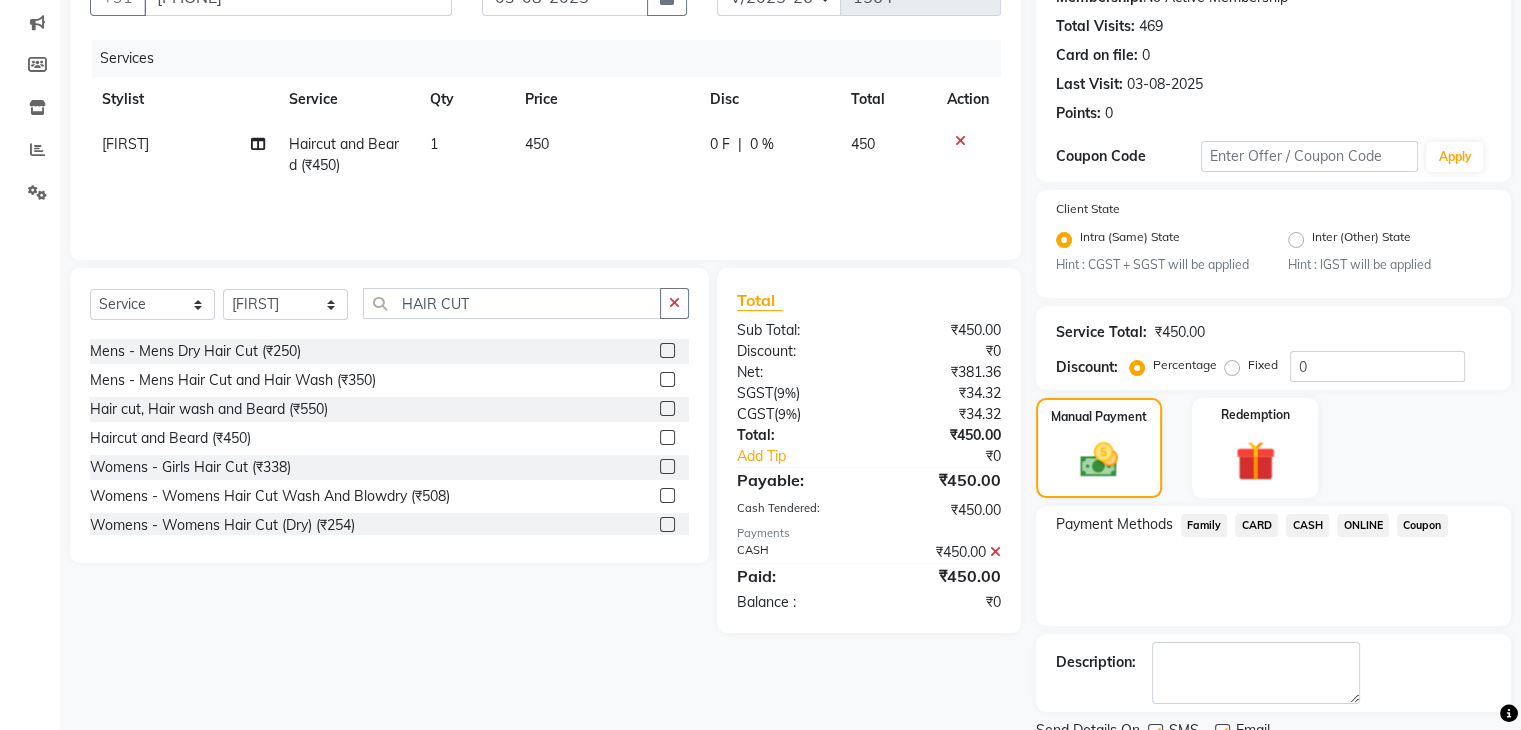 scroll, scrollTop: 289, scrollLeft: 0, axis: vertical 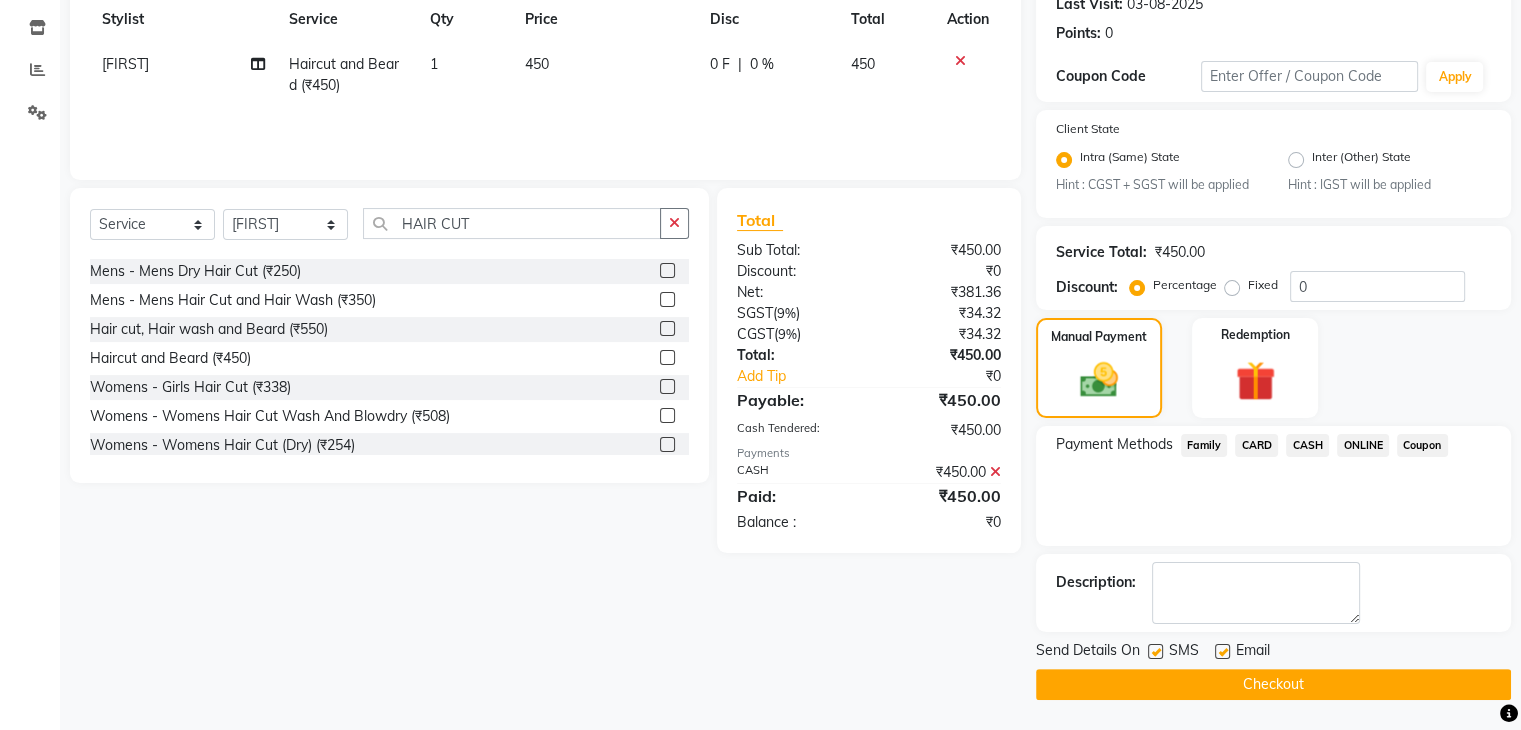 click on "Checkout" 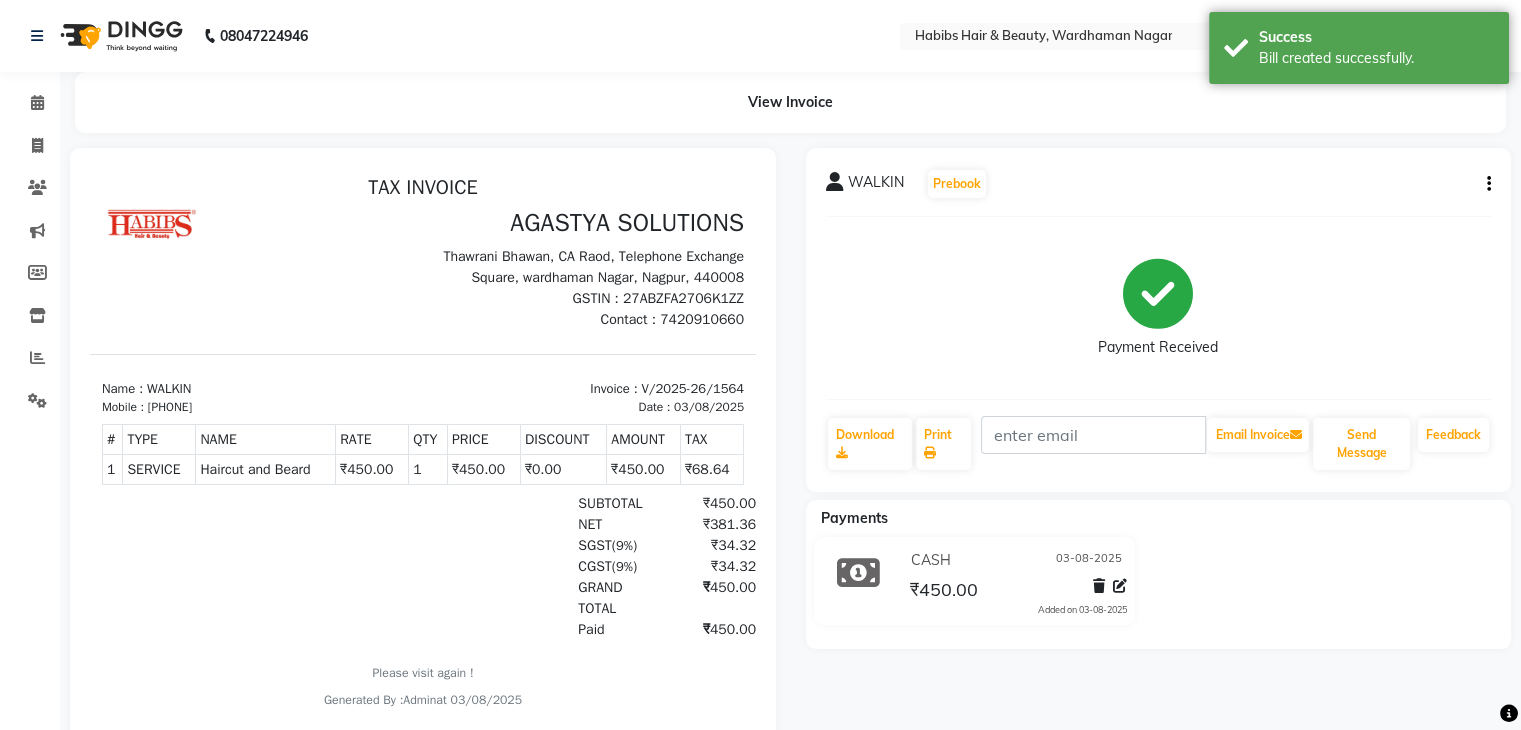 scroll, scrollTop: 0, scrollLeft: 0, axis: both 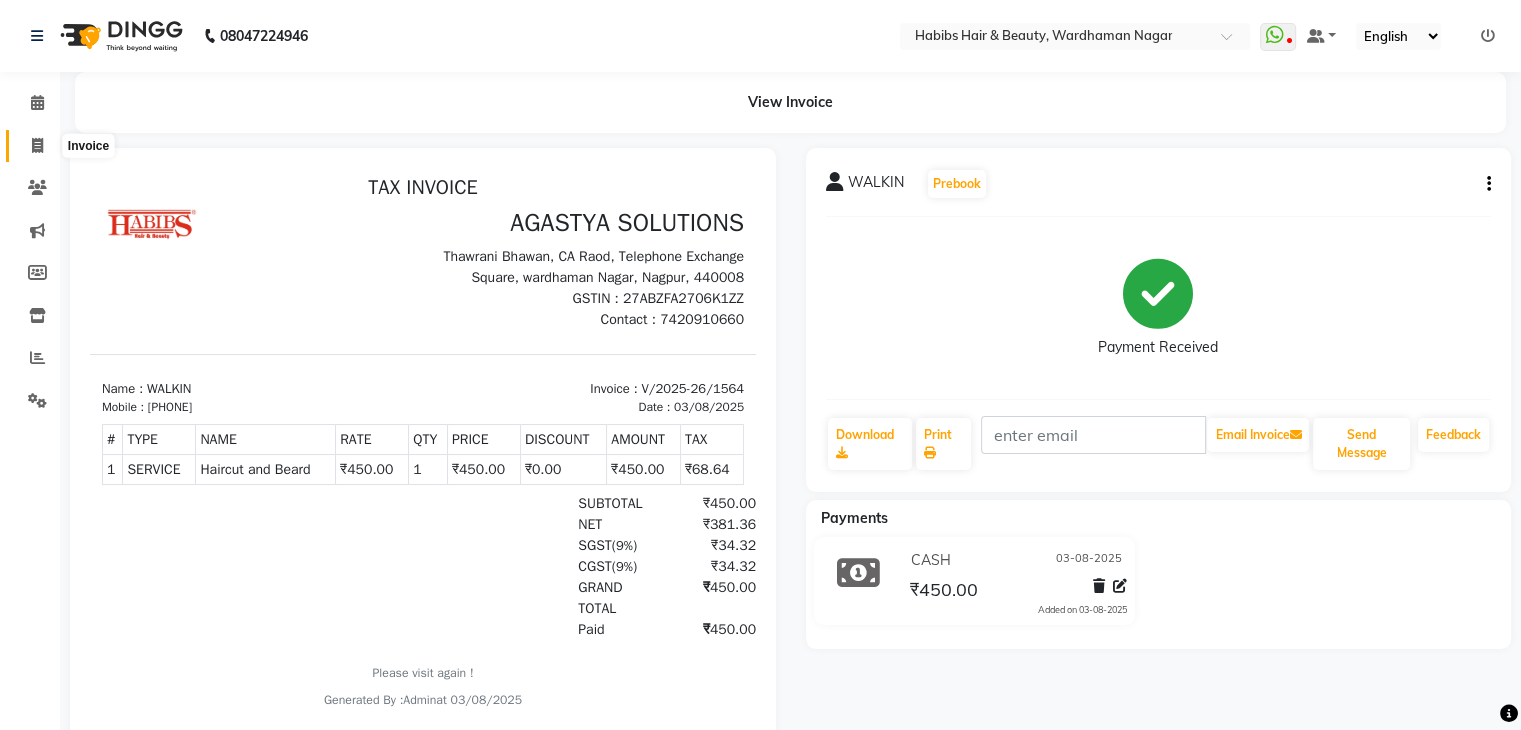 click 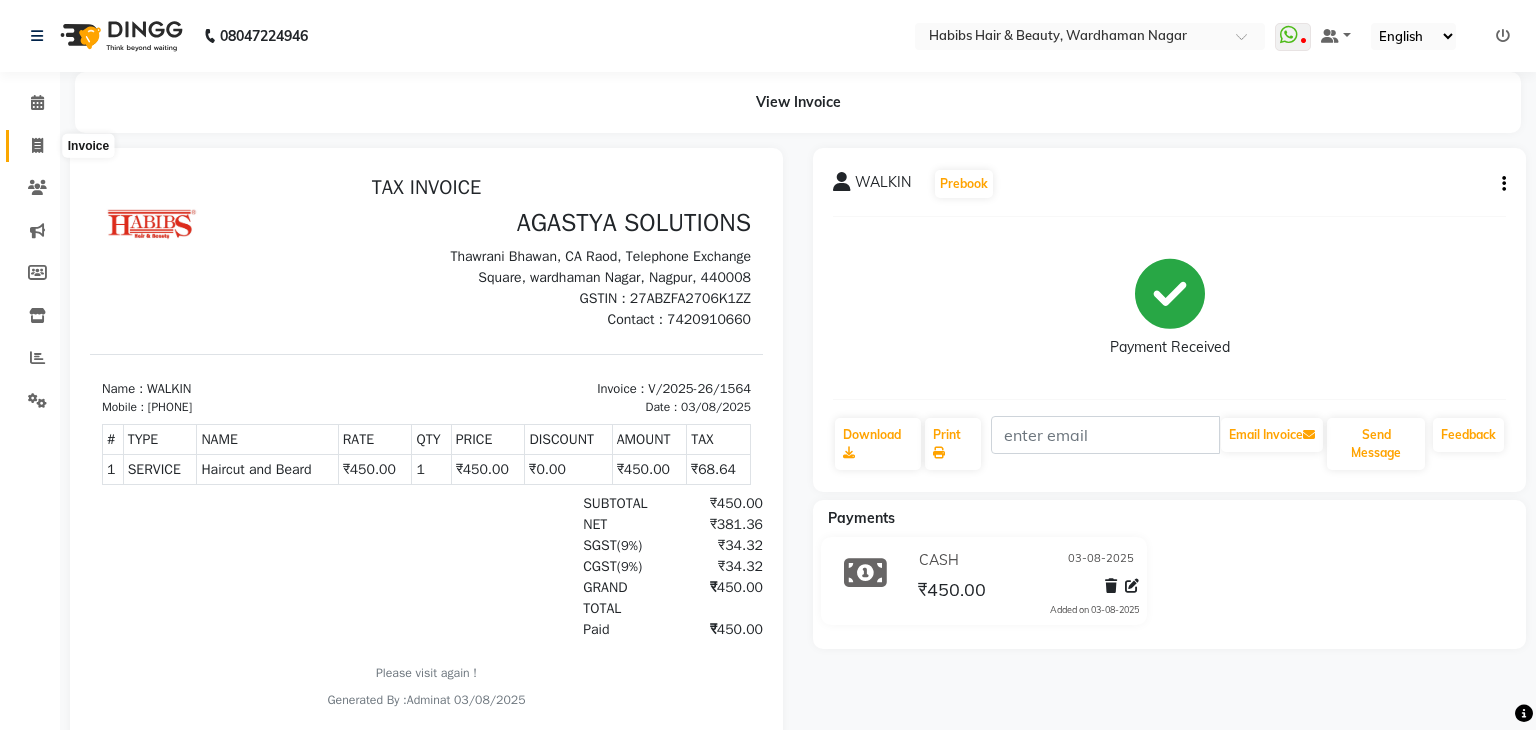 select on "service" 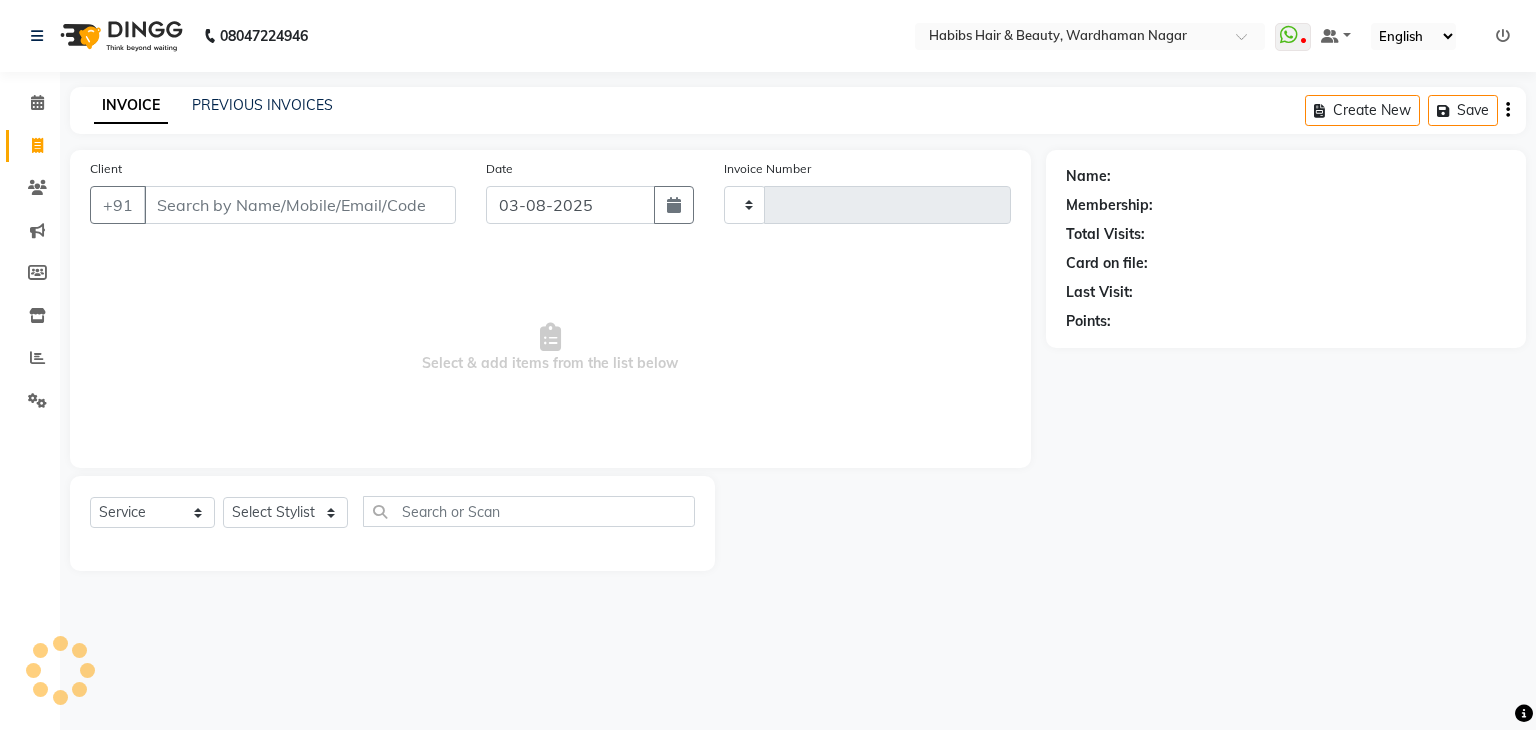 type on "1565" 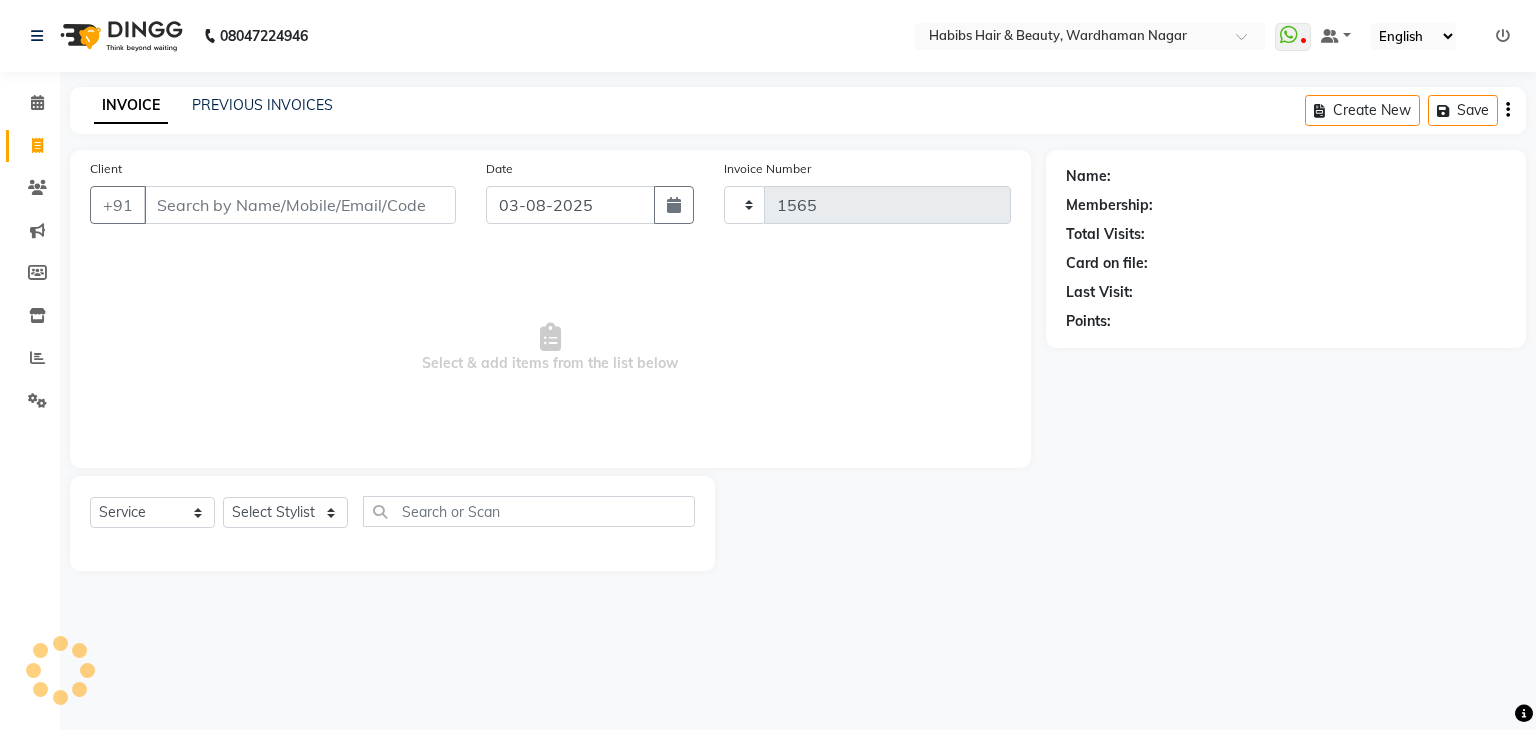 select on "3714" 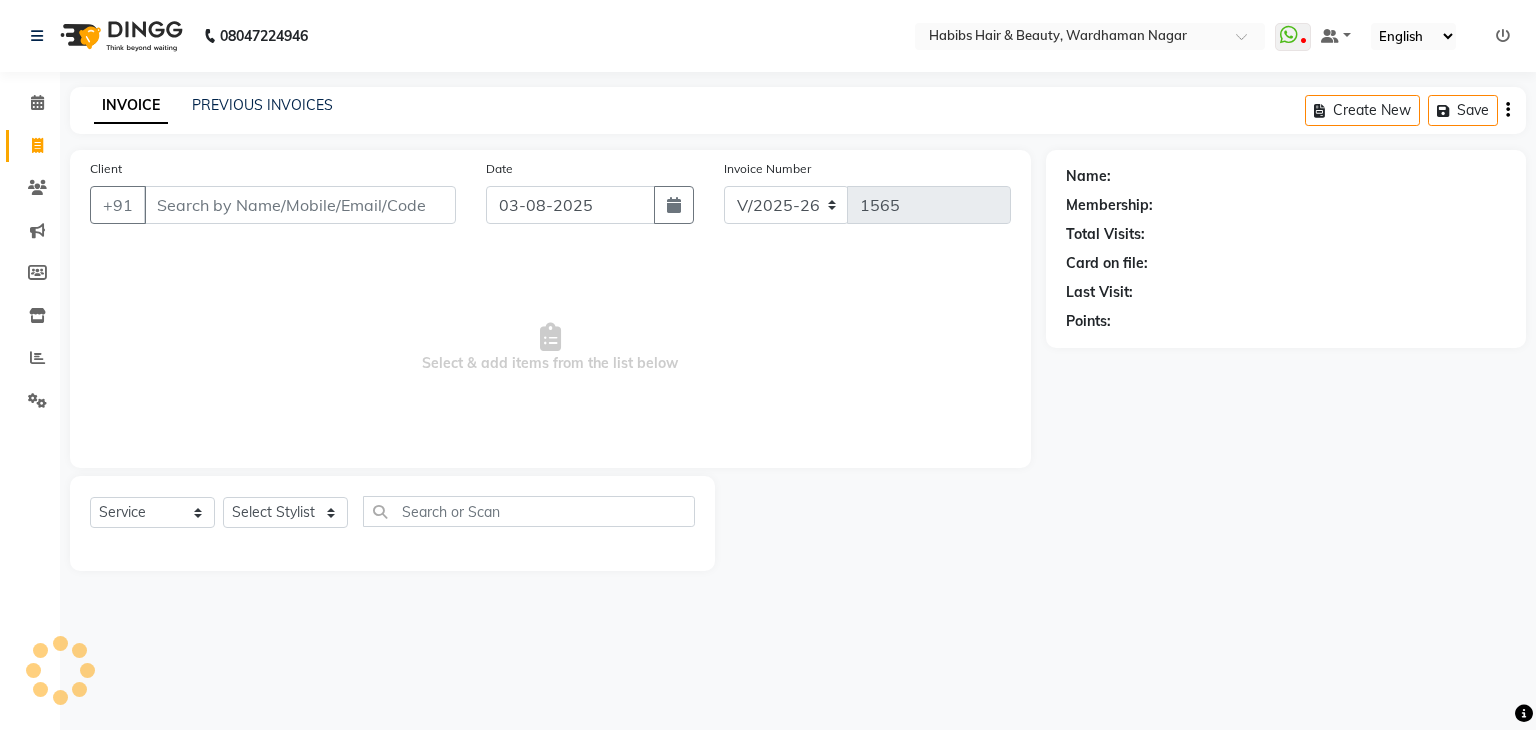 click on "Client" at bounding box center [300, 205] 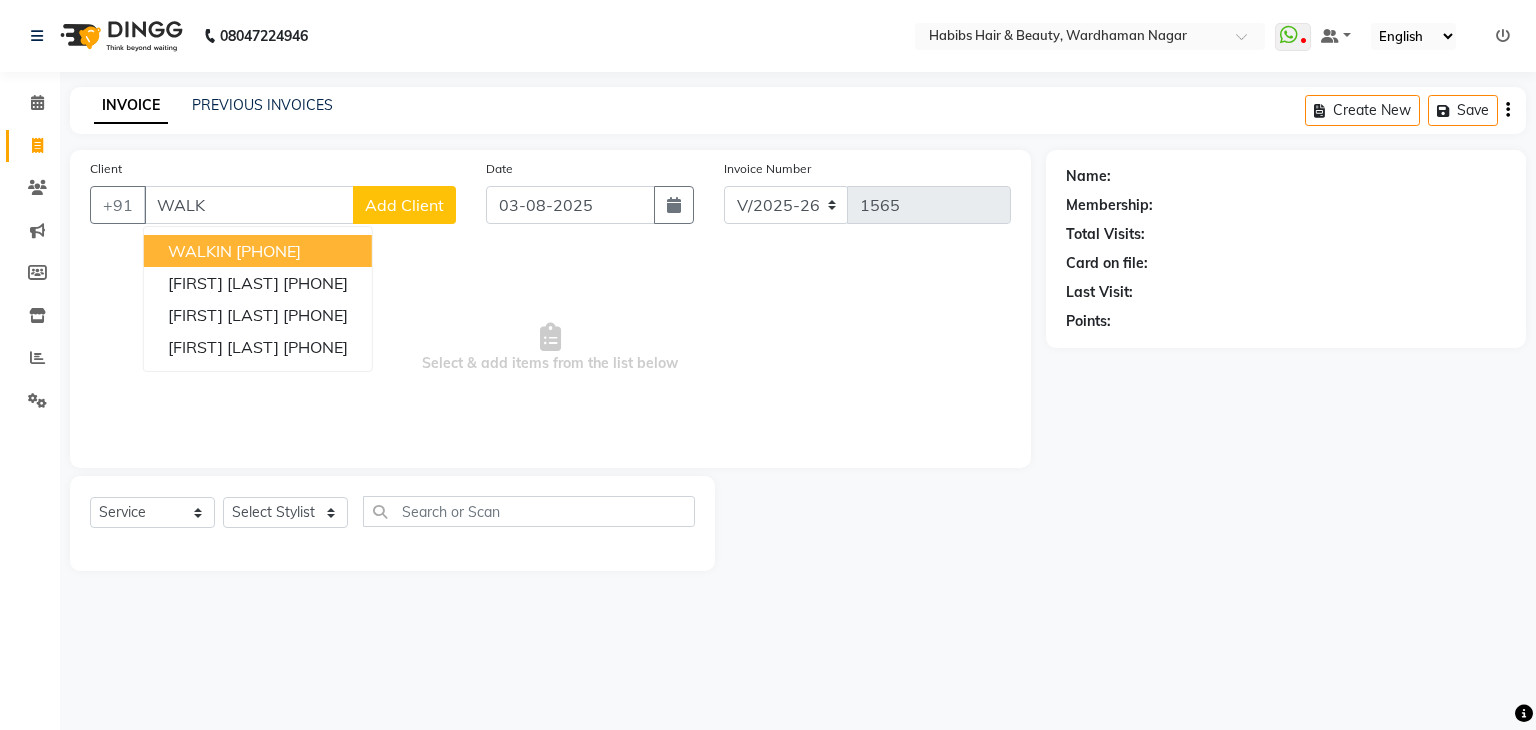 click on "[PHONE]" at bounding box center [268, 251] 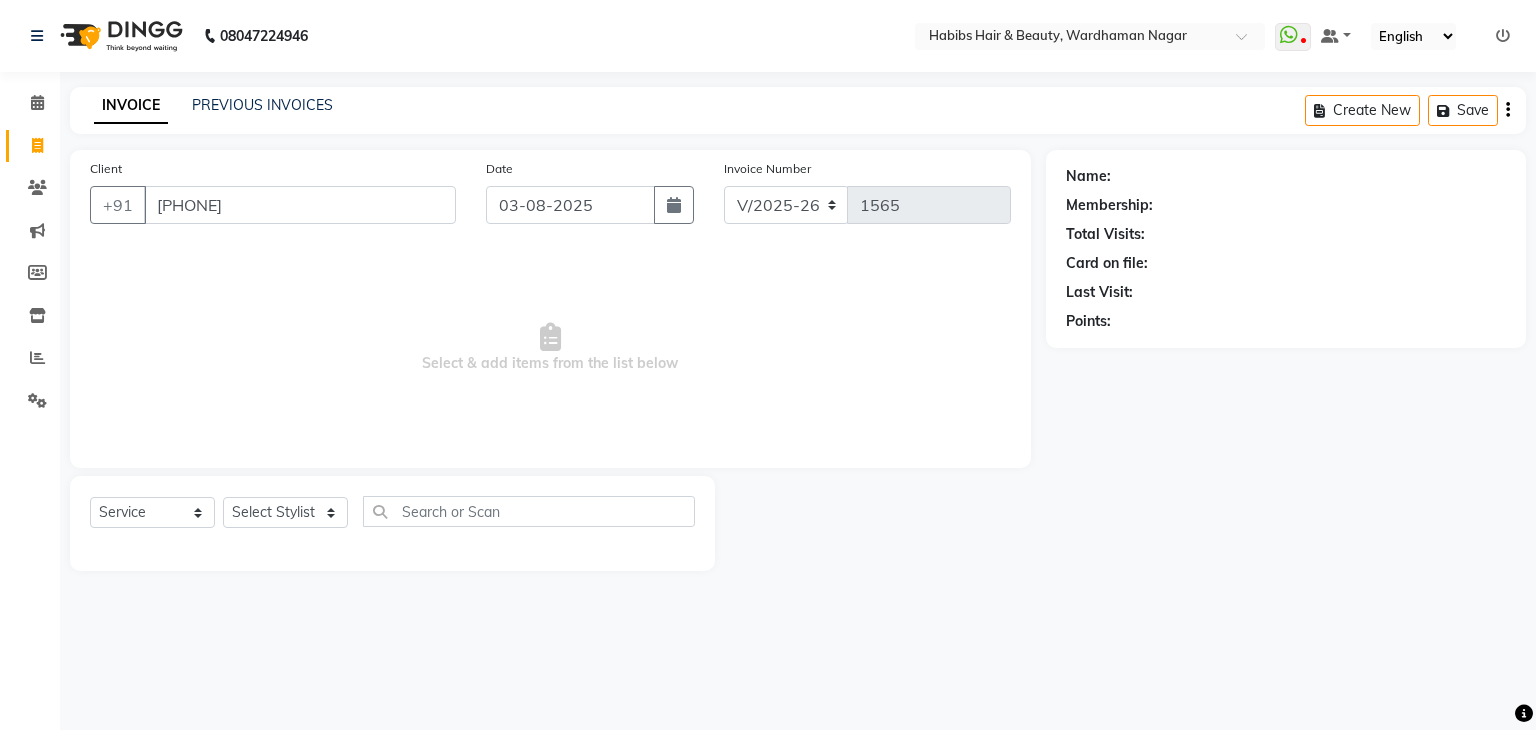 type on "[PHONE]" 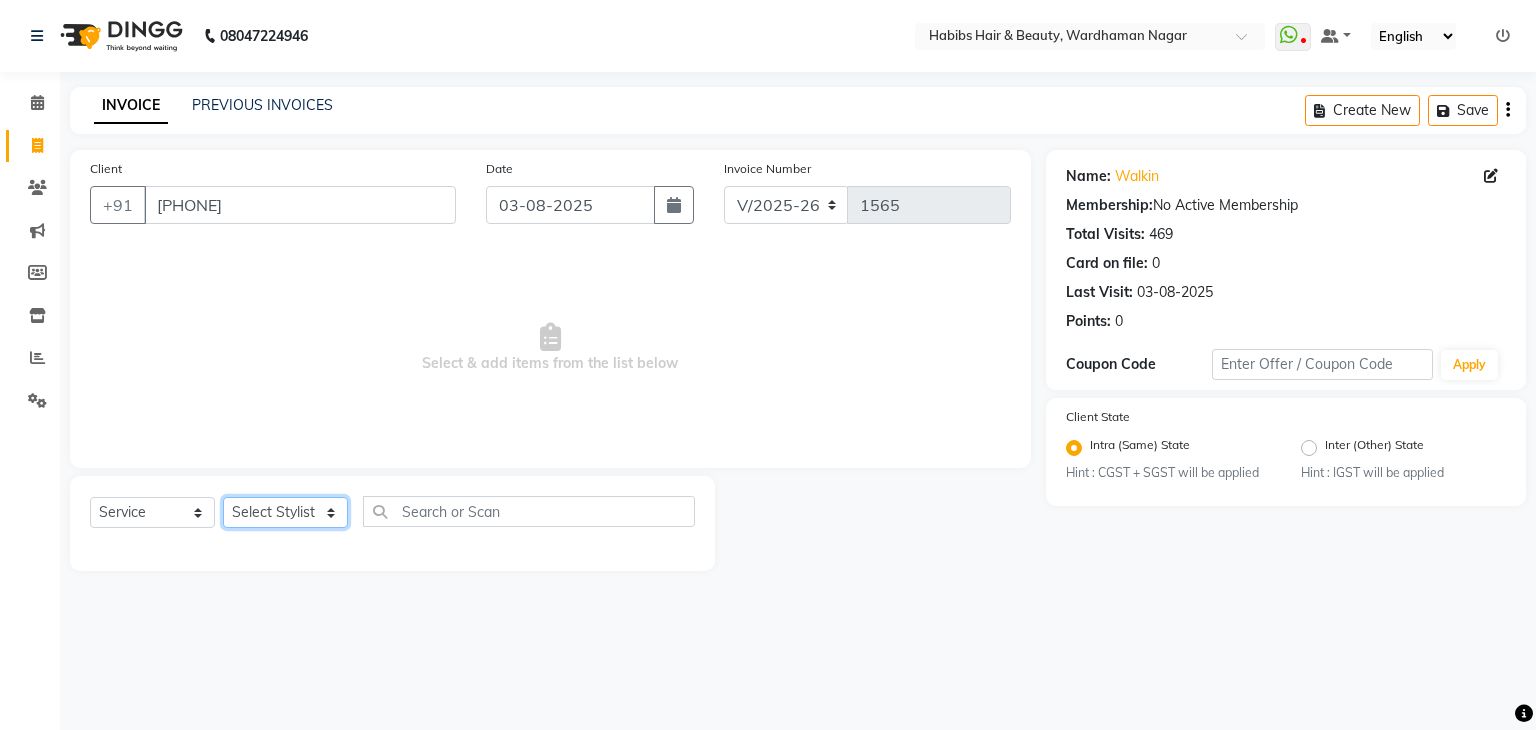 click on "Select Stylist Admin Aman Gayatri Jeetu Mick Raj Rashmi Rasika Sarang" 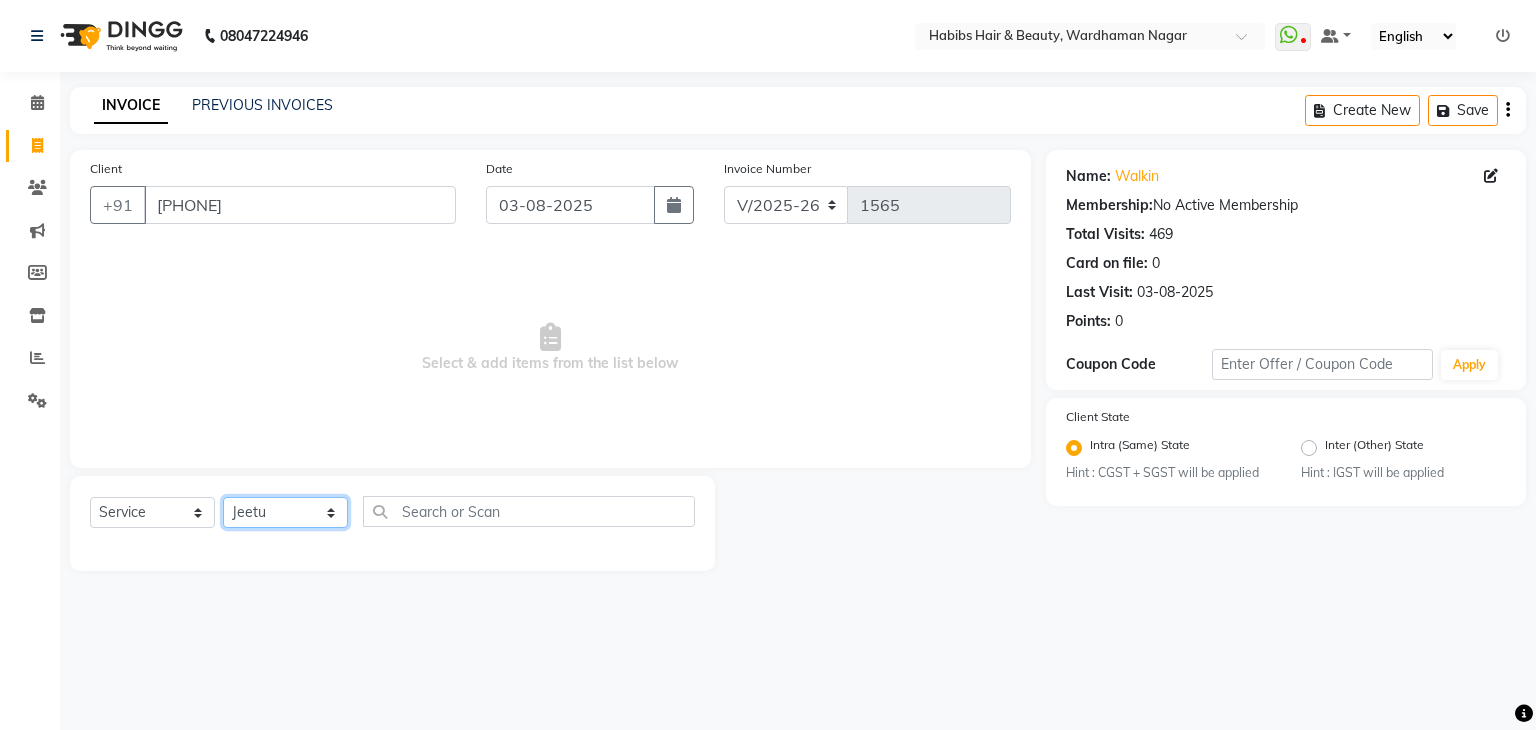 click on "Select Stylist Admin Aman Gayatri Jeetu Mick Raj Rashmi Rasika Sarang" 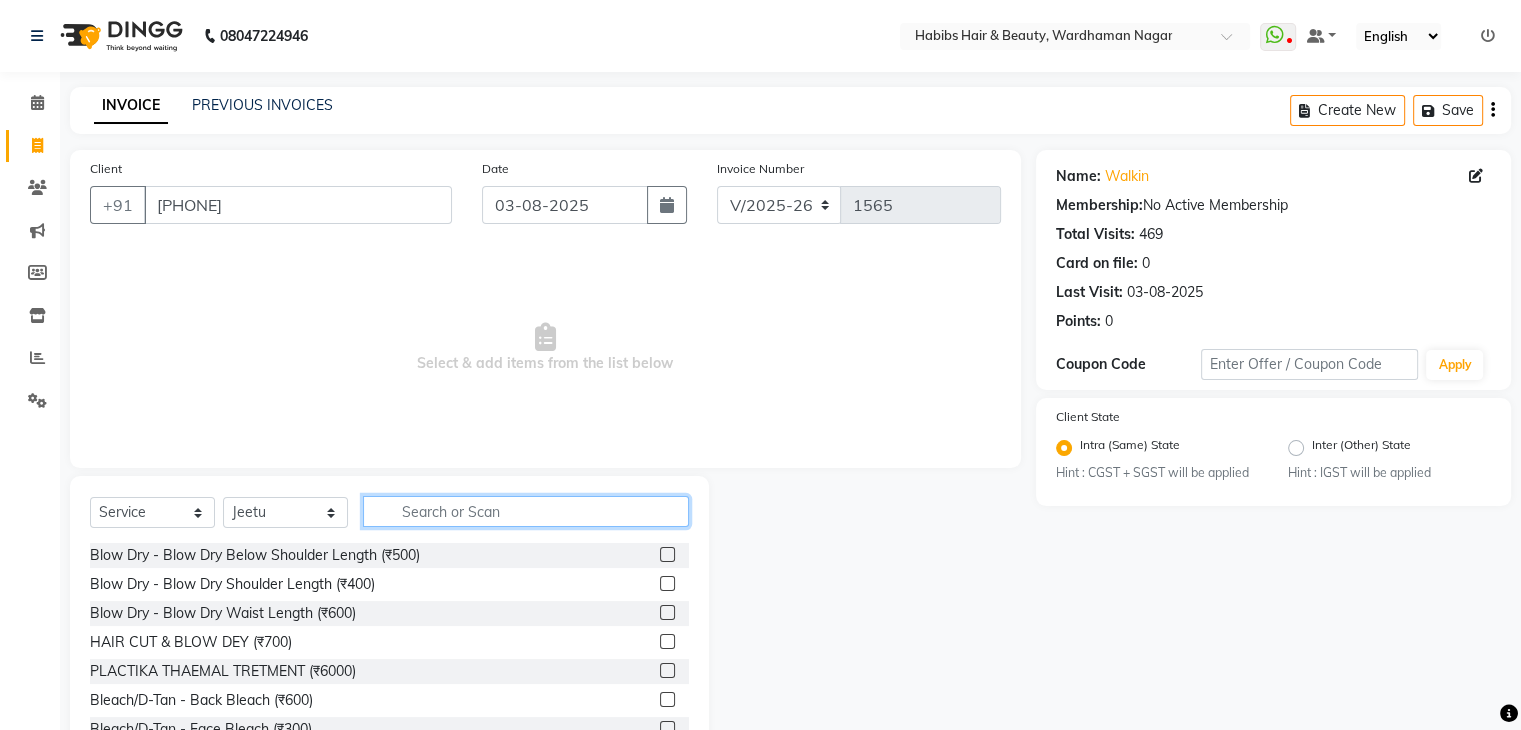 click 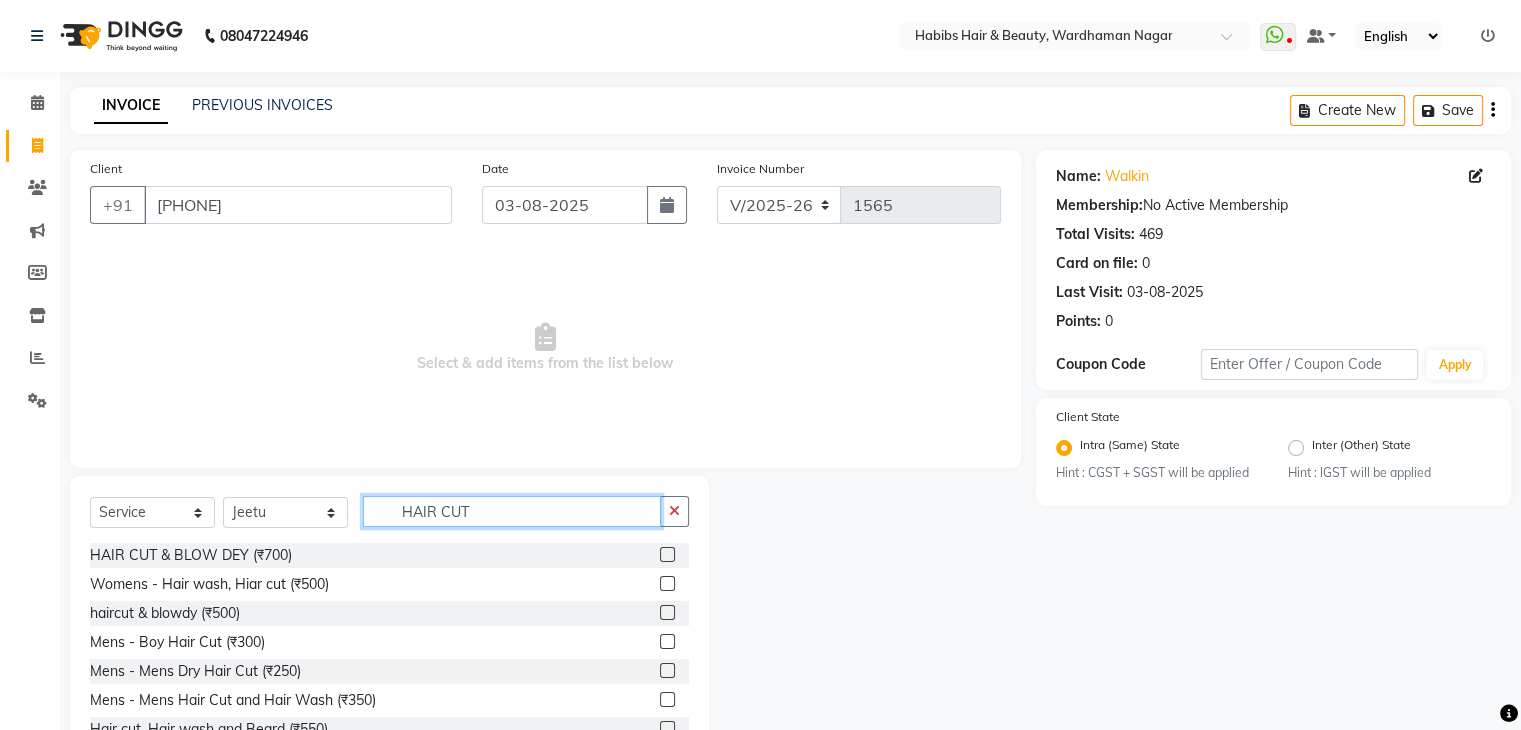 scroll, scrollTop: 71, scrollLeft: 0, axis: vertical 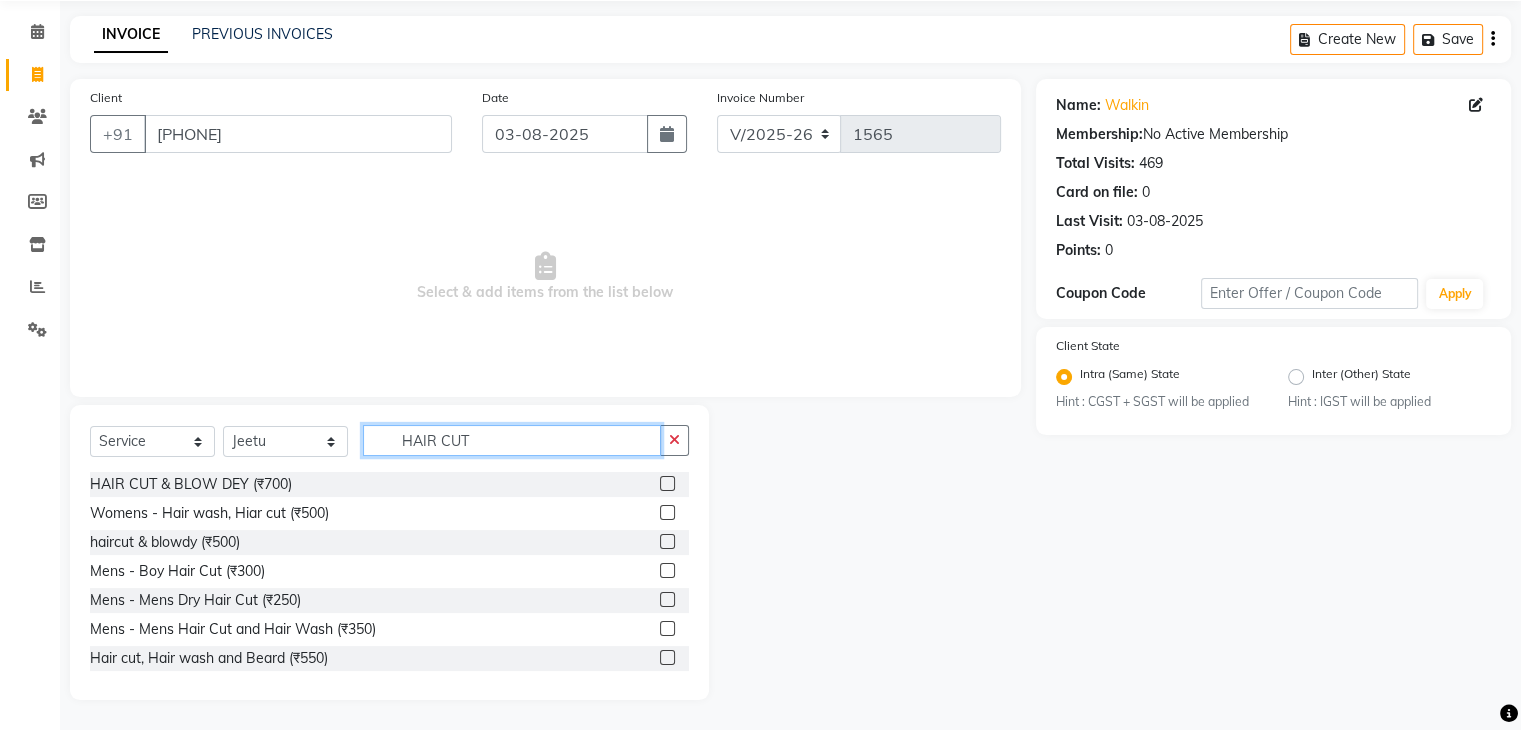 type on "HAIR CUT" 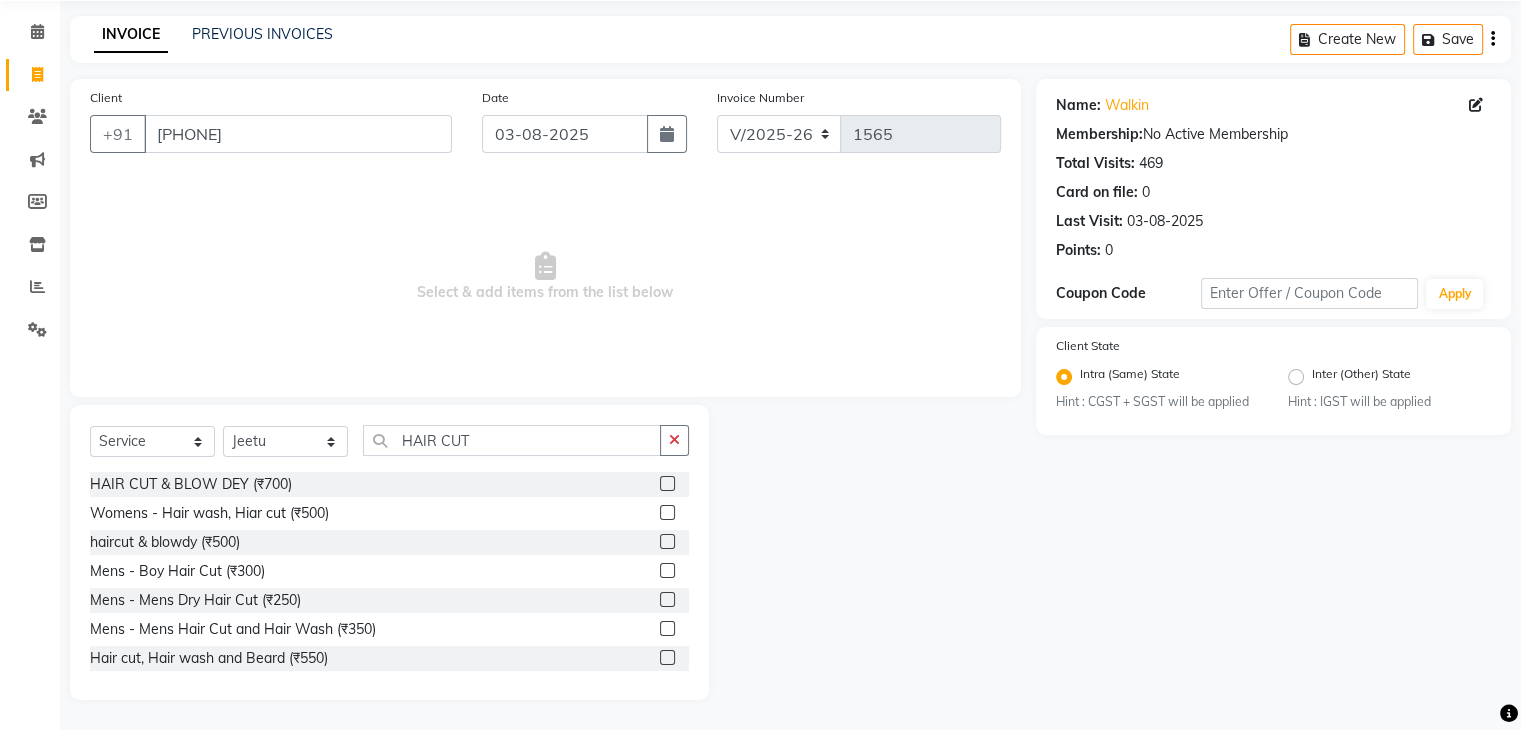 click 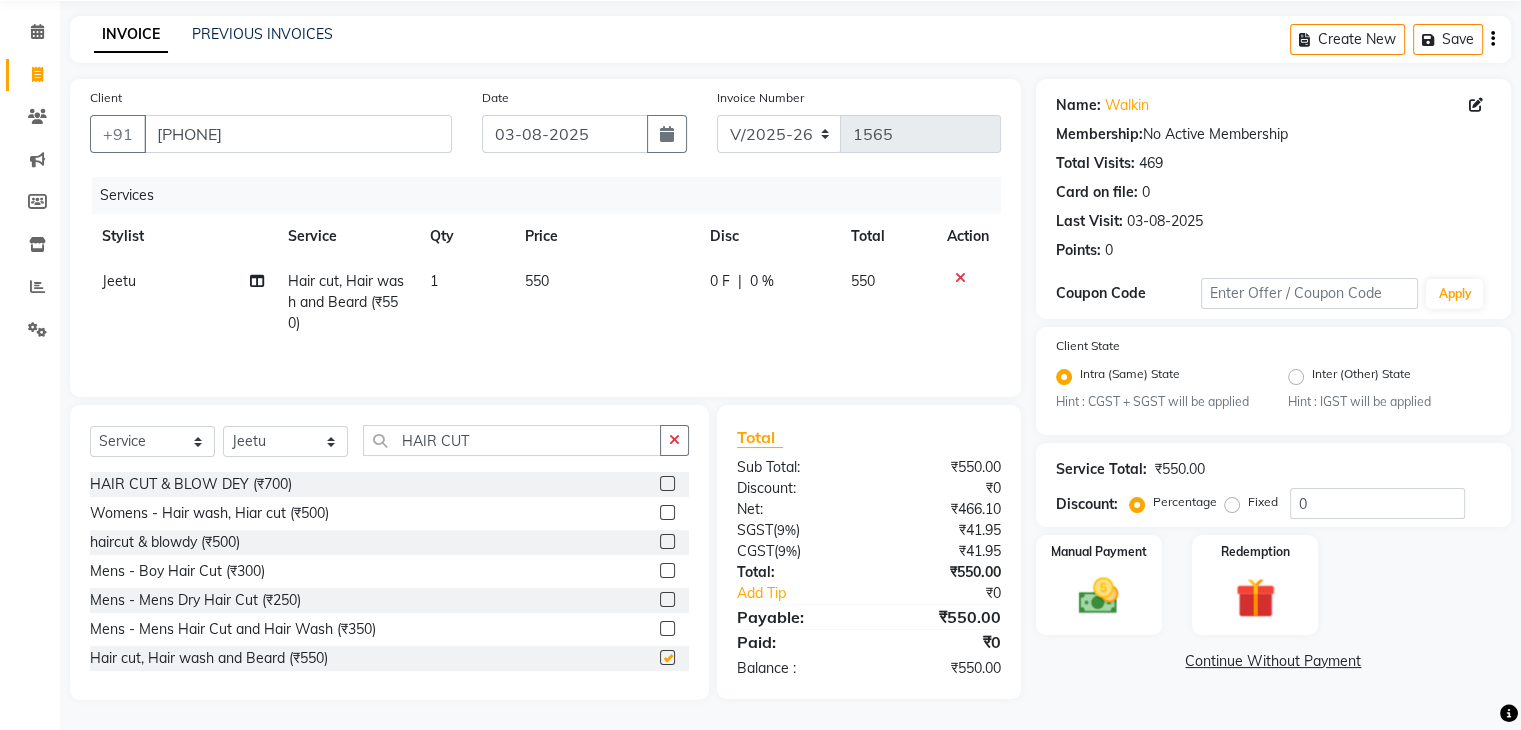 checkbox on "false" 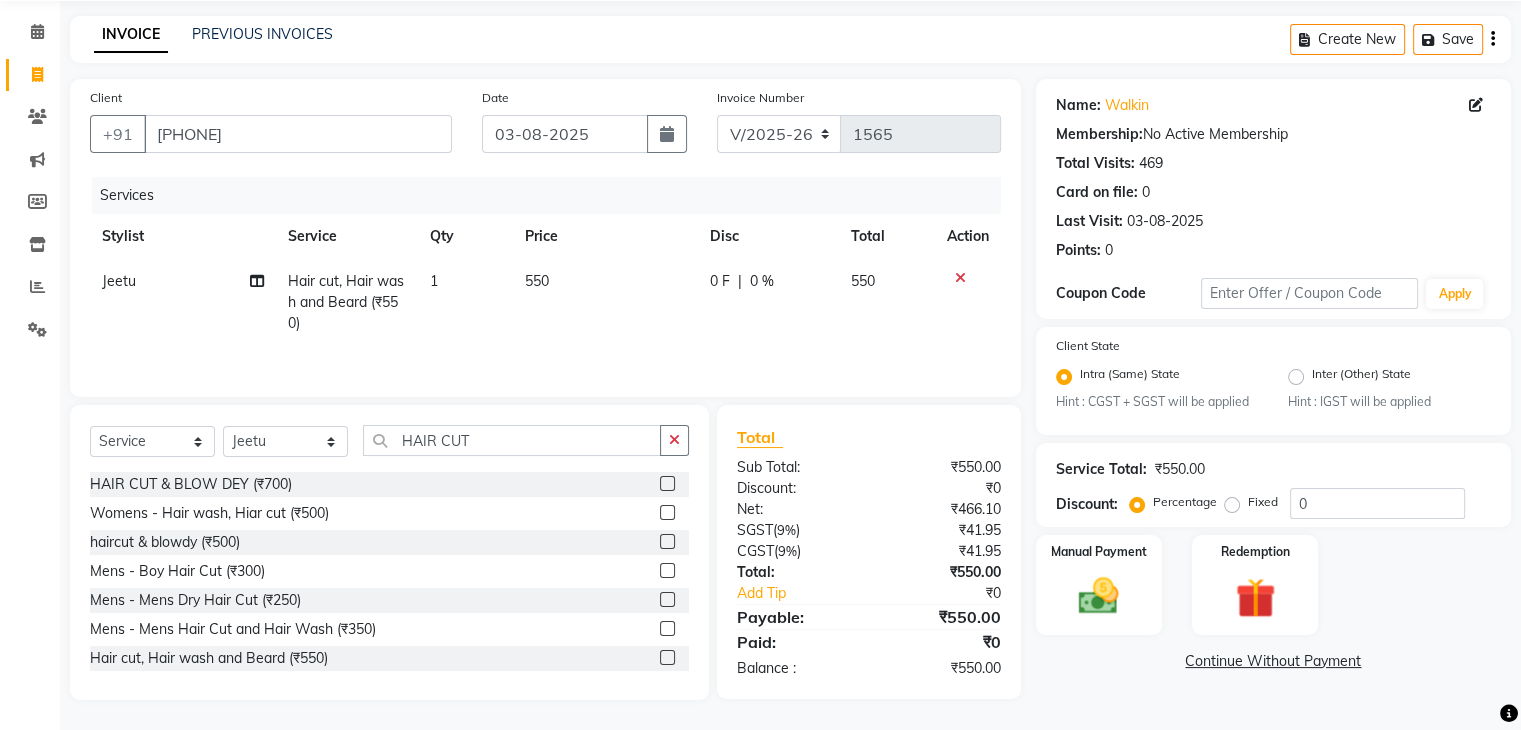 click on "550" 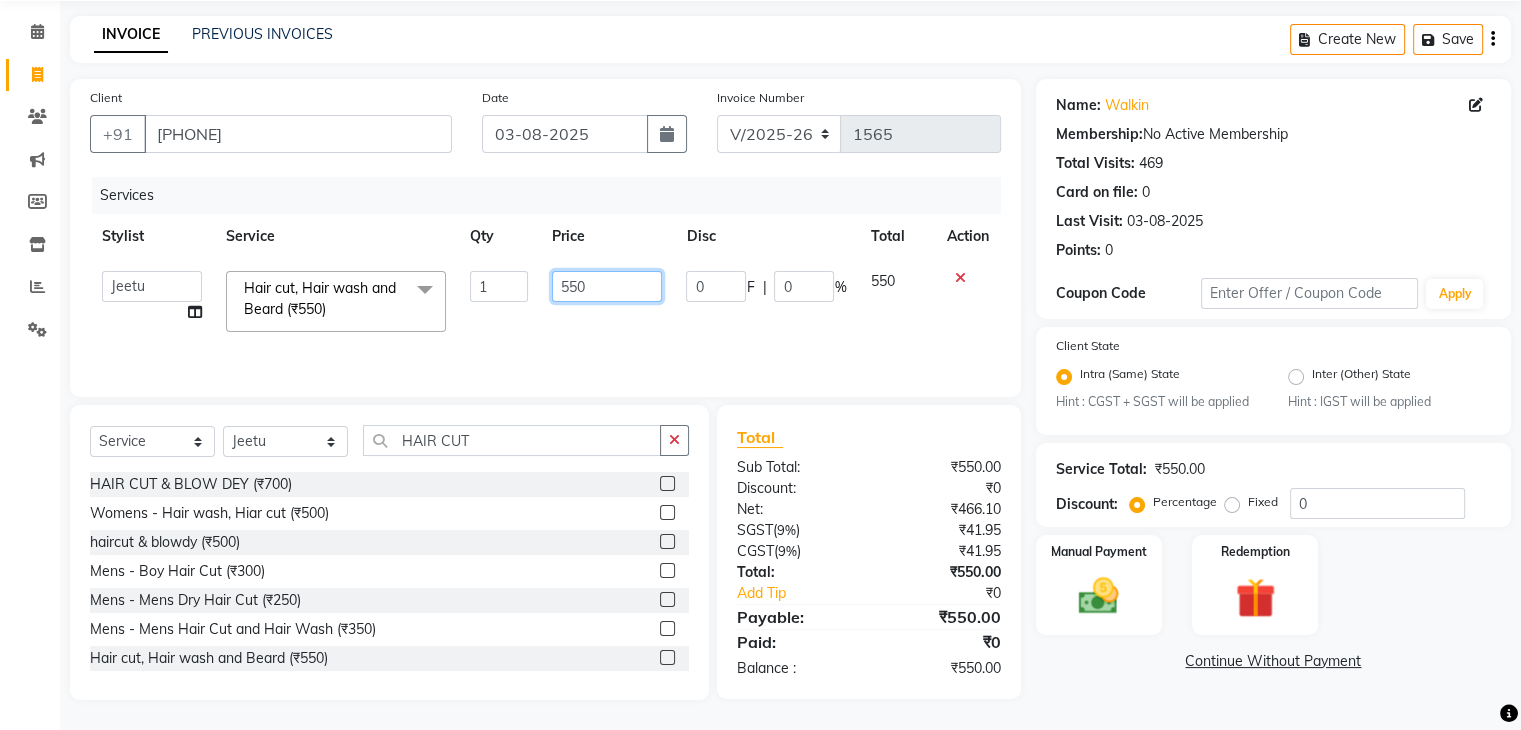 click on "550" 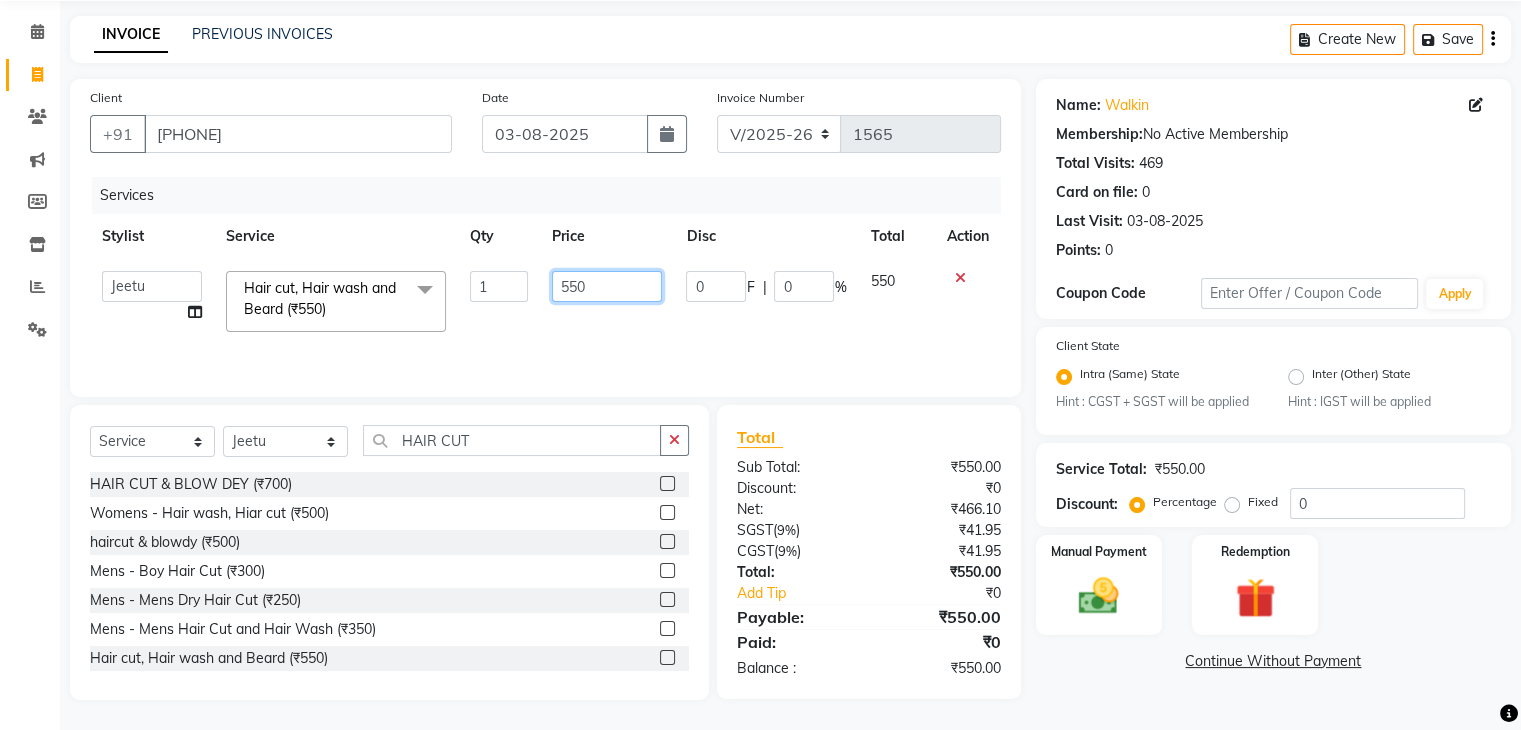 click on "550" 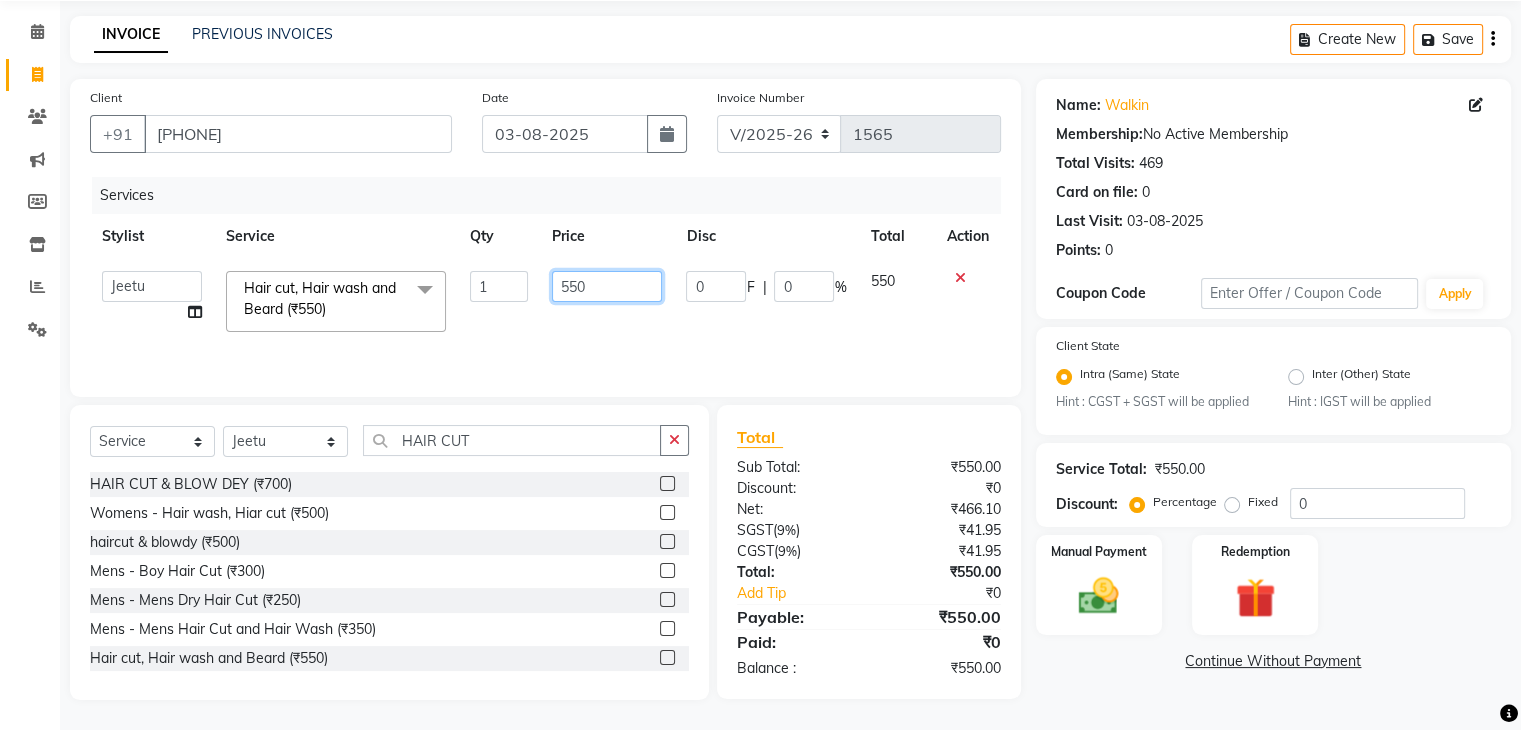click on "550" 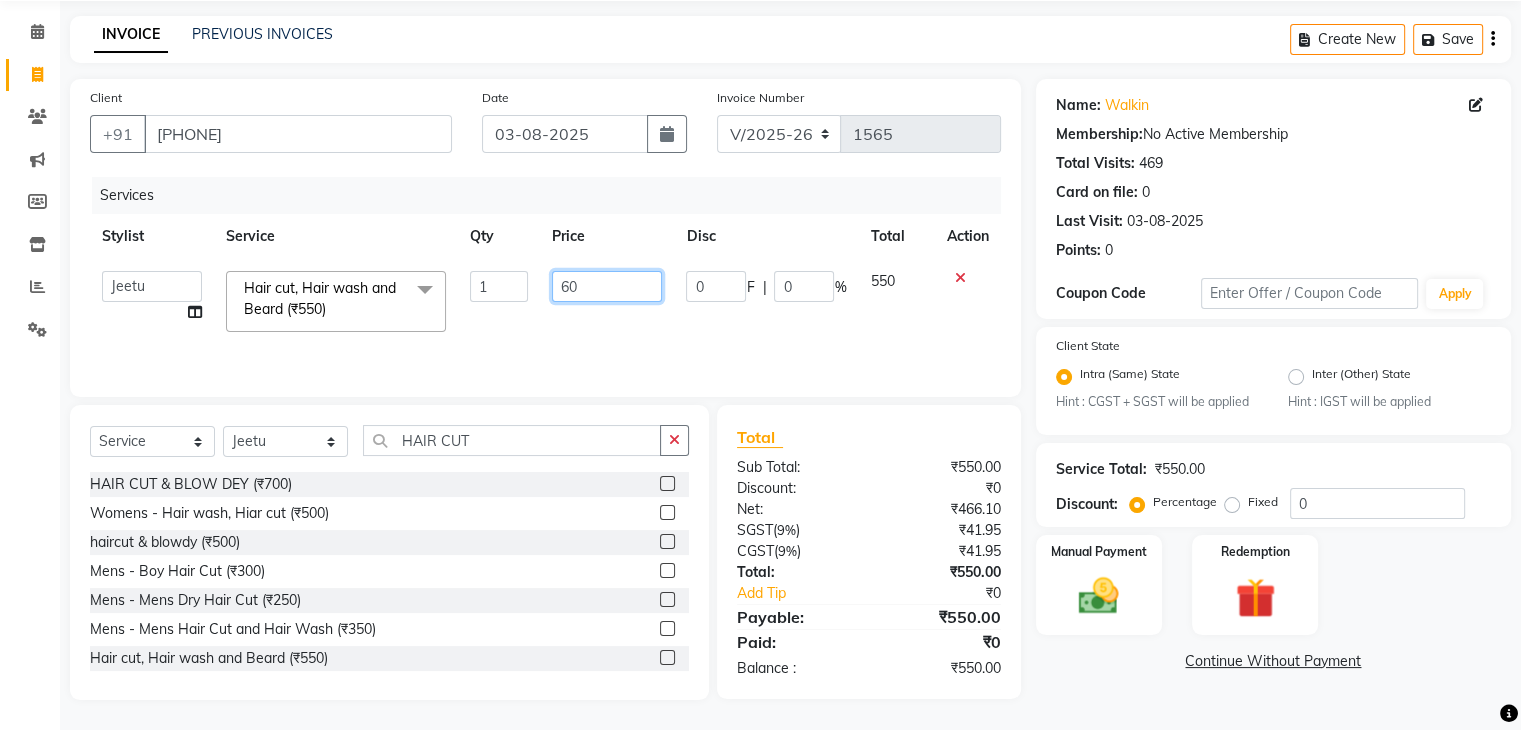 type on "600" 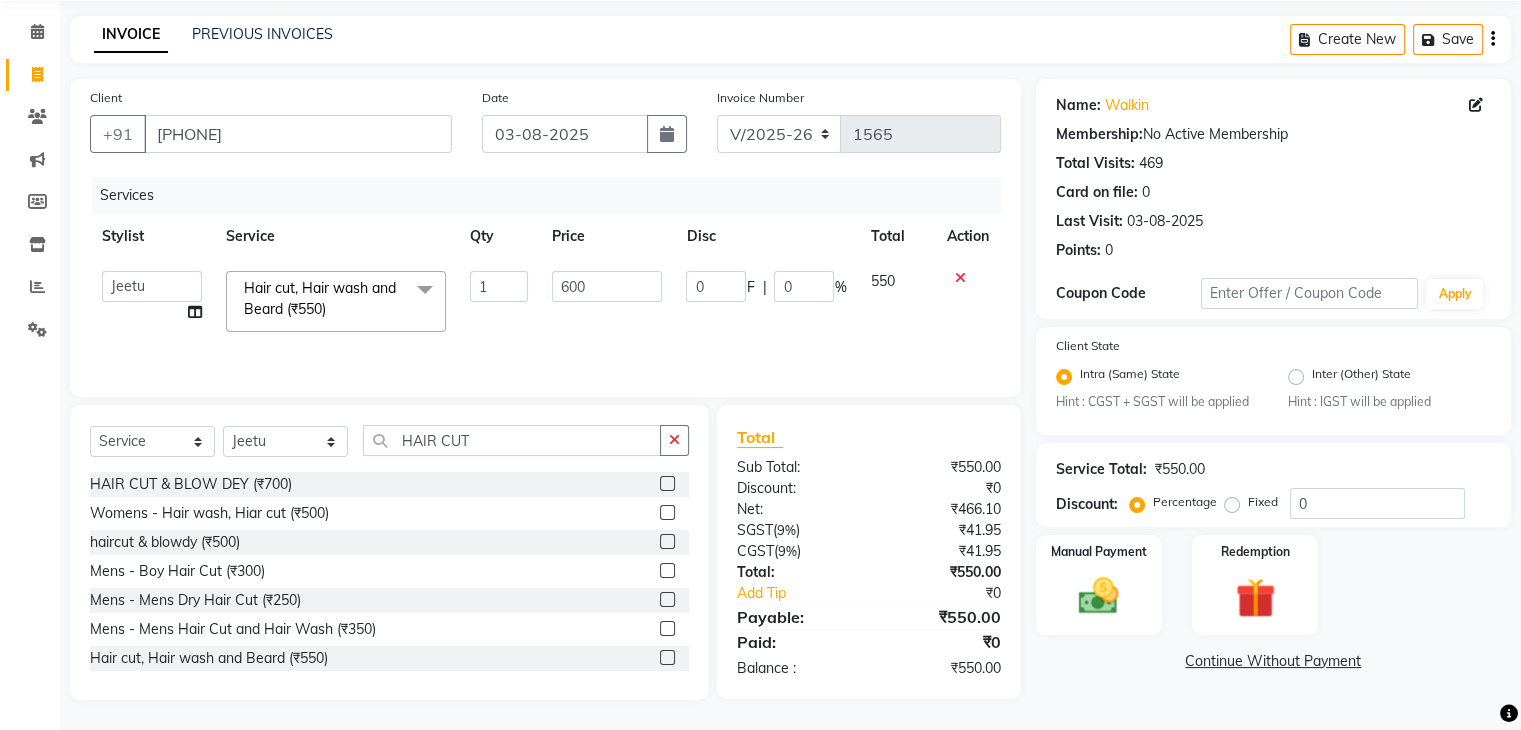 click on "Mens - Mens Dry Hair Cut (₹250)" 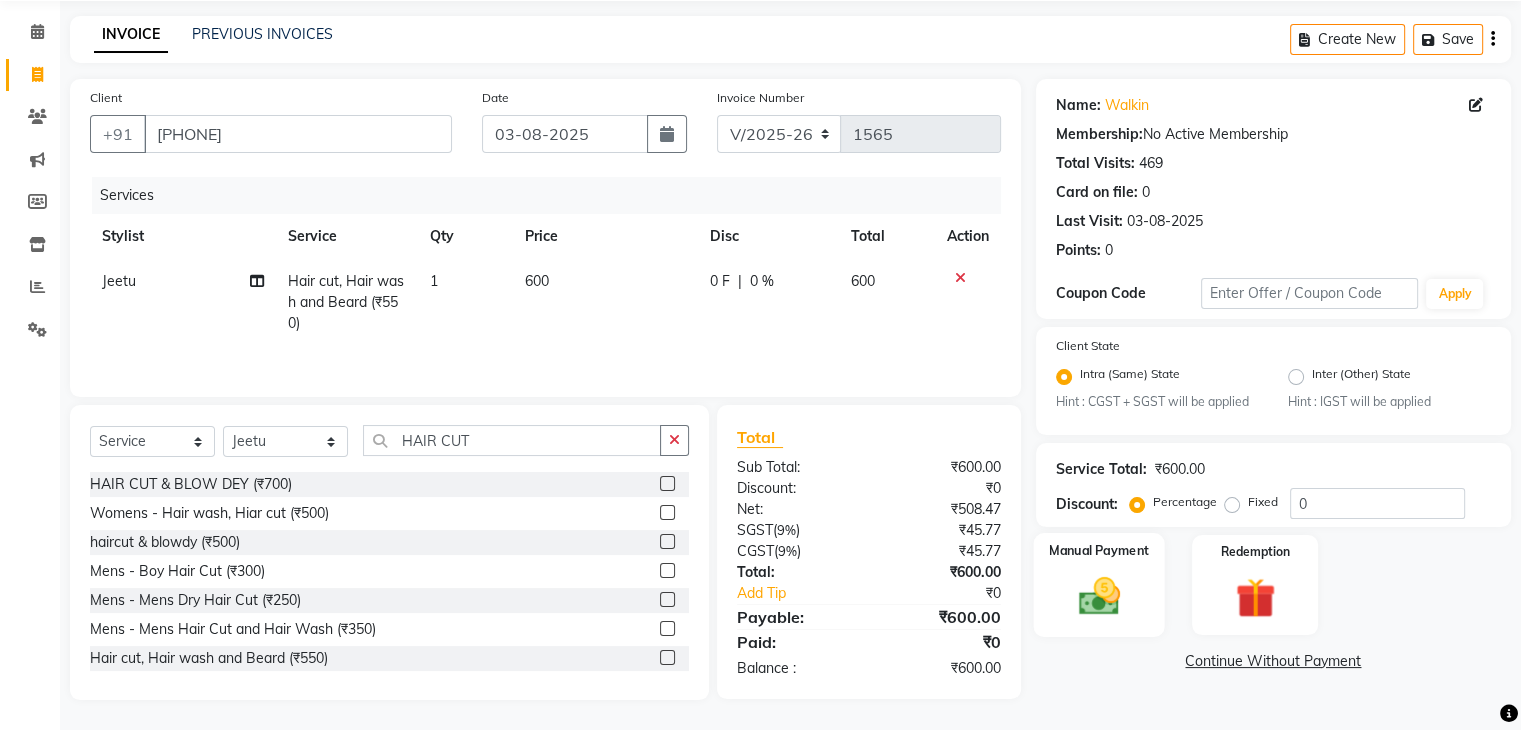 click on "Manual Payment" 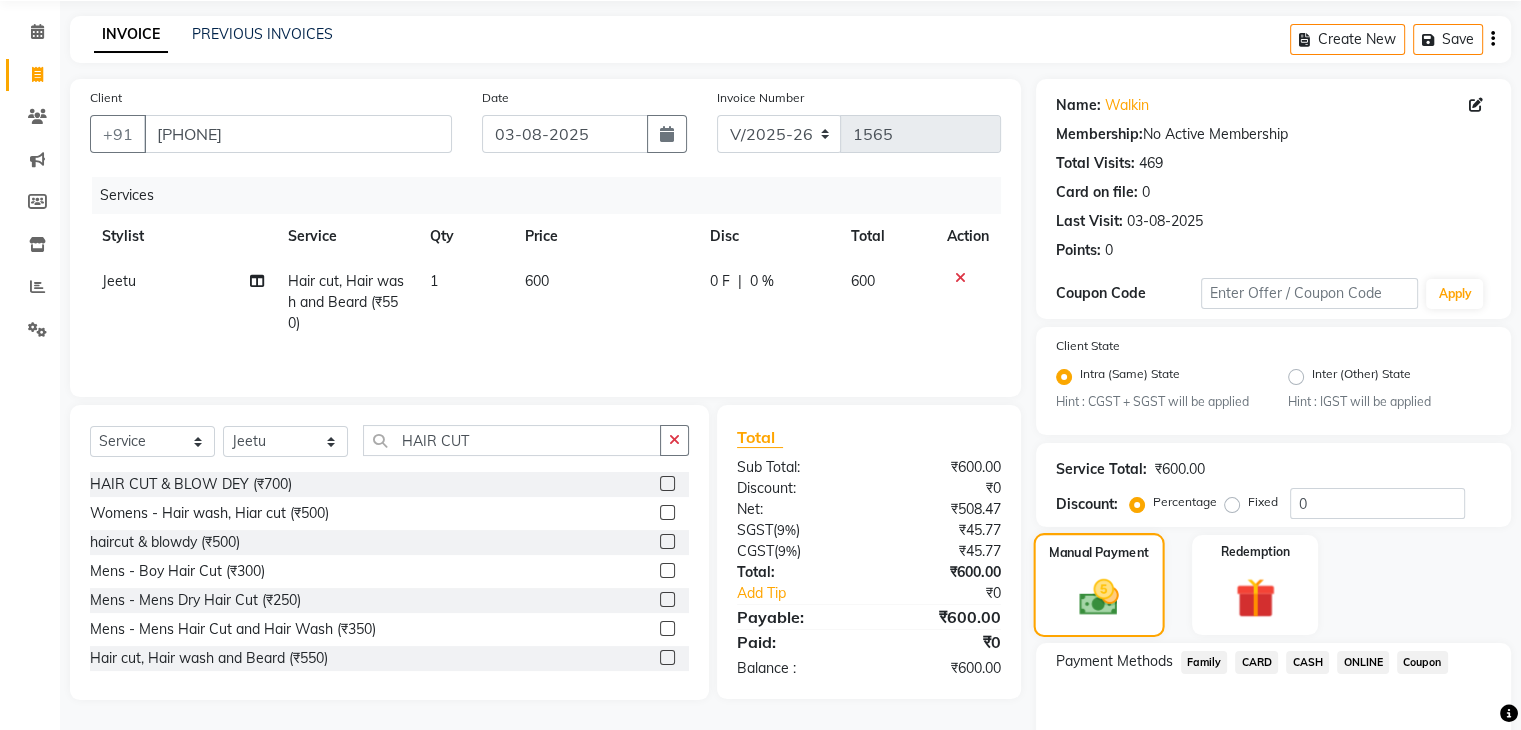 scroll, scrollTop: 177, scrollLeft: 0, axis: vertical 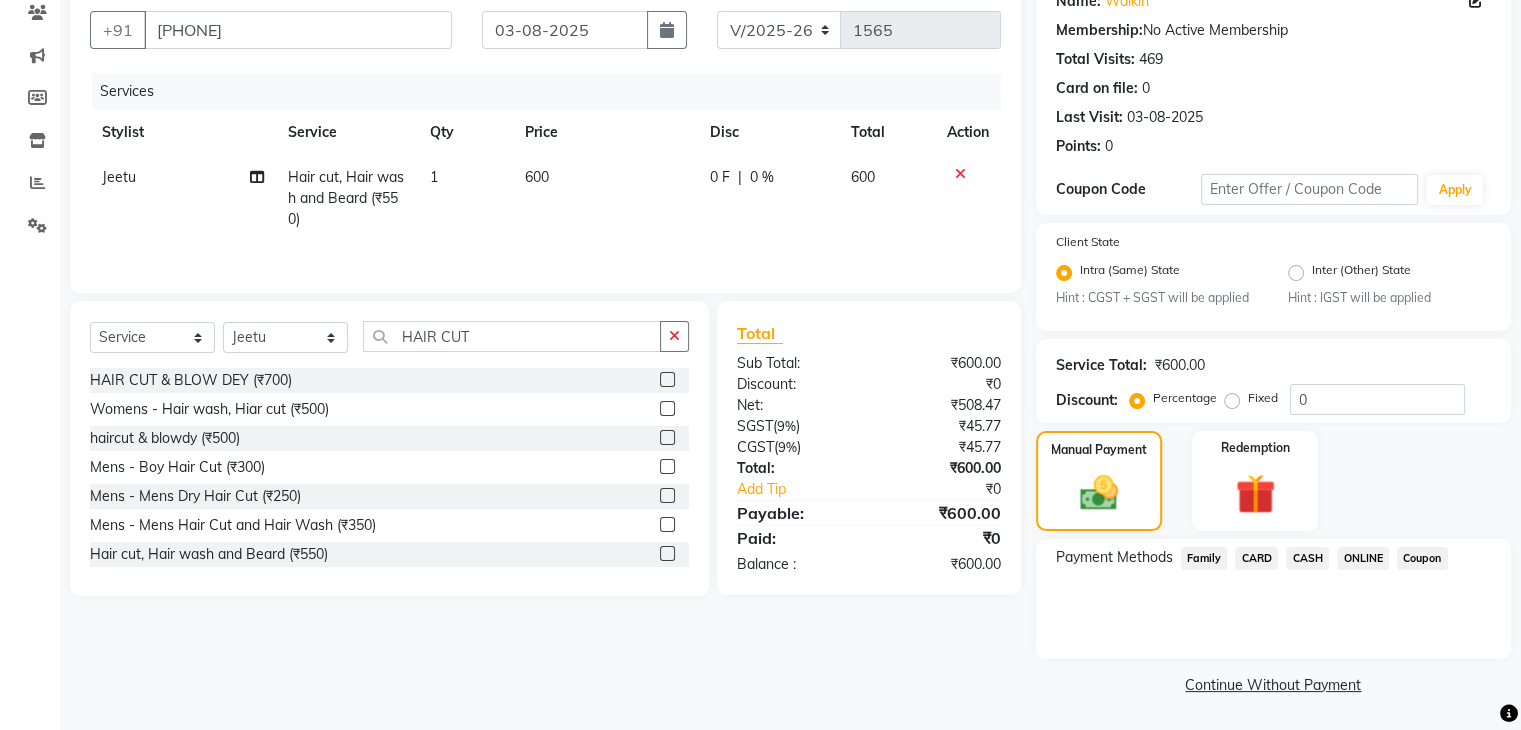 click on "CASH" 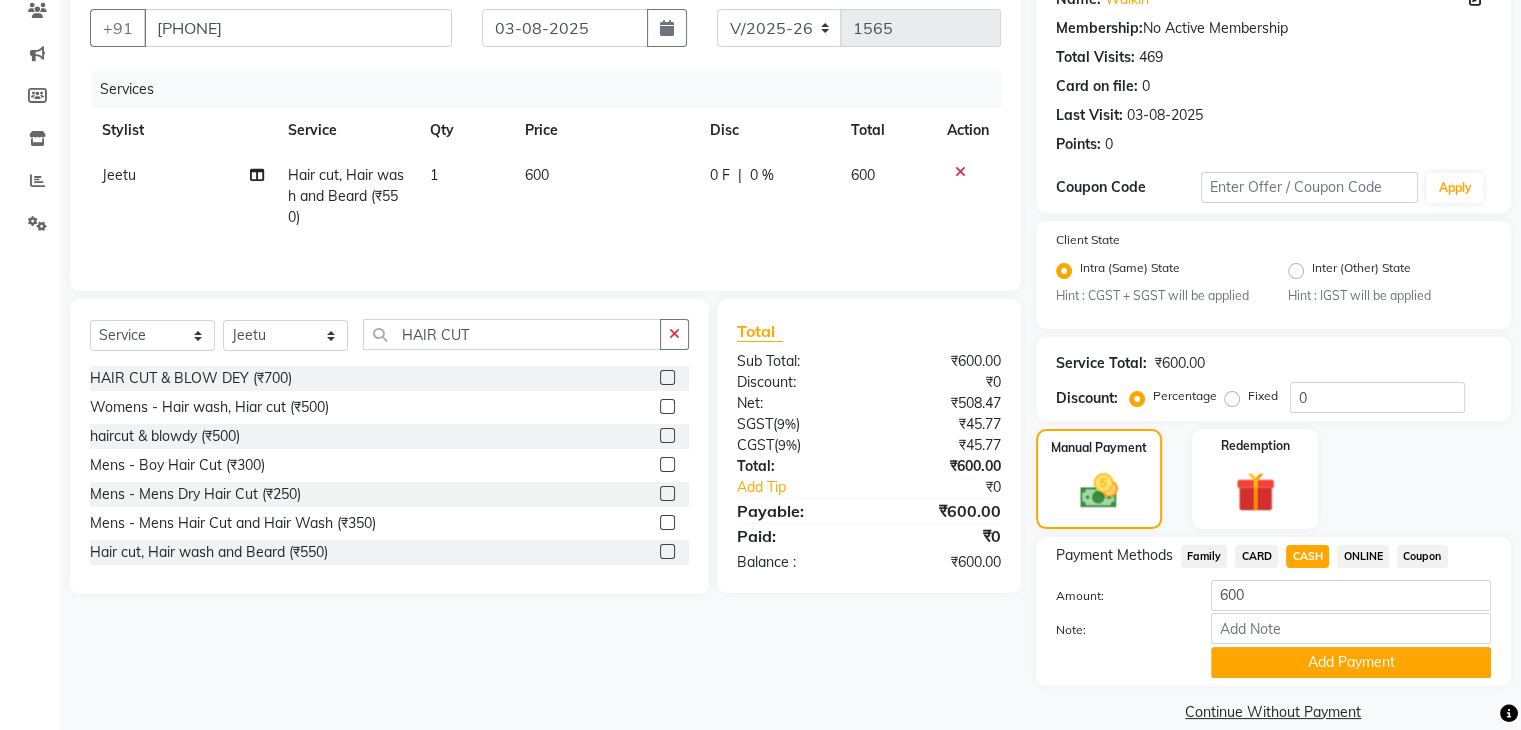 scroll, scrollTop: 208, scrollLeft: 0, axis: vertical 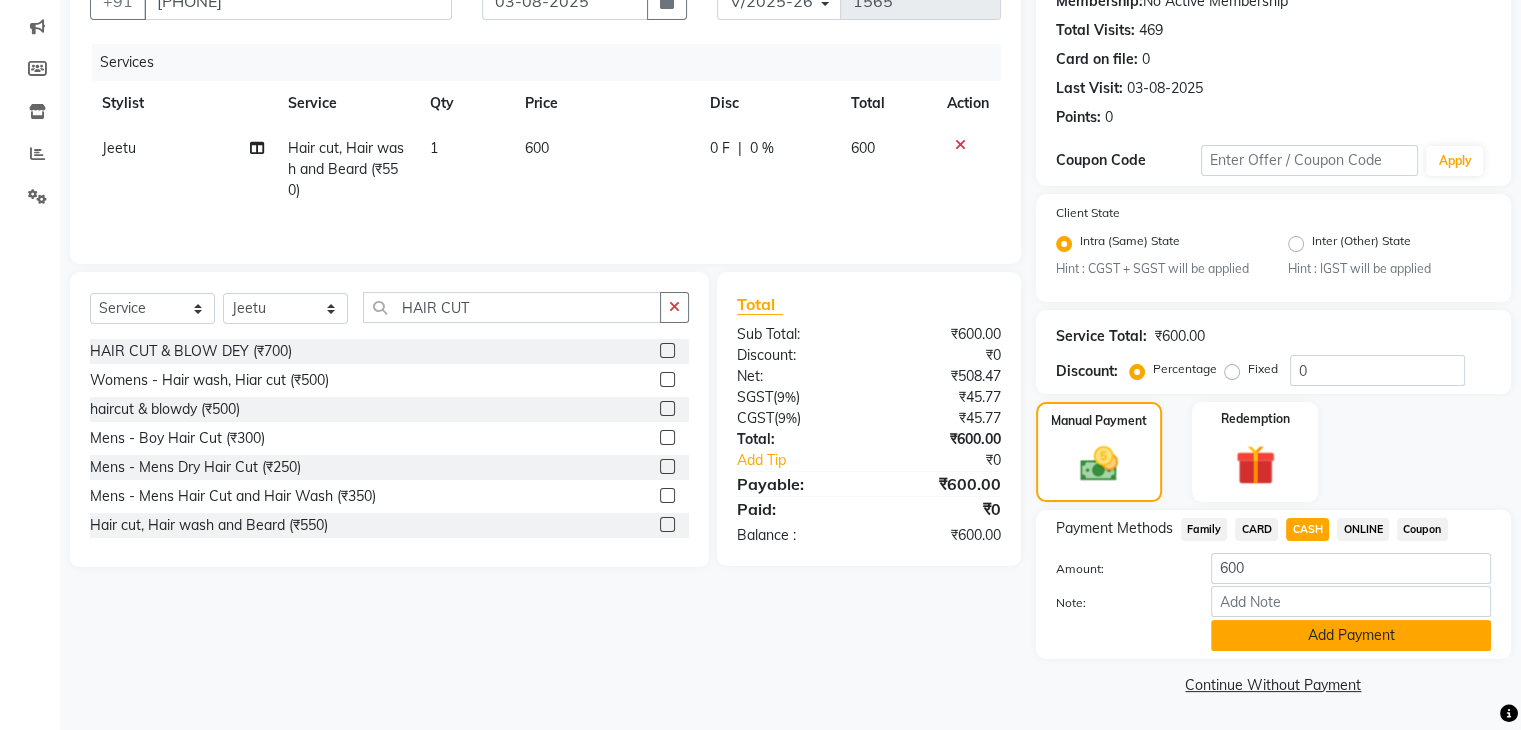 click on "Add Payment" 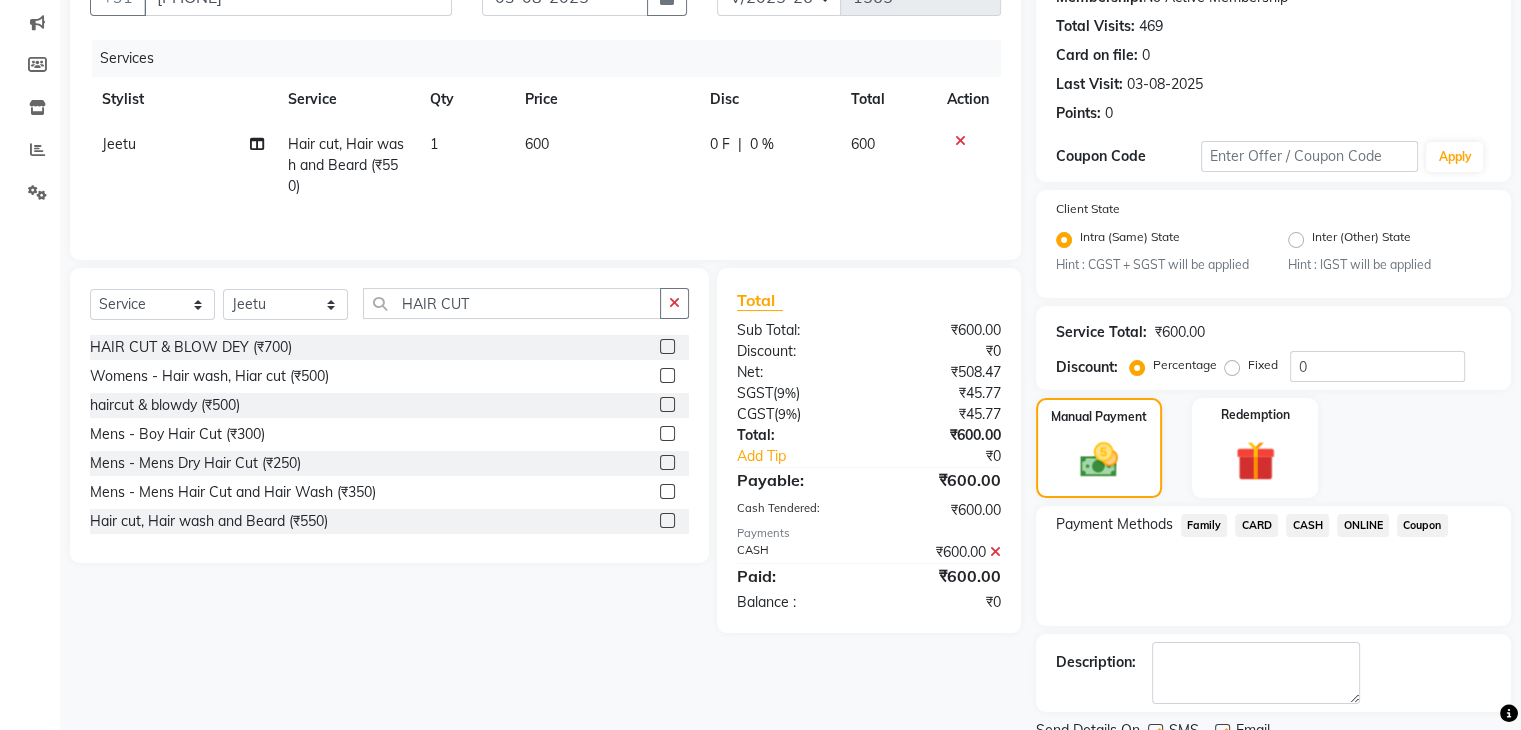 scroll, scrollTop: 289, scrollLeft: 0, axis: vertical 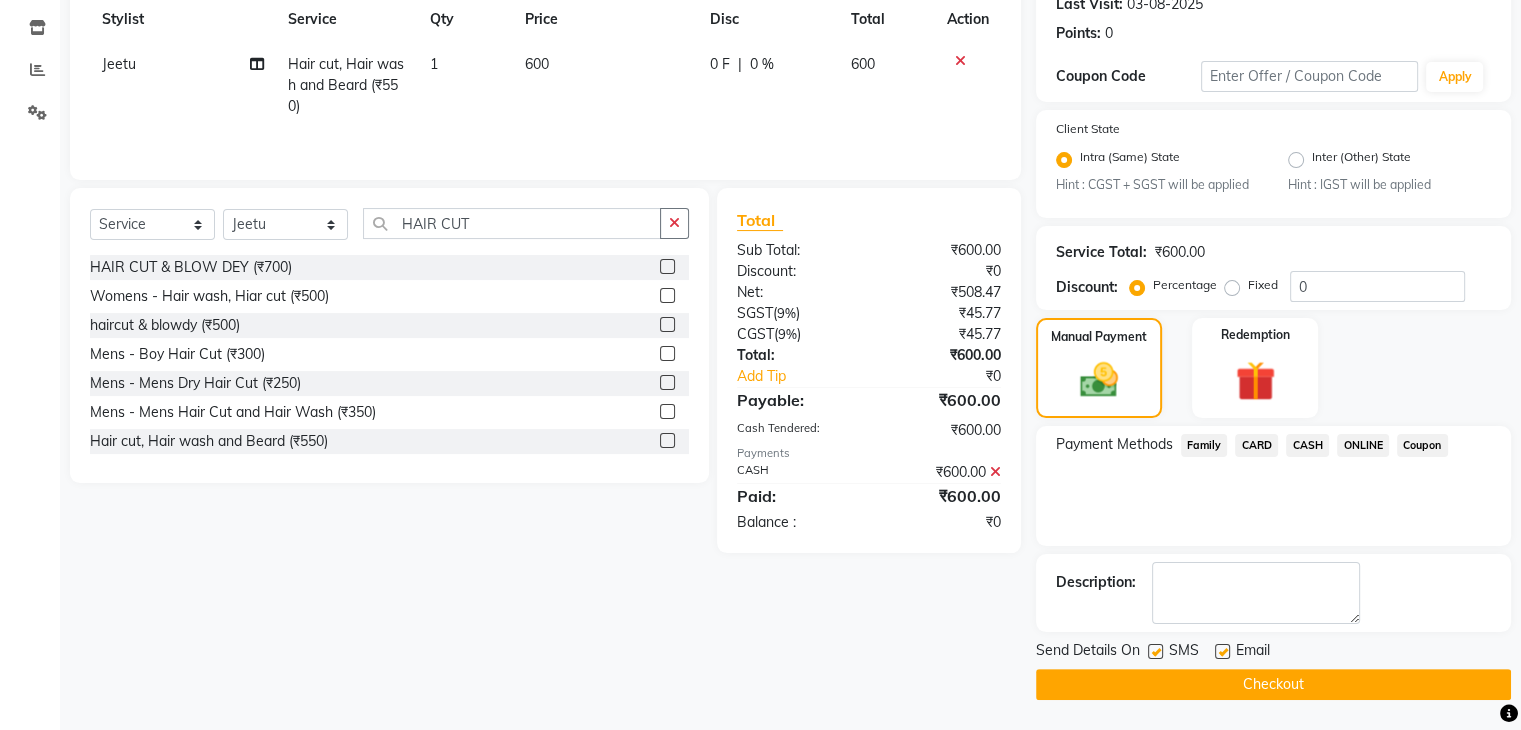 click on "Checkout" 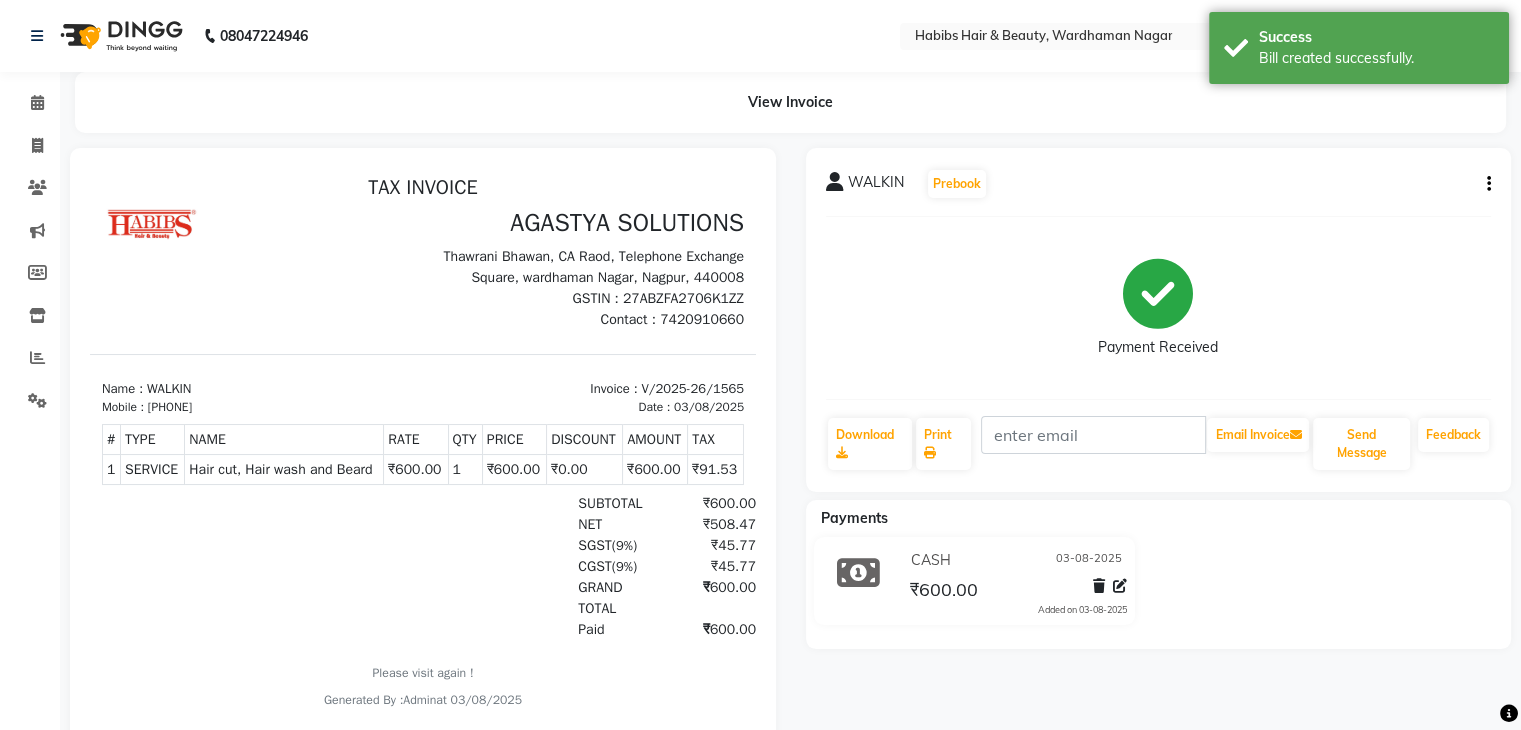 scroll, scrollTop: 0, scrollLeft: 0, axis: both 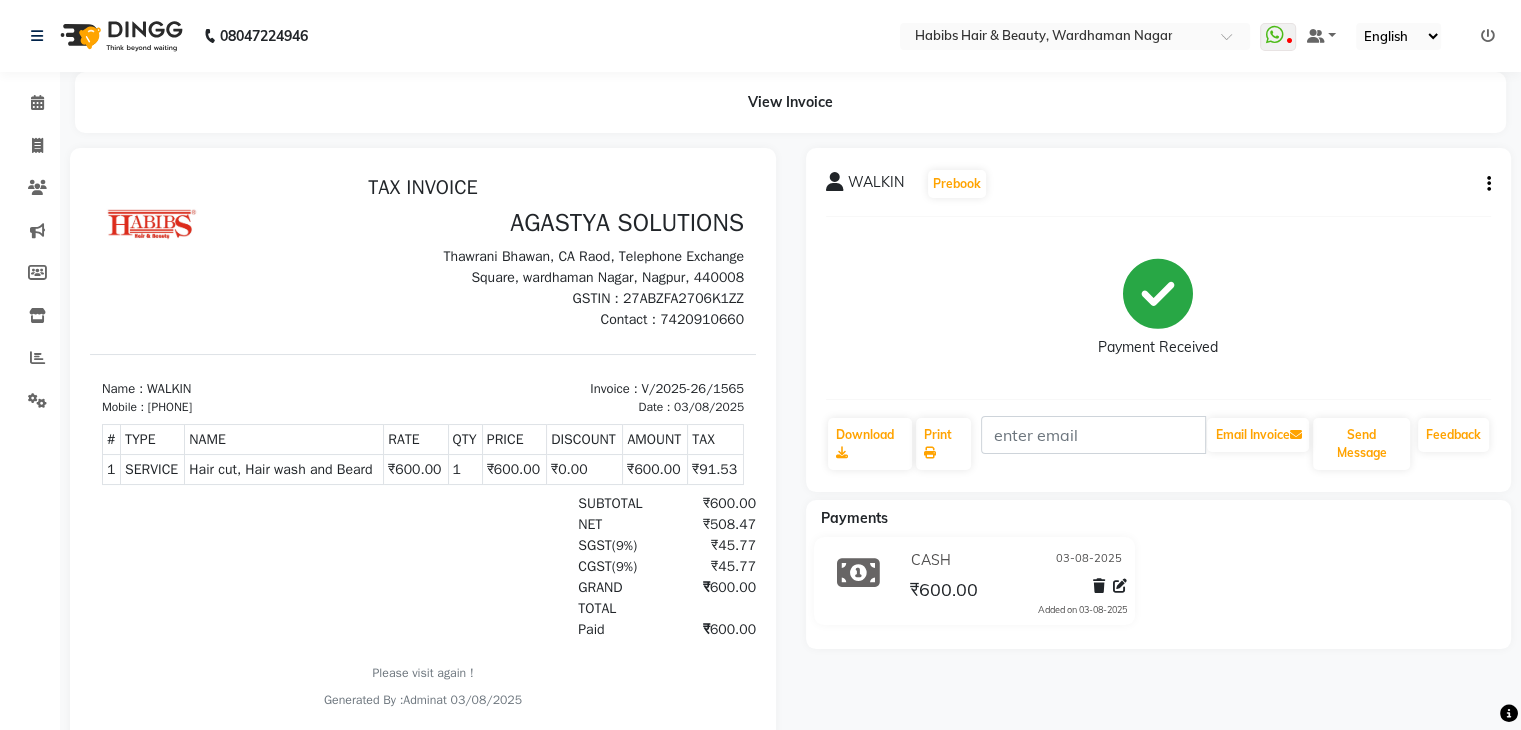 click on "Invoice" 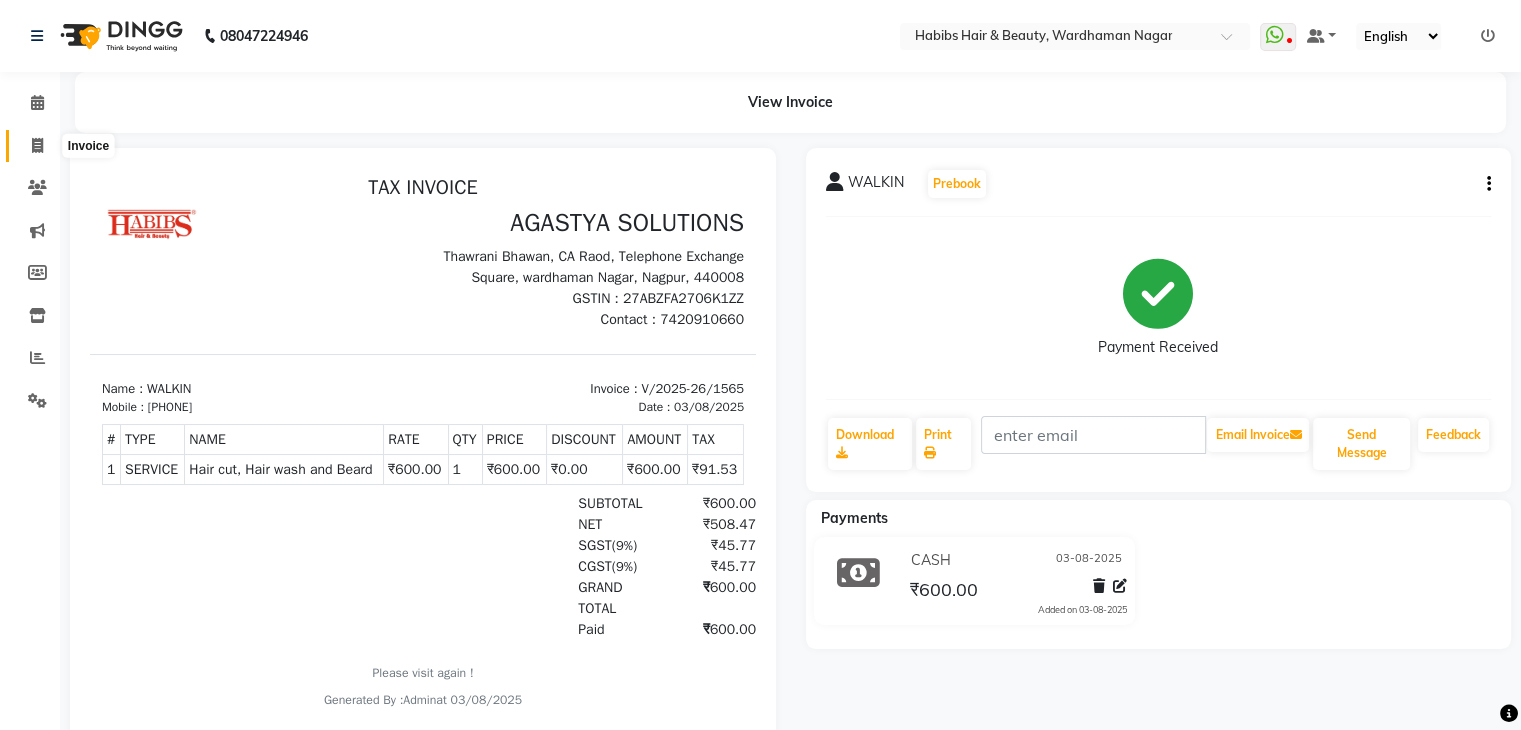 click 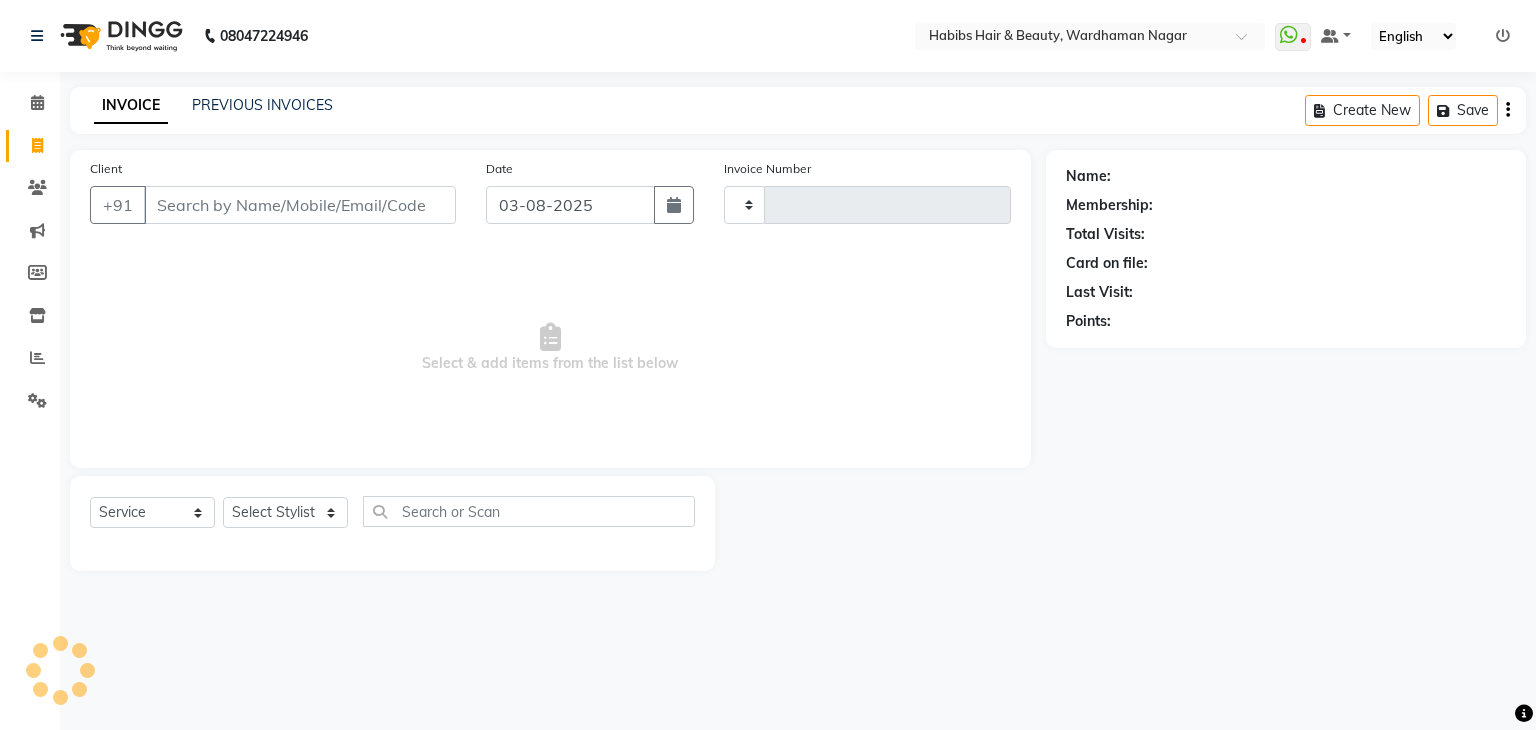 type on "1566" 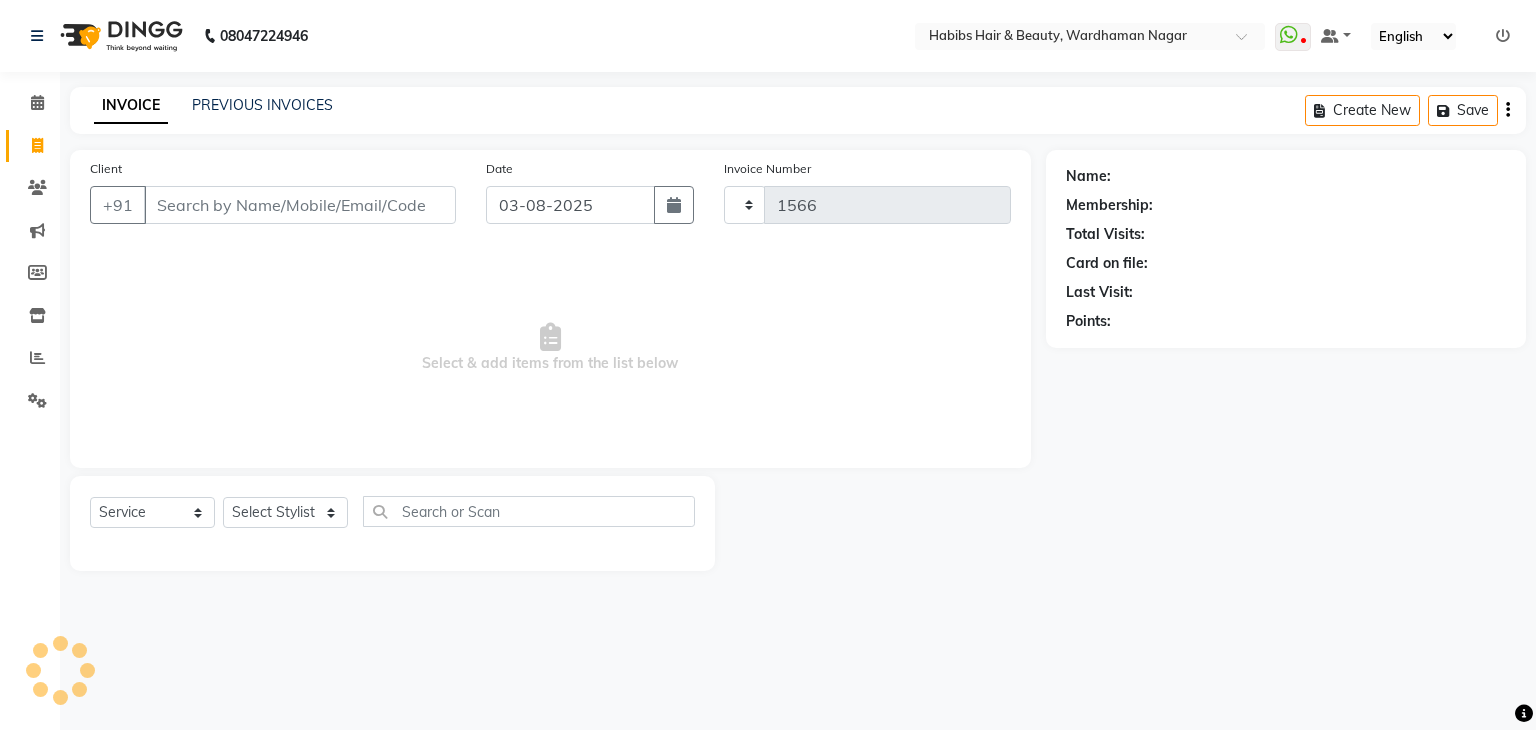 select on "3714" 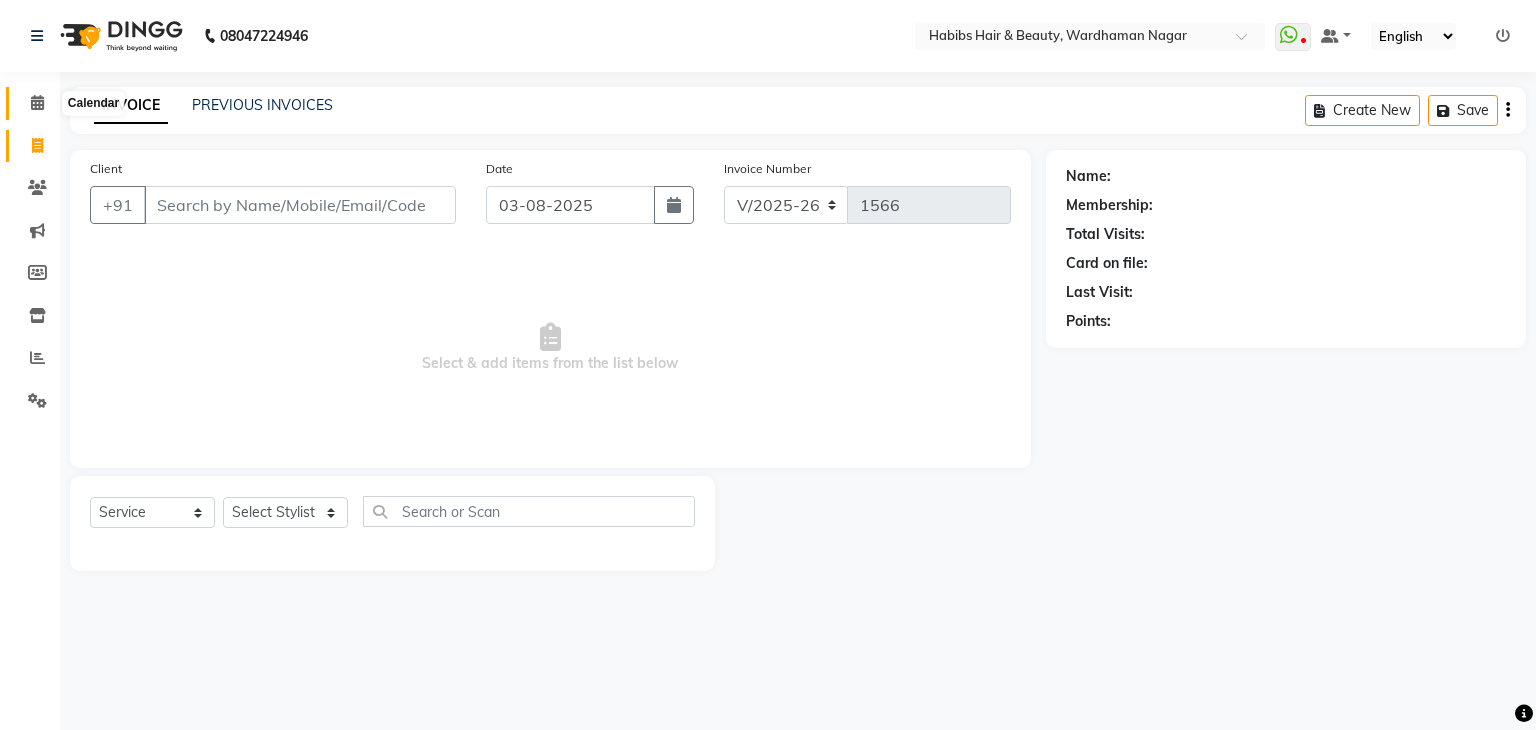 click 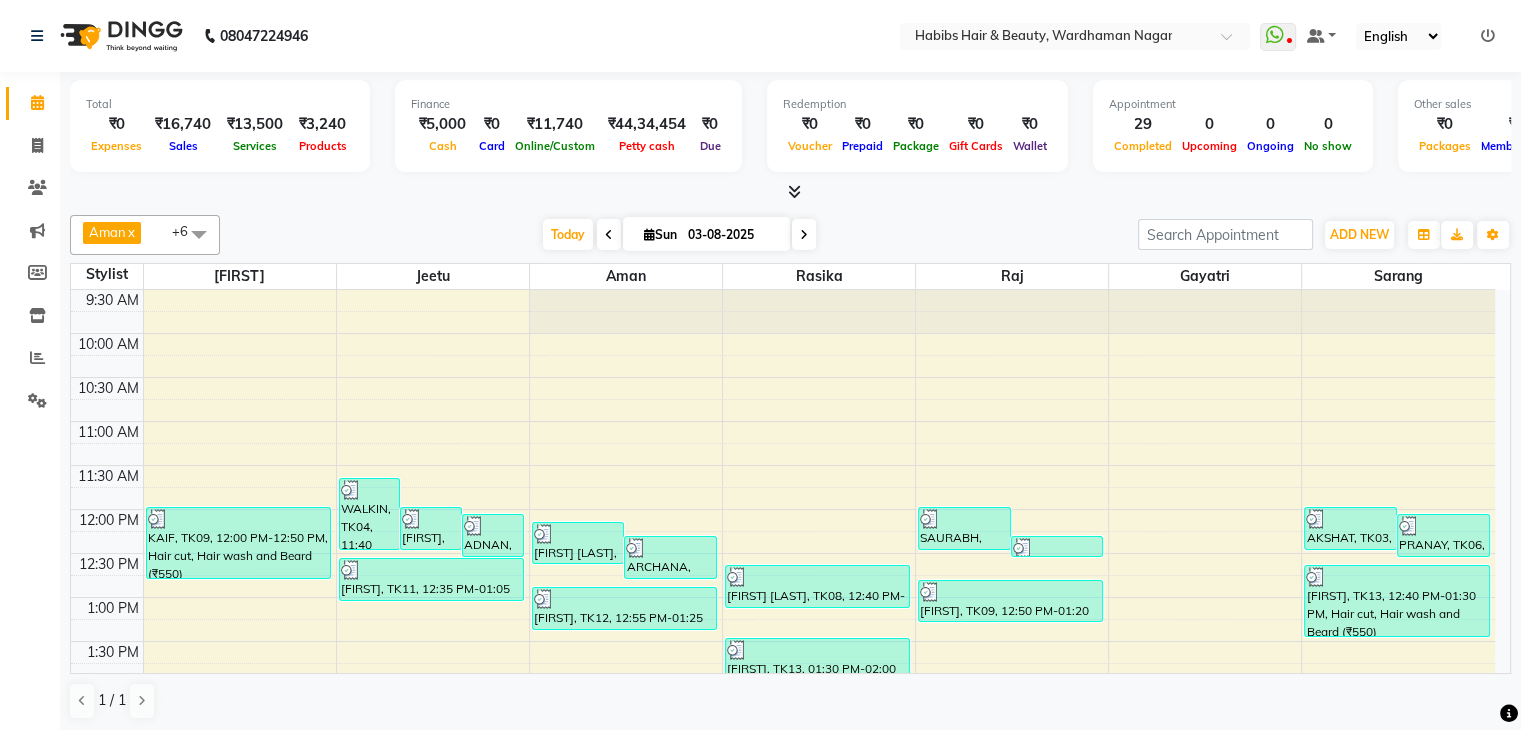 scroll, scrollTop: 43, scrollLeft: 0, axis: vertical 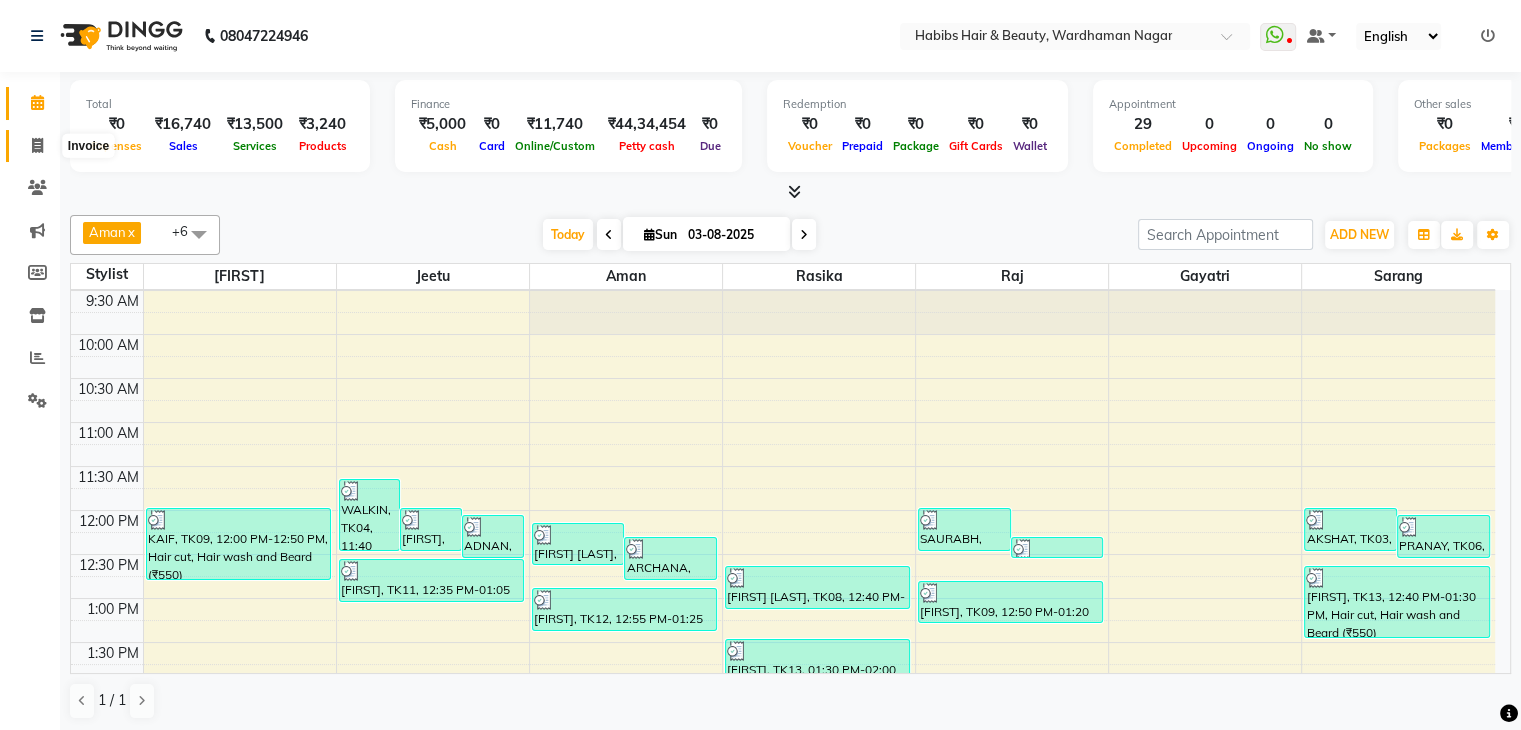 click 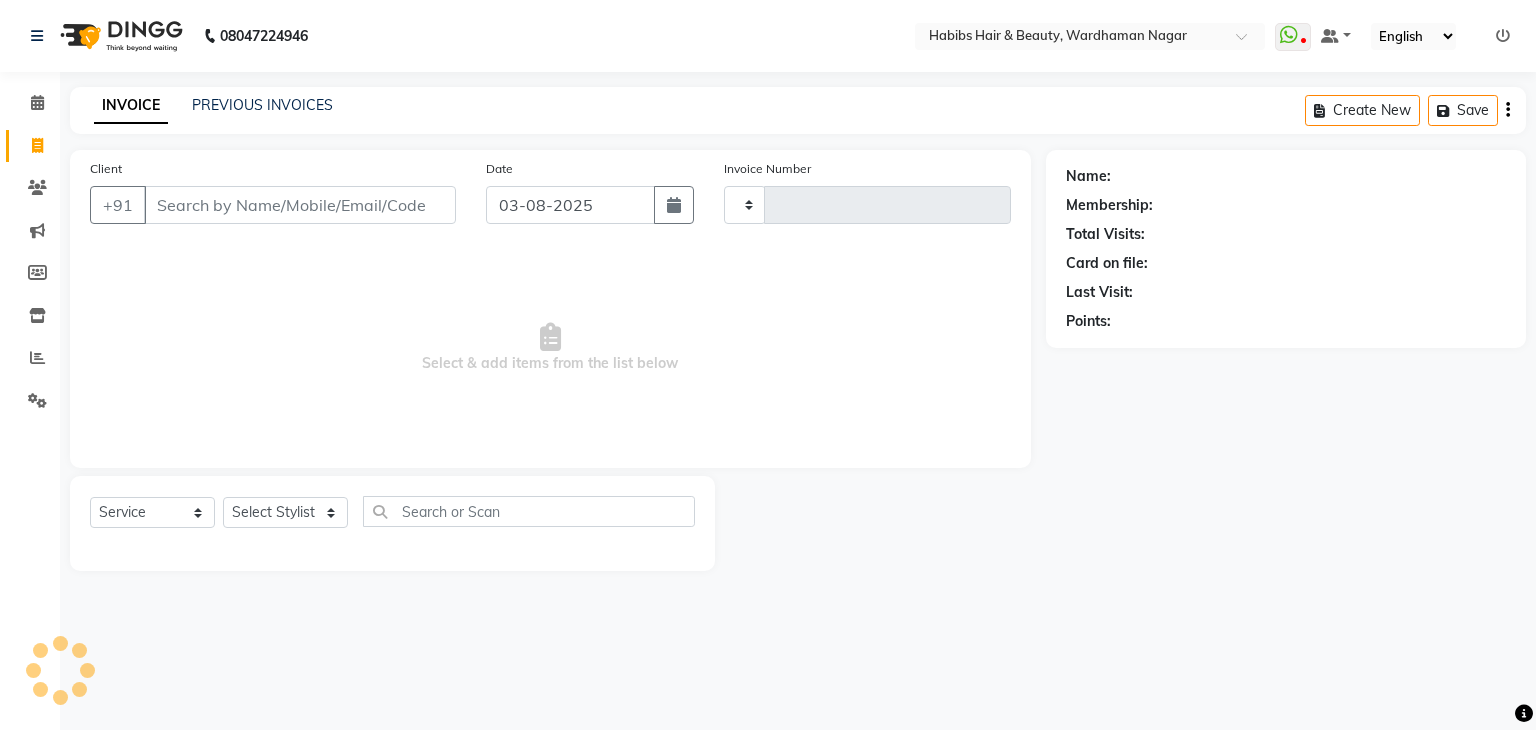 type on "1566" 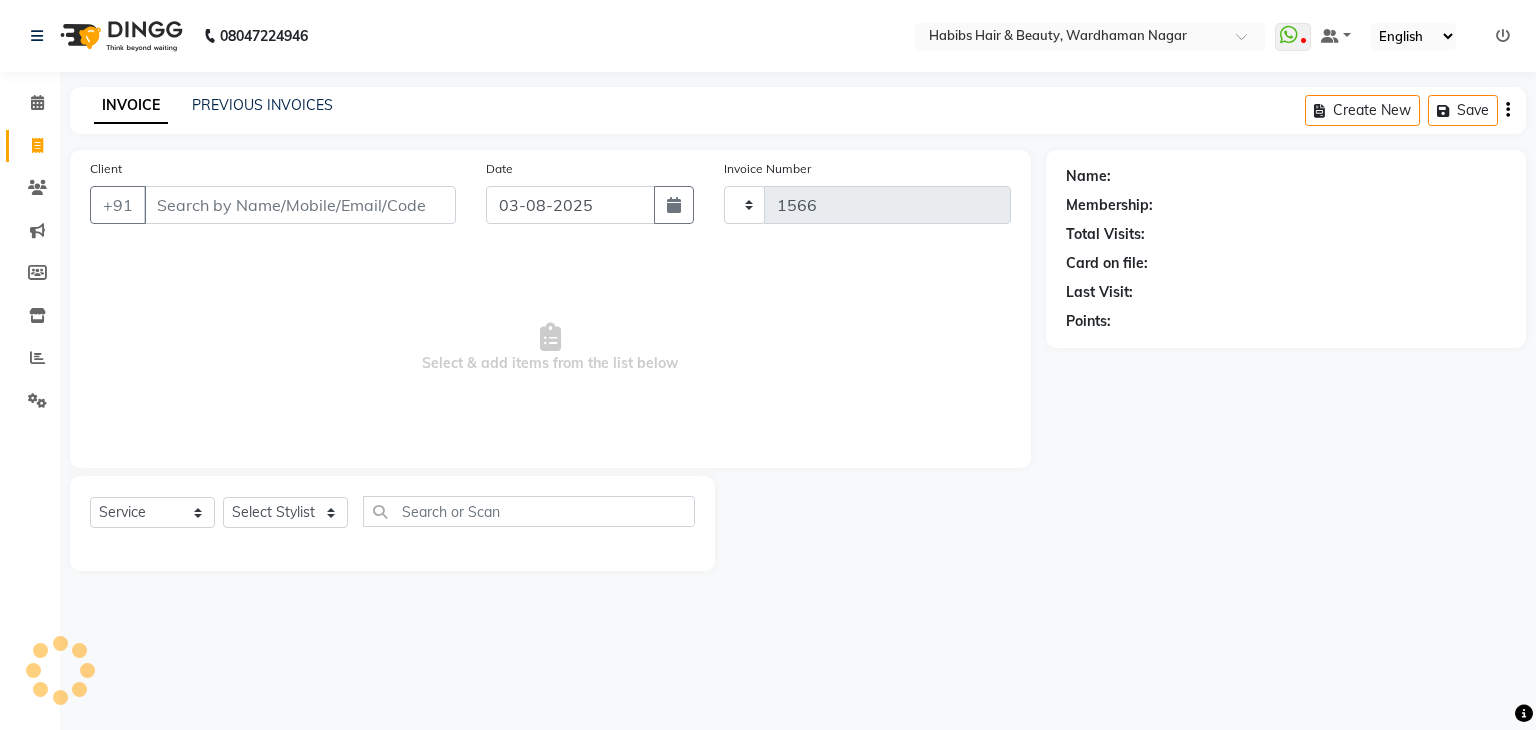 select on "3714" 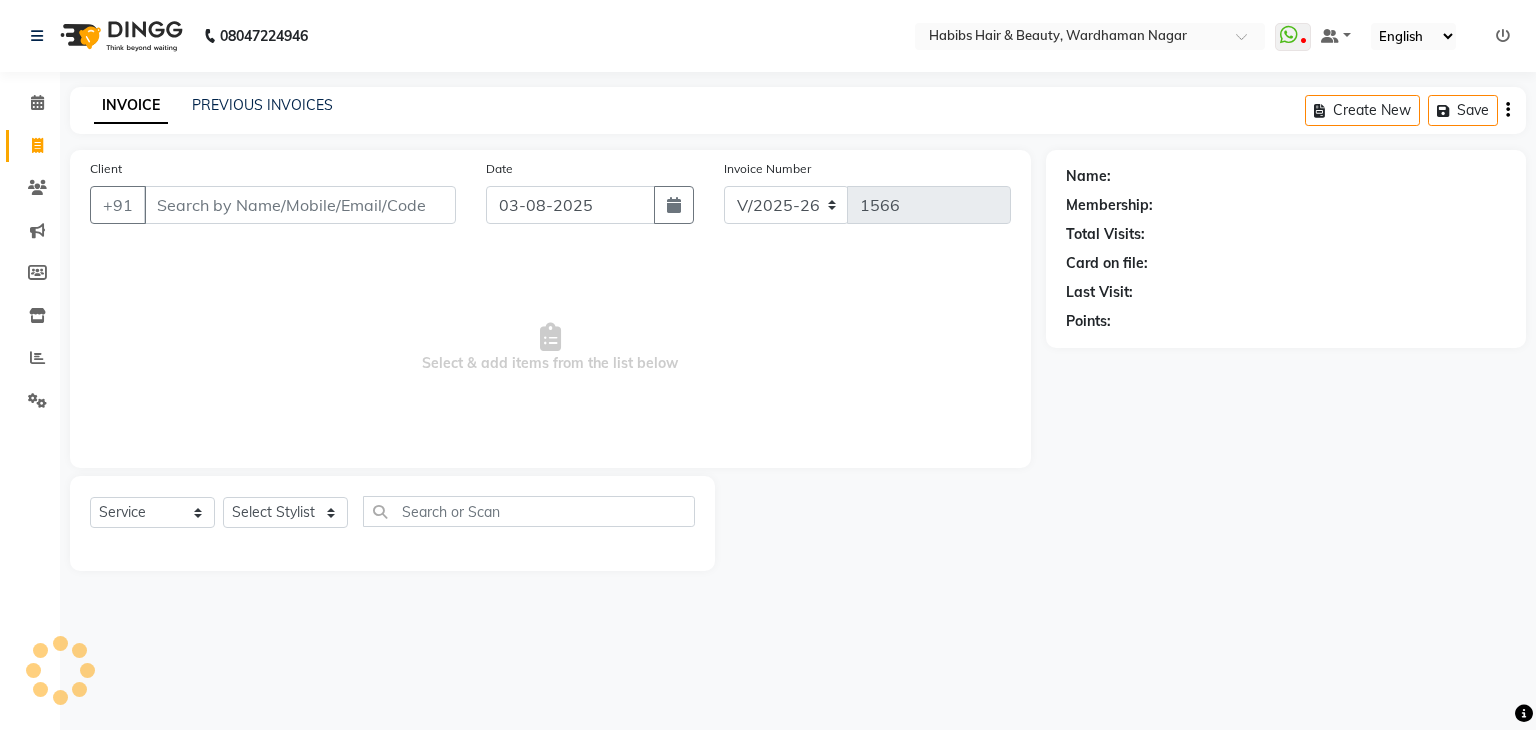 click on "Client" at bounding box center (300, 205) 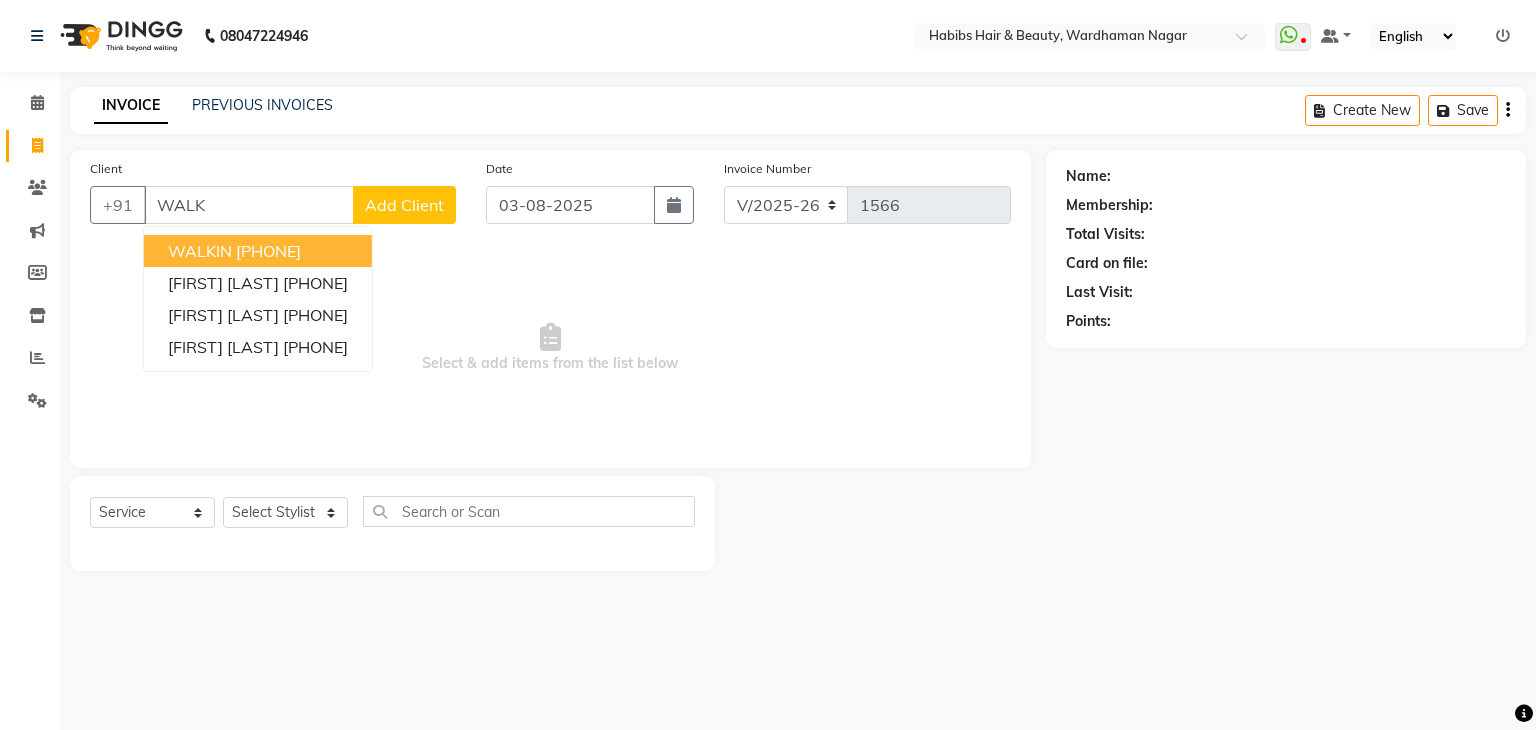 click on "WALKIN" at bounding box center (200, 251) 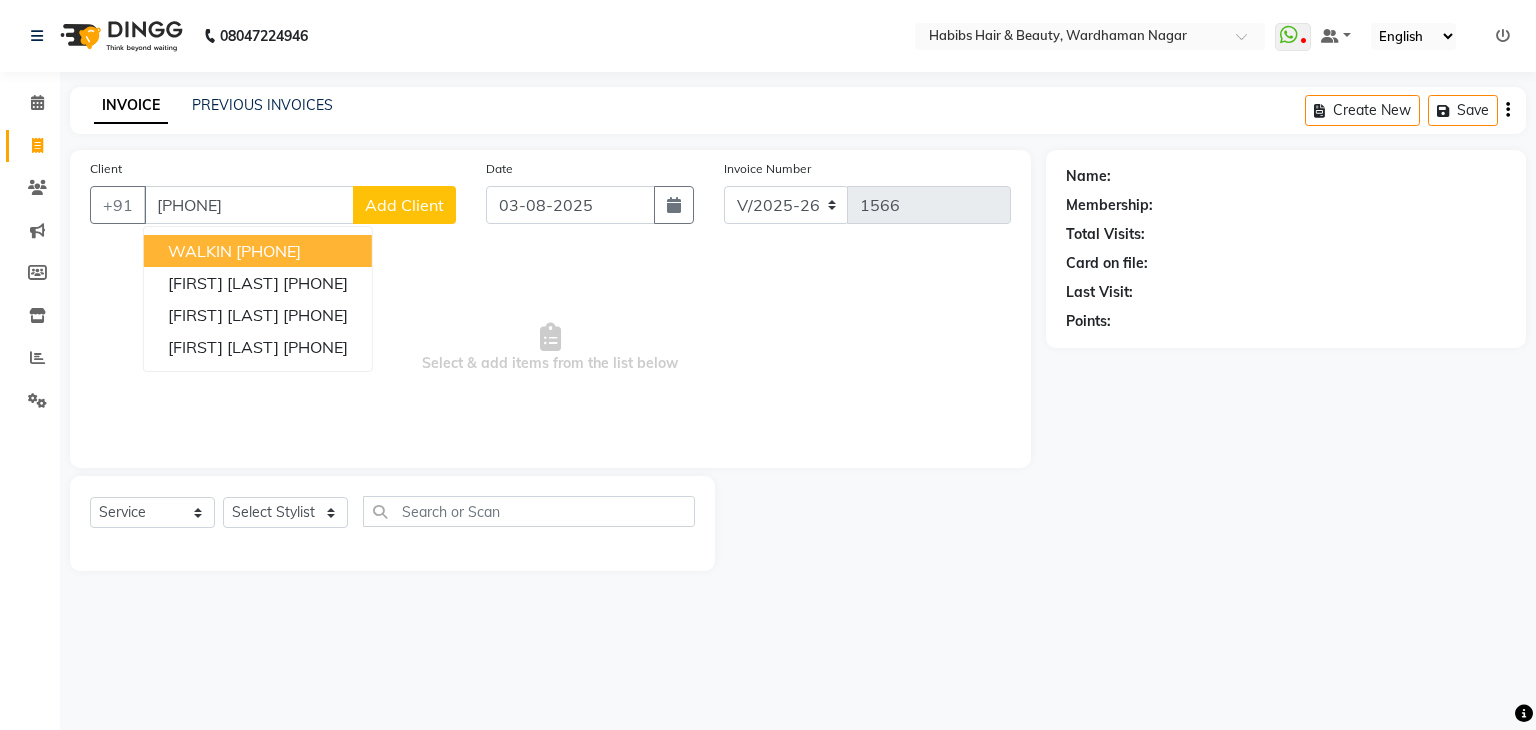 type on "[PHONE]" 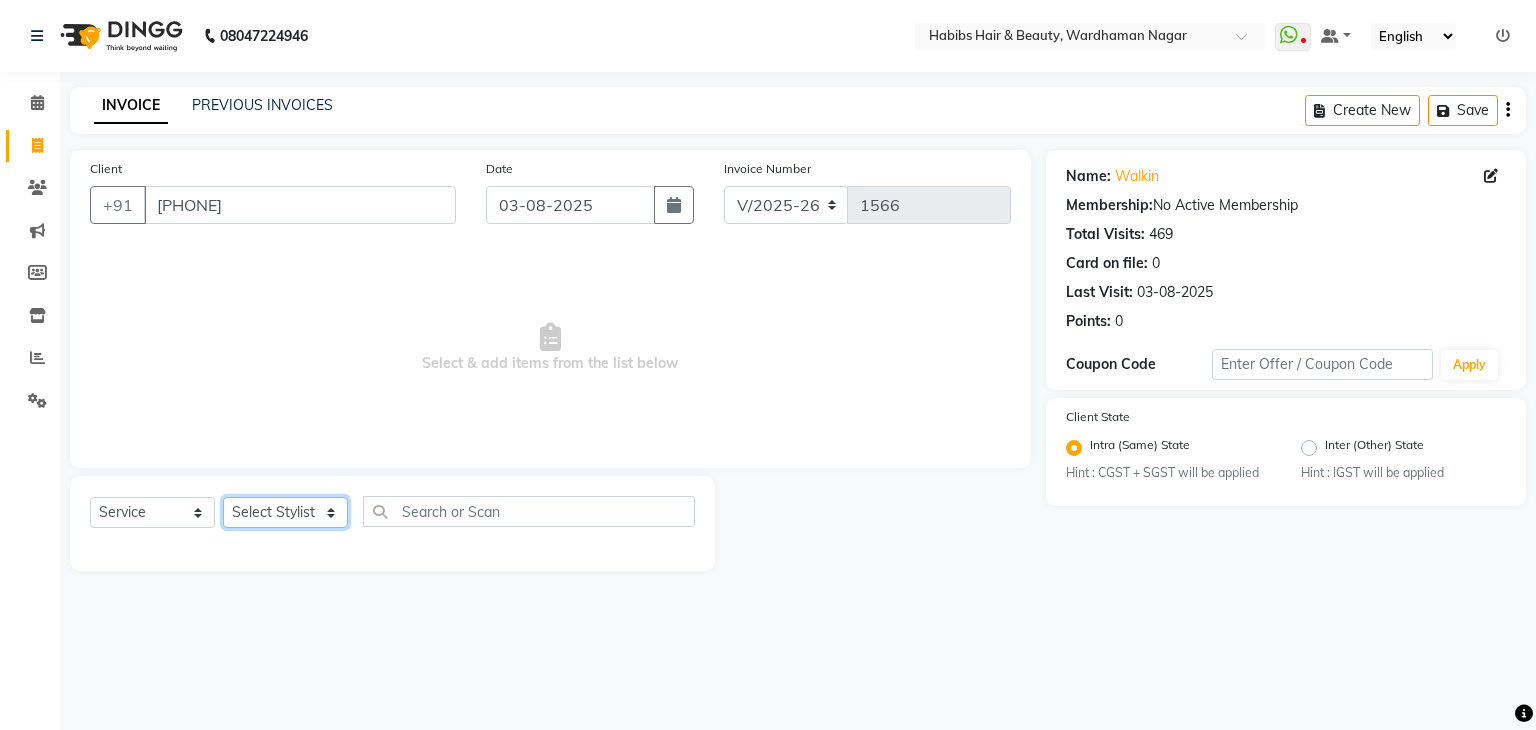 drag, startPoint x: 314, startPoint y: 513, endPoint x: 310, endPoint y: 502, distance: 11.7046995 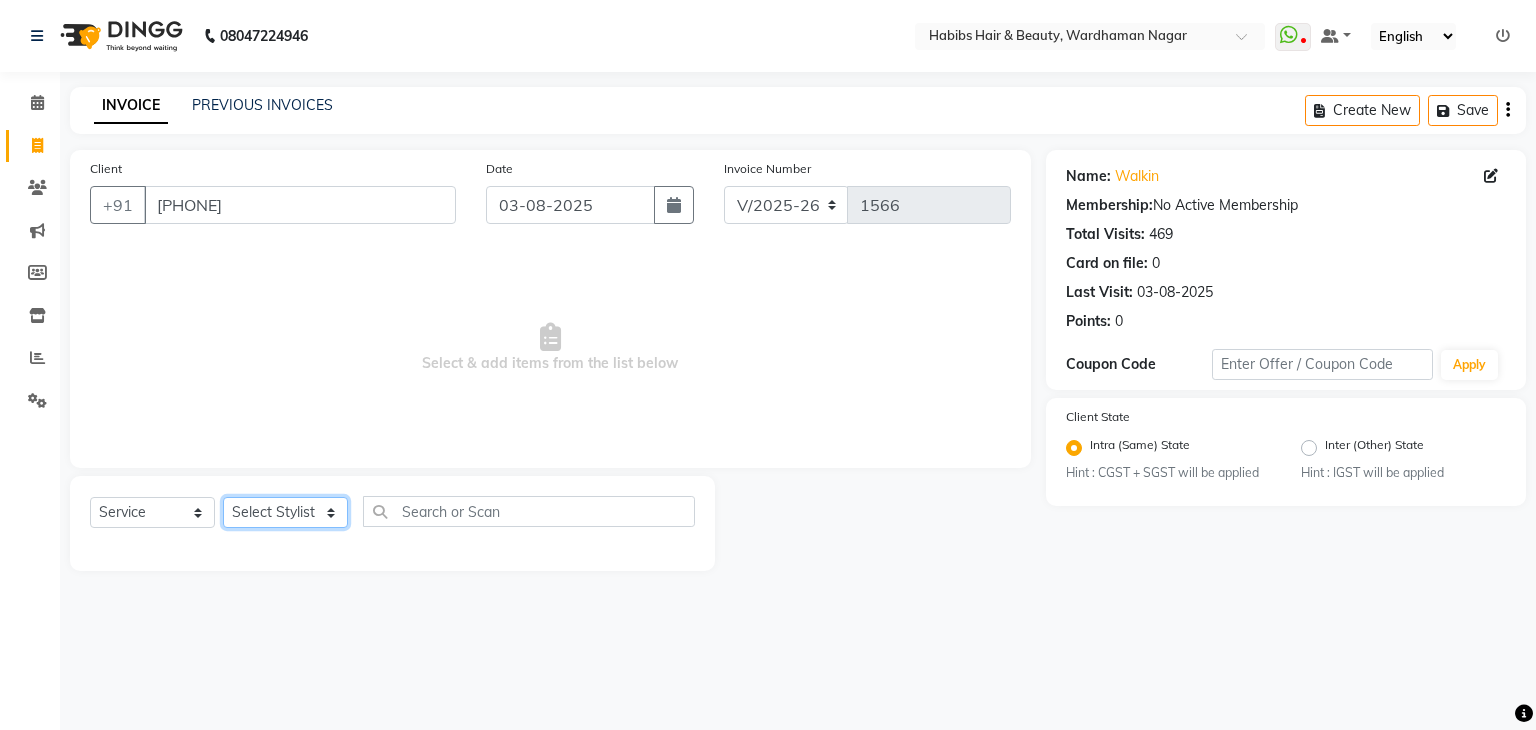 select on "17878" 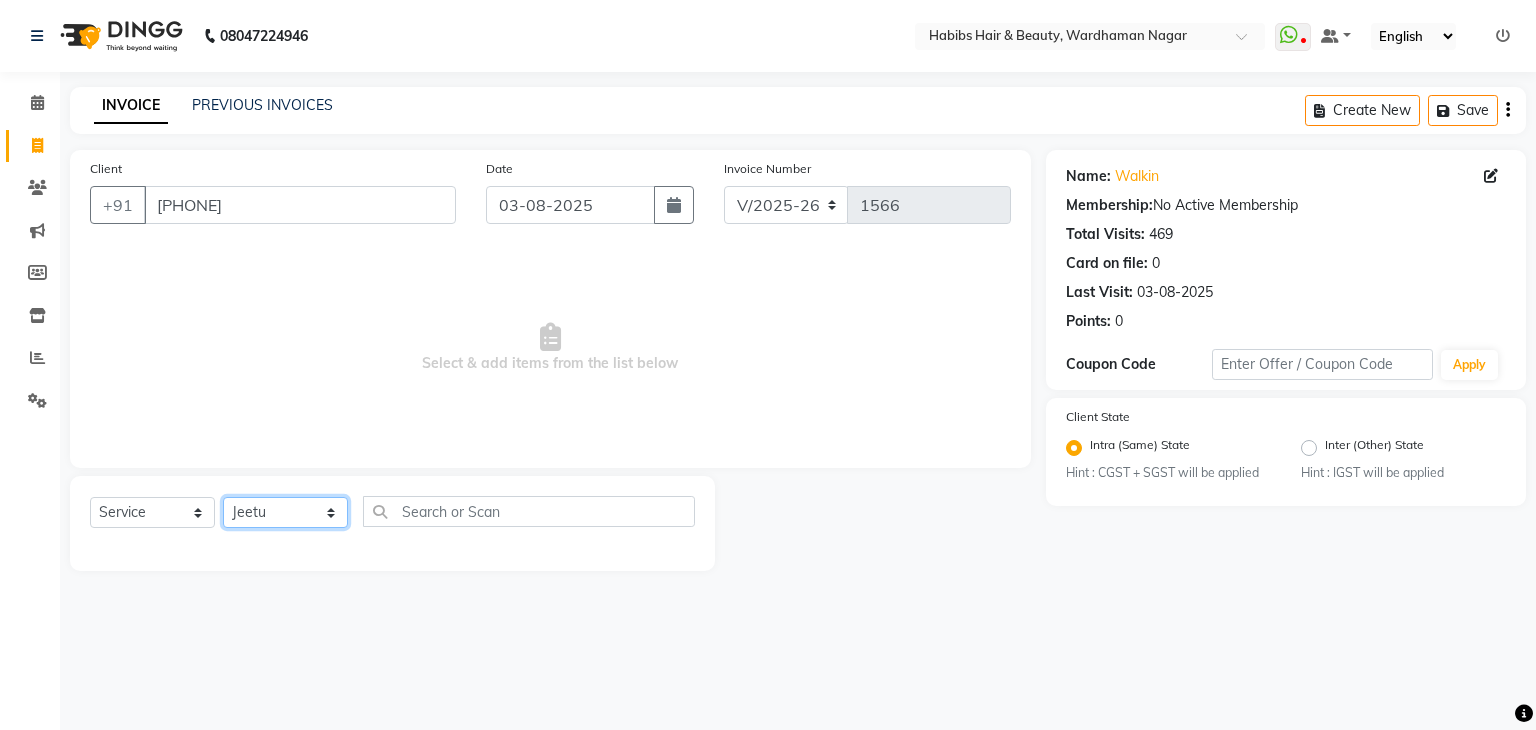click on "Select Stylist Admin Aman Gayatri Jeetu Mick Raj Rashmi Rasika Sarang" 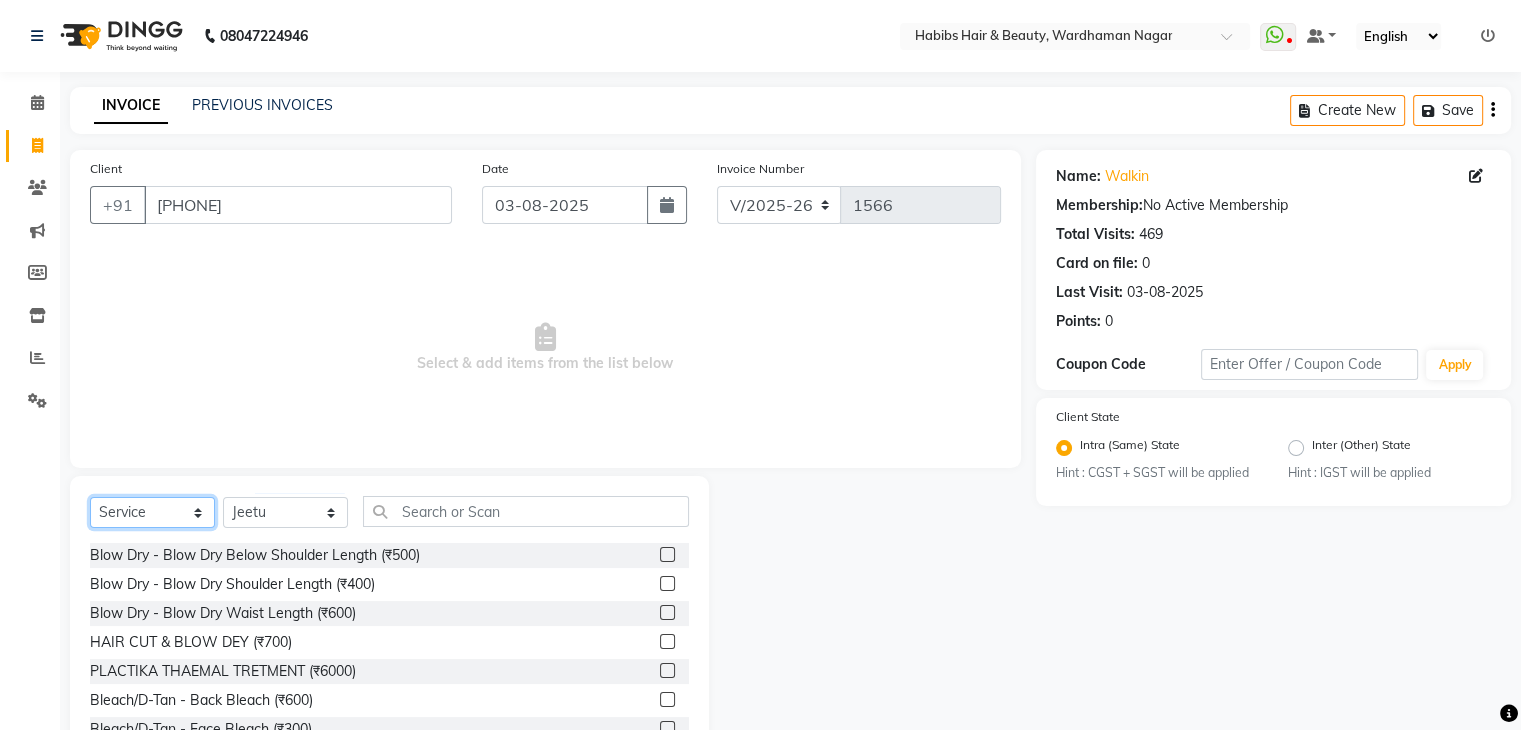 click on "Select  Service  Product  Membership  Package Voucher Prepaid Gift Card" 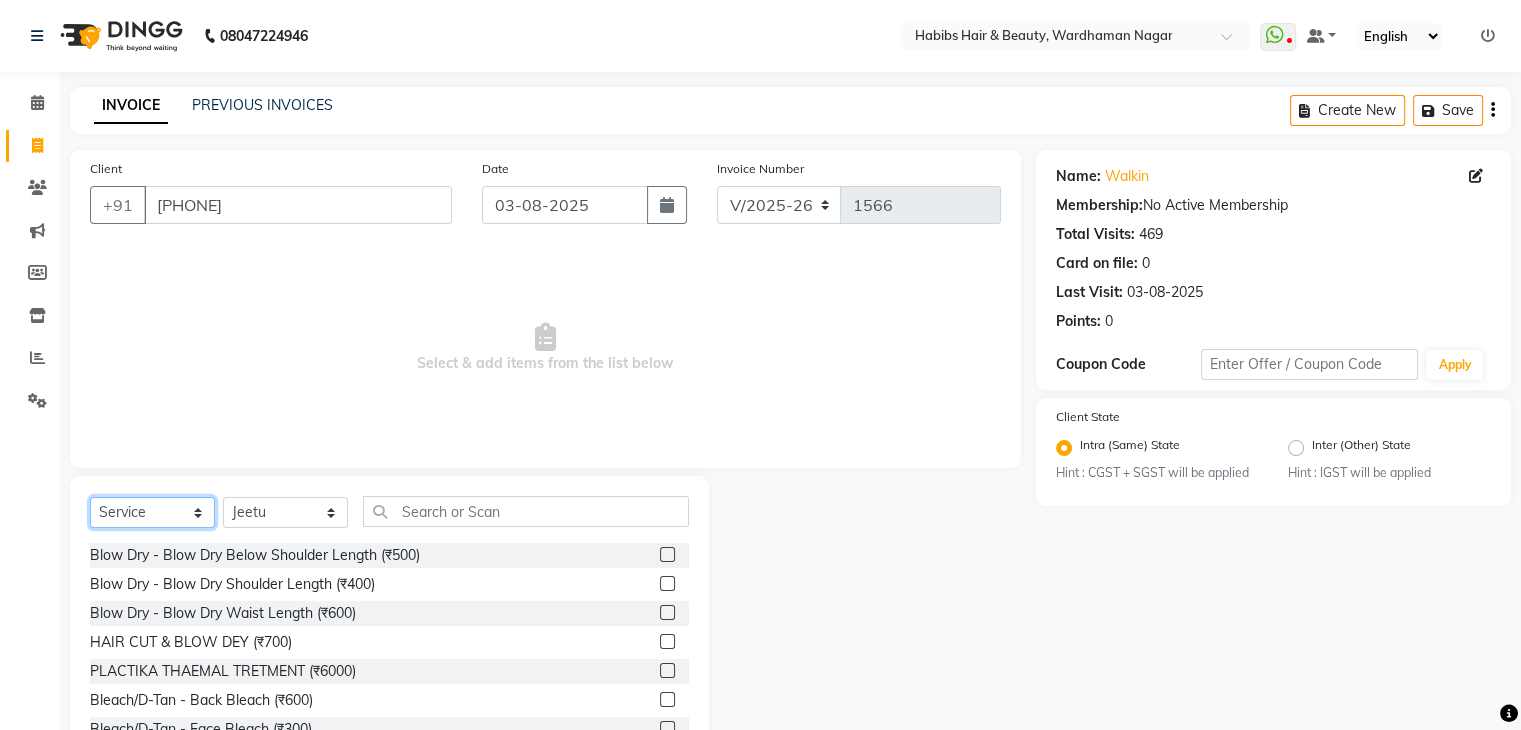 select on "product" 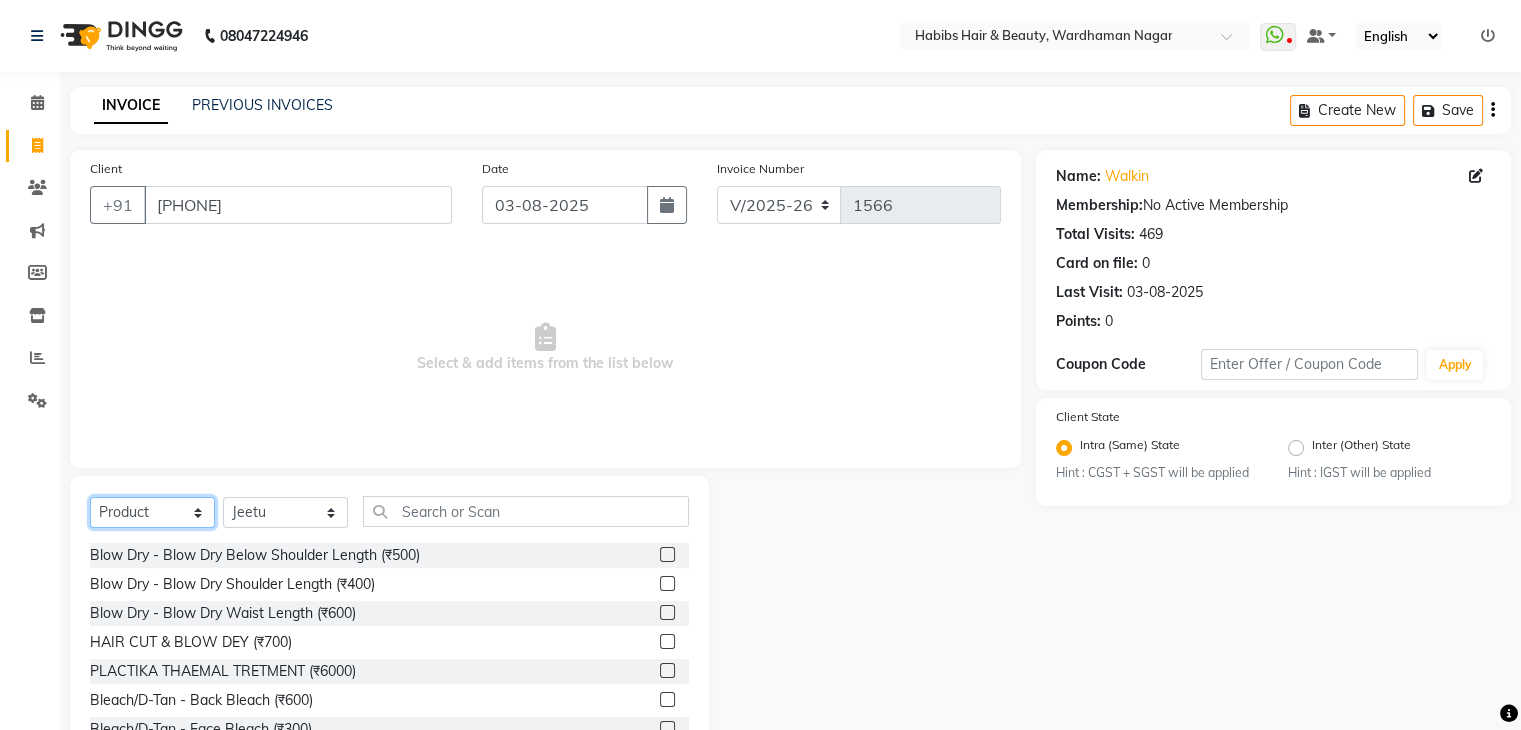 click on "Select  Service  Product  Membership  Package Voucher Prepaid Gift Card" 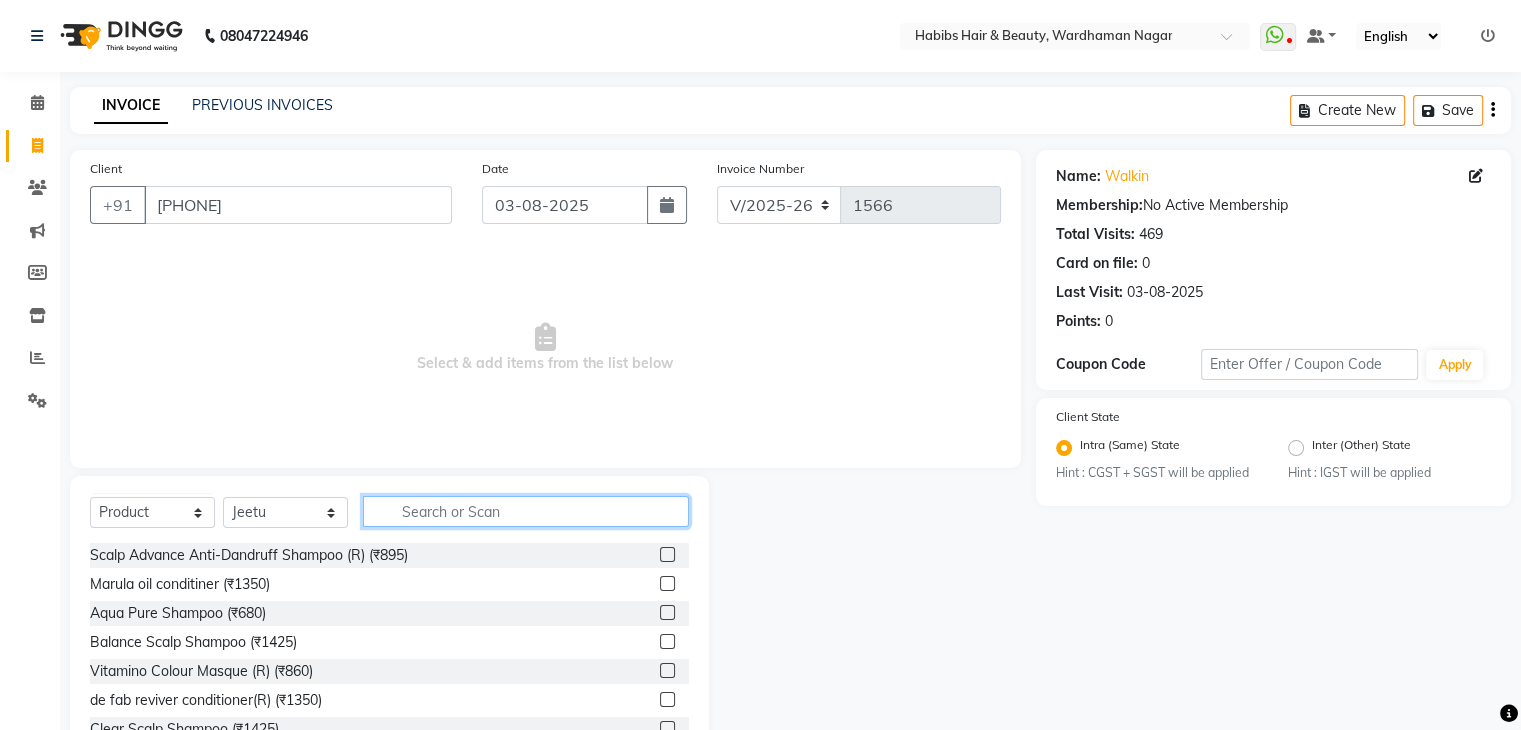 click 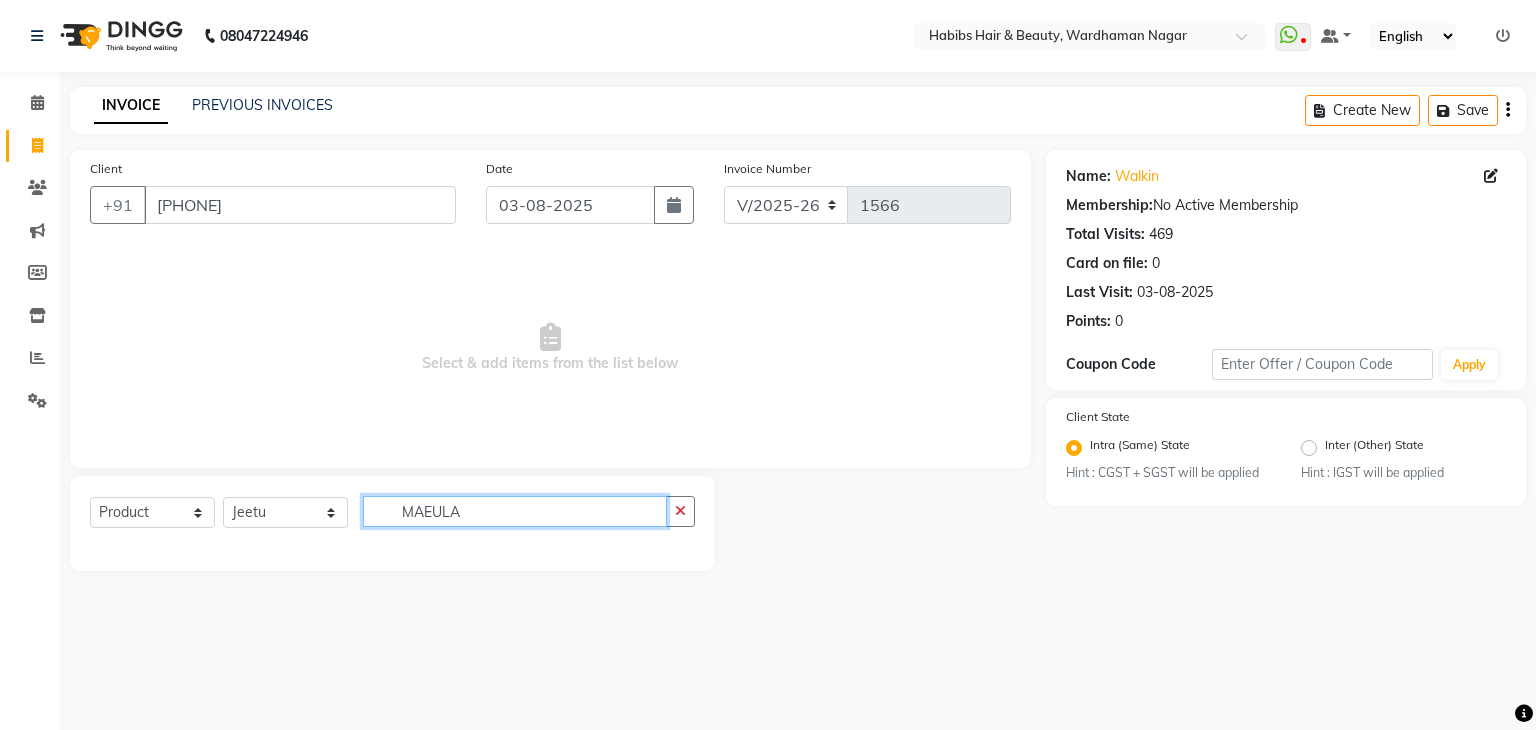 click on "MAEULA" 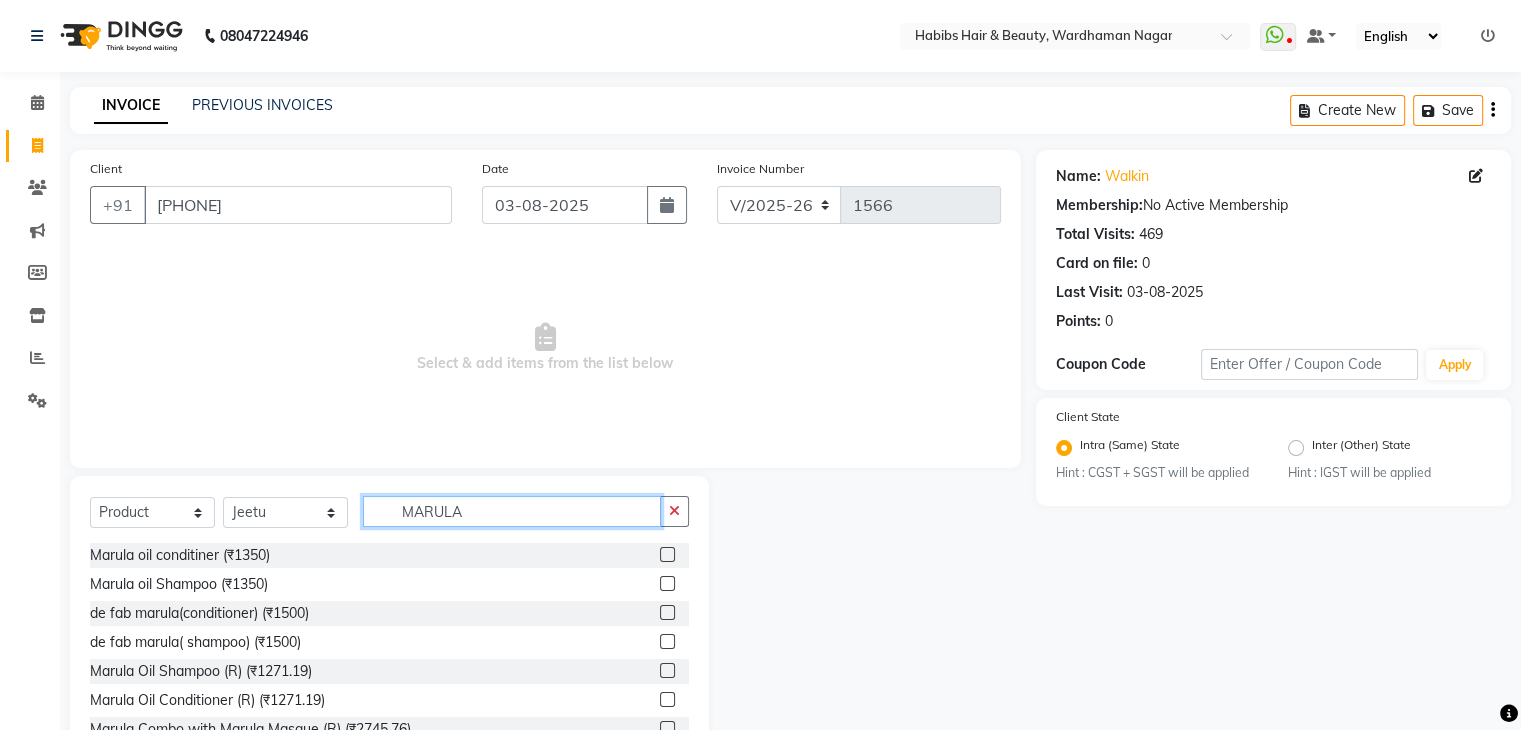 scroll, scrollTop: 72, scrollLeft: 0, axis: vertical 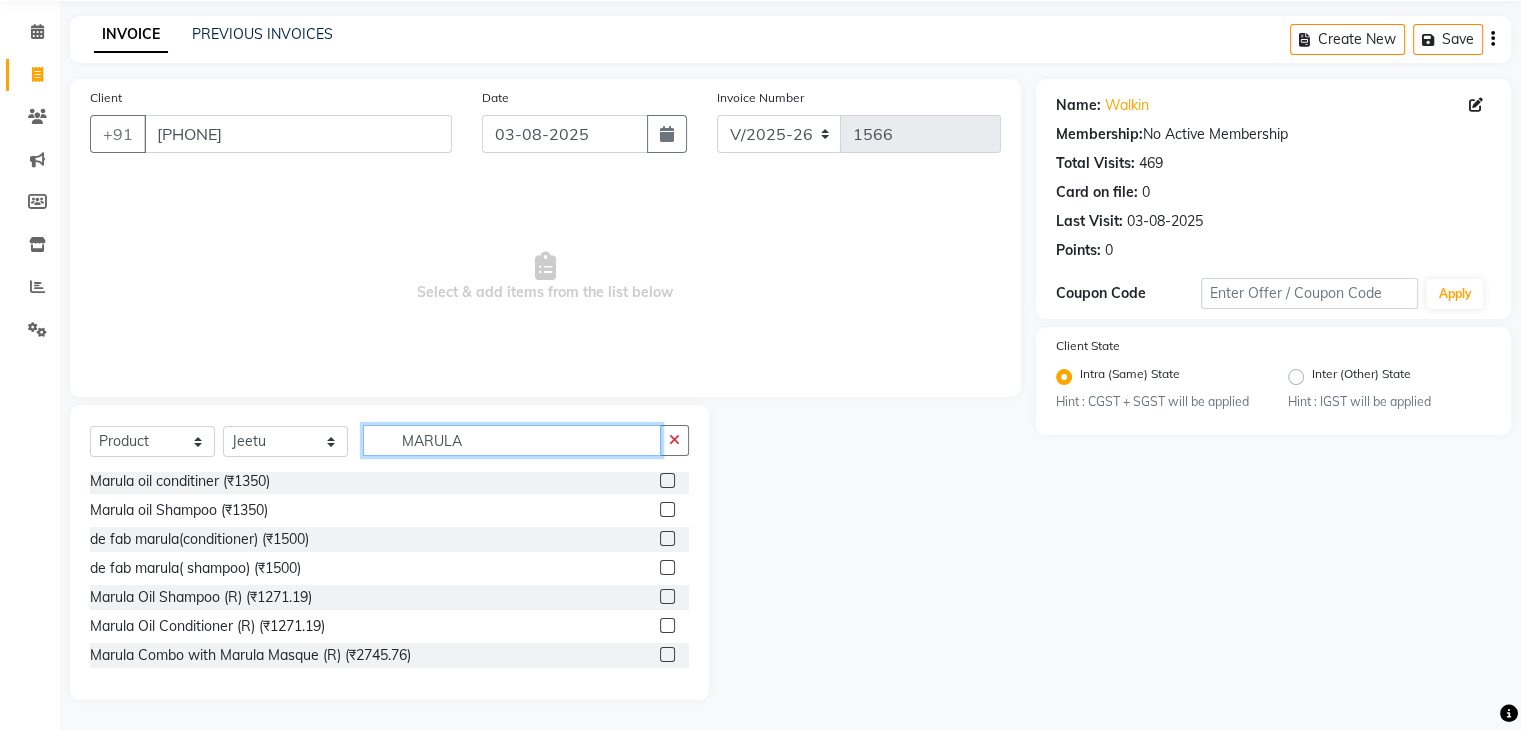 type on "MARULA" 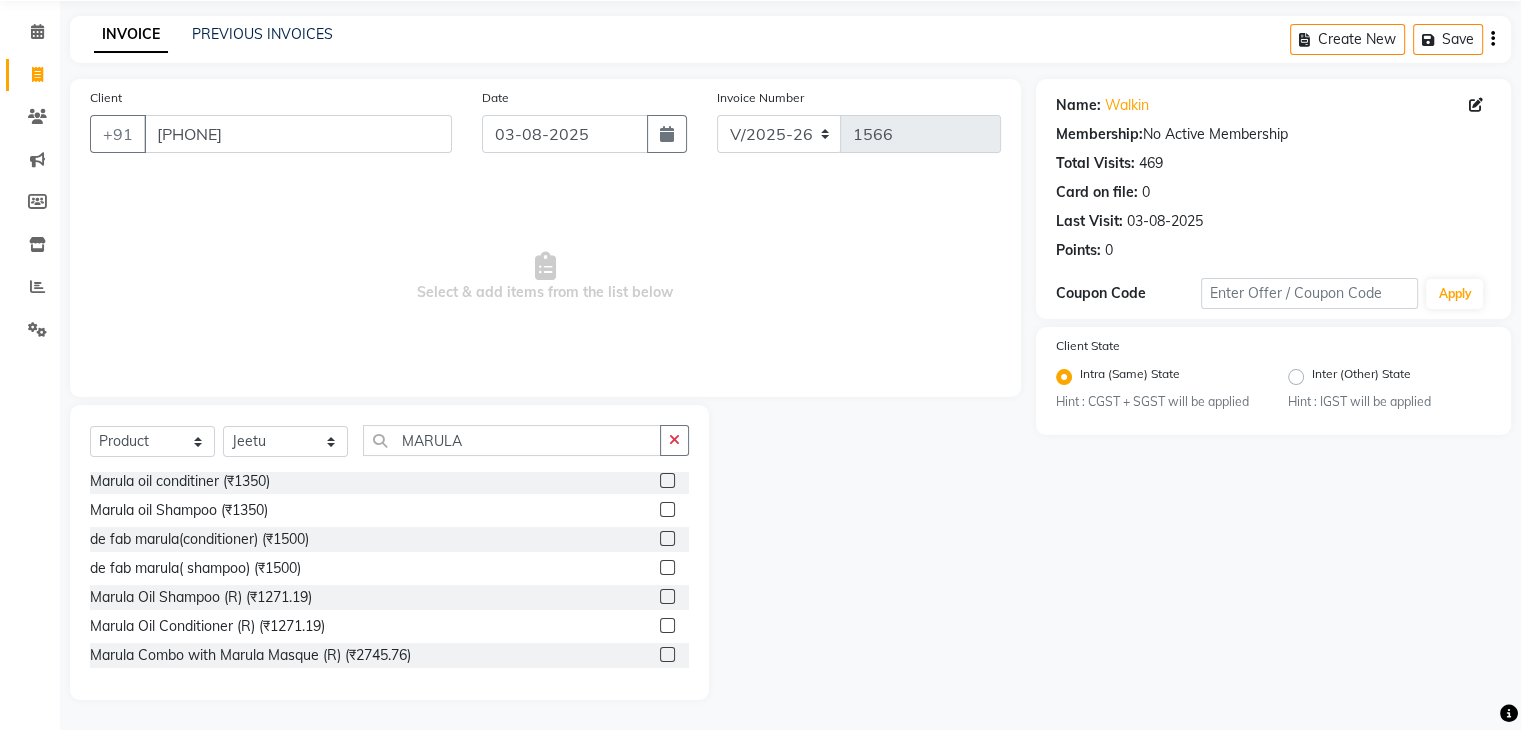 click 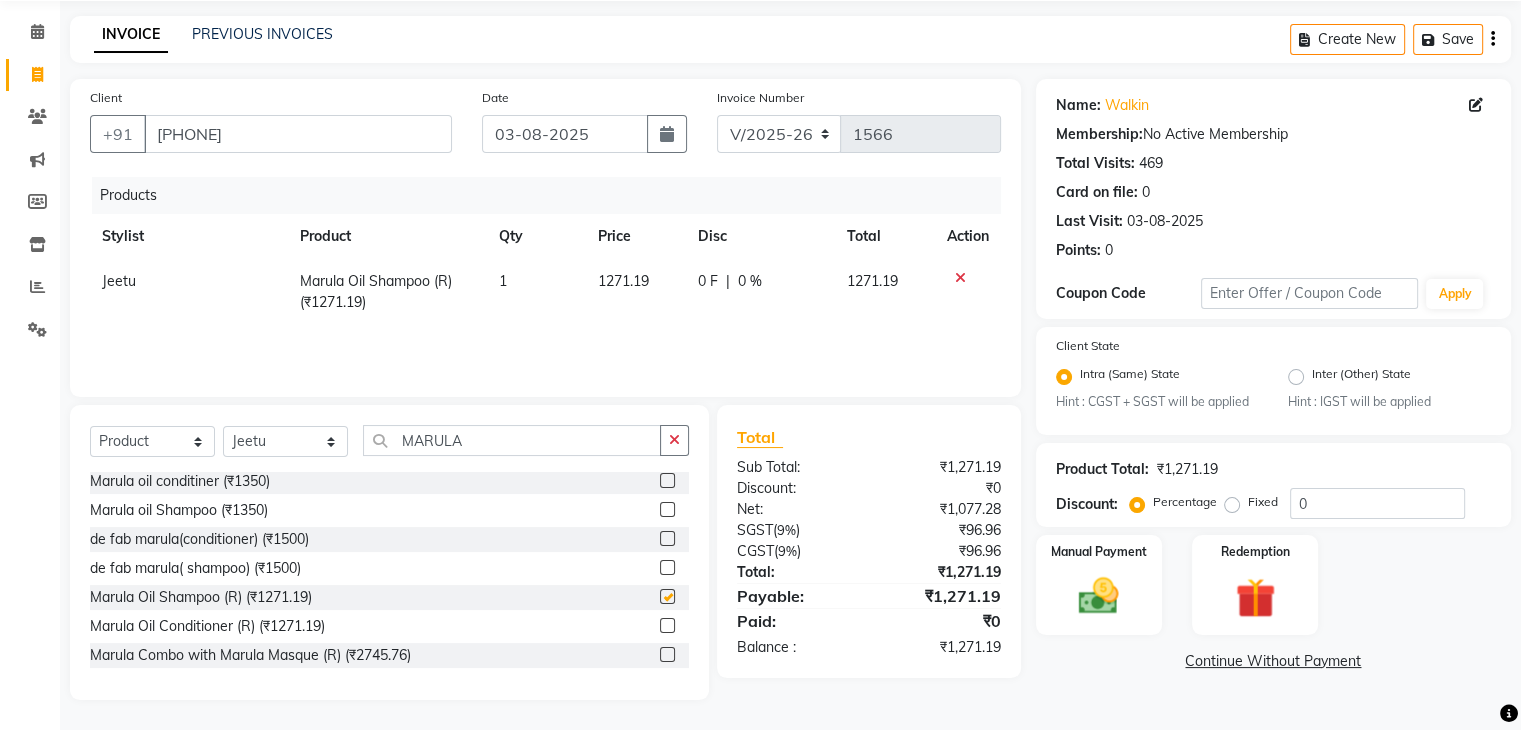 checkbox on "false" 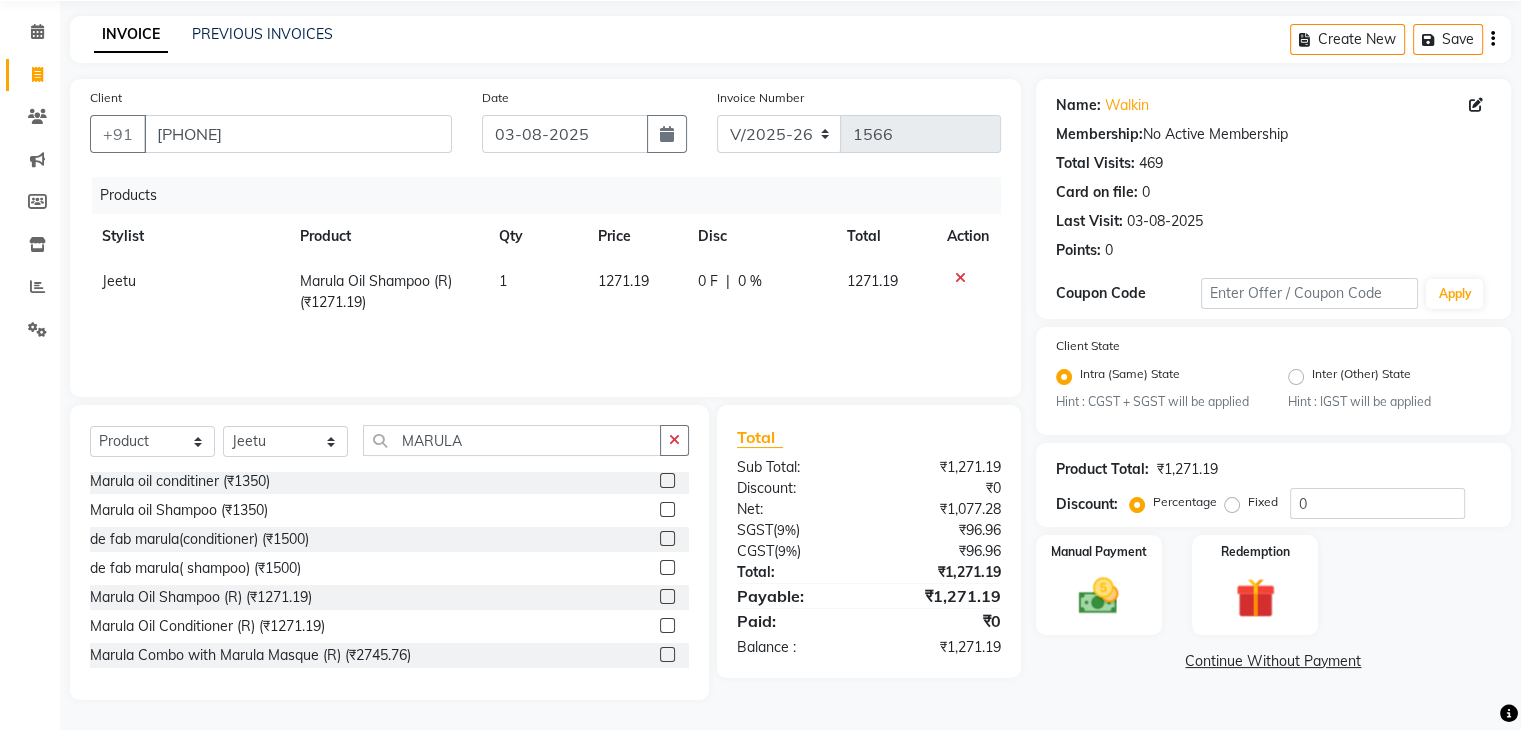 click on "1271.19" 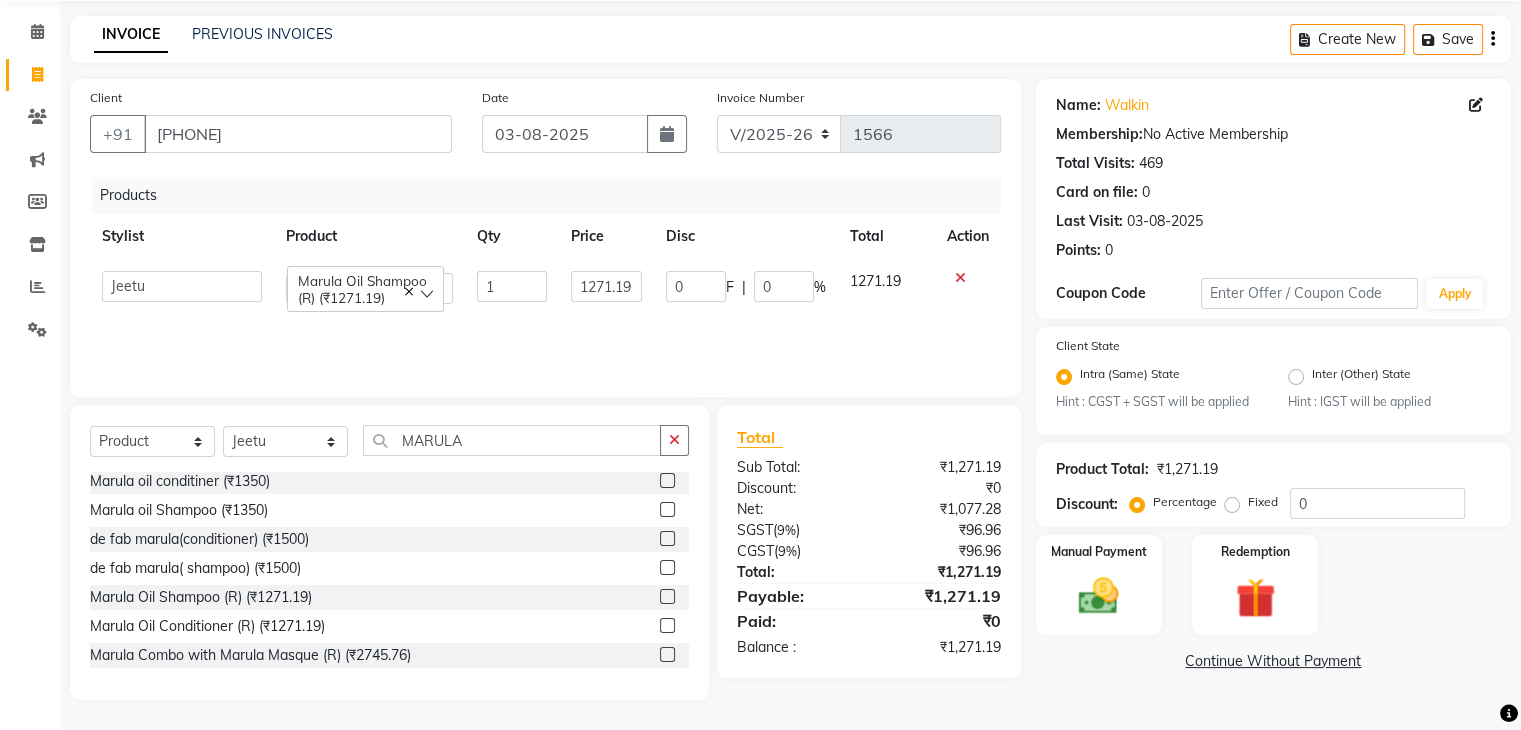 click on "1271.19" 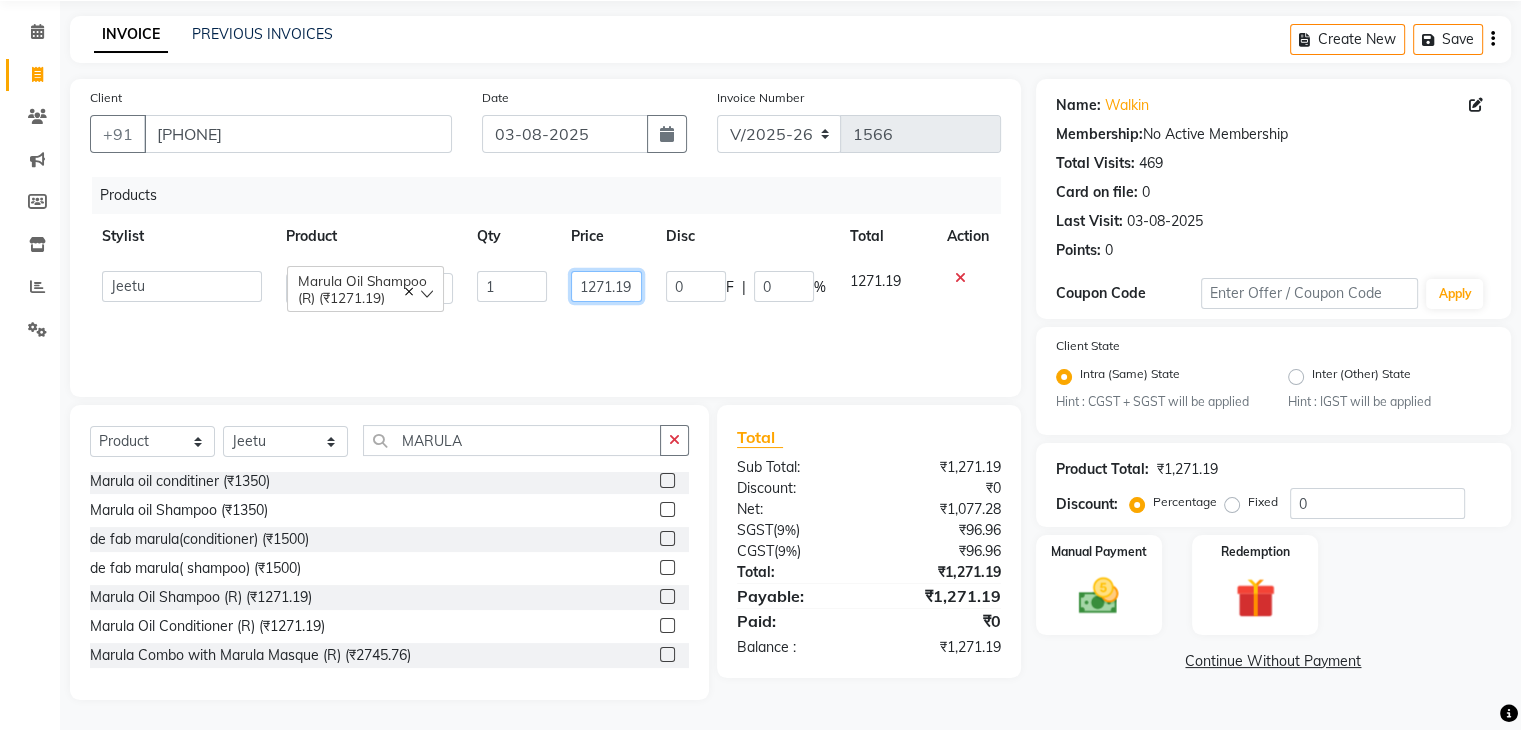 click on "1271.19" 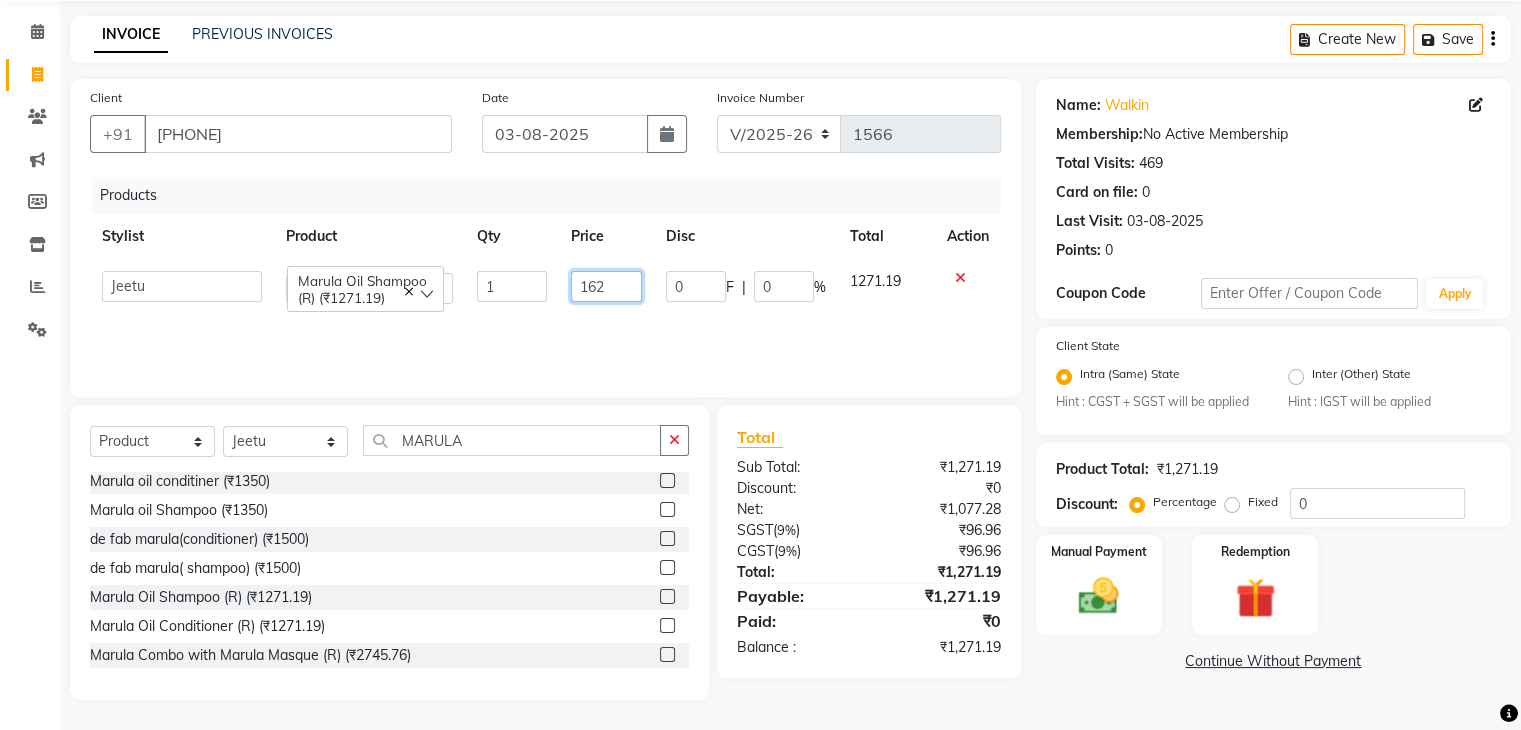 type on "1620" 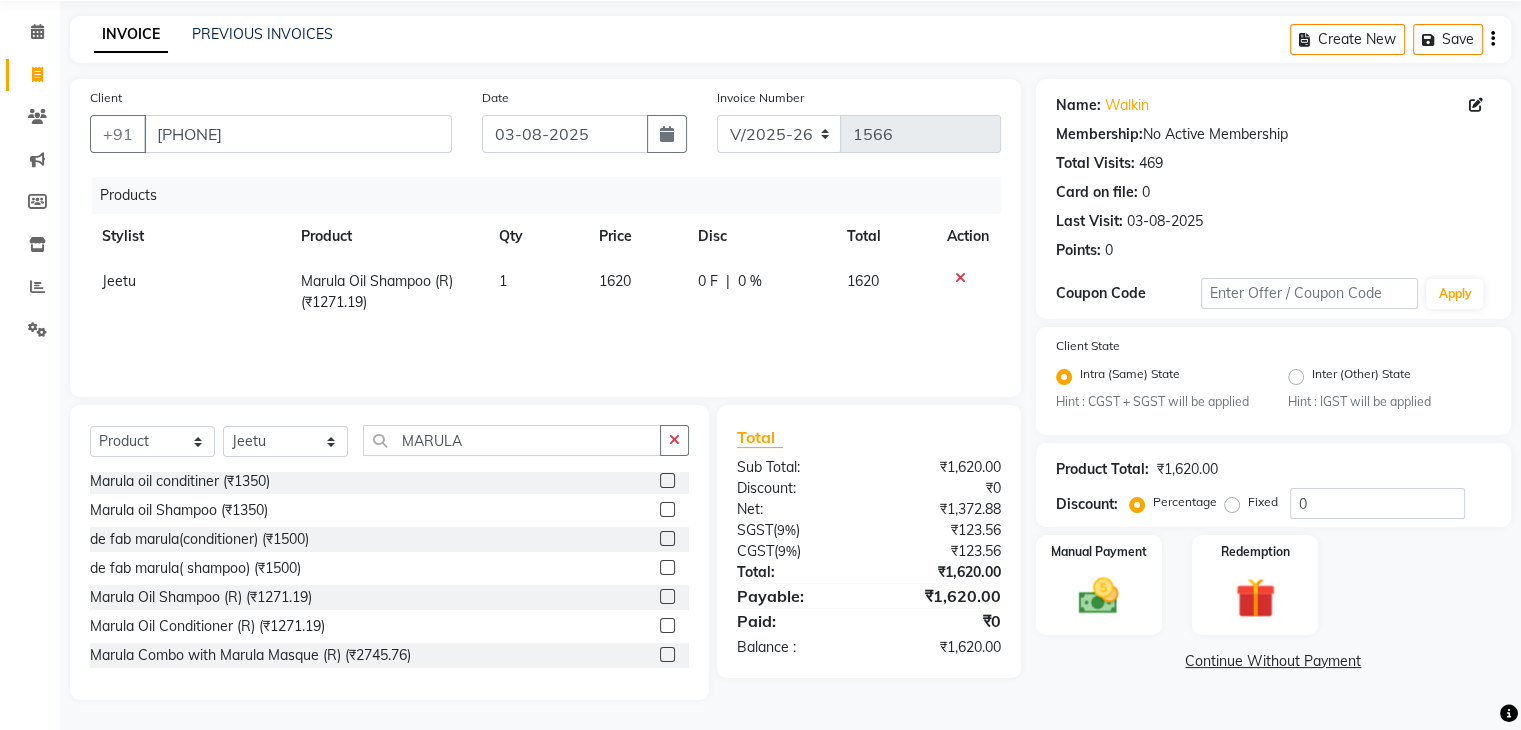 click on "Client +91 9075066066 Date 03-08-2025 Invoice Number V/2025 V/2025-26 1566 Products Stylist Product Qty Price Disc Total Action Jeetu Marula Oil Shampoo (R) (₹1271.19) 1 1620 0 F | 0 % 1620" 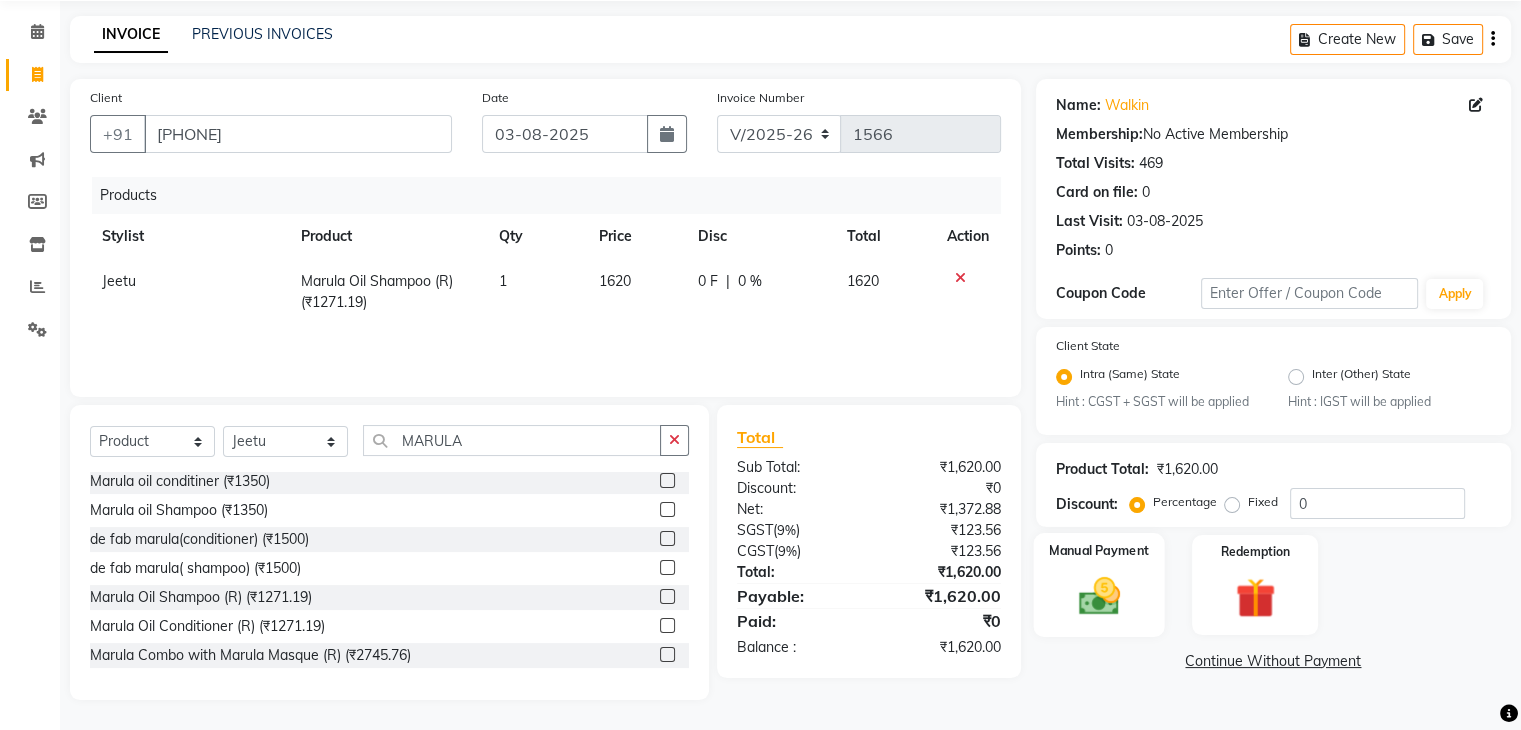 click on "Manual Payment" 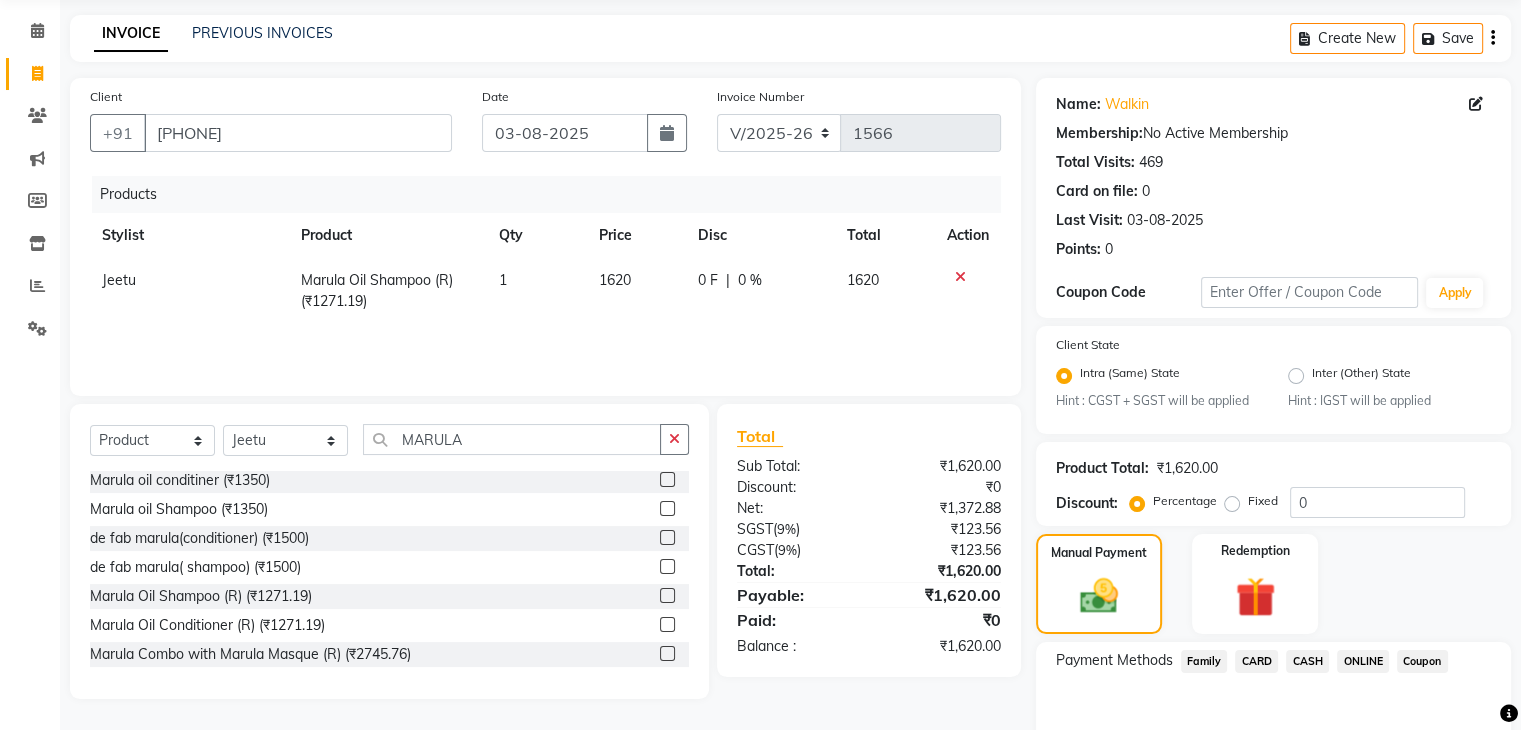 scroll, scrollTop: 176, scrollLeft: 0, axis: vertical 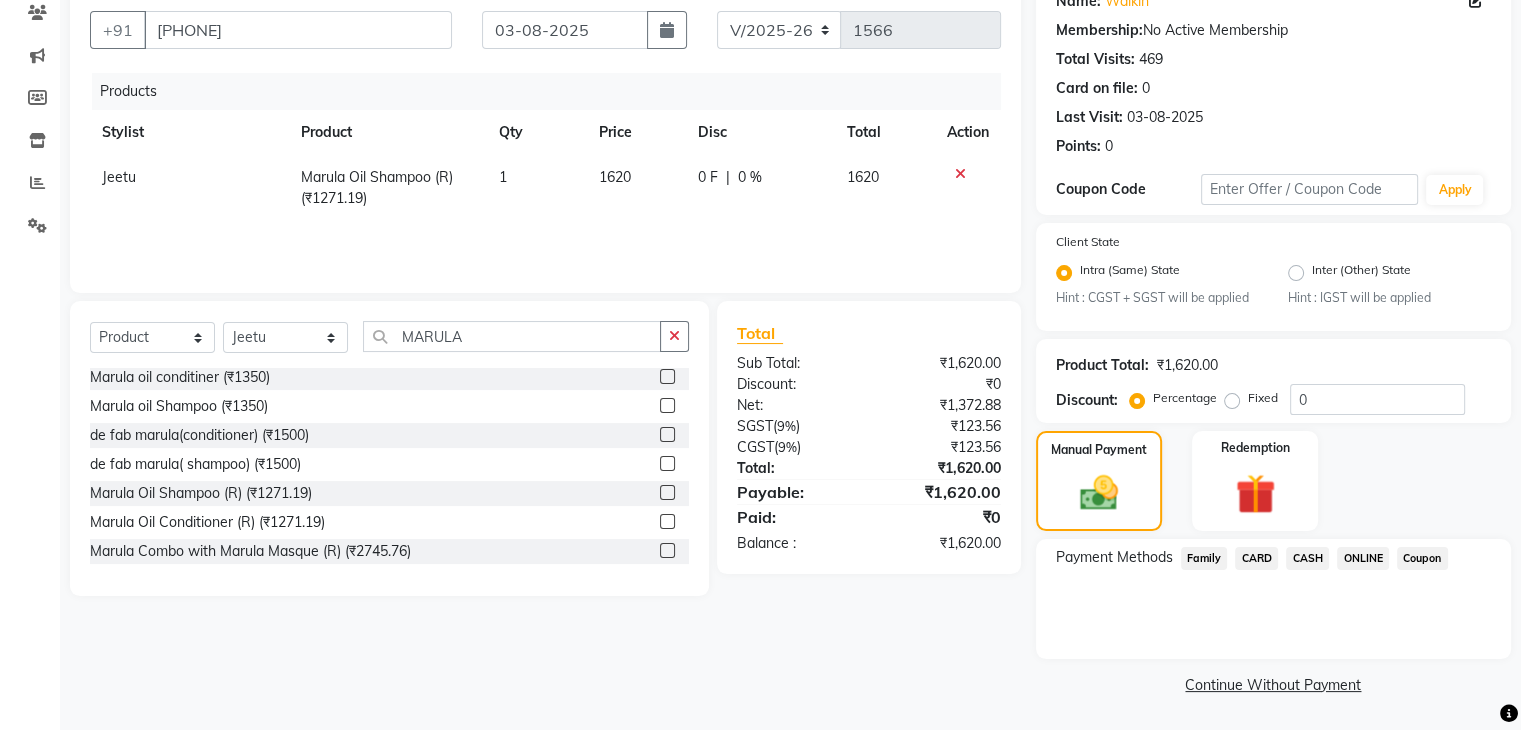 click on "CASH" 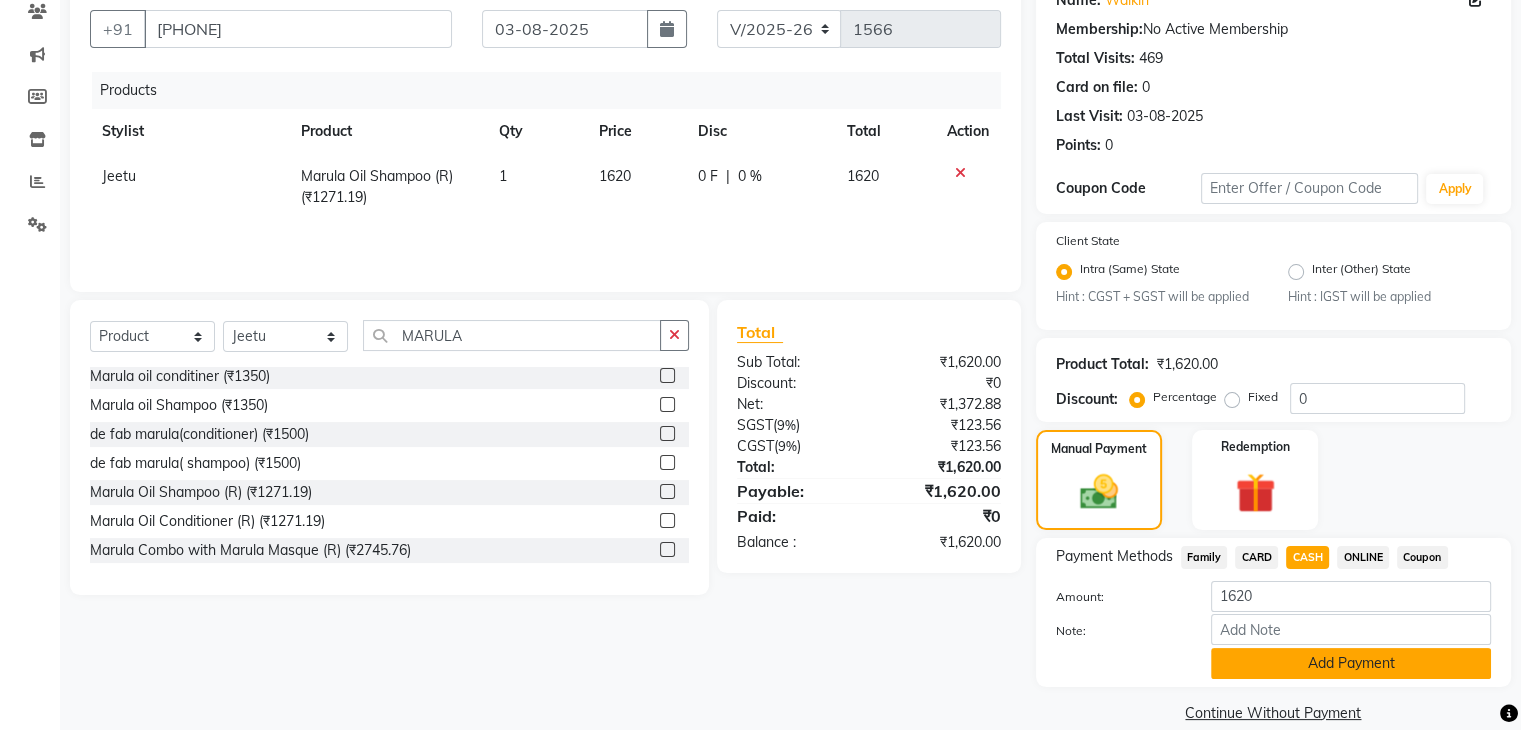 click on "Add Payment" 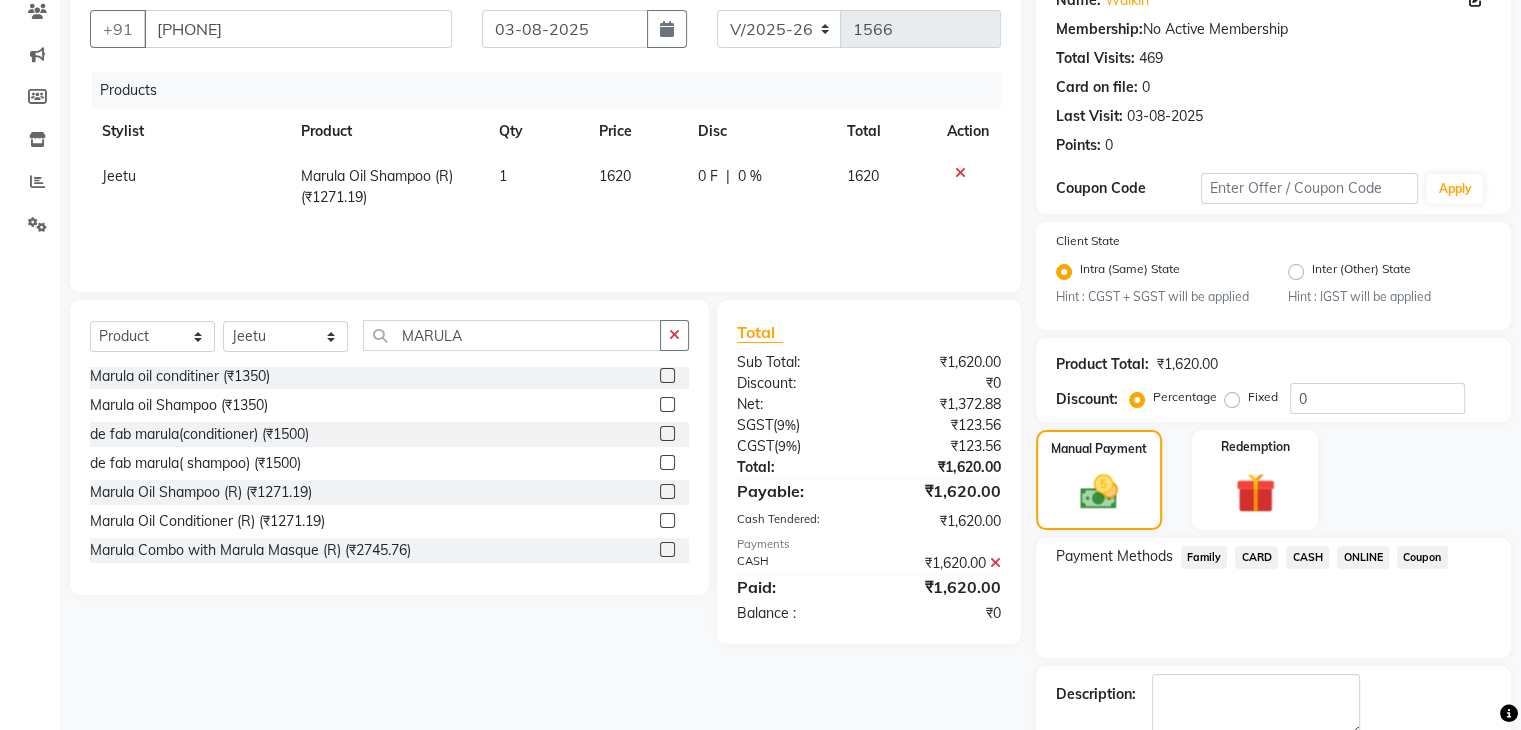 scroll, scrollTop: 289, scrollLeft: 0, axis: vertical 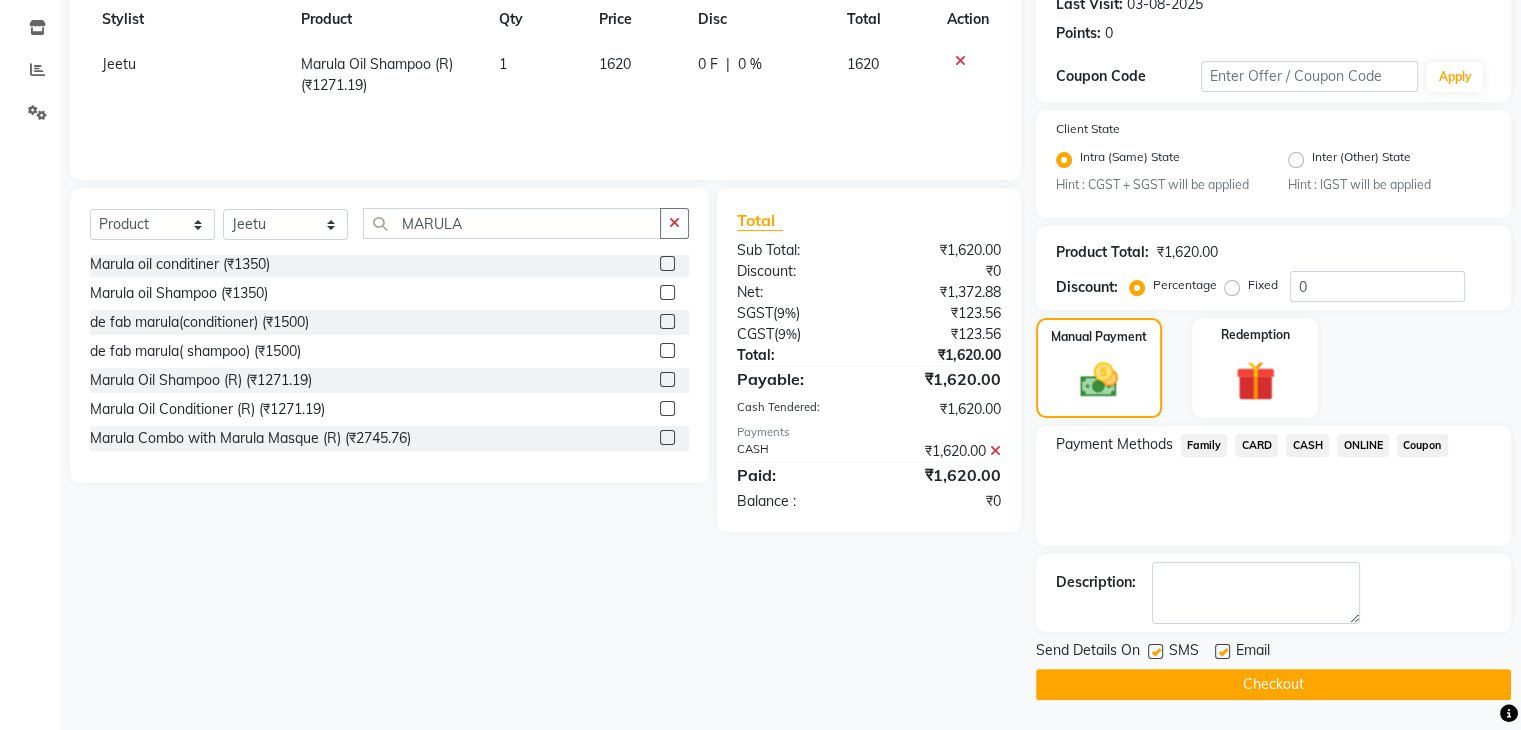 click on "Checkout" 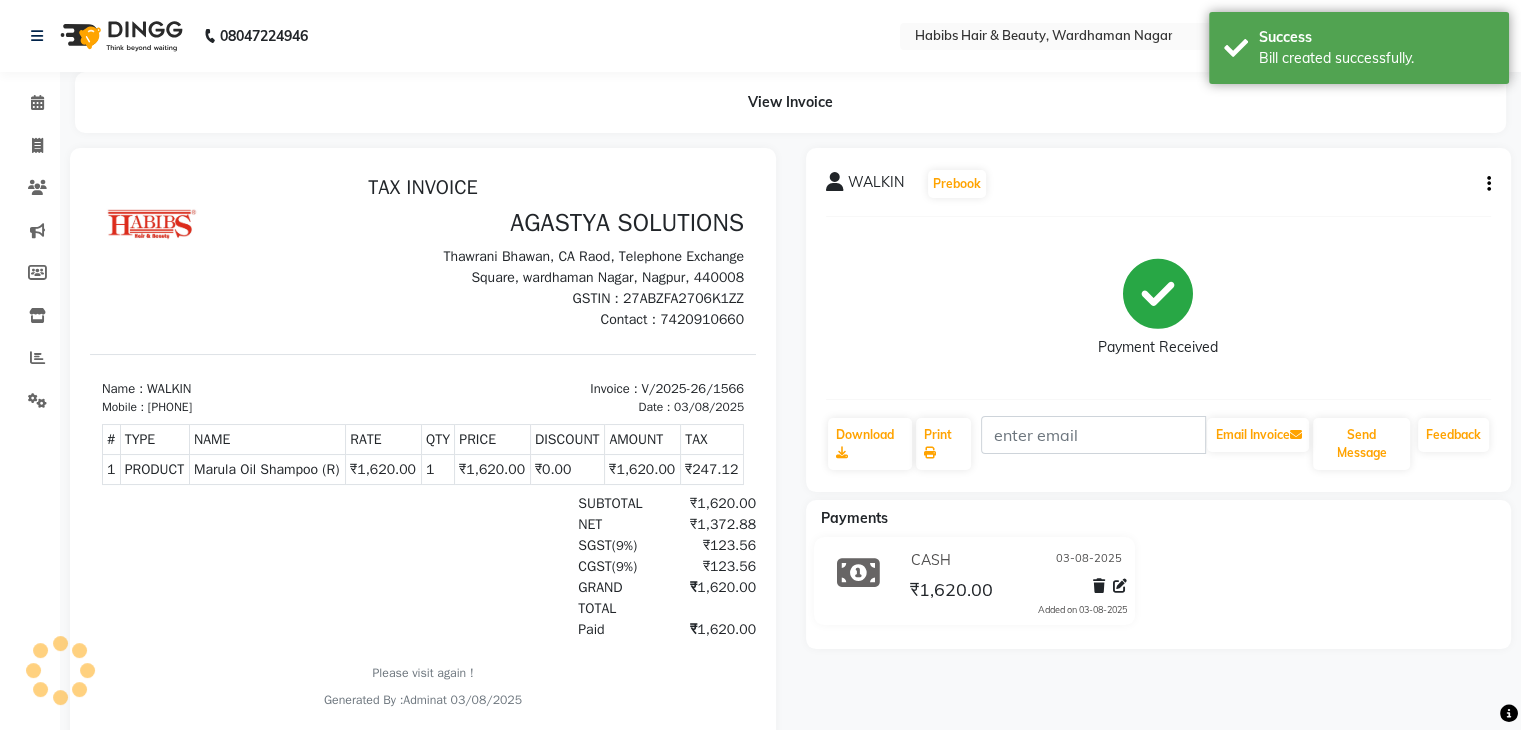 scroll, scrollTop: 0, scrollLeft: 0, axis: both 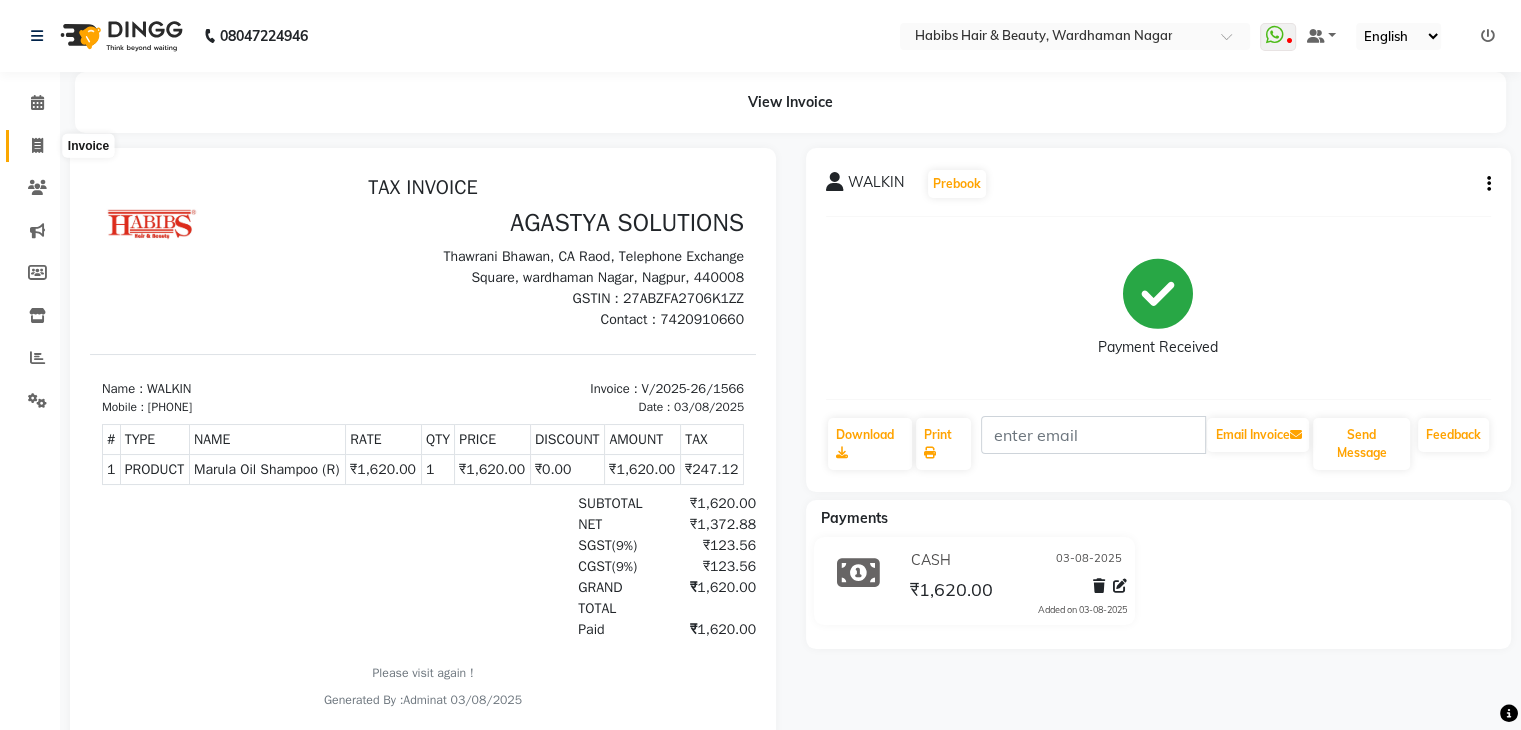 click 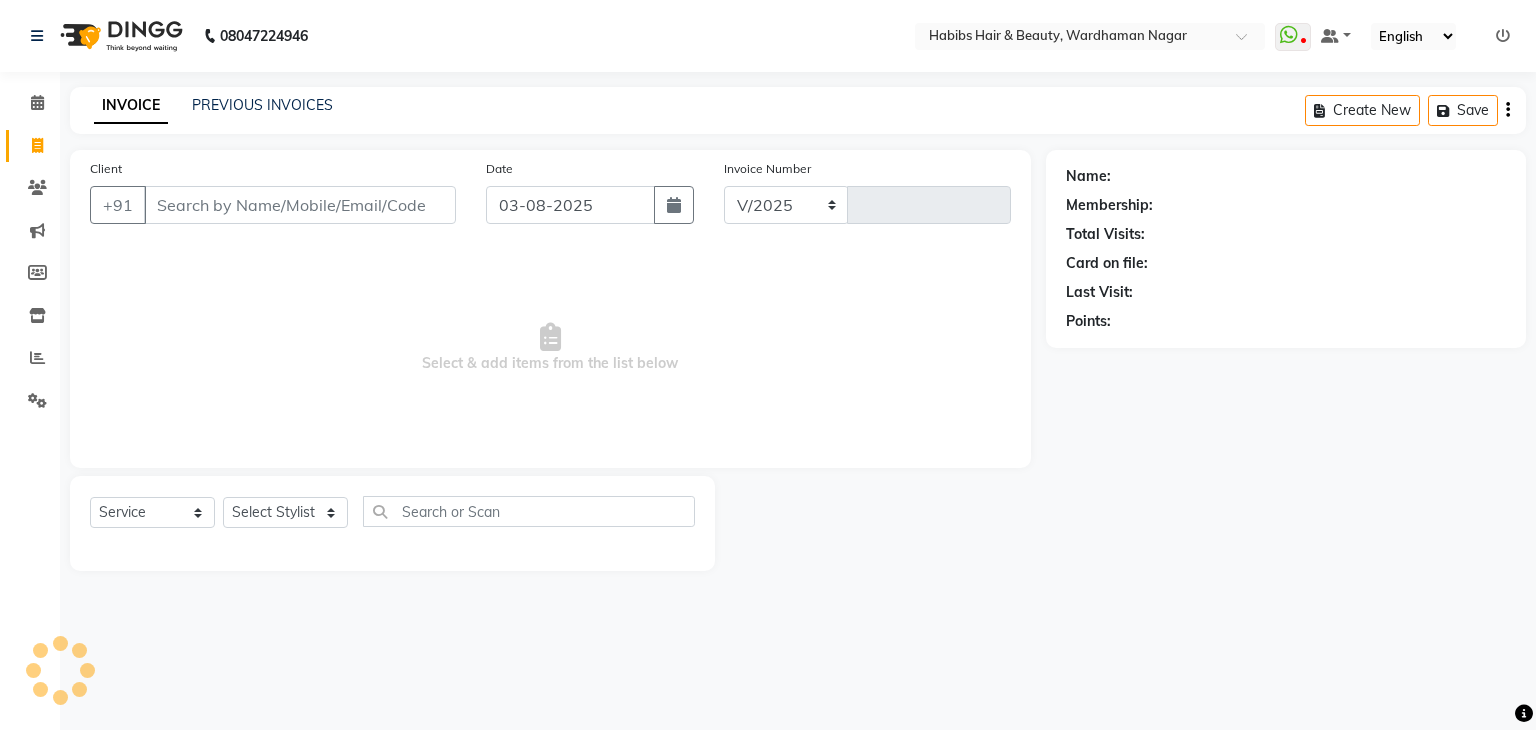 select on "3714" 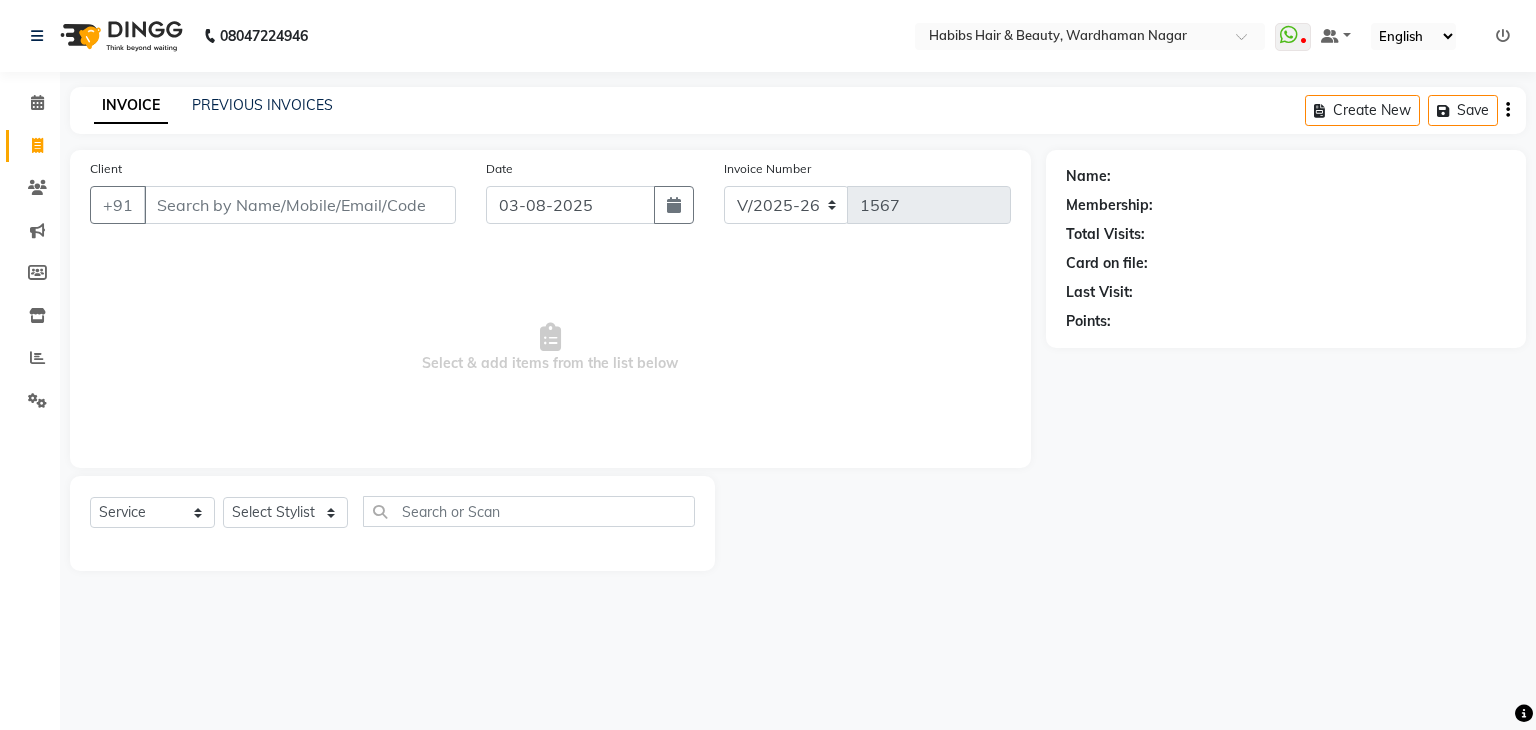 click on "Calendar" 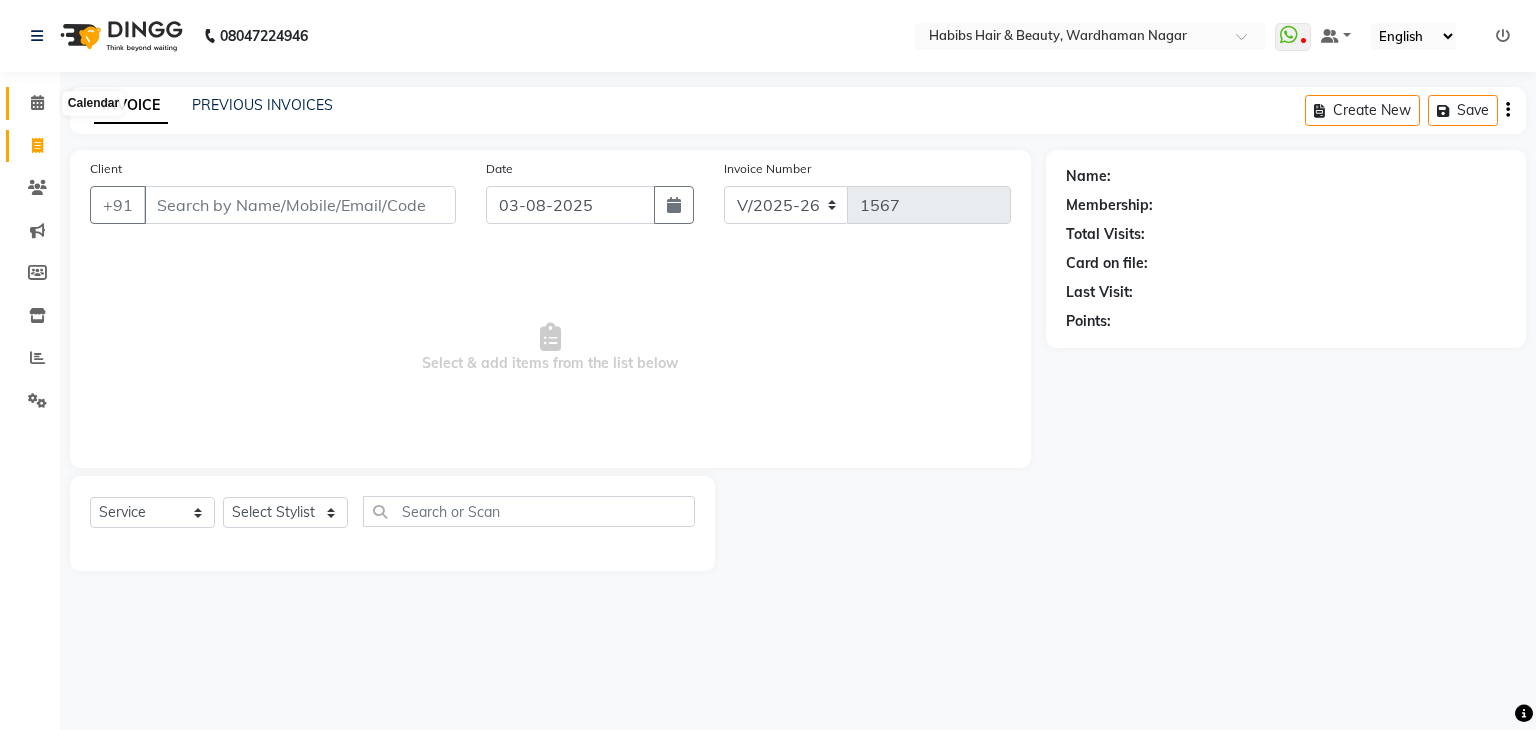 click 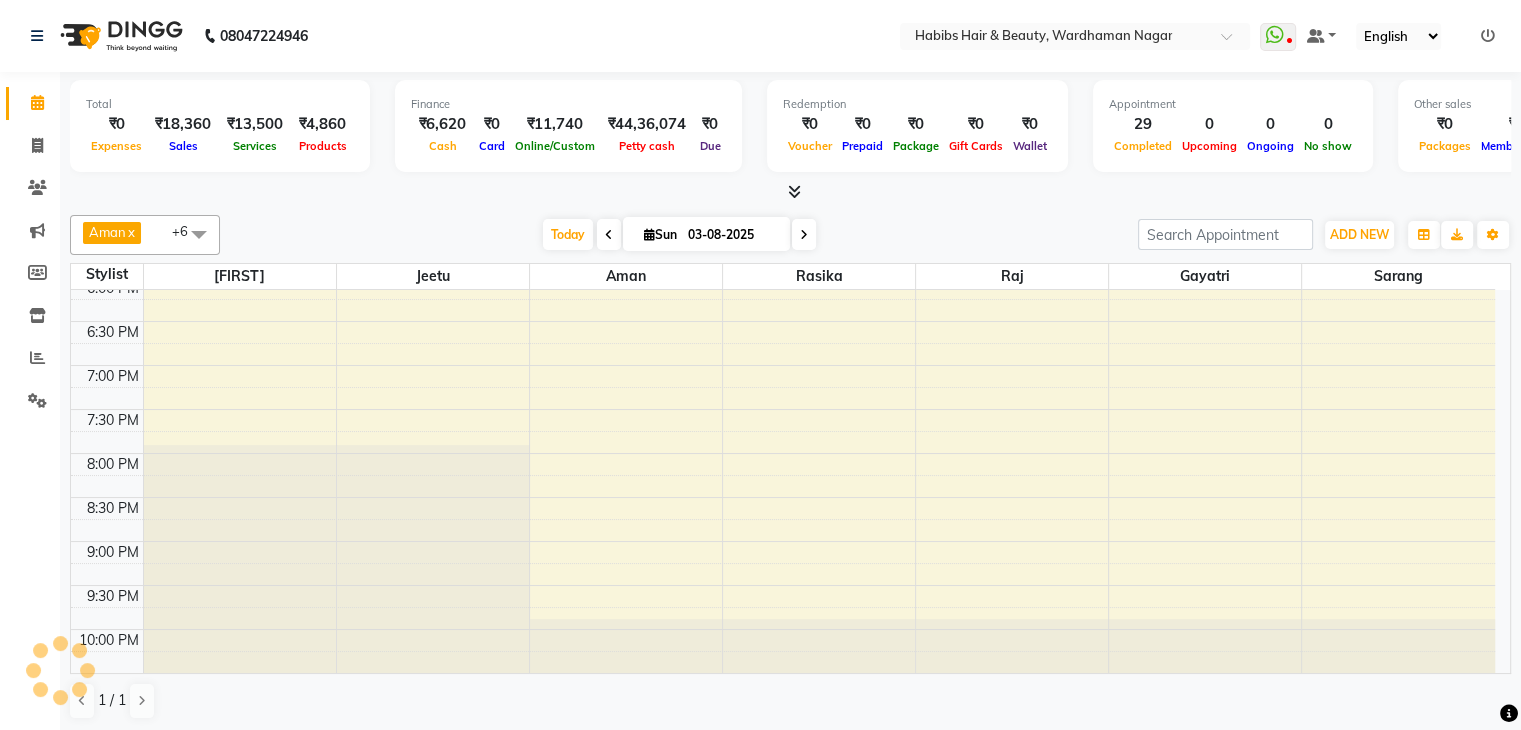 scroll, scrollTop: 805, scrollLeft: 0, axis: vertical 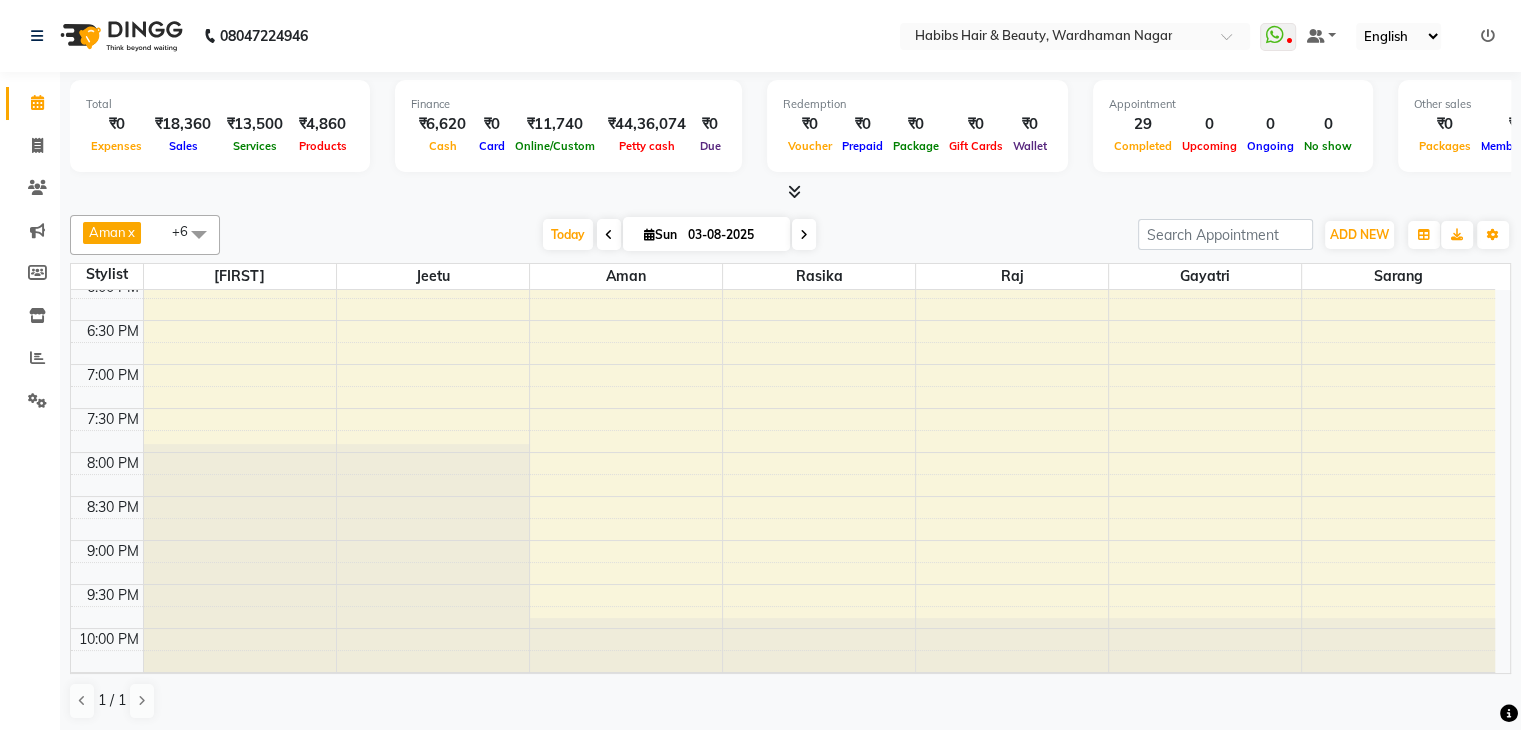 click on "Total" at bounding box center (220, 104) 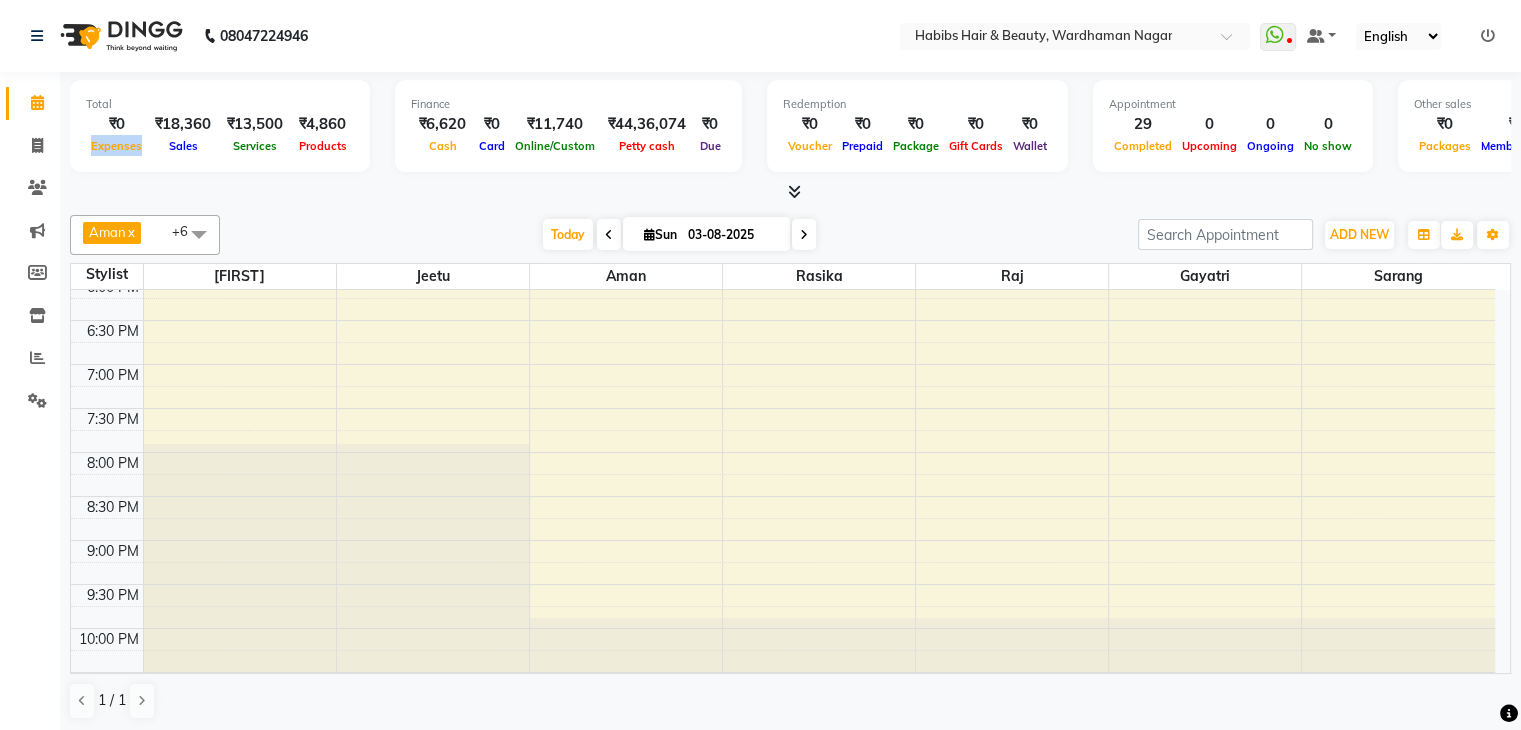 click on "Expenses" at bounding box center [116, 145] 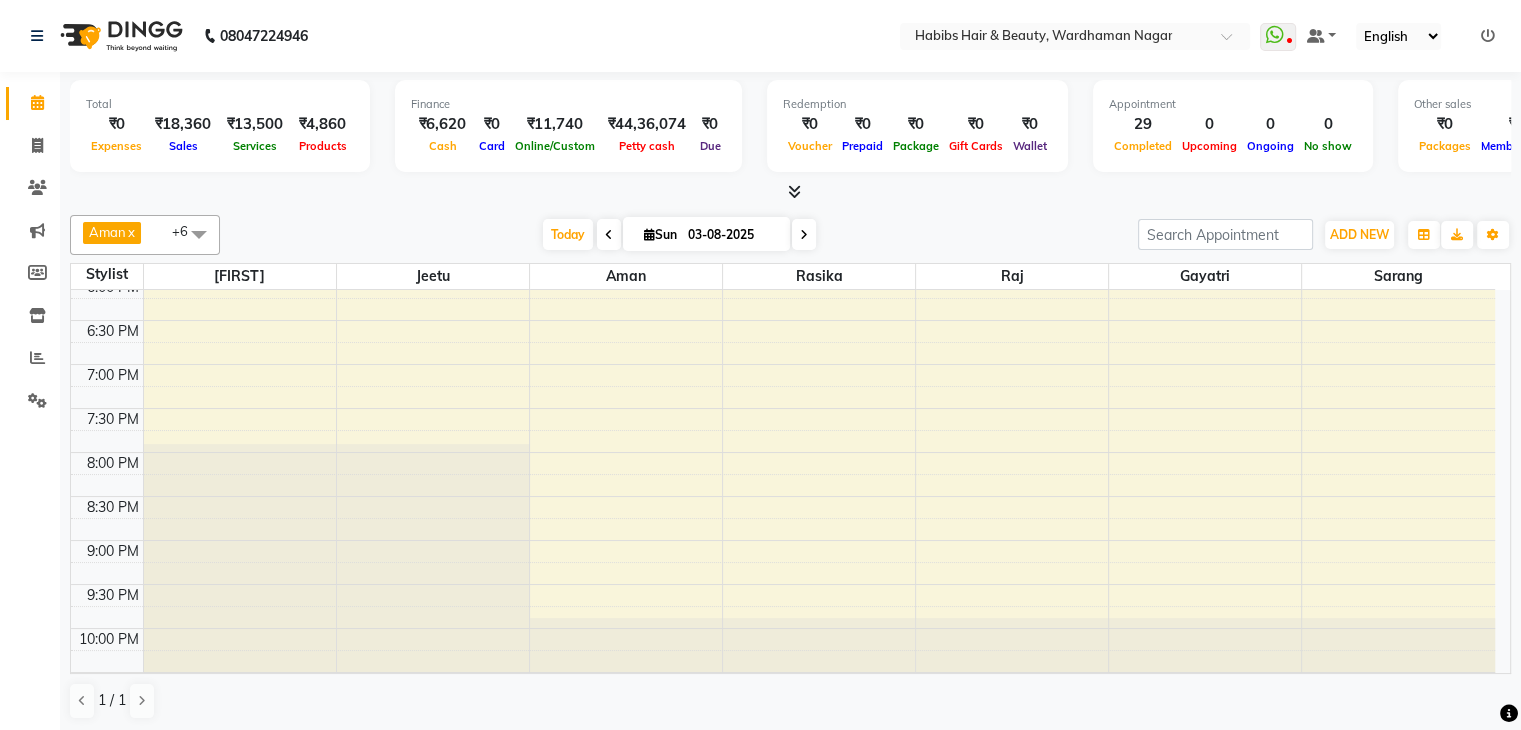 click on "Services" at bounding box center (255, 145) 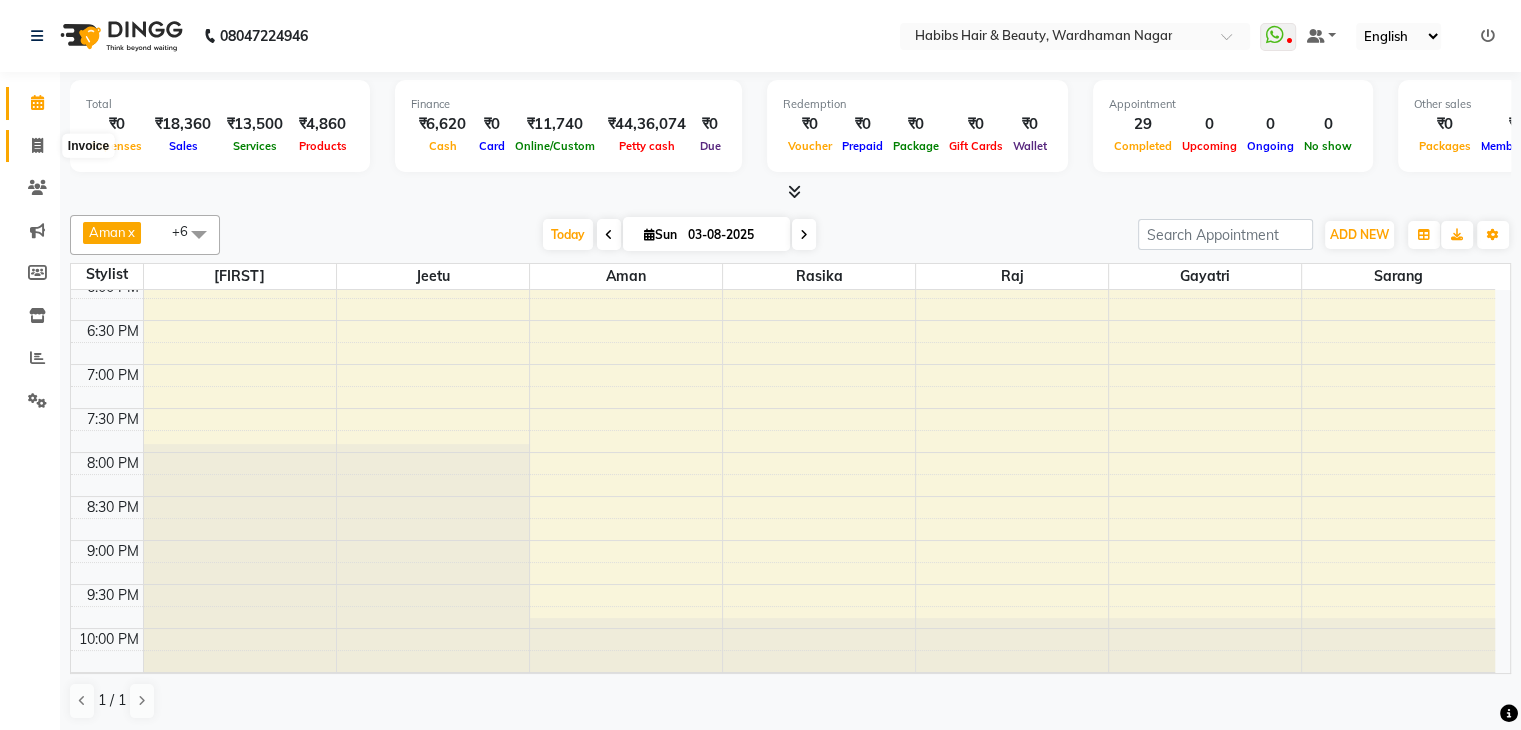 click 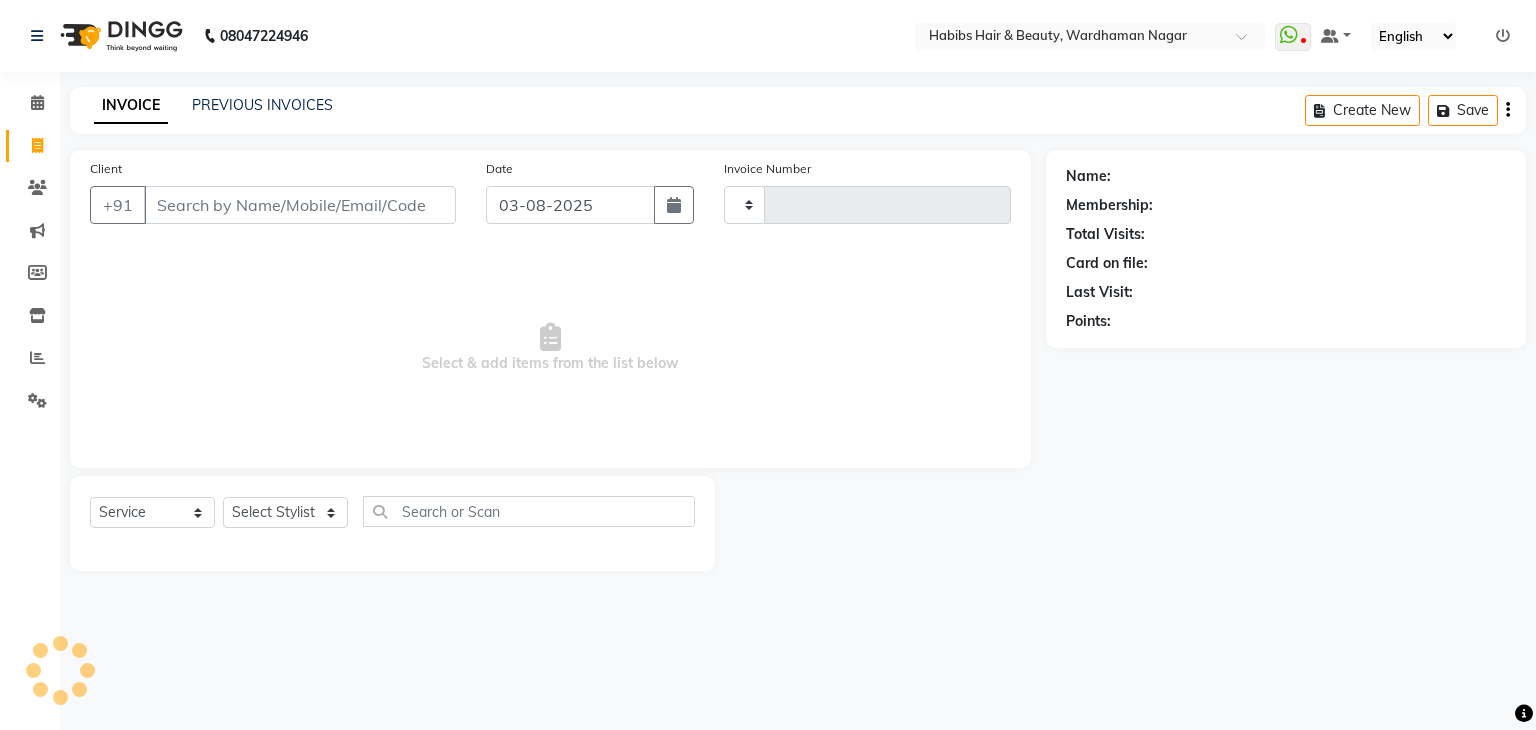 type on "1567" 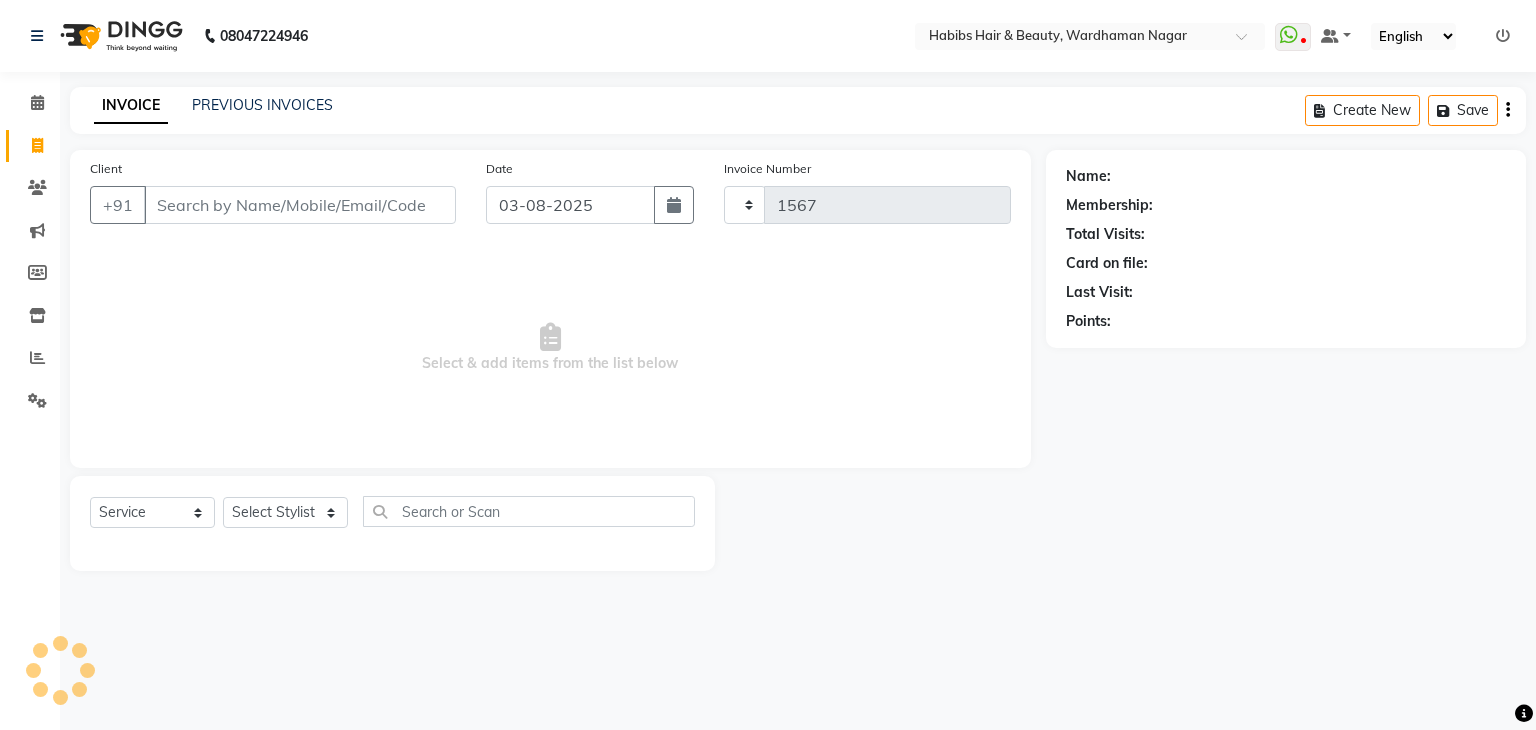 select on "3714" 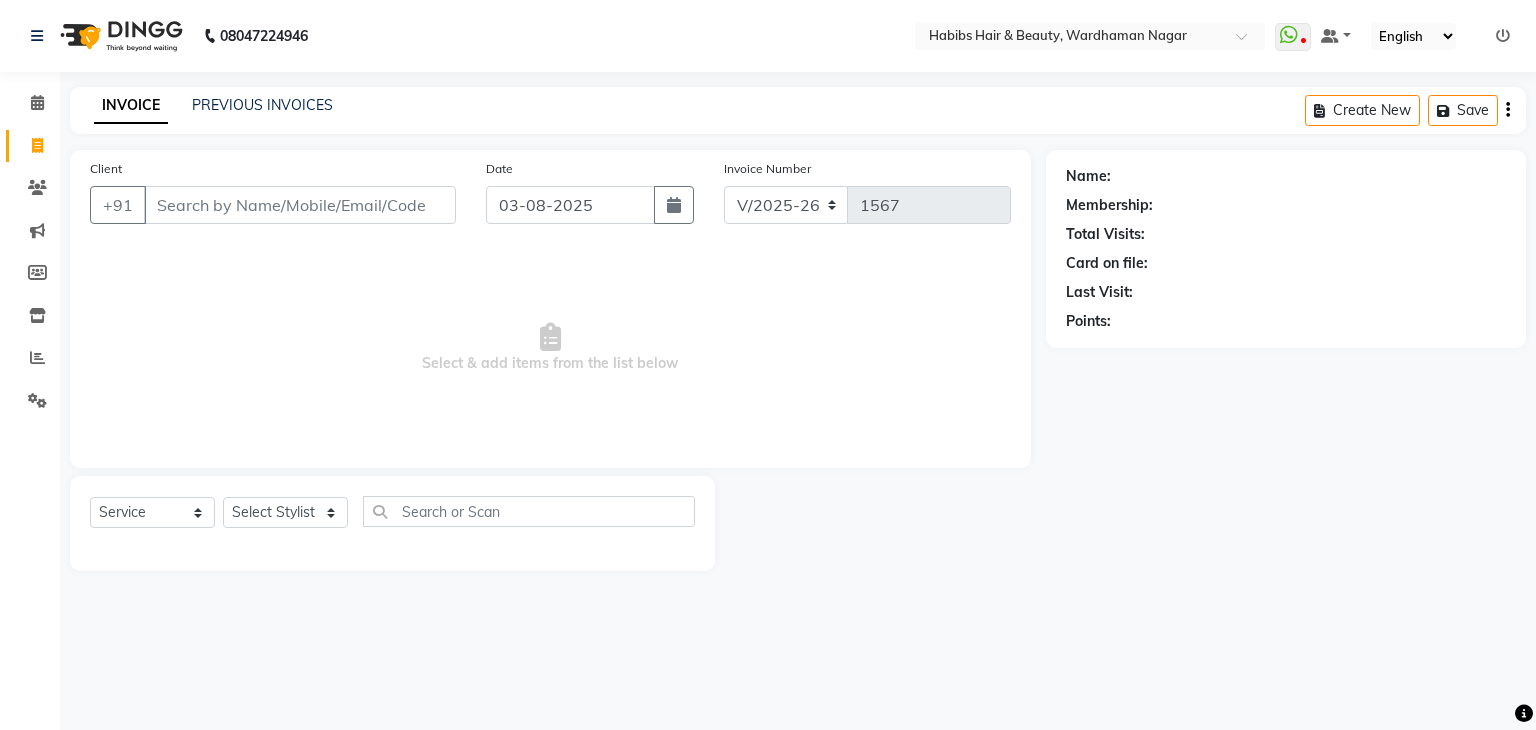 click on "Client" at bounding box center (300, 205) 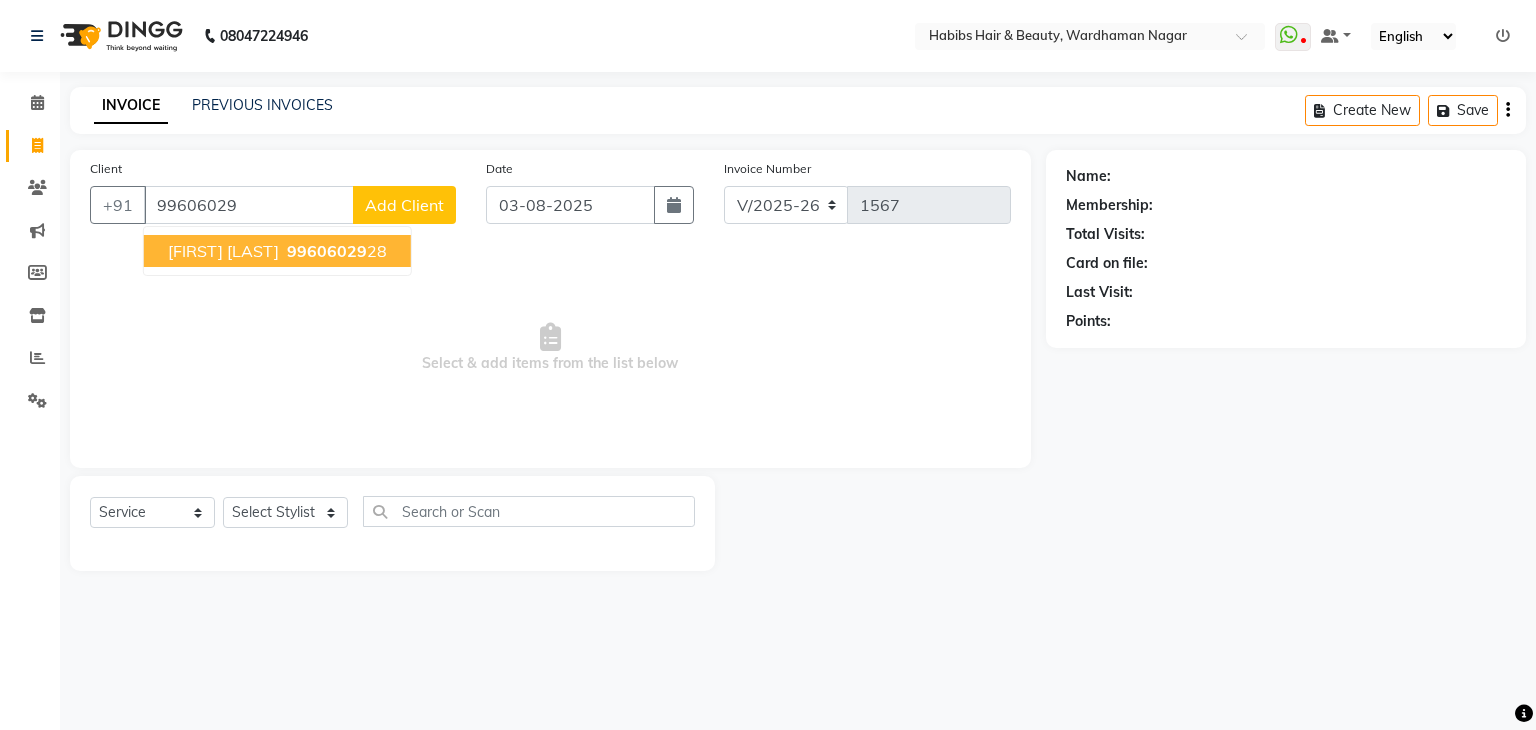 click on "SHRUTI CHADDHA   99606029 28" at bounding box center (277, 251) 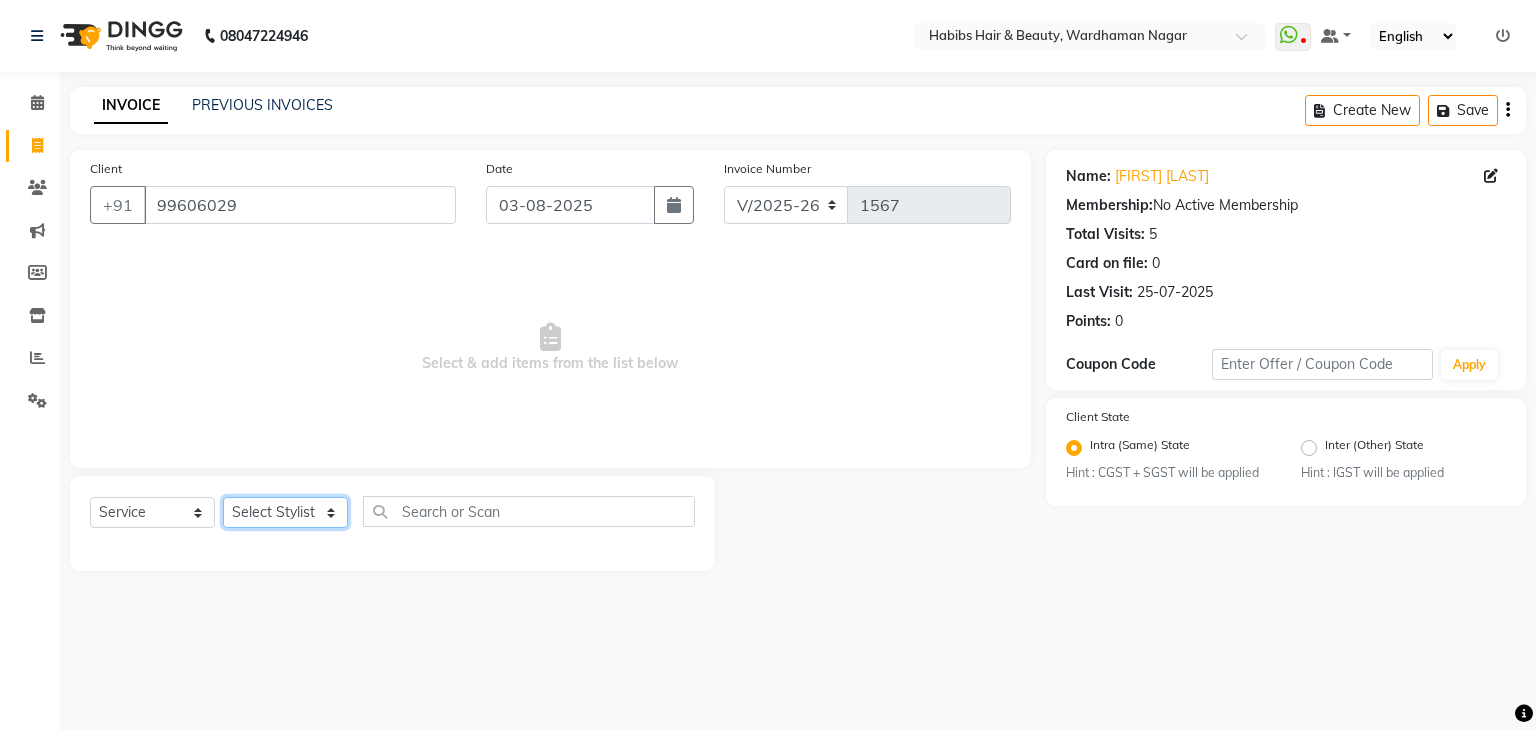 click on "Select Stylist Admin Aman Gayatri Jeetu Mick Raj Rashmi Rasika Sarang" 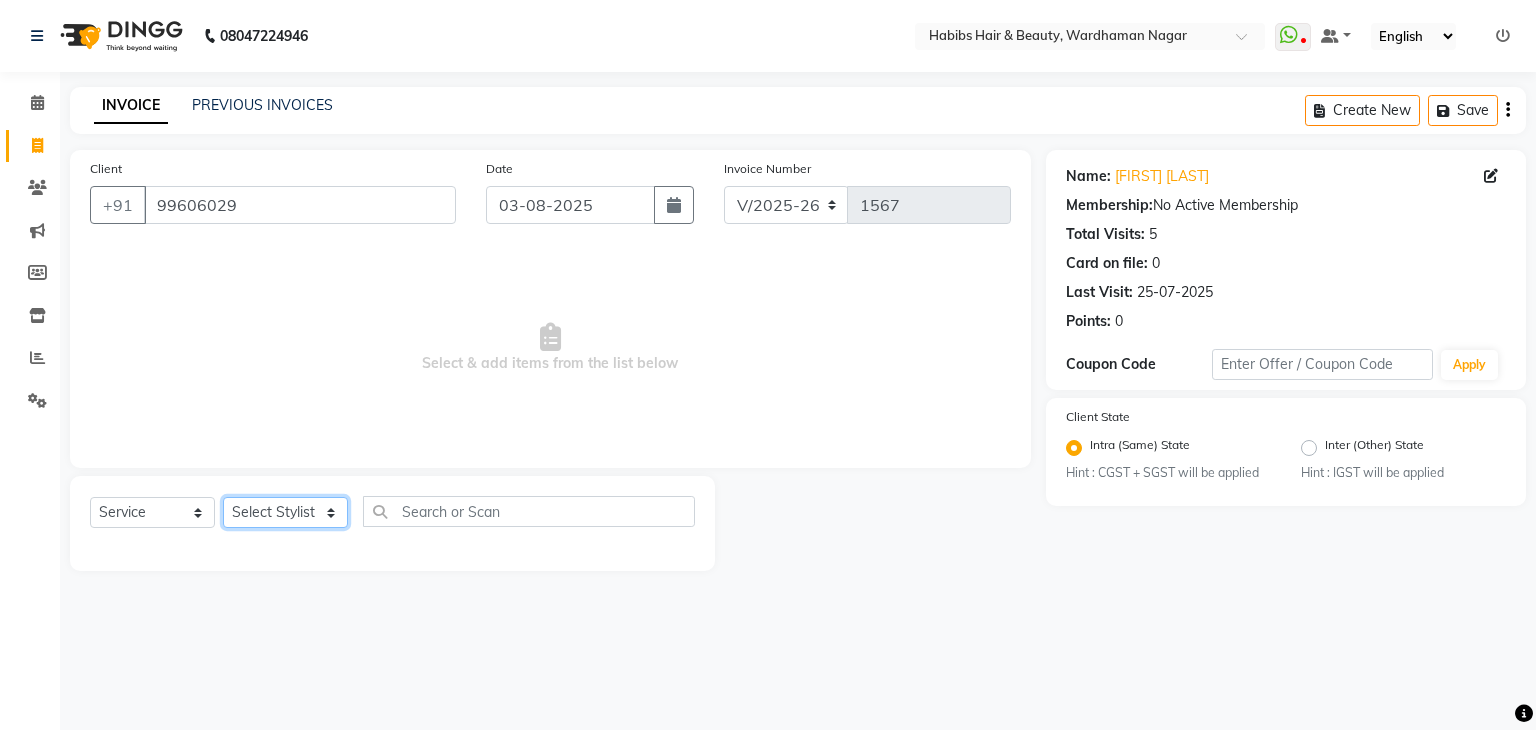 select on "31656" 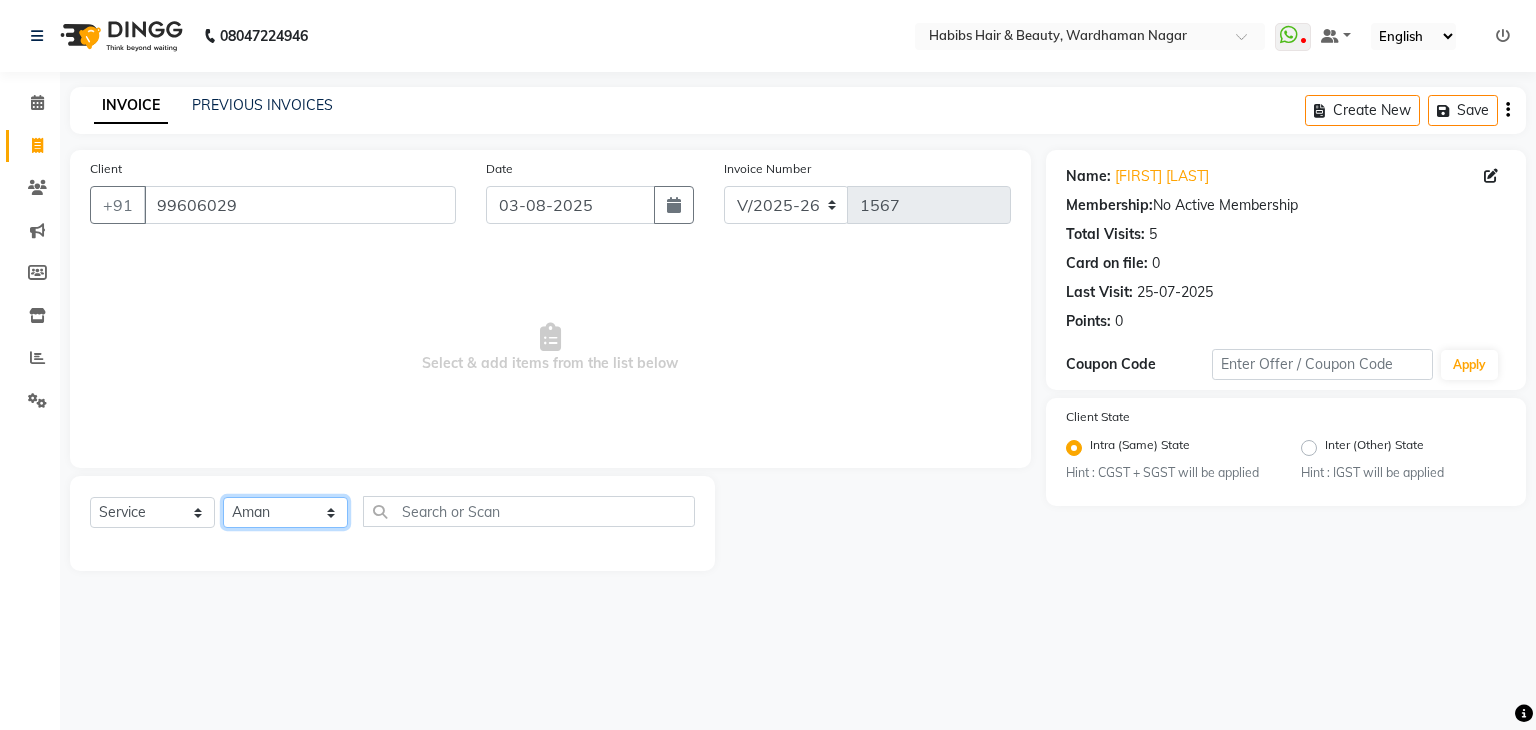 click on "Select Stylist Admin Aman Gayatri Jeetu Mick Raj Rashmi Rasika Sarang" 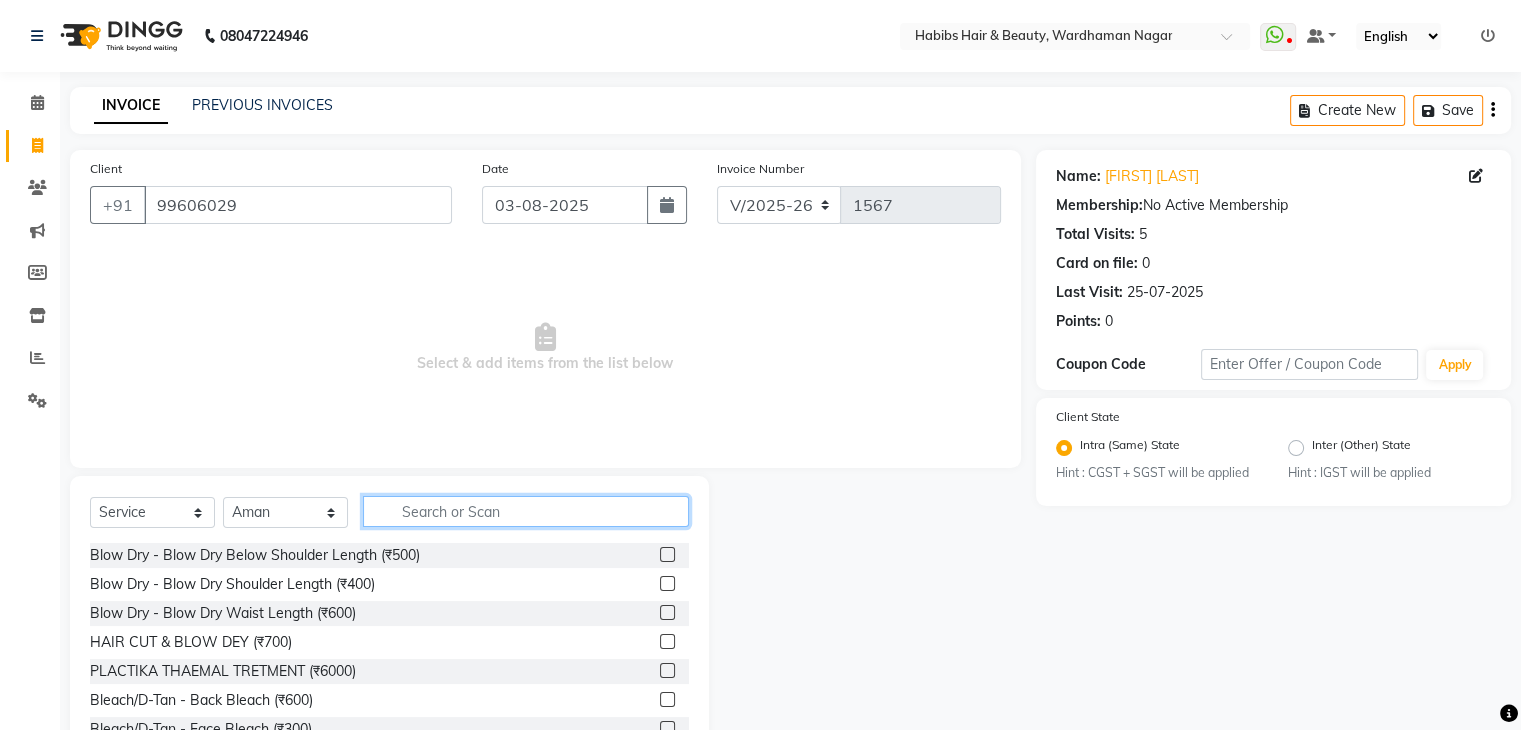 click 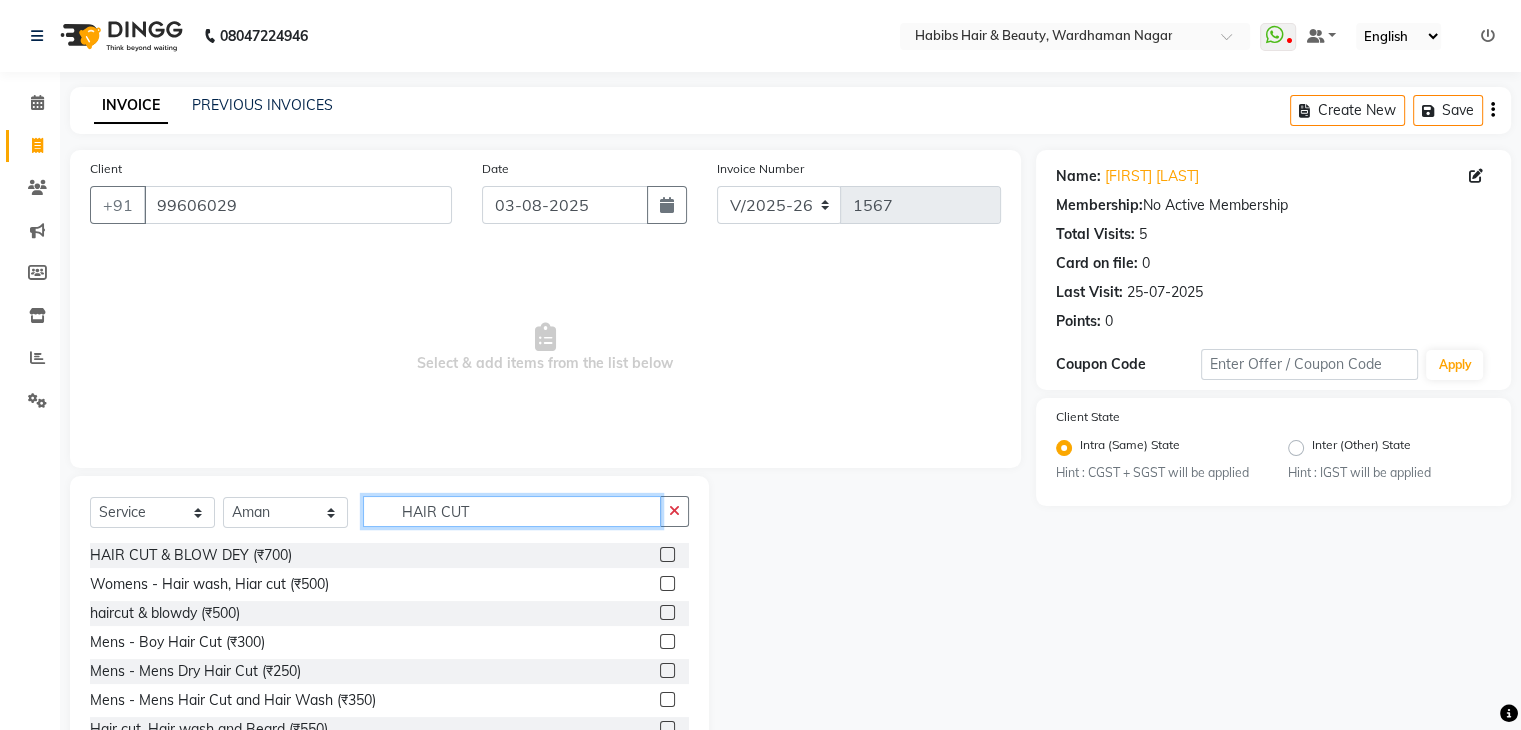 scroll, scrollTop: 72, scrollLeft: 0, axis: vertical 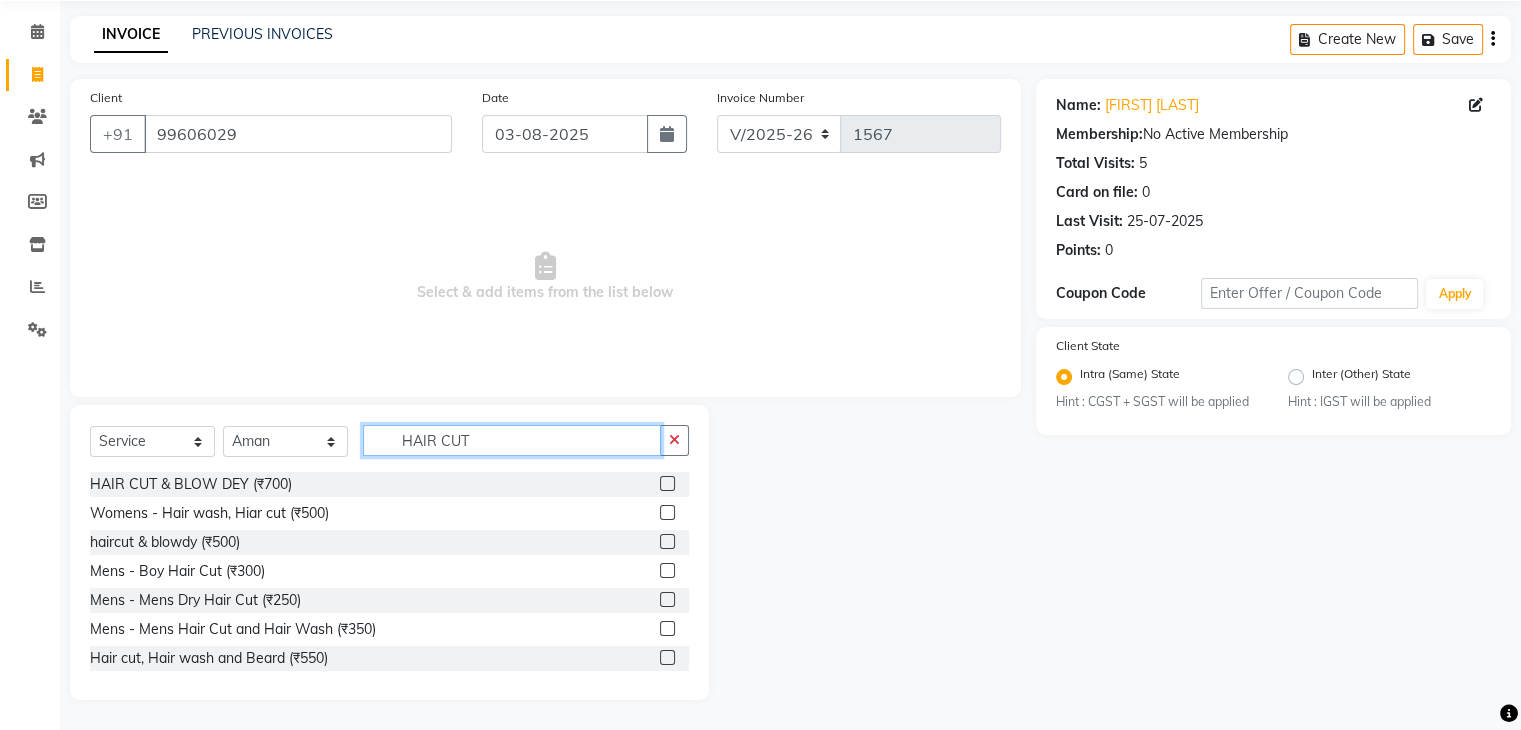 type on "HAIR CUT" 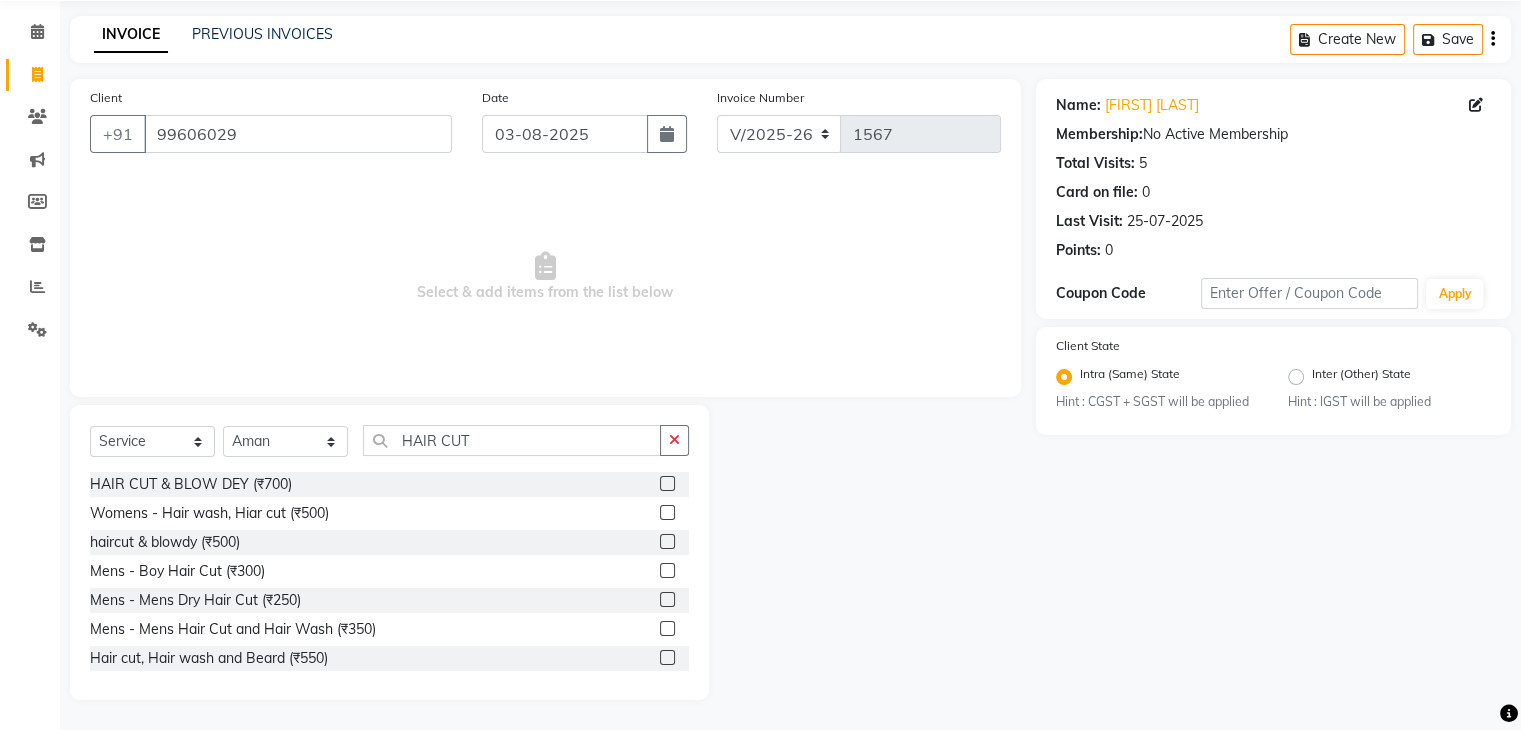 click 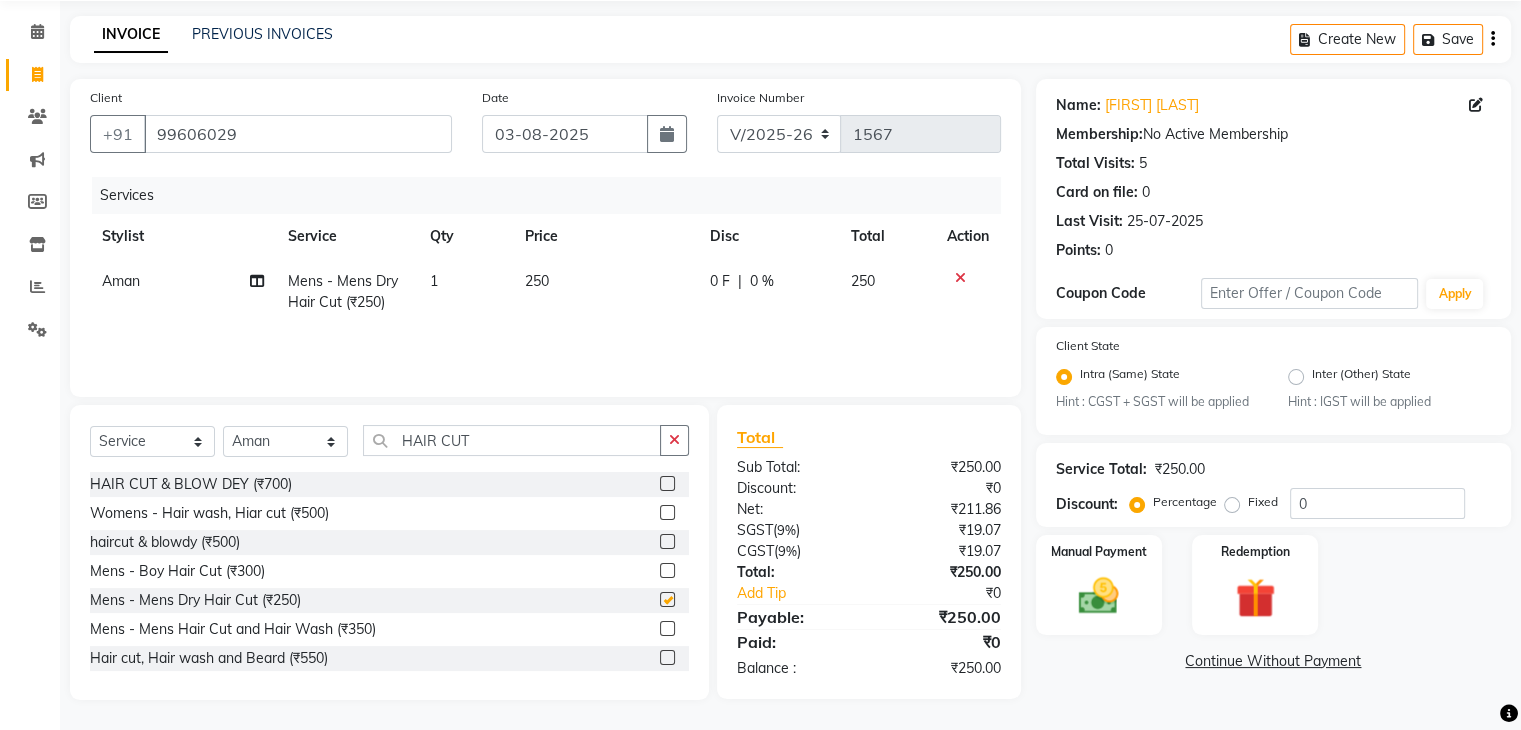 checkbox on "false" 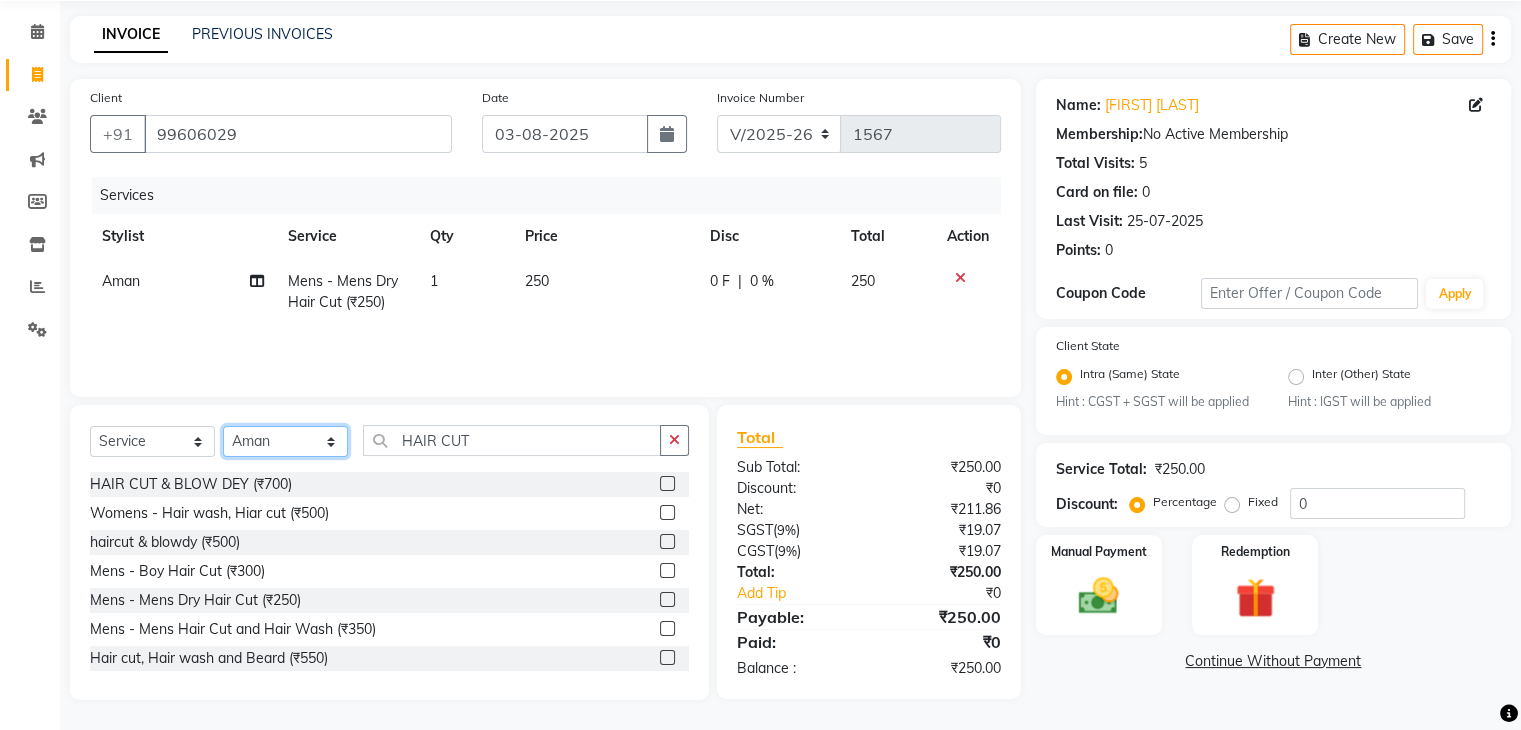 click on "Select Stylist Admin Aman Gayatri Jeetu Mick Raj Rashmi Rasika Sarang" 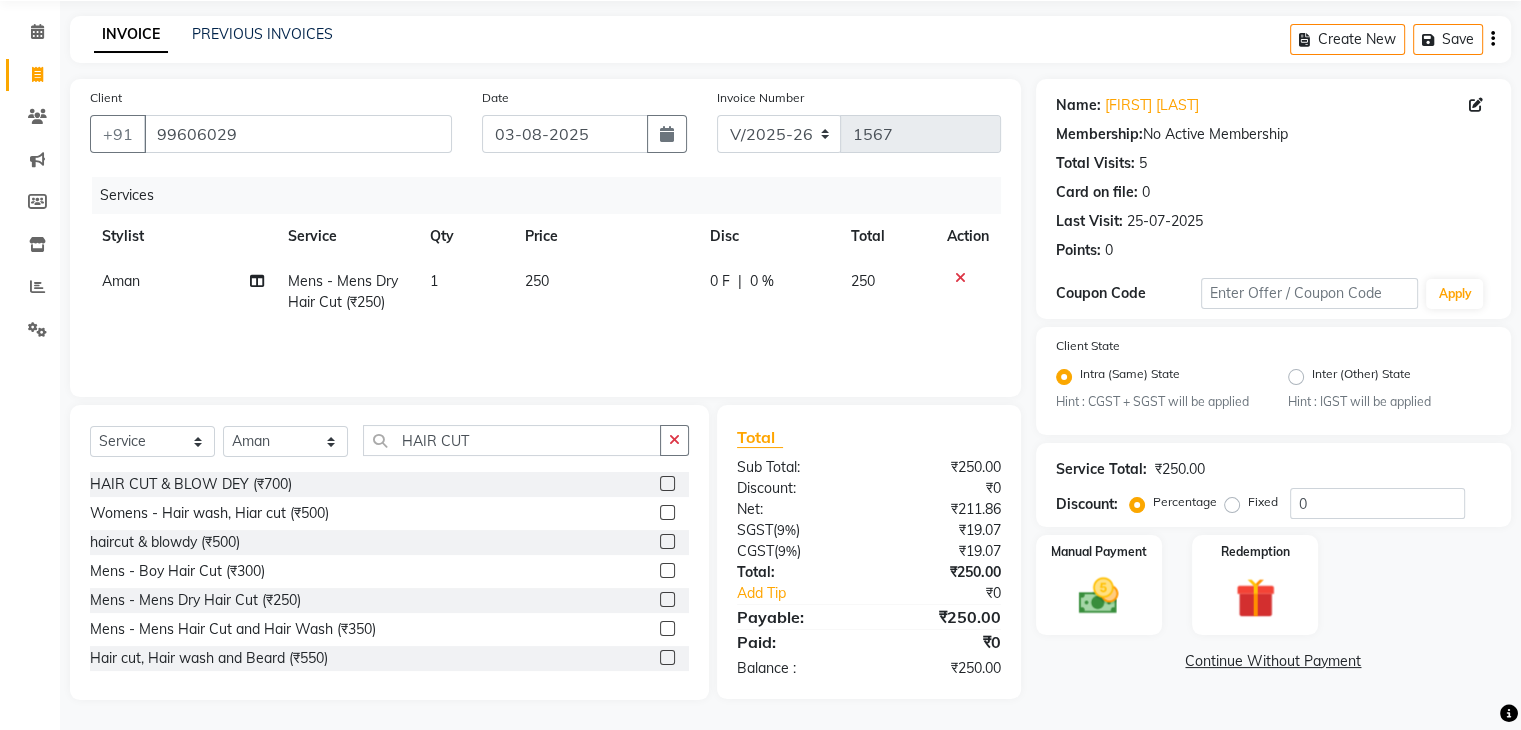 click on "Mens - Mens Dry Hair Cut (₹250)" 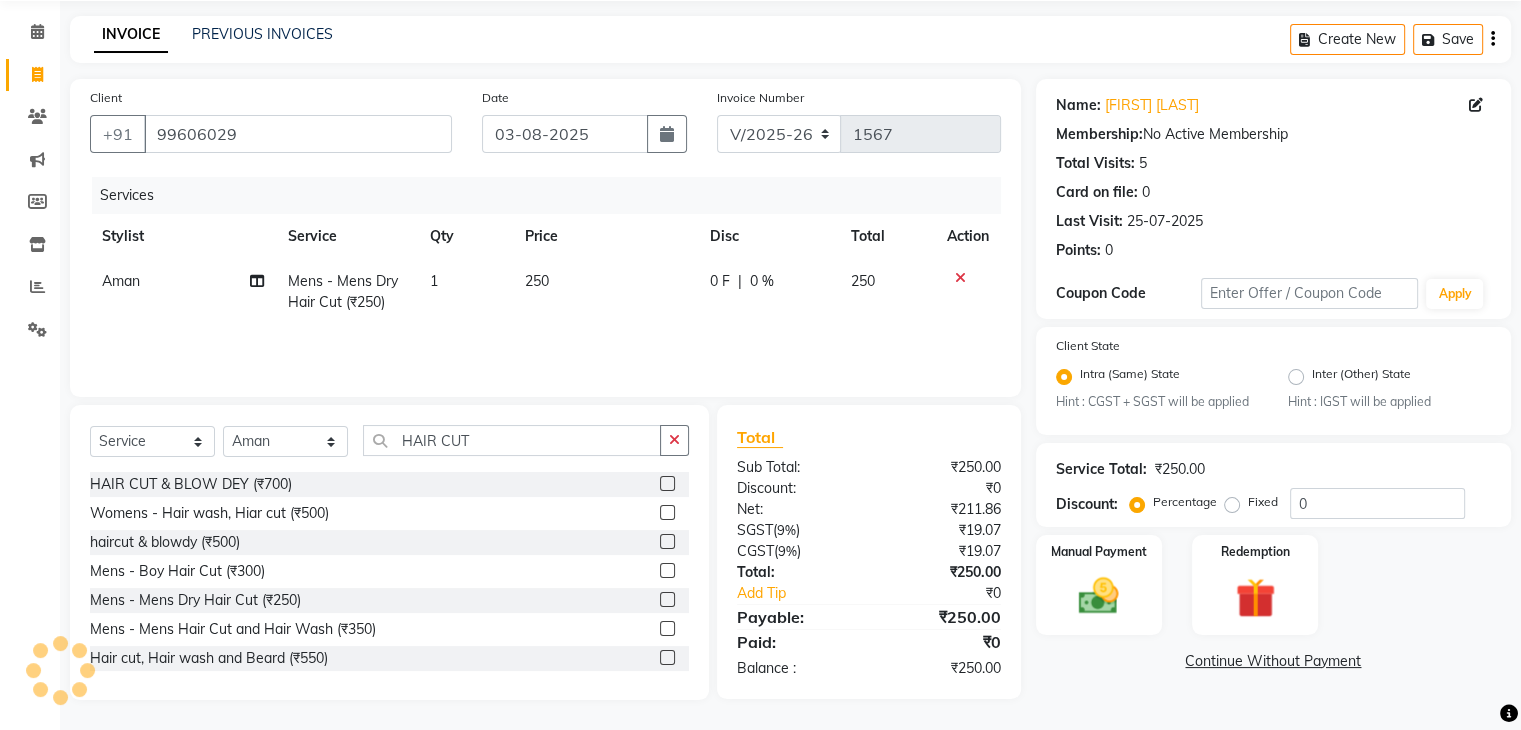 click 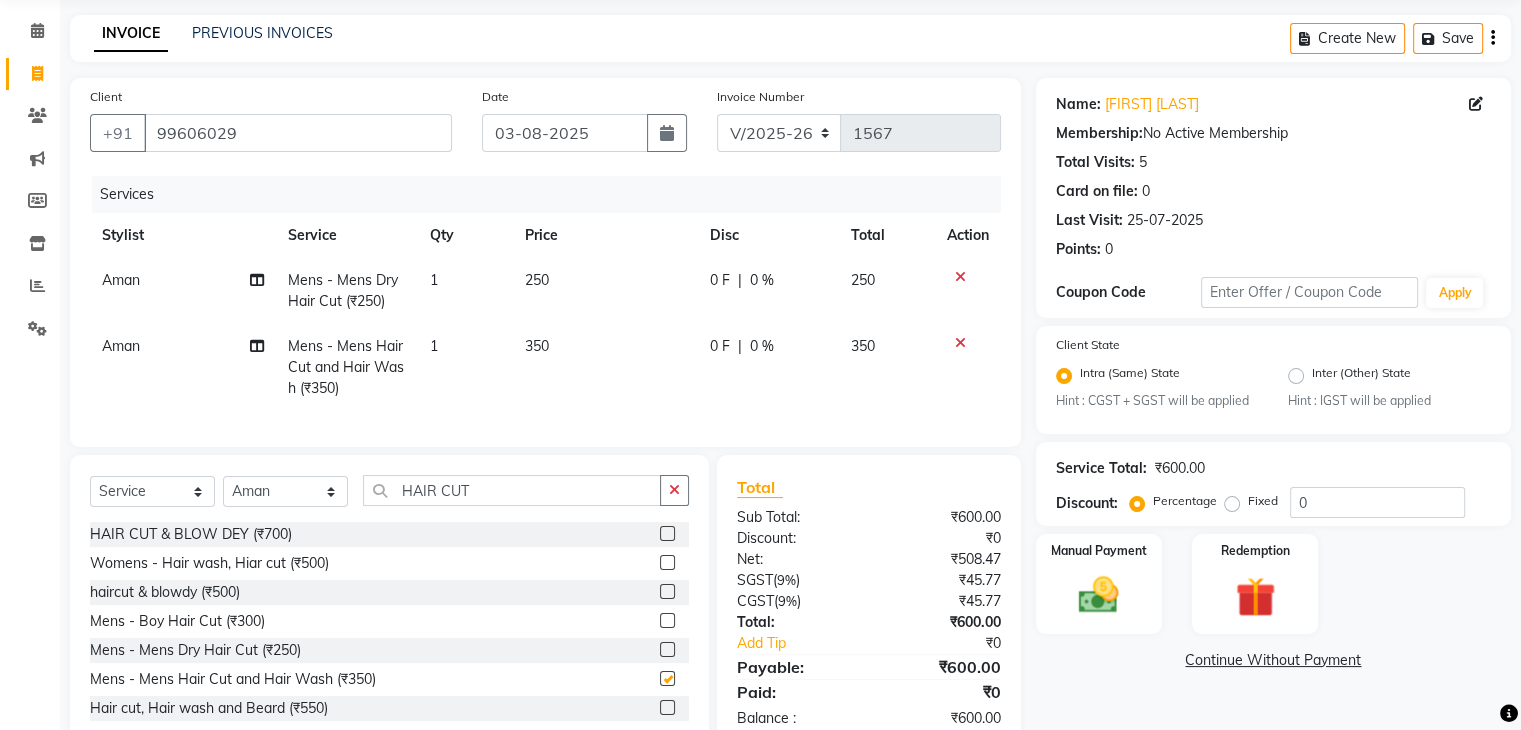 checkbox on "false" 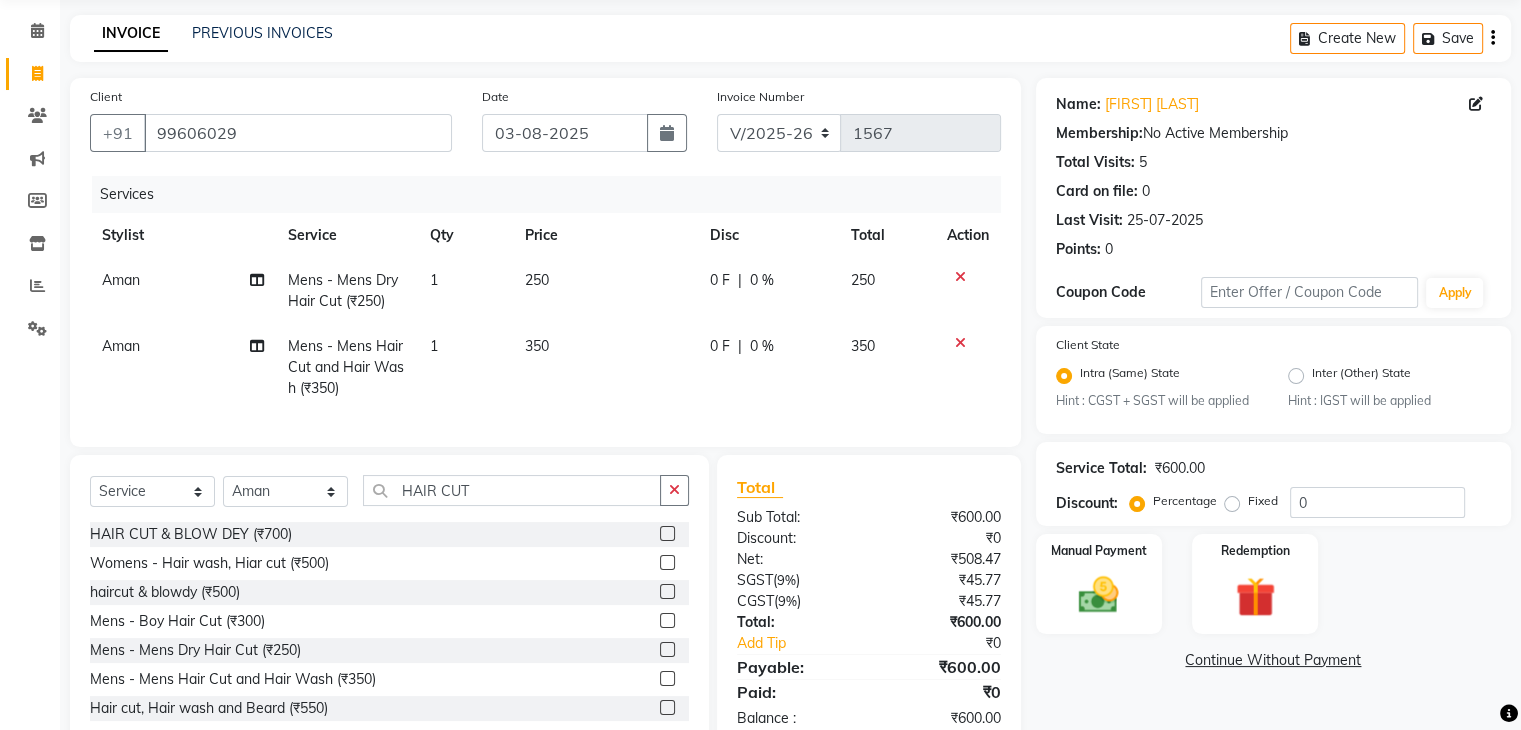 click 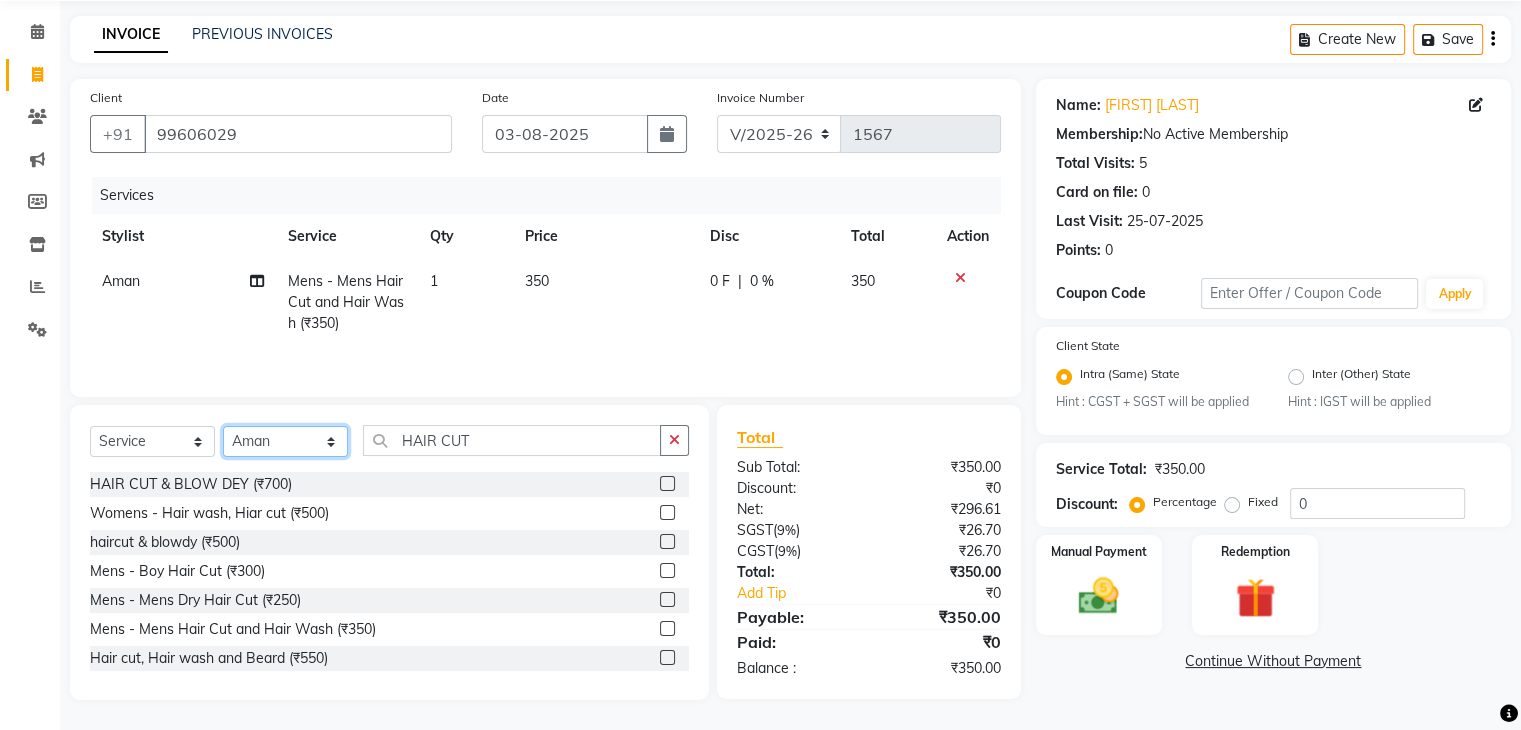 click on "Select Stylist Admin Aman Gayatri Jeetu Mick Raj Rashmi Rasika Sarang" 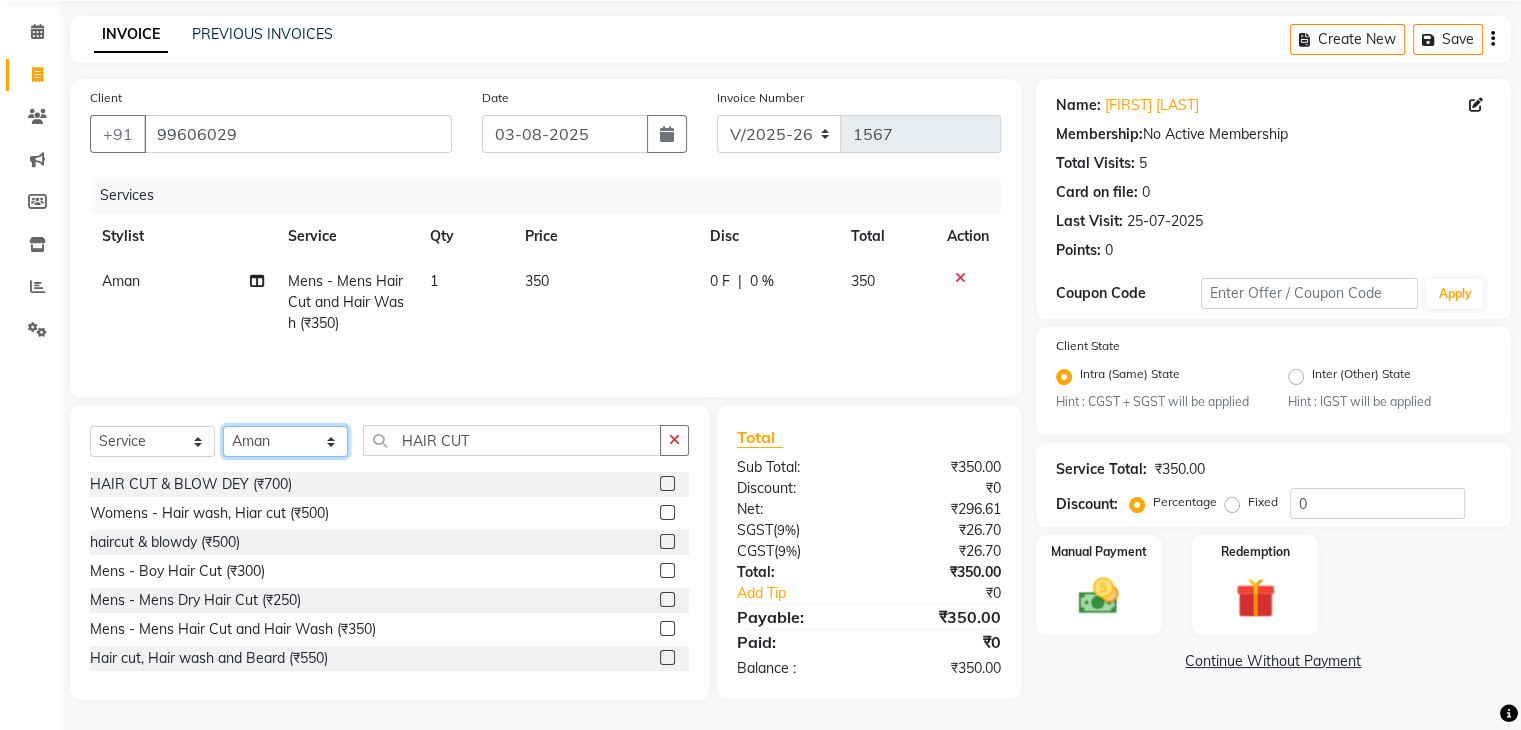 select on "46993" 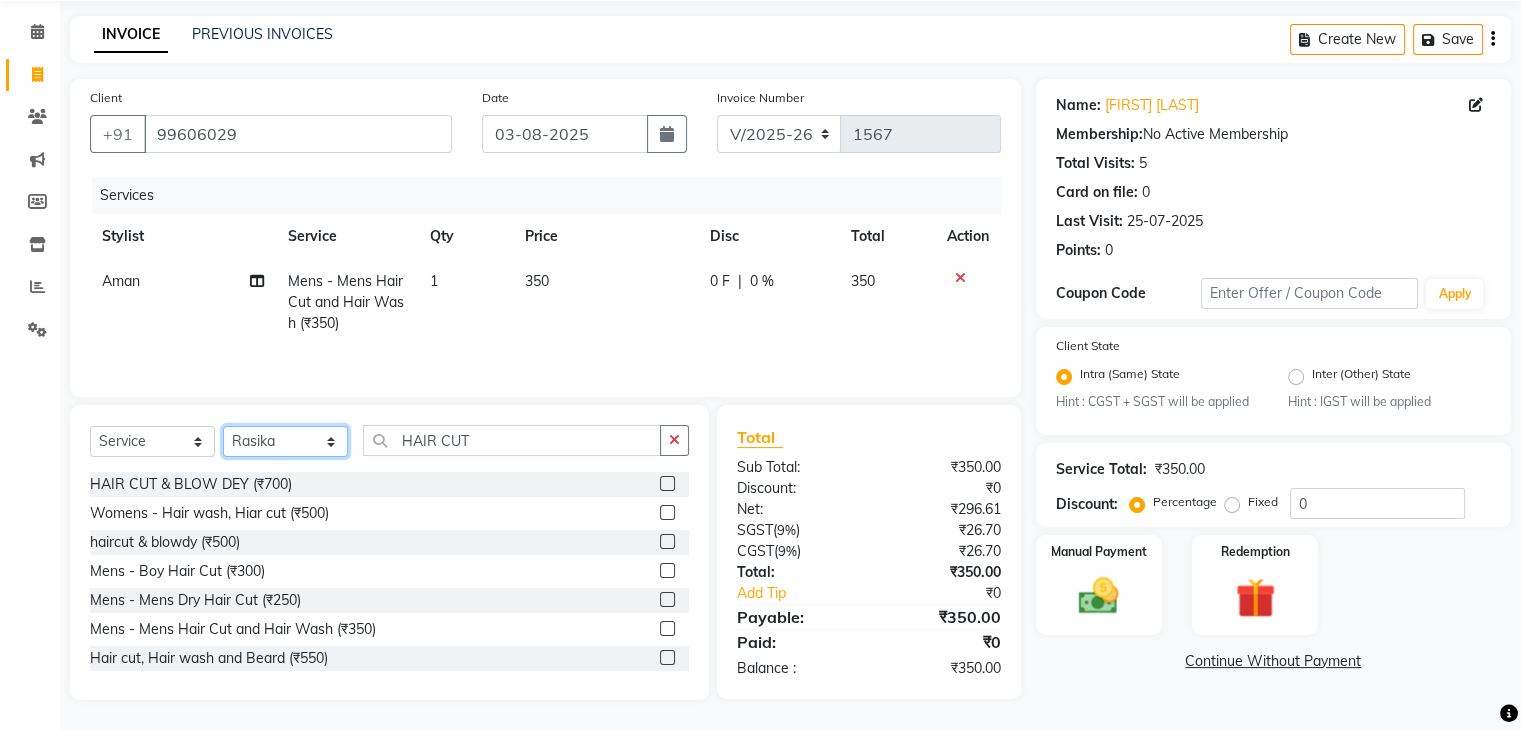 click on "Select Stylist Admin Aman Gayatri Jeetu Mick Raj Rashmi Rasika Sarang" 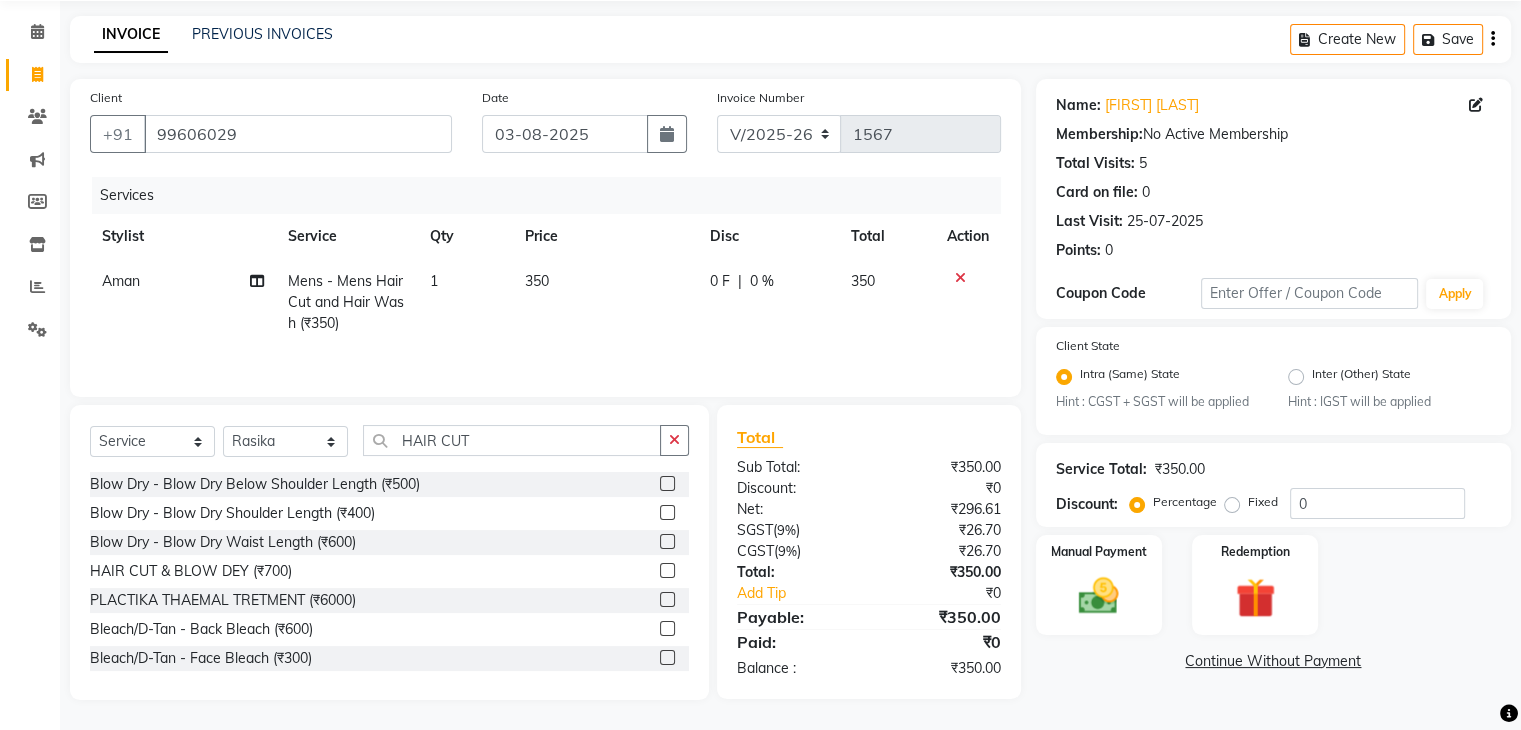 click on "Select  Service  Product  Membership  Package Voucher Prepaid Gift Card  Select Stylist Admin Aman Gayatri Jeetu Mick Raj Rashmi Rasika Sarang HAIR CUT Blow Dry - Blow Dry Below Shoulder Length (₹500)  Blow Dry - Blow Dry Shoulder Length (₹400)  Blow Dry - Blow Dry Waist Length (₹600)  HAIR CUT & BLOW DEY (₹700)  PLACTIKA THAEMAL TRETMENT (₹6000)  Bleach/D-Tan - Back Bleach (₹600)  Bleach/D-Tan - Face  Bleach (₹300)  Bleach/D-Tan - Face/Neck Bleach (₹500)  Bleach/D-Tan - Full Body Bleach (₹1200)  Bleach/D-Tan - Hand Bleach (₹400)  Bleach/D-Tan - Legs Bleach (₹500)  Bleach/D-Tan - O3 D-Tan (₹800)  Bleach/D-Tan - Raga D- Tan (₹600)  Pre lightening (₹750)  Splitends Removal (₹800)  NAILS FILING (₹500)  Womens - Hair wash, Hiar cut (₹500)  Extra Touch Up (₹500)  Groom makeup (₹4000)  Groom makeup (₹4000)  chin  wax (₹300)  haircut & blowdy (₹500)  cleannup - cheryl's (₹1000)  Neck dtan (₹300)  METAL DX TREATMENT (₹1000)  QOD TREATMENT FIBER COMPLEX (₹3000)" 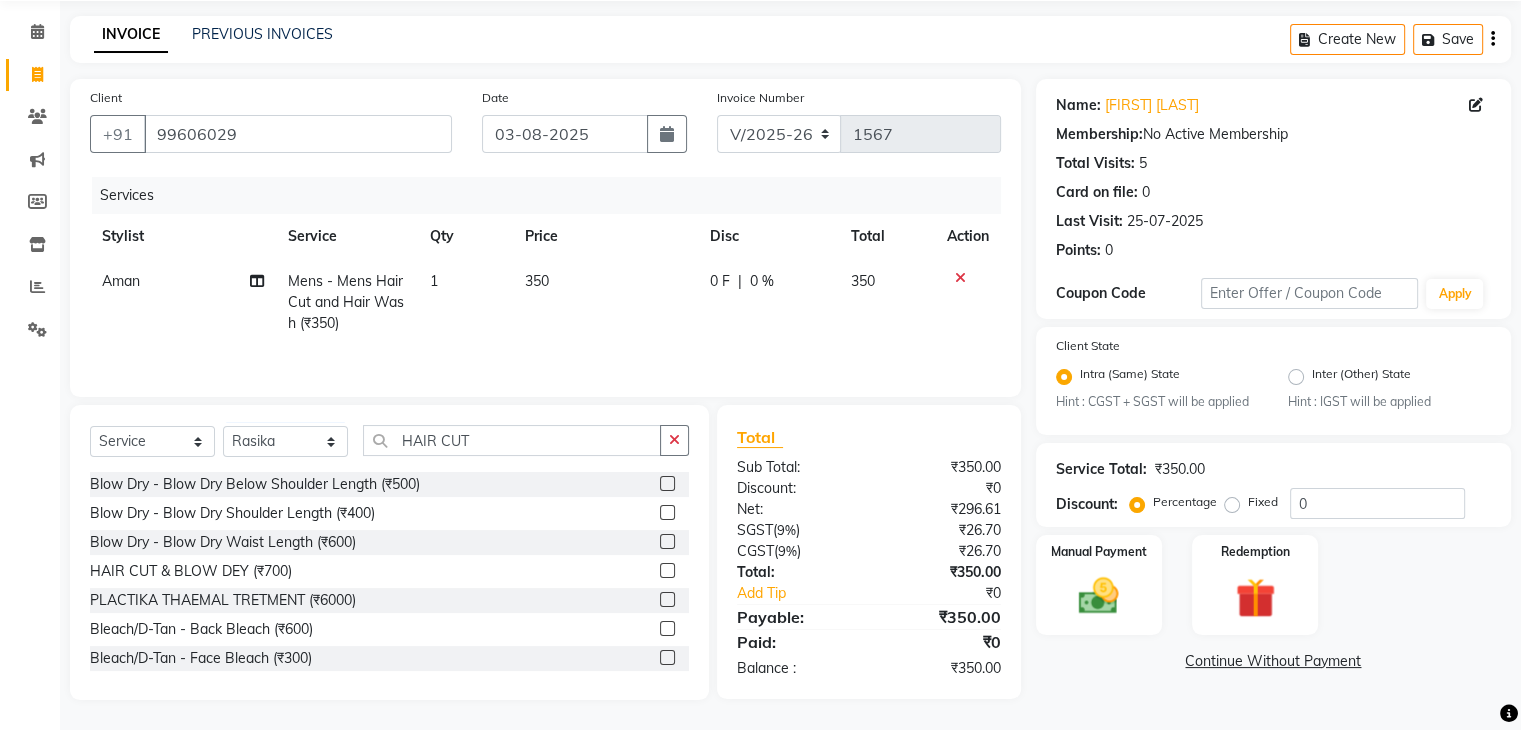 click on "Select  Service  Product  Membership  Package Voucher Prepaid Gift Card  Select Stylist Admin Aman Gayatri Jeetu Mick Raj Rashmi Rasika Sarang HAIR CUT" 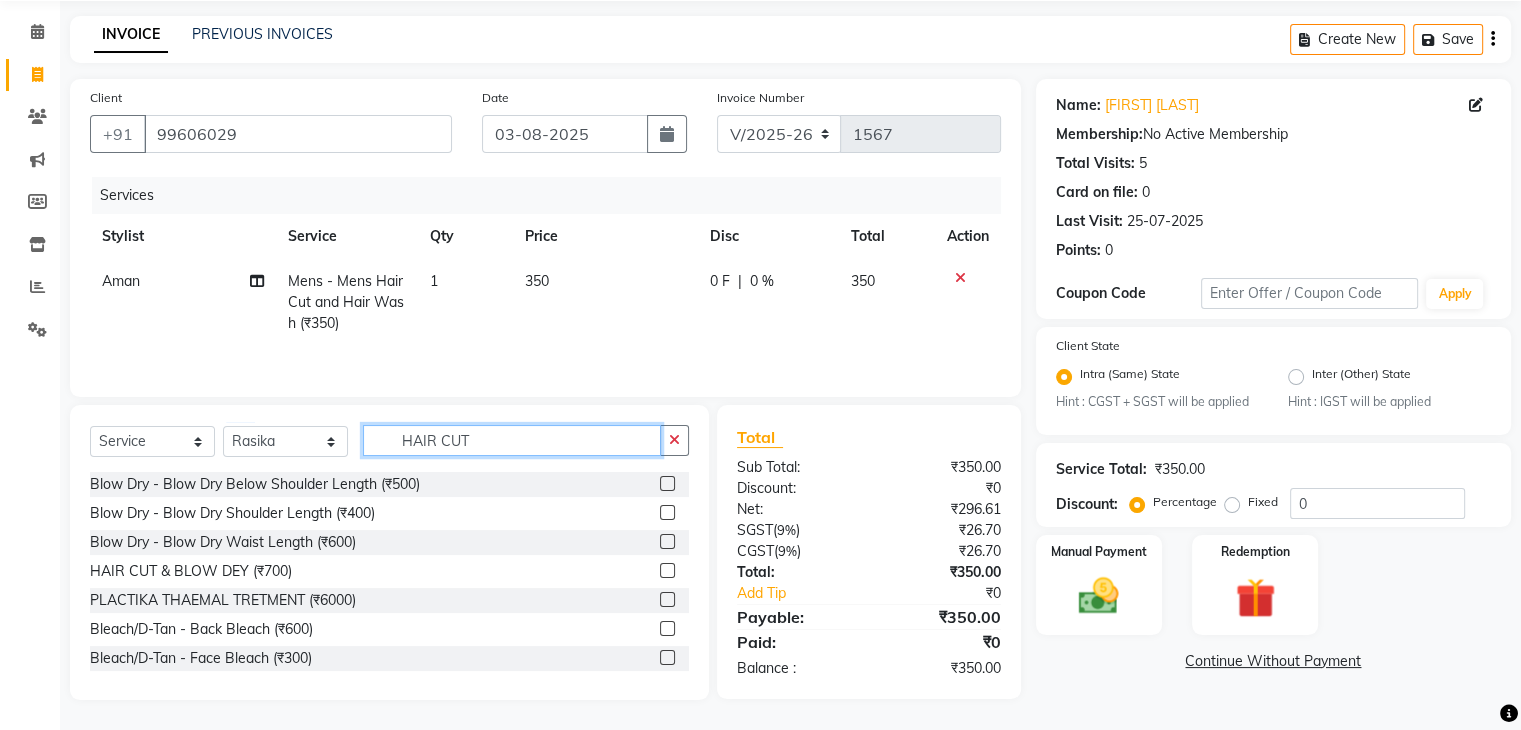 click on "HAIR CUT" 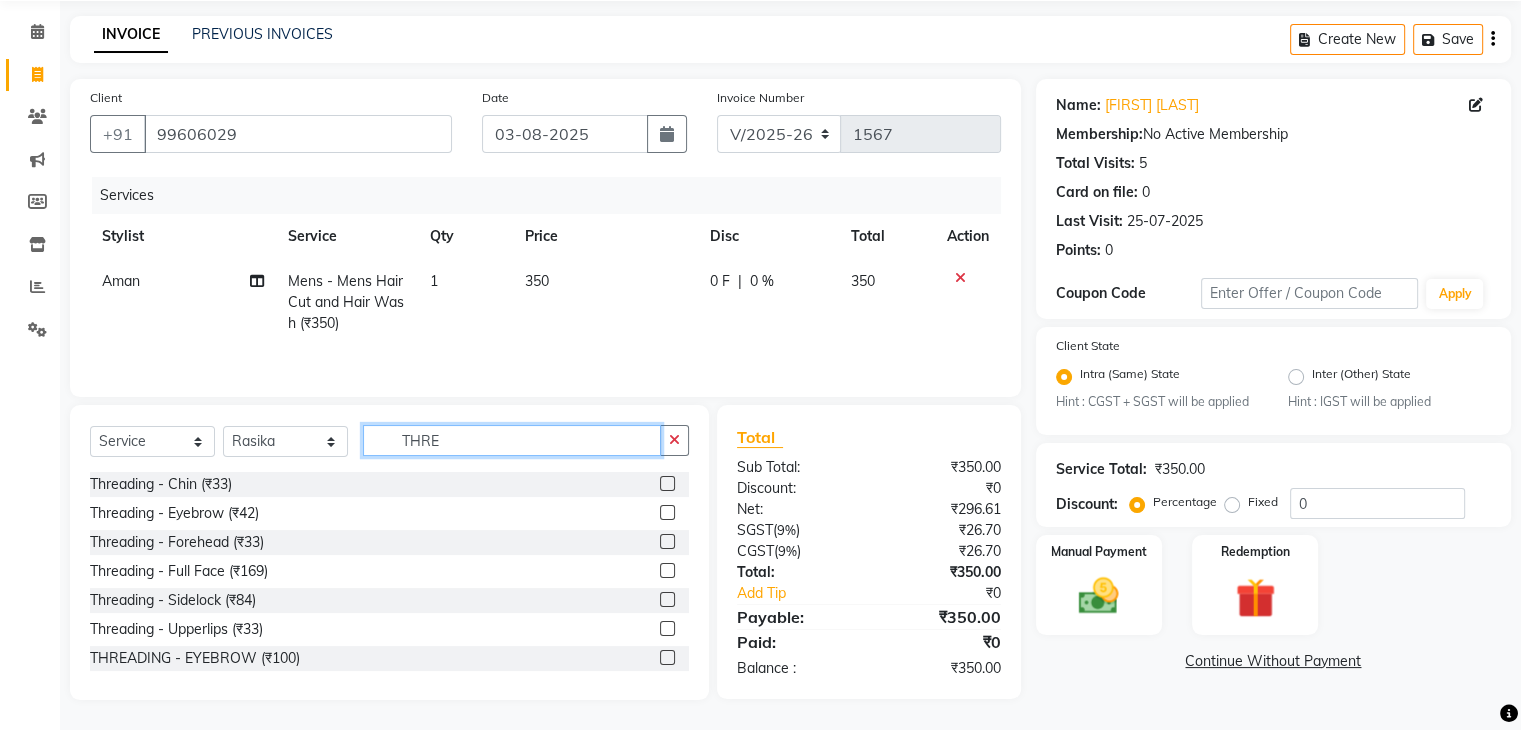 type on "THRE" 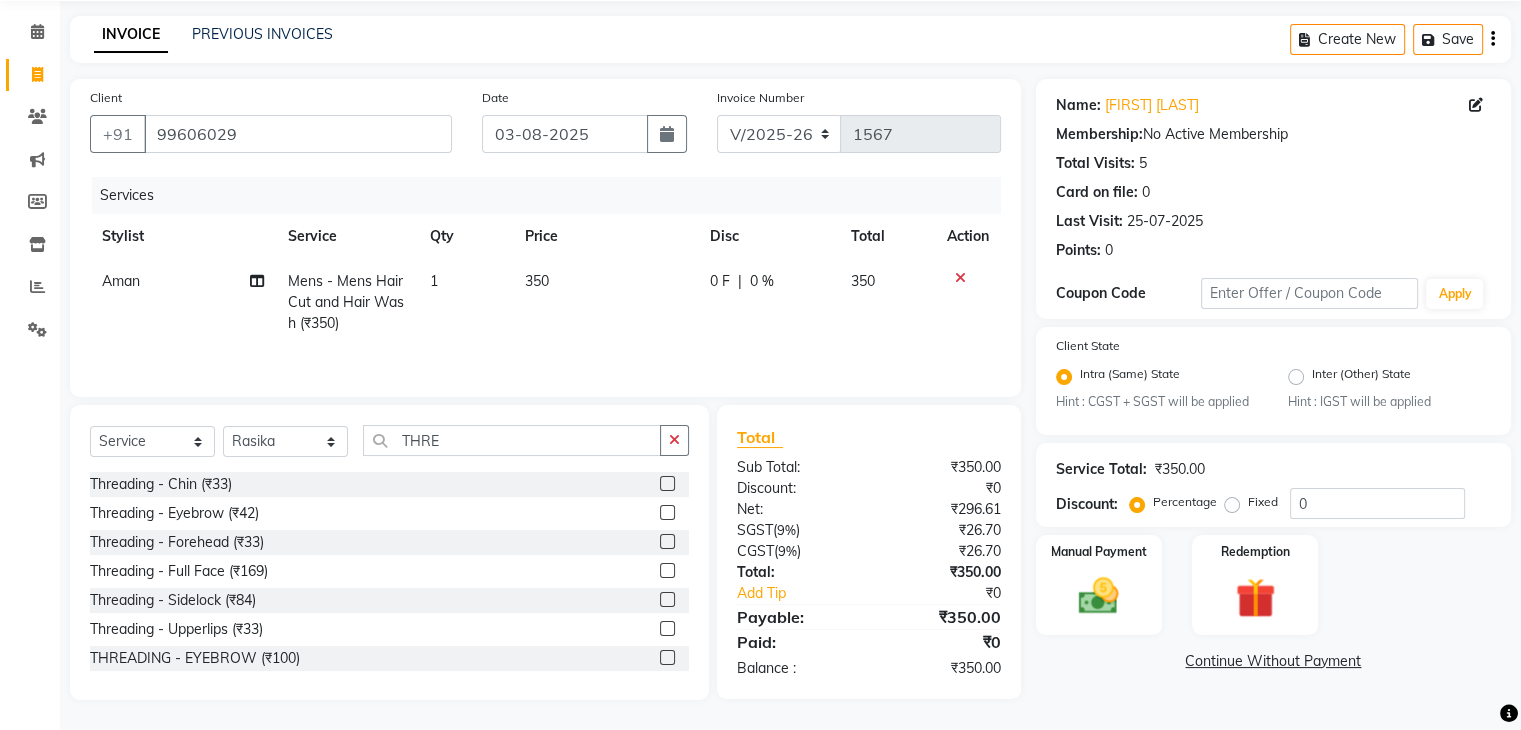 click 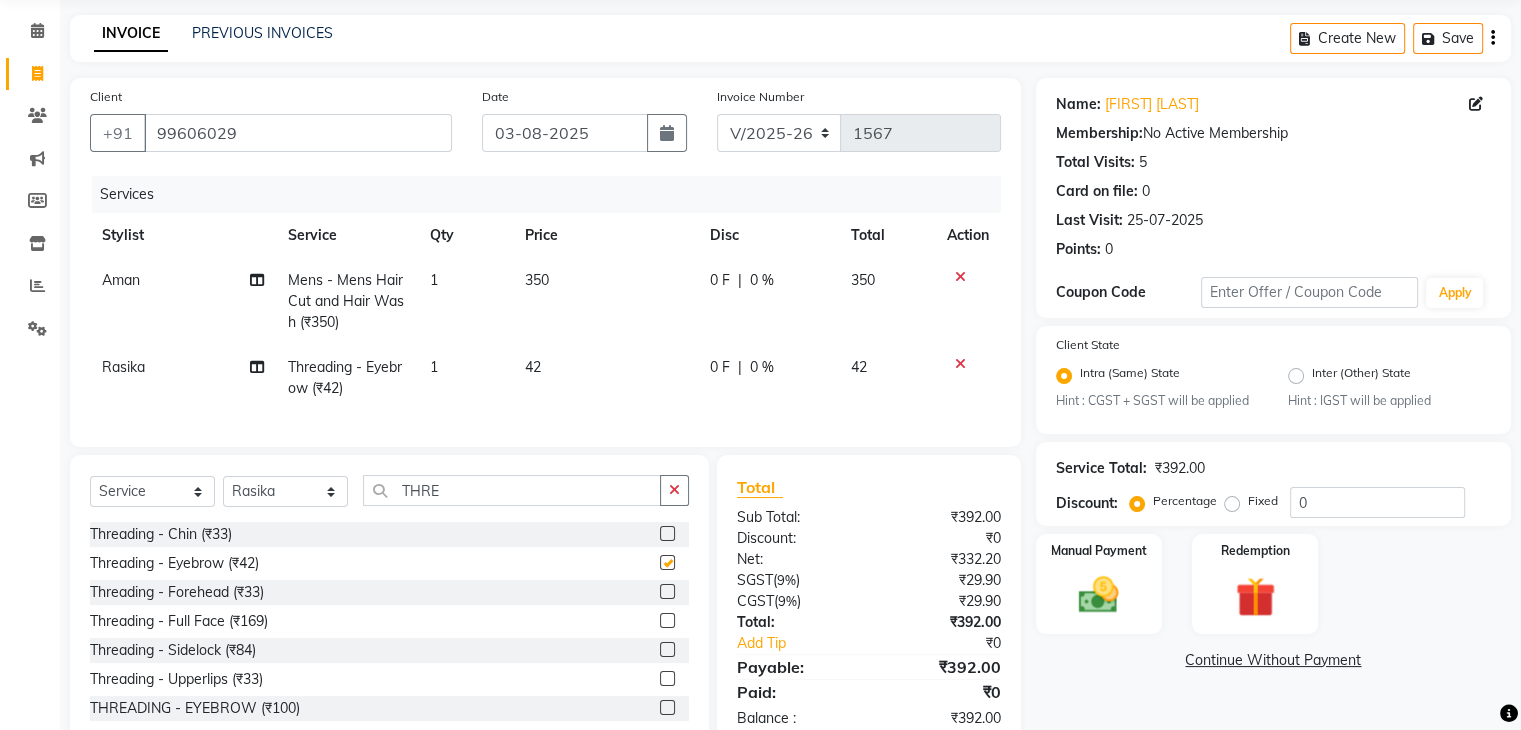 checkbox on "false" 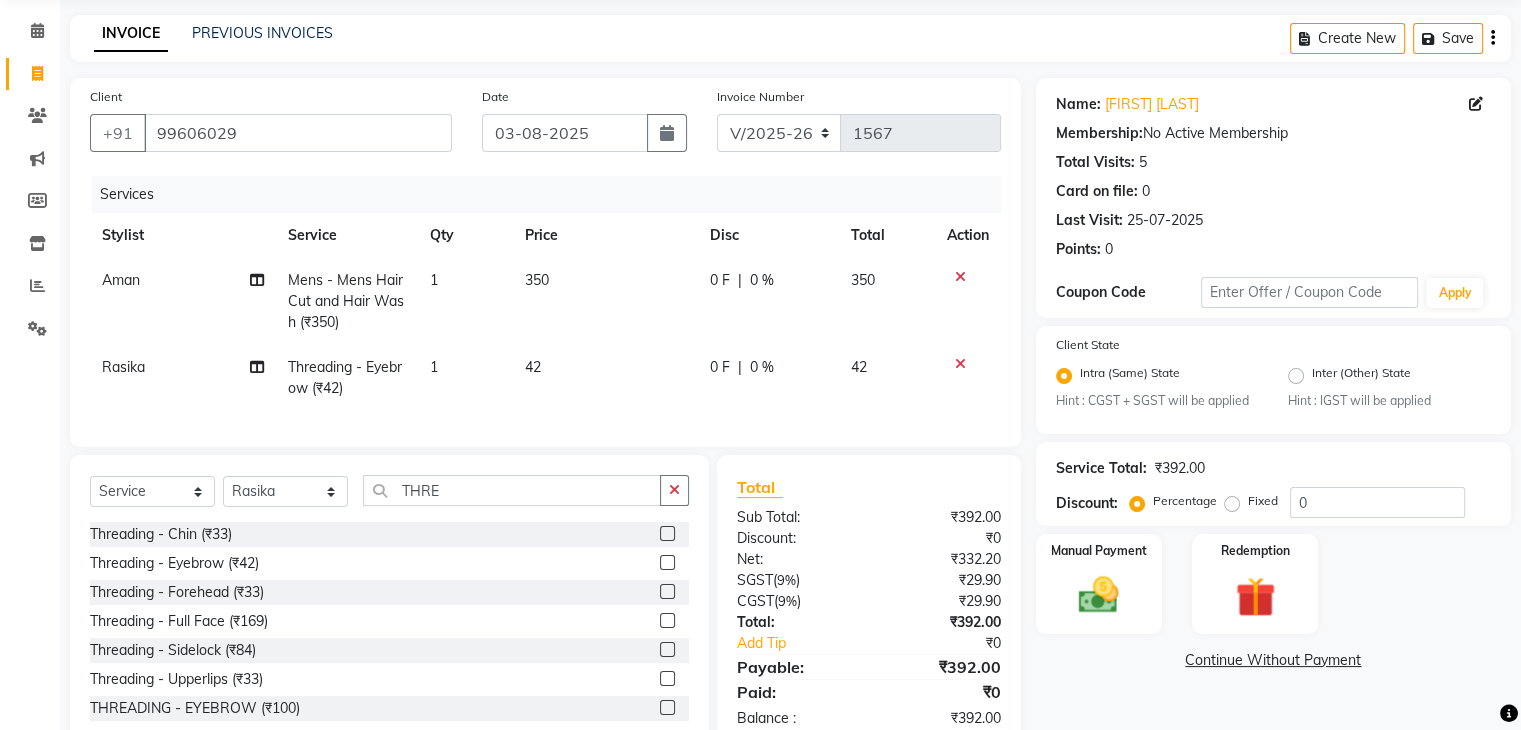 click 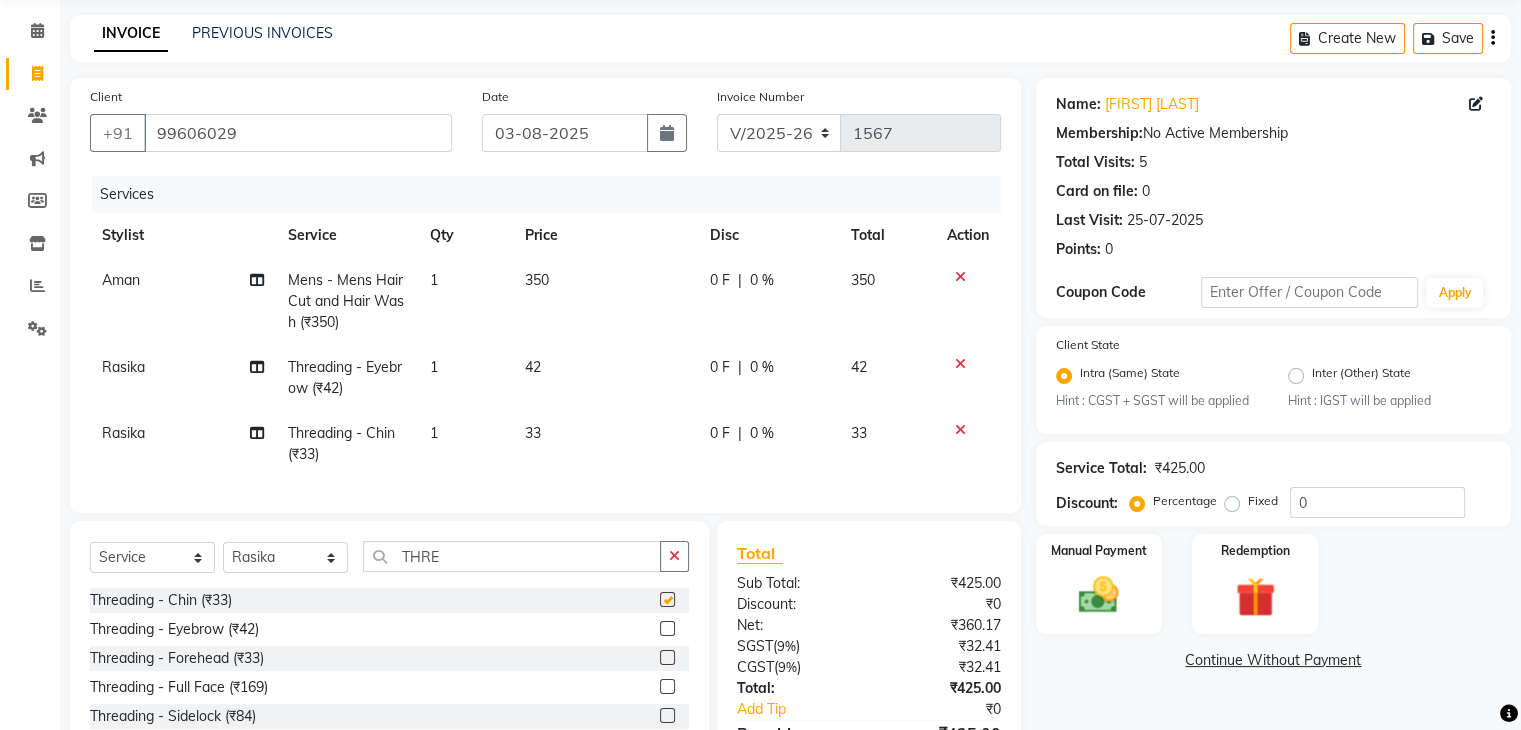 checkbox on "false" 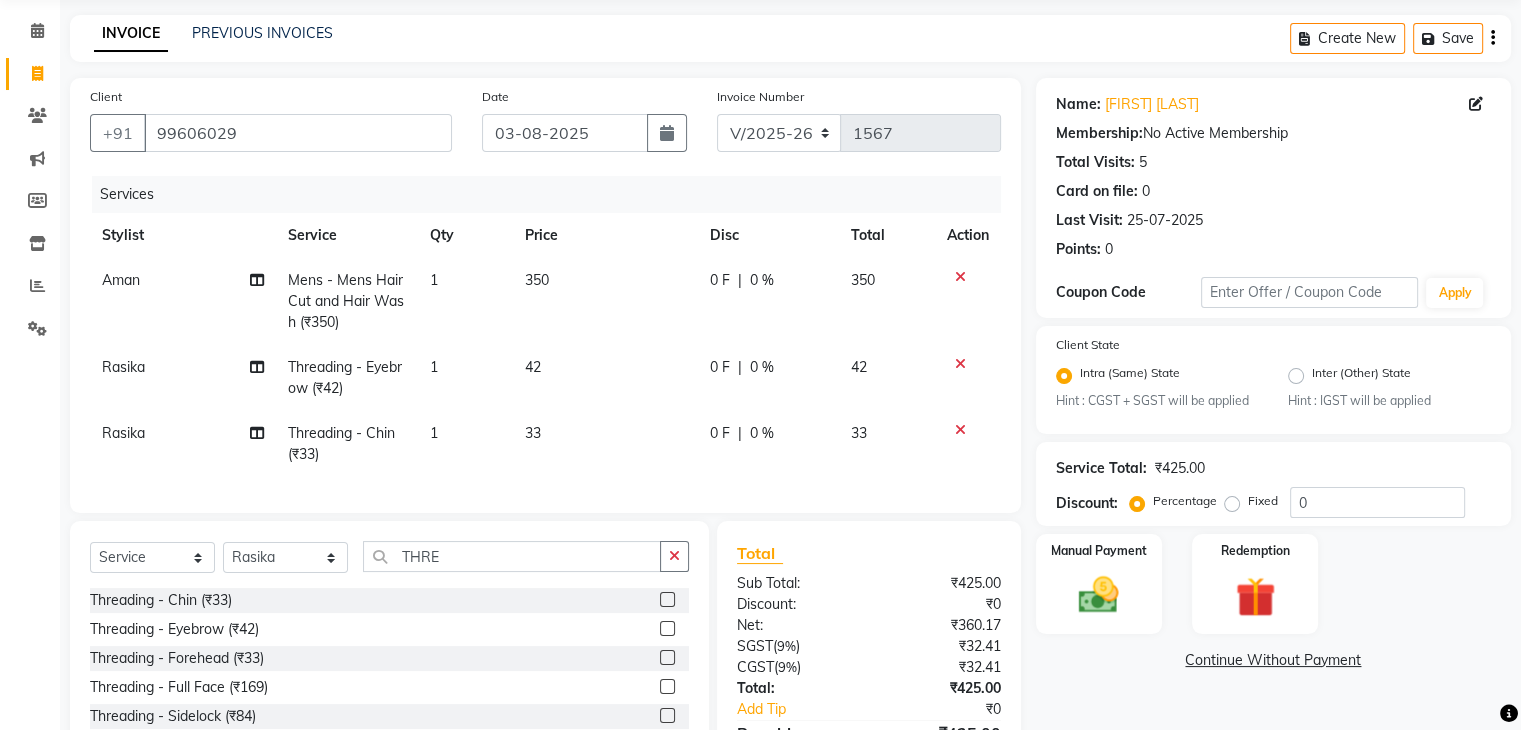 scroll, scrollTop: 3, scrollLeft: 0, axis: vertical 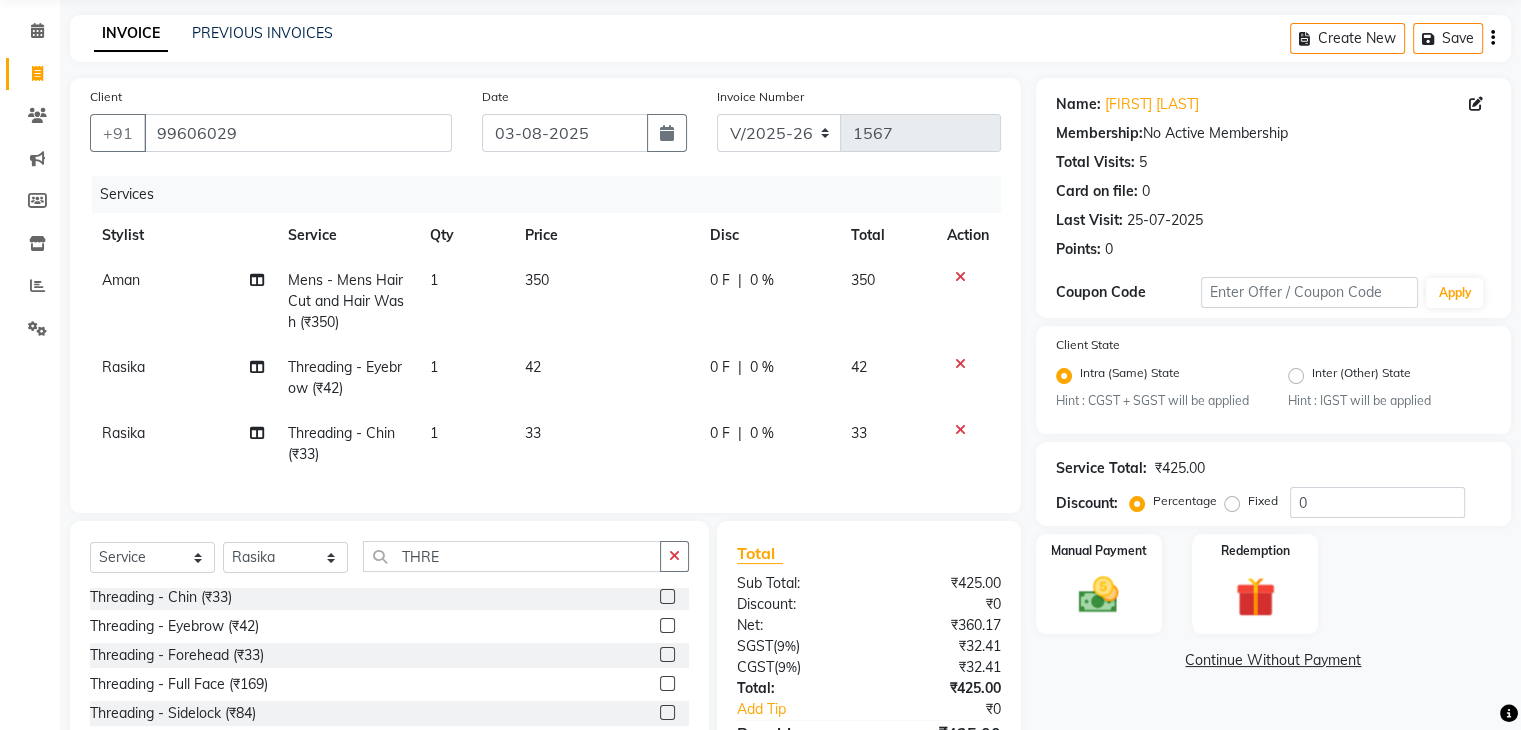 click 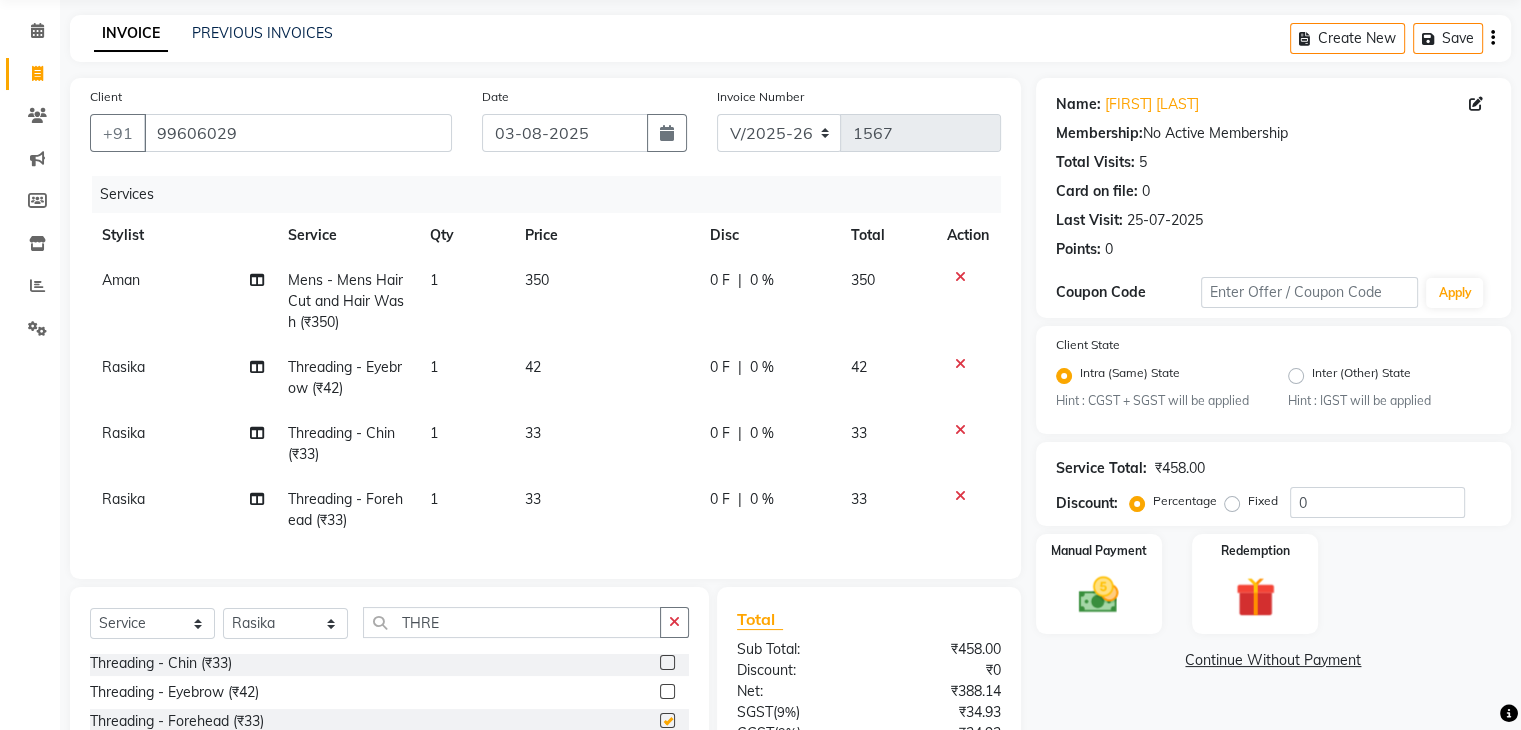 checkbox on "false" 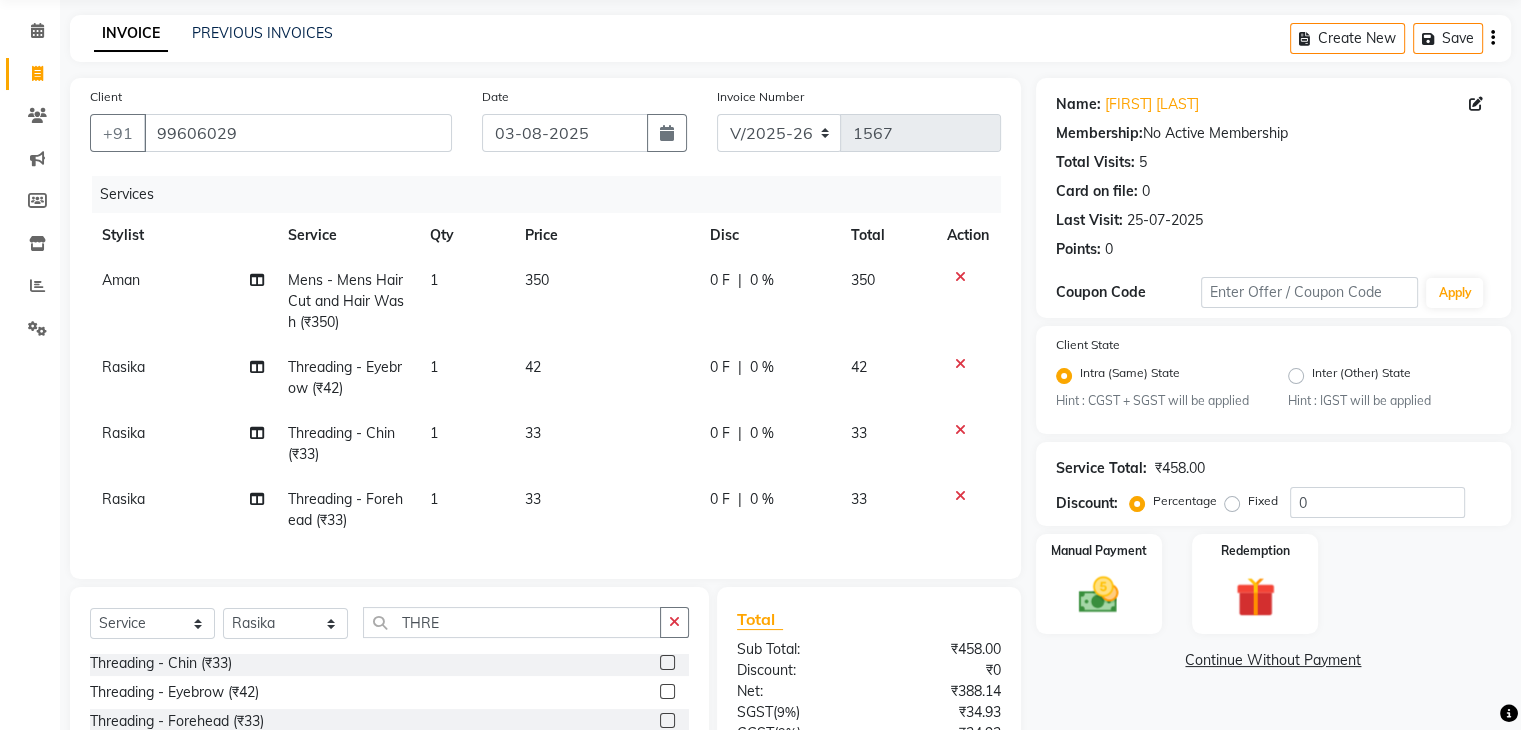 scroll, scrollTop: 270, scrollLeft: 0, axis: vertical 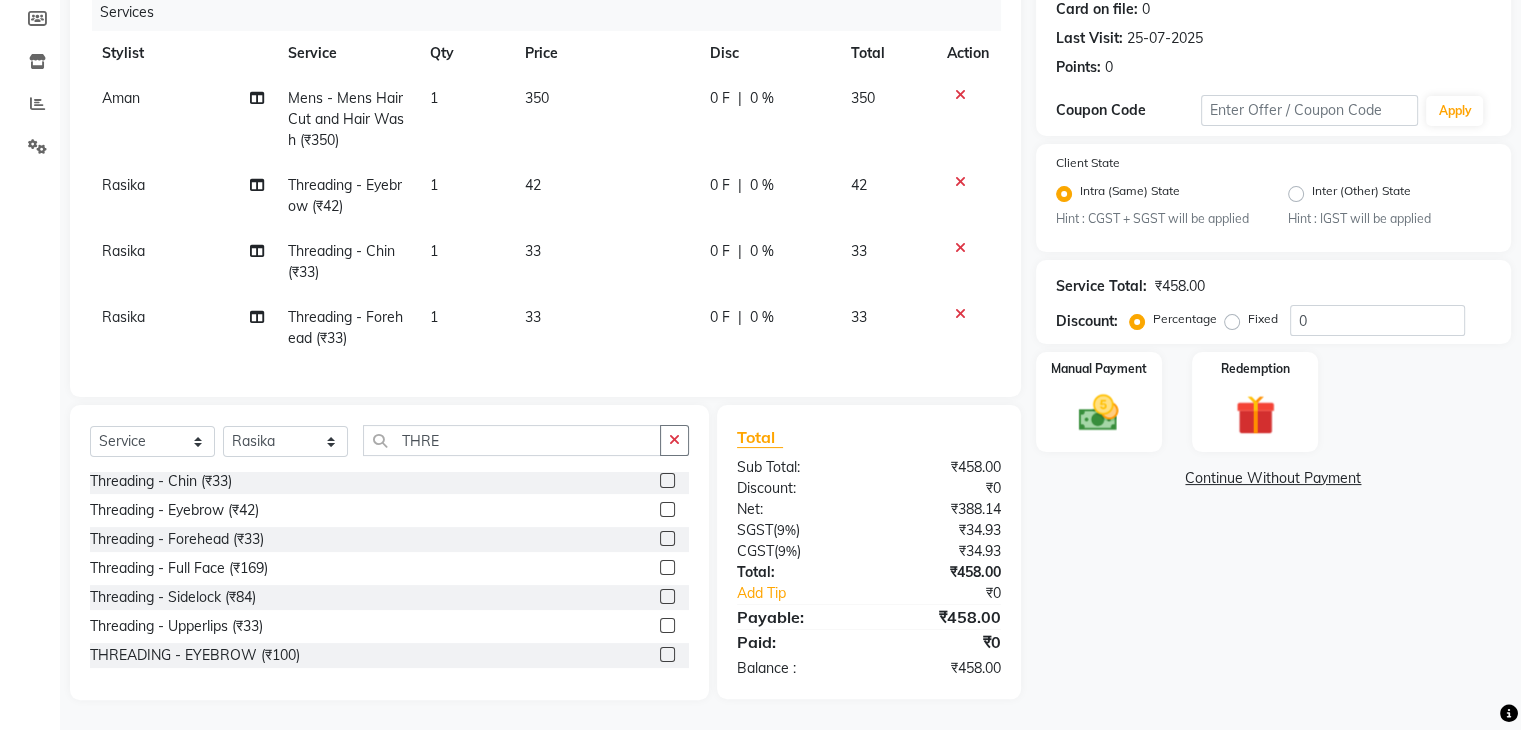 click 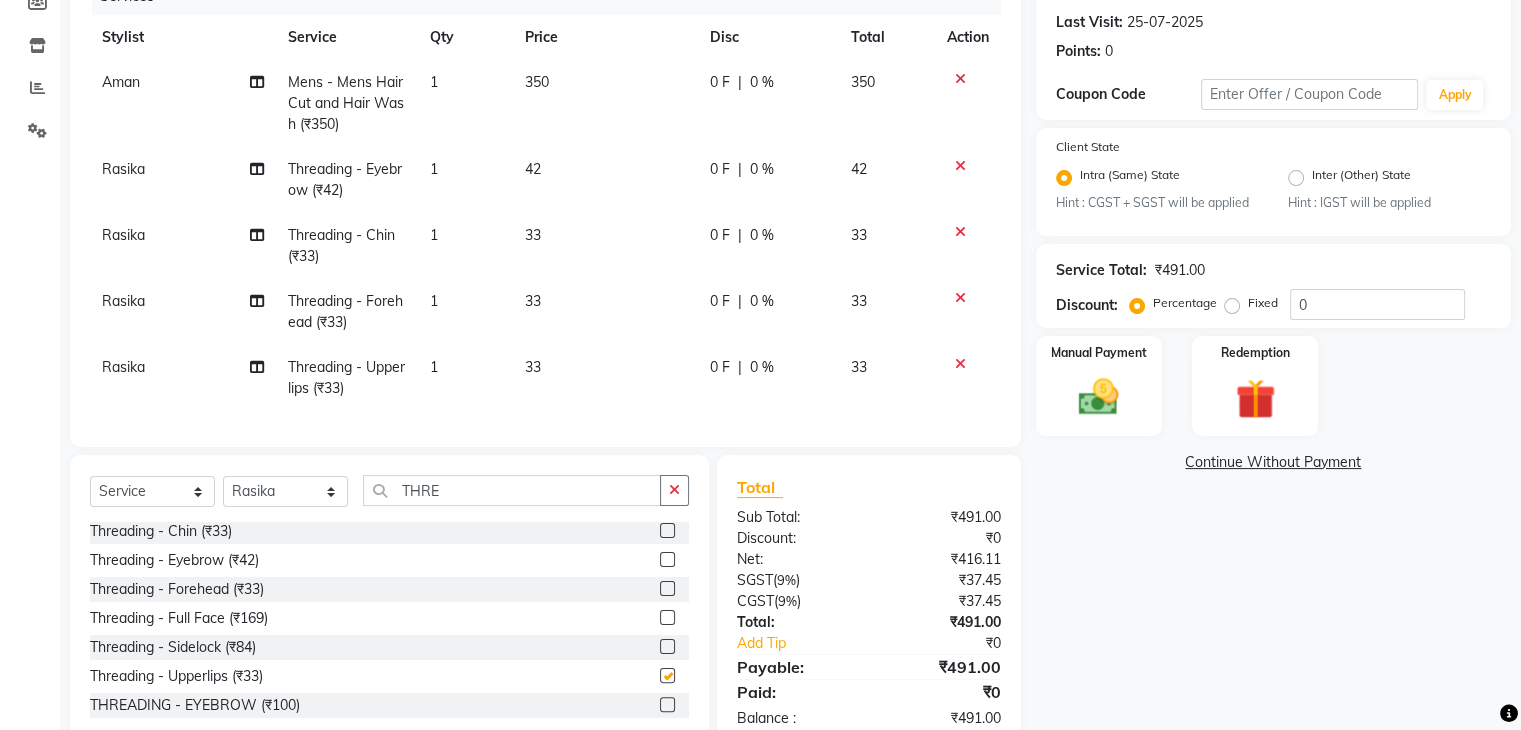 checkbox on "false" 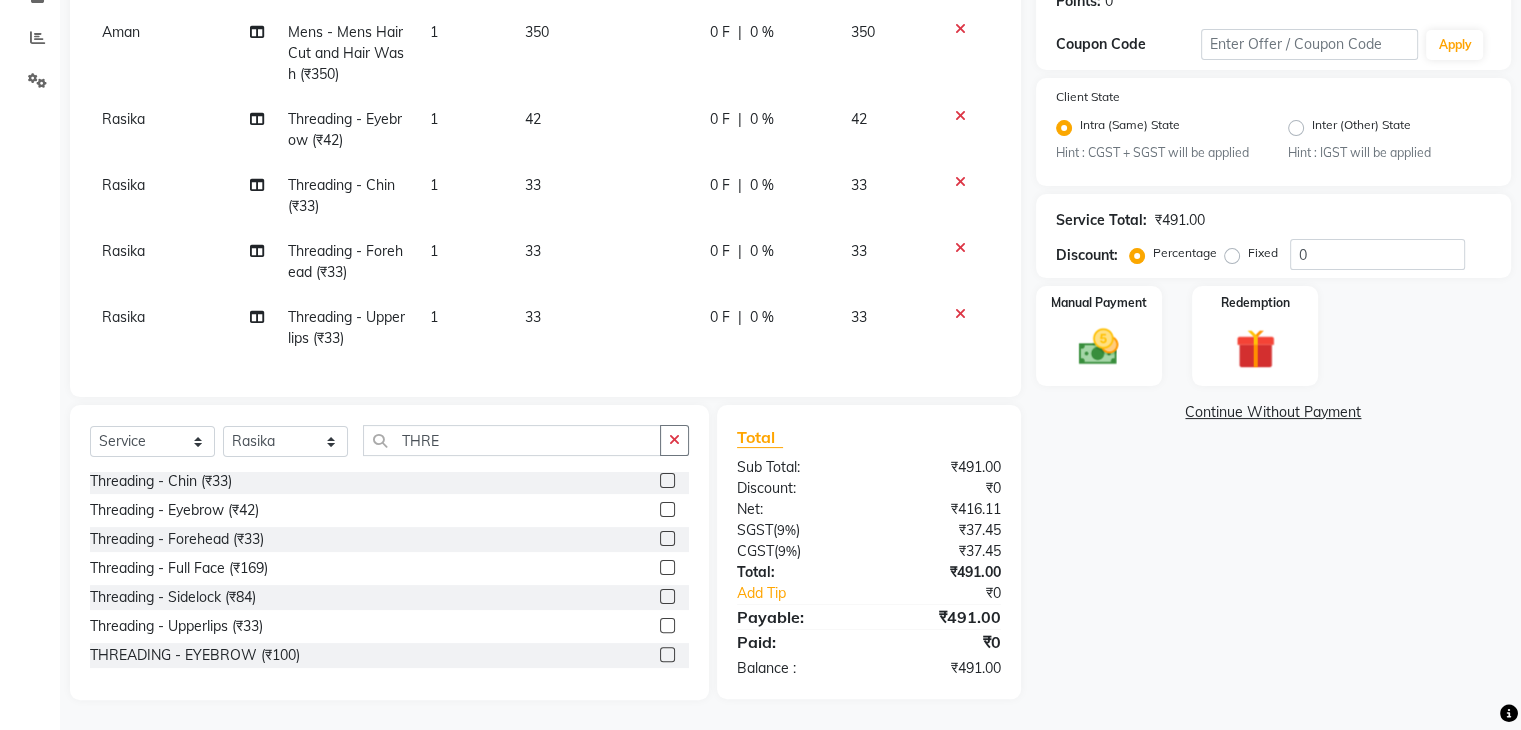 scroll, scrollTop: 239, scrollLeft: 0, axis: vertical 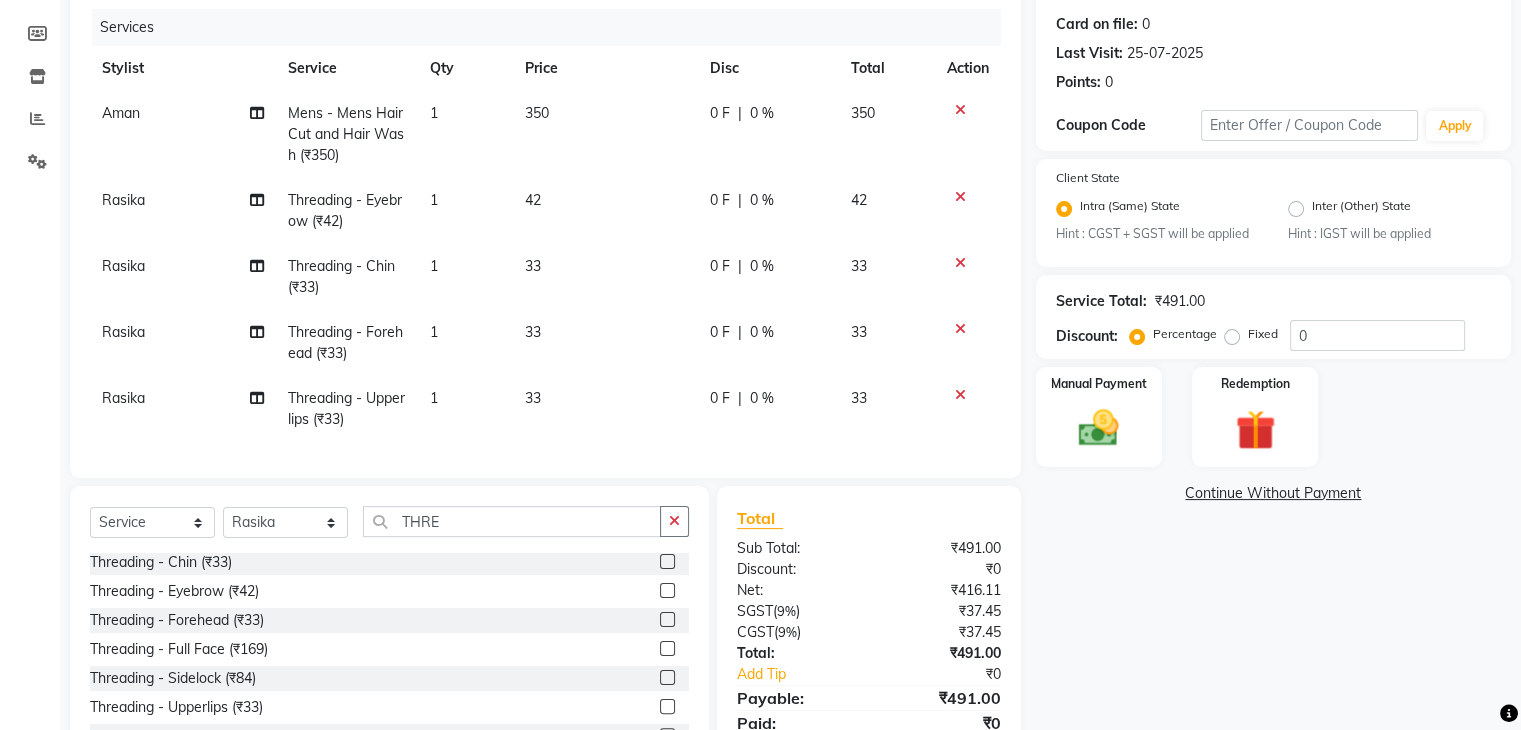 click on "33" 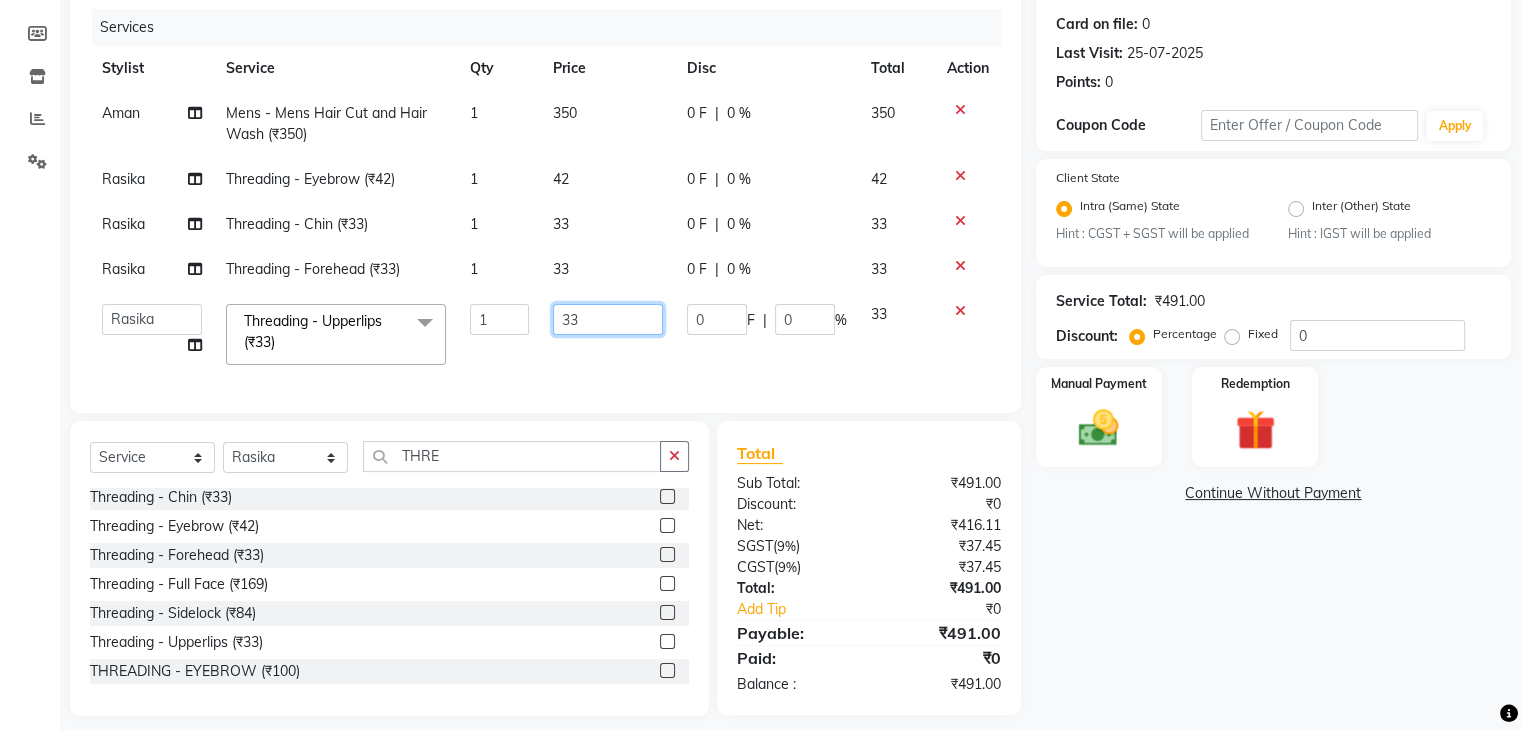 click on "33" 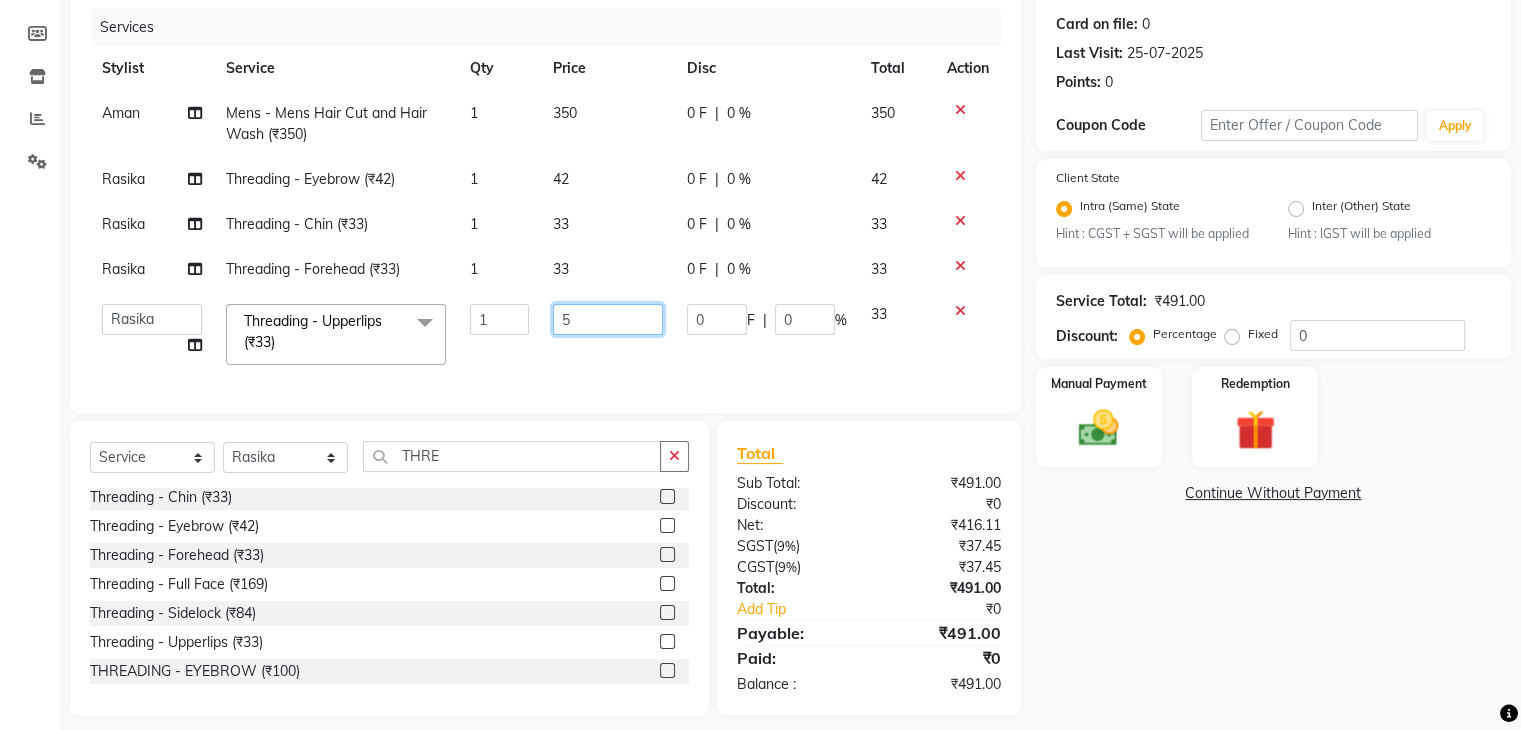 type on "50" 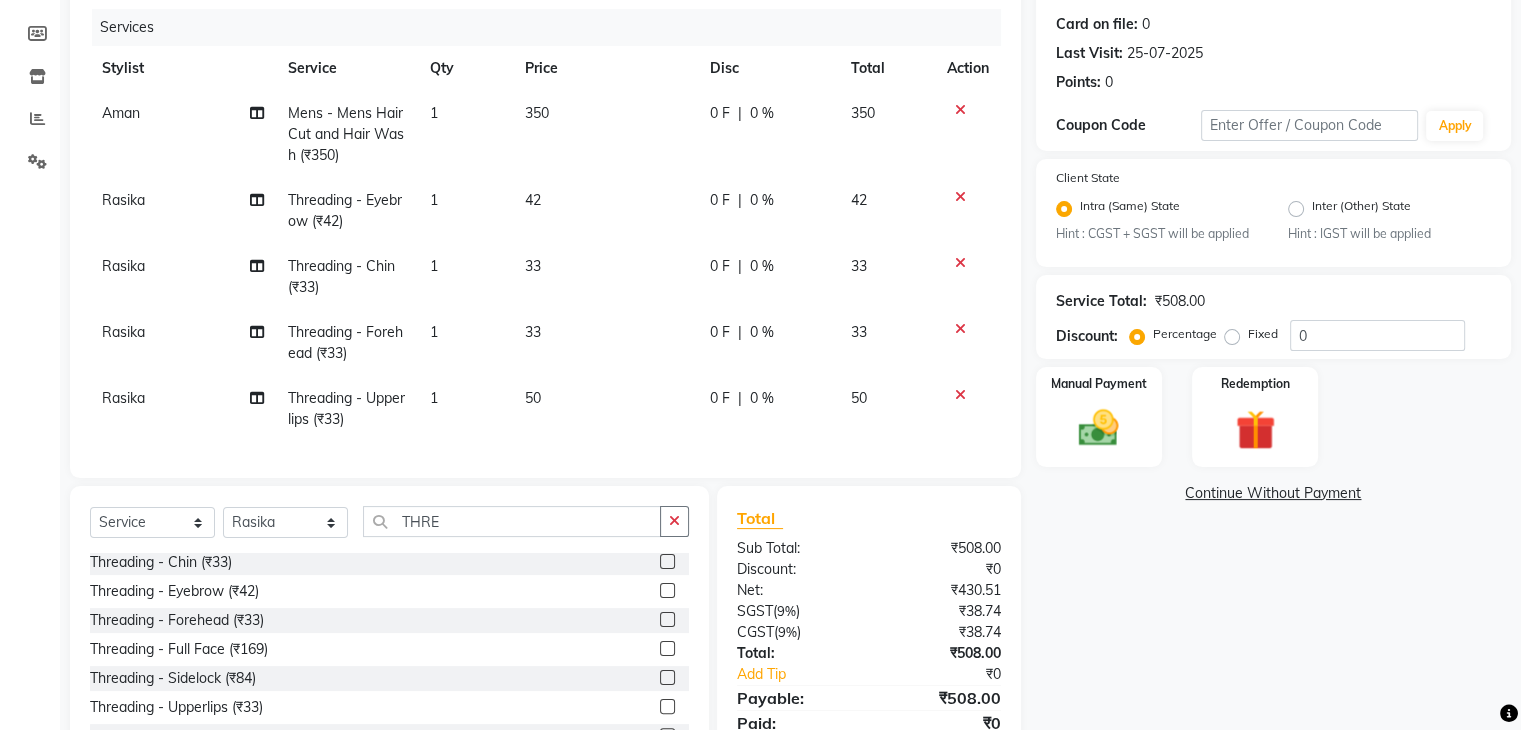 click on "Aman Mens - Mens Hair Cut and Hair Wash (₹350) 1 350 0 F | 0 % 350 Rasika Threading - Eyebrow (₹42) 1 42 0 F | 0 % 42 Rasika Threading - Chin (₹33) 1 33 0 F | 0 % 33 Rasika Threading - Forehead (₹33) 1 33 0 F | 0 % 33 Rasika Threading - Upperlips (₹33) 1 50 0 F | 0 % 50" 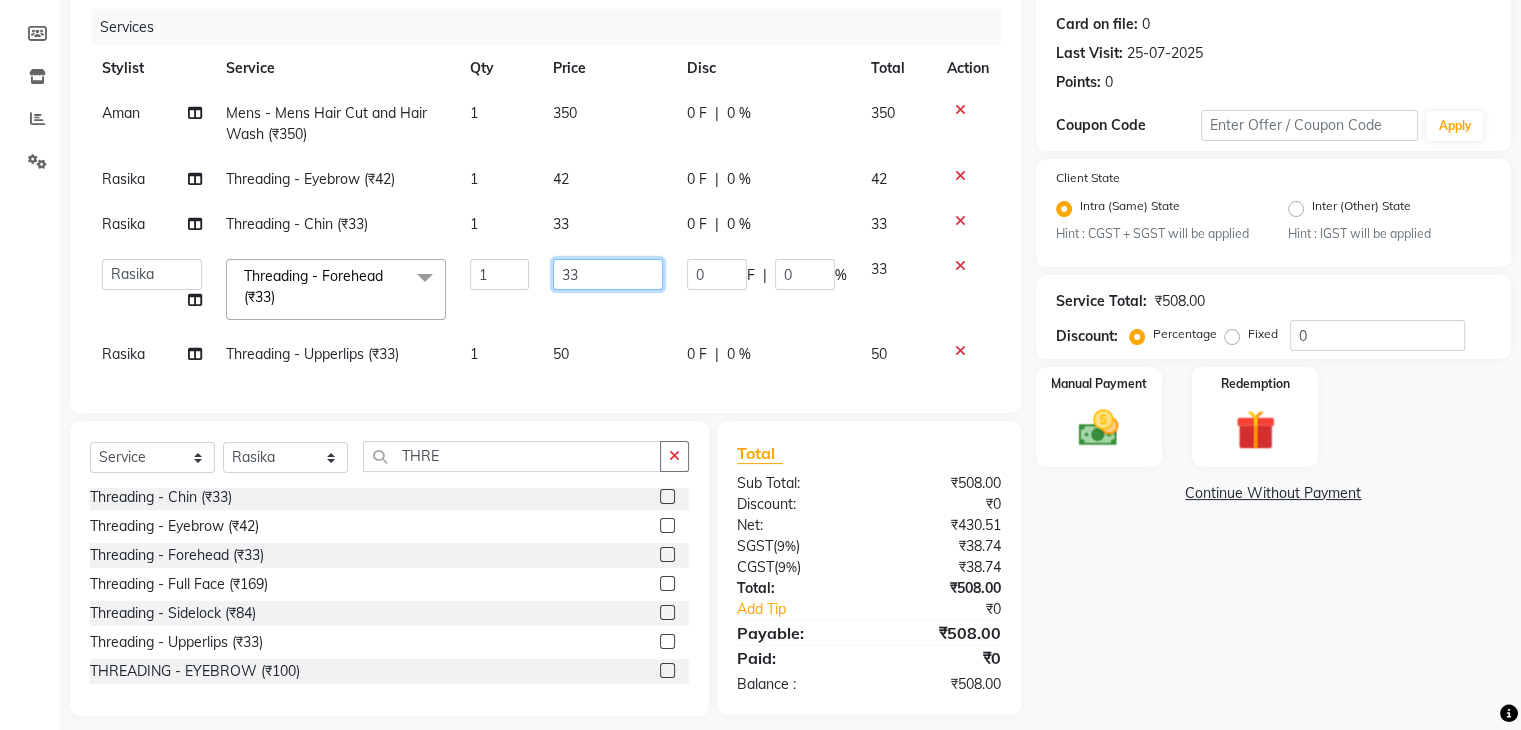 click on "33" 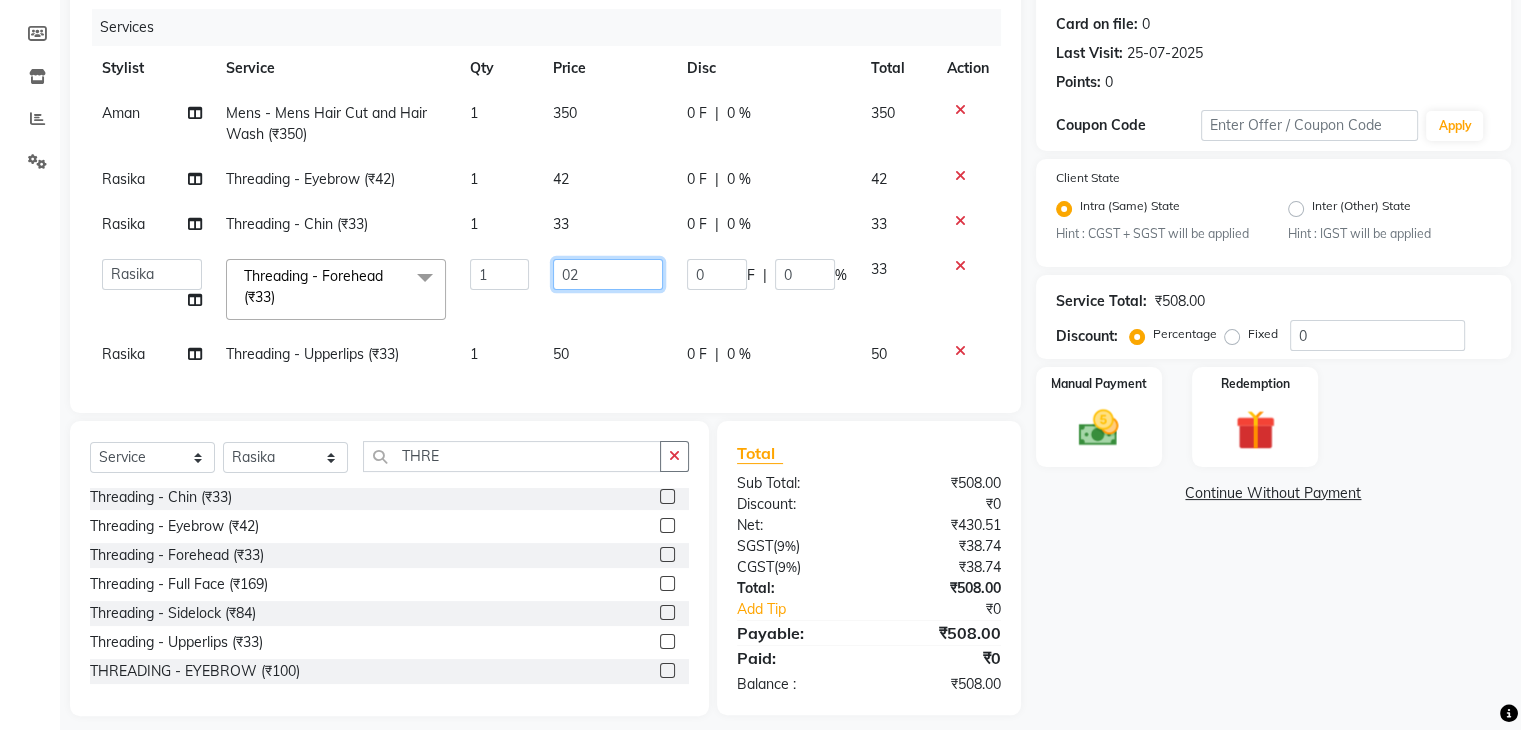 type on "0" 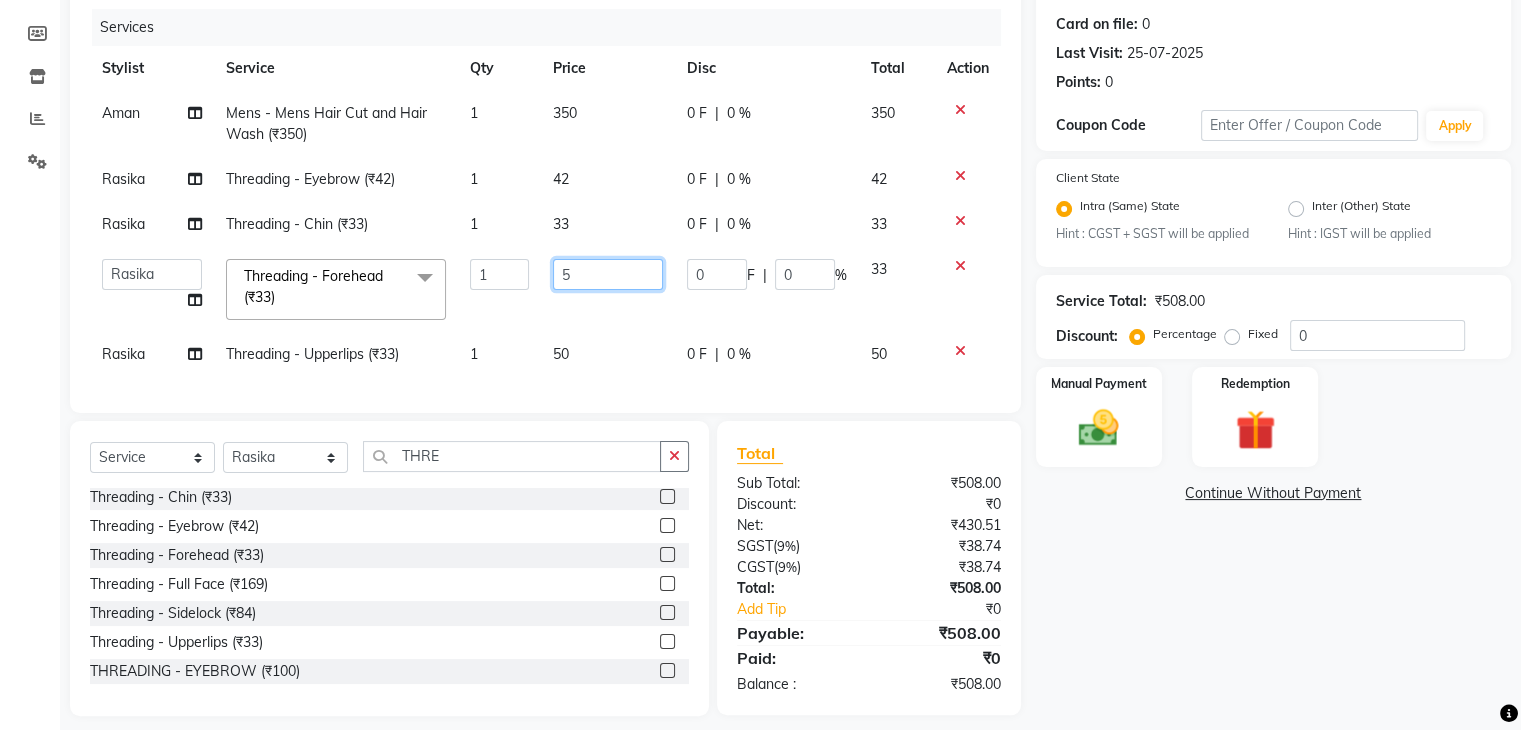 type on "50" 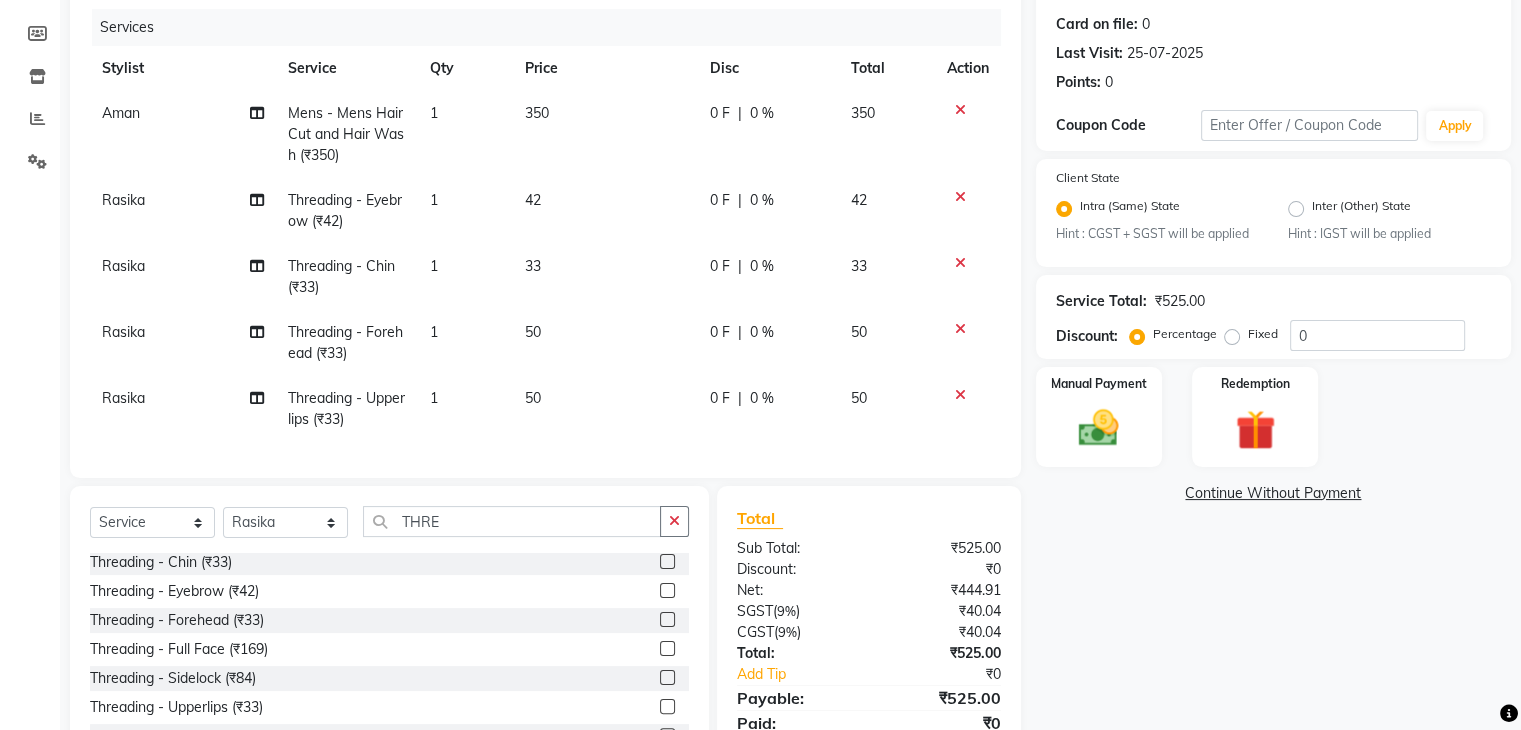 click on "Aman Mens - Mens Hair Cut and Hair Wash (₹350) 1 350 0 F | 0 % 350 Rasika Threading - Eyebrow (₹42) 1 42 0 F | 0 % 42 Rasika Threading - Chin (₹33) 1 33 0 F | 0 % 33 Rasika Threading - Forehead (₹33) 1 50 0 F | 0 % 50 Rasika Threading - Upperlips (₹33) 1 50 0 F | 0 % 50" 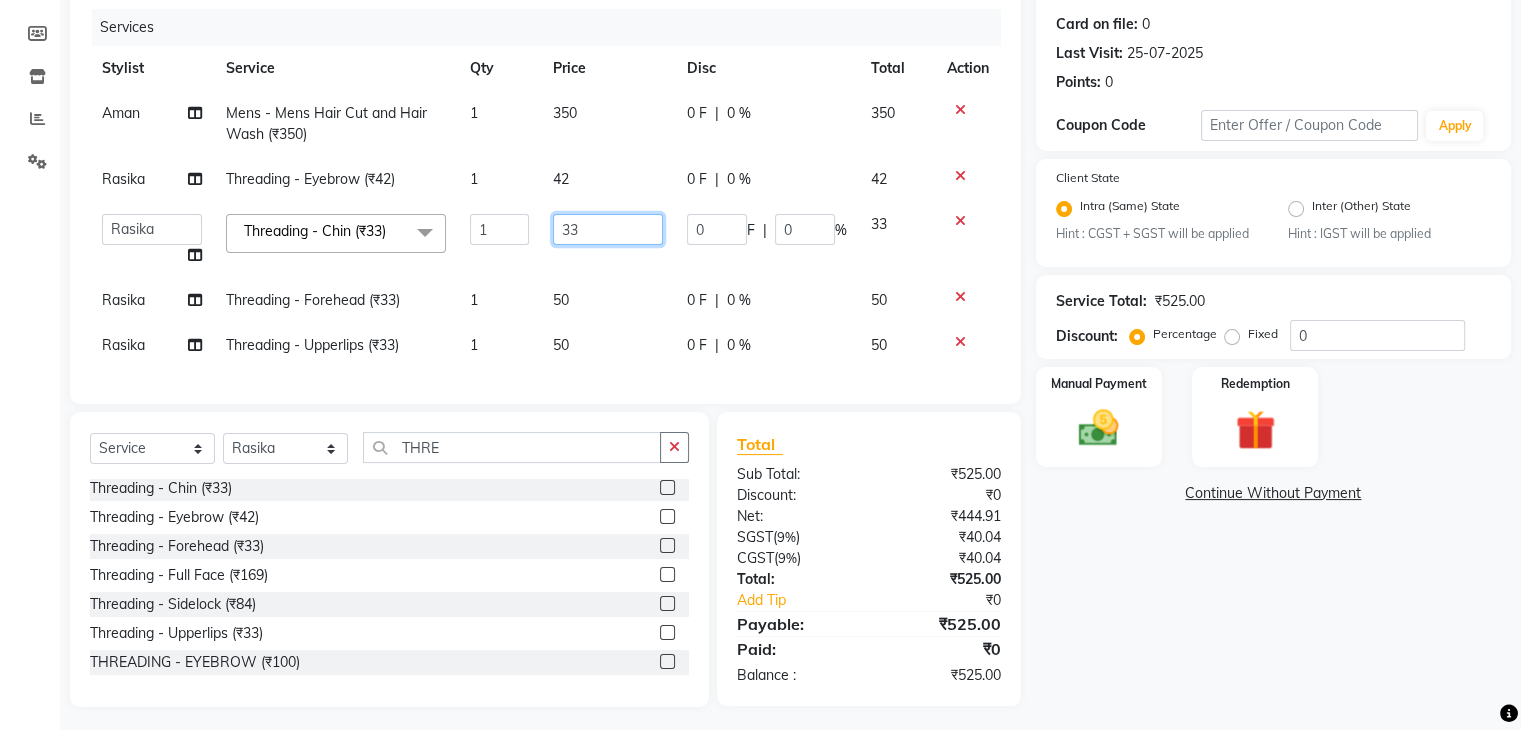 click on "33" 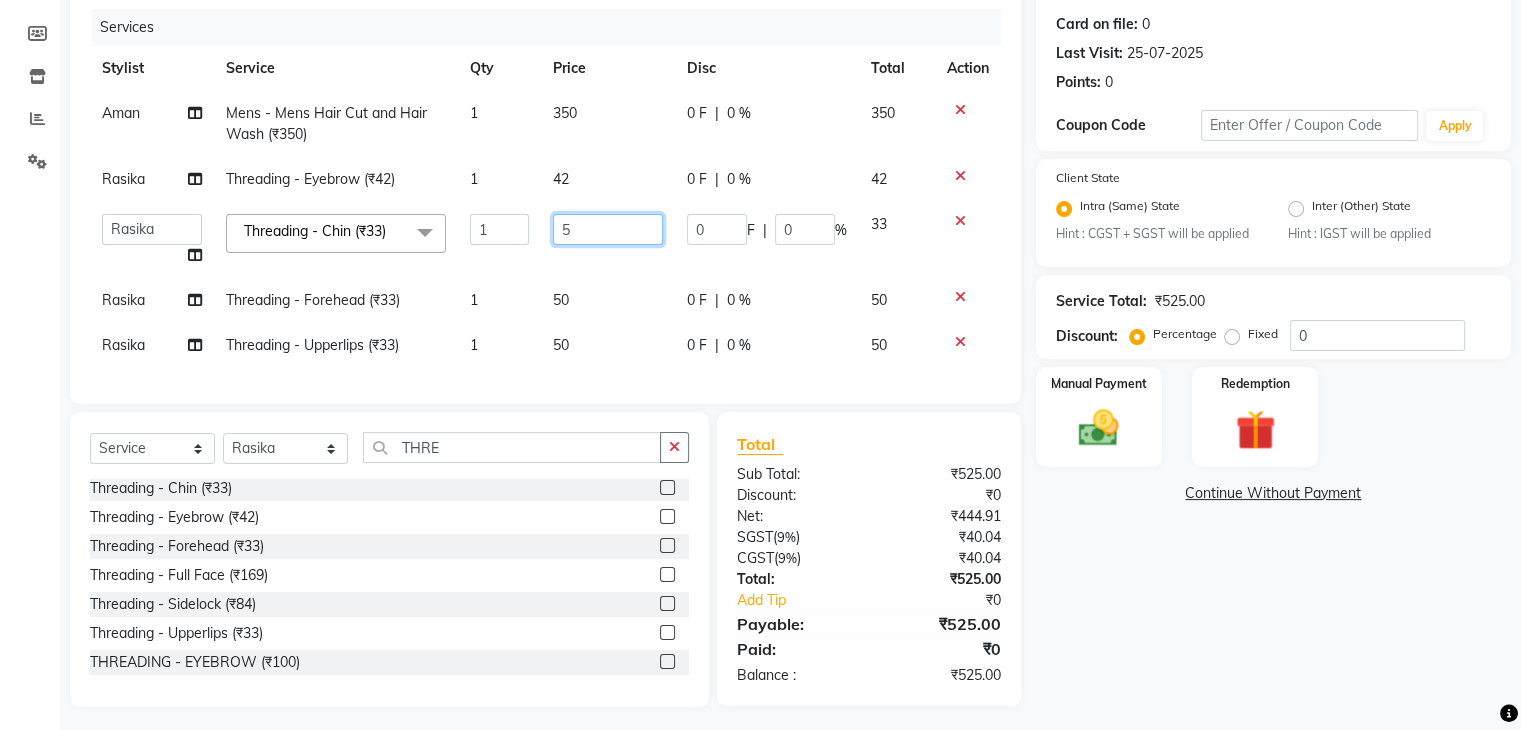 type on "50" 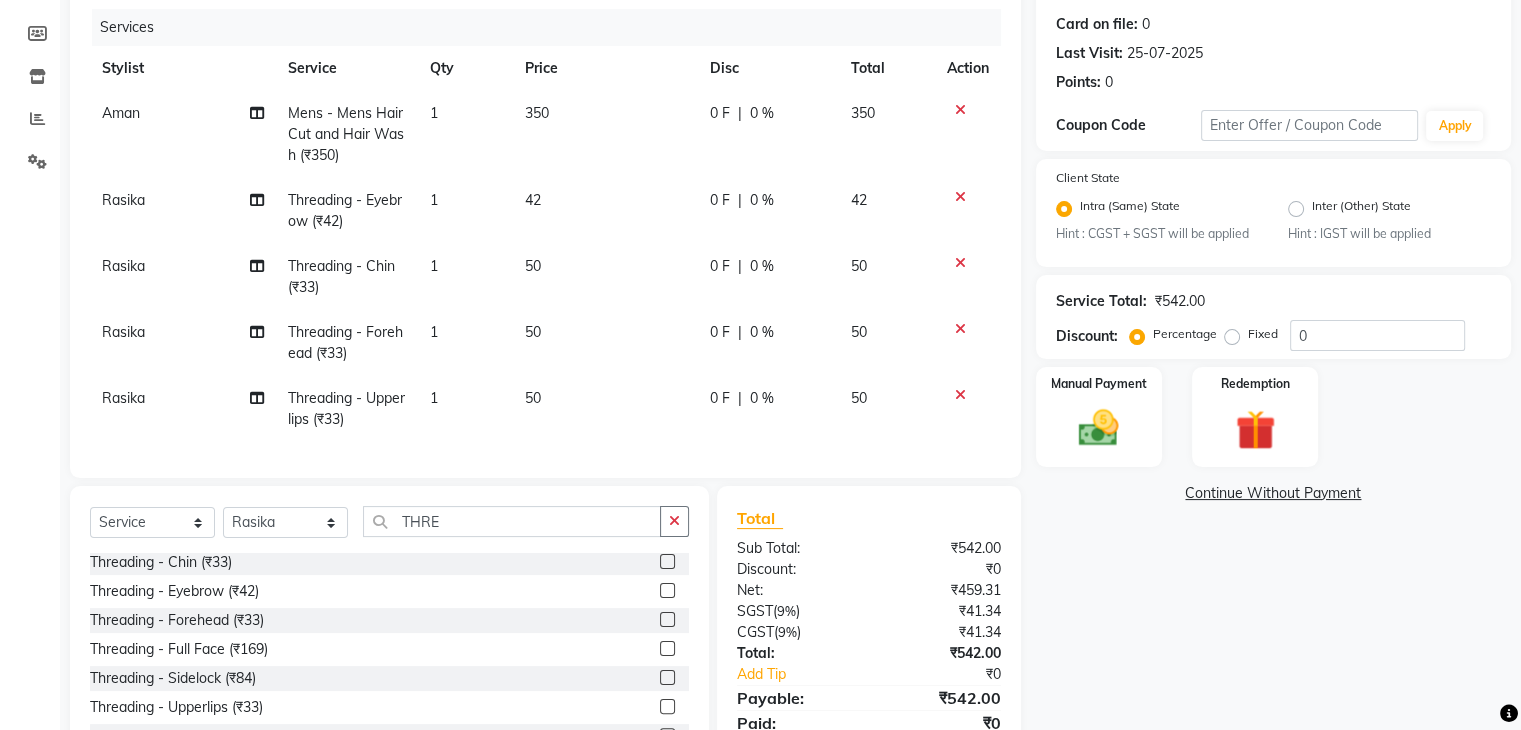 click on "Aman Mens - Mens Hair Cut and Hair Wash (₹350) 1 350 0 F | 0 % 350 Rasika Threading - Eyebrow (₹42) 1 42 0 F | 0 % 42 Rasika Threading - Chin (₹33) 1 50 0 F | 0 % 50 Rasika Threading - Forehead (₹33) 1 50 0 F | 0 % 50 Rasika Threading - Upperlips (₹33) 1 50 0 F | 0 % 50" 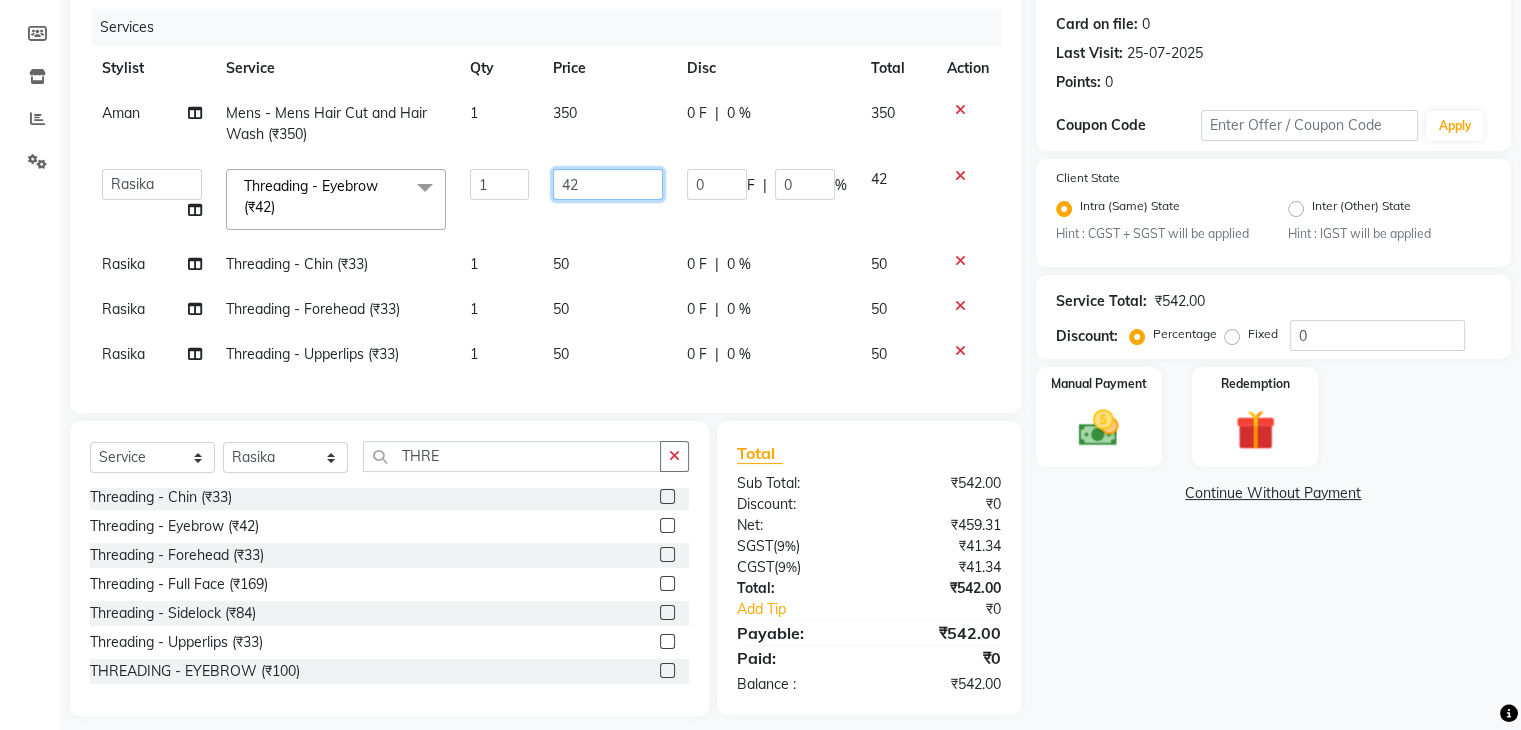 click on "42" 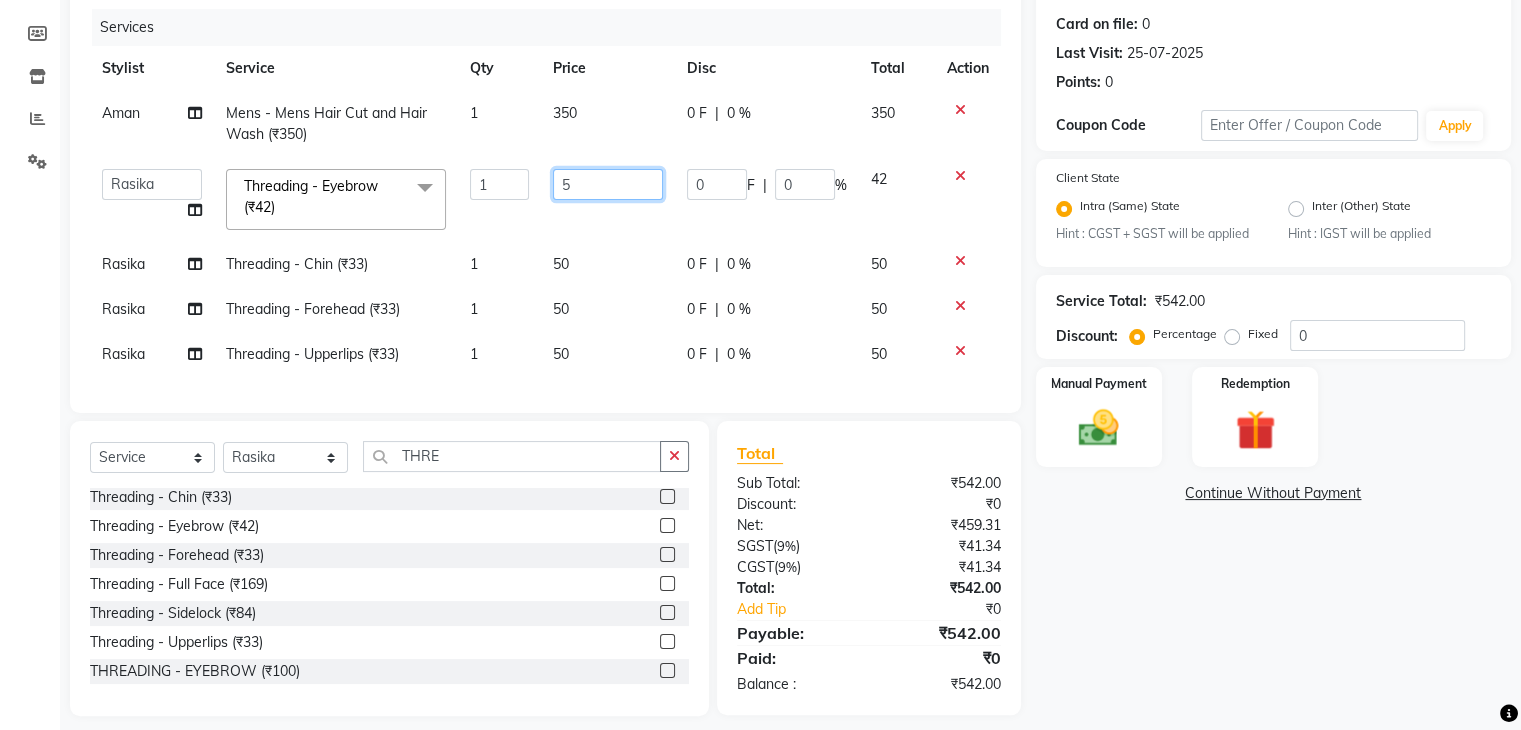 type on "50" 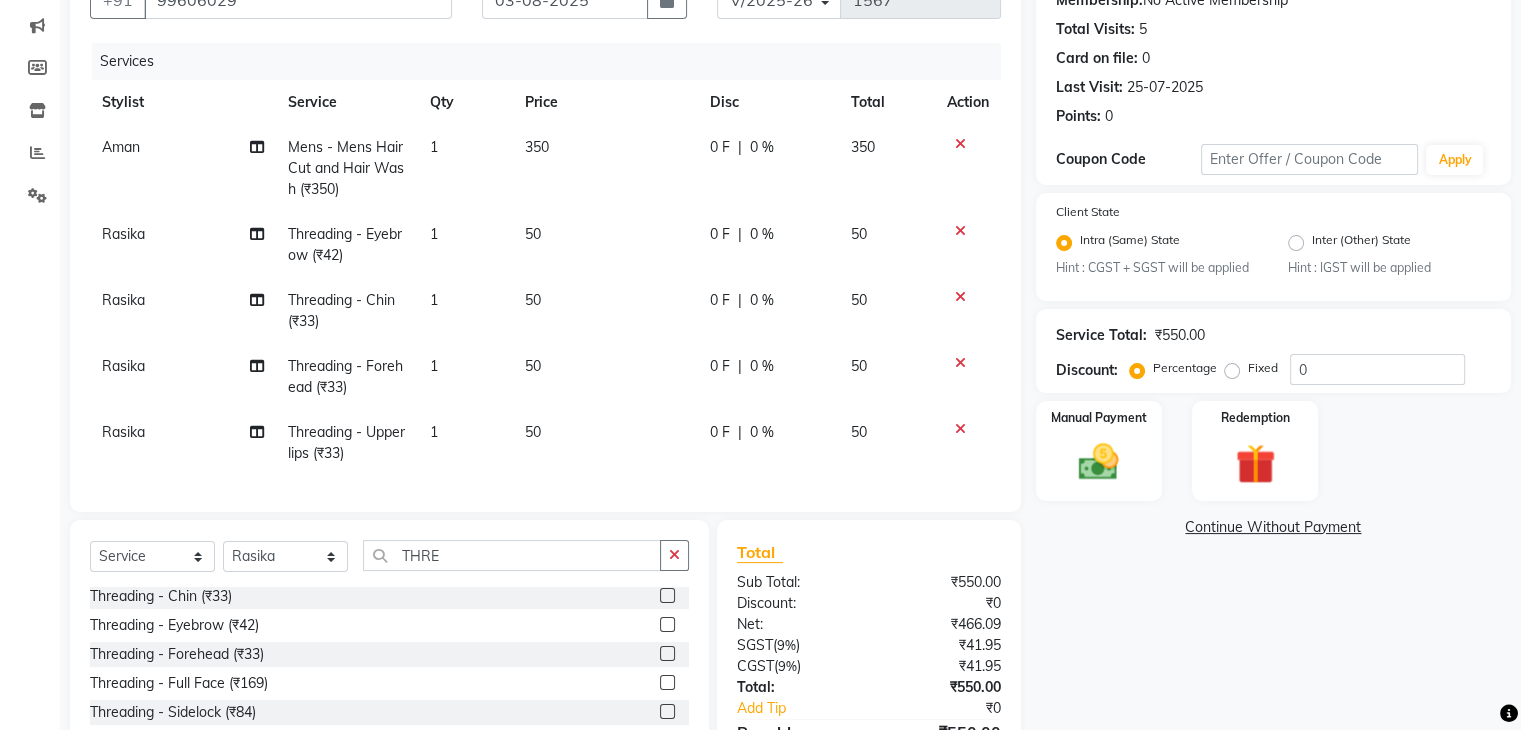 click on "50" 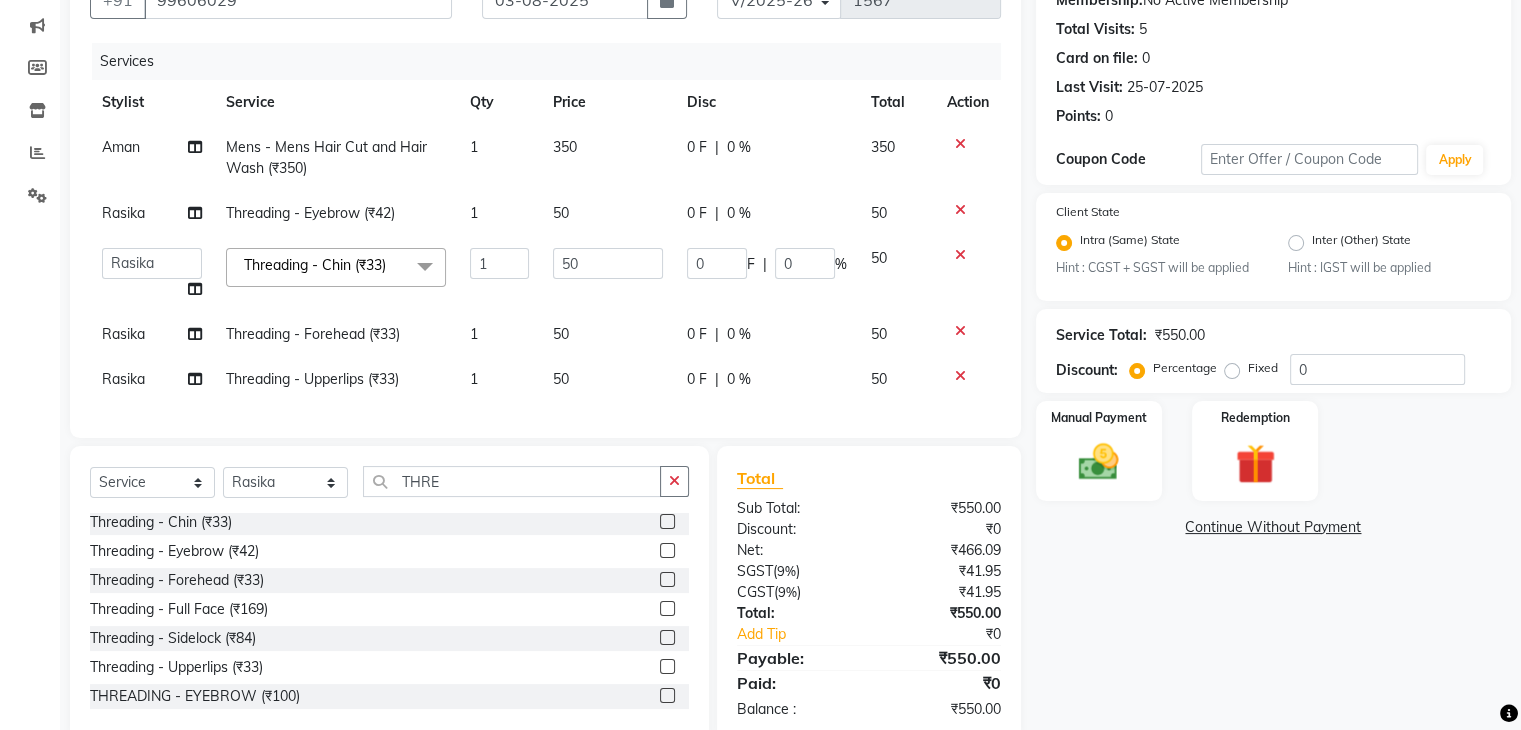 scroll, scrollTop: 262, scrollLeft: 0, axis: vertical 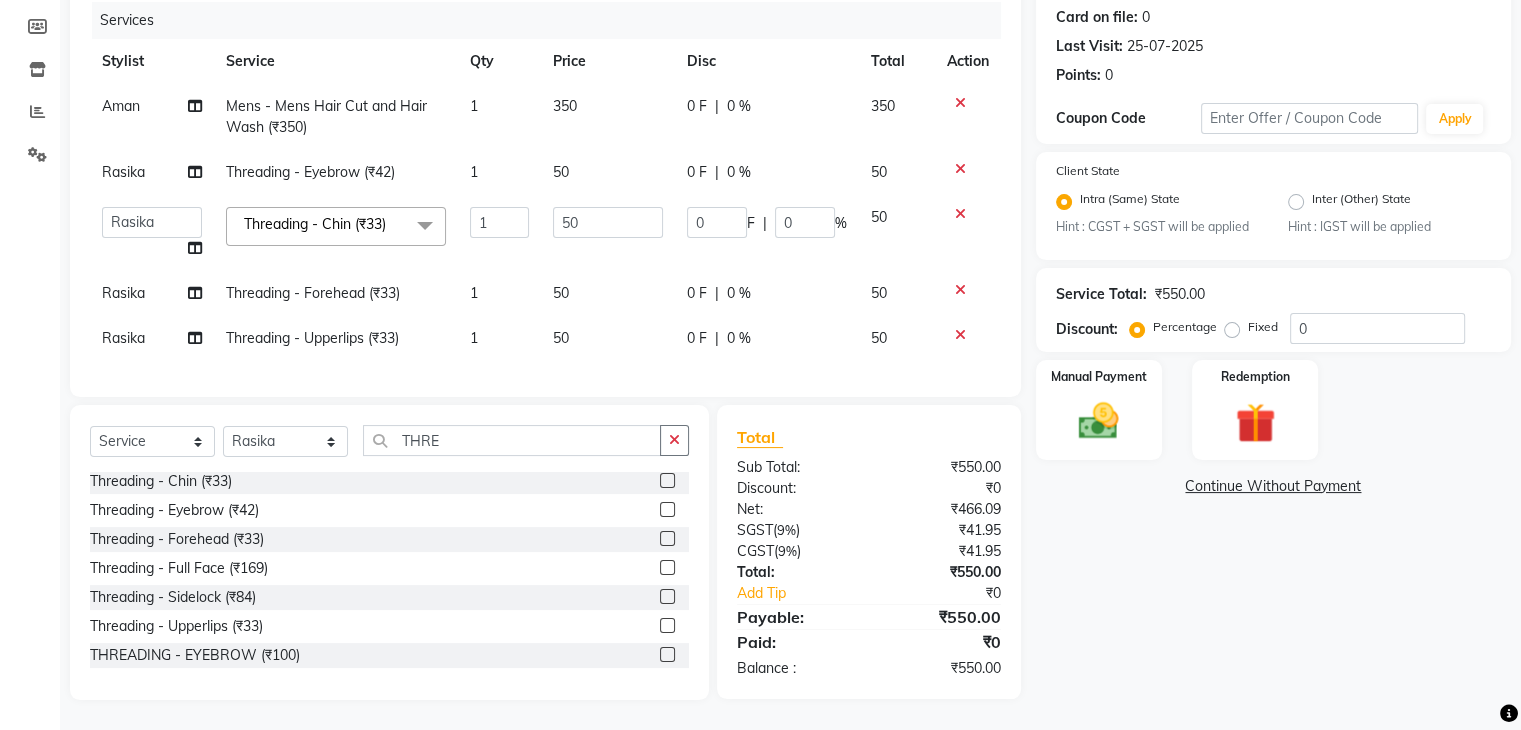 click on "50" 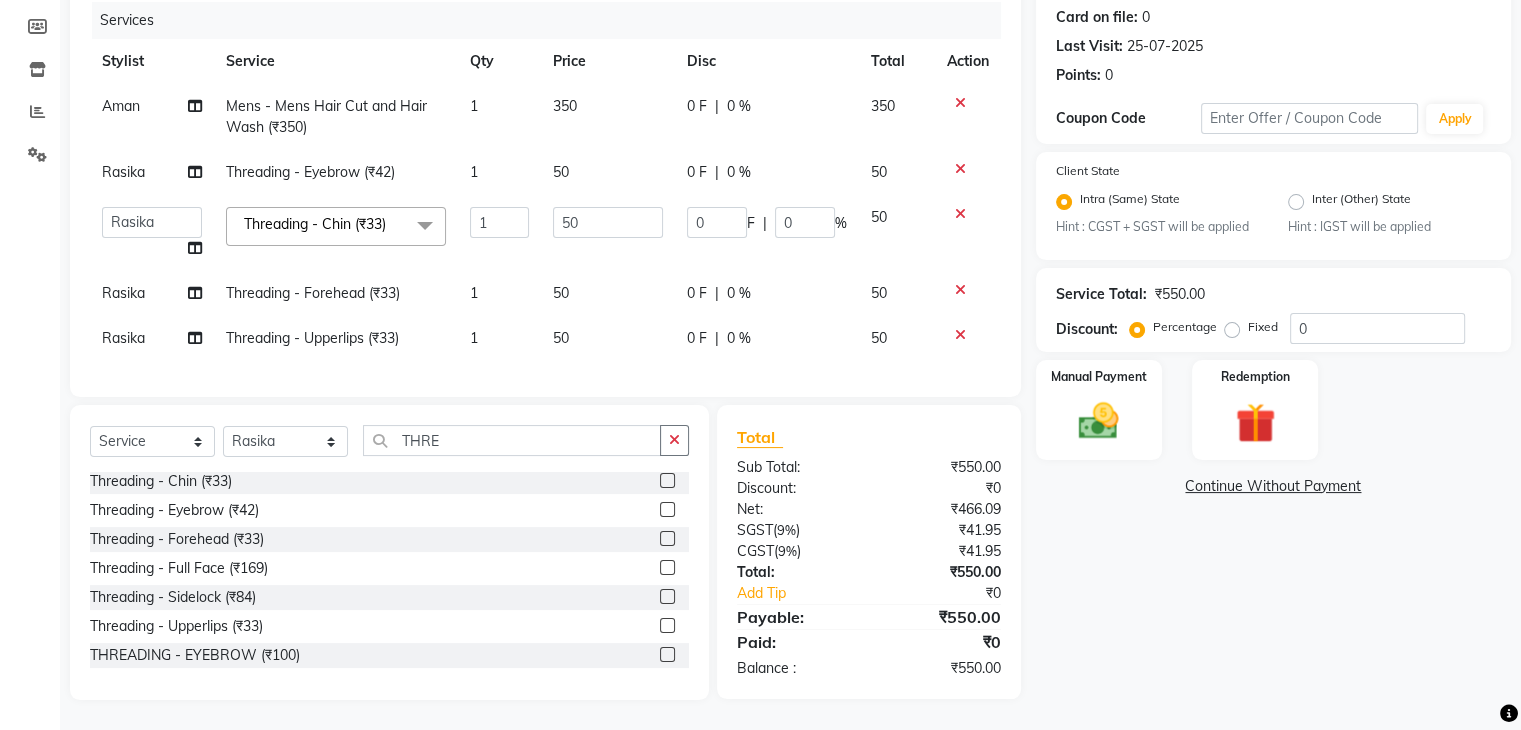 select on "46993" 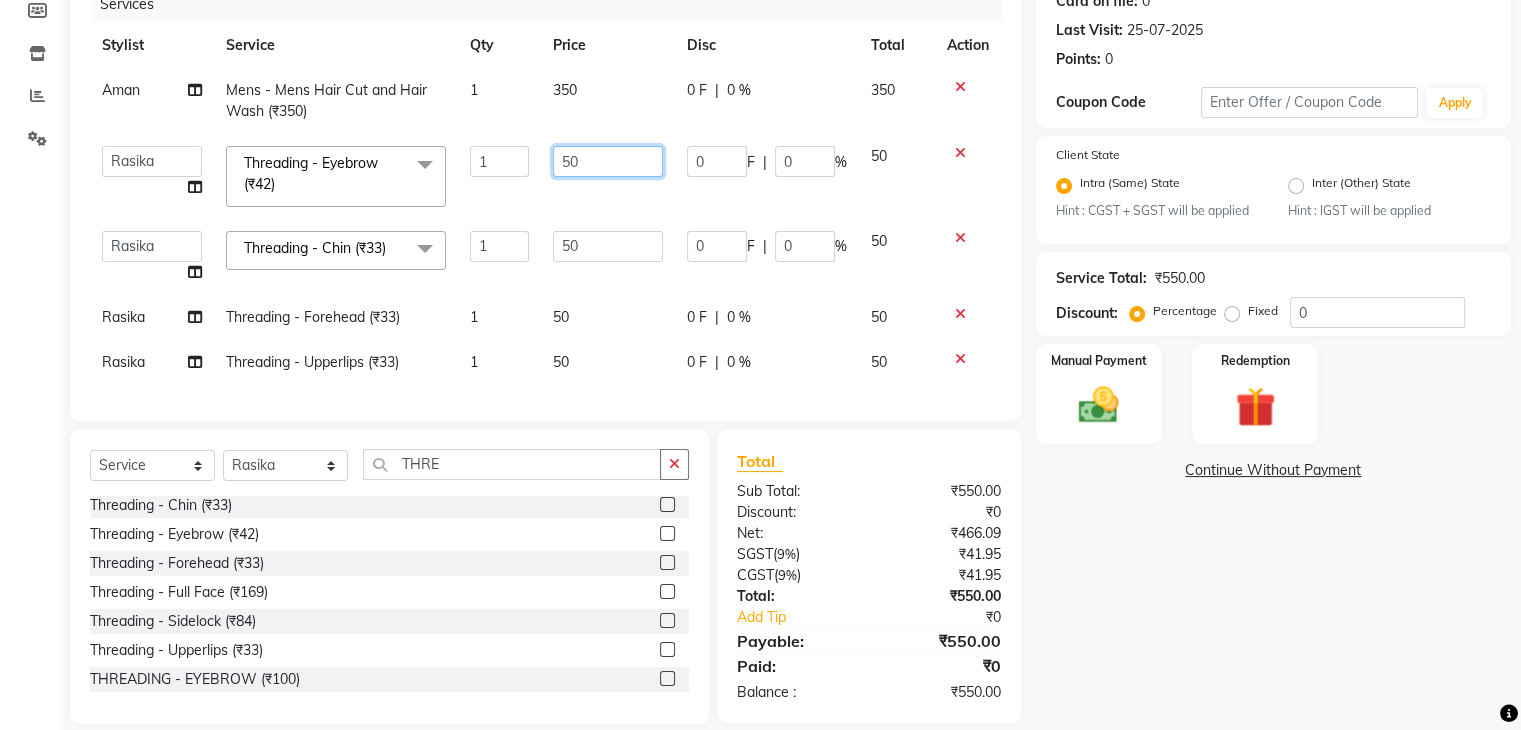 click on "50" 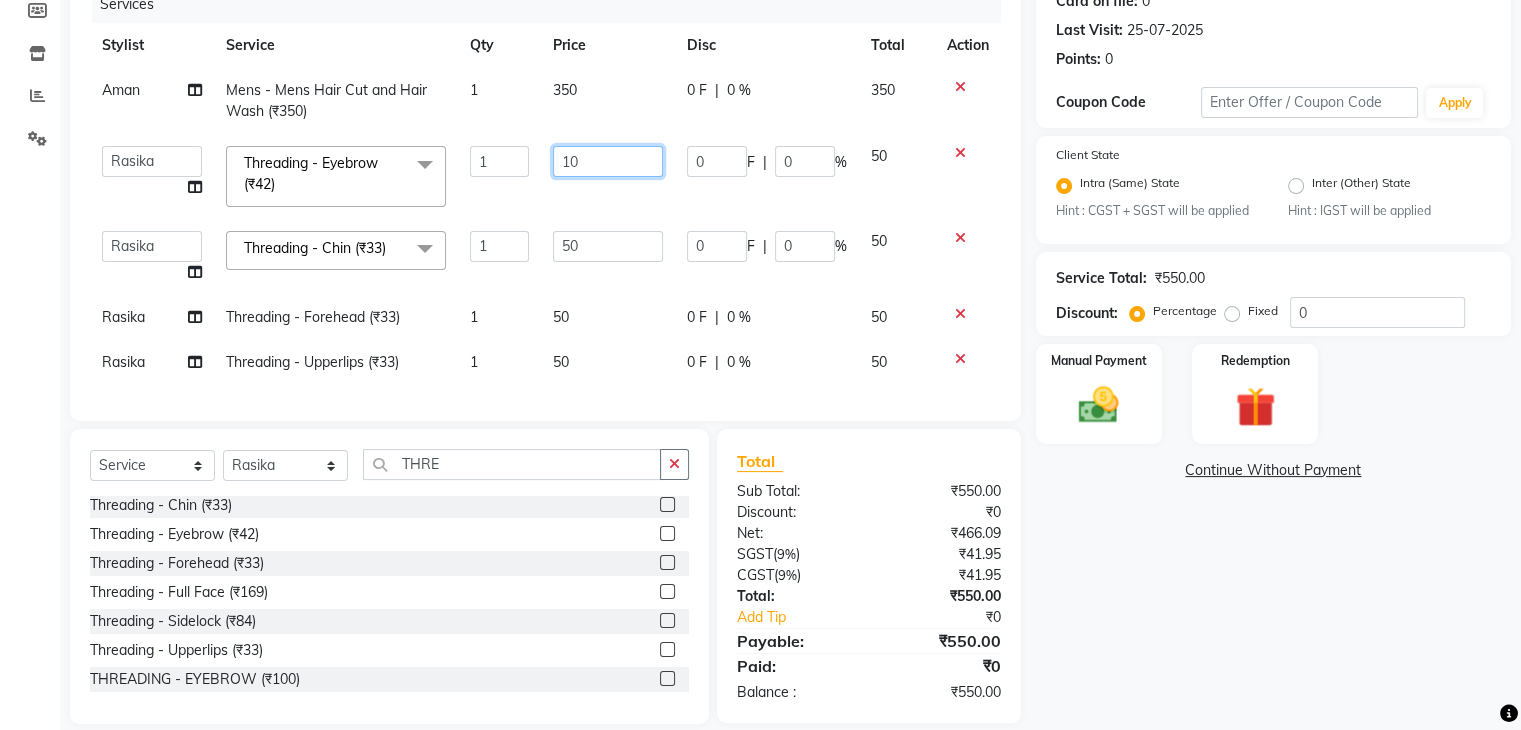 type on "100" 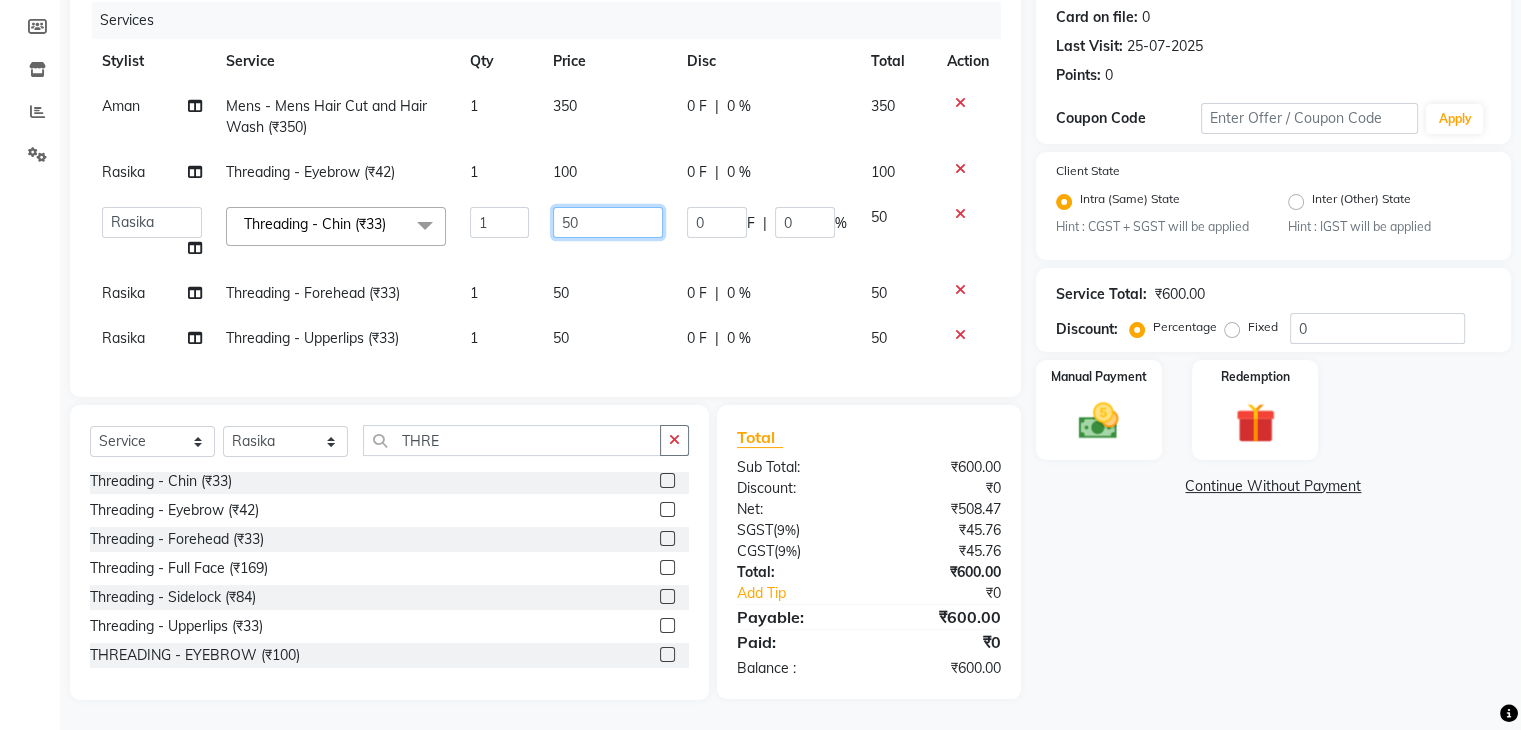 click on "50" 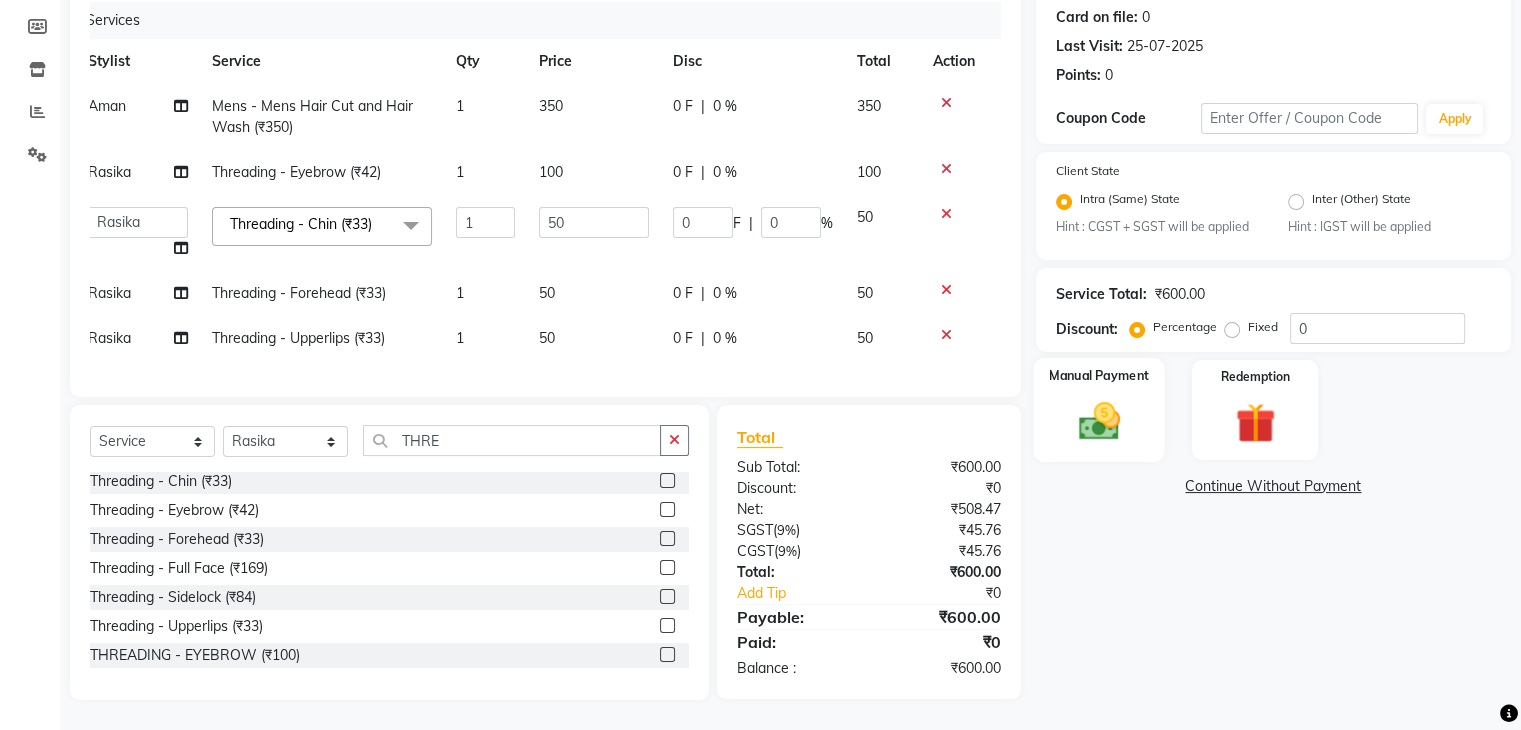 click 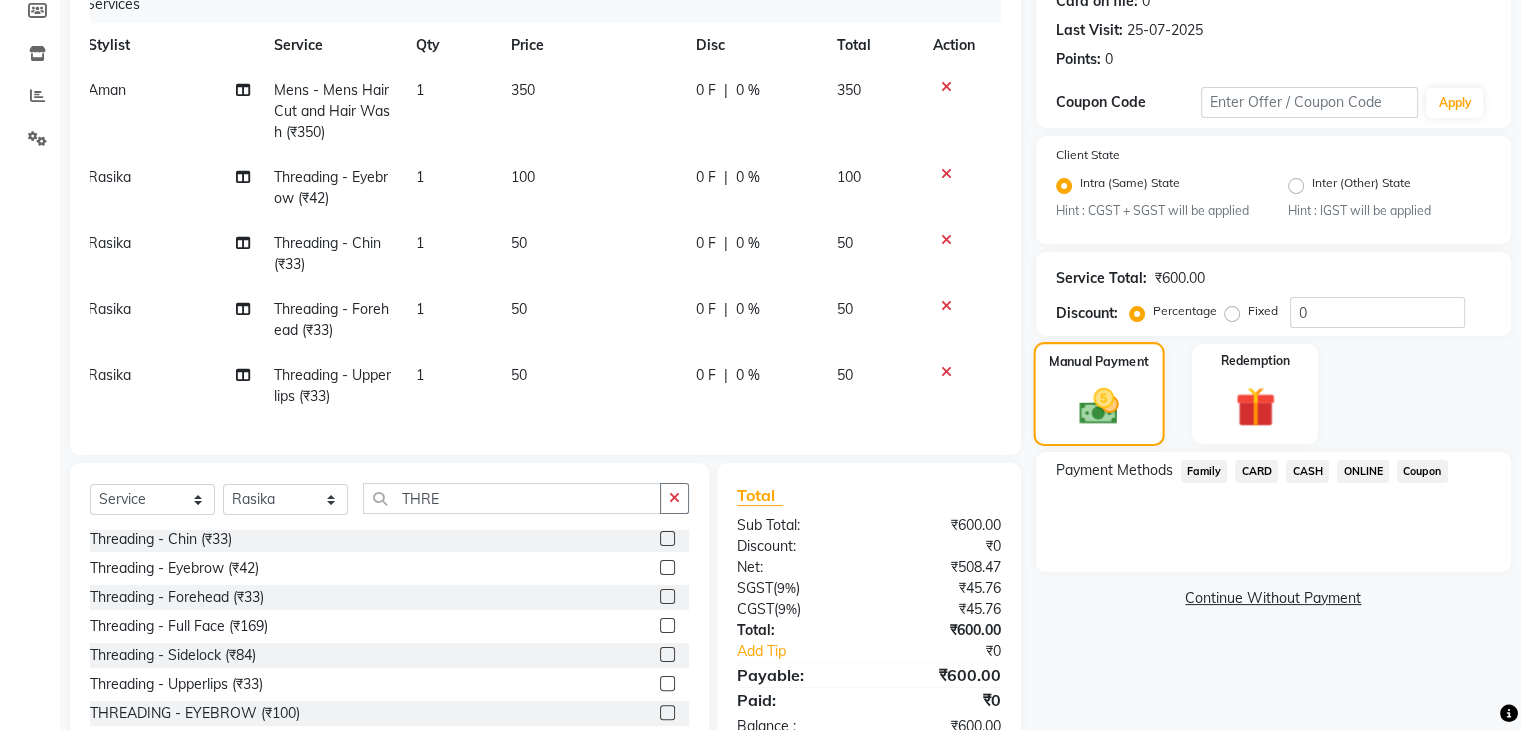 scroll, scrollTop: 336, scrollLeft: 0, axis: vertical 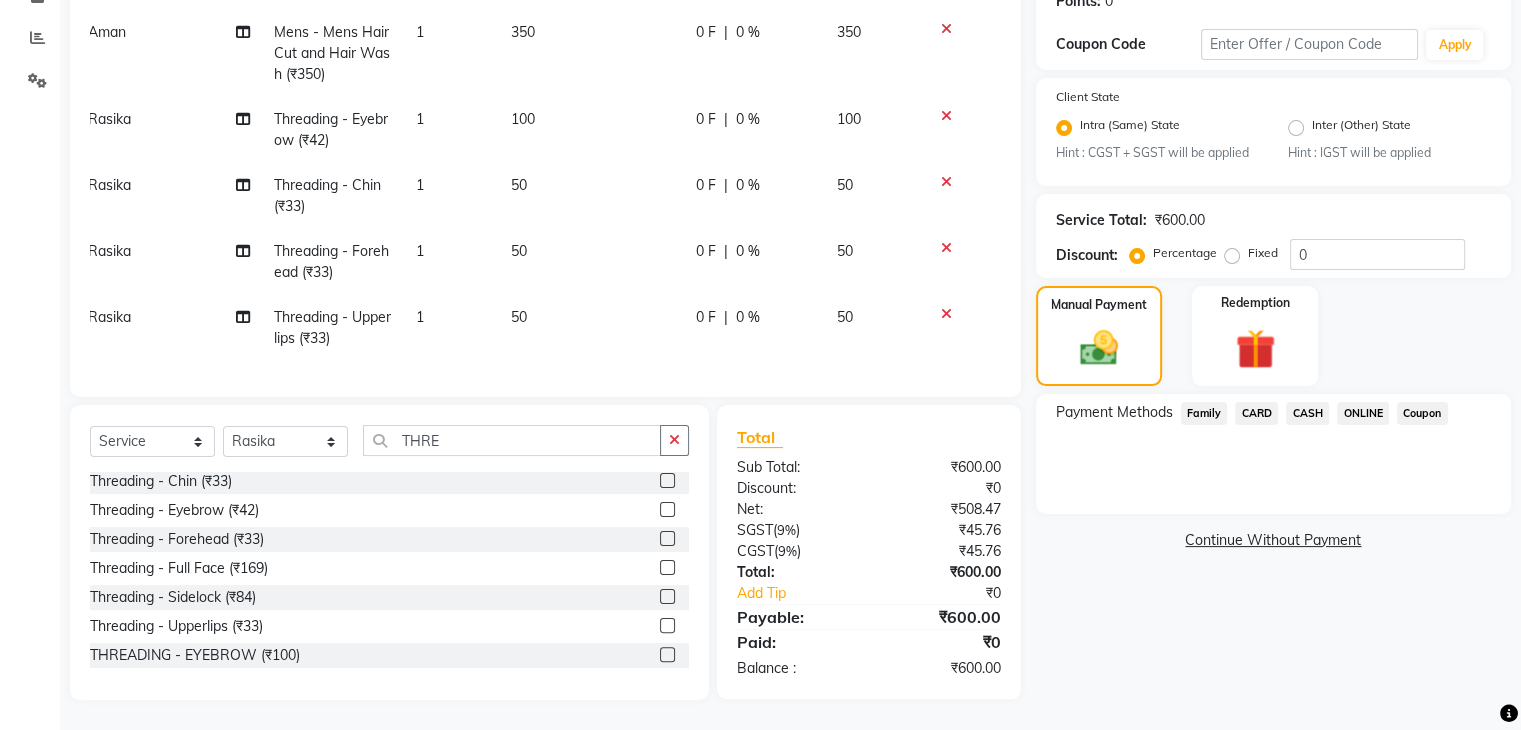 click on "CASH" 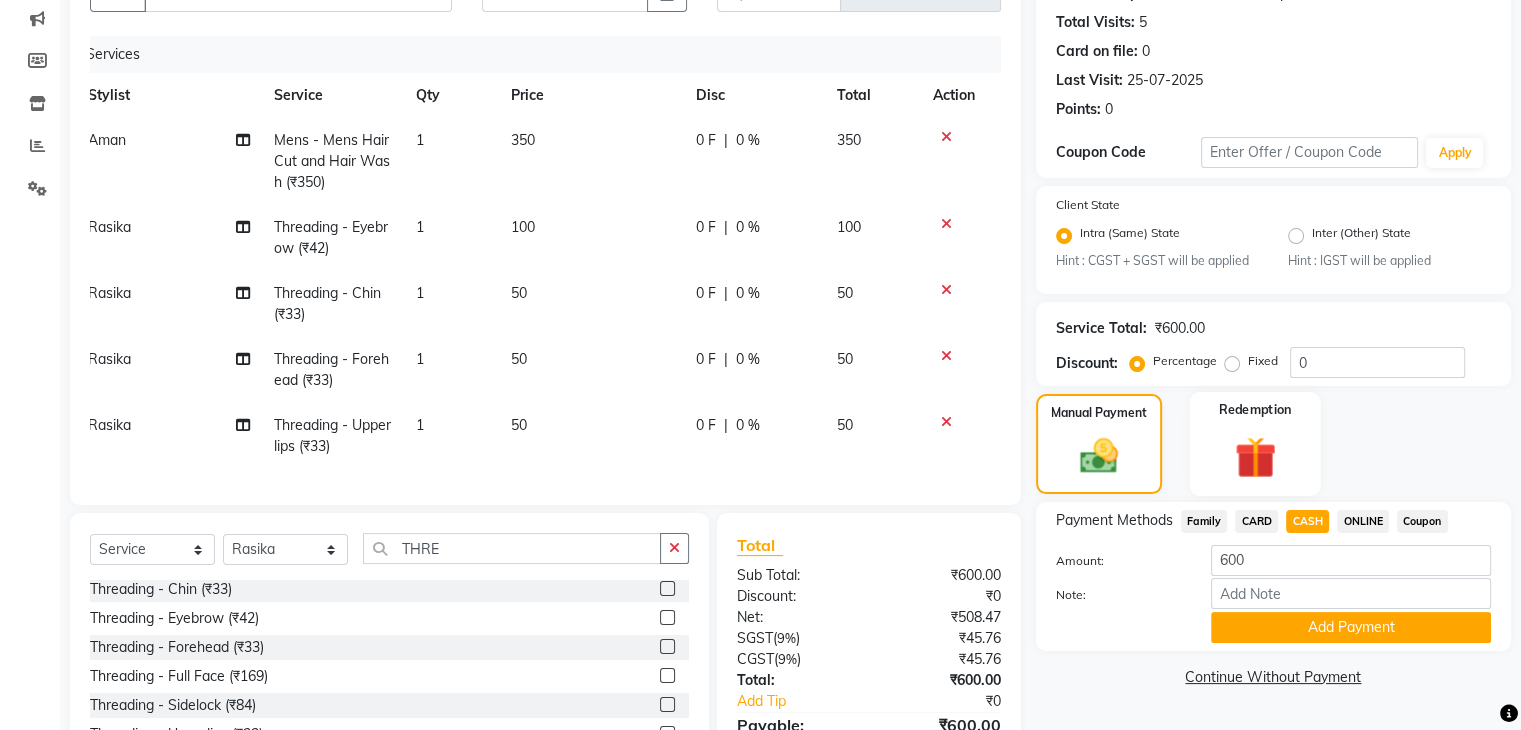 scroll, scrollTop: 316, scrollLeft: 0, axis: vertical 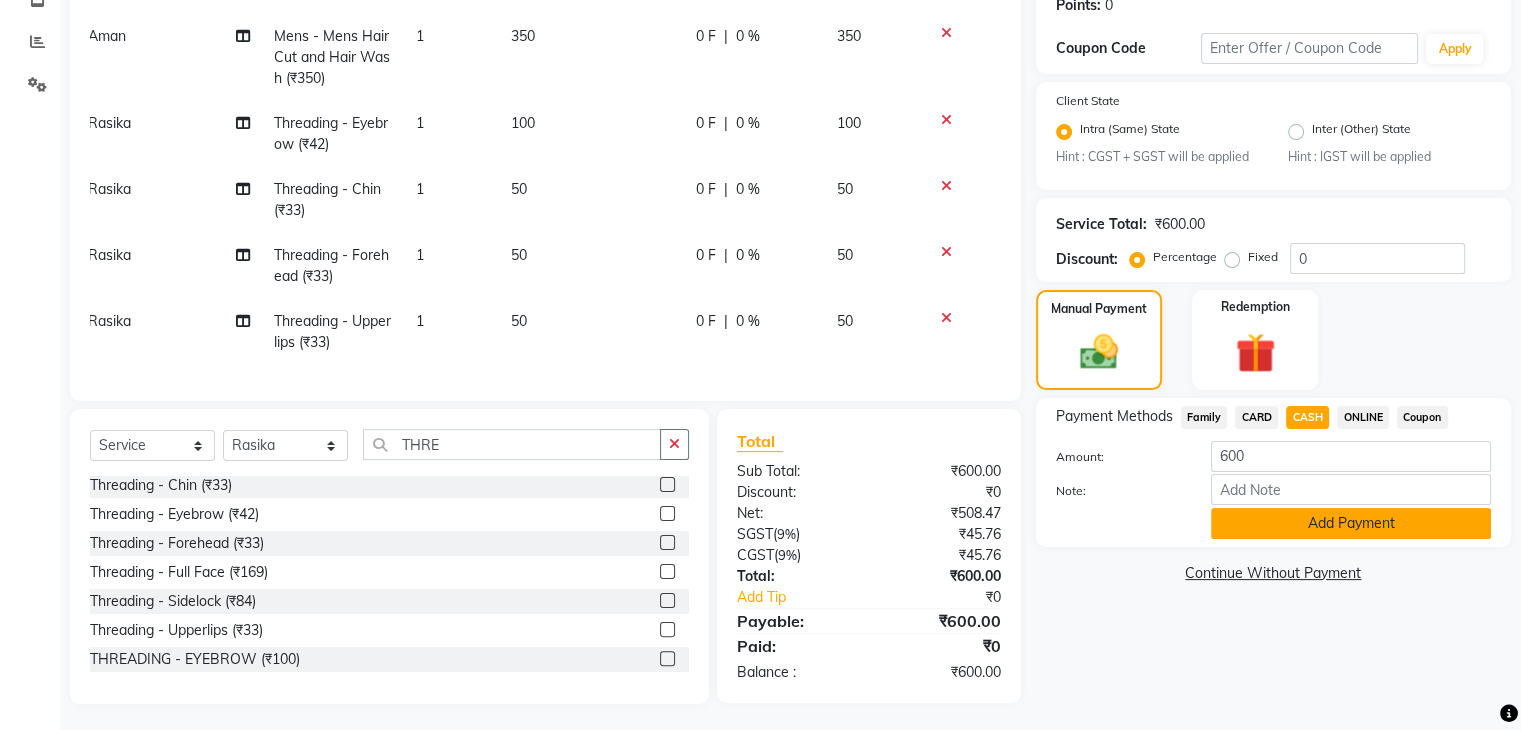 click on "Add Payment" 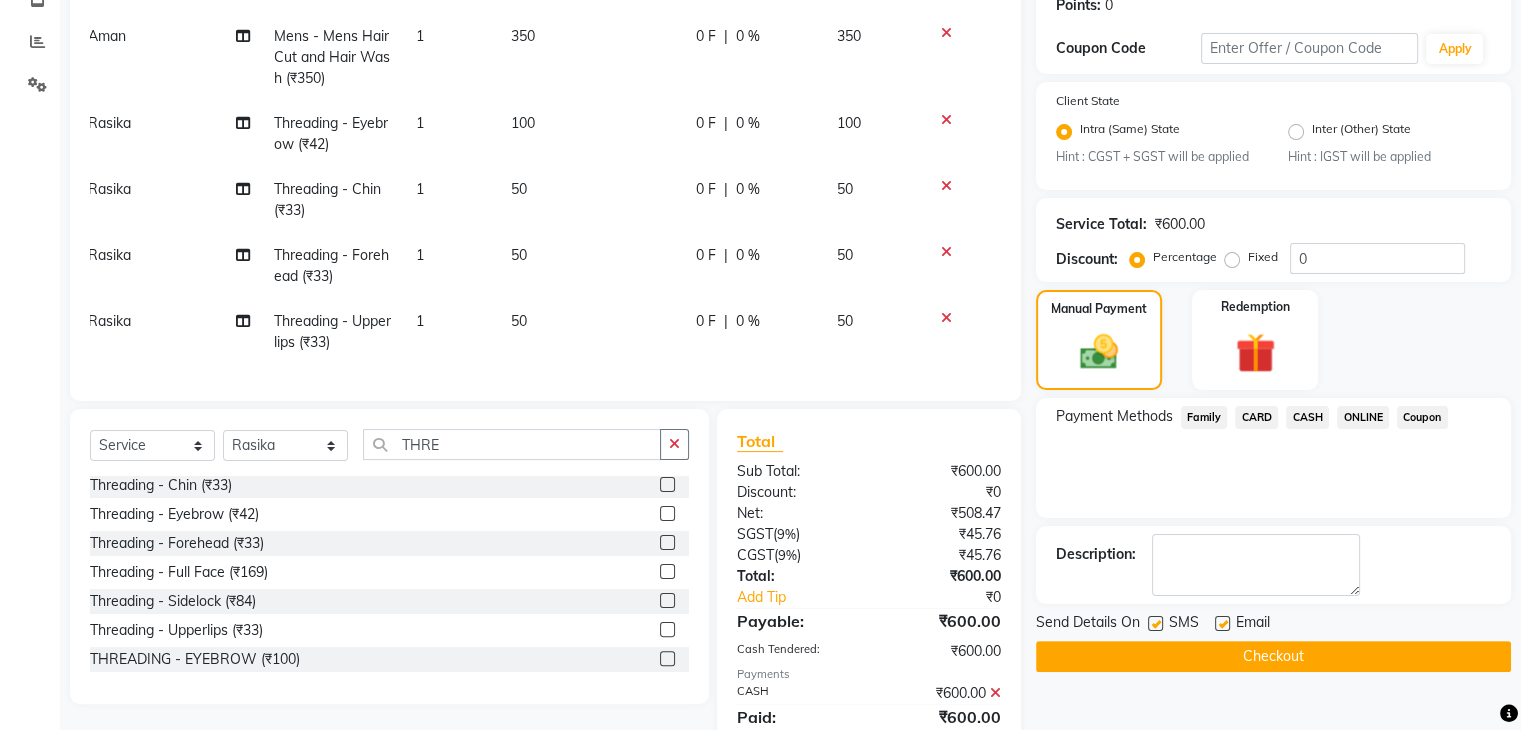 click on "Checkout" 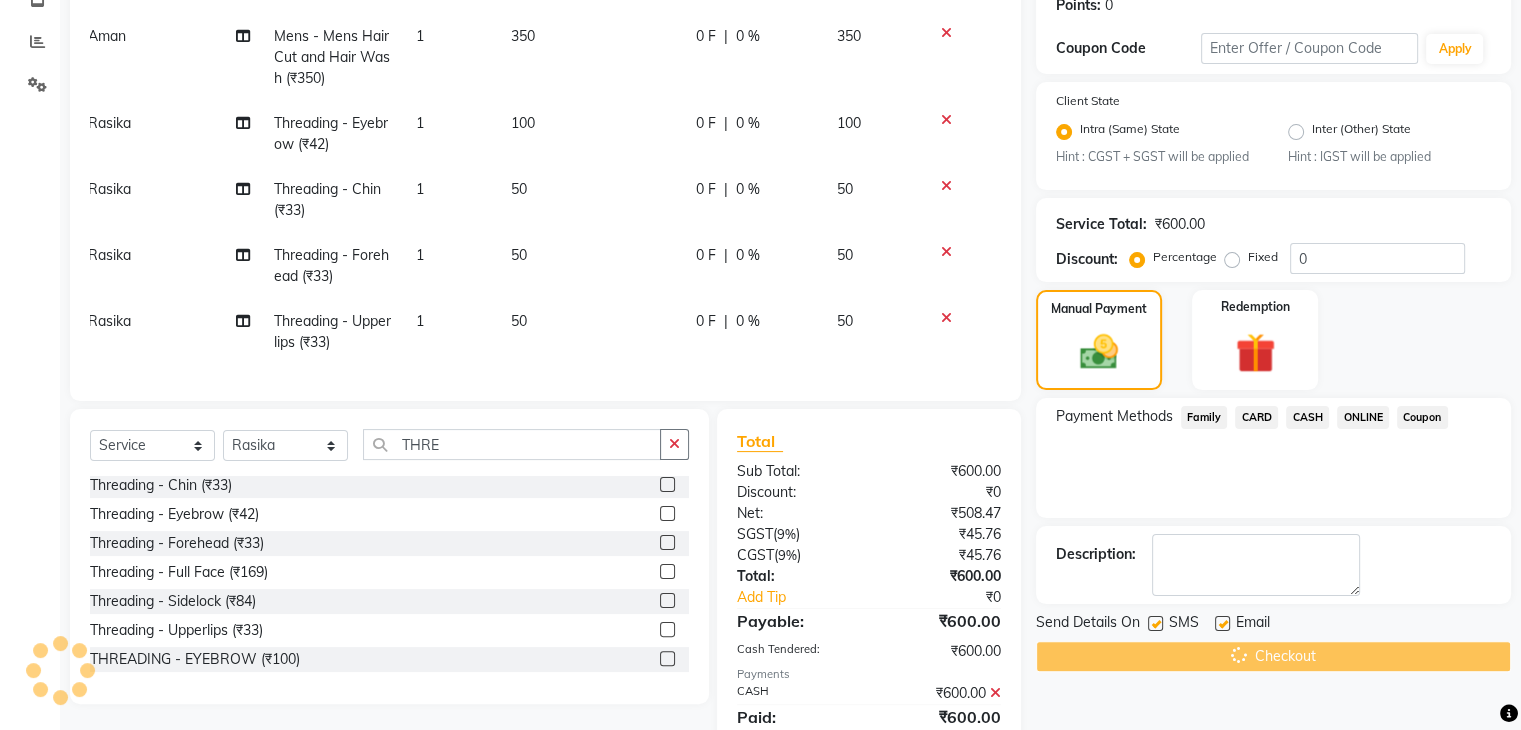scroll, scrollTop: 406, scrollLeft: 0, axis: vertical 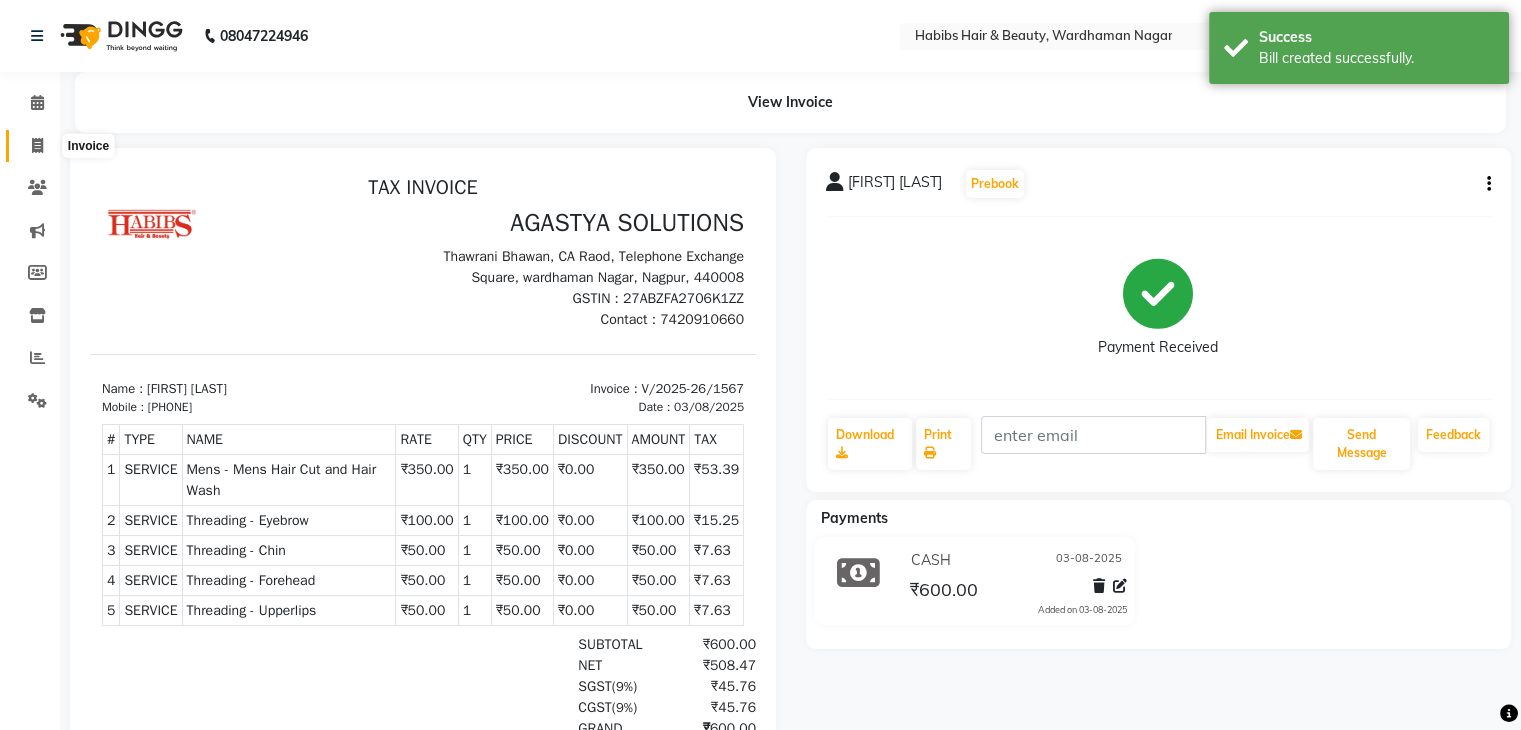 click 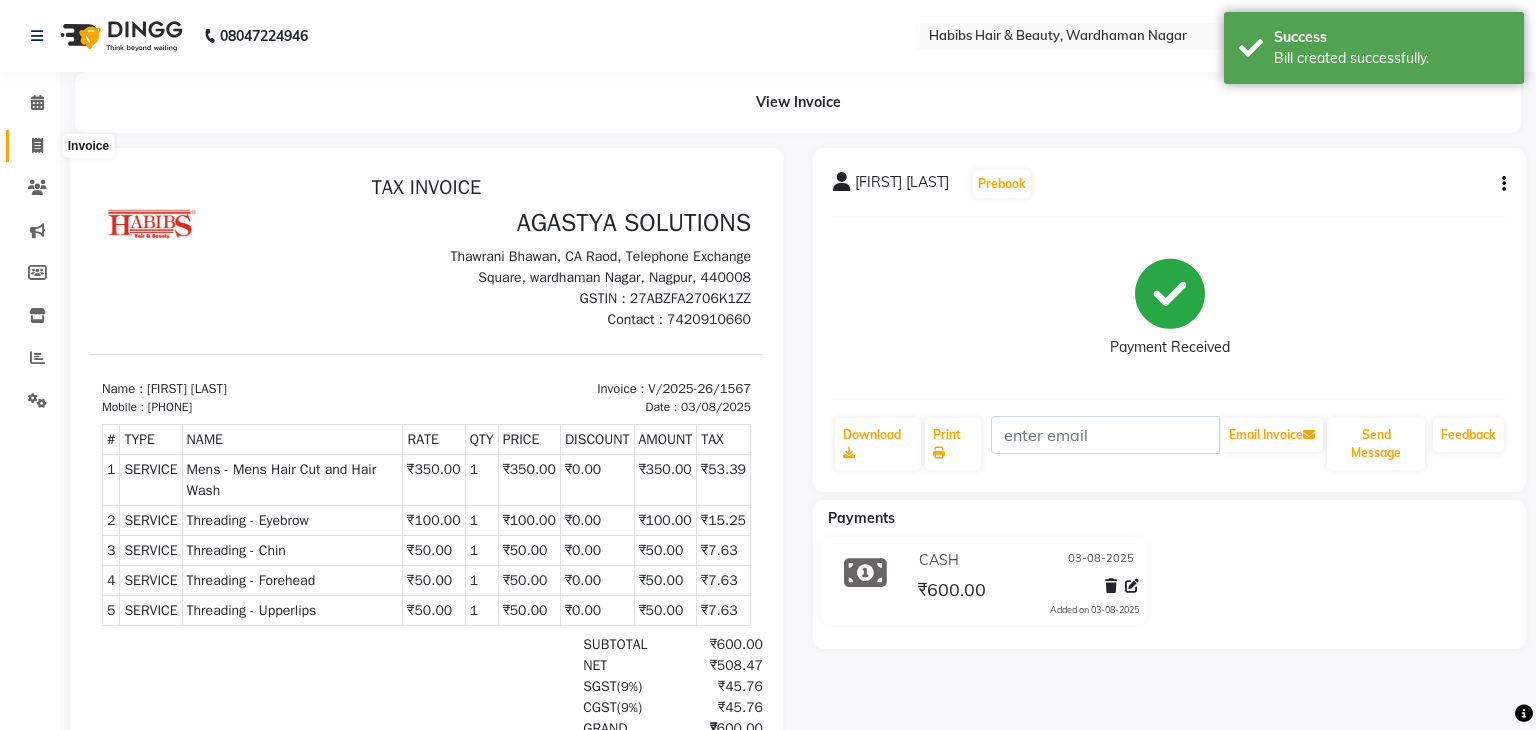 select on "service" 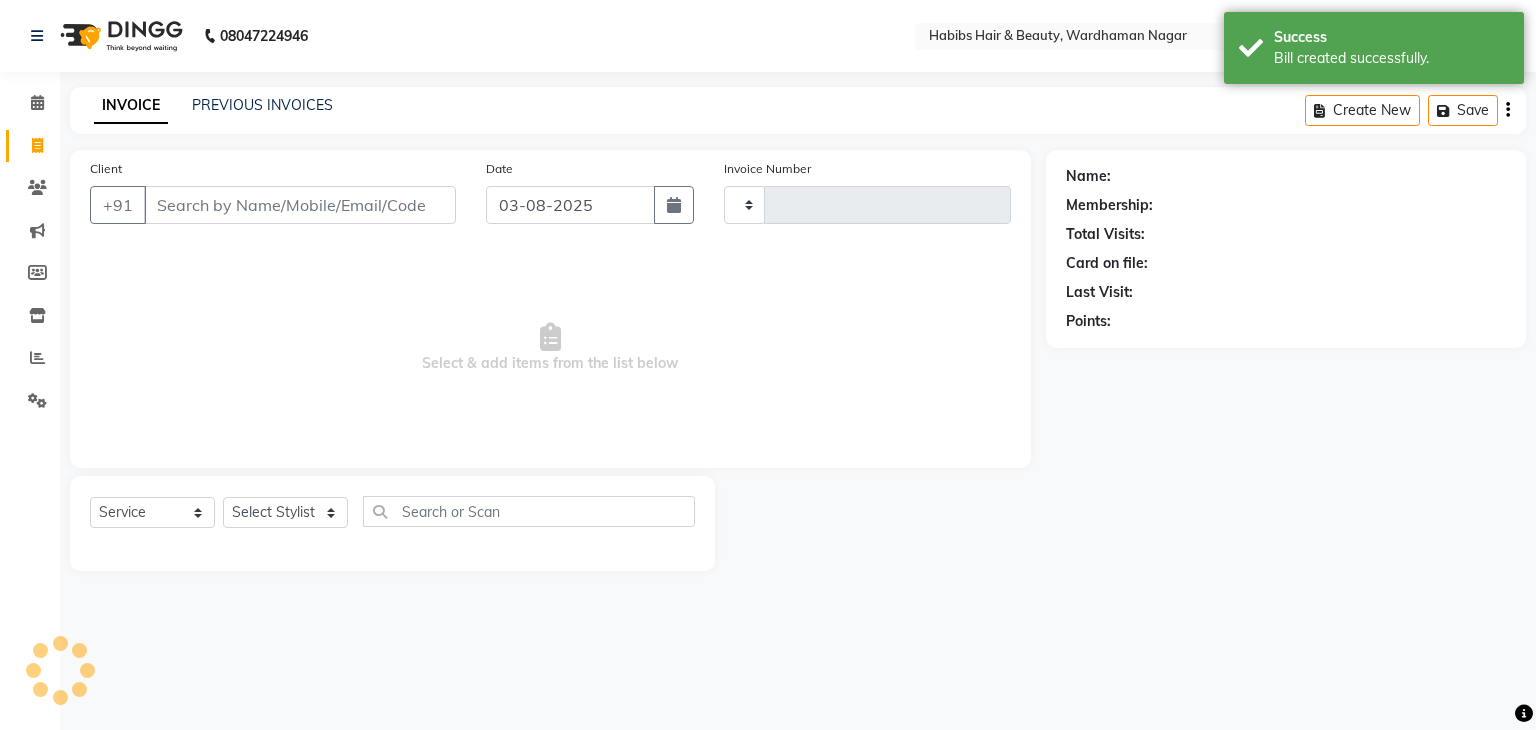type on "1568" 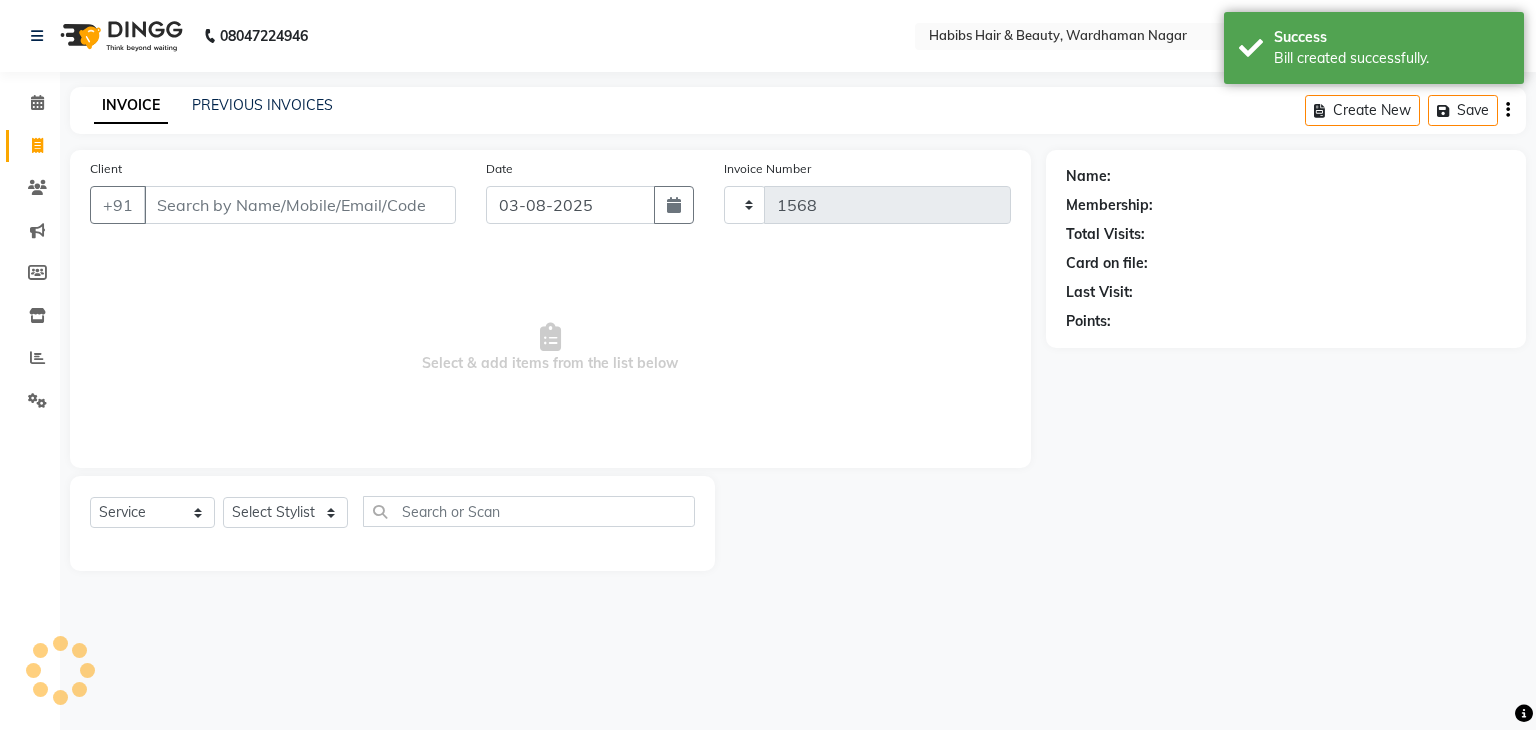 select on "3714" 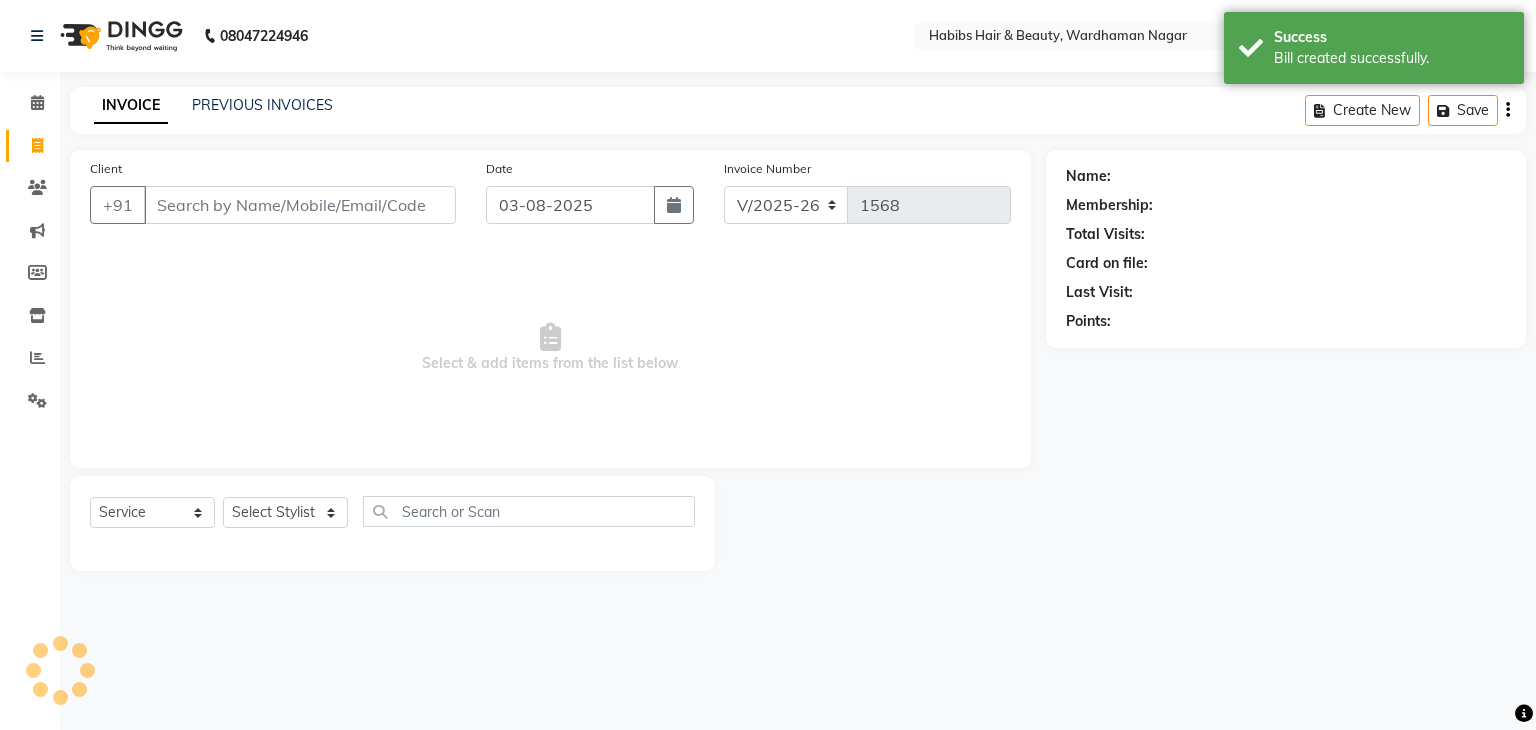click on "Client" at bounding box center [300, 205] 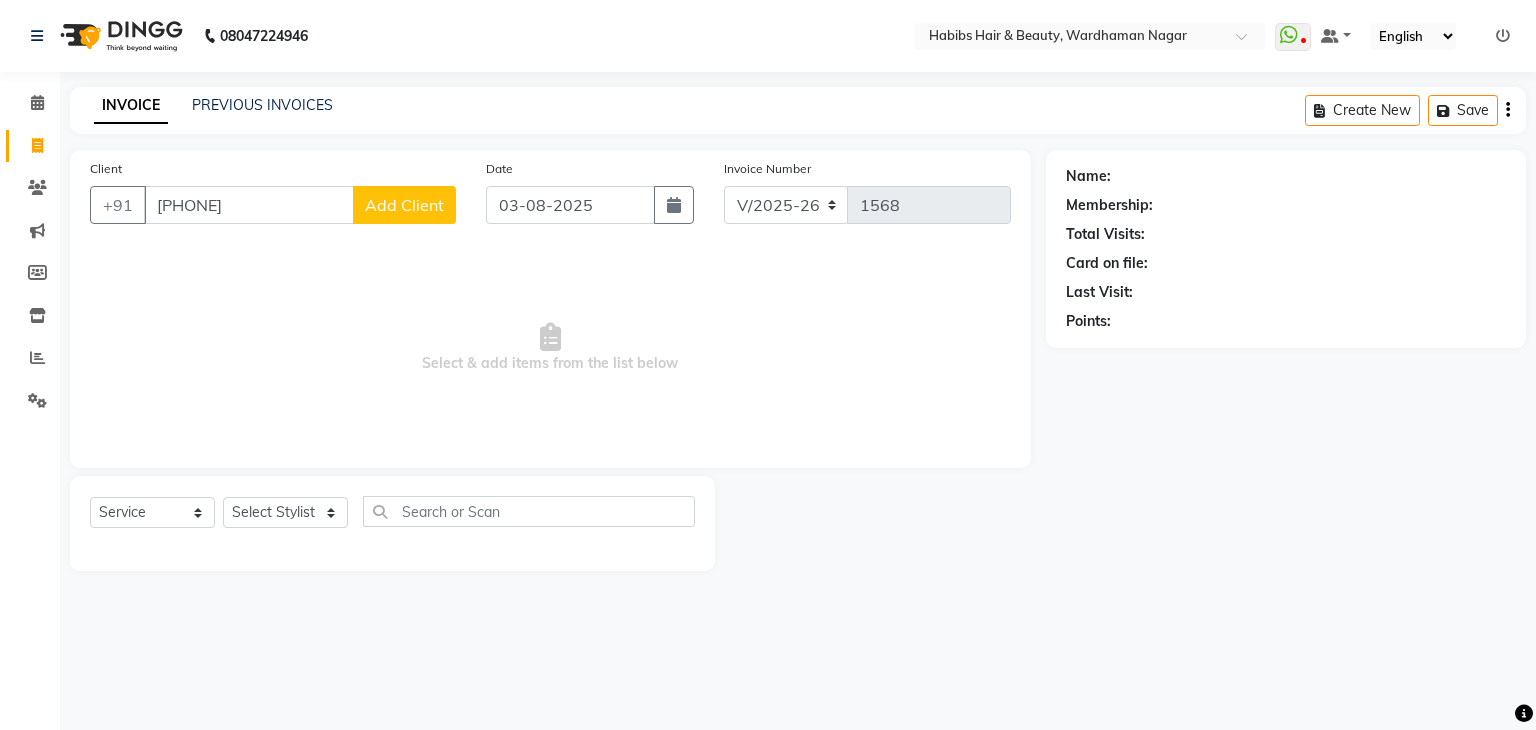 type on "8767166386" 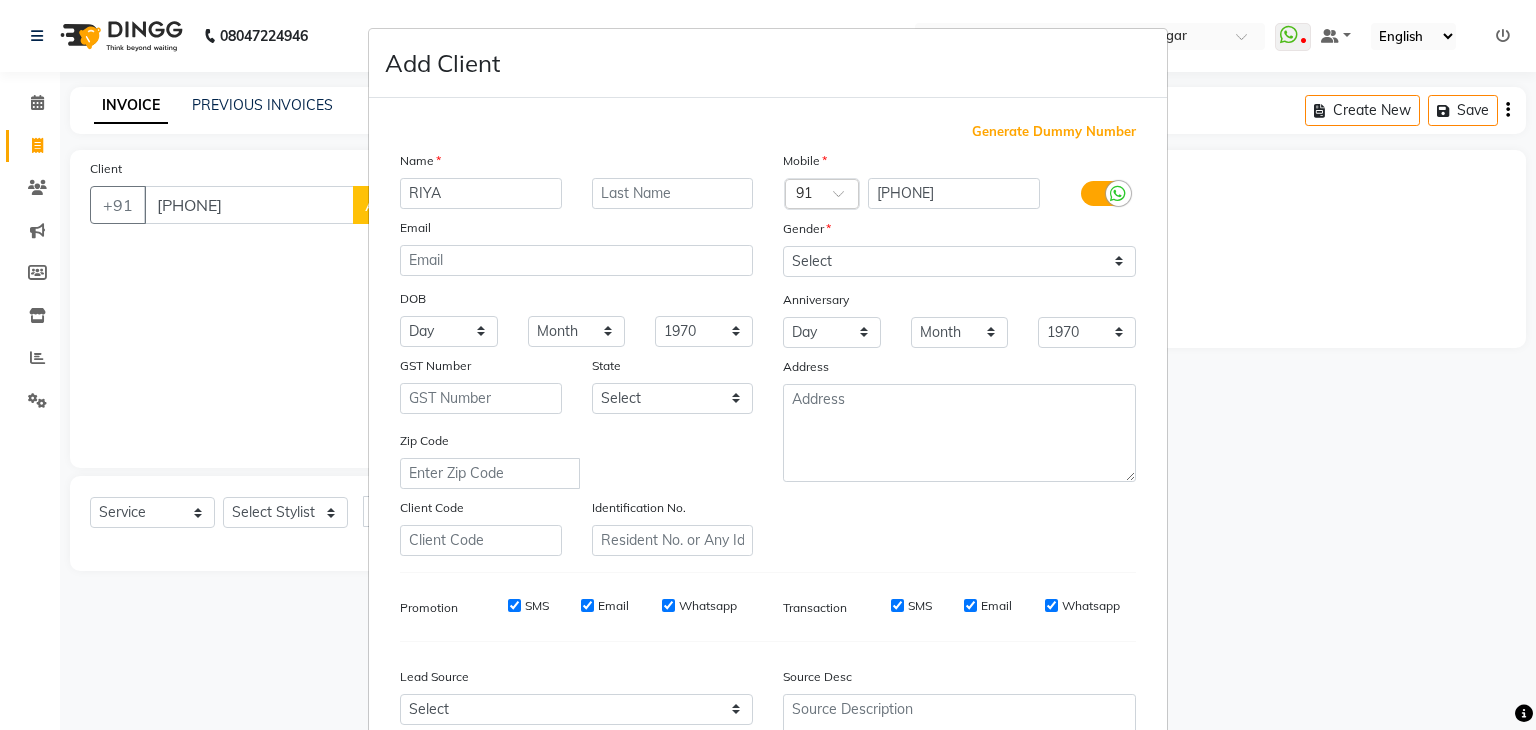 type on "RIYA" 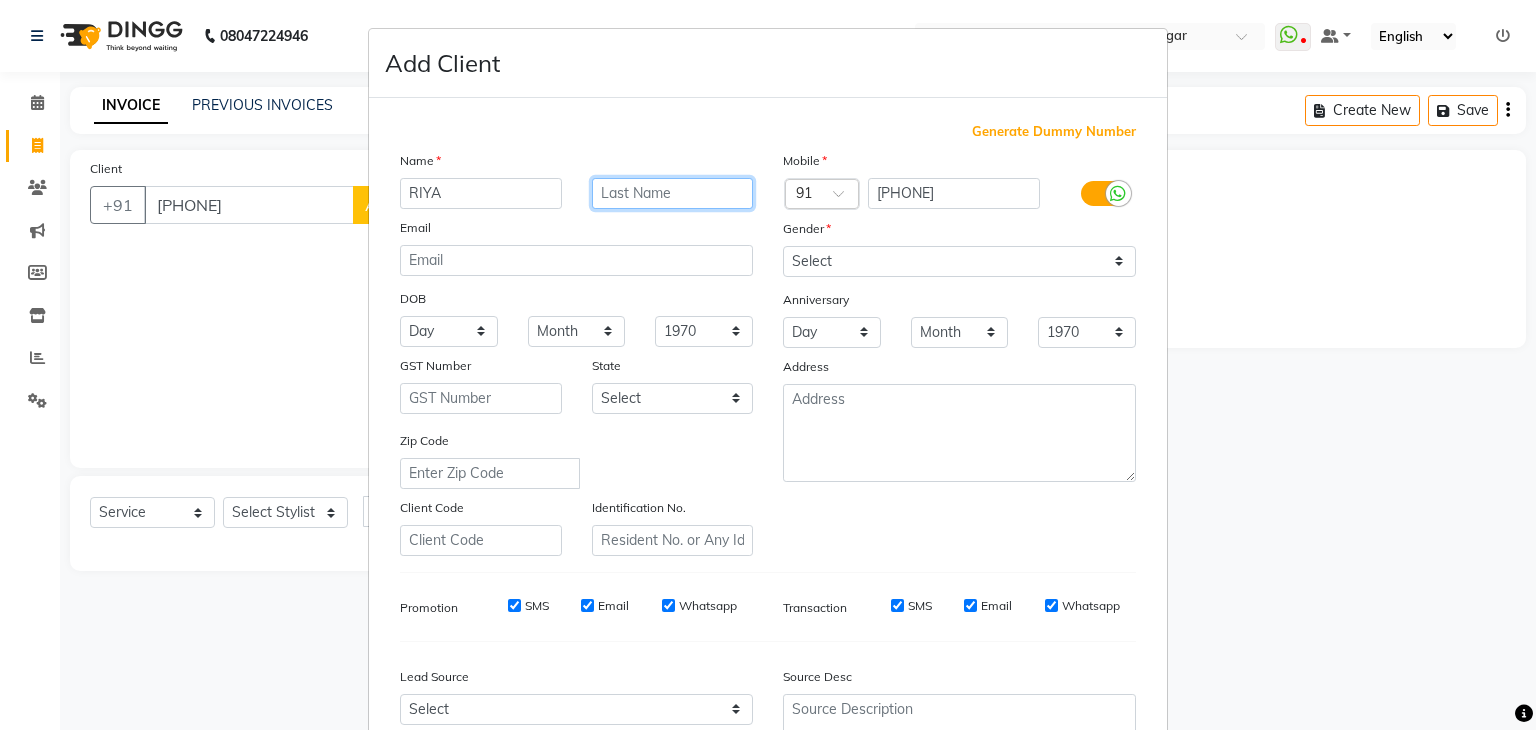 click at bounding box center (673, 193) 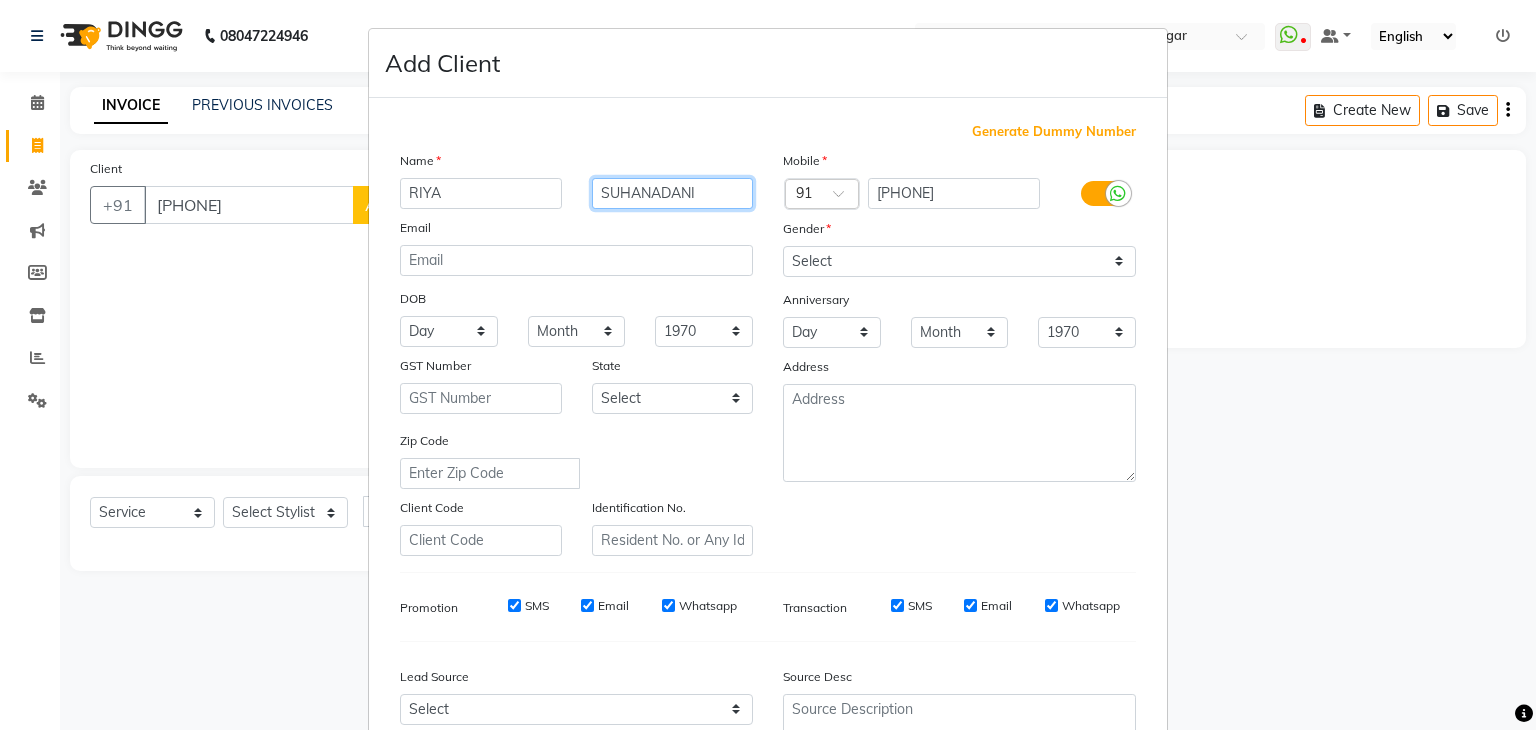 type on "SUHANADANI" 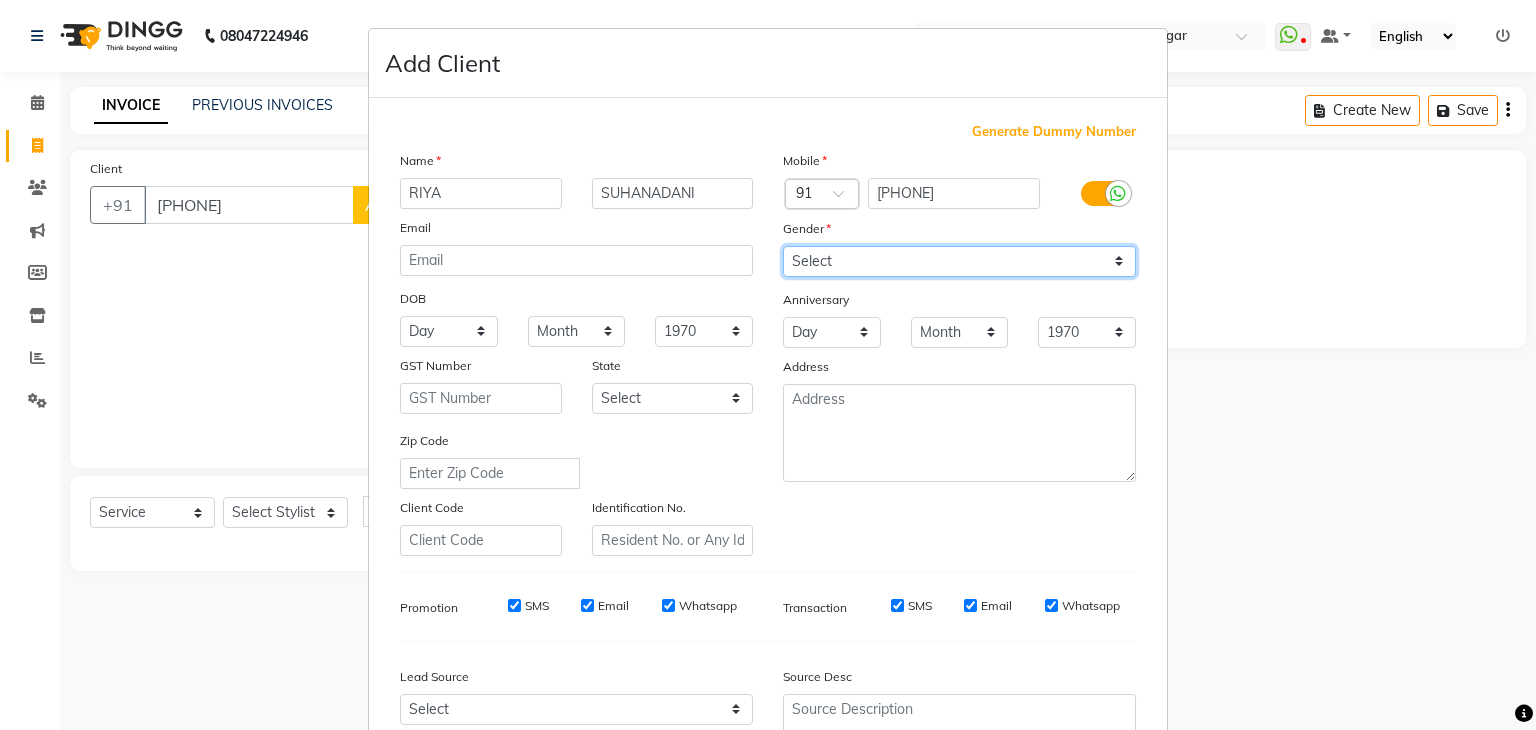 click on "Select Male Female Other Prefer Not To Say" at bounding box center (959, 261) 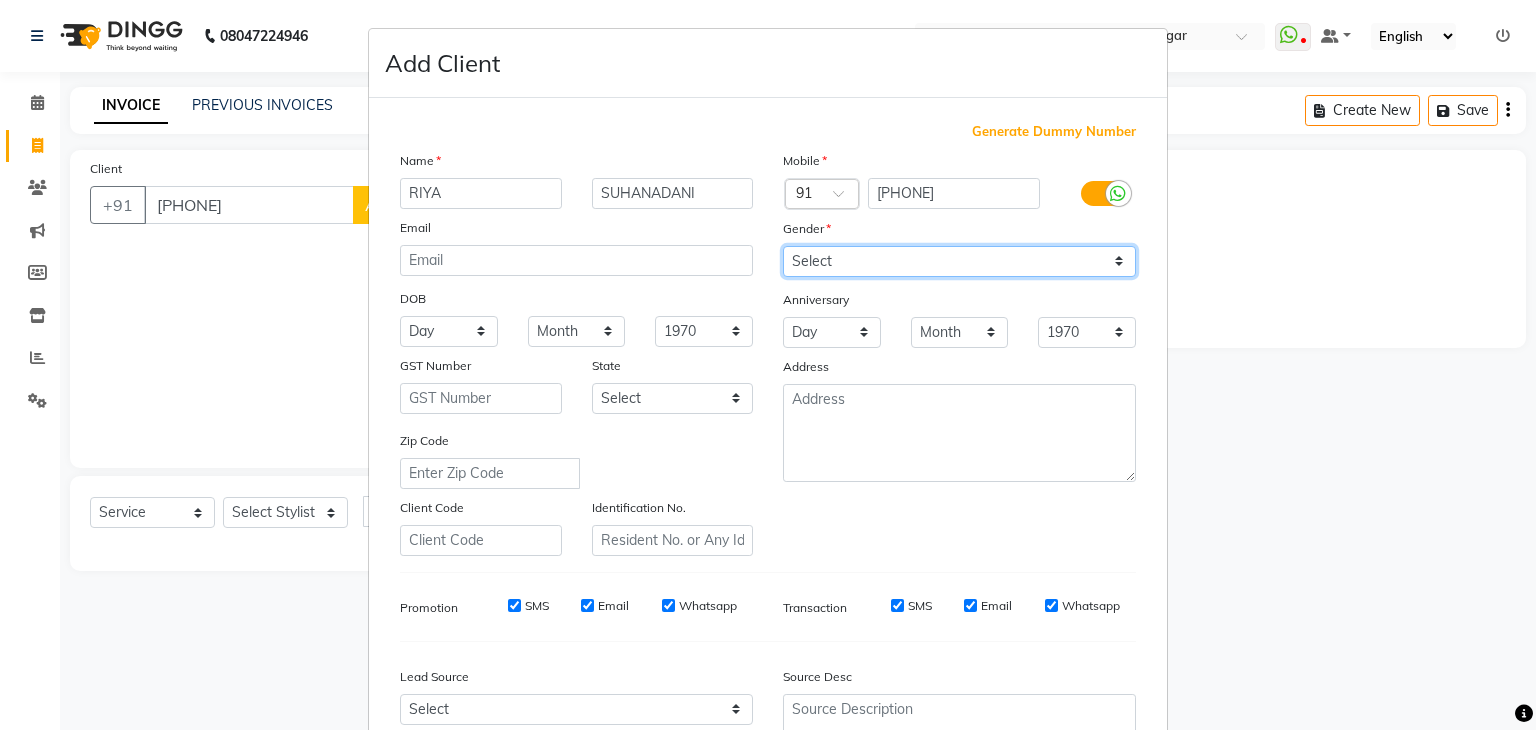 select on "female" 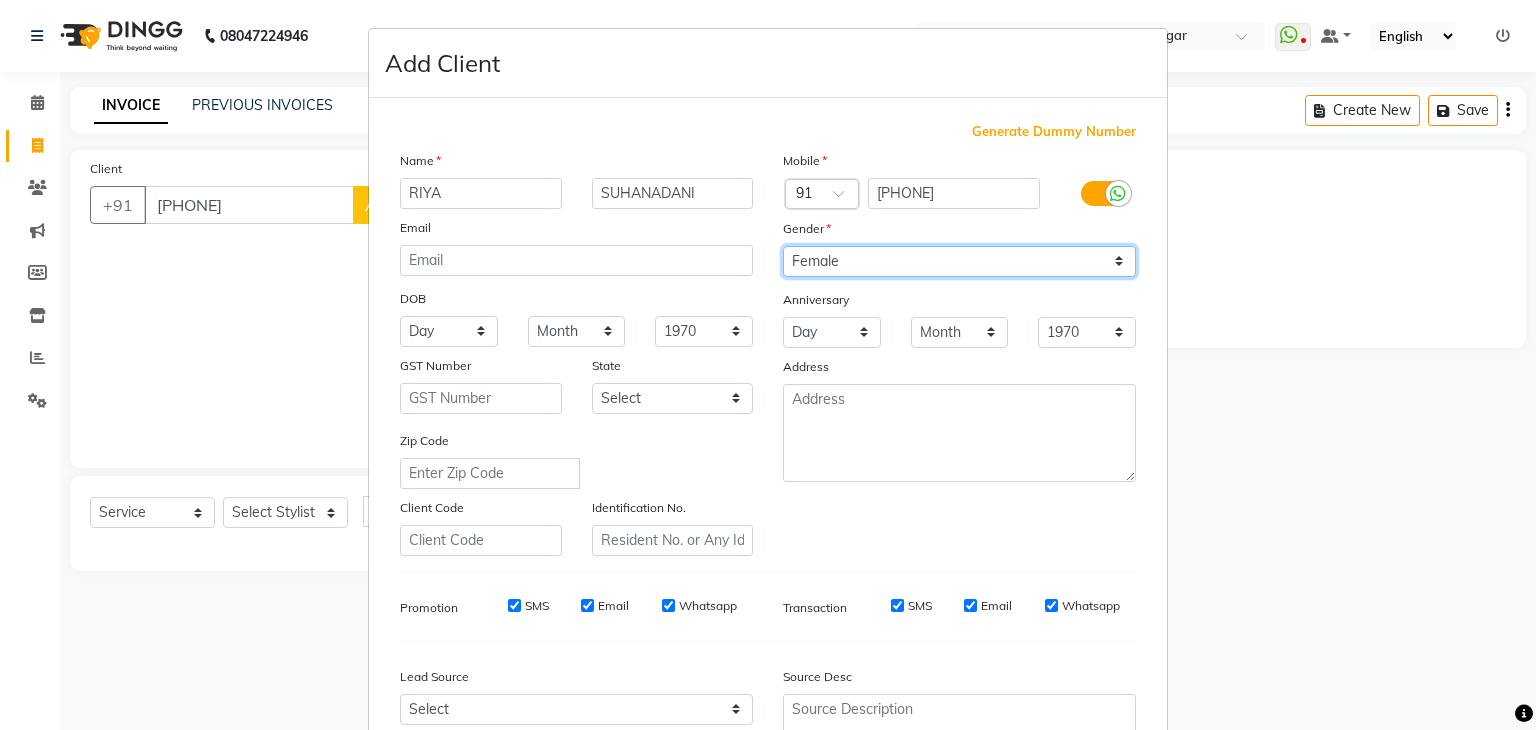 click on "Select Male Female Other Prefer Not To Say" at bounding box center [959, 261] 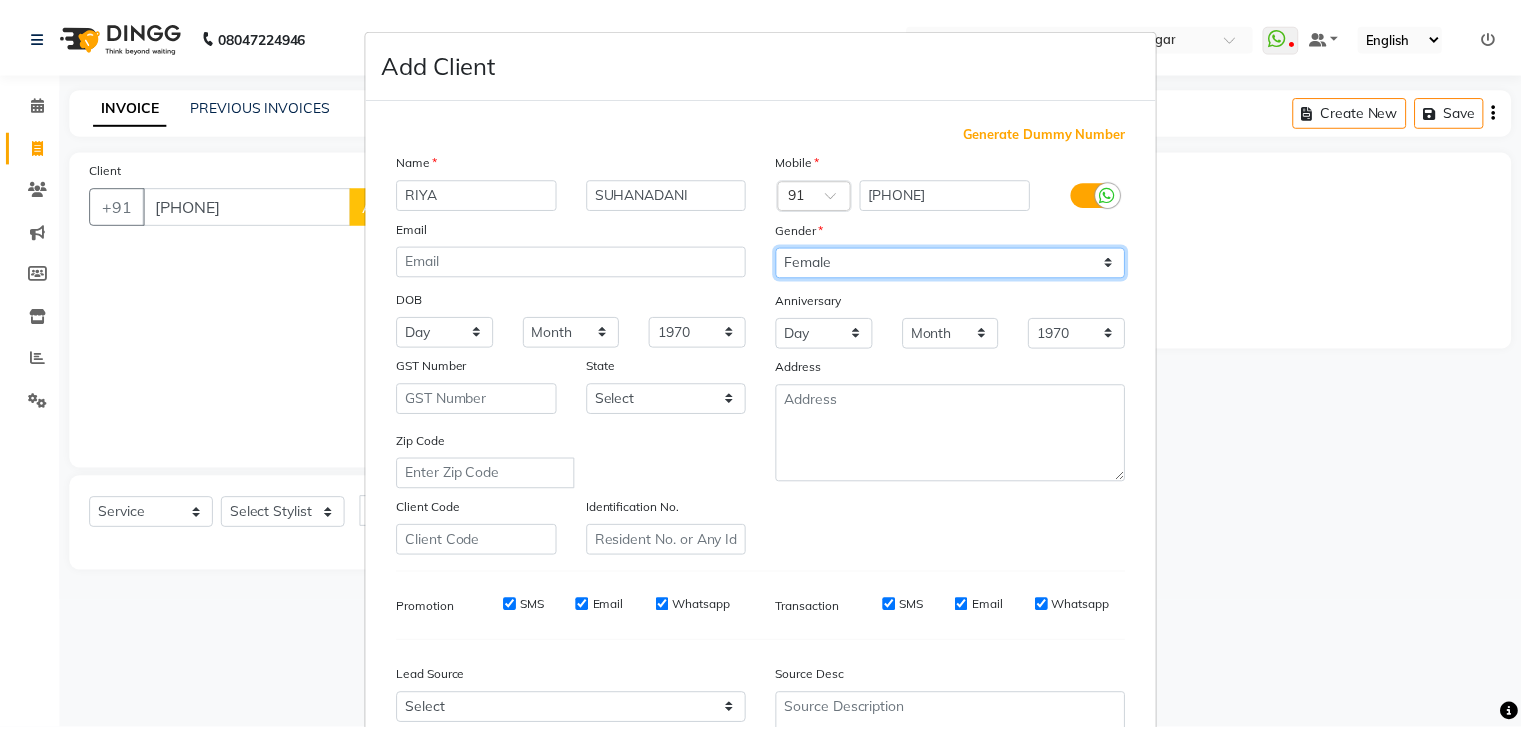 scroll, scrollTop: 203, scrollLeft: 0, axis: vertical 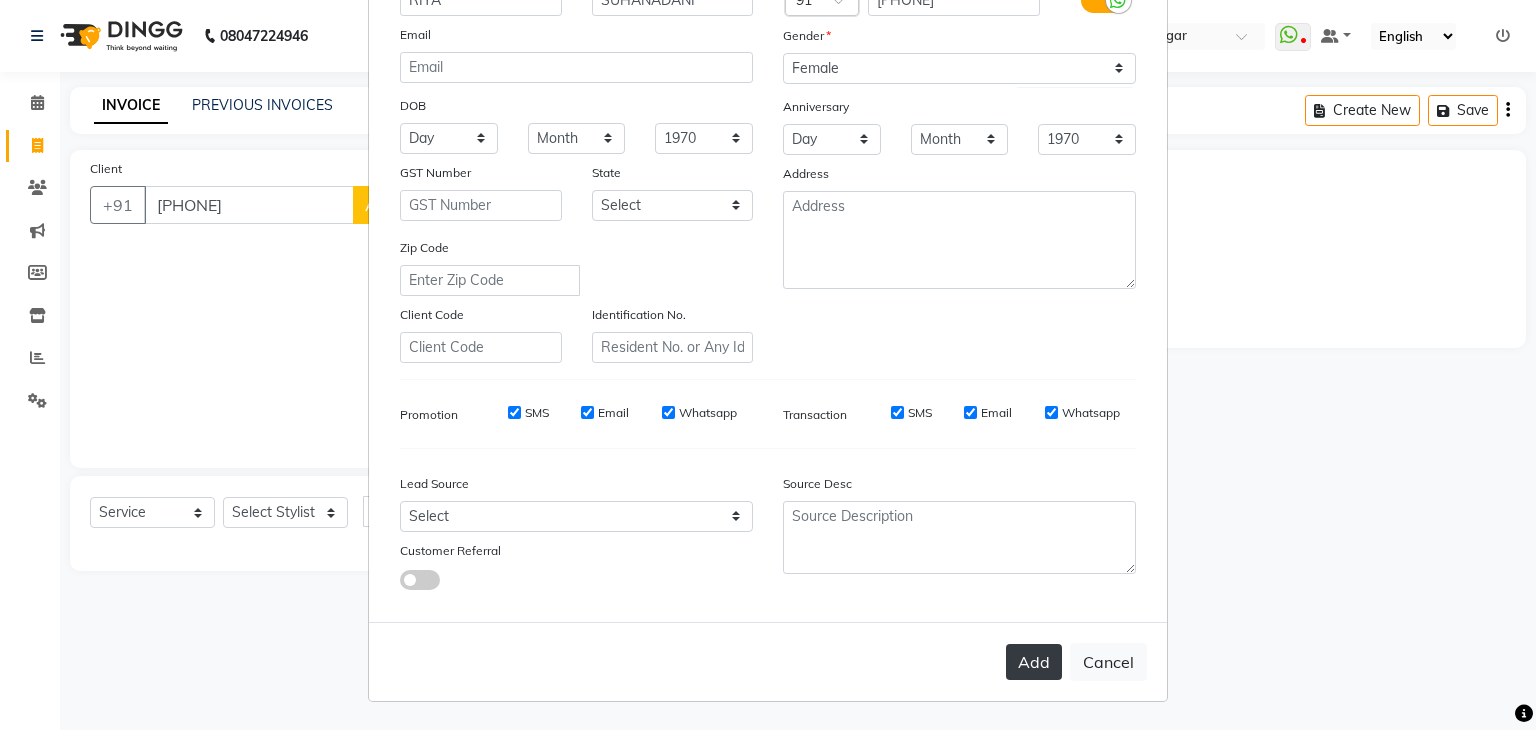 click on "Add" at bounding box center (1034, 662) 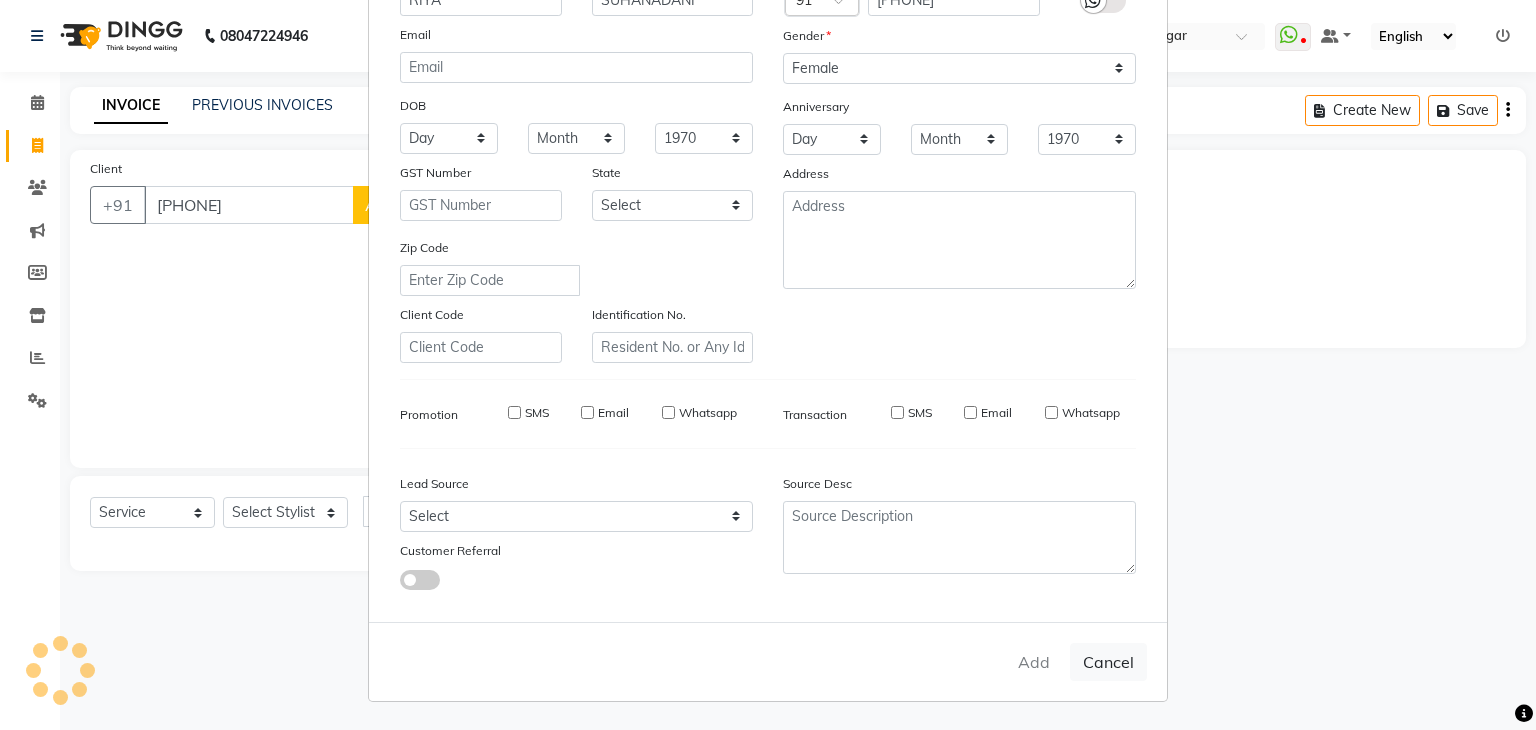 type 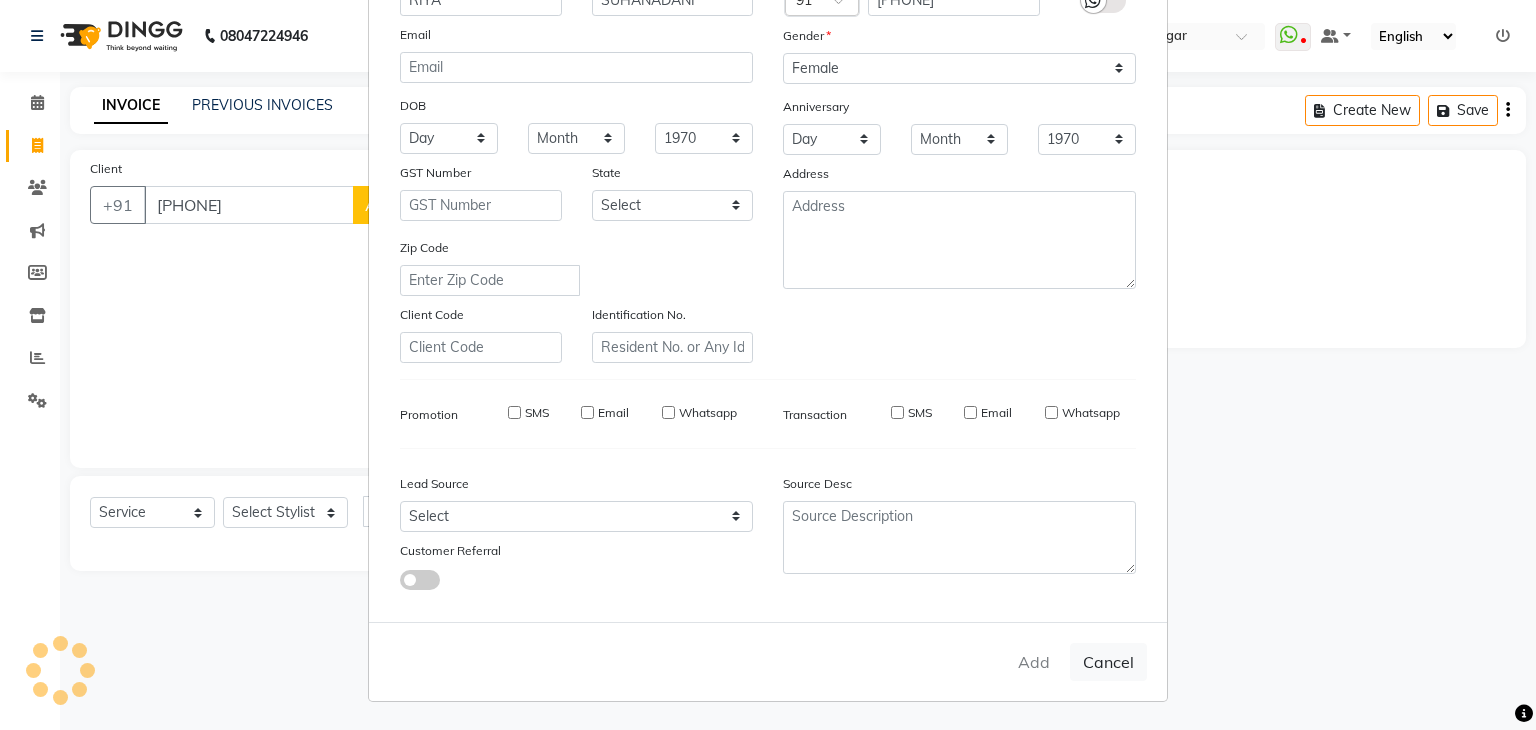 type 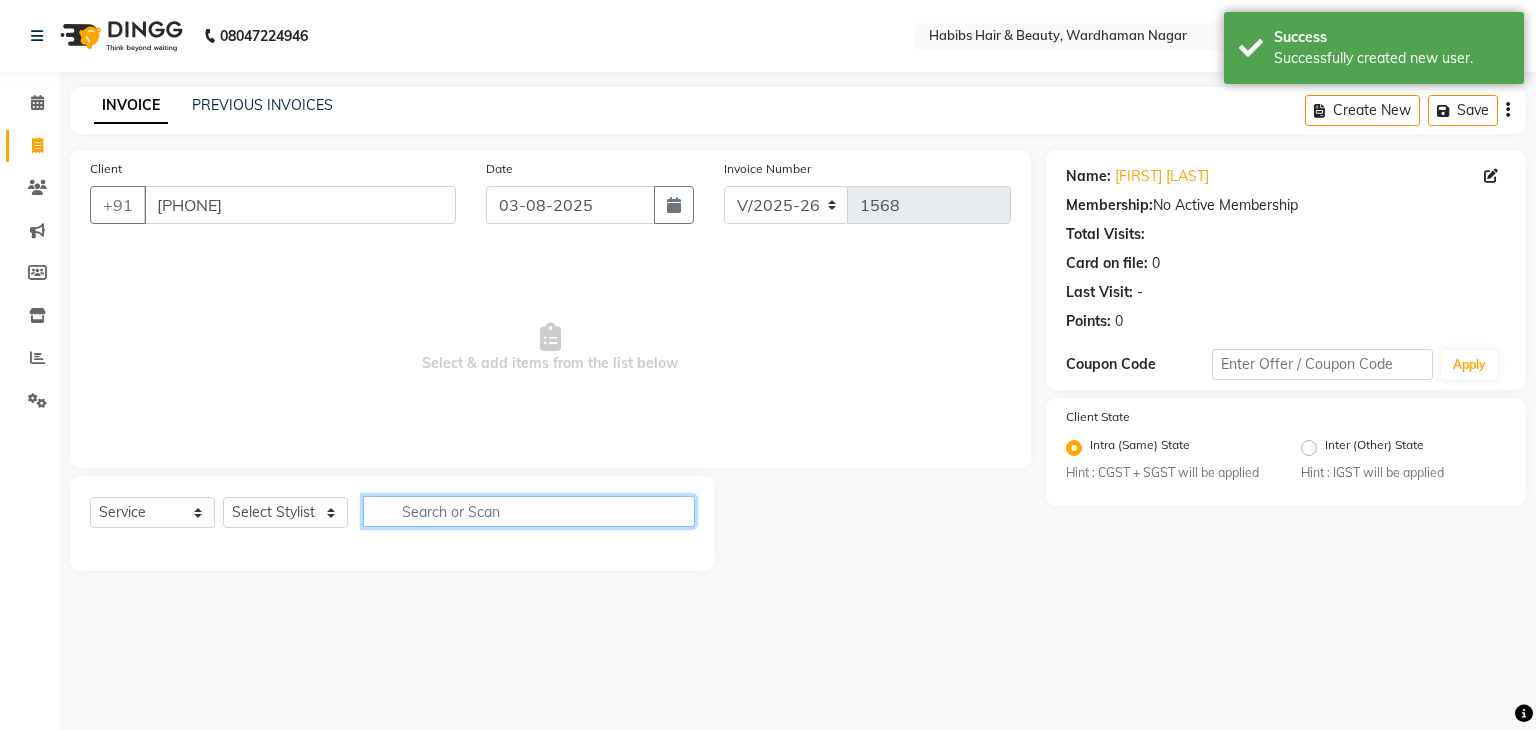 click 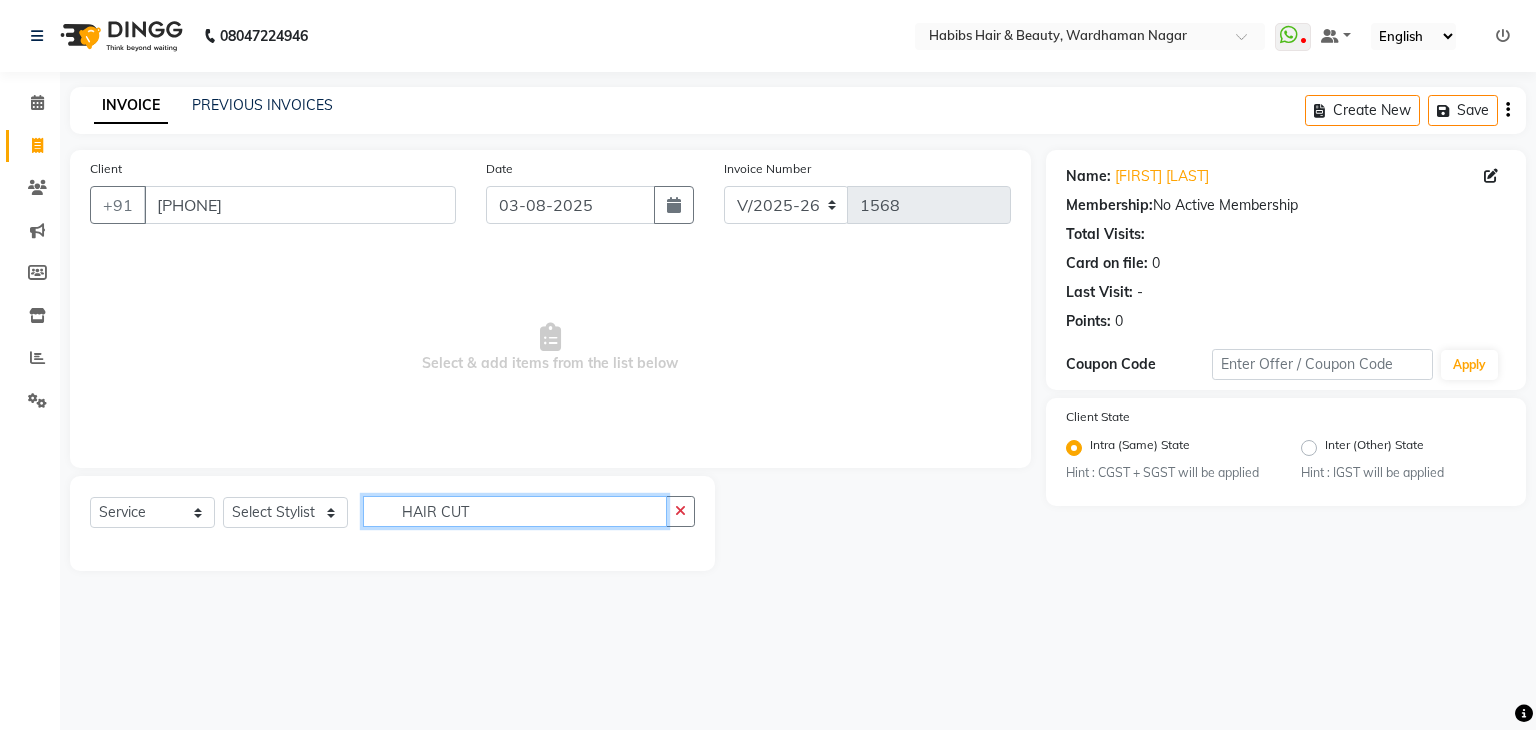 type on "HAIR CUT" 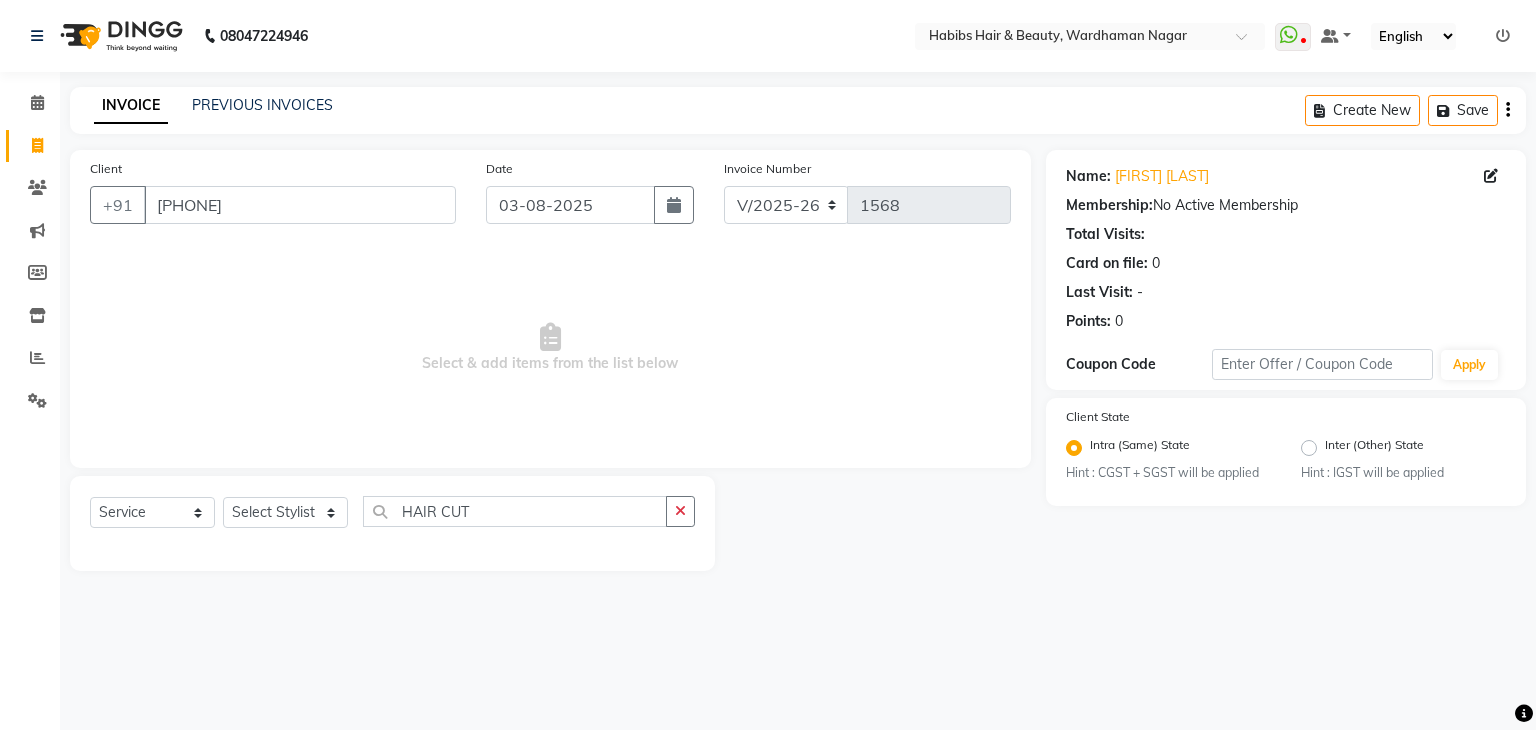 click on "INVOICE PREVIOUS INVOICES Create New   Save  Client +91 8767166386 Date 03-08-2025 Invoice Number V/2025 V/2025-26 1568  Select & add items from the list below  Select  Service  Product  Membership  Package Voucher Prepaid Gift Card  Select Stylist Admin Aman Gayatri Jeetu Mick Raj Rashmi Rasika Sarang HAIR CUT Name: Riya Suhanadani Membership:  No Active Membership  Total Visits:   Card on file:  0 Last Visit:   - Points:   0  Coupon Code Apply Client State Intra (Same) State Hint : CGST + SGST will be applied Inter (Other) State Hint : IGST will be applied" 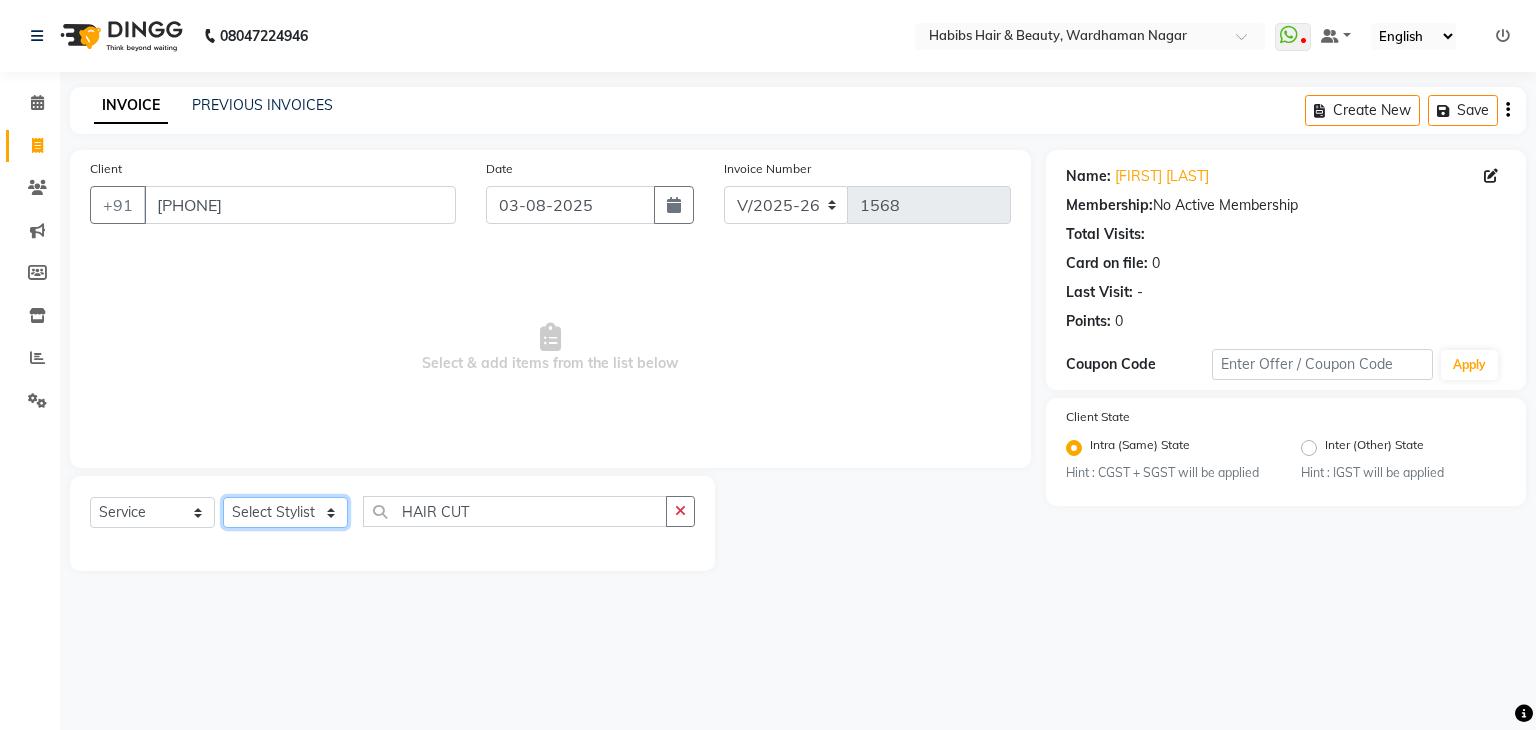 click on "Select Stylist Admin Aman Gayatri Jeetu Mick Raj Rashmi Rasika Sarang" 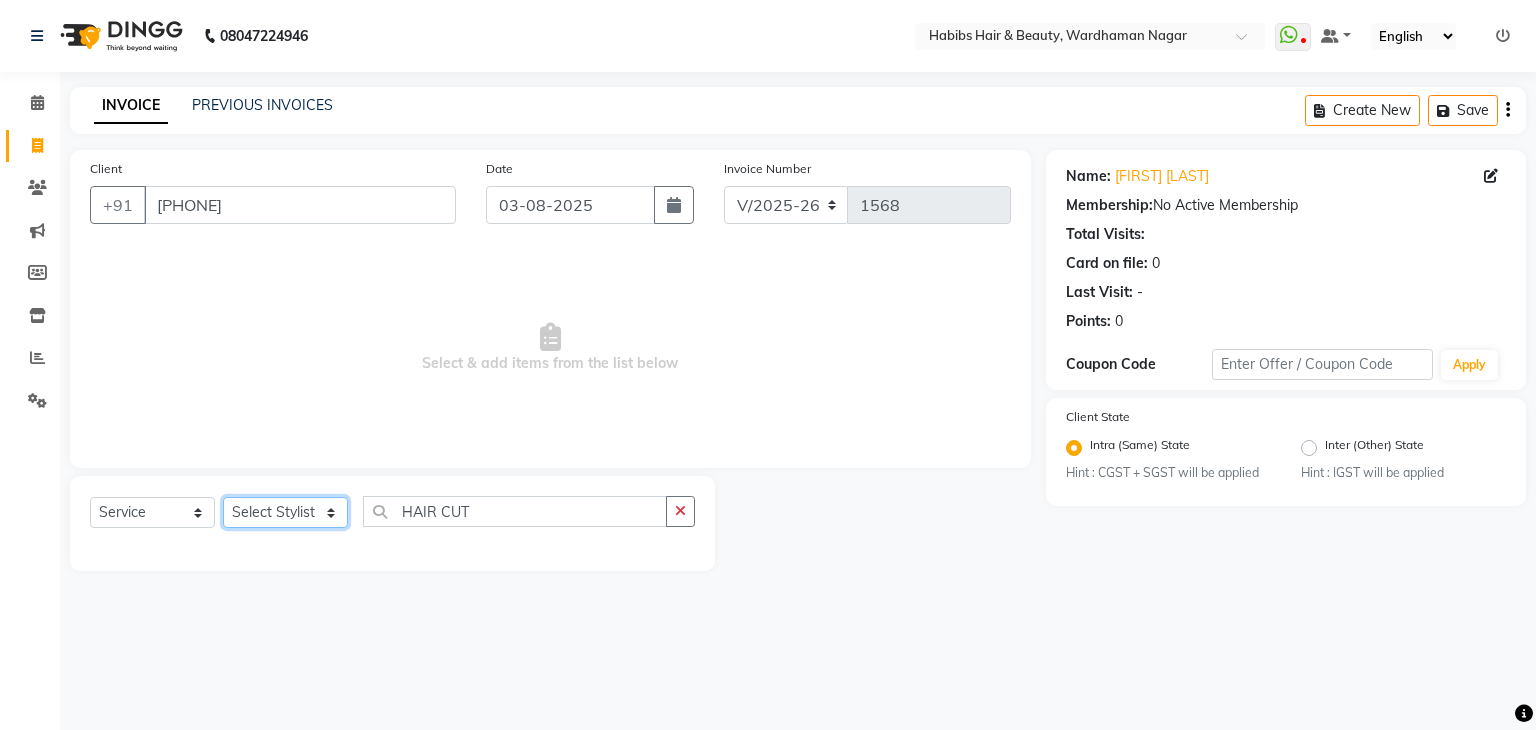 select on "17878" 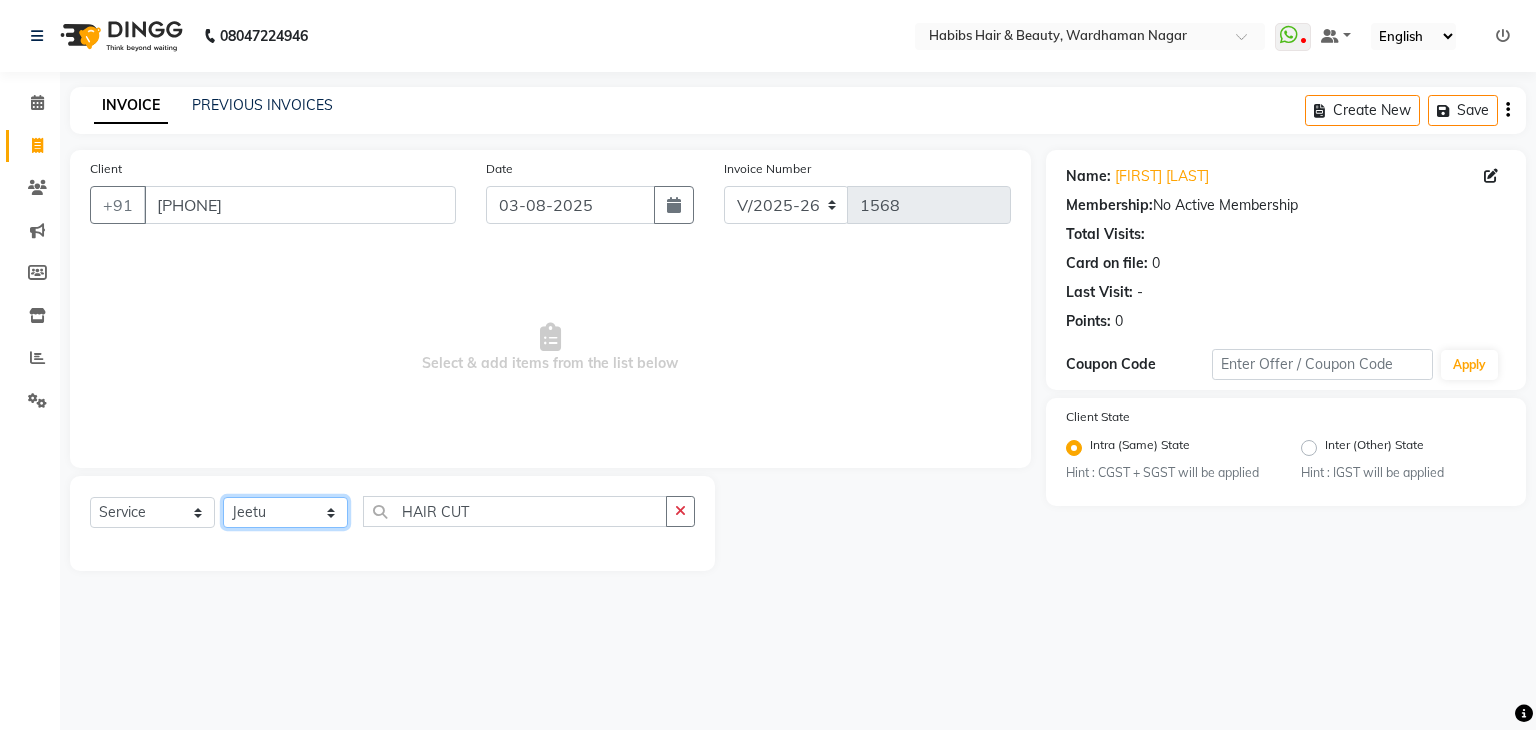 click on "Select Stylist Admin Aman Gayatri Jeetu Mick Raj Rashmi Rasika Sarang" 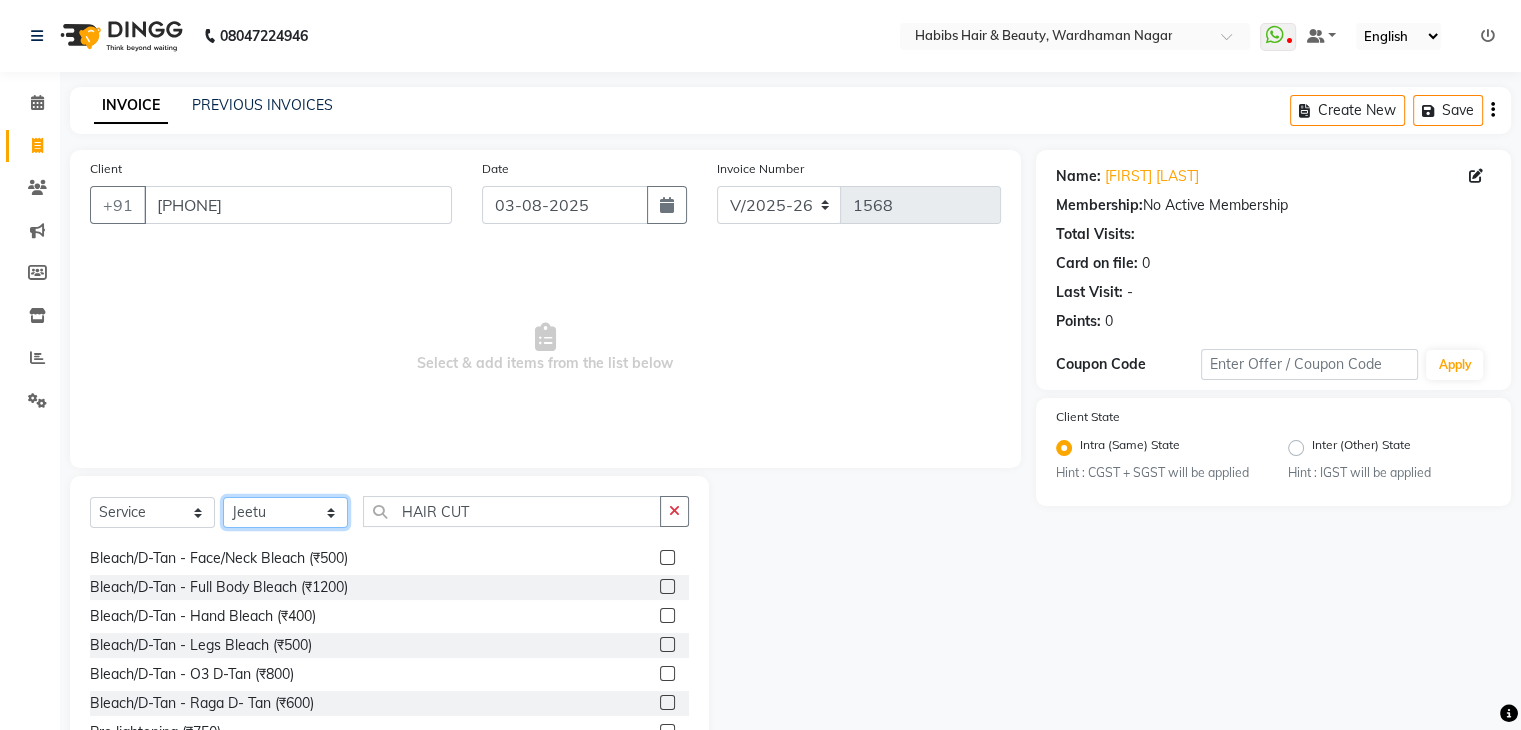 scroll, scrollTop: 204, scrollLeft: 0, axis: vertical 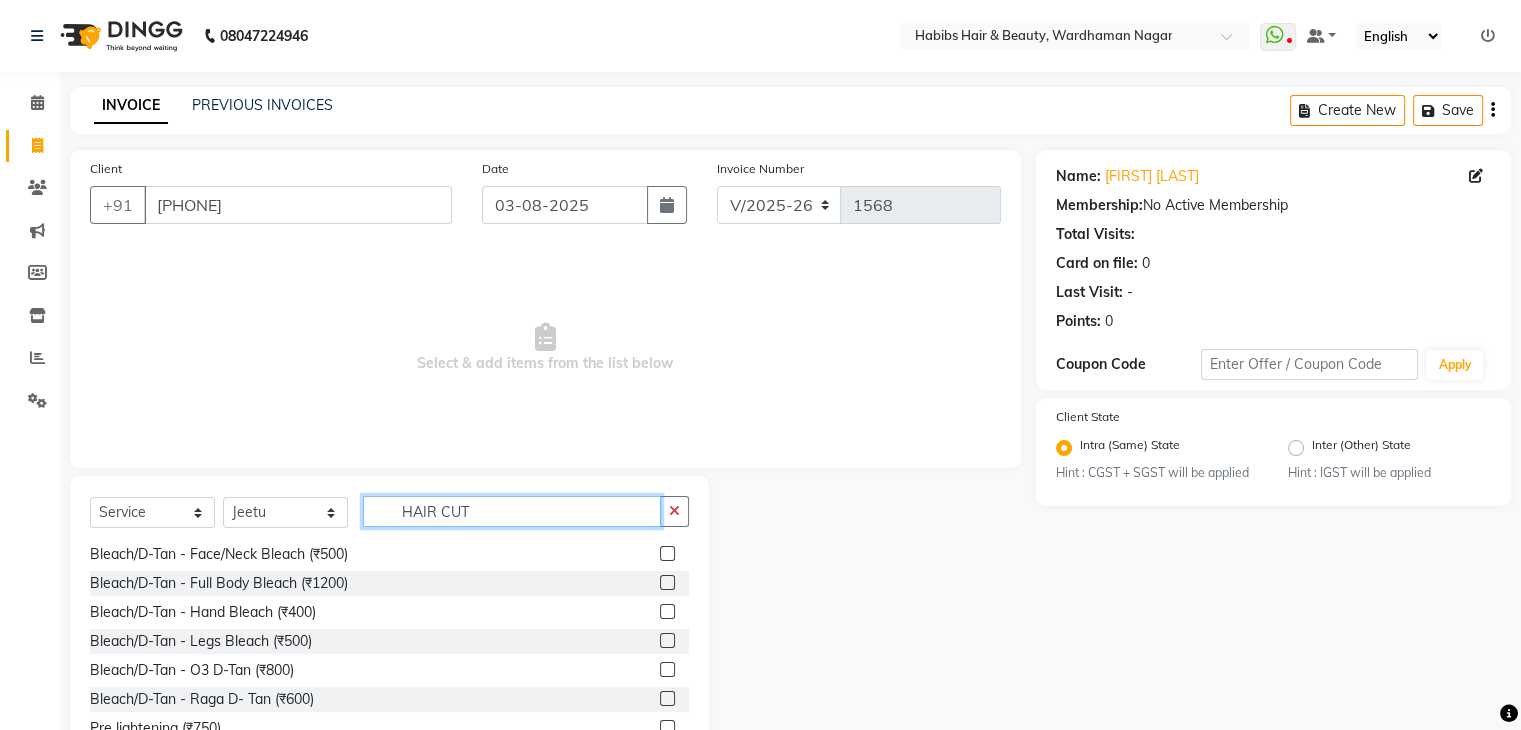 click on "HAIR CUT" 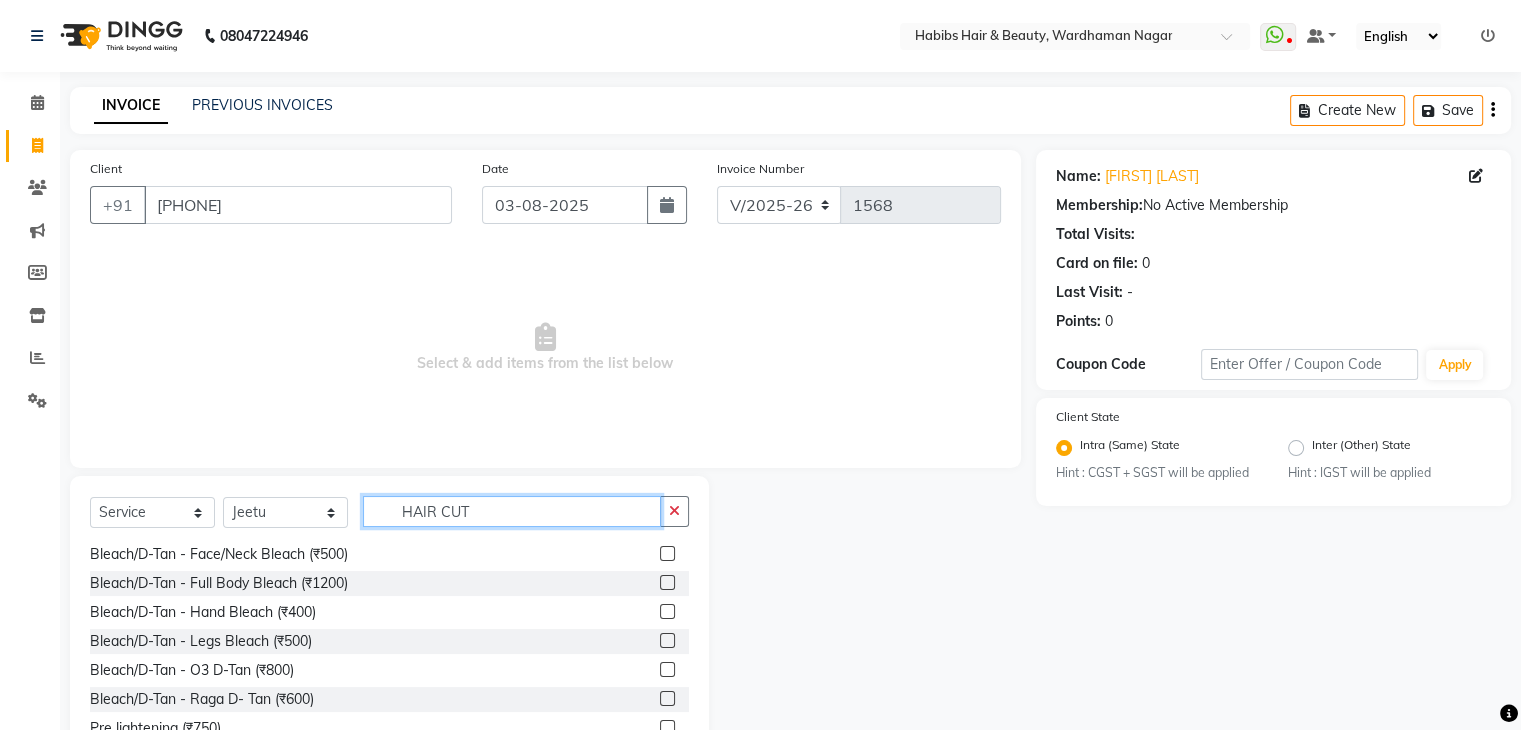 scroll, scrollTop: 148, scrollLeft: 0, axis: vertical 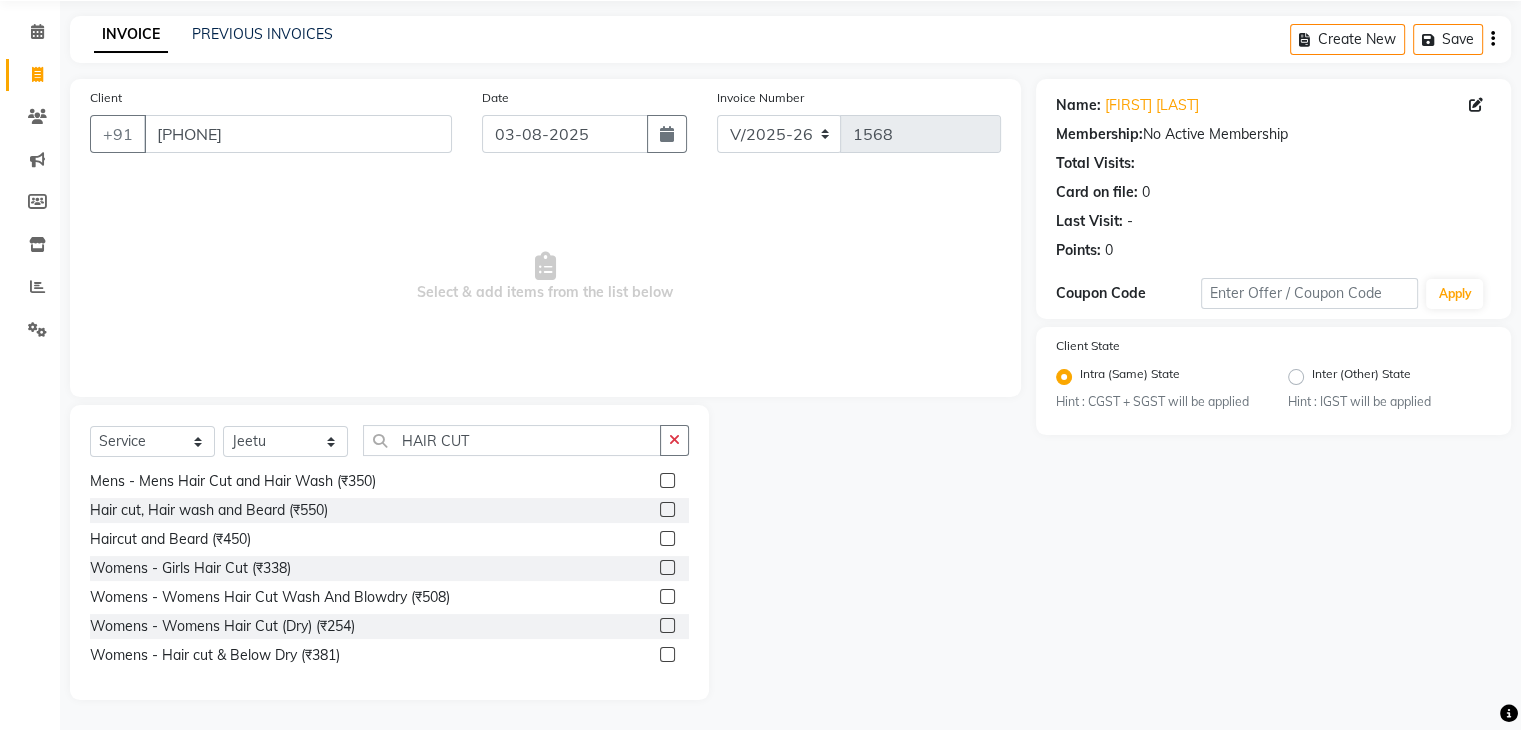 click 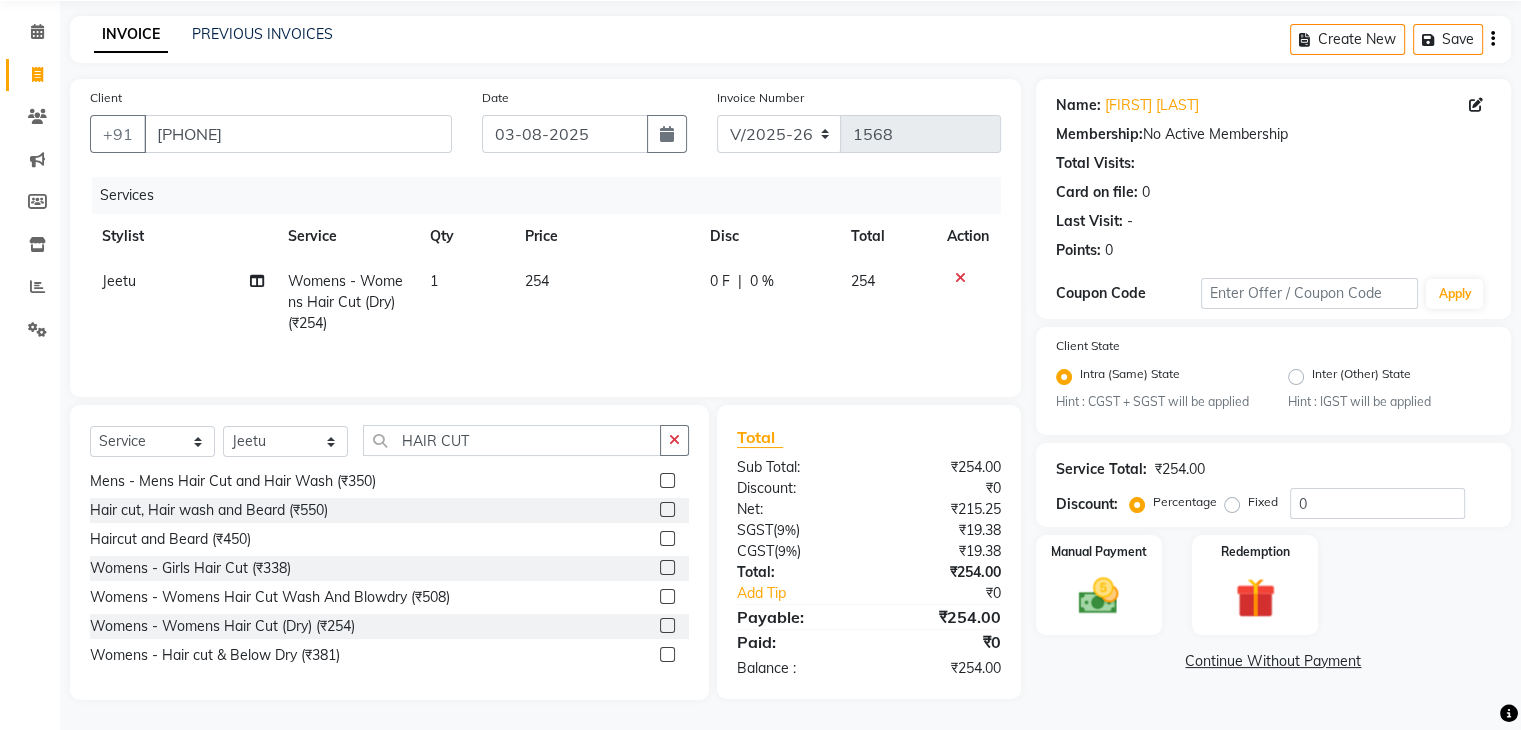 click 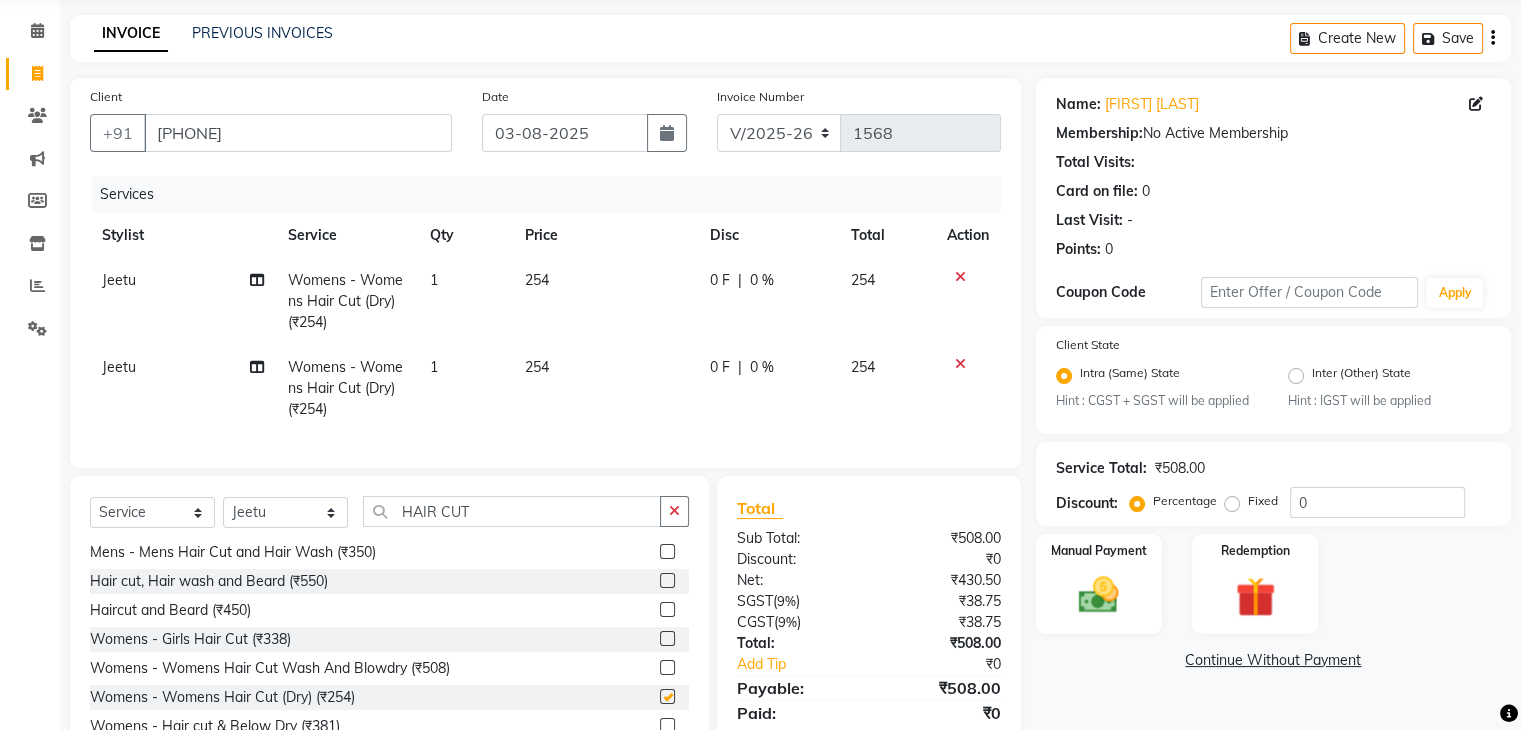 checkbox on "false" 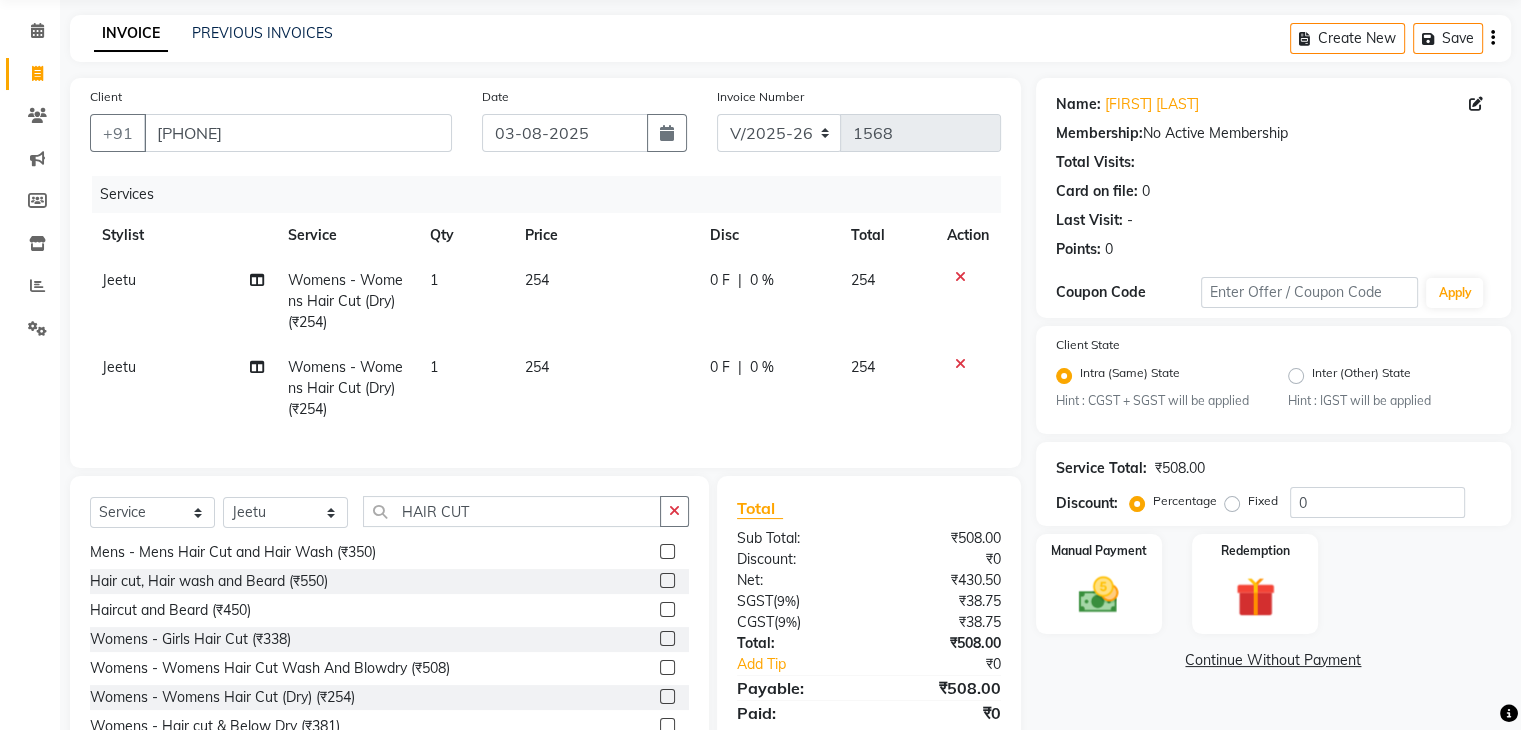 click on "254" 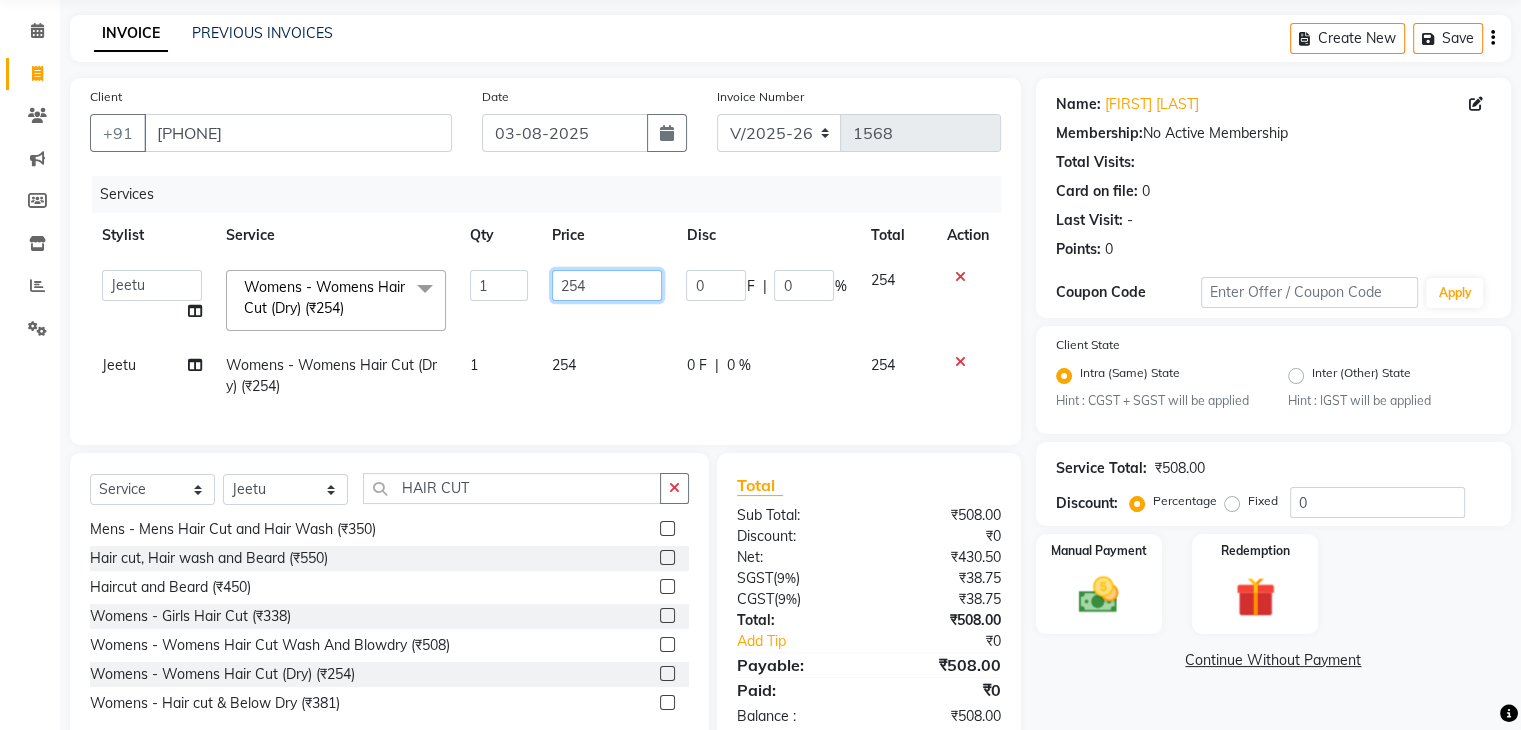 click on "254" 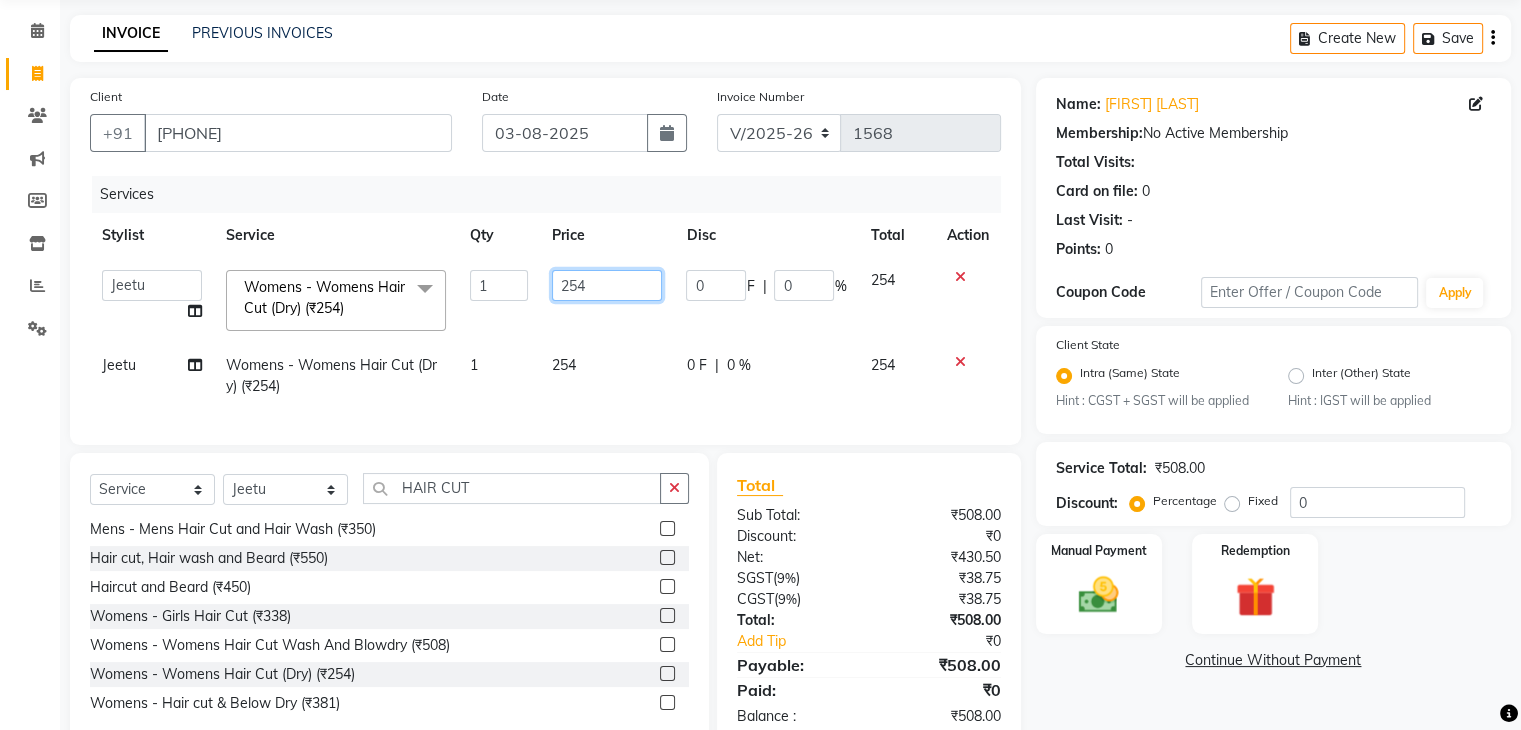click on "254" 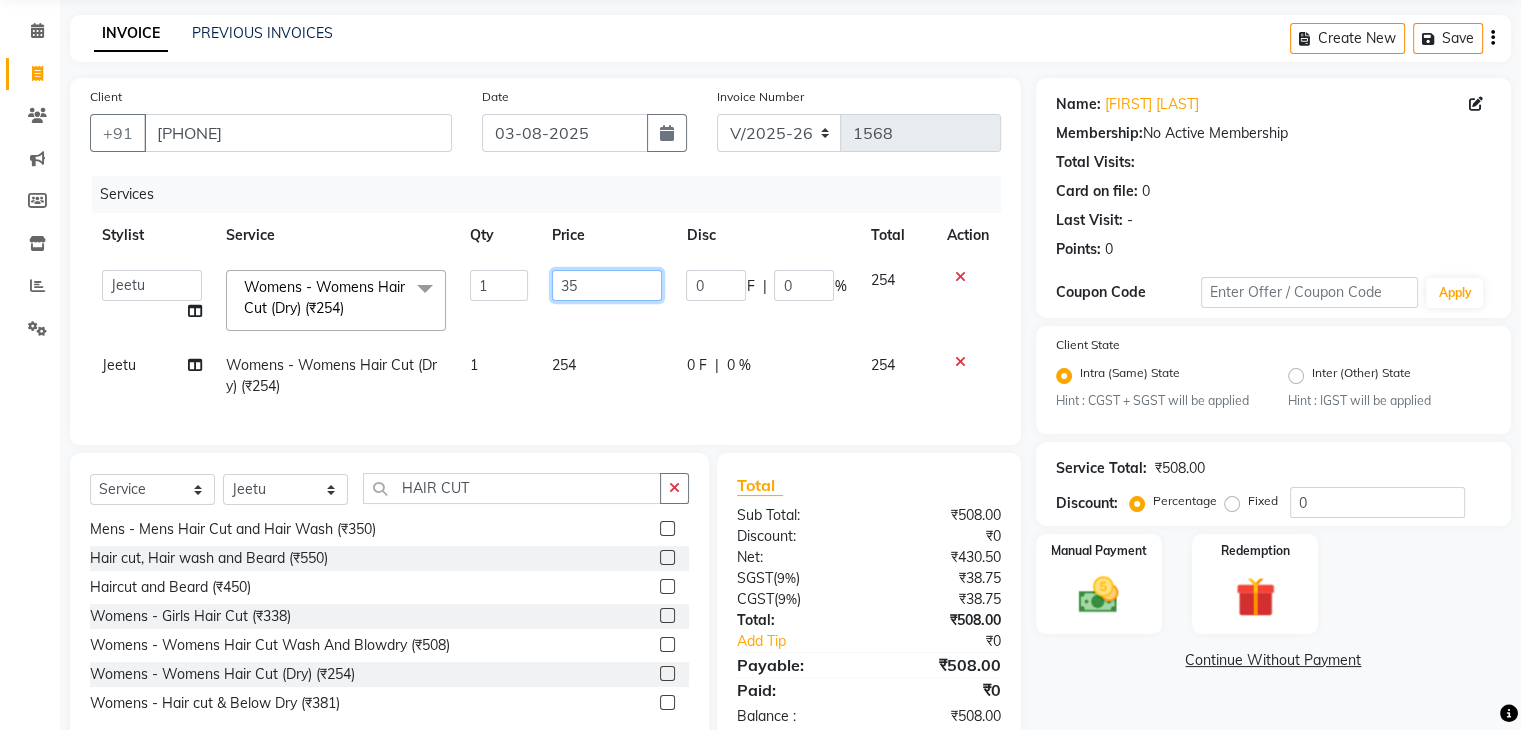 type on "350" 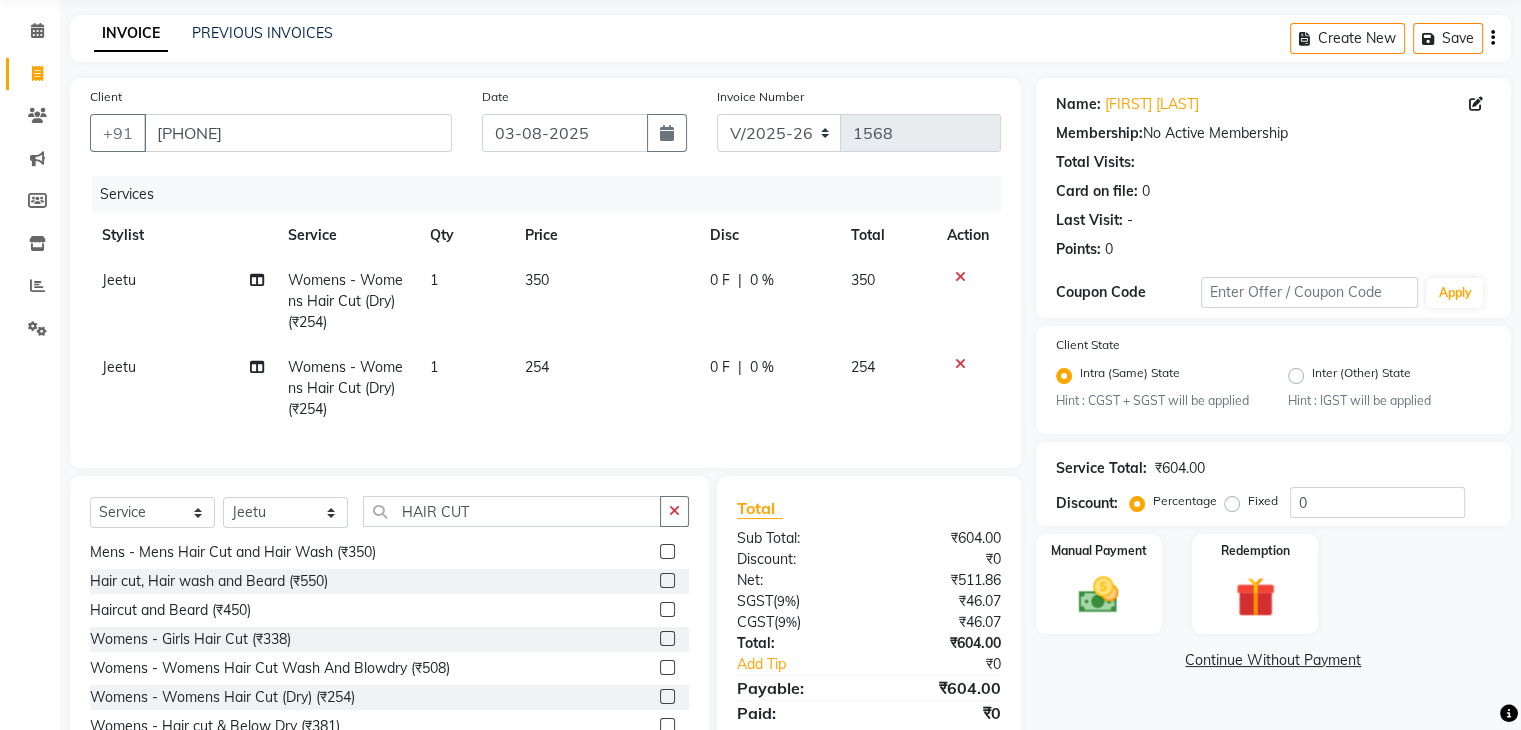 click on "254" 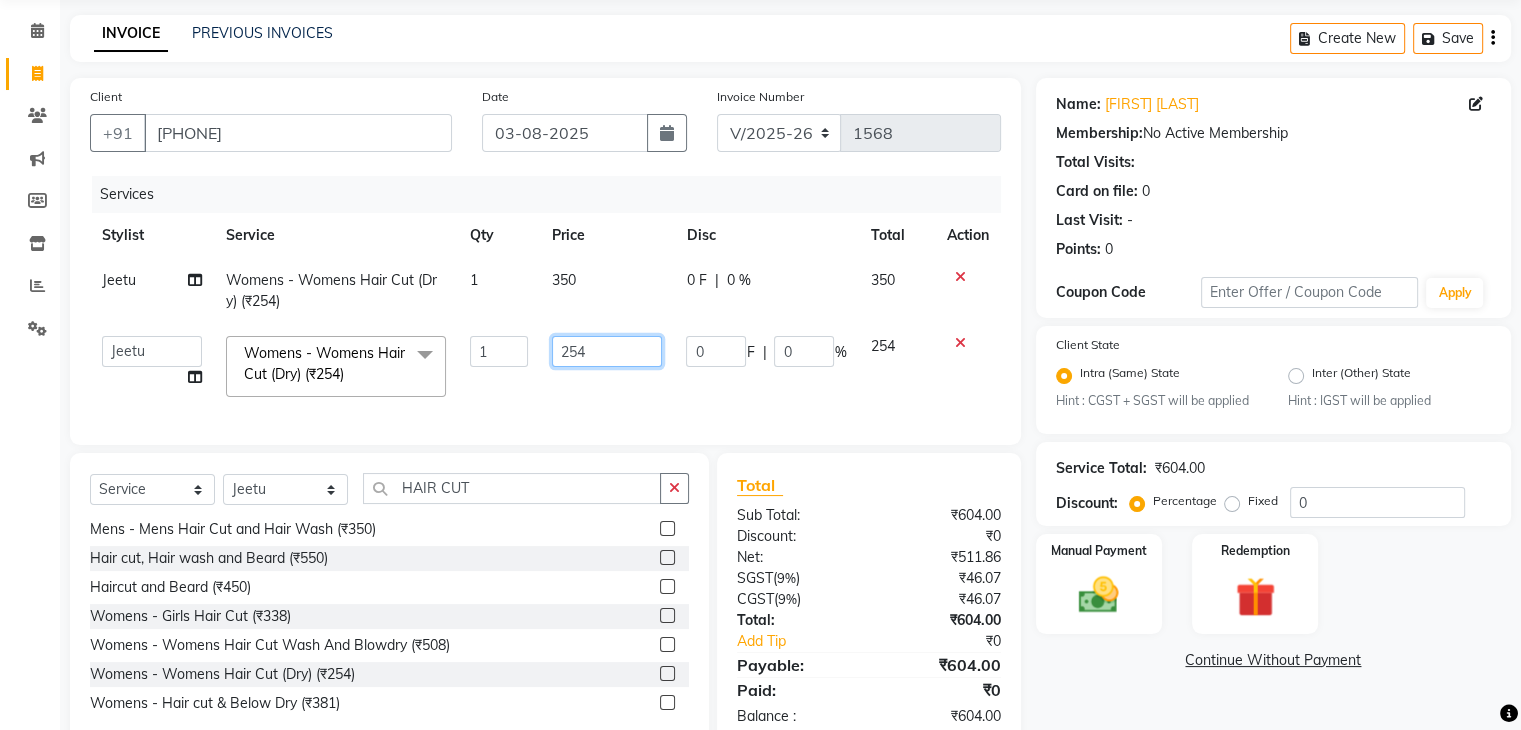 click on "254" 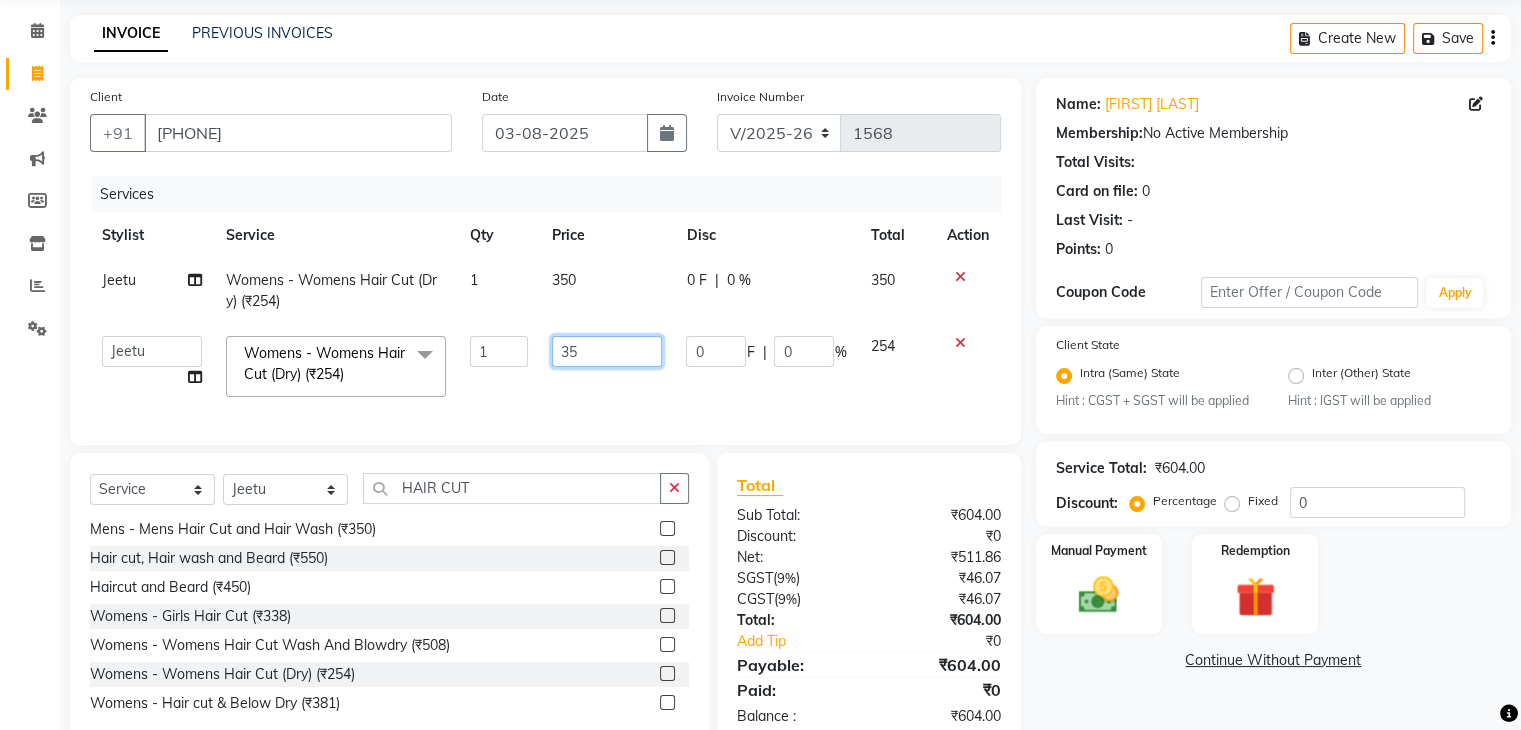 type on "350" 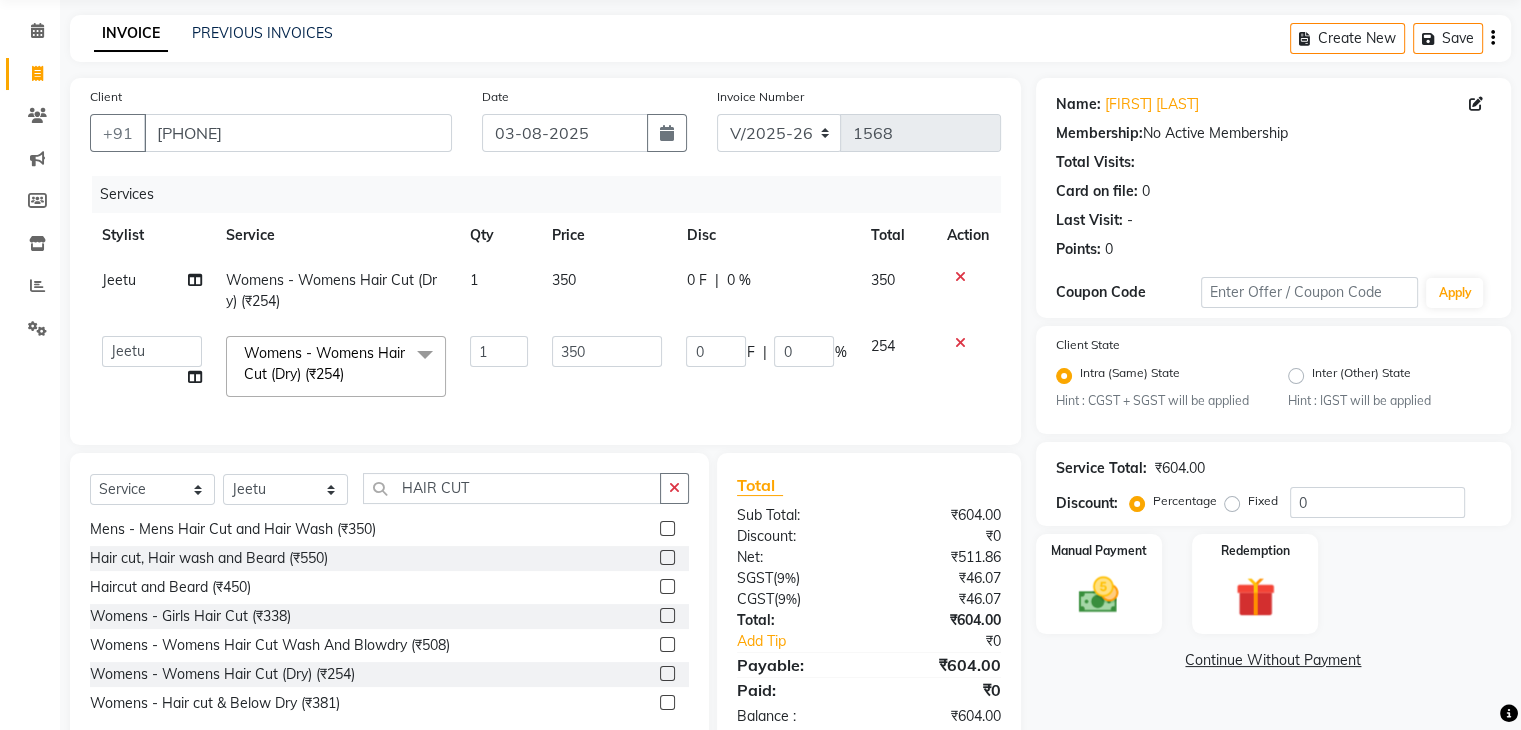 click on "Jeetu Womens - Womens Hair Cut (Dry) (₹254) 1 350 0 F | 0 % 350  Admin   Aman   Gayatri   Jeetu   Mick   Raj   Rashmi   Rasika   Sarang  Womens - Womens Hair Cut (Dry) (₹254)  x Blow Dry - Blow Dry Below Shoulder Length (₹500) Blow Dry - Blow Dry Shoulder Length (₹400) Blow Dry - Blow Dry Waist Length (₹600) HAIR CUT & BLOW DEY (₹700) PLACTIKA THAEMAL TRETMENT (₹6000) Bleach/D-Tan - Back Bleach (₹600) Bleach/D-Tan - Face  Bleach (₹300) Bleach/D-Tan - Face/Neck Bleach (₹500) Bleach/D-Tan - Full Body Bleach (₹1200) Bleach/D-Tan - Hand Bleach (₹400) Bleach/D-Tan - Legs Bleach (₹500) Bleach/D-Tan - O3 D-Tan (₹800) Bleach/D-Tan - Raga D- Tan (₹600) Pre lightening (₹750) Splitends Removal (₹800) NAILS FILING (₹500) Womens - Hair wash, Hiar cut (₹500) Groom makeup (₹4000) Groom makeup (₹4000) chin  wax (₹300) haircut & blowdy (₹500) cleannup - cheryl's (₹1000) Neck dtan (₹300) METAL DX TREATMENT (₹1000) QOD TREATMENT FIBER COMPLEX (₹3000) Mens - Shaving (₹200)" 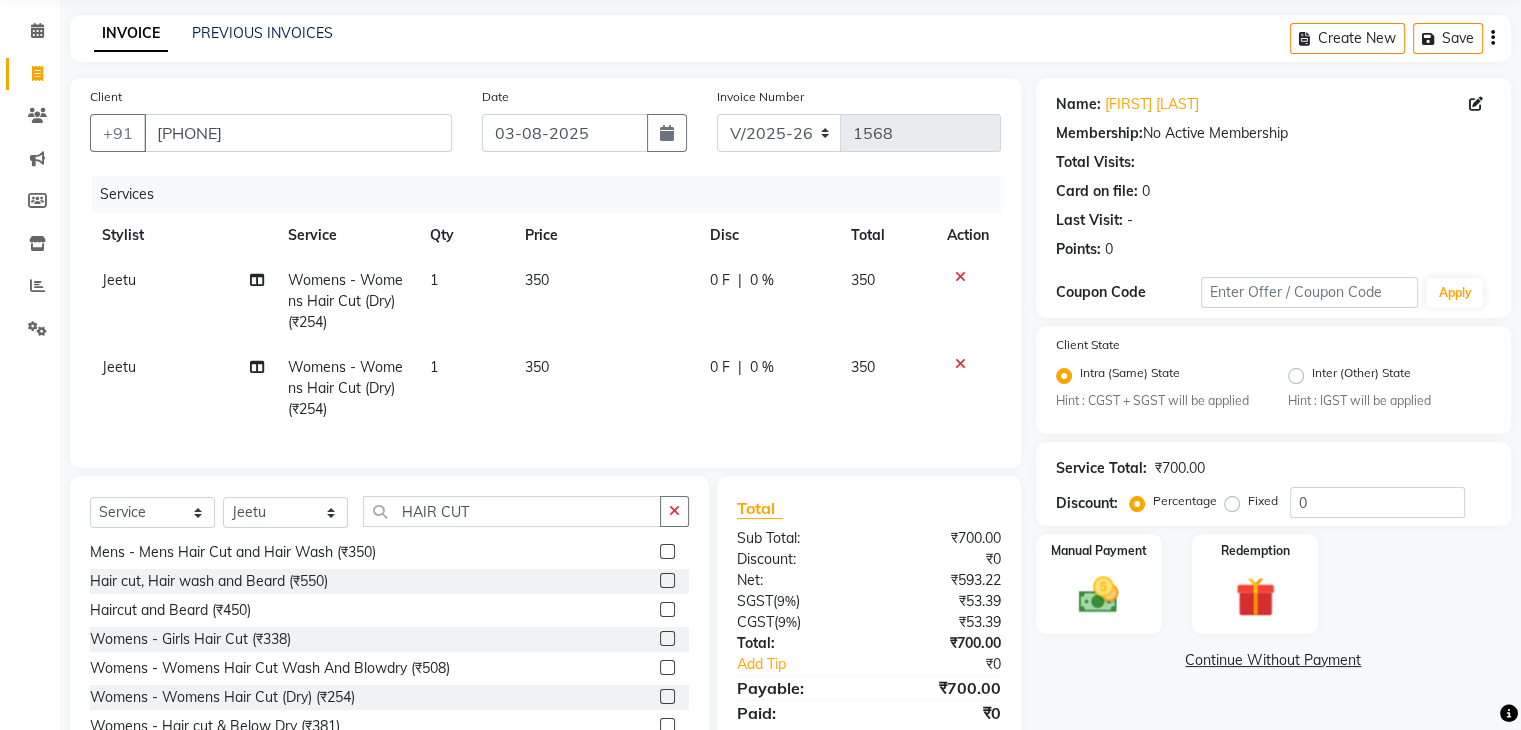 click on "1" 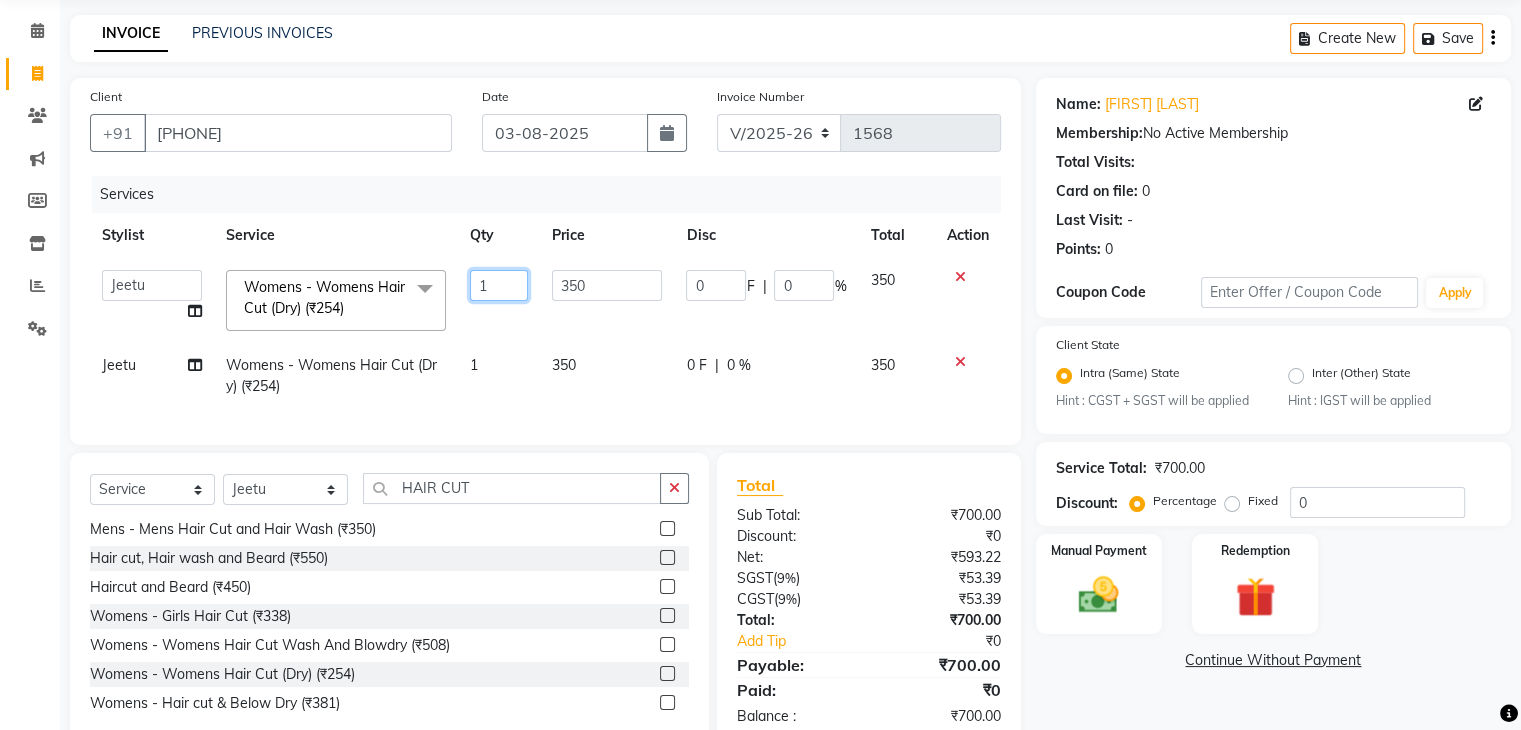 click on "1" 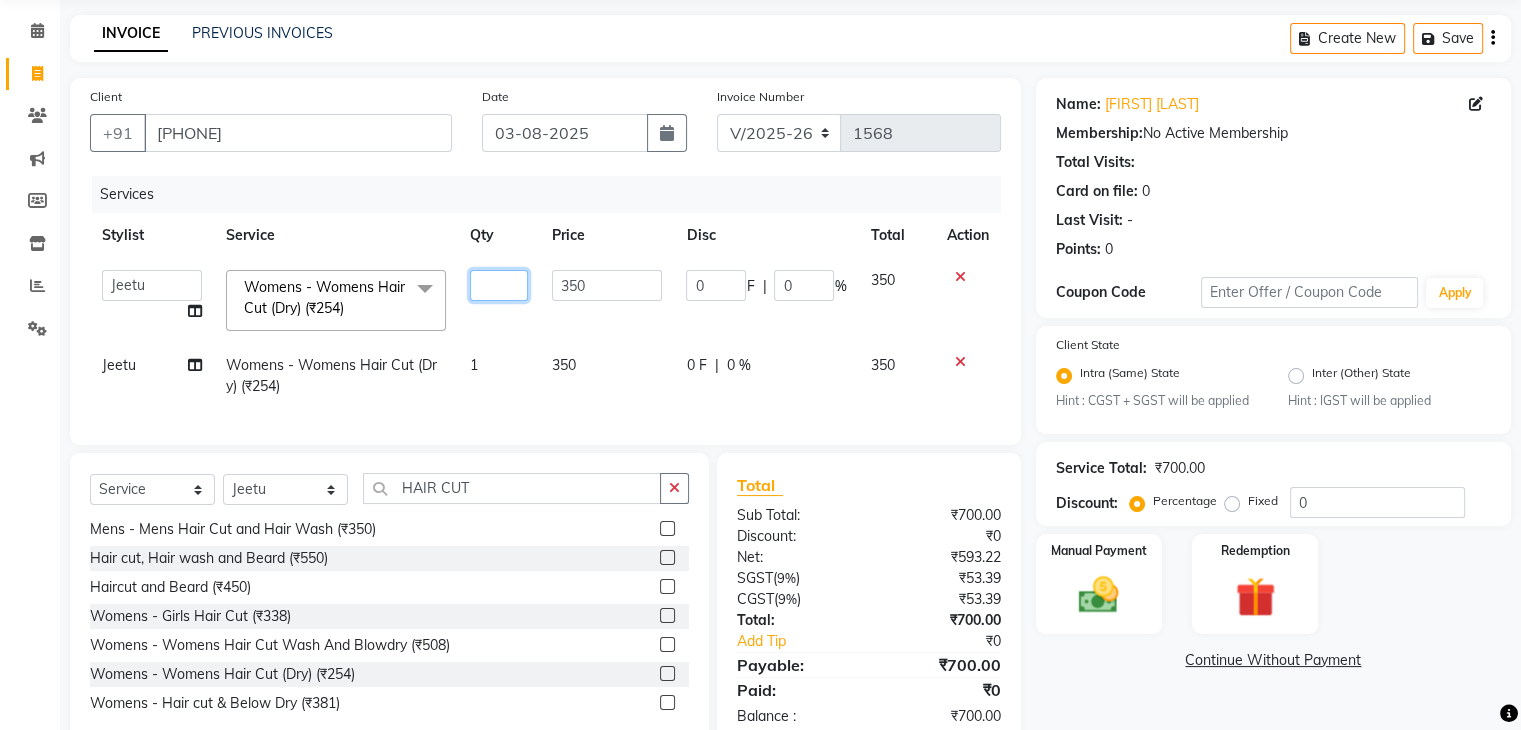 type on "2" 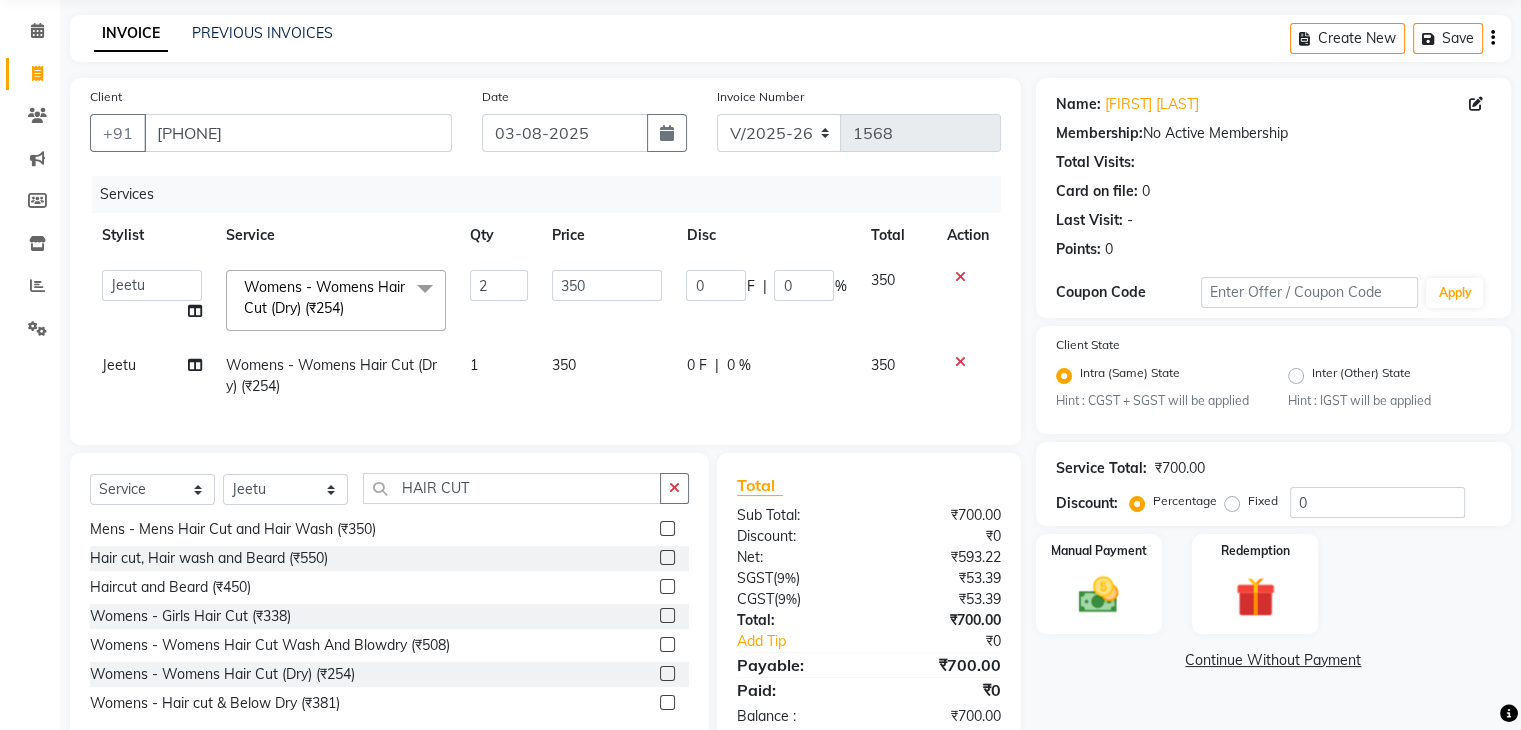 click on "Jeetu" 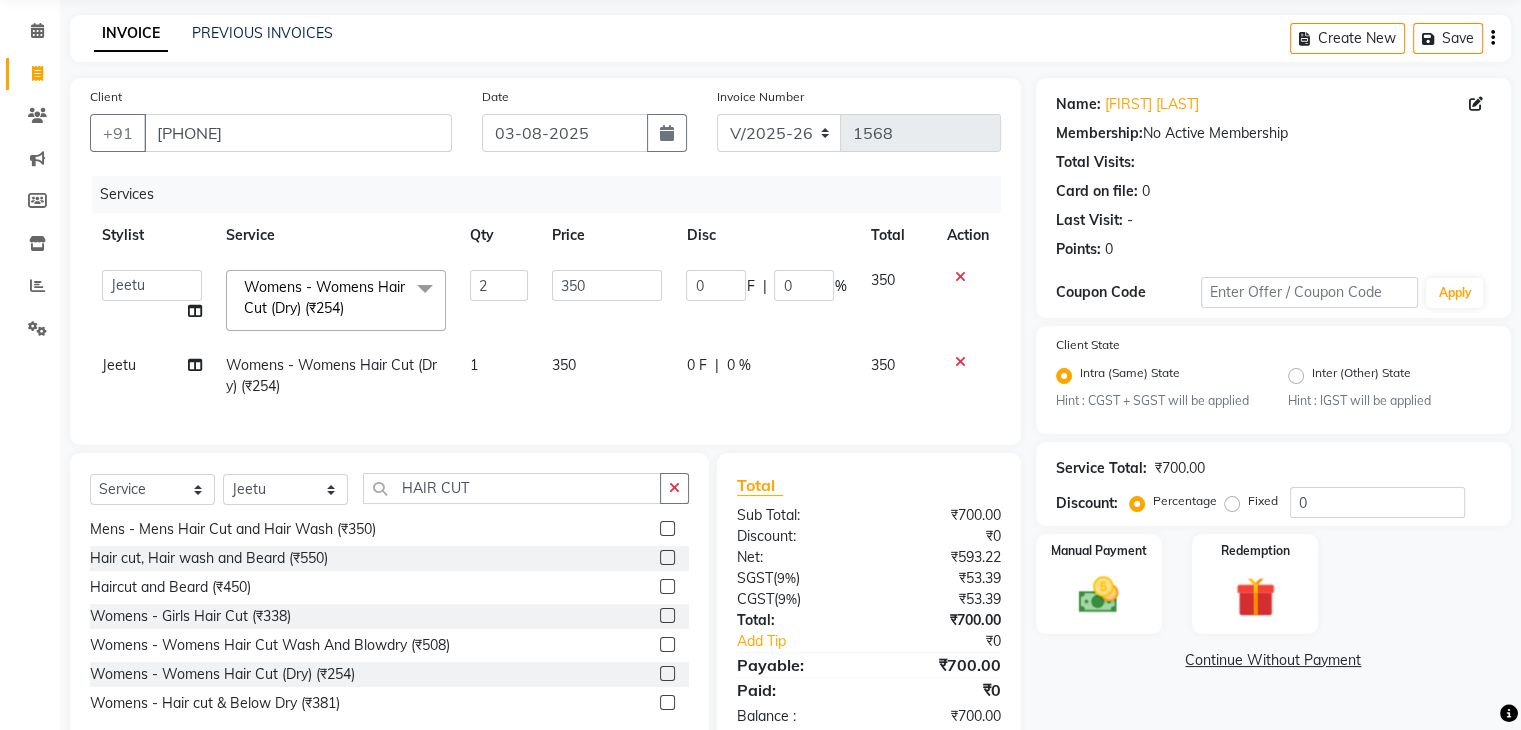 select on "17878" 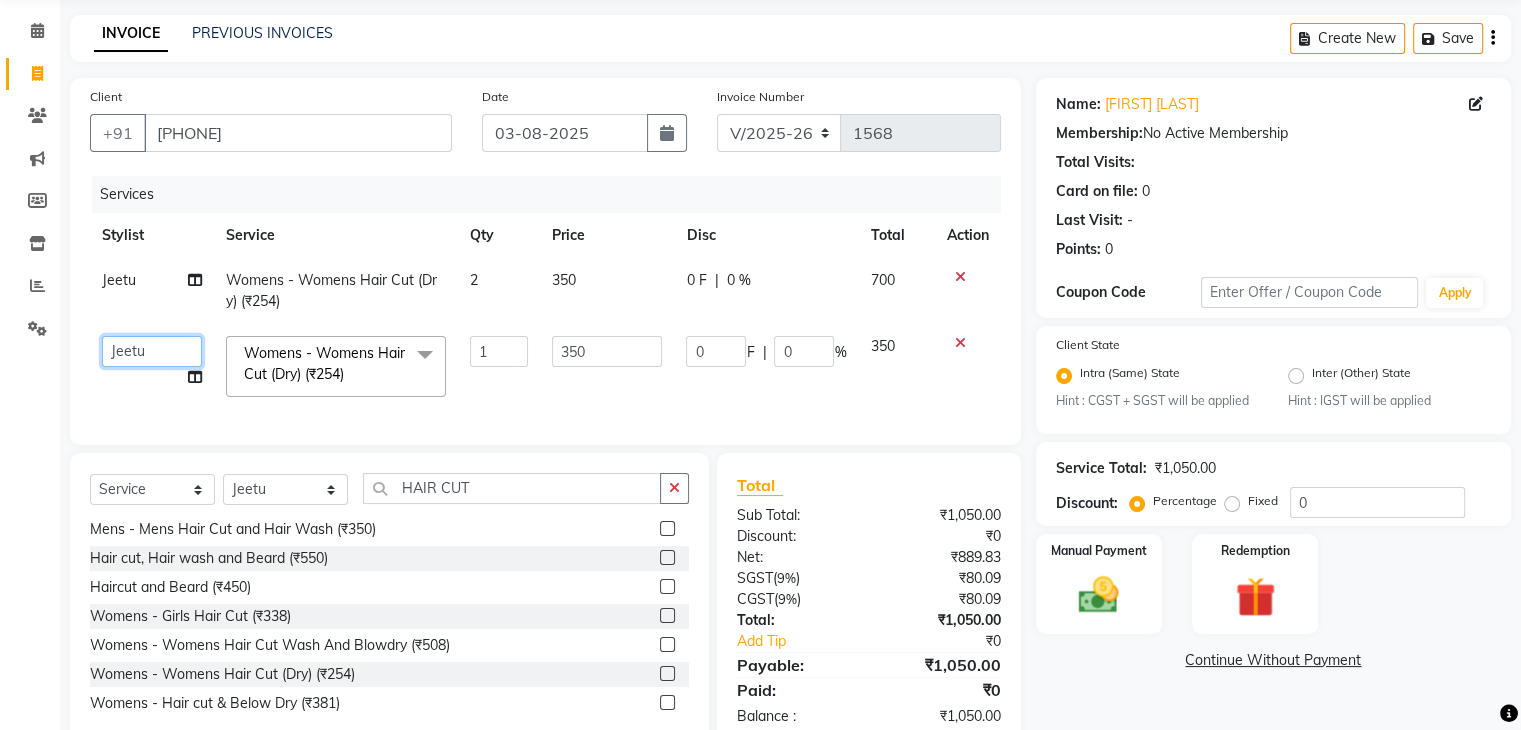 click on "Admin   Aman   Gayatri   Jeetu   Mick   Raj   Rashmi   Rasika   Sarang" 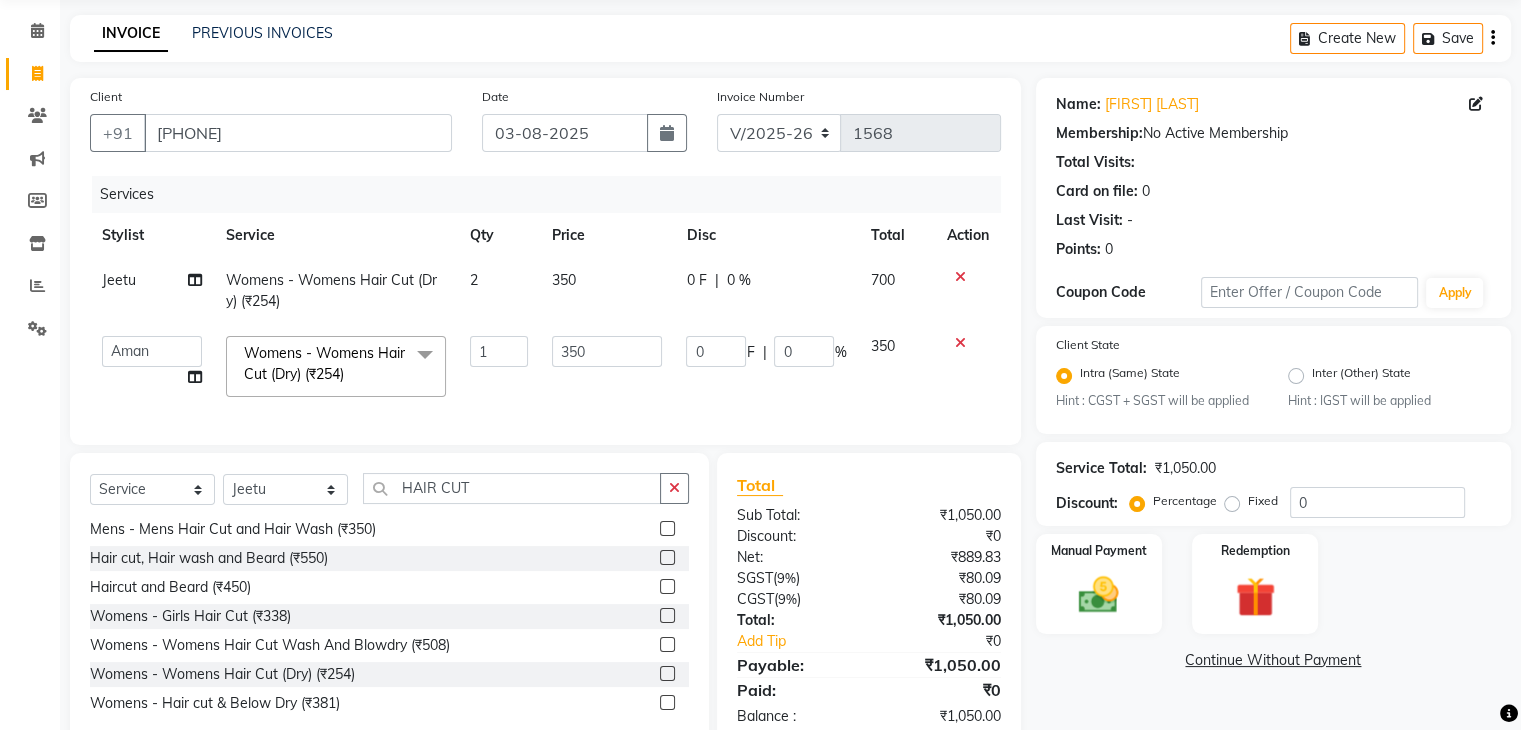 select on "31656" 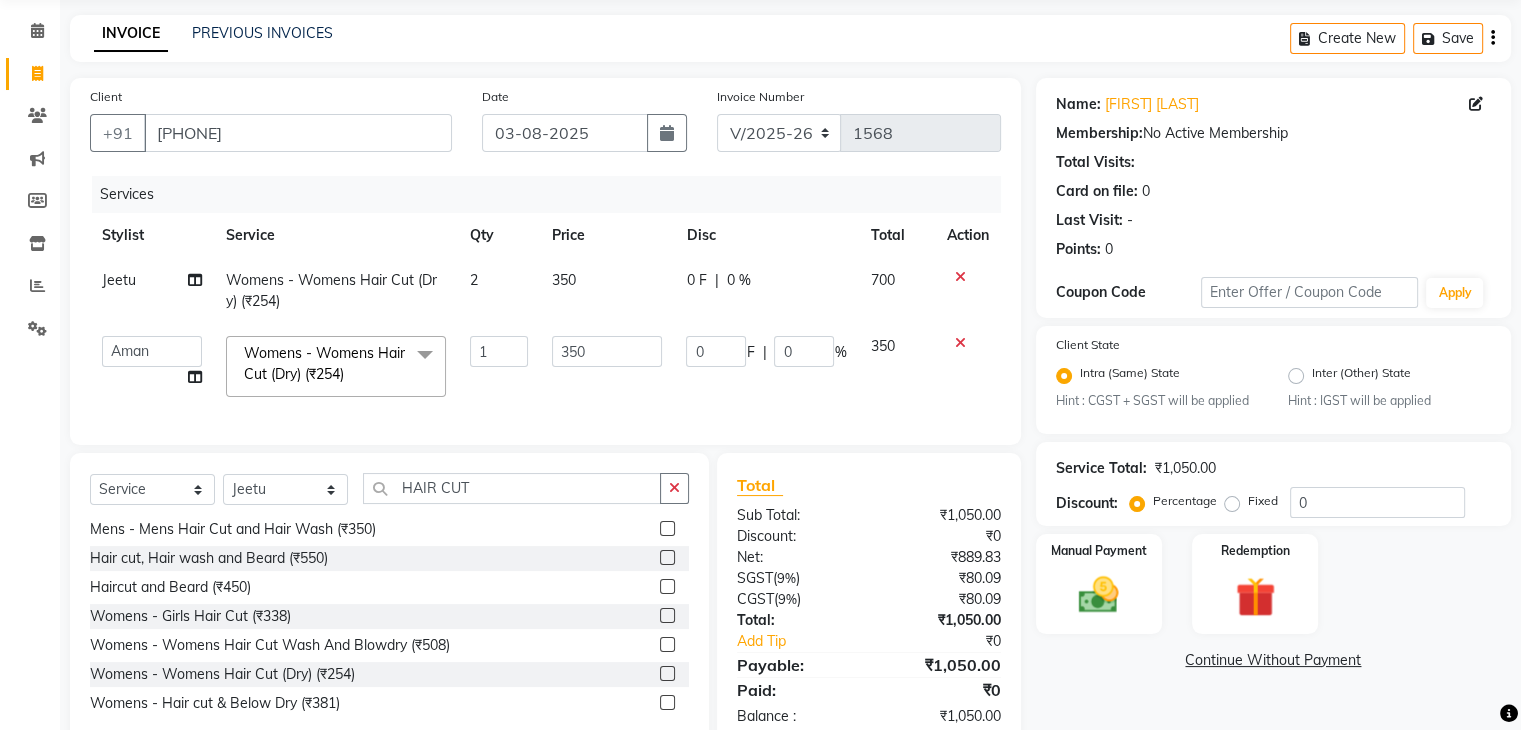 scroll, scrollTop: 136, scrollLeft: 0, axis: vertical 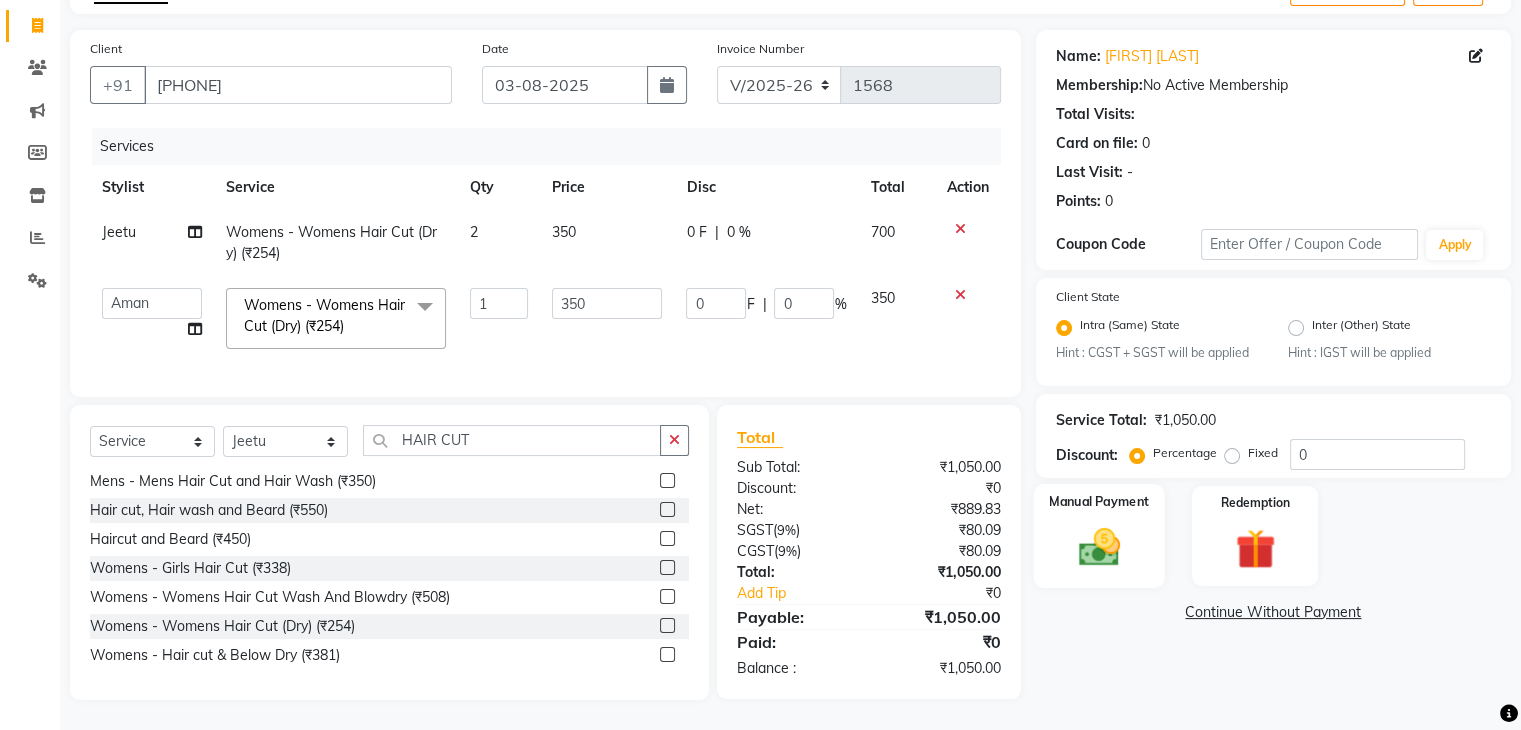 click on "Manual Payment" 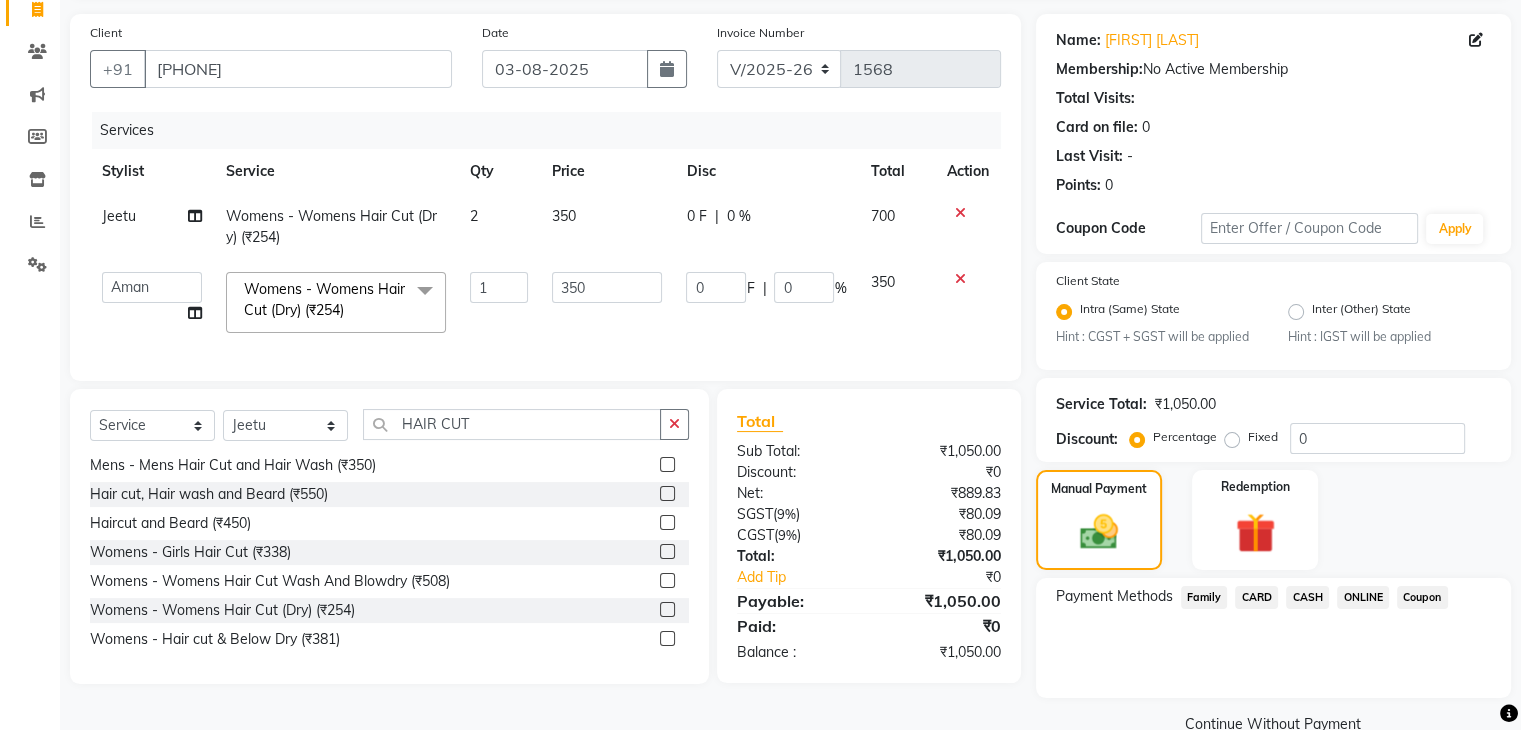 click on "CASH" 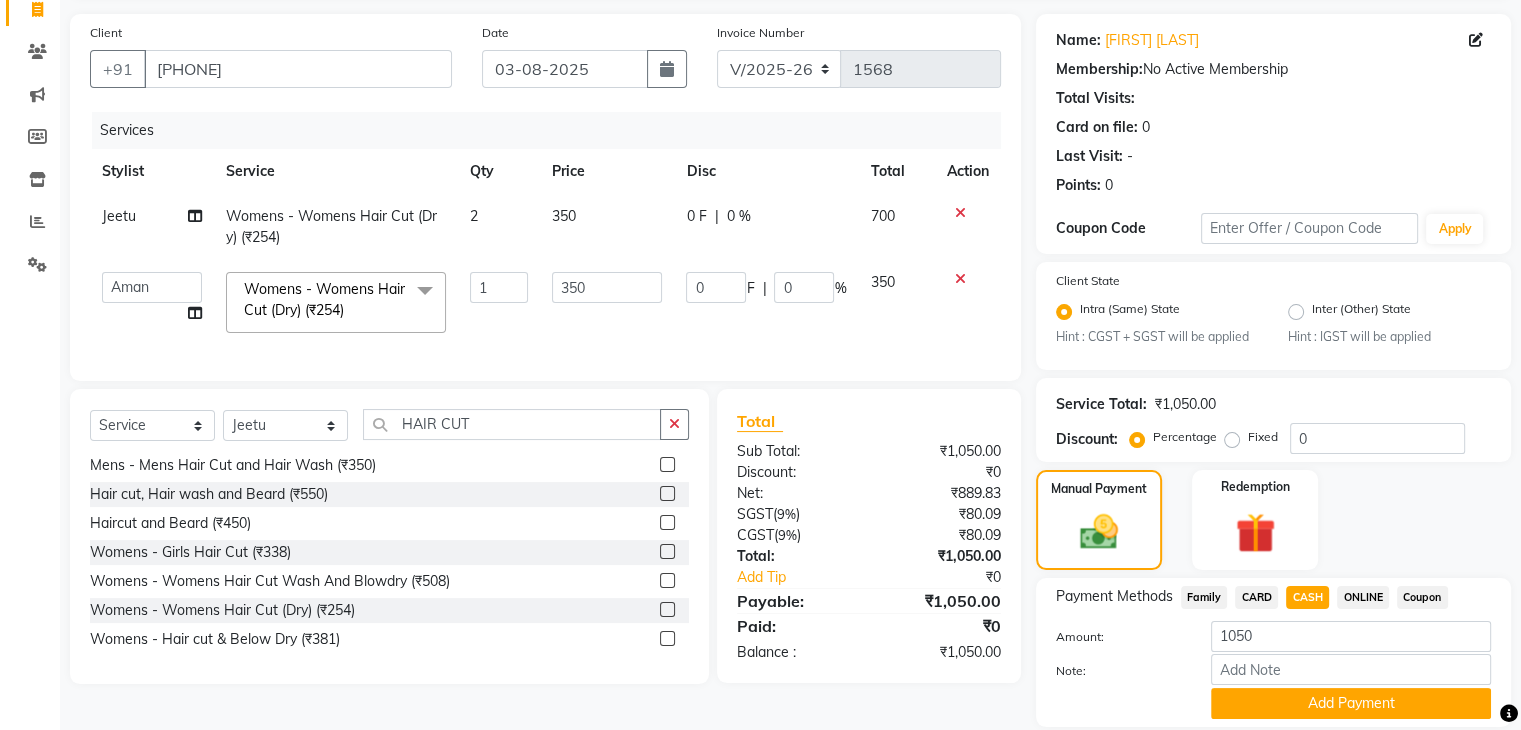 click on "ONLINE" 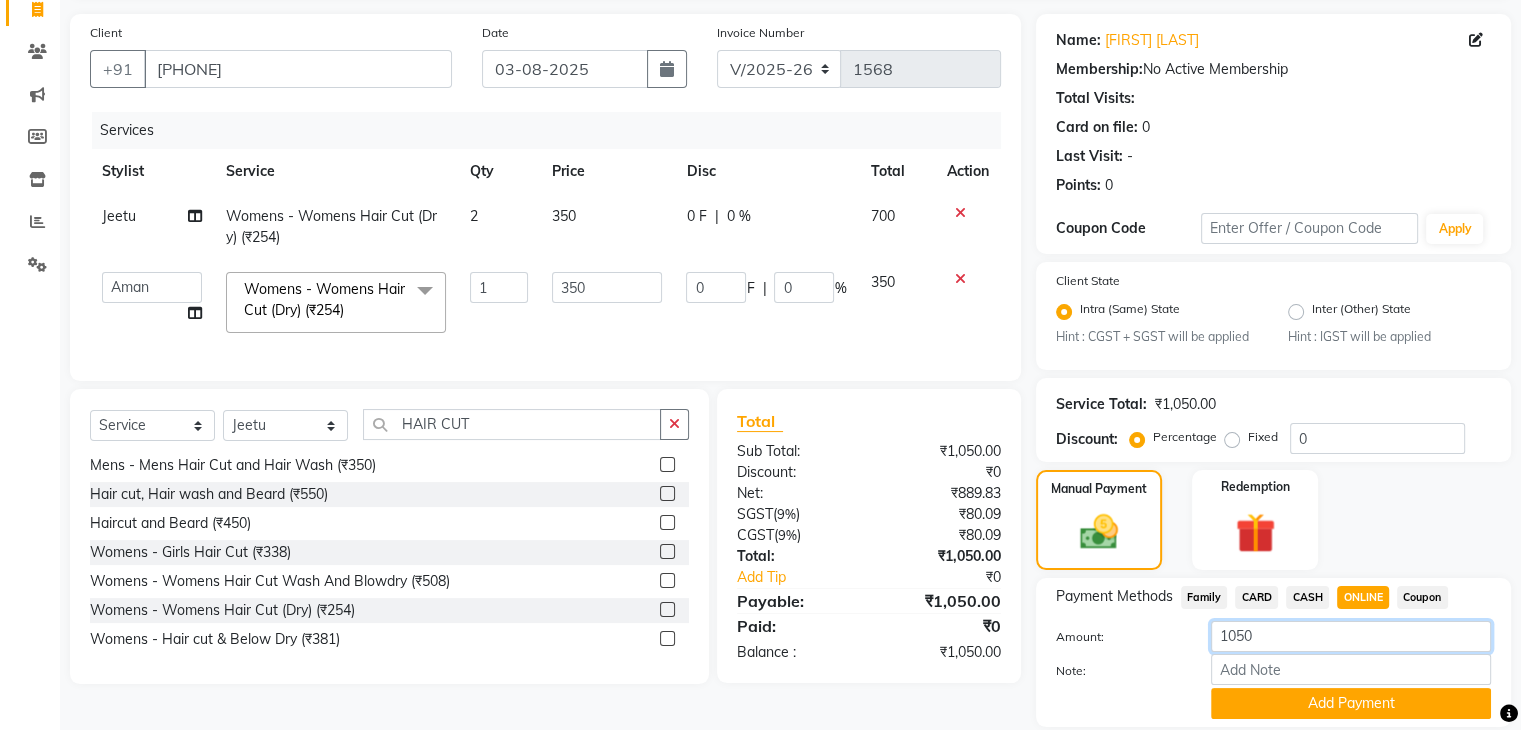 click on "1050" 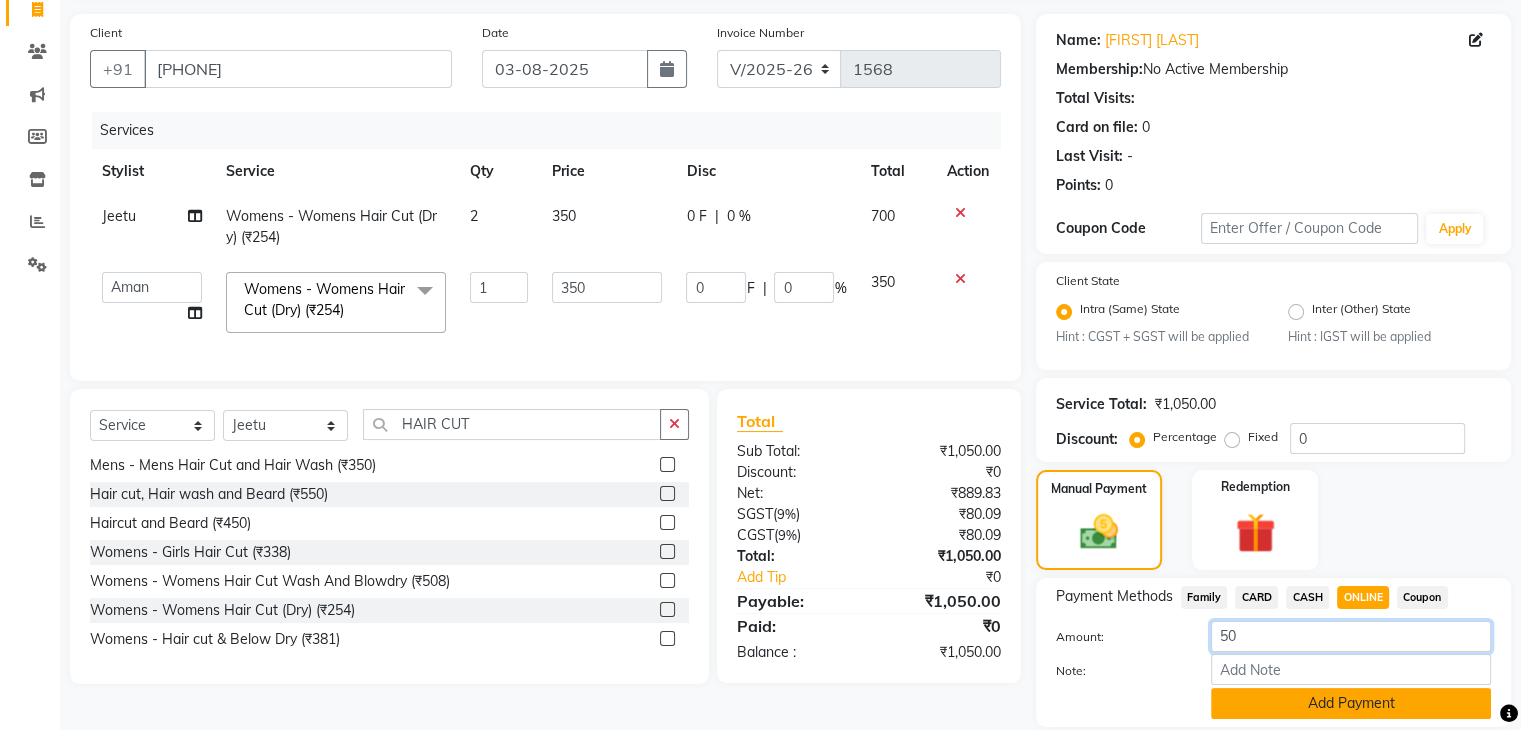type on "50" 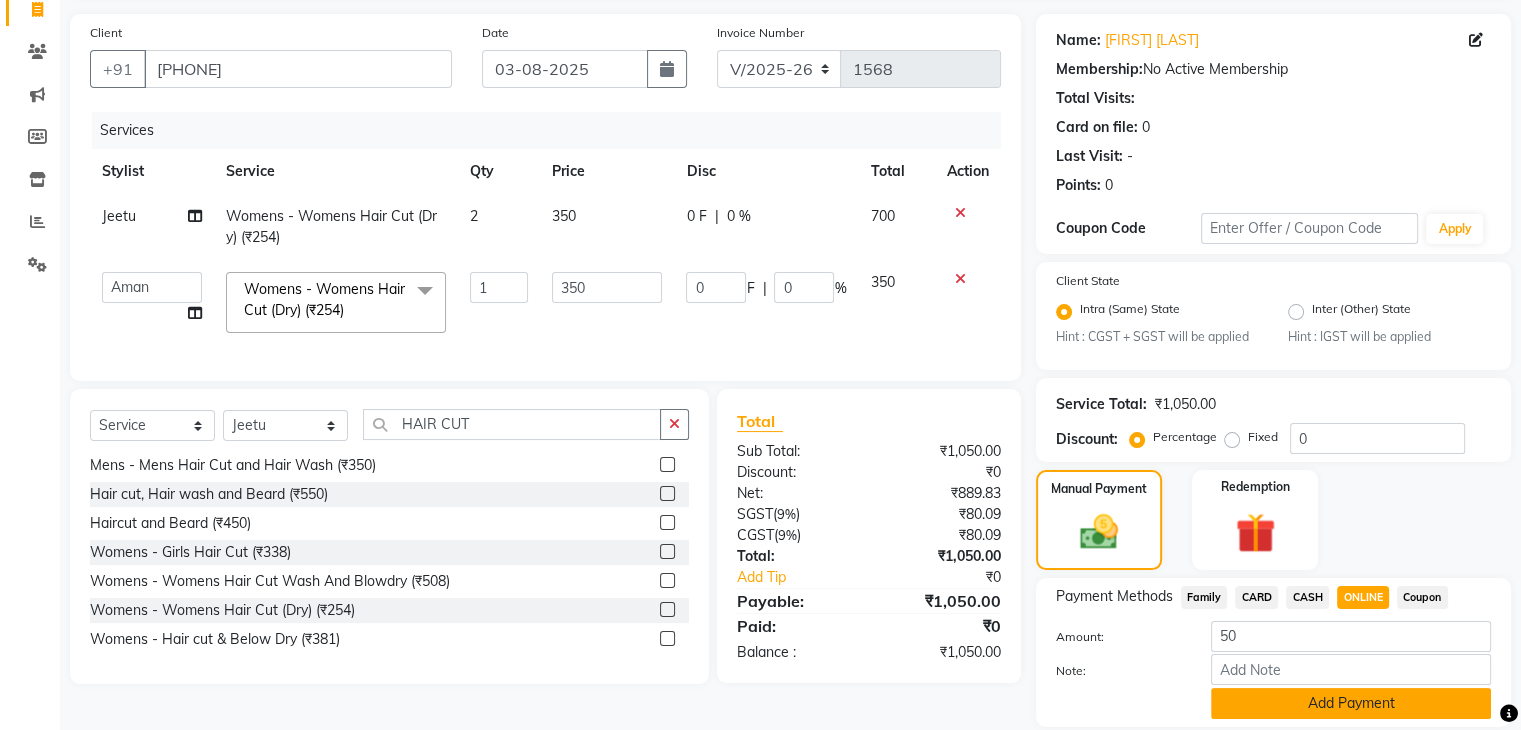 click on "Add Payment" 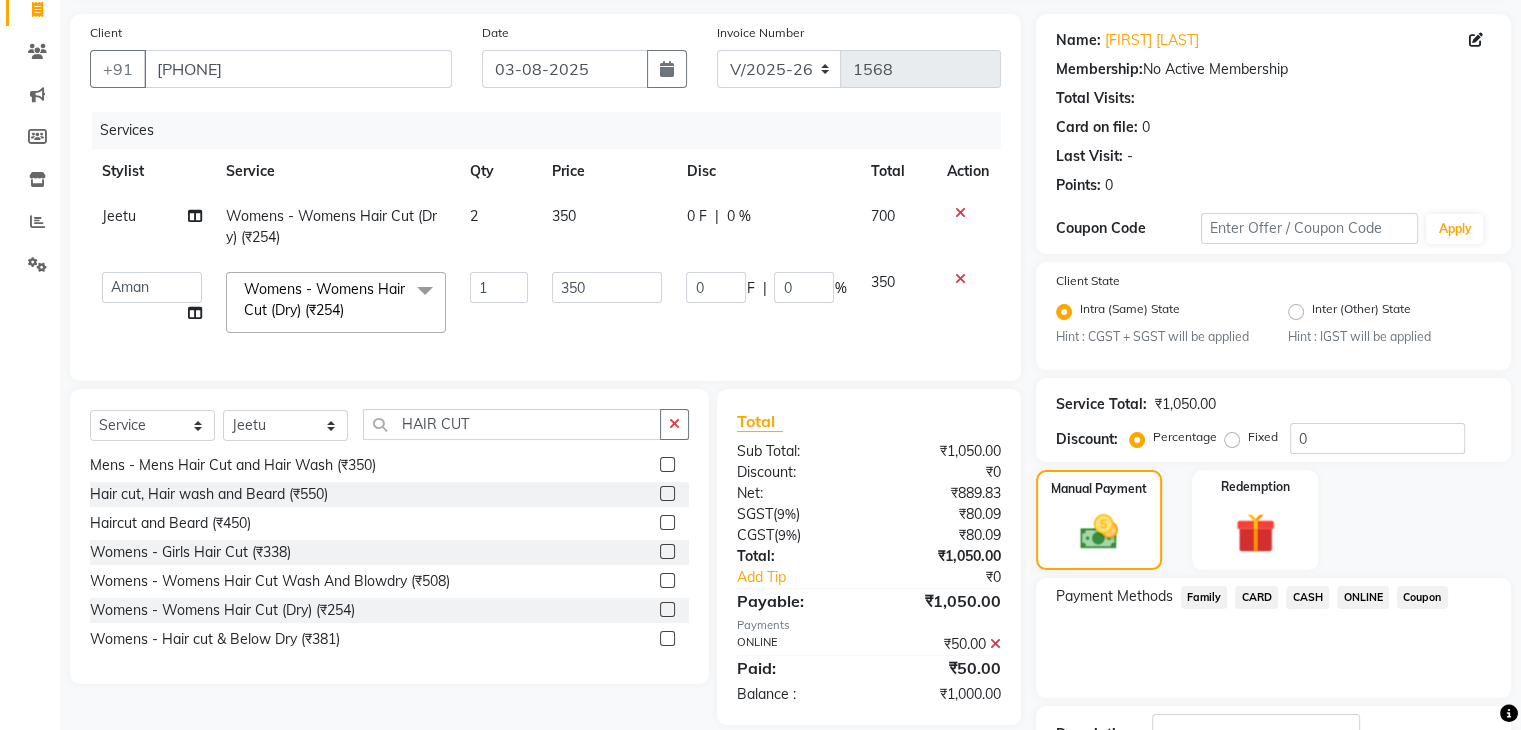 click on "CASH" 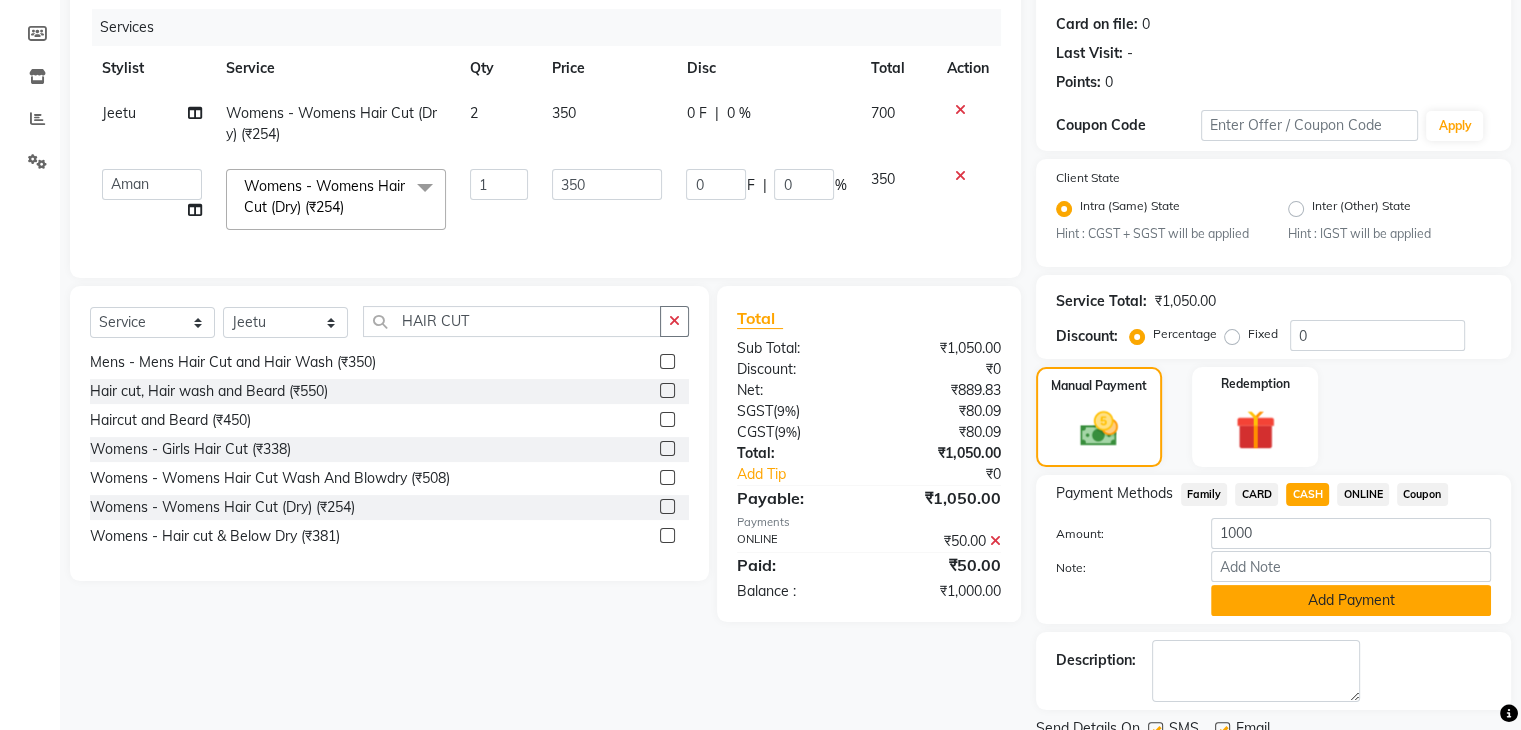click on "Add Payment" 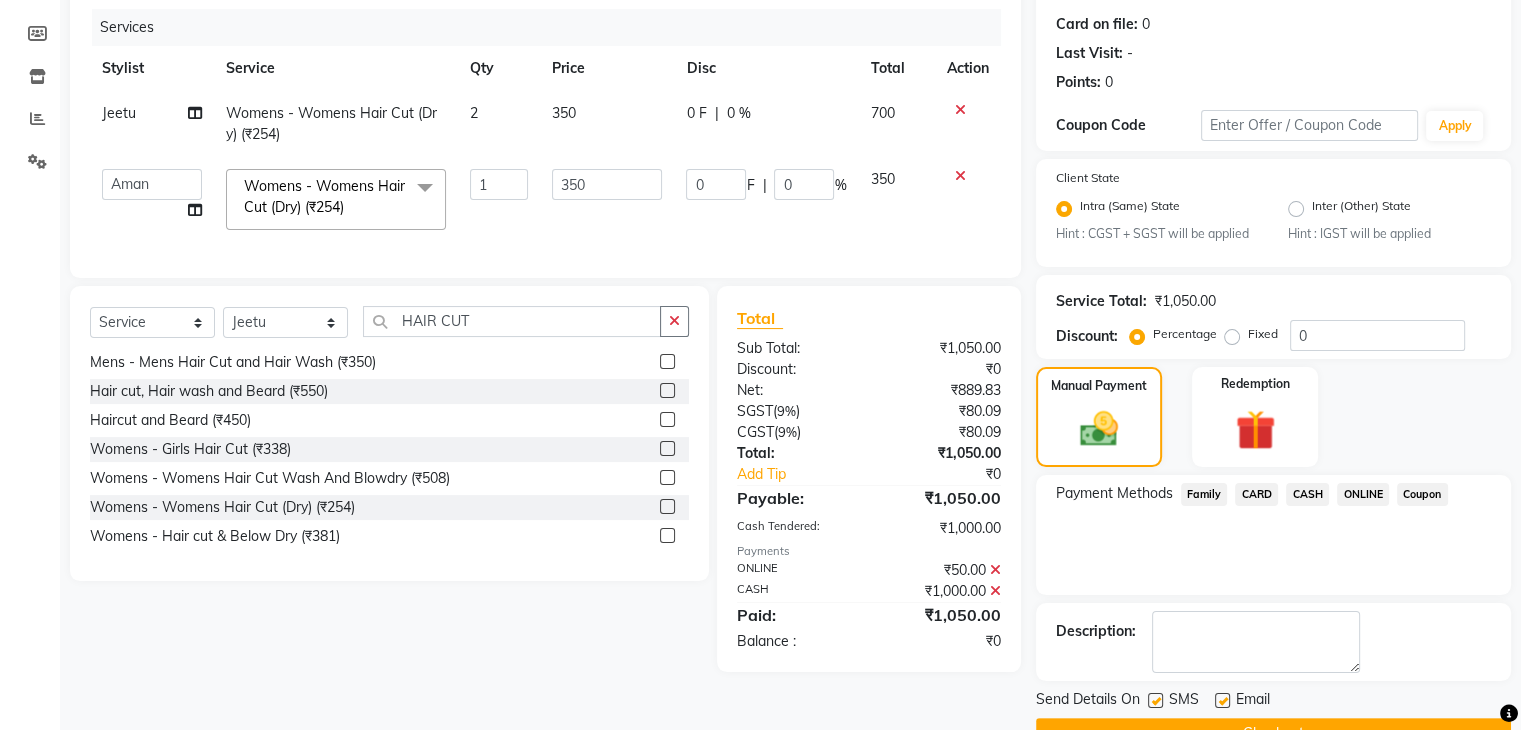 scroll, scrollTop: 289, scrollLeft: 0, axis: vertical 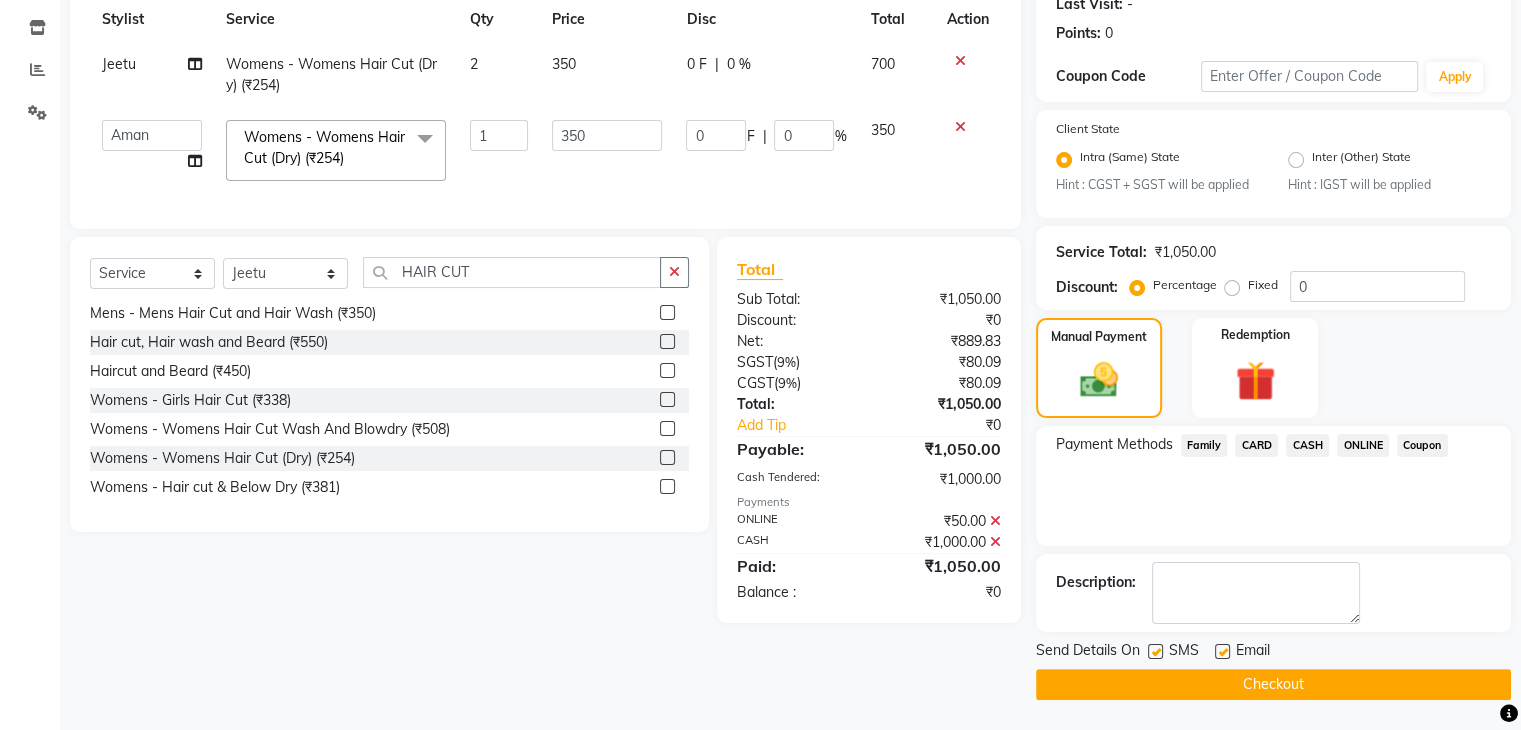 click on "Checkout" 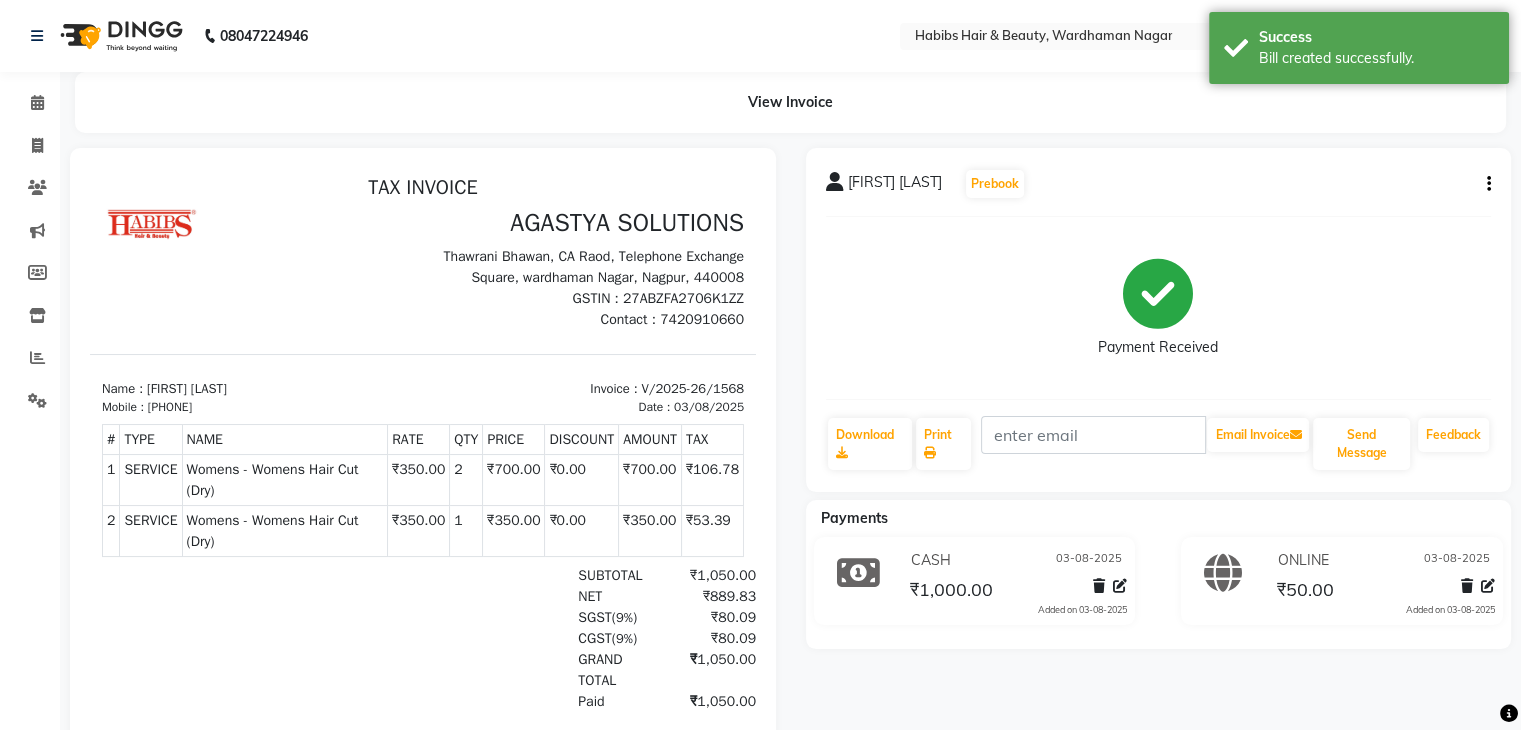 scroll, scrollTop: 0, scrollLeft: 0, axis: both 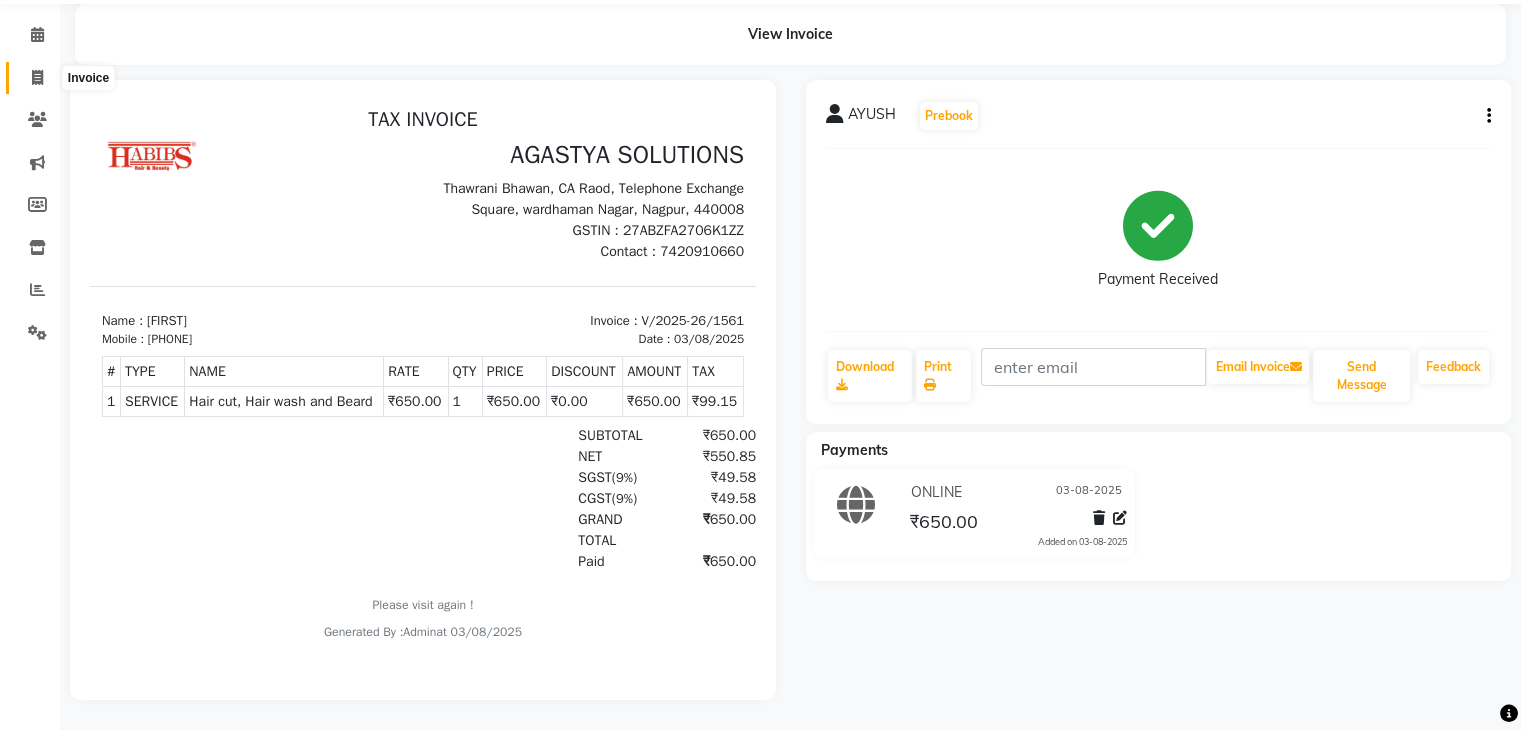 click 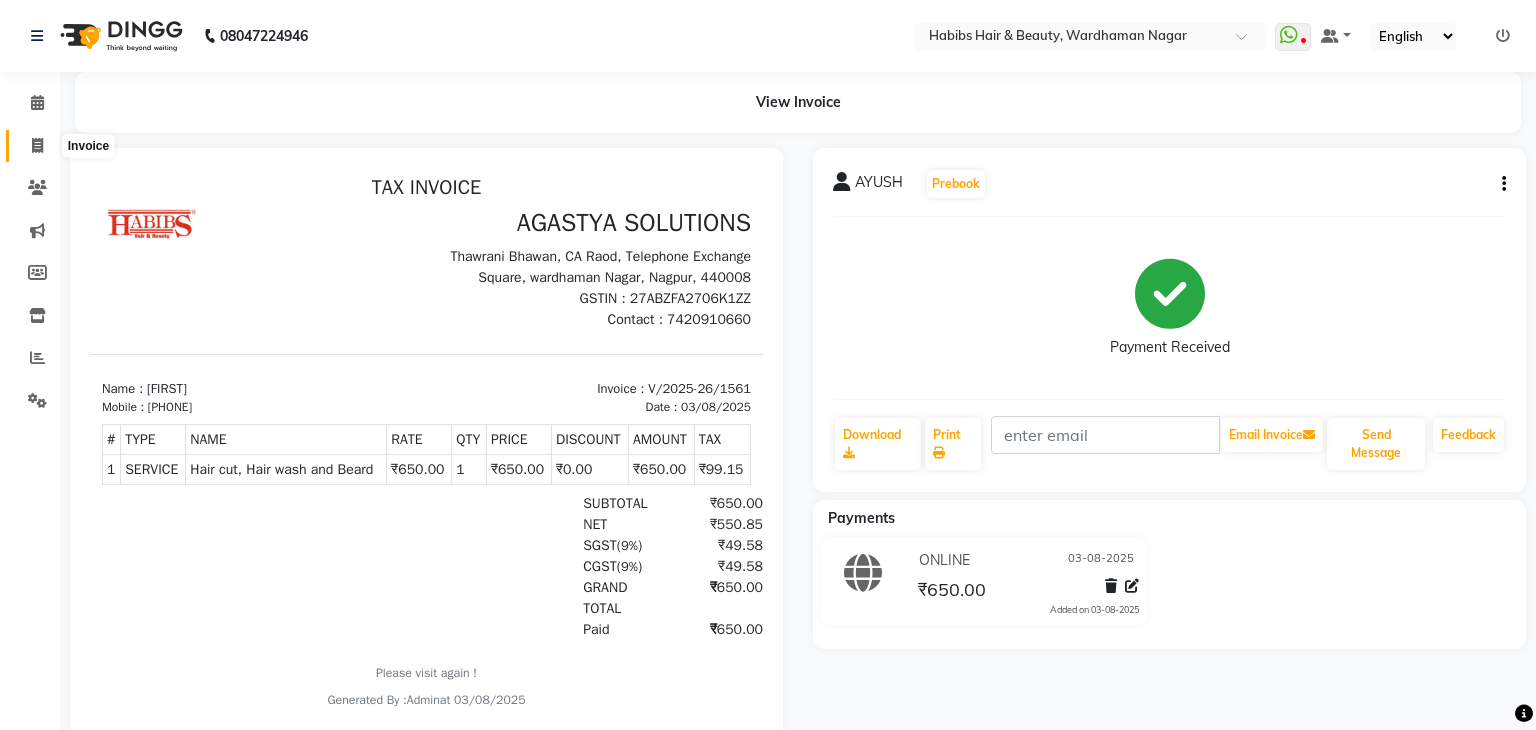 select on "service" 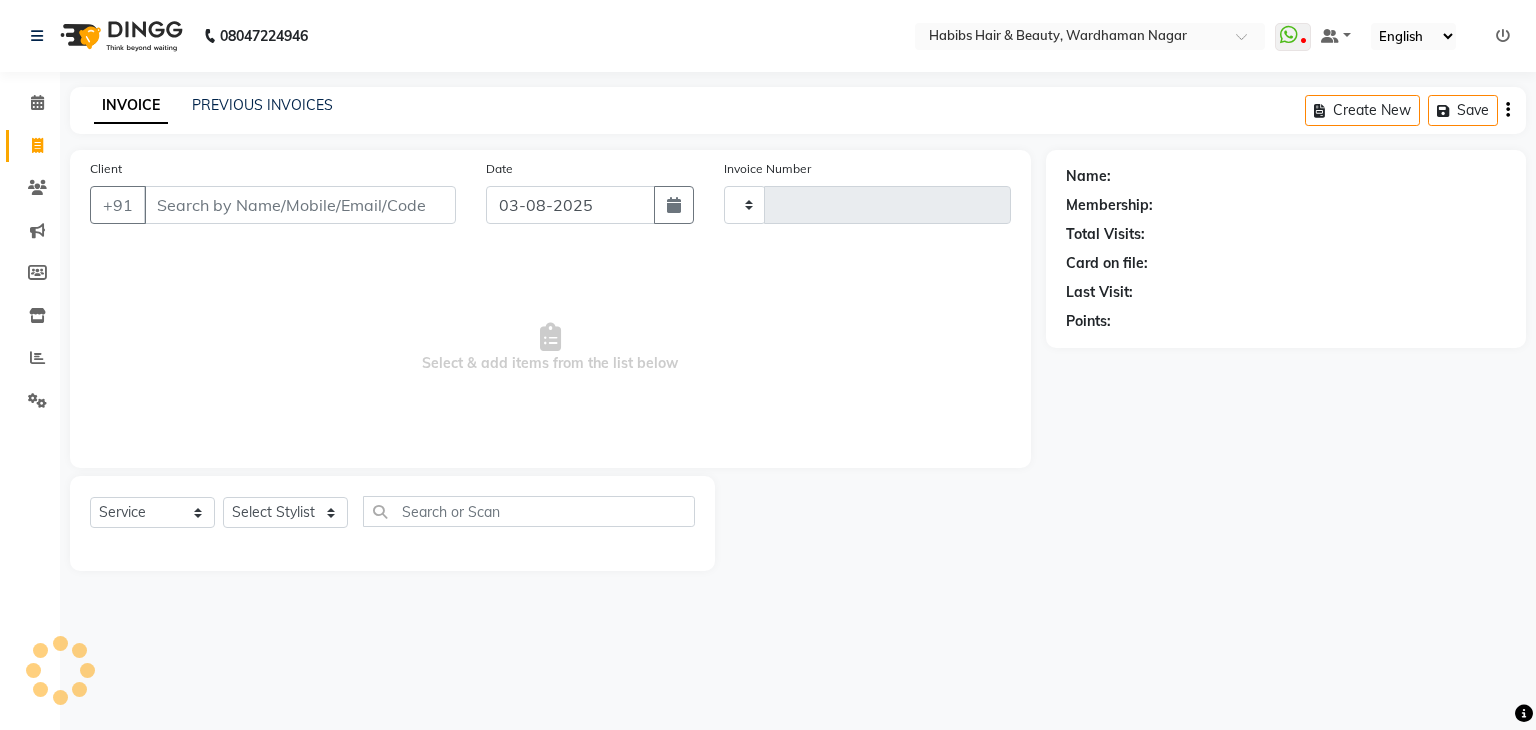 type on "1569" 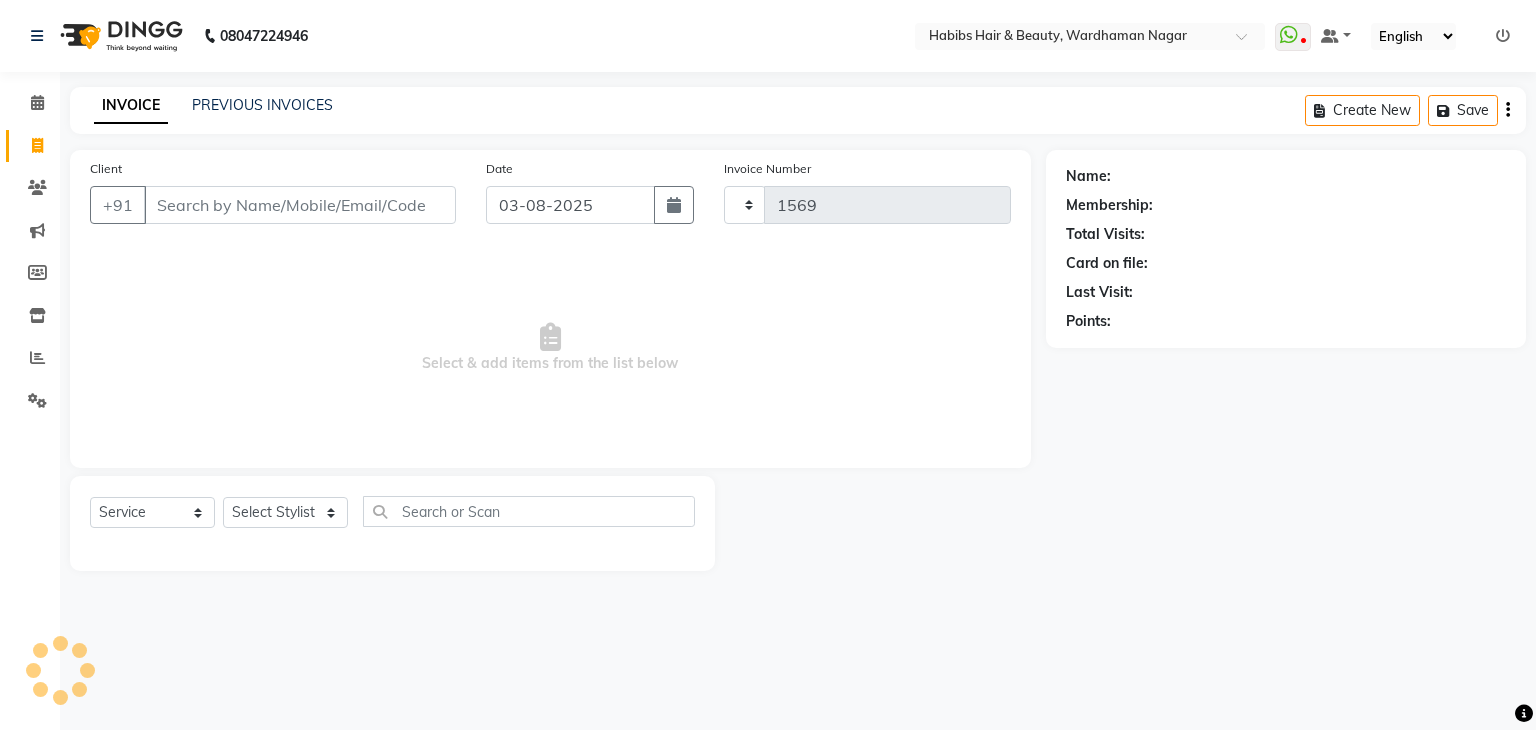 select on "3714" 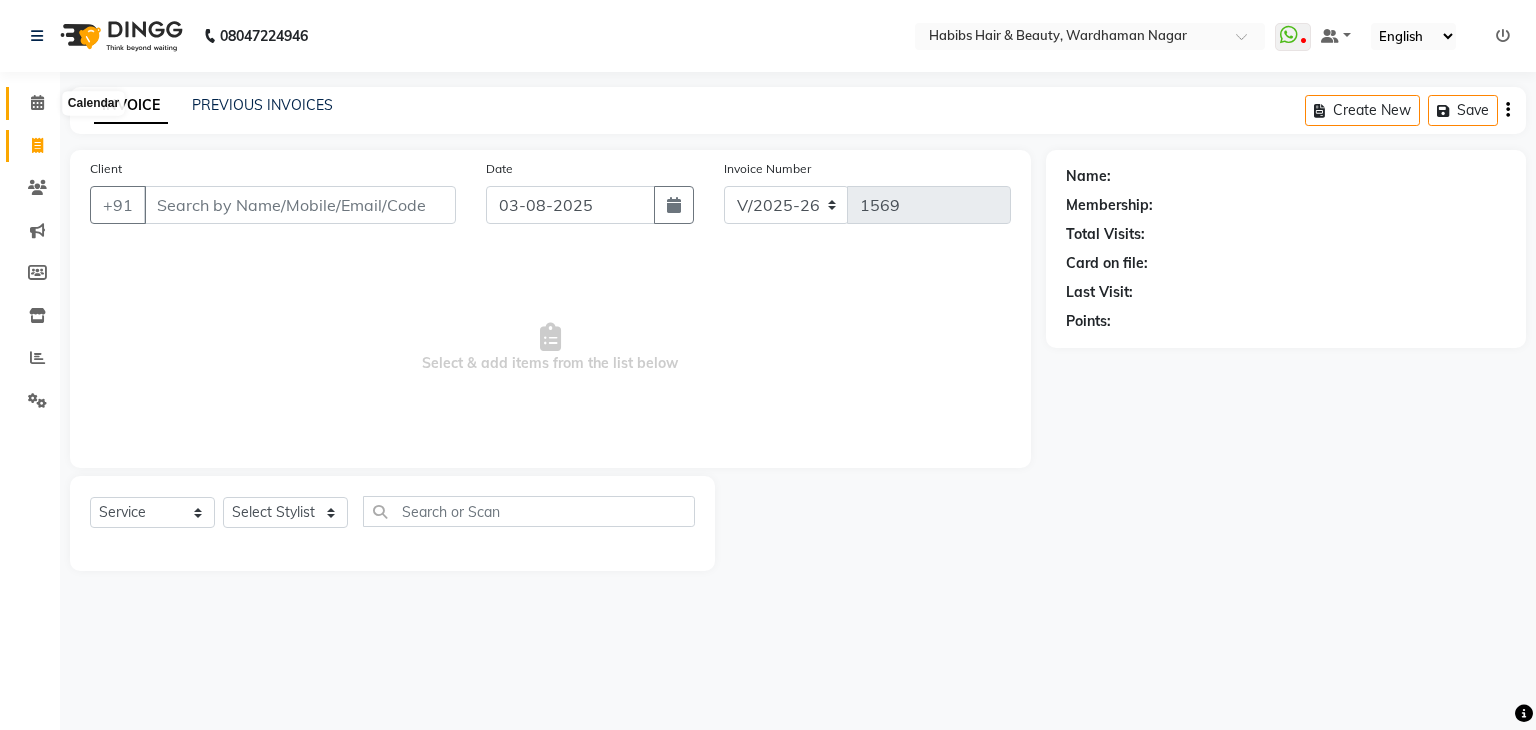 click 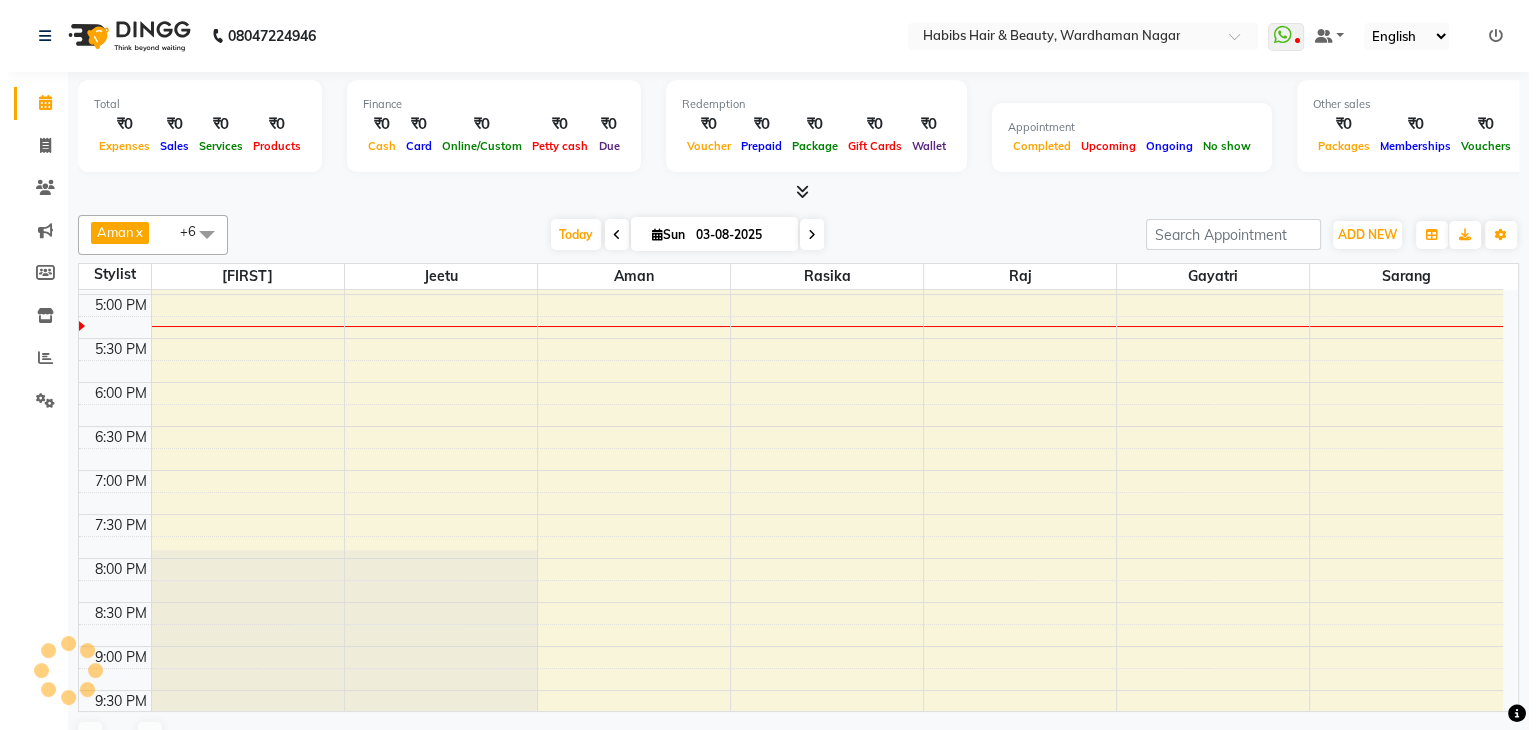 scroll, scrollTop: 0, scrollLeft: 0, axis: both 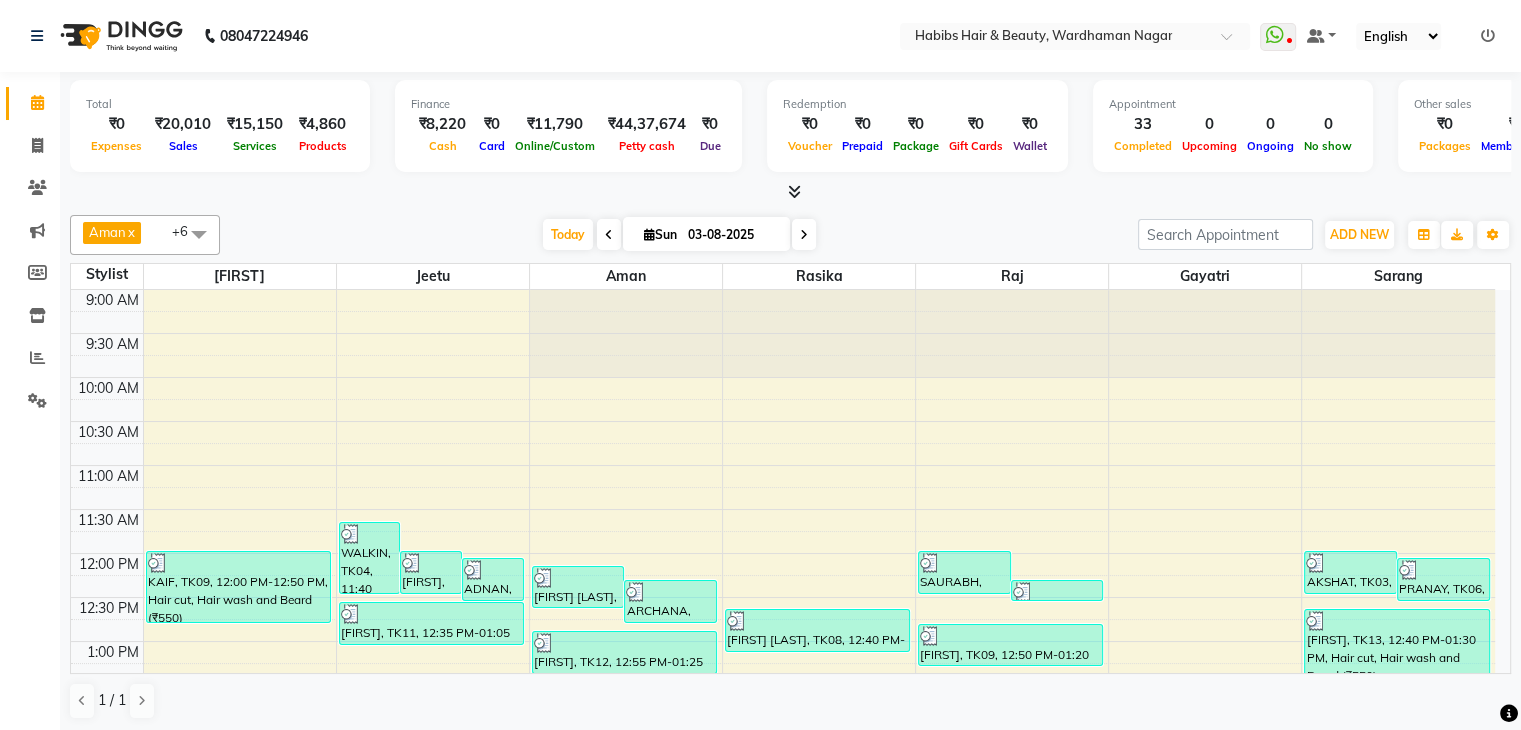 click on "Total  ₹0  Expenses ₹20,010  Sales ₹15,150  Services ₹4,860  Products Finance  ₹8,220  Cash ₹0  Card ₹11,790  Online/Custom ₹44,37,674 Petty cash ₹0 Due  Redemption  ₹0 Voucher ₹0 Prepaid ₹0 Package ₹0  Gift Cards ₹0  Wallet  Appointment  33 Completed 0 Upcoming 0 Ongoing 0 No show  Other sales  ₹0  Packages ₹0  Memberships ₹0  Vouchers ₹0  Prepaids ₹0  Gift Cards" at bounding box center [790, 129] 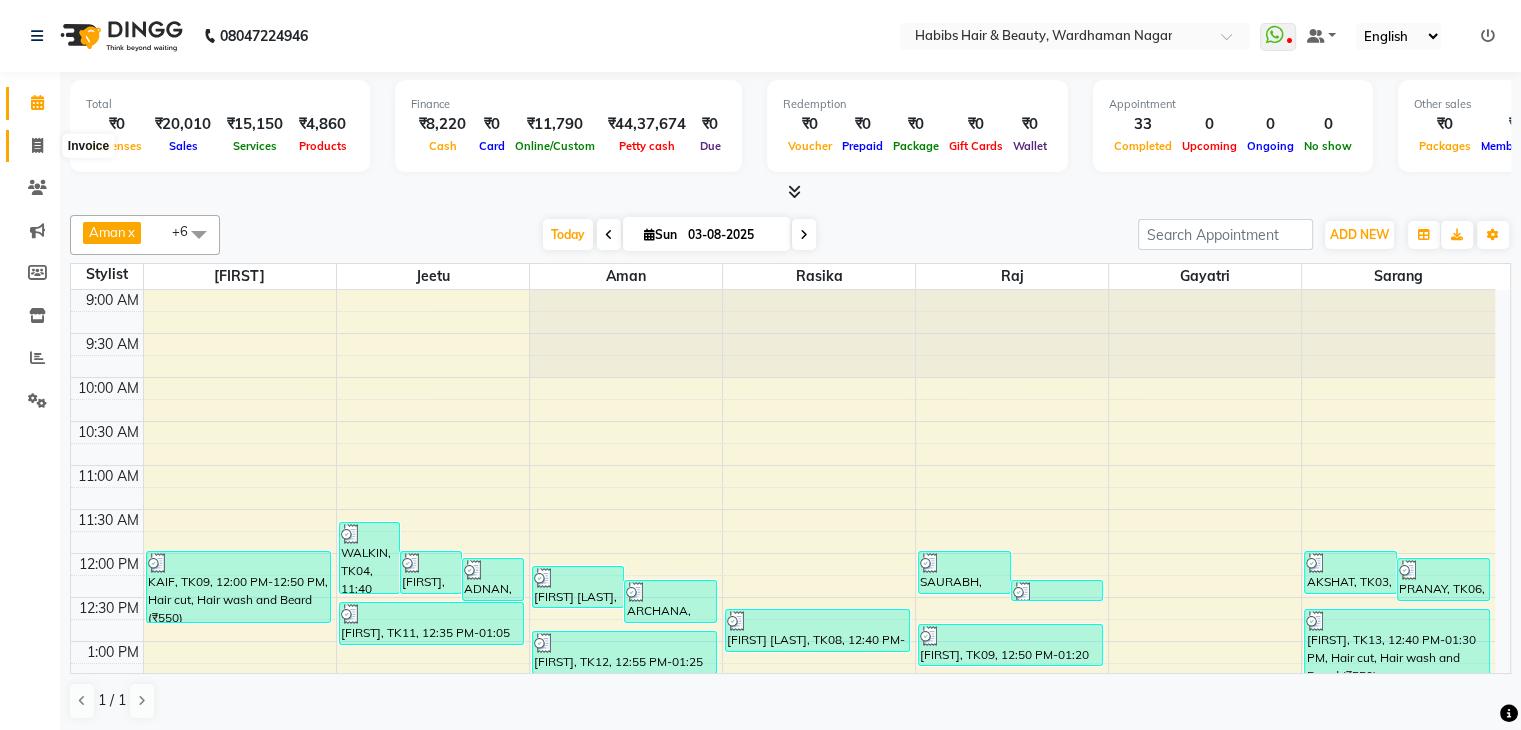 click 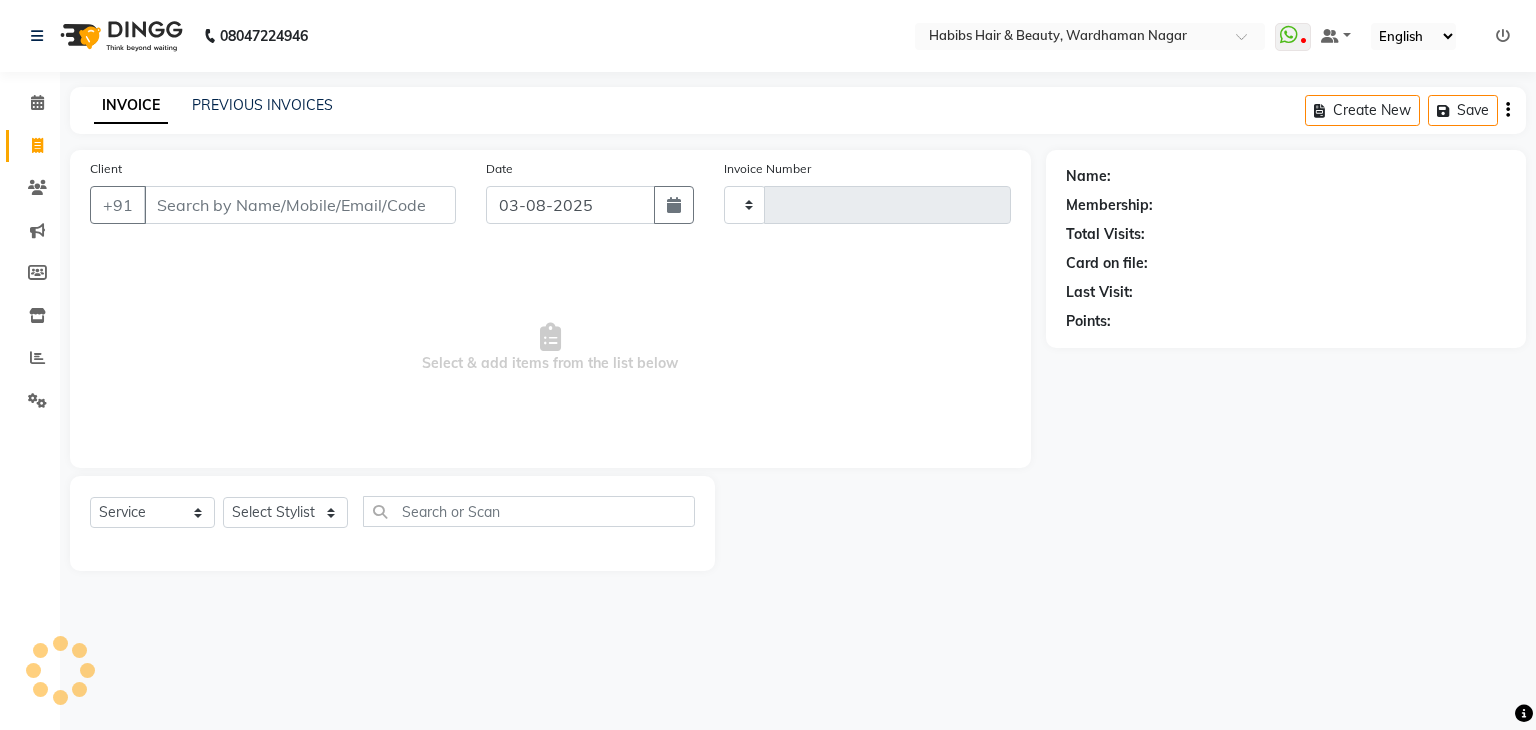 type on "1569" 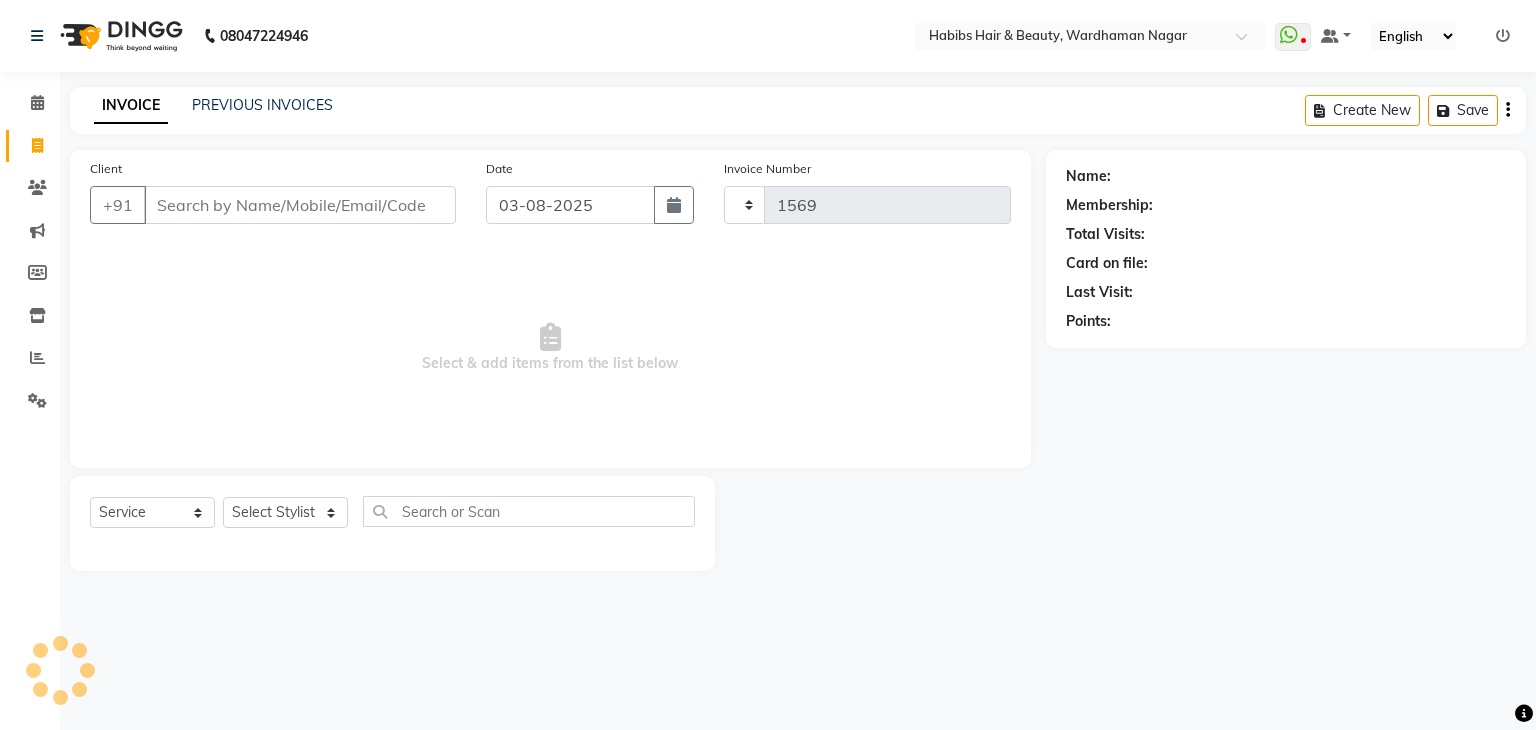 select on "3714" 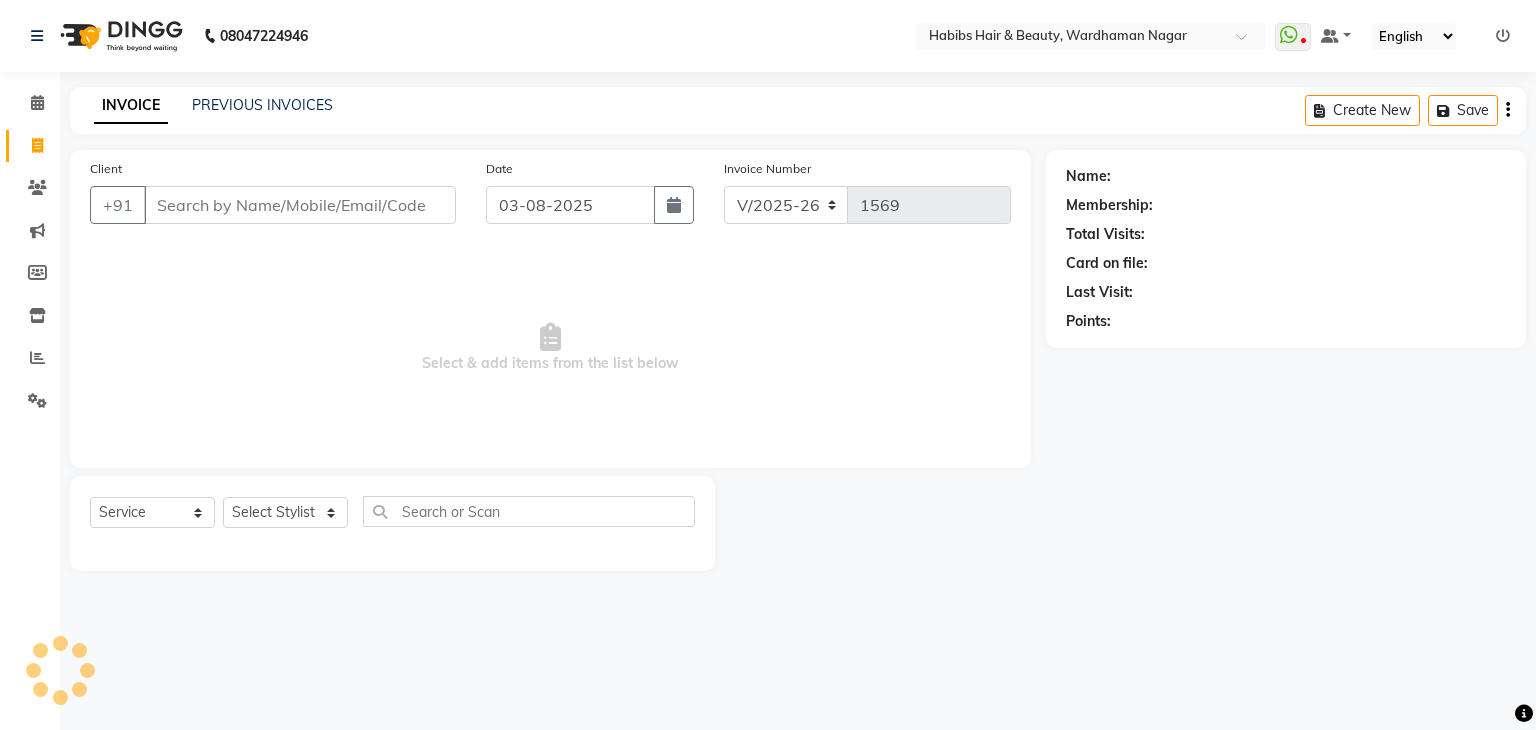 click on "Client" at bounding box center (300, 205) 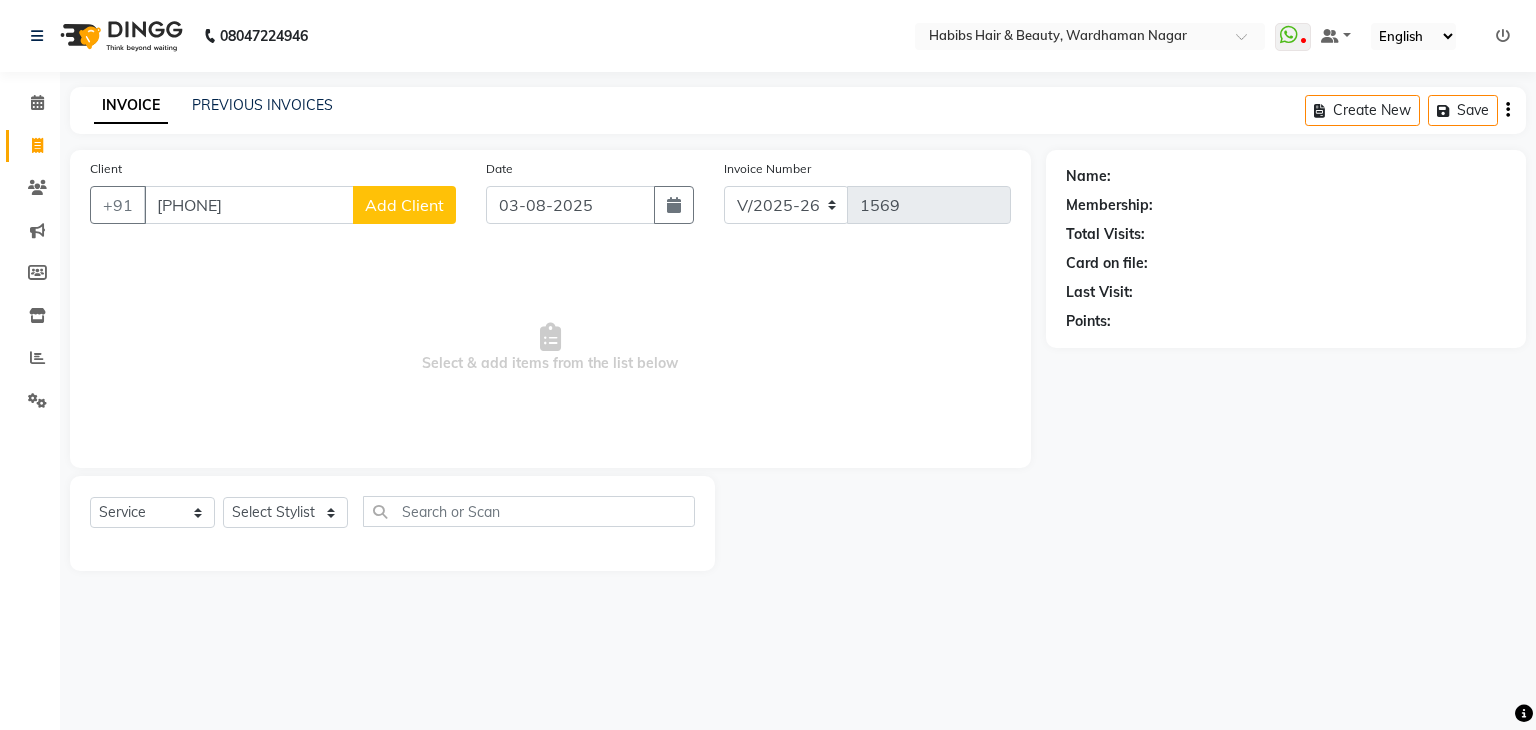 type on "[PHONE]" 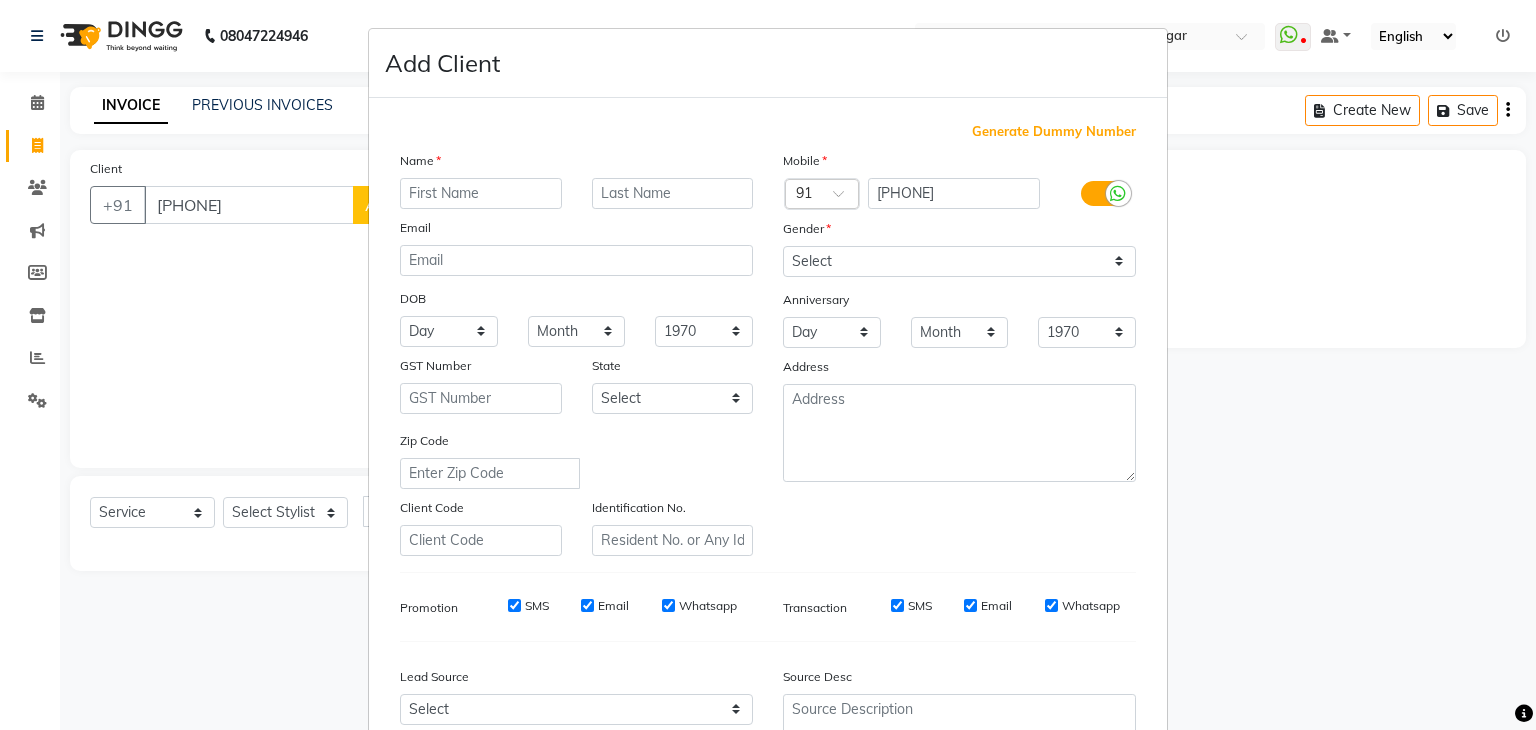 click at bounding box center [481, 193] 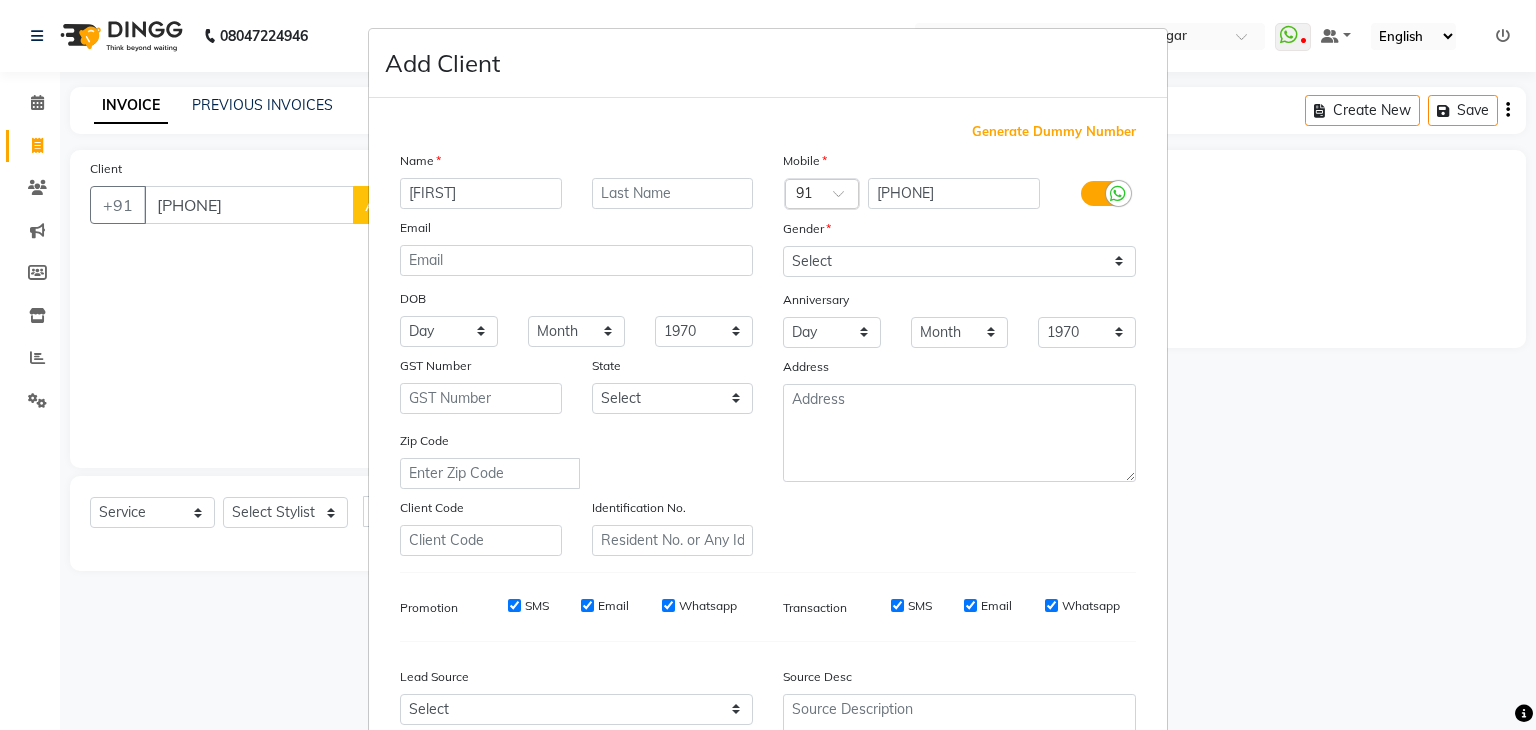 type on "[FIRST]" 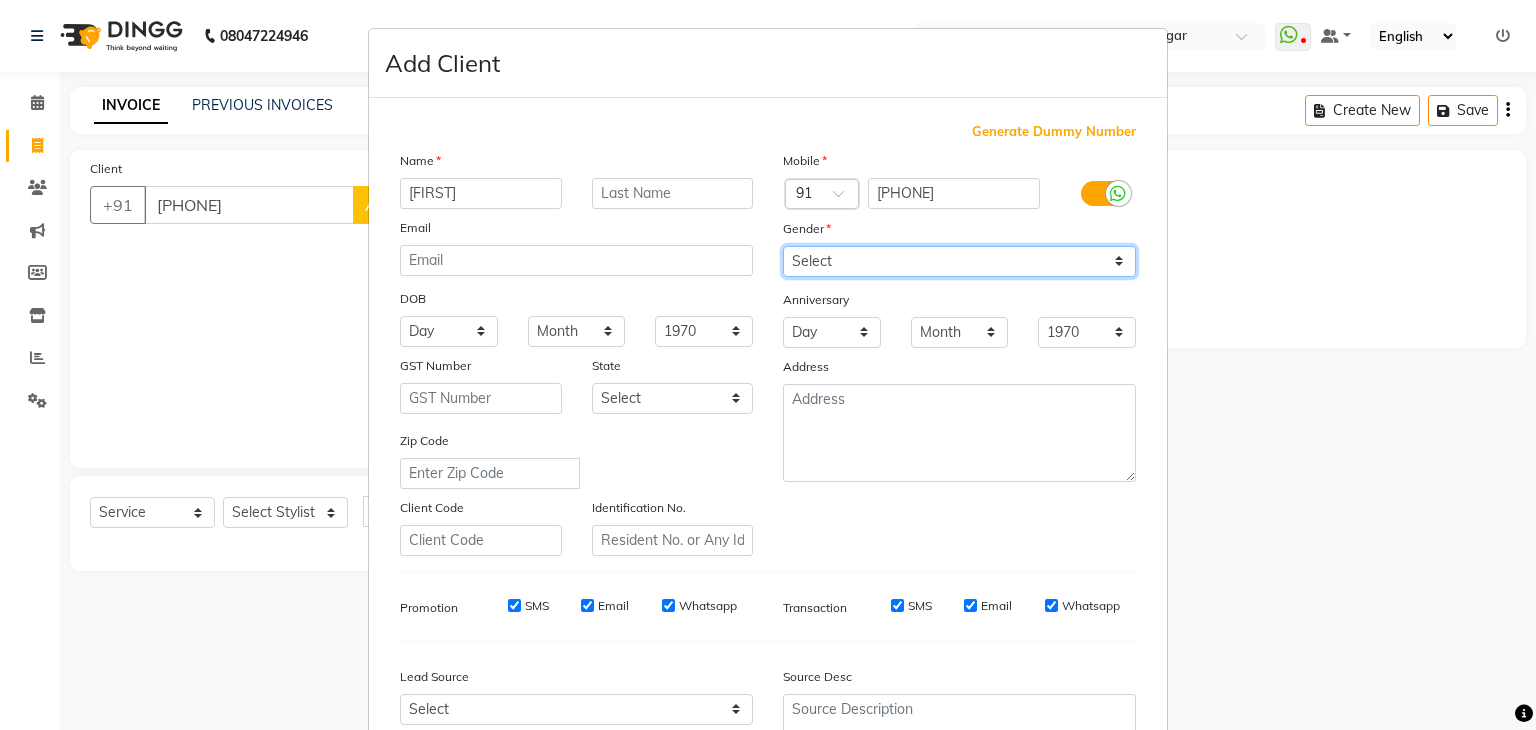 click on "Select Male Female Other Prefer Not To Say" at bounding box center (959, 261) 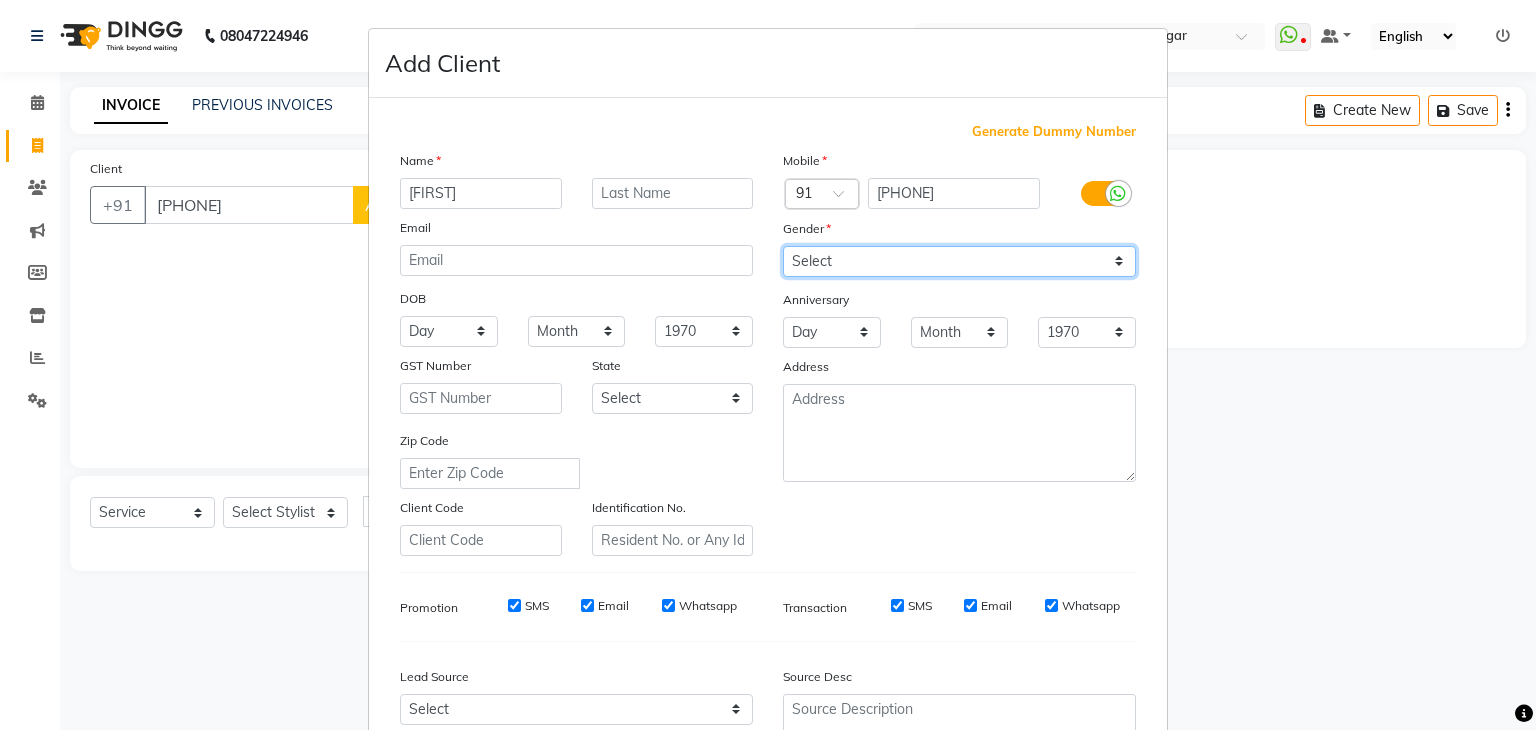 select on "female" 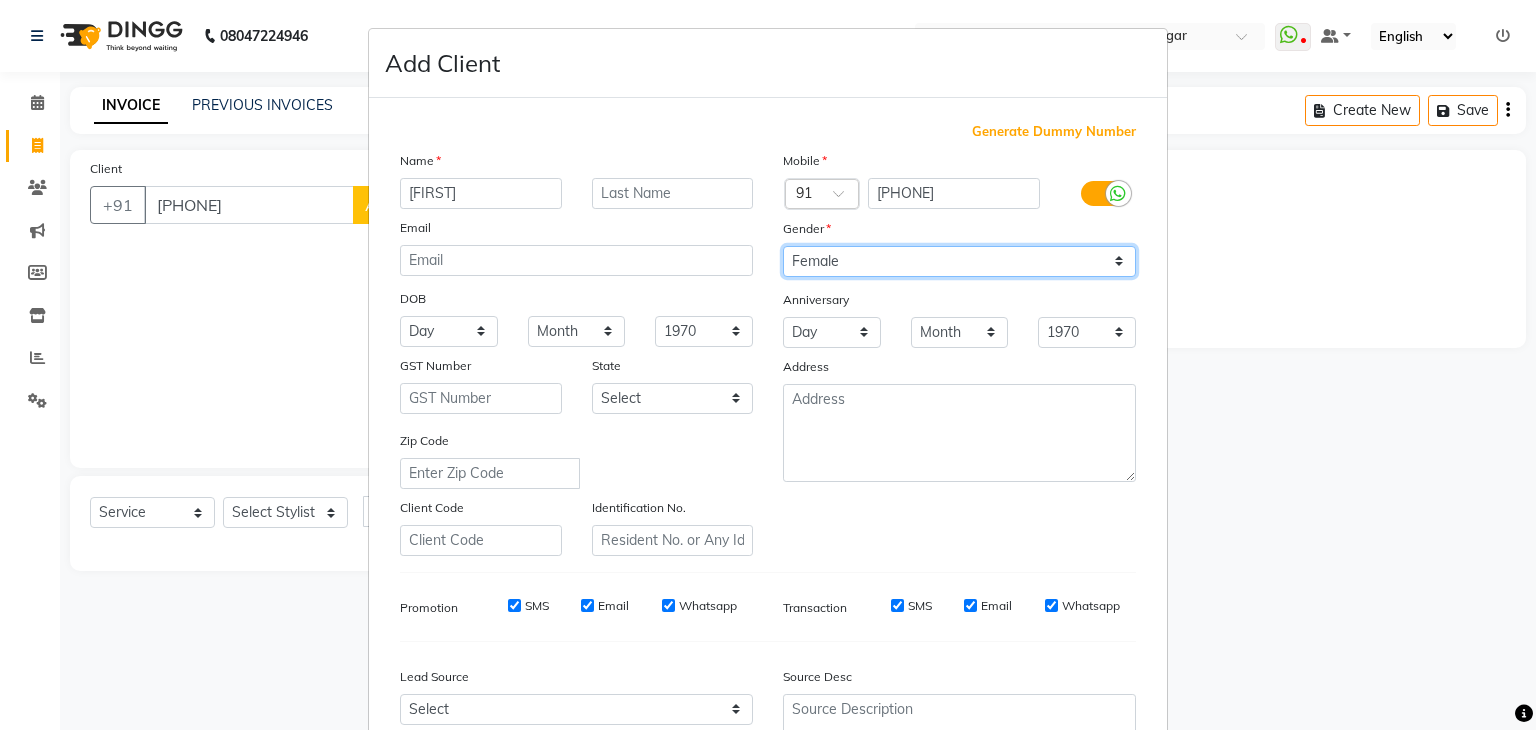 click on "Select Male Female Other Prefer Not To Say" at bounding box center (959, 261) 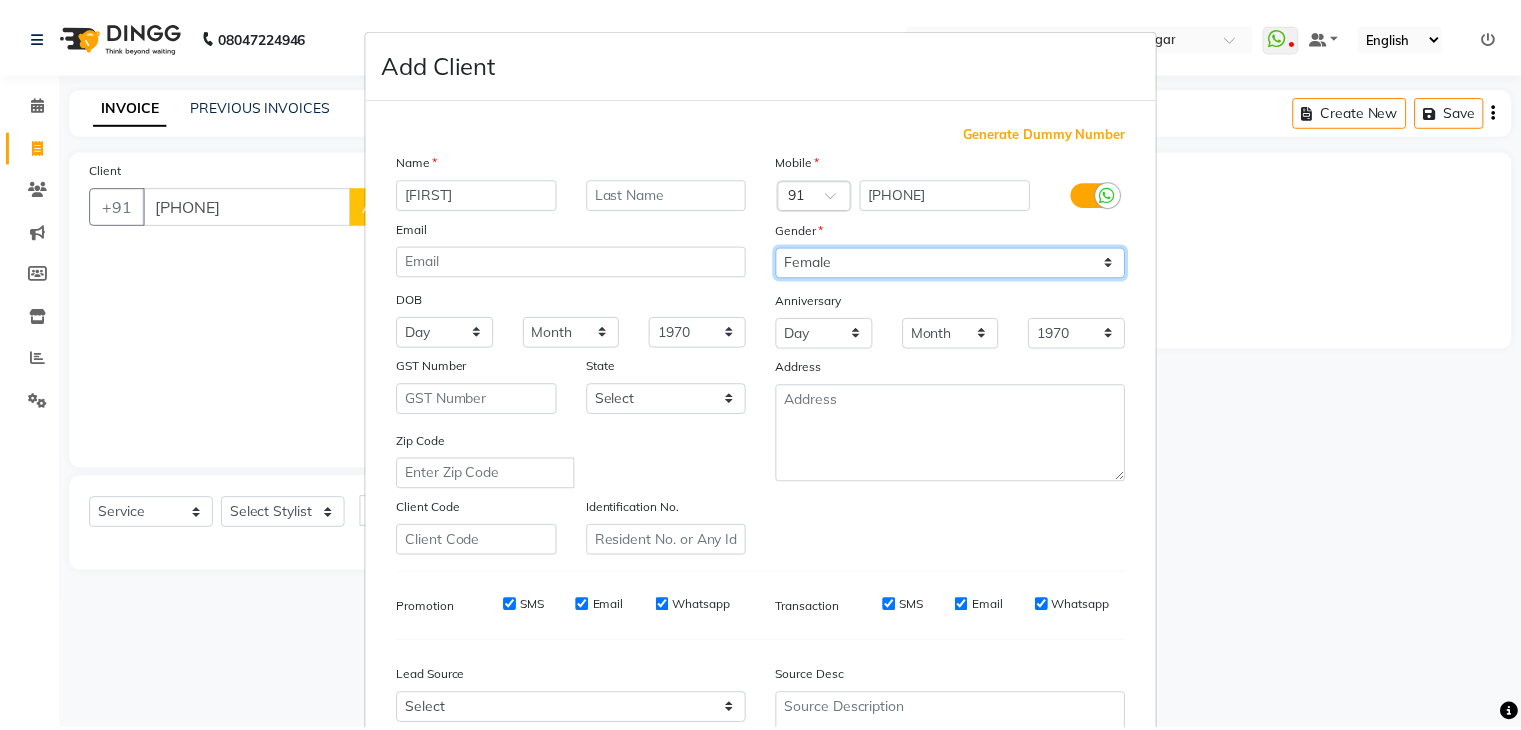 scroll, scrollTop: 203, scrollLeft: 0, axis: vertical 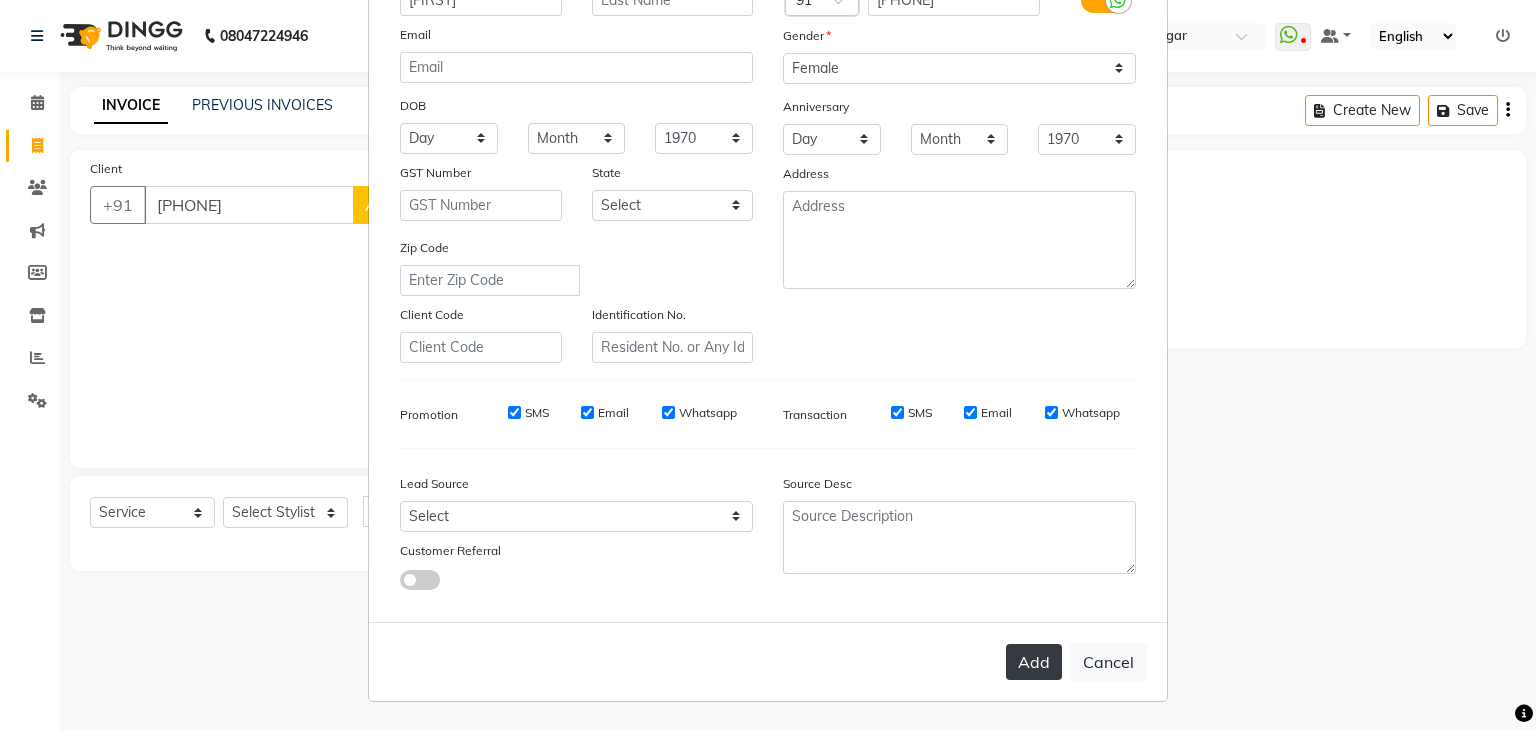 click on "Add" at bounding box center (1034, 662) 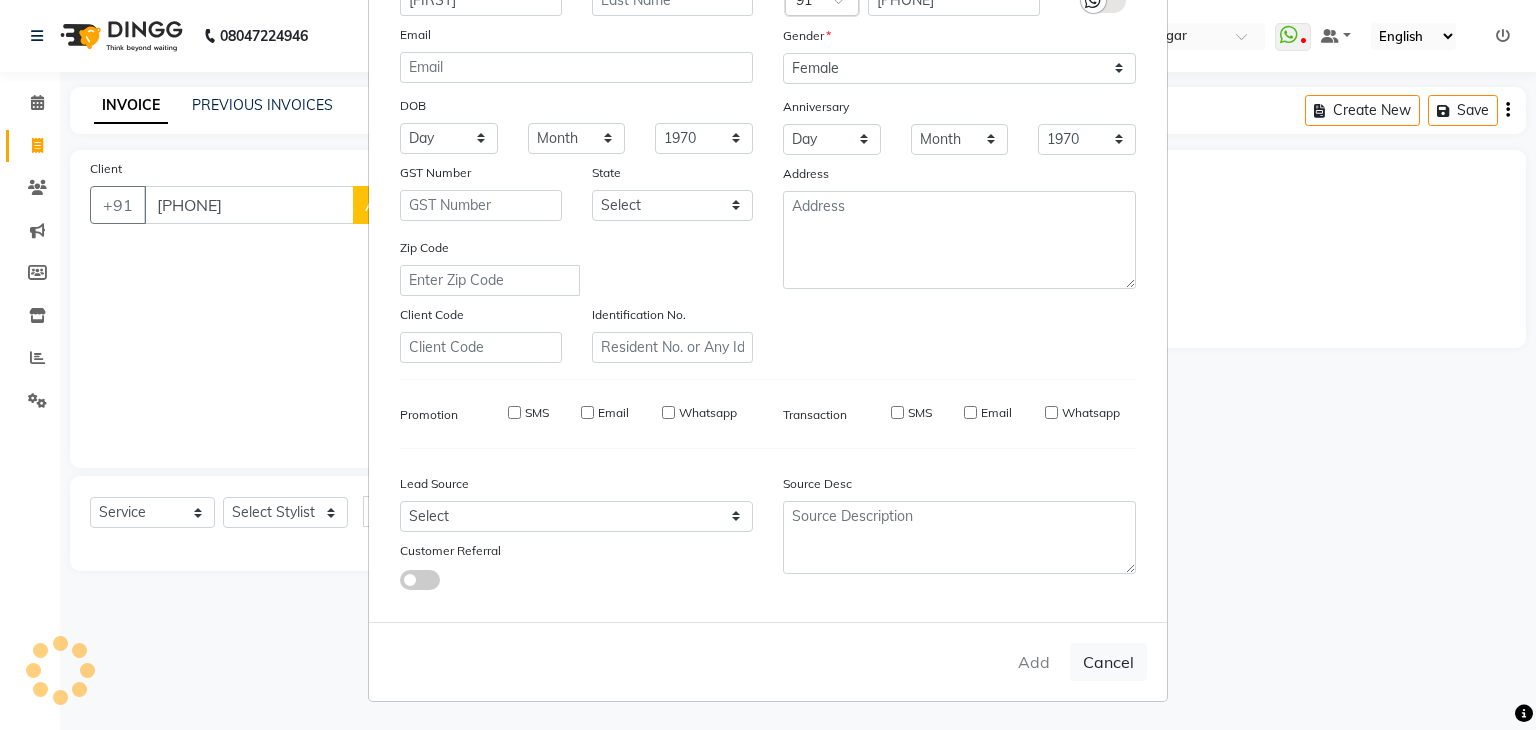 type 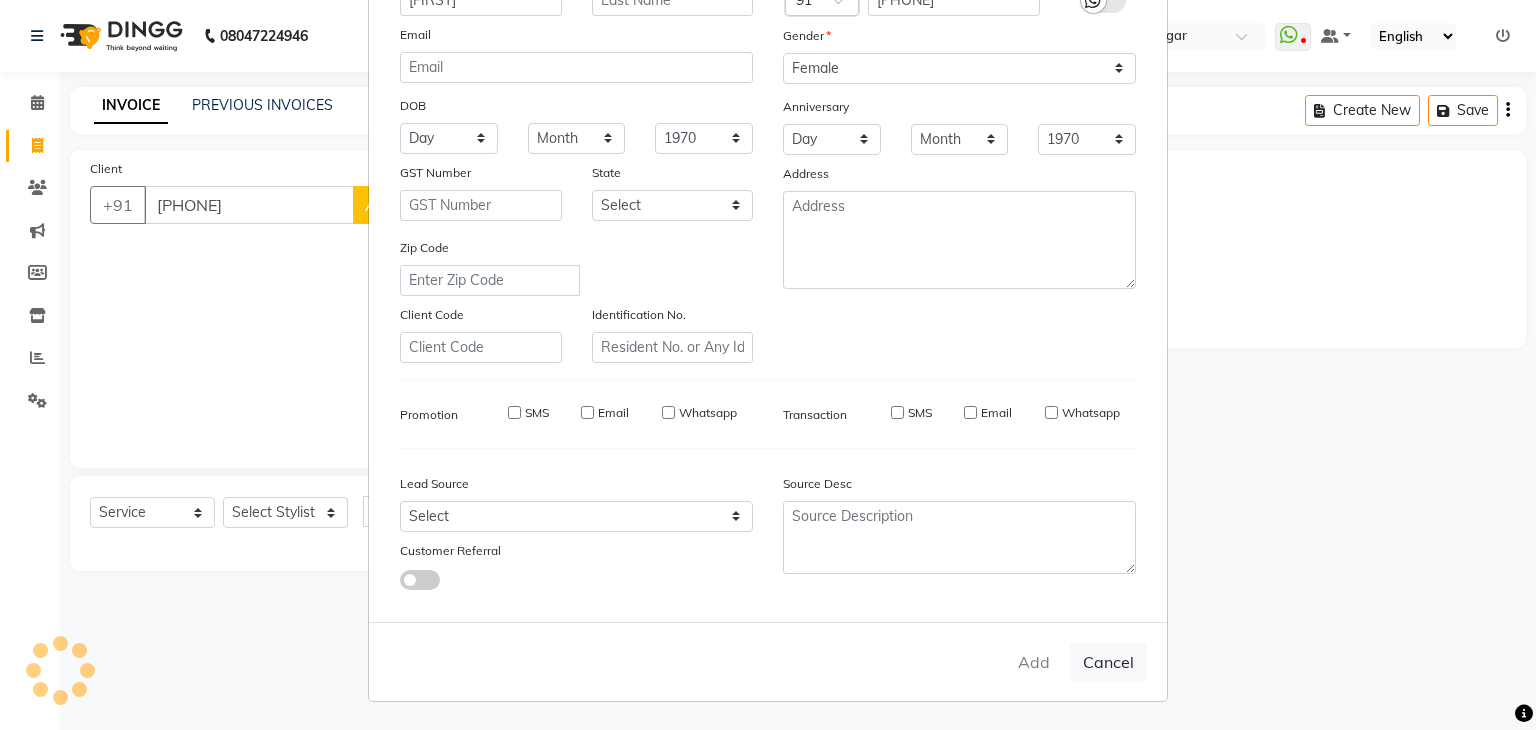 select 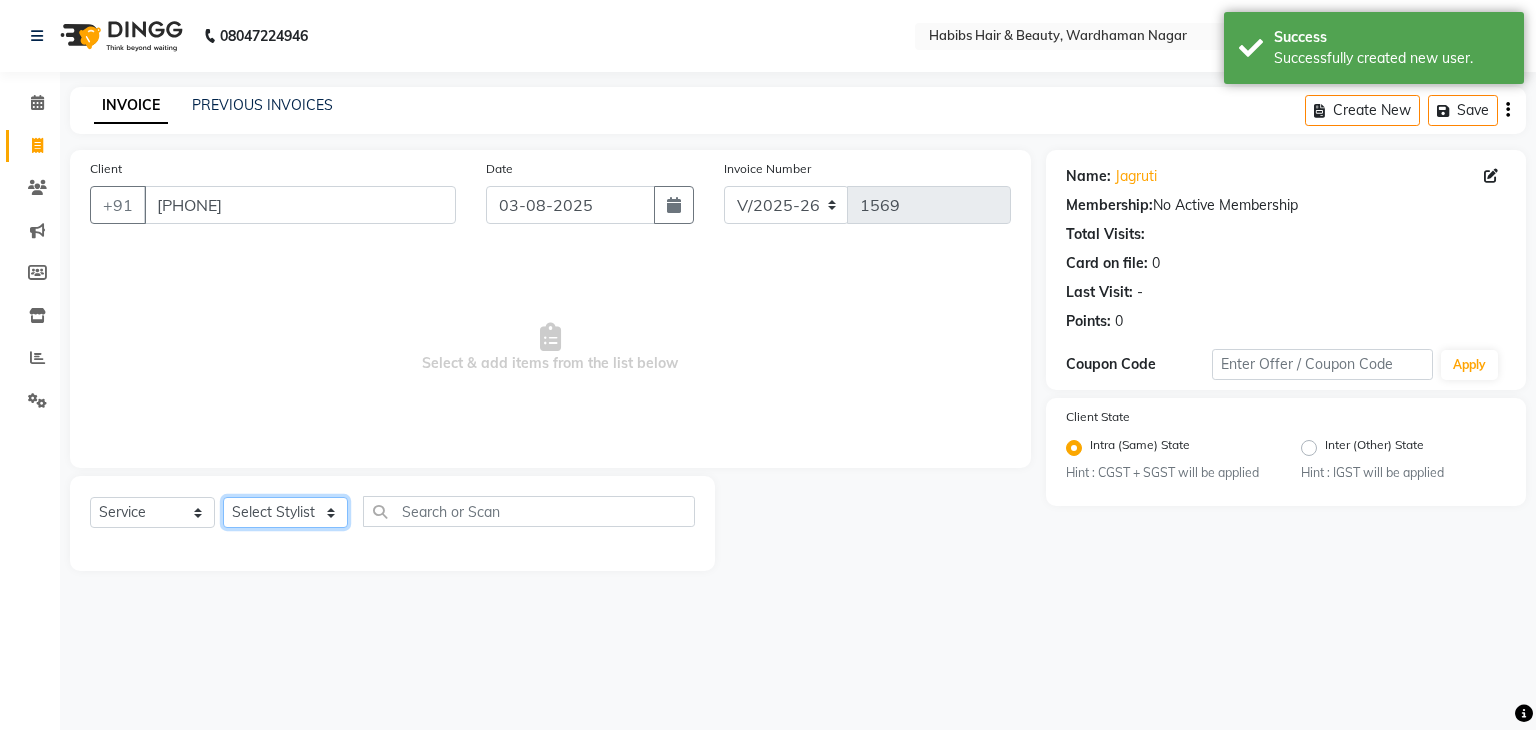 click on "Select Stylist Admin Aman Gayatri Jeetu Mick Raj Rashmi Rasika Sarang" 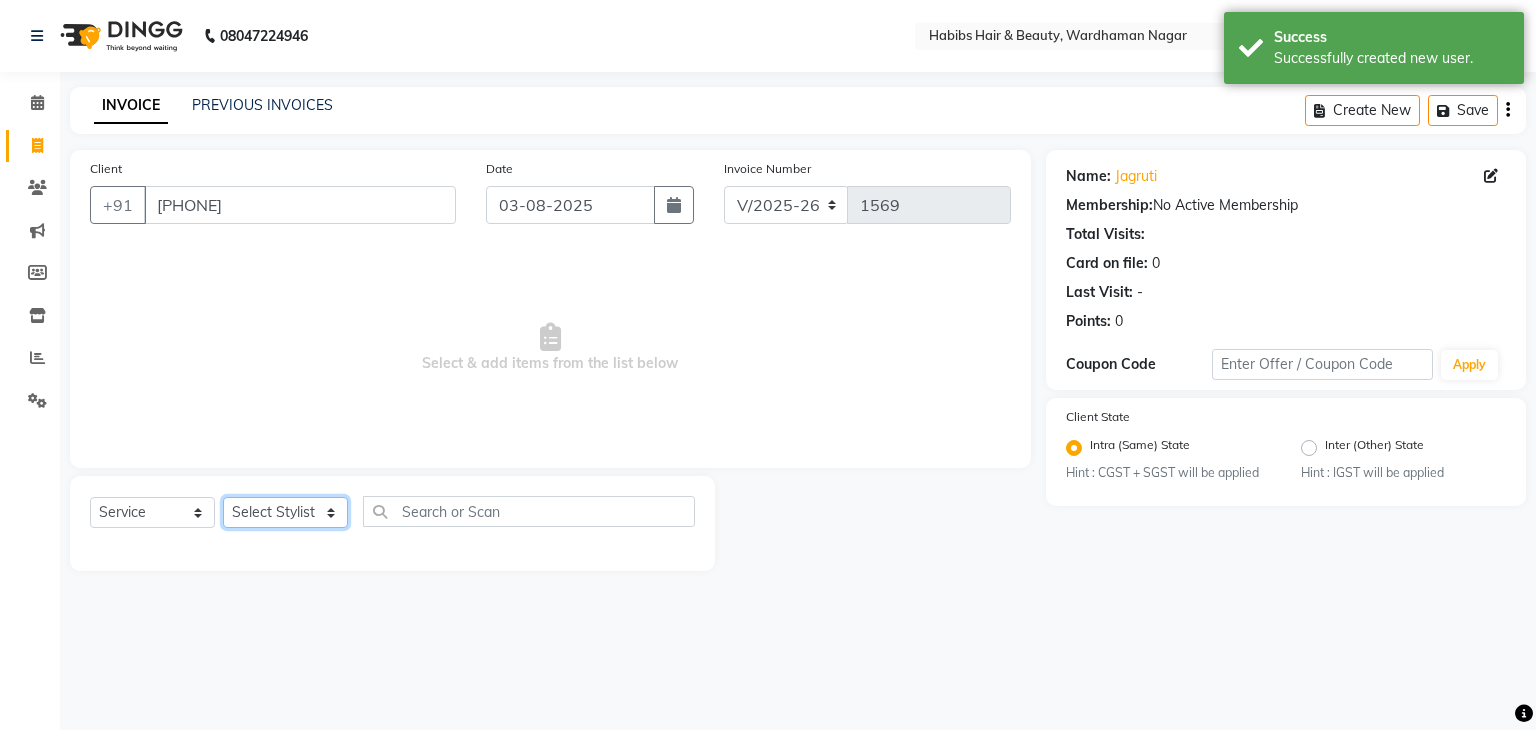 select on "17876" 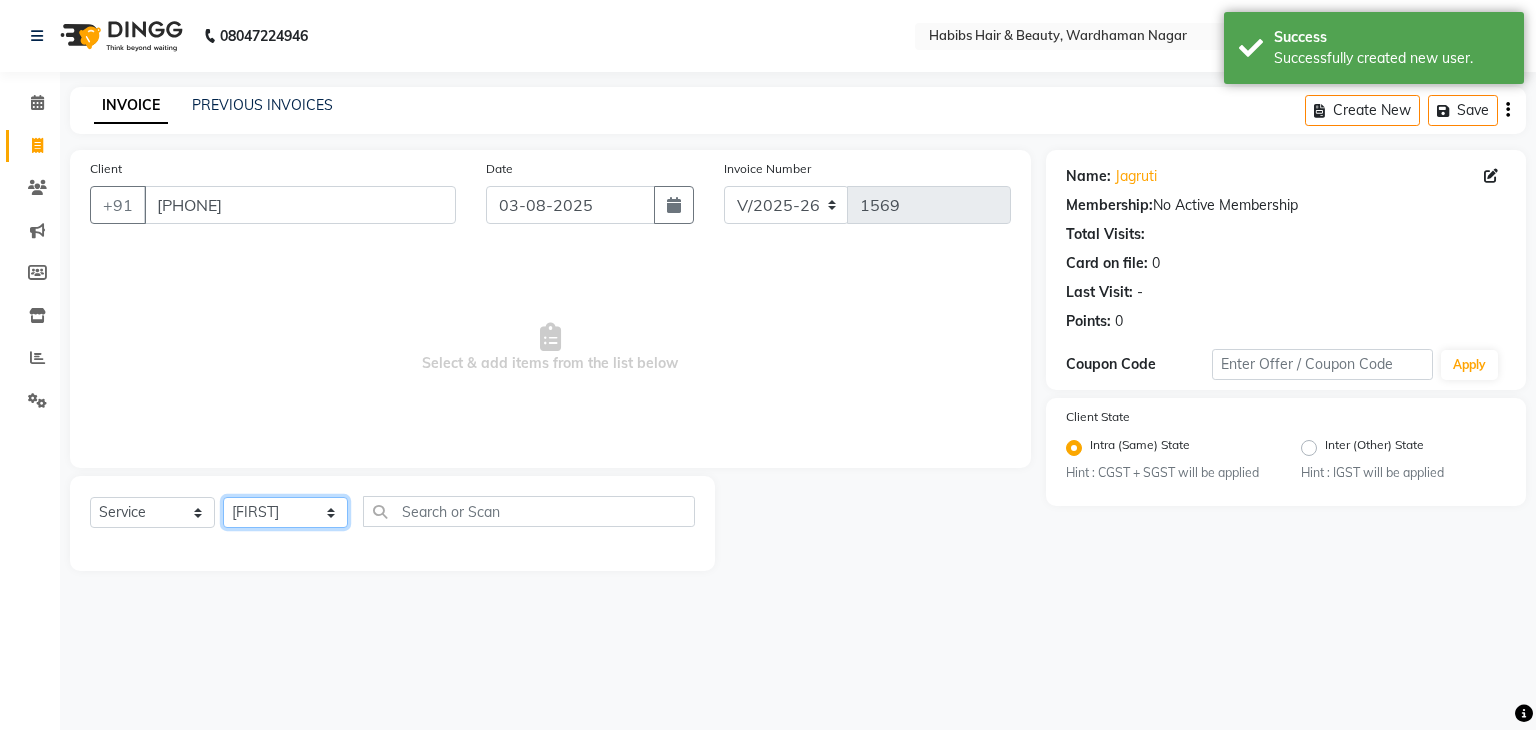 click on "Select Stylist Admin Aman Gayatri Jeetu Mick Raj Rashmi Rasika Sarang" 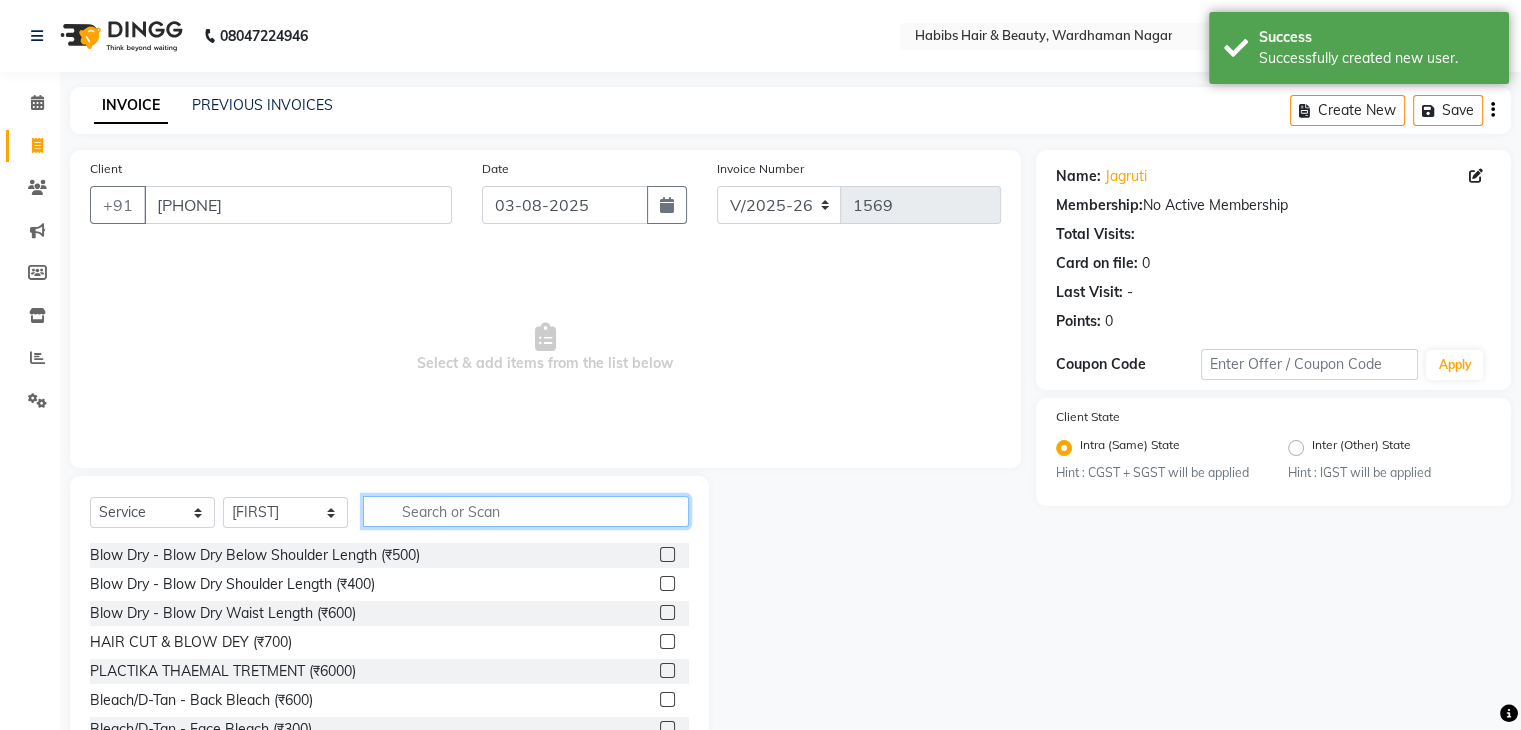 click 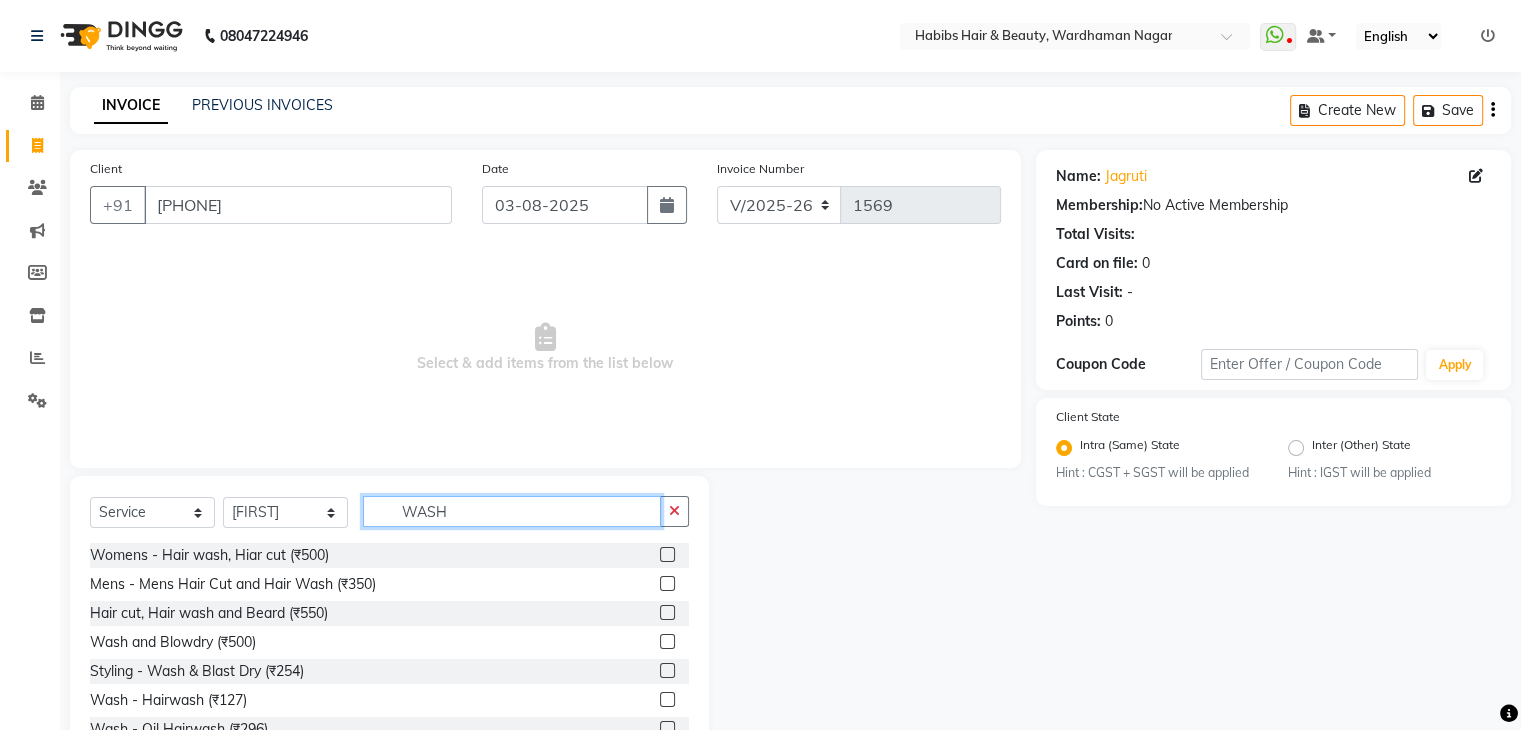 type on "WASH" 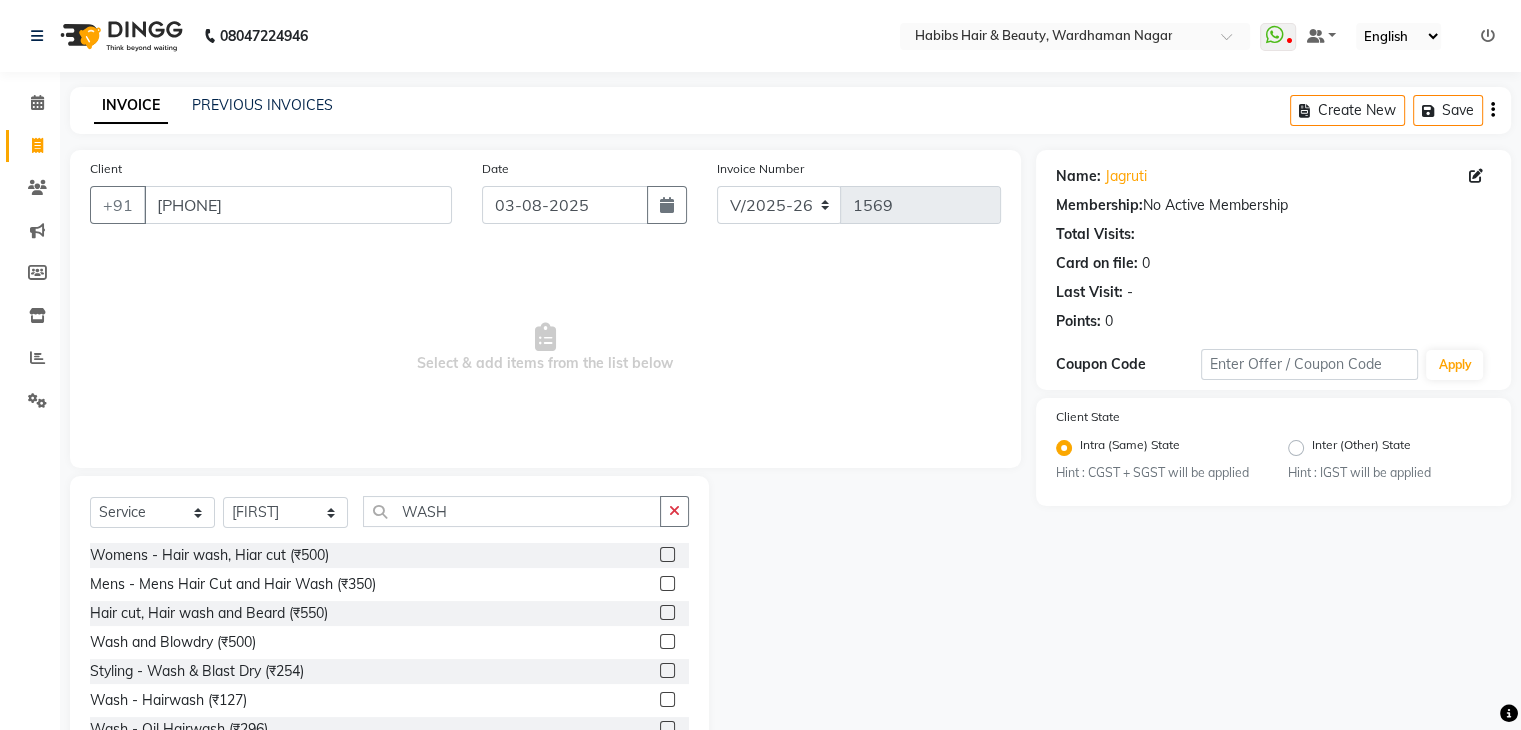 click 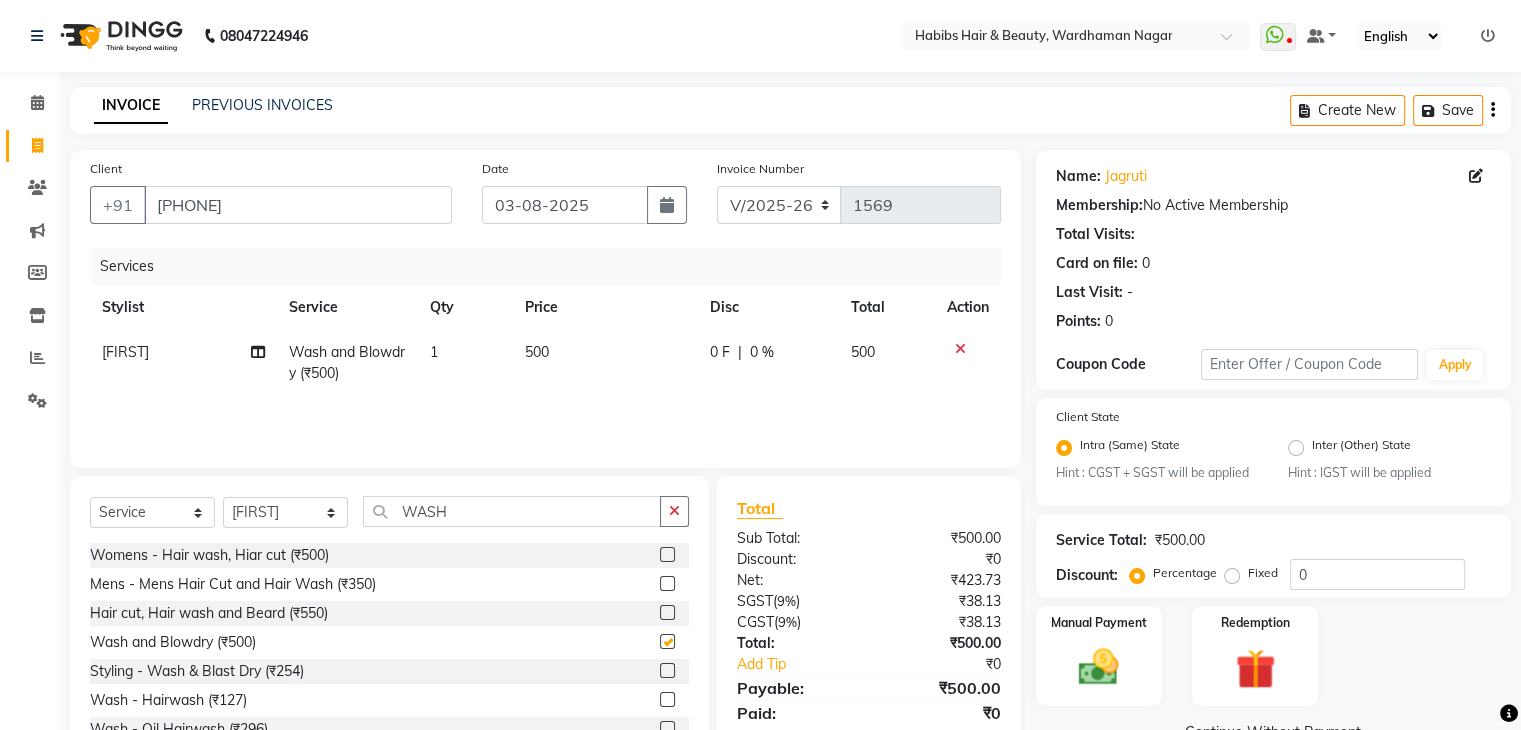 checkbox on "false" 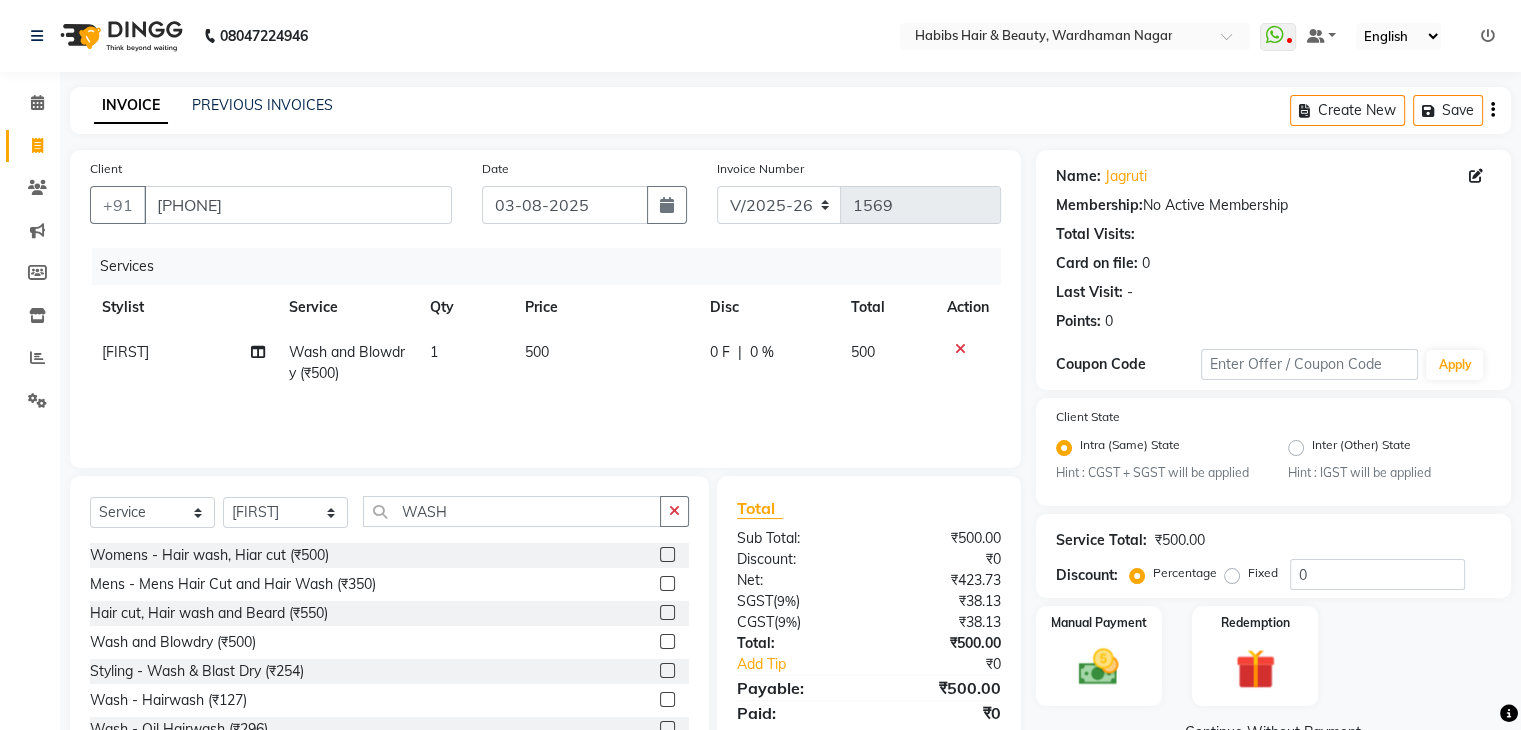 scroll, scrollTop: 60, scrollLeft: 0, axis: vertical 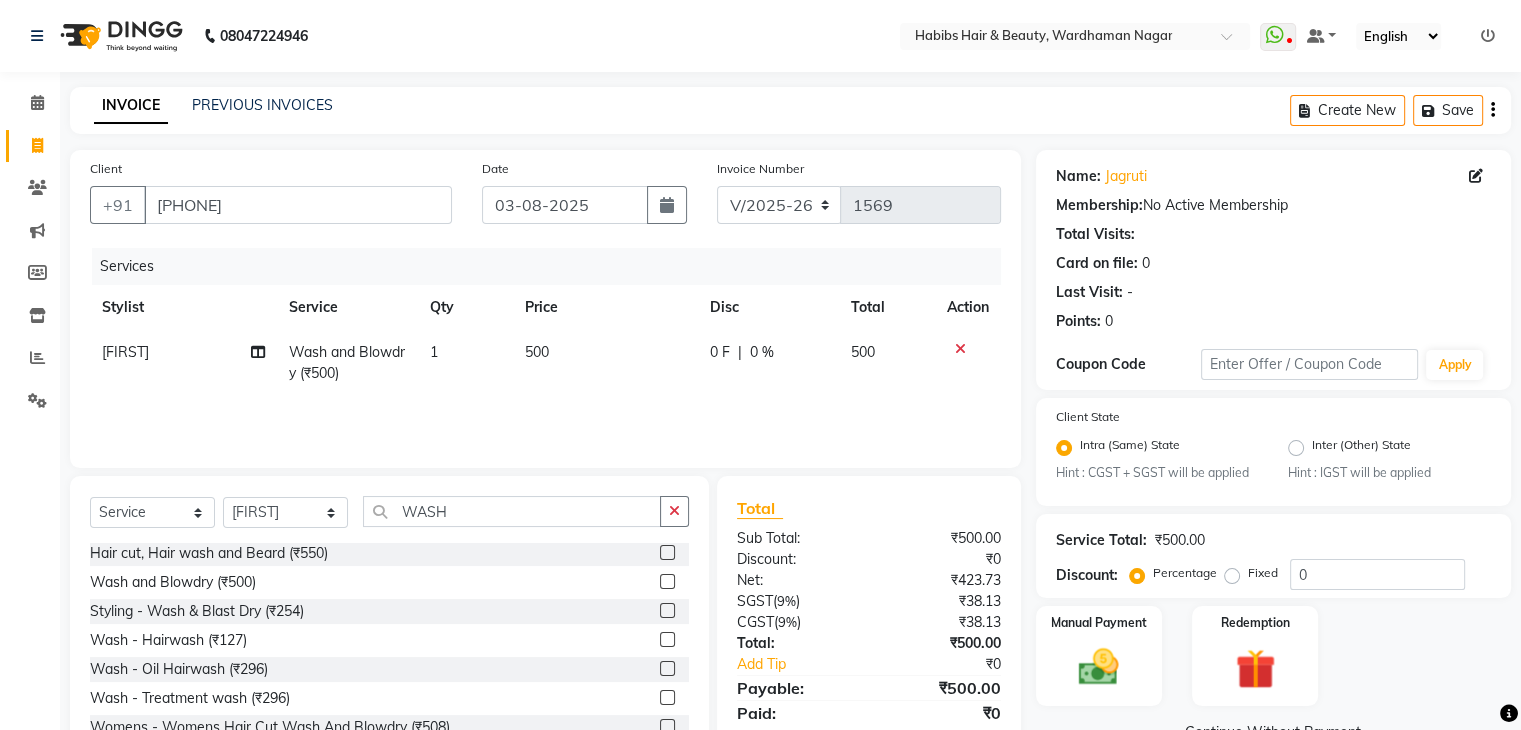 click on "500" 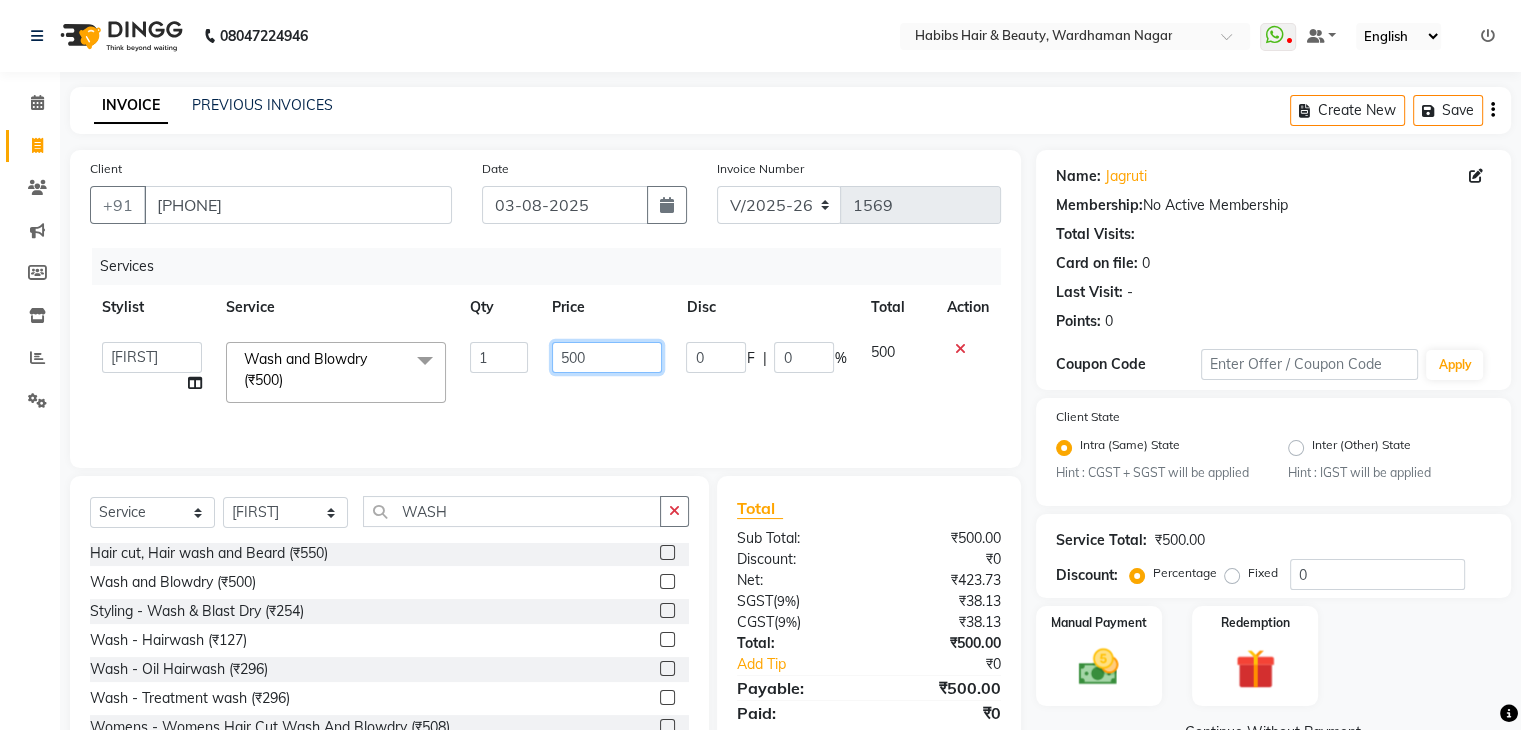 click on "500" 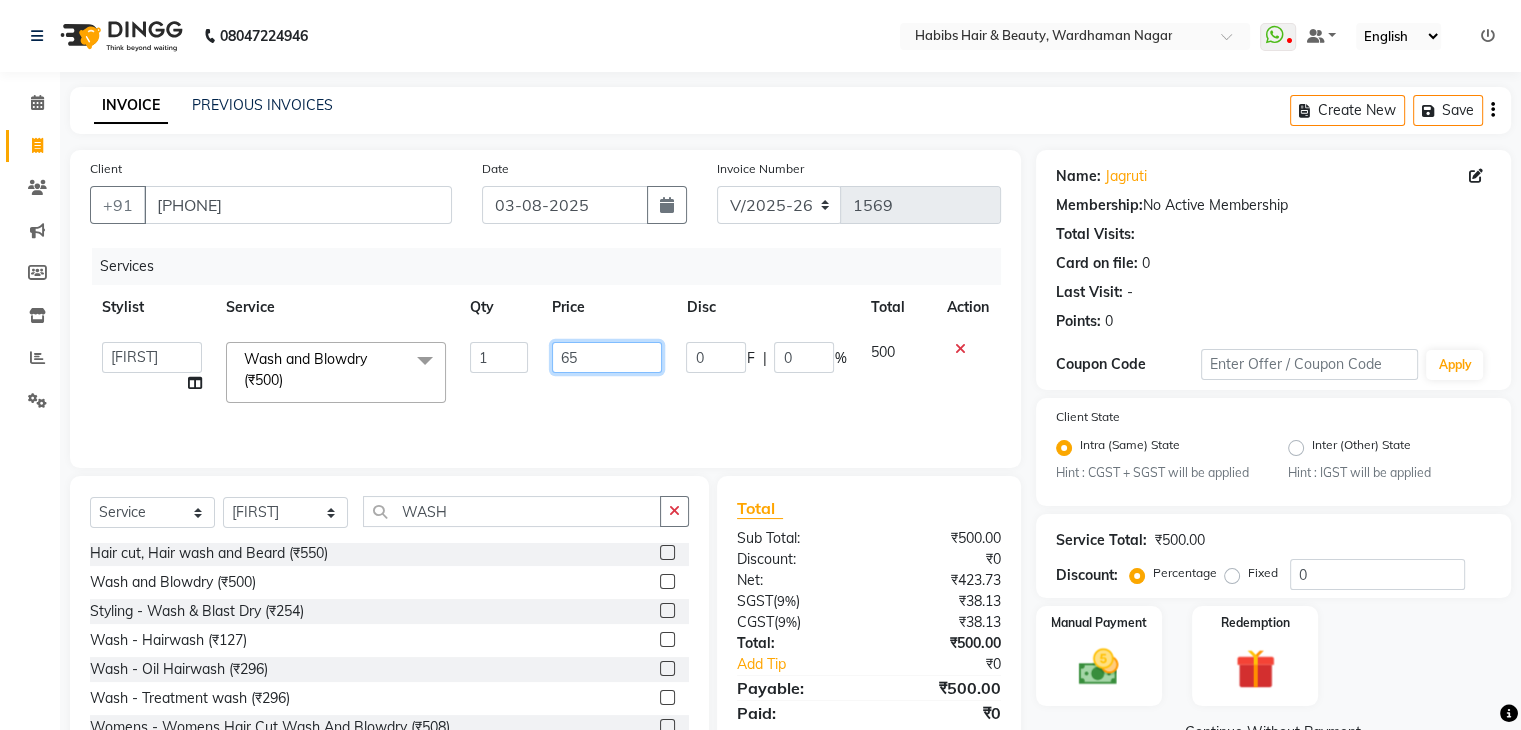 type on "650" 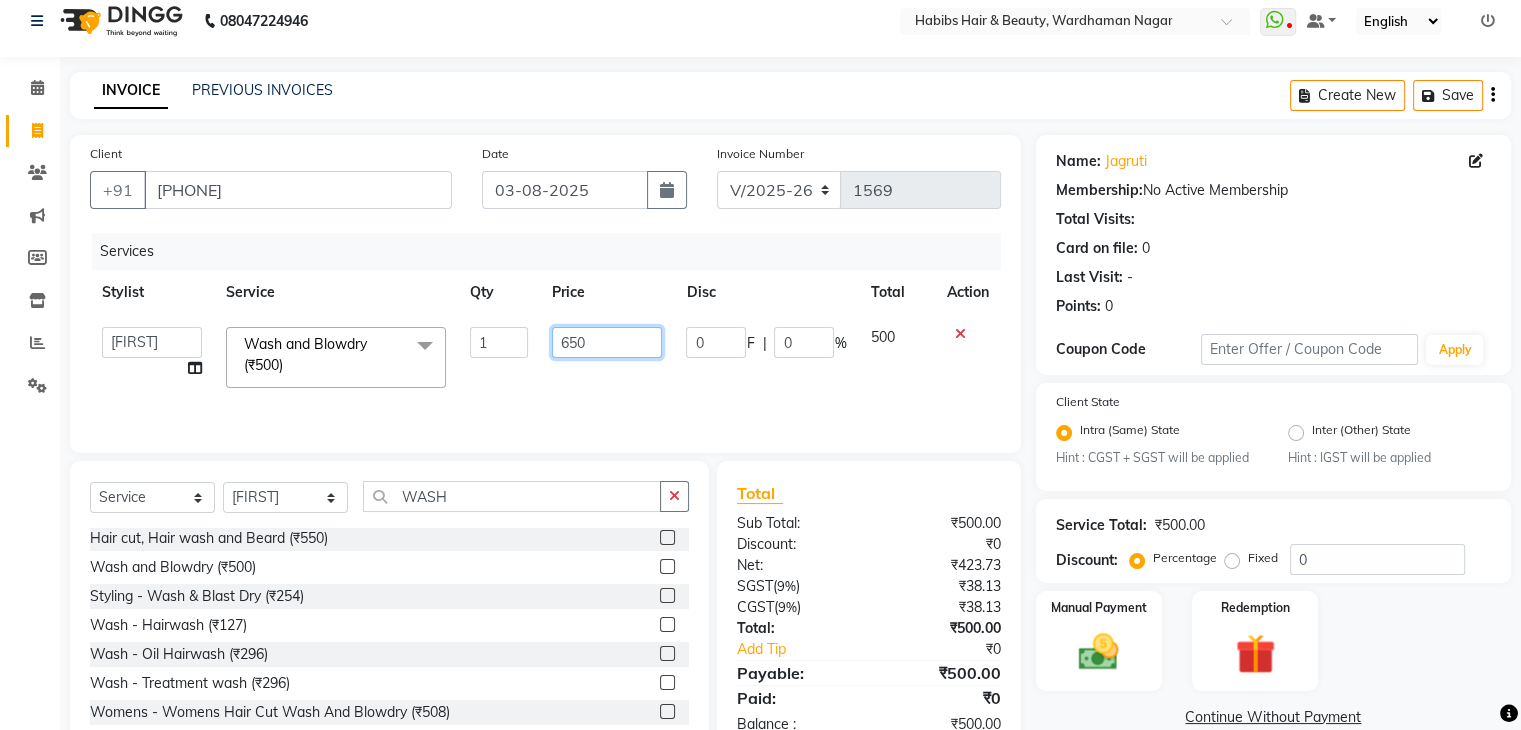 scroll, scrollTop: 20, scrollLeft: 0, axis: vertical 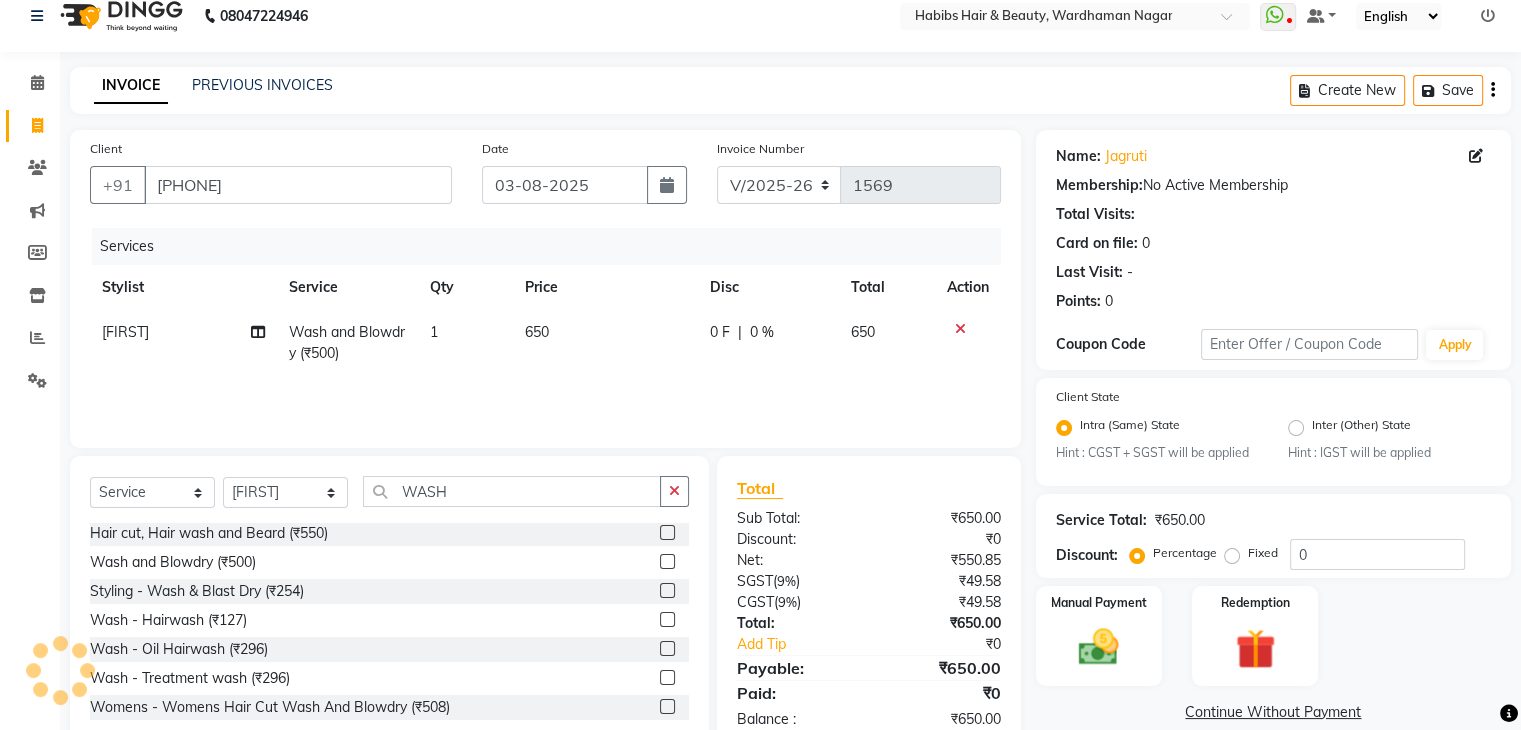 click 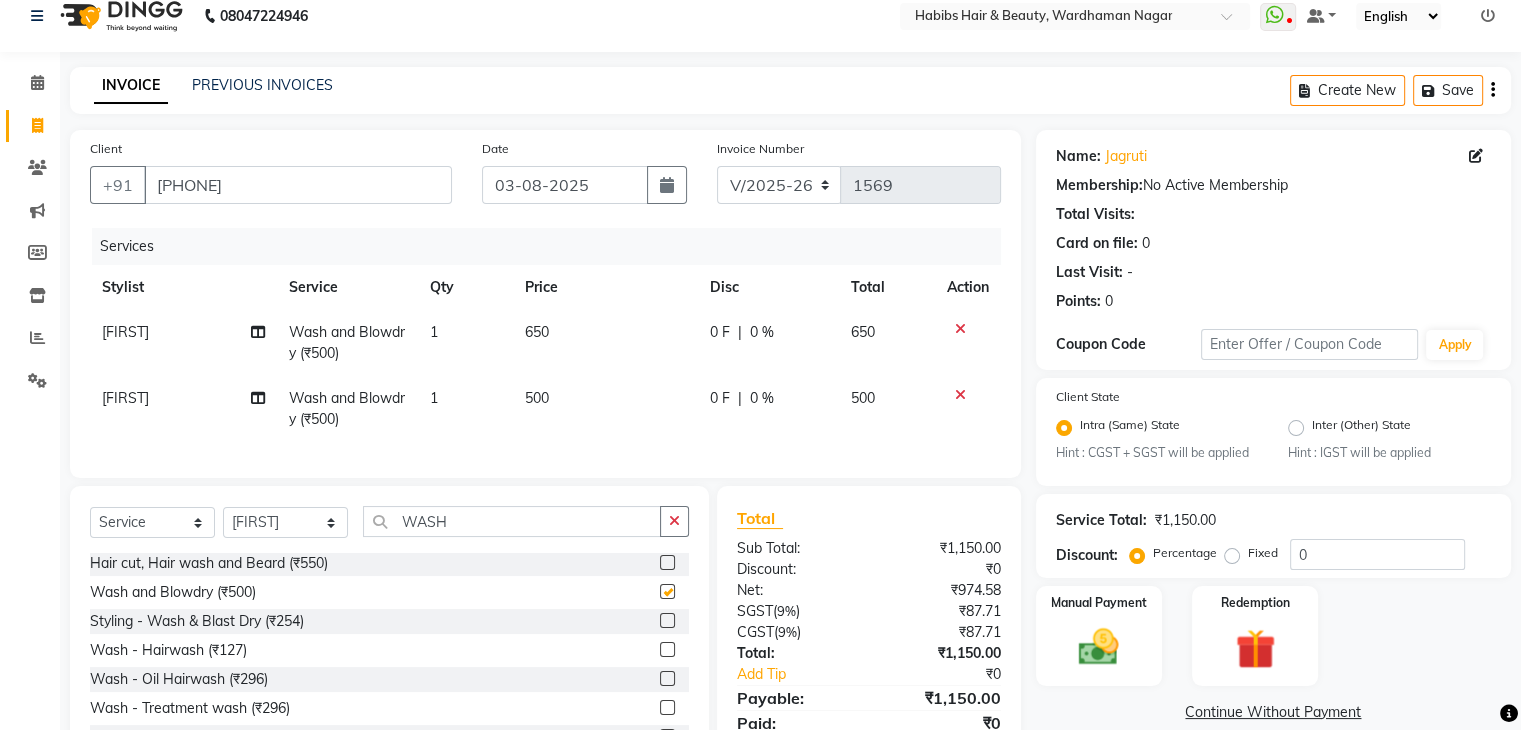 checkbox on "false" 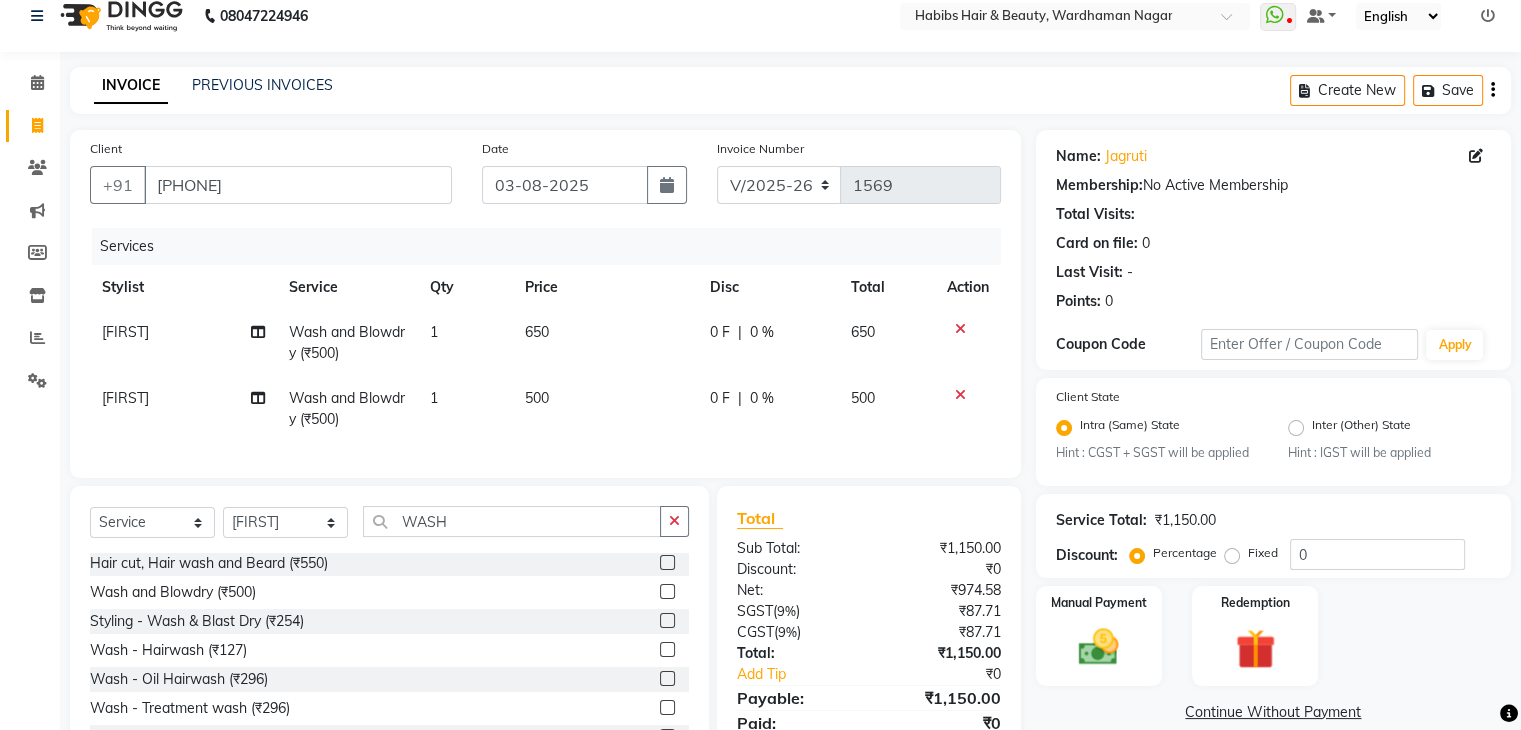 click on "500" 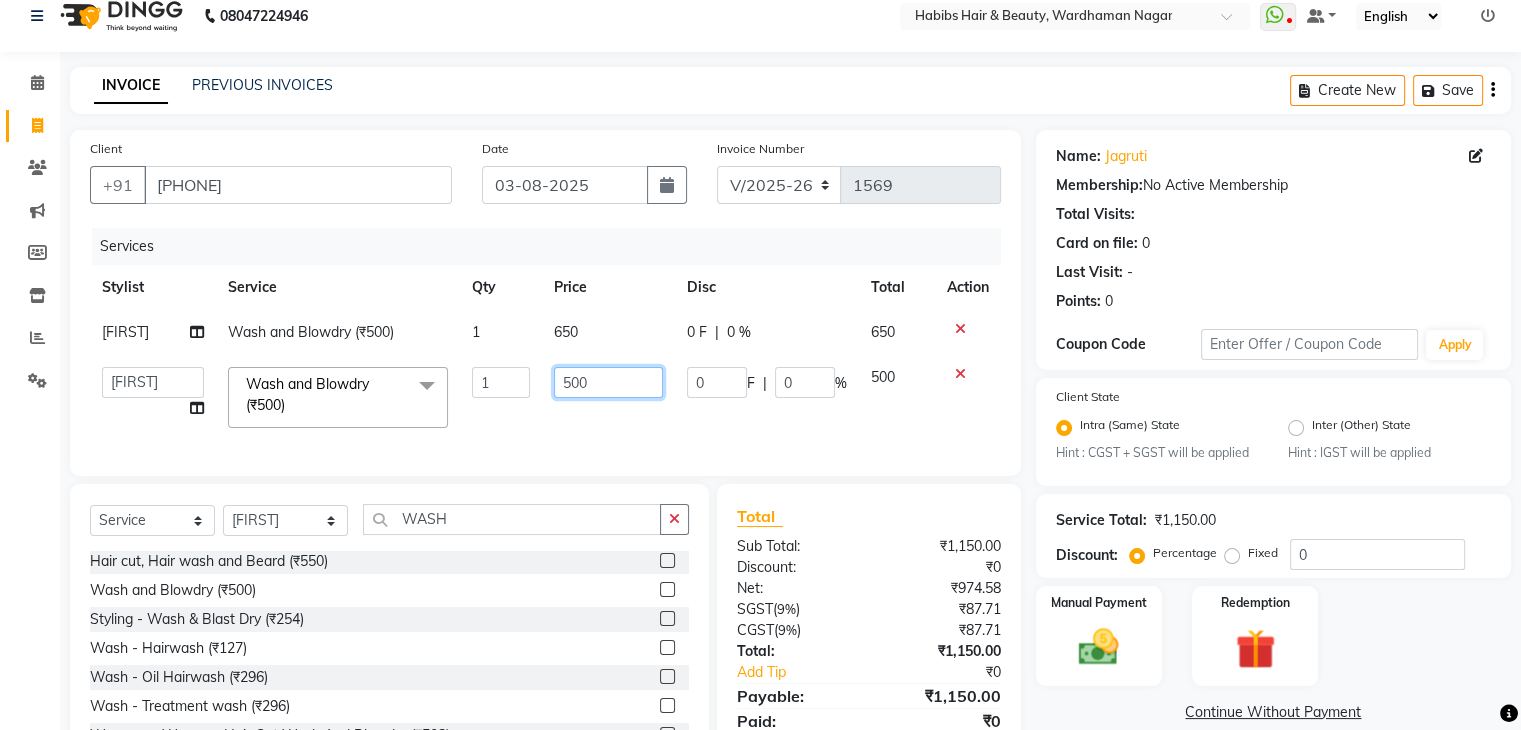 click on "500" 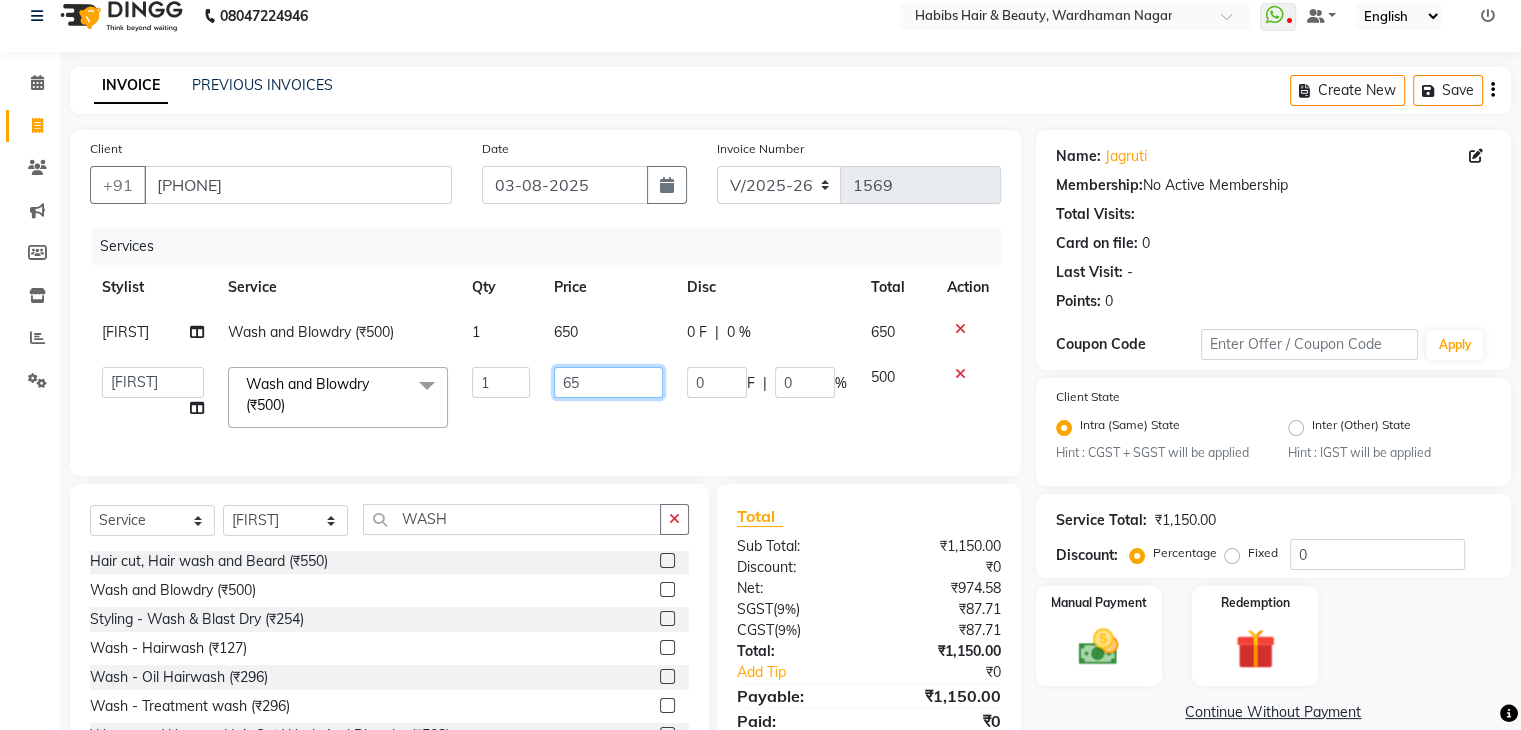 type on "650" 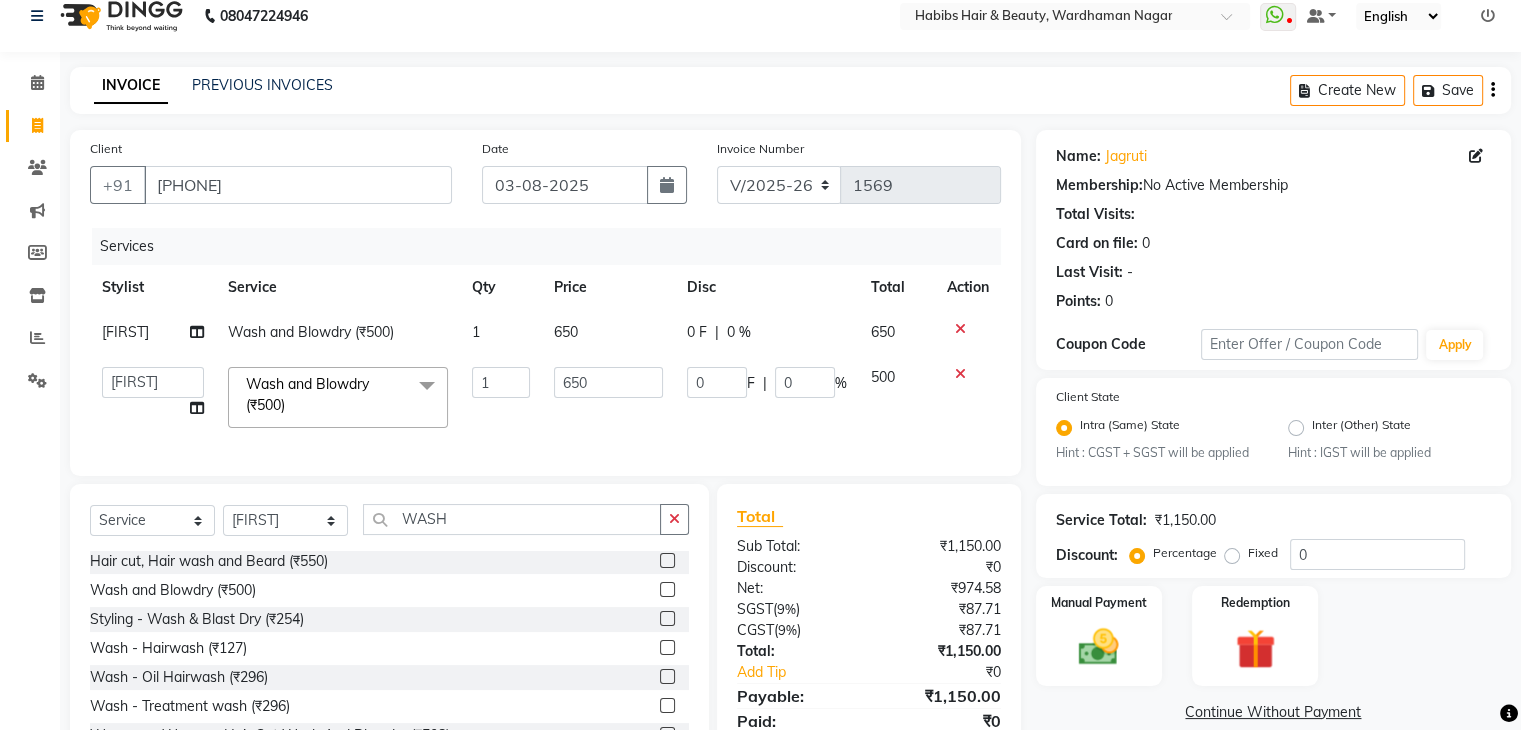 click on "1" 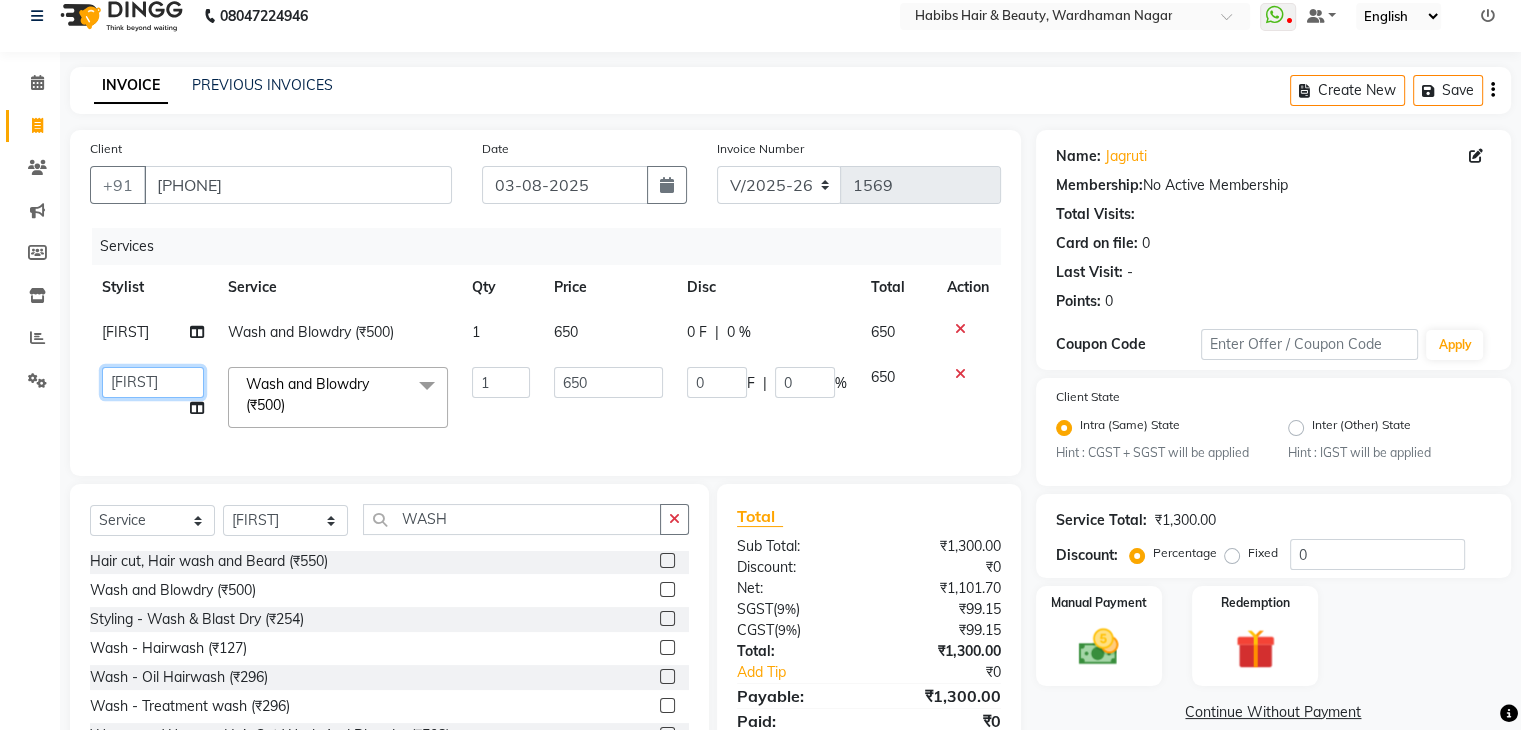 click on "Admin   Aman   Gayatri   Jeetu   Mick   Raj   Rashmi   Rasika   Sarang" 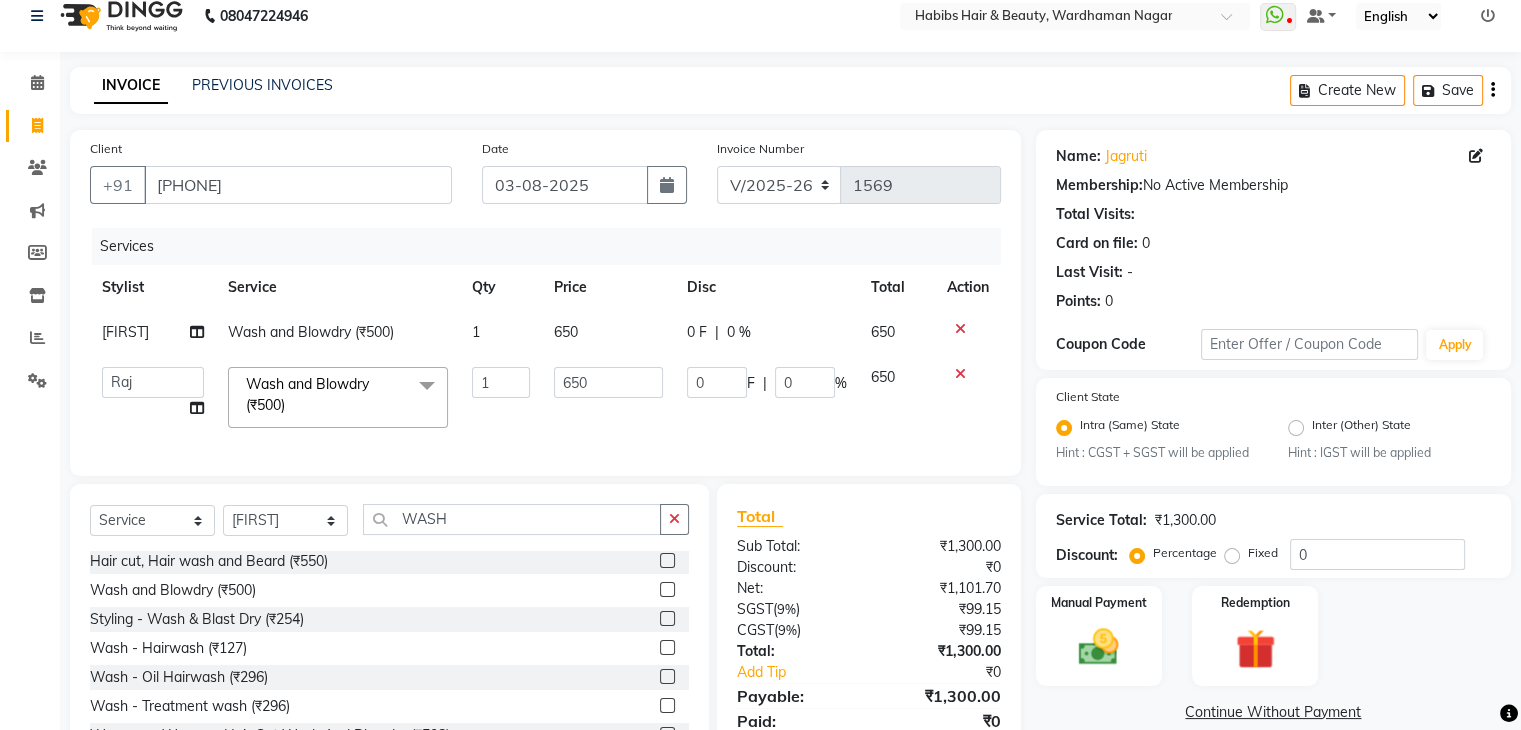 select on "63156" 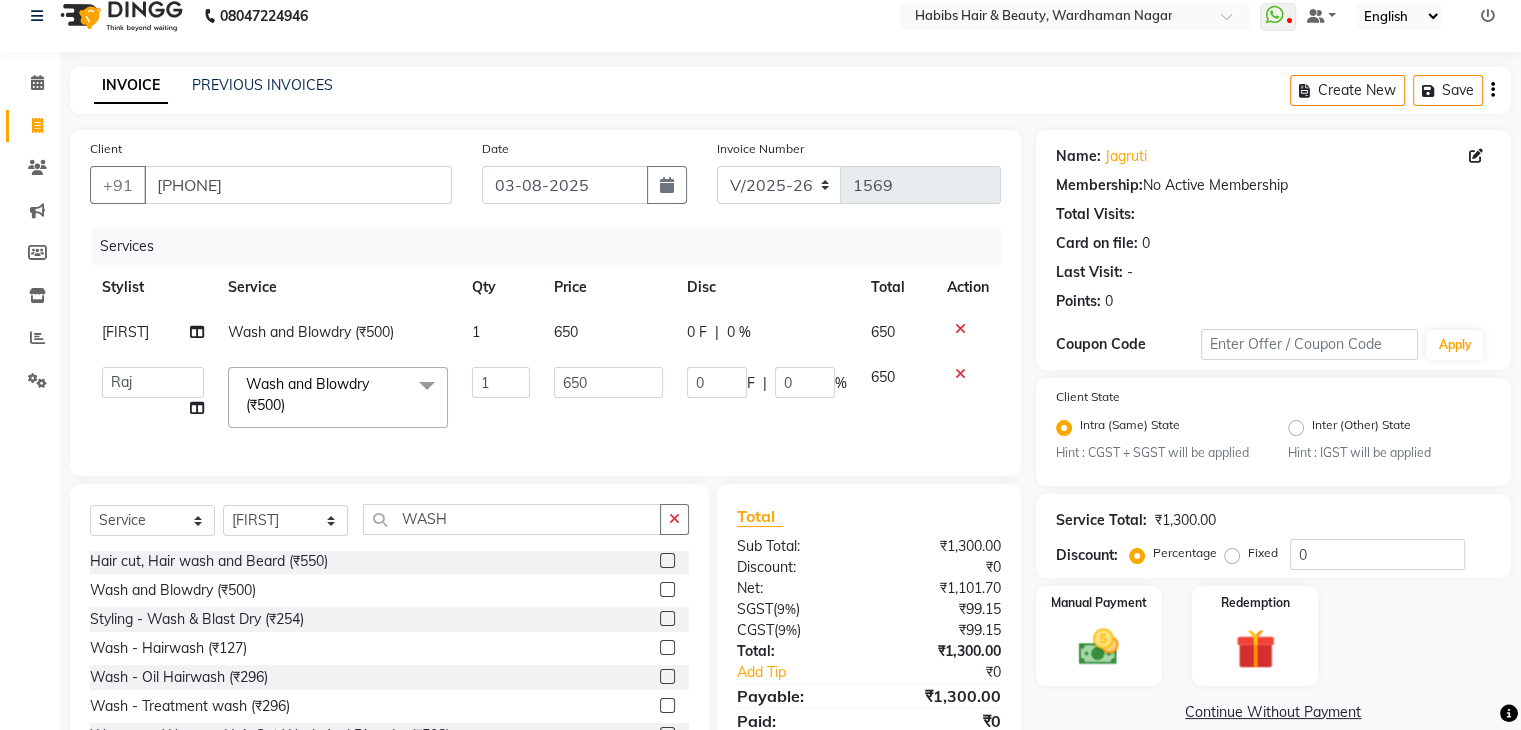 scroll, scrollTop: 115, scrollLeft: 0, axis: vertical 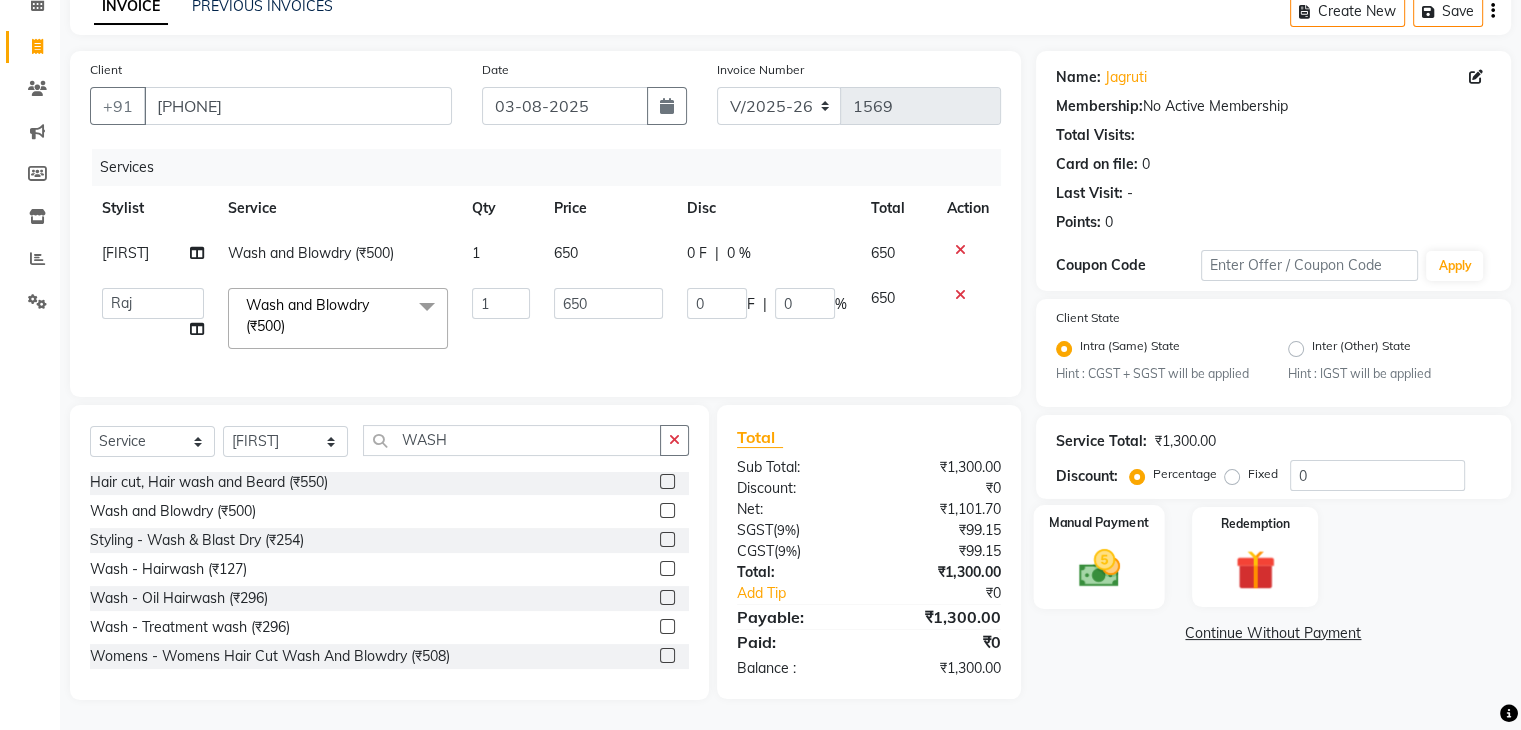 click 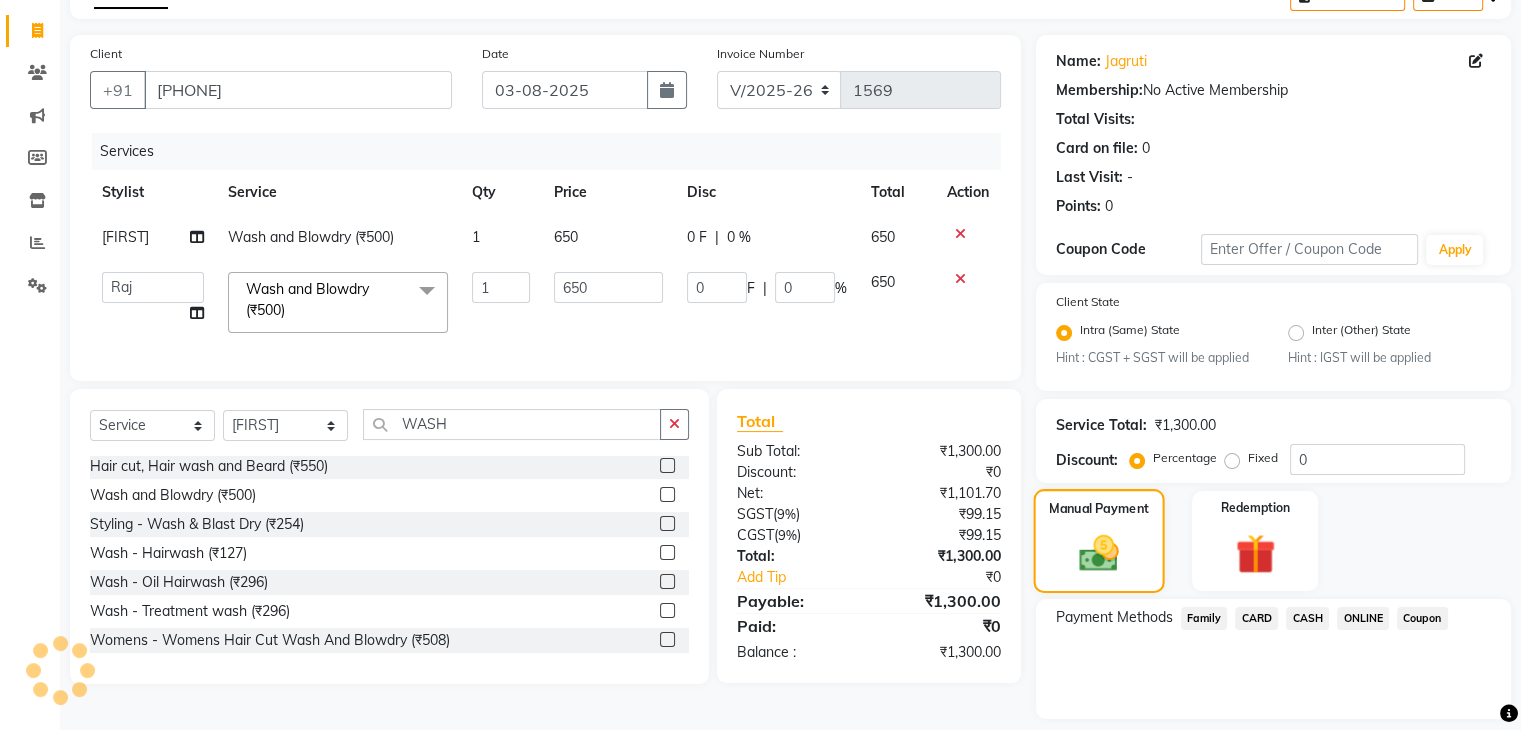 scroll, scrollTop: 177, scrollLeft: 0, axis: vertical 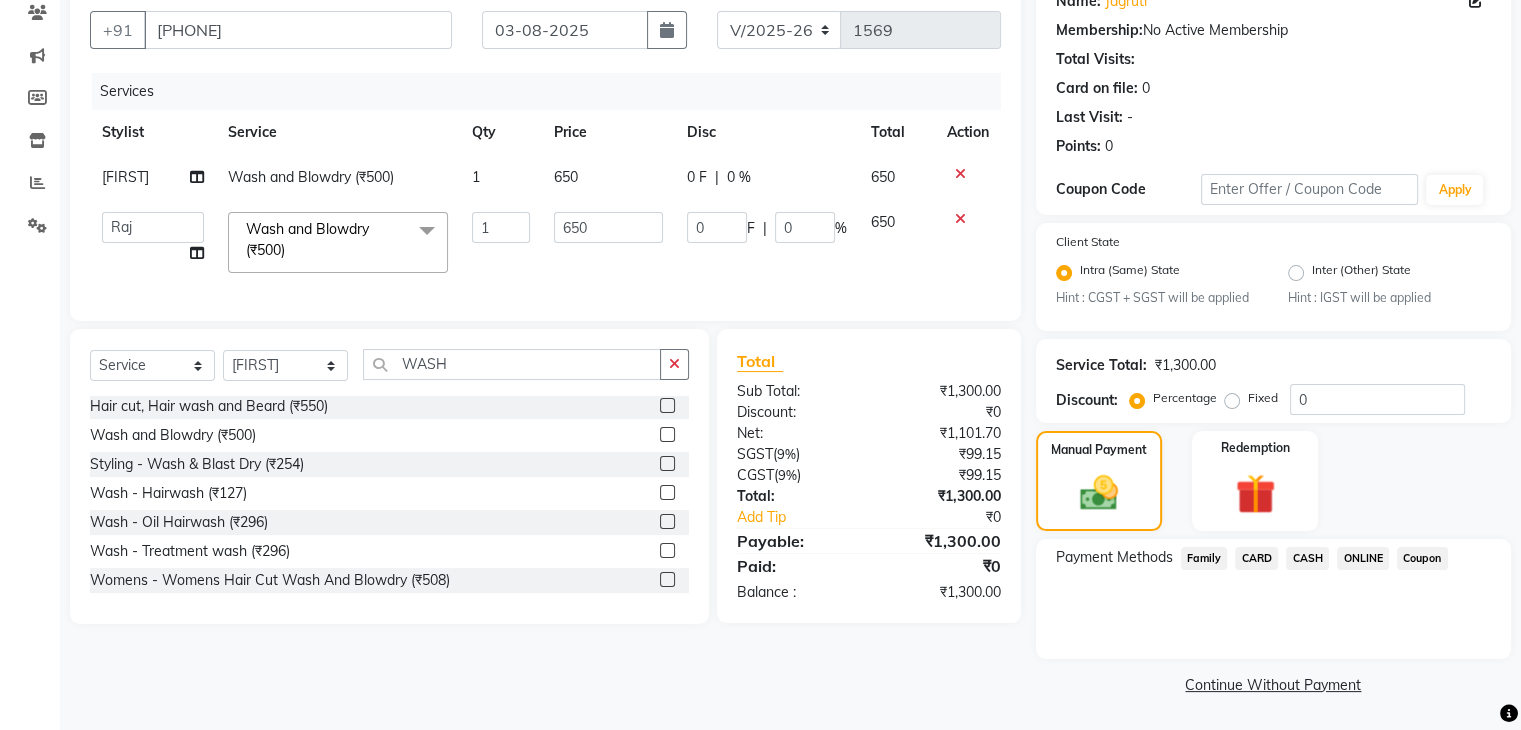 click on "ONLINE" 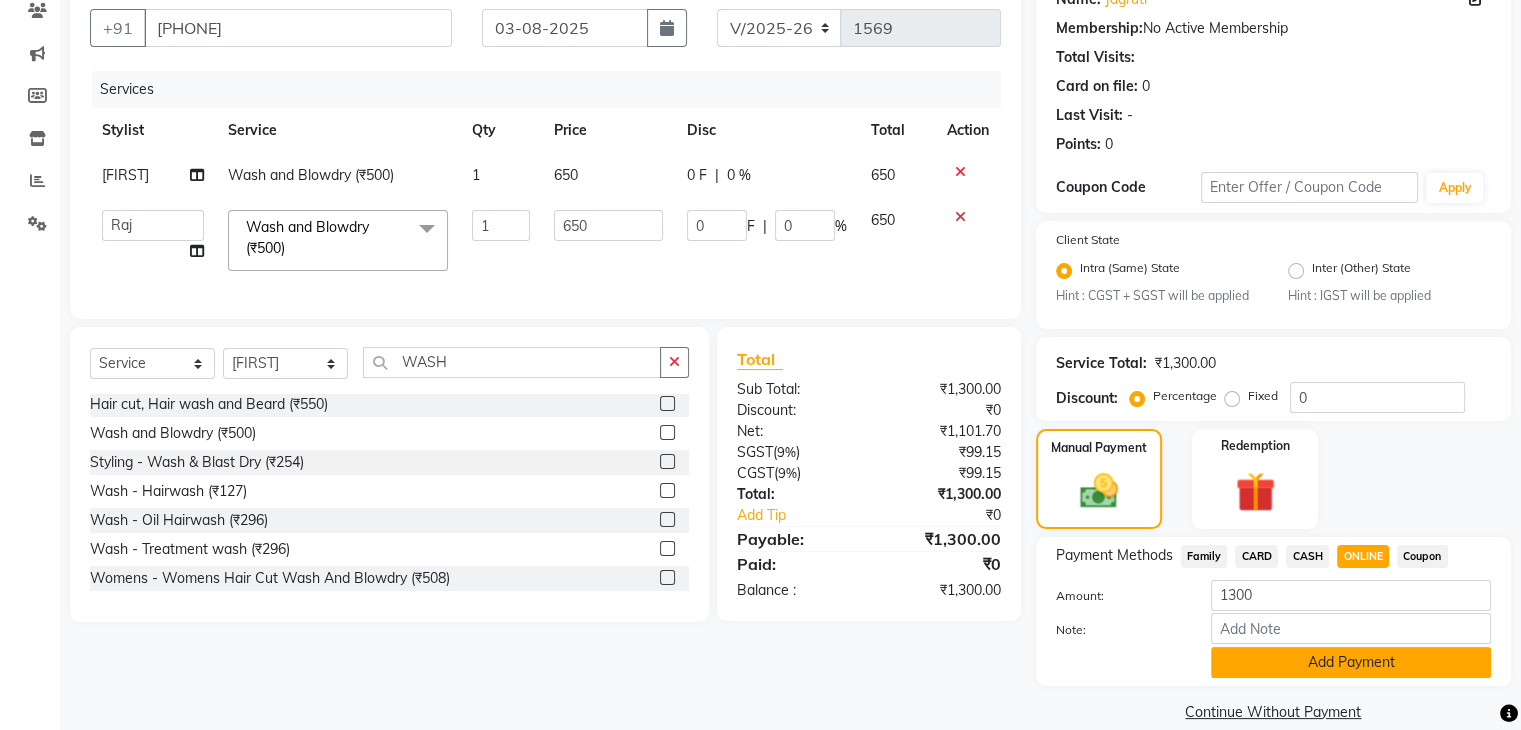 click on "Add Payment" 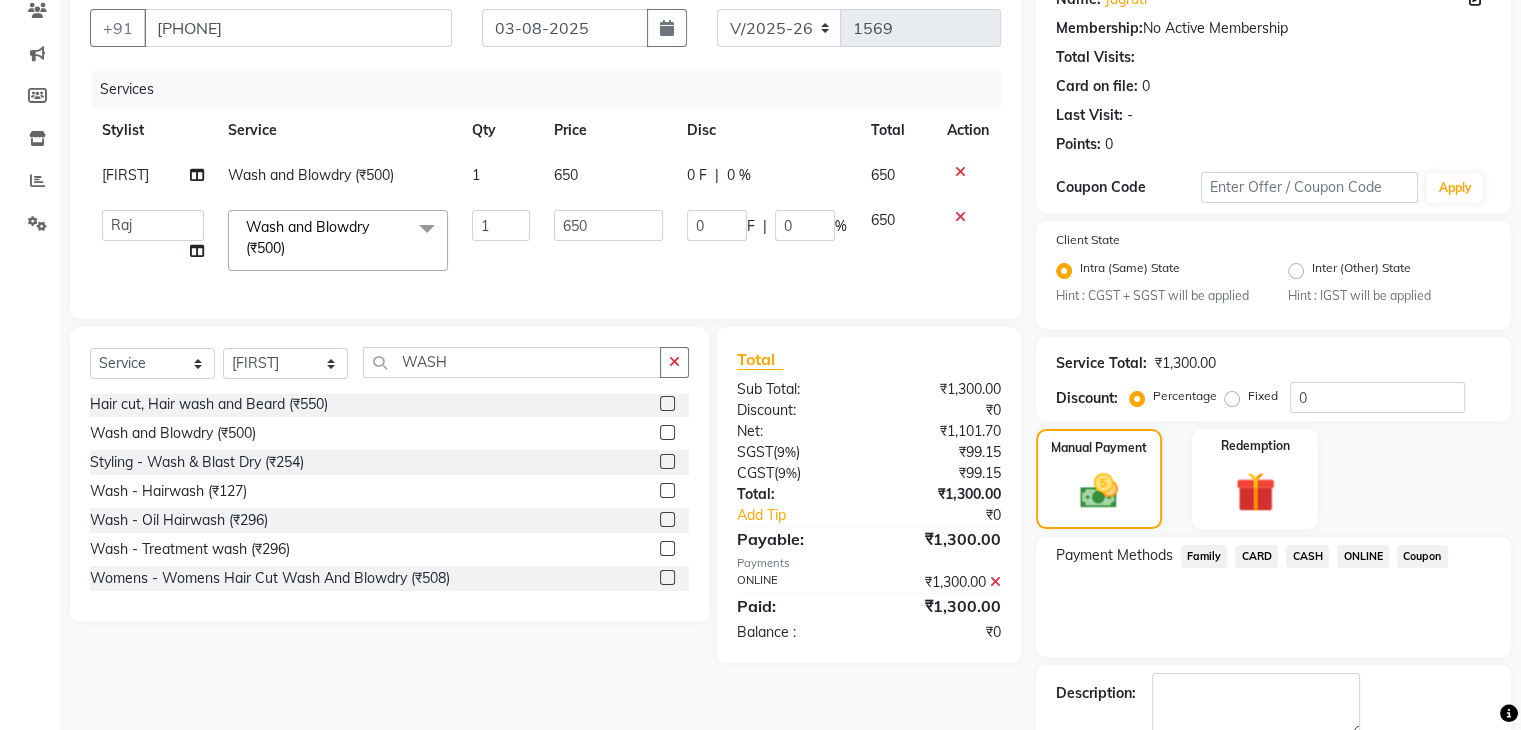 scroll, scrollTop: 289, scrollLeft: 0, axis: vertical 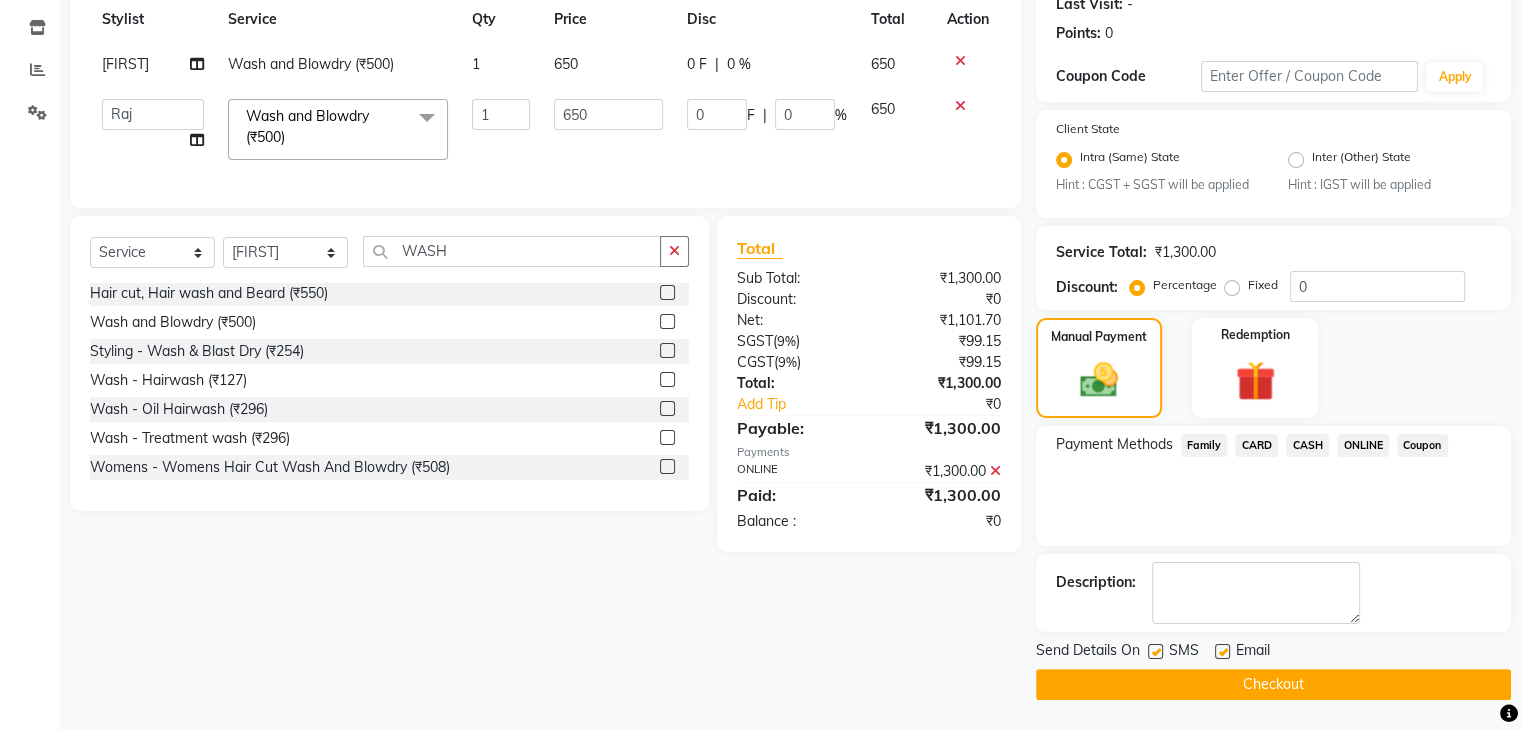 click on "Checkout" 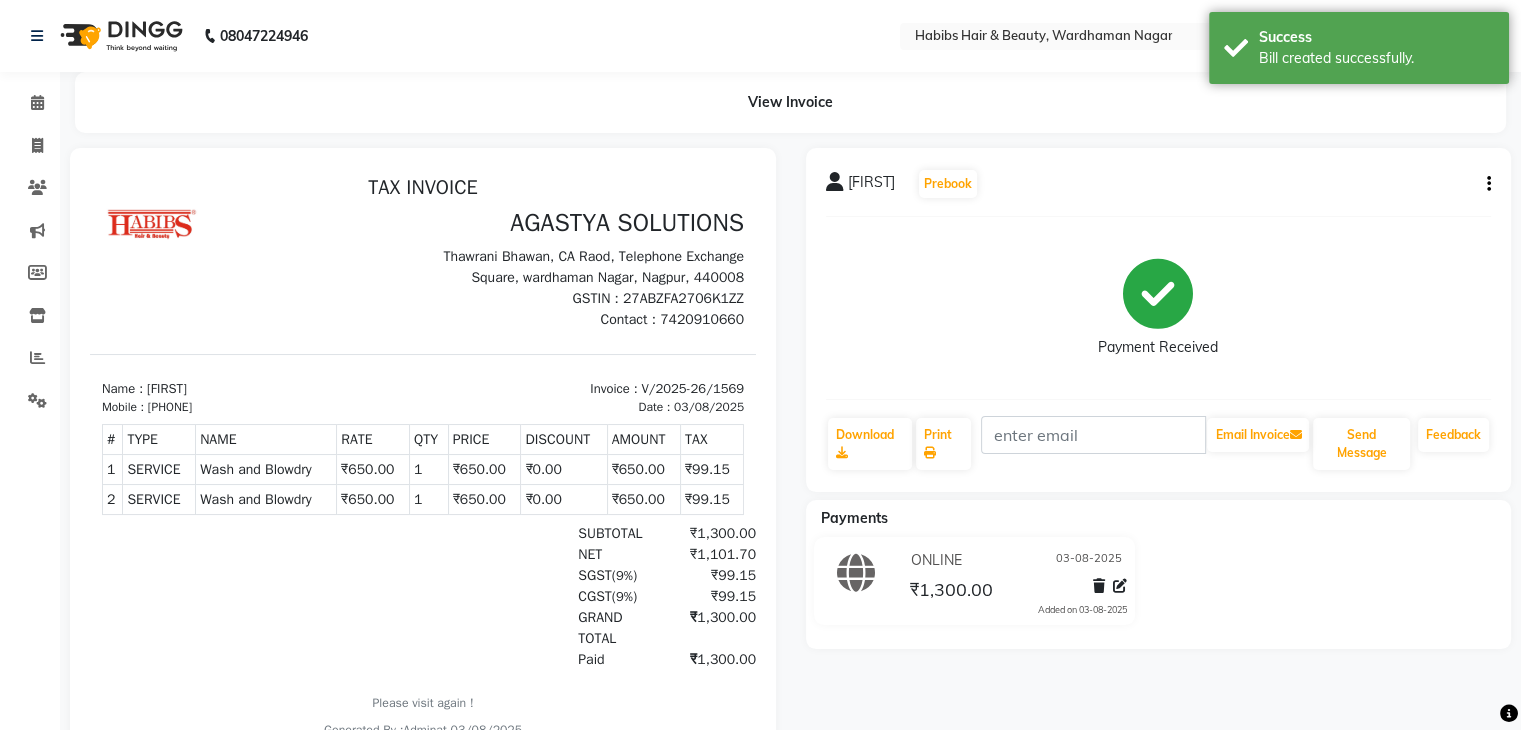 scroll, scrollTop: 0, scrollLeft: 0, axis: both 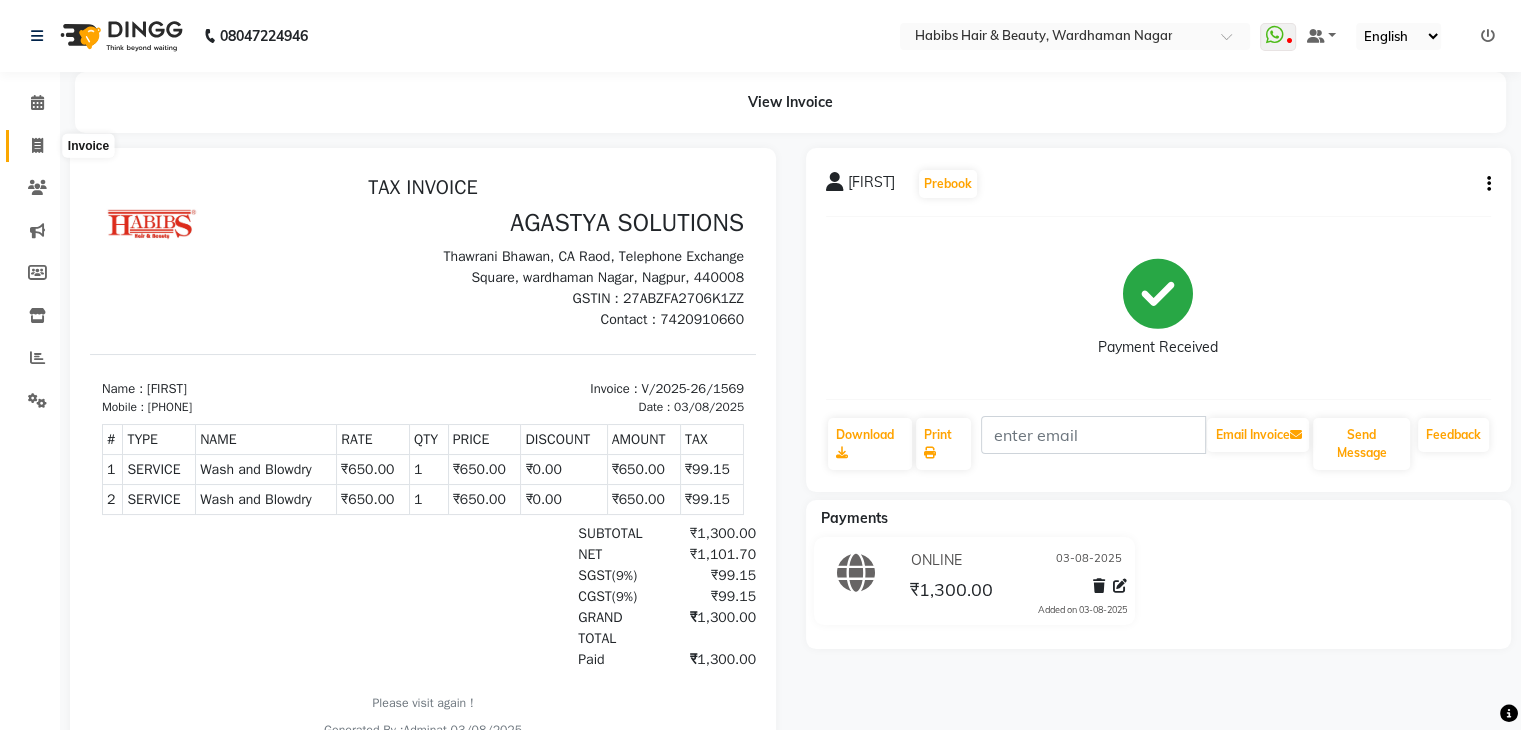 click 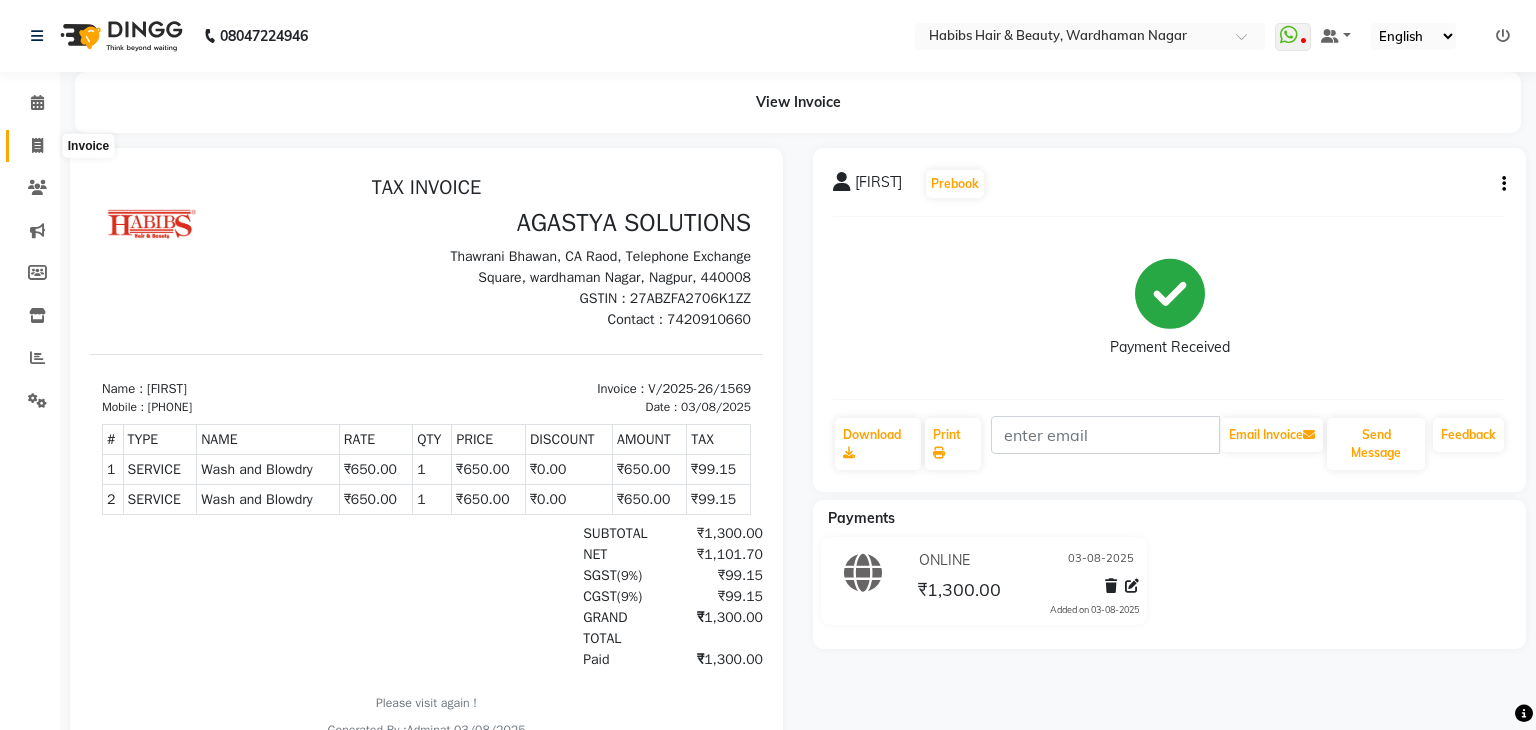 select on "service" 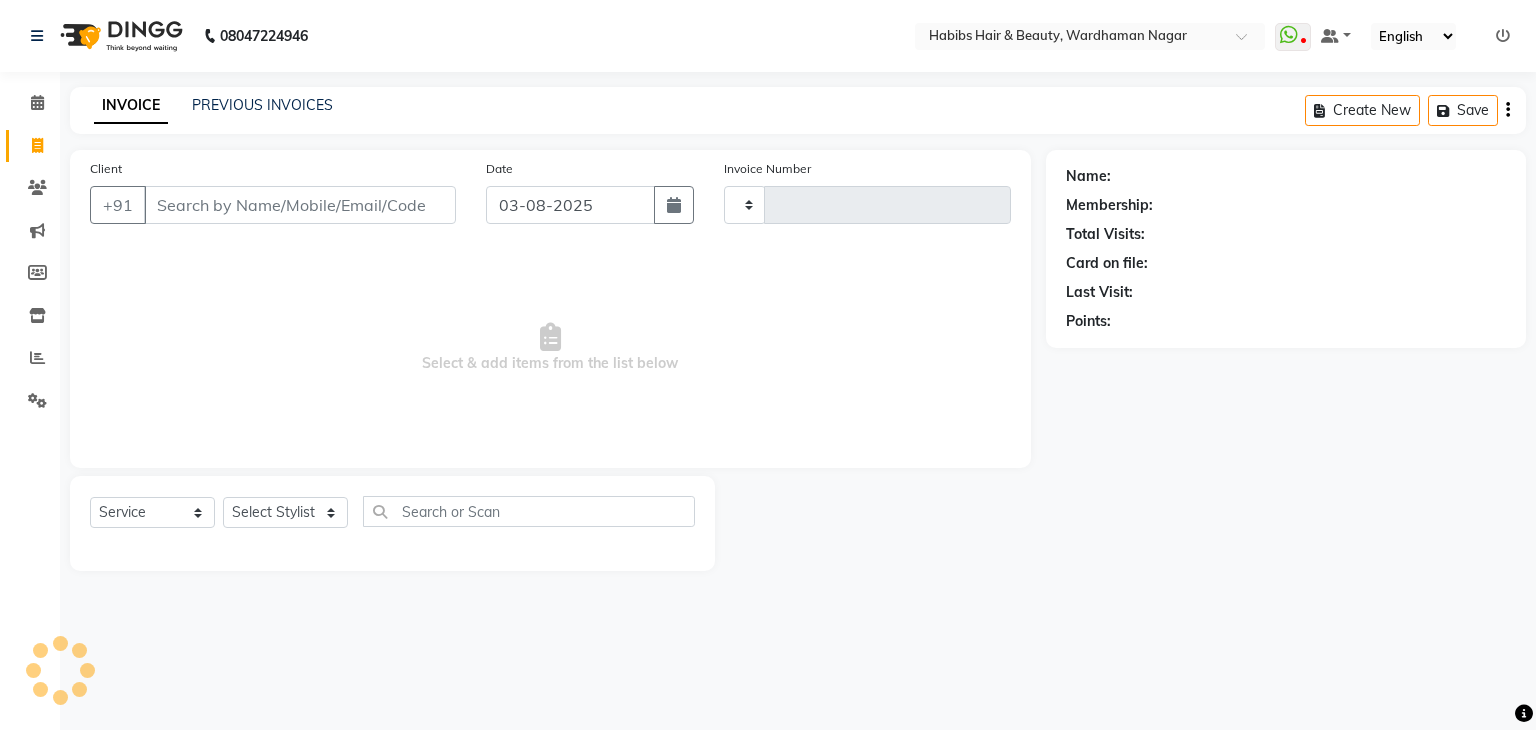 type on "1570" 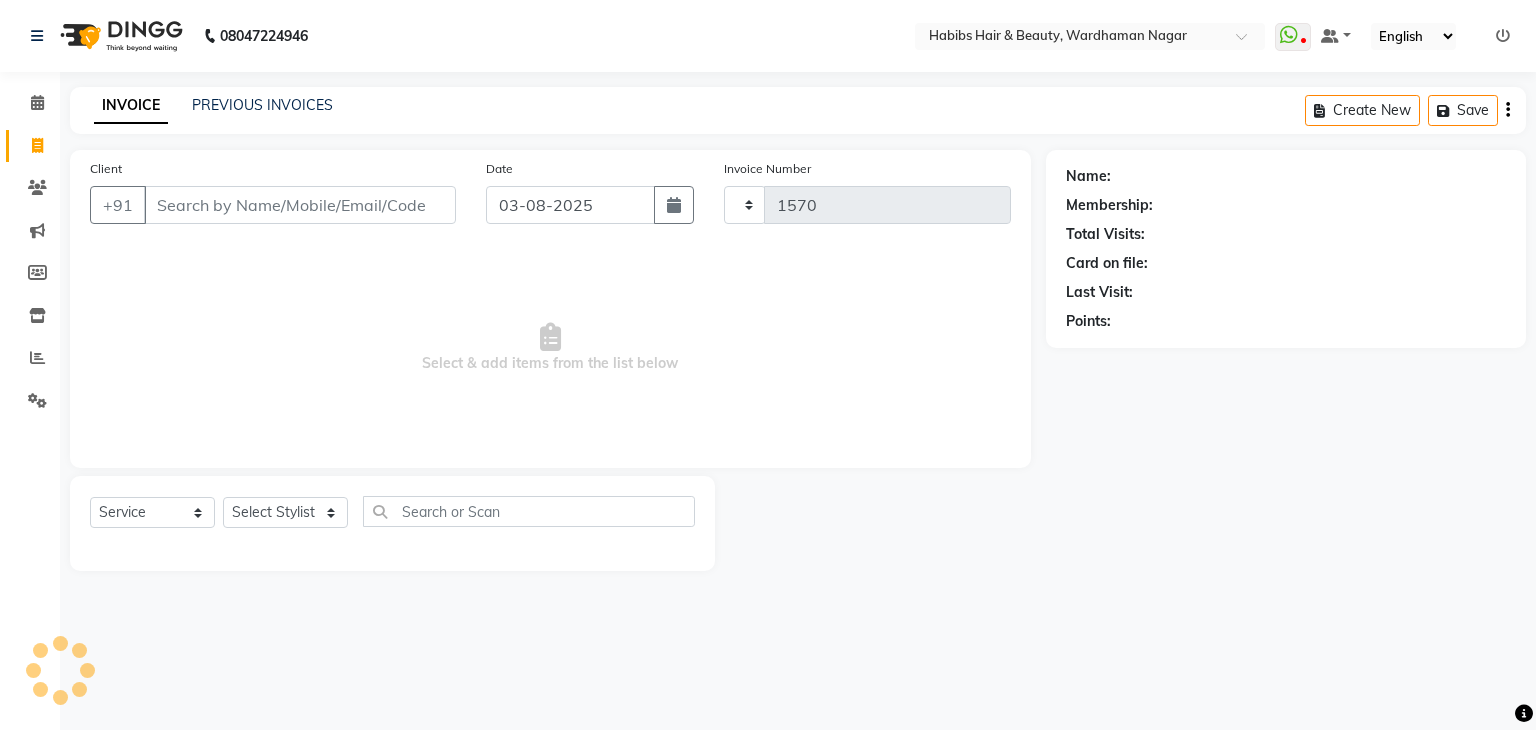 select on "3714" 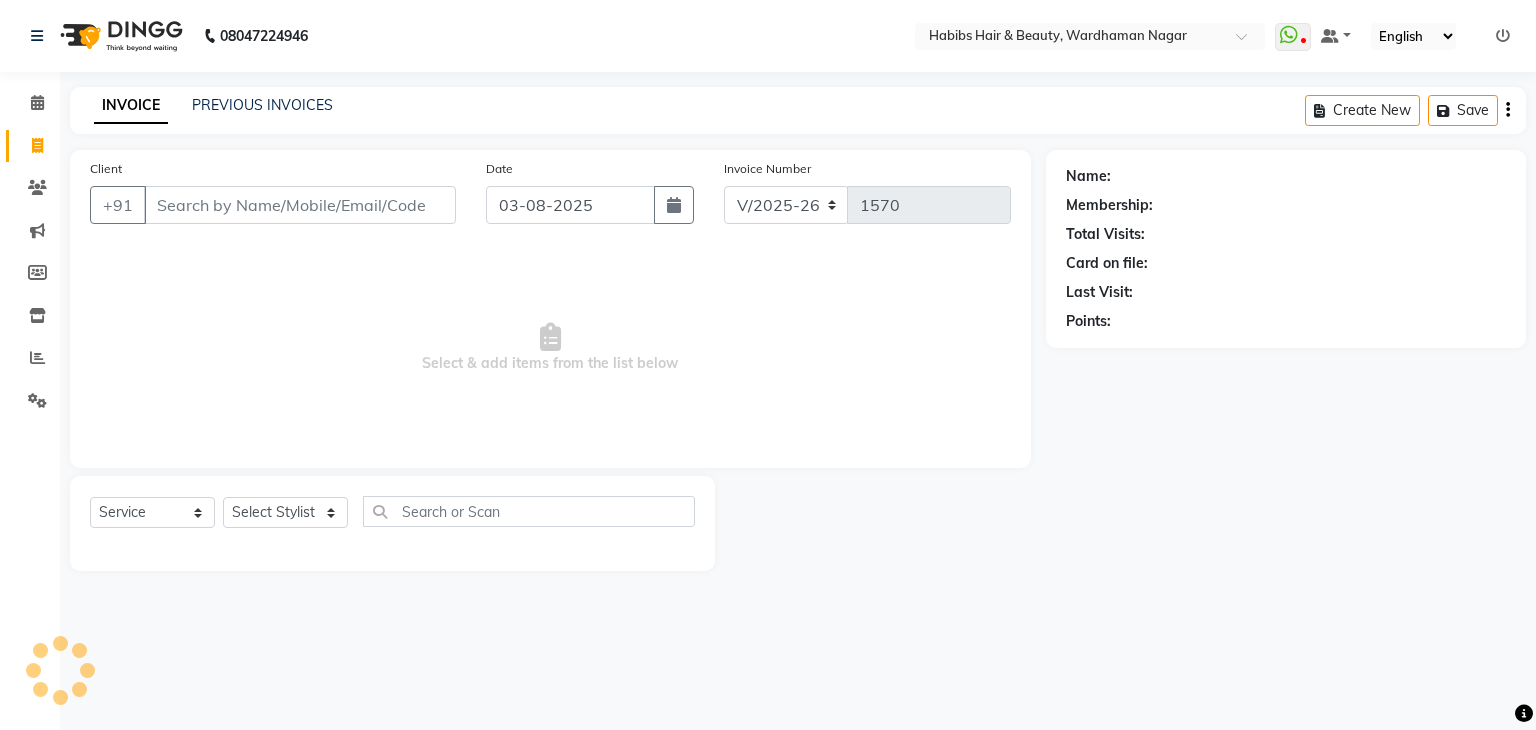 click on "Client" at bounding box center (300, 205) 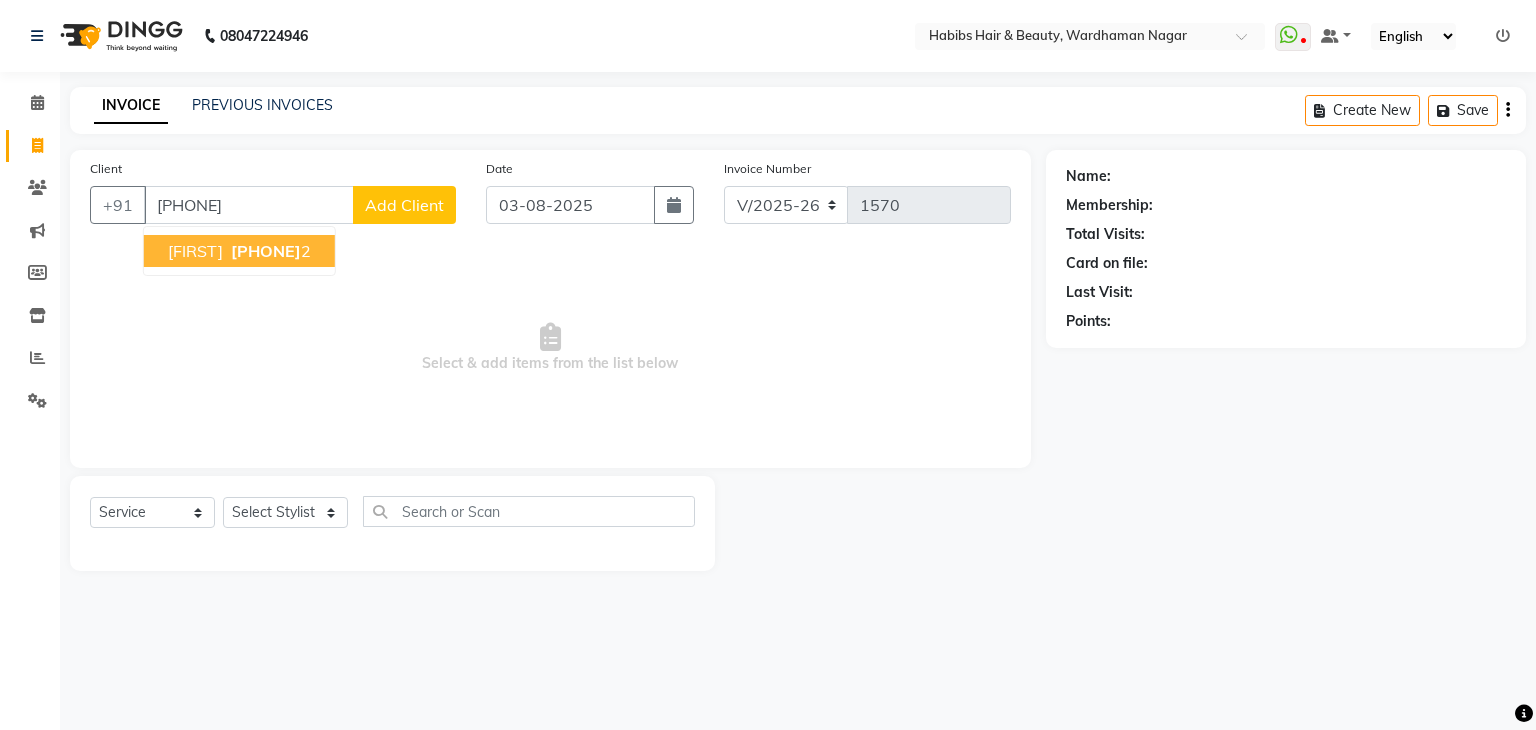 click on "[FIRST]" at bounding box center [195, 251] 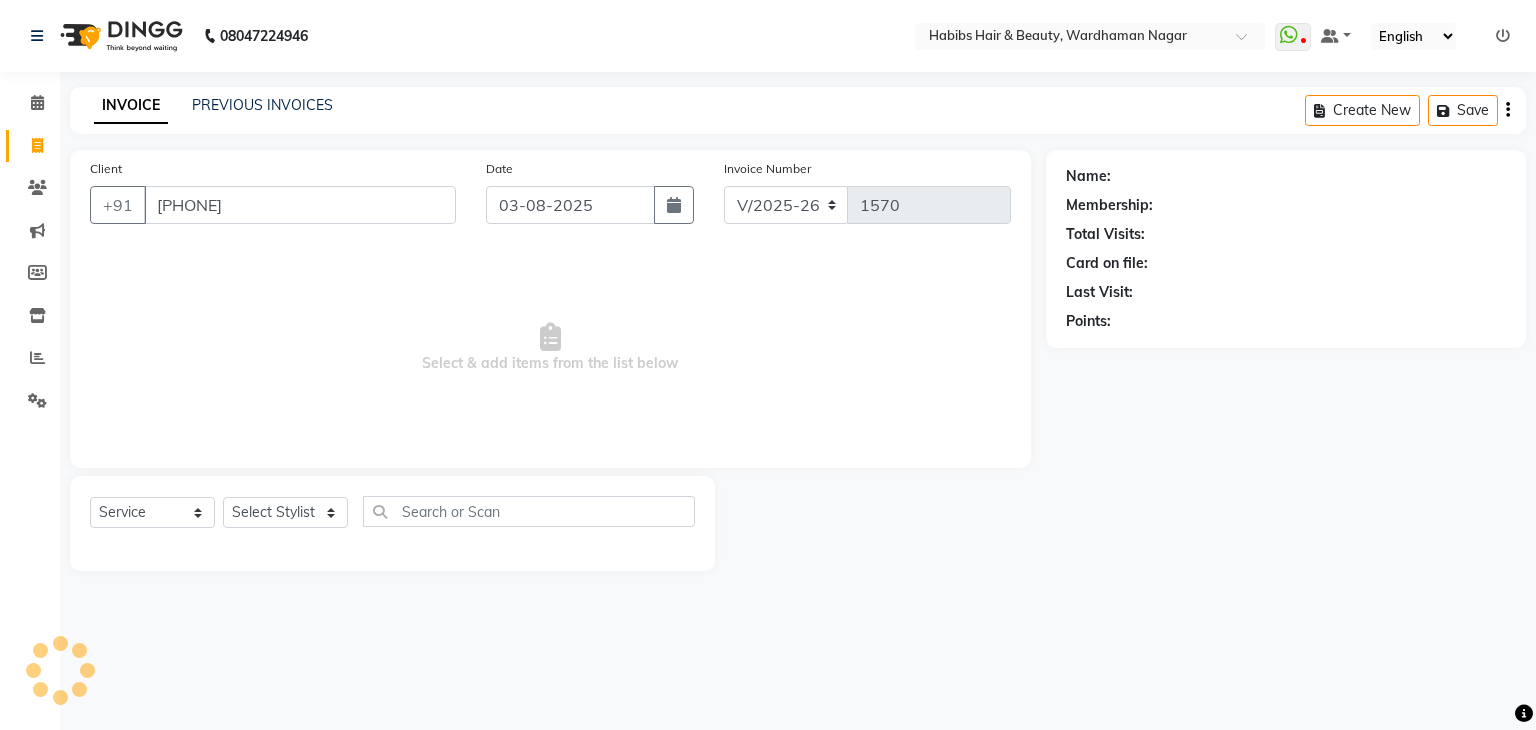 type on "[PHONE]" 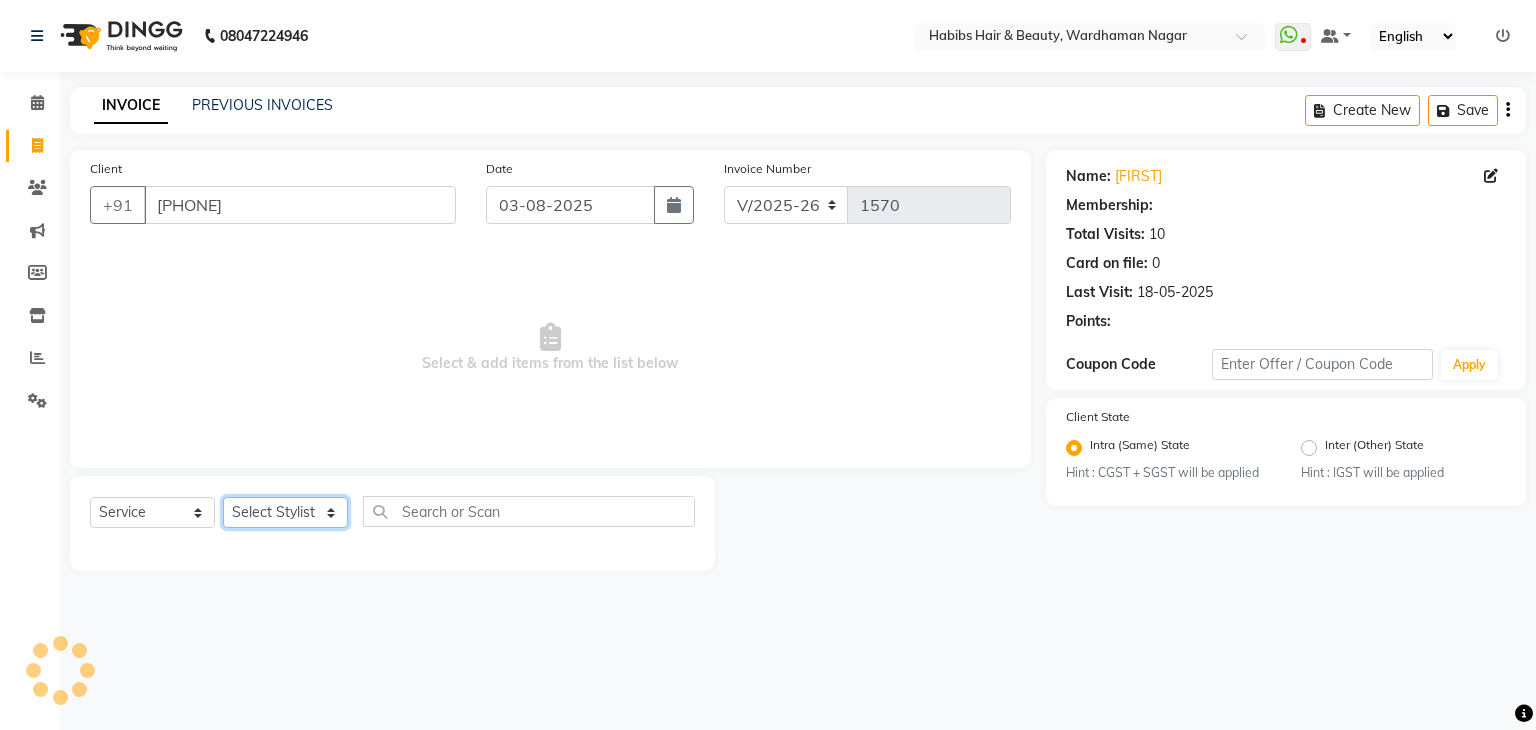 click on "Select Stylist Admin Aman Gayatri Jeetu Mick Raj Rashmi Rasika Sarang" 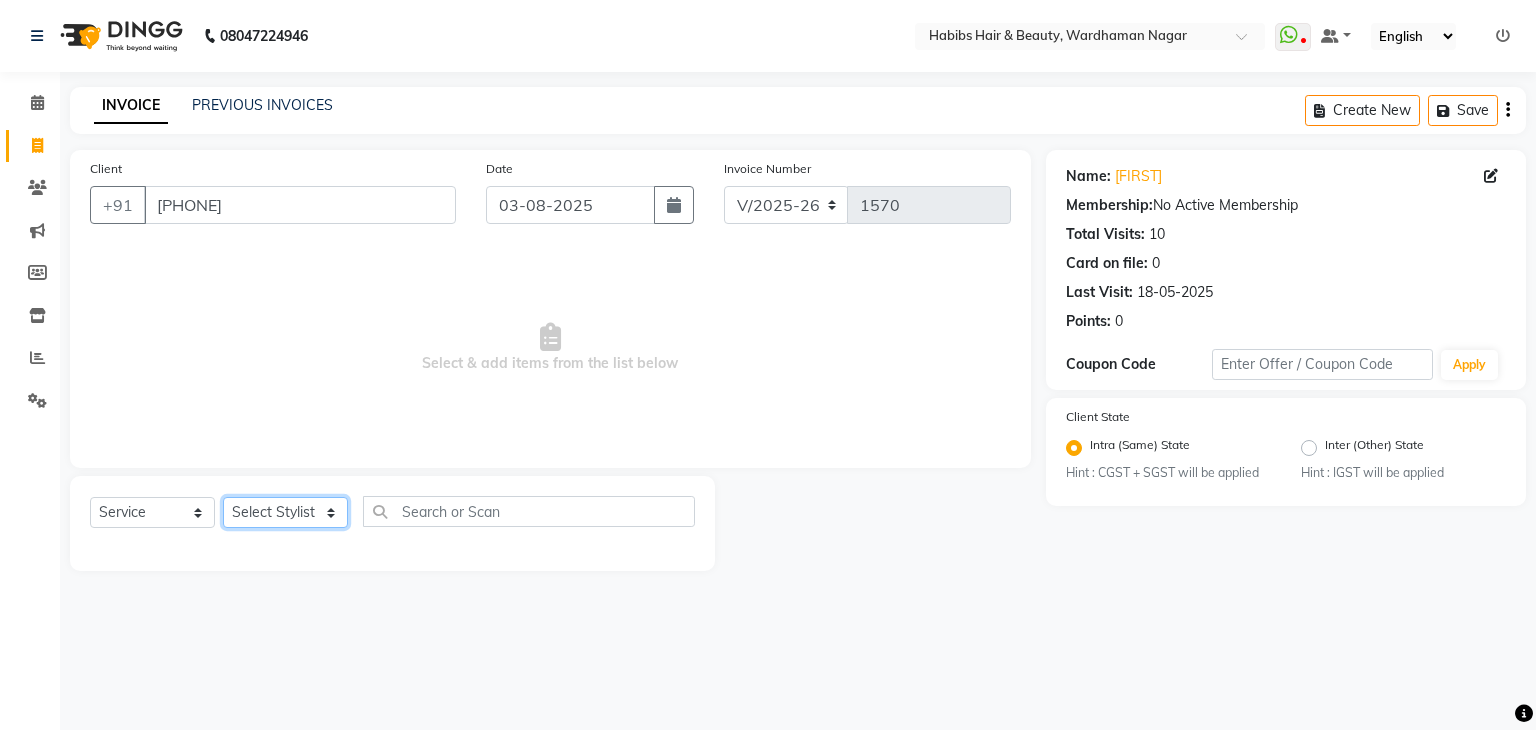 select on "31656" 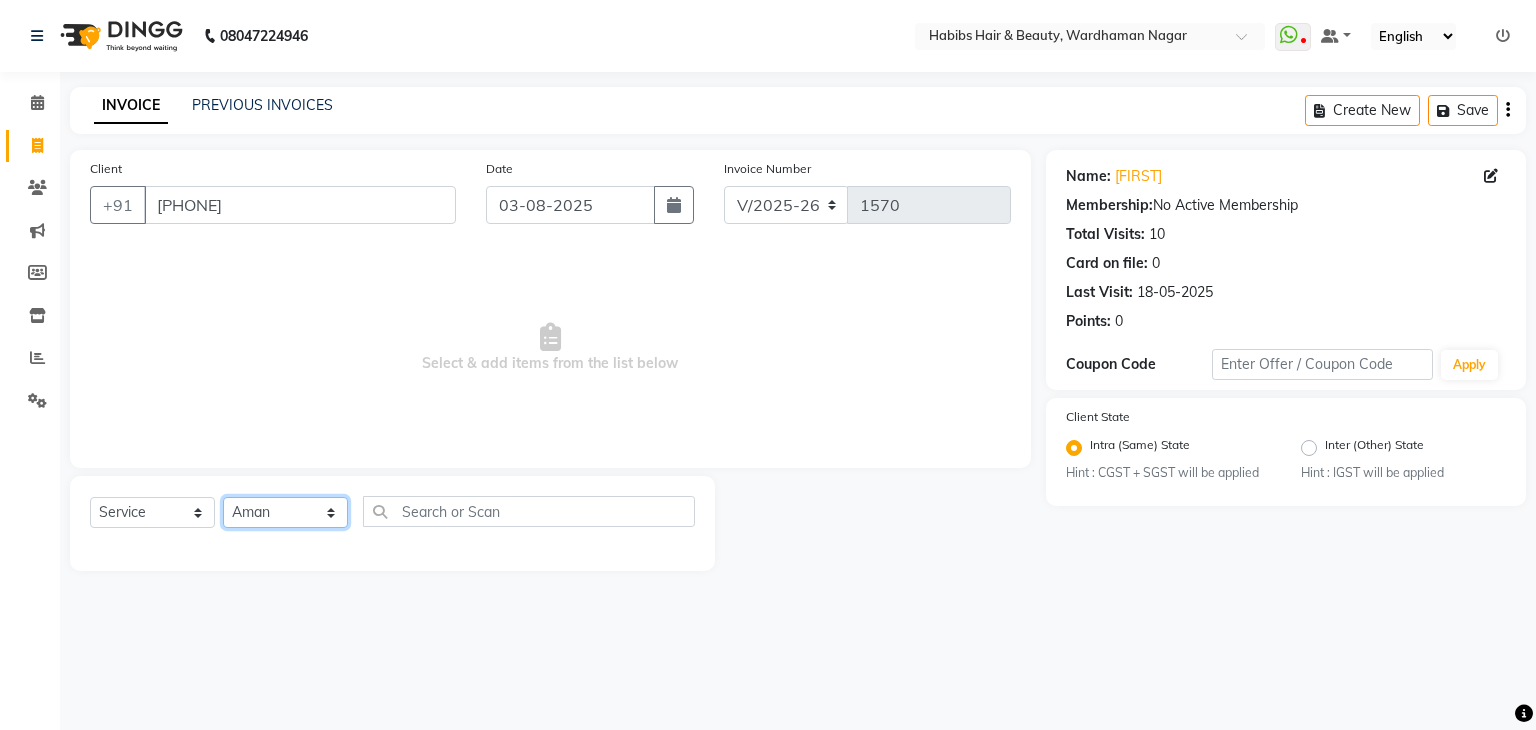 click on "Select Stylist Admin Aman Gayatri Jeetu Mick Raj Rashmi Rasika Sarang" 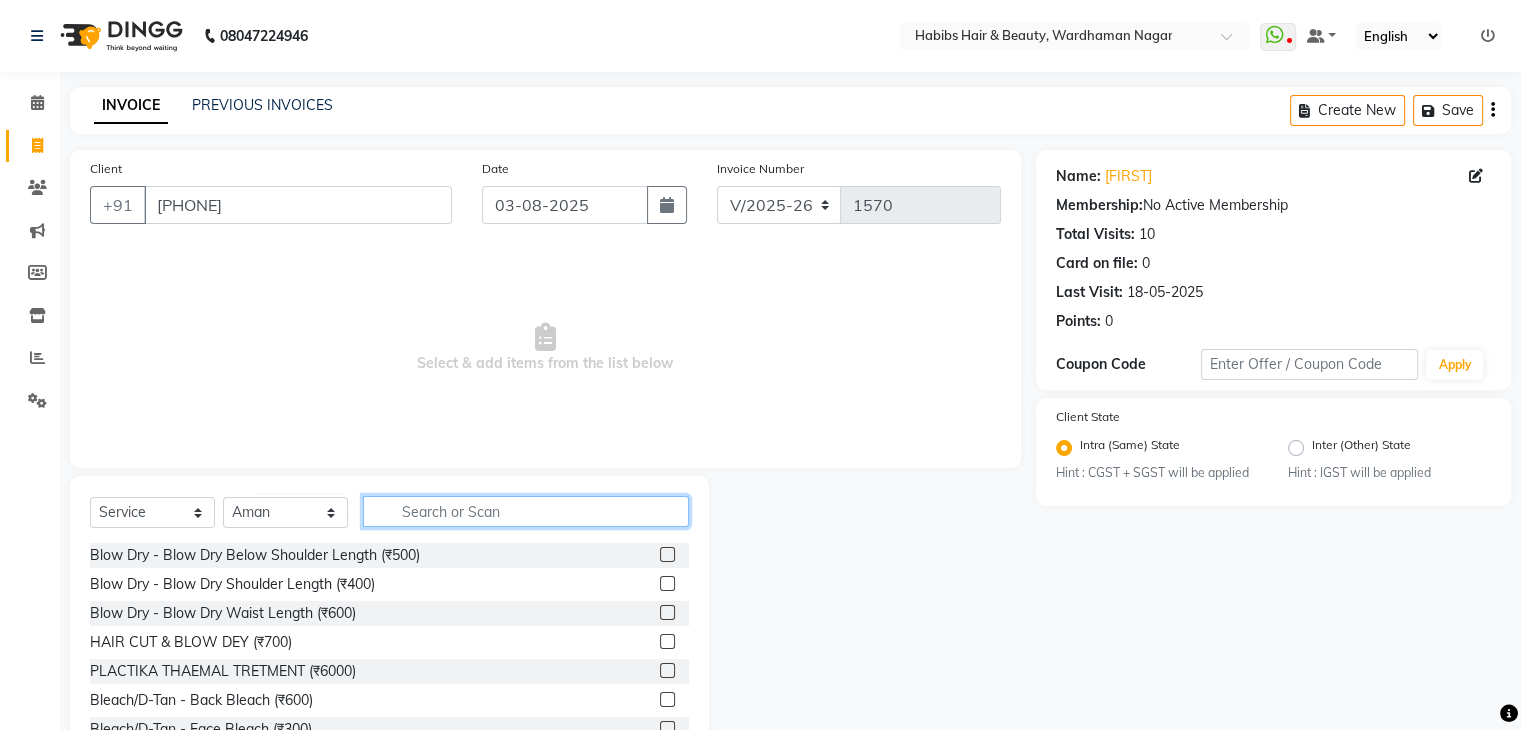click 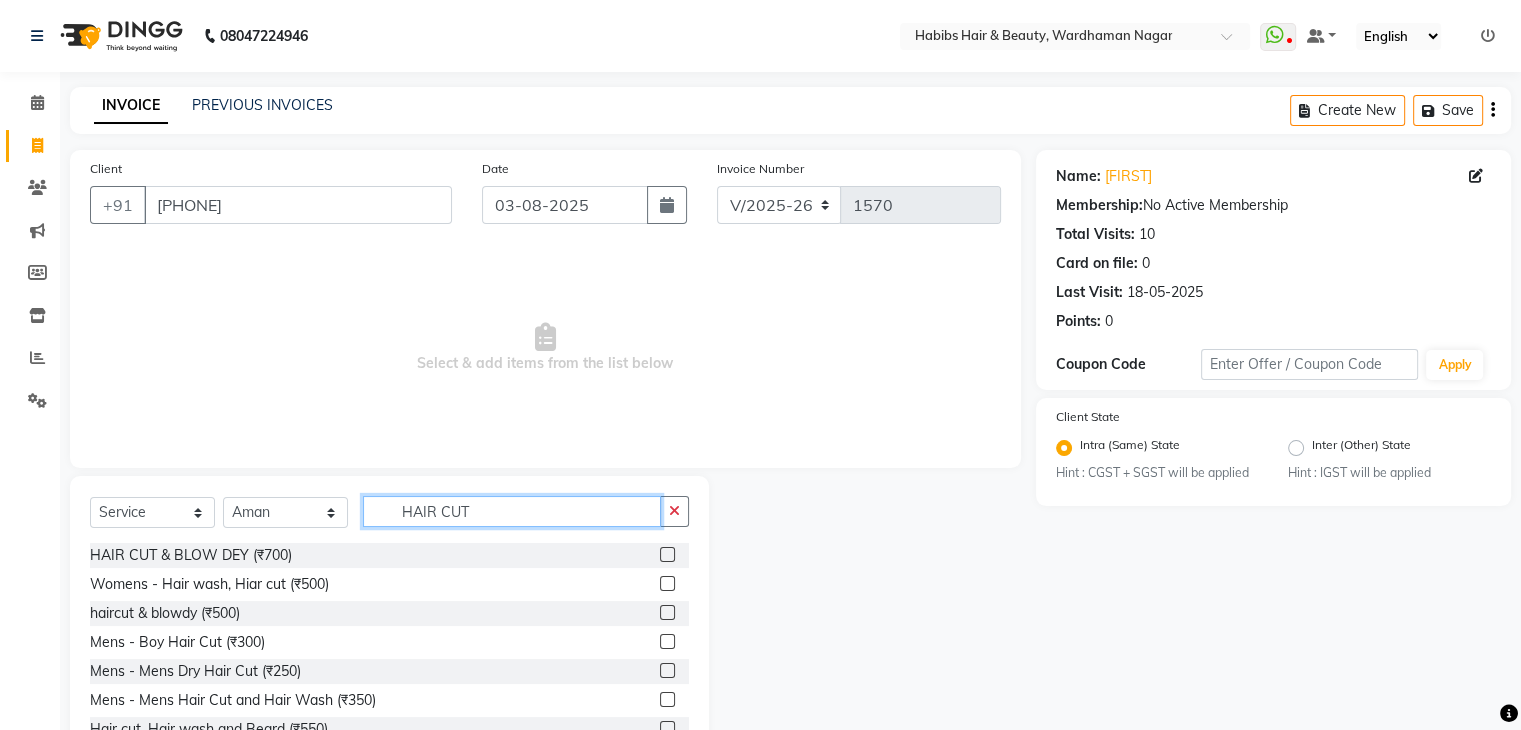 scroll, scrollTop: 72, scrollLeft: 0, axis: vertical 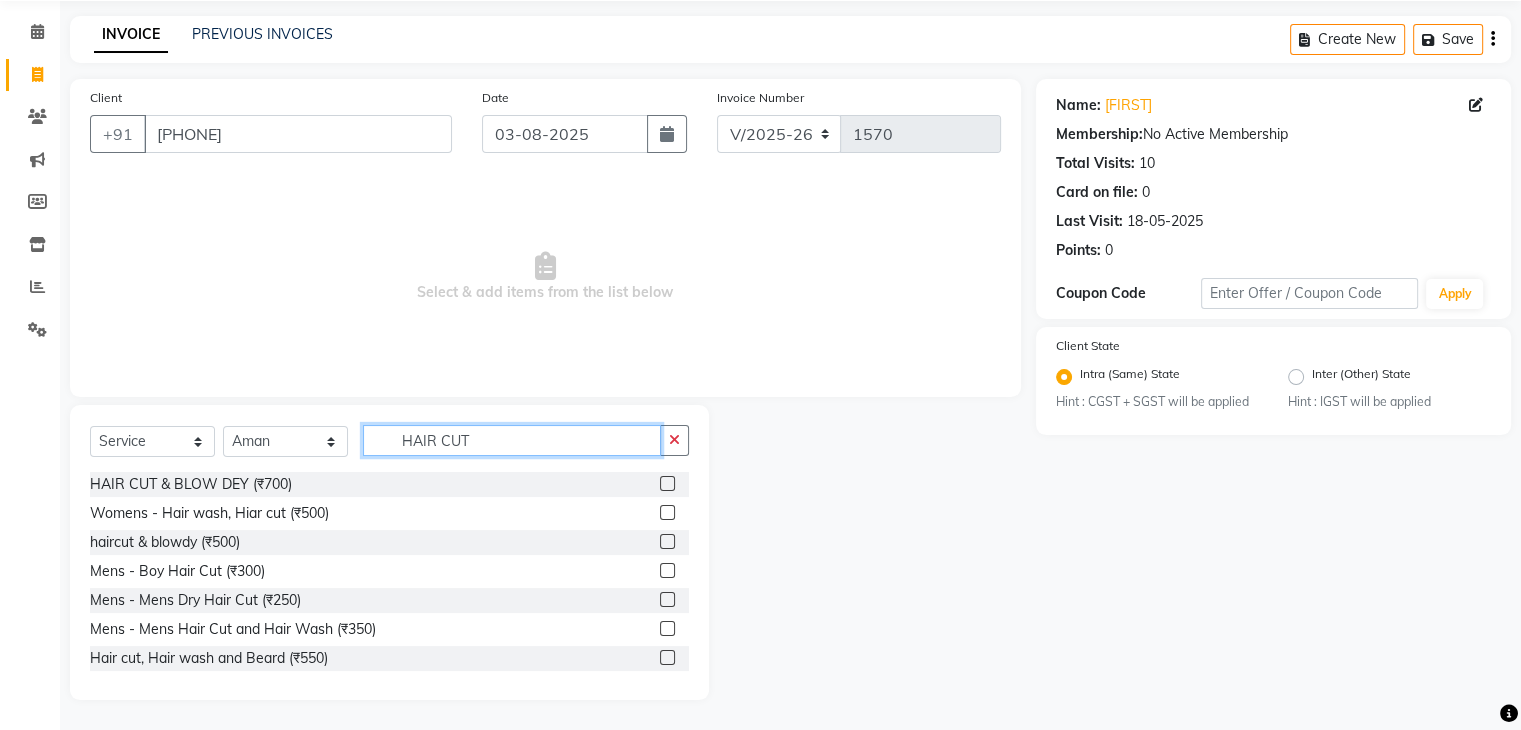 type on "HAIR CUT" 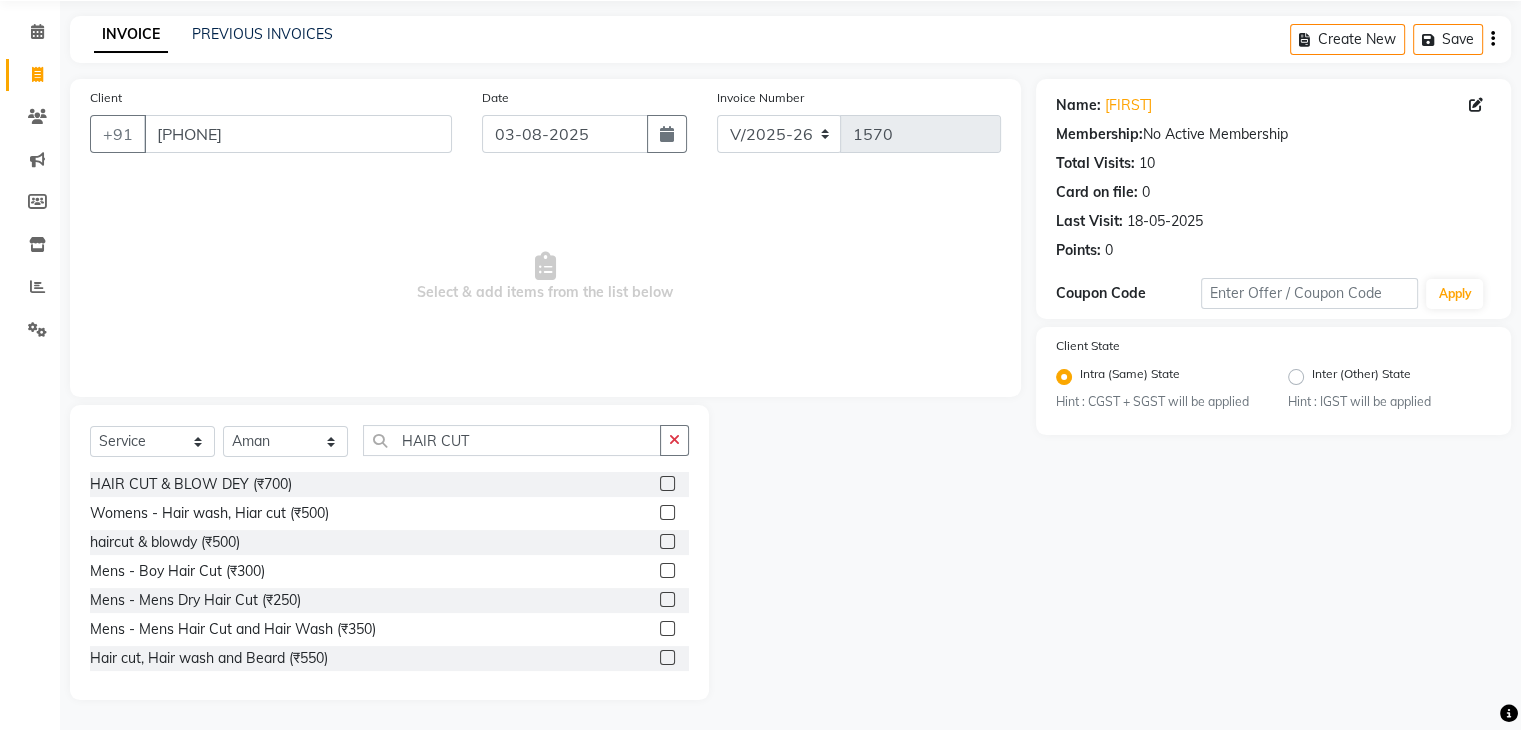 click 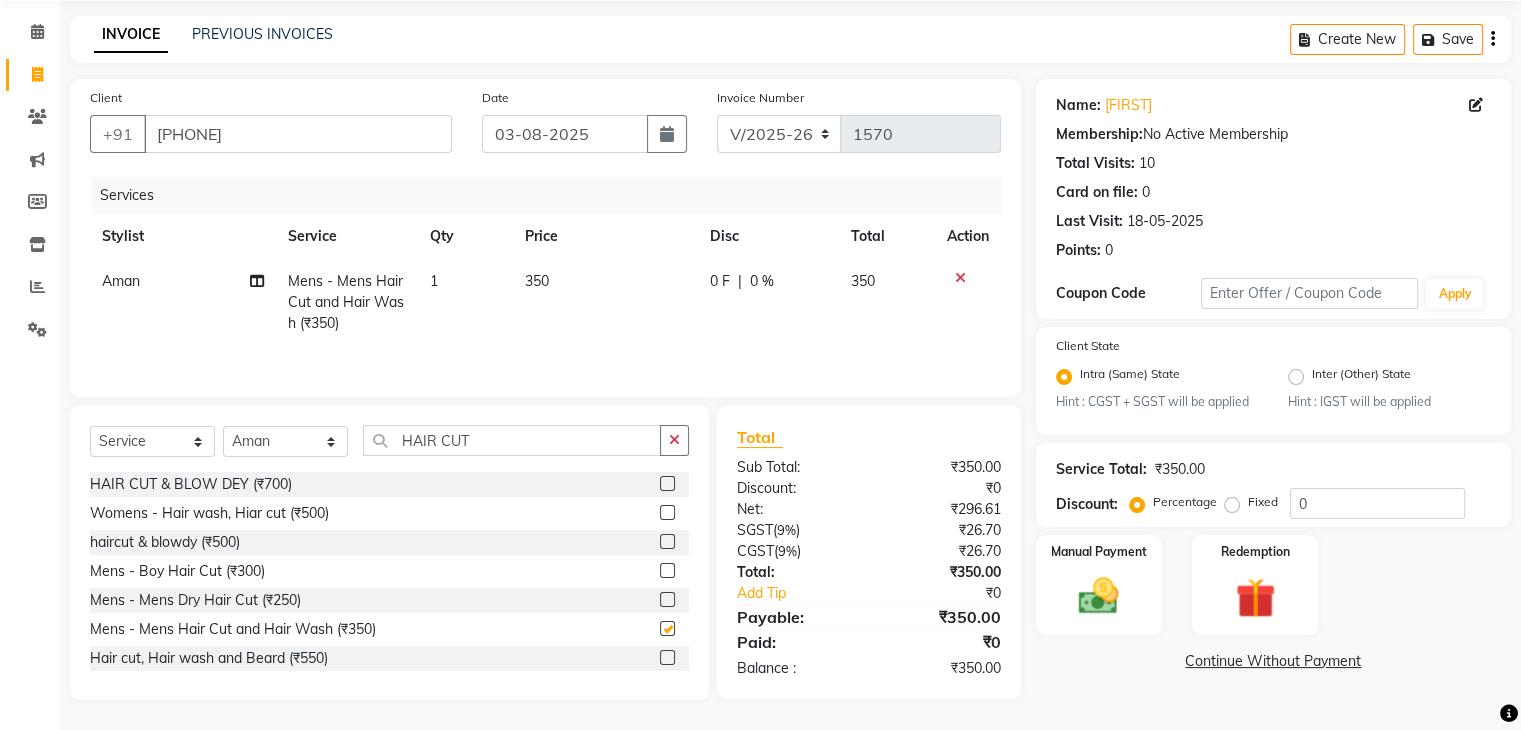checkbox on "false" 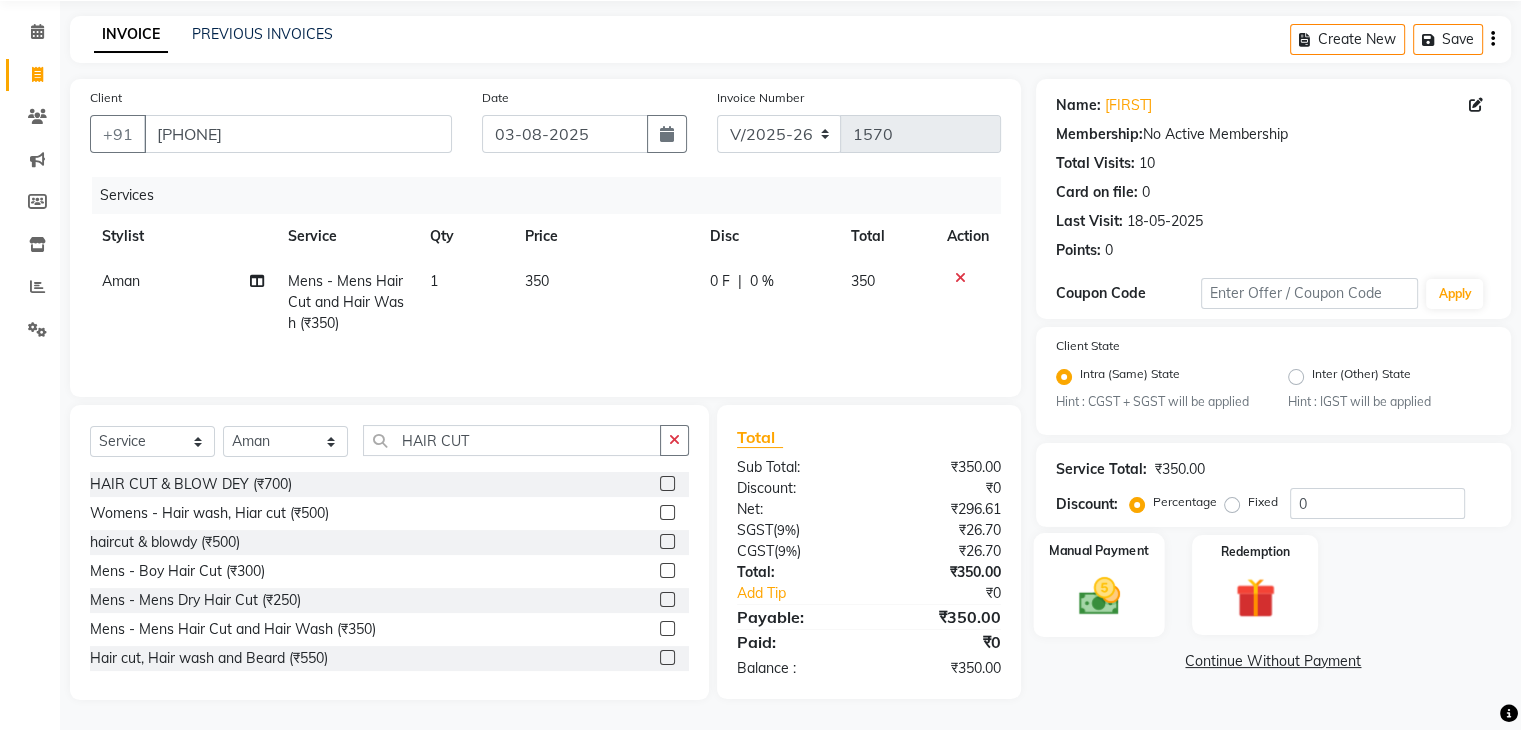 click 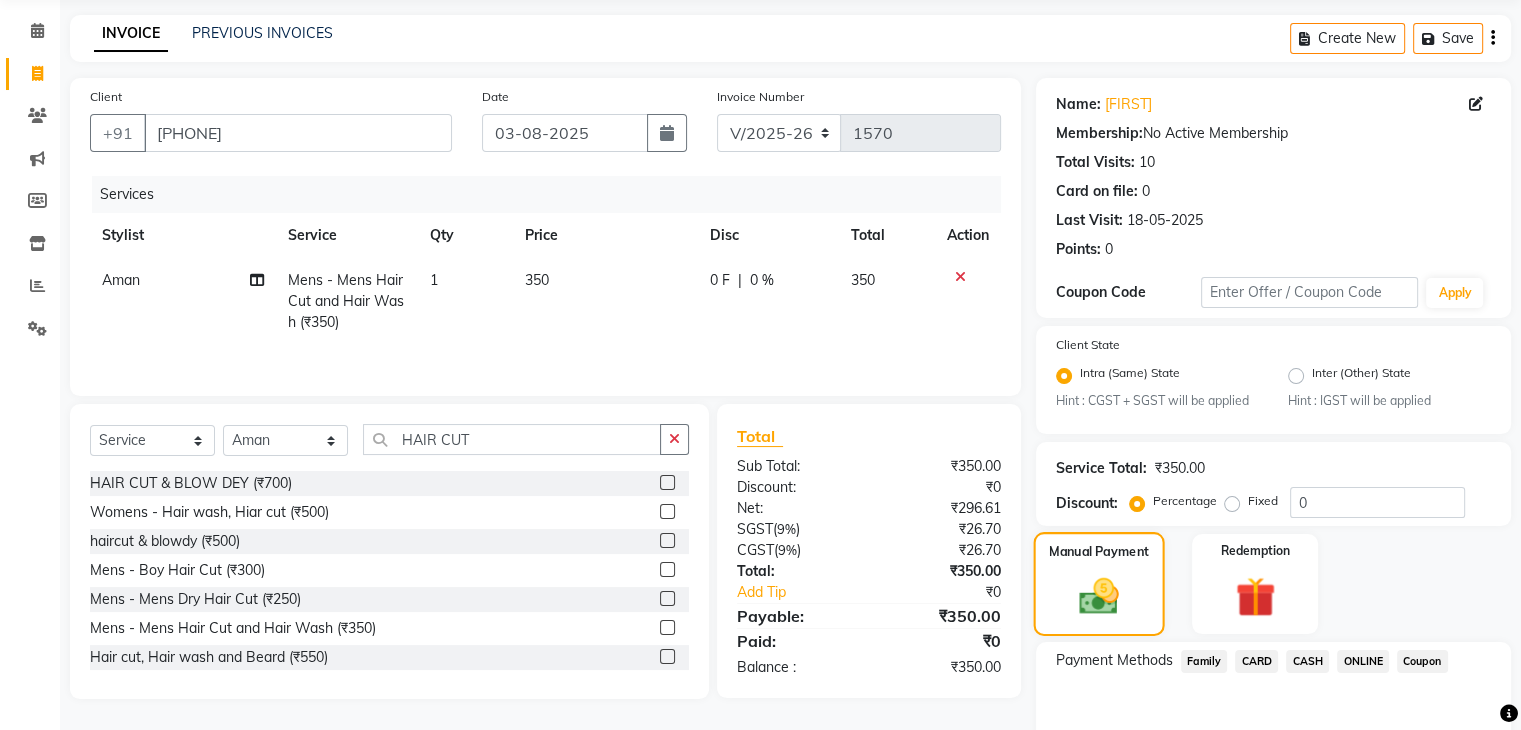 scroll, scrollTop: 177, scrollLeft: 0, axis: vertical 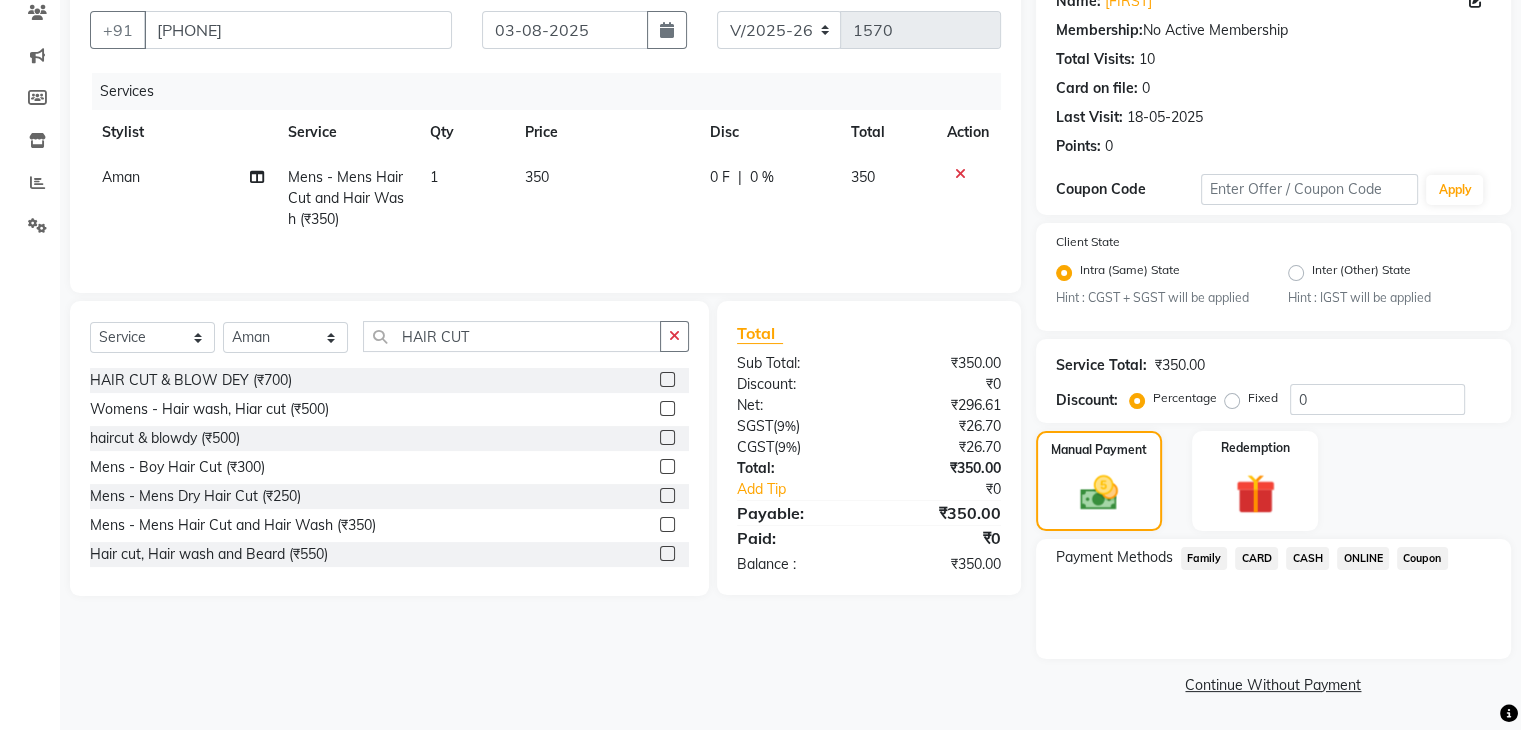 click on "ONLINE" 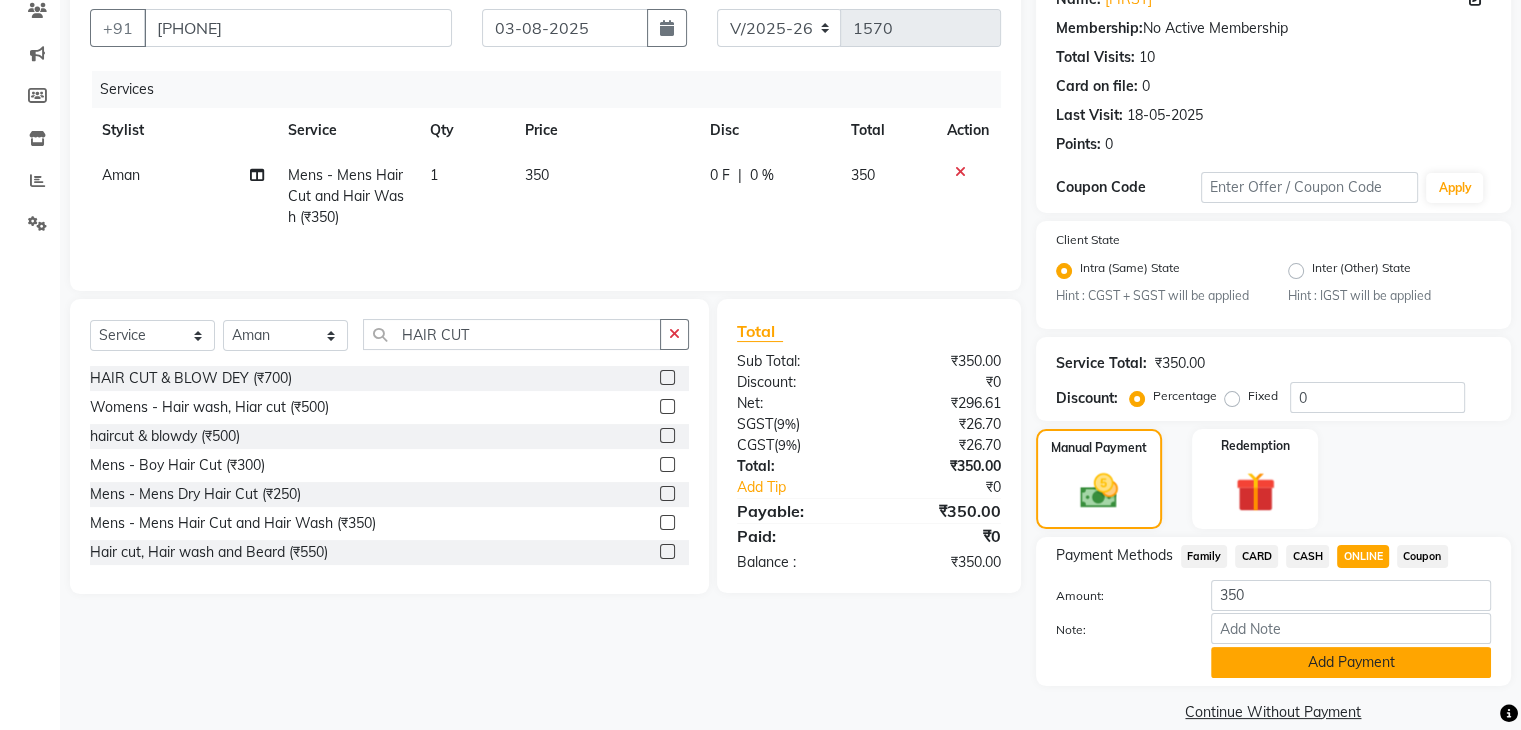 click on "Add Payment" 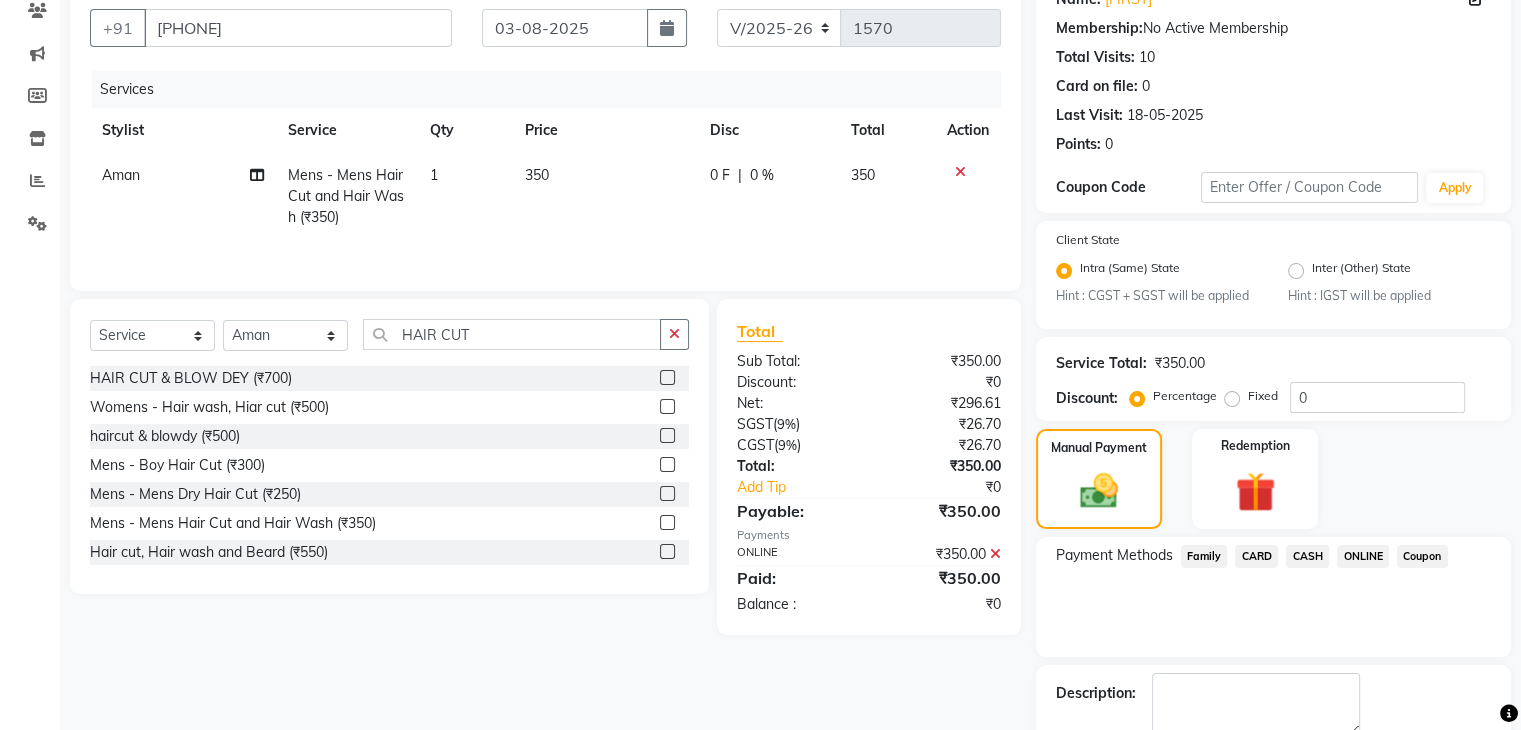 scroll, scrollTop: 289, scrollLeft: 0, axis: vertical 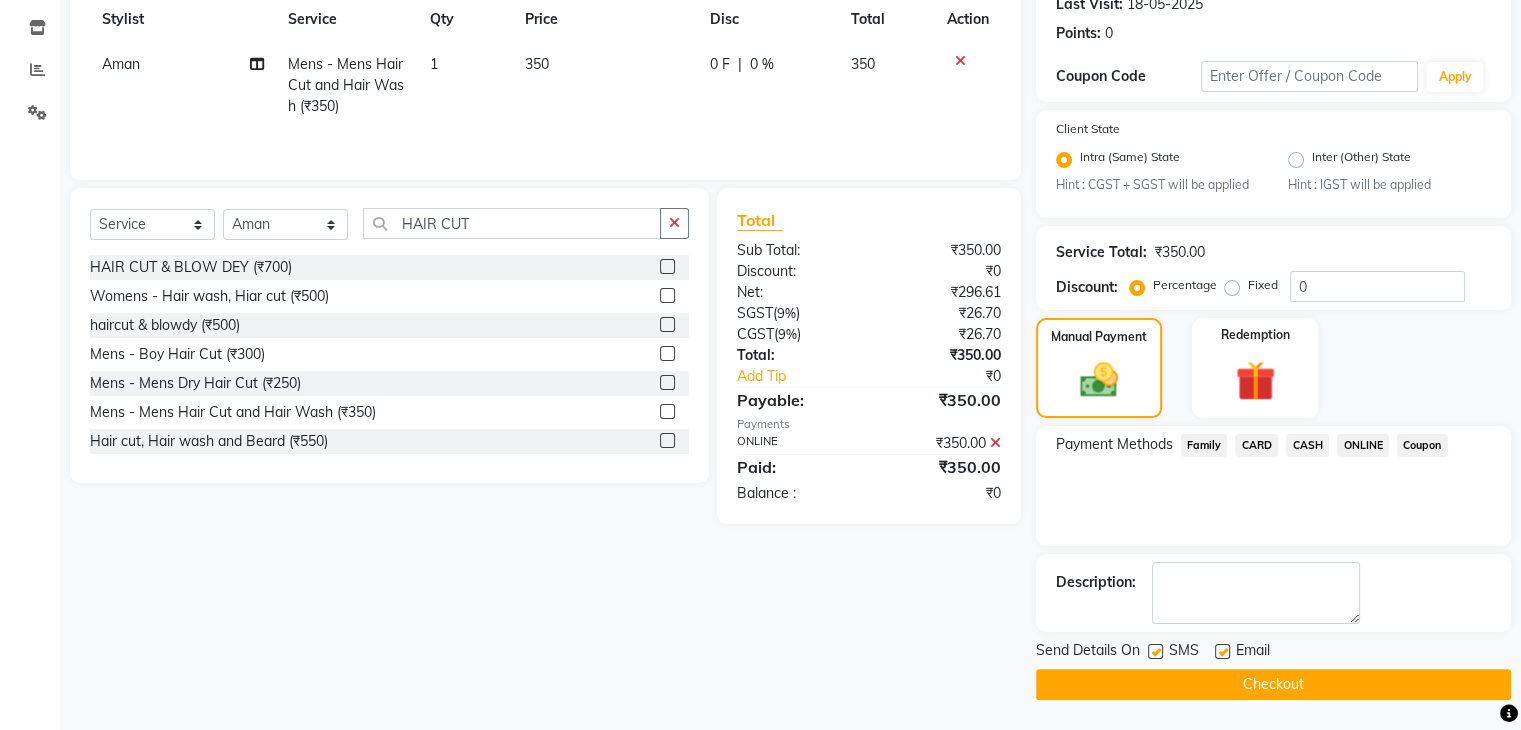 click on "Checkout" 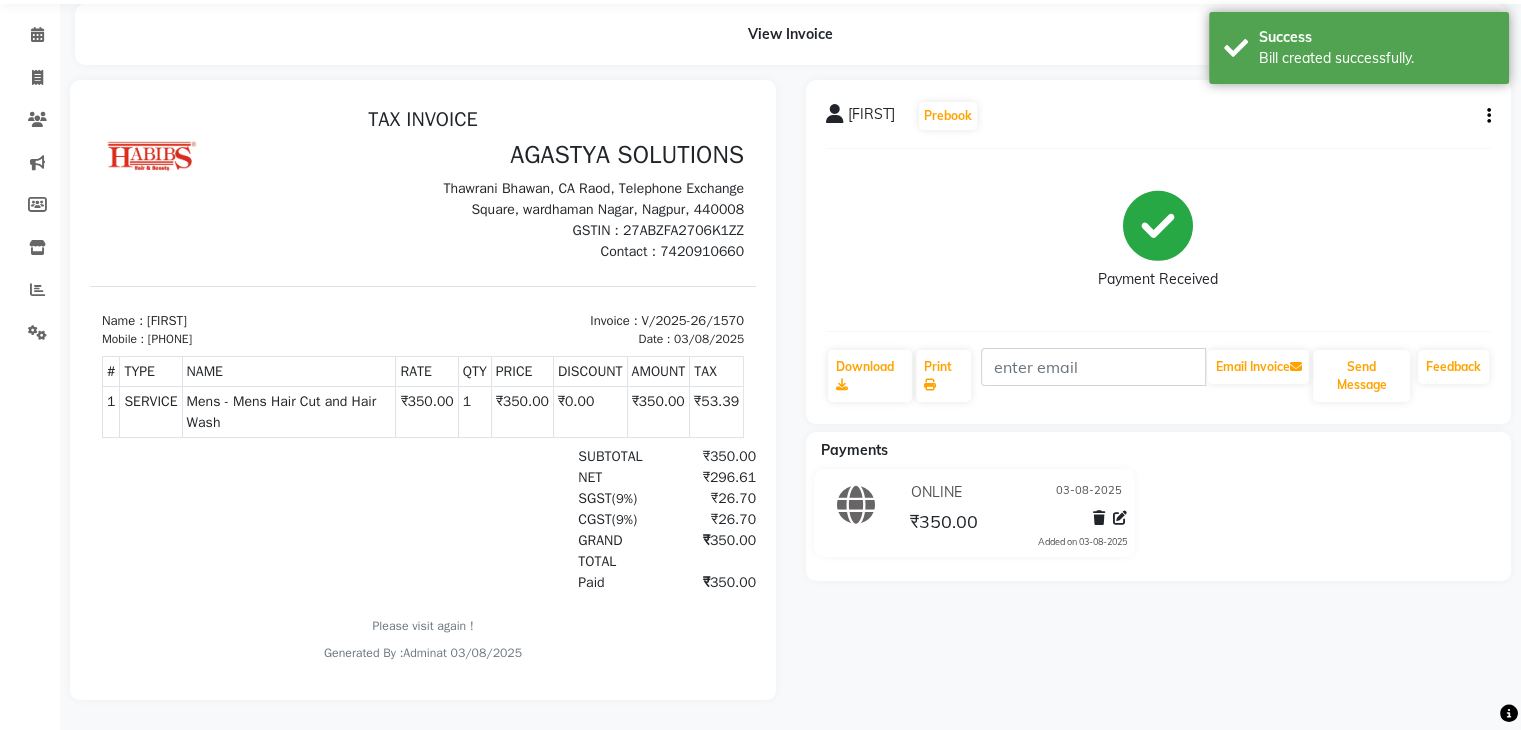 scroll, scrollTop: 0, scrollLeft: 0, axis: both 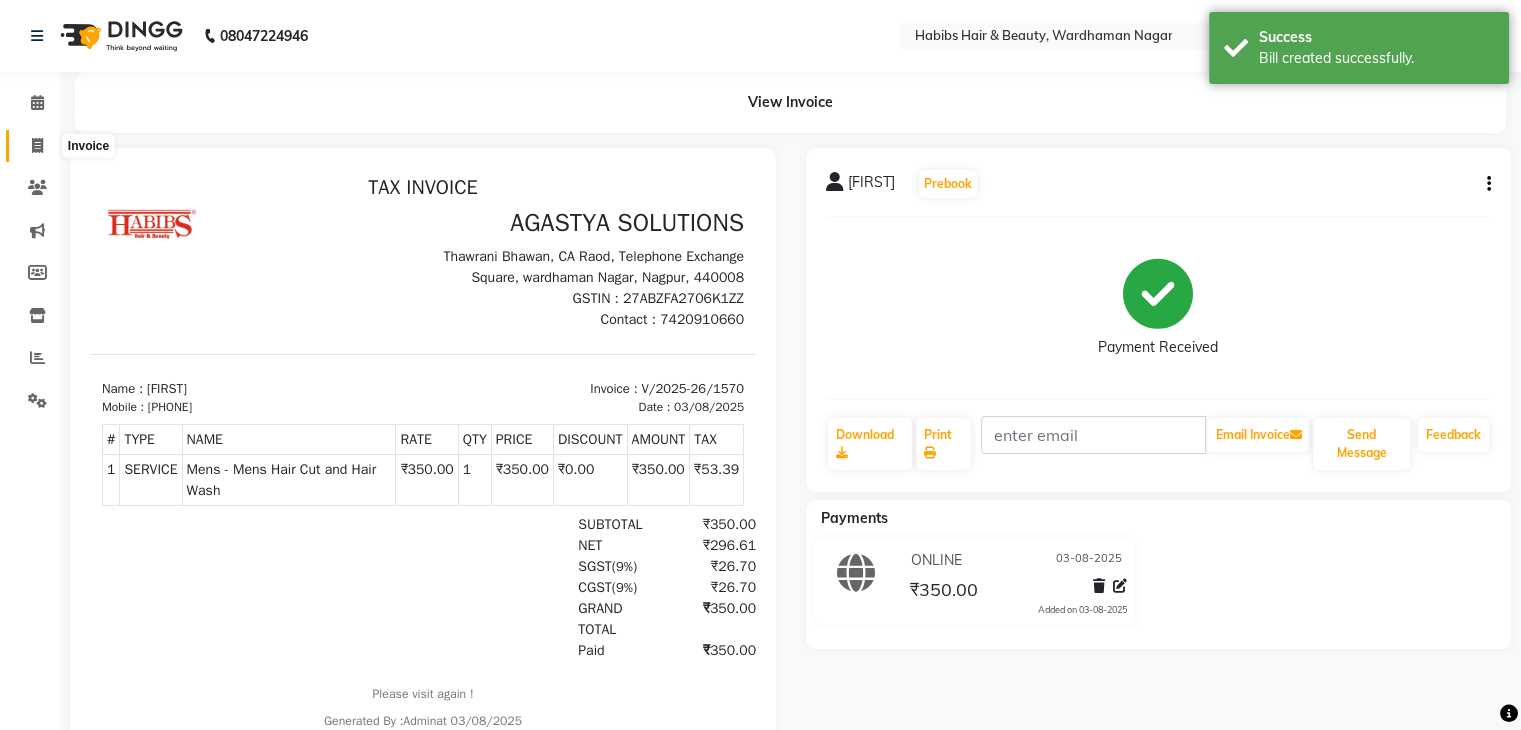 click 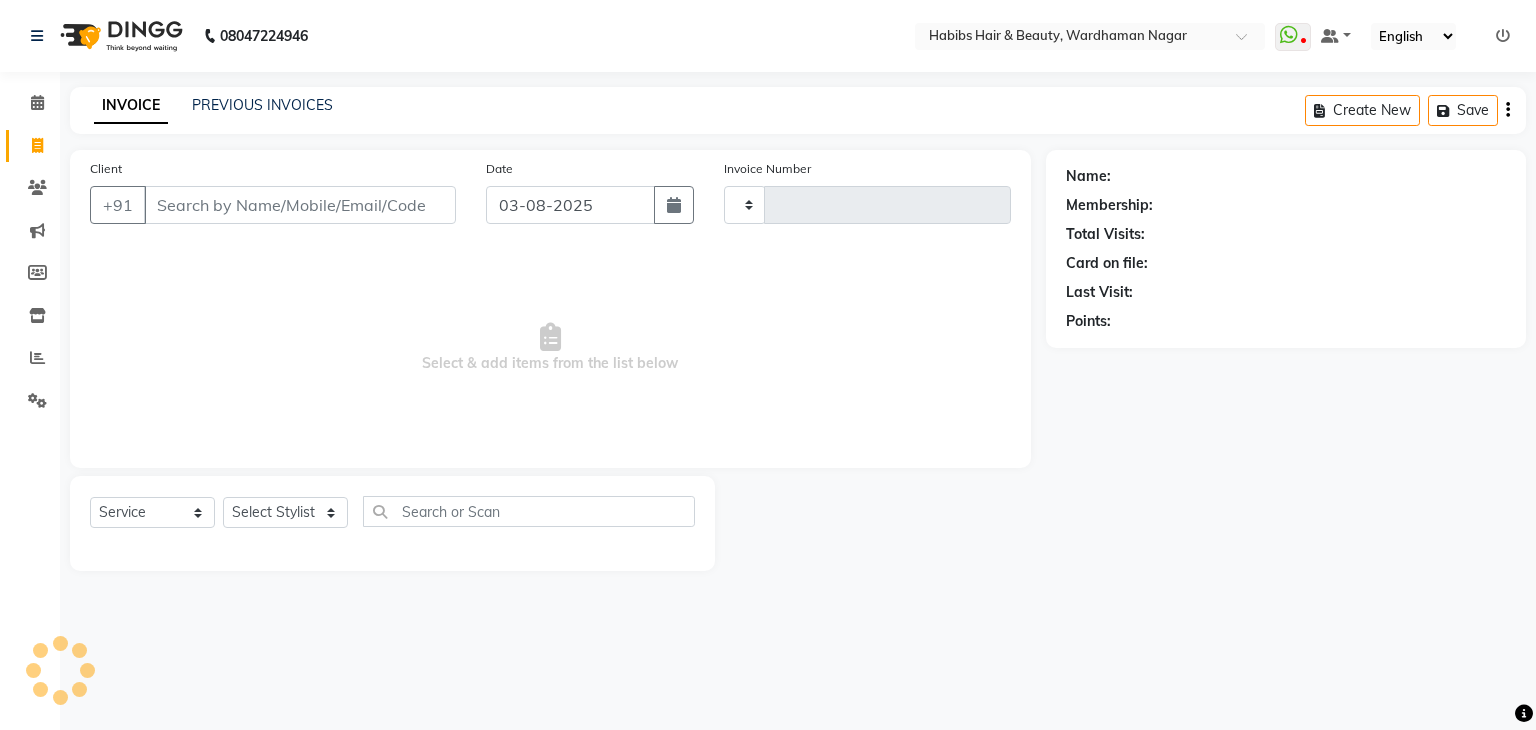 type on "1571" 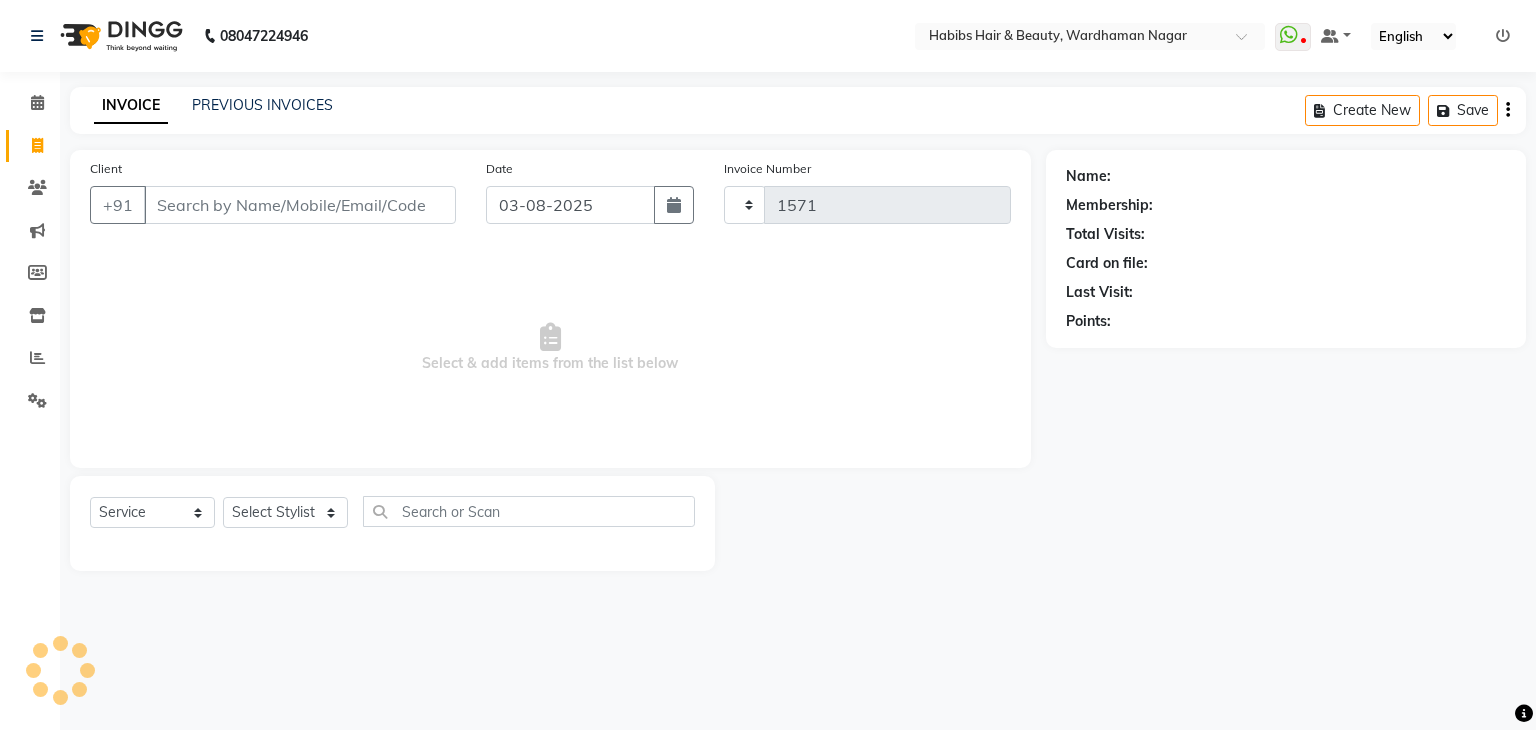 select on "3714" 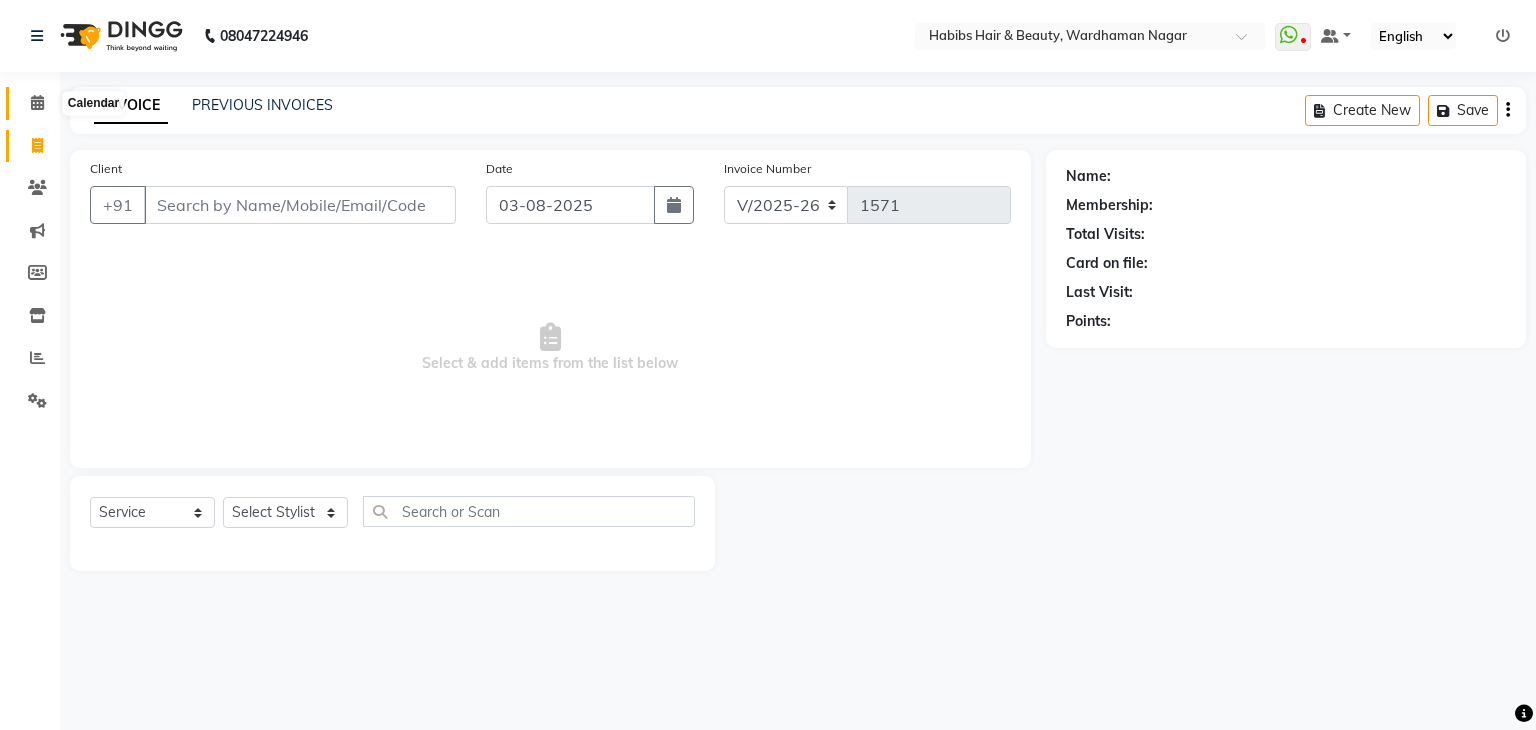 click 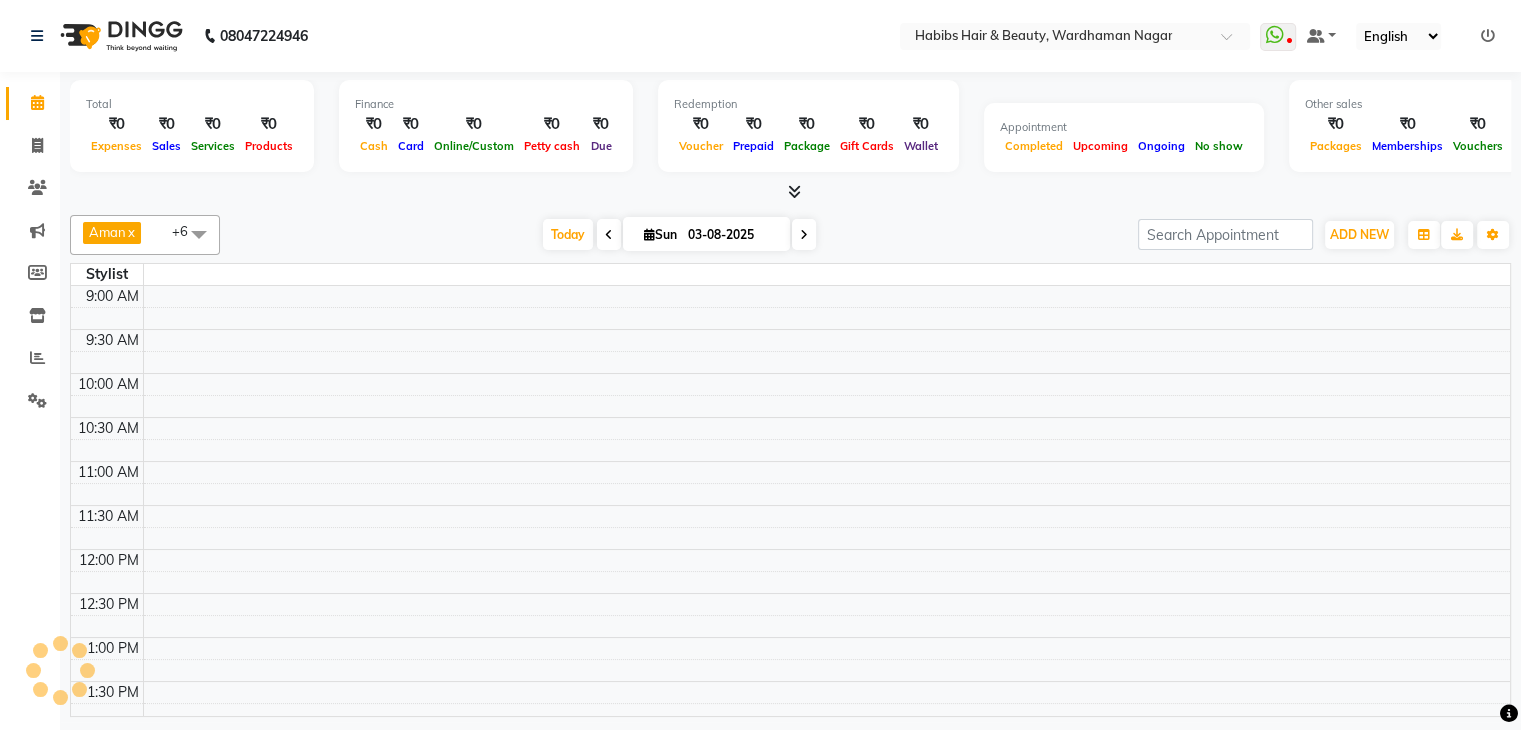 scroll, scrollTop: 699, scrollLeft: 0, axis: vertical 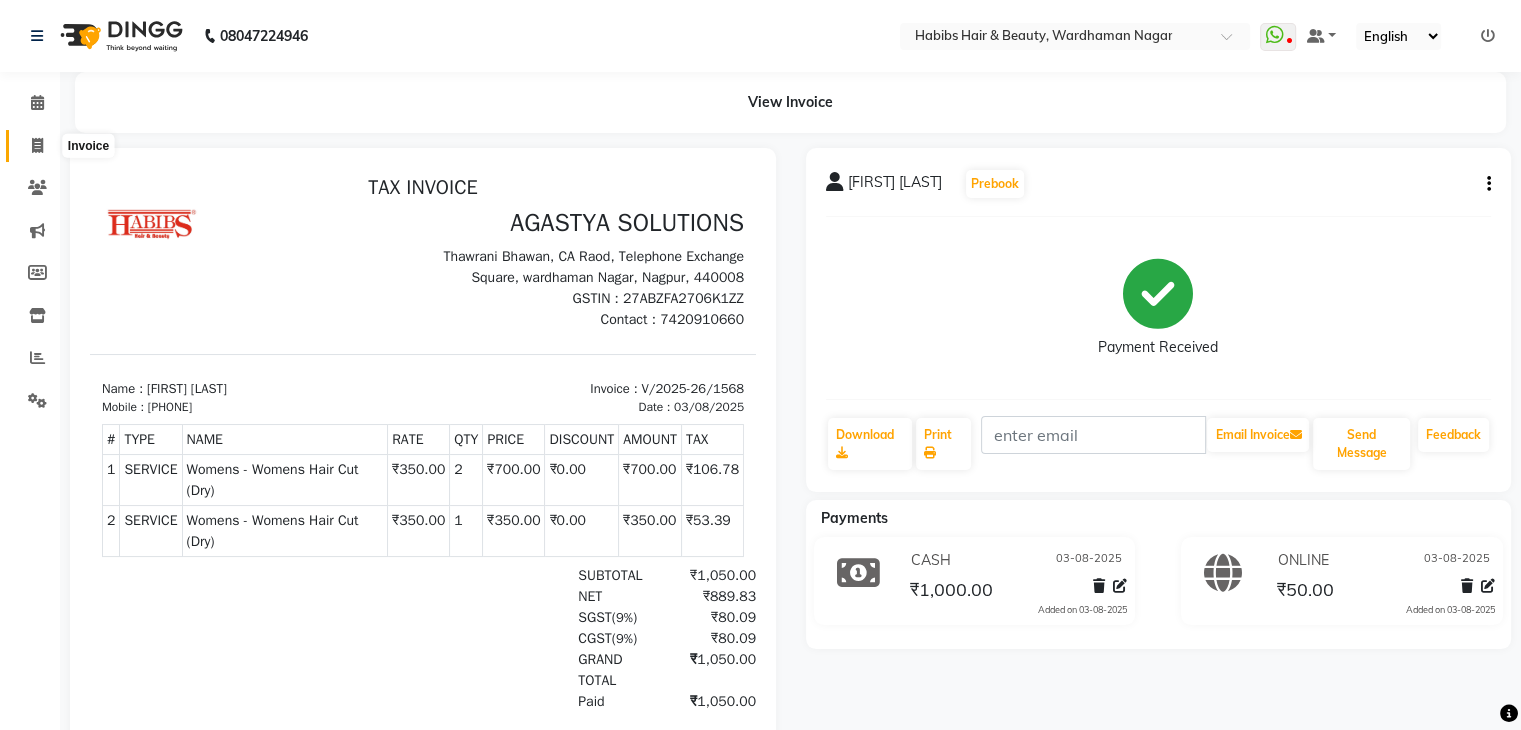 click 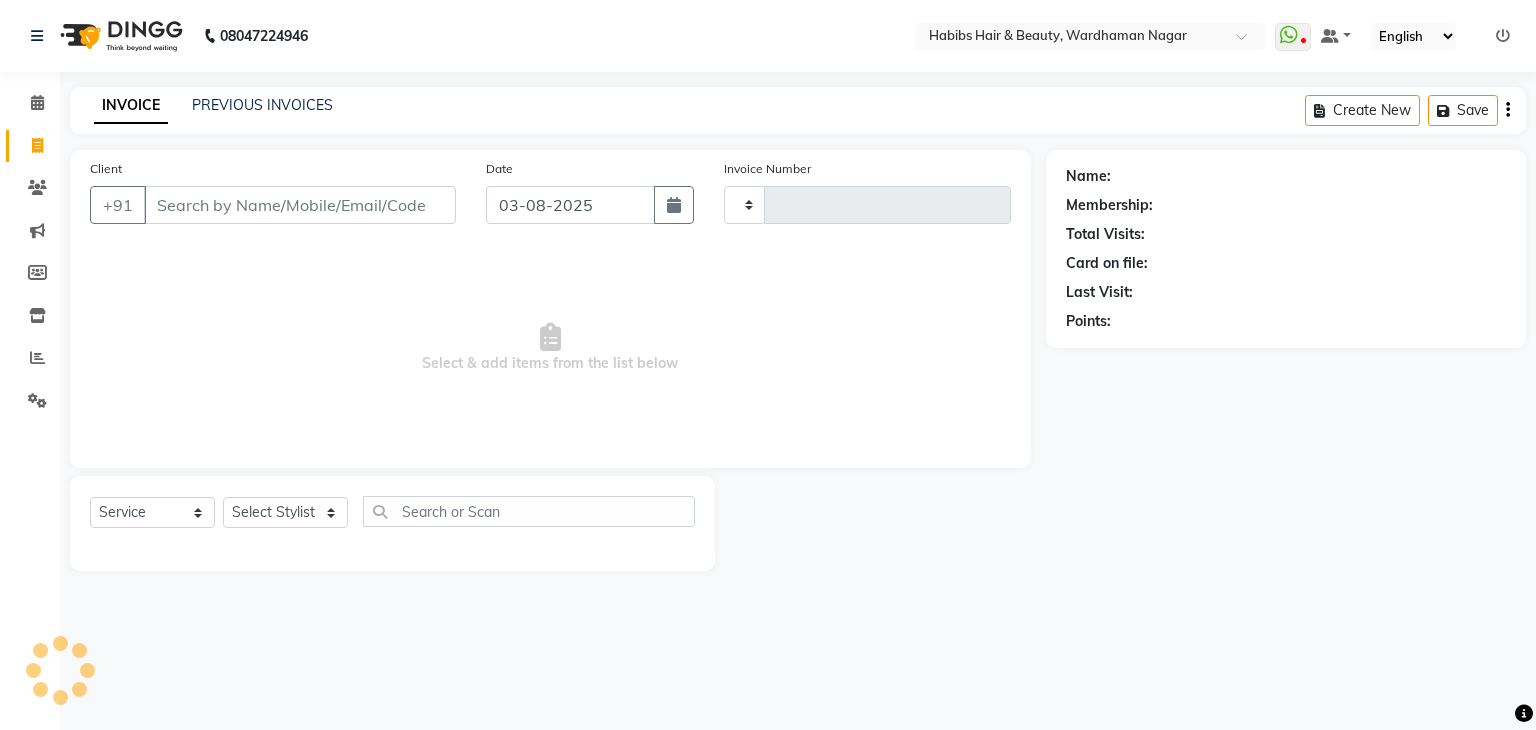 type on "1571" 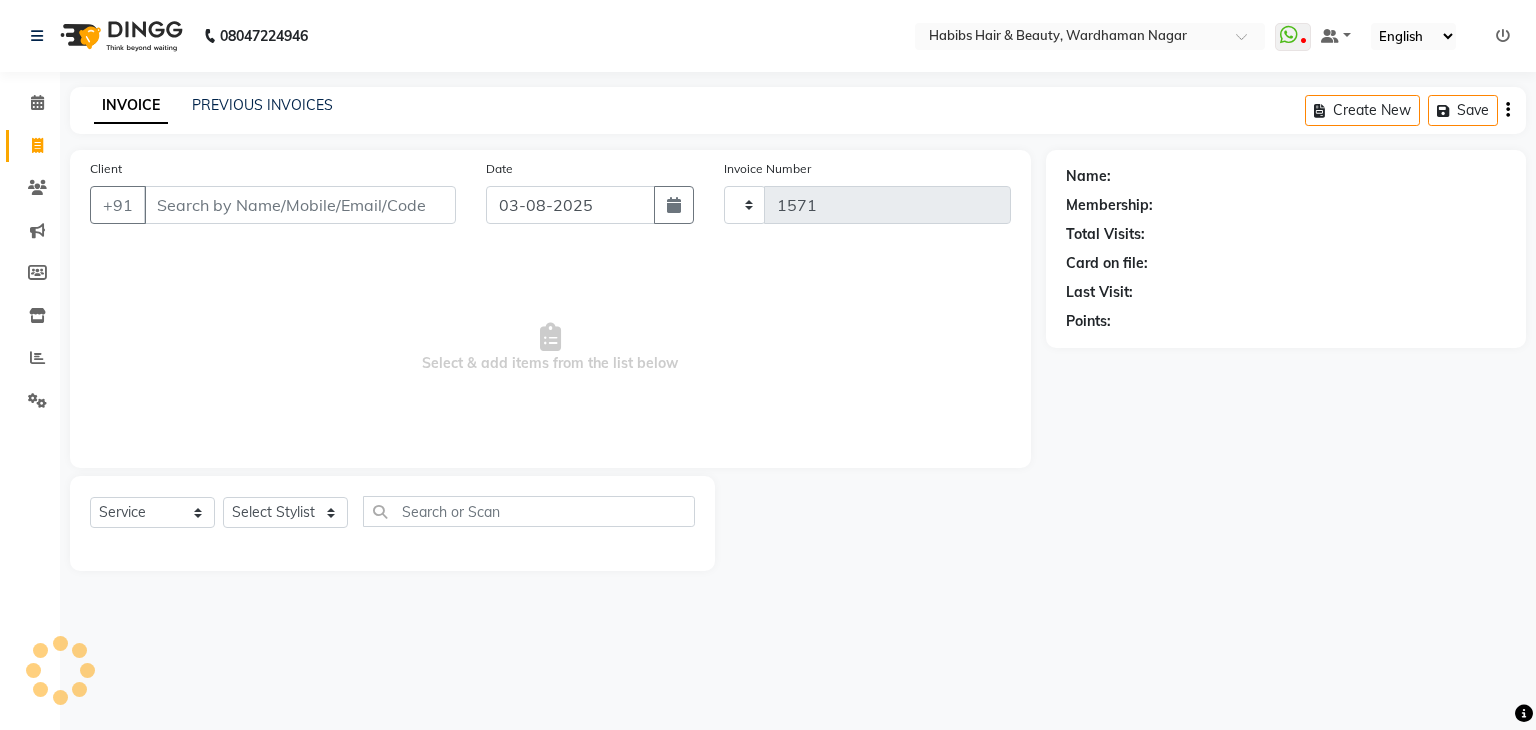 select on "3714" 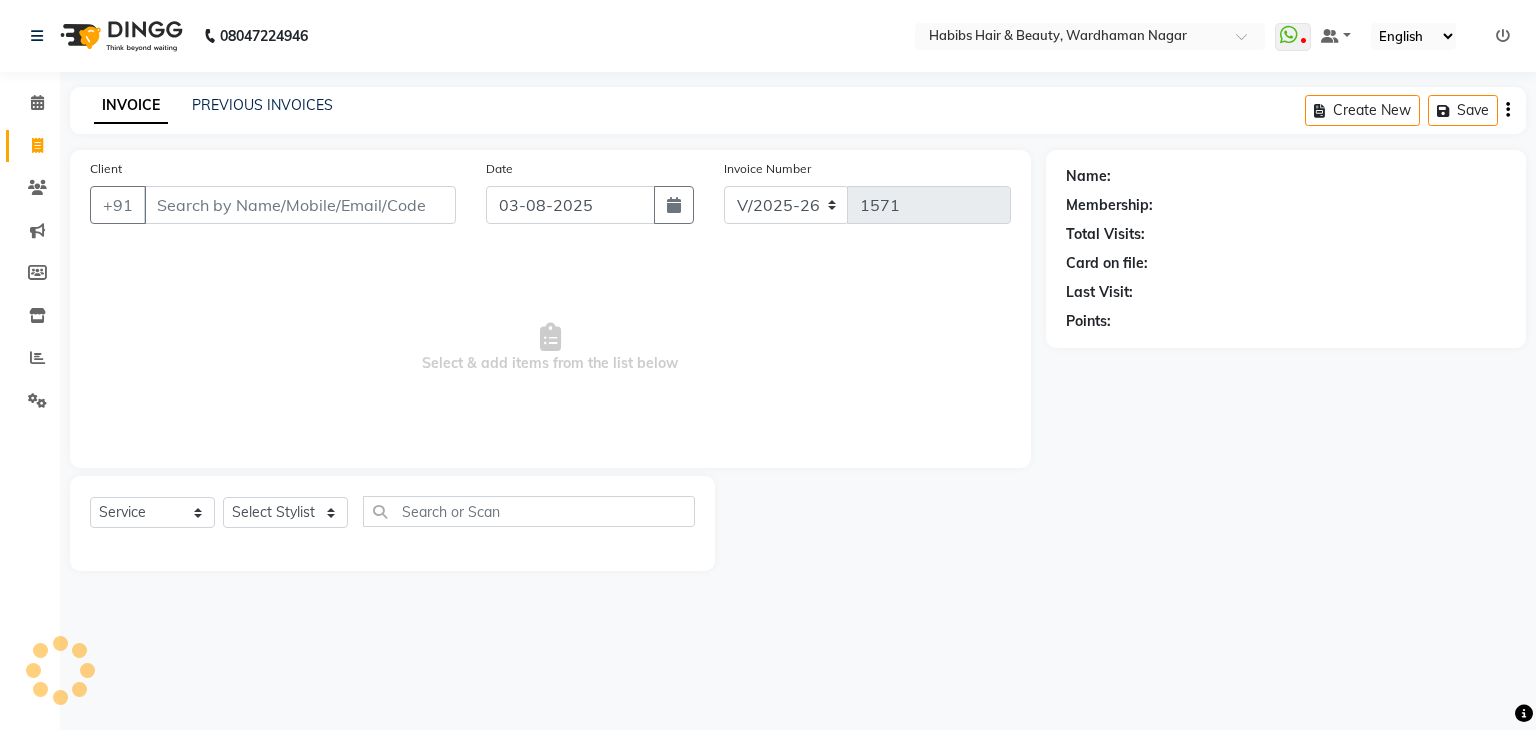 click on "Client" at bounding box center (300, 205) 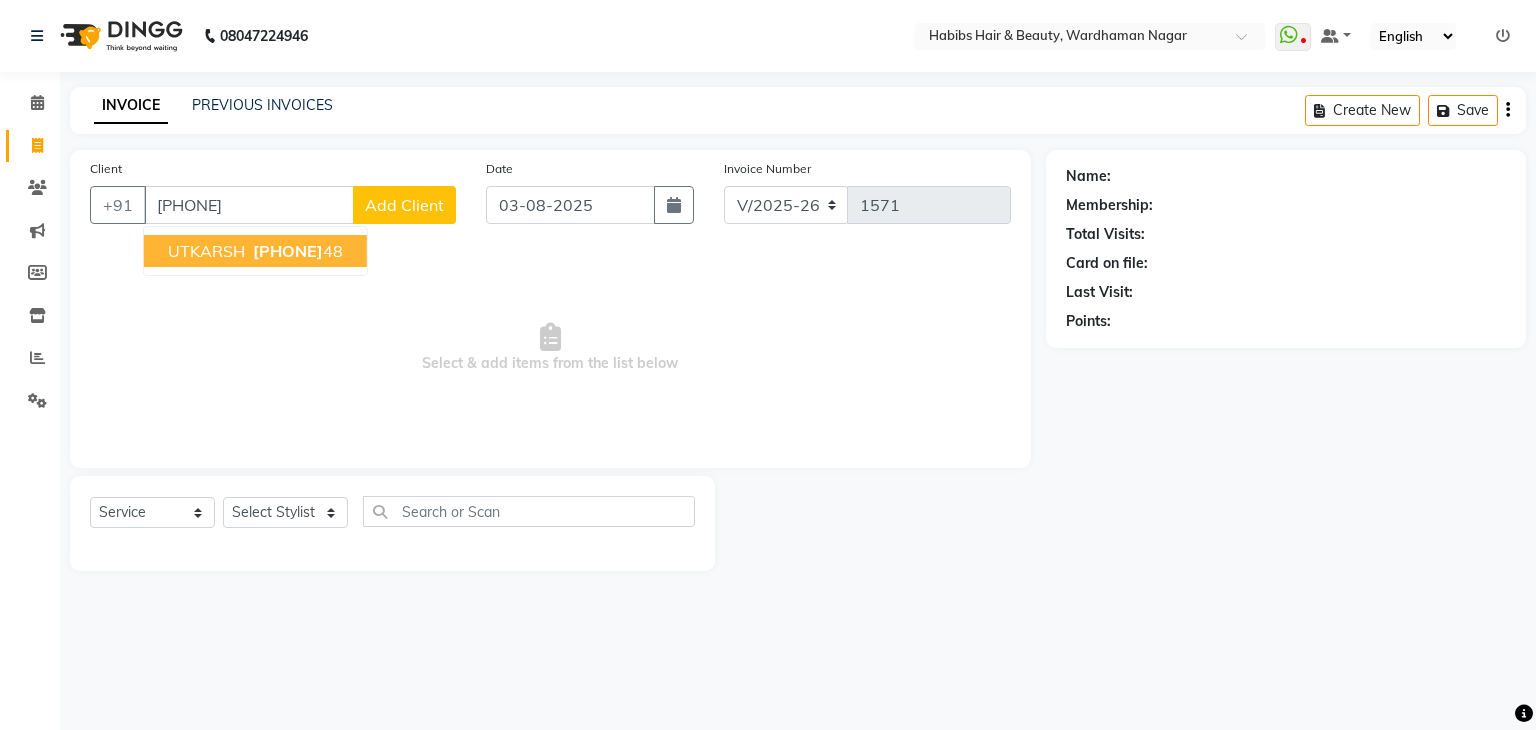 click on "[PHONE]" at bounding box center [288, 251] 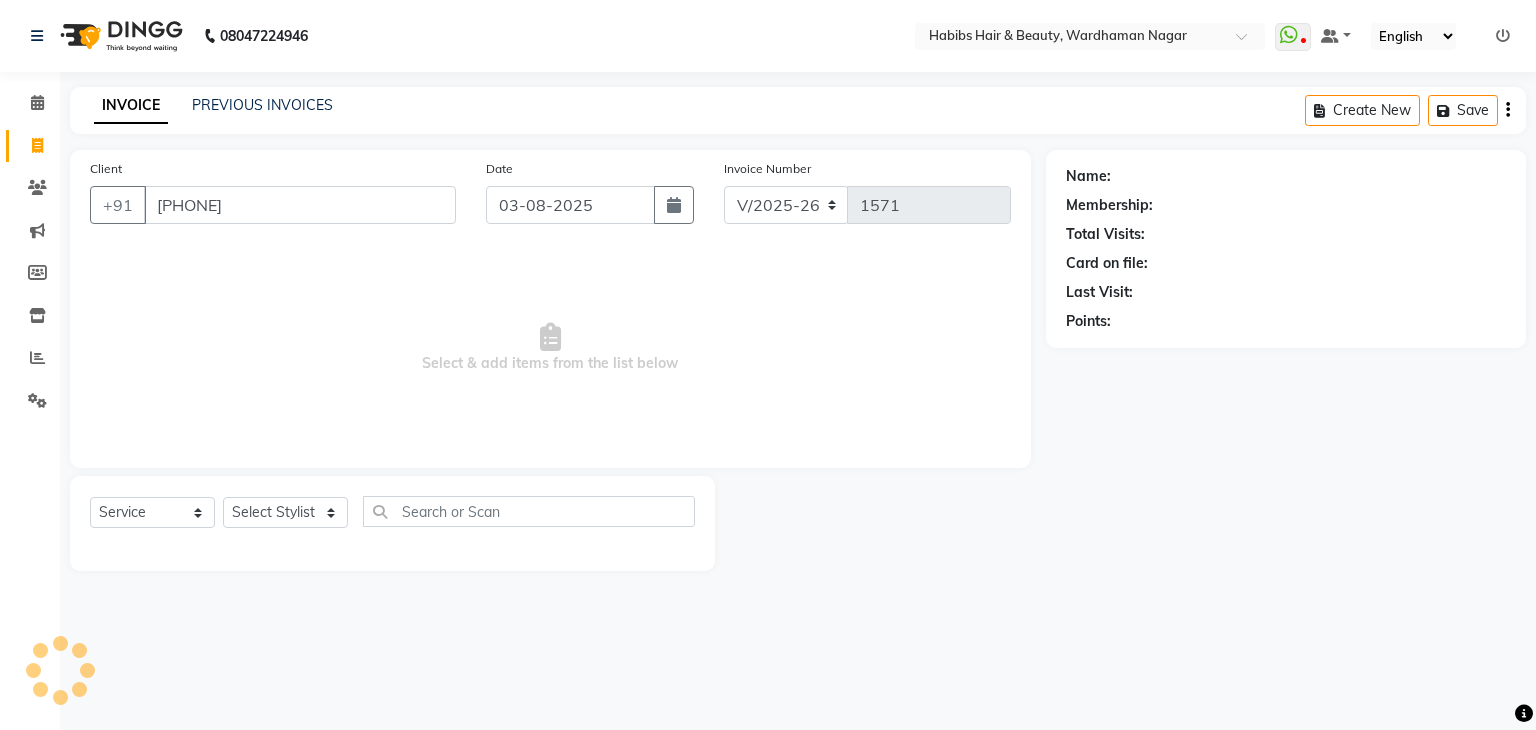 type on "[PHONE]" 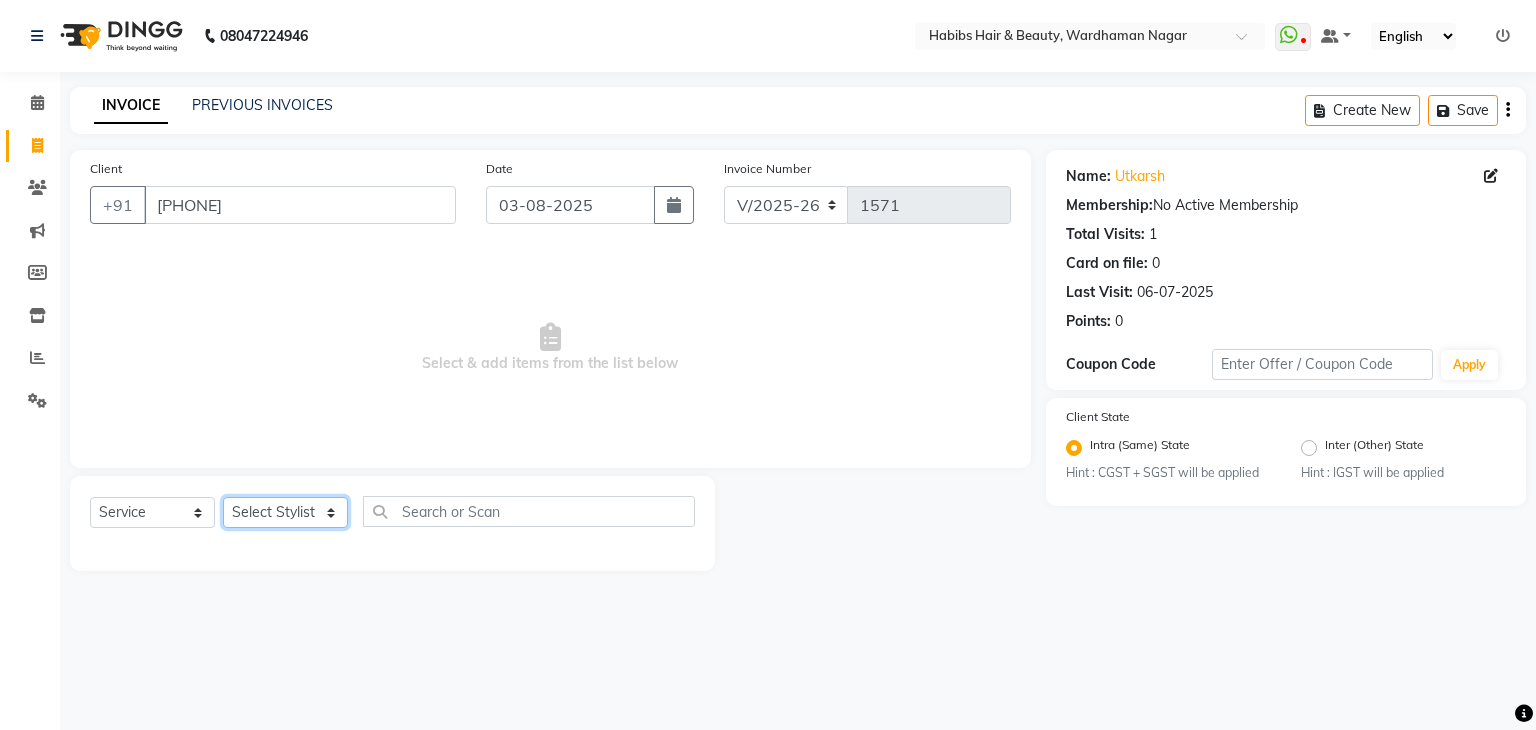 click on "Select Stylist Admin Aman Gayatri Jeetu Mick Raj Rashmi Rasika Sarang" 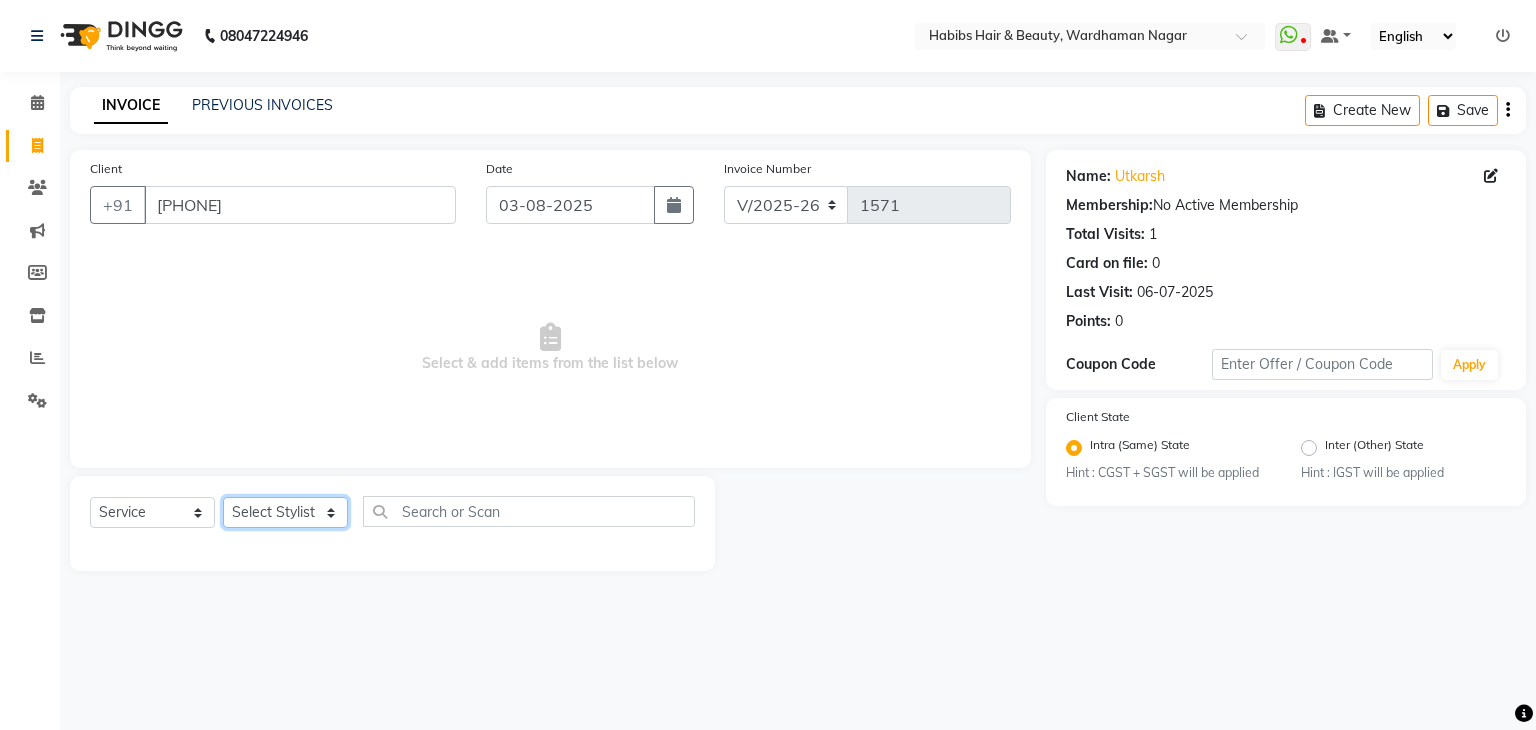 select on "31656" 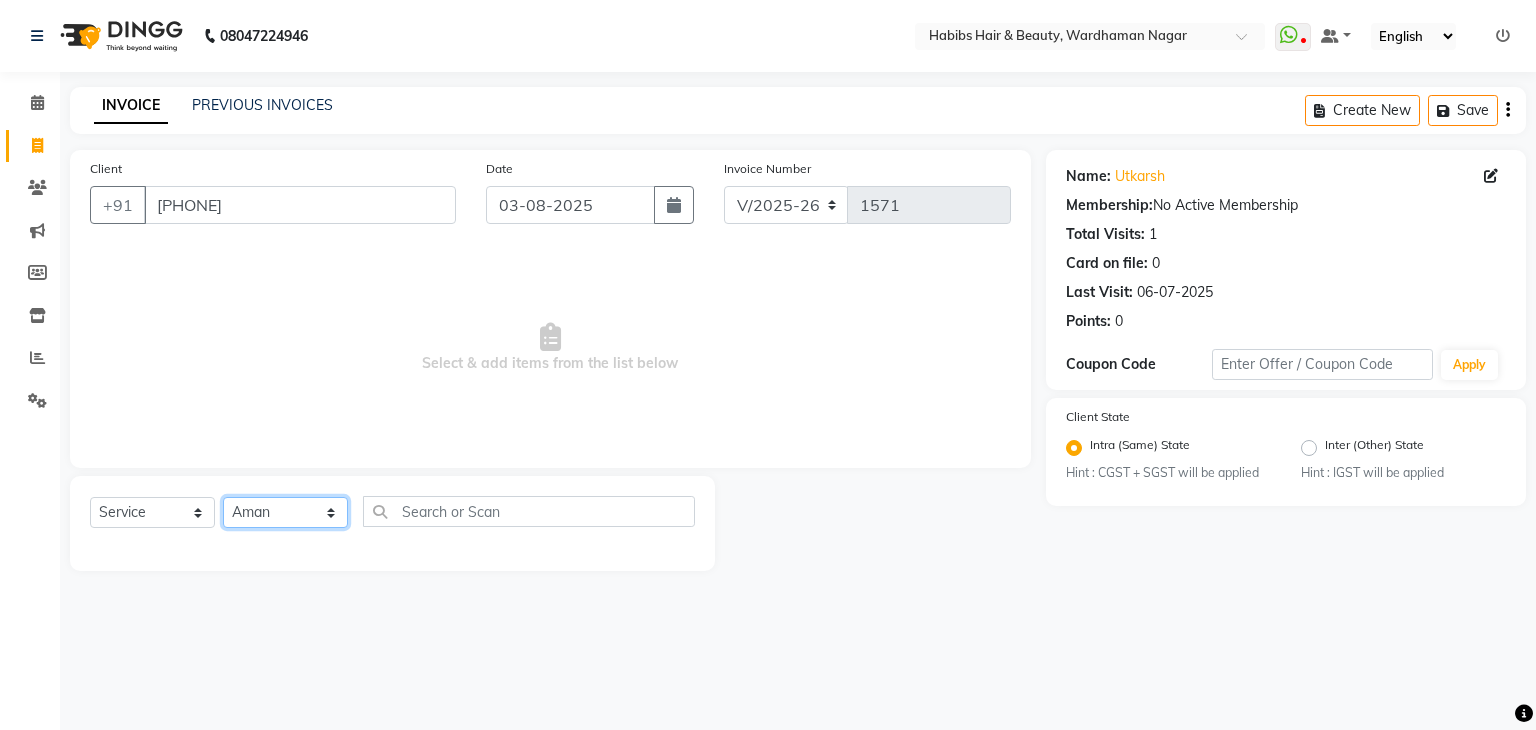 click on "Select Stylist Admin Aman Gayatri Jeetu Mick Raj Rashmi Rasika Sarang" 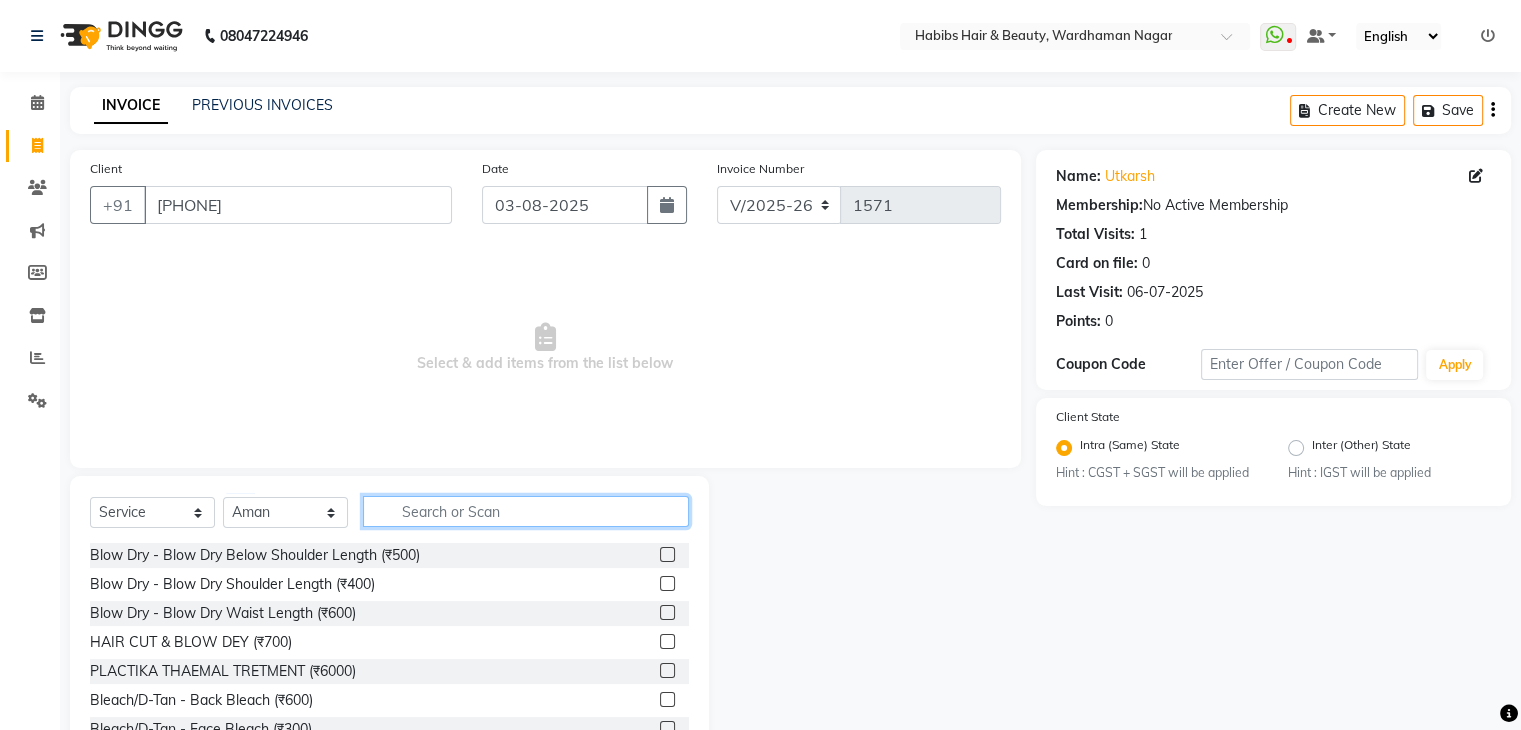click 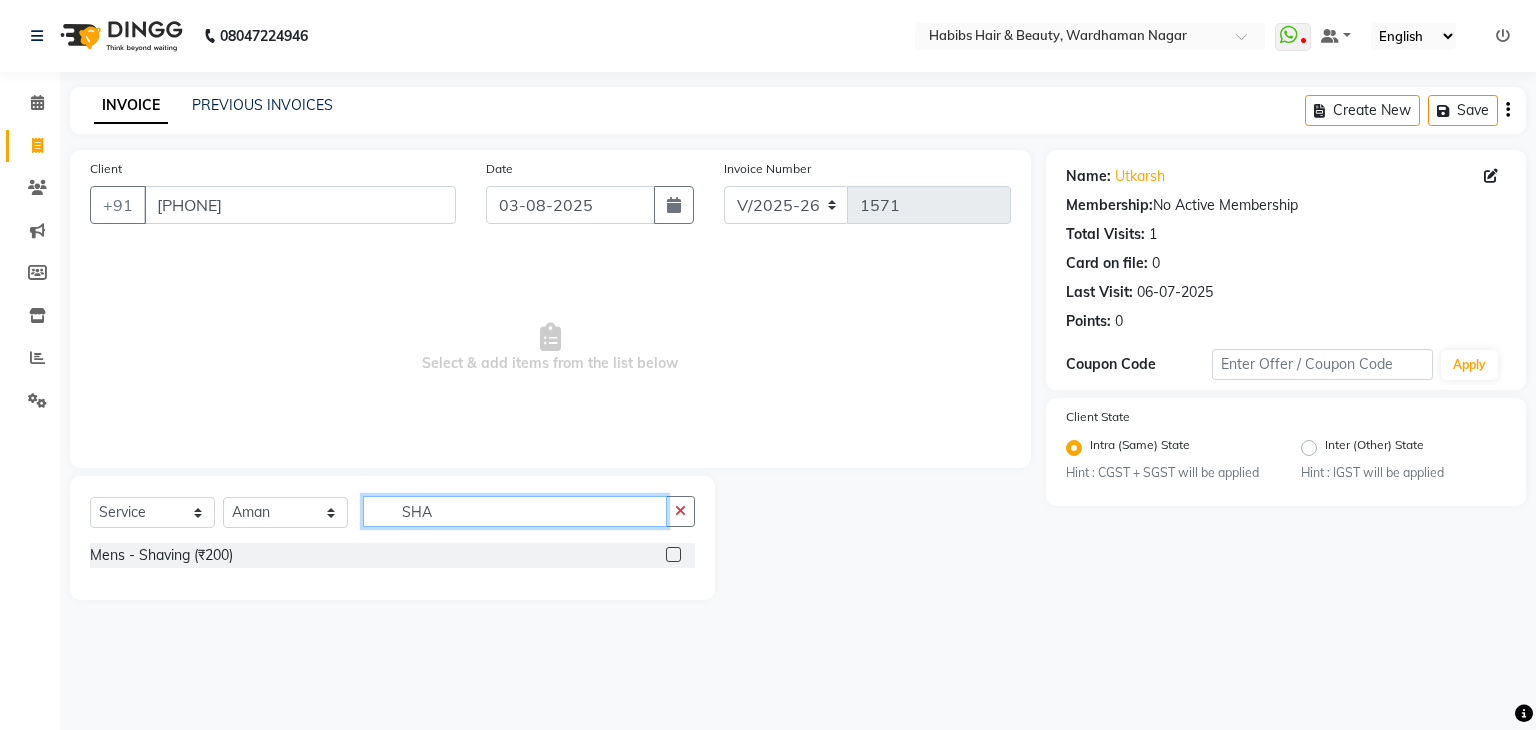 type on "SHA" 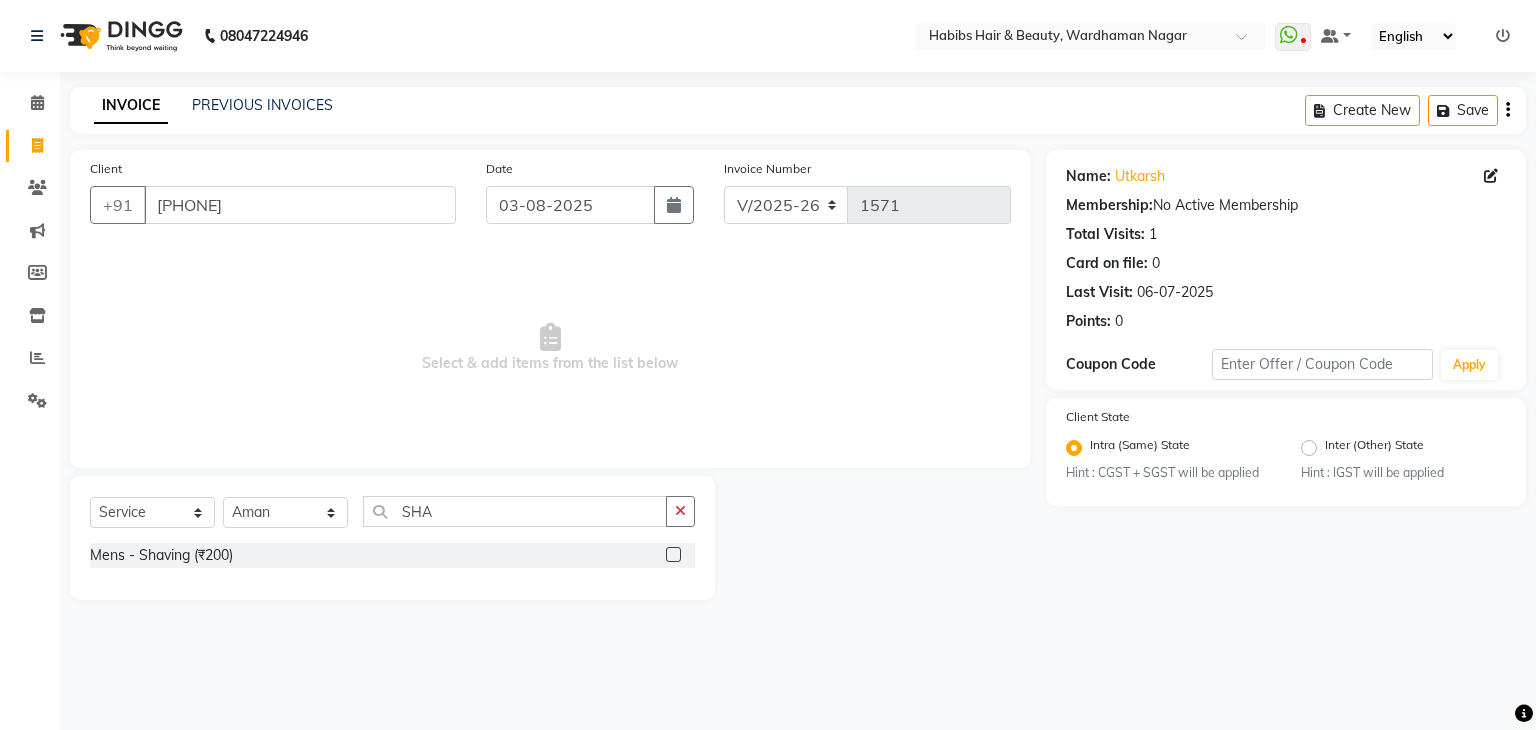 click 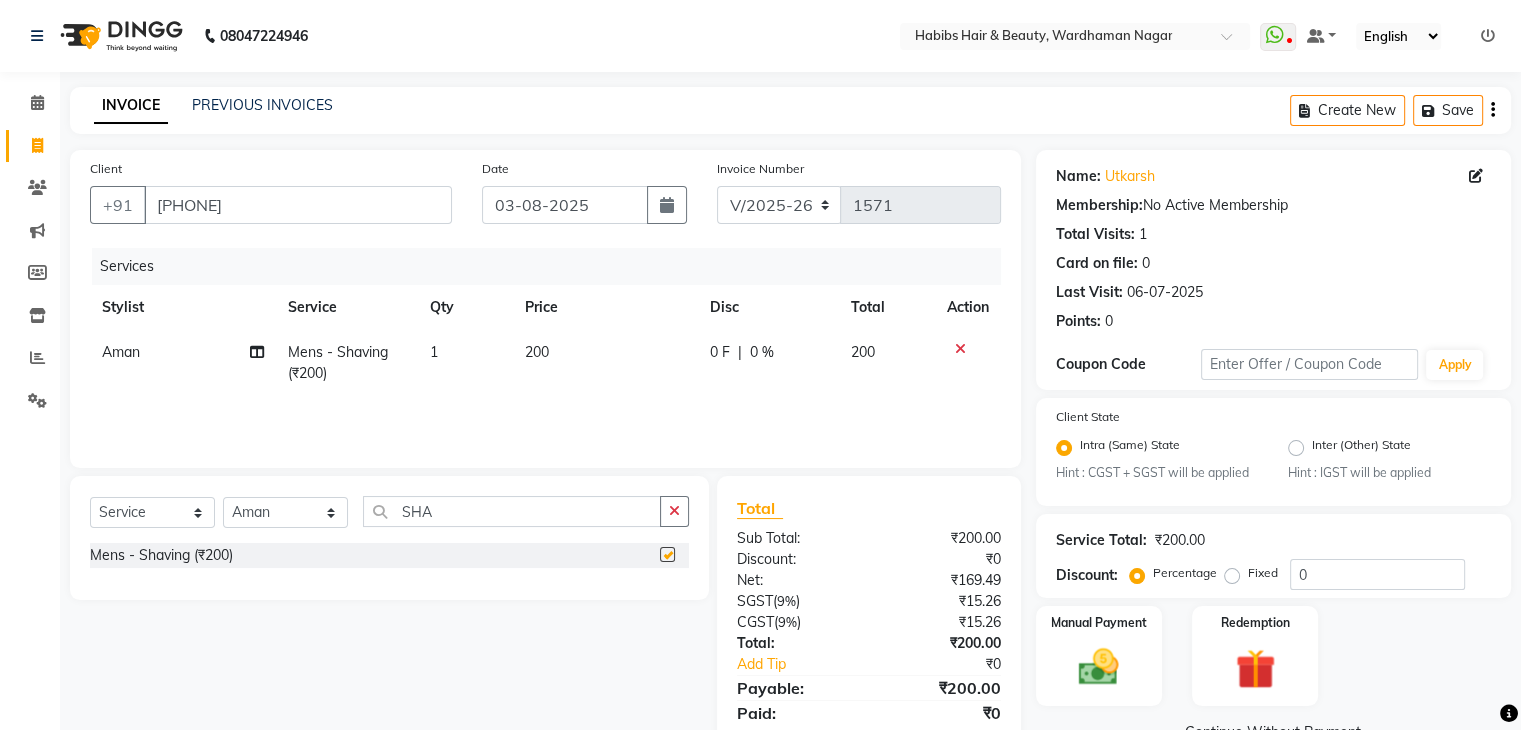 checkbox on "false" 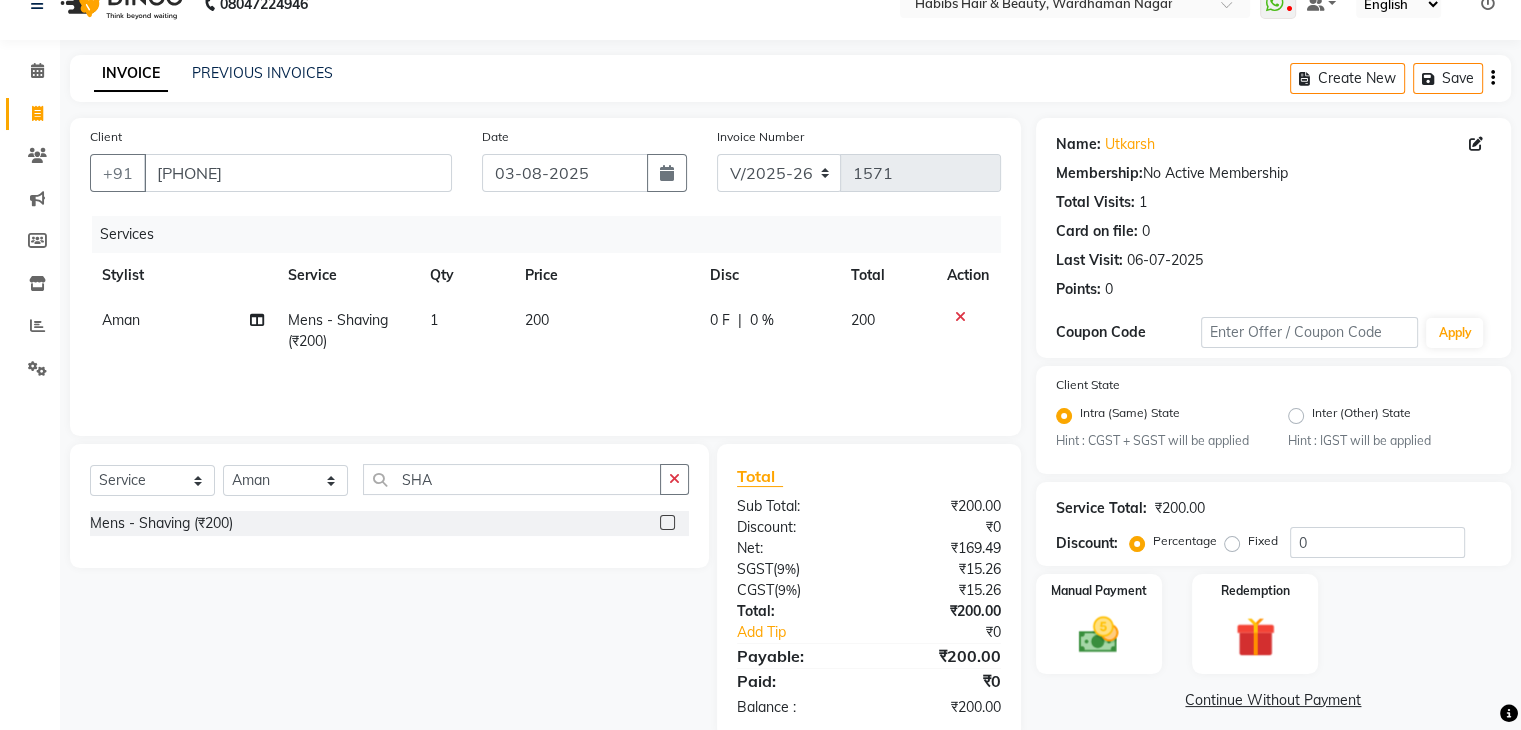 scroll, scrollTop: 32, scrollLeft: 0, axis: vertical 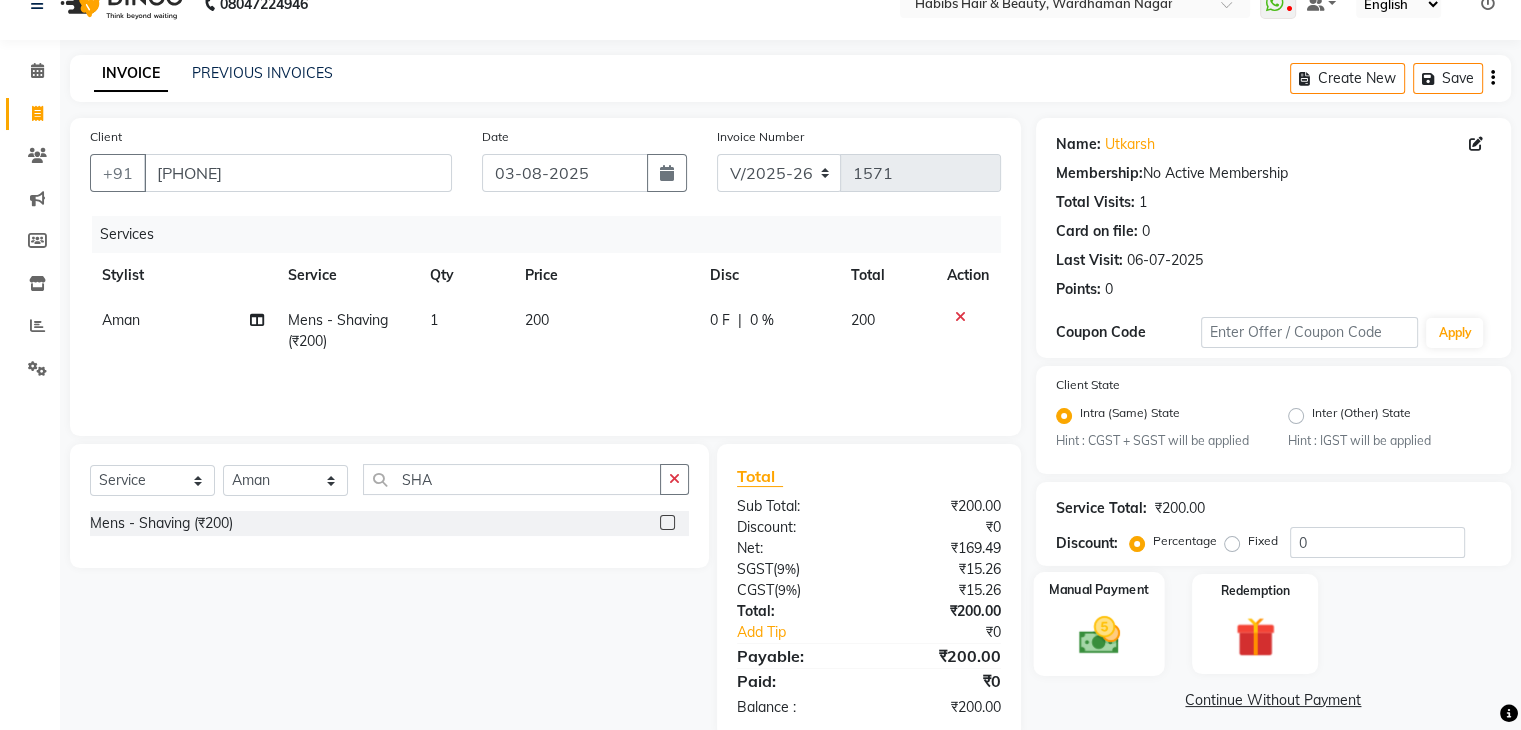 click 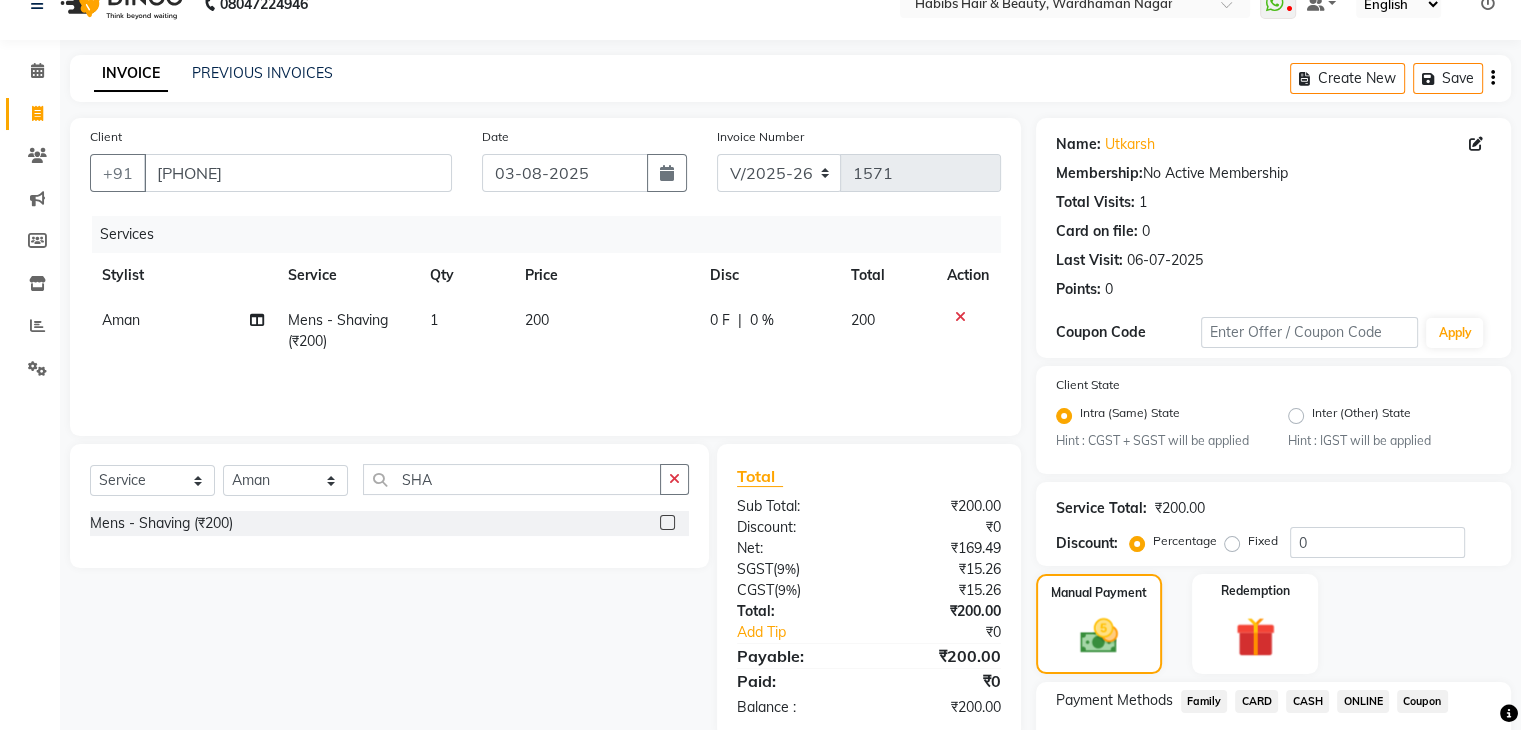 scroll, scrollTop: 177, scrollLeft: 0, axis: vertical 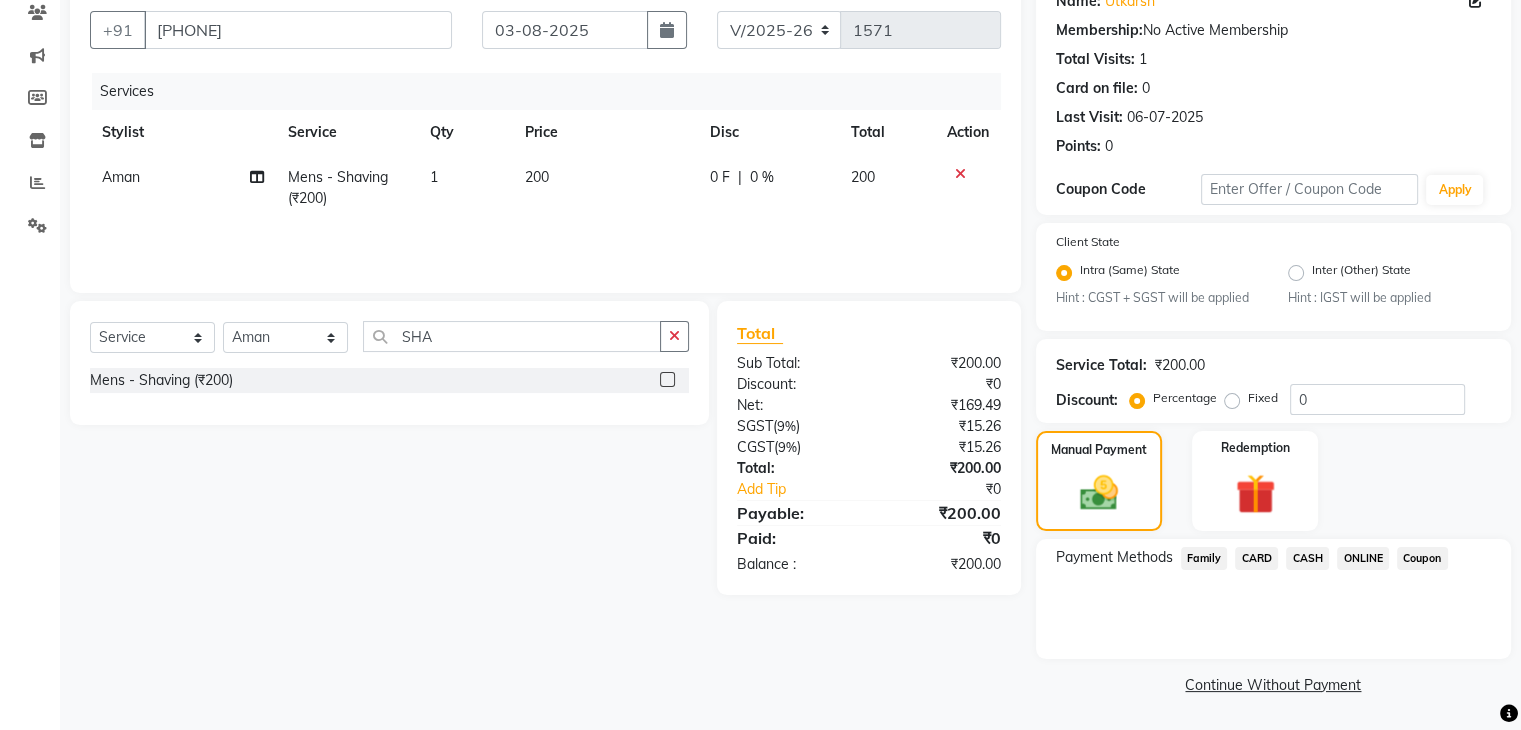 click on "Payment Methods  Family   CARD   CASH   ONLINE   Coupon" 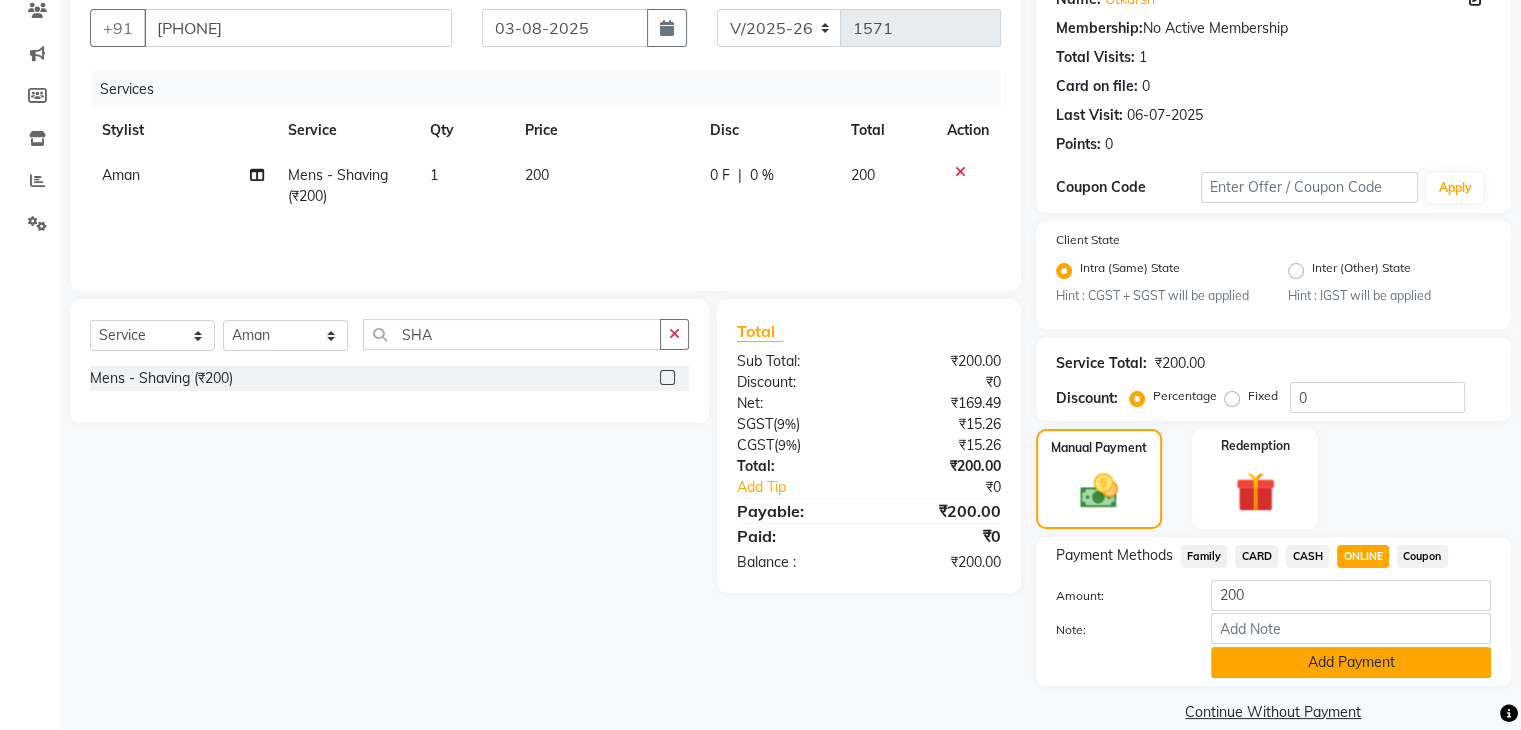 click on "Add Payment" 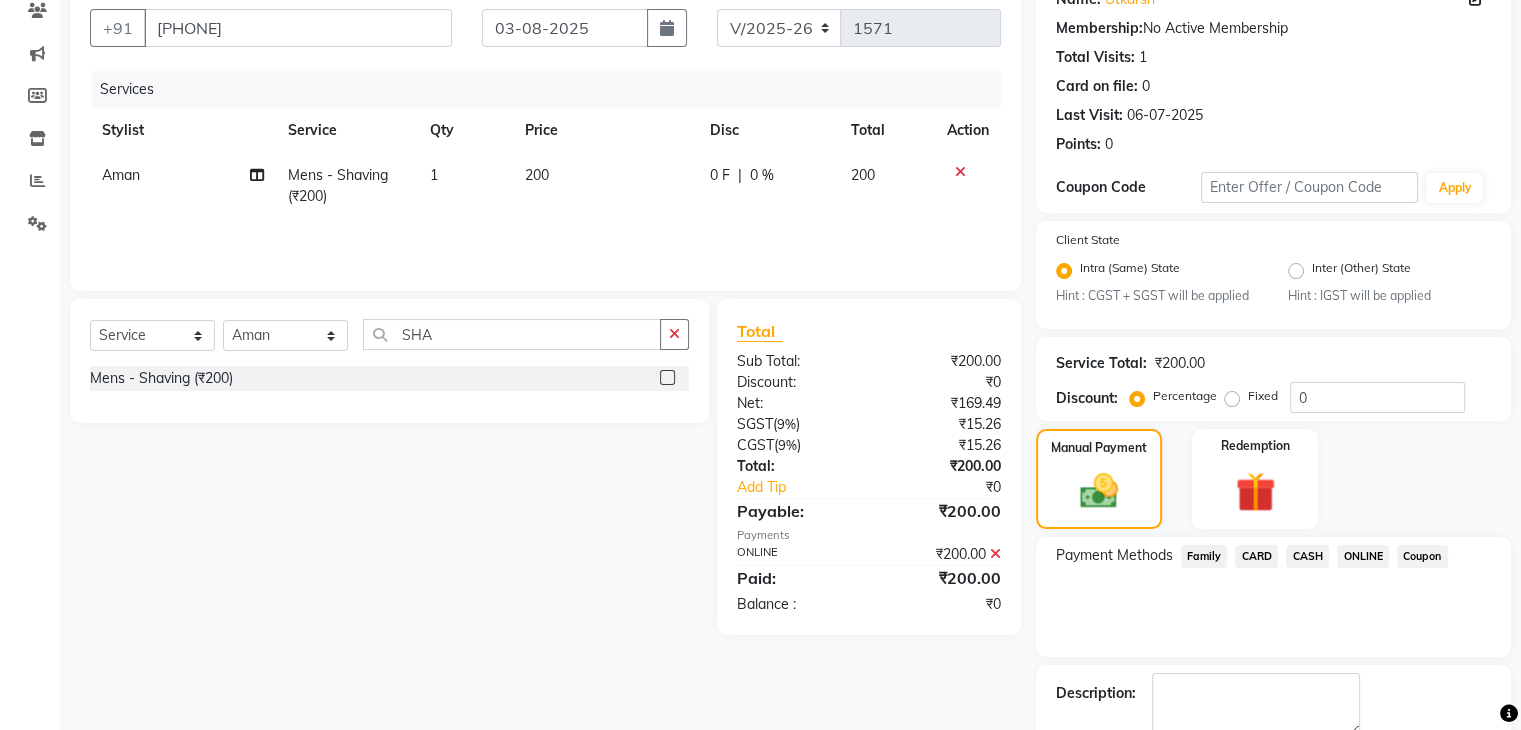 scroll, scrollTop: 289, scrollLeft: 0, axis: vertical 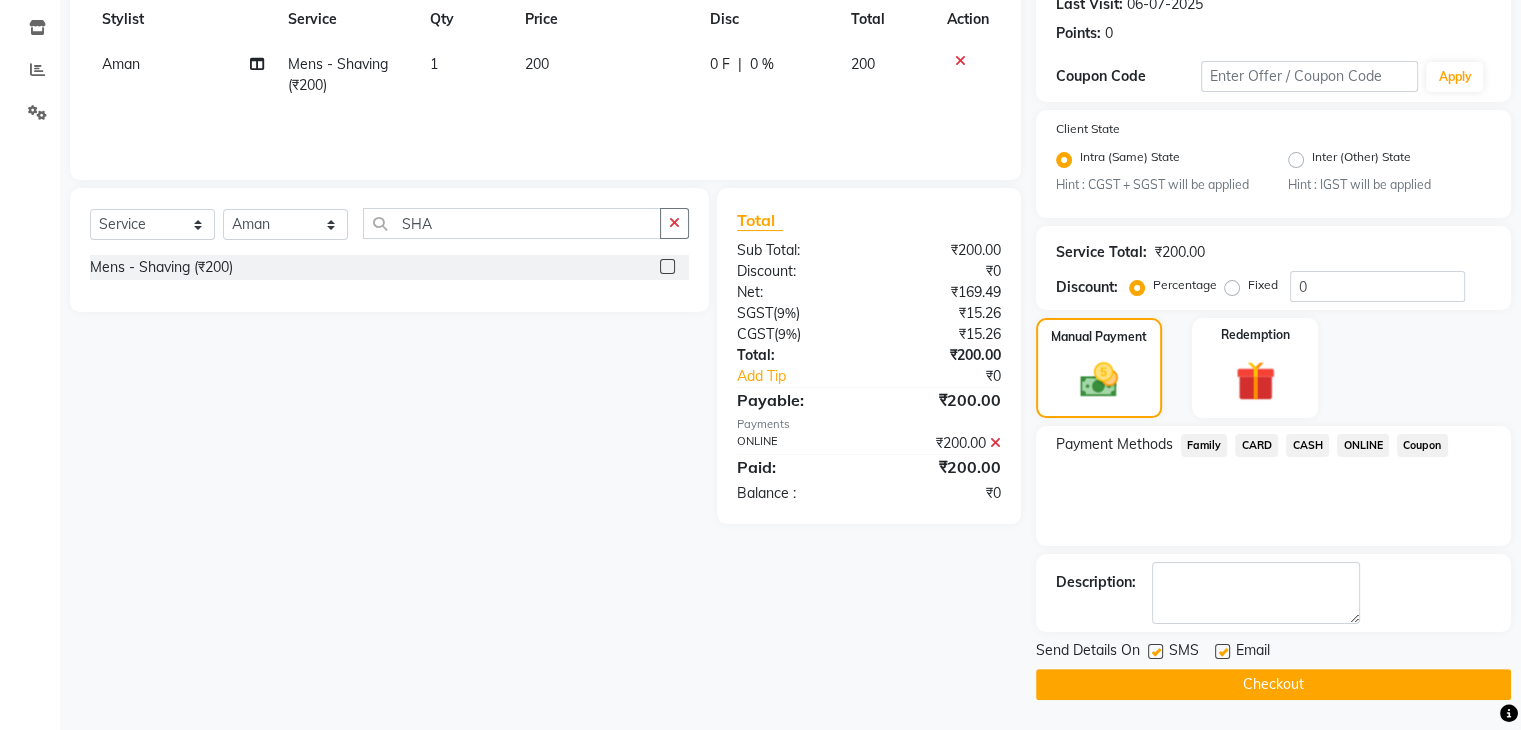 click on "Checkout" 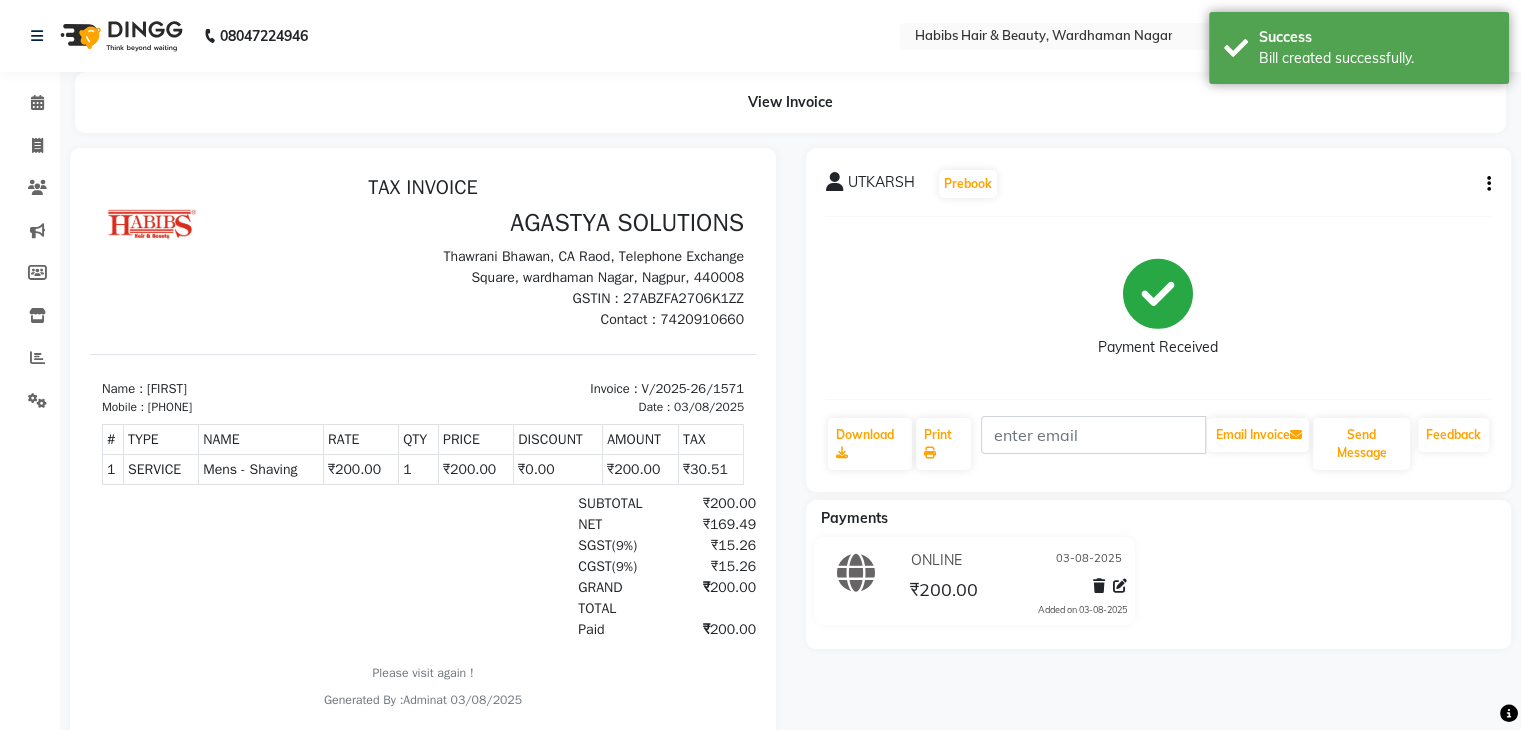 scroll, scrollTop: 0, scrollLeft: 0, axis: both 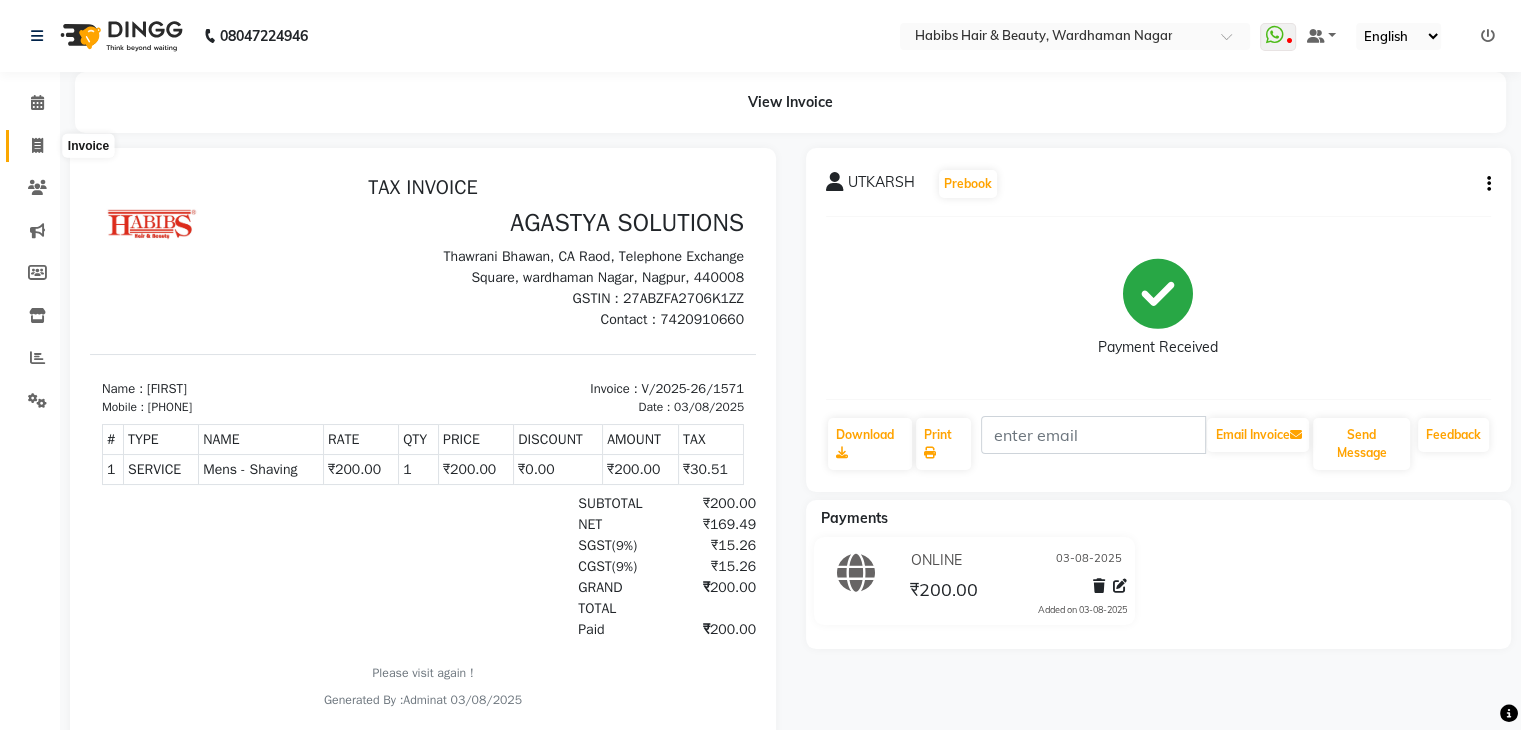 click 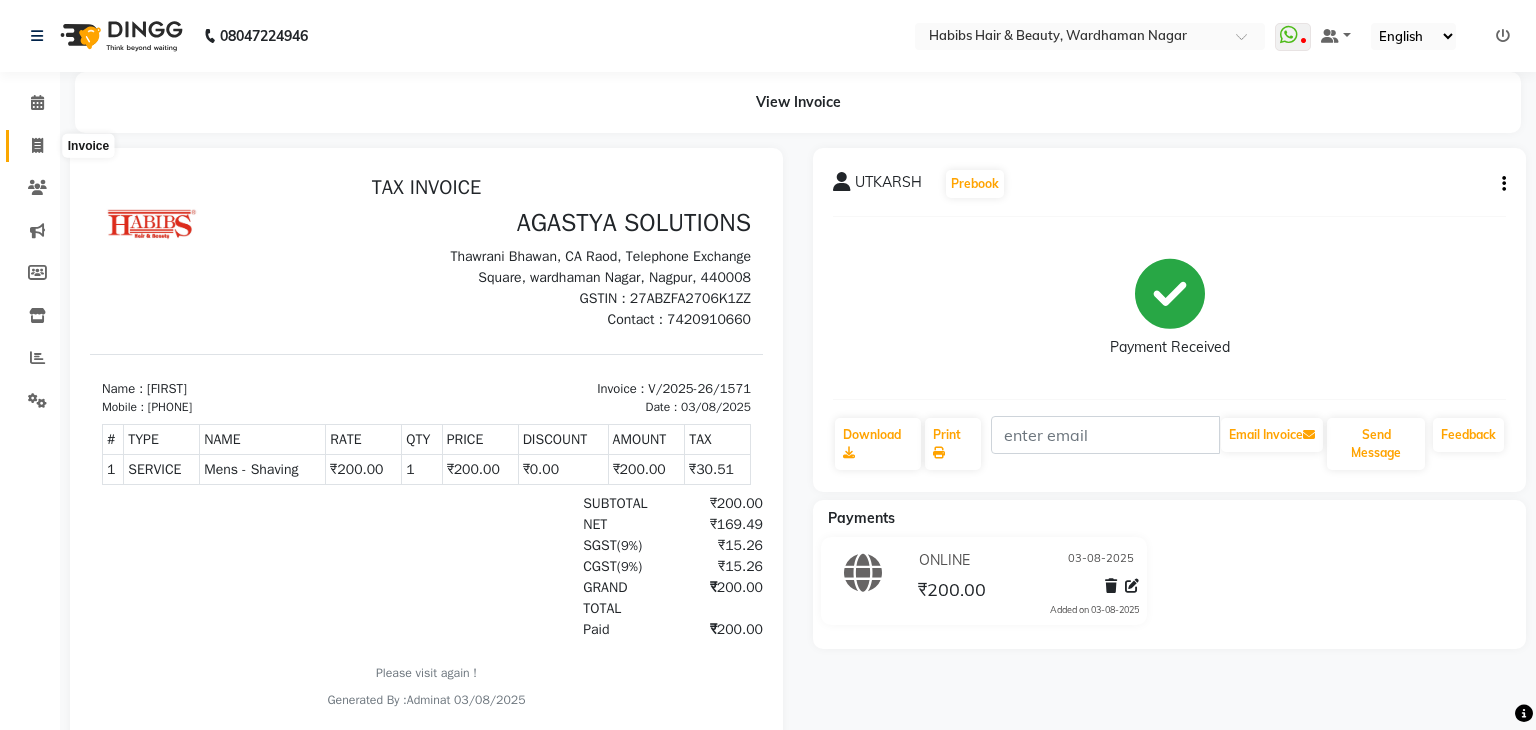 select on "service" 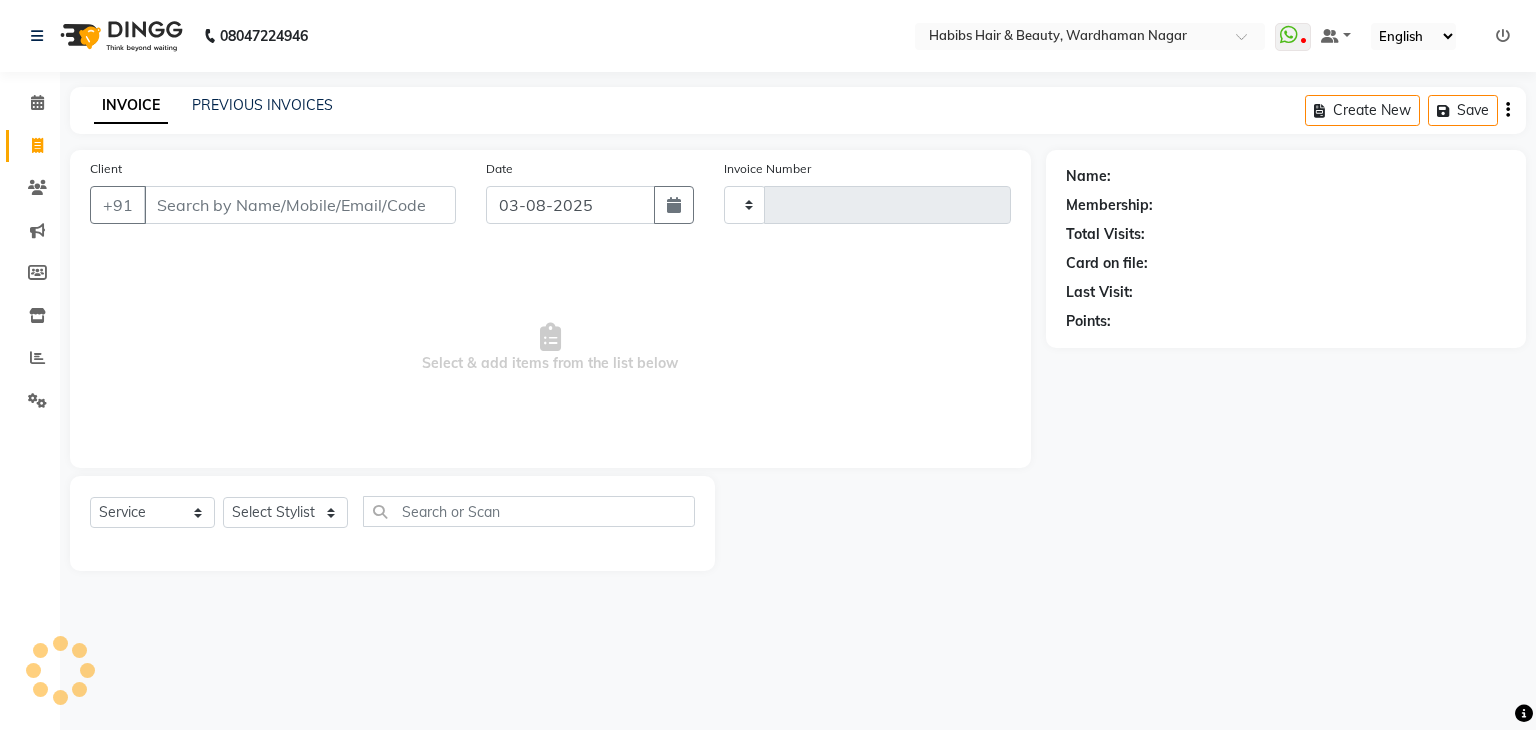 type on "1572" 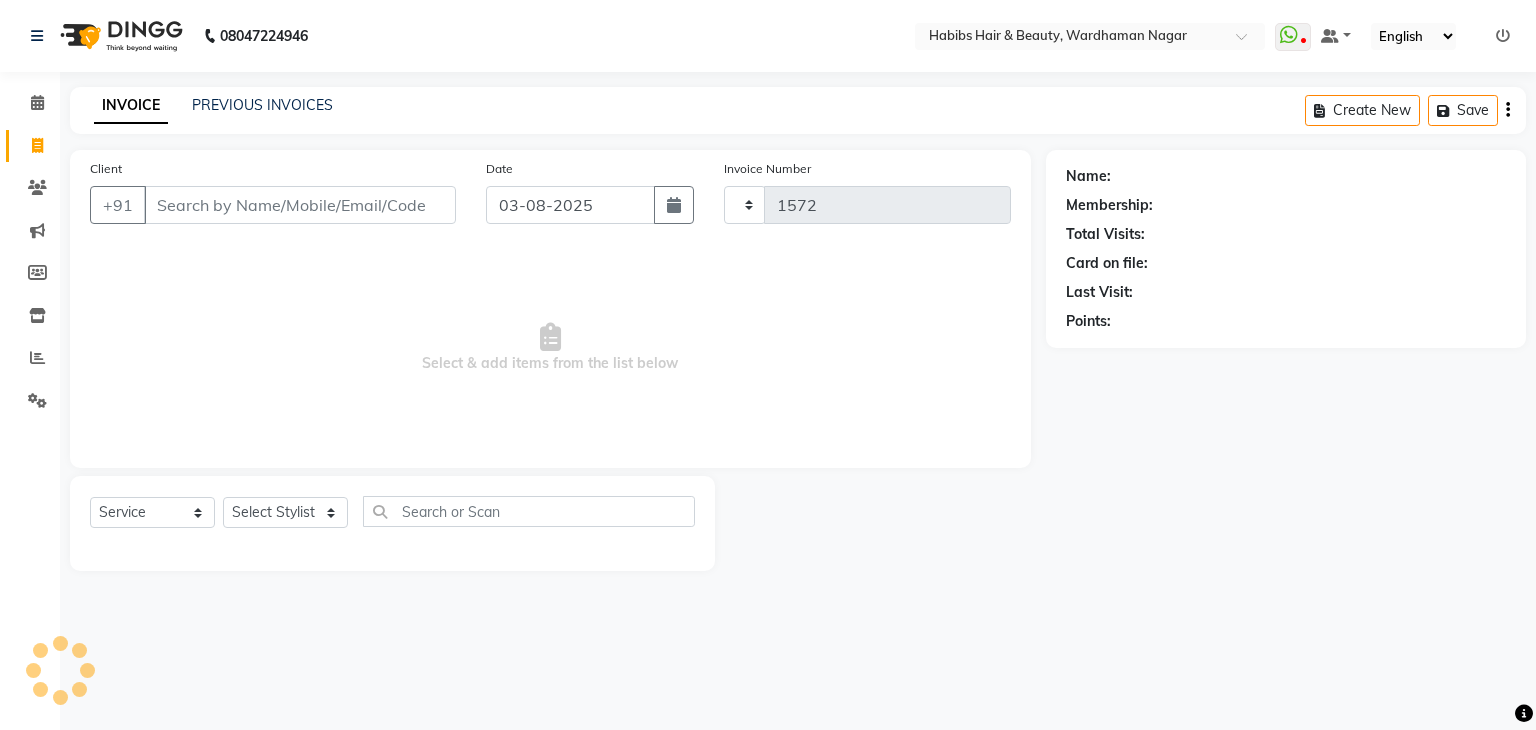 select on "3714" 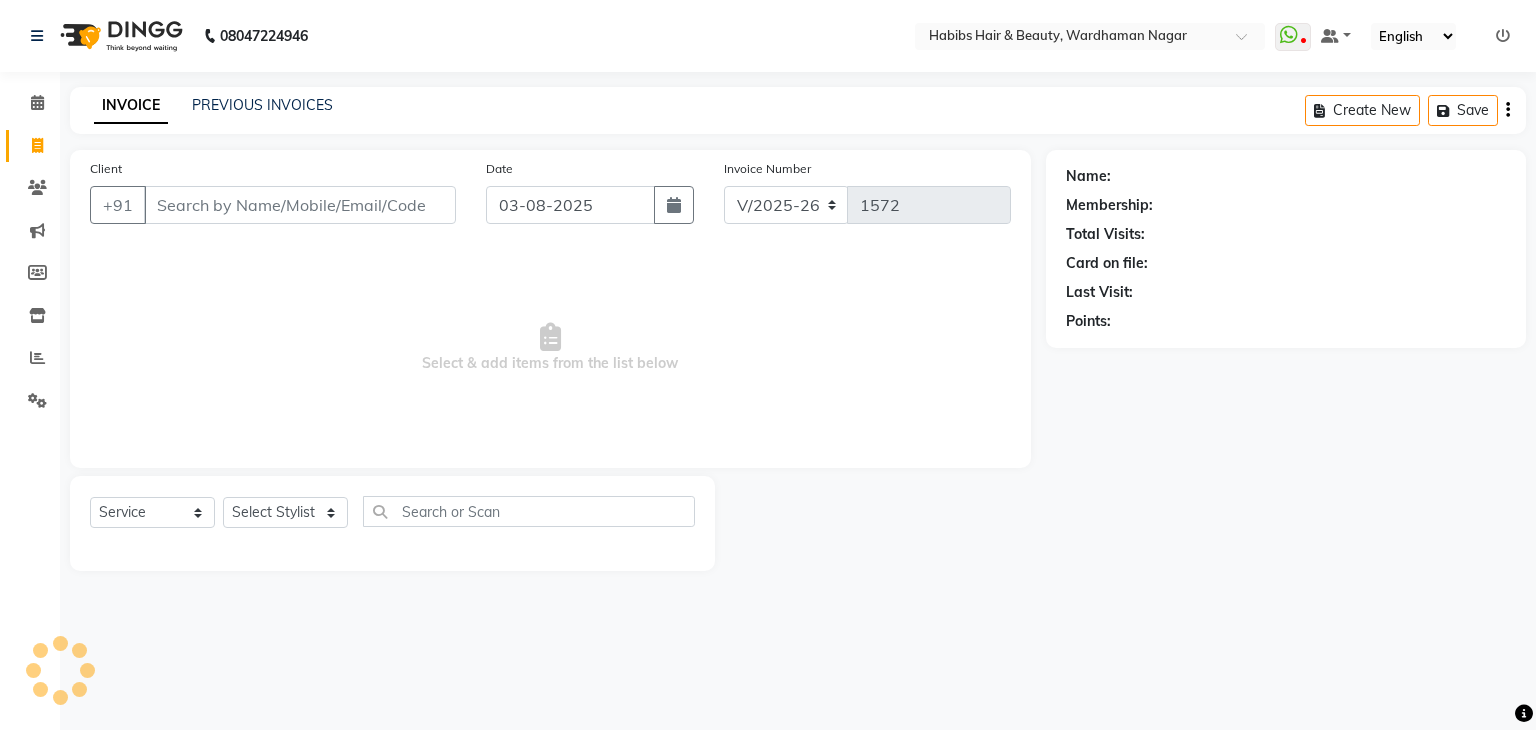click on "Client" at bounding box center (300, 205) 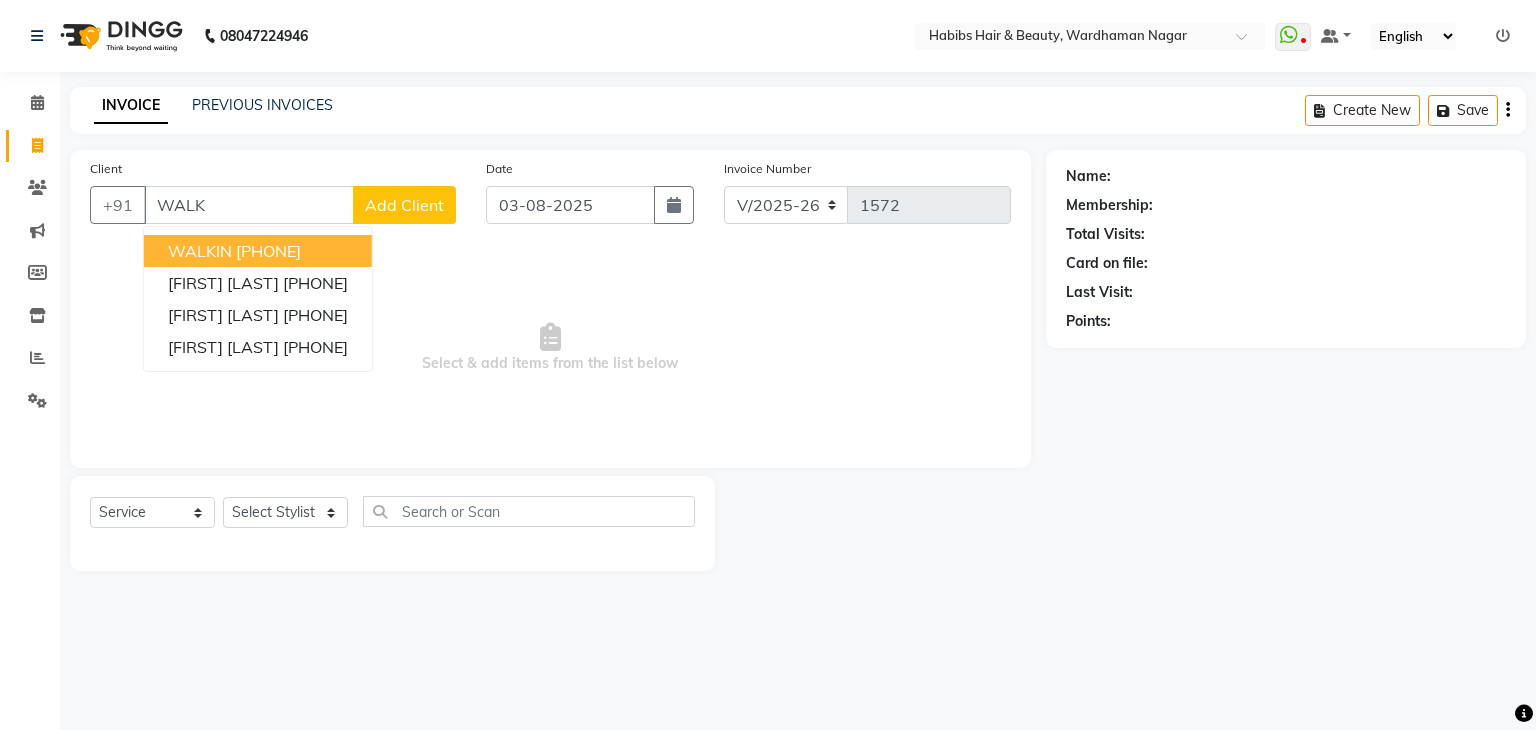 click on "WALKIN [PHONE]" at bounding box center (258, 251) 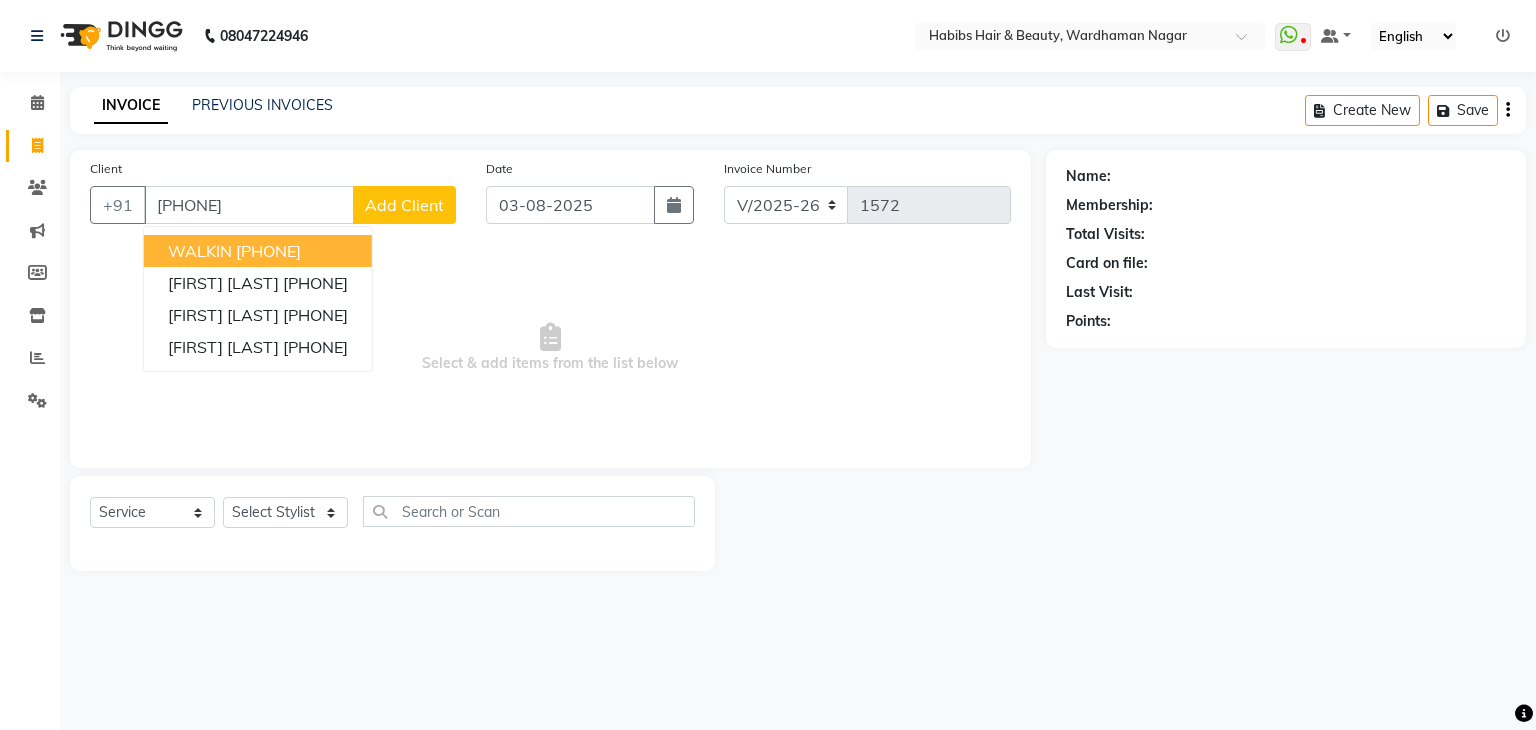type on "[PHONE]" 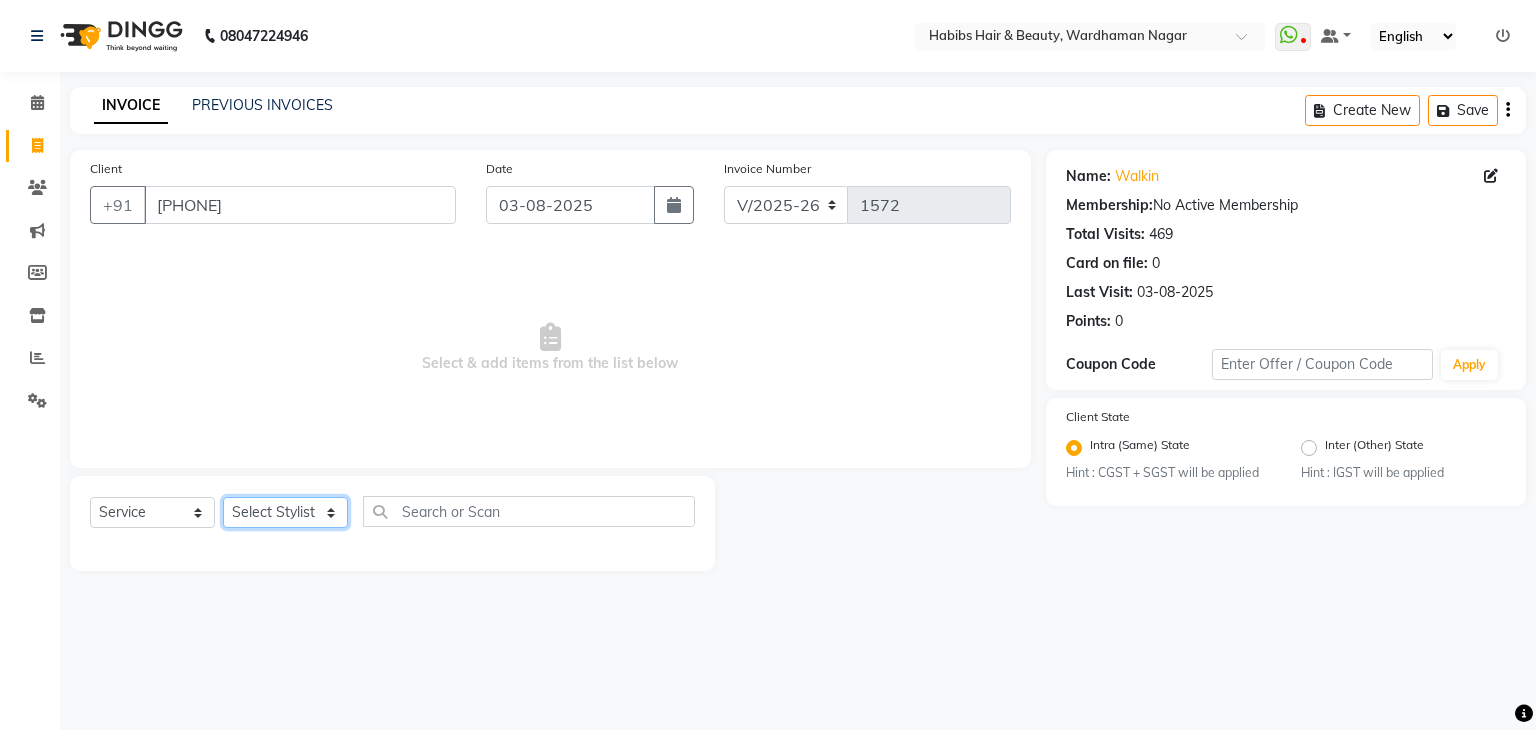 click on "Select Stylist Admin Aman Gayatri Jeetu Mick Raj Rashmi Rasika Sarang" 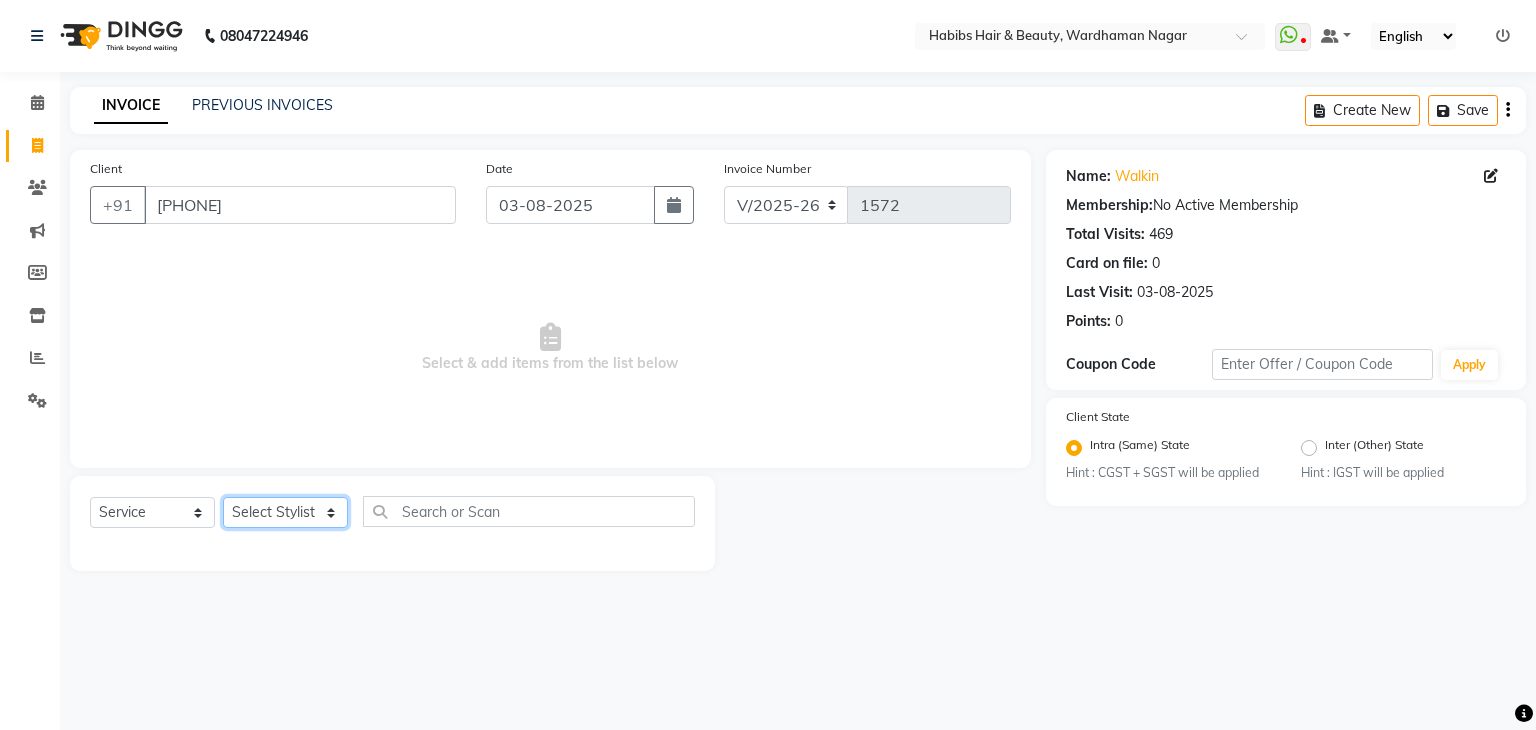 select on "31656" 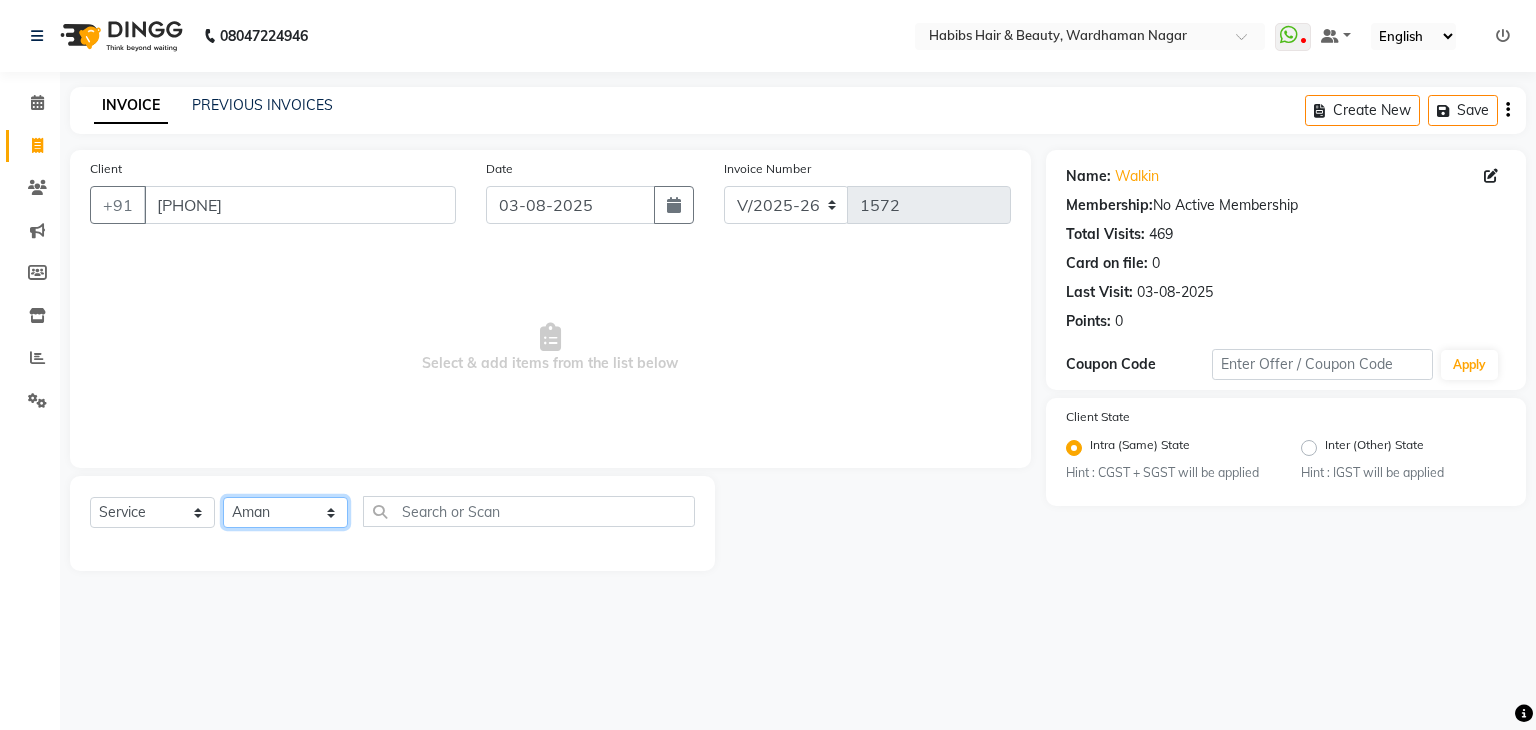 click on "Select Stylist Admin Aman Gayatri Jeetu Mick Raj Rashmi Rasika Sarang" 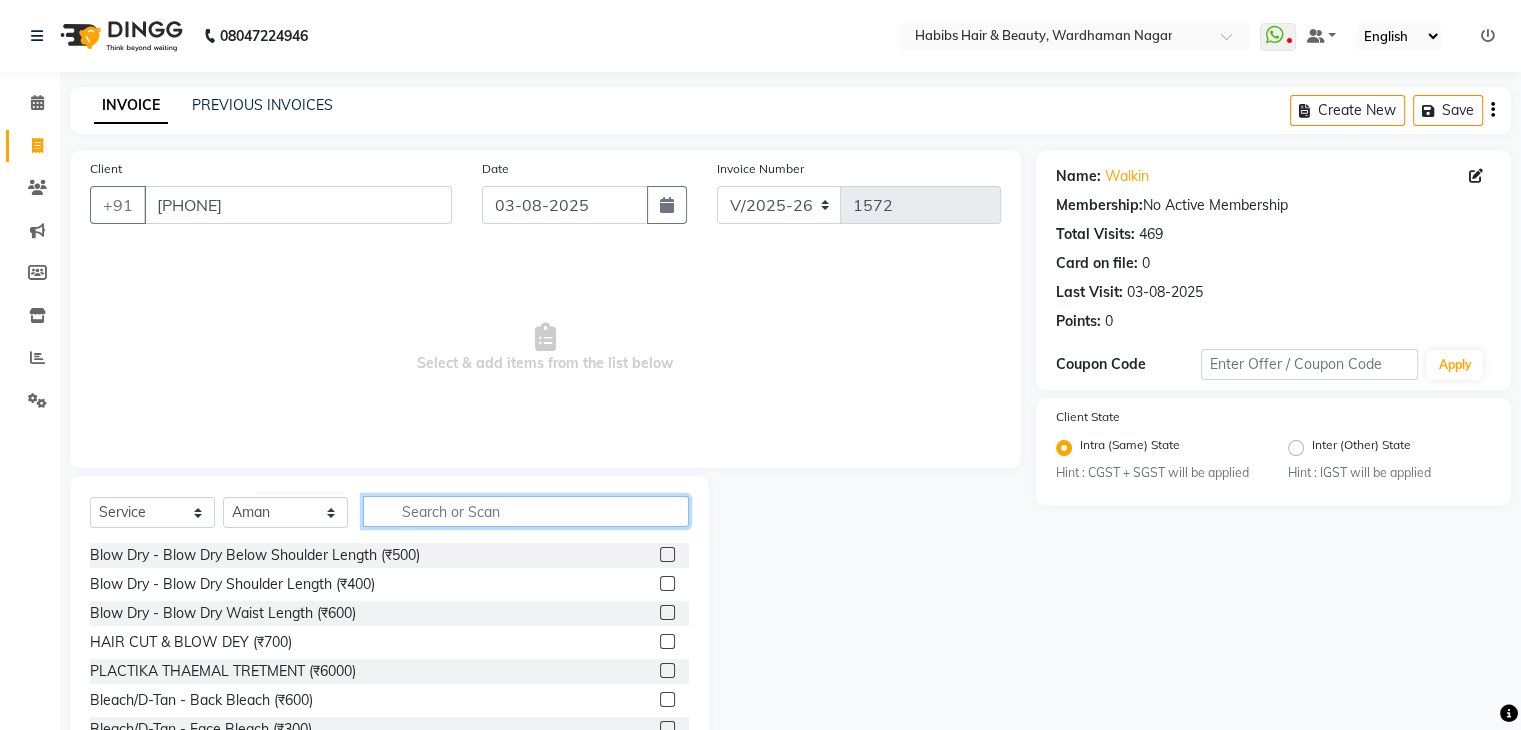 click 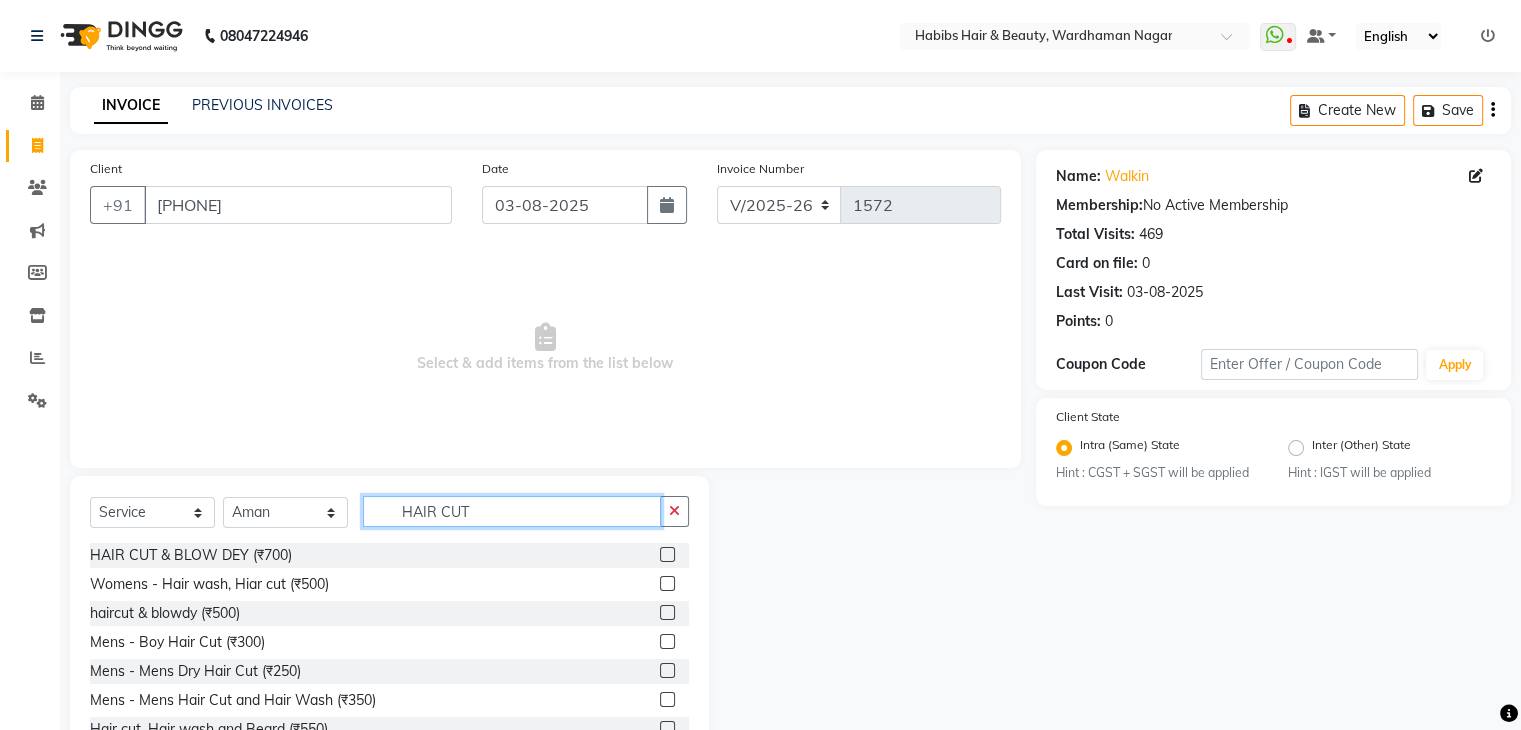 scroll, scrollTop: 72, scrollLeft: 0, axis: vertical 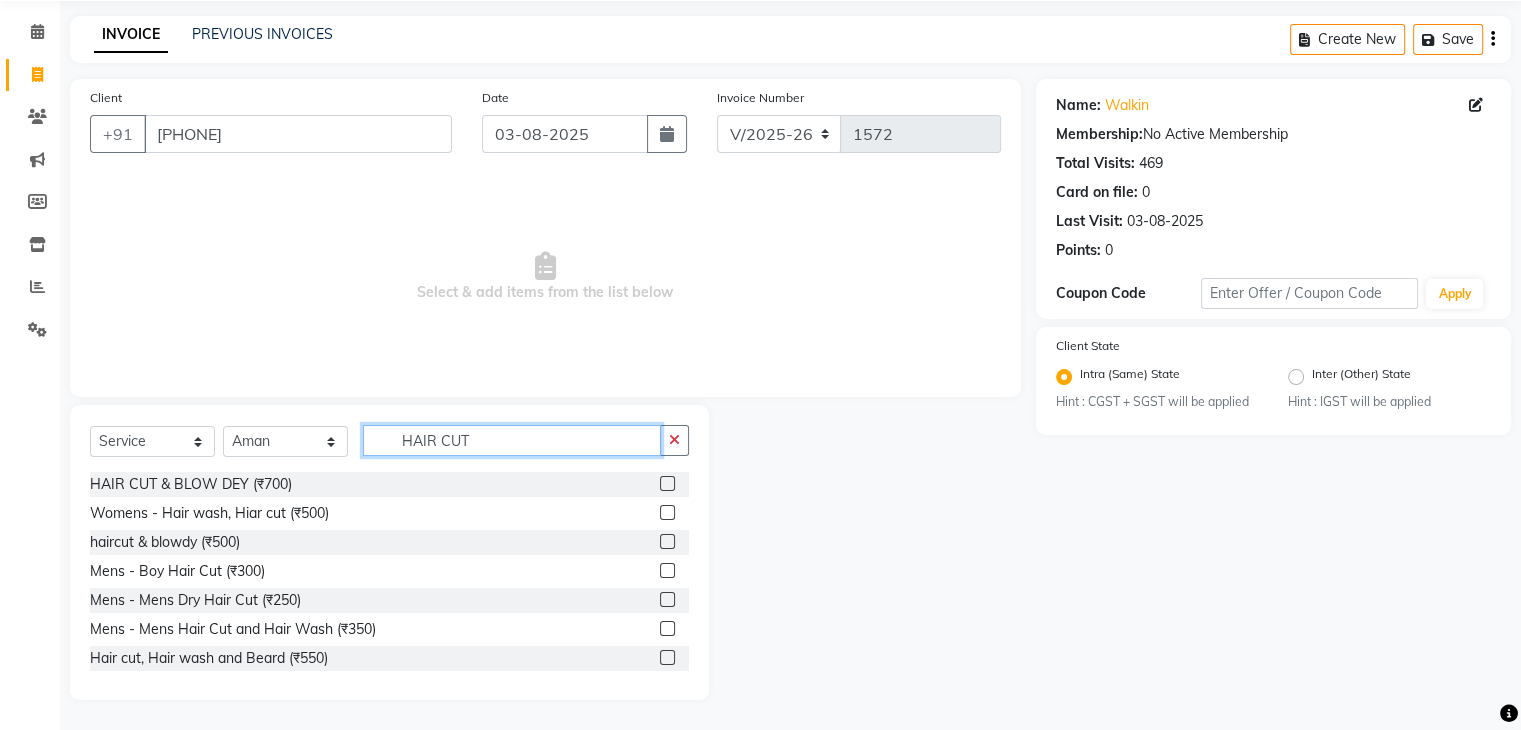 type on "HAIR CUT" 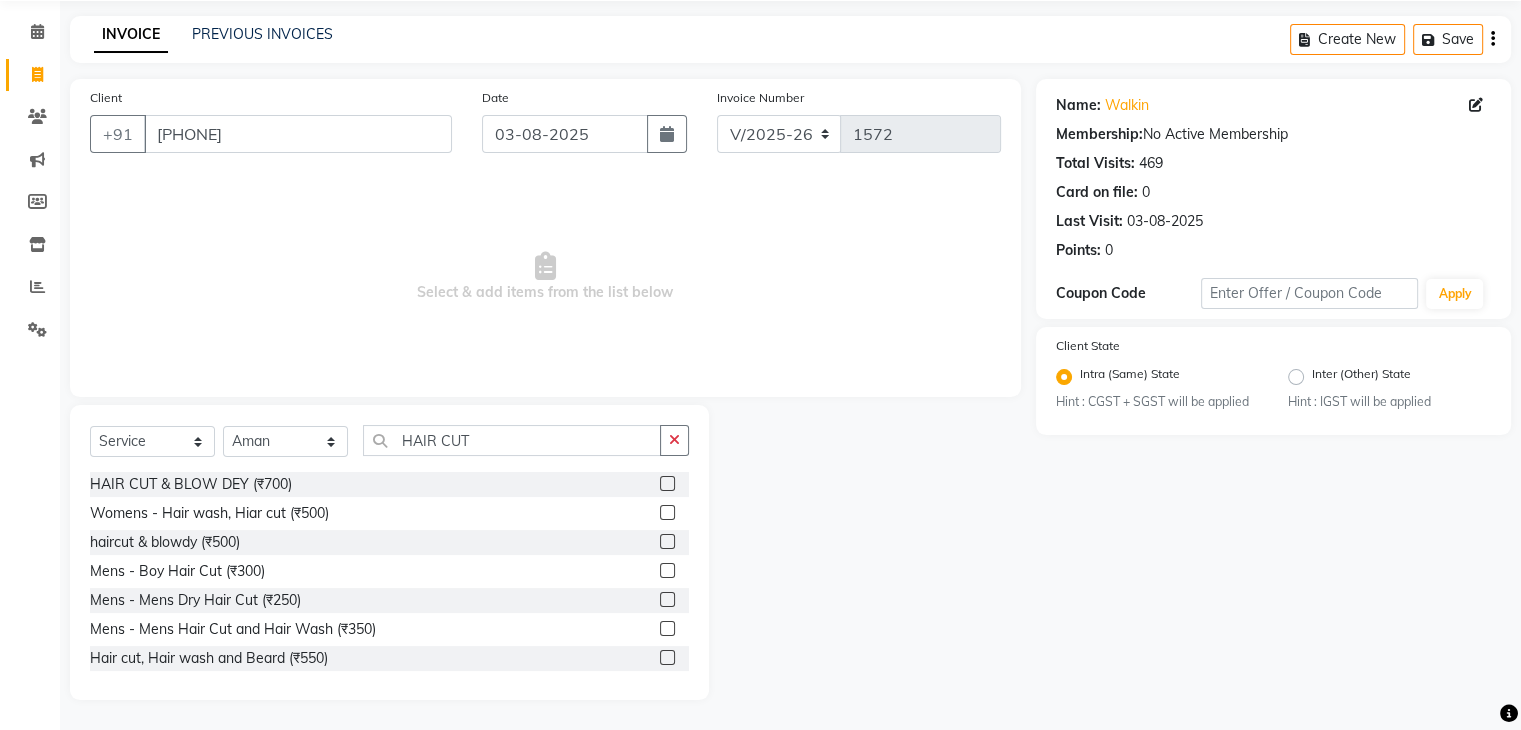 click 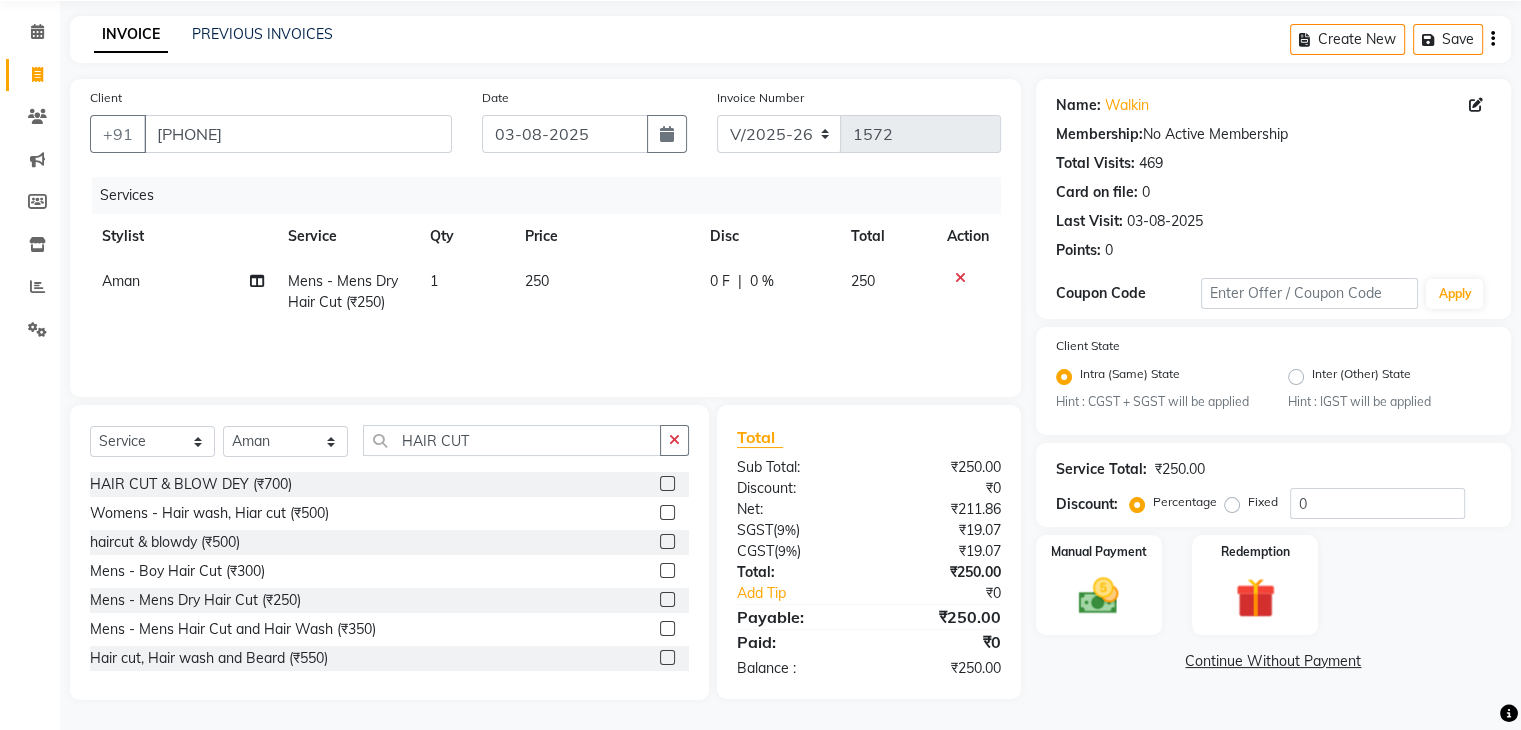 click 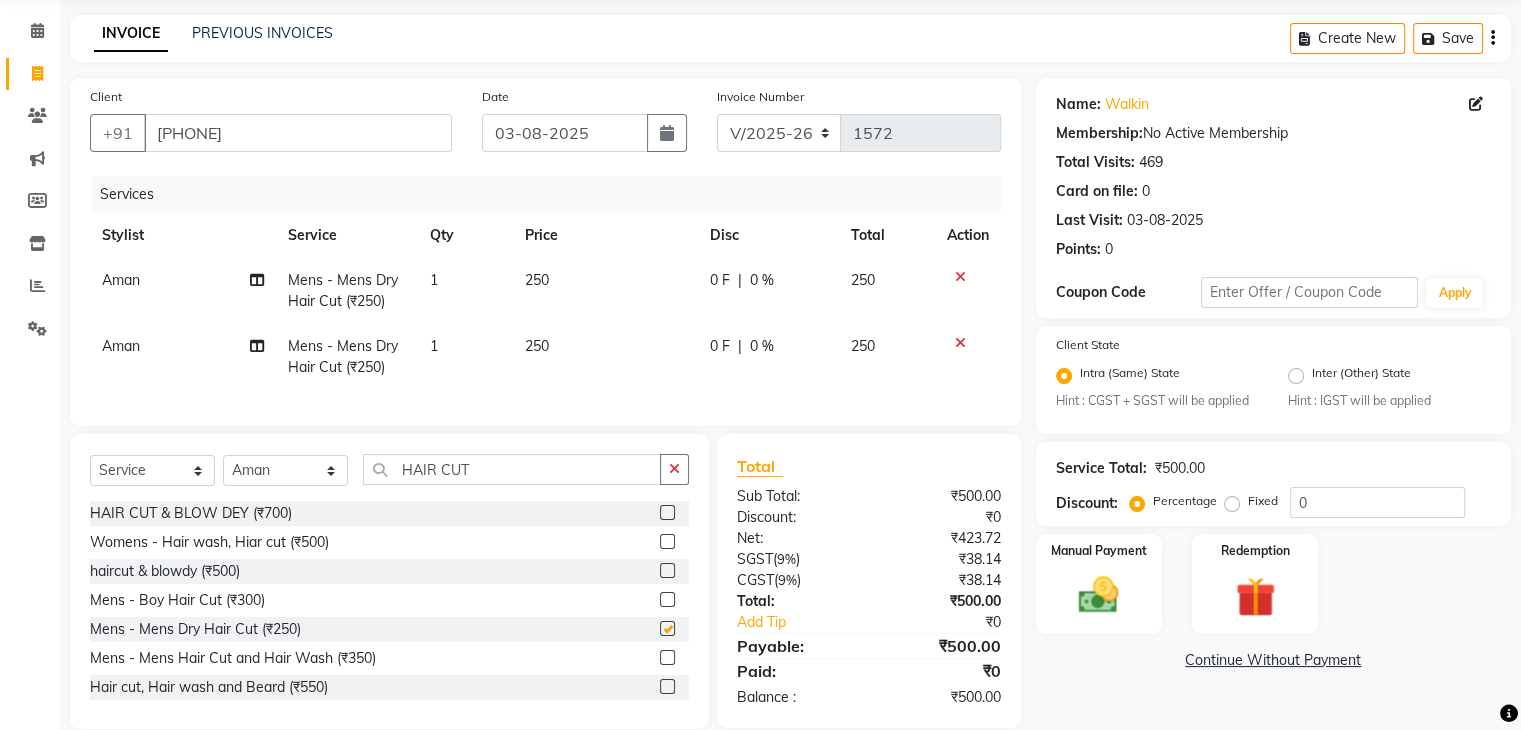 checkbox on "false" 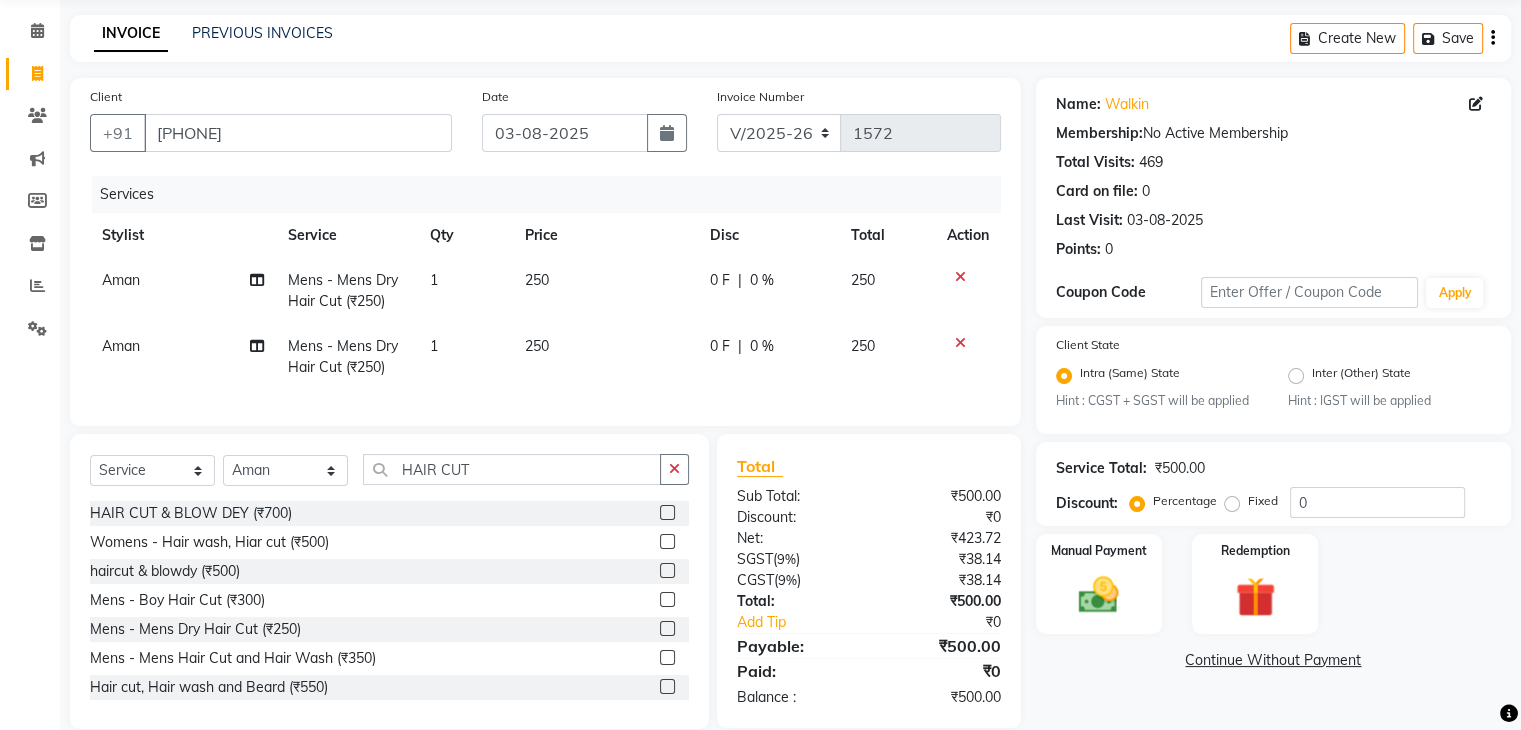 click on "Aman" 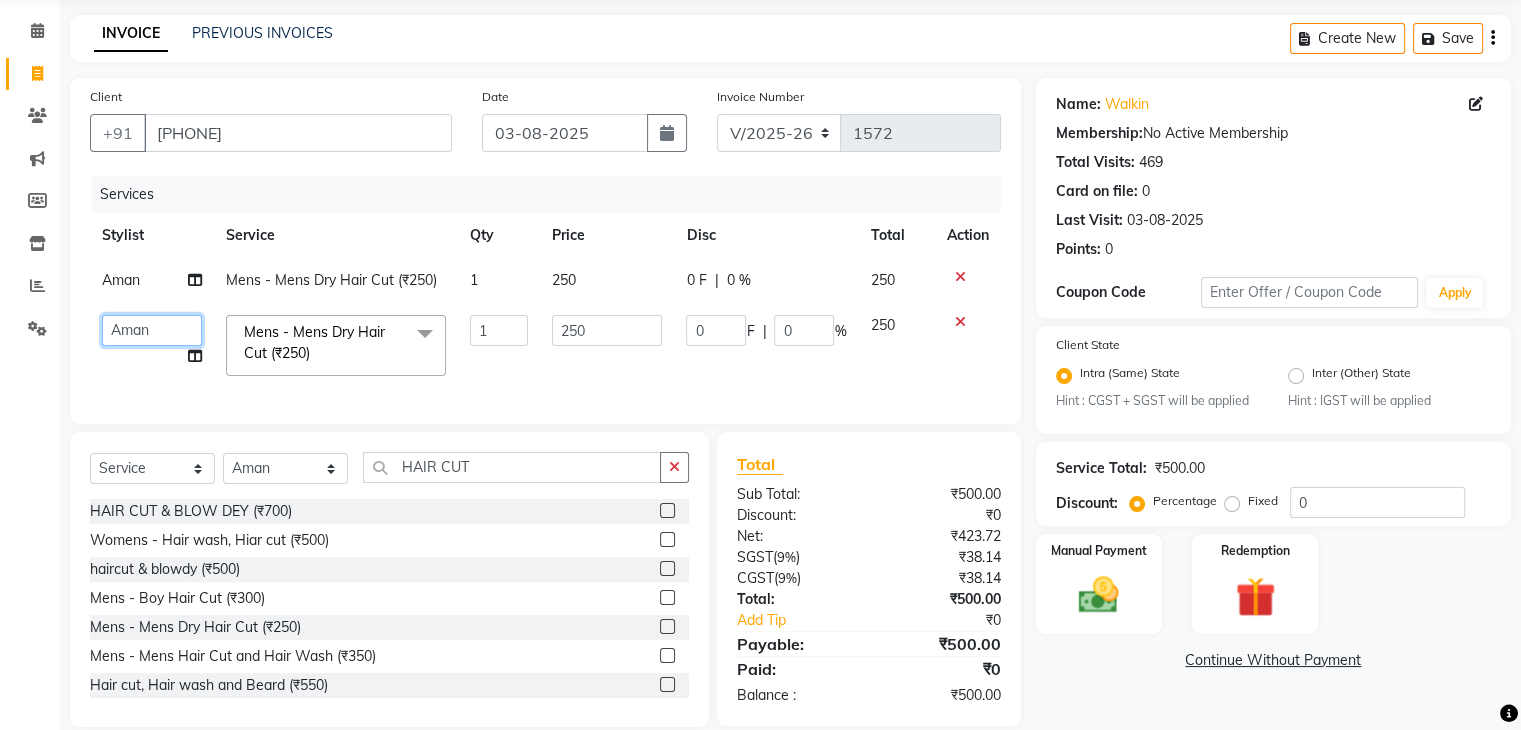click on "Admin   Aman   Gayatri   Jeetu   Mick   Raj   Rashmi   Rasika   Sarang" 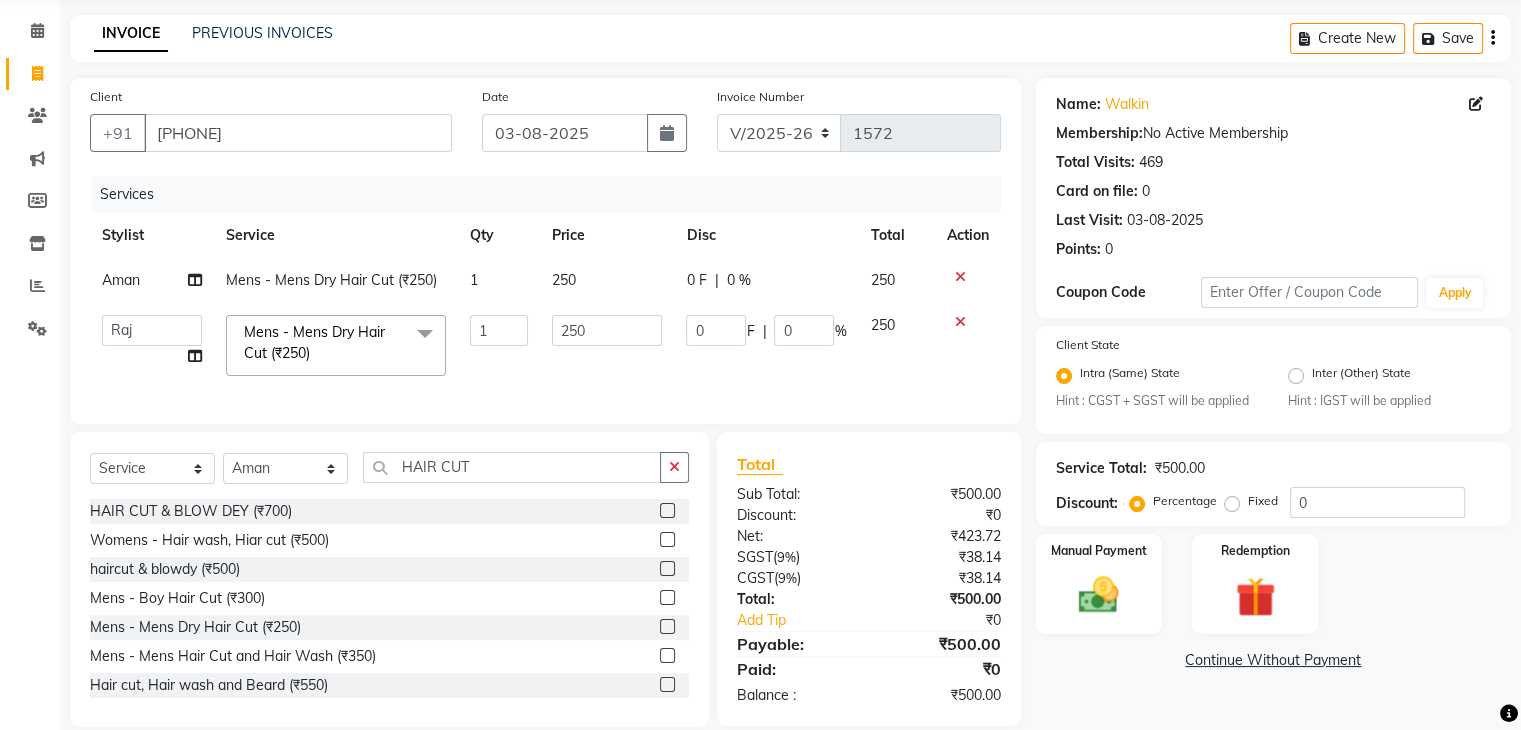select on "63156" 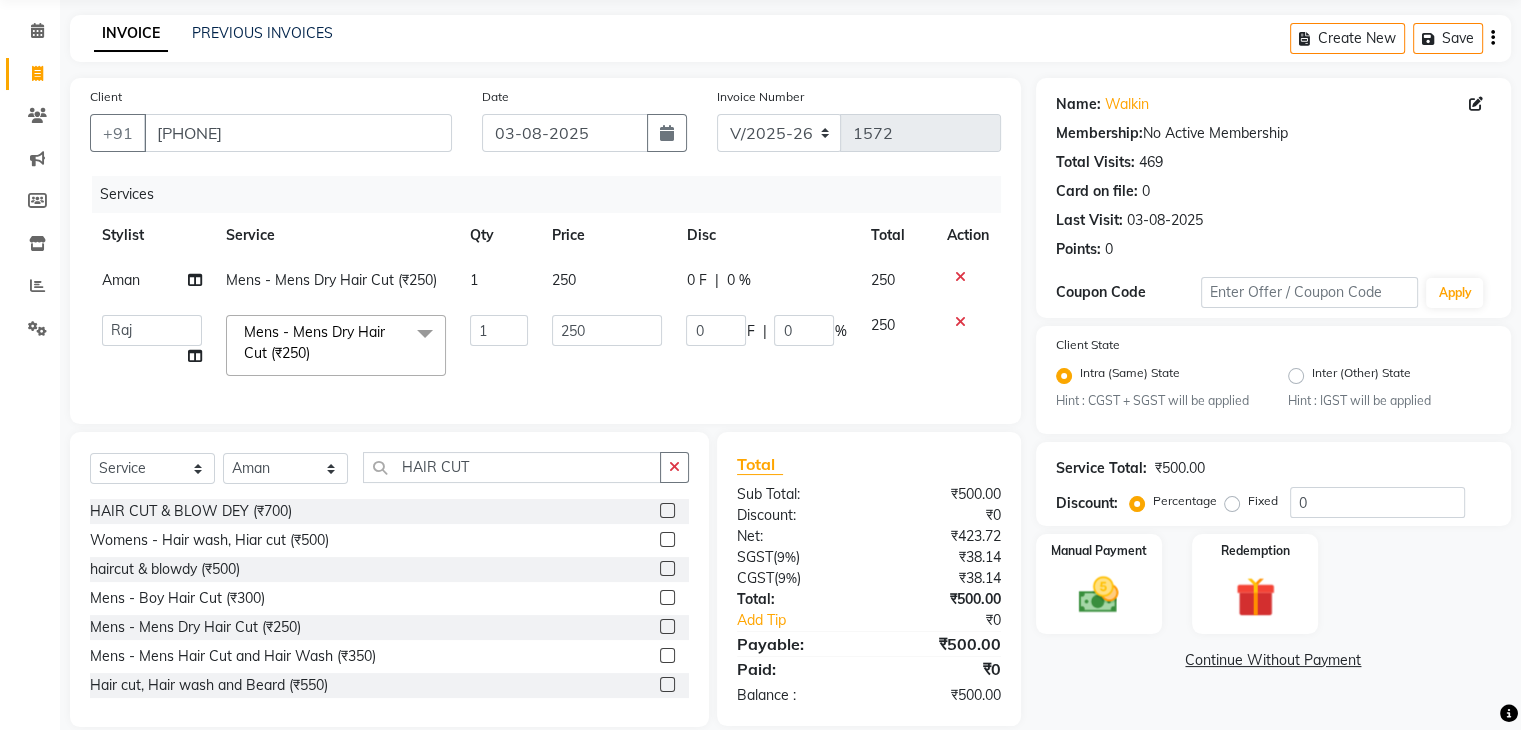 scroll, scrollTop: 115, scrollLeft: 0, axis: vertical 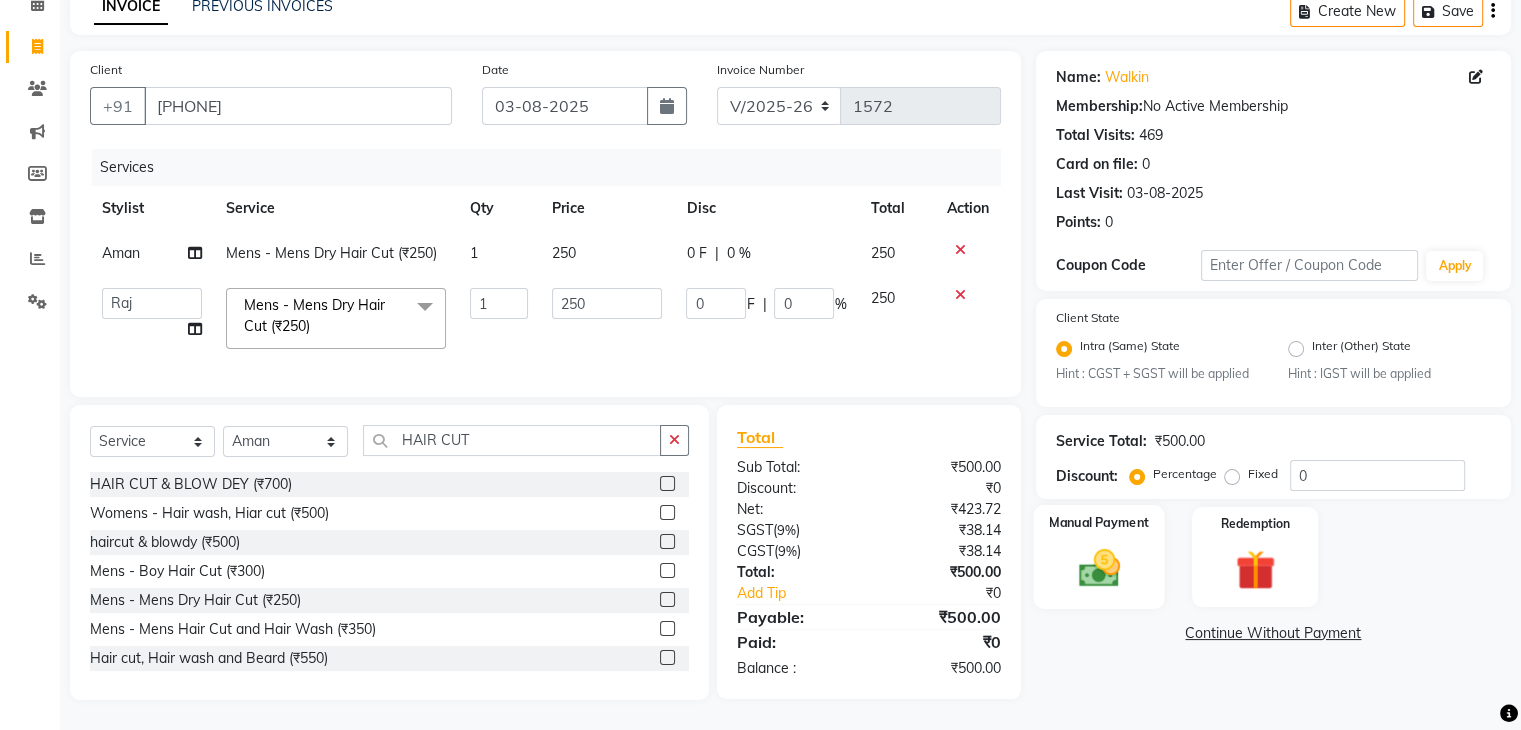 click on "Manual Payment" 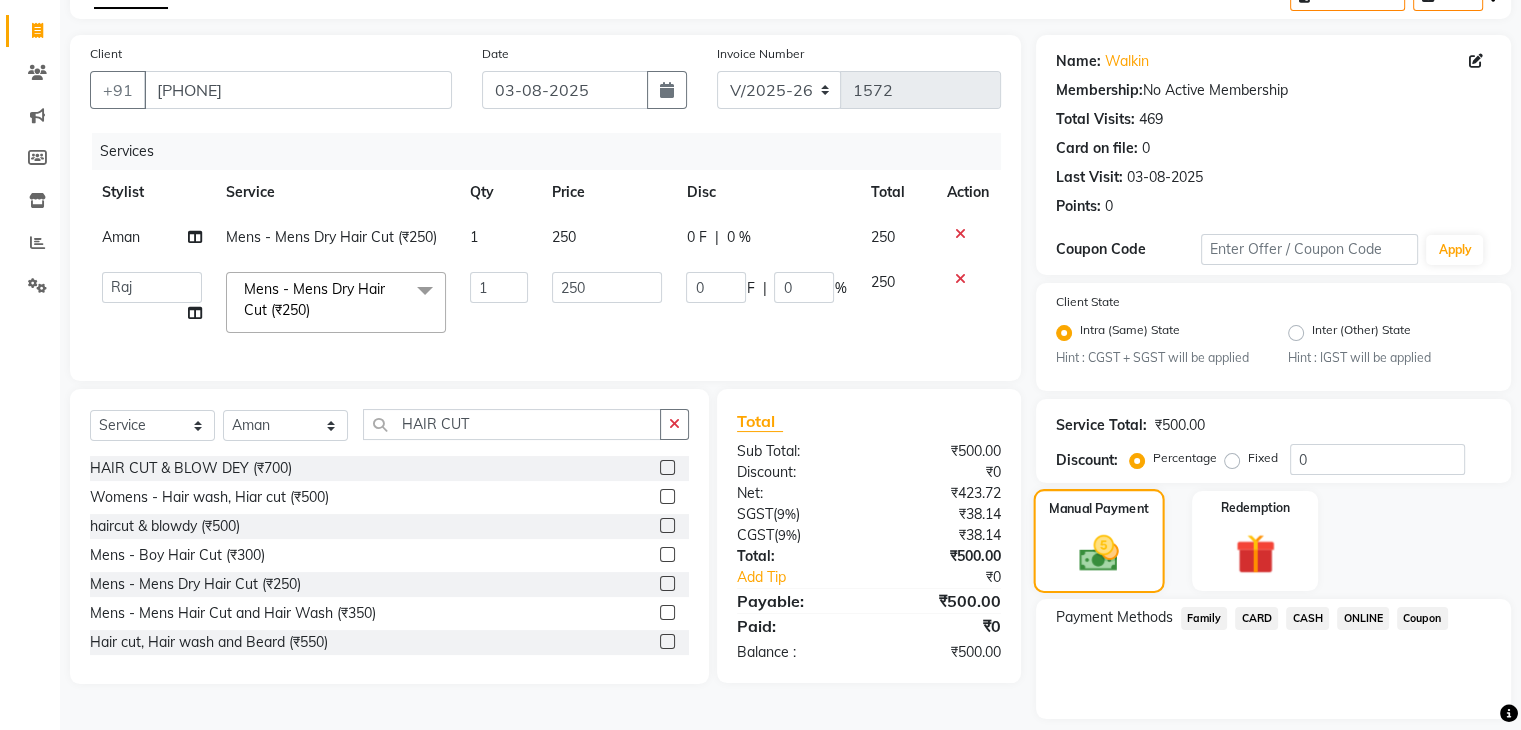 scroll, scrollTop: 177, scrollLeft: 0, axis: vertical 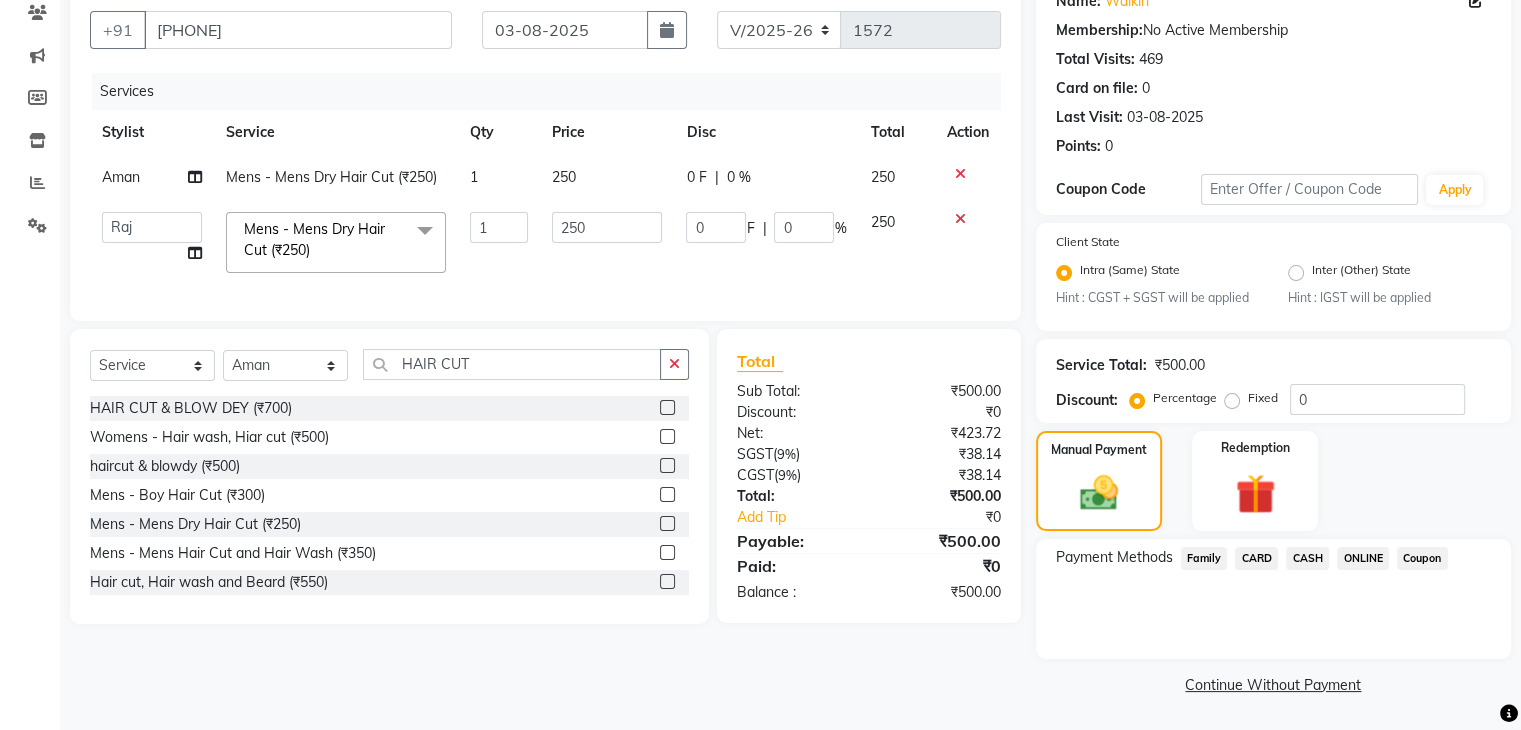 click on "CASH" 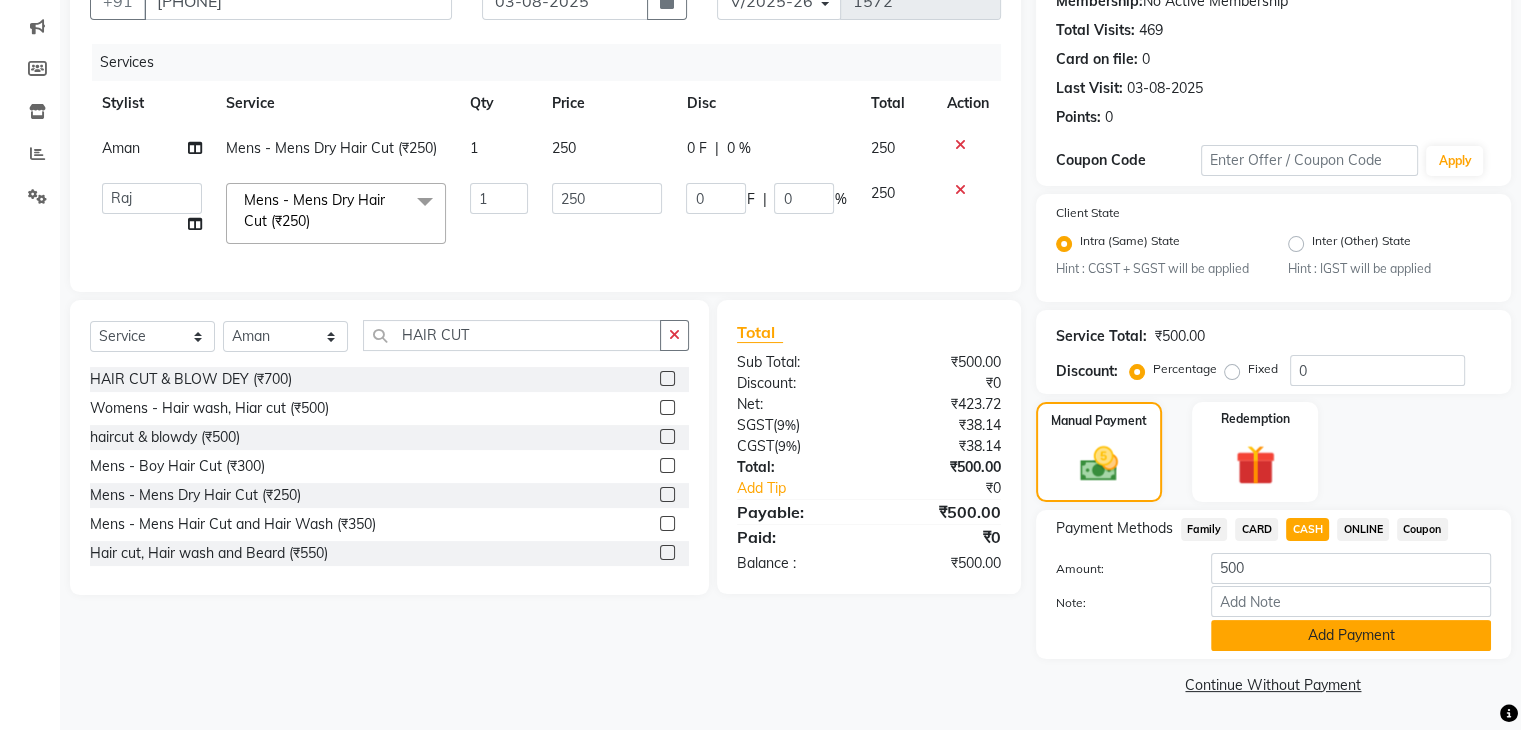 click on "Add Payment" 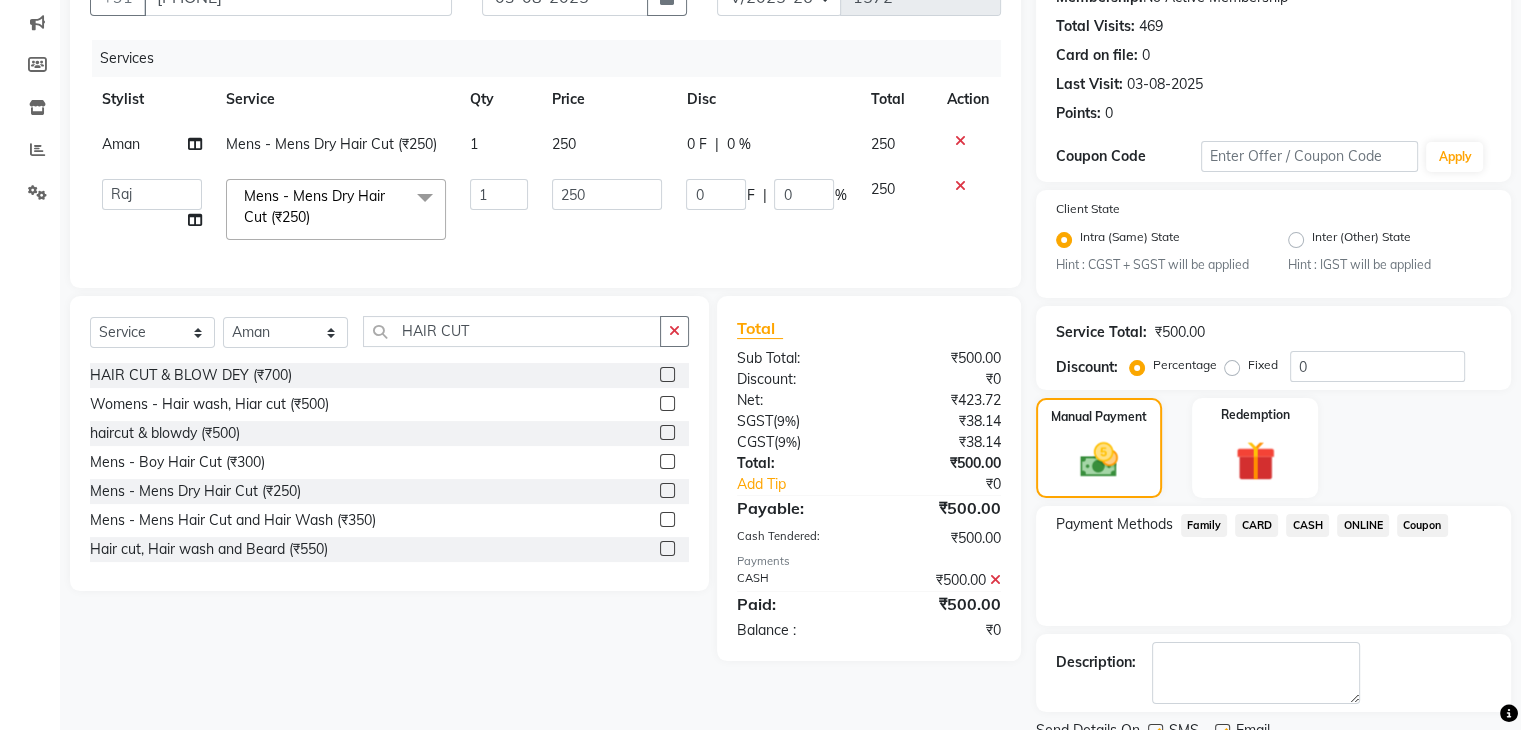 scroll, scrollTop: 289, scrollLeft: 0, axis: vertical 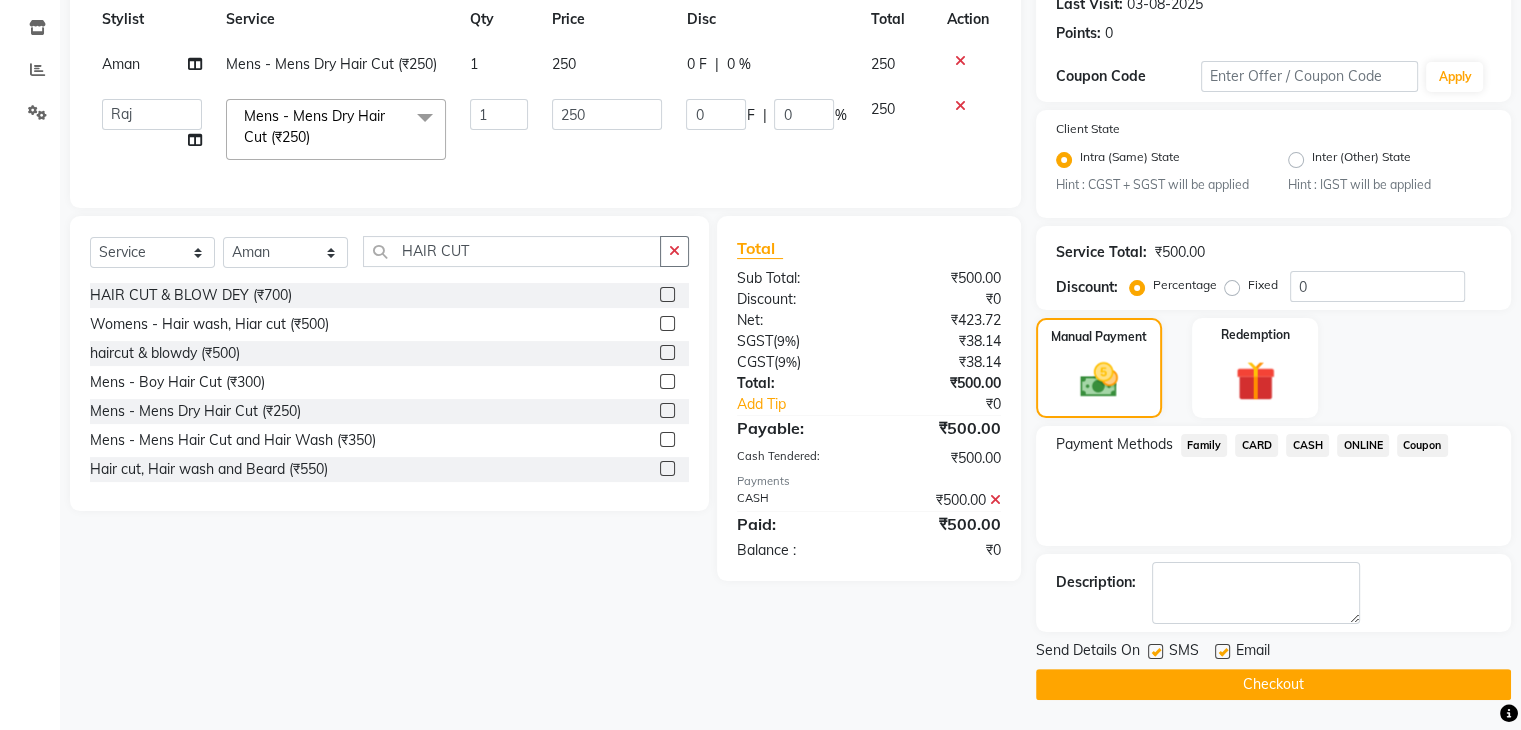 click on "Checkout" 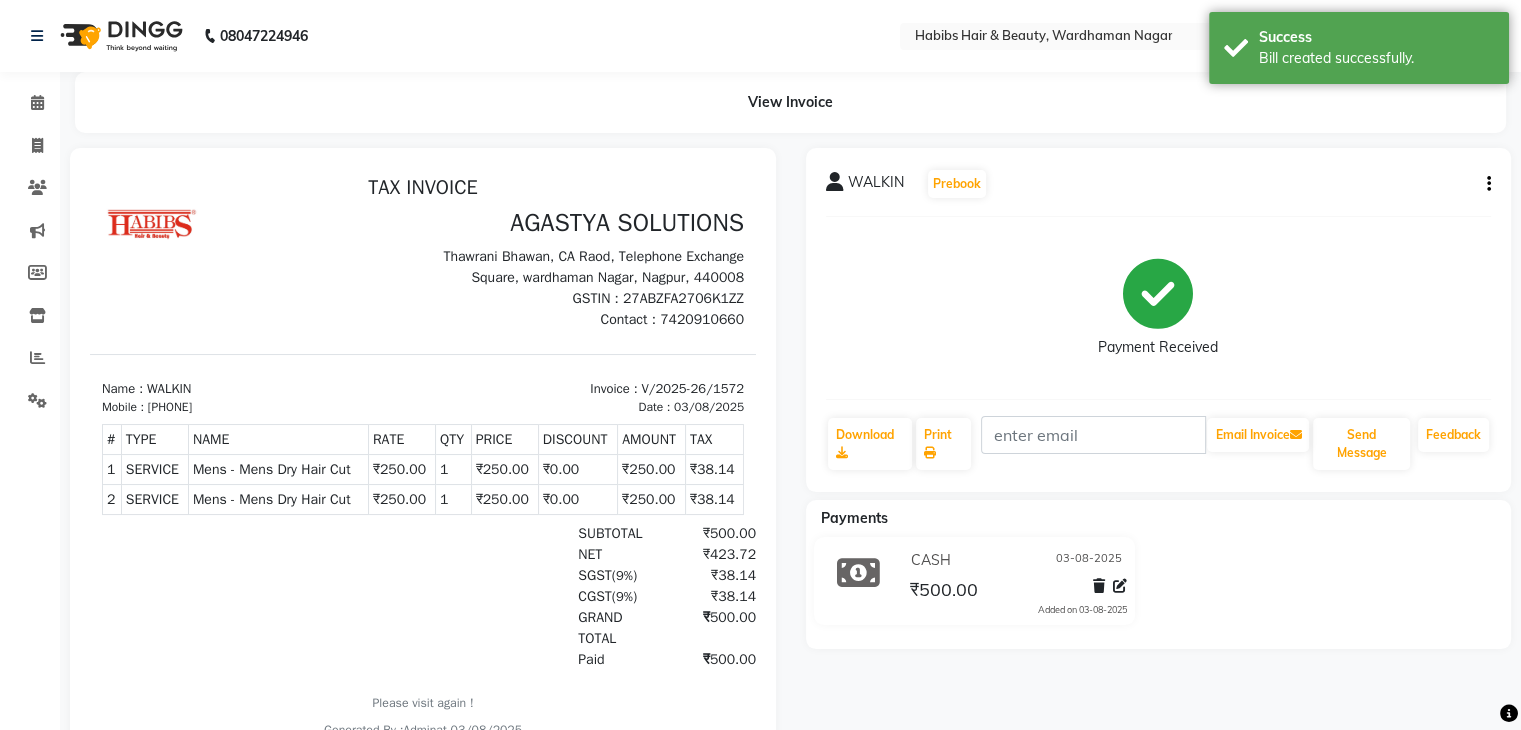 scroll, scrollTop: 0, scrollLeft: 0, axis: both 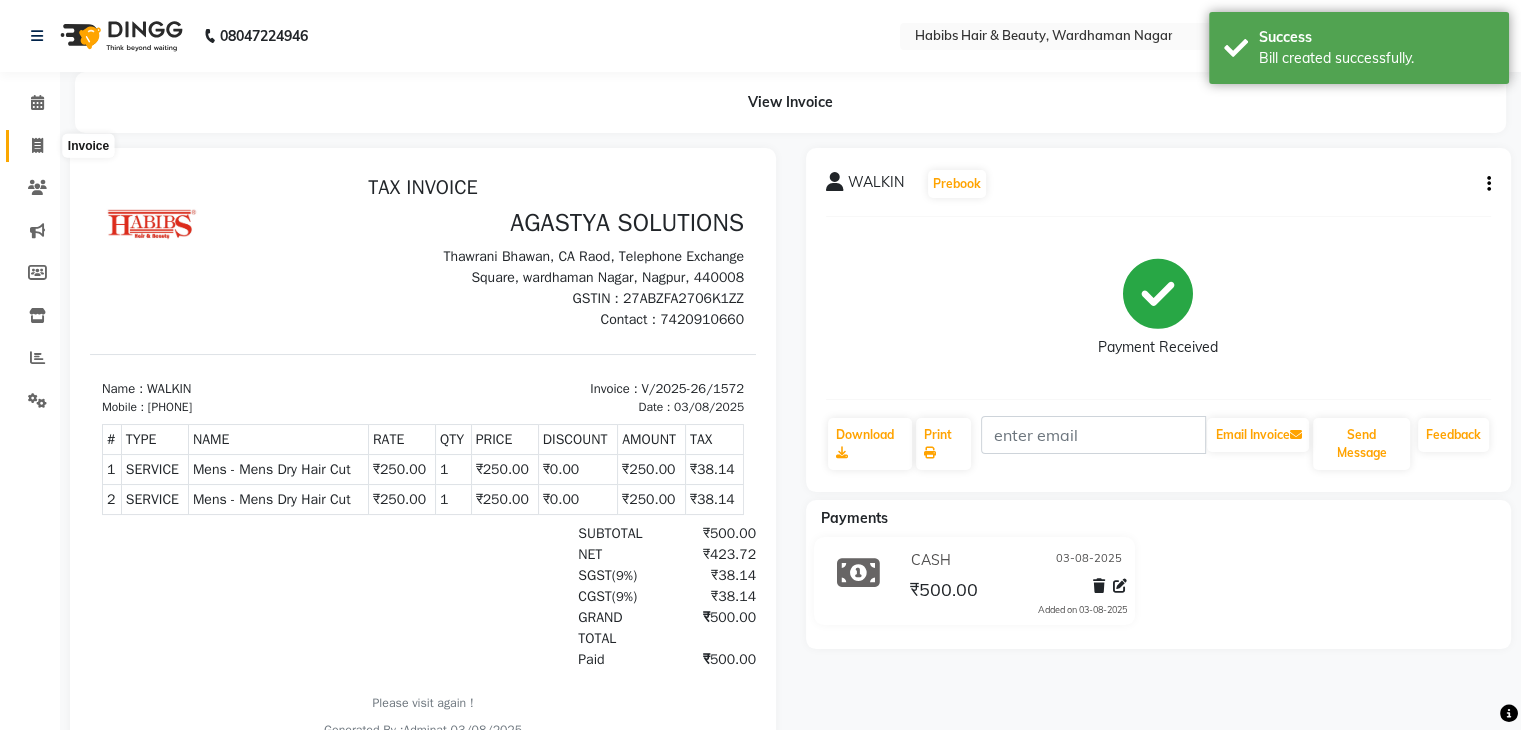 click 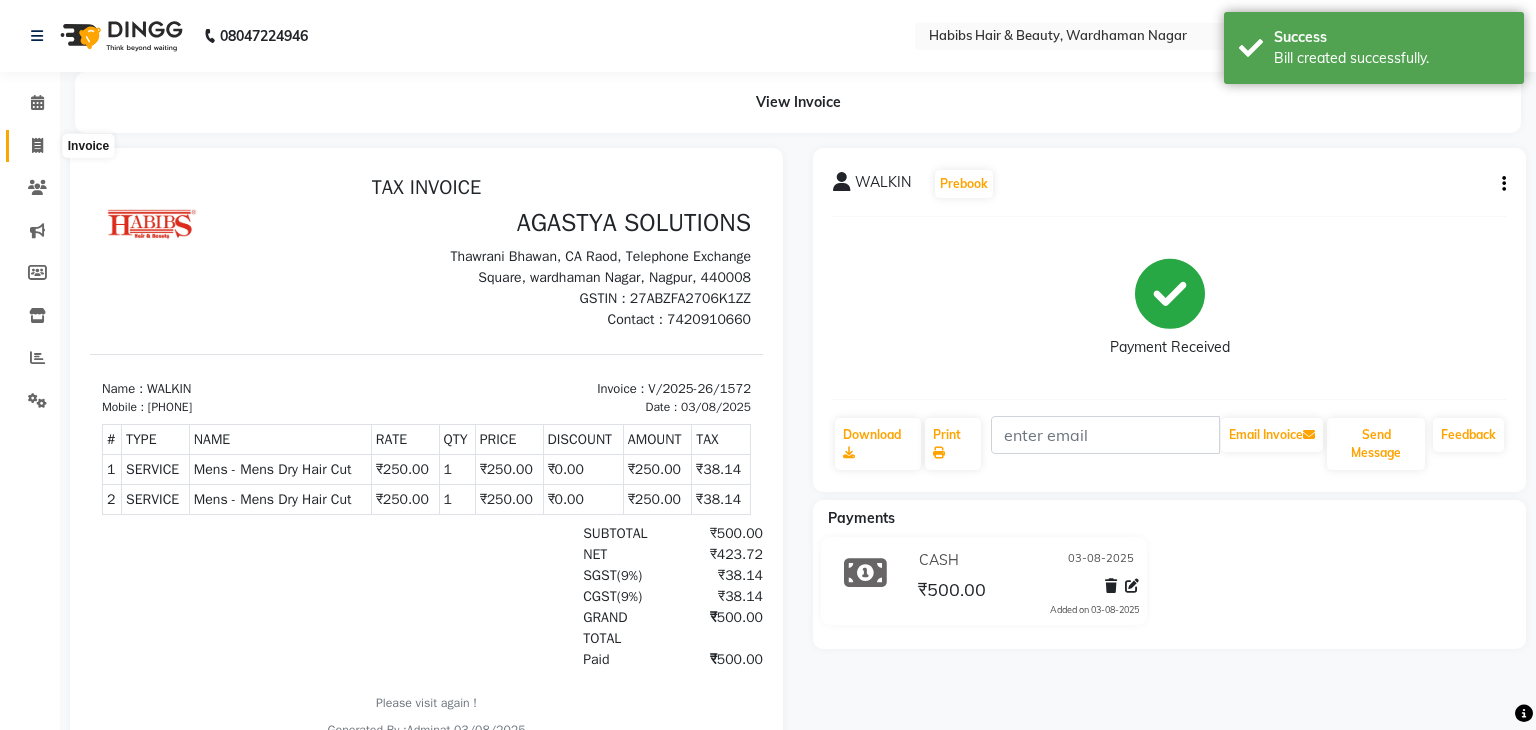 select on "service" 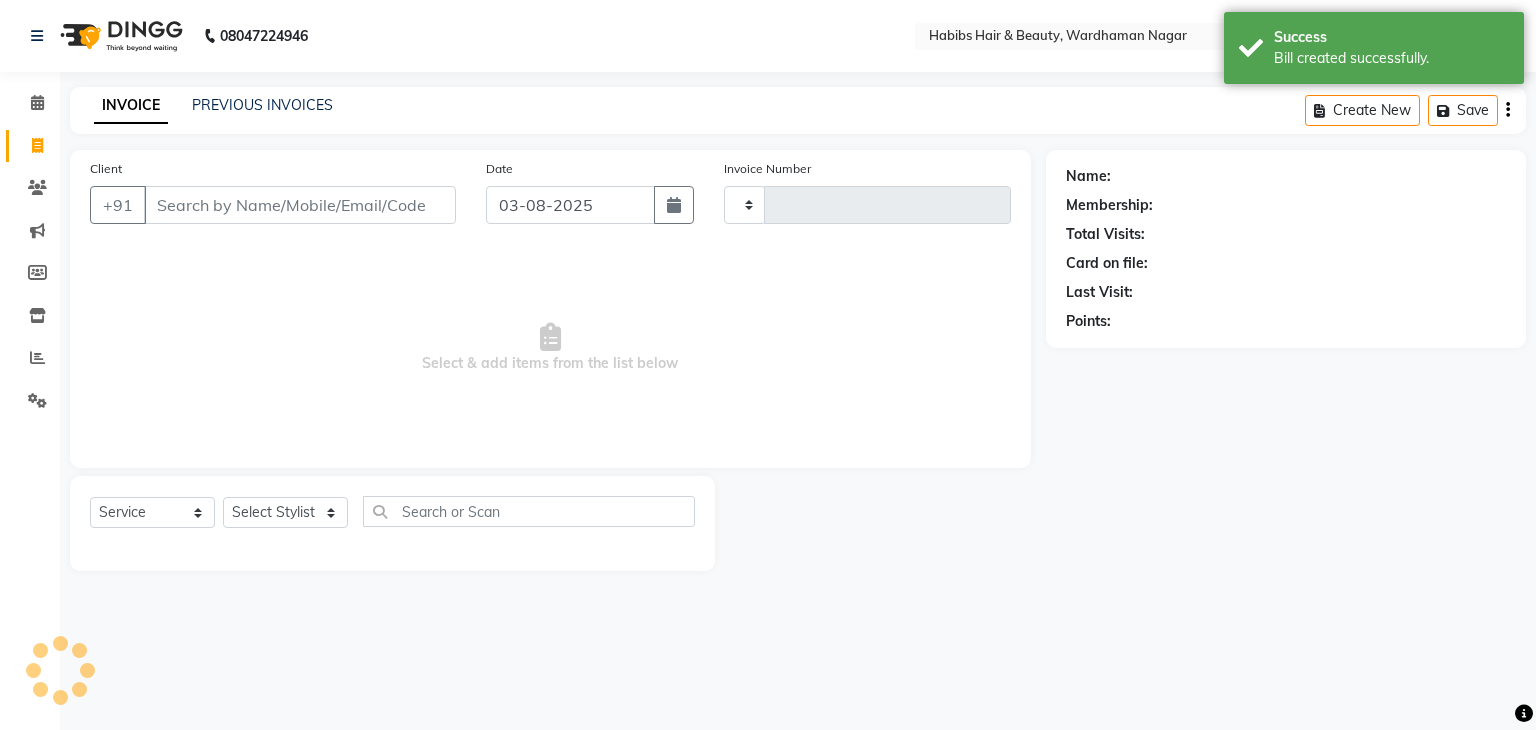 type on "1573" 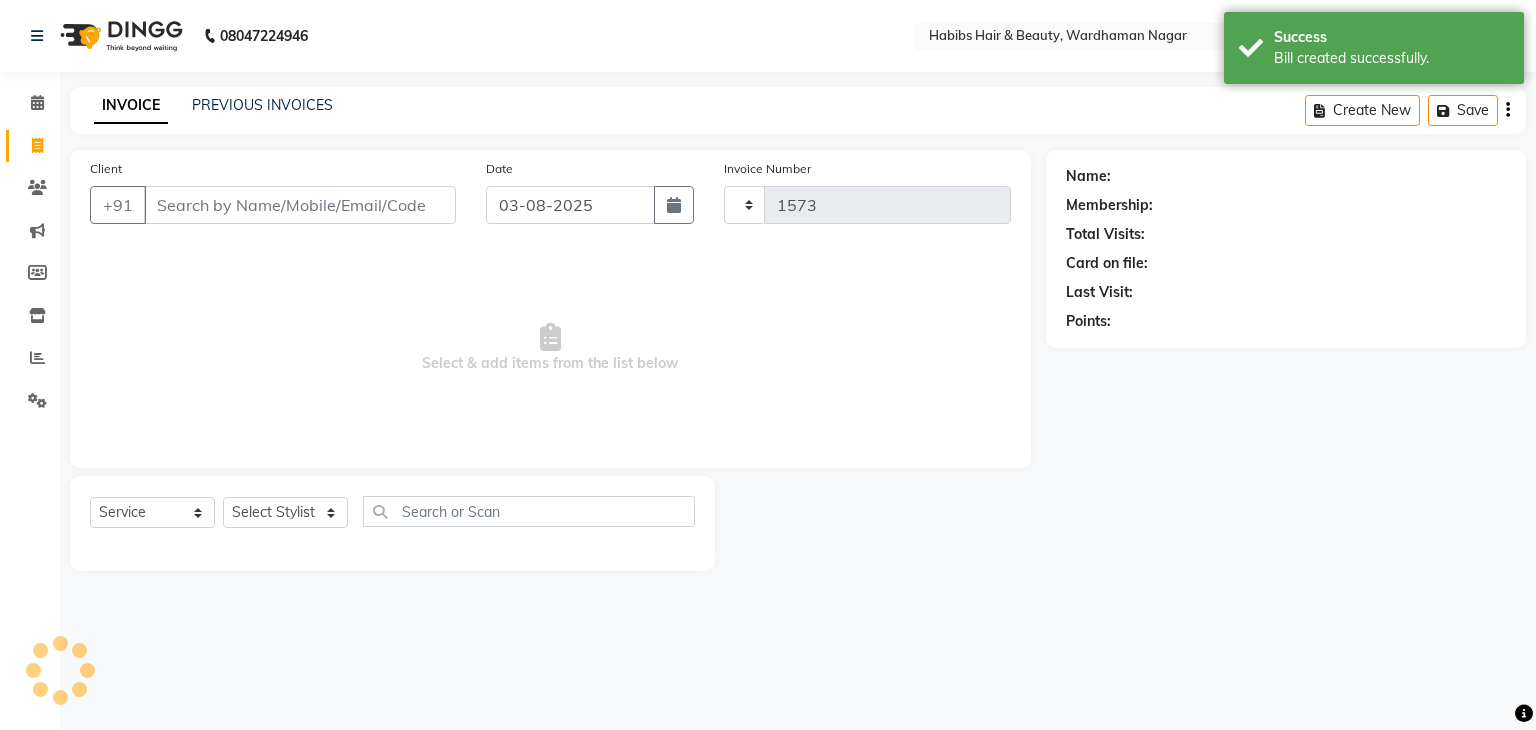 select on "3714" 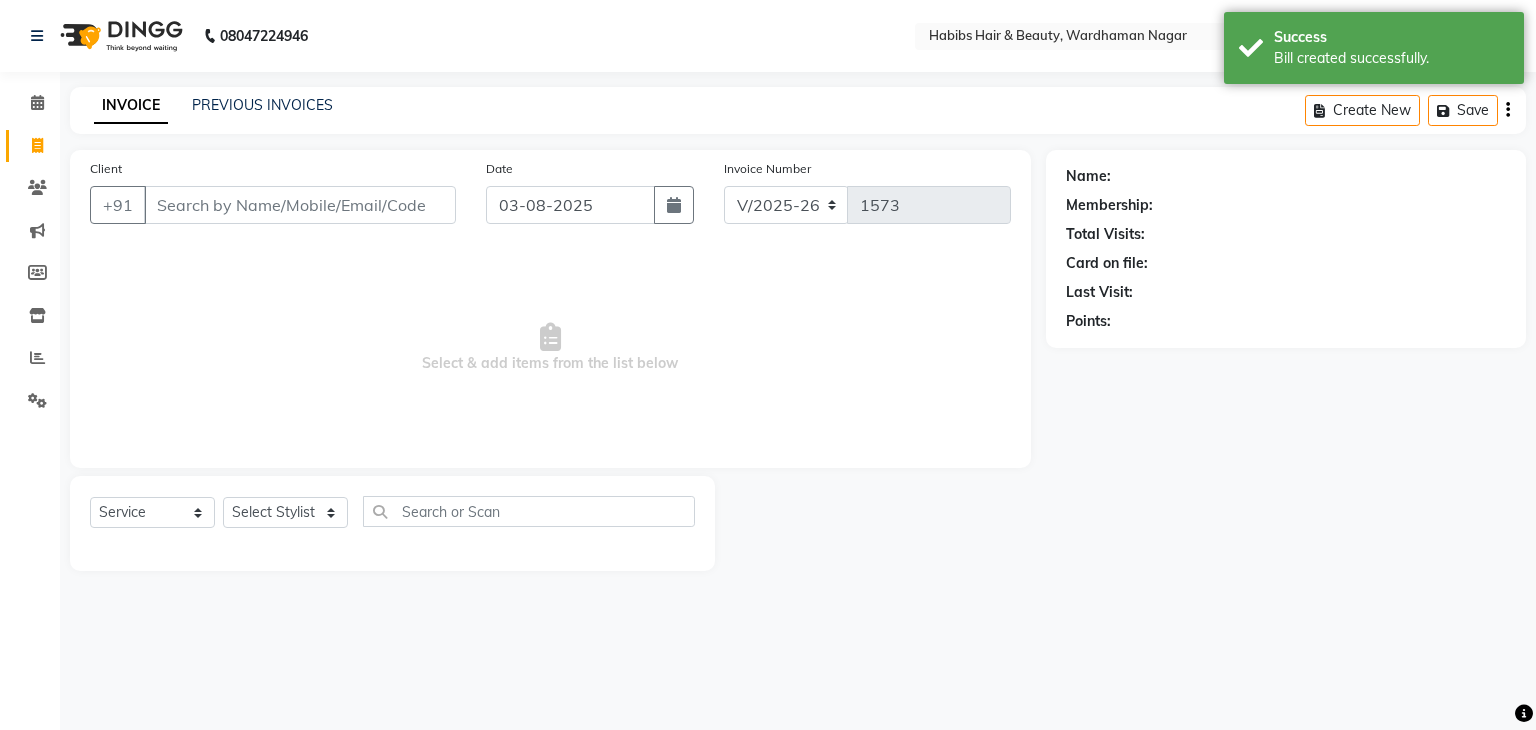 click on "Client" at bounding box center [300, 205] 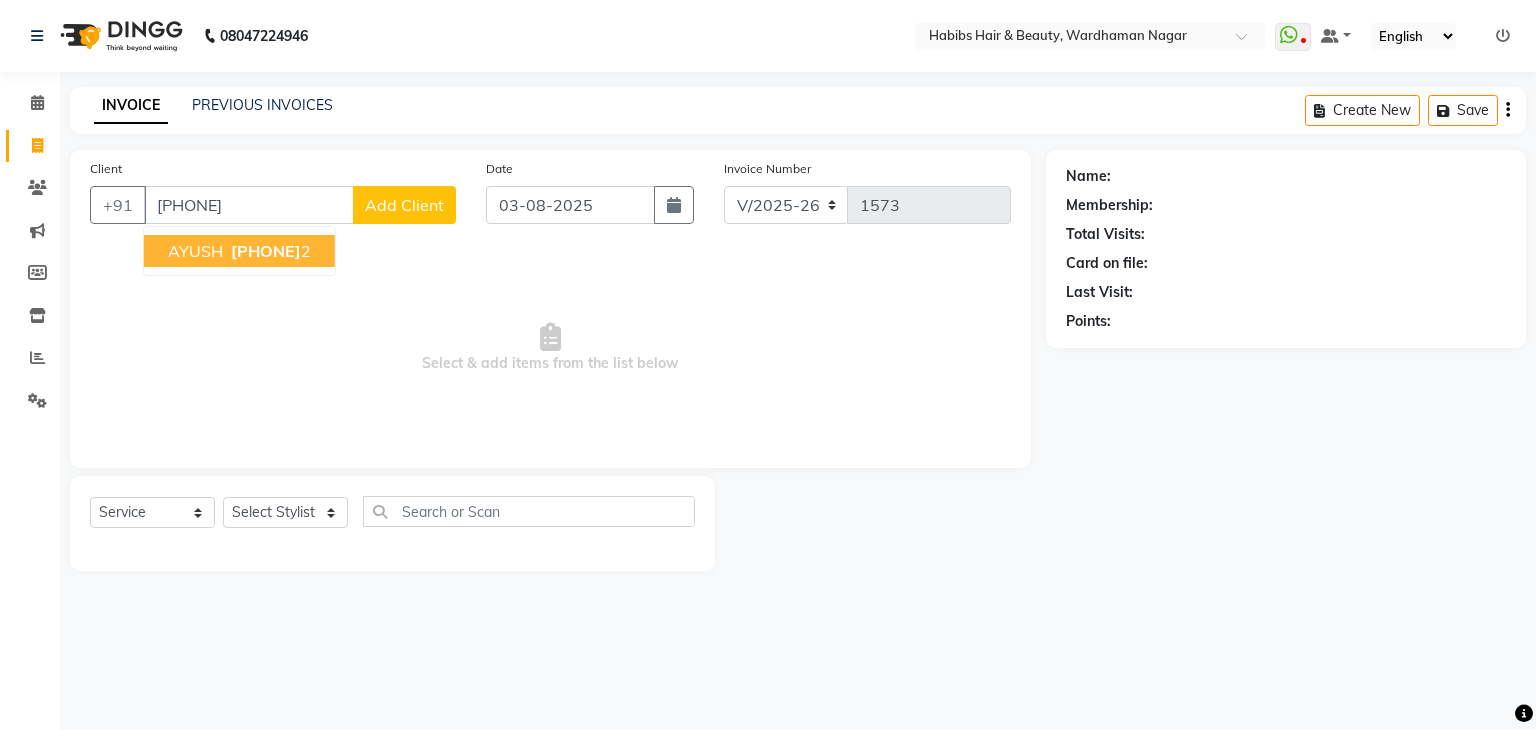 click on "[PHONE]" at bounding box center (266, 251) 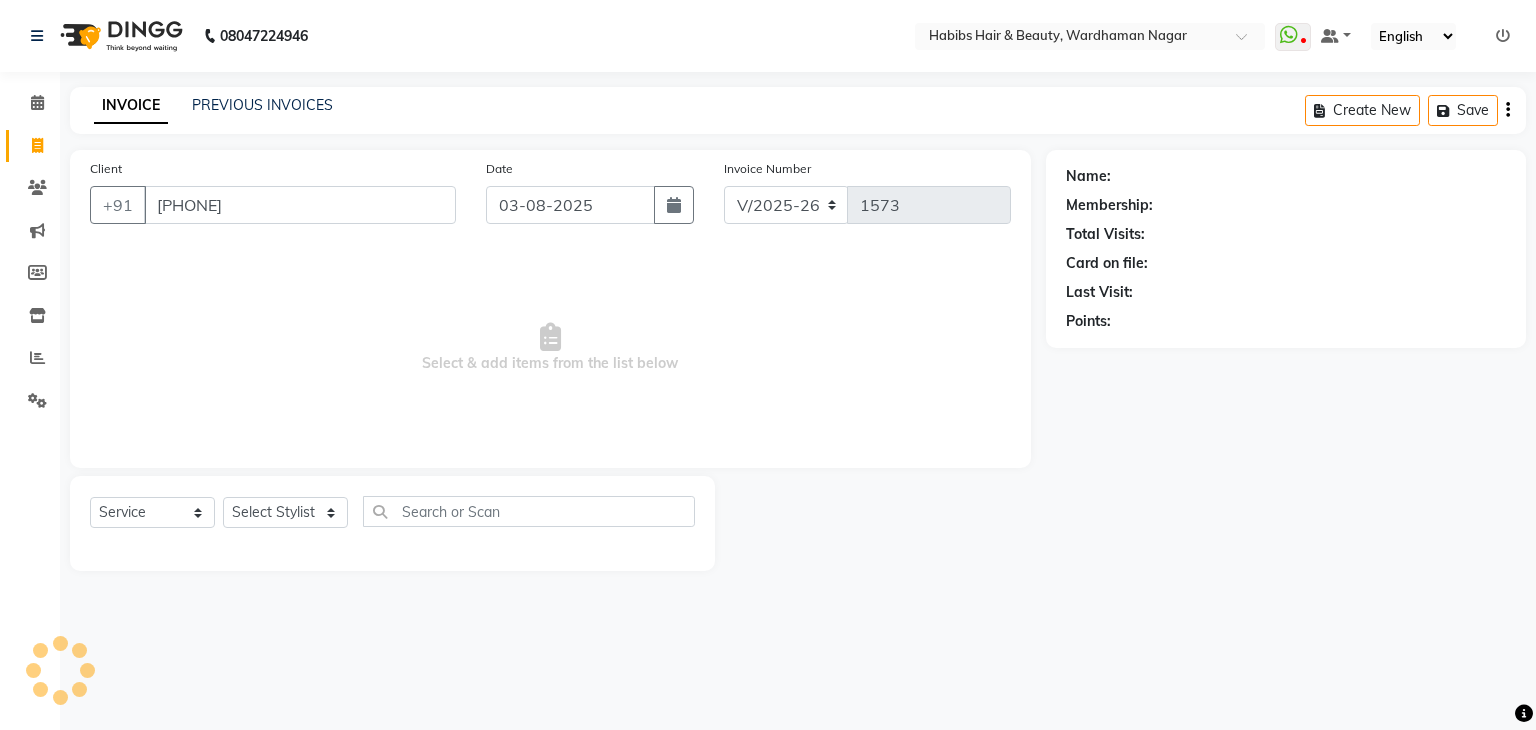 type on "[PHONE]" 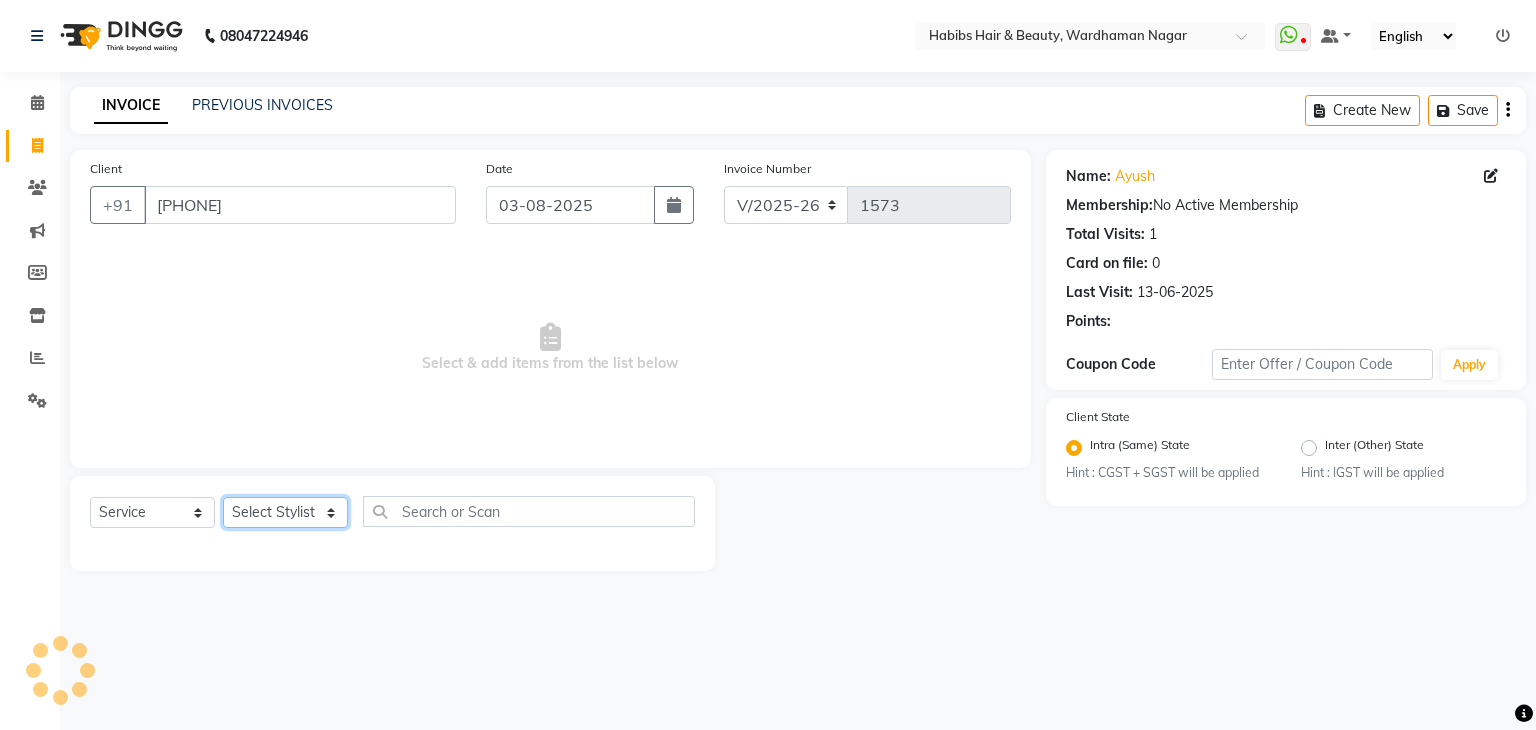 click on "Select Stylist Admin Aman Gayatri Jeetu Mick Raj Rashmi Rasika Sarang" 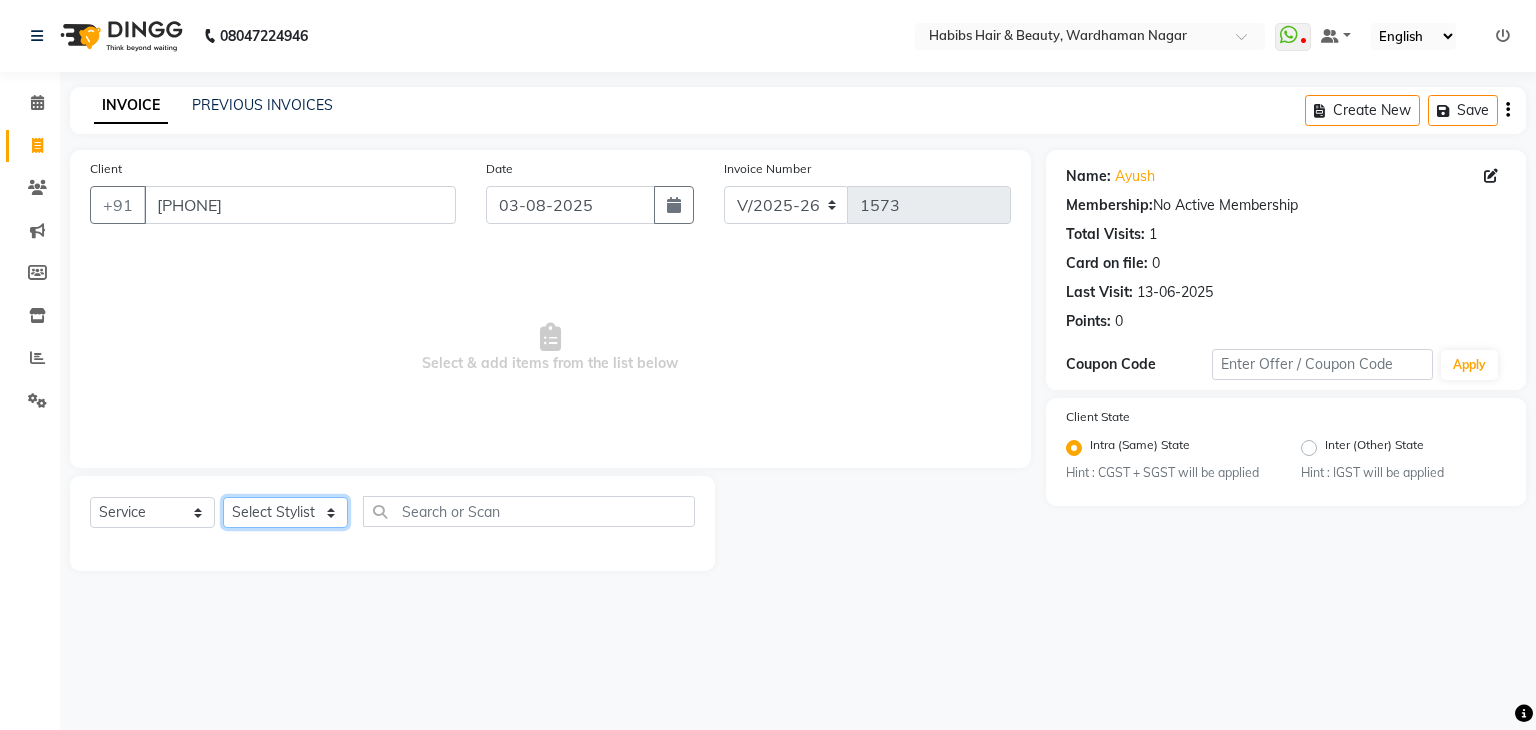 select on "83345" 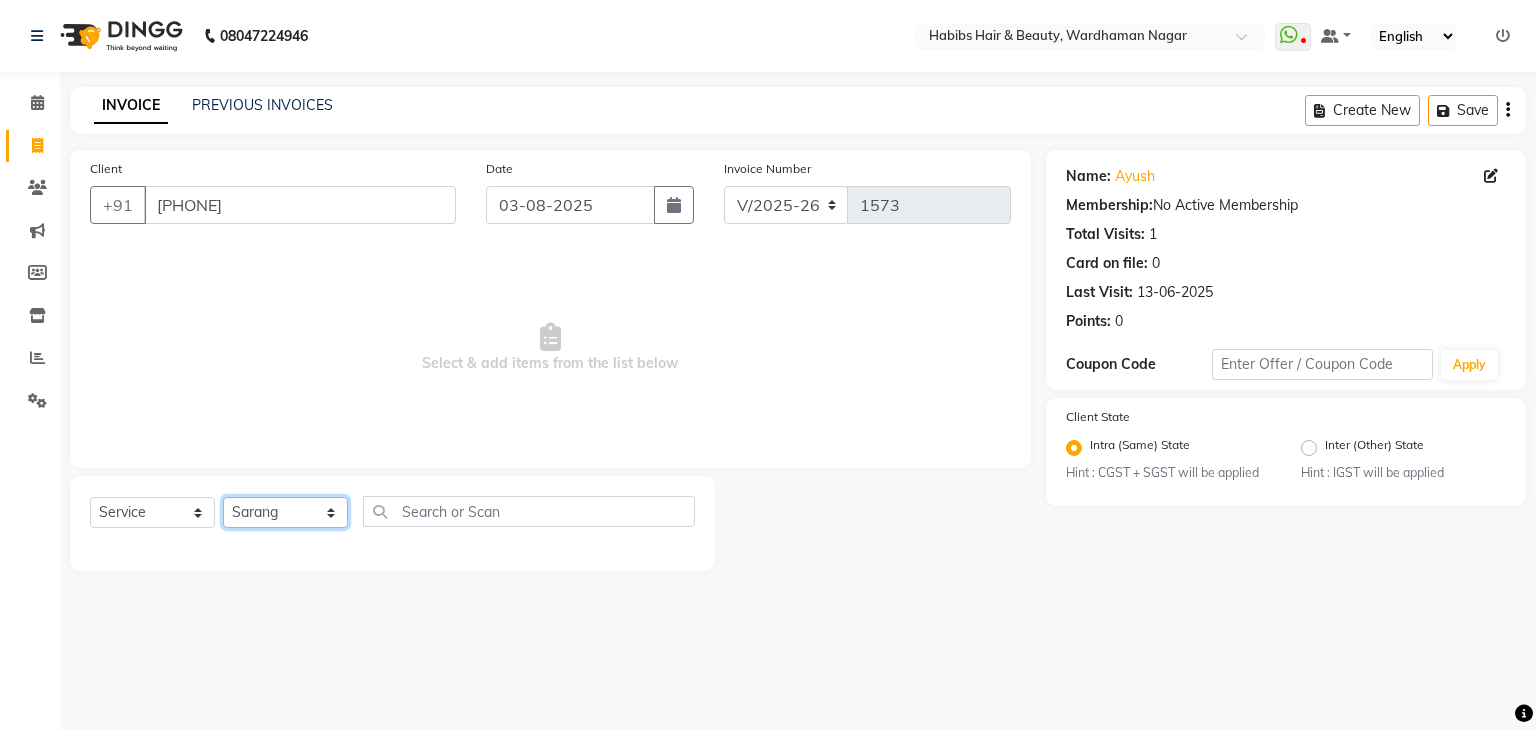 click on "Select Stylist Admin Aman Gayatri Jeetu Mick Raj Rashmi Rasika Sarang" 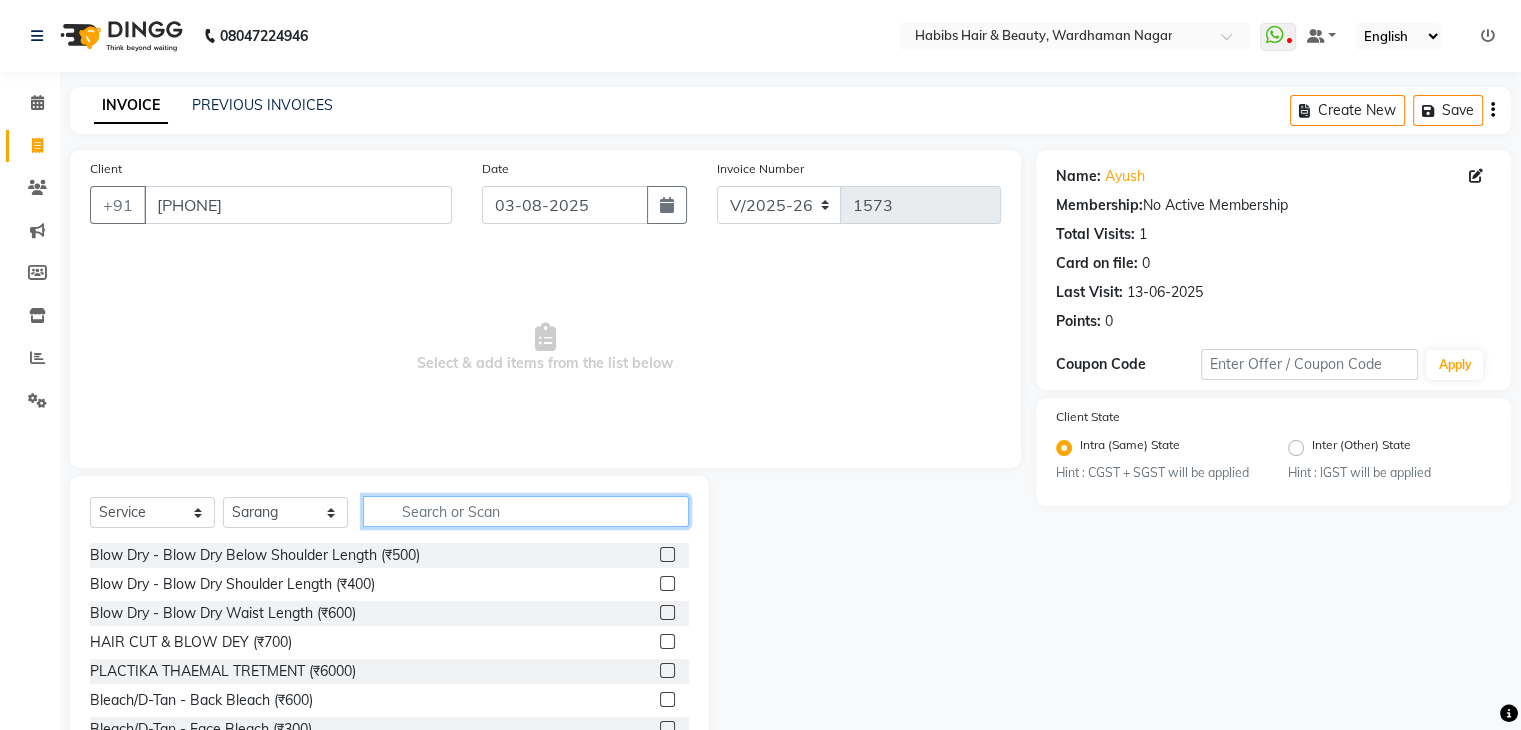 click 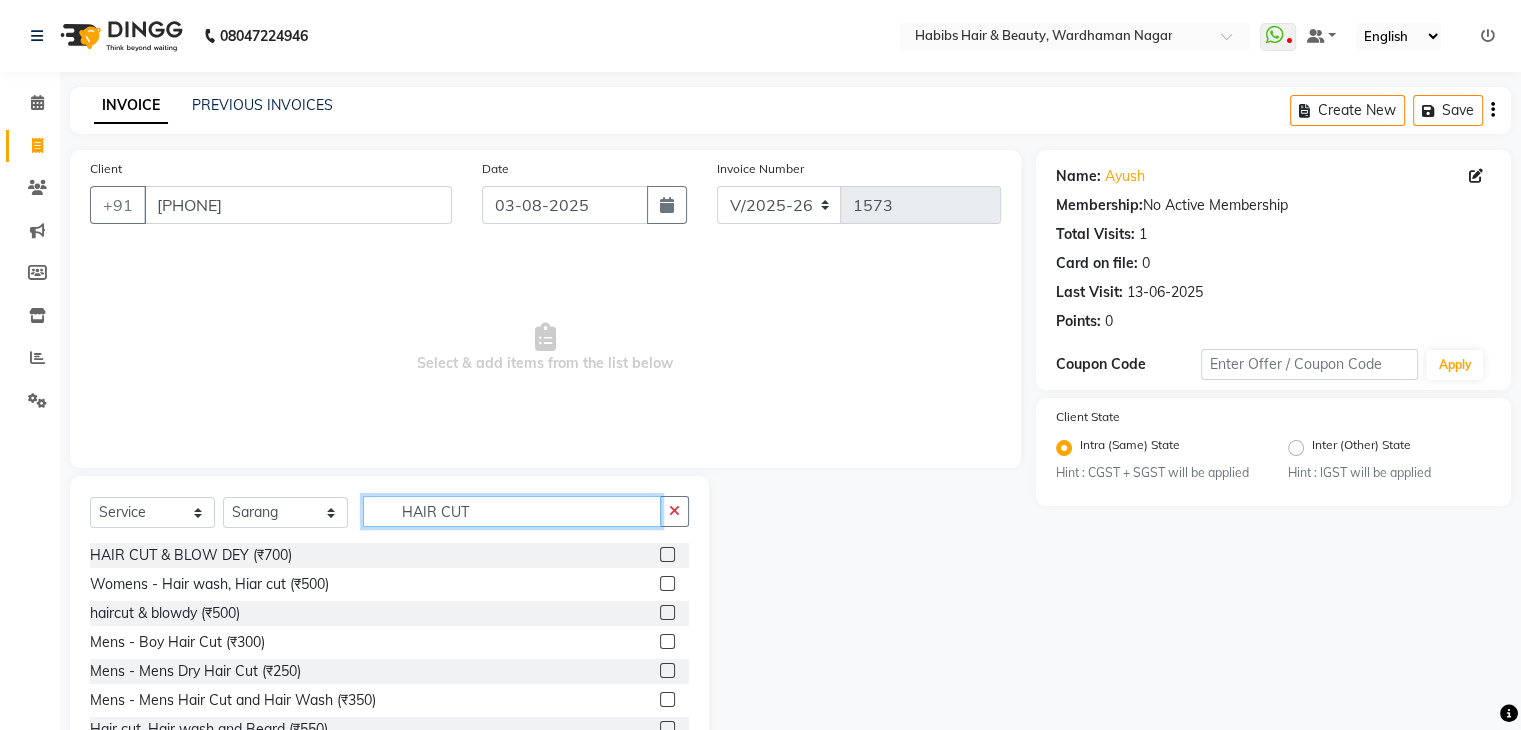 scroll, scrollTop: 72, scrollLeft: 0, axis: vertical 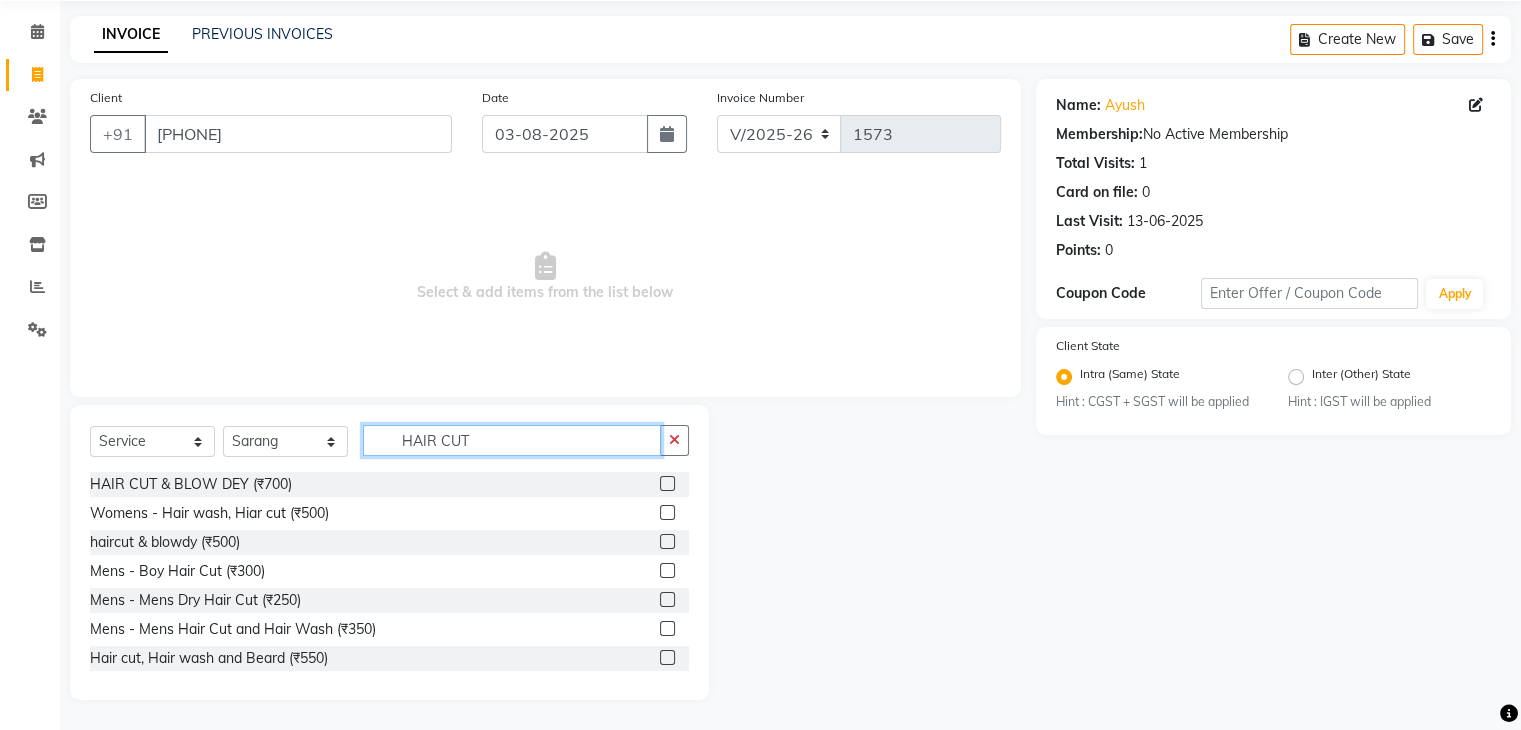 type on "HAIR CUT" 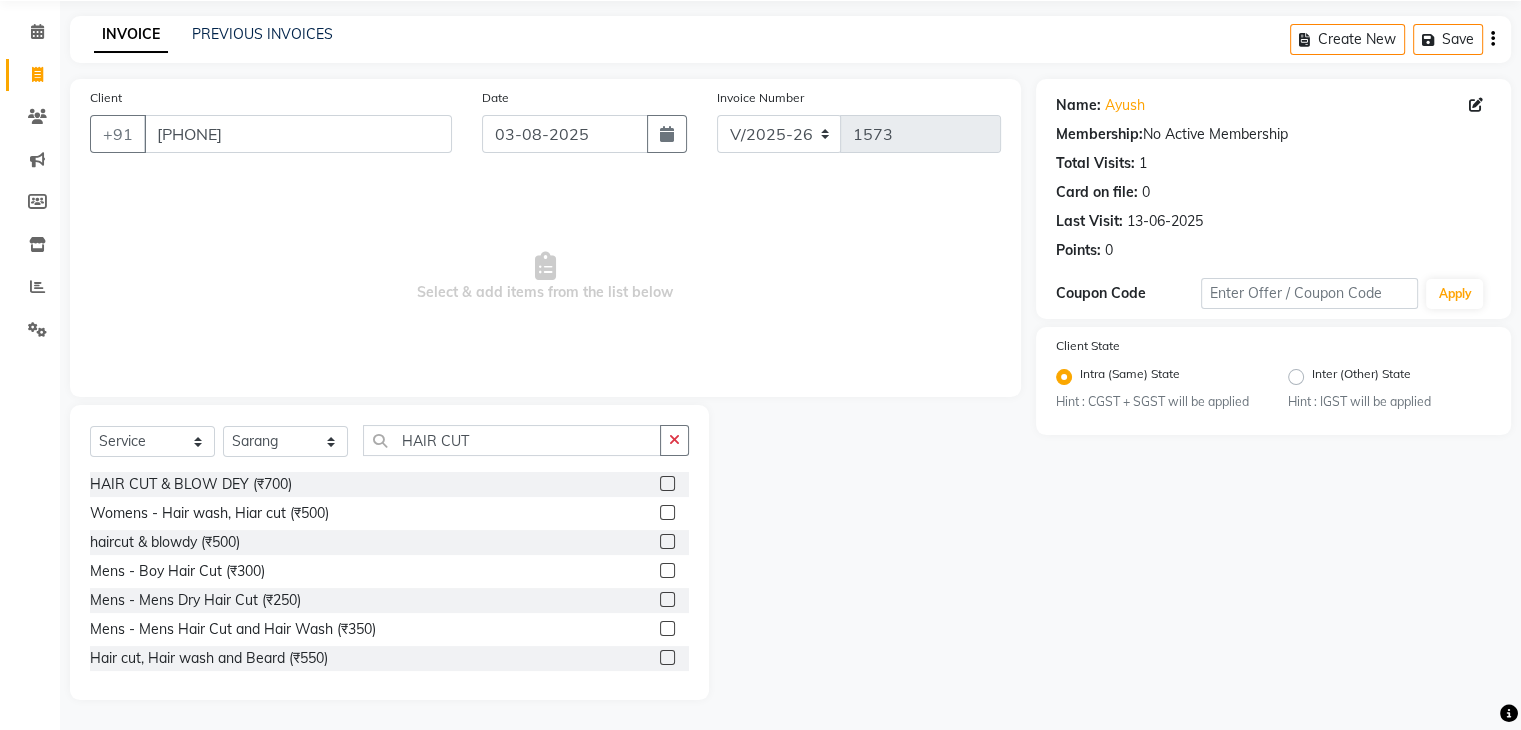 click 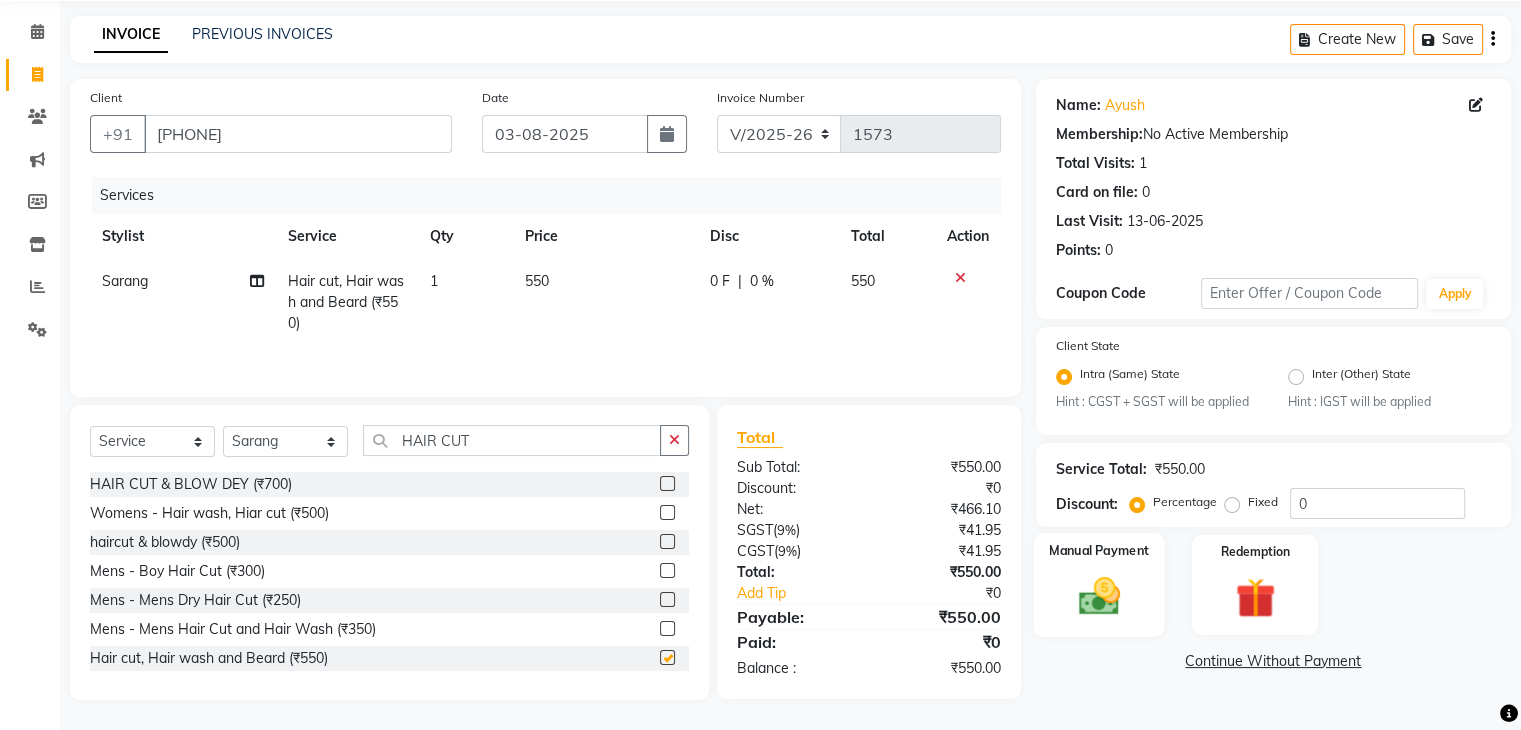checkbox on "false" 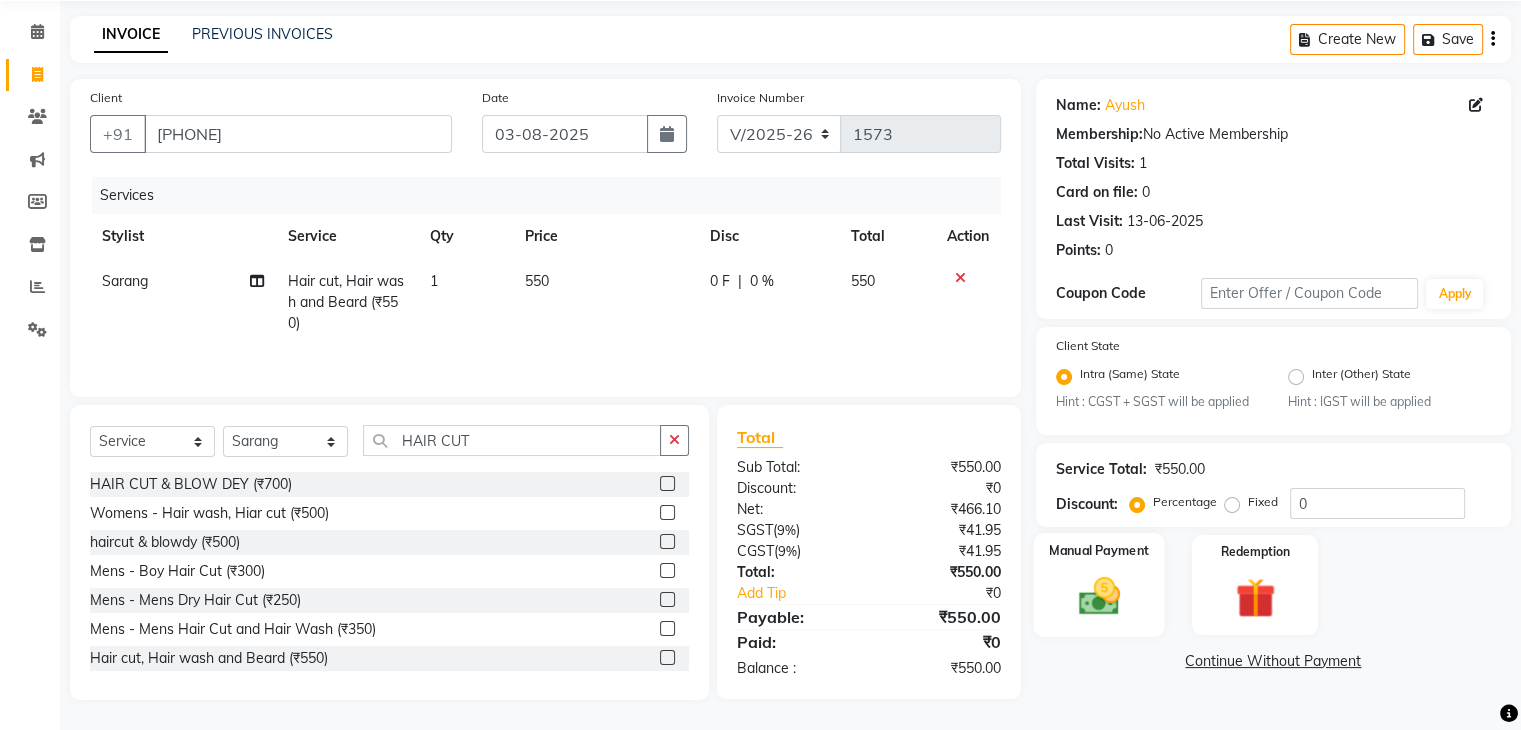click 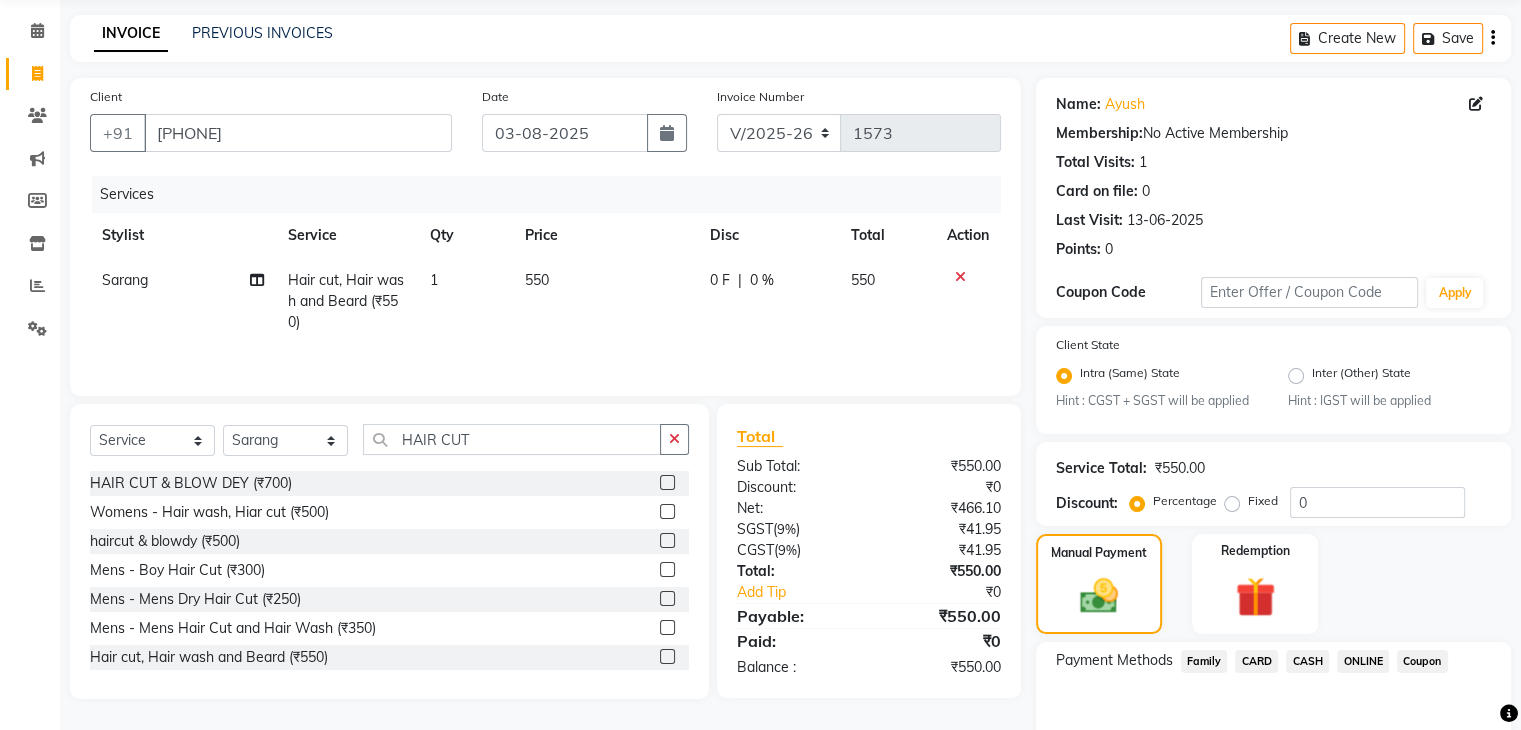 click on "CASH" 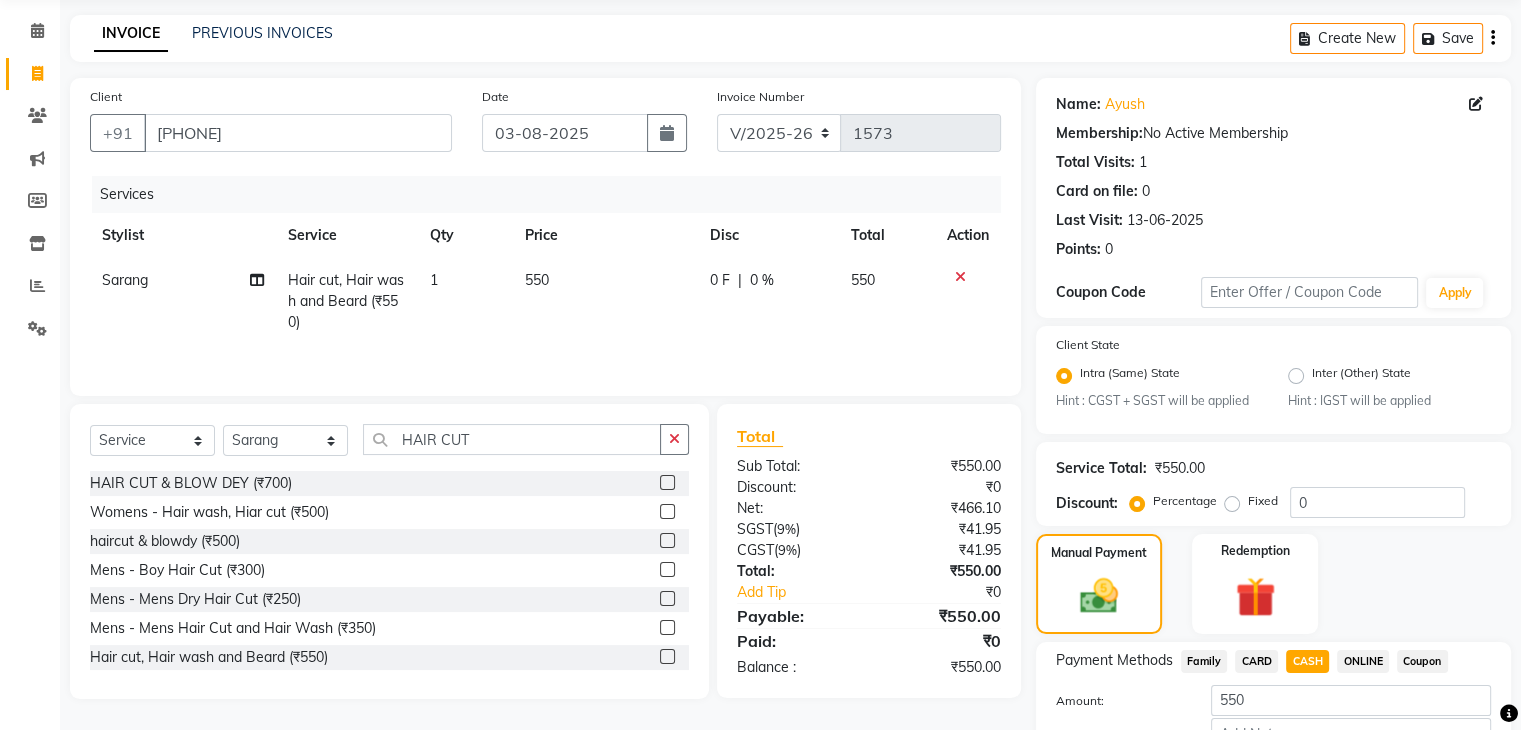click on "Payment Methods  Family   CARD   CASH   ONLINE   Coupon  Amount: 550 Note: Add Payment" 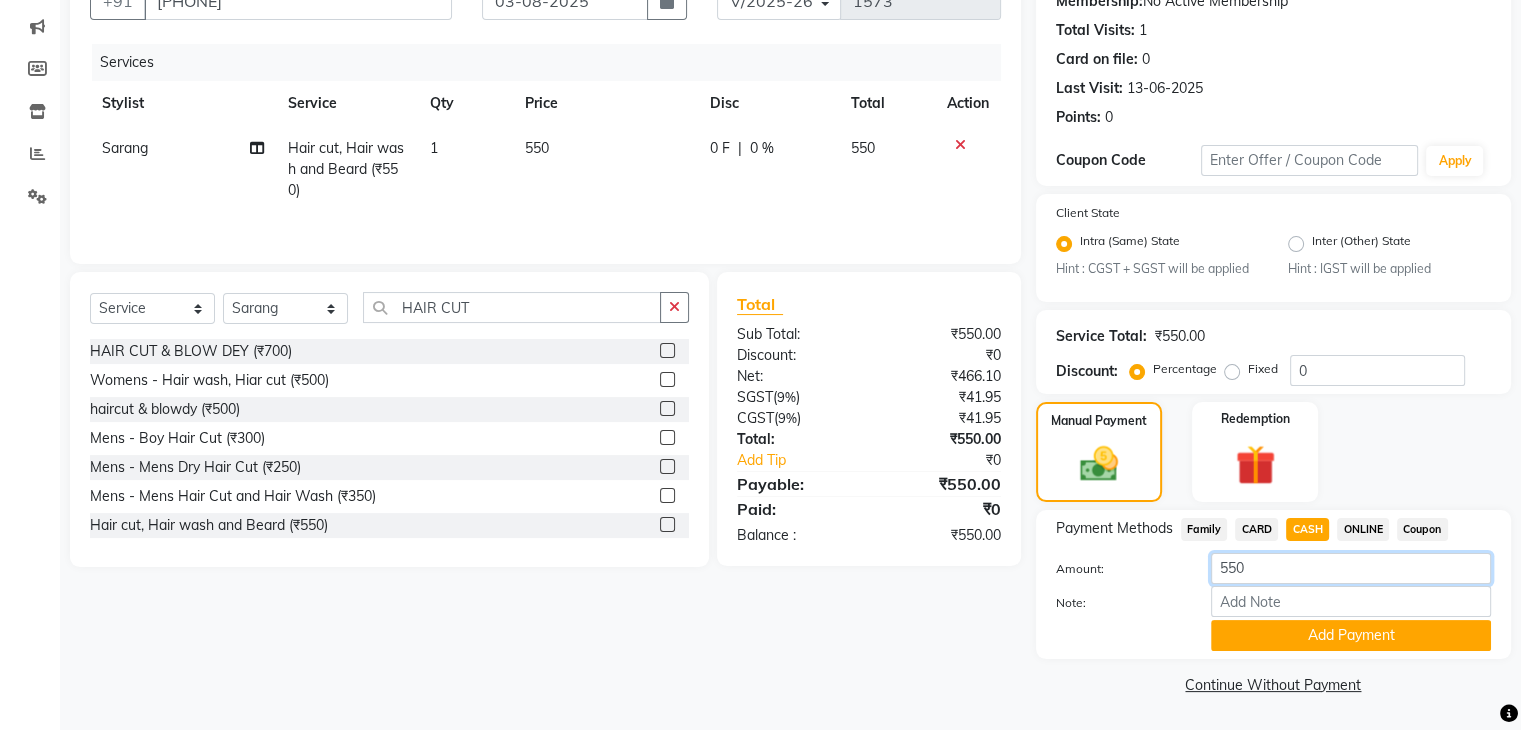 click on "550" 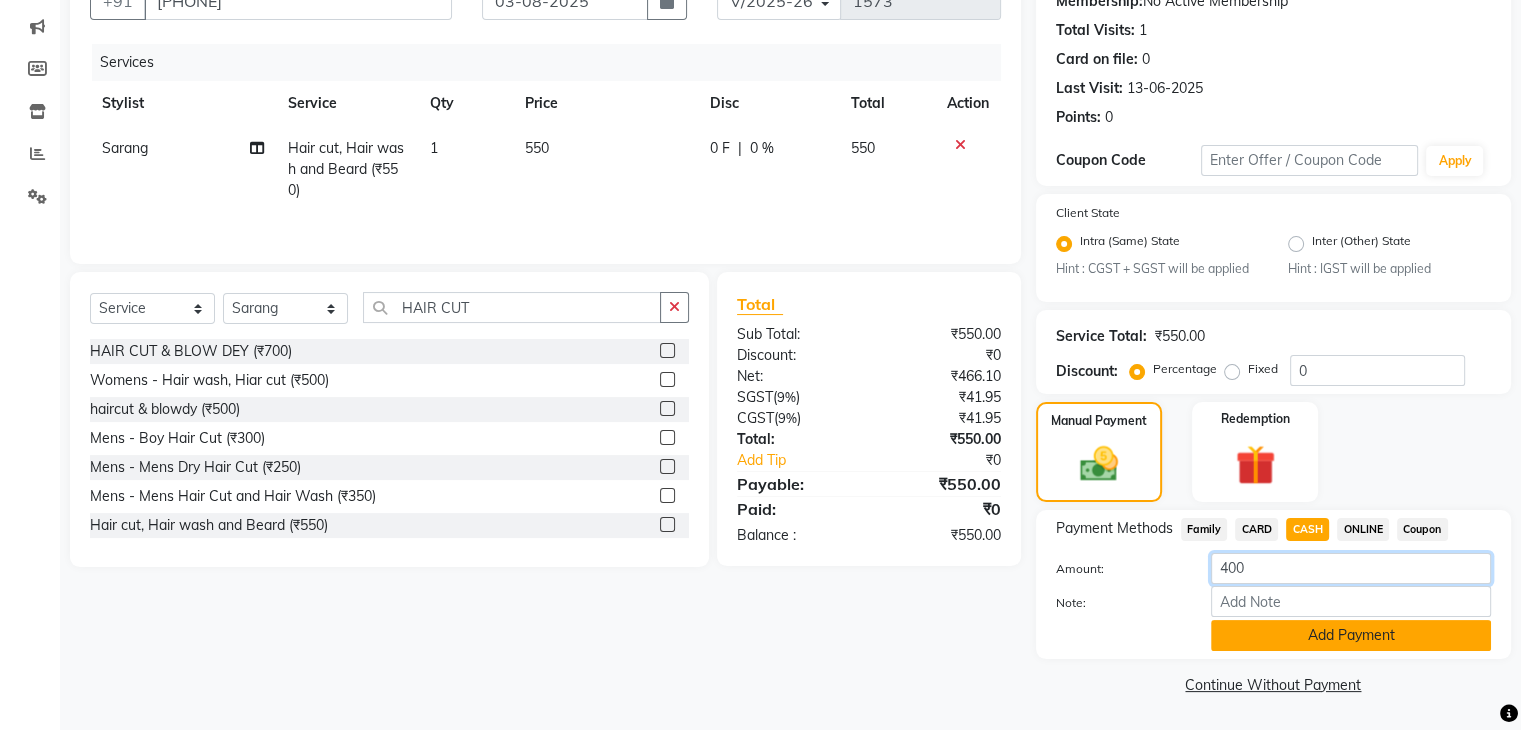 type on "400" 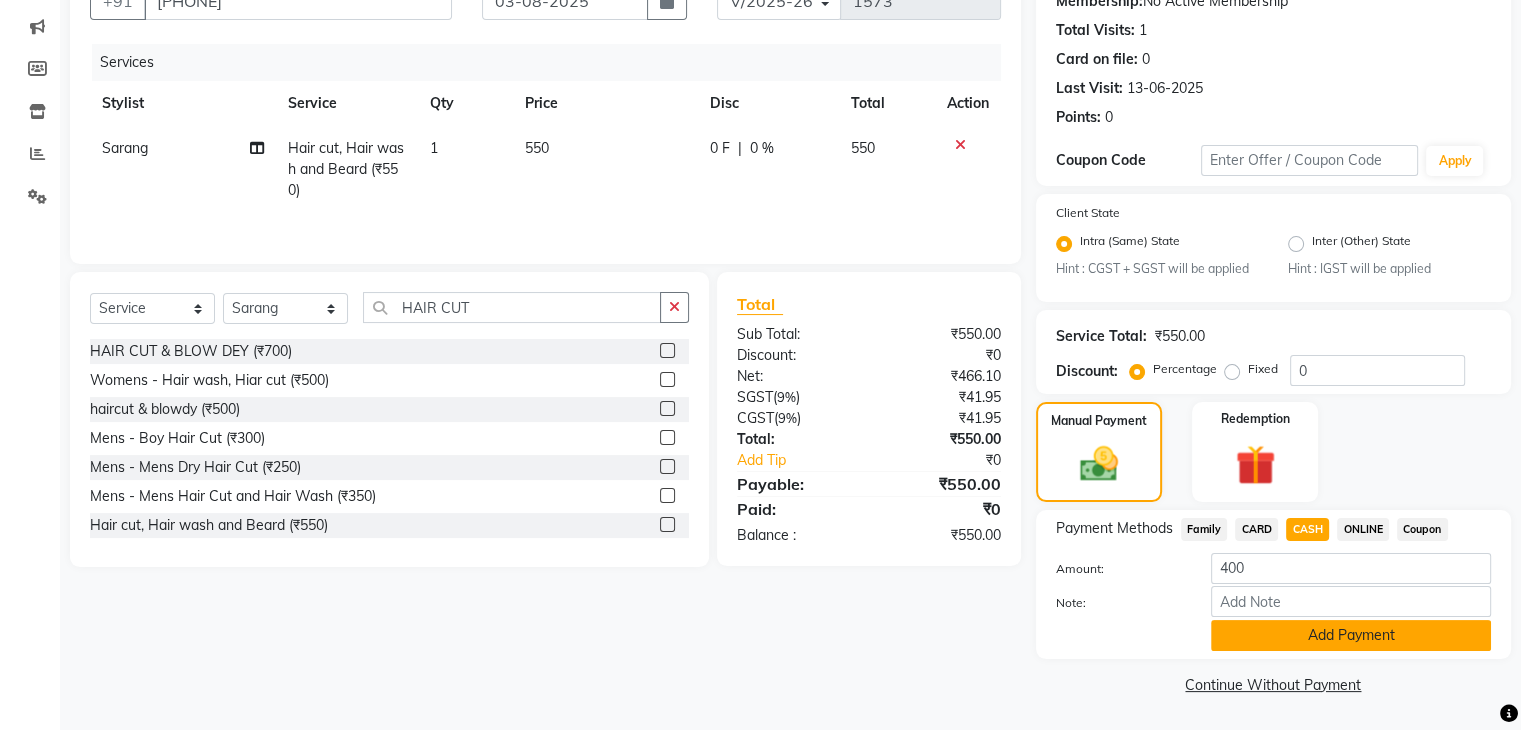 click on "Add Payment" 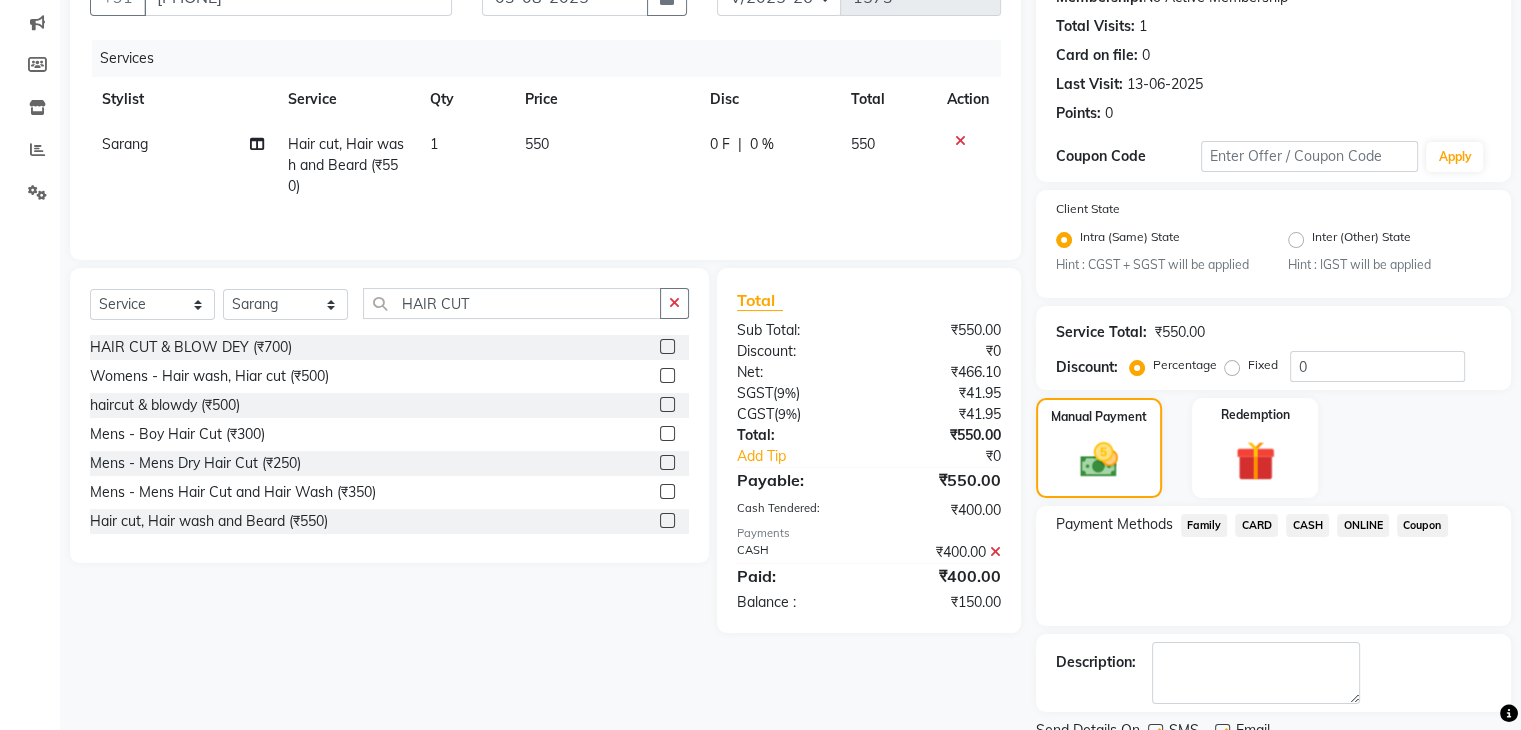 click on "ONLINE" 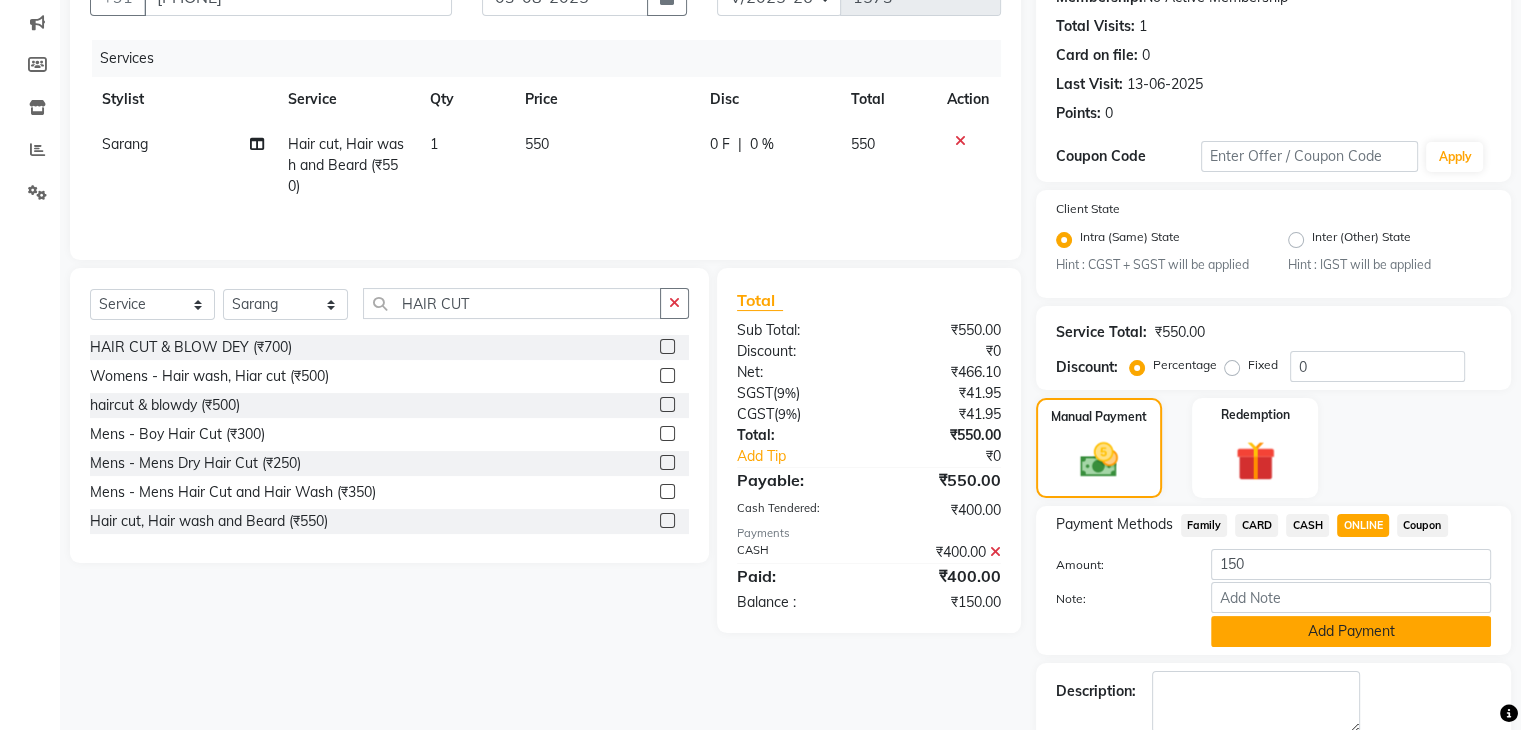 click on "Add Payment" 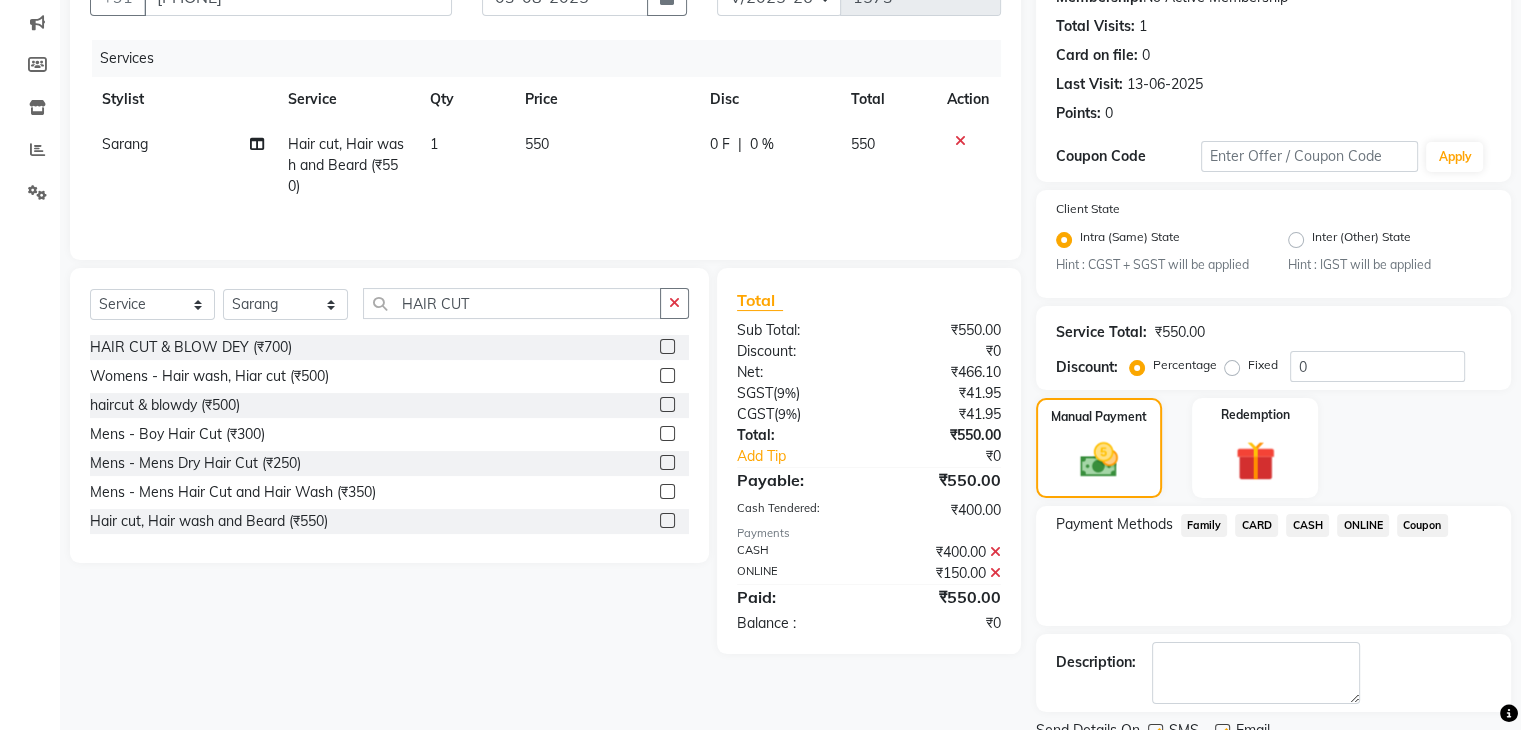 scroll, scrollTop: 289, scrollLeft: 0, axis: vertical 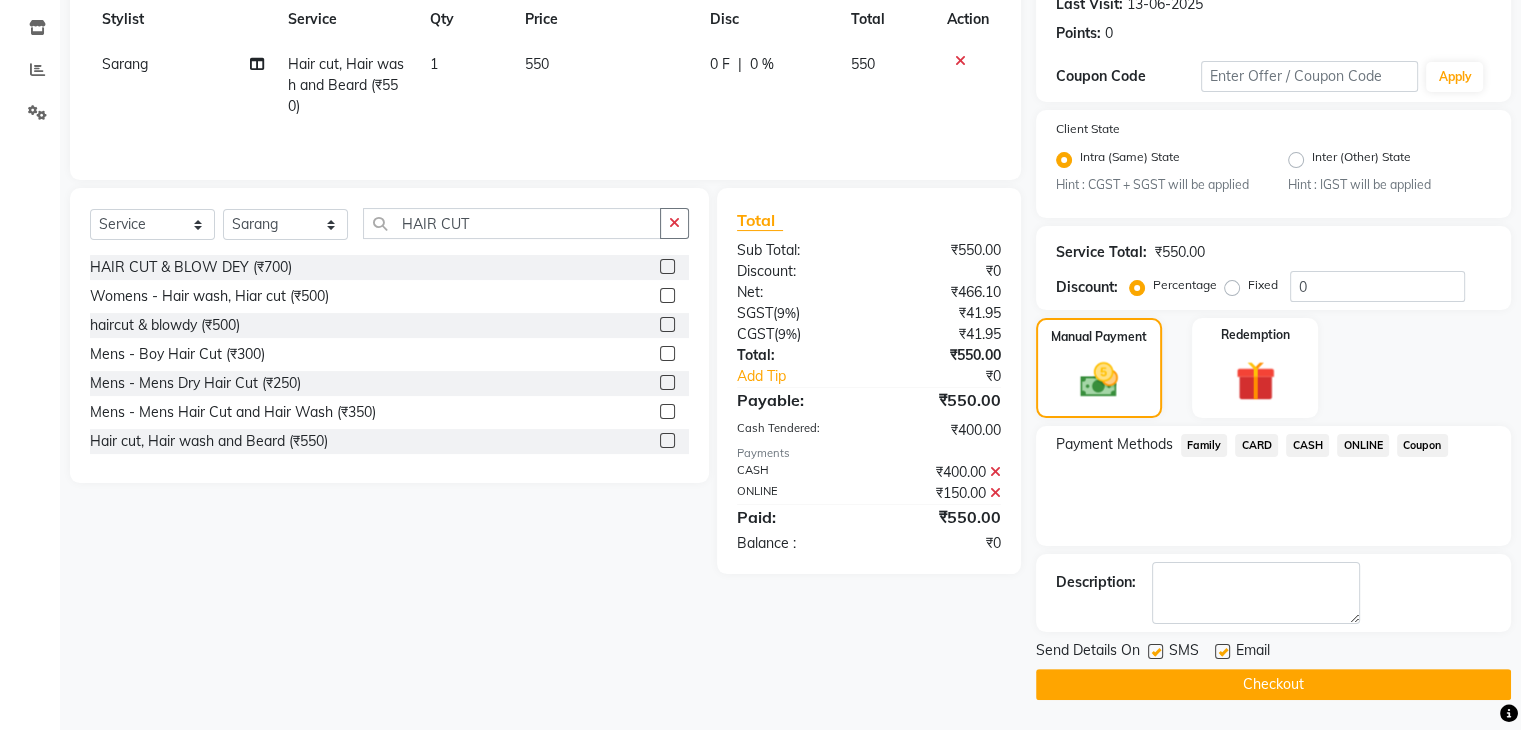 click on "Checkout" 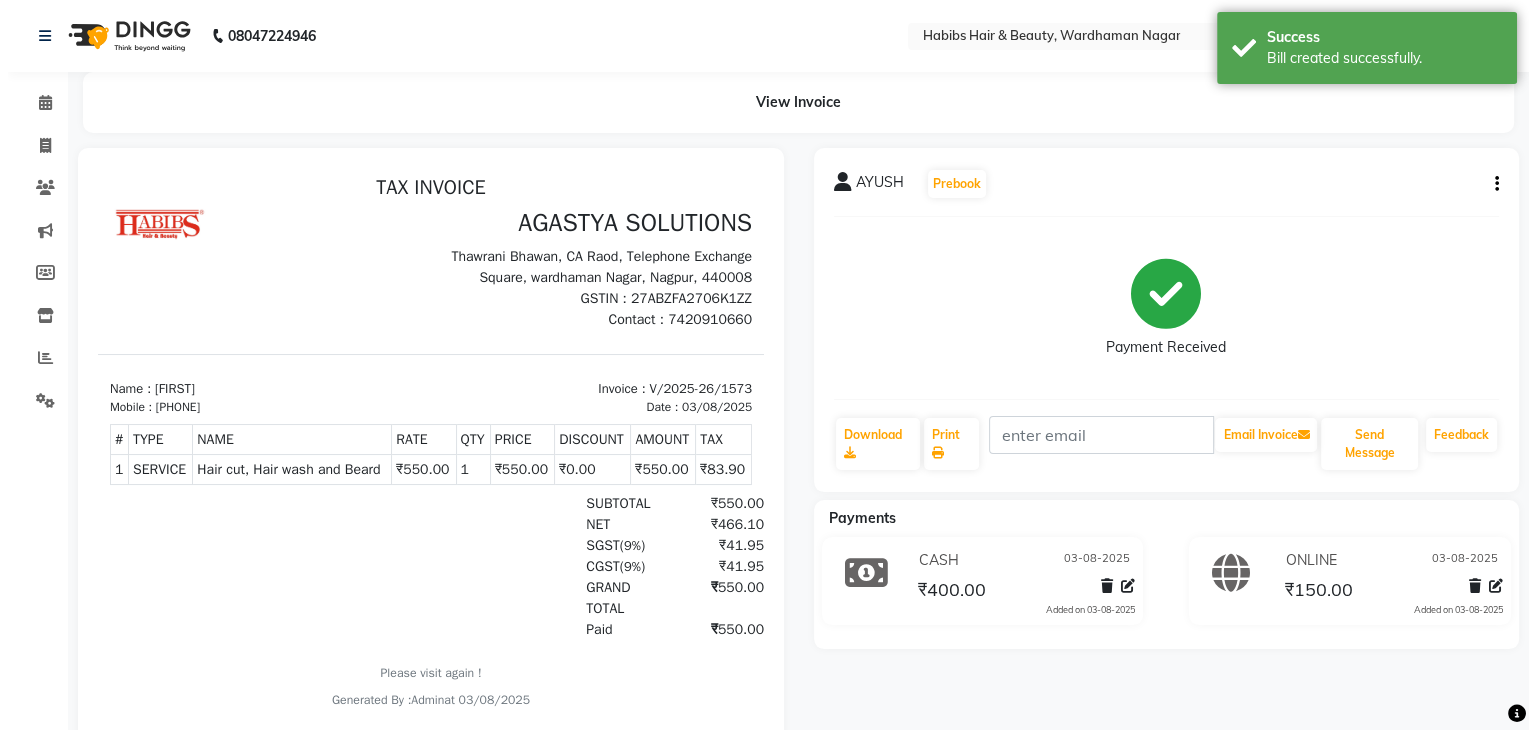 scroll, scrollTop: 0, scrollLeft: 0, axis: both 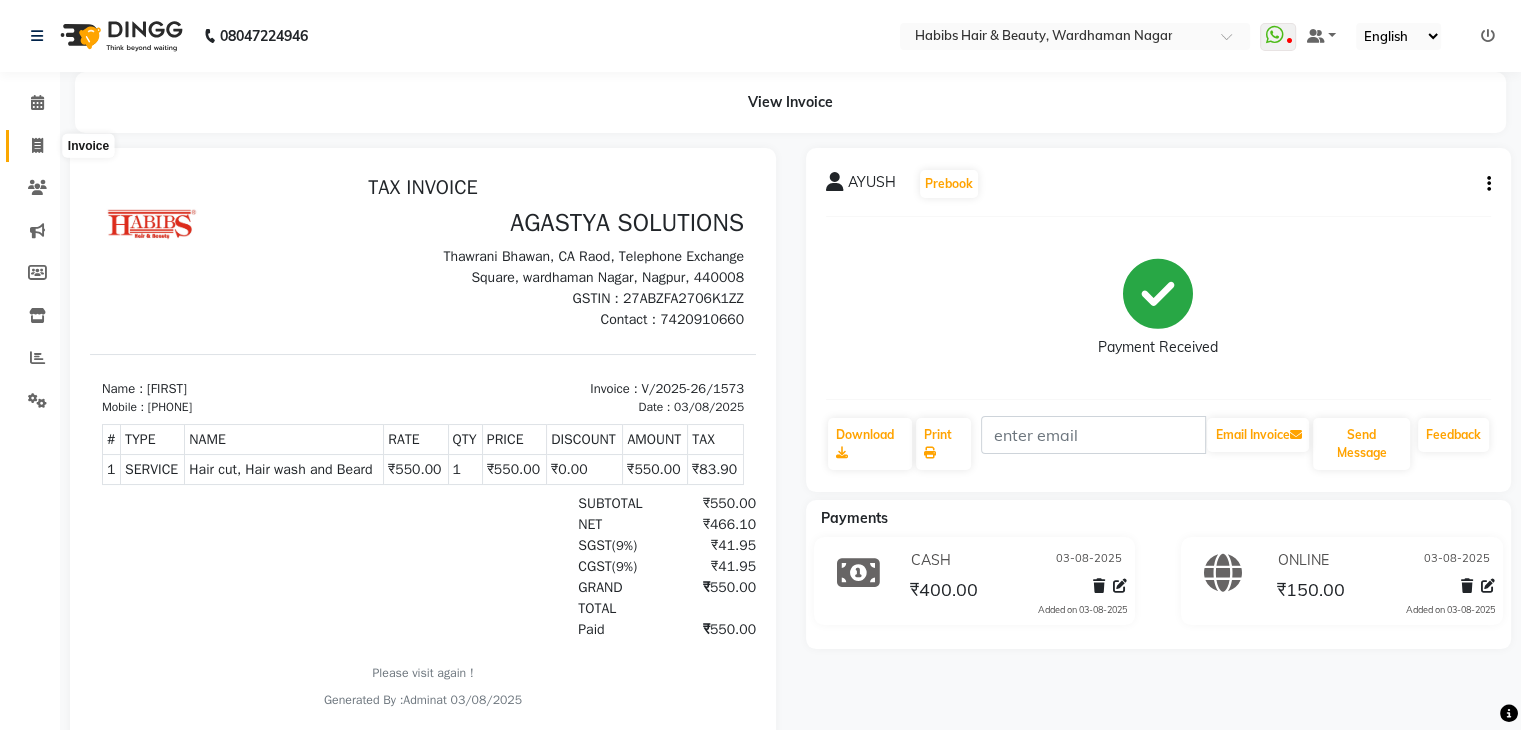 click 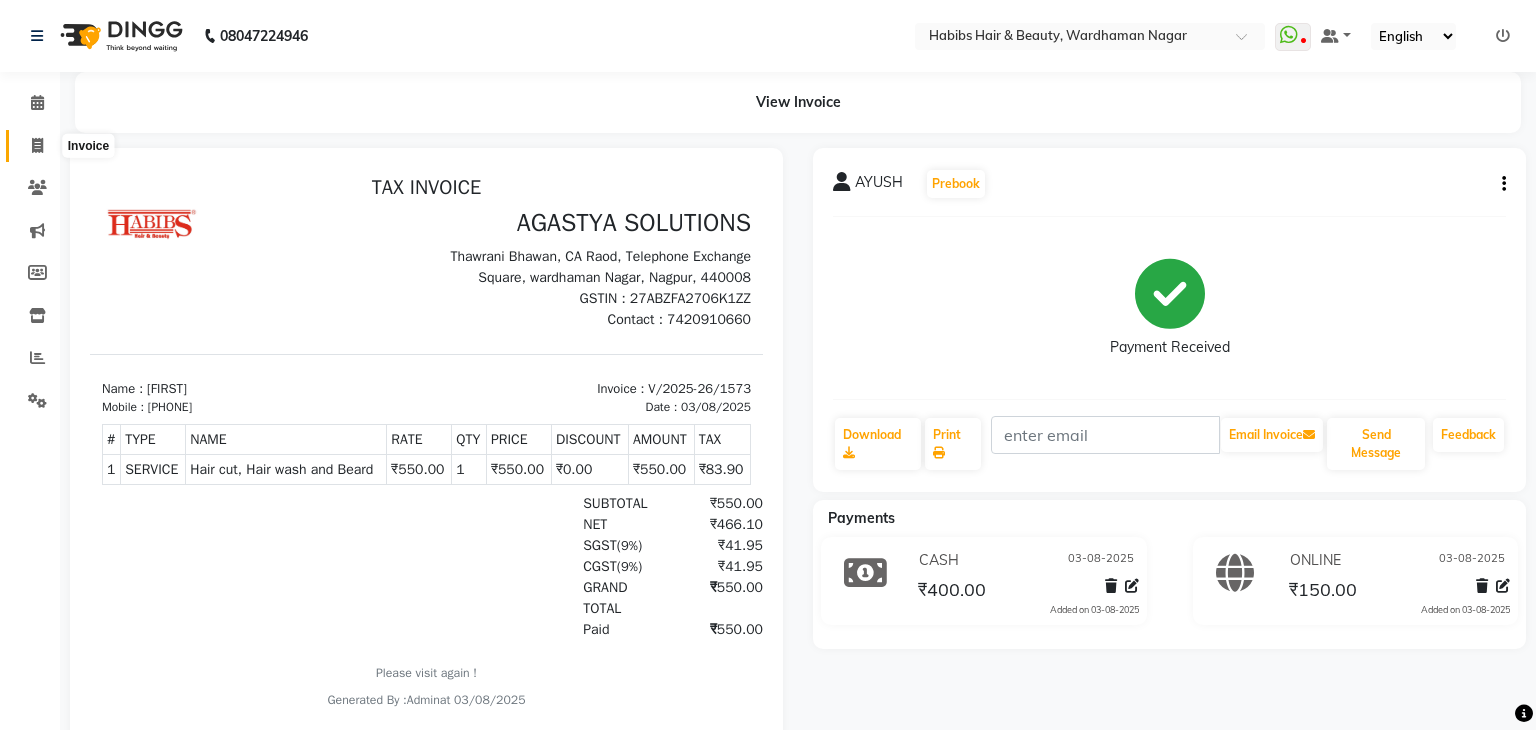 select on "3714" 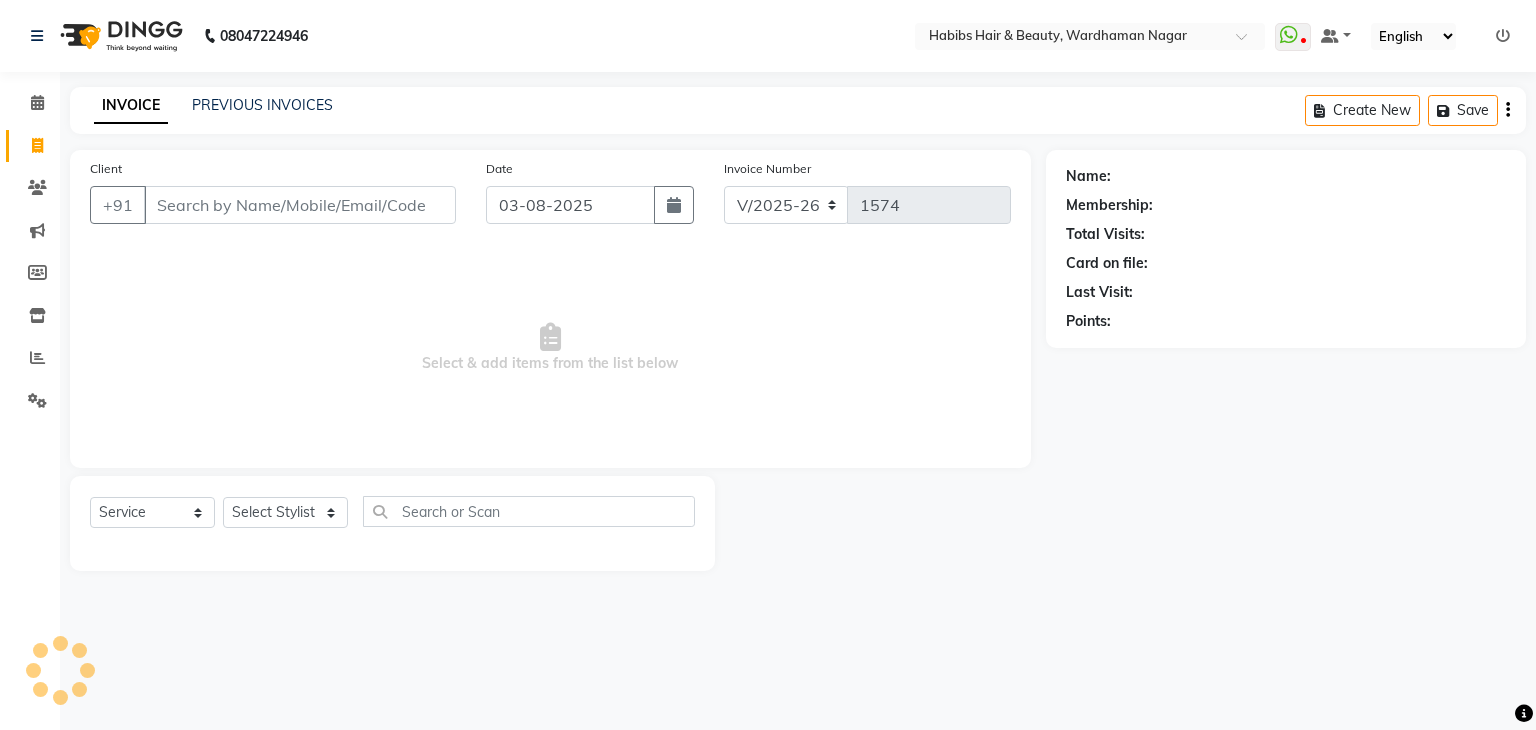 click on "Client" at bounding box center [300, 205] 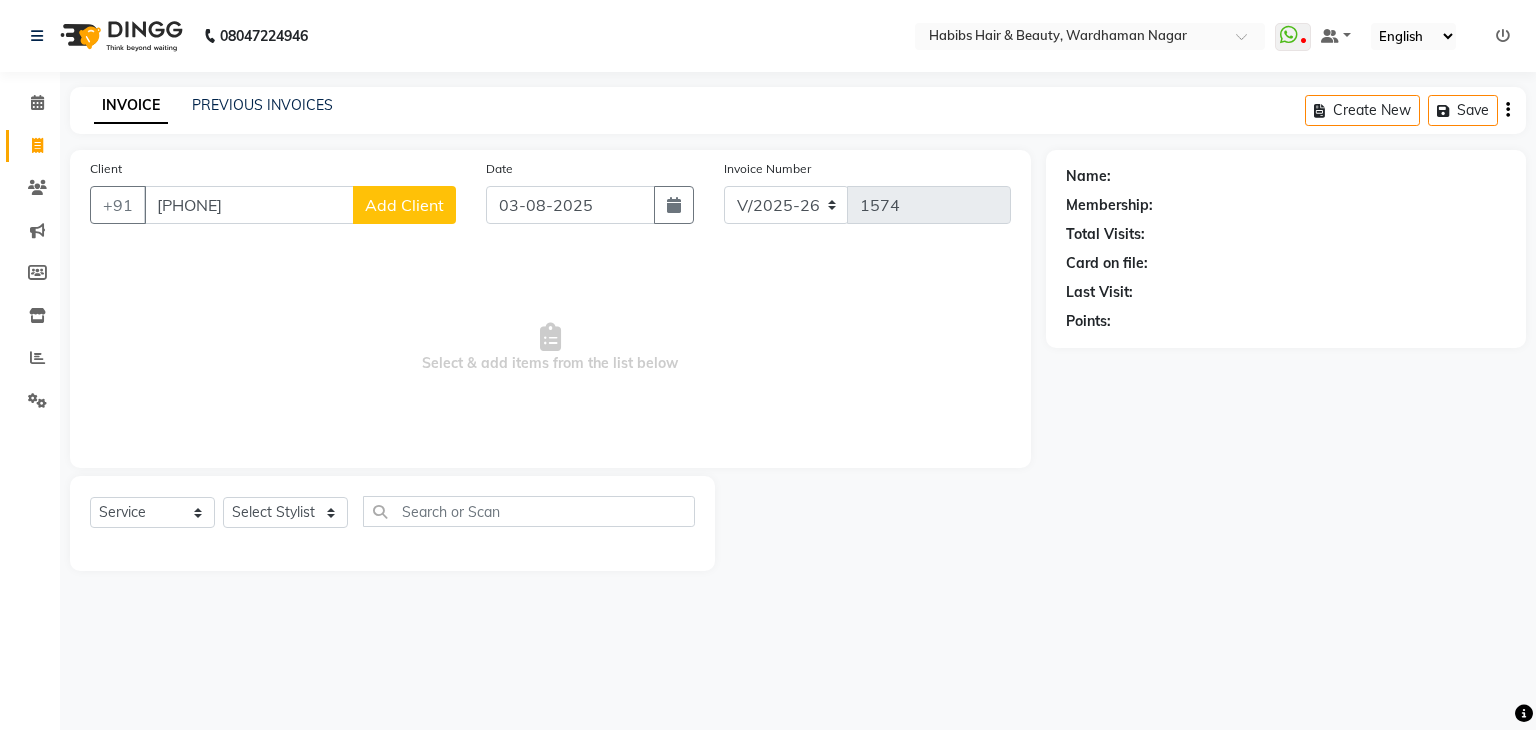 type on "[PHONE]" 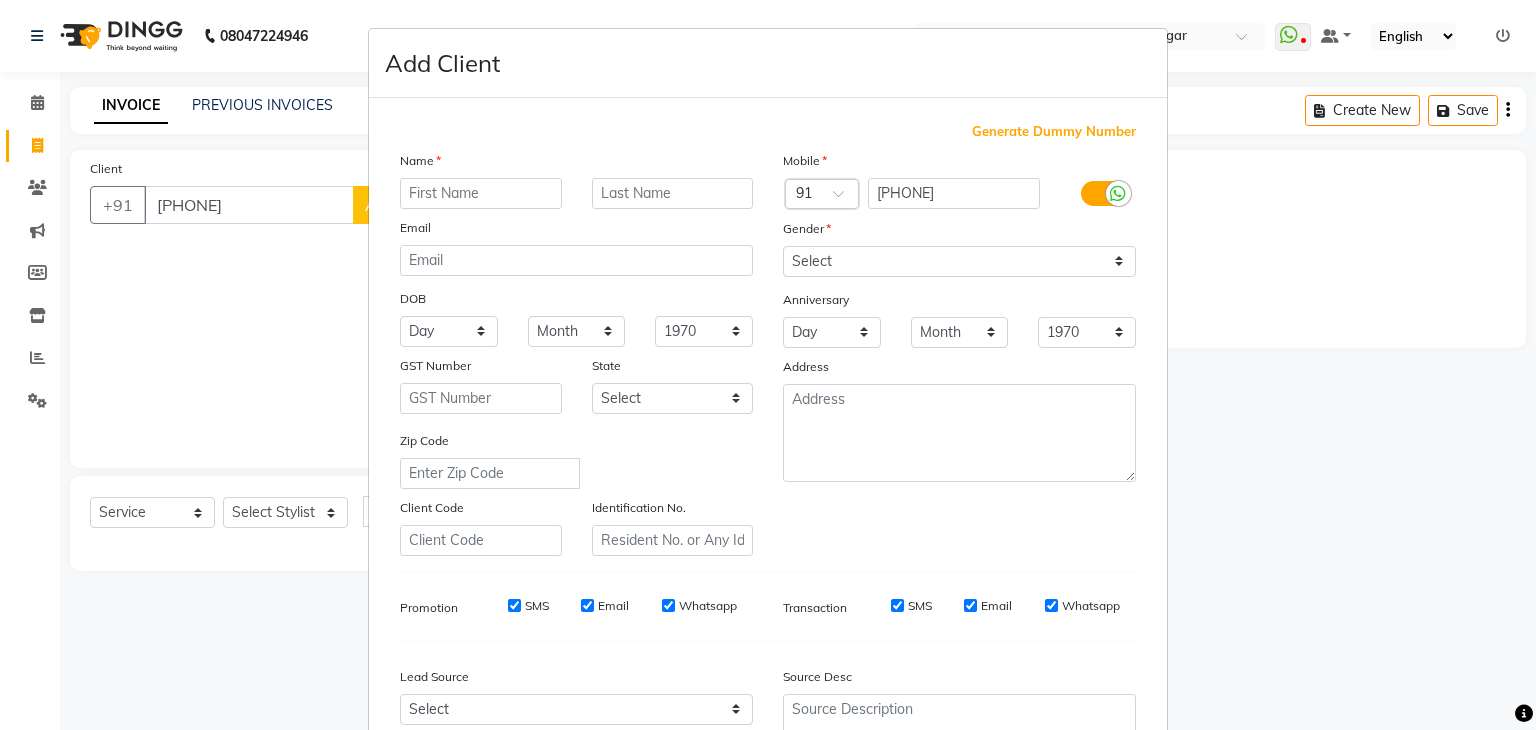 click at bounding box center (481, 193) 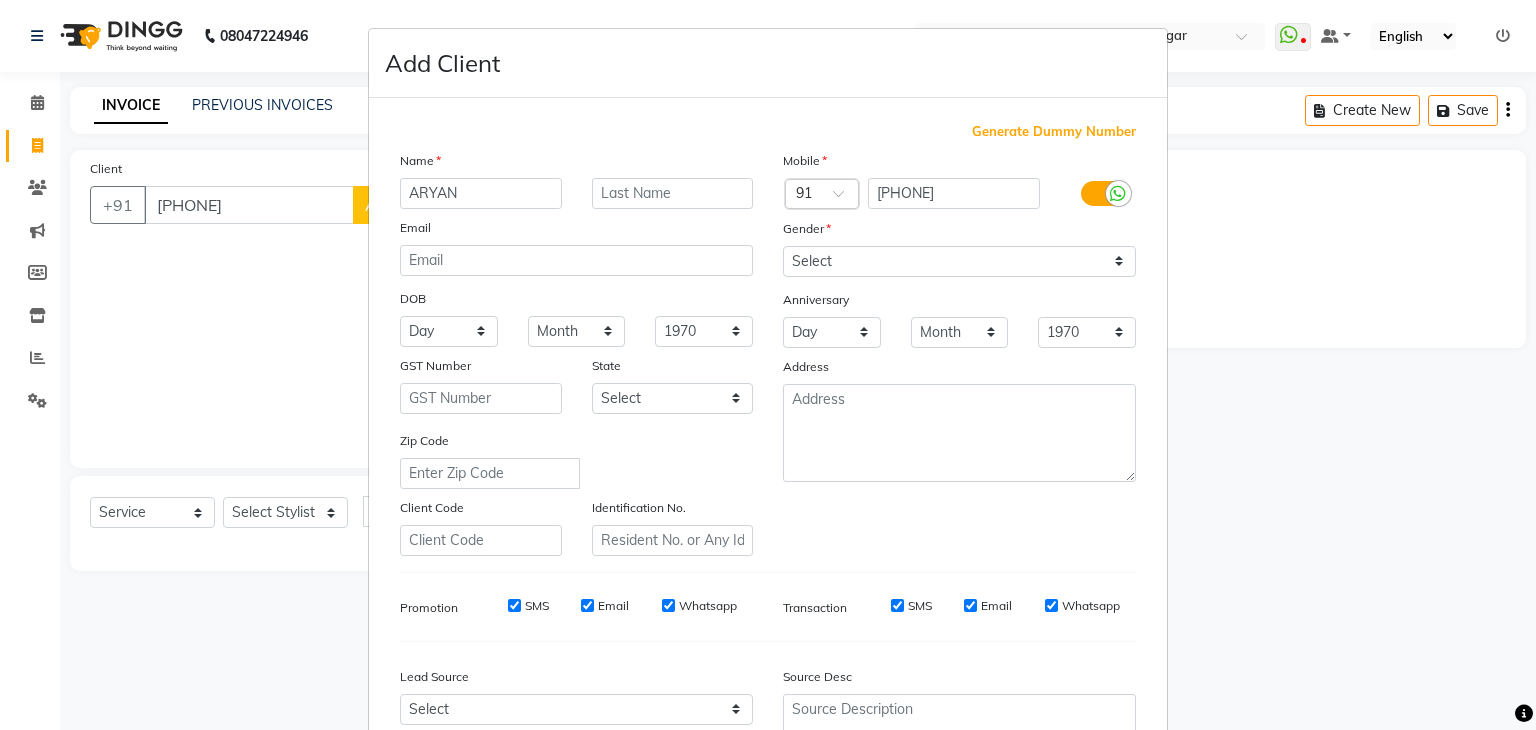 type on "ARYAN" 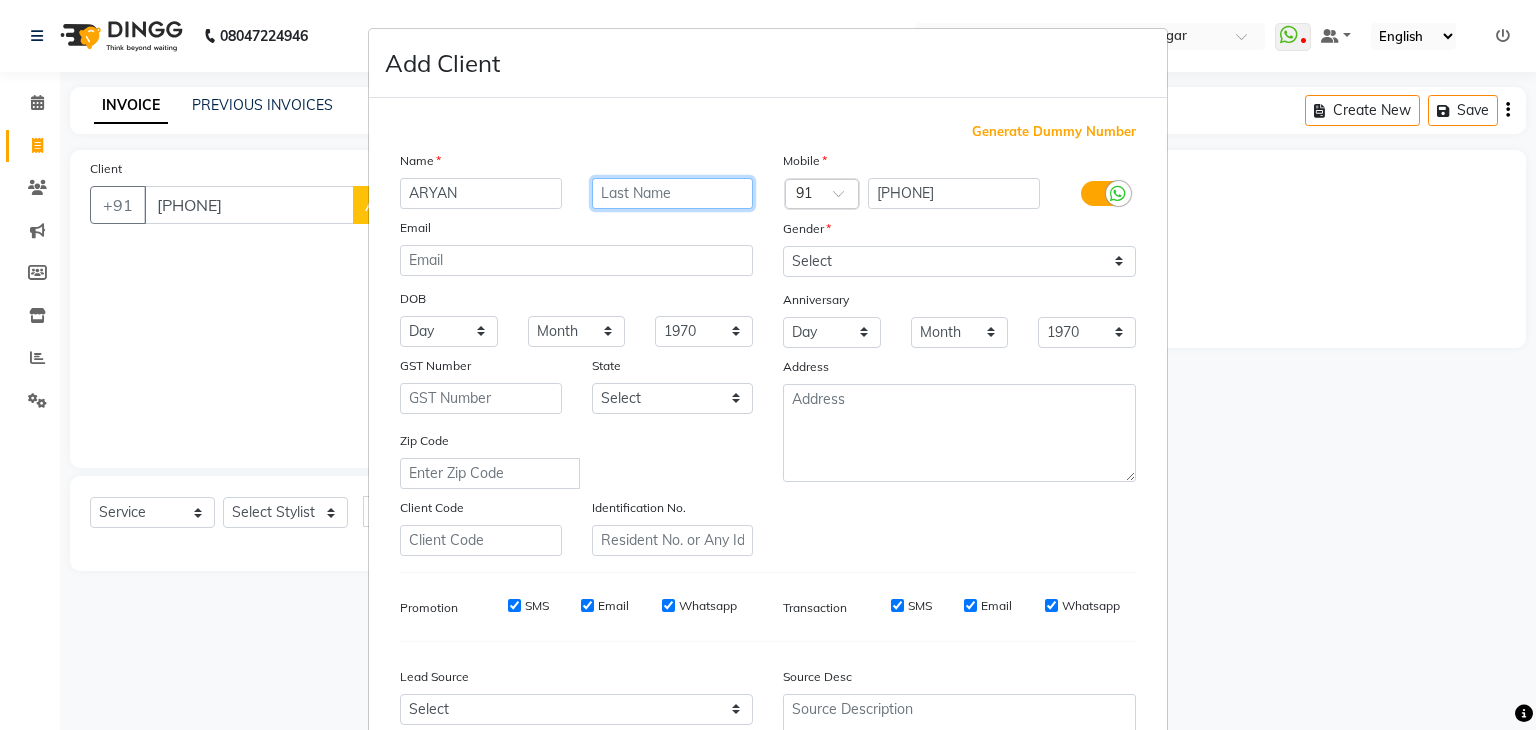 click at bounding box center (673, 193) 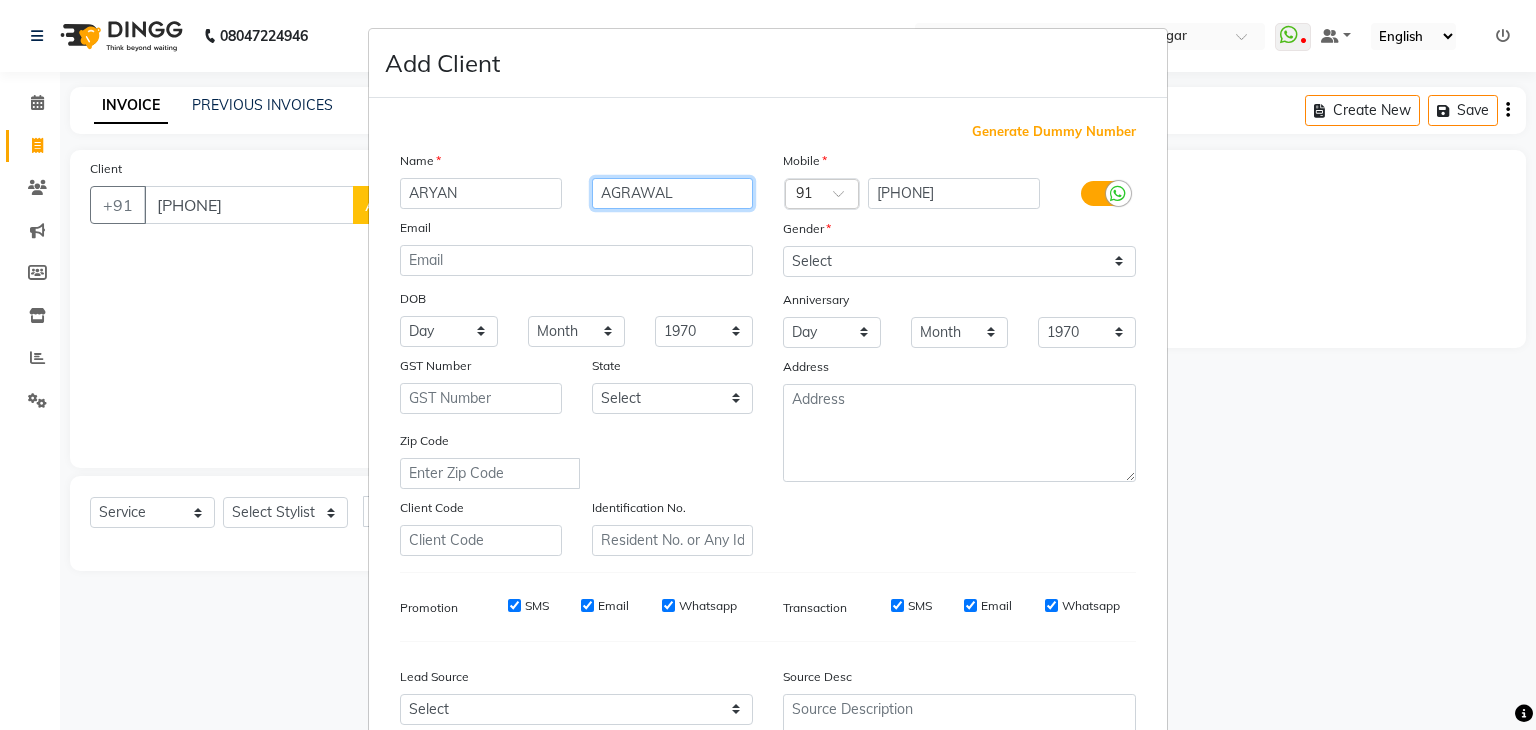 type on "AGRAWAL" 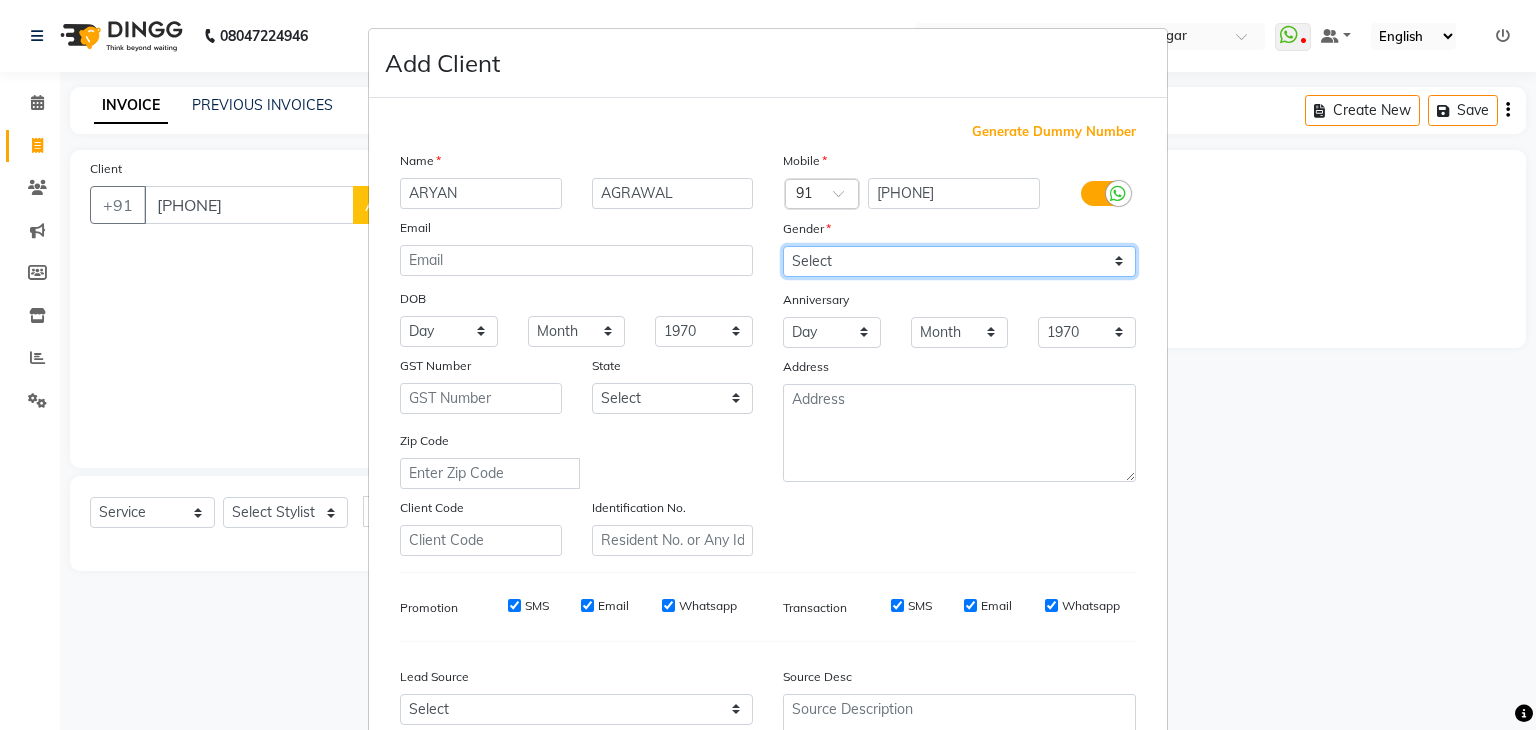 click on "Select Male Female Other Prefer Not To Say" at bounding box center [959, 261] 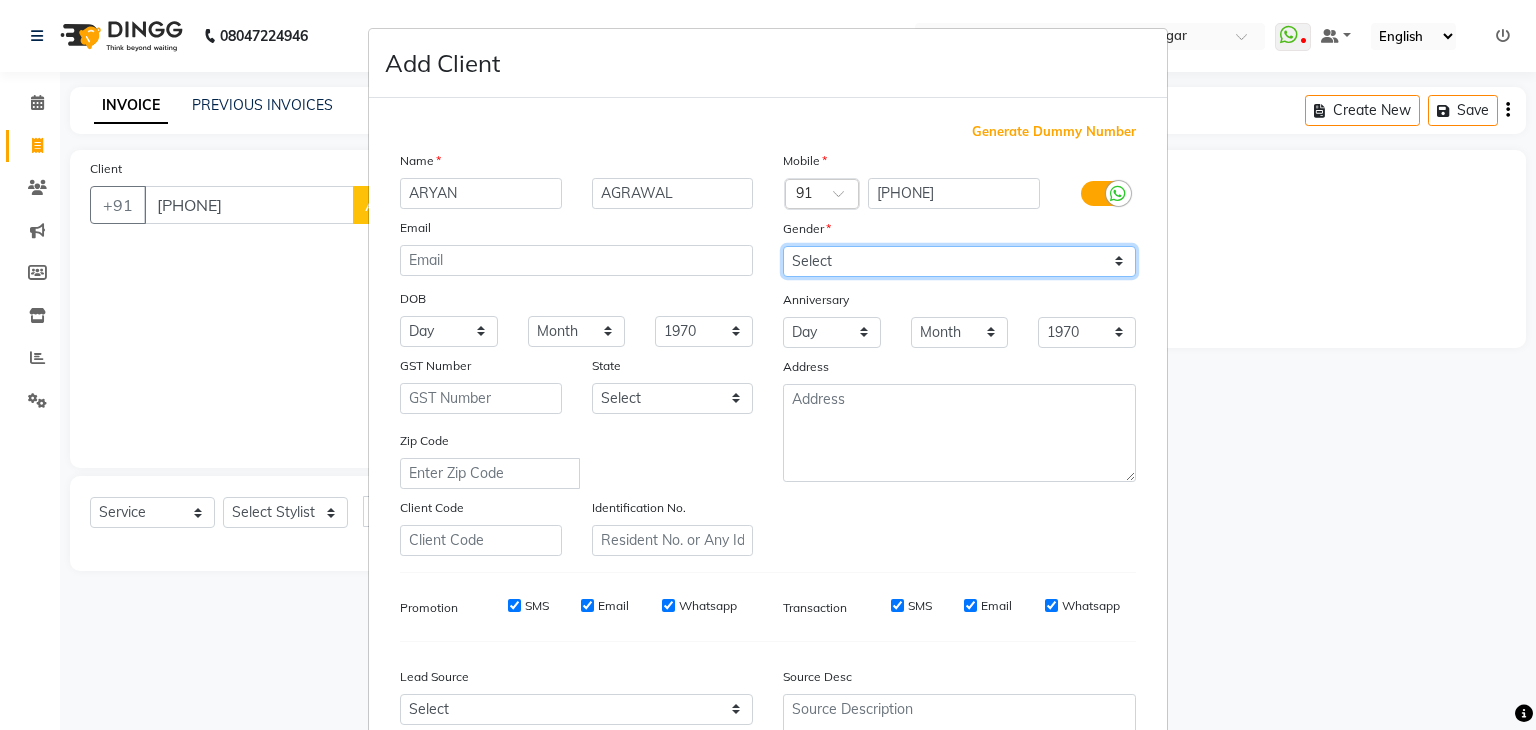 select on "male" 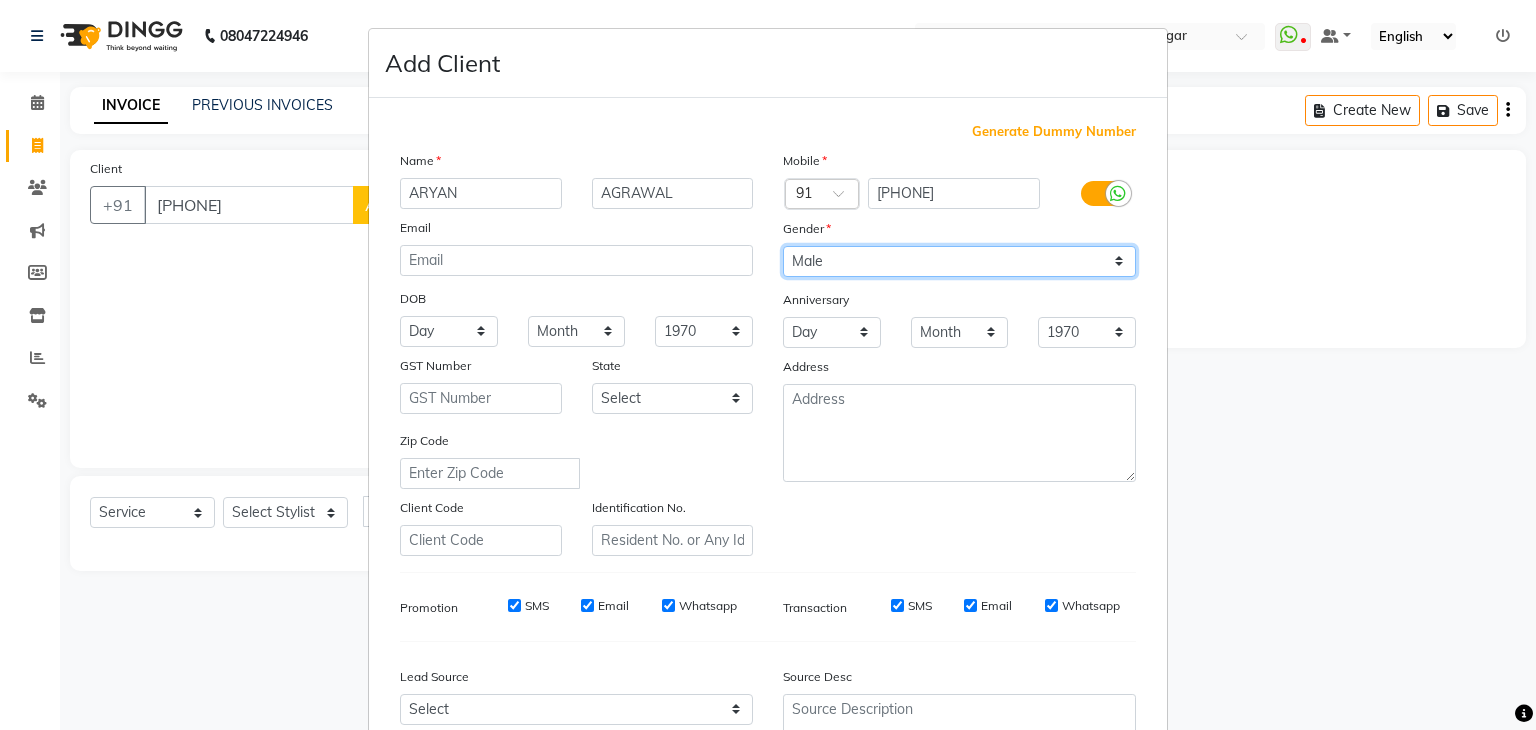 click on "Select Male Female Other Prefer Not To Say" at bounding box center [959, 261] 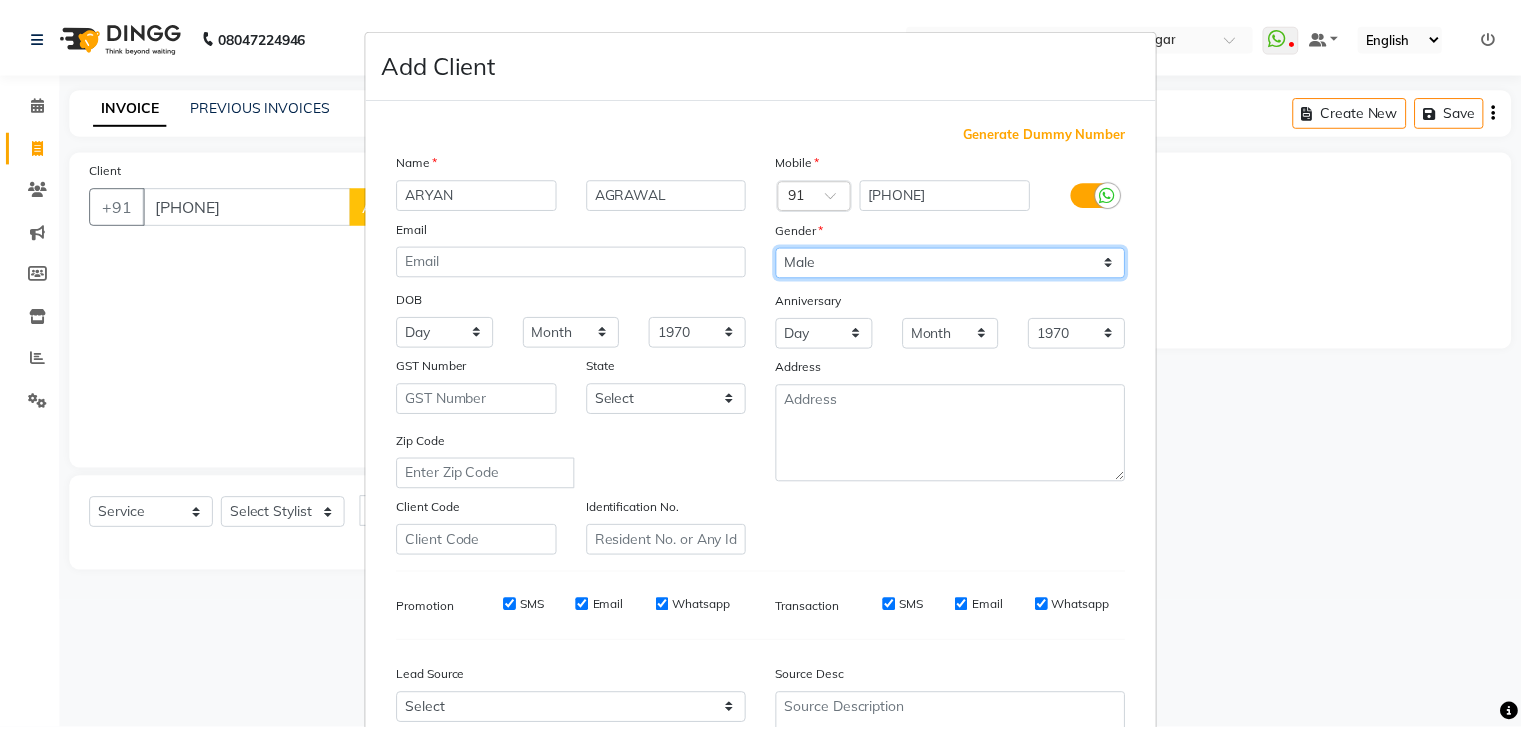 scroll, scrollTop: 203, scrollLeft: 0, axis: vertical 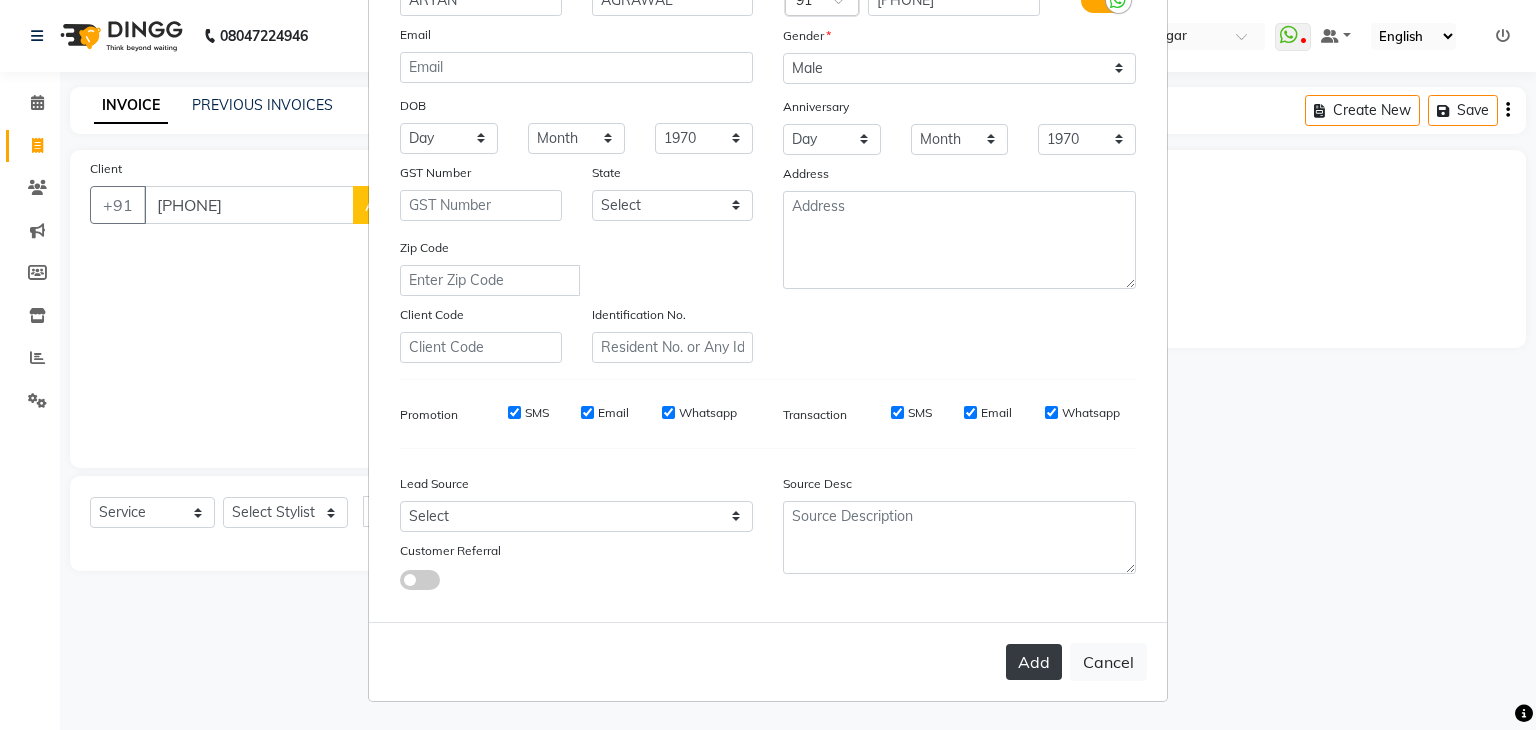 click on "Add" at bounding box center [1034, 662] 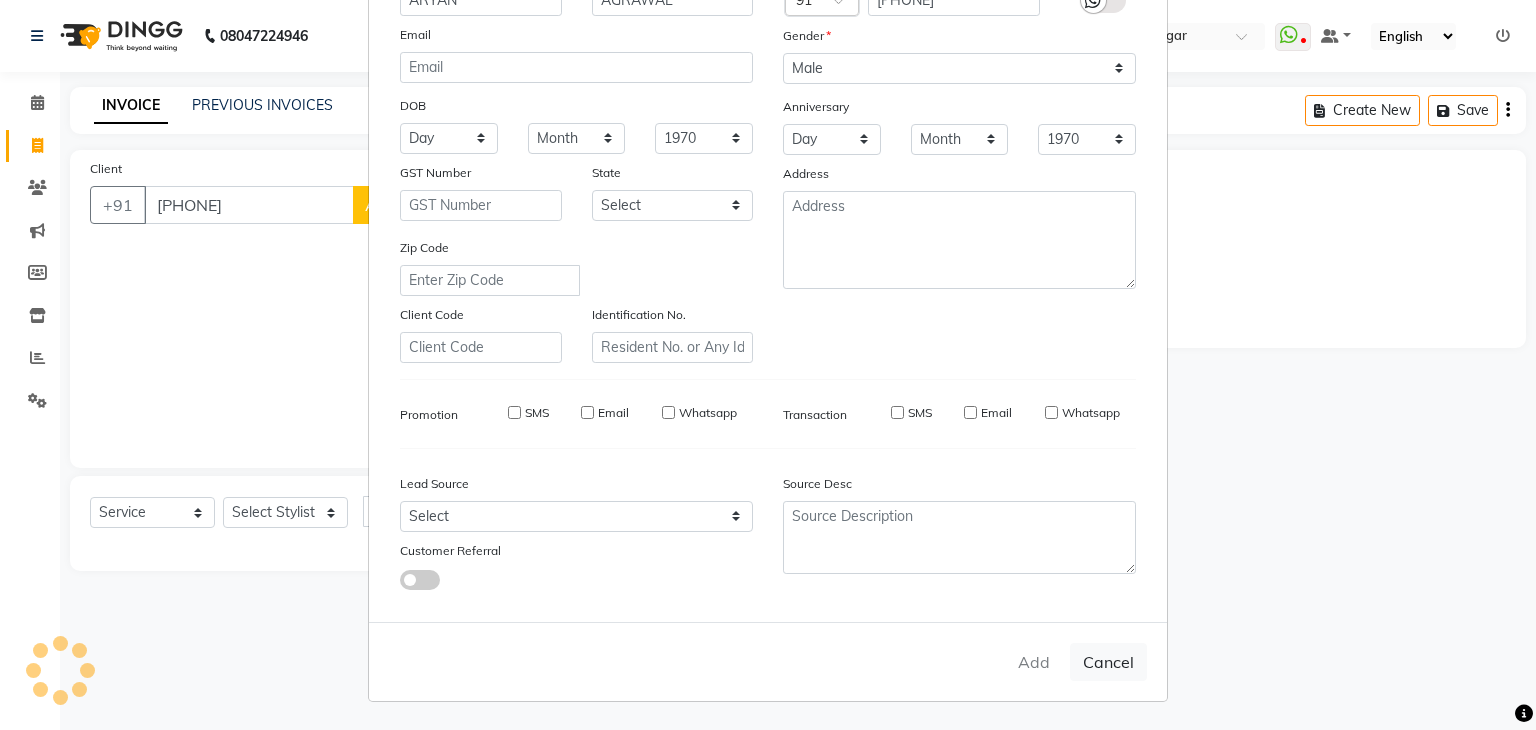 type 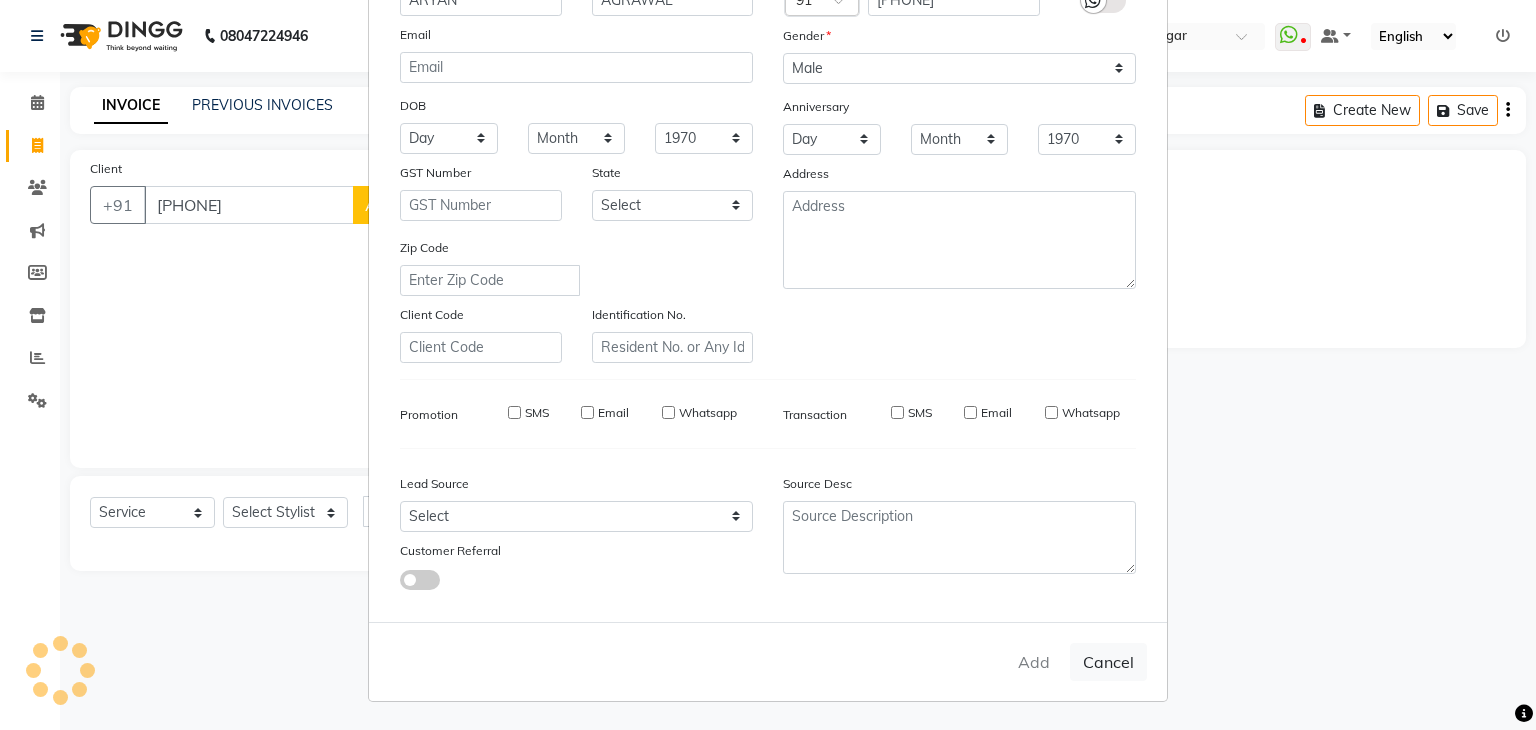 type 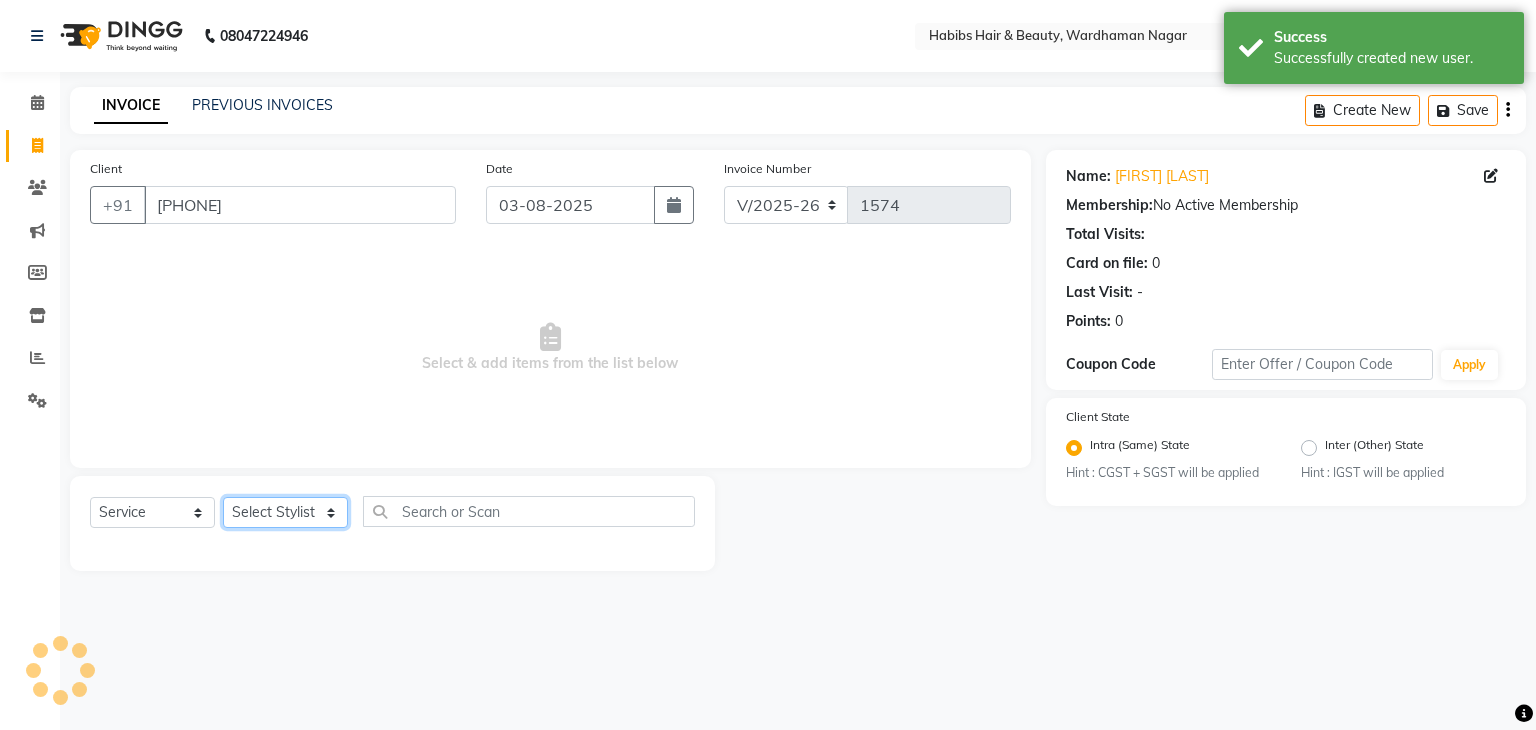 click on "Select Stylist Admin Aman Gayatri Jeetu Mick Raj Rashmi Rasika Sarang" 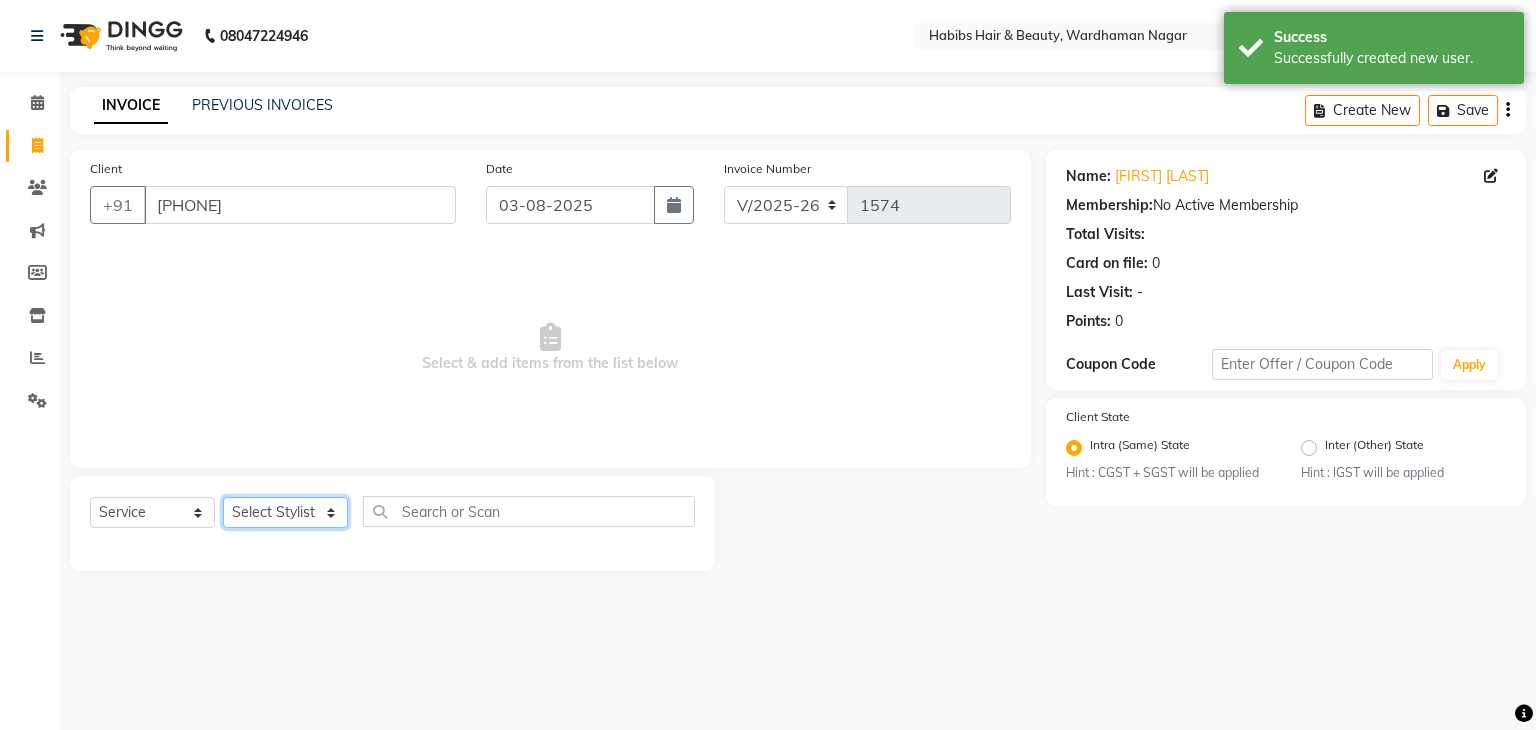 select on "17876" 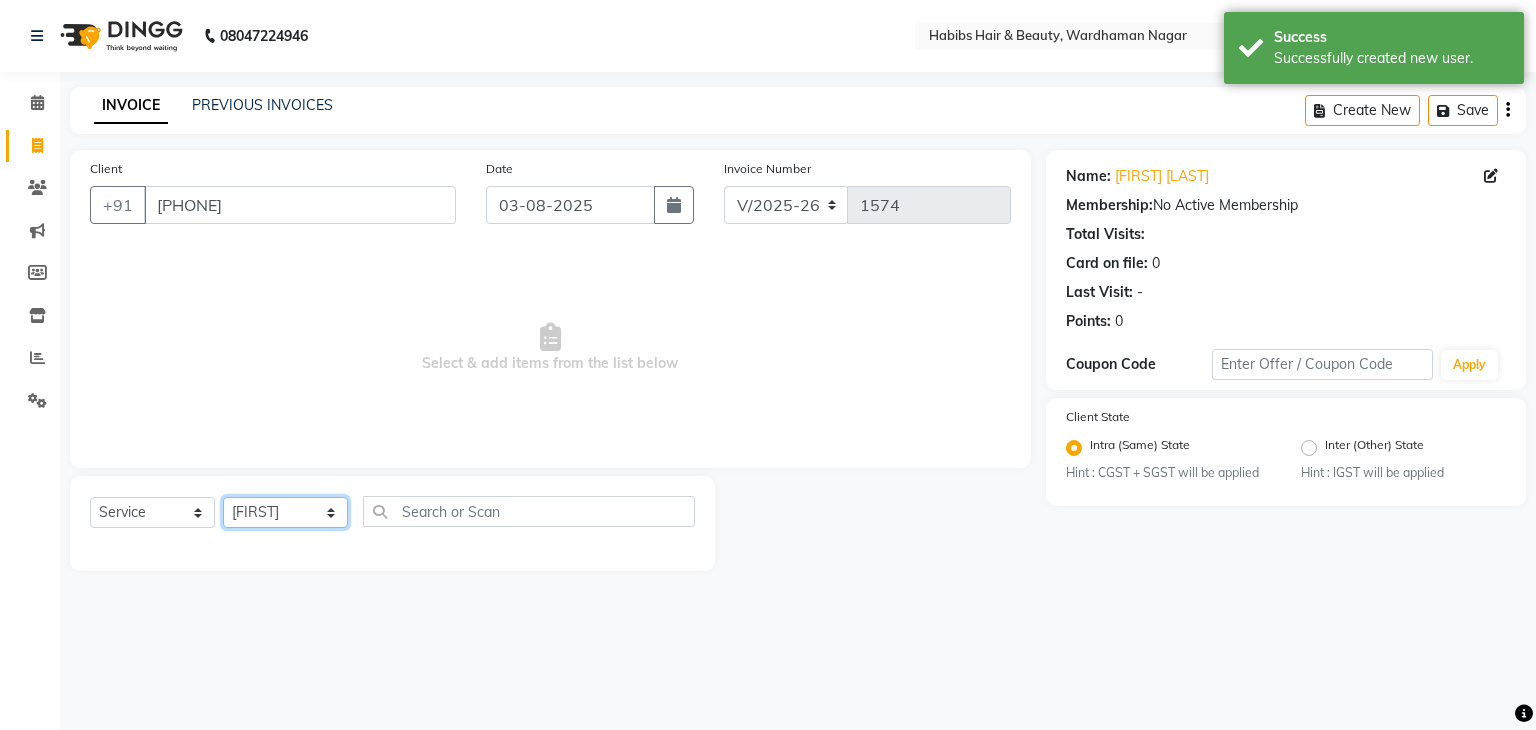 click on "Select Stylist Admin Aman Gayatri Jeetu Mick Raj Rashmi Rasika Sarang" 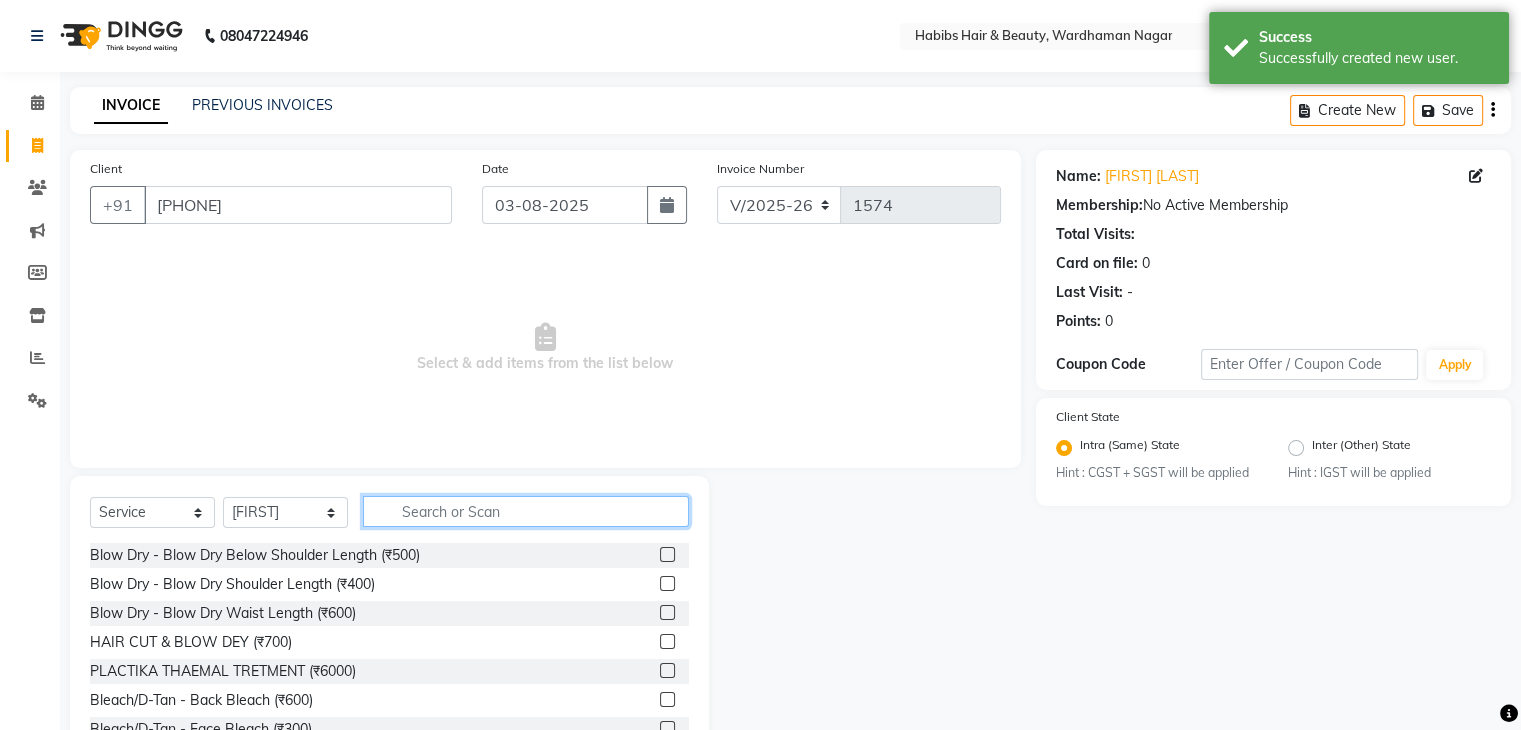 click 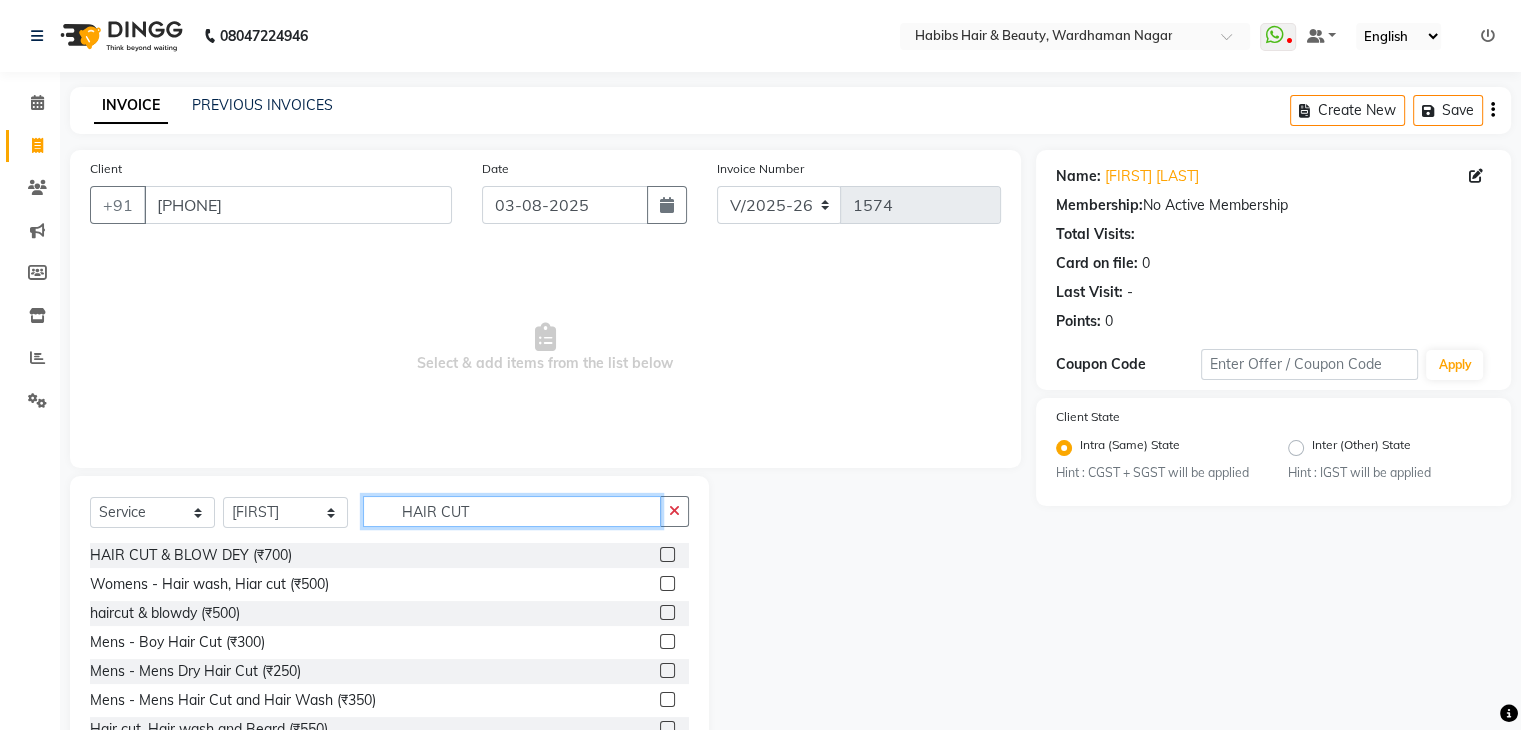 scroll, scrollTop: 72, scrollLeft: 0, axis: vertical 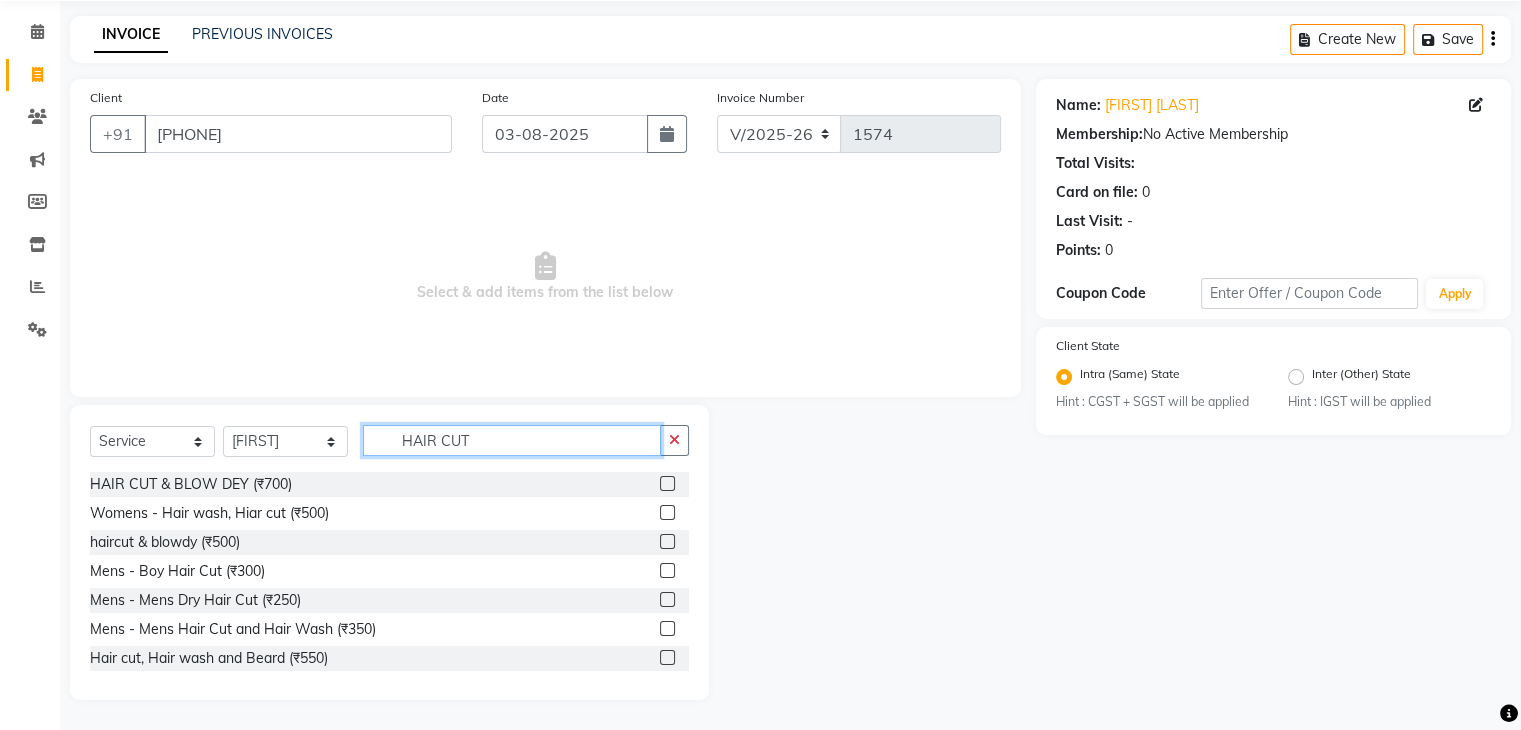 type on "HAIR CUT" 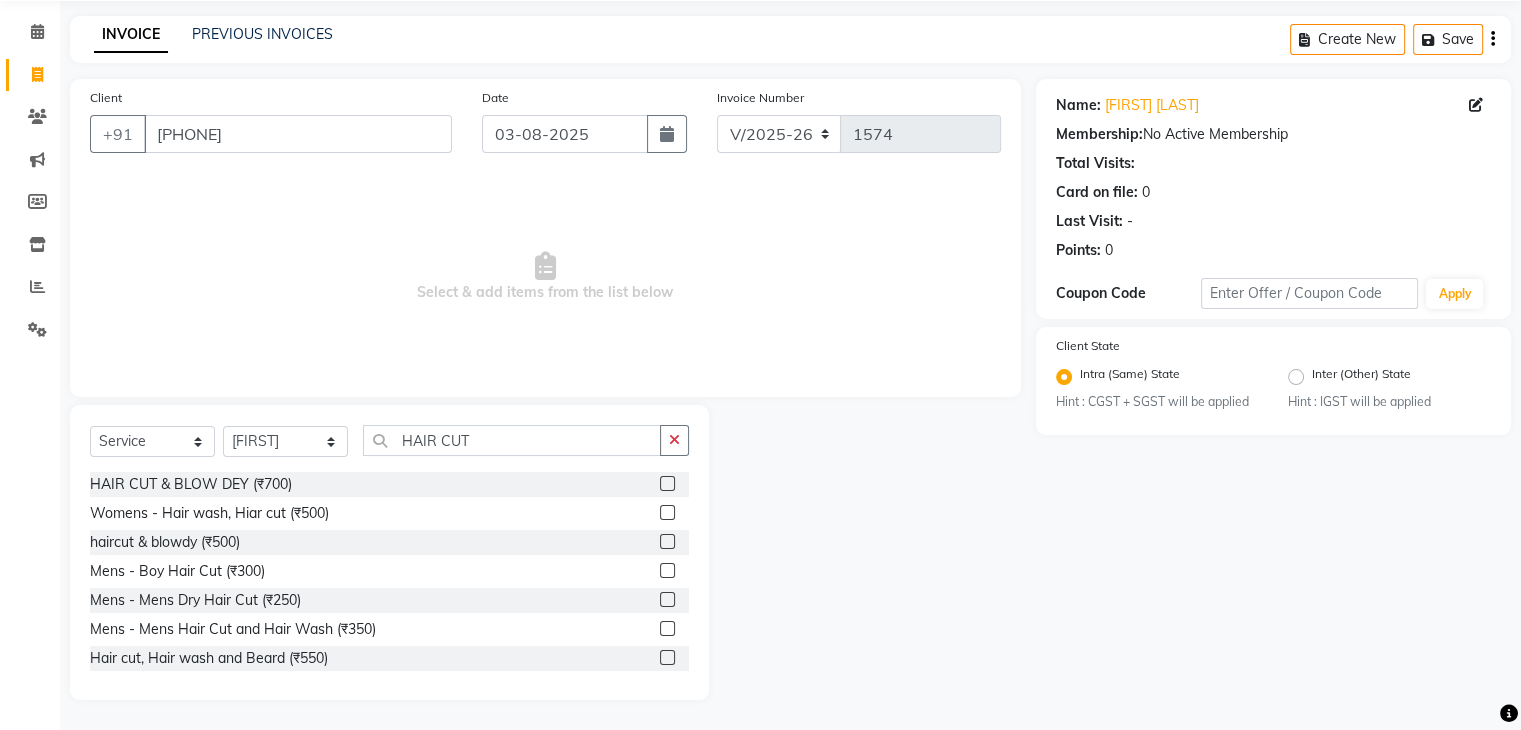 click 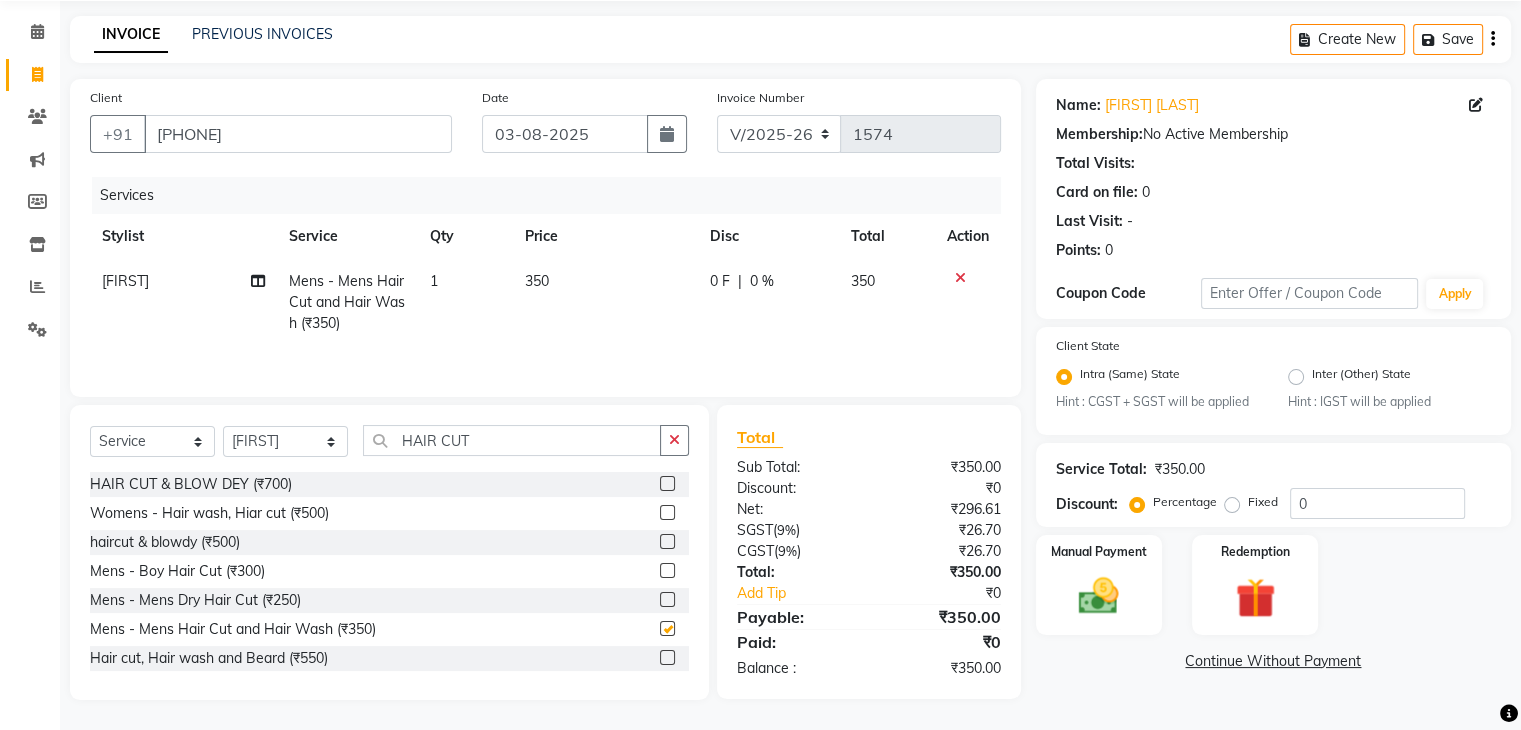scroll, scrollTop: 148, scrollLeft: 0, axis: vertical 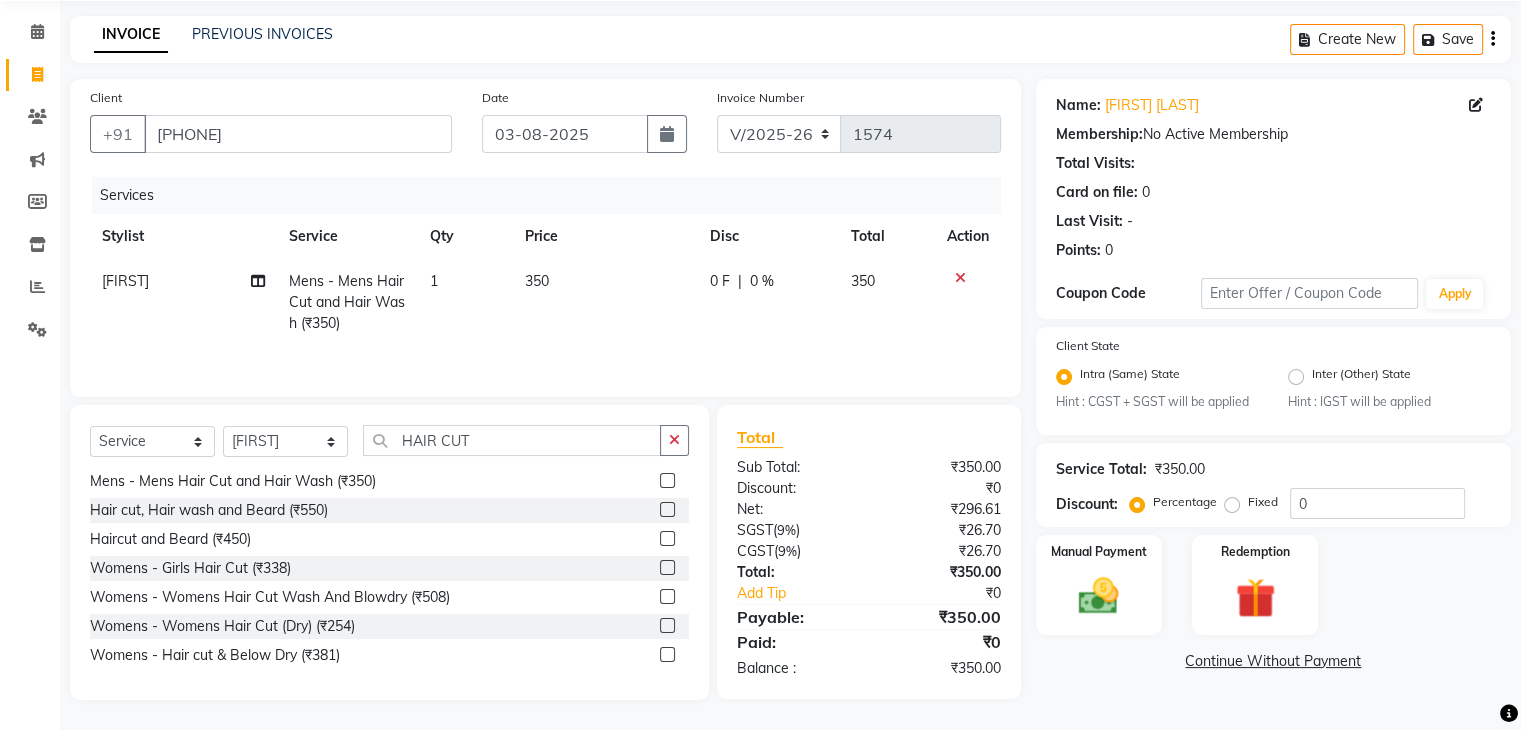 checkbox on "false" 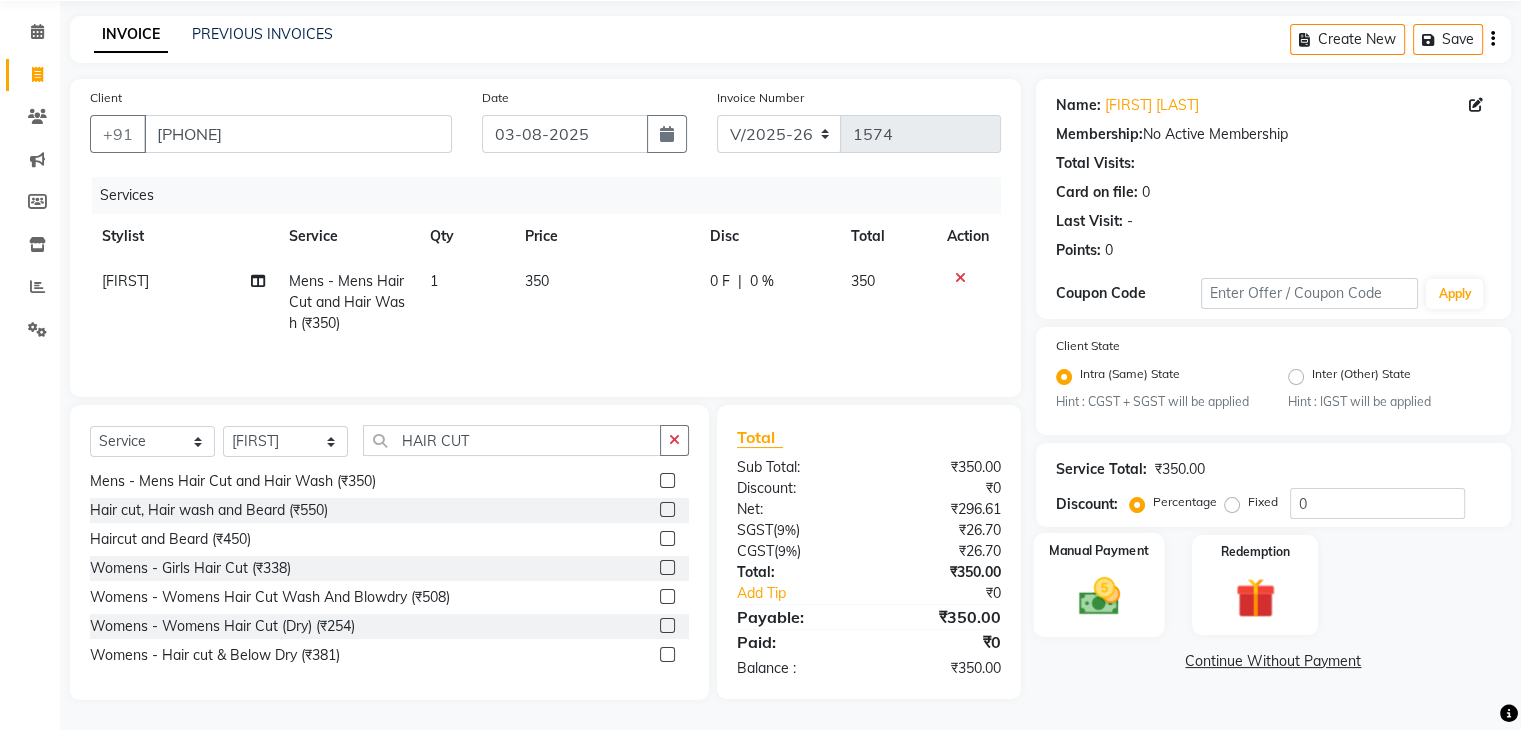 click 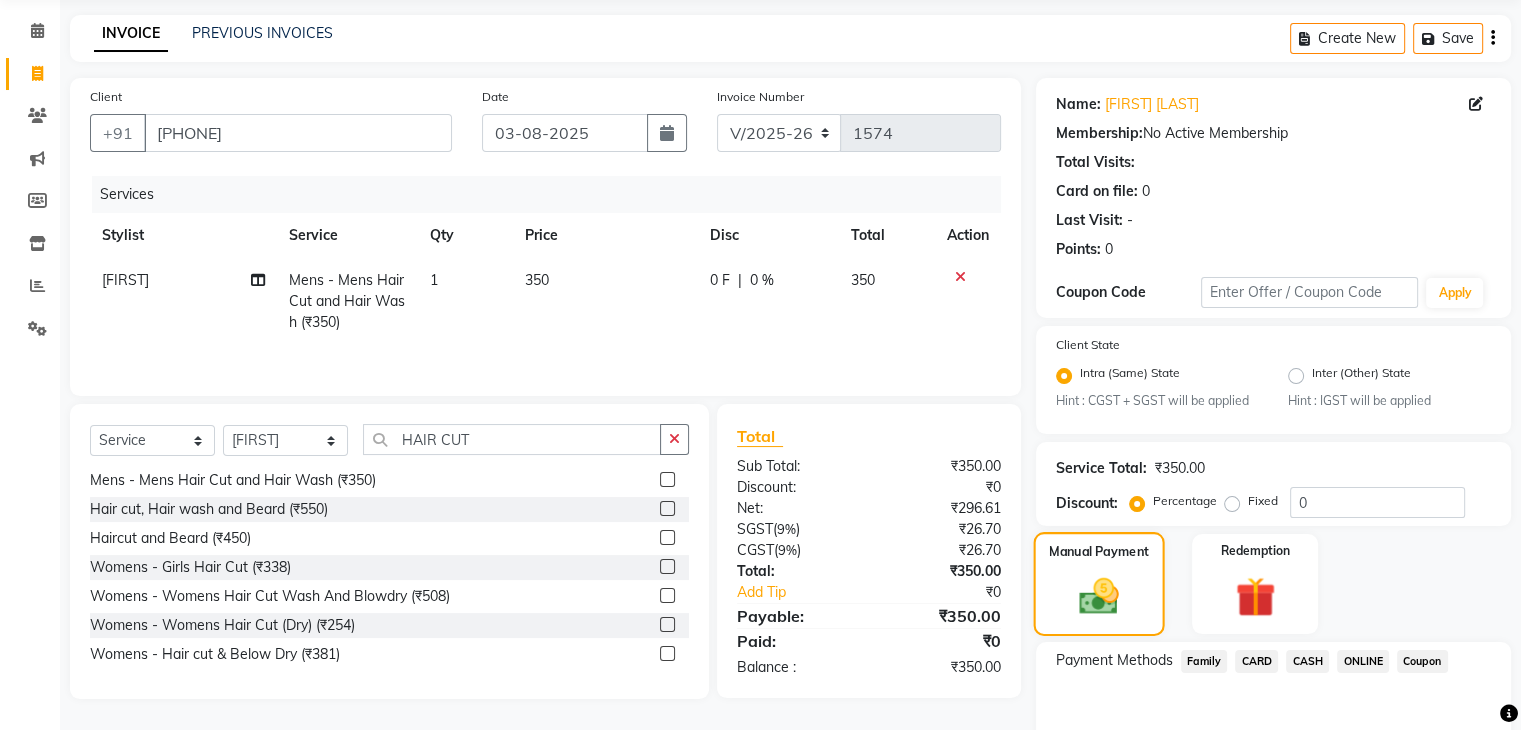 scroll, scrollTop: 177, scrollLeft: 0, axis: vertical 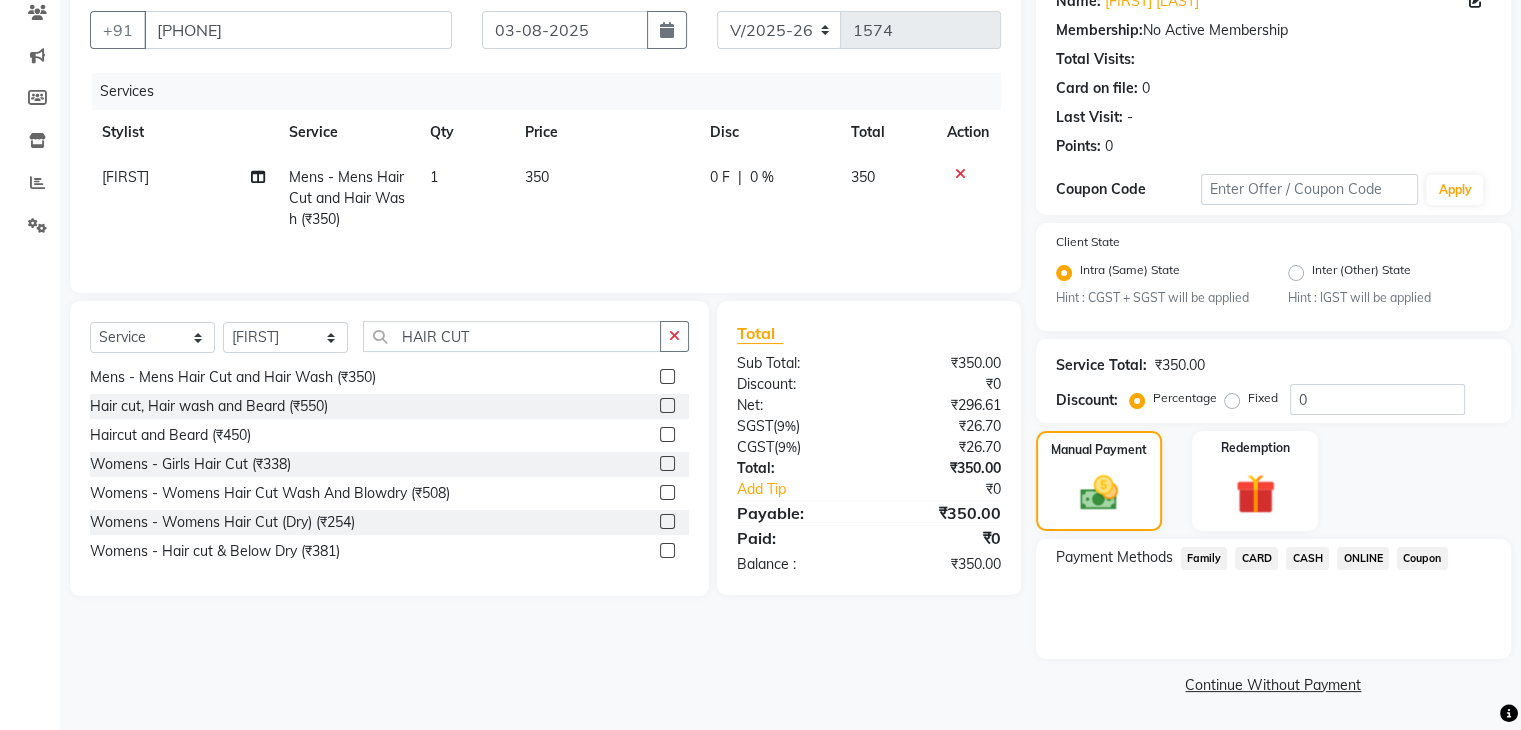 click on "CASH" 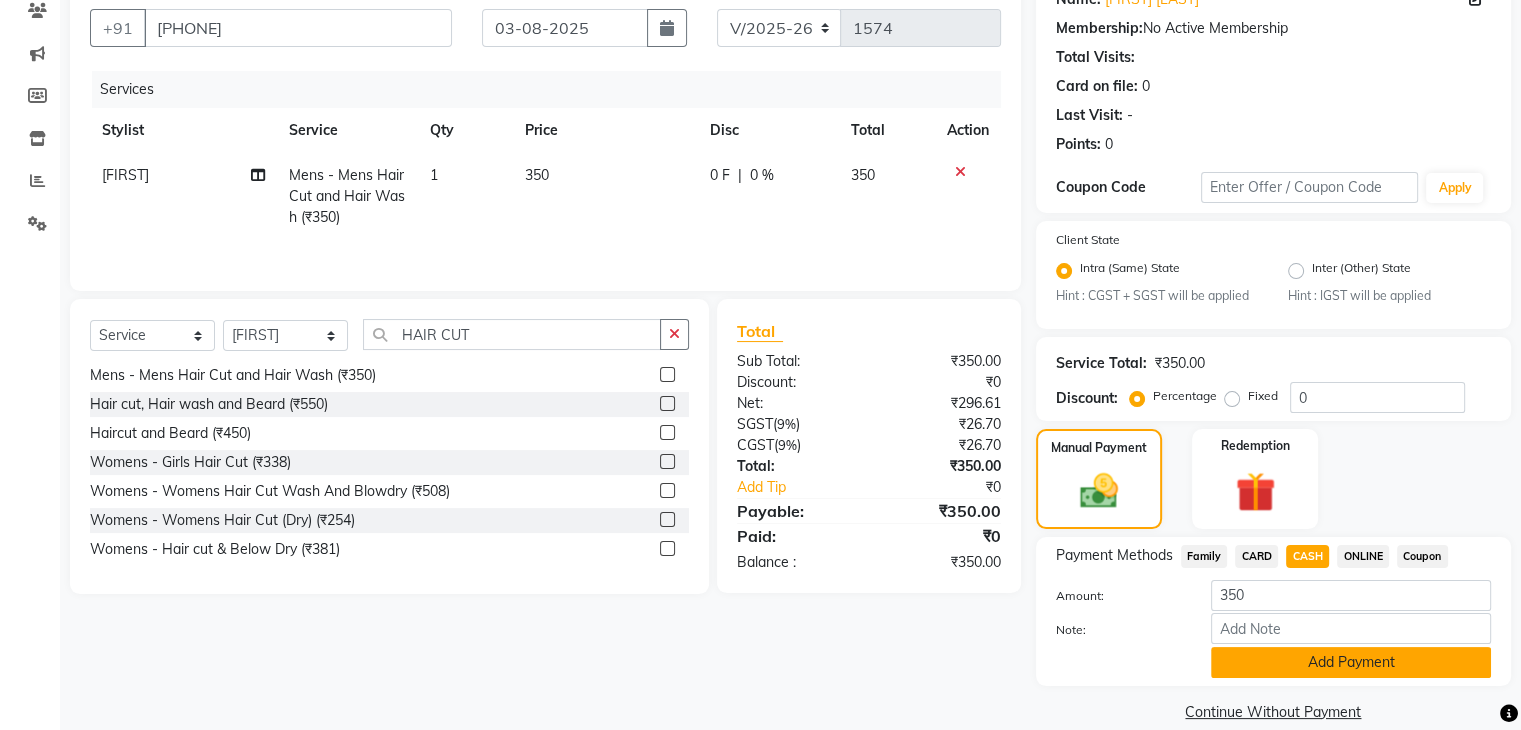 click on "Add Payment" 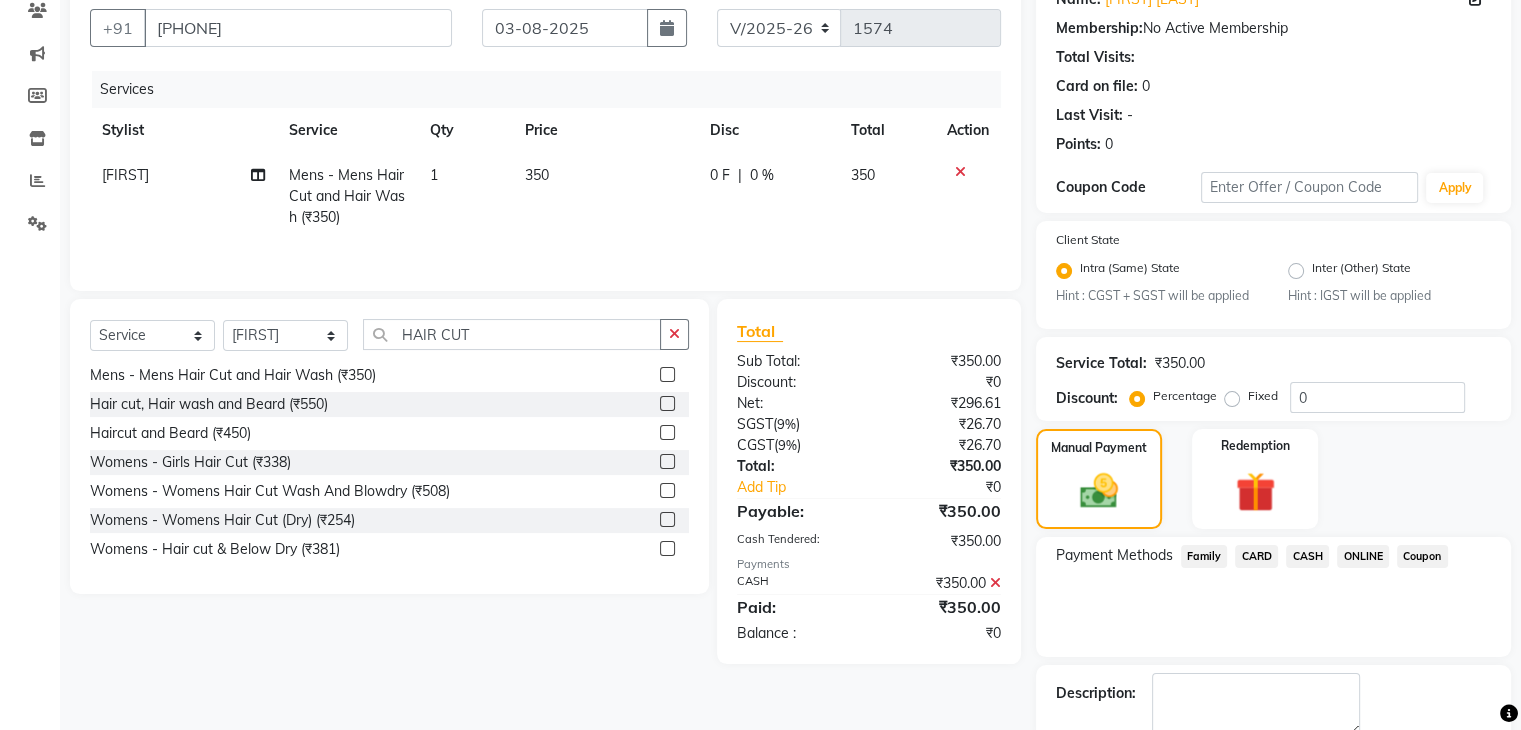 scroll, scrollTop: 289, scrollLeft: 0, axis: vertical 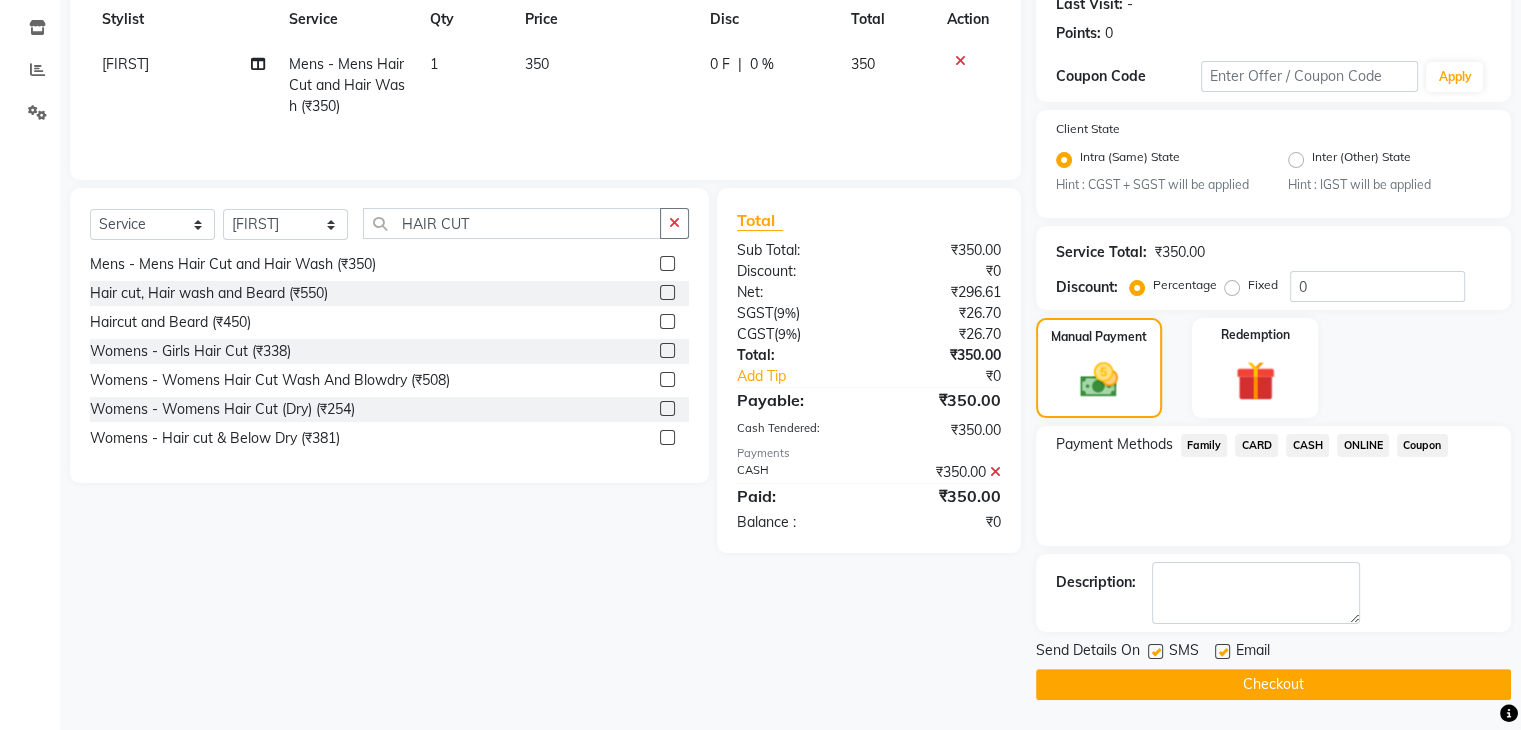 click on "Checkout" 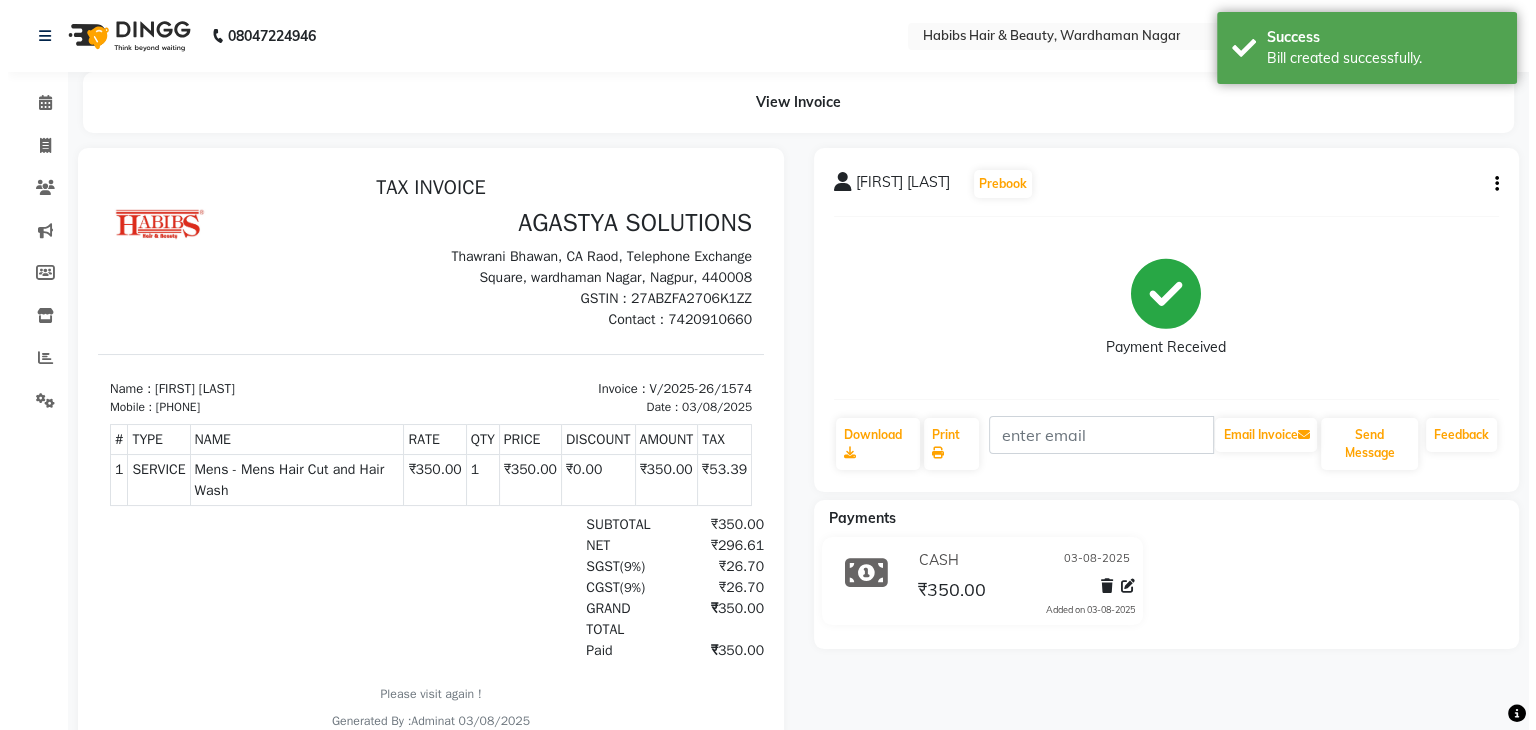 scroll, scrollTop: 0, scrollLeft: 0, axis: both 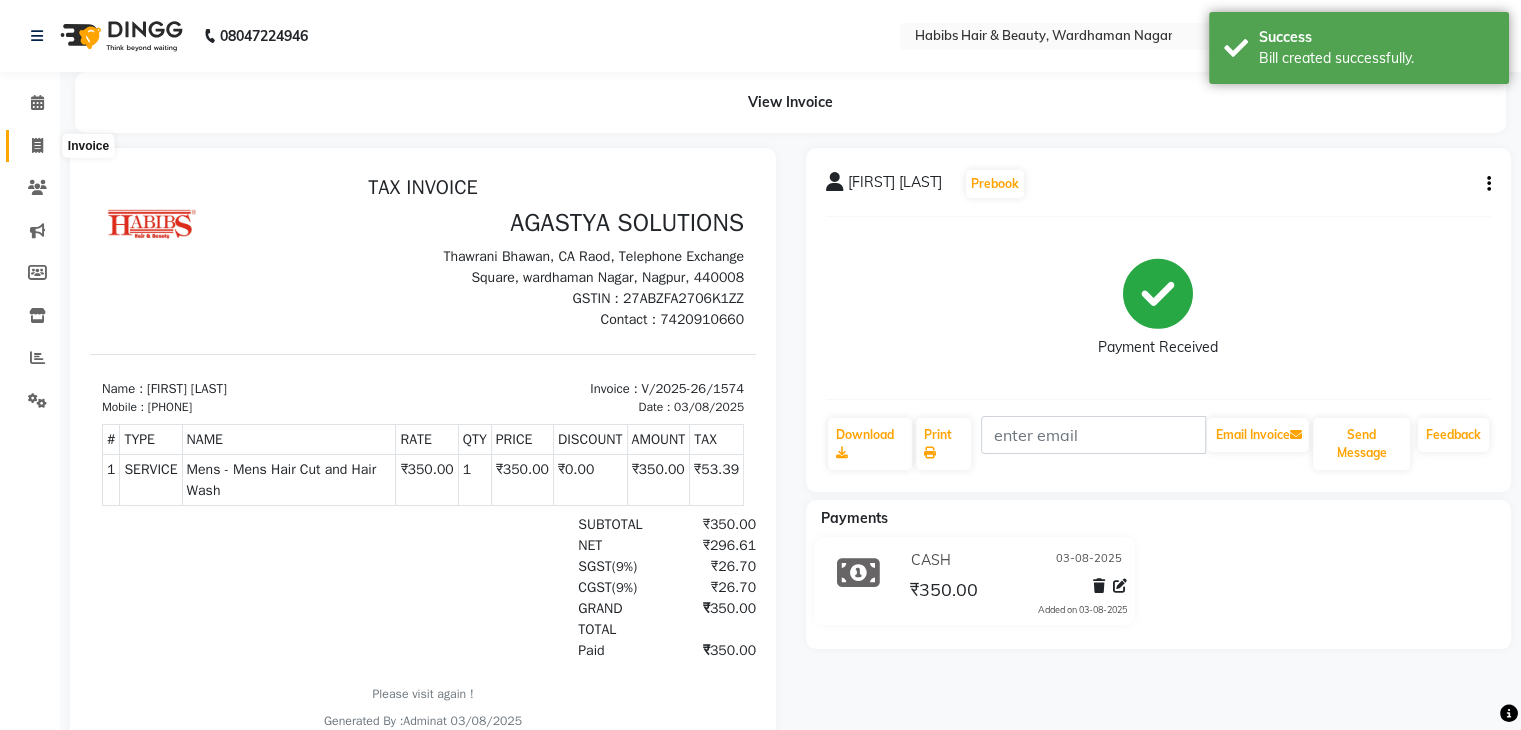 click 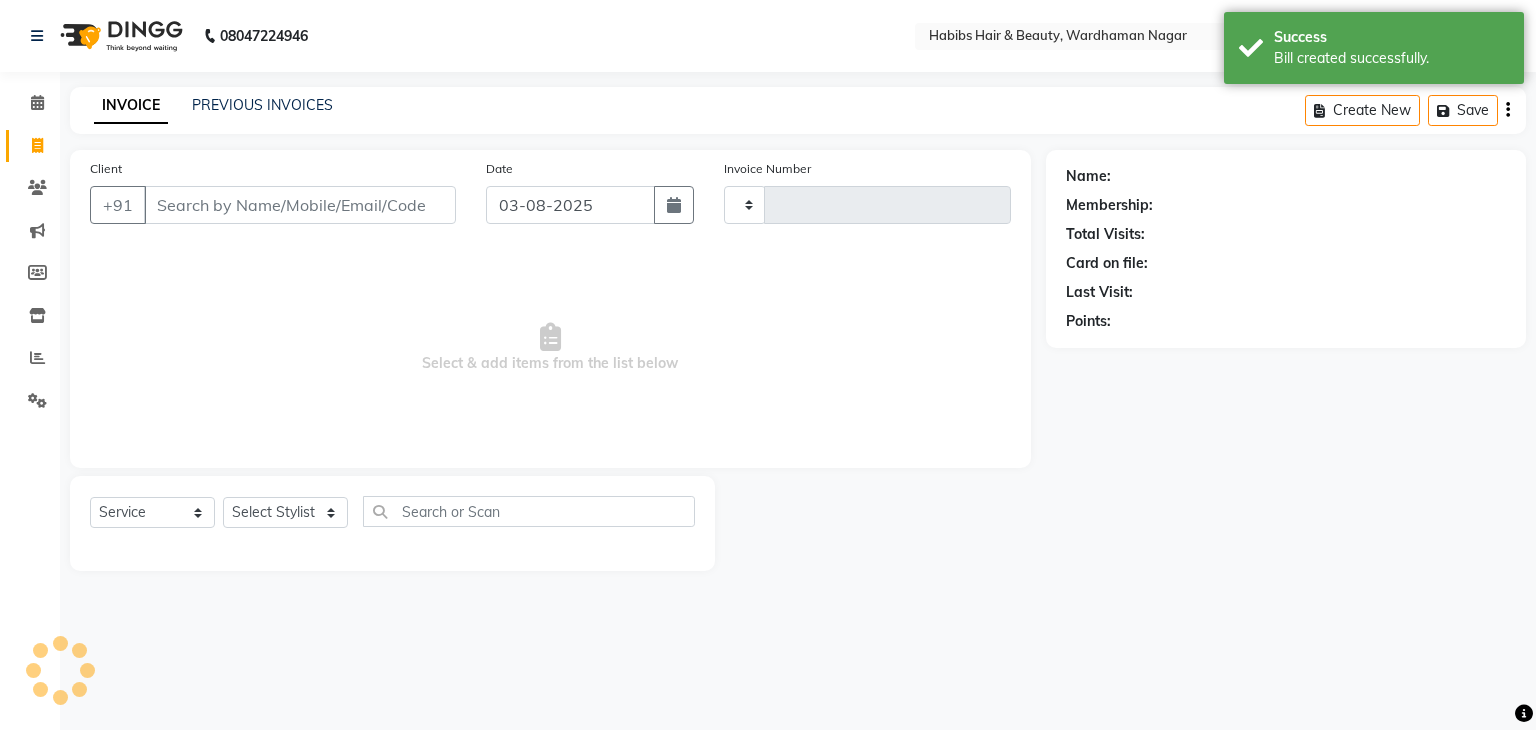 type on "1575" 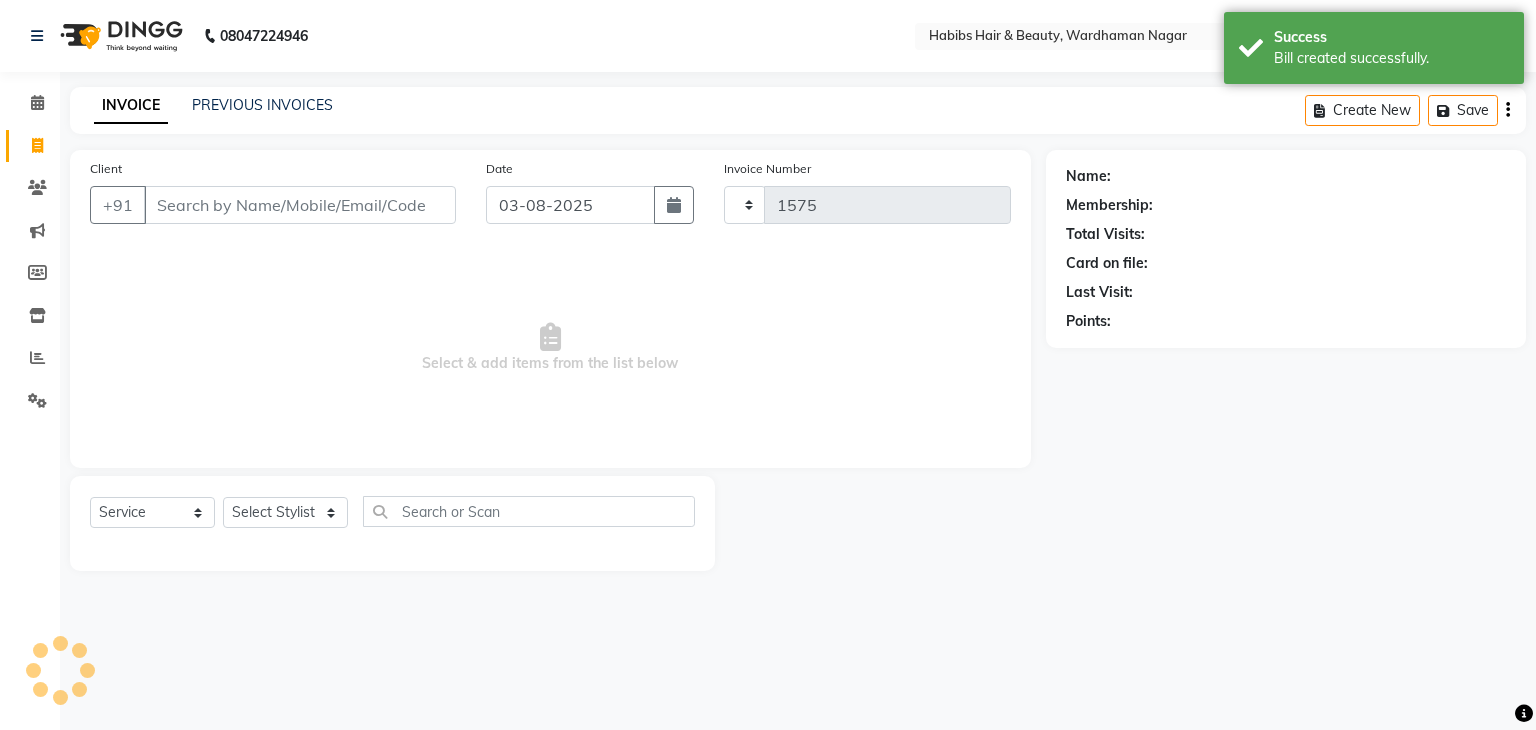 select on "3714" 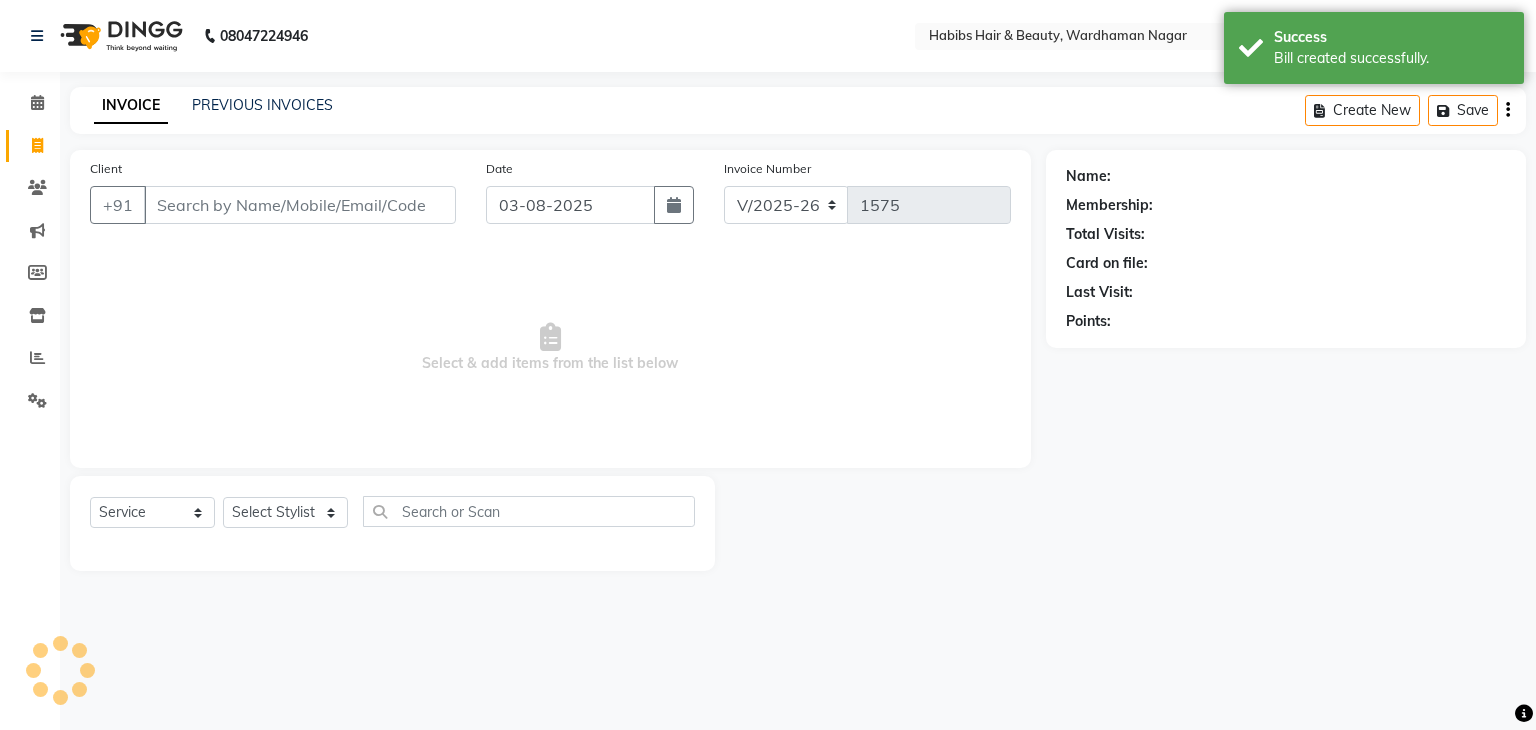 click on "Client" at bounding box center [300, 205] 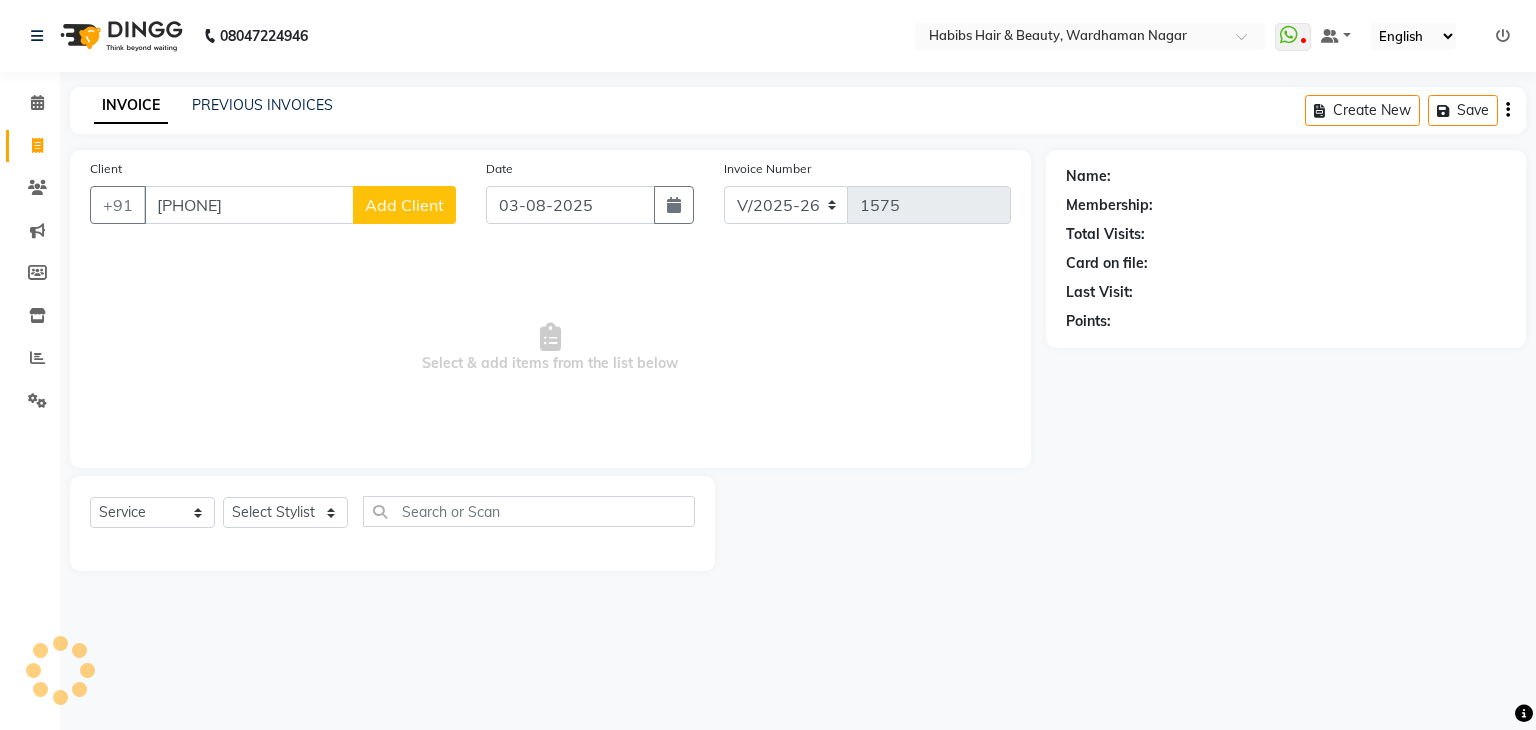 type on "[PHONE]" 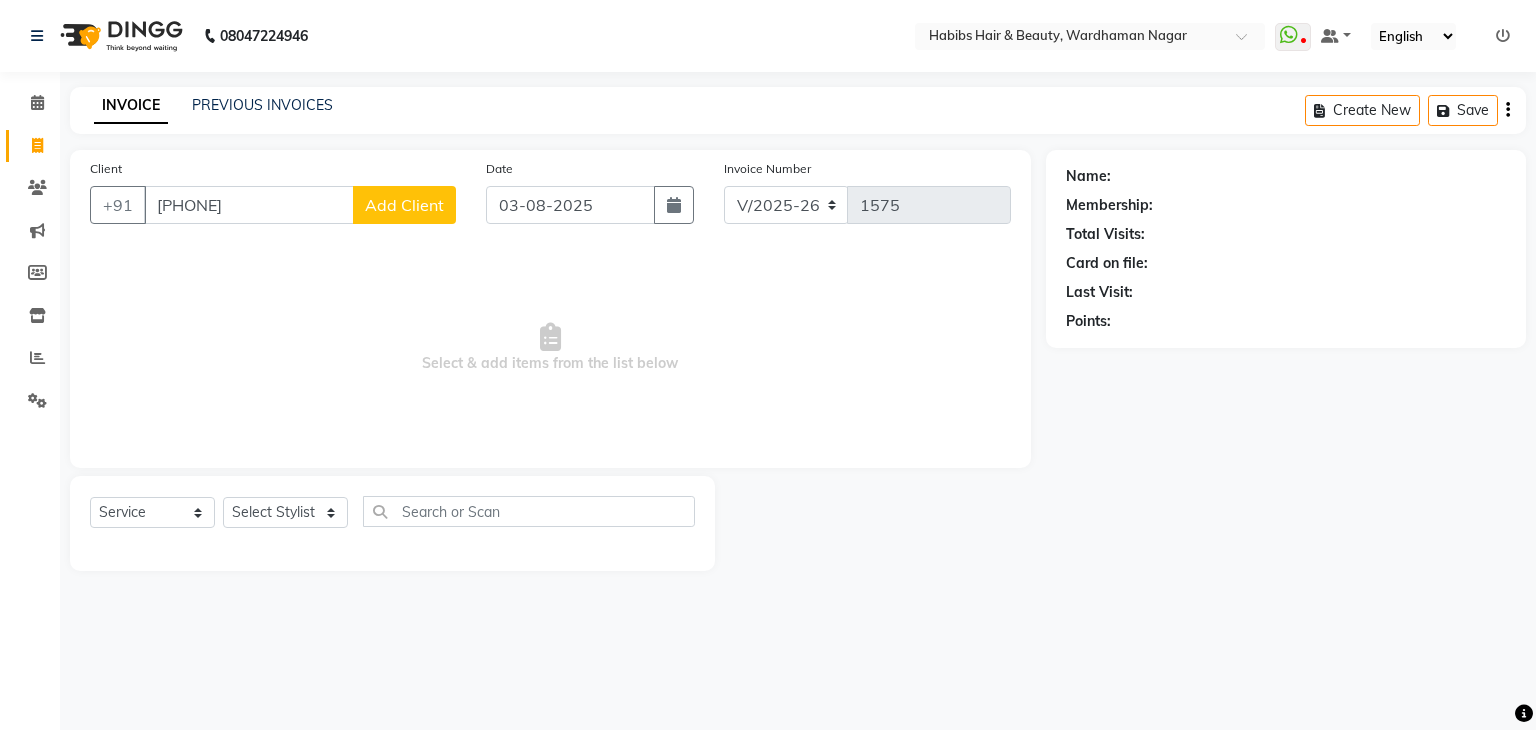 click on "Add Client" 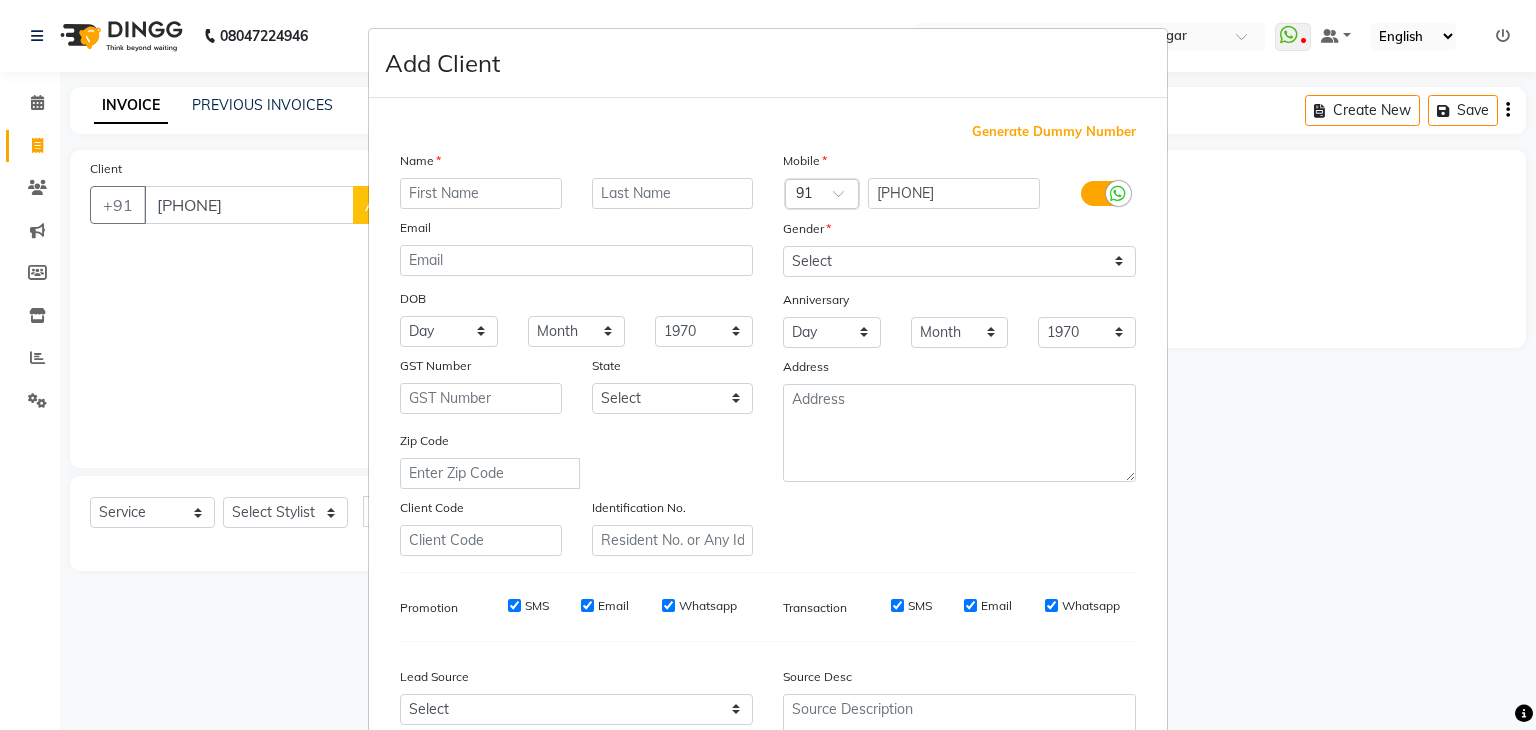 click at bounding box center [481, 193] 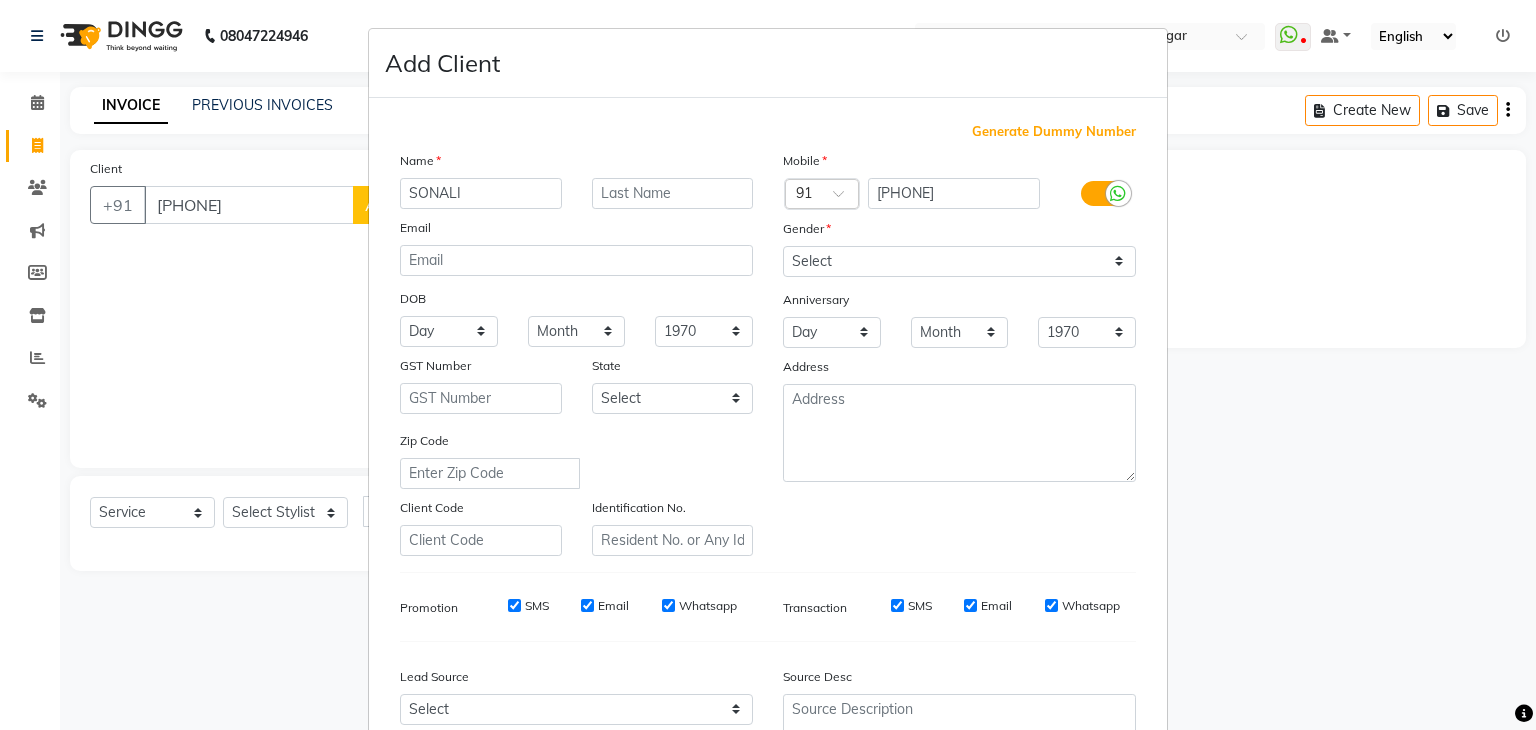 type on "SONALI" 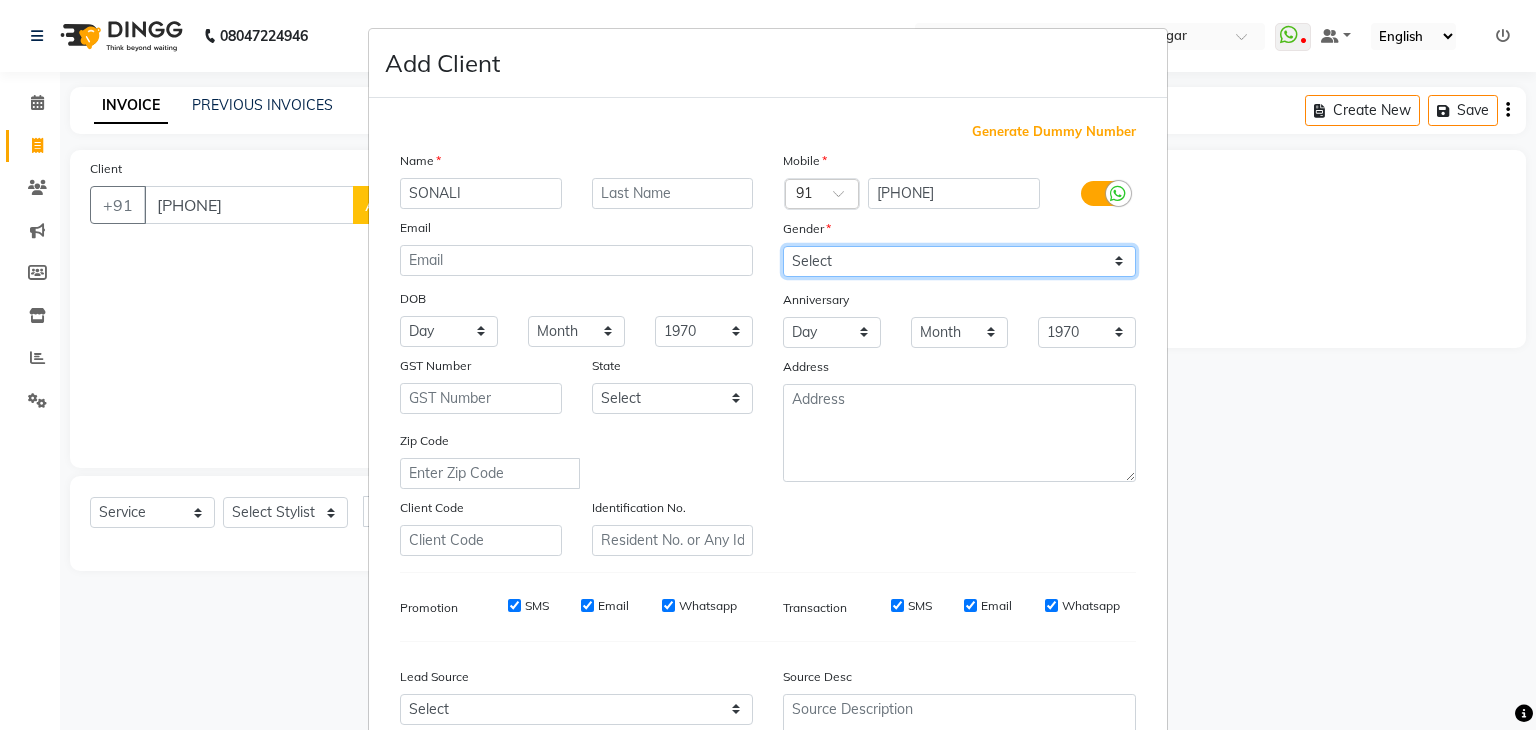 click on "Select Male Female Other Prefer Not To Say" at bounding box center (959, 261) 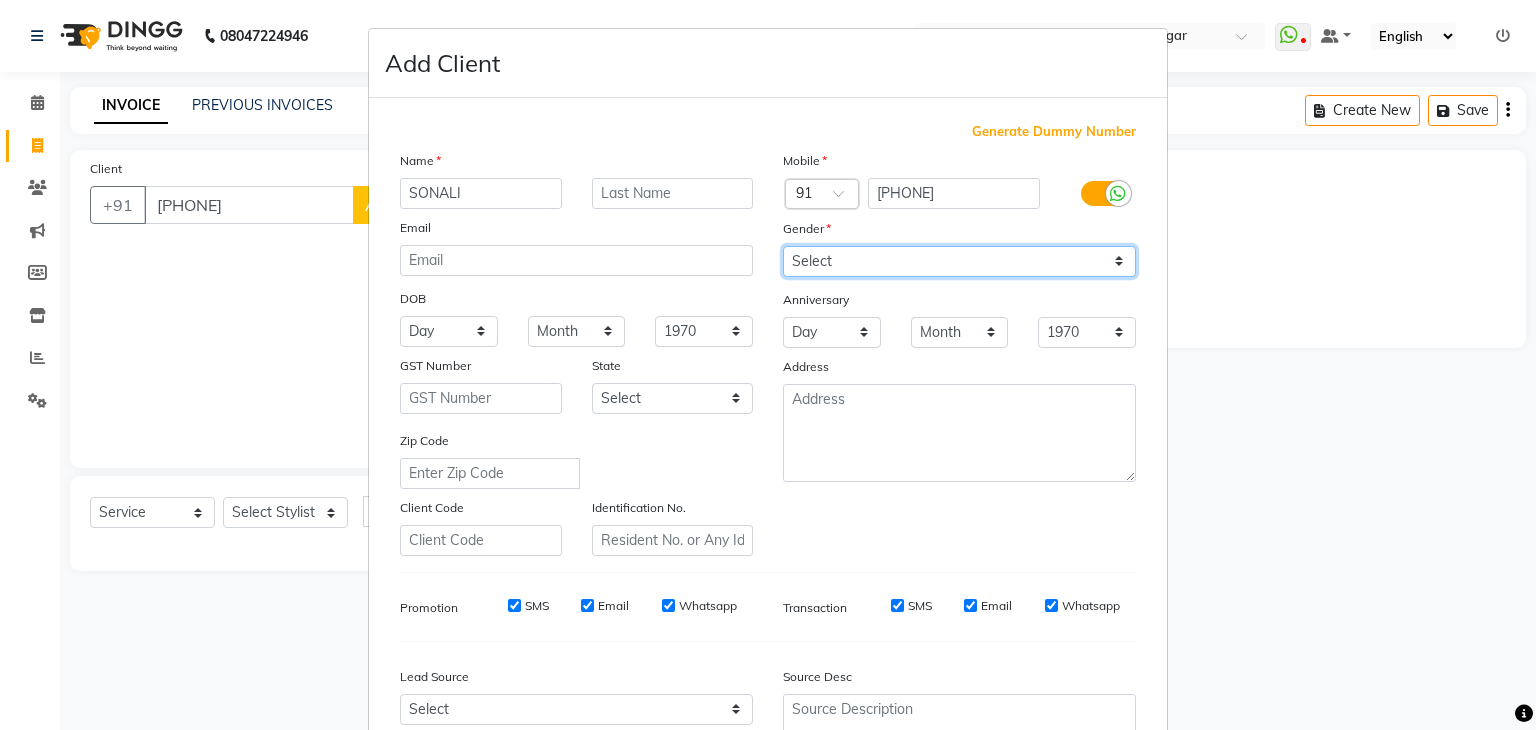 select on "female" 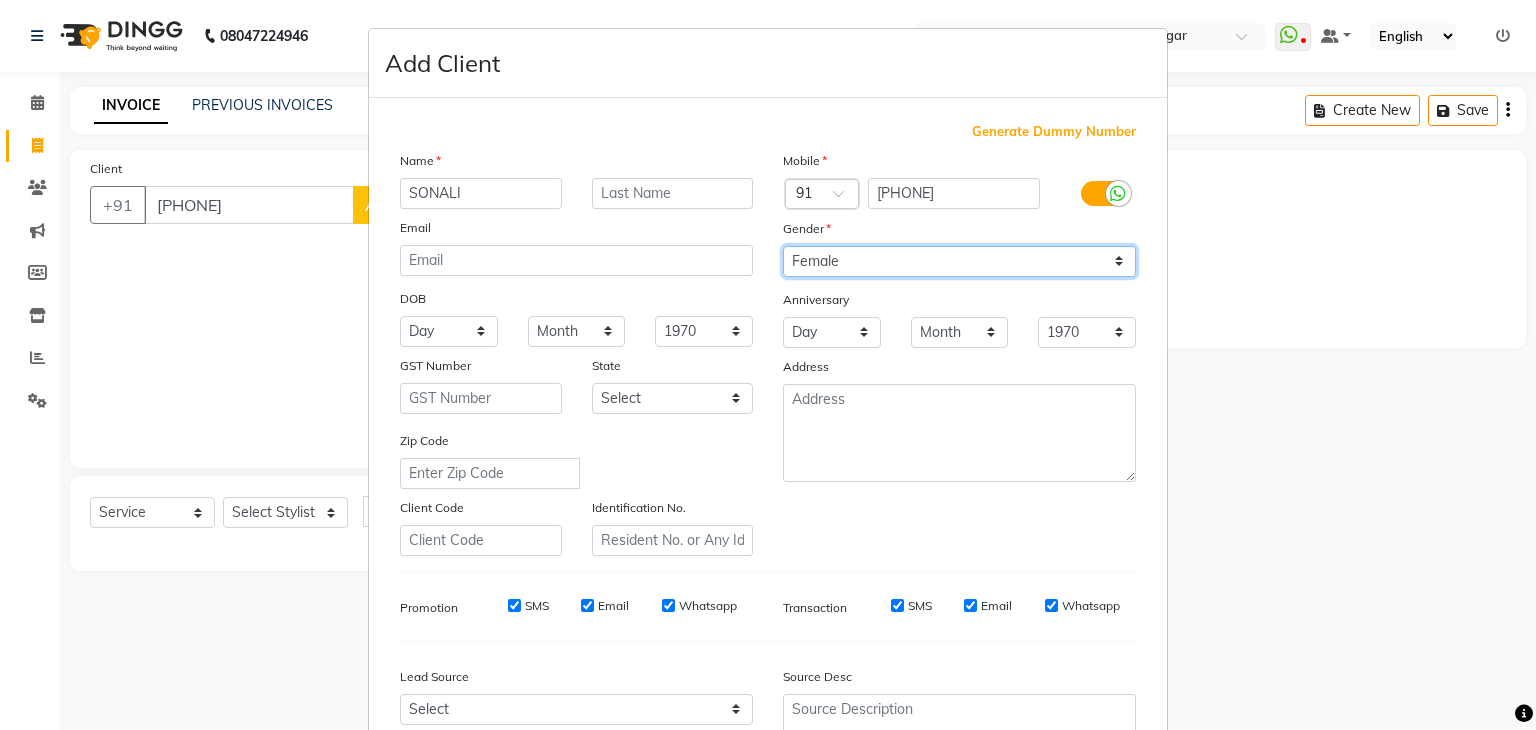 click on "Select Male Female Other Prefer Not To Say" at bounding box center [959, 261] 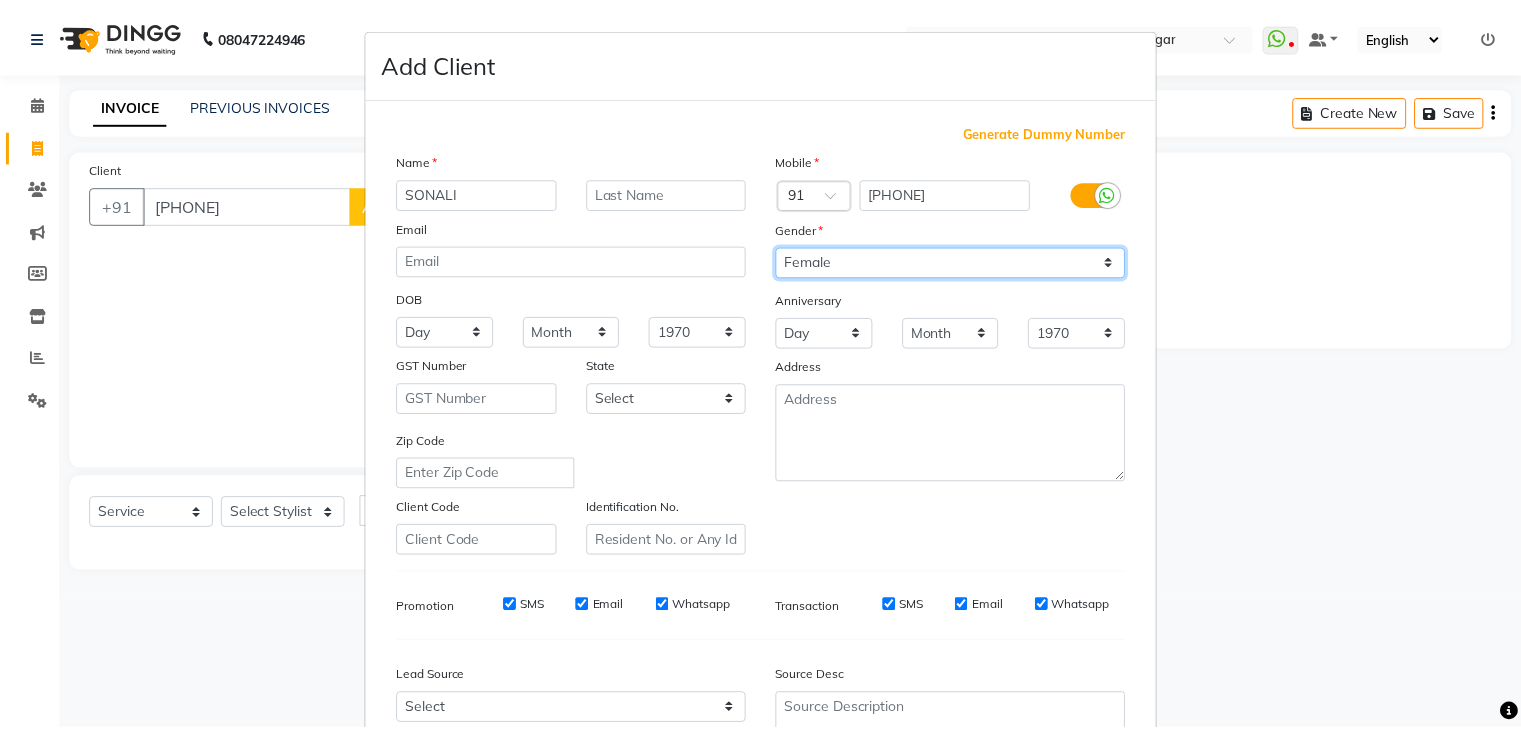 scroll, scrollTop: 203, scrollLeft: 0, axis: vertical 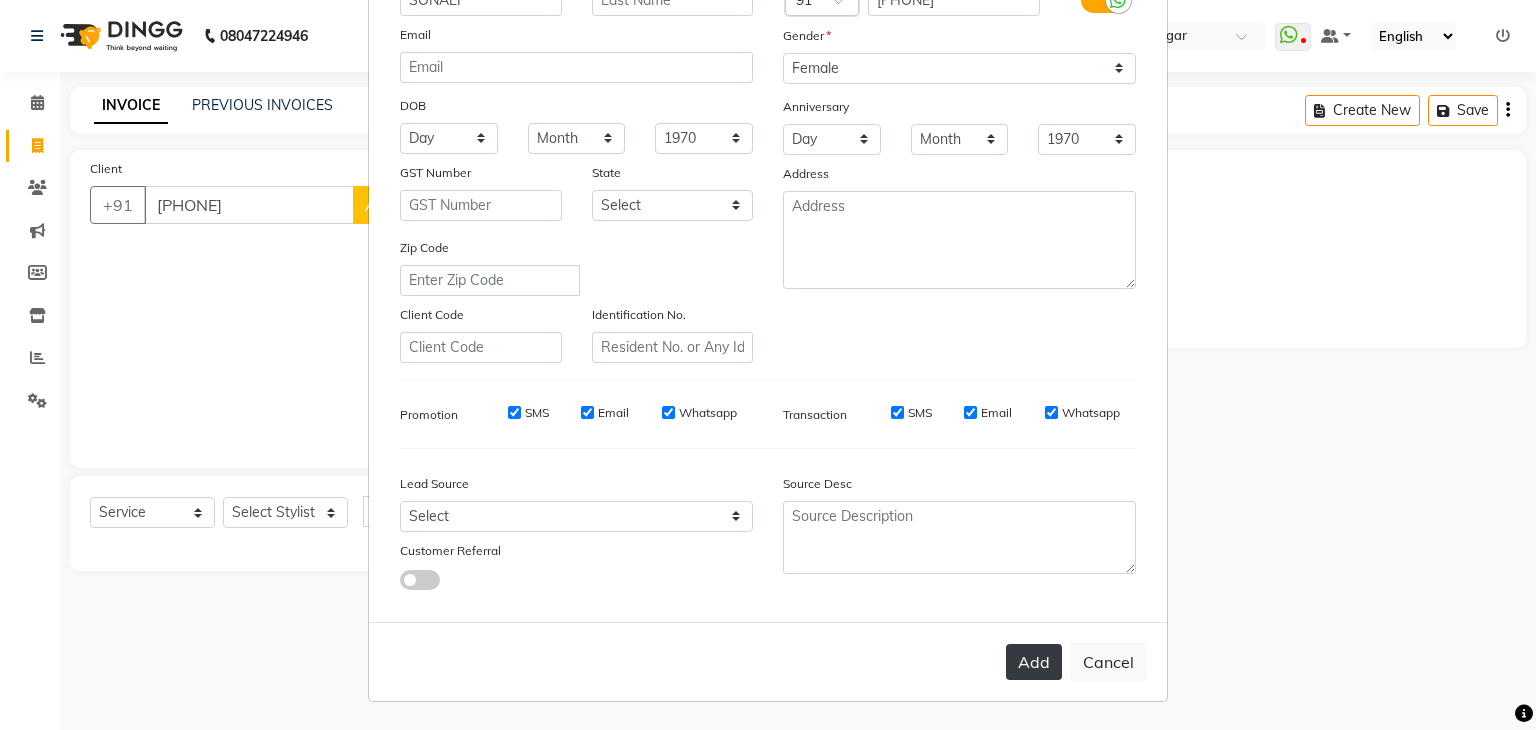 click on "Add" at bounding box center (1034, 662) 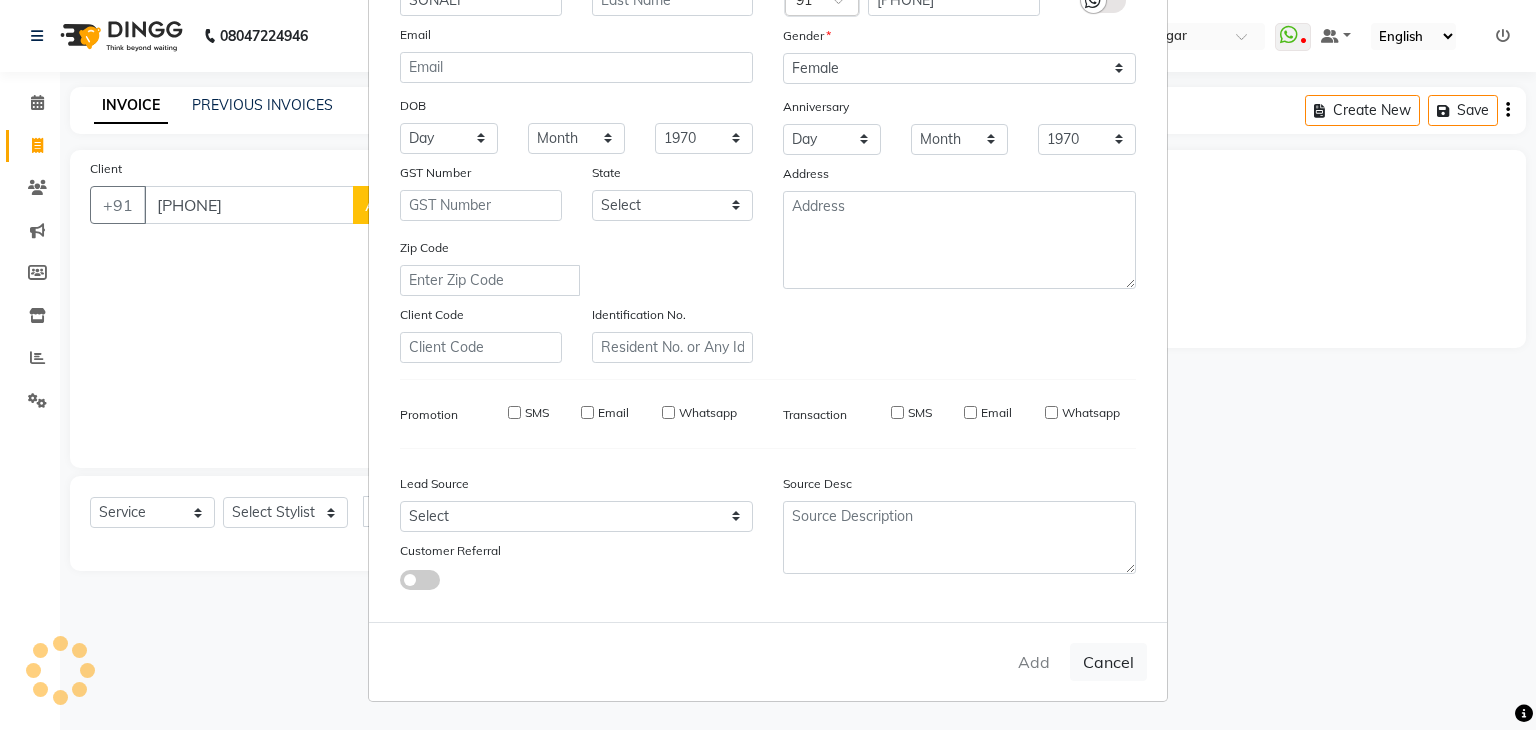 type 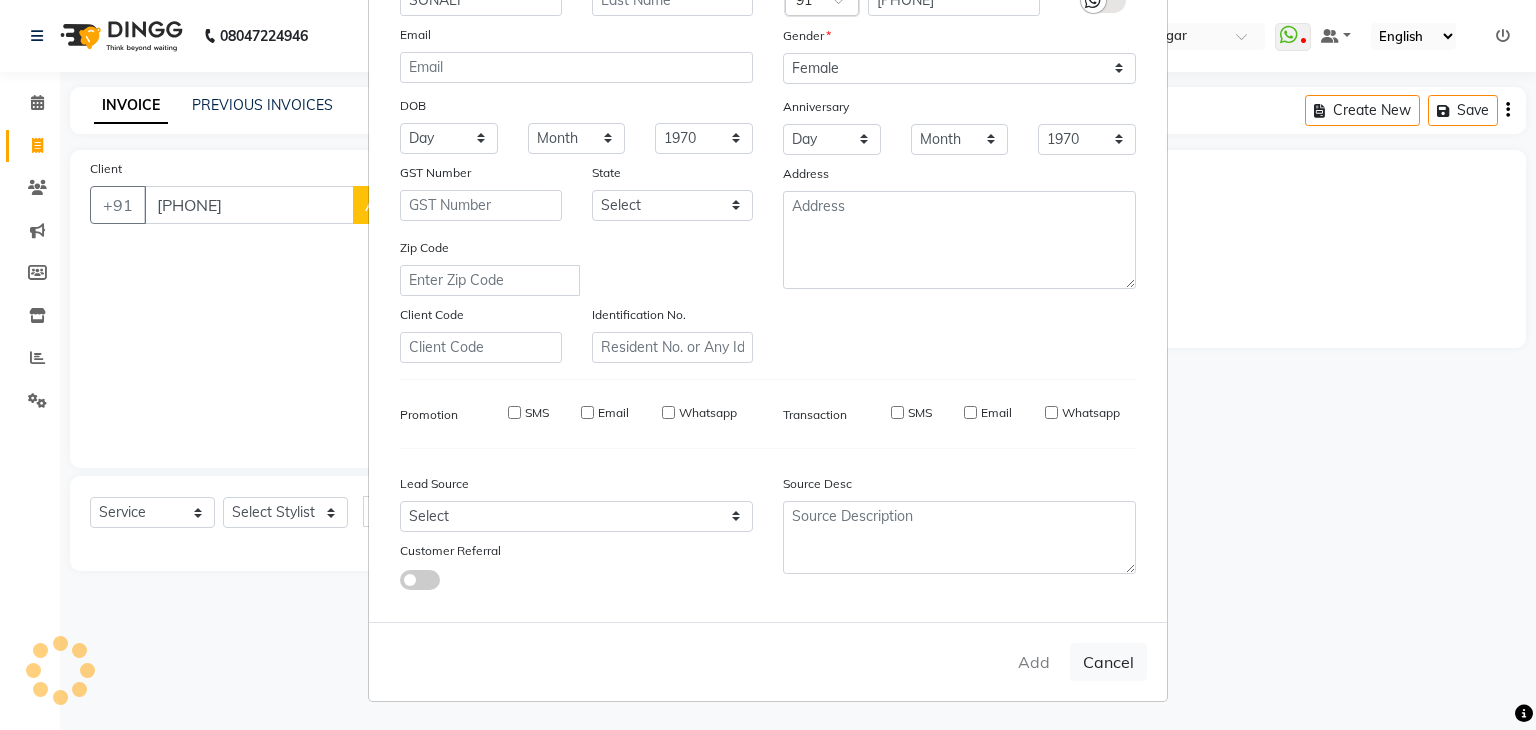 select 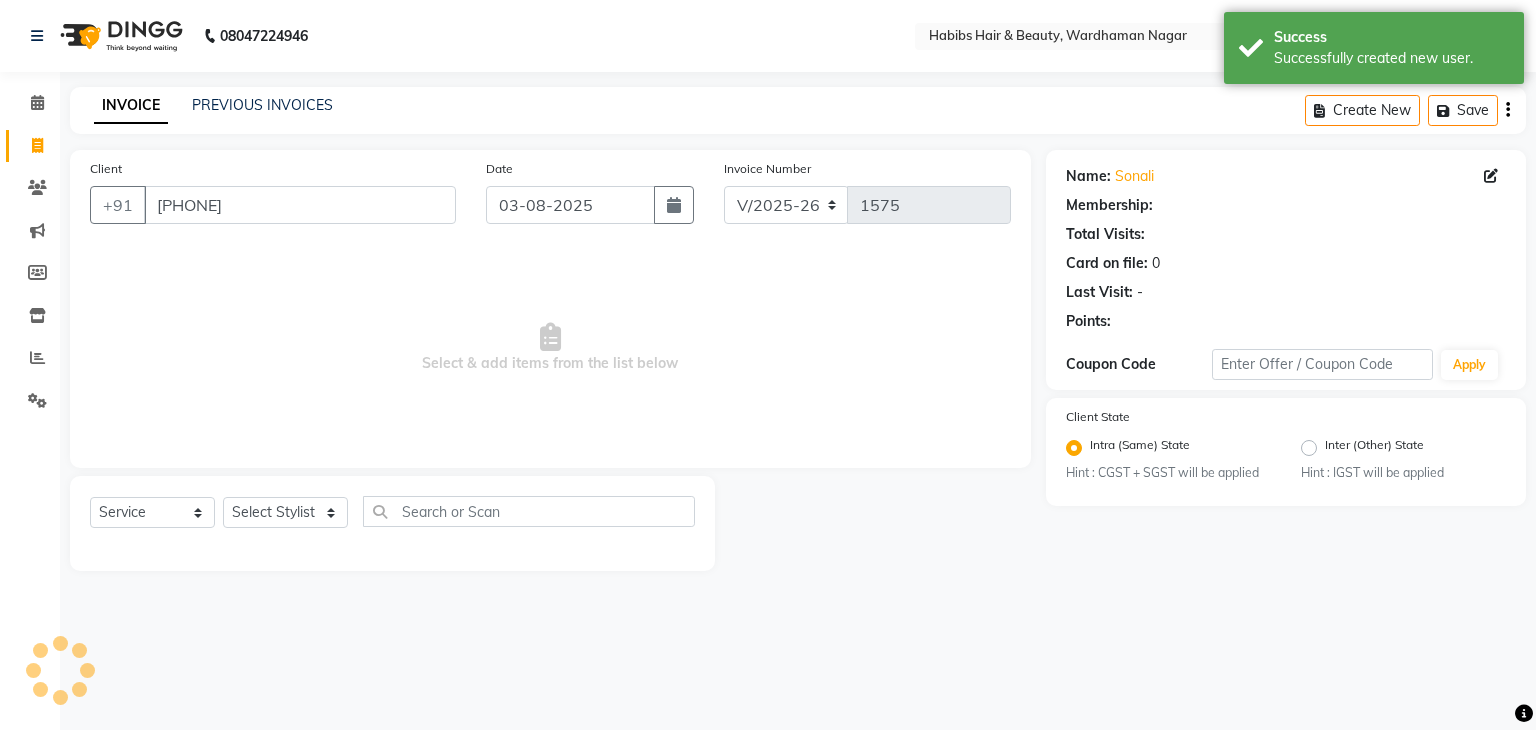 click on "Select  Service  Product  Membership  Package Voucher Prepaid Gift Card  Select Stylist Admin Aman Gayatri Jeetu Mick Raj Rashmi Rasika Sarang" 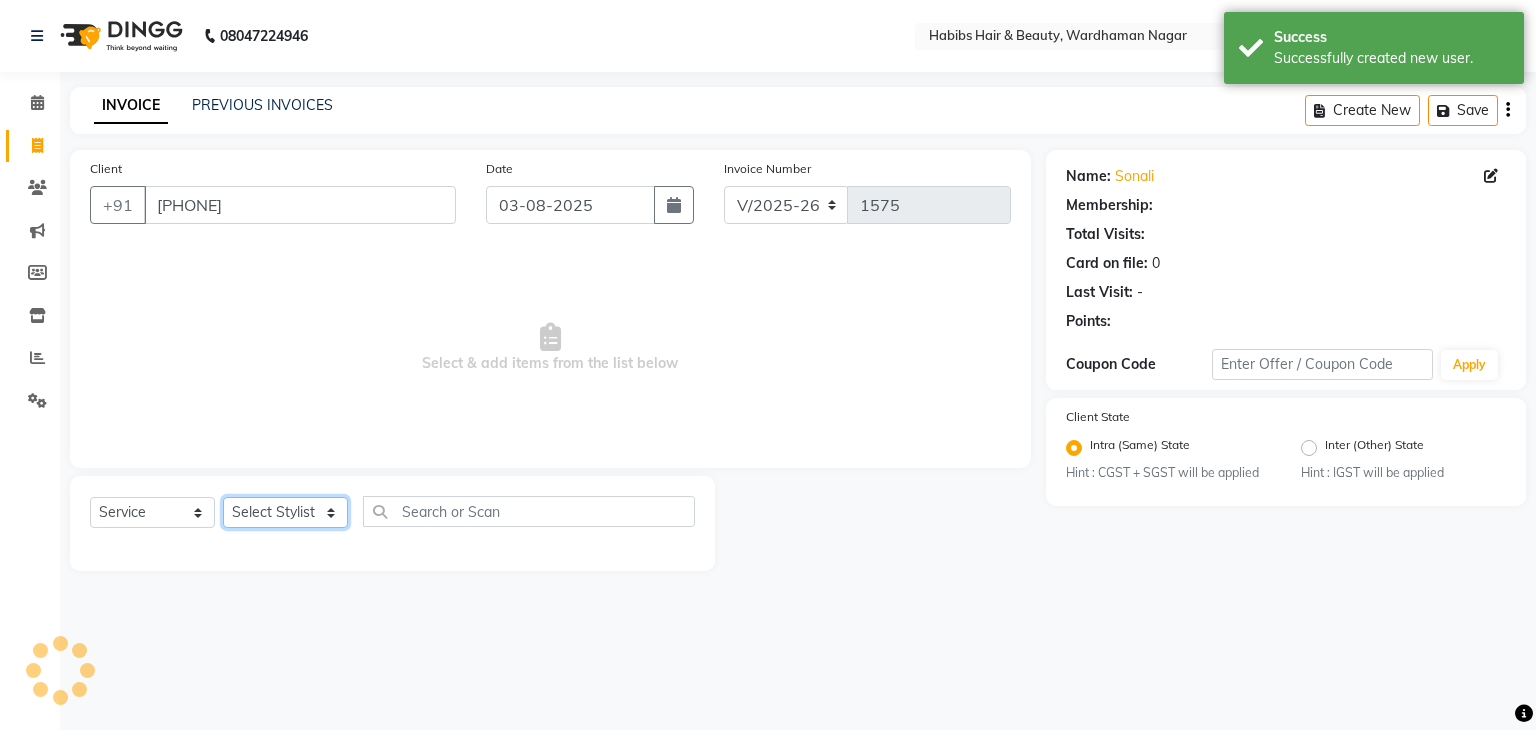 click on "Select Stylist Admin Aman Gayatri Jeetu Mick Raj Rashmi Rasika Sarang" 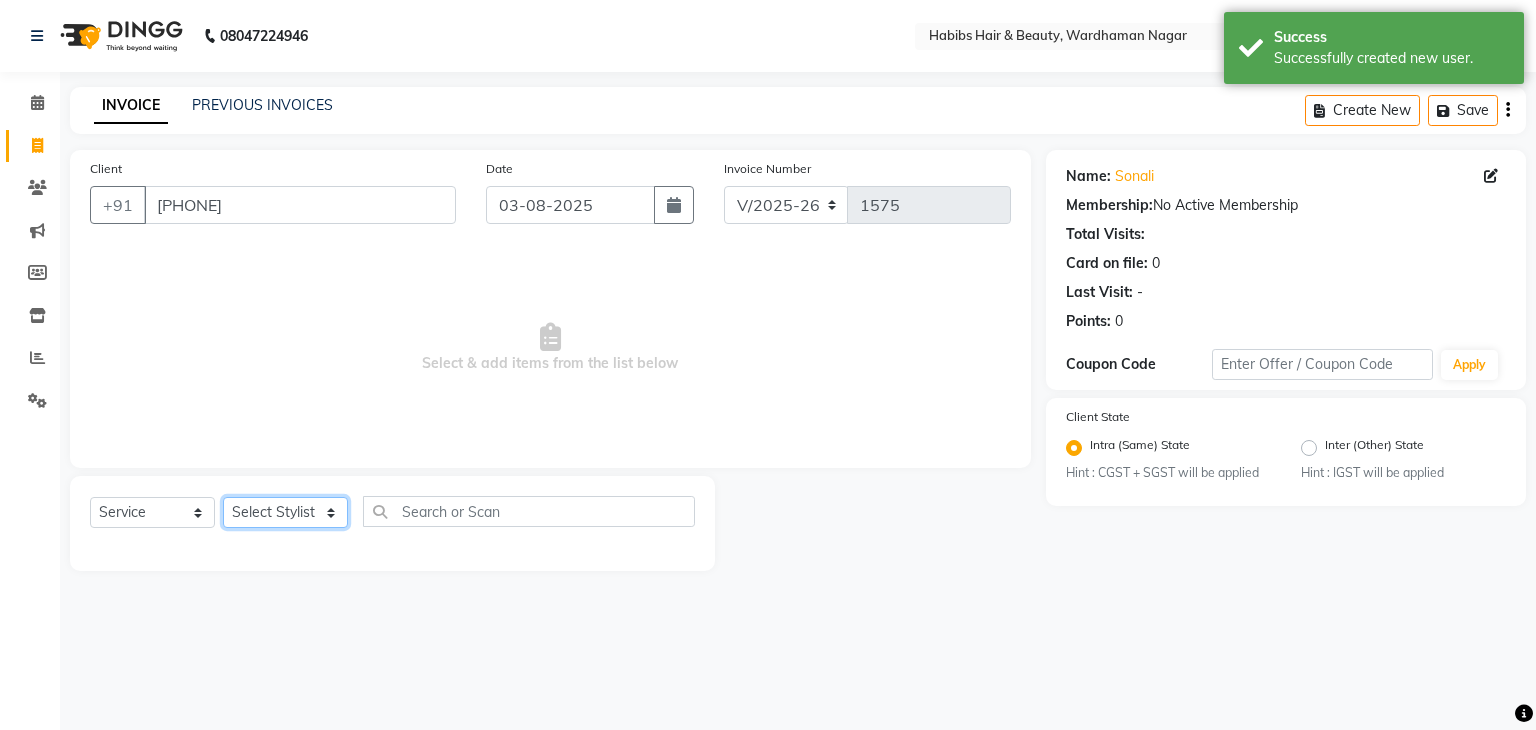 select on "46993" 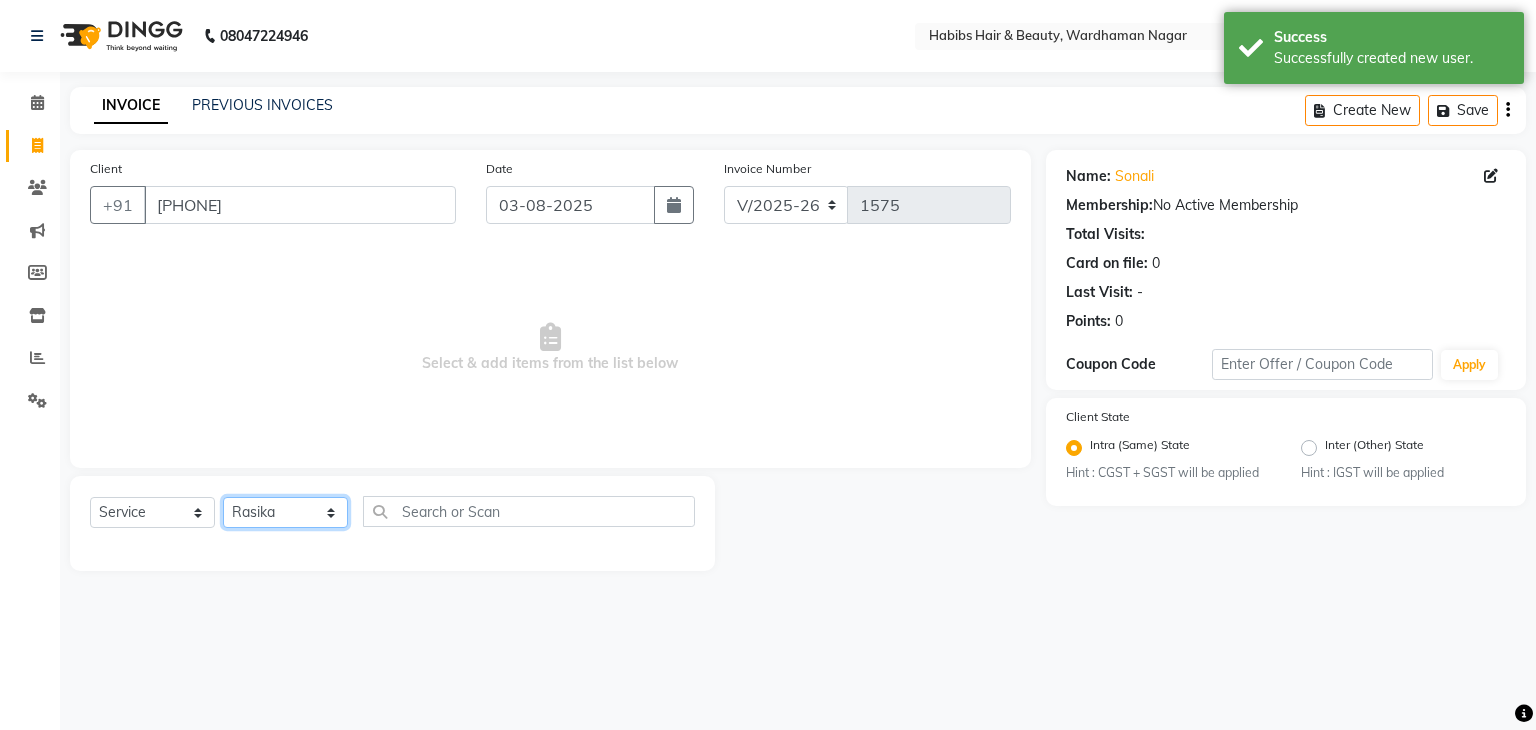 click on "Select Stylist Admin Aman Gayatri Jeetu Mick Raj Rashmi Rasika Sarang" 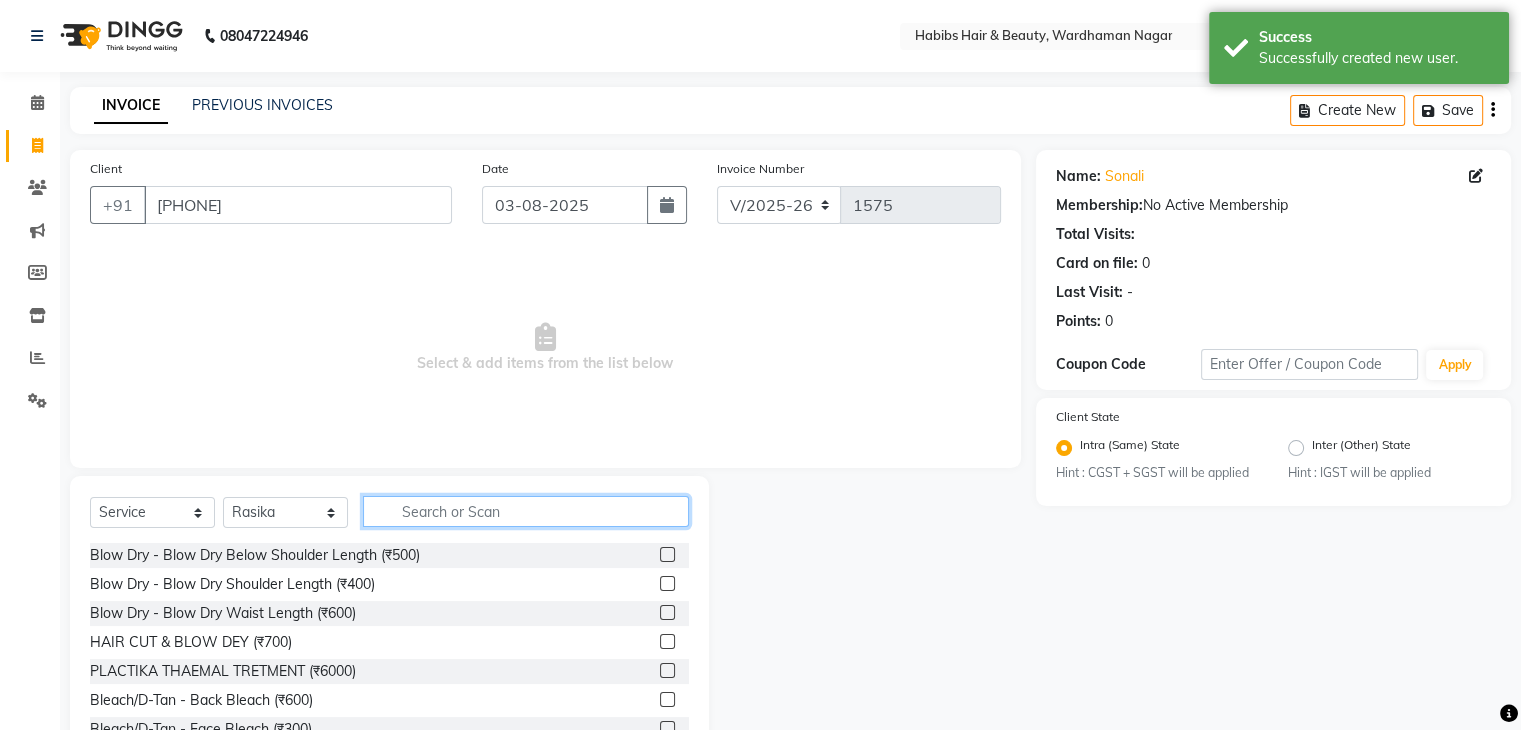 click 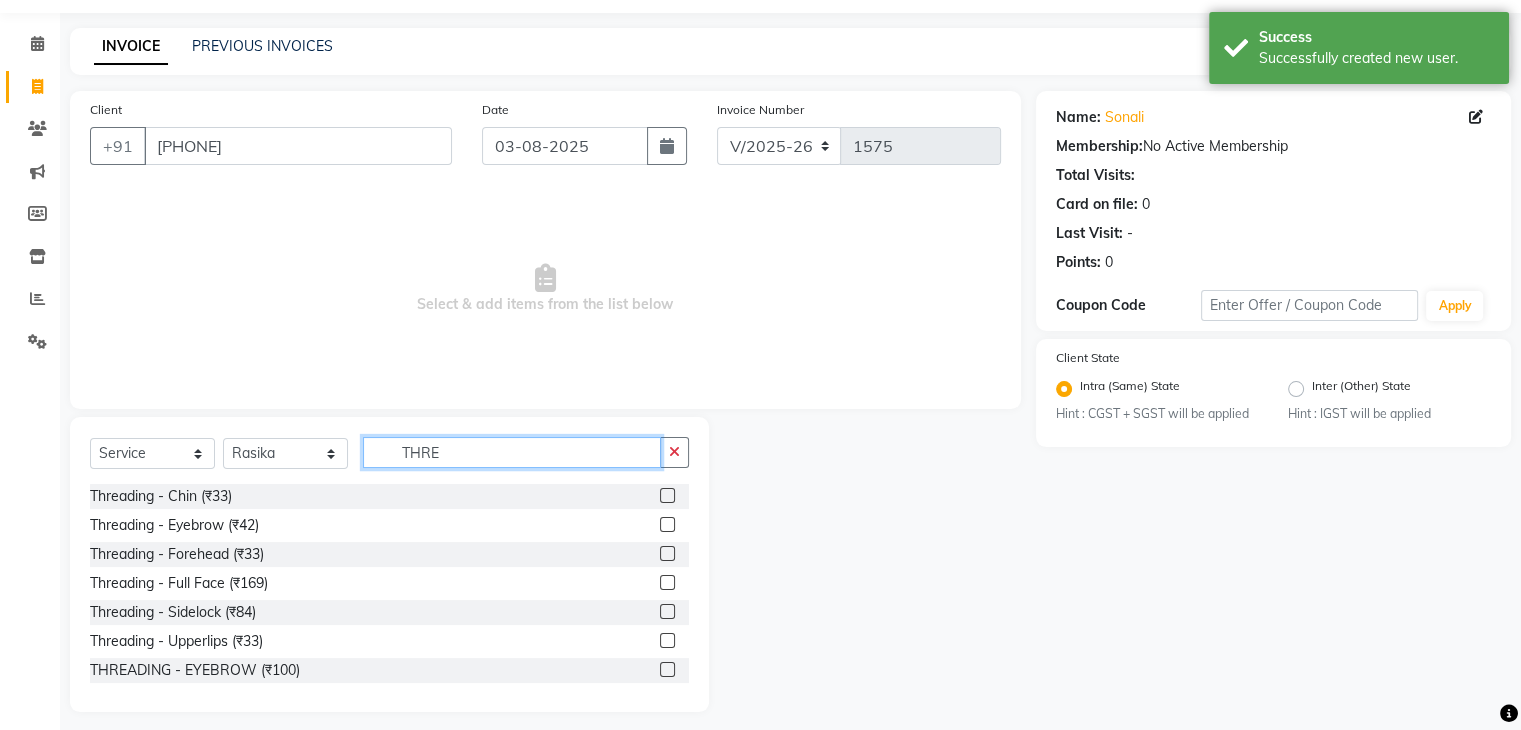 scroll, scrollTop: 60, scrollLeft: 0, axis: vertical 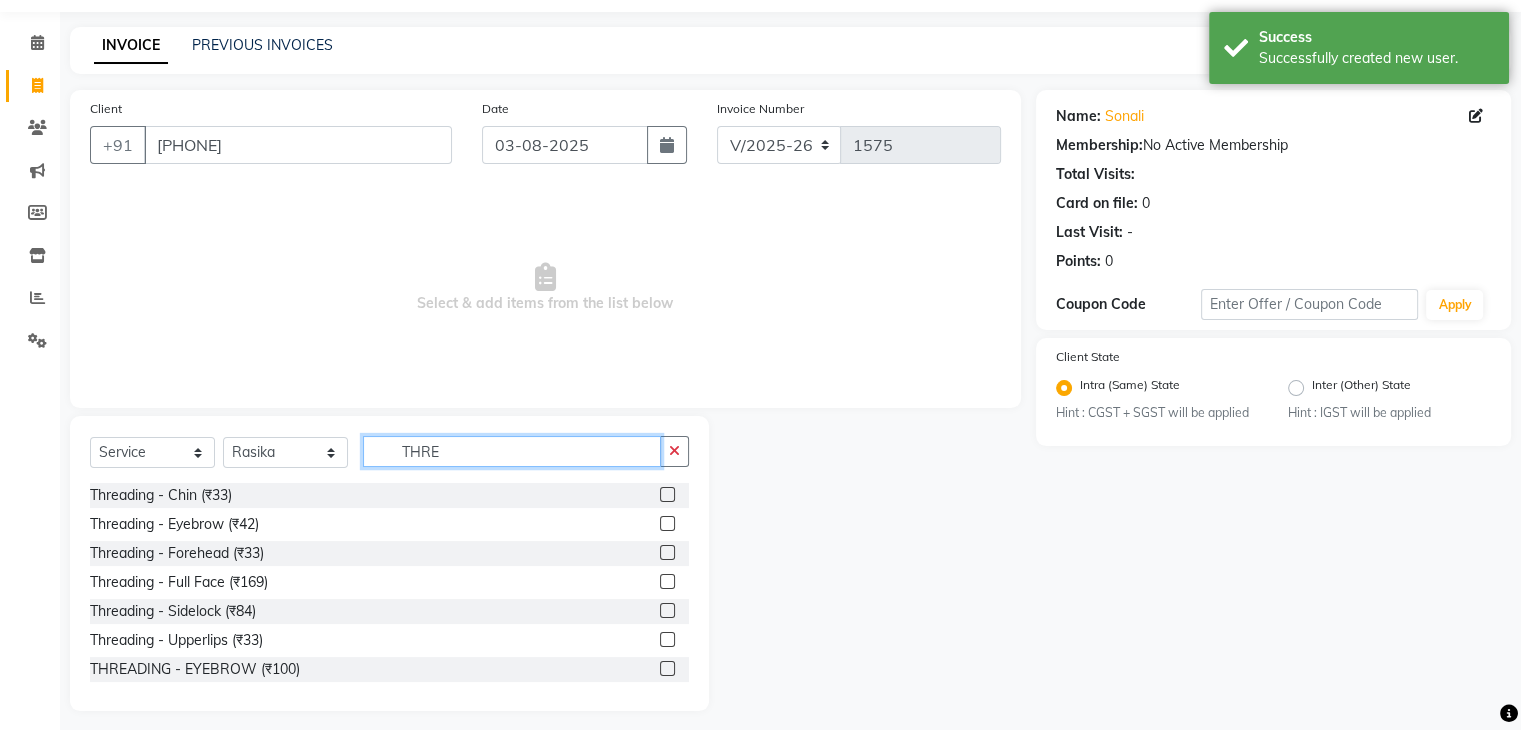 type on "THRE" 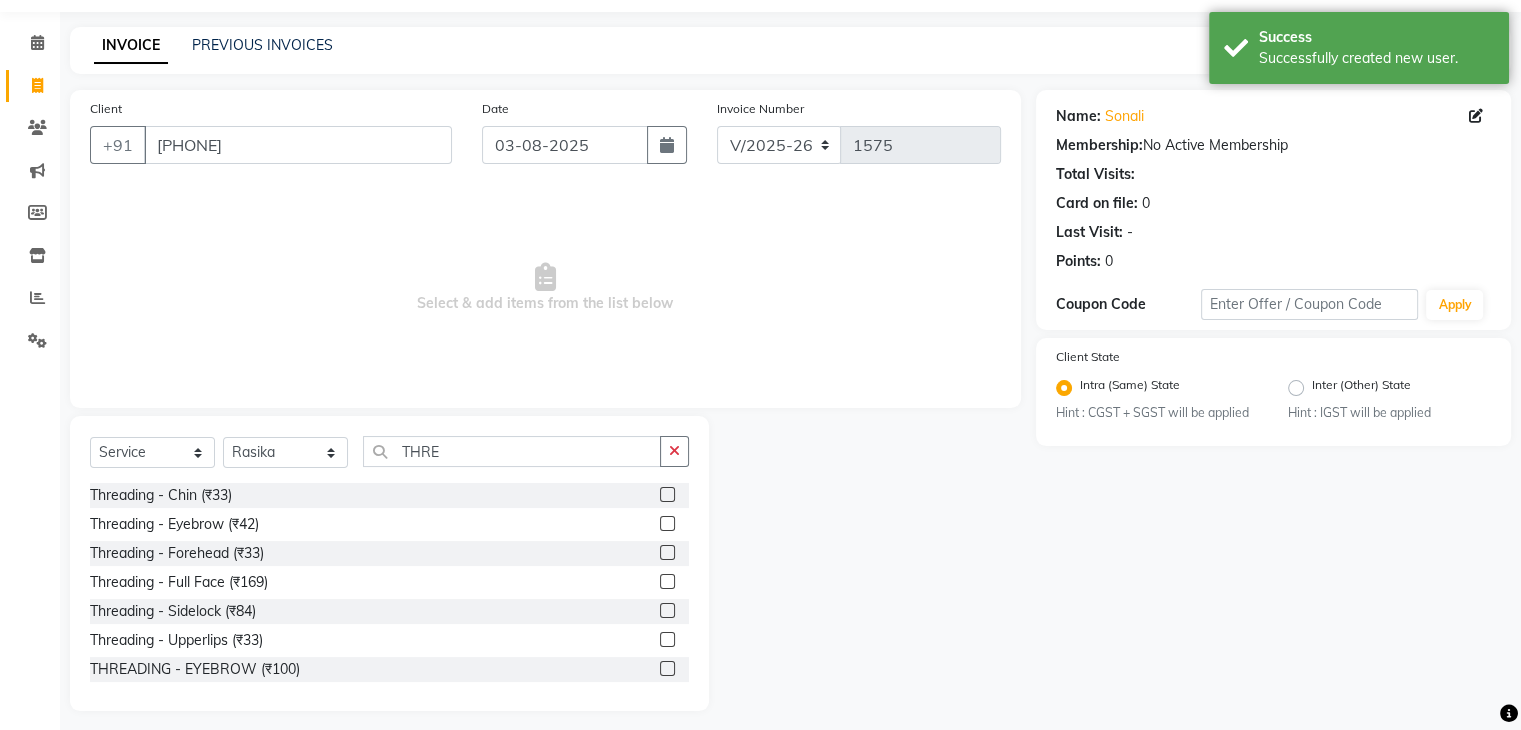 click 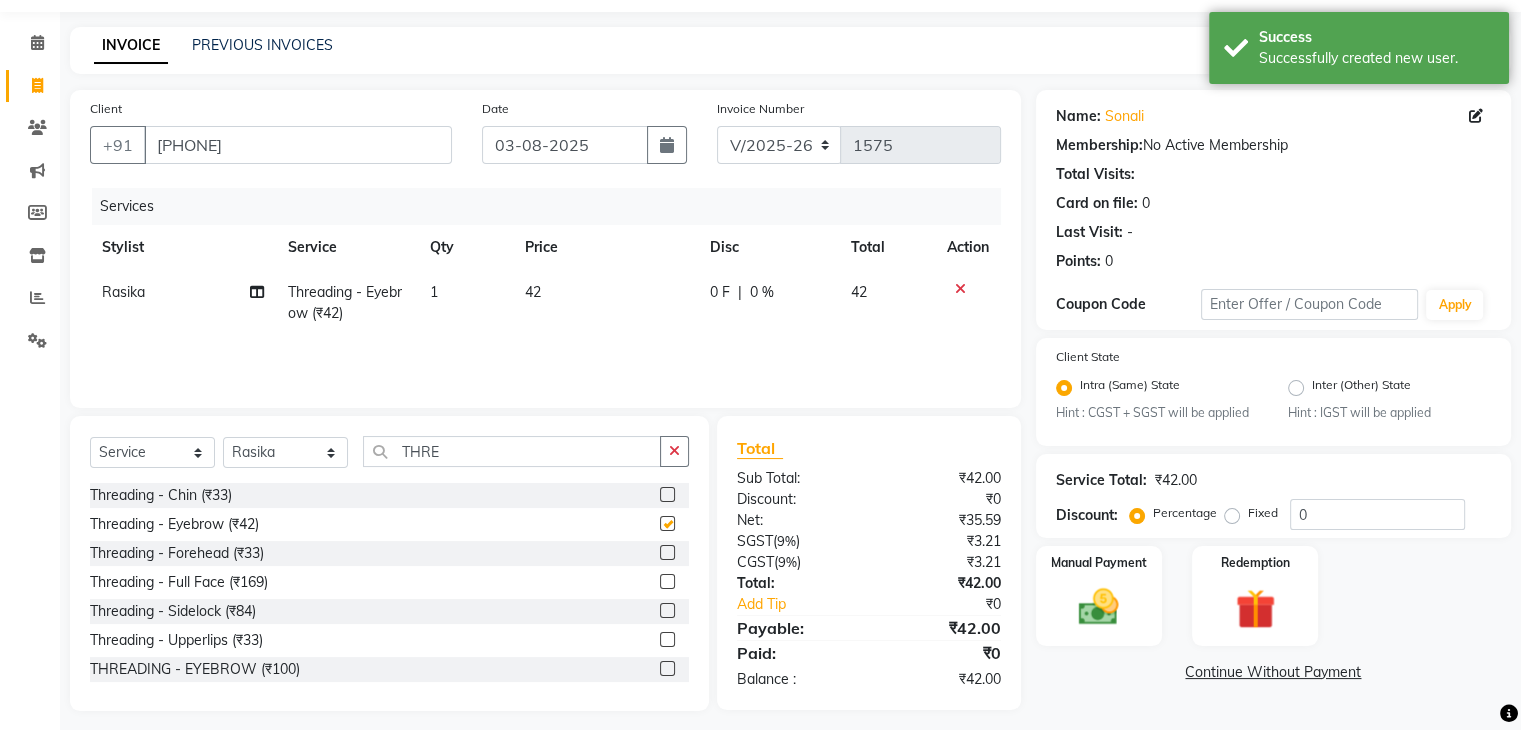 checkbox on "false" 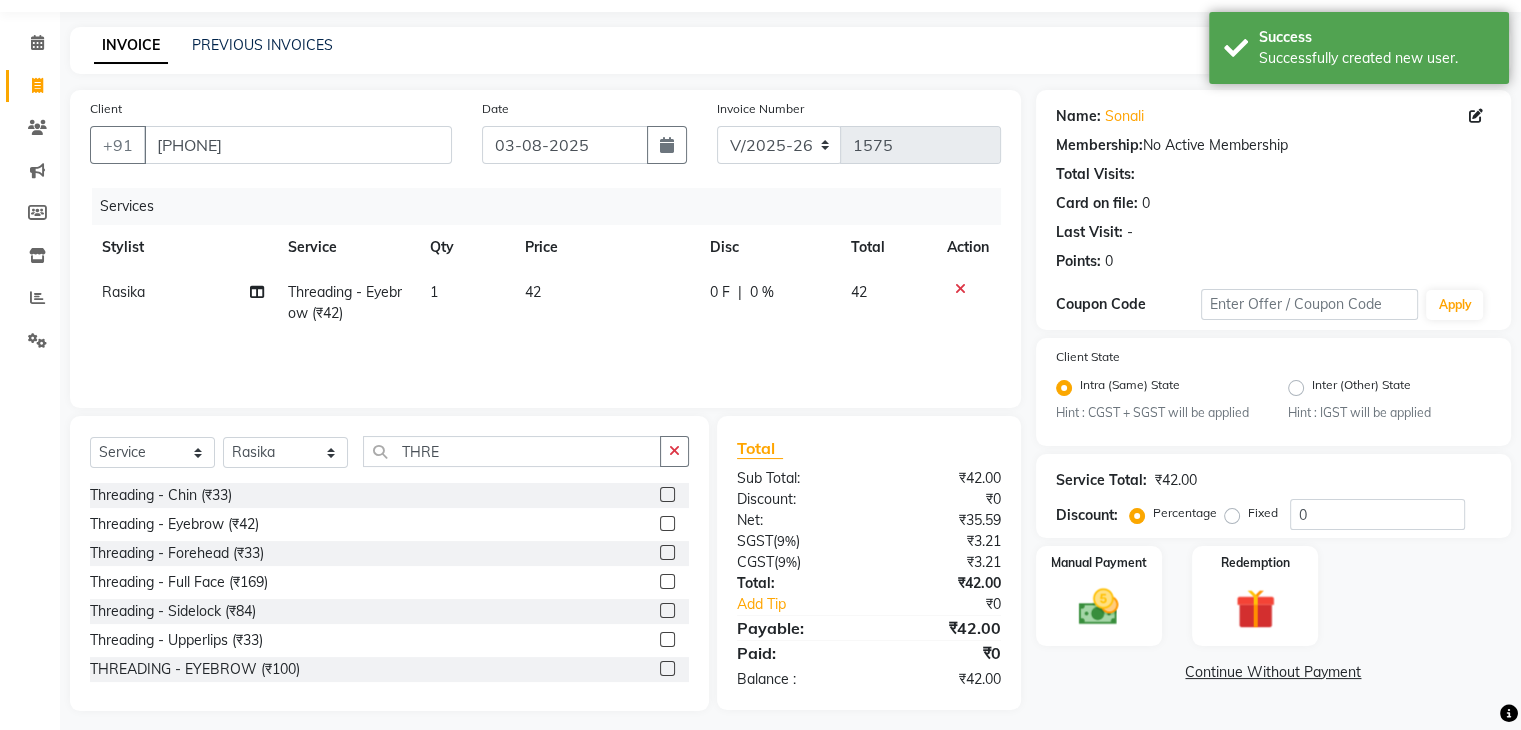 click 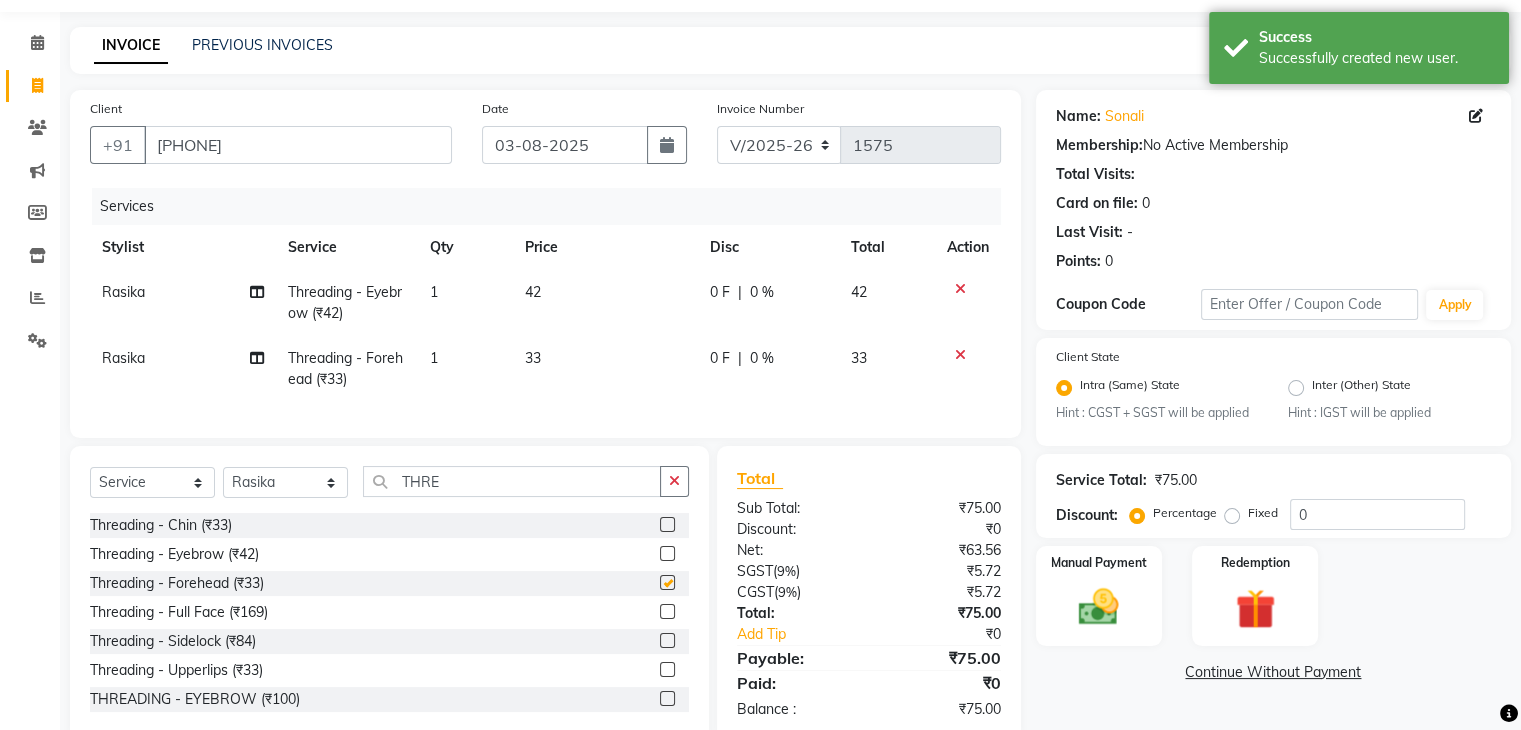 checkbox on "false" 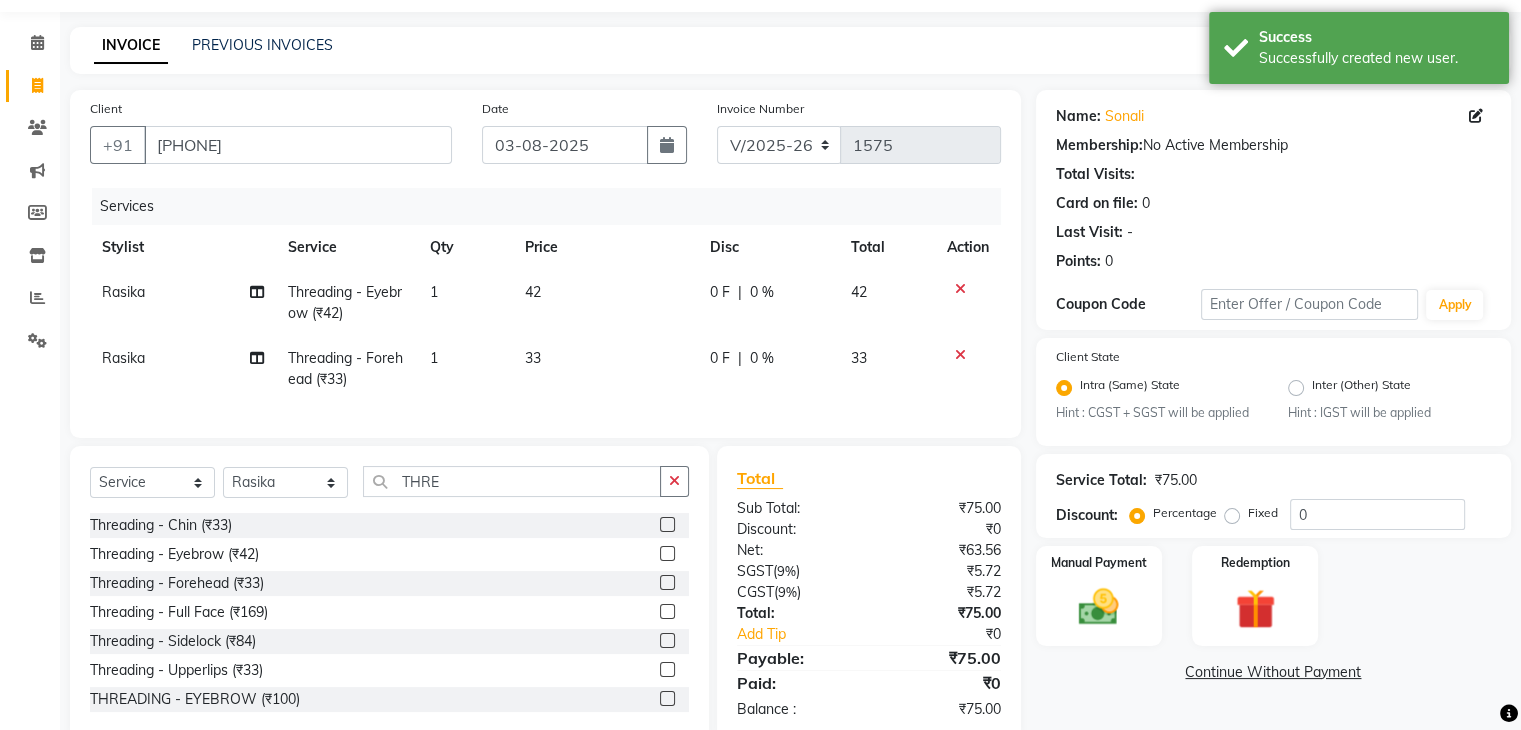 click on "42" 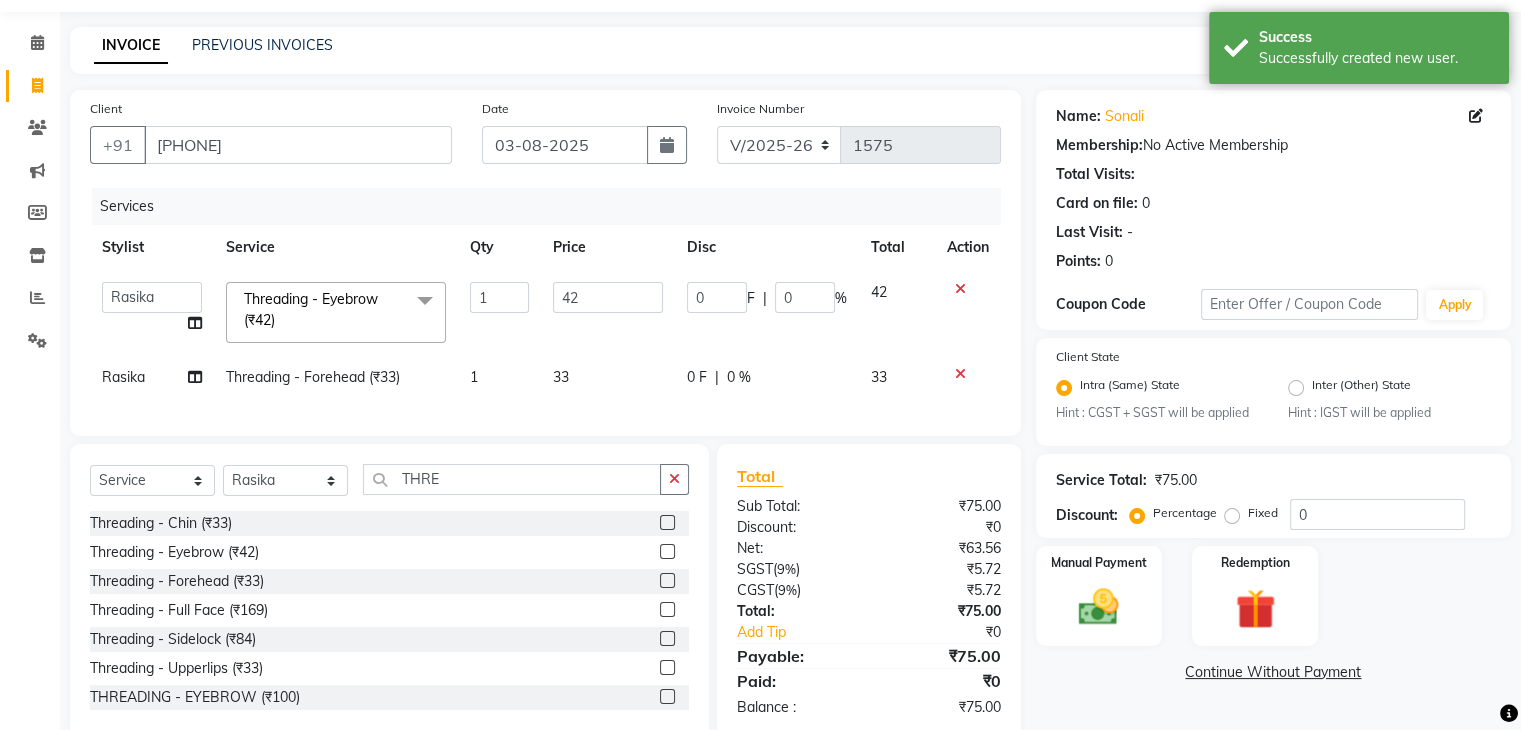 click on "42" 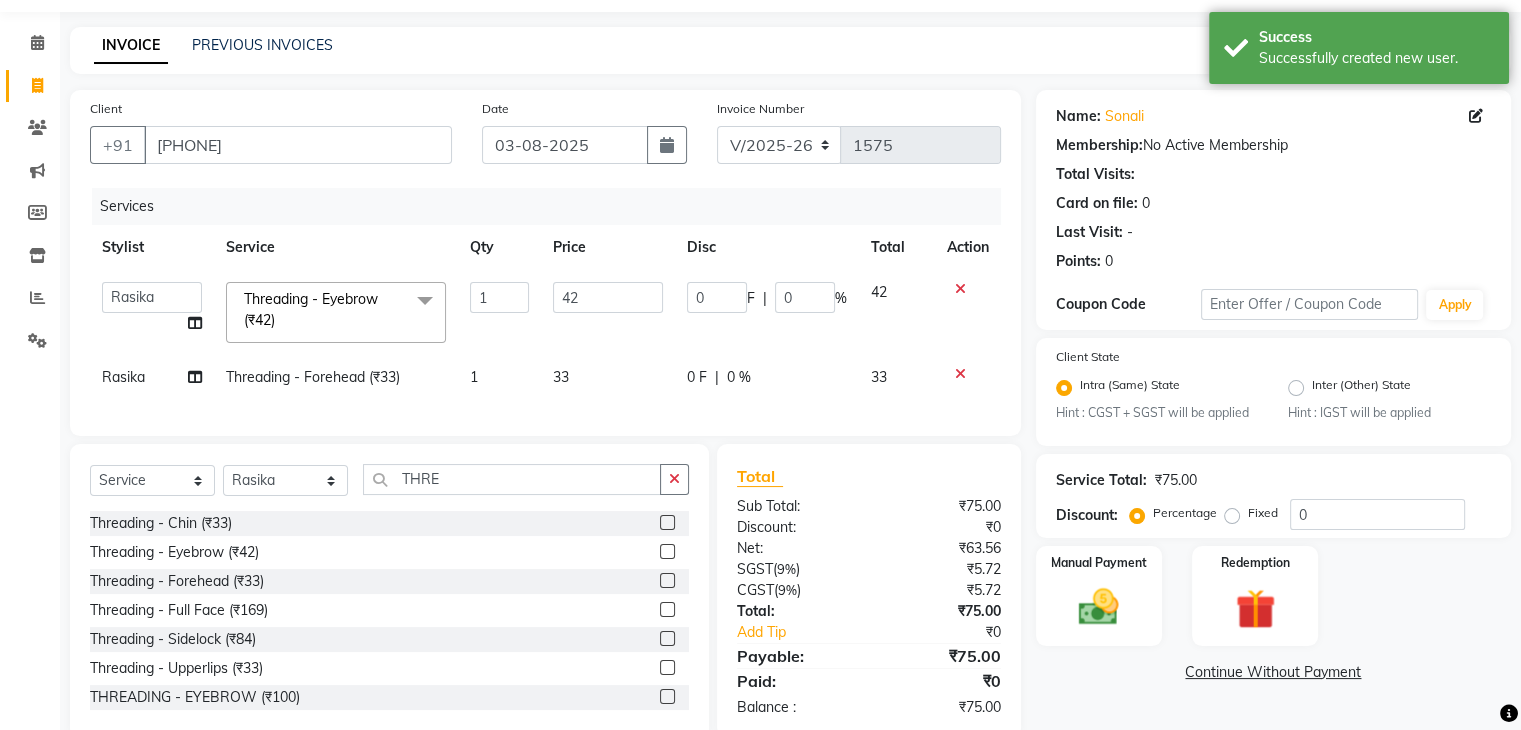 click on "42" 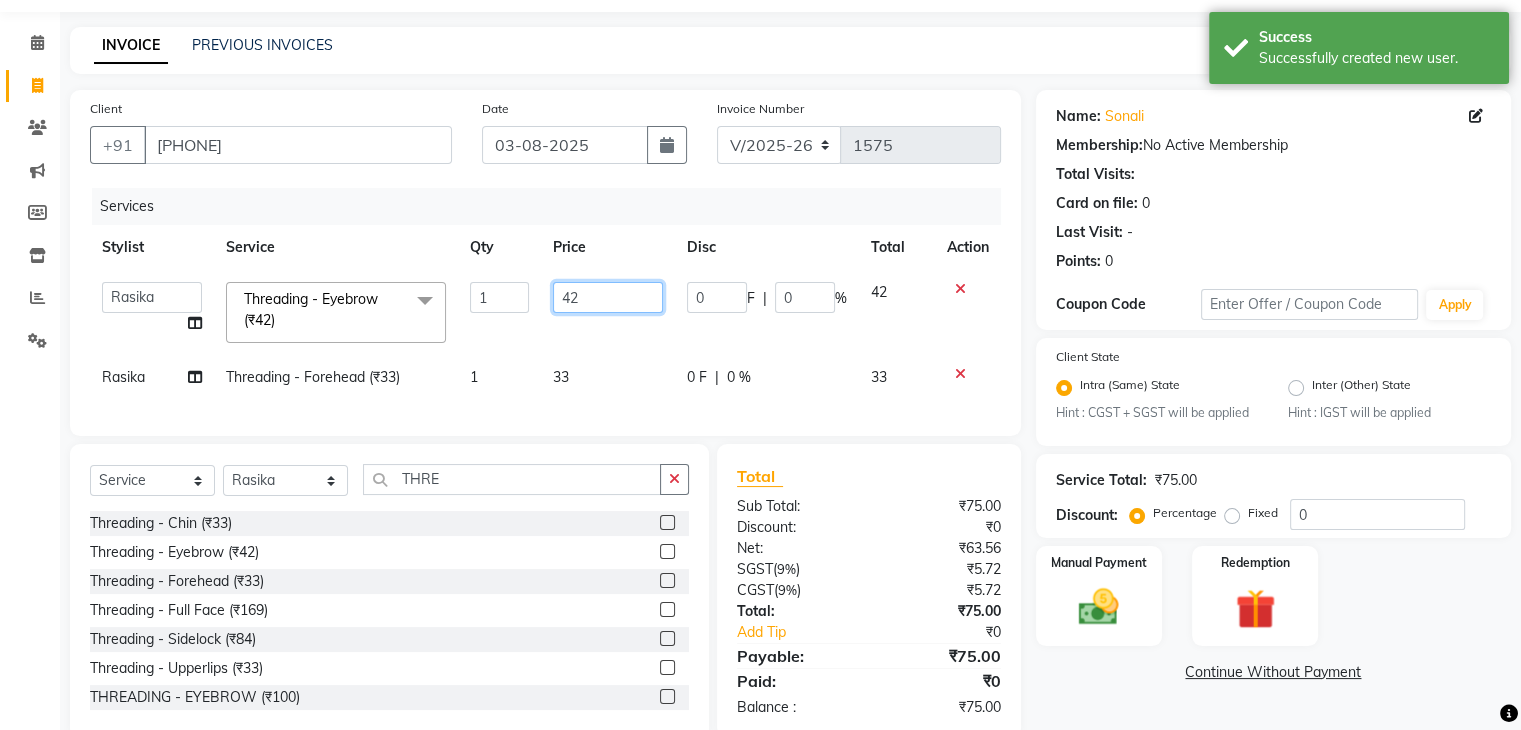 click on "42" 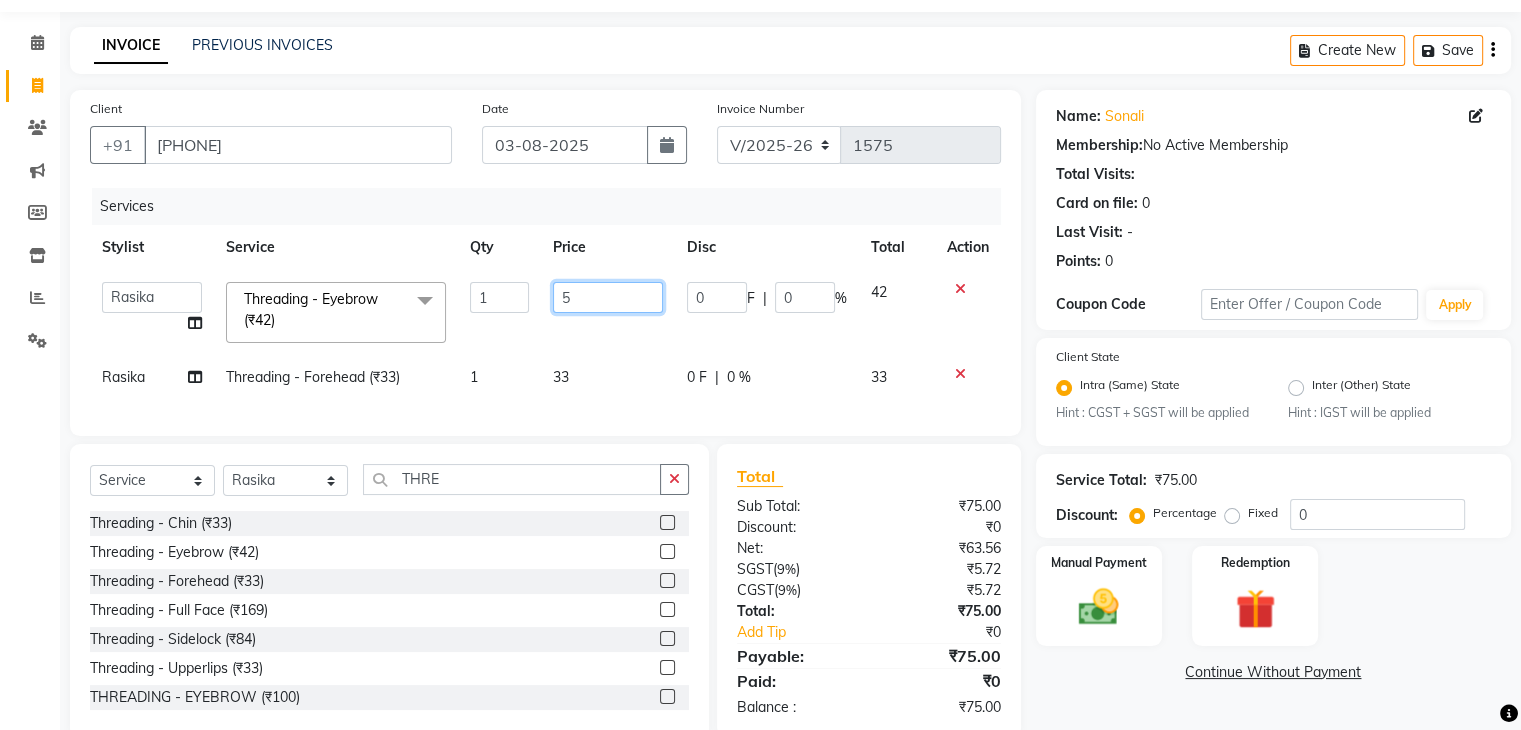 type on "50" 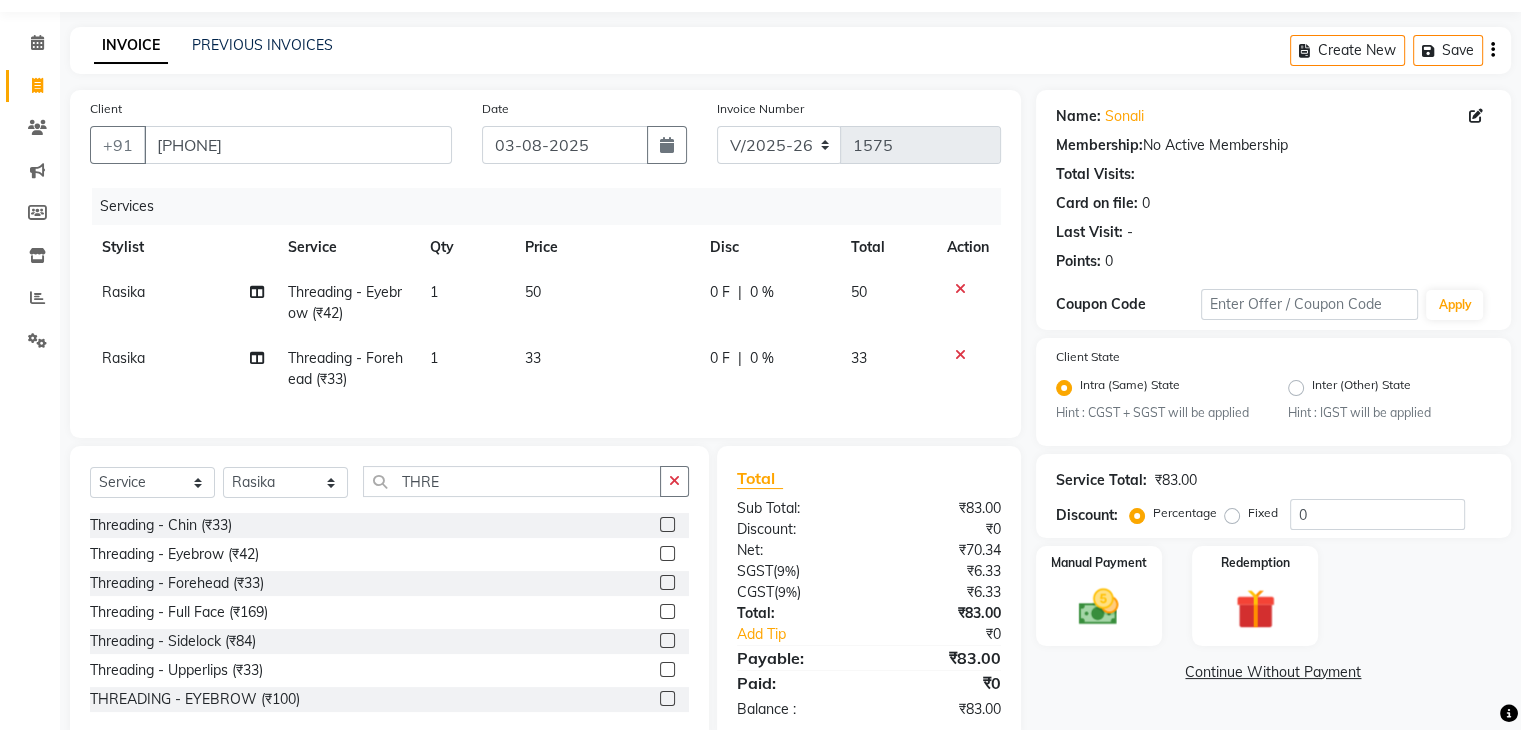 click on "33" 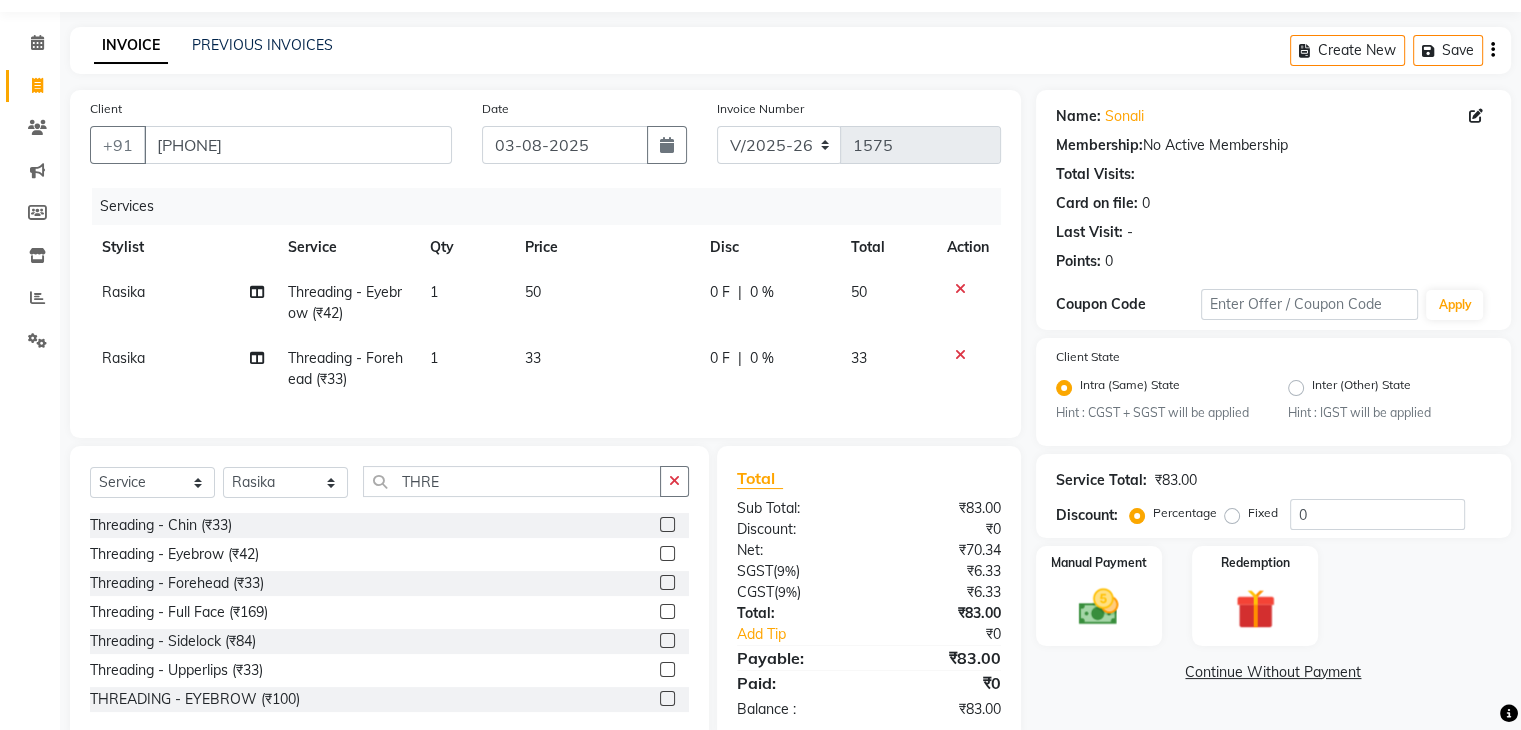 select on "46993" 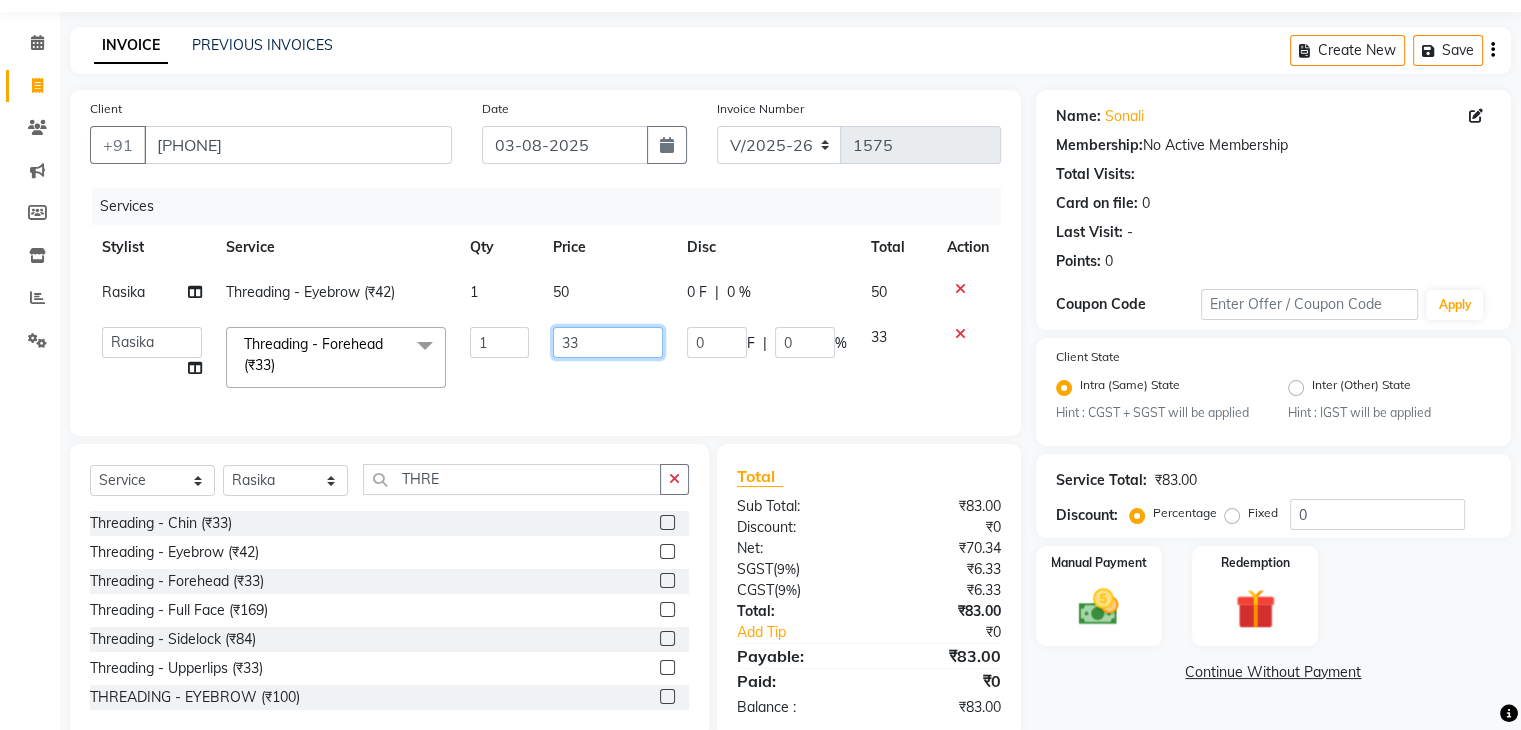 click on "33" 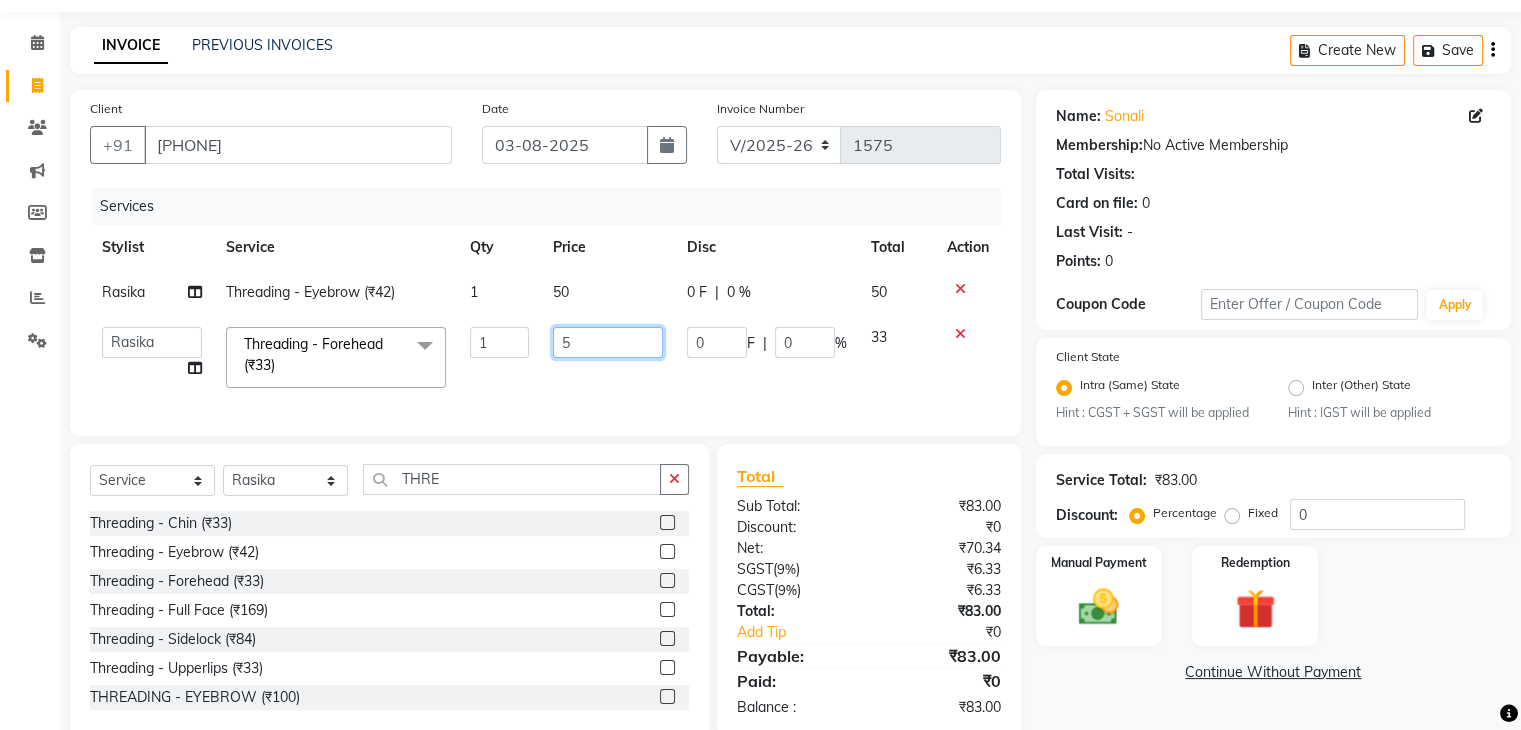 type on "50" 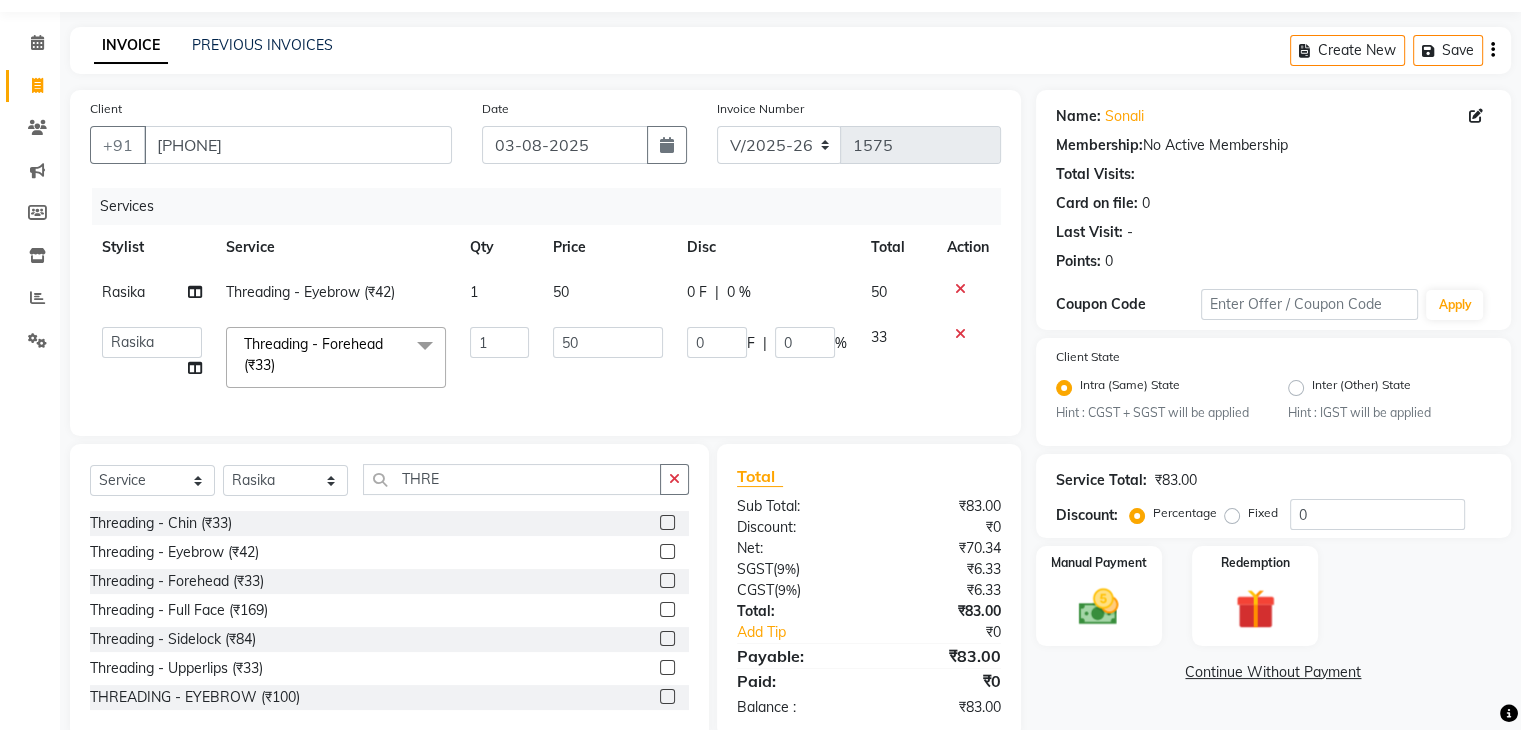 click on "Client +91 [PHONE] Date 03-08-2025 Invoice Number V/2025 V/2025-26 1575 Services Stylist Service Qty Price Disc Total Action Rasika Threading - Eyebrow ([CURRENCY]42) 1 50 0 F | 0 % 50 Admin Aman Gayatri Jeetu Mick Raj Rashmi Rasika Sarang Threading - Forehead ([CURRENCY]33)  x Blow Dry - Blow Dry Below Shoulder Length ([CURRENCY]500) Blow Dry - Blow Dry Shoulder Length ([CURRENCY]400) Blow Dry - Blow Dry Waist Length ([CURRENCY]600) HAIR CUT & BLOW DEY ([CURRENCY]700) PLACTIKA THAEMAL TRETMENT ([CURRENCY]6000) Bleach/D-Tan - Back Bleach ([CURRENCY]600) Bleach/D-Tan - Face  Bleach ([CURRENCY]300) Bleach/D-Tan - Face/Neck Bleach ([CURRENCY]500) Bleach/D-Tan - Full Body Bleach ([CURRENCY]1200) Bleach/D-Tan - Hand Bleach ([CURRENCY]400) Bleach/D-Tan - Legs Bleach ([CURRENCY]500) Bleach/D-Tan - O3 D-Tan ([CURRENCY]800) Bleach/D-Tan - Raga D- Tan ([CURRENCY]600) Pre lightening ([CURRENCY]750) Splitends Removal ([CURRENCY]800) NAILS FILING ([CURRENCY]500) Womens - Hair wash, Hiar cut ([CURRENCY]500) Extra Touch Up ([CURRENCY]500) Groom makeup ([CURRENCY]4000) Groom makeup ([CURRENCY]4000) chin  wax ([CURRENCY]300) haircut & blowdy ([CURRENCY]500) 1 50 0 F |" 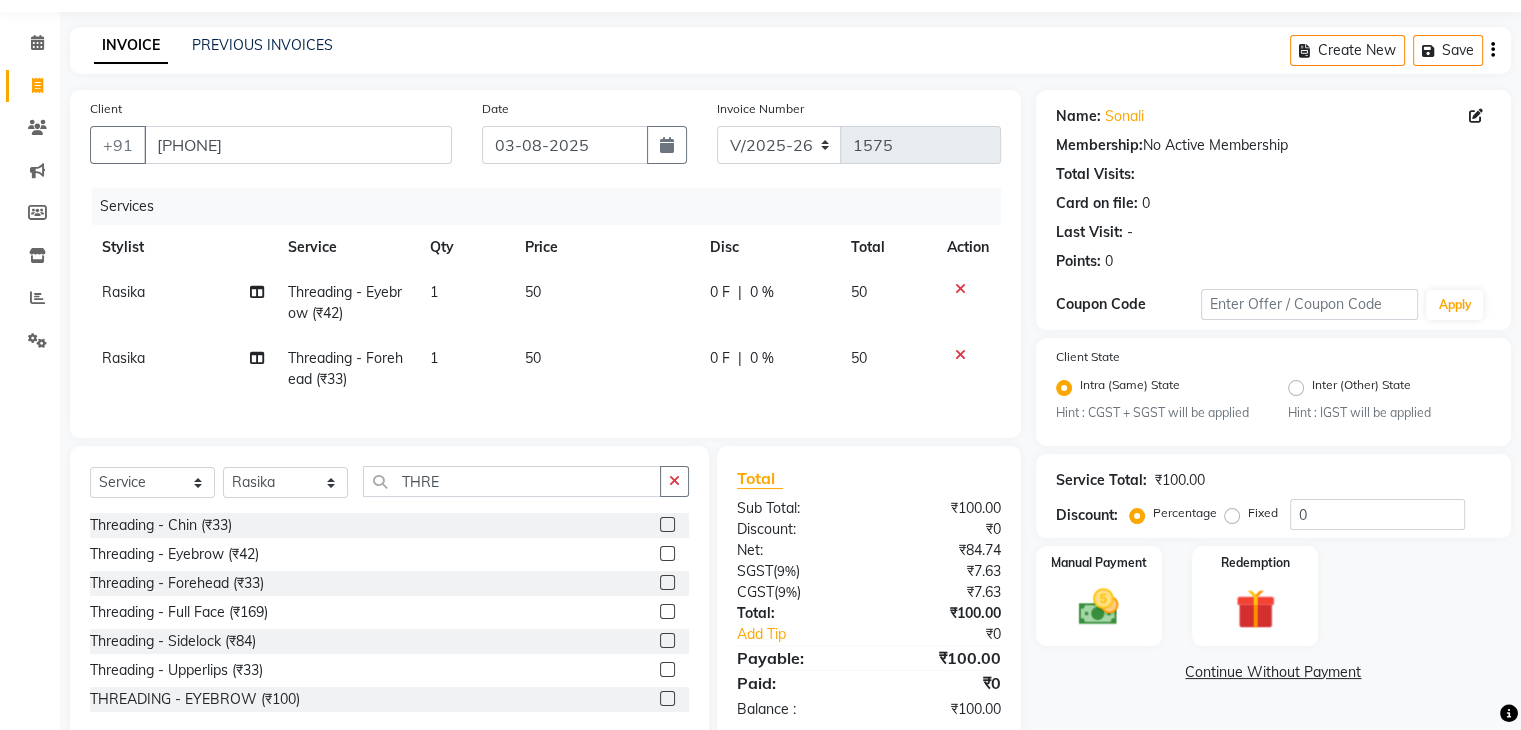 scroll, scrollTop: 117, scrollLeft: 0, axis: vertical 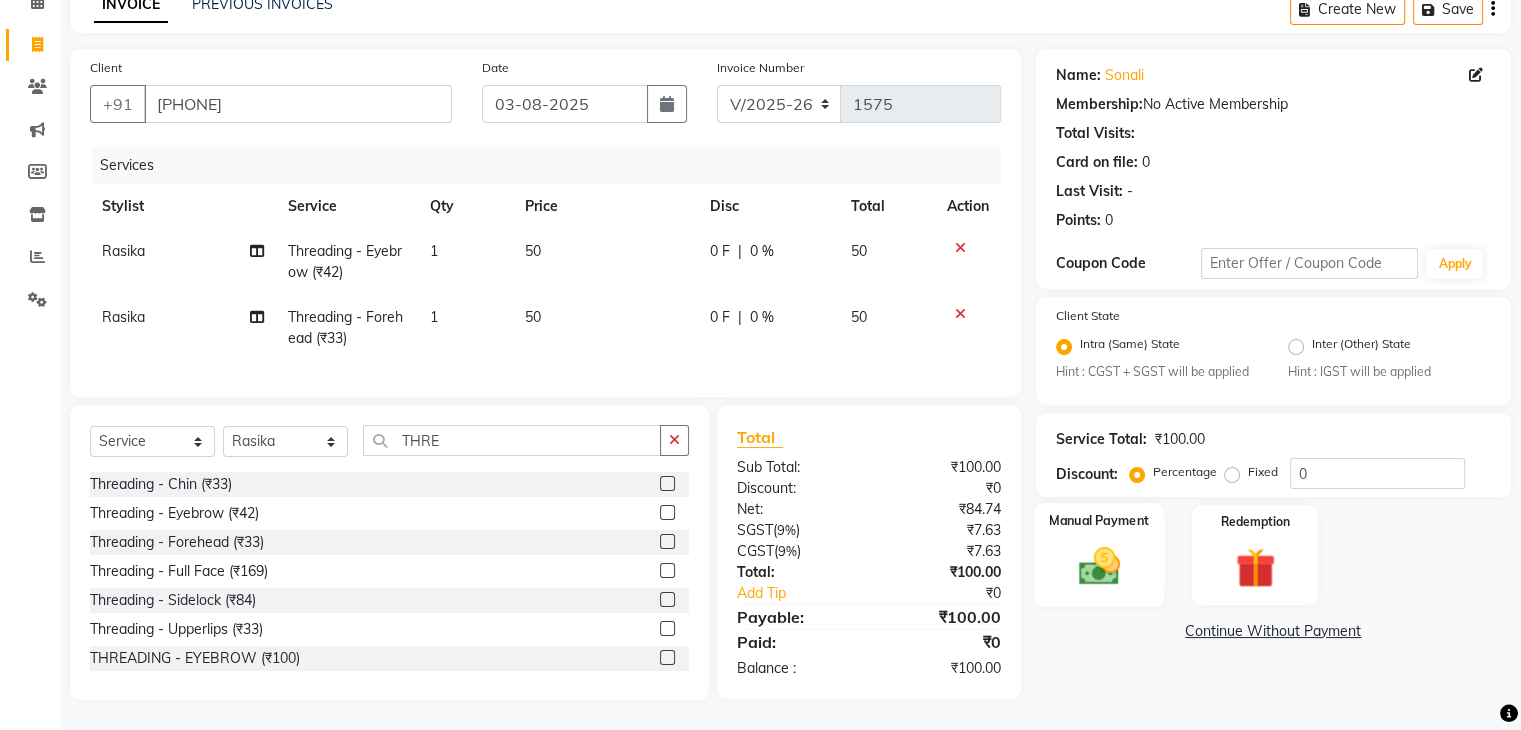 click 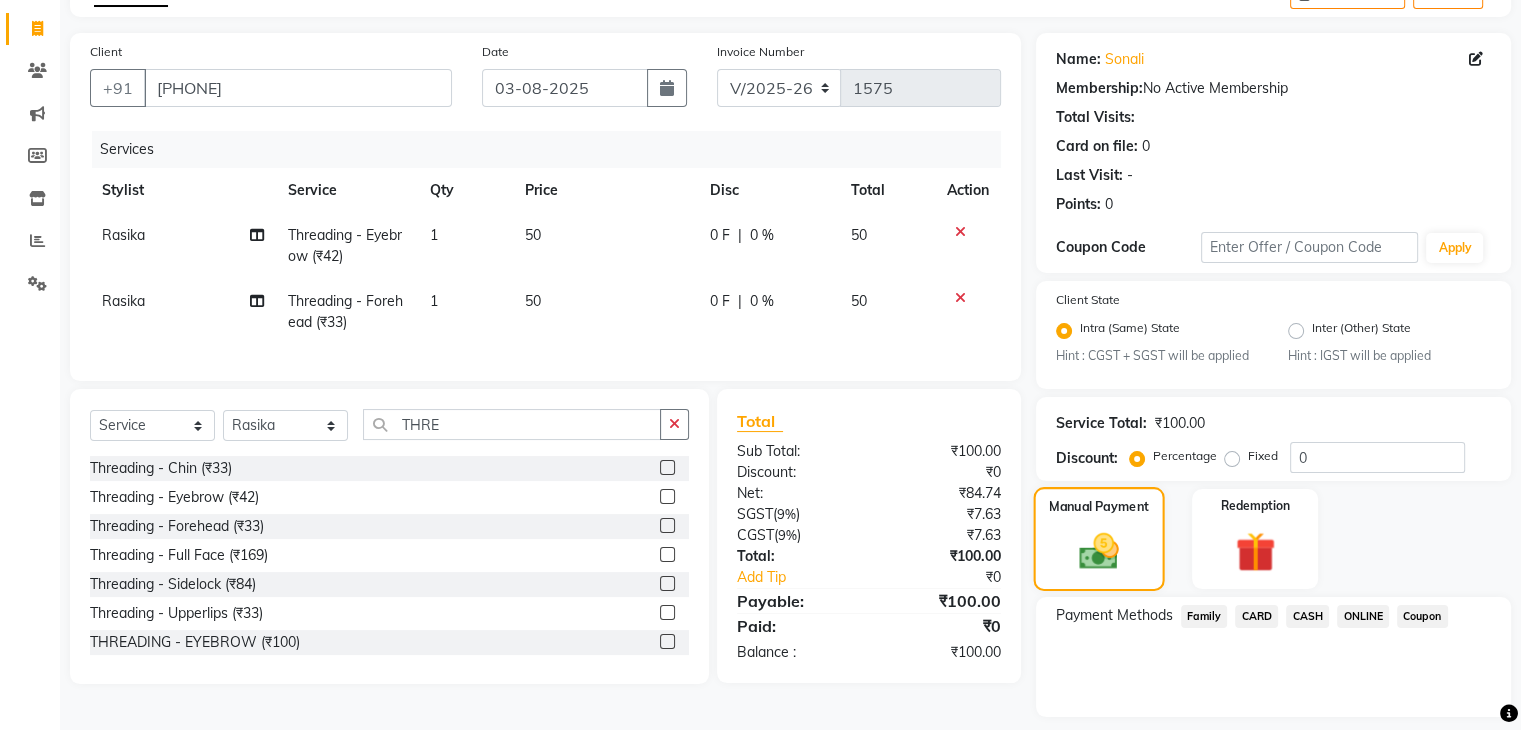 scroll, scrollTop: 177, scrollLeft: 0, axis: vertical 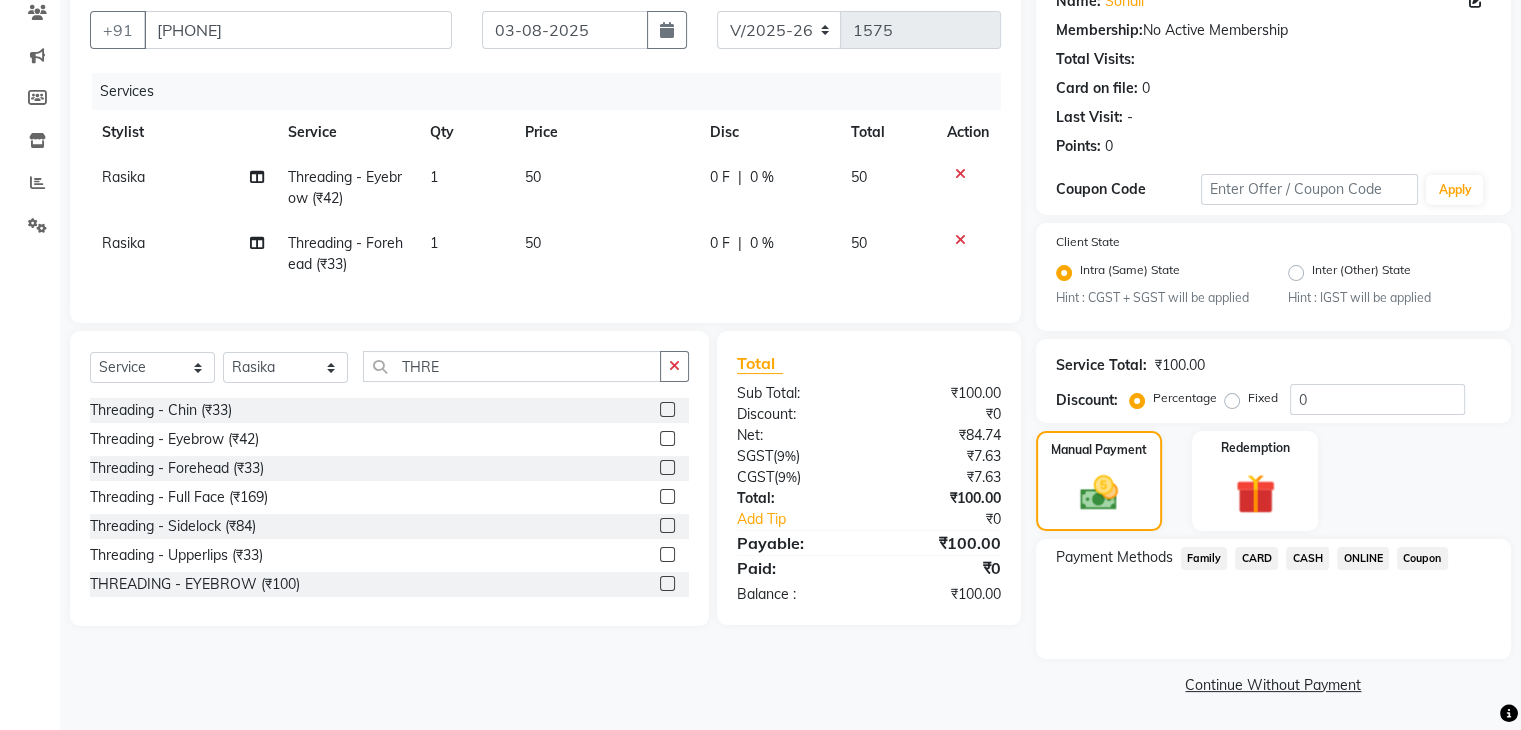 click on "ONLINE" 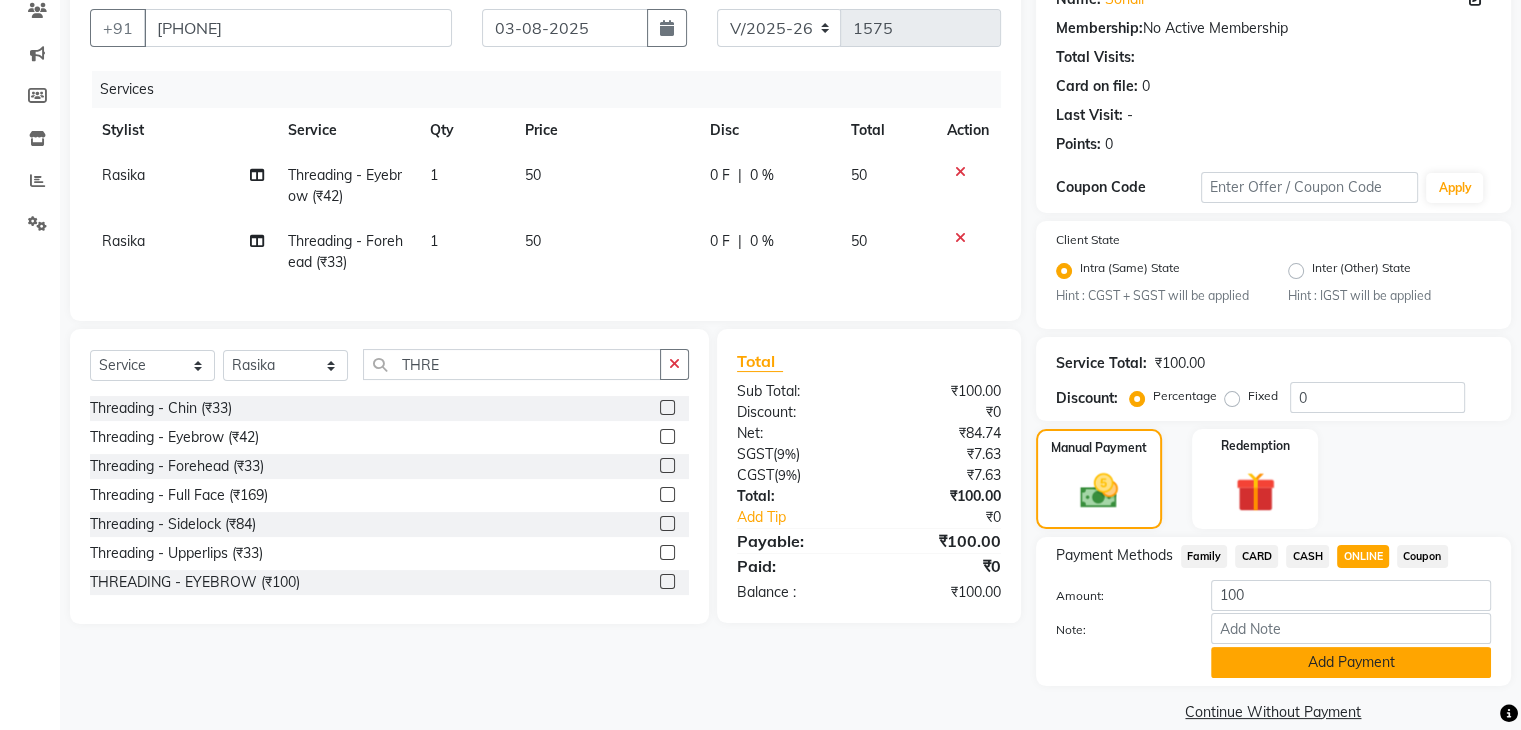 click on "Add Payment" 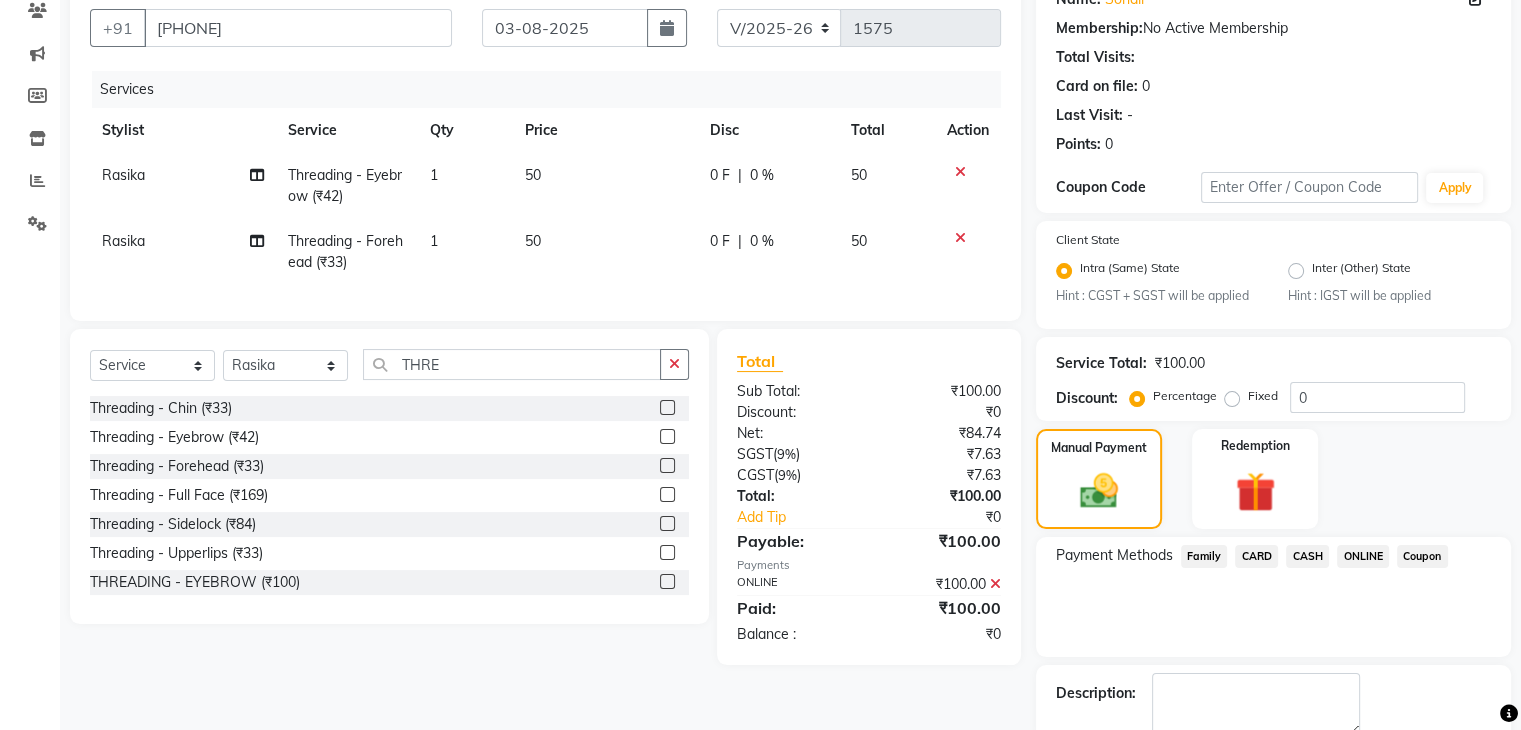 scroll, scrollTop: 289, scrollLeft: 0, axis: vertical 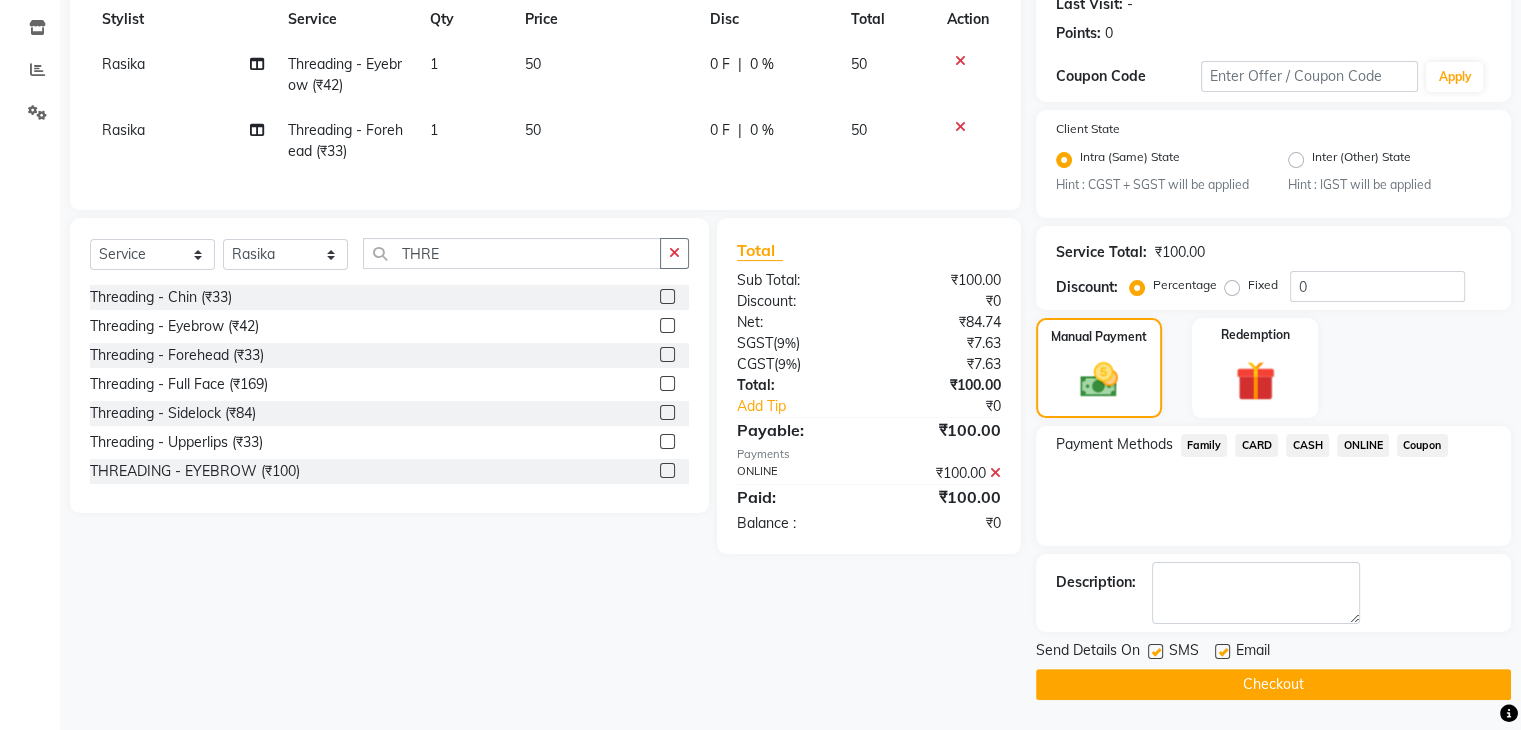 click on "Checkout" 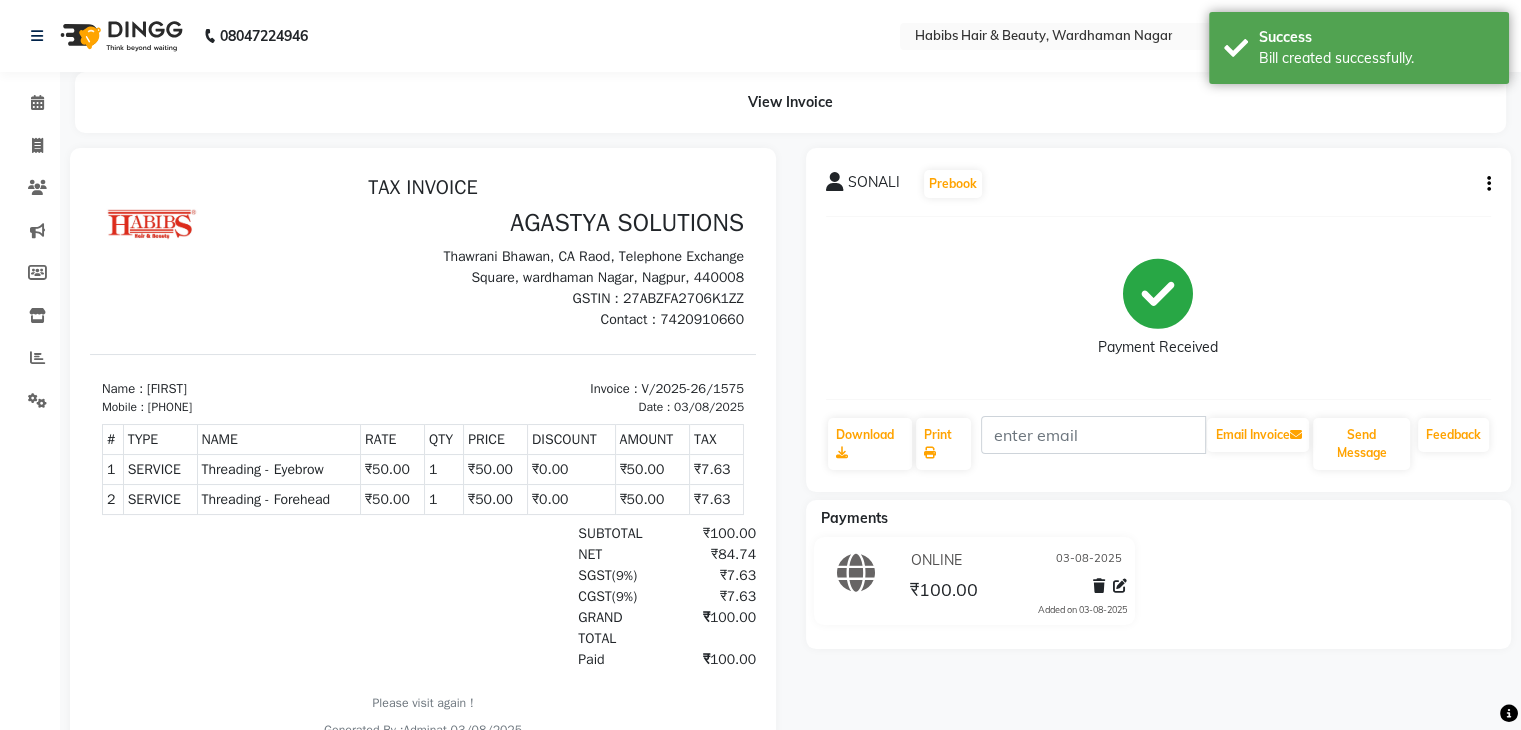 scroll, scrollTop: 0, scrollLeft: 0, axis: both 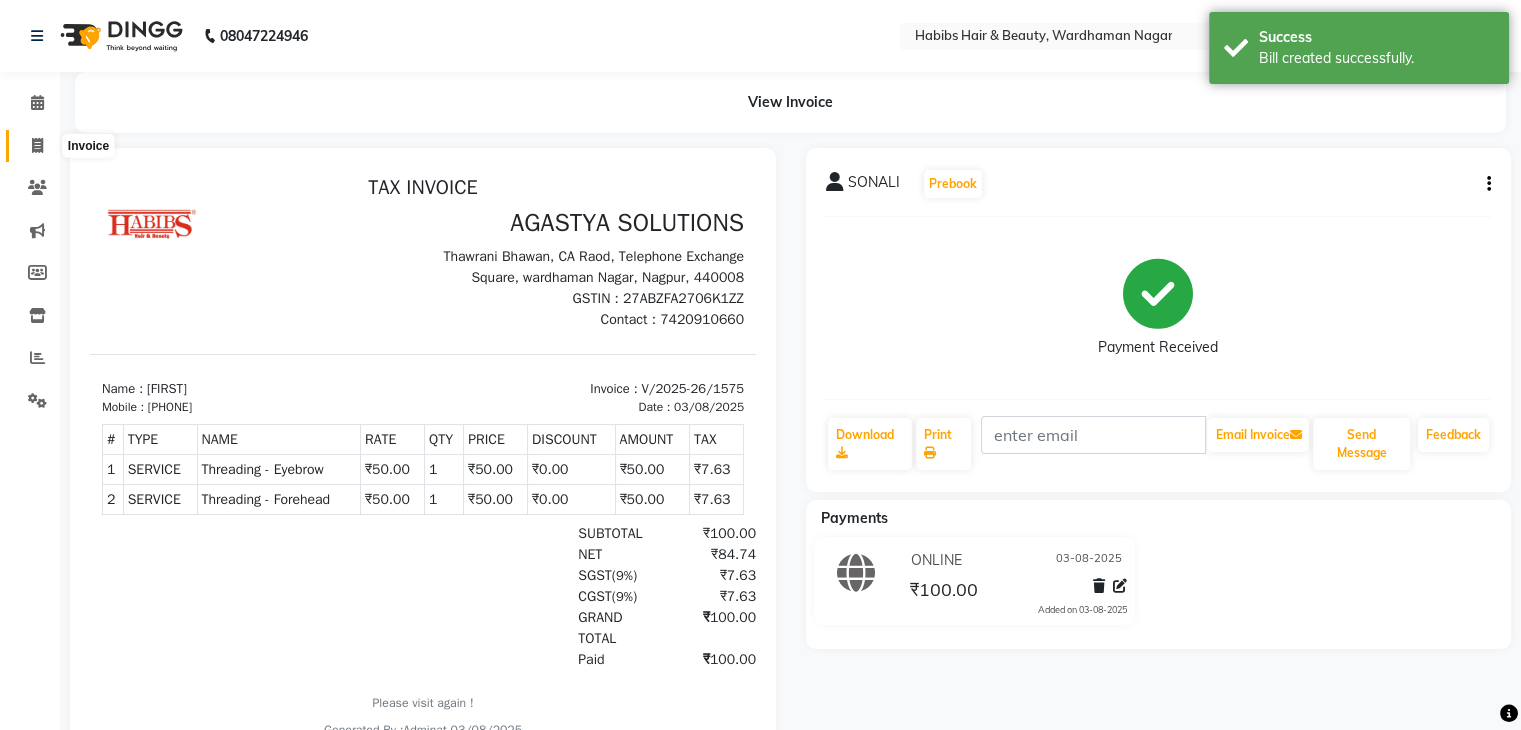 click 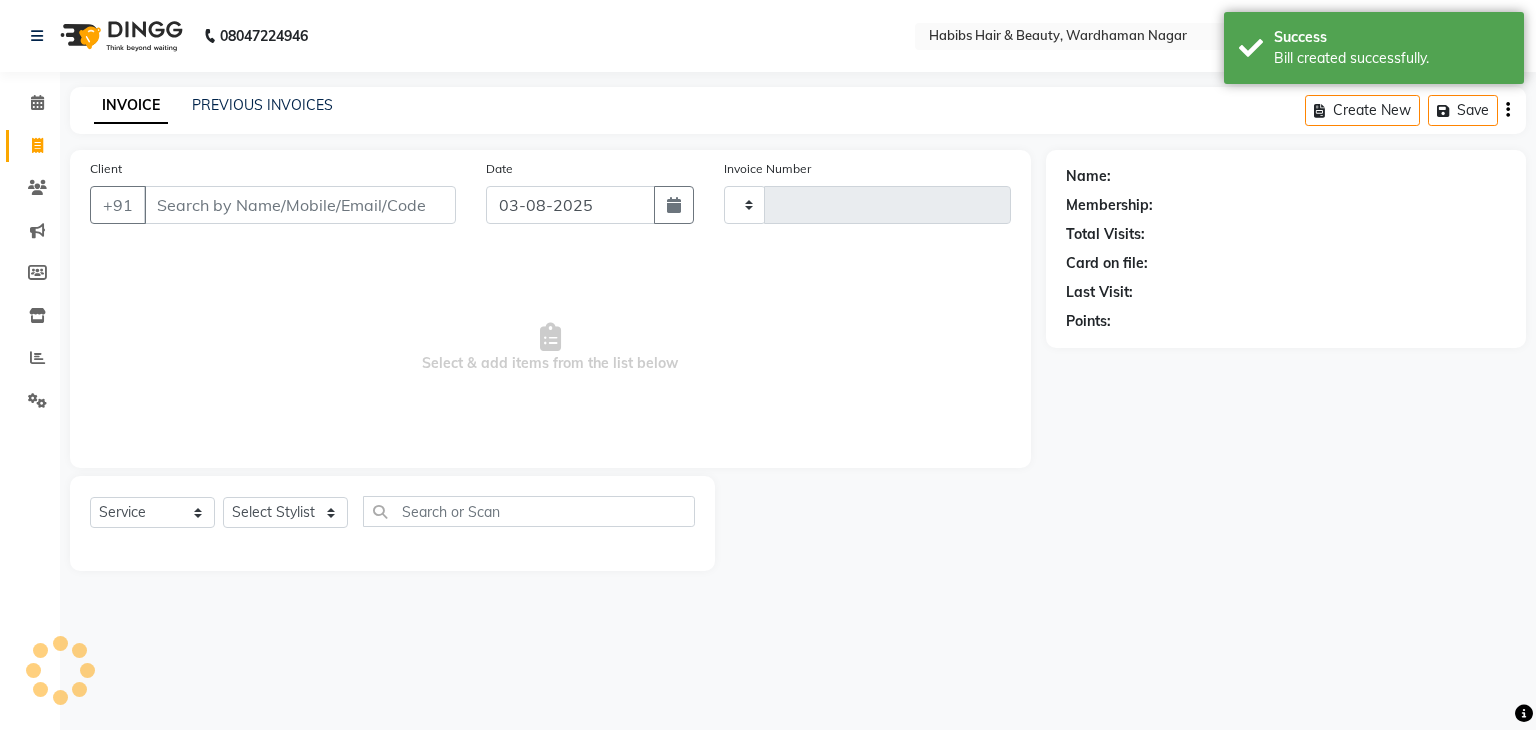type on "1576" 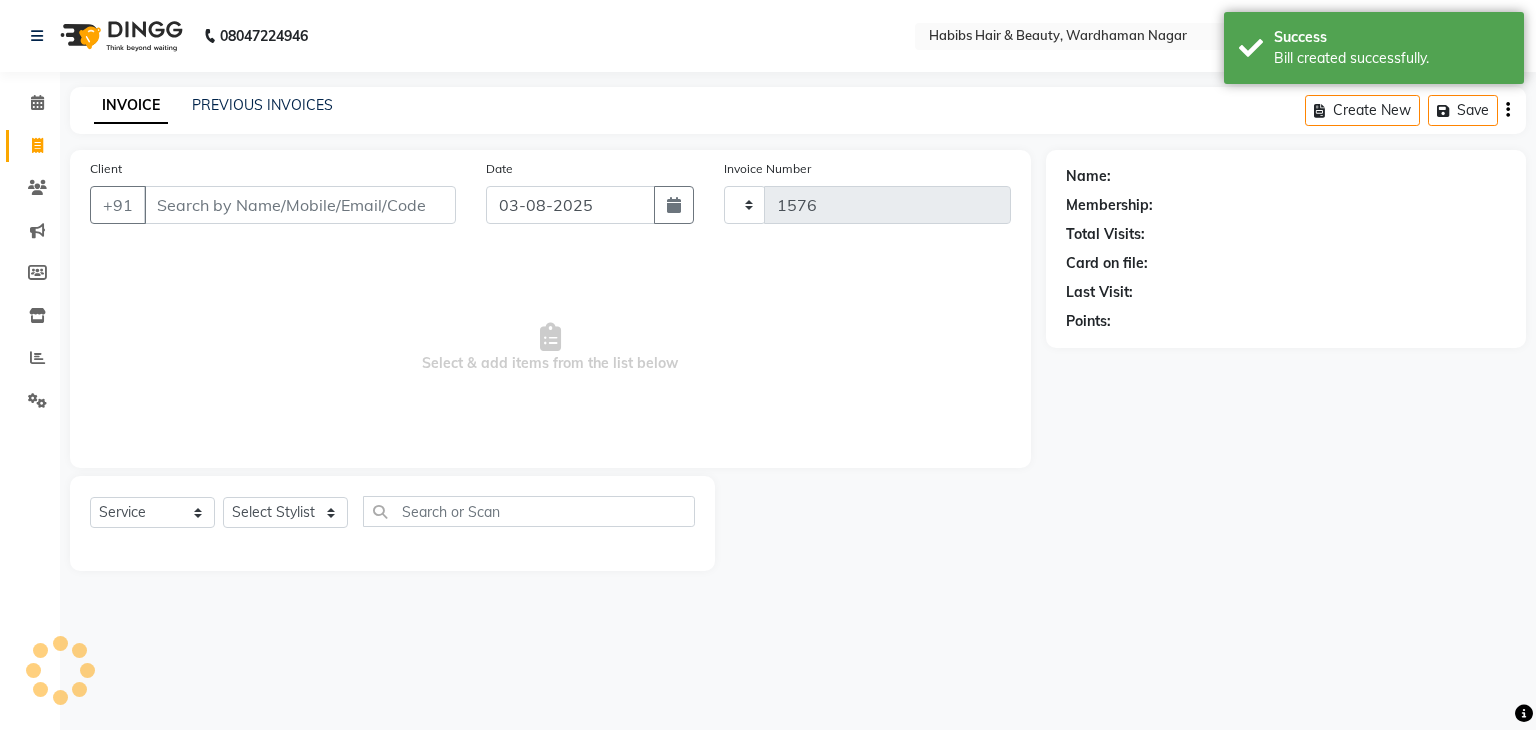 select on "3714" 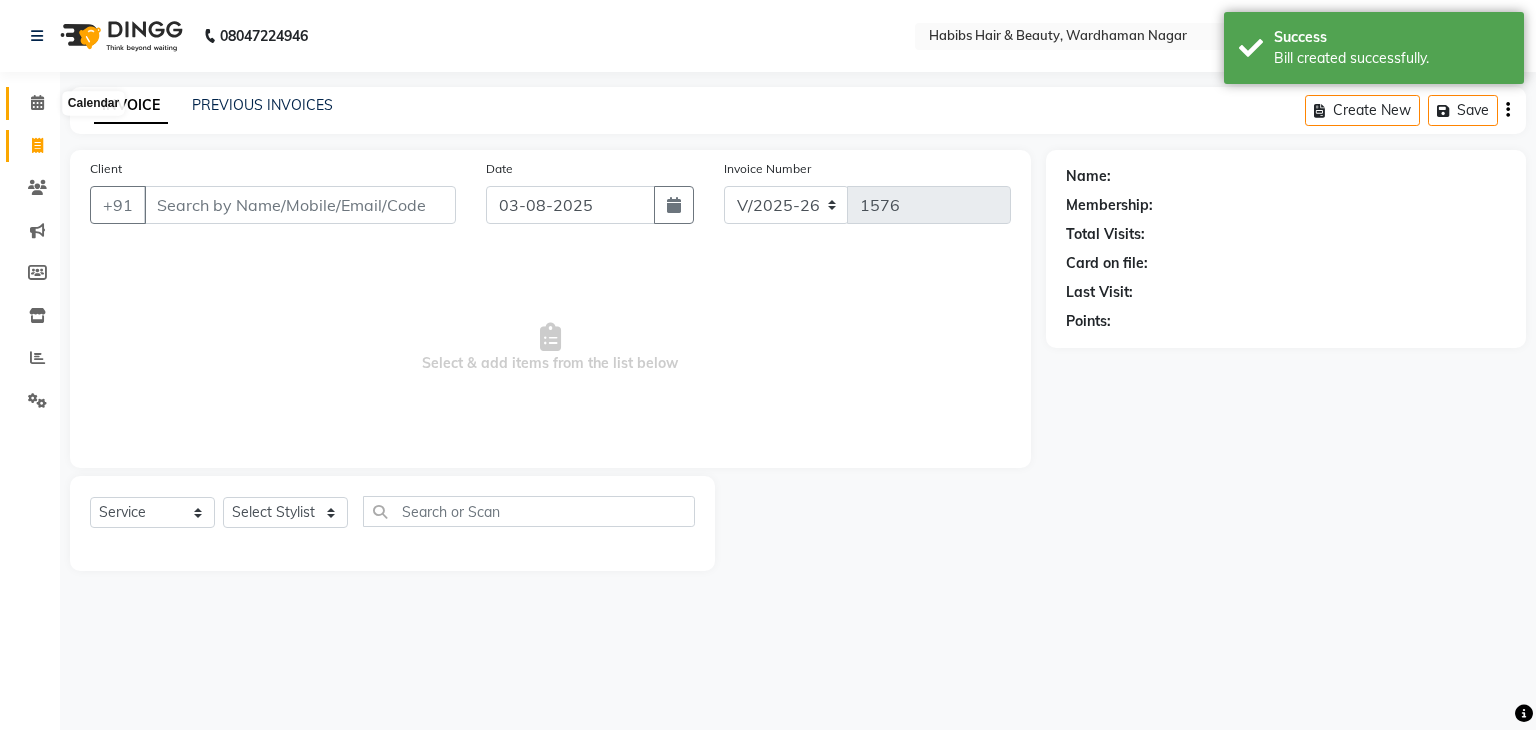 click 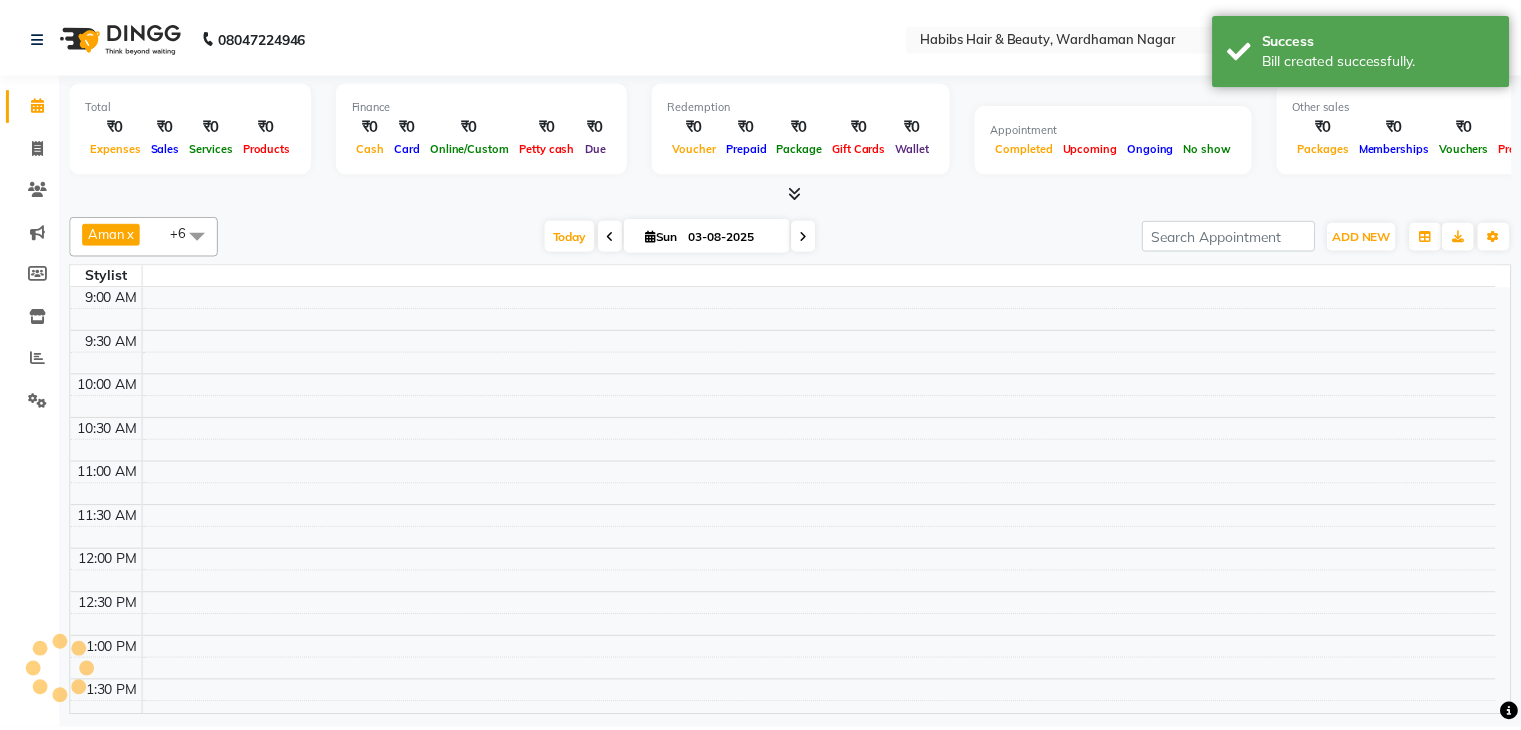 scroll, scrollTop: 0, scrollLeft: 0, axis: both 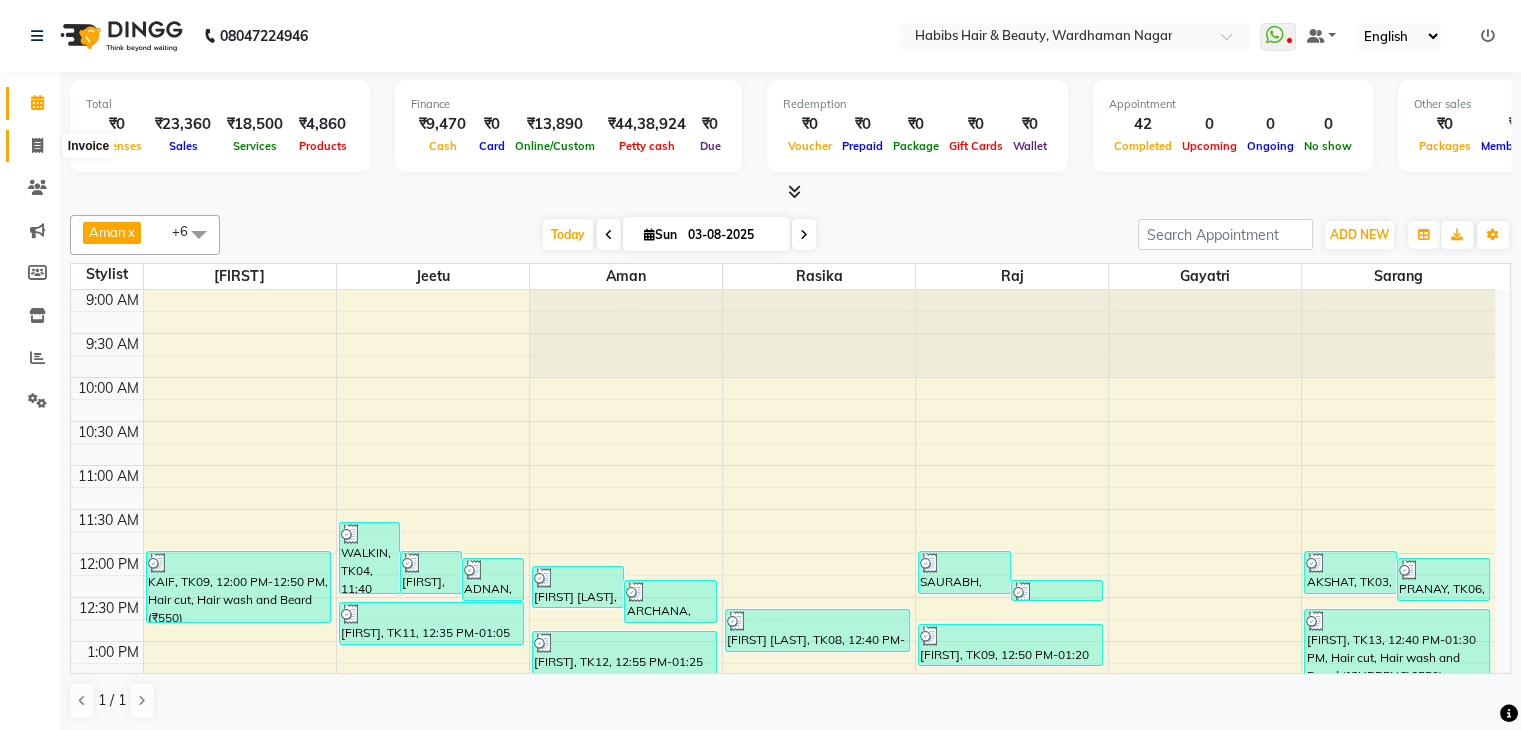 click 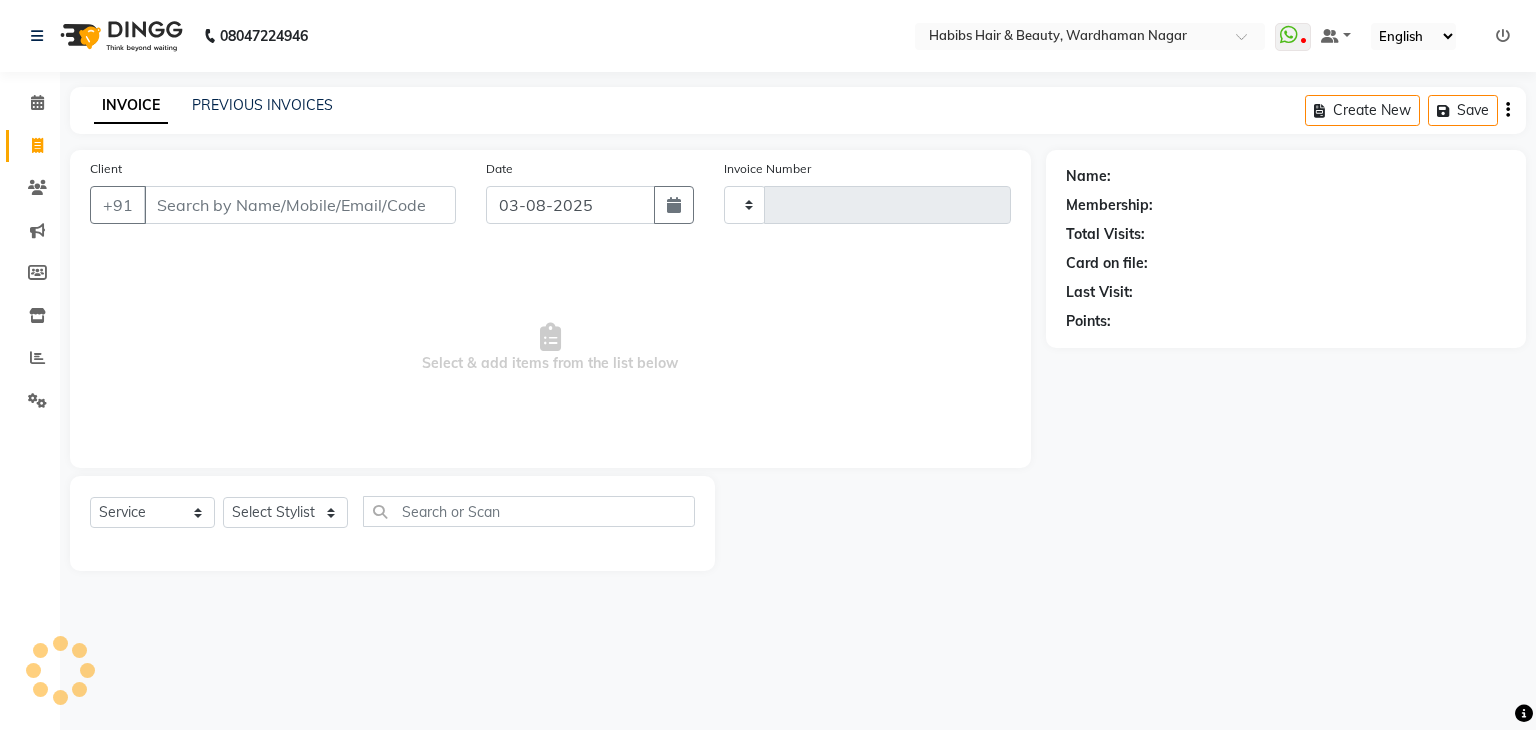 type on "1576" 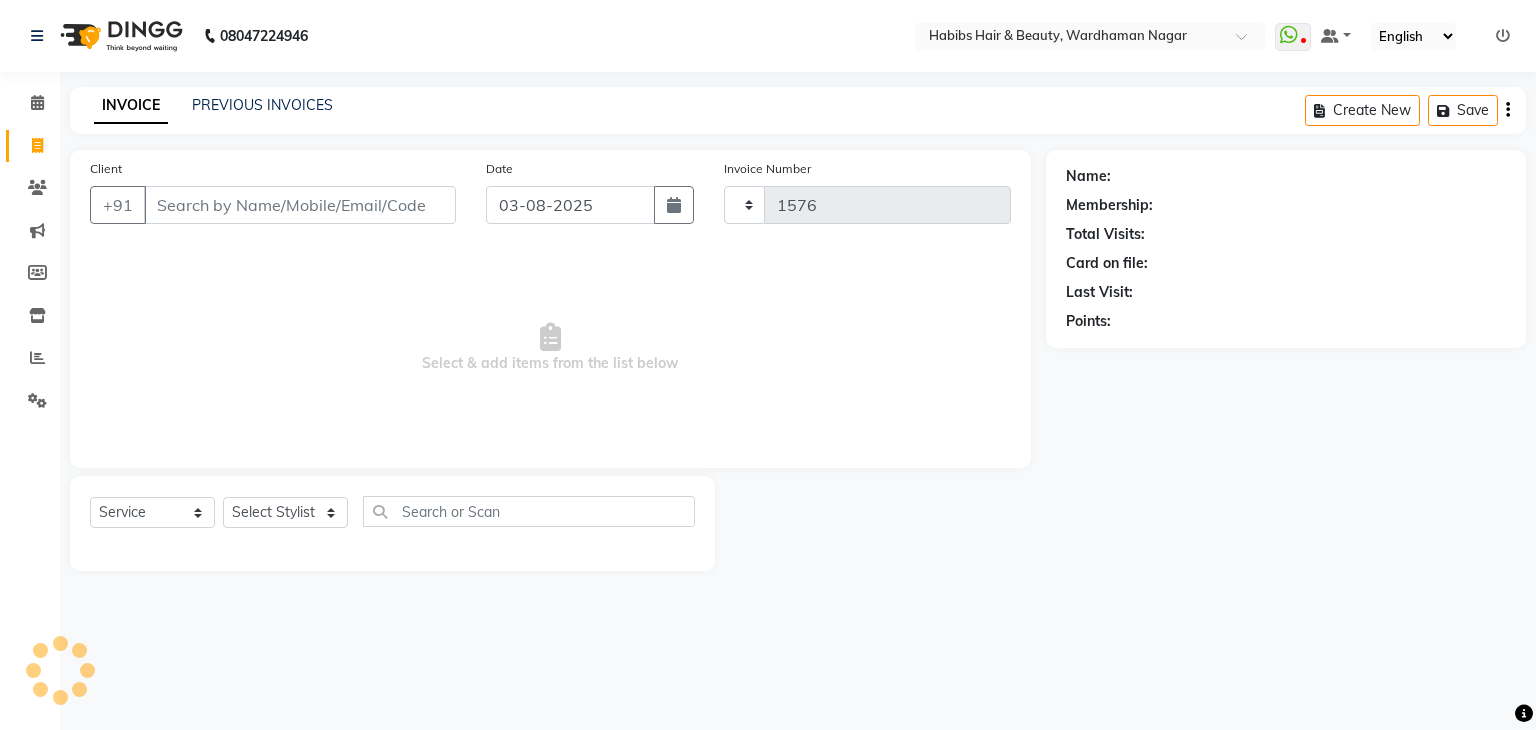 select on "3714" 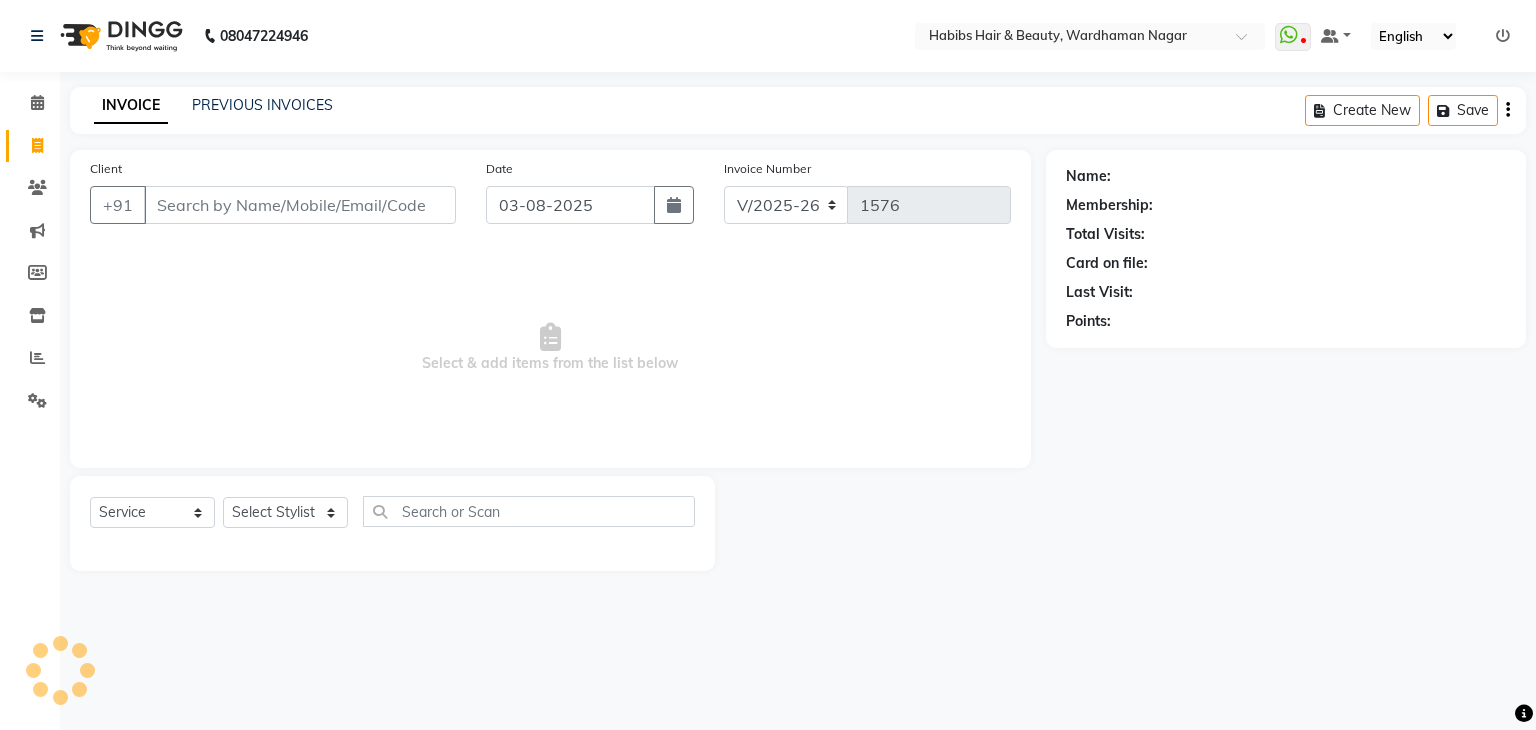 click on "Client" at bounding box center (300, 205) 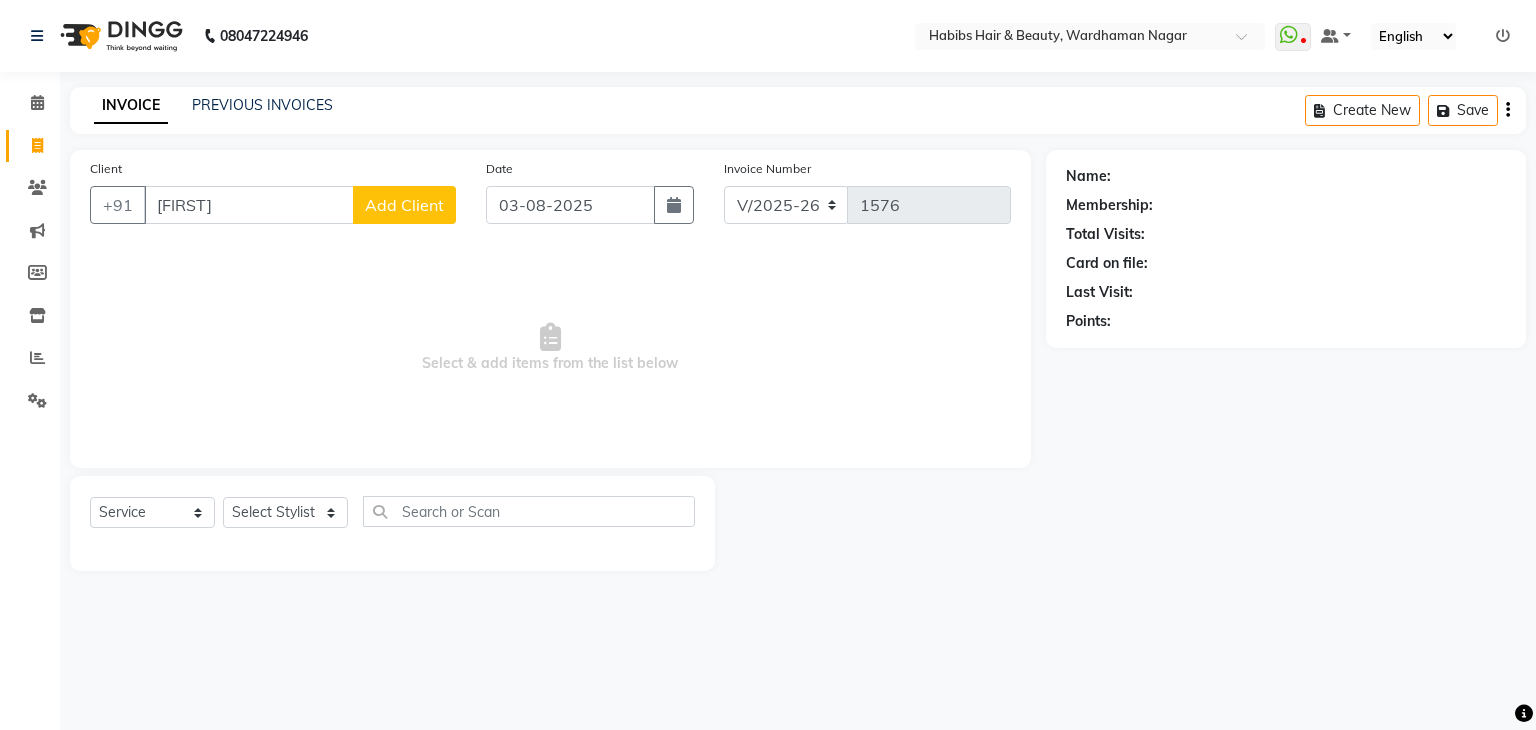 click on "[FIRST]" at bounding box center [249, 205] 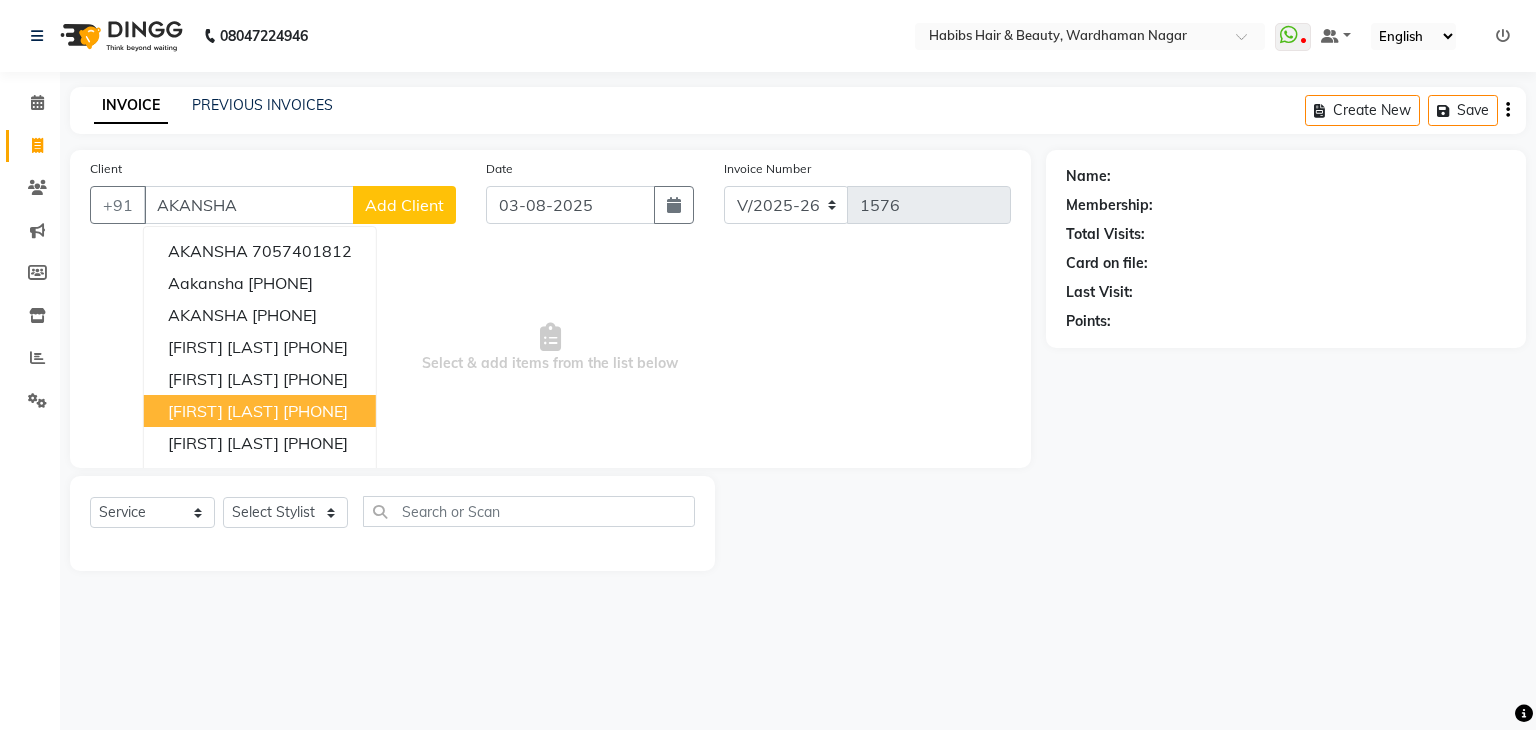 type on "AKANSHA" 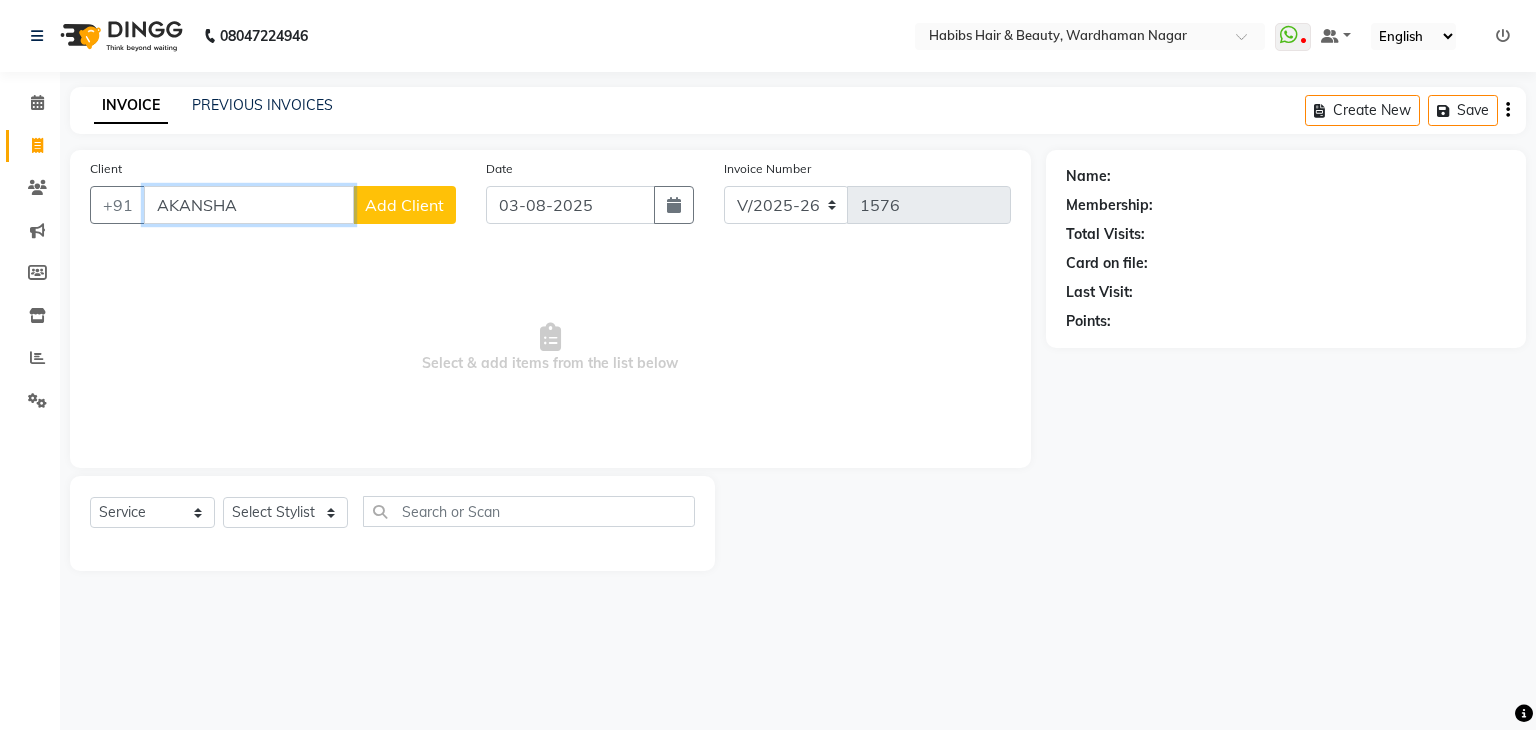 click on "AKANSHA" at bounding box center [249, 205] 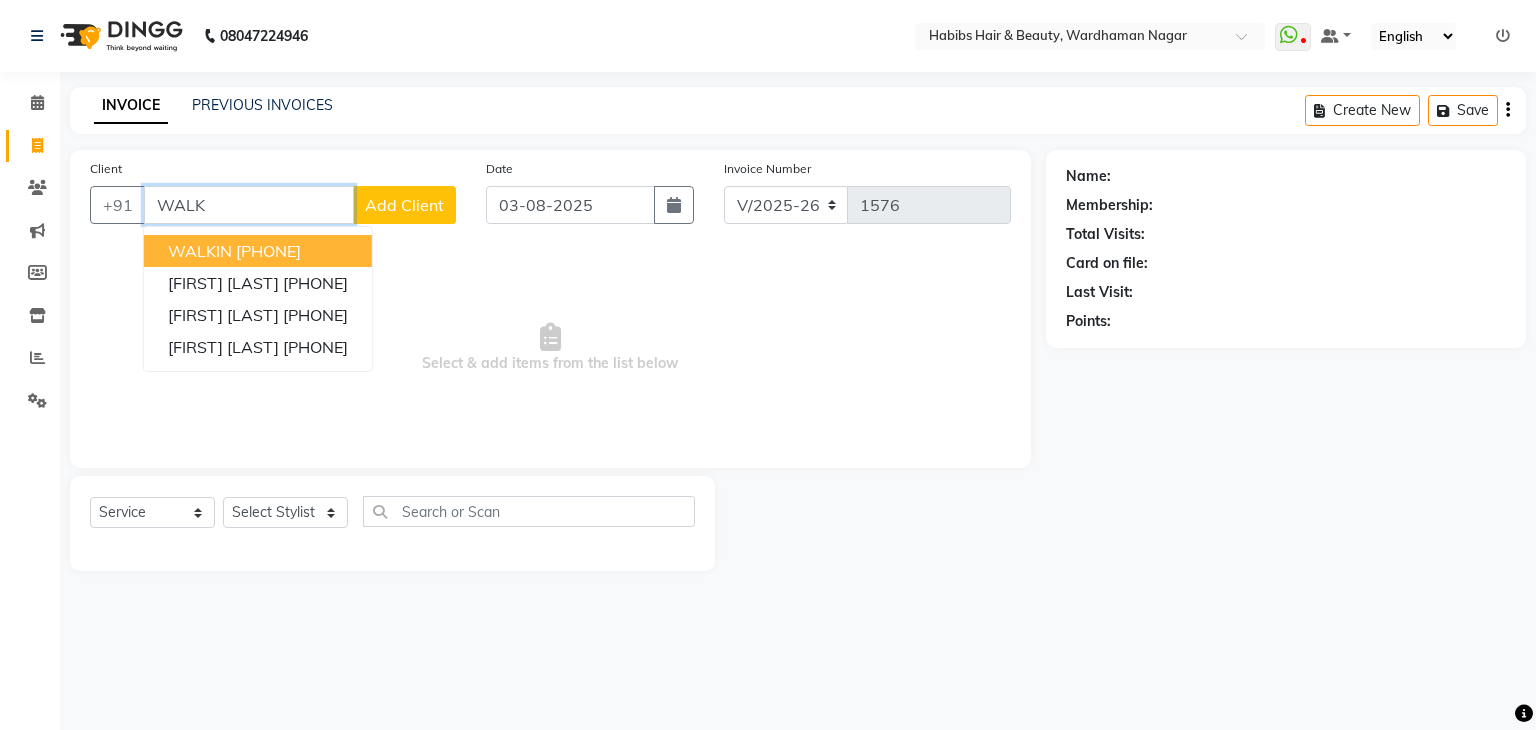 click on "[PHONE]" at bounding box center [268, 251] 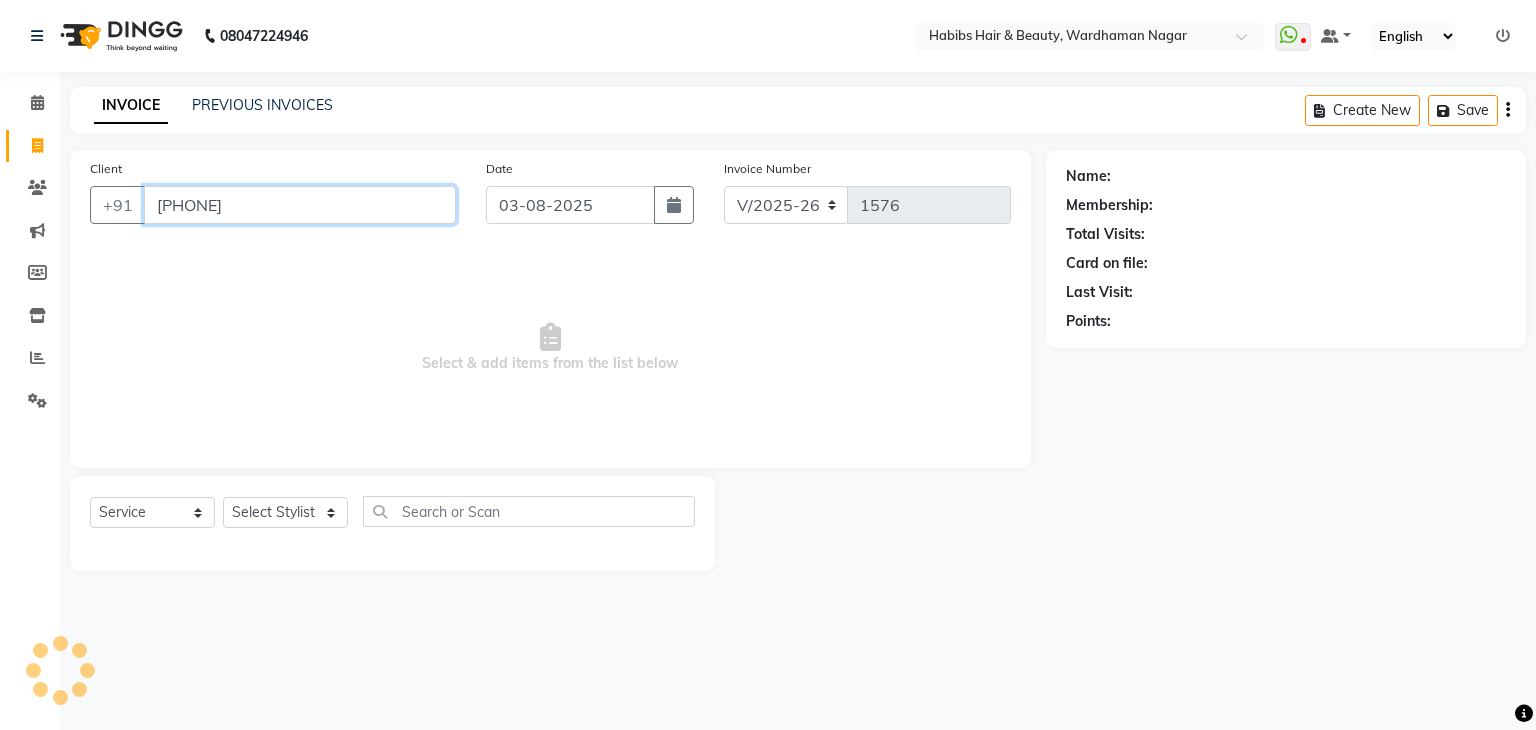 type on "[PHONE]" 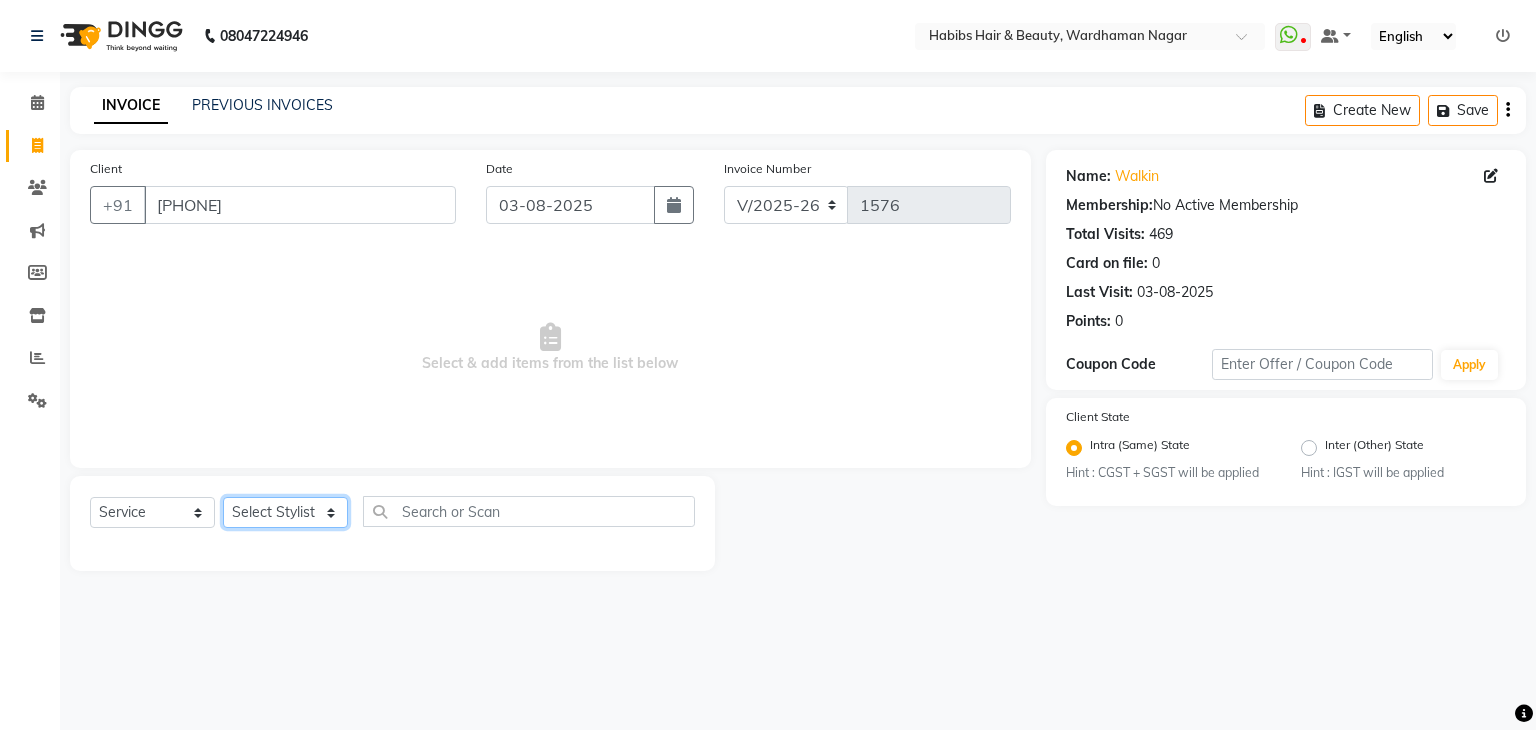 click on "Select Stylist Admin Aman Gayatri Jeetu Mick Raj Rashmi Rasika Sarang" 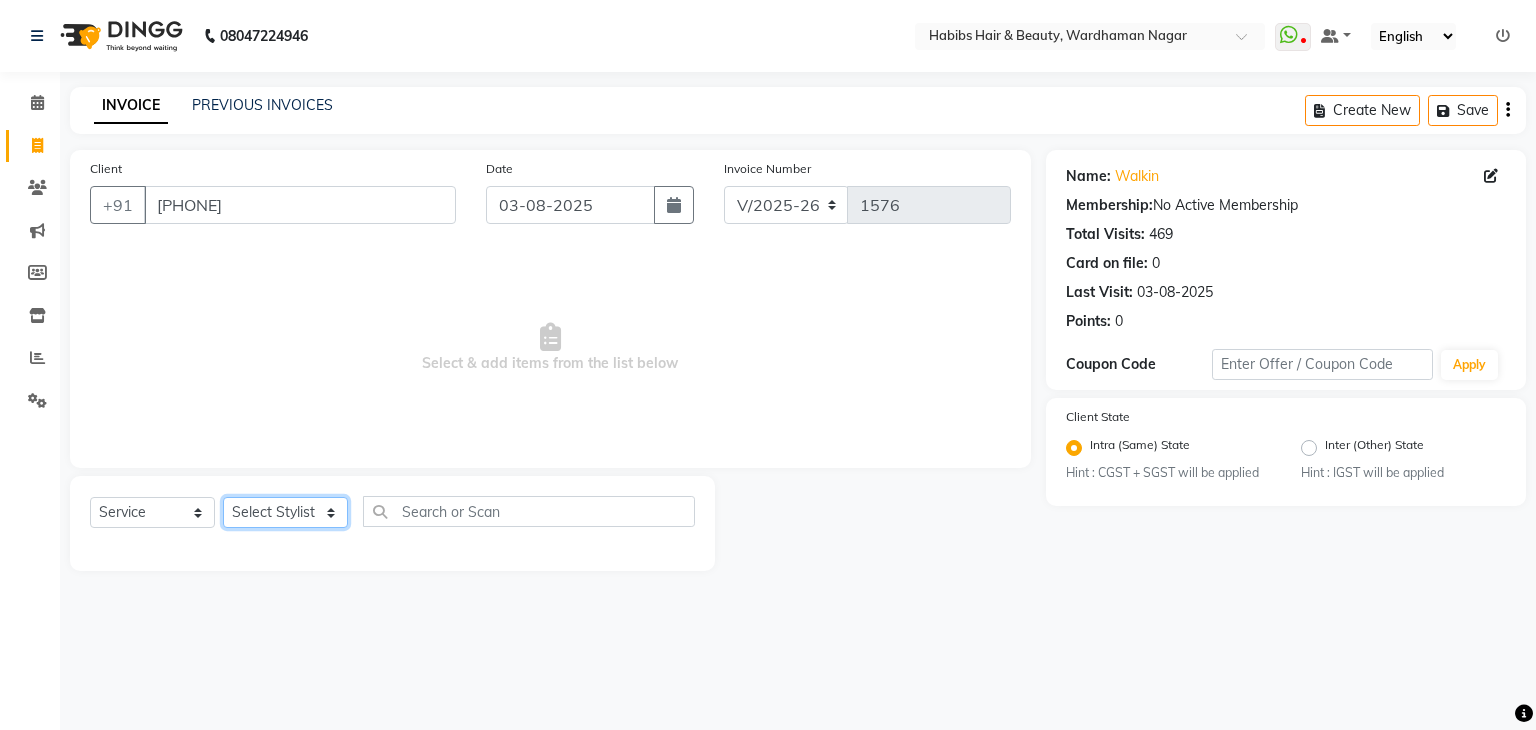select on "17878" 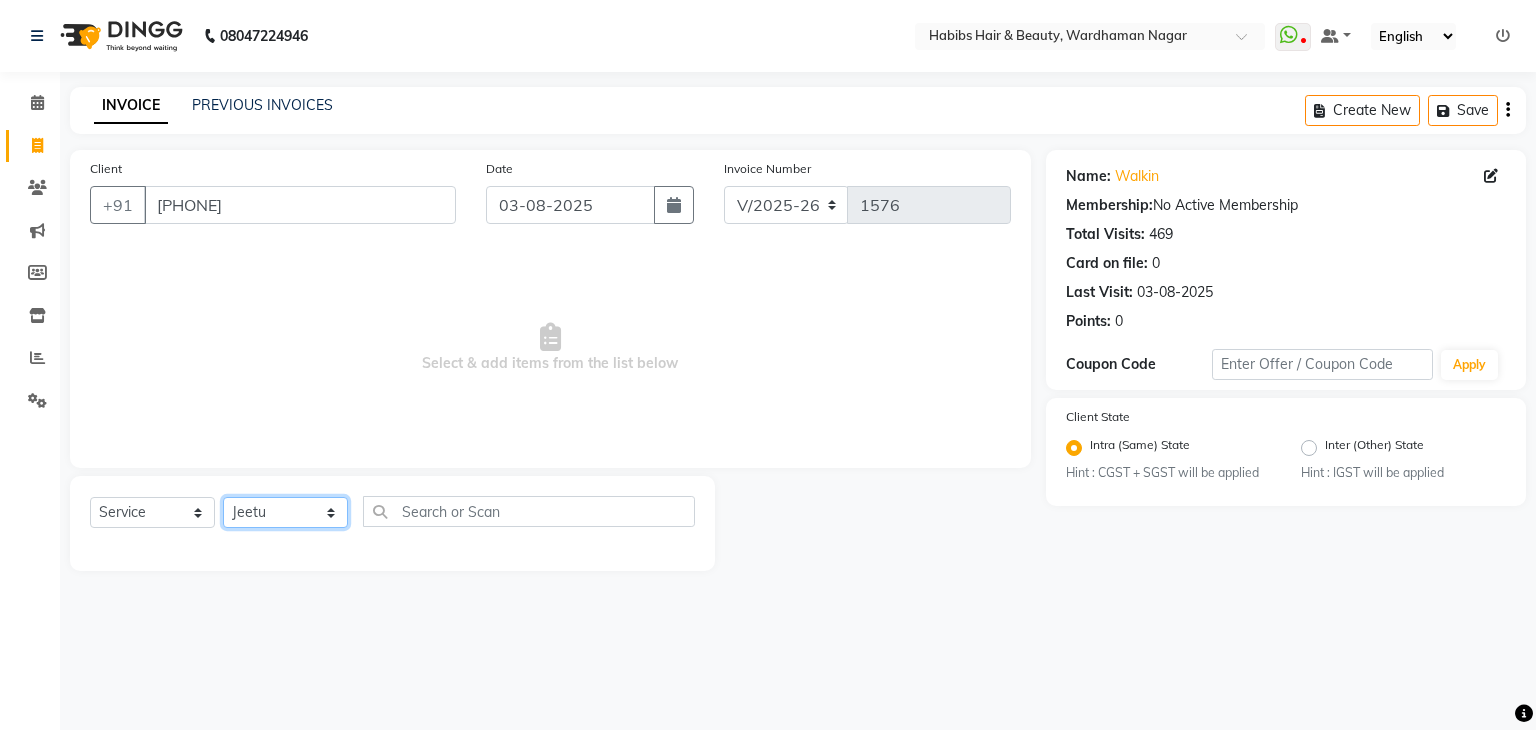 click on "Select Stylist Admin Aman Gayatri Jeetu Mick Raj Rashmi Rasika Sarang" 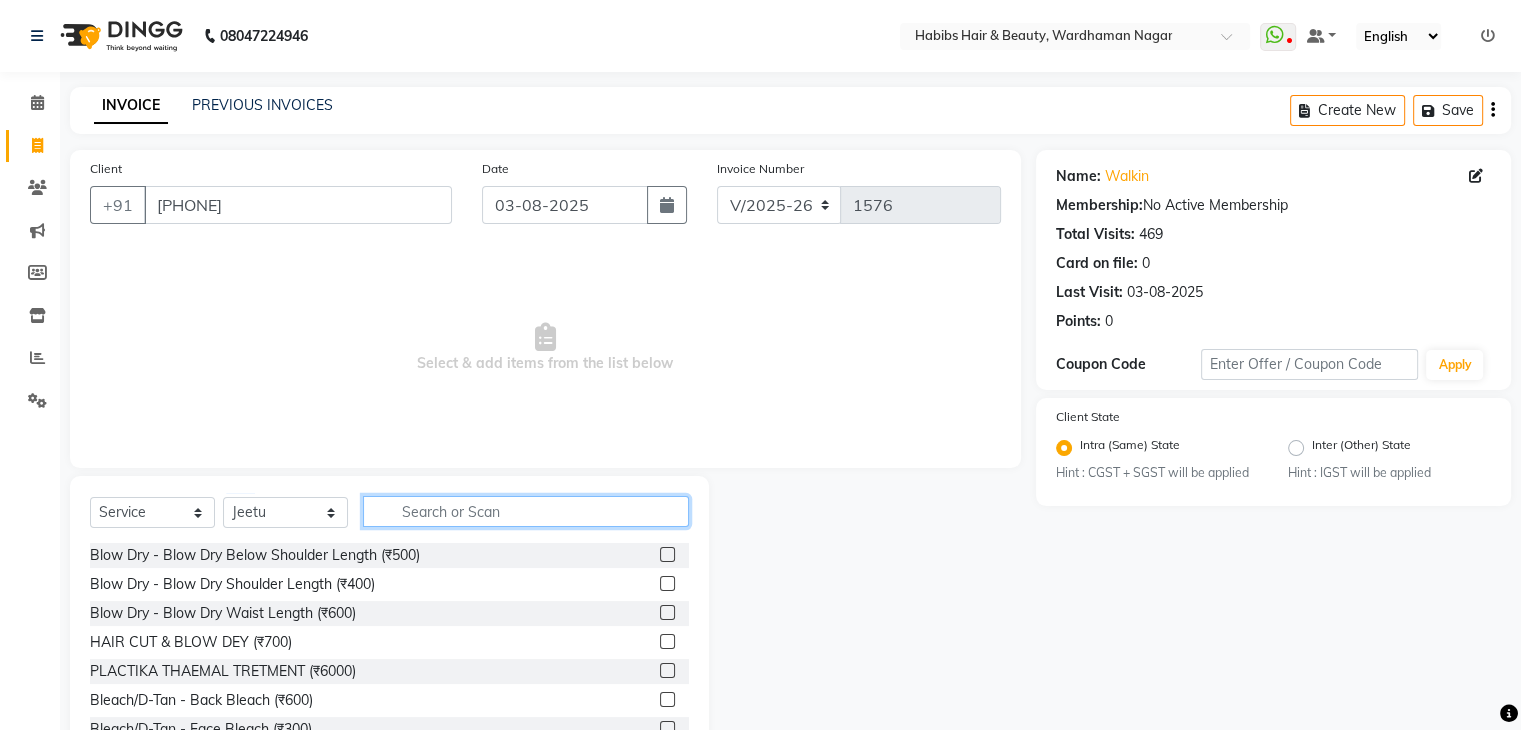 click 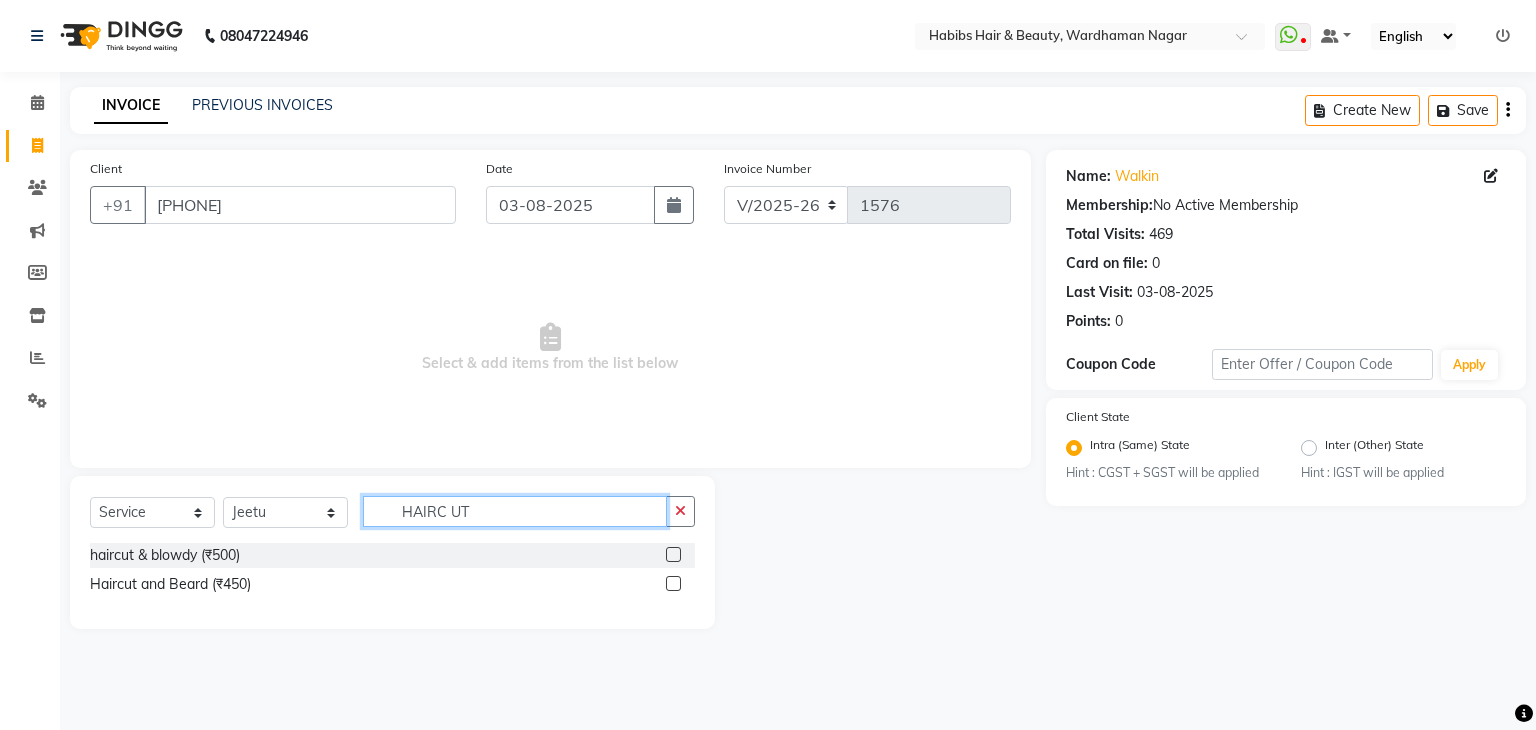 type on "HAIRC UT" 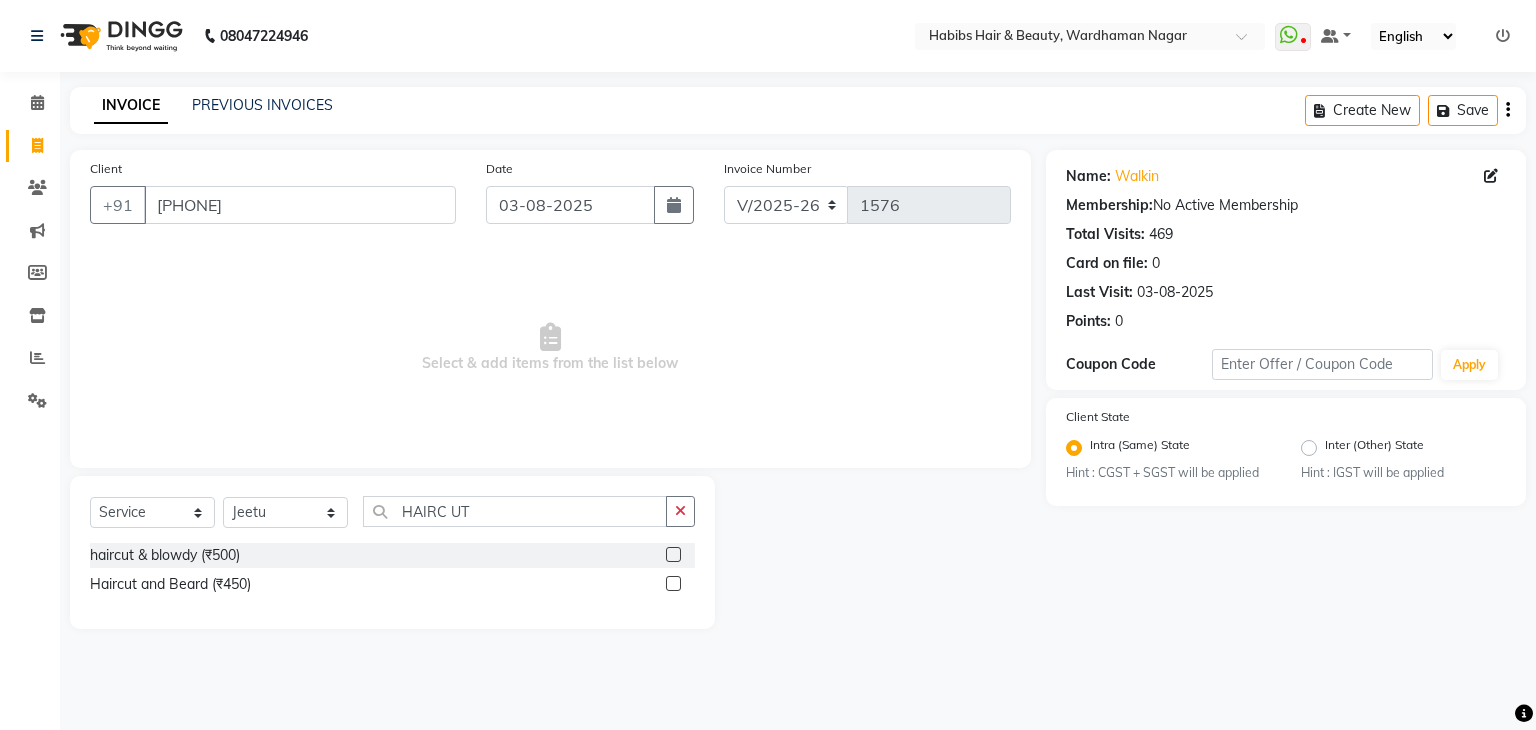 click 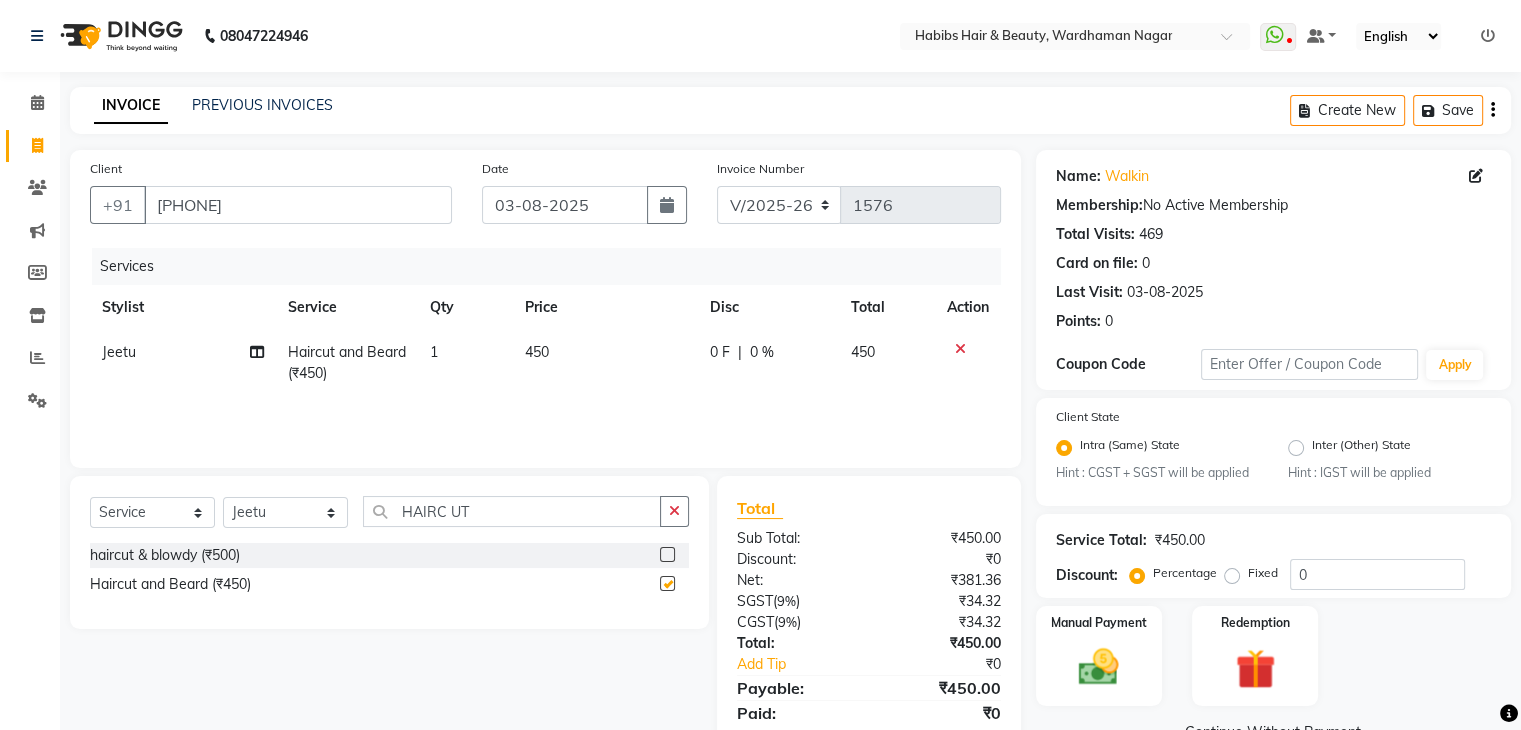 checkbox on "false" 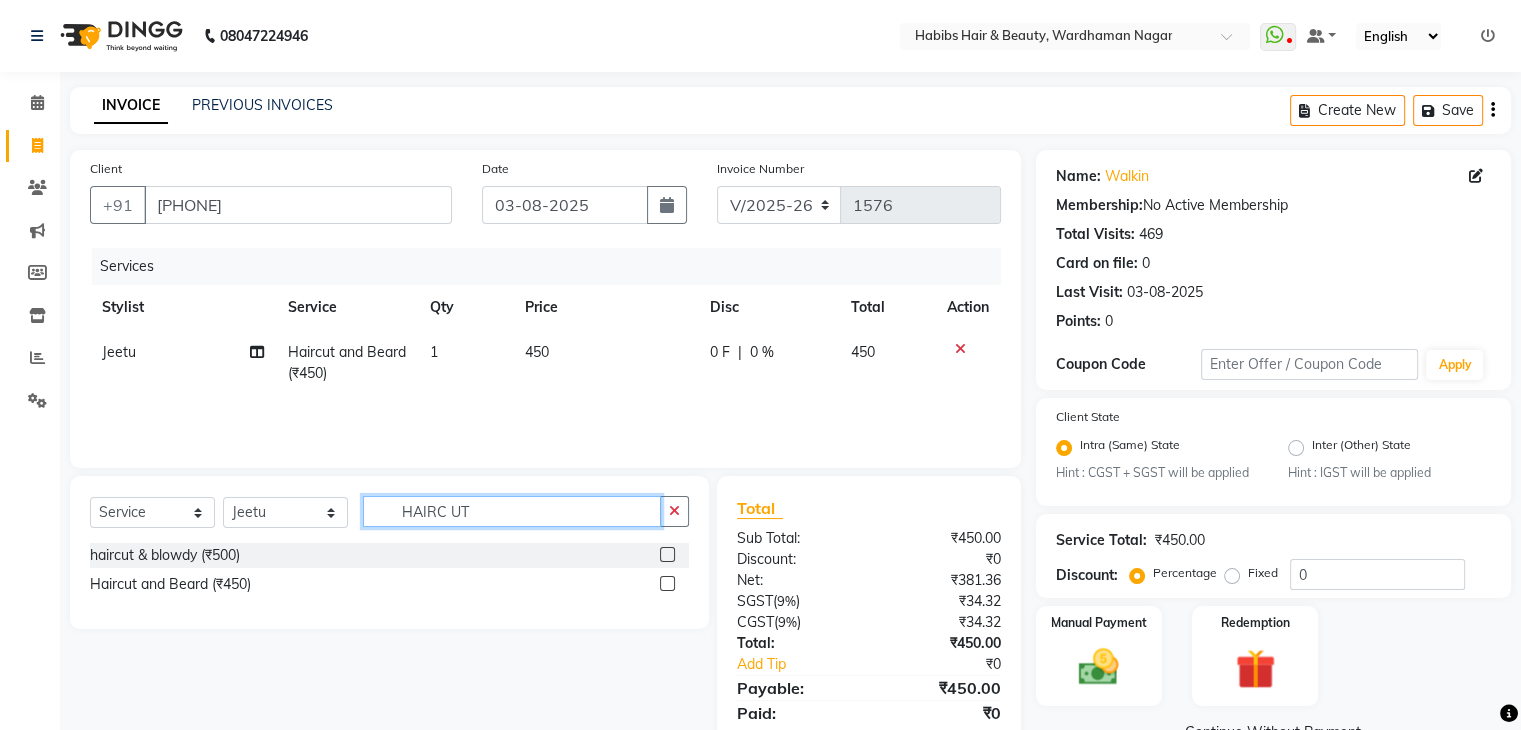 click on "HAIRC UT" 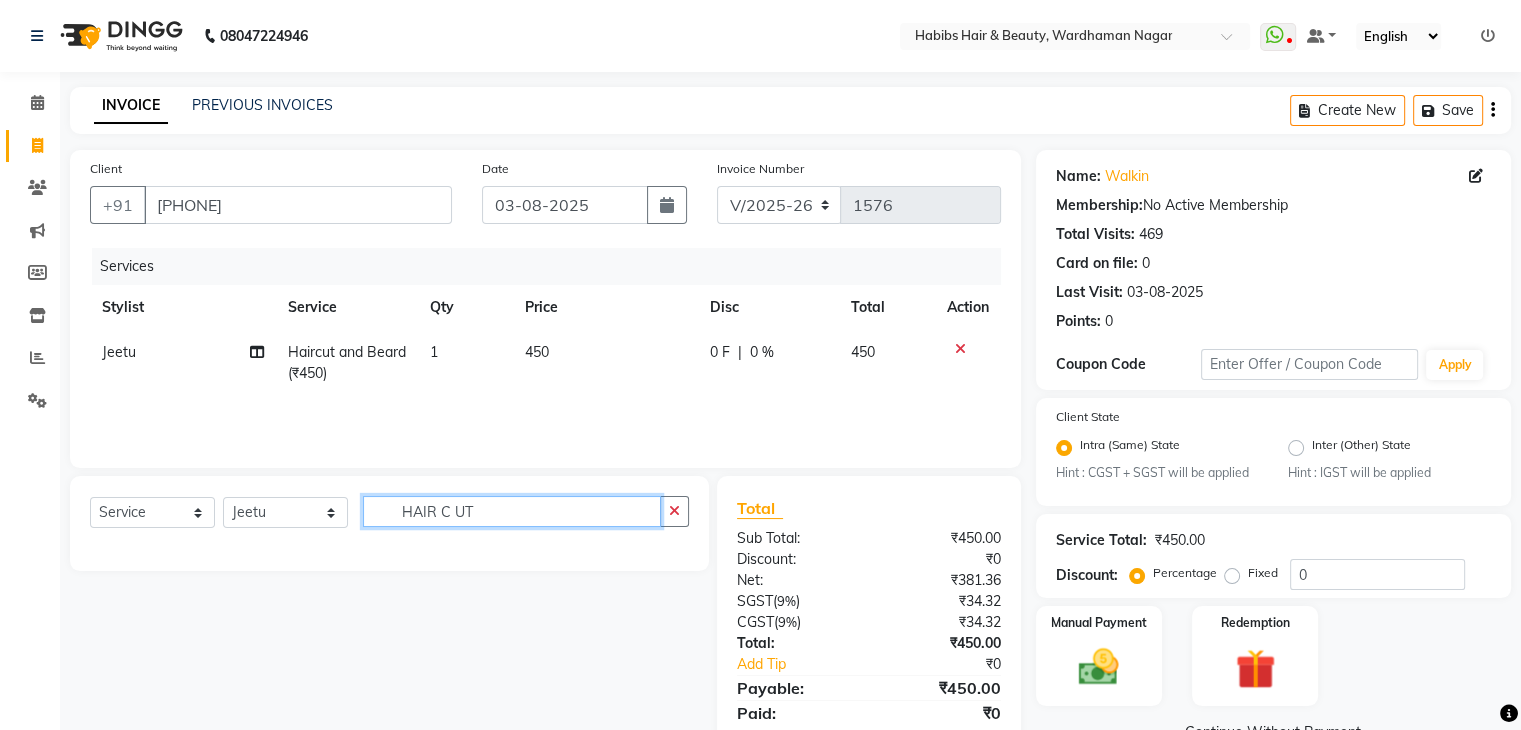 click on "HAIR C UT" 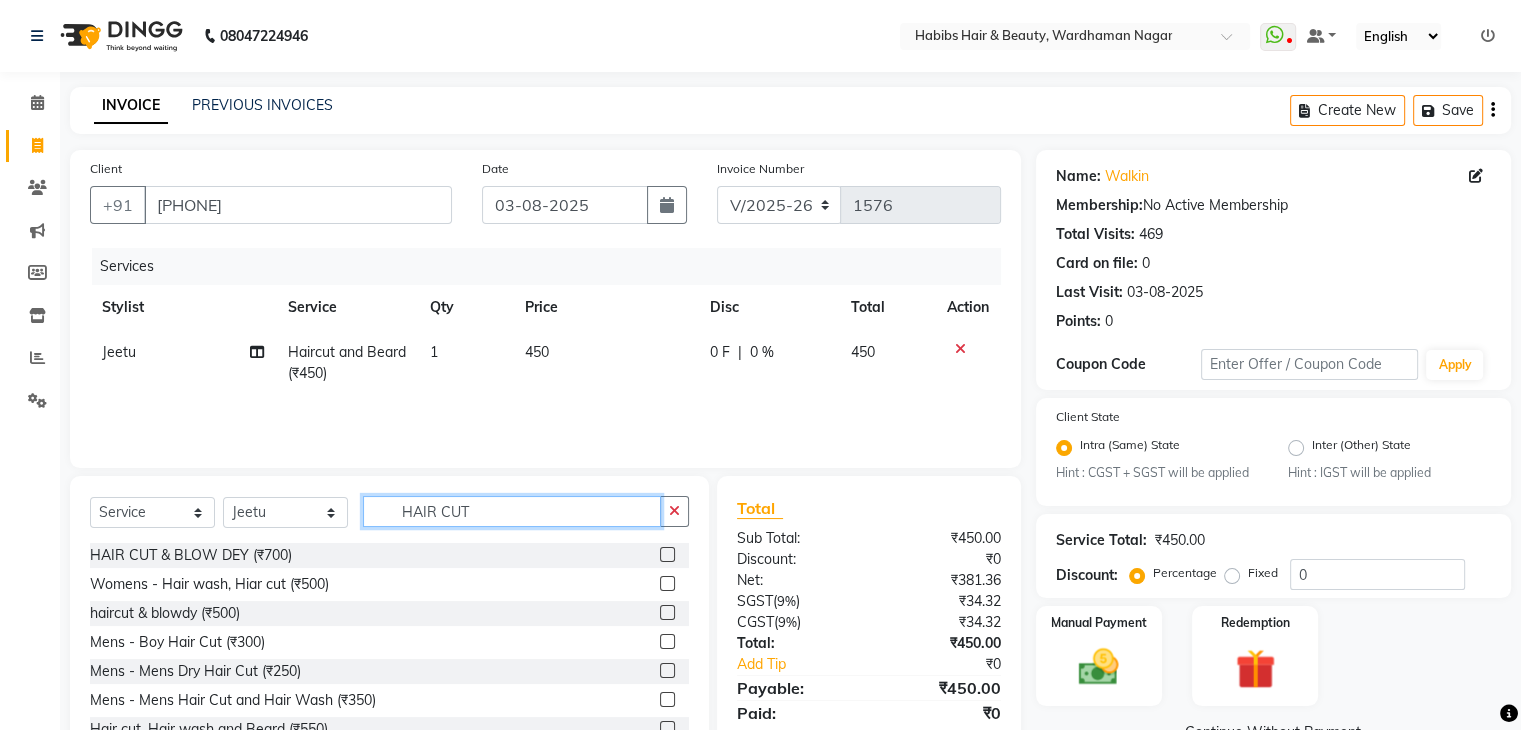 scroll, scrollTop: 72, scrollLeft: 0, axis: vertical 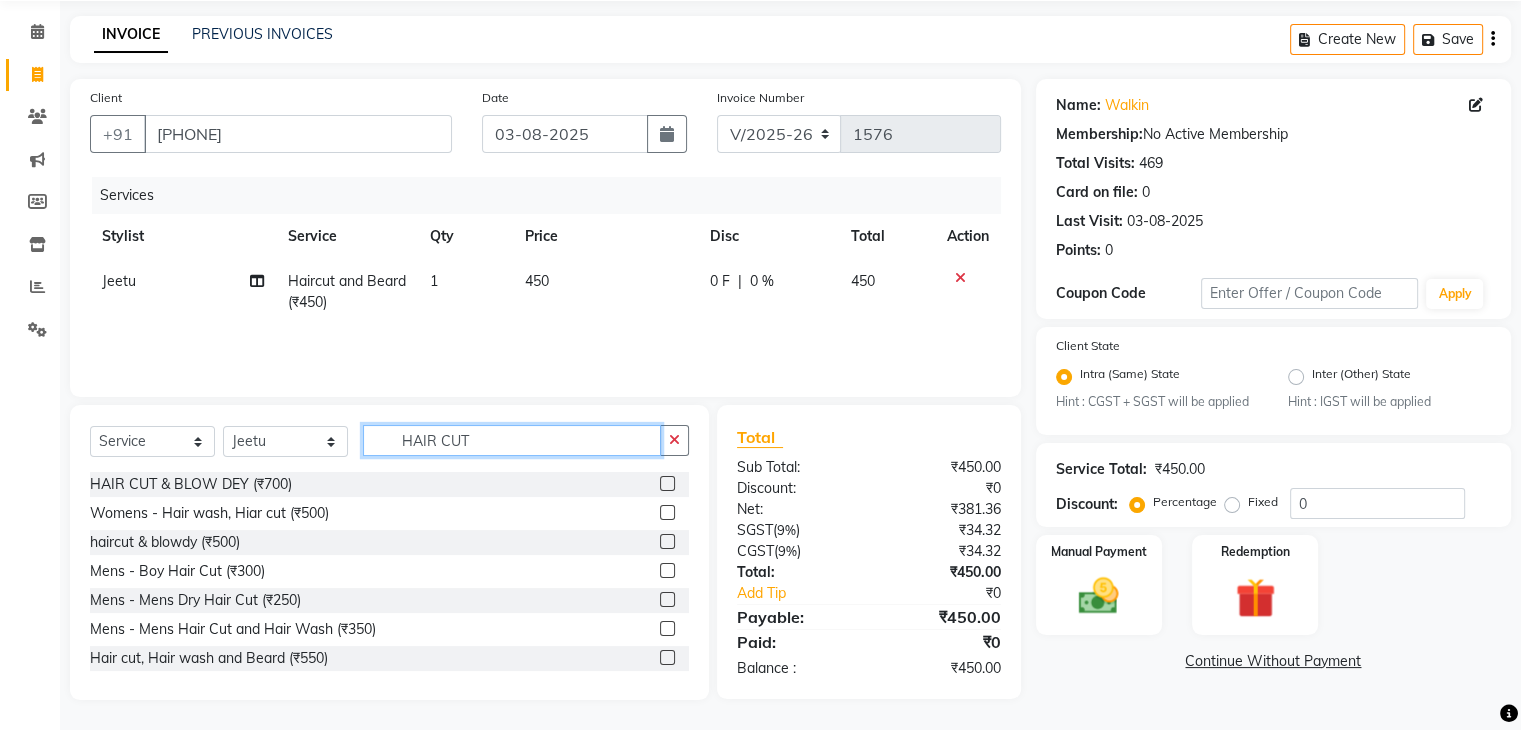 type on "HAIR CUT" 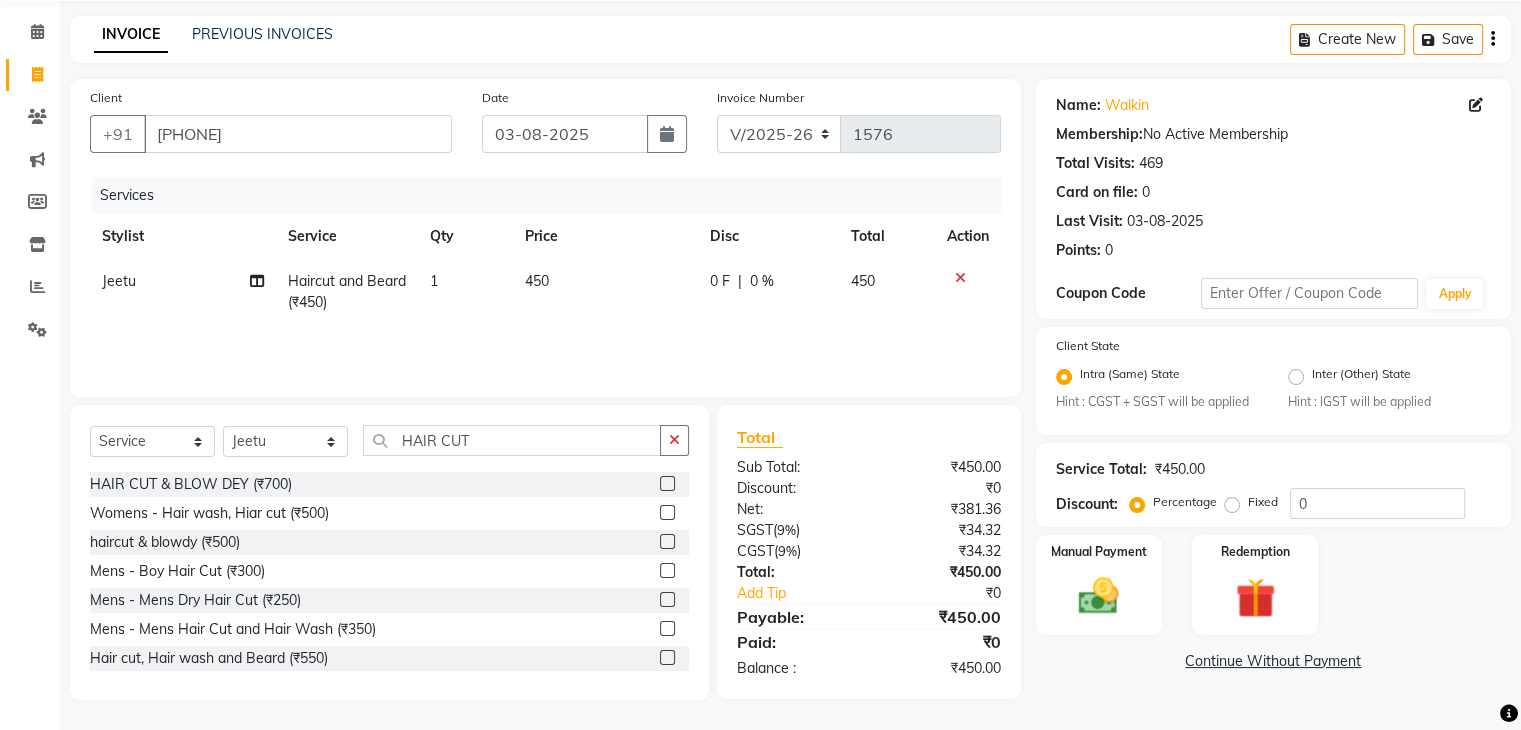click on "HAIR CUT & BLOW DEY (₹700)  Womens - Hair wash, Hiar cut (₹500)  haircut & blowdy (₹500)  Mens - Boy Hair Cut (₹300)  Mens - Mens Dry Hair Cut (₹250)  Mens - Mens Hair Cut and Hair Wash (₹350)  Hair cut, Hair wash and Beard (₹550)  Haircut and Beard (₹450)  Womens - Girls Hair Cut (₹338)  Womens - Womens  Hair Cut Wash And Blowdry (₹508)  Womens - Womens Hair Cut (Dry) (₹254)  Womens - Hair cut & Below Dry (₹381)" 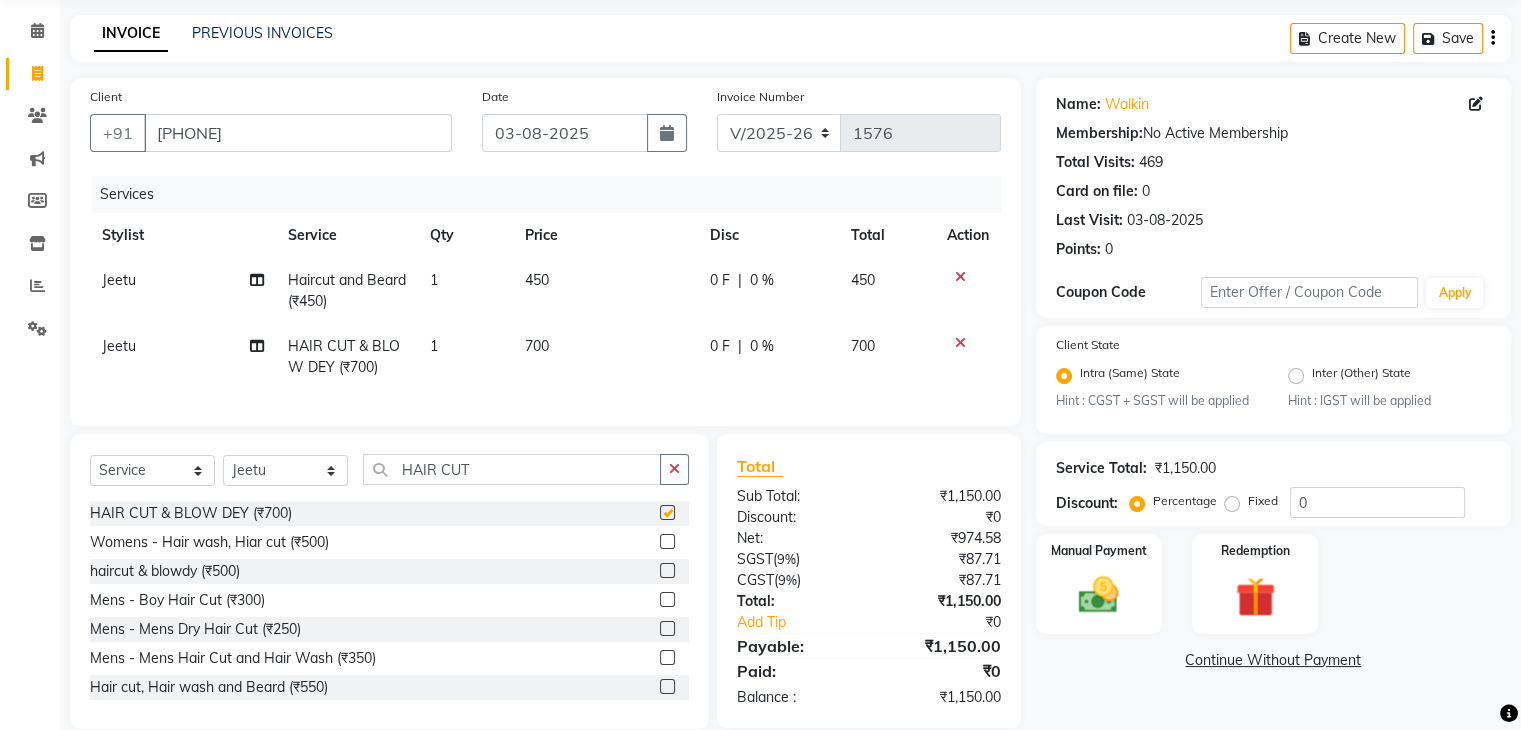 checkbox on "false" 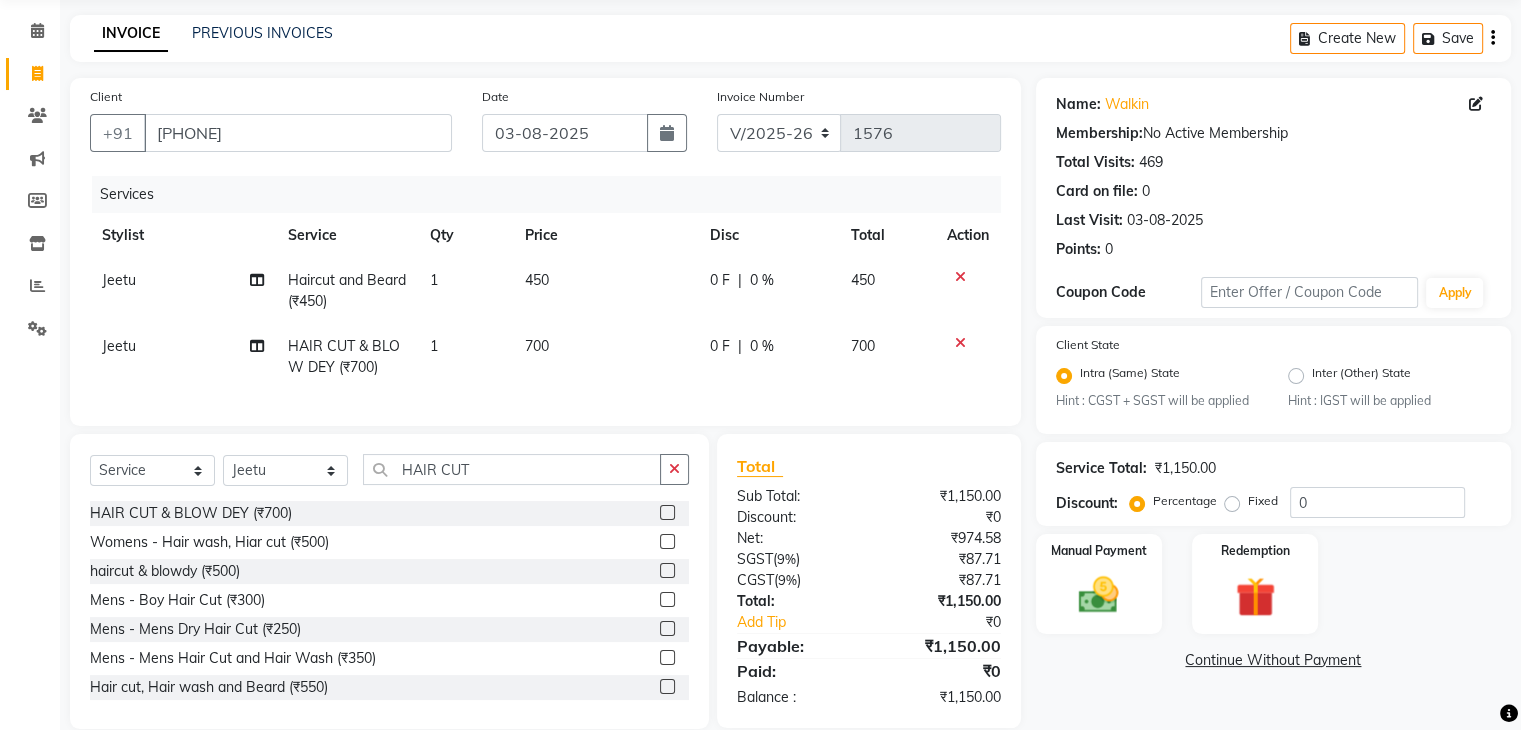 click on "700" 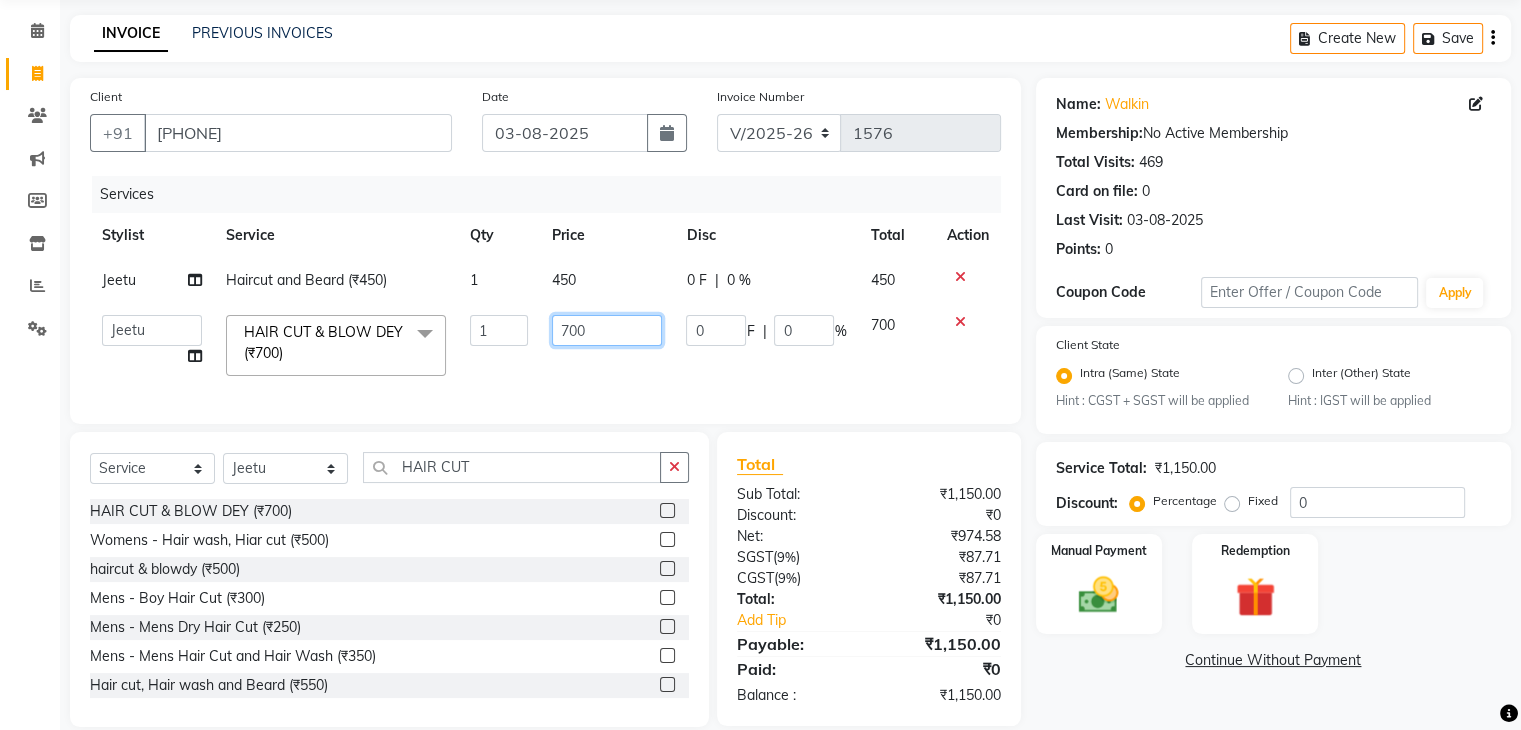 click on "700" 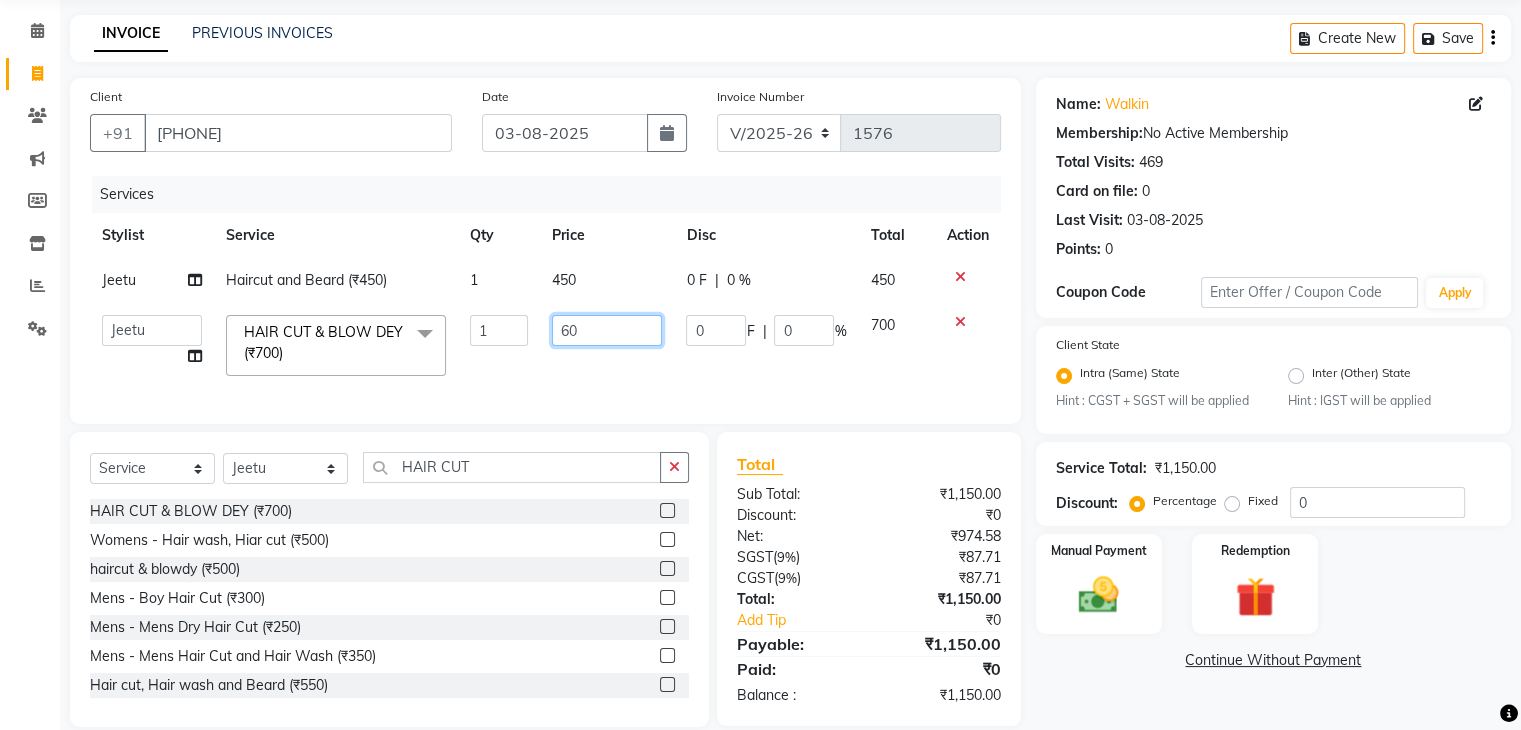 type on "600" 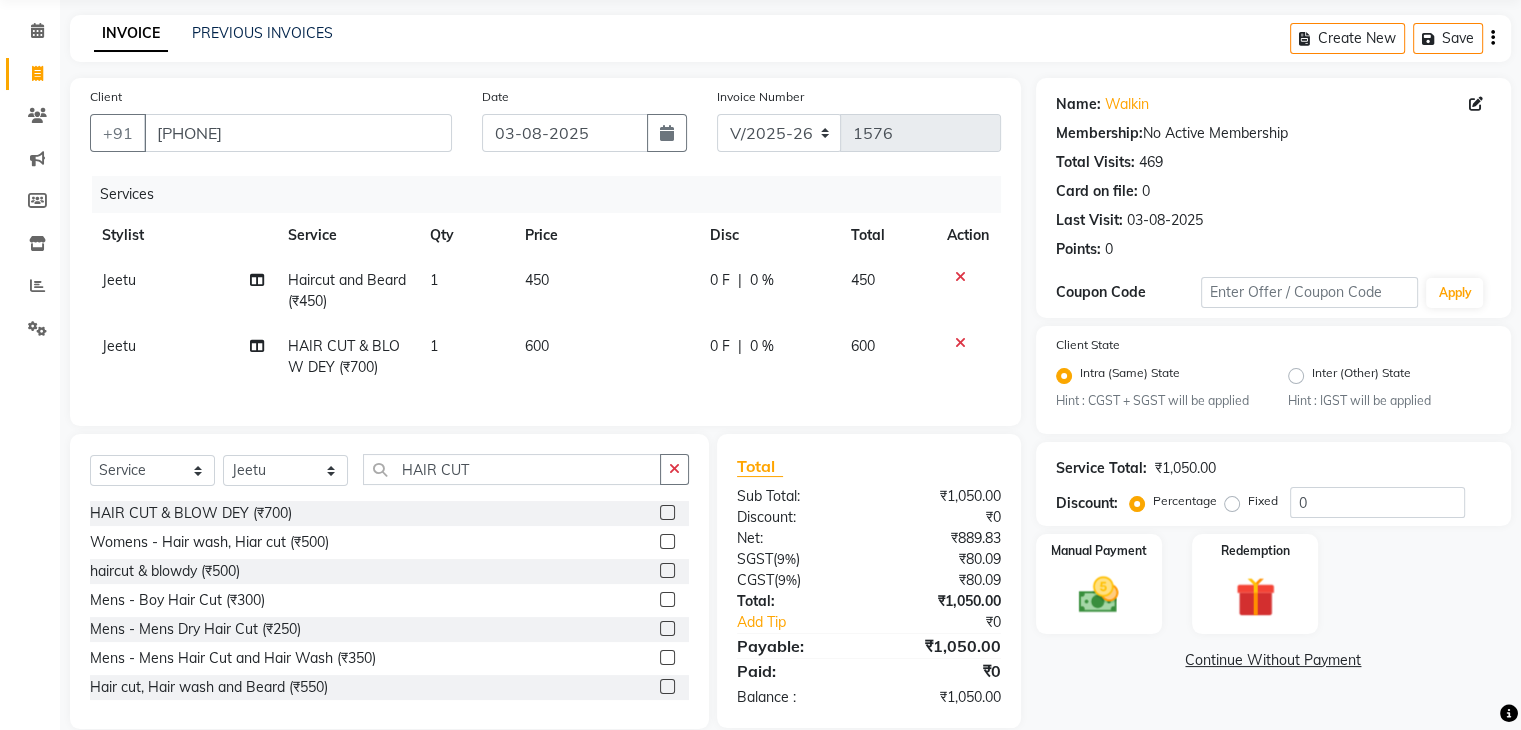 click on "600" 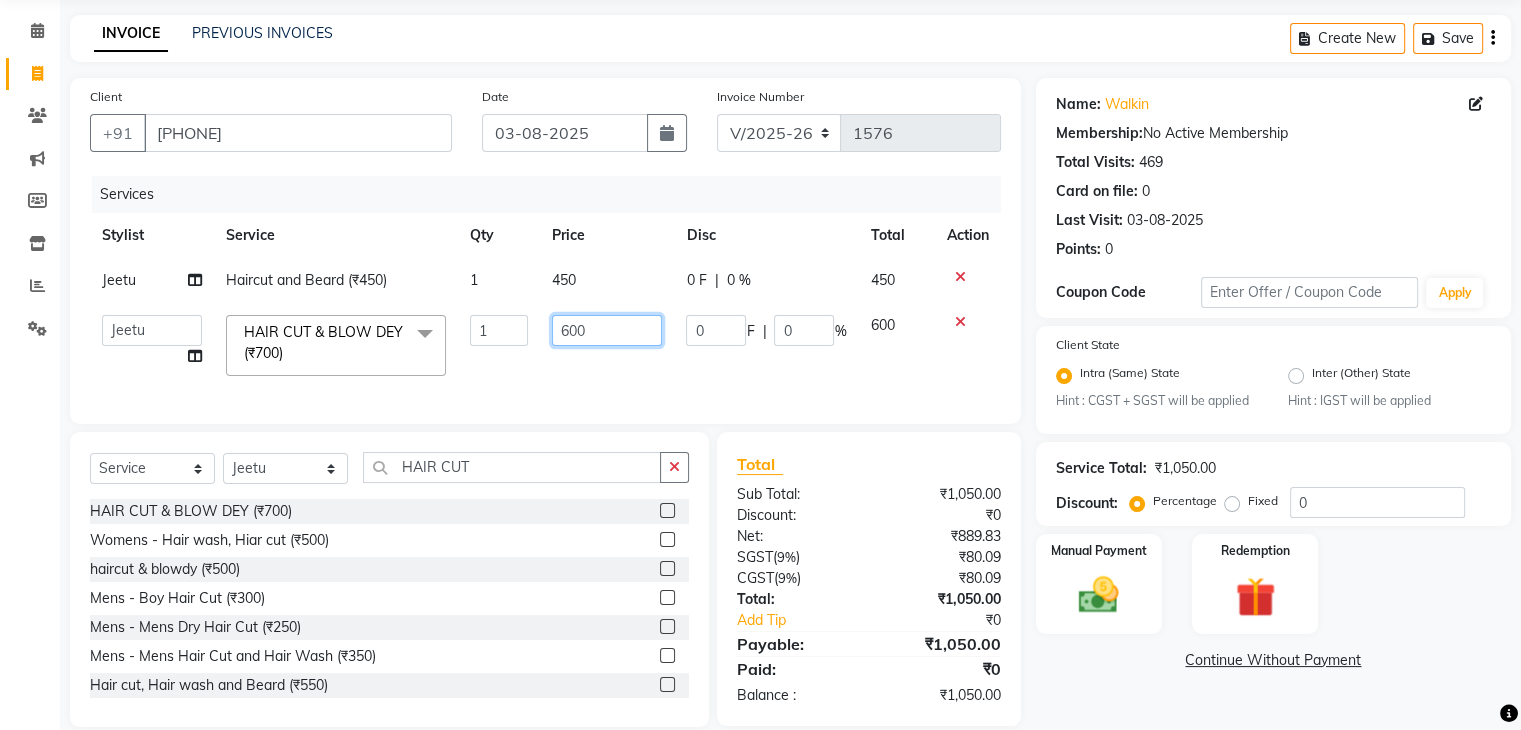 click on "600" 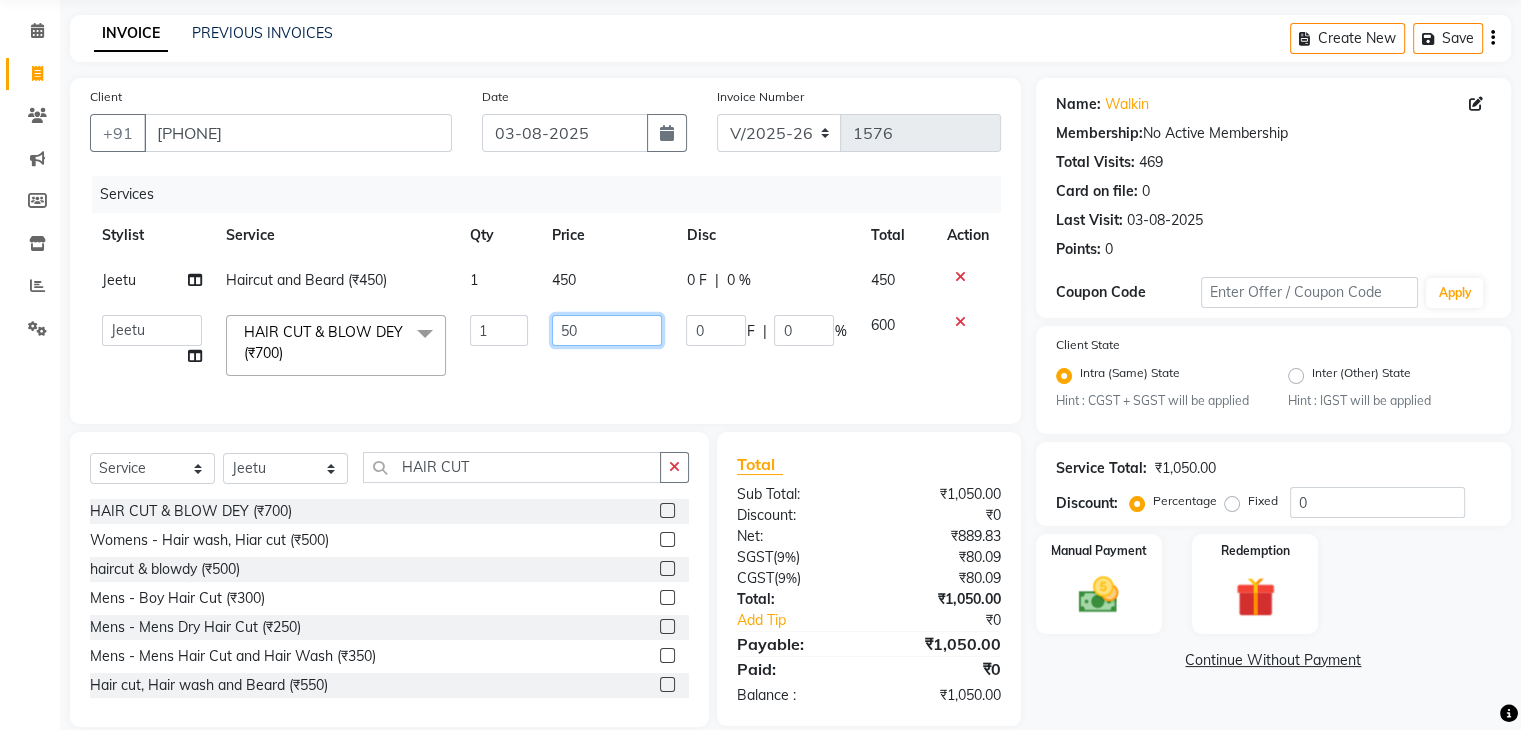 type on "500" 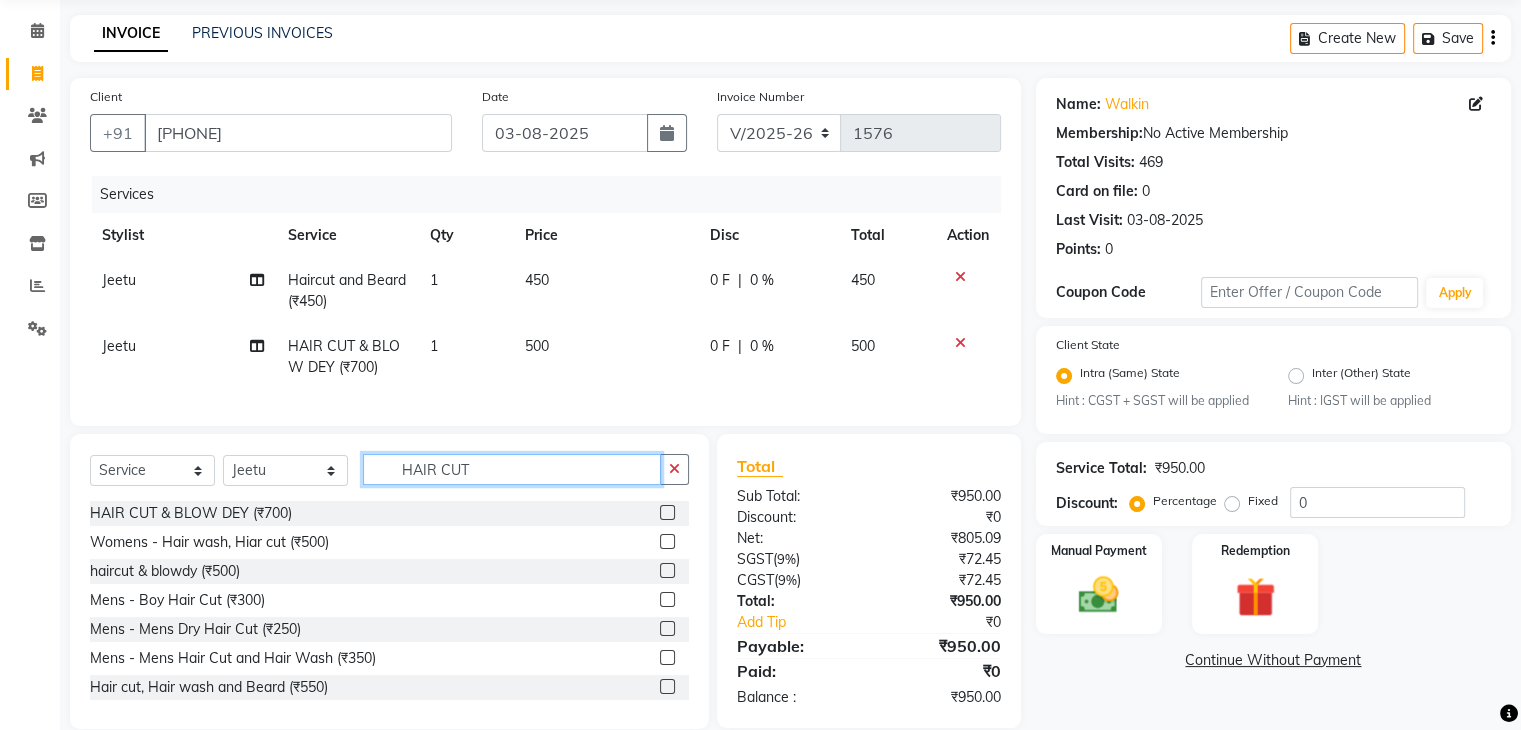 click on "HAIR CUT" 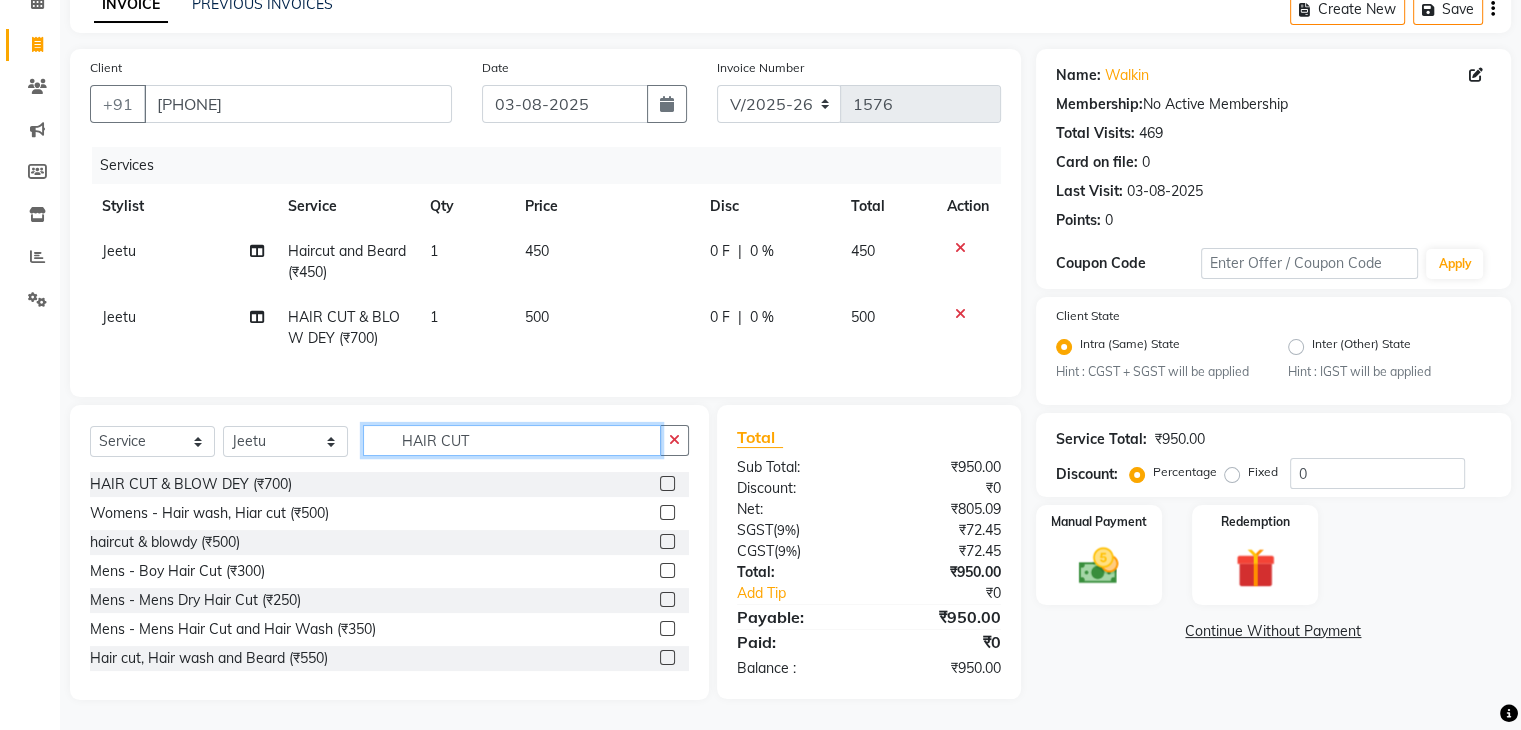click on "HAIR CUT" 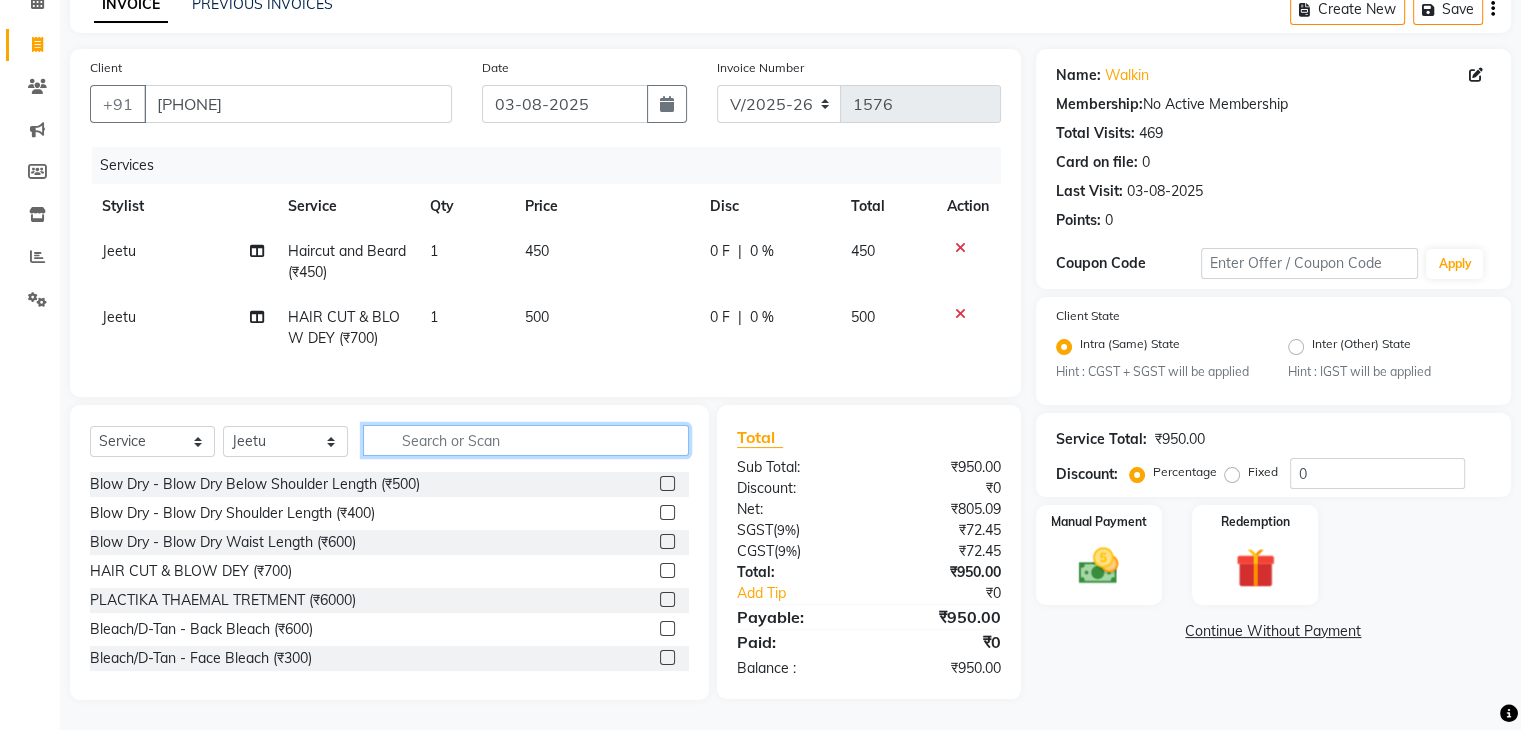 type 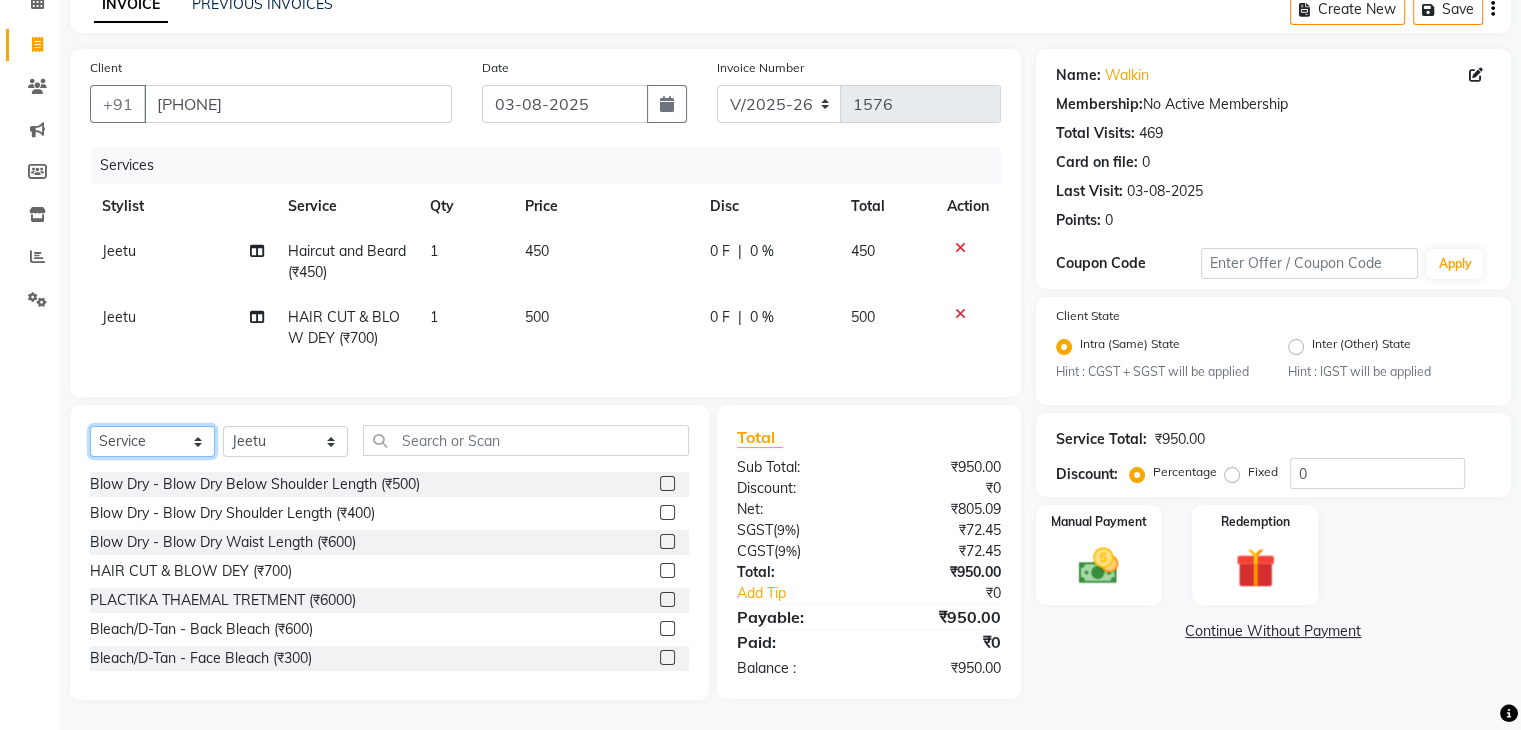 click on "Select  Service  Product  Membership  Package Voucher Prepaid Gift Card" 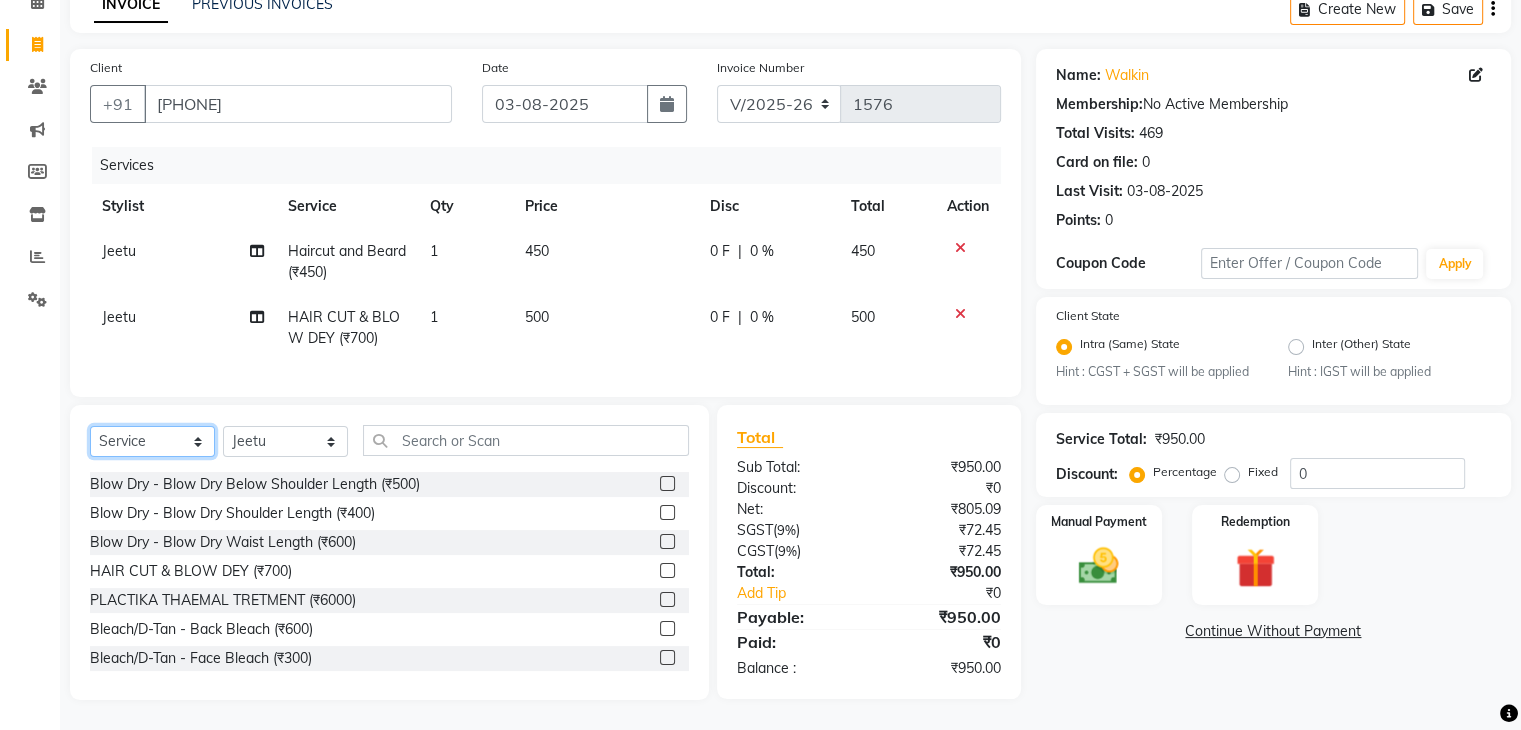 select on "product" 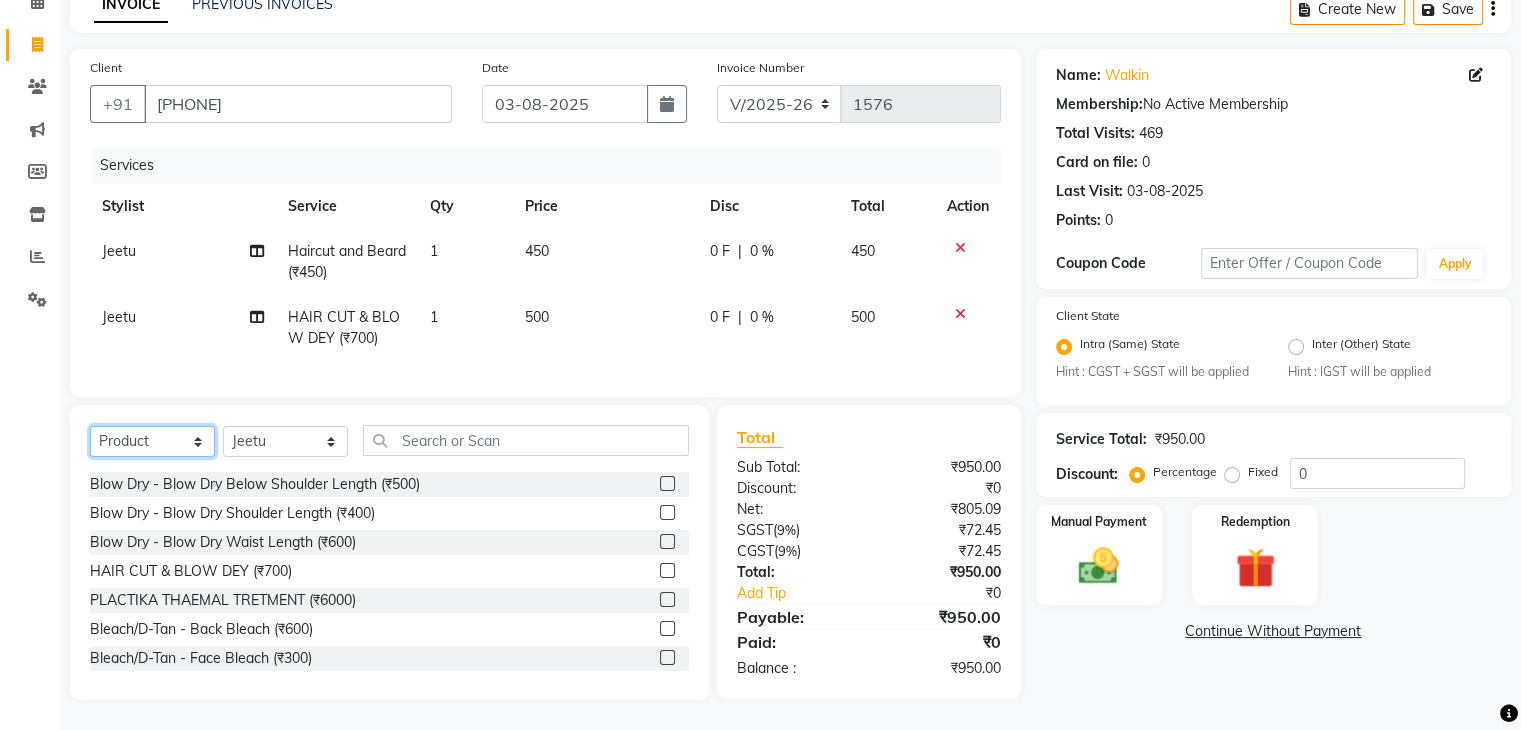 click on "Select  Service  Product  Membership  Package Voucher Prepaid Gift Card" 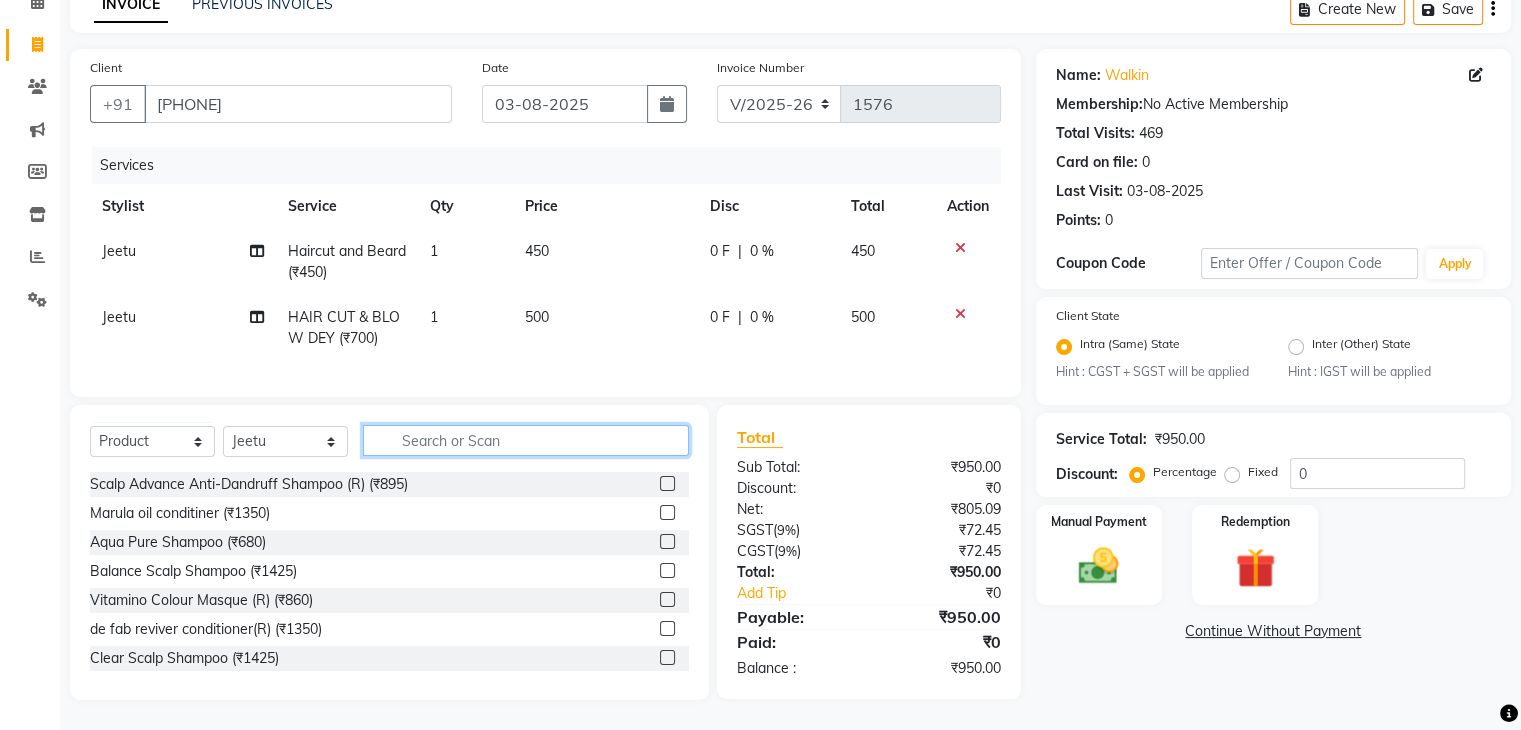 click 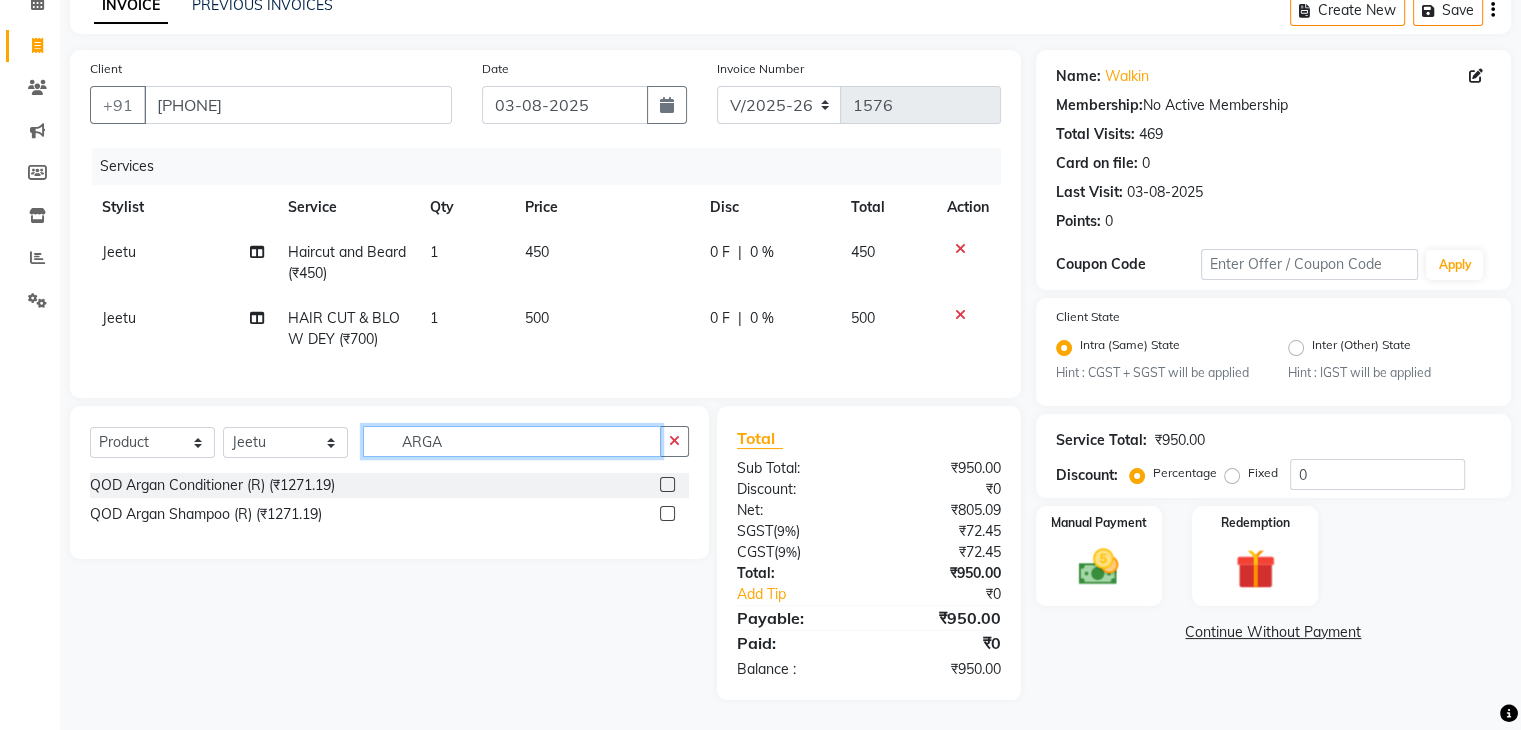 scroll, scrollTop: 116, scrollLeft: 0, axis: vertical 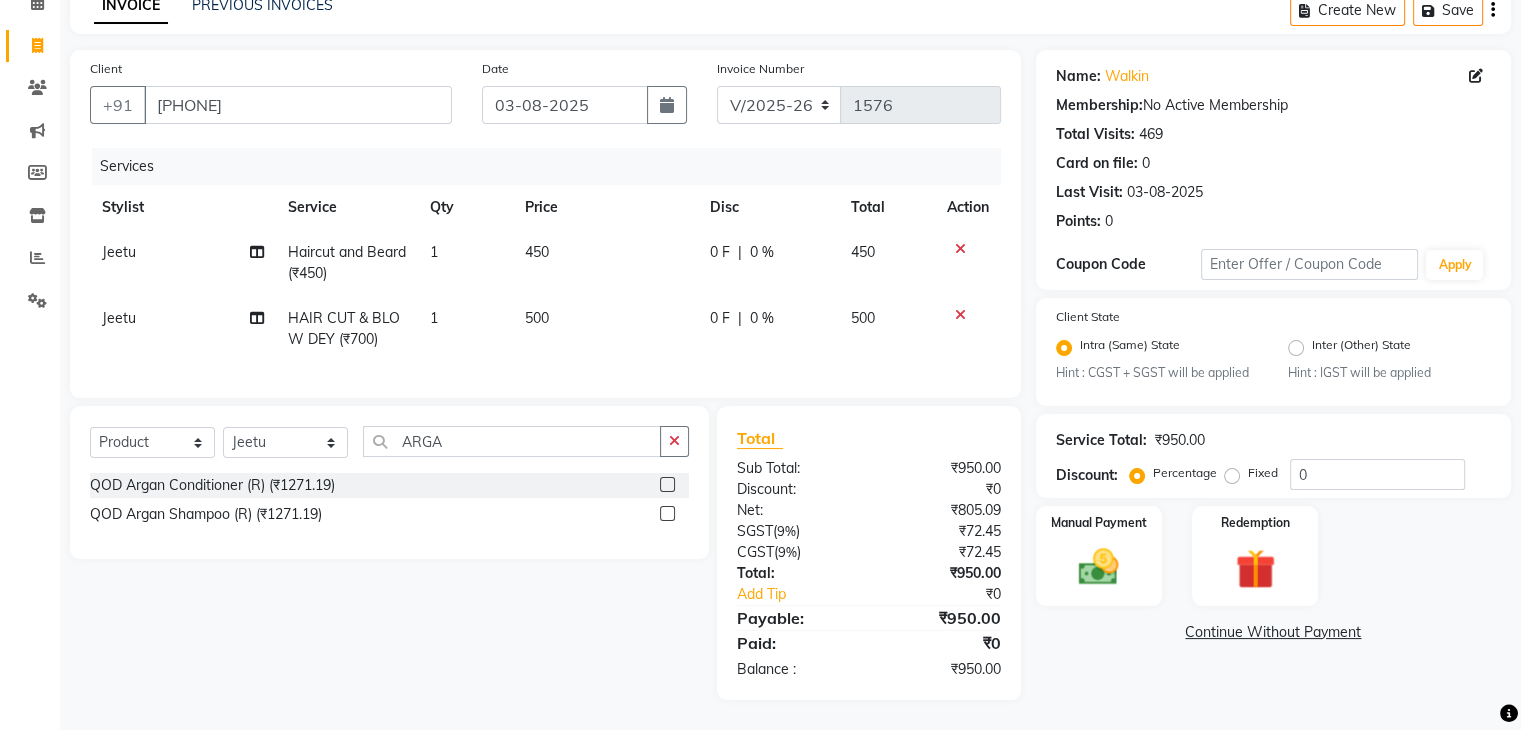 click 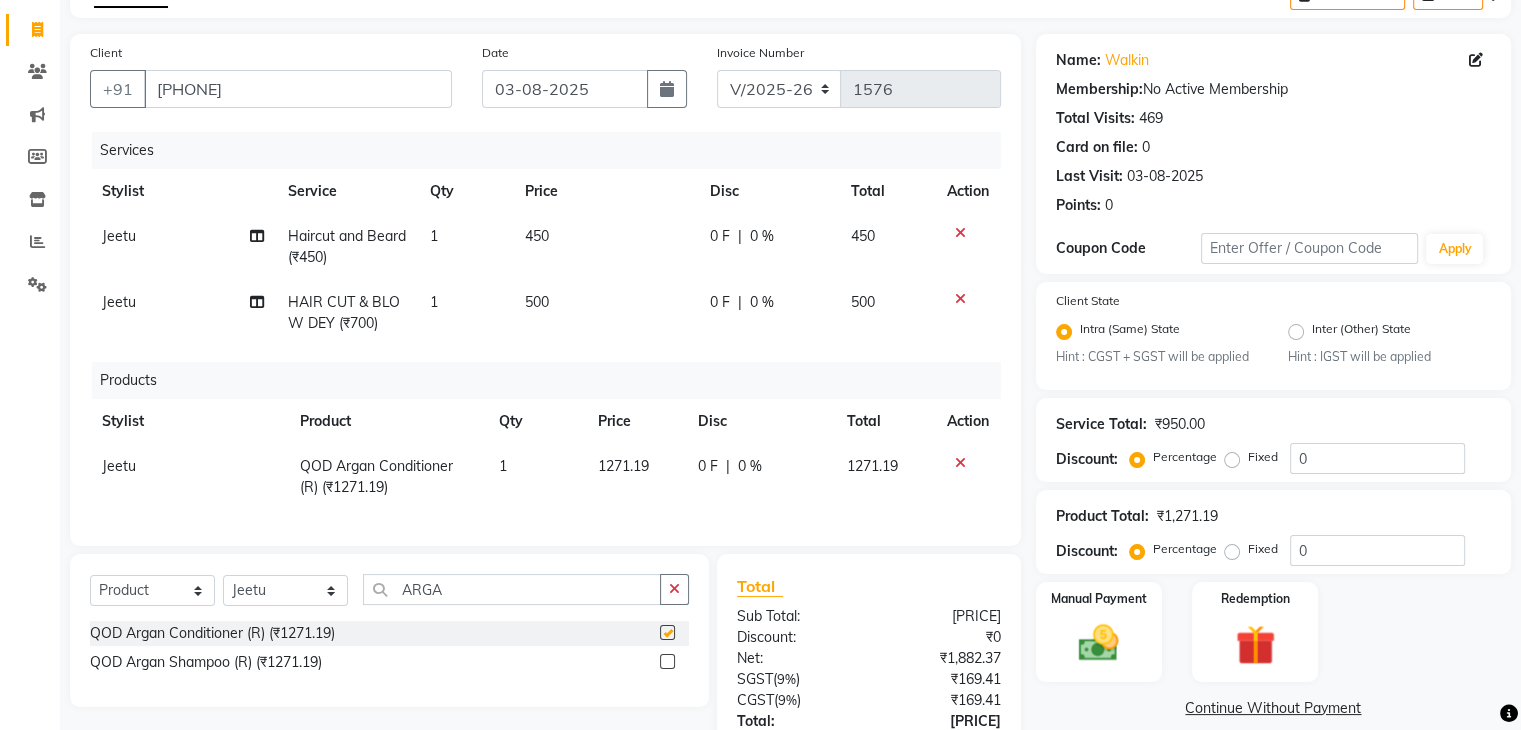 checkbox on "false" 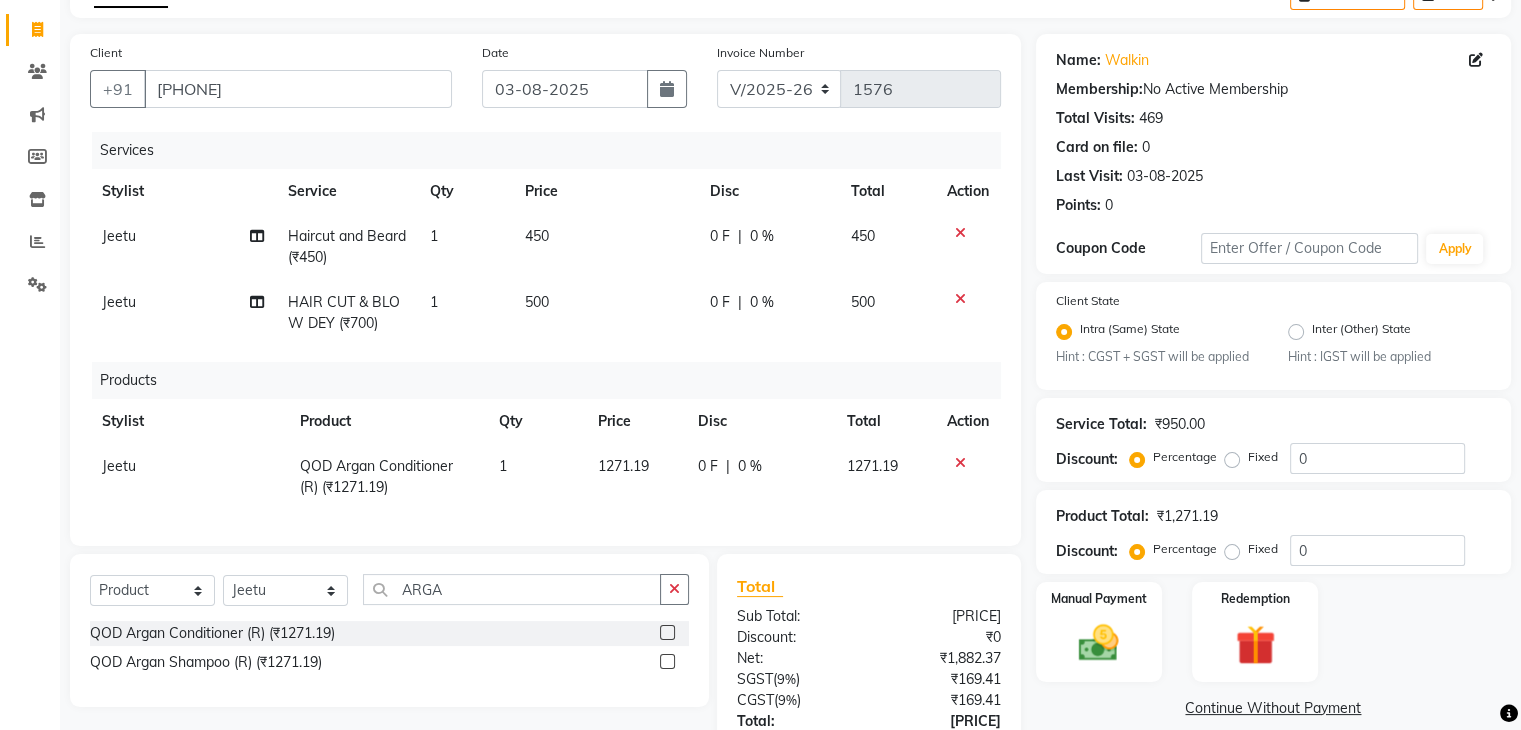 click 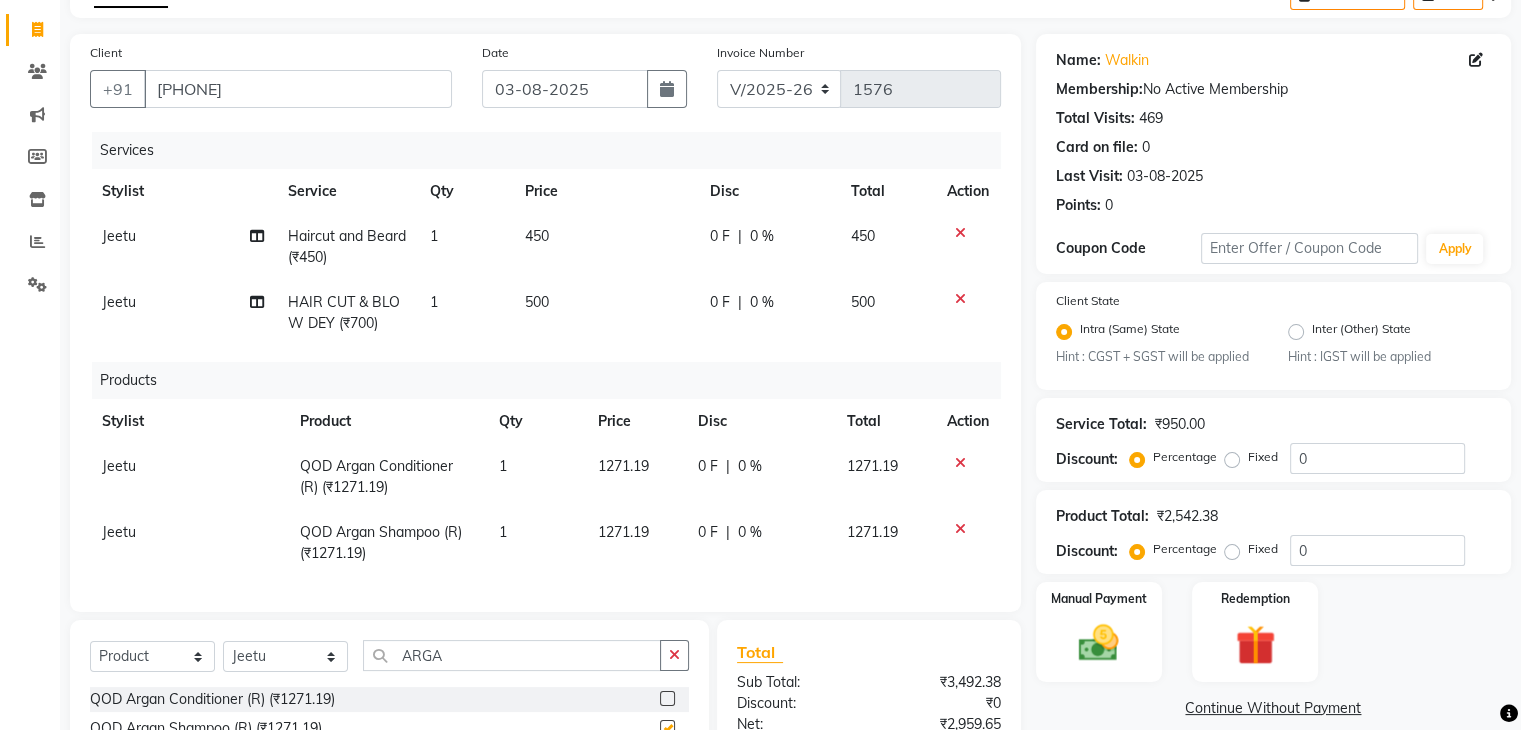 checkbox on "false" 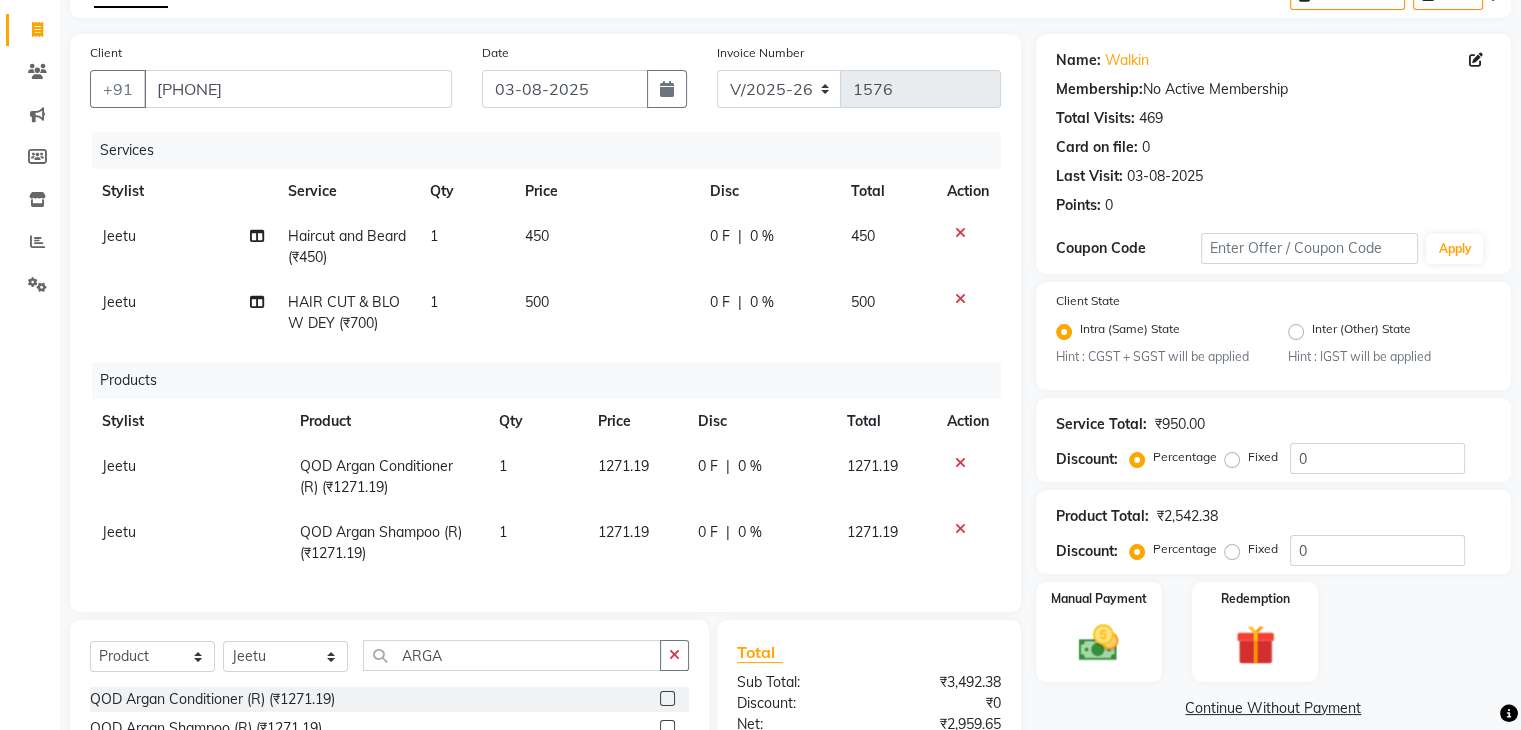 click on "1271.19" 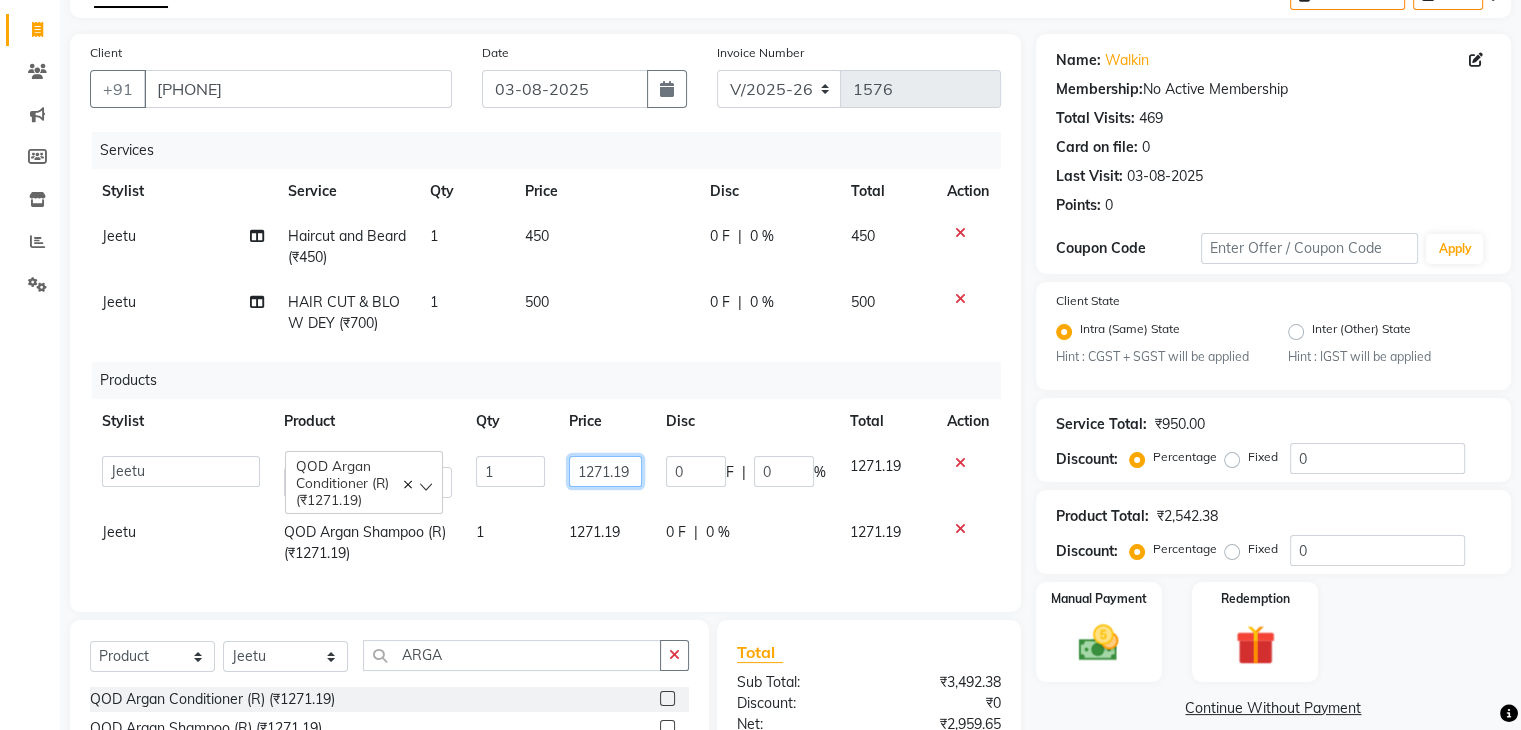 click on "1271.19" 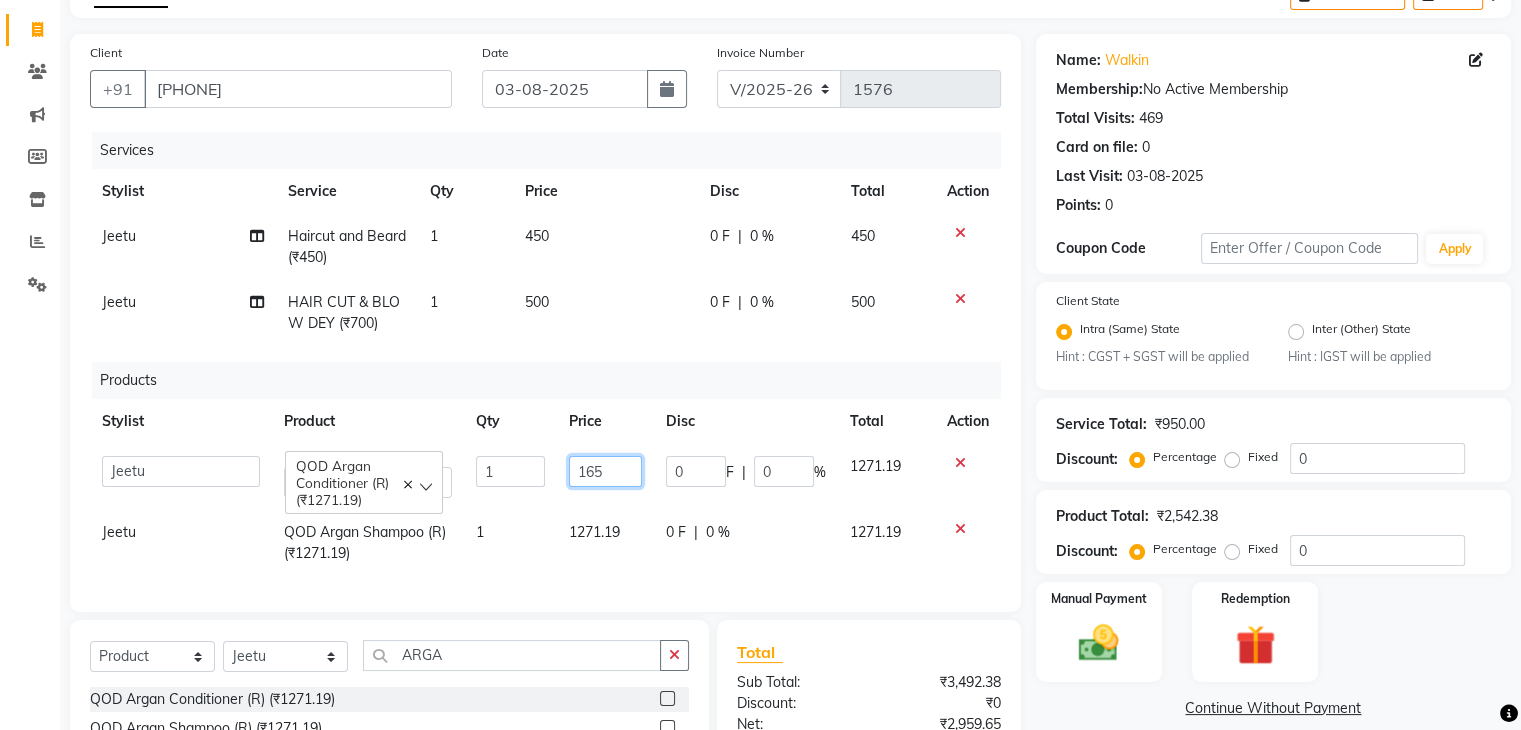 type on "1650" 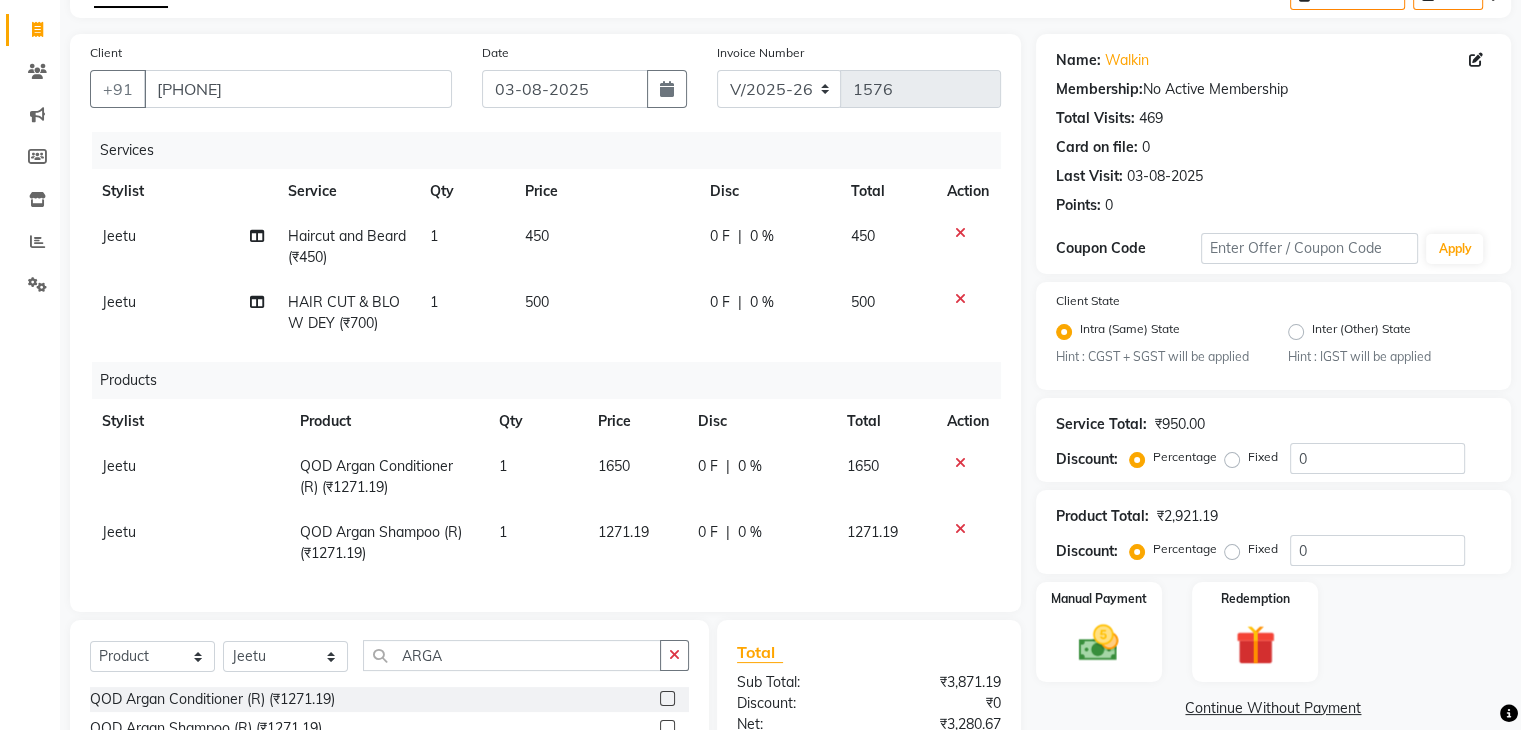 click on "1271.19" 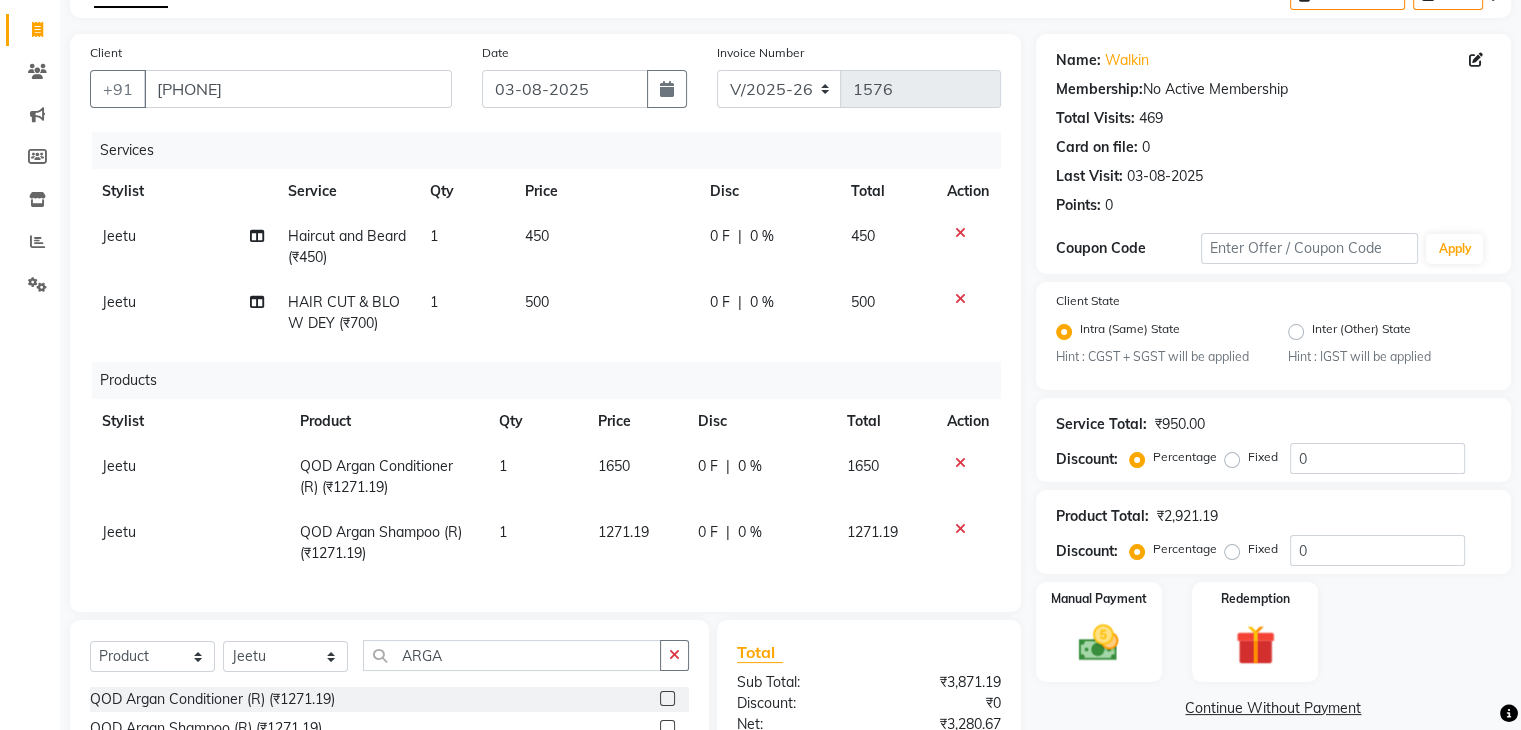select on "17878" 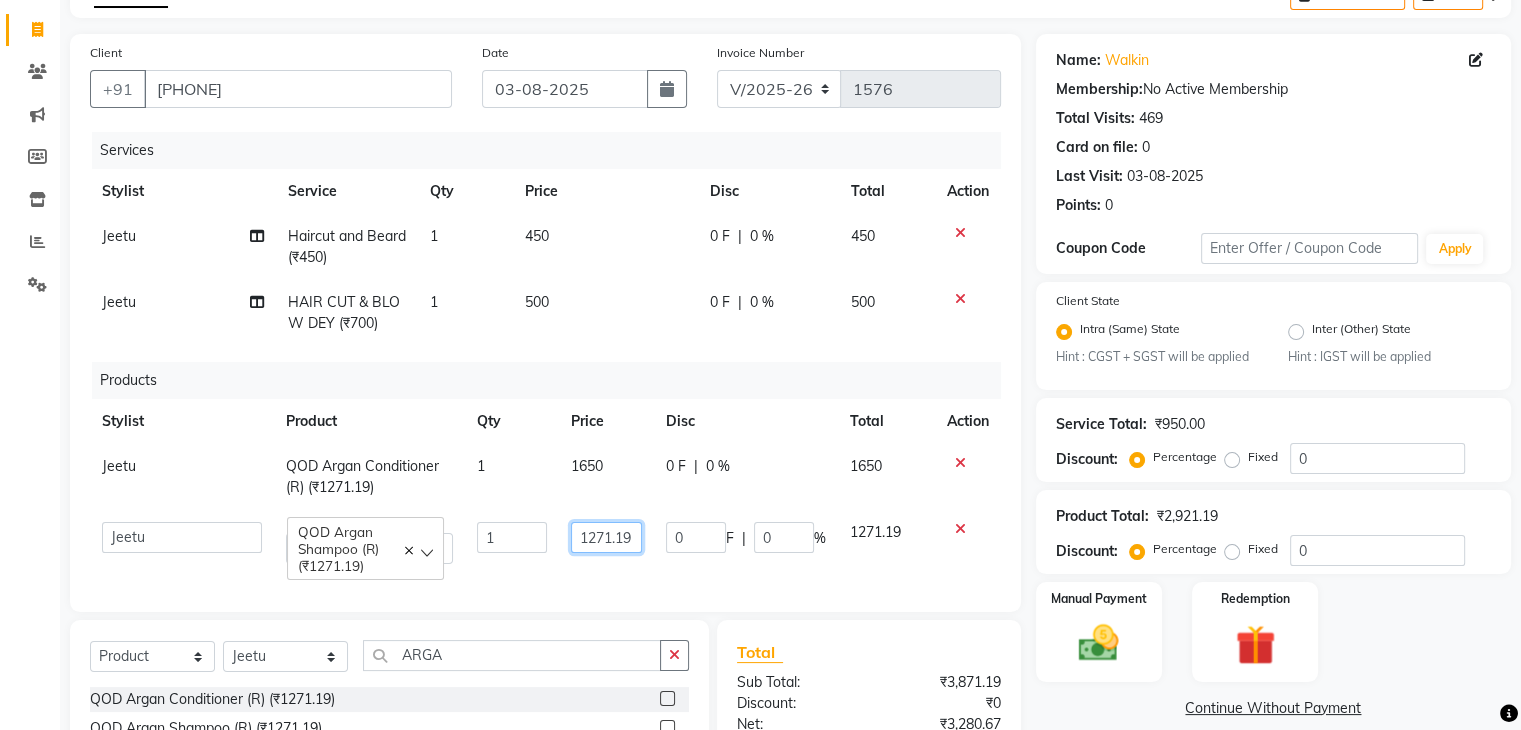 click on "1271.19" 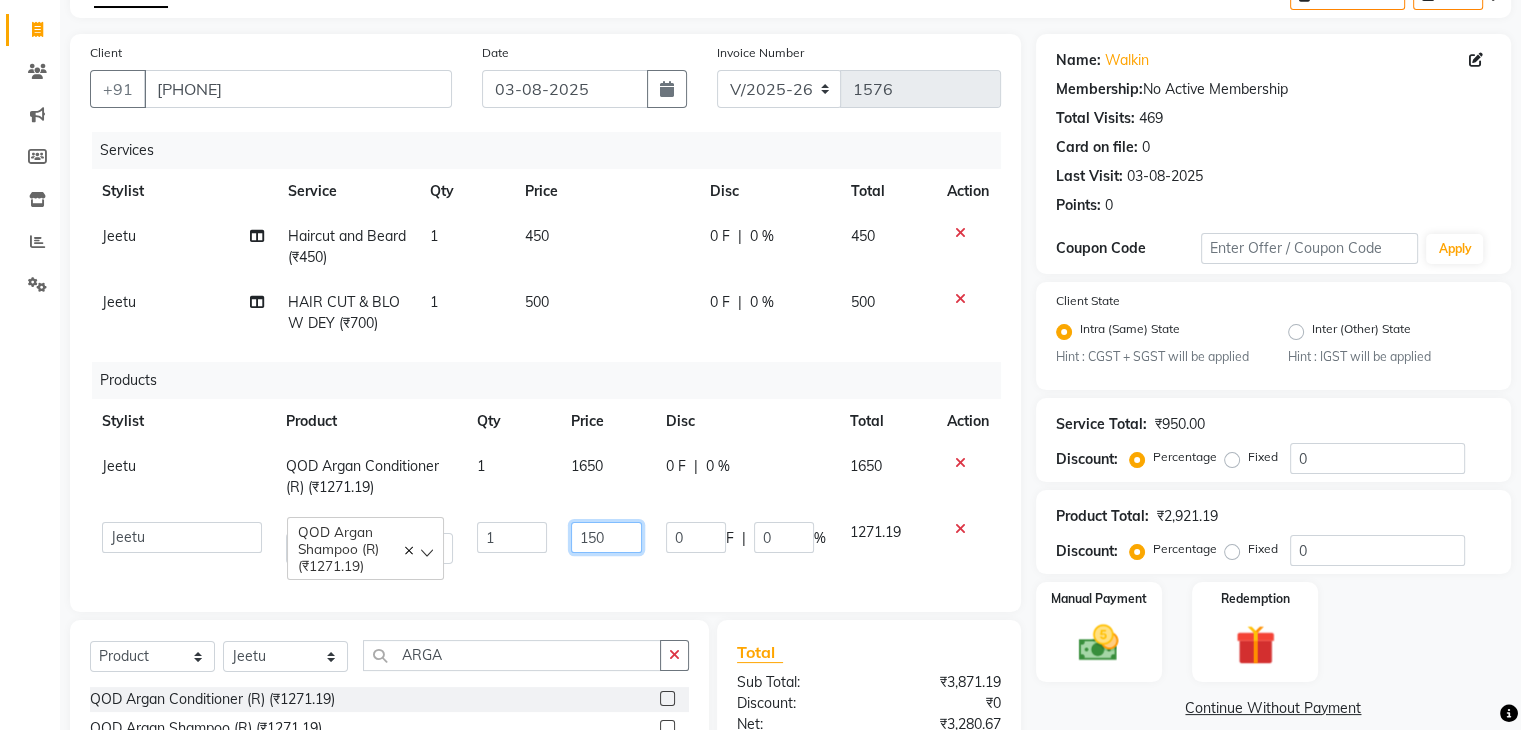 type on "1500" 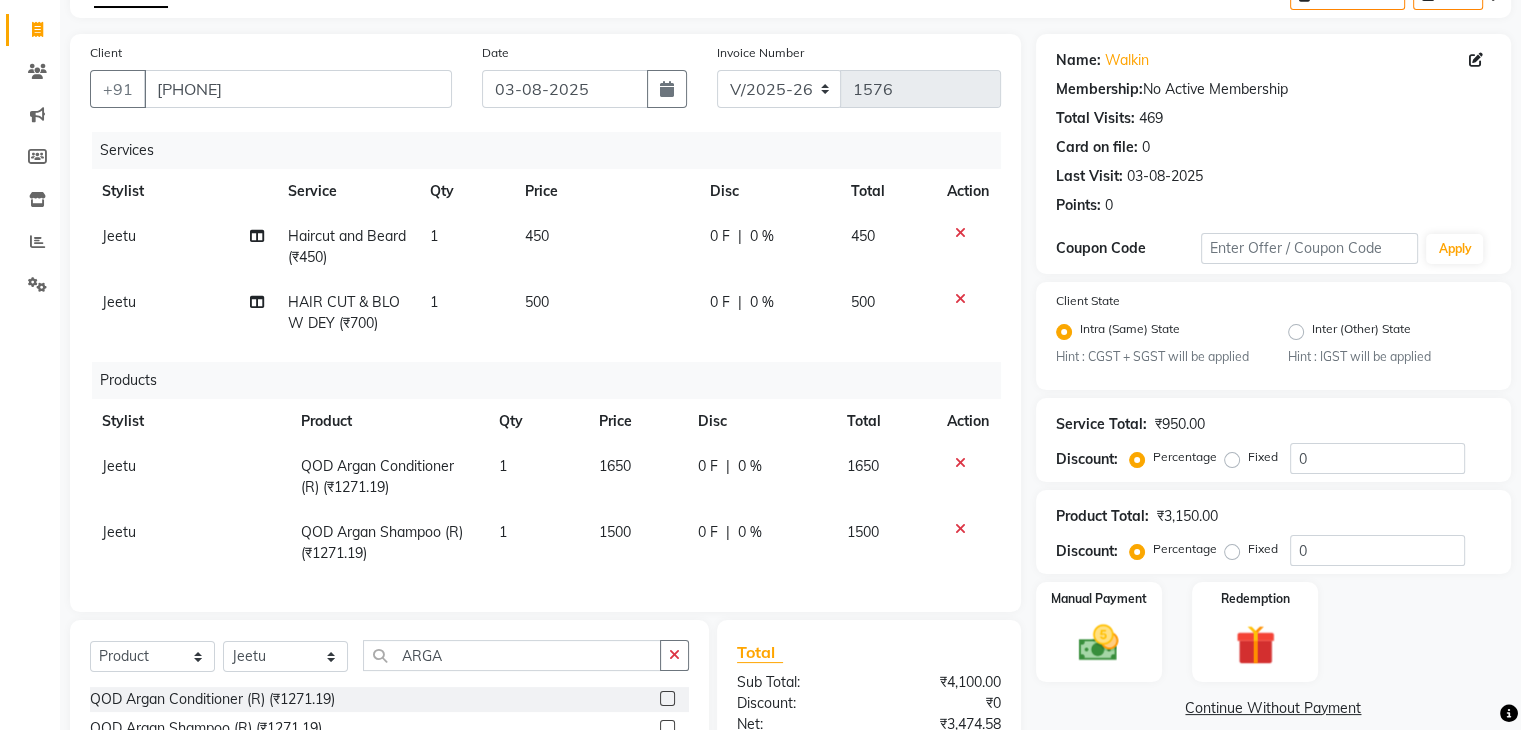 click on "1" 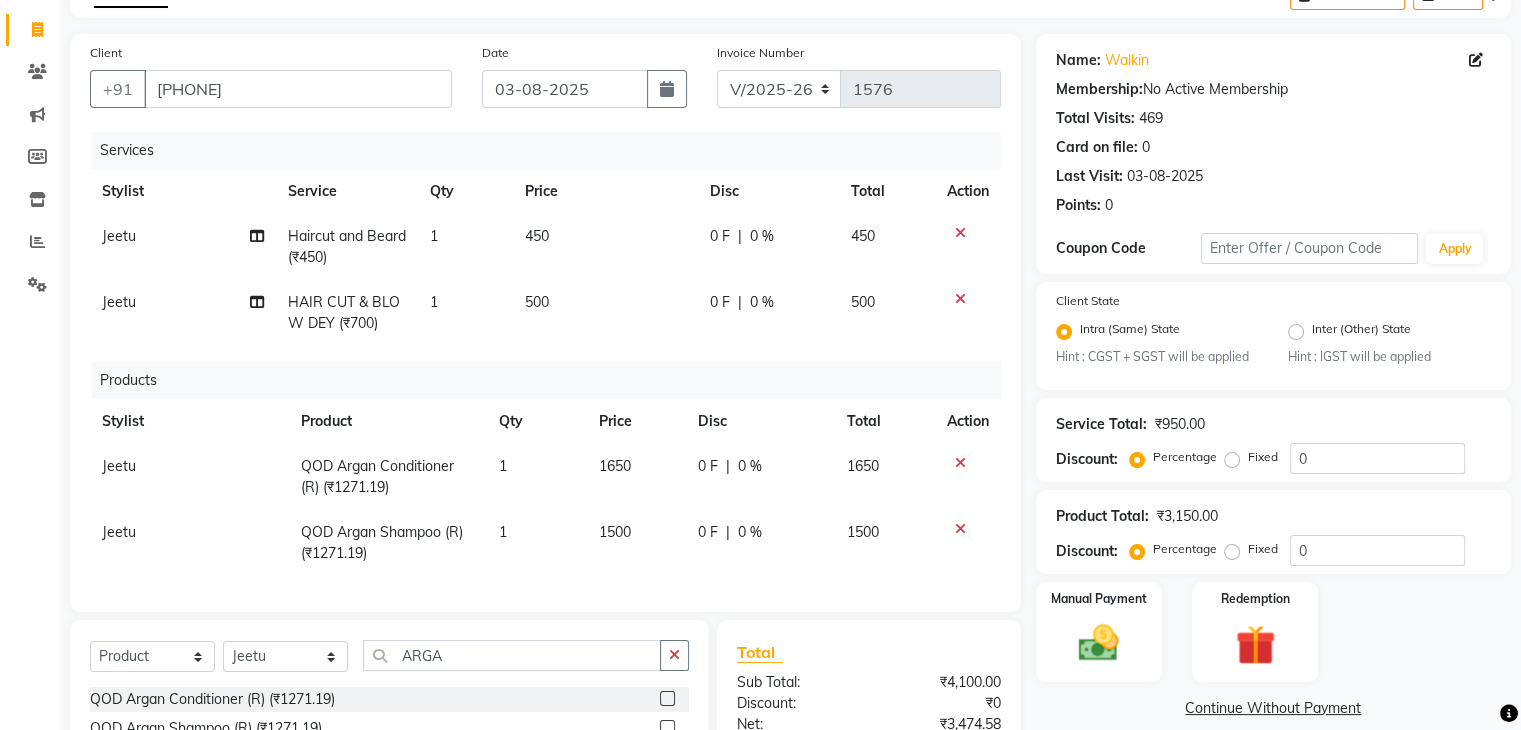 select on "17878" 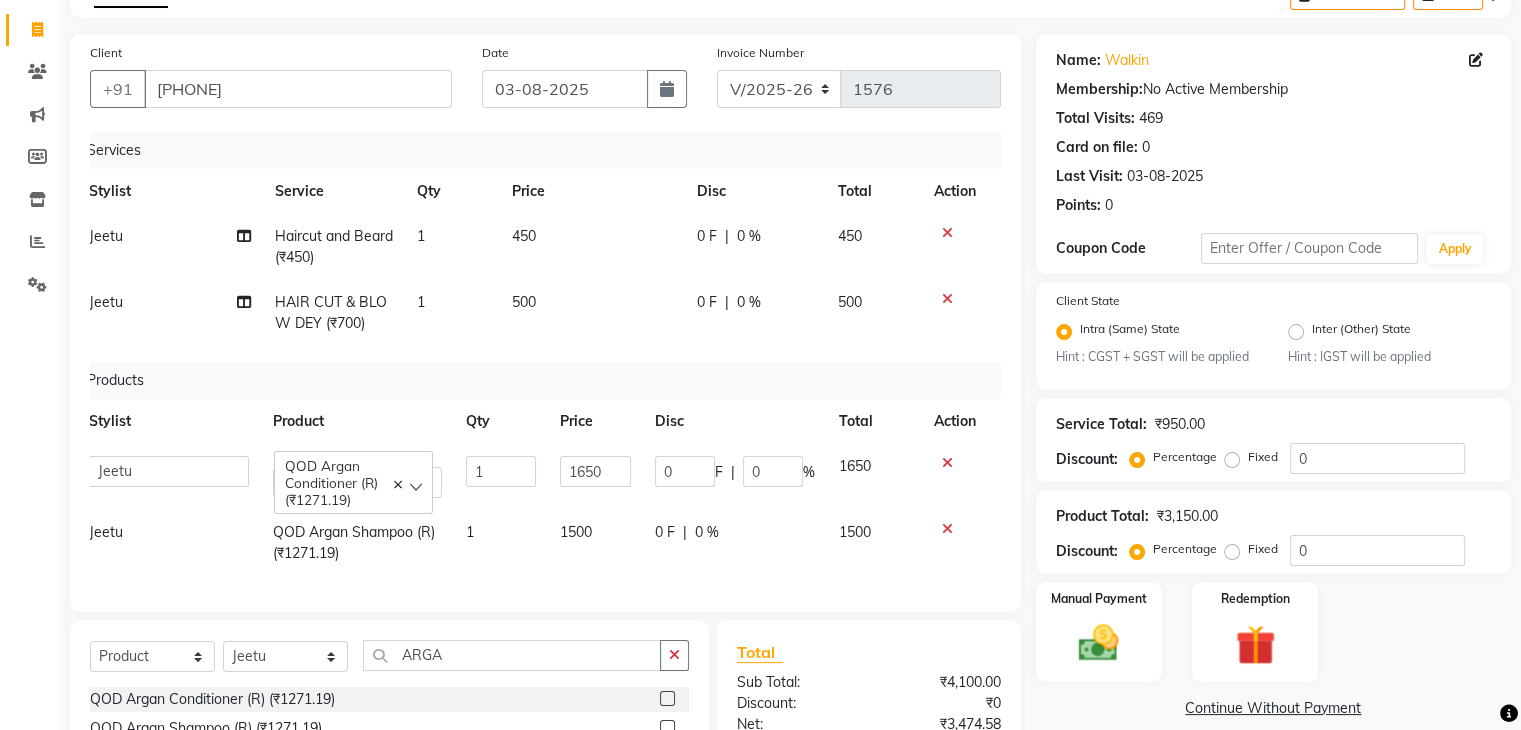 scroll, scrollTop: 0, scrollLeft: 14, axis: horizontal 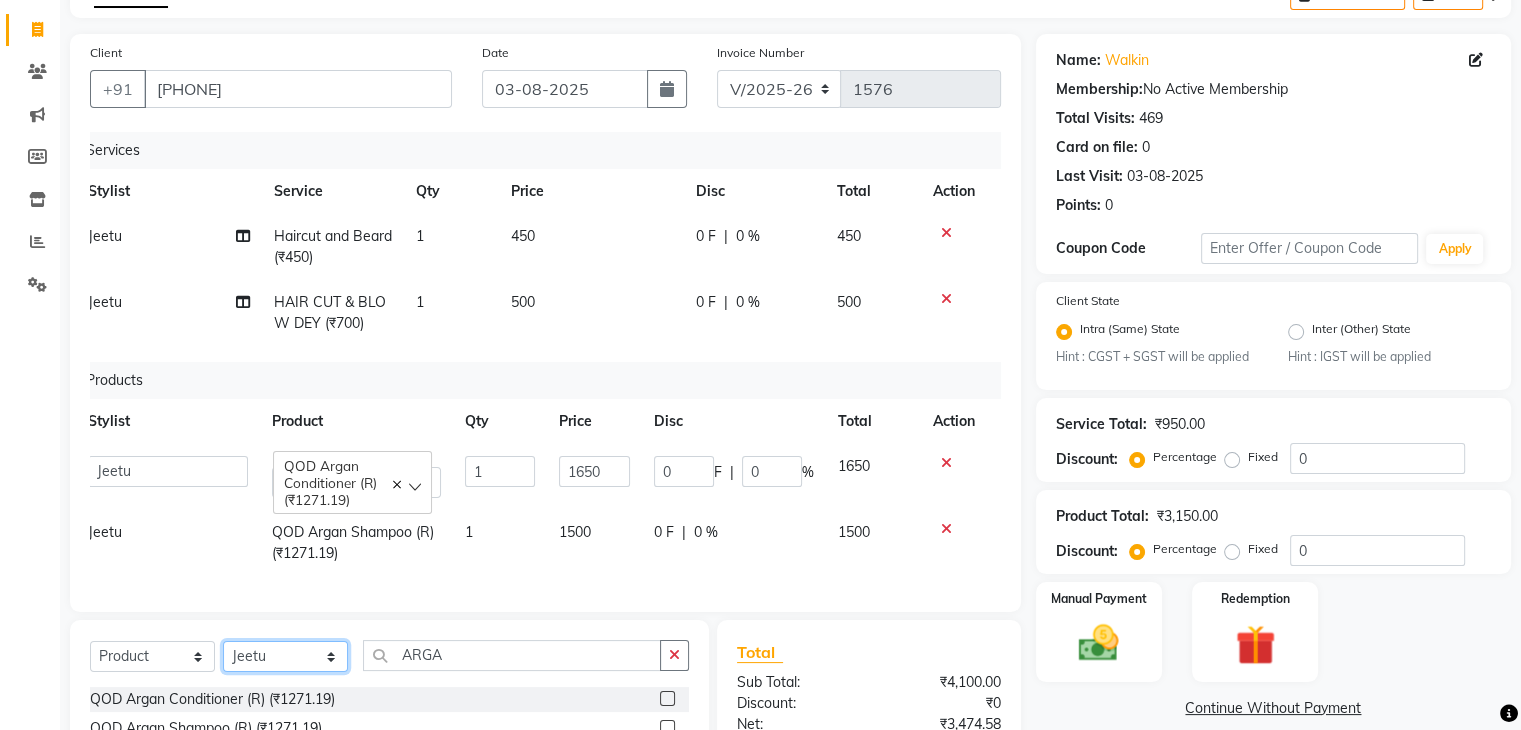 click on "Select Stylist Admin Aman Gayatri Jeetu Mick Raj Rashmi Rasika Sarang" 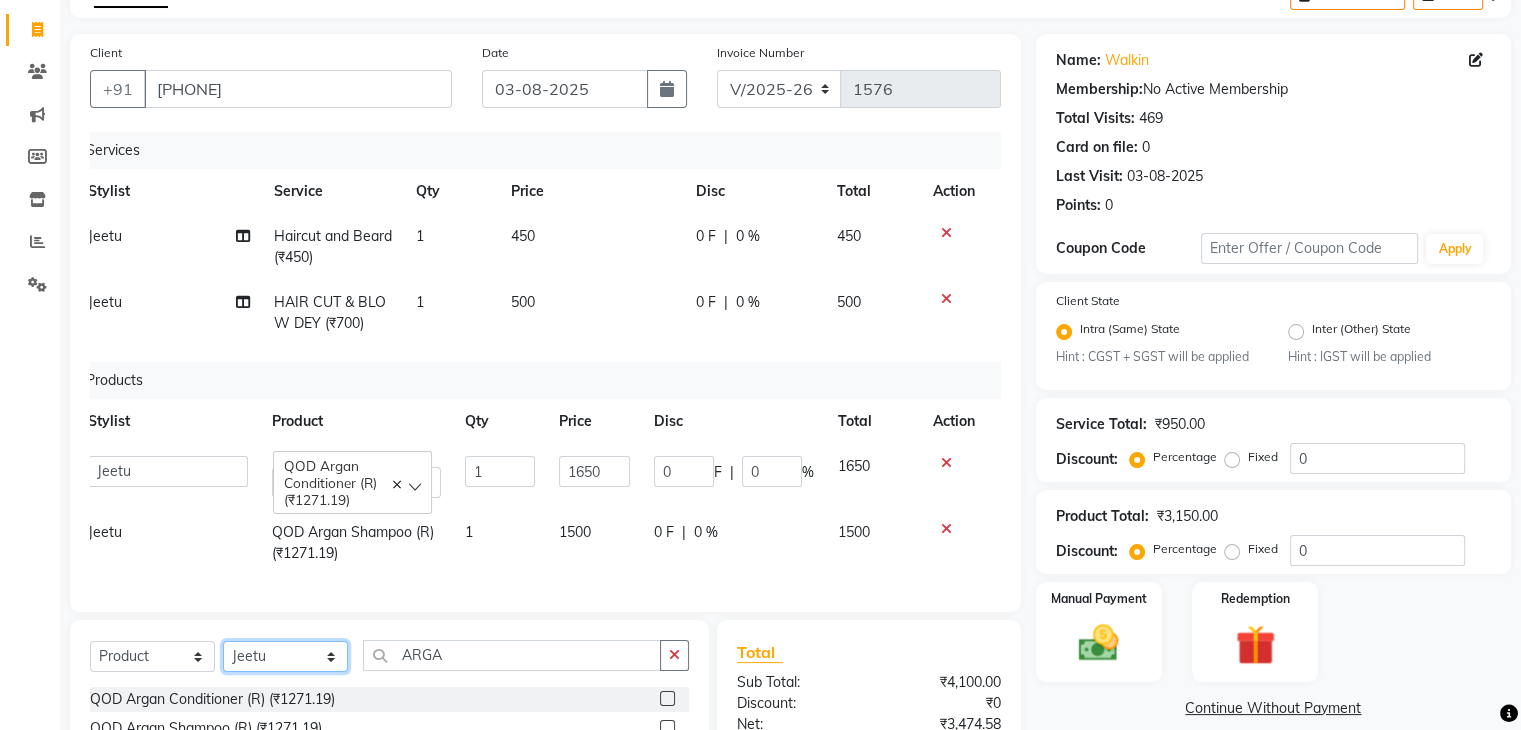 select on "46993" 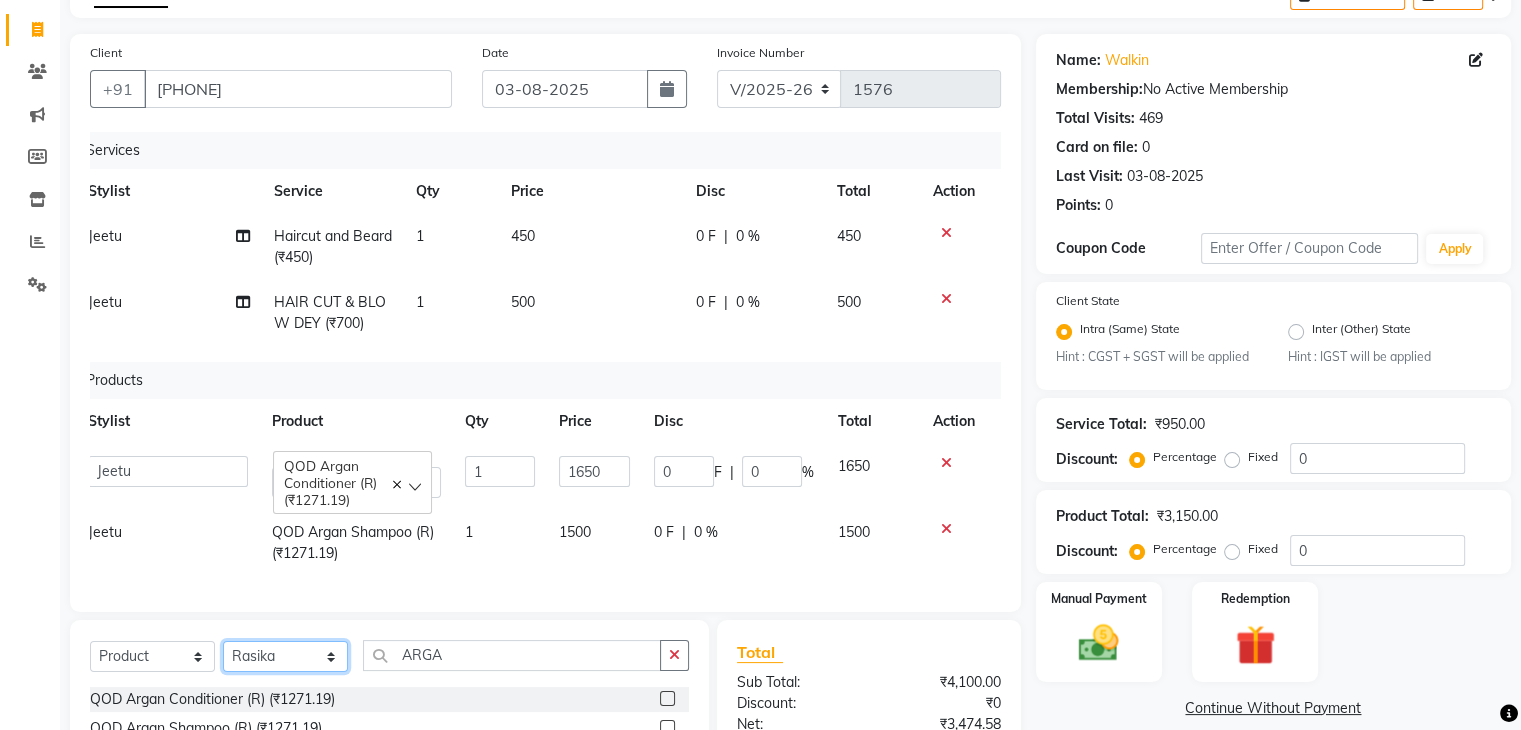 click on "Select Stylist Admin Aman Gayatri Jeetu Mick Raj Rashmi Rasika Sarang" 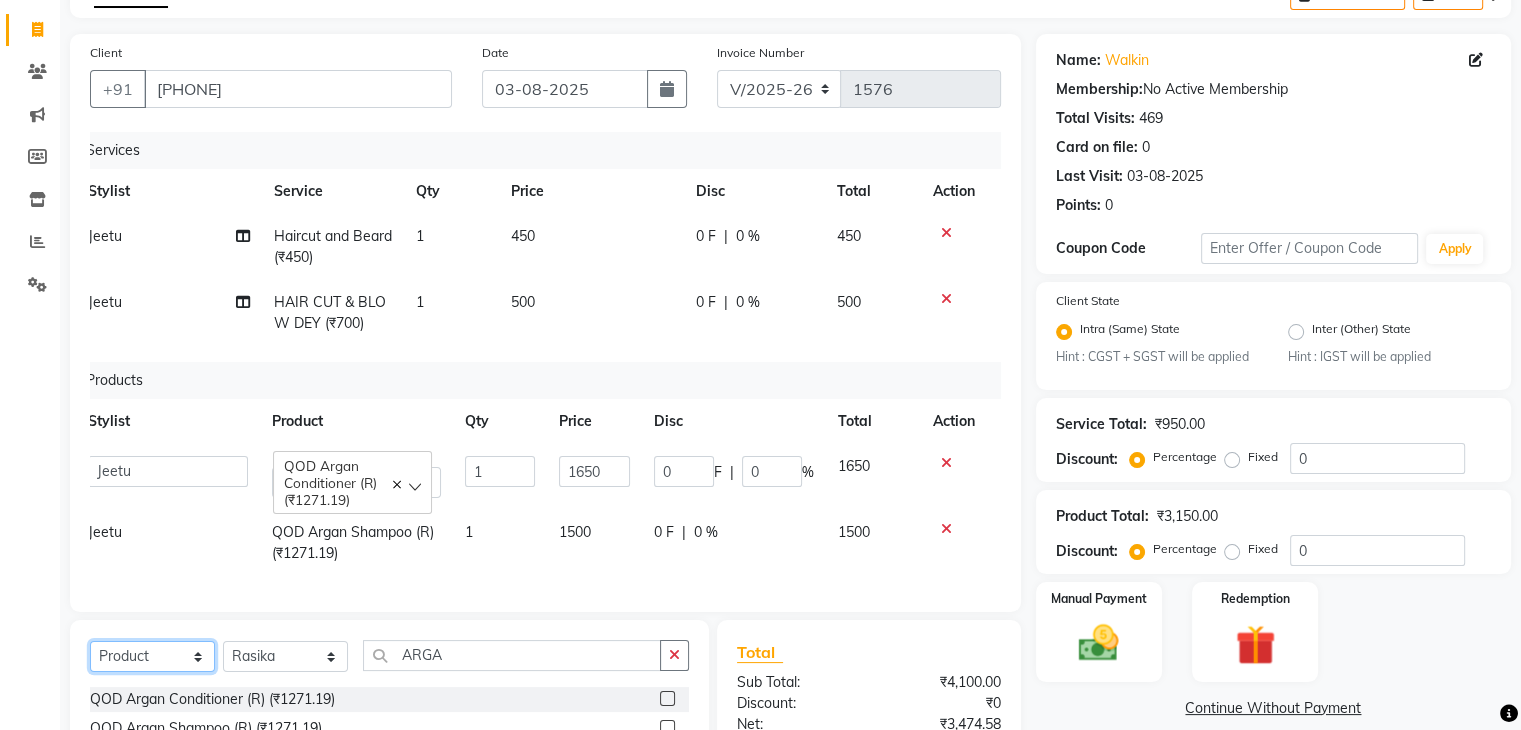 click on "Select  Service  Product  Membership  Package Voucher Prepaid Gift Card" 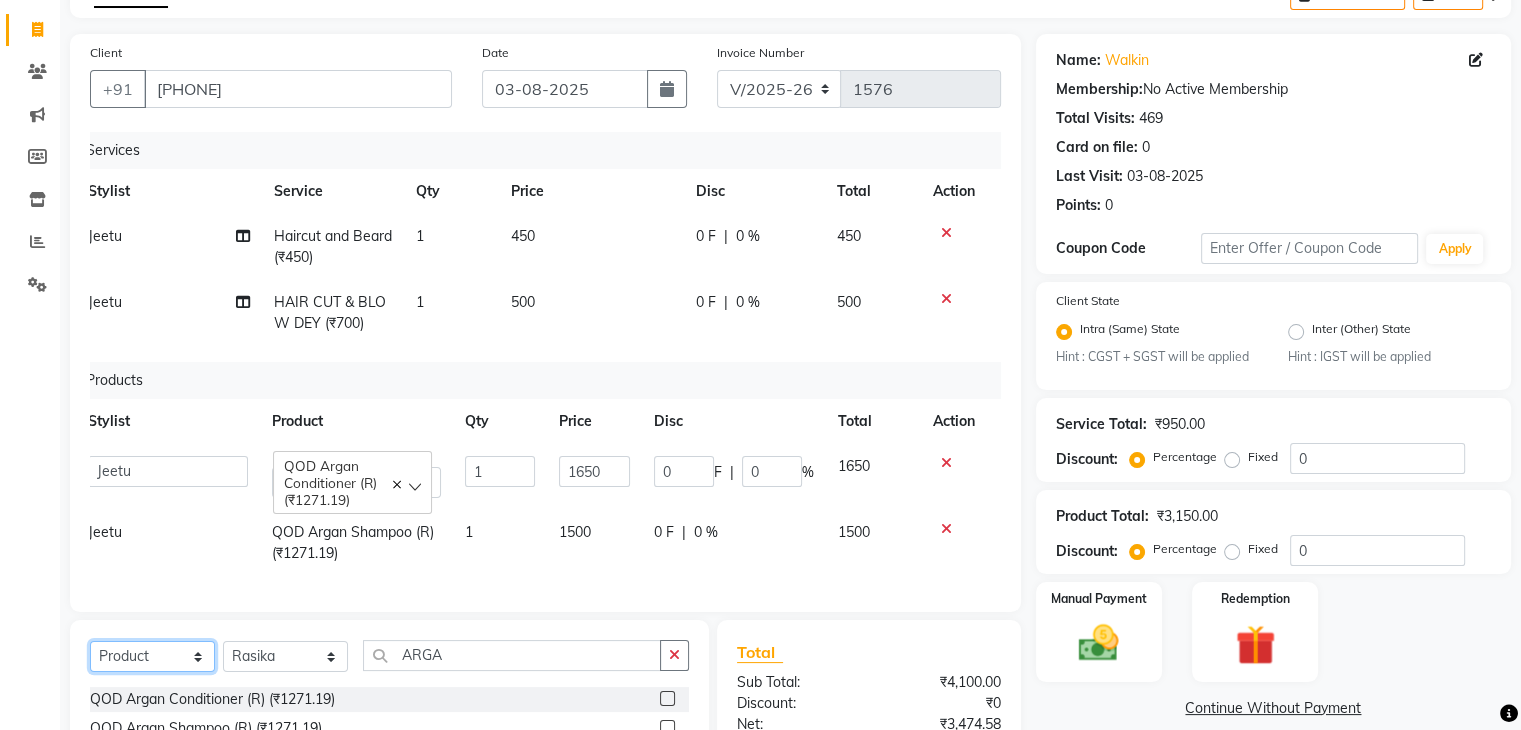 select on "service" 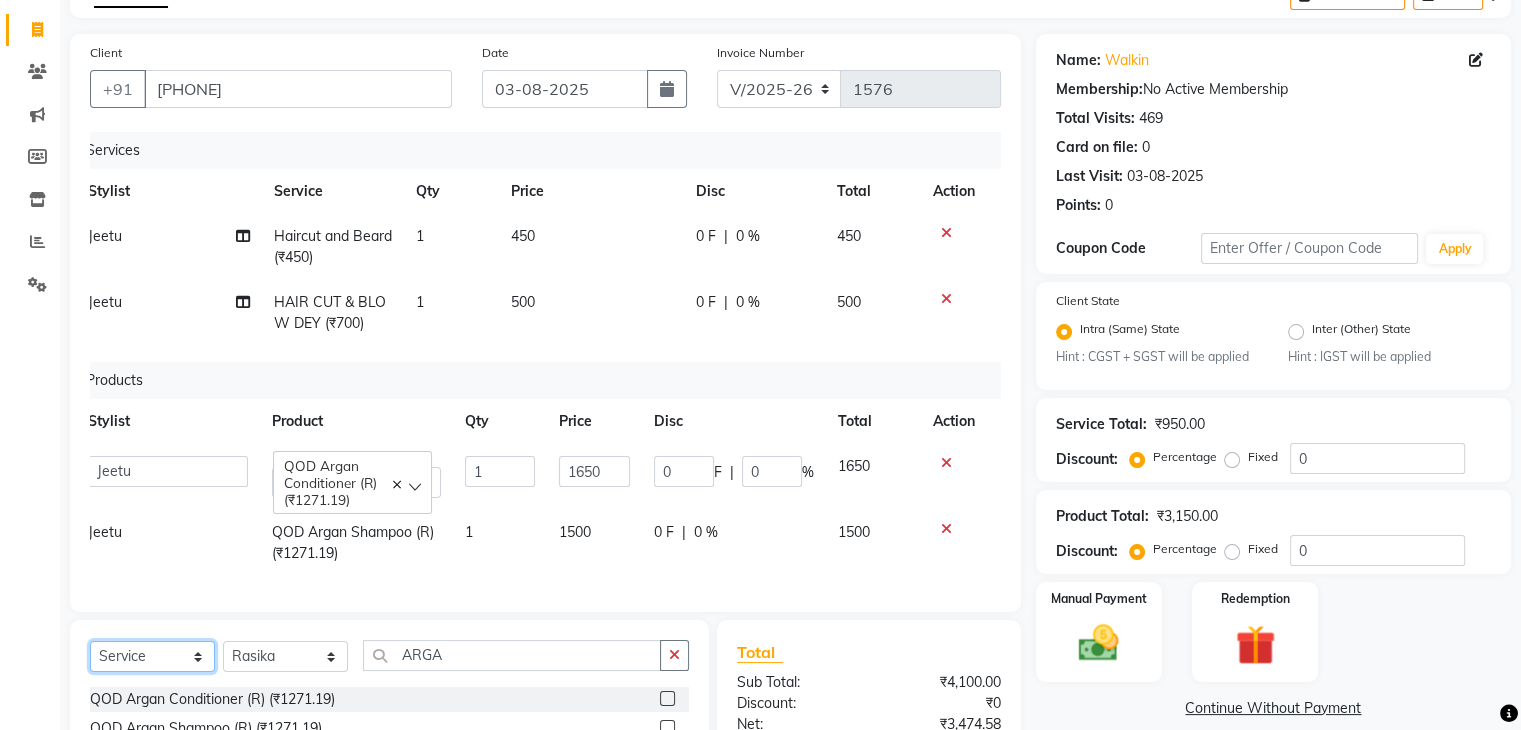 click on "Select  Service  Product  Membership  Package Voucher Prepaid Gift Card" 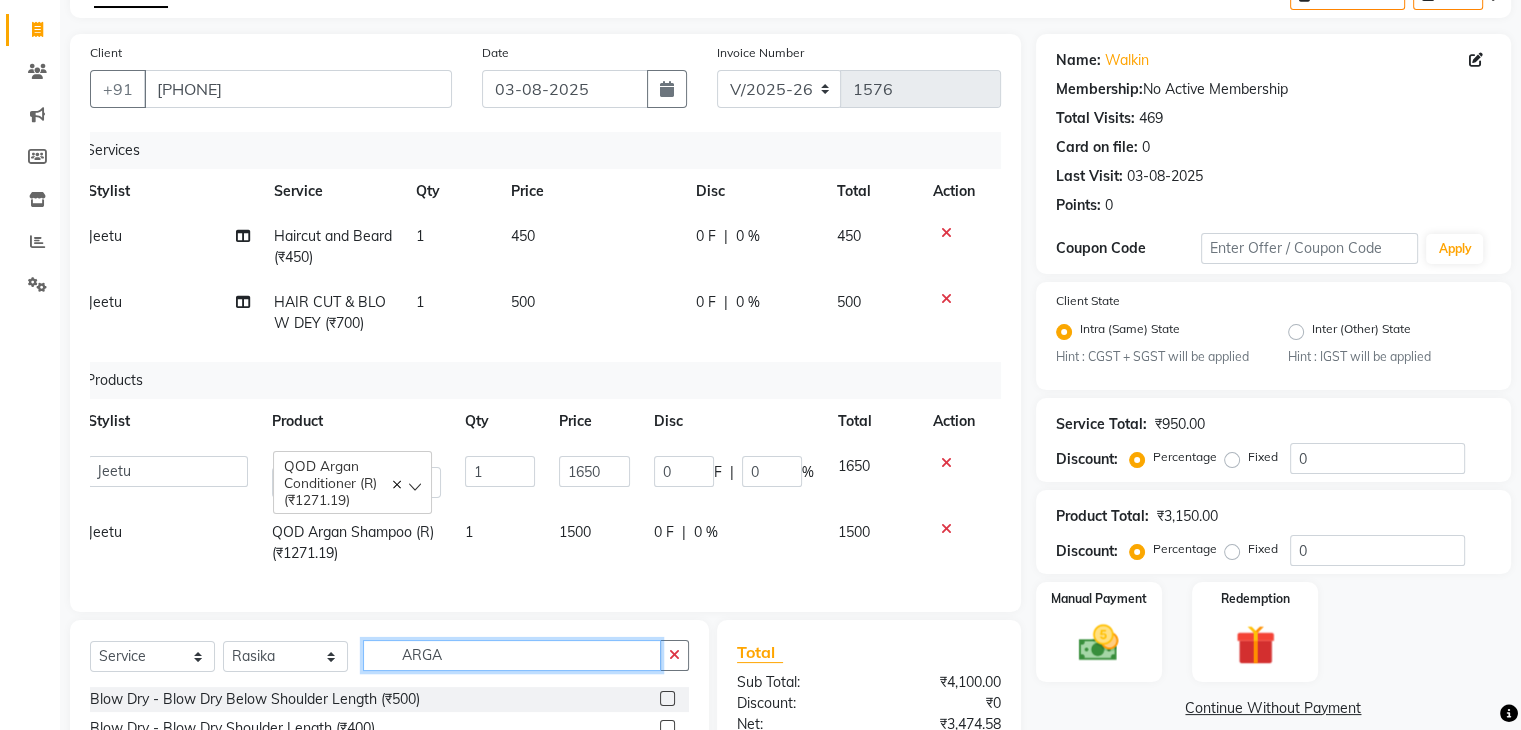 click on "ARGA" 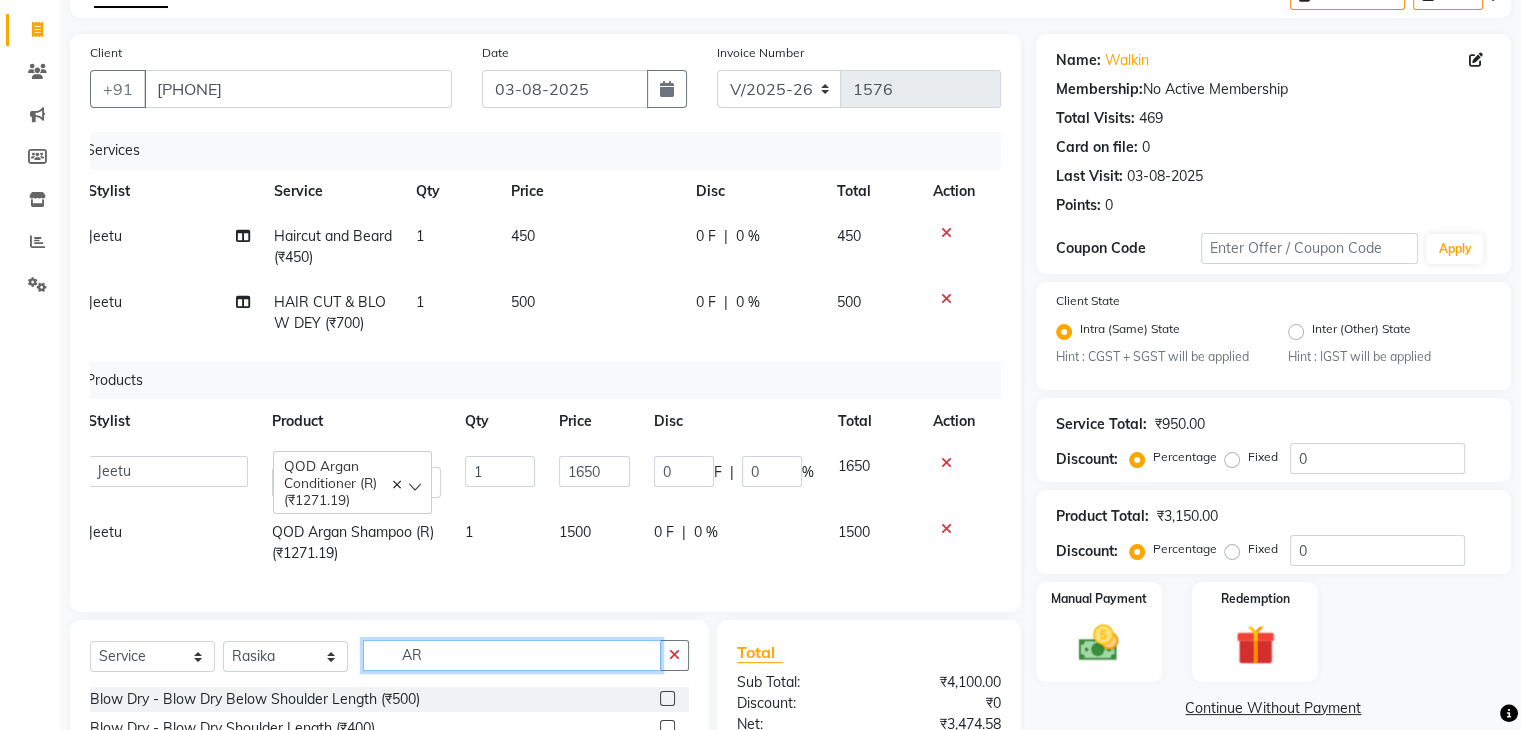 type on "A" 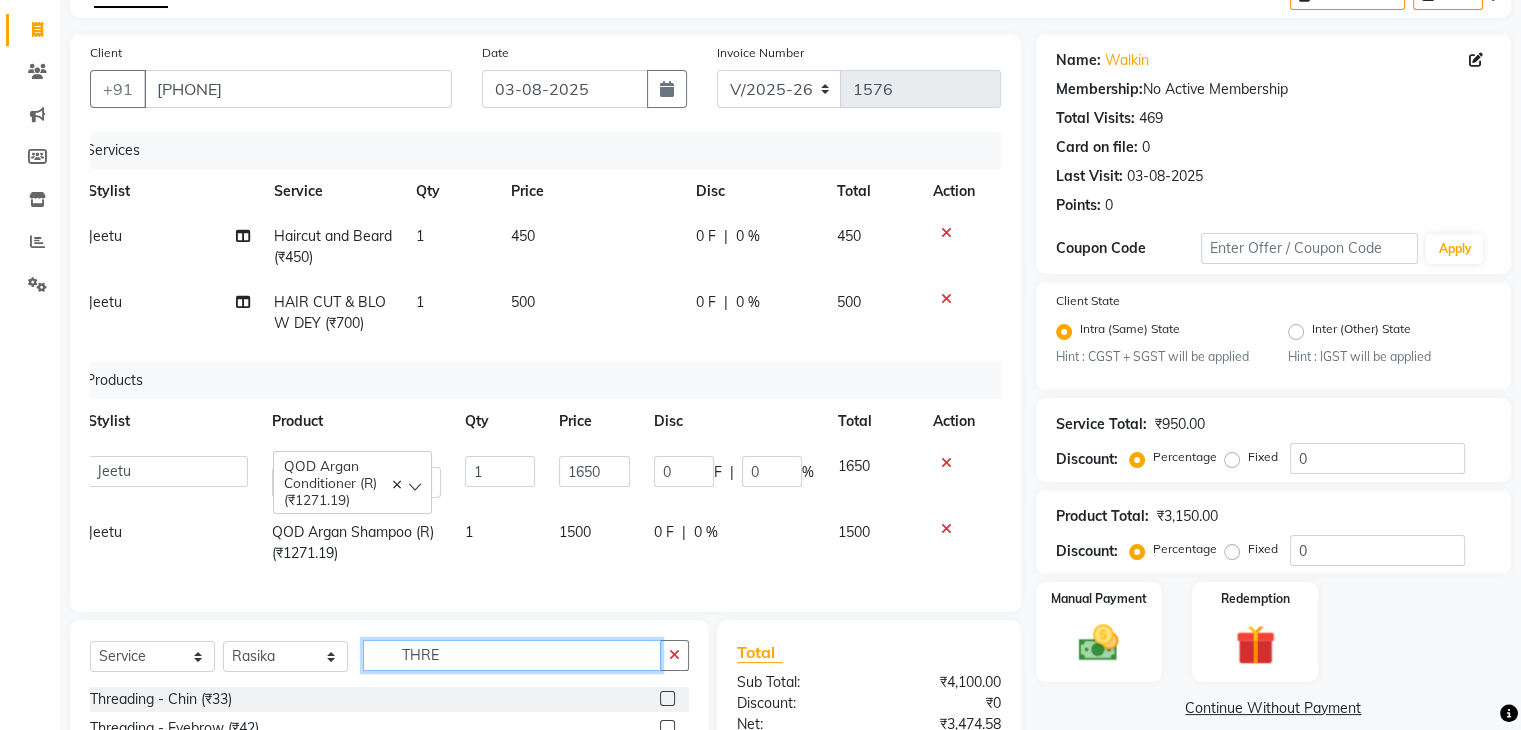 scroll, scrollTop: 348, scrollLeft: 0, axis: vertical 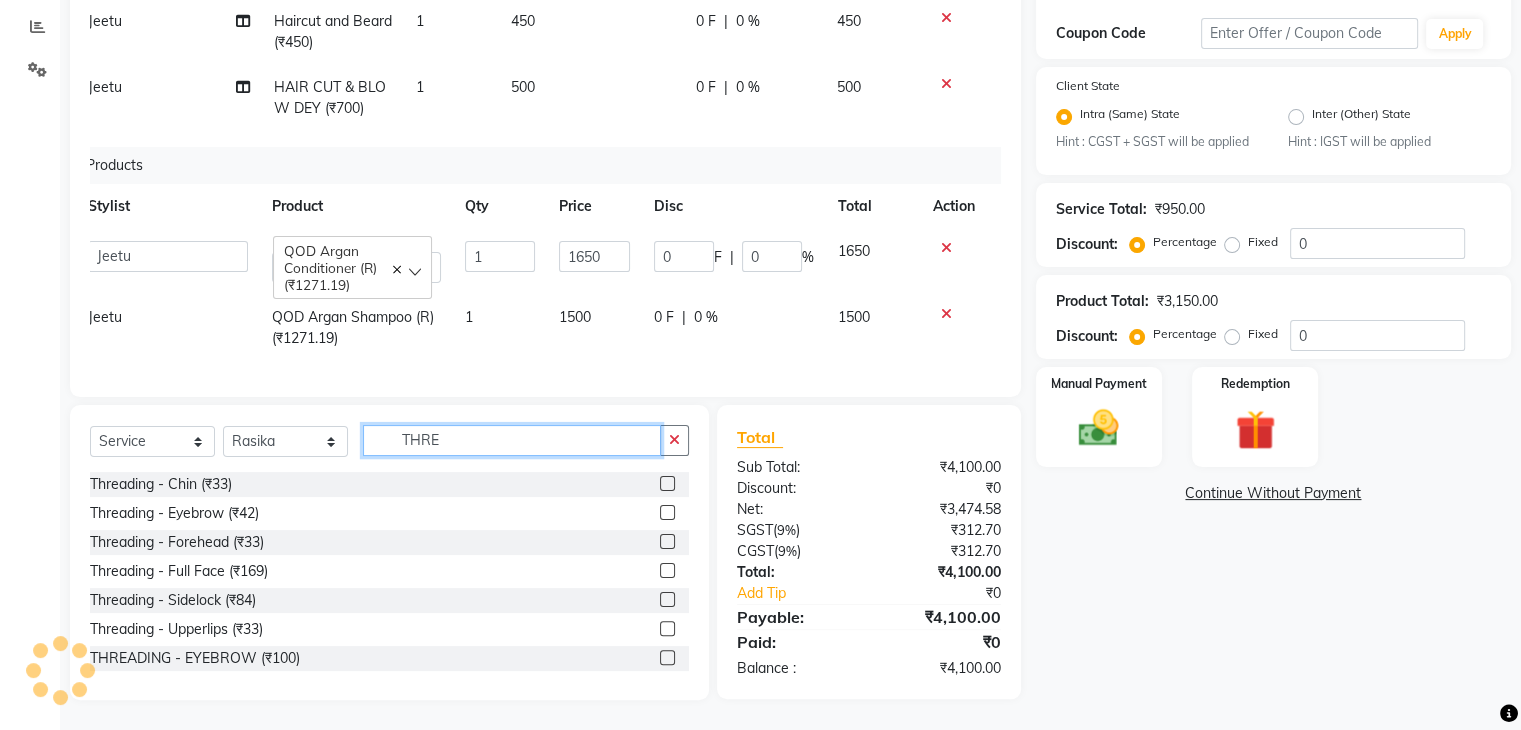type on "THRE" 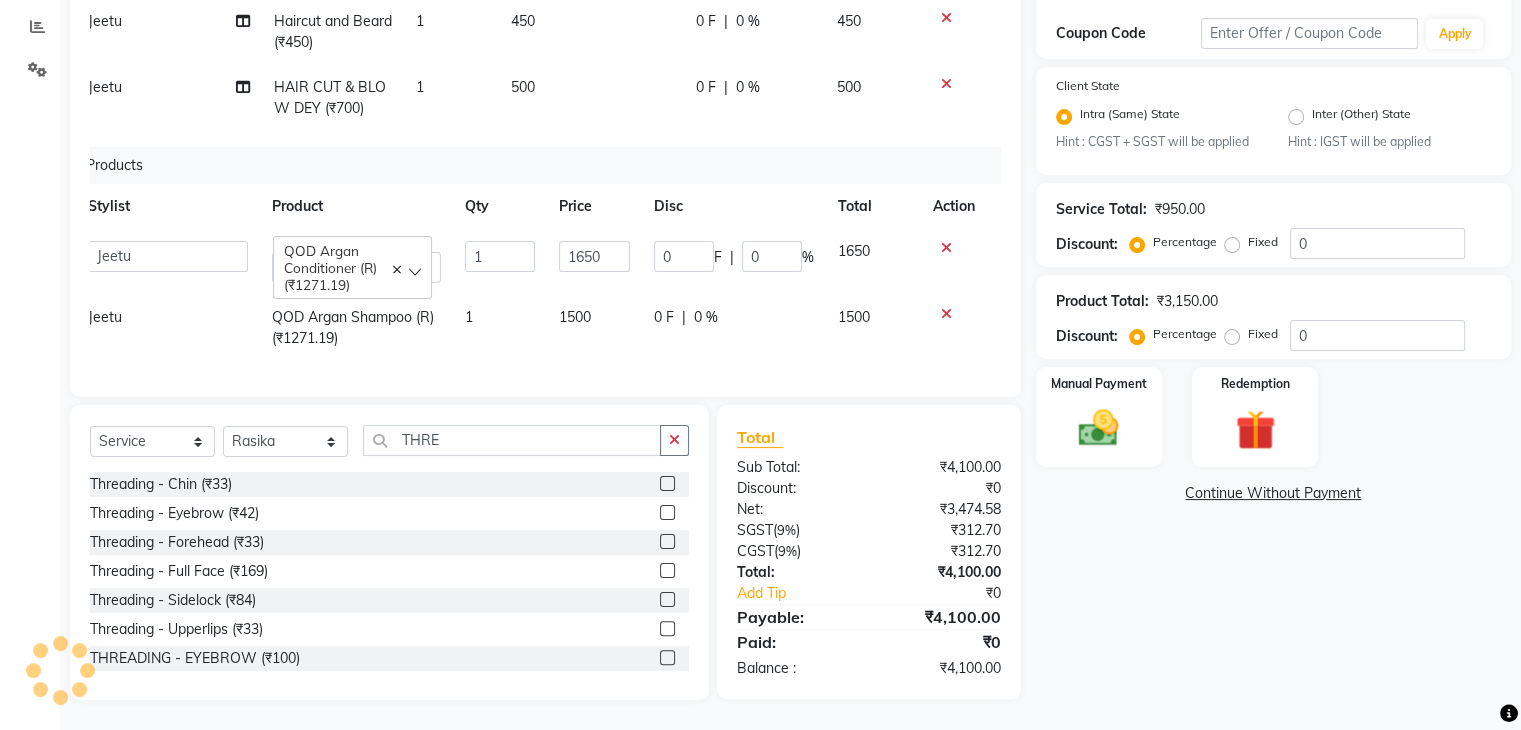 click 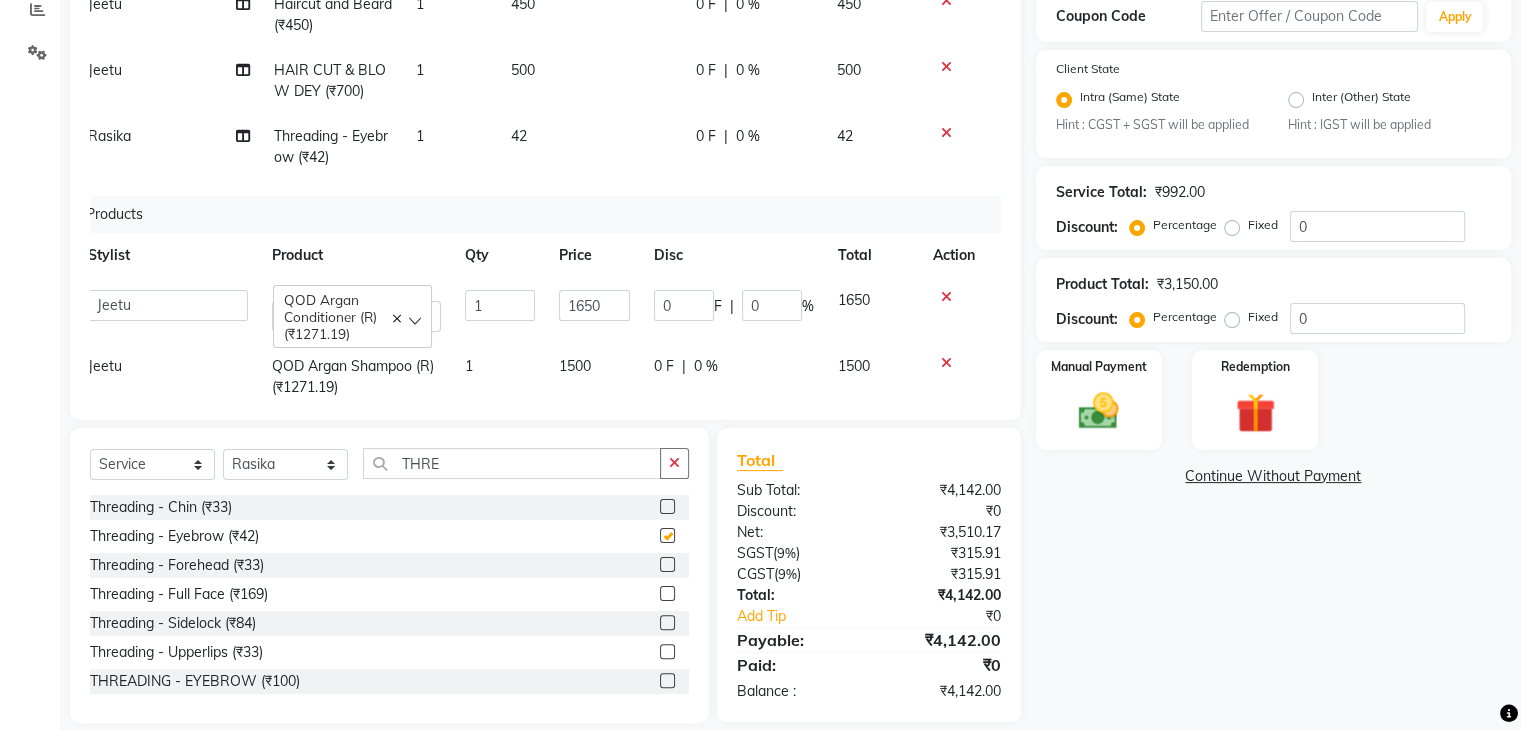 checkbox on "false" 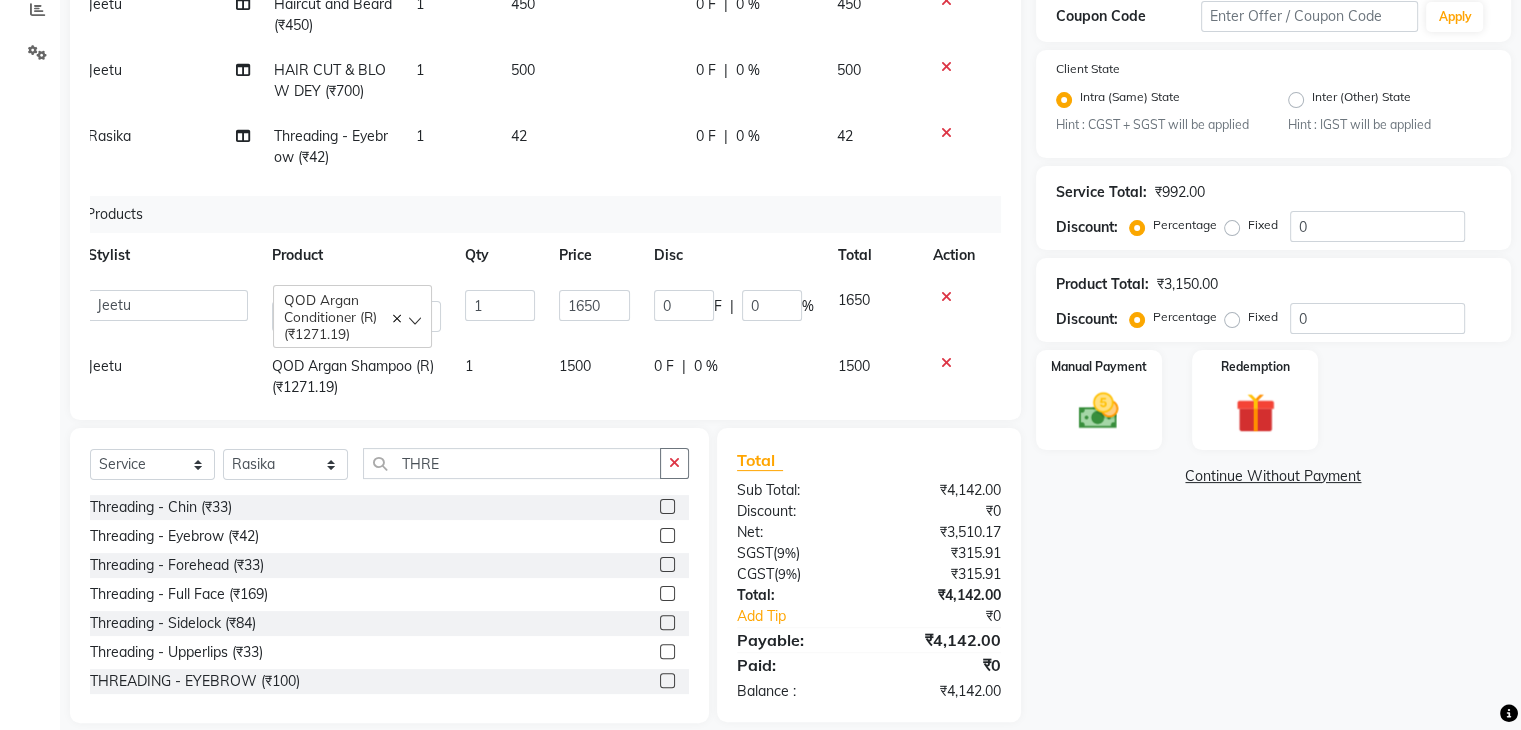 click on "42" 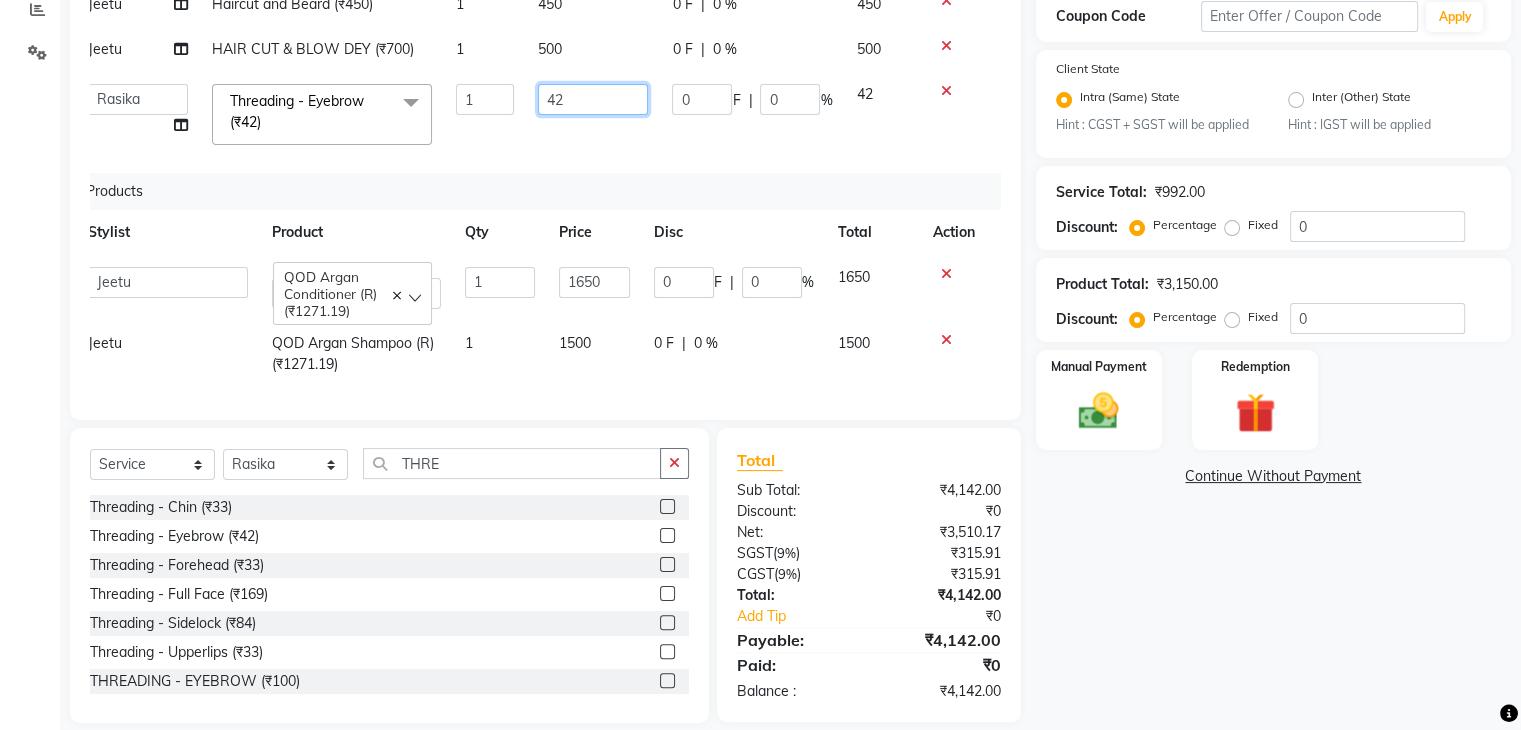 click on "42" 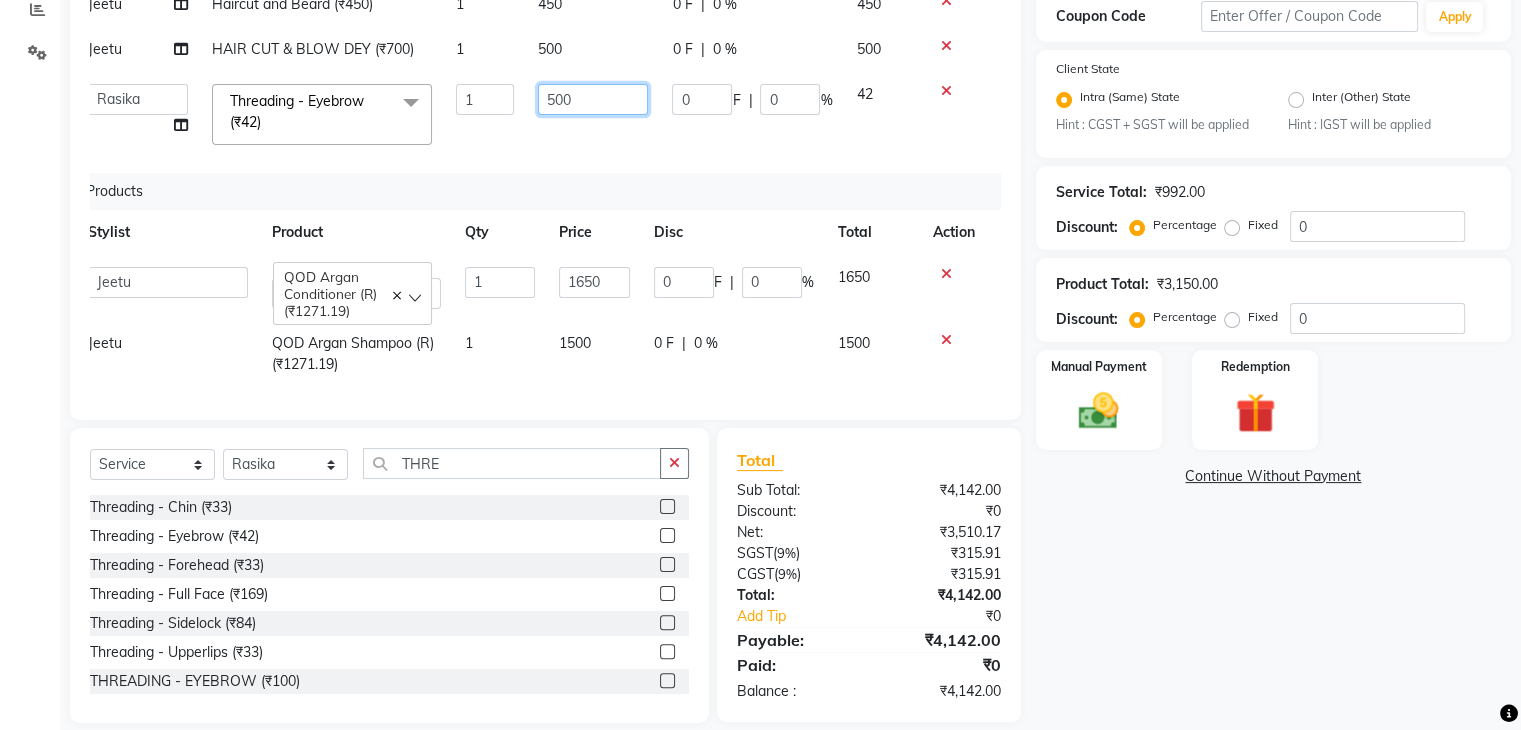 type on "50" 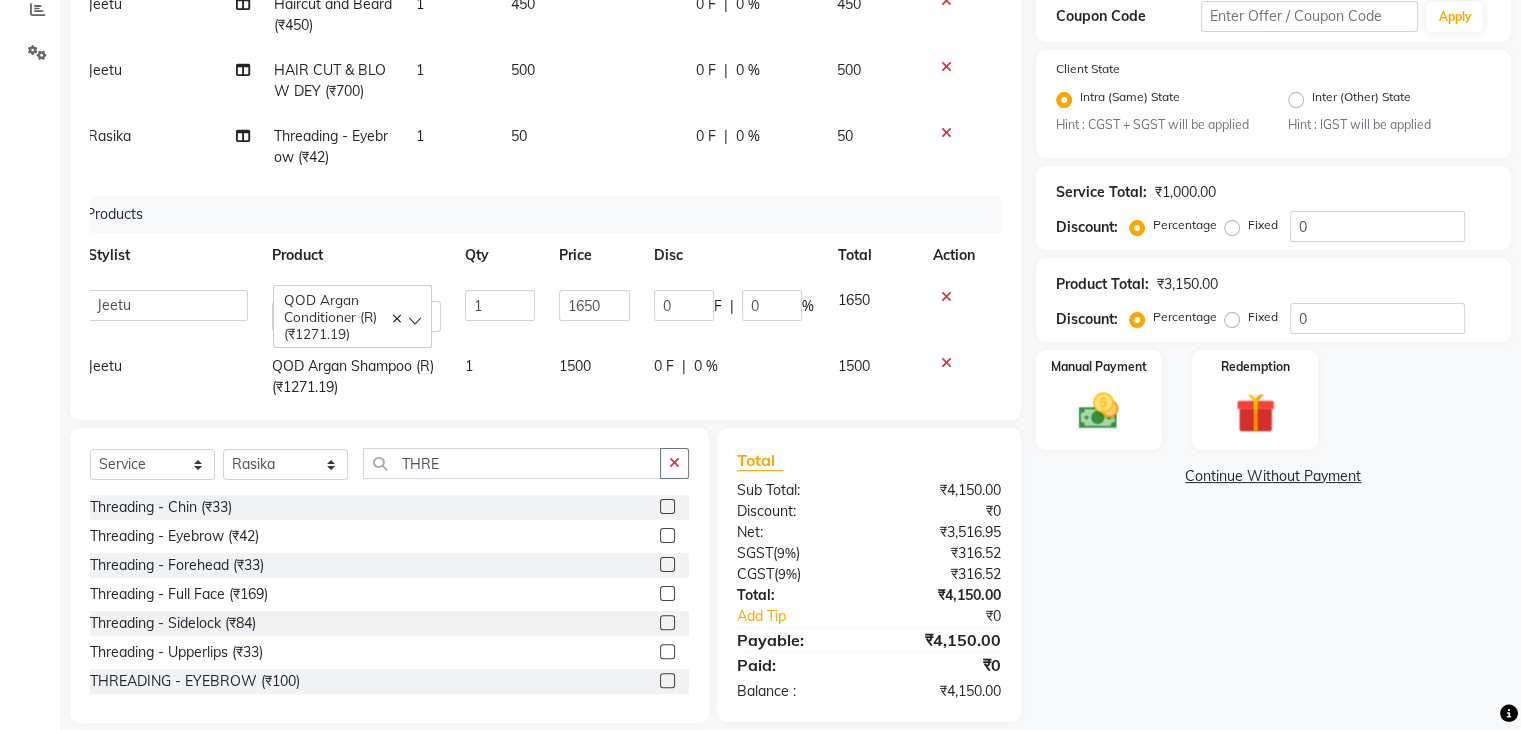 click on "Services Stylist Service Qty Price Disc Total Action Admin Aman Gayatri Jeetu Mick Raj Rashmi Rasika Sarang QOD Argan Conditioner (R) ([CURRENCY]1271.19) 1 1650 0 F | 0 % 1650 Jeetu QOD Argan Shampoo (R) ([CURRENCY]1271.19) 1 1500 0 F | 0 % 1500" 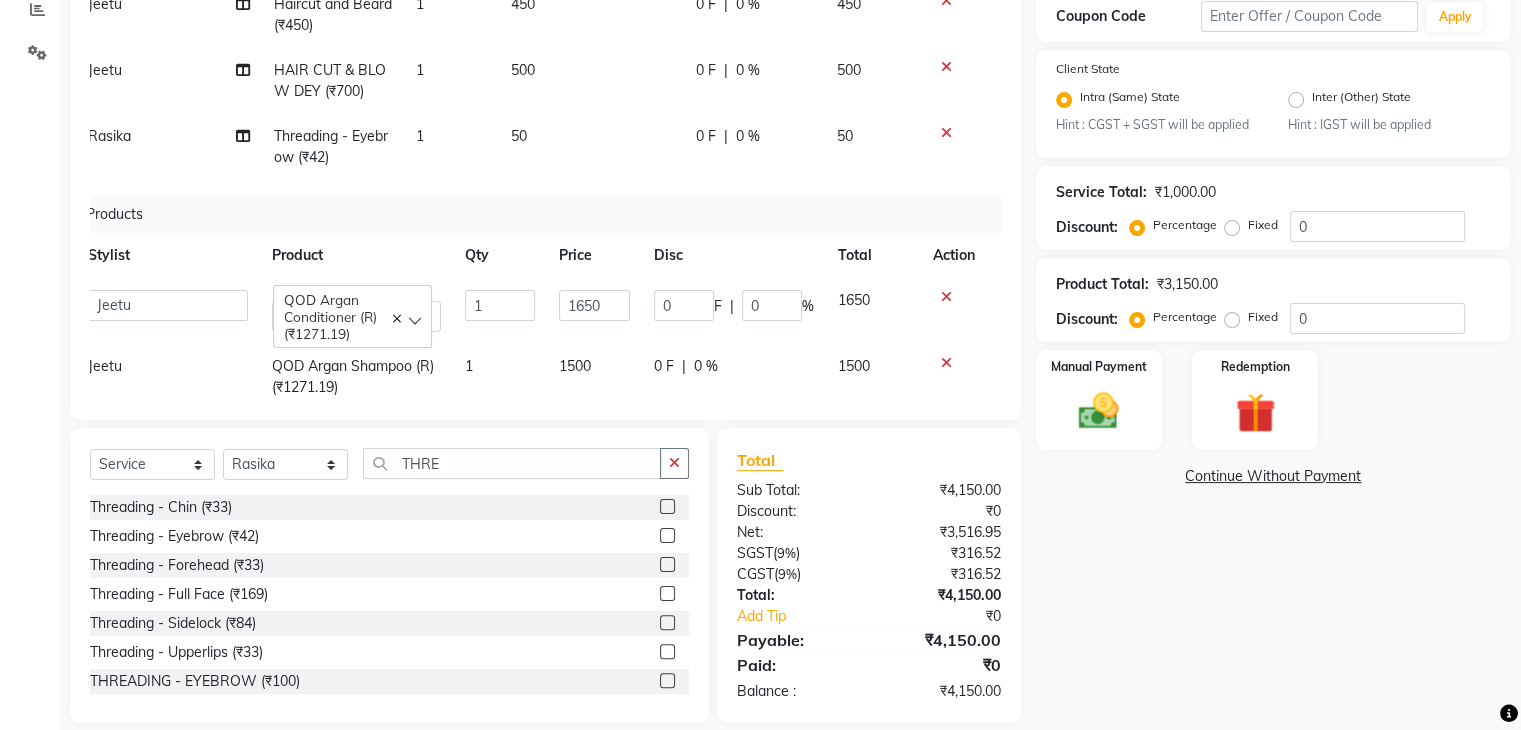 scroll, scrollTop: 42, scrollLeft: 14, axis: both 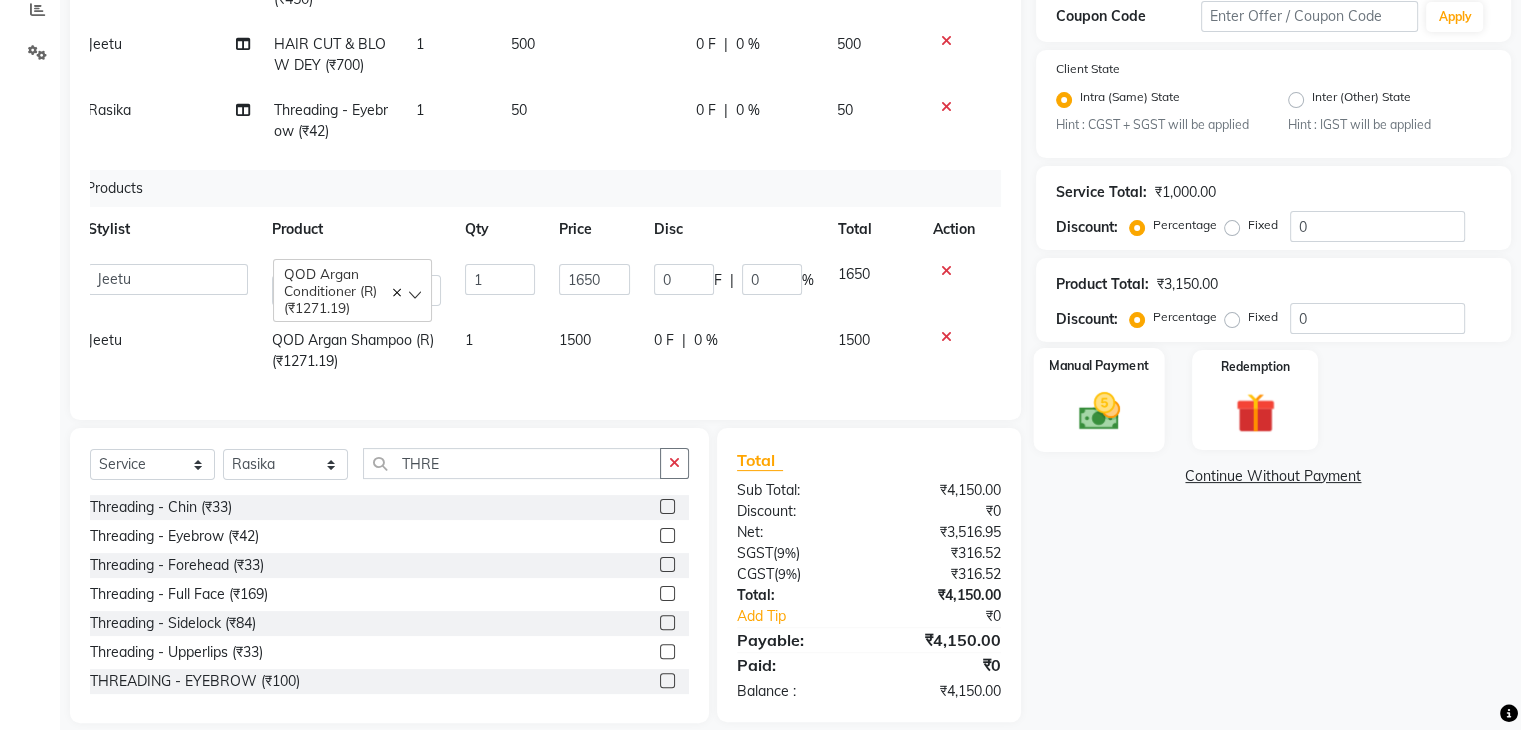 click 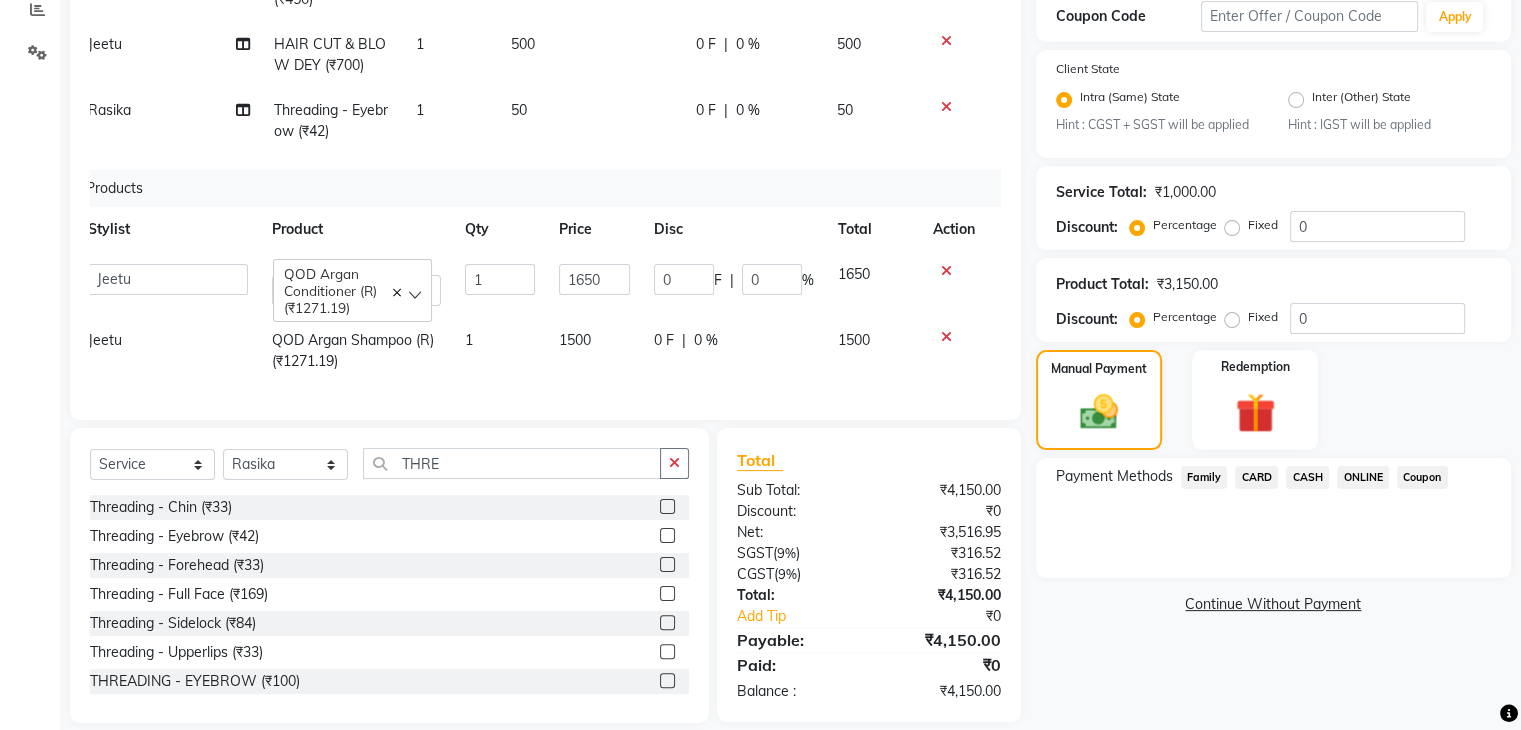 click on "ONLINE" 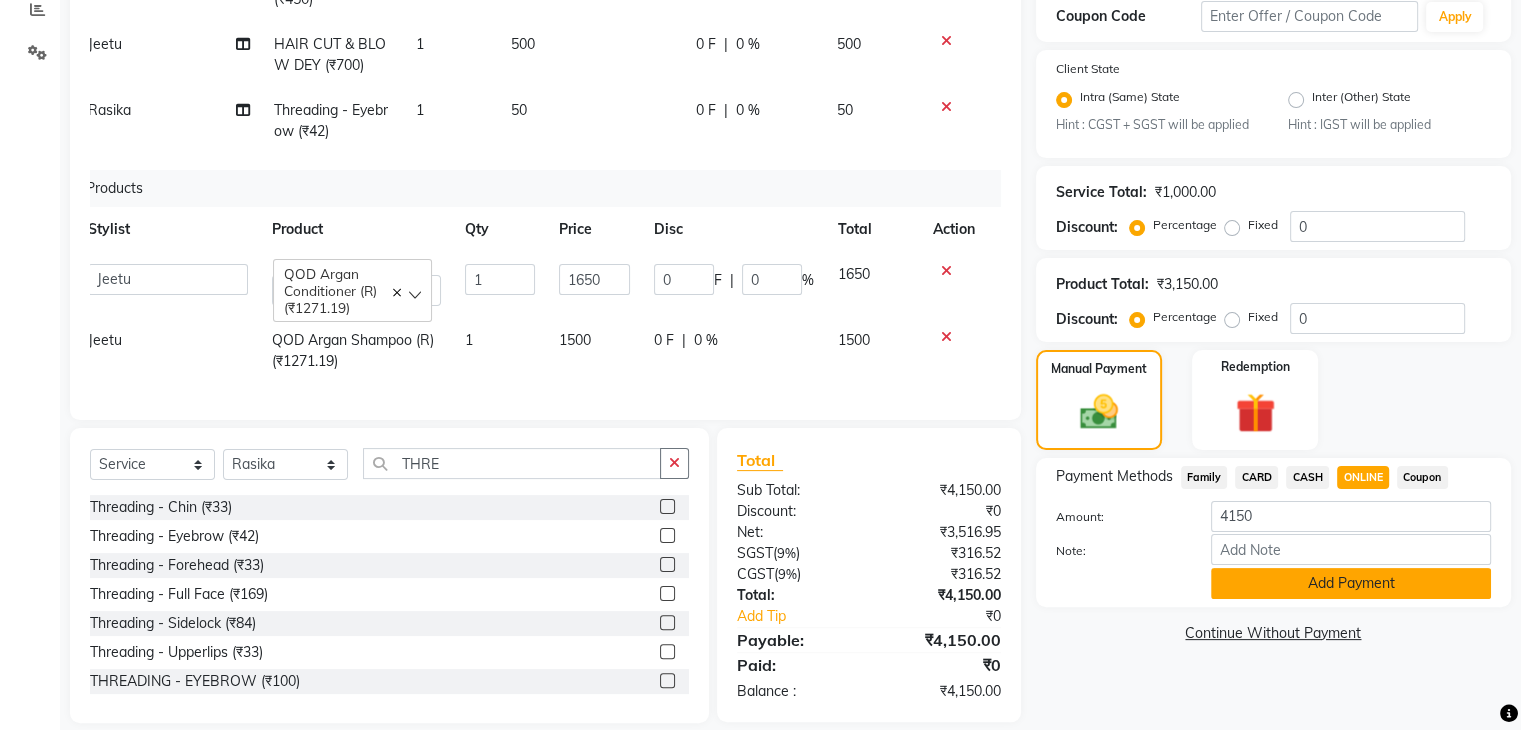 click on "Add Payment" 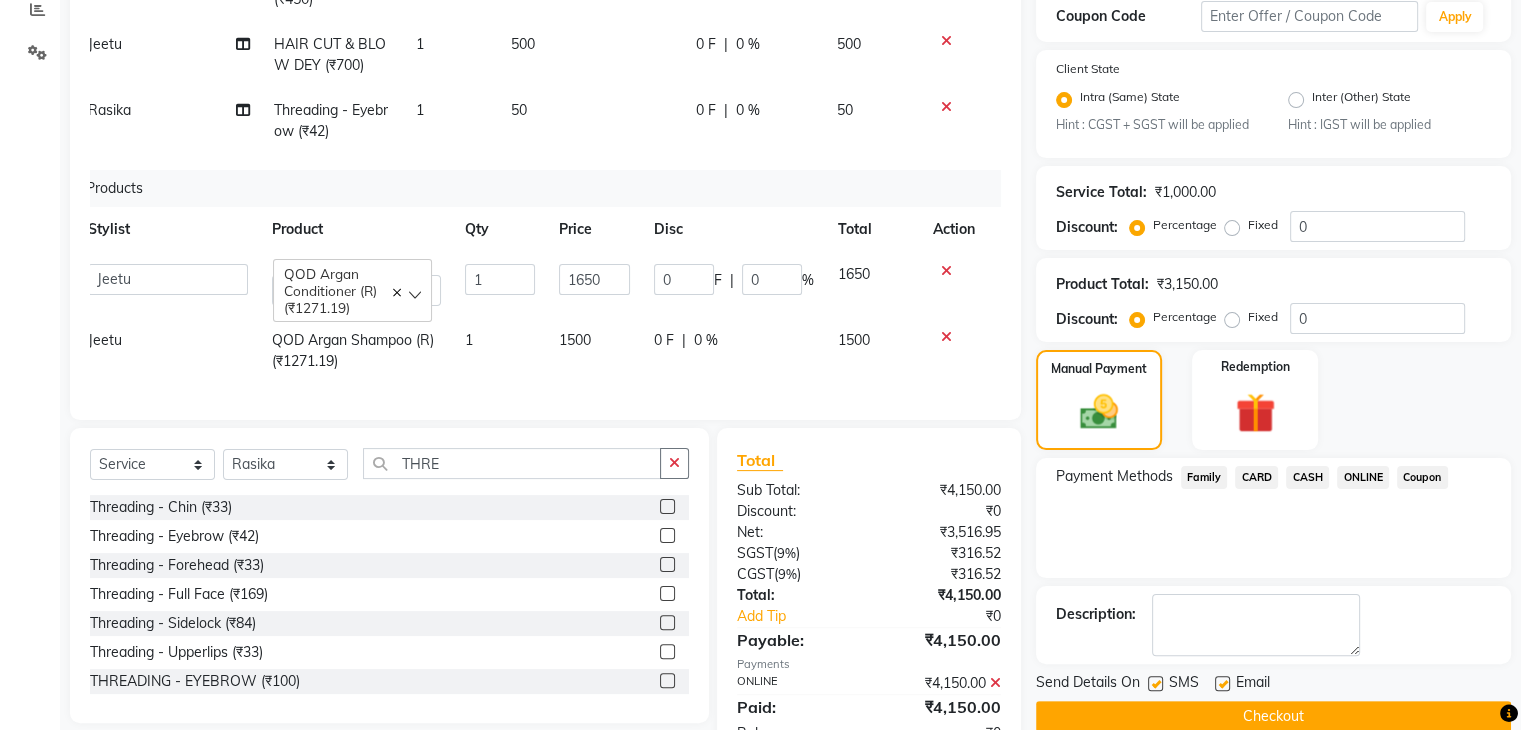 scroll, scrollTop: 412, scrollLeft: 0, axis: vertical 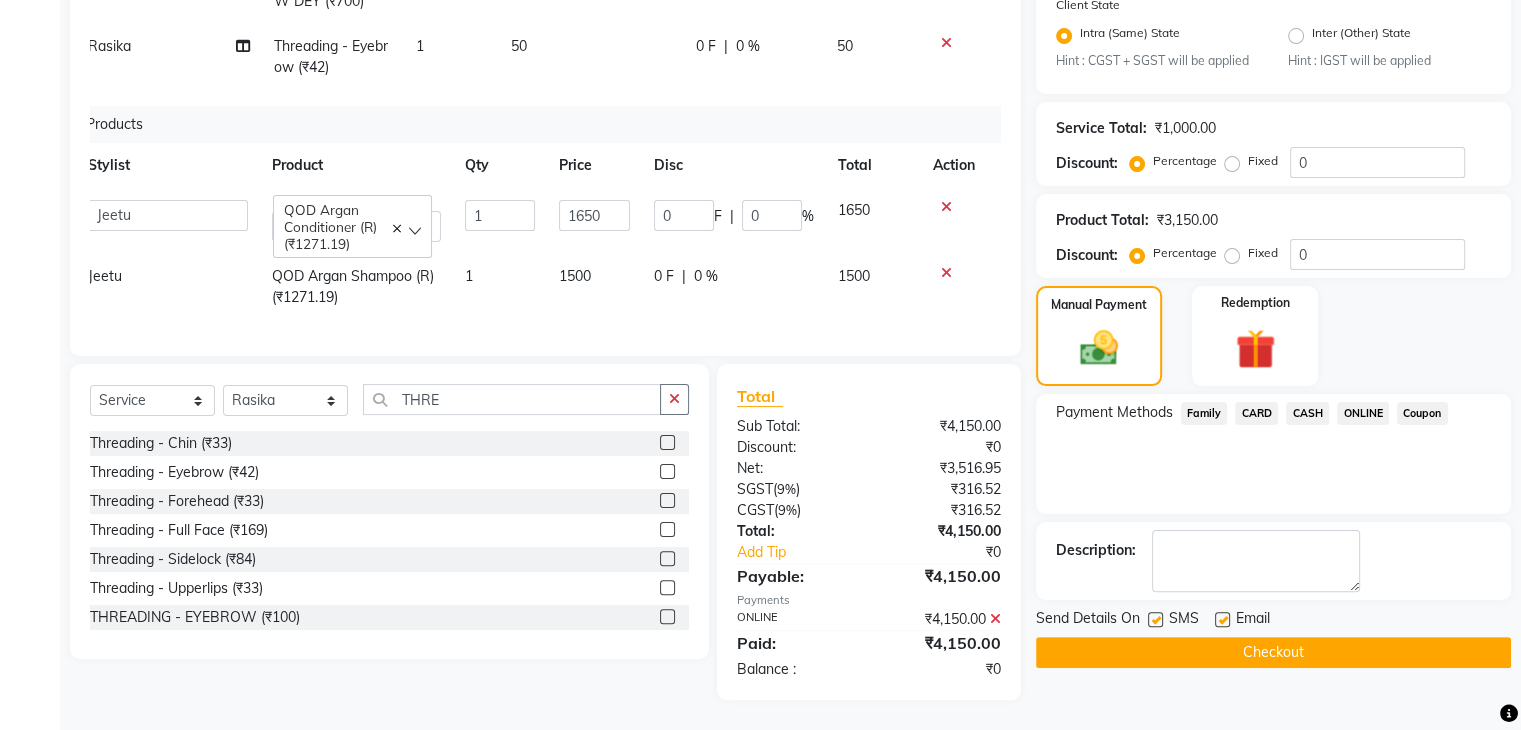 click on "Checkout" 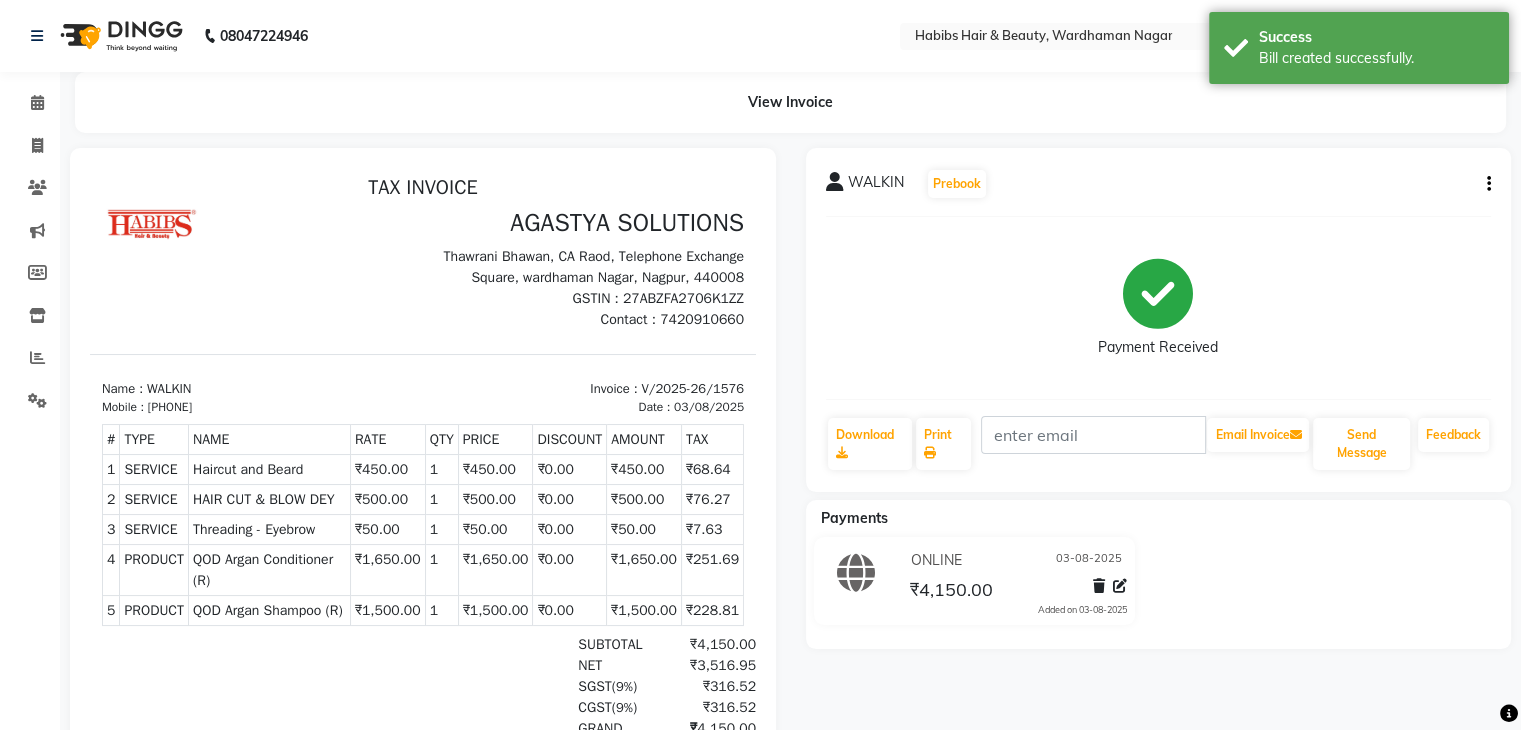 scroll, scrollTop: 0, scrollLeft: 0, axis: both 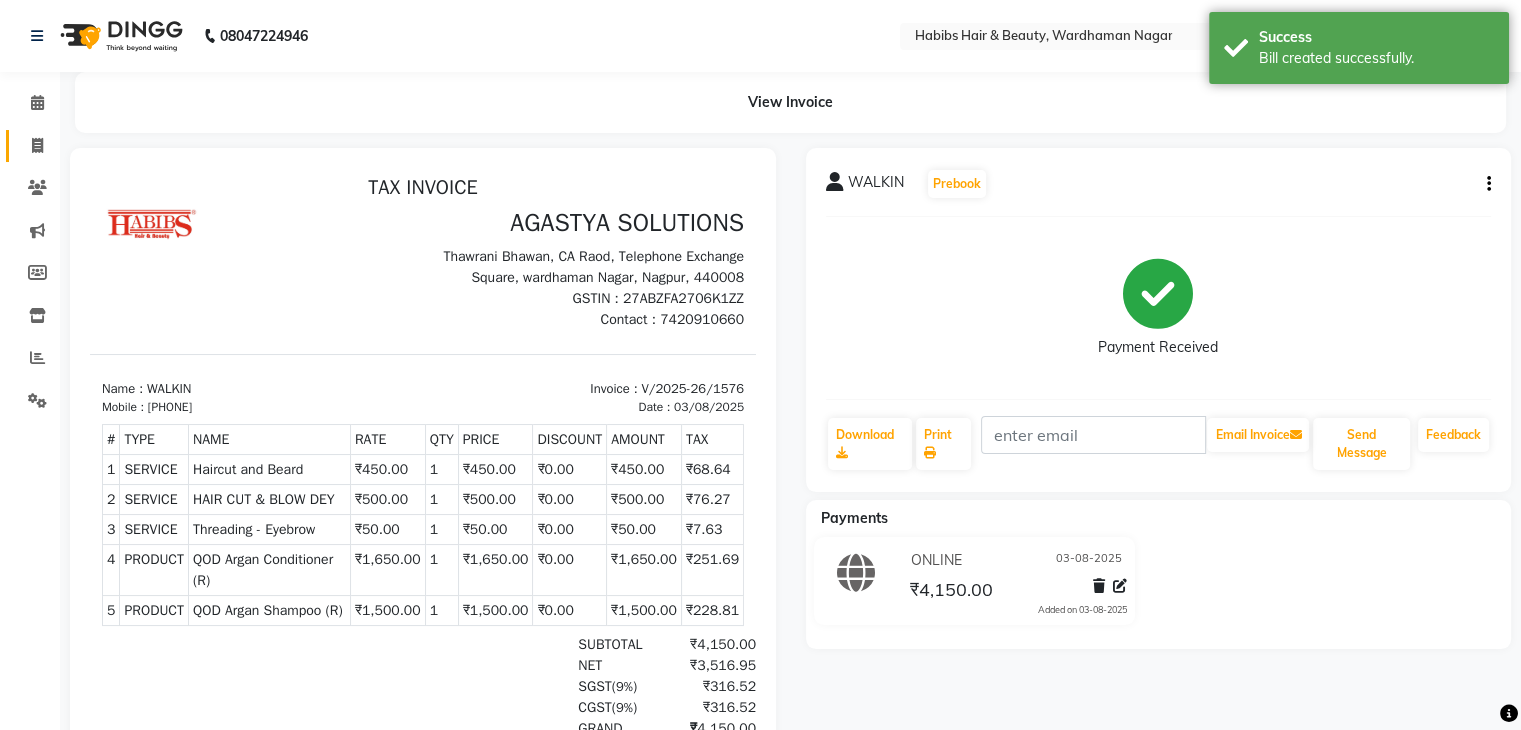 click on "Invoice" 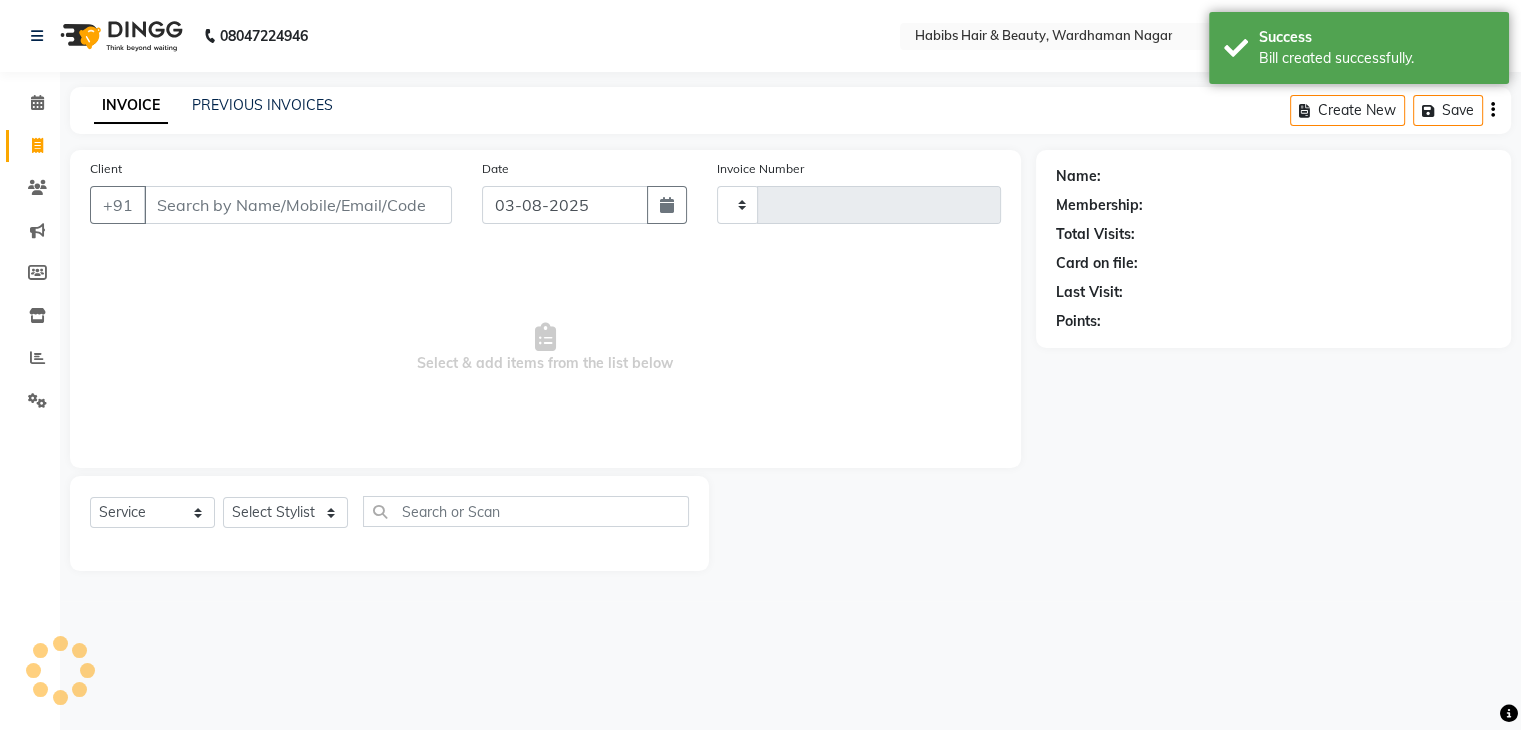 type on "1577" 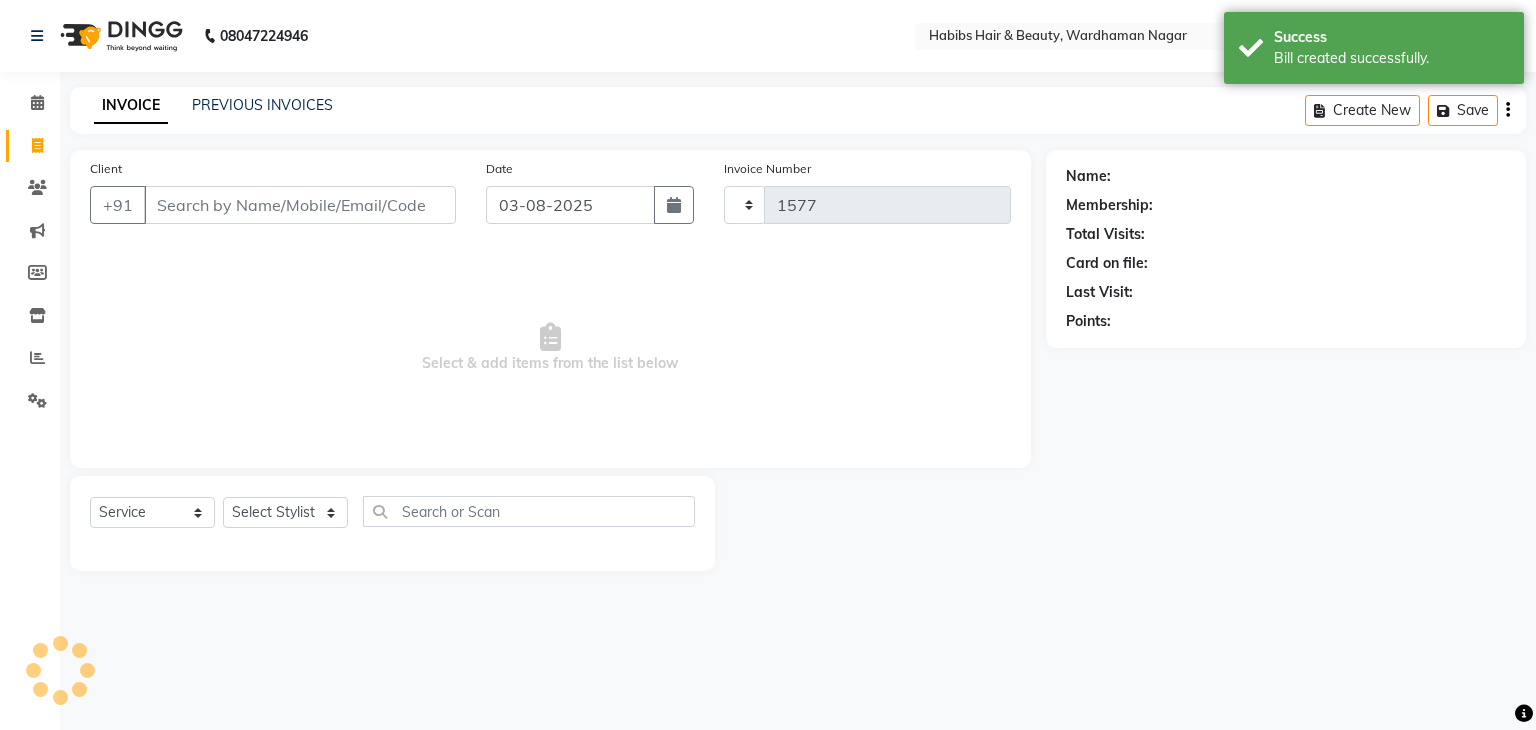 select on "3714" 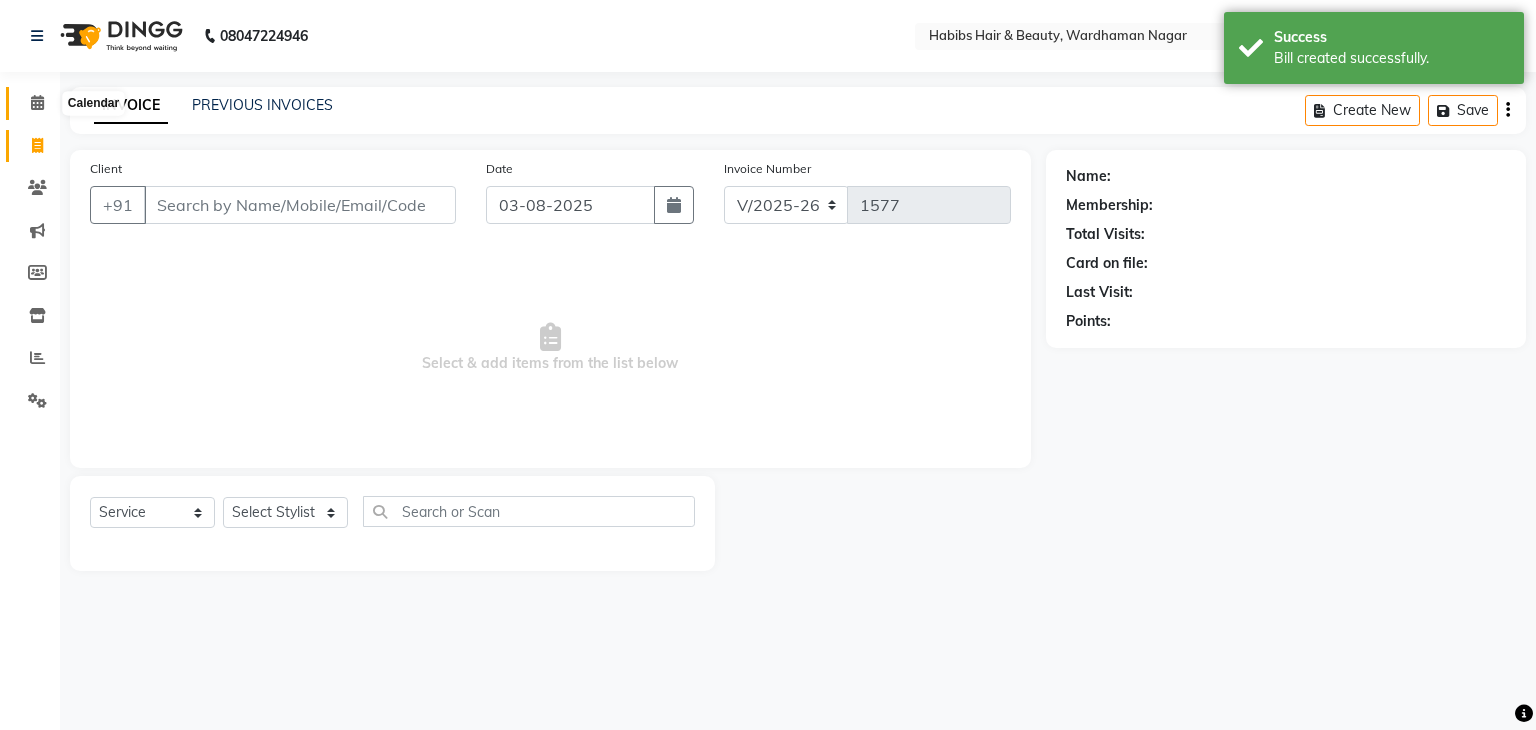 click 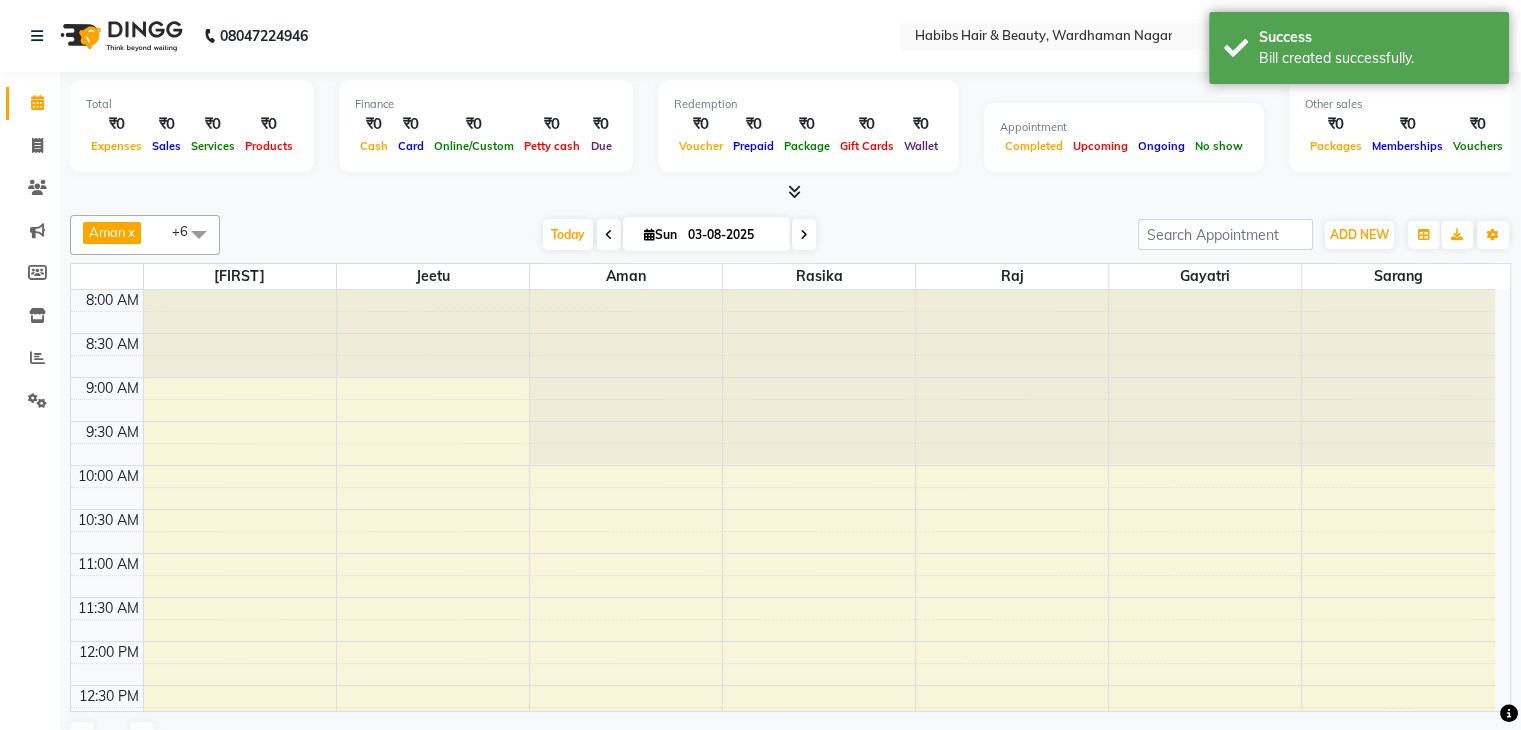 scroll, scrollTop: 0, scrollLeft: 0, axis: both 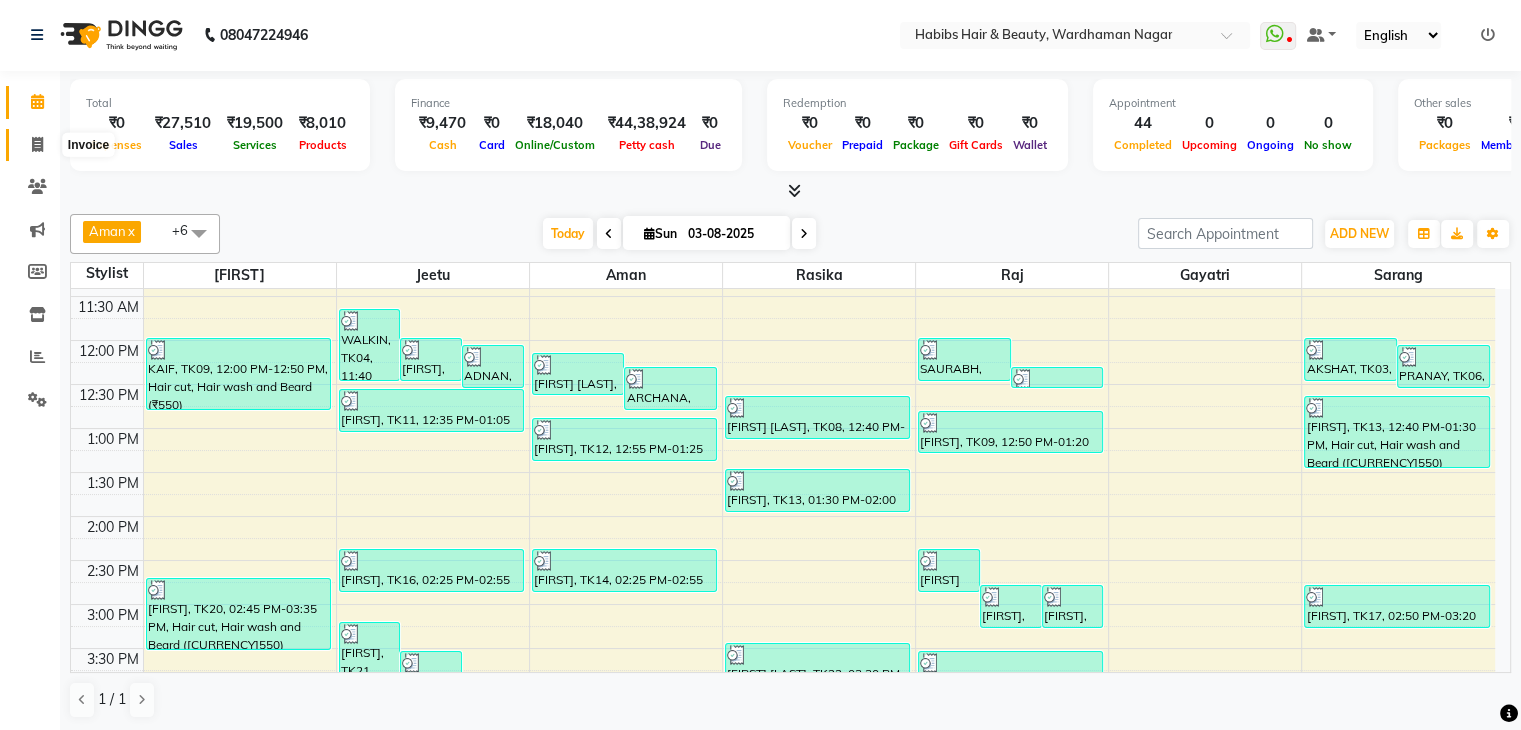 click 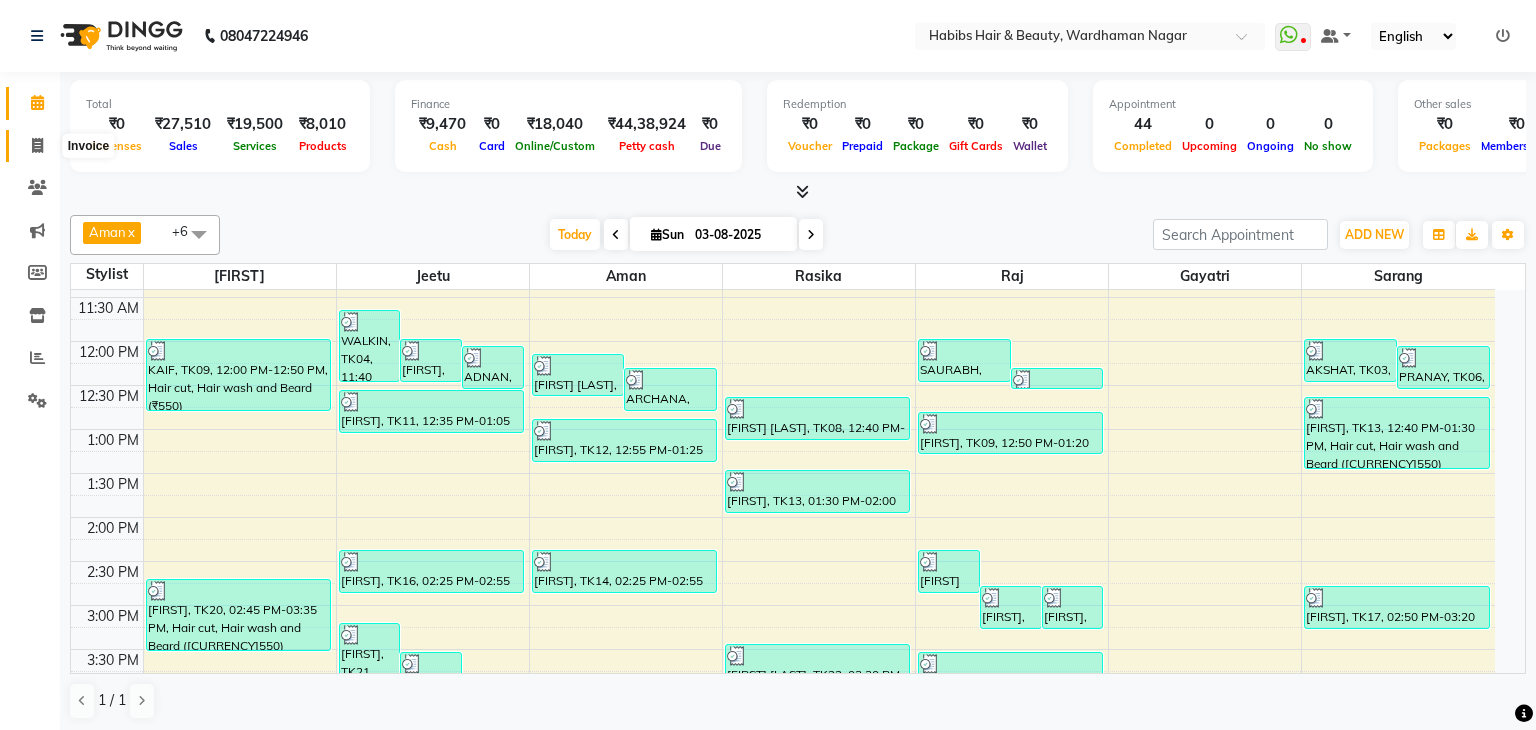 select on "service" 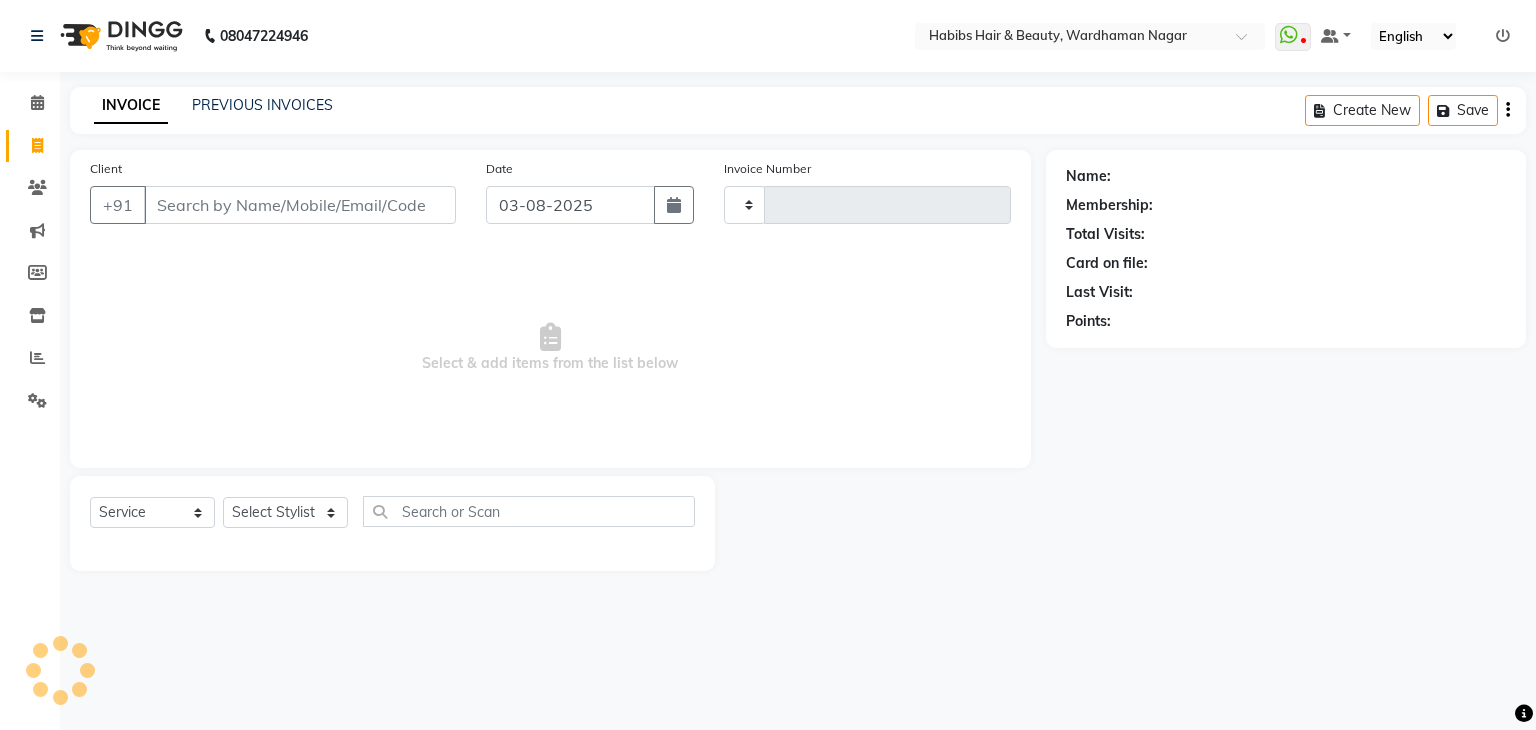 type on "1577" 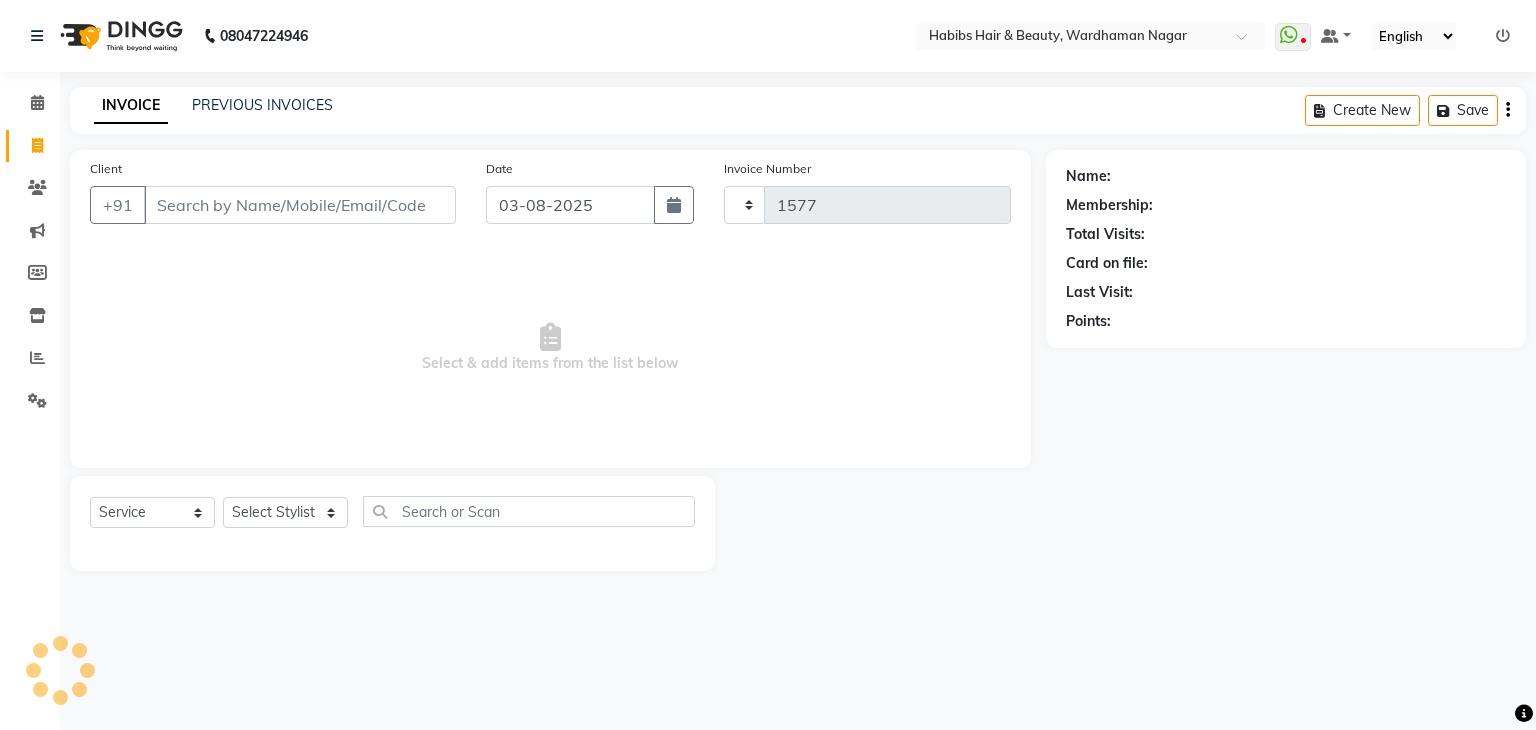select on "3714" 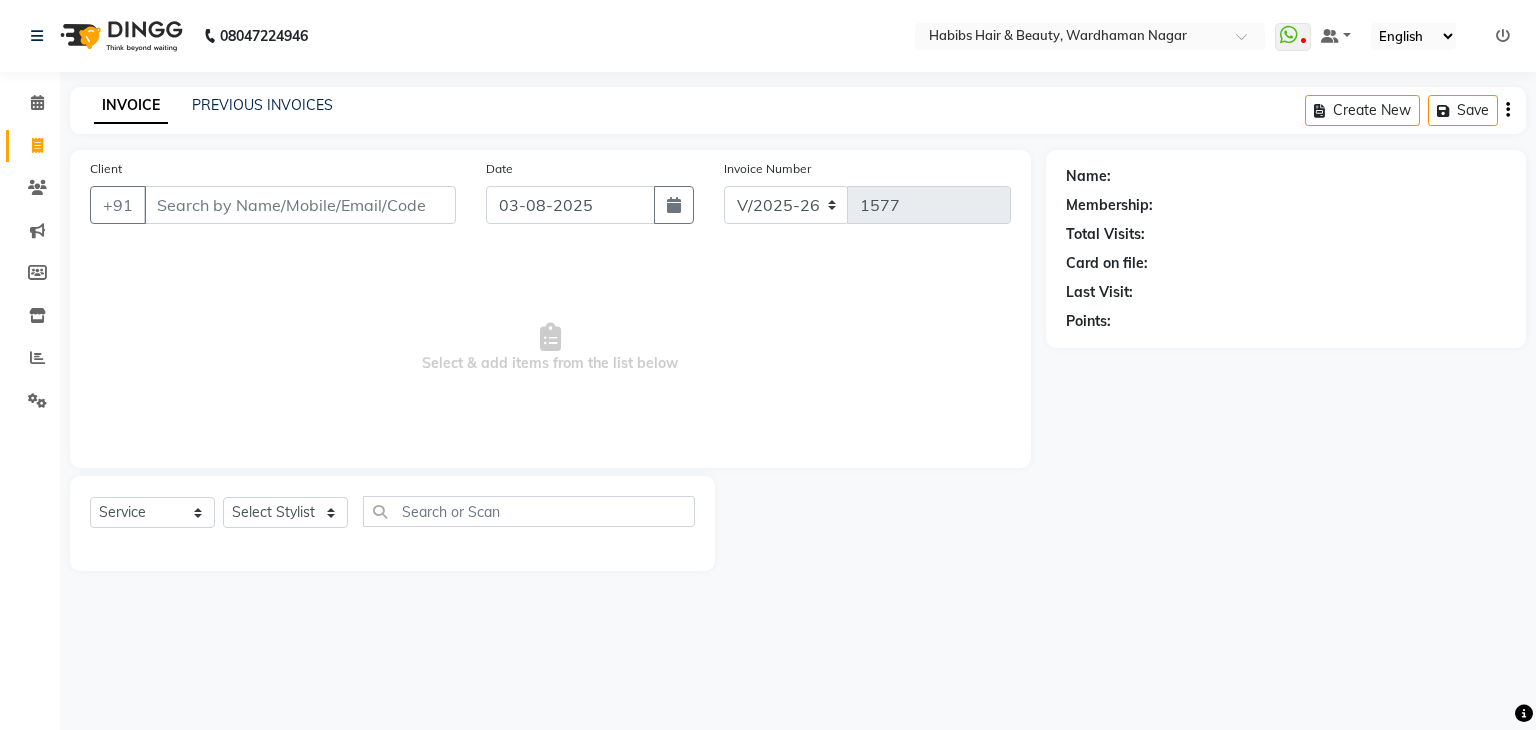 click on "Client" at bounding box center (300, 205) 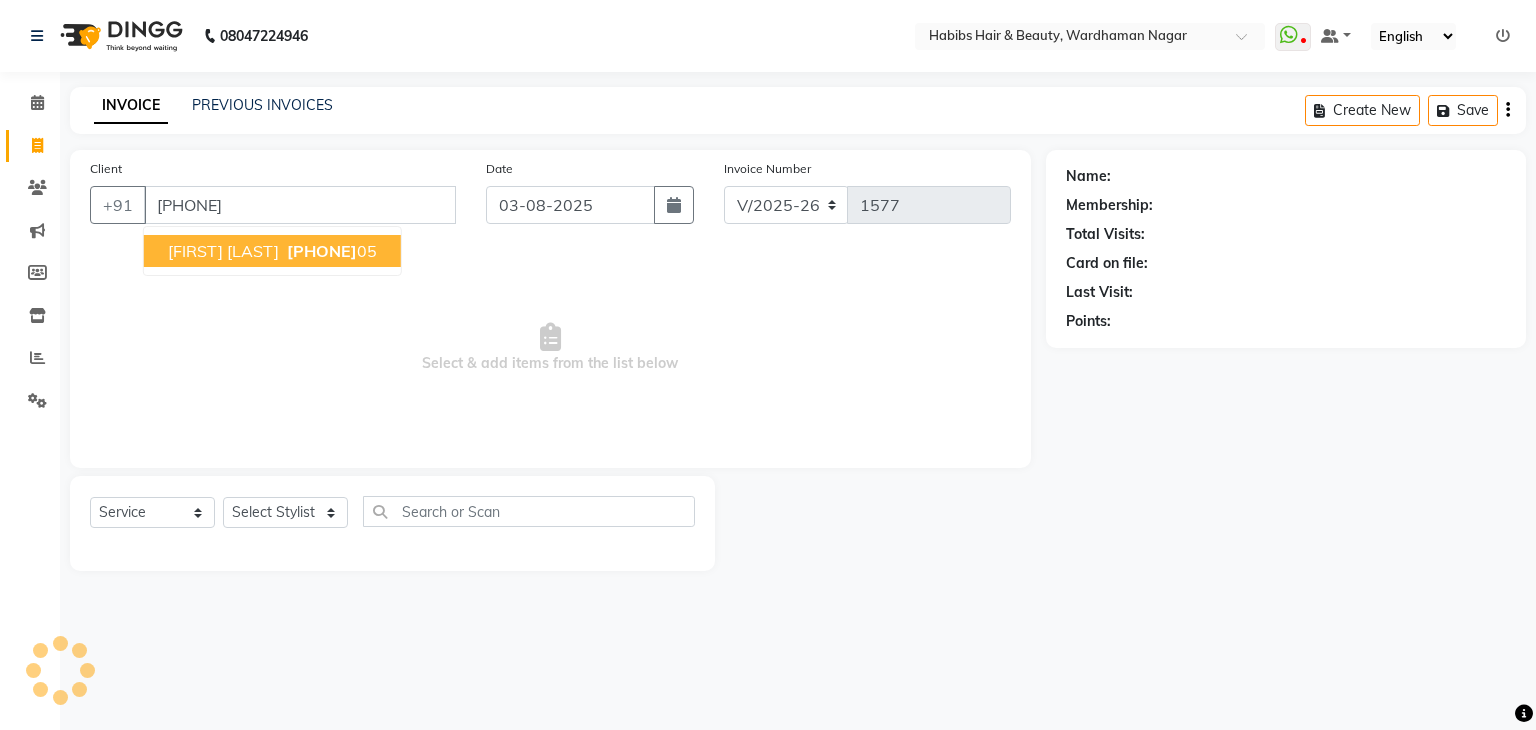 type on "[PHONE]" 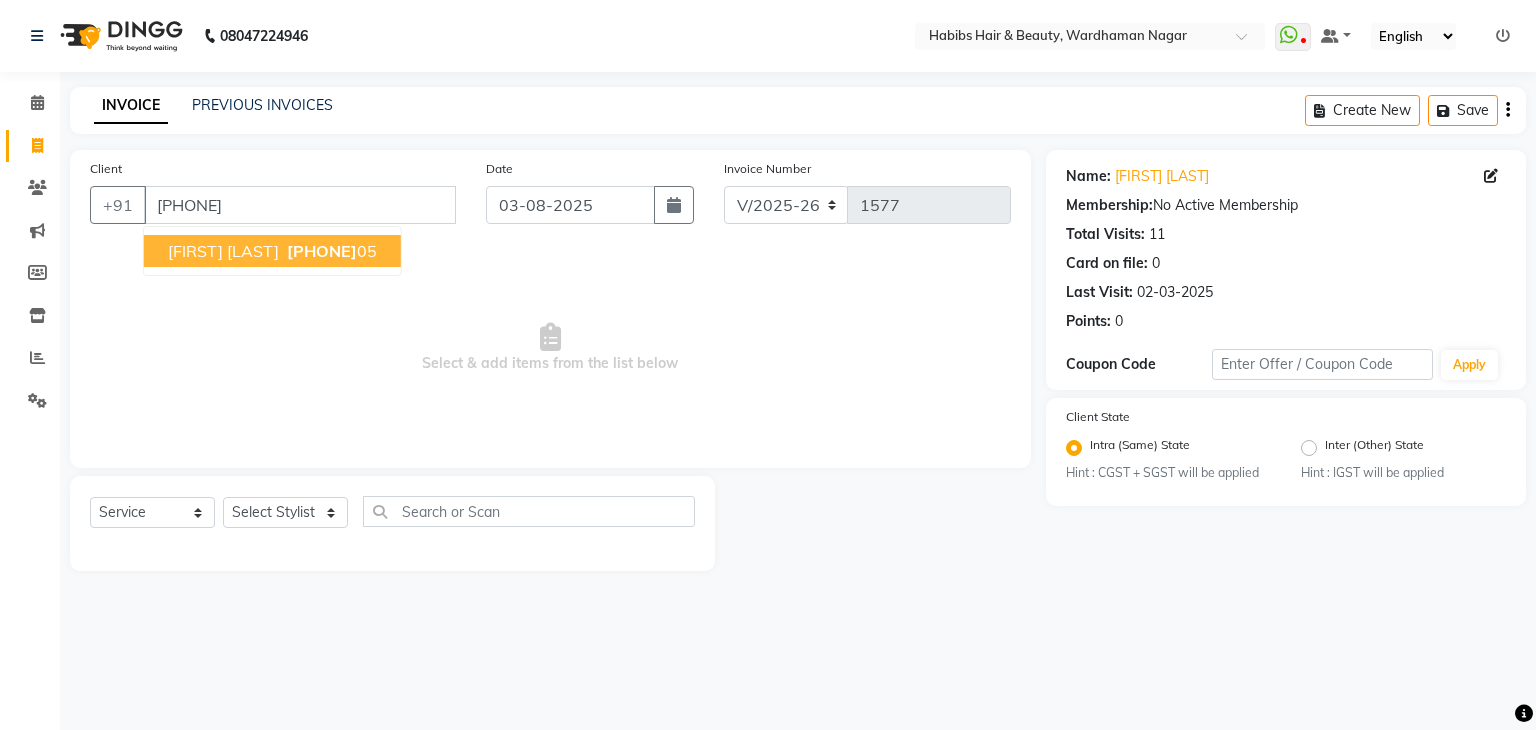click on "[FIRST] [LAST]" at bounding box center [223, 251] 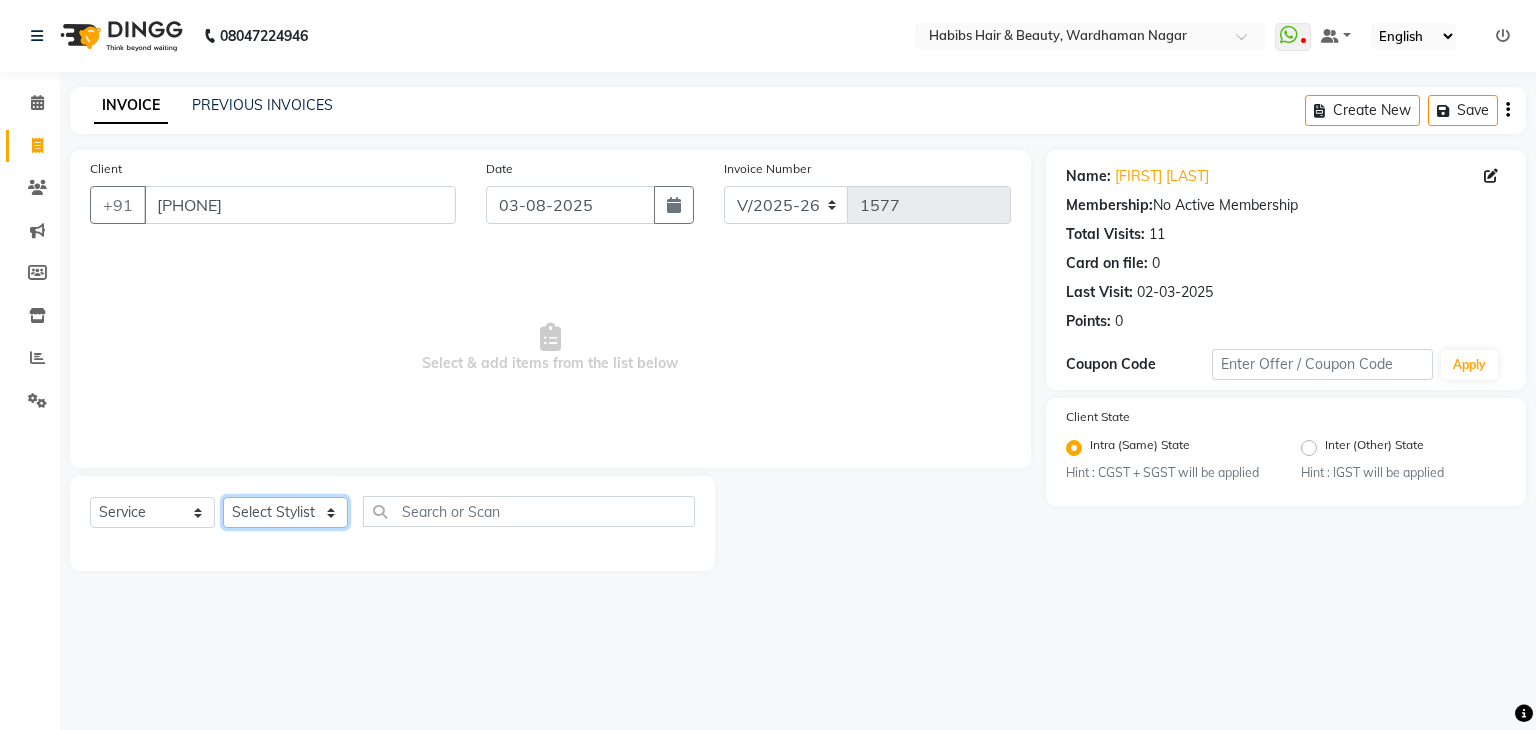 click on "Select Stylist Admin Aman Gayatri Jeetu Mick Raj Rashmi Rasika Sarang" 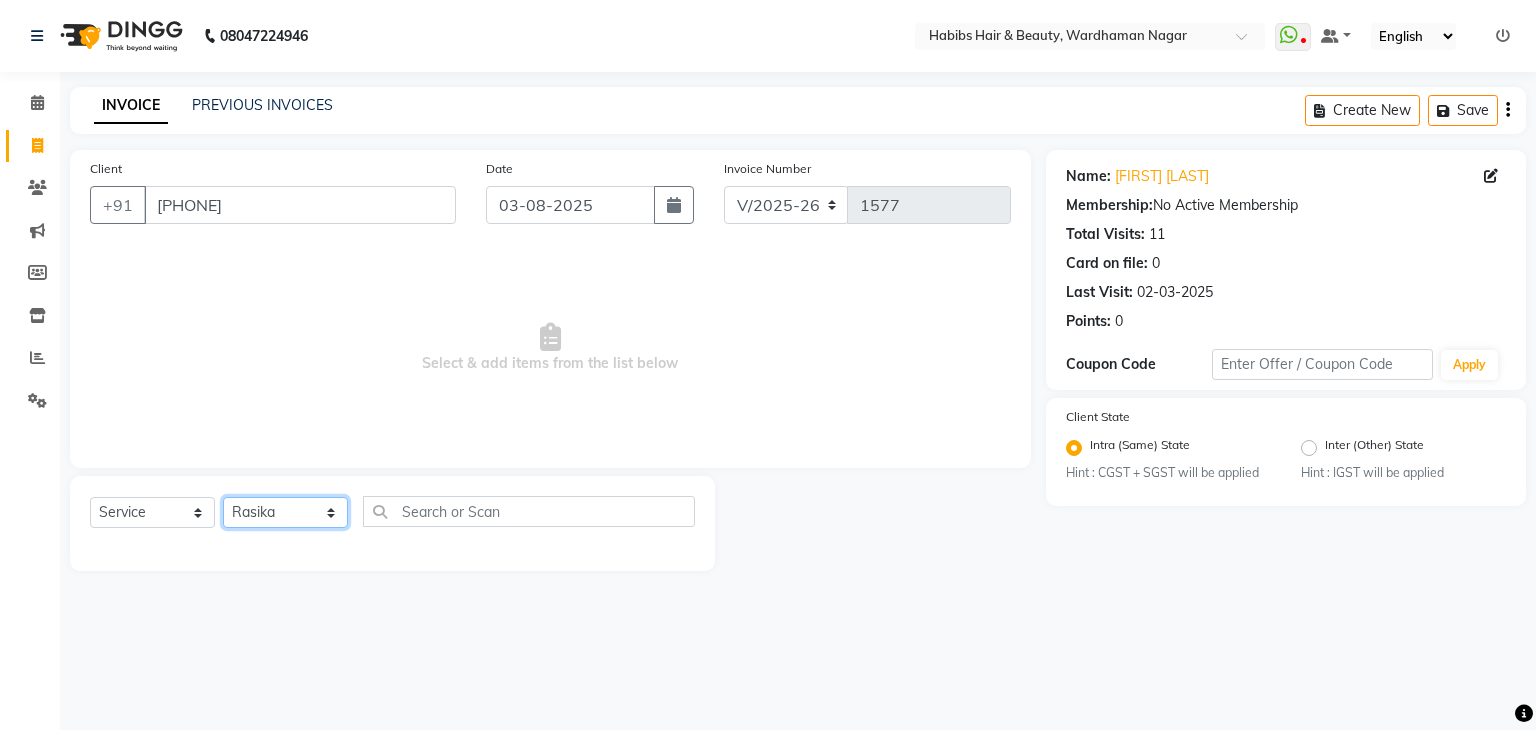 click on "Select Stylist Admin Aman Gayatri Jeetu Mick Raj Rashmi Rasika Sarang" 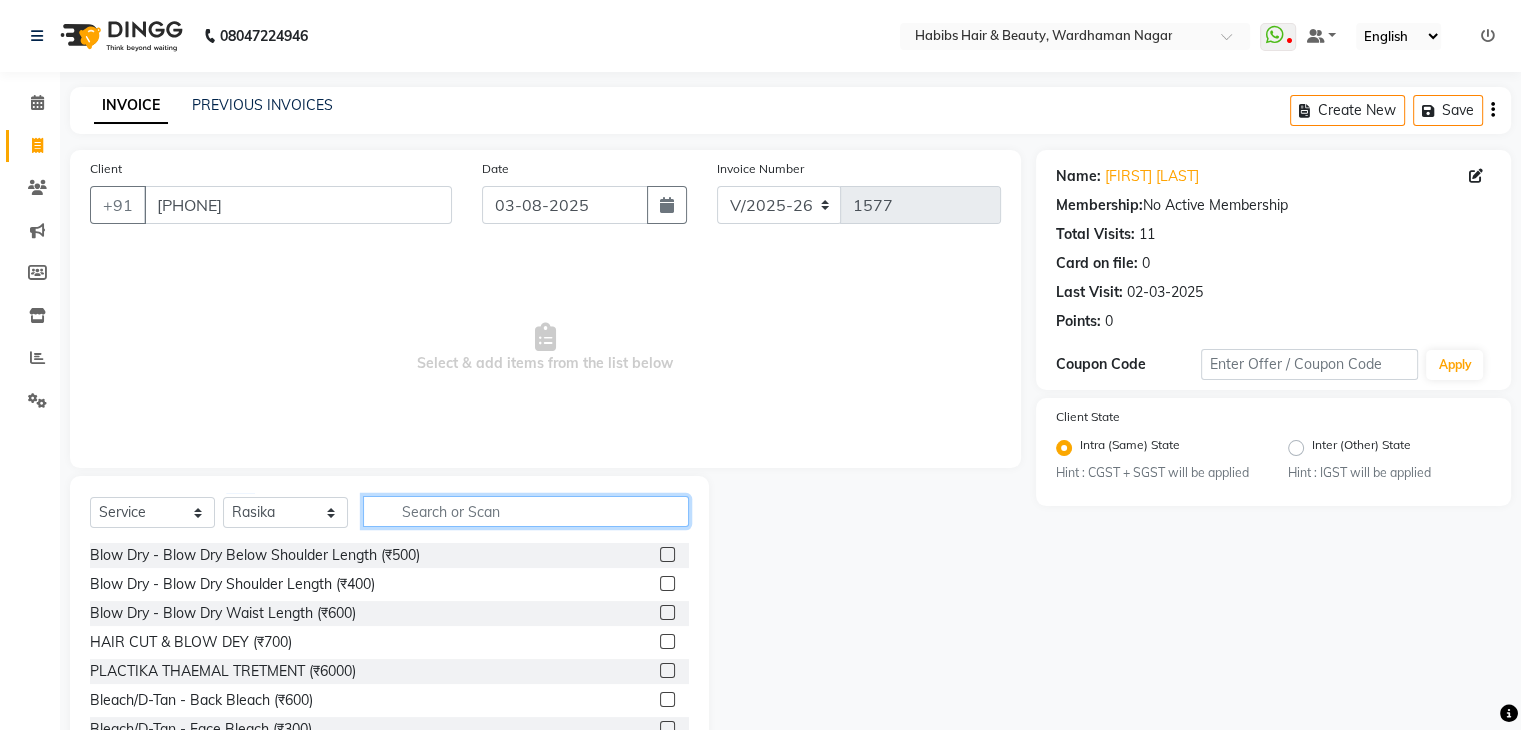 click 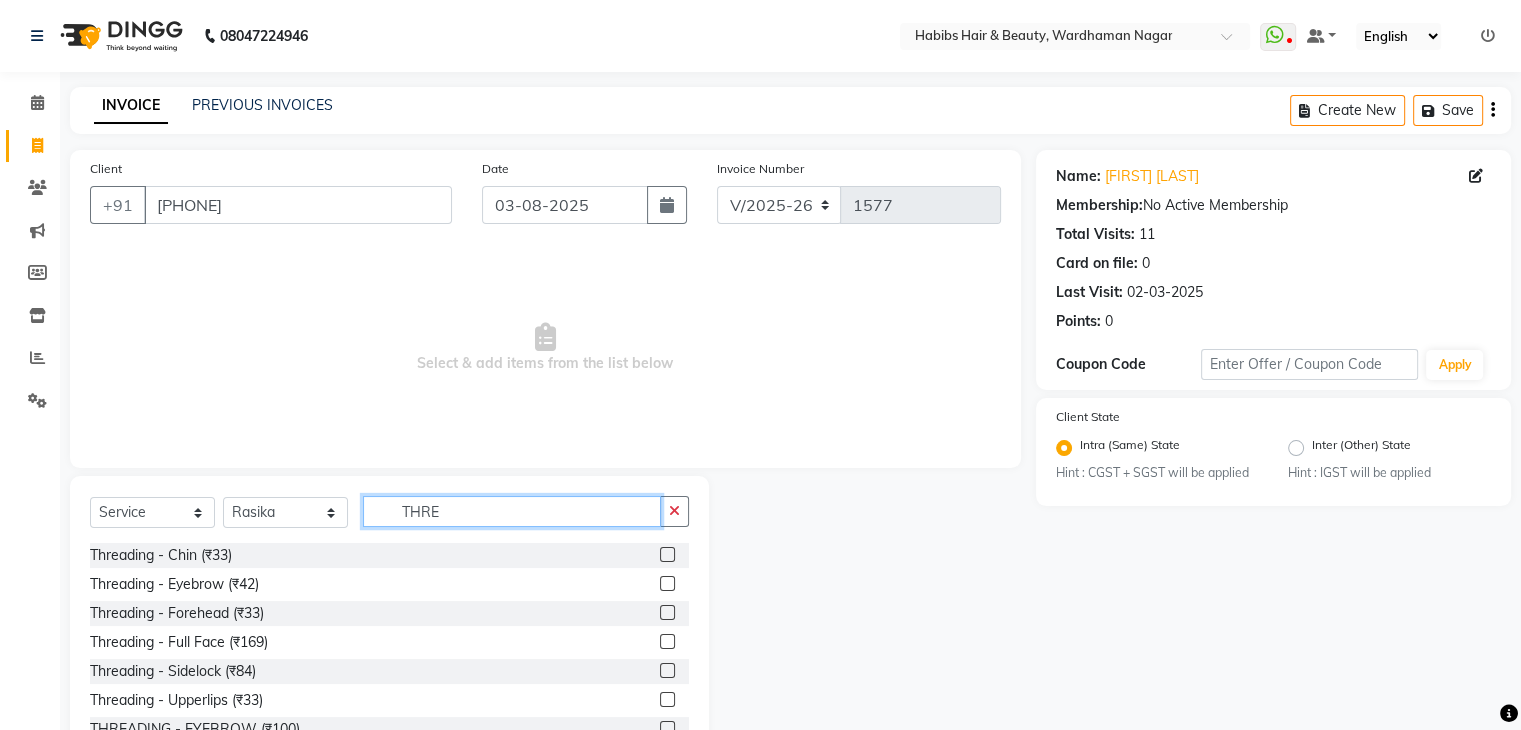 scroll, scrollTop: 72, scrollLeft: 0, axis: vertical 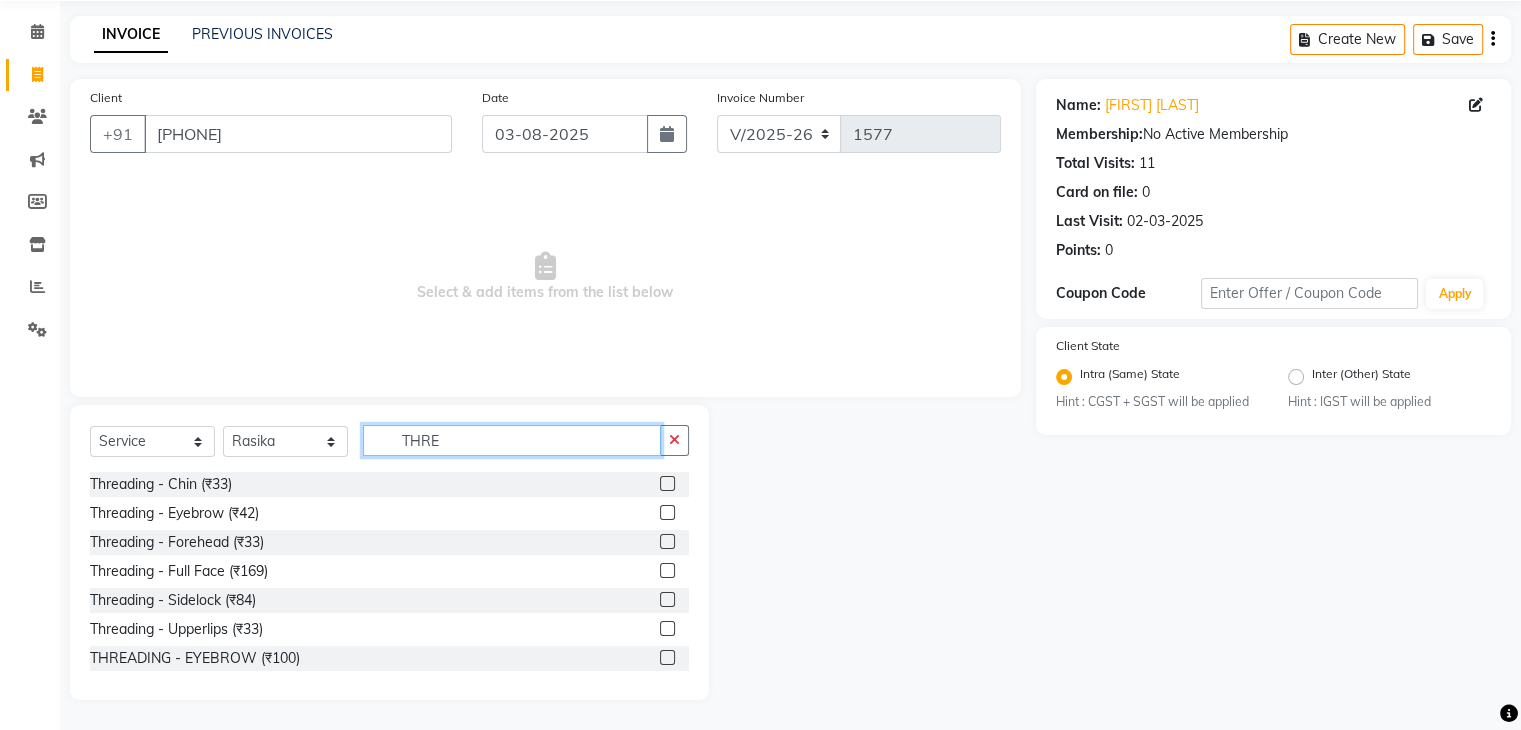type on "THRE" 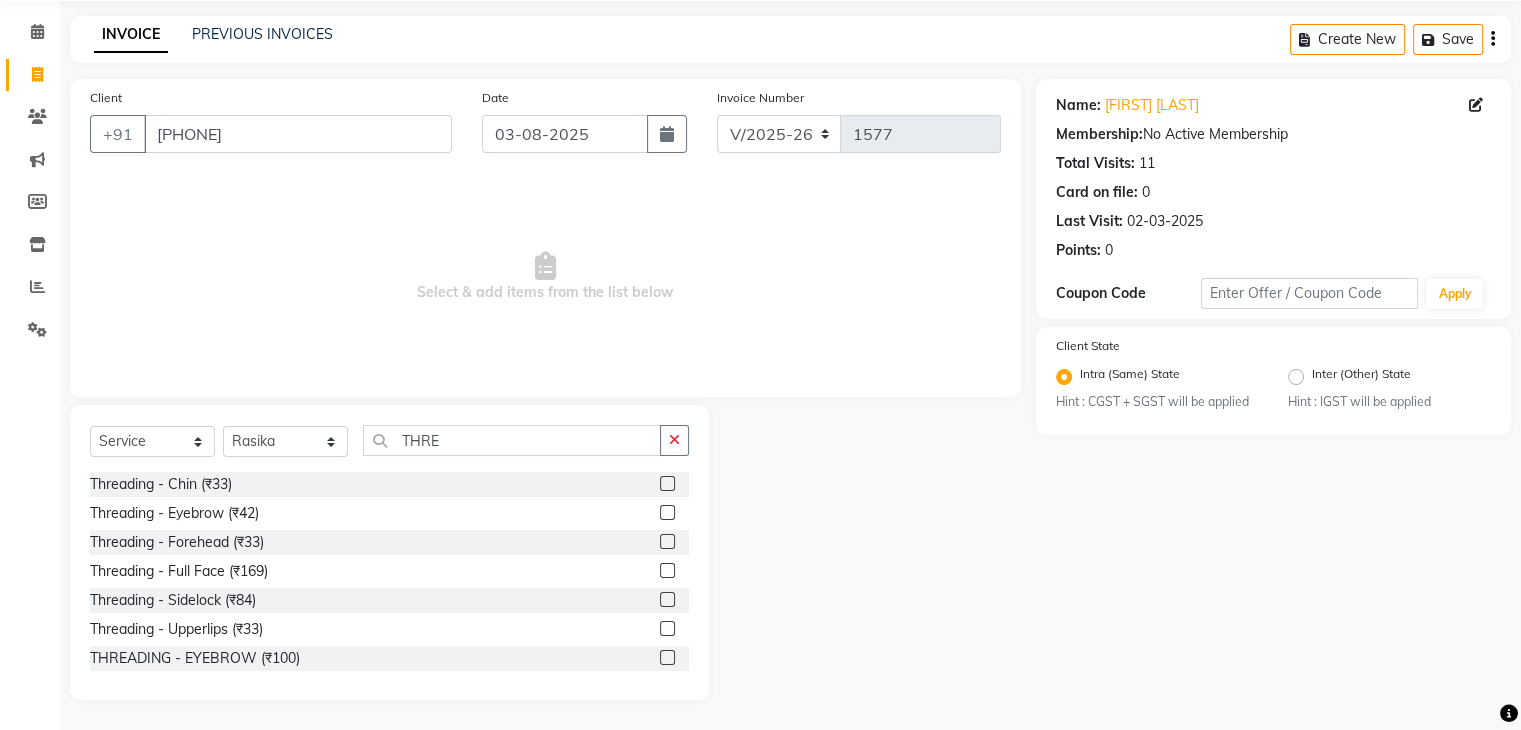 click 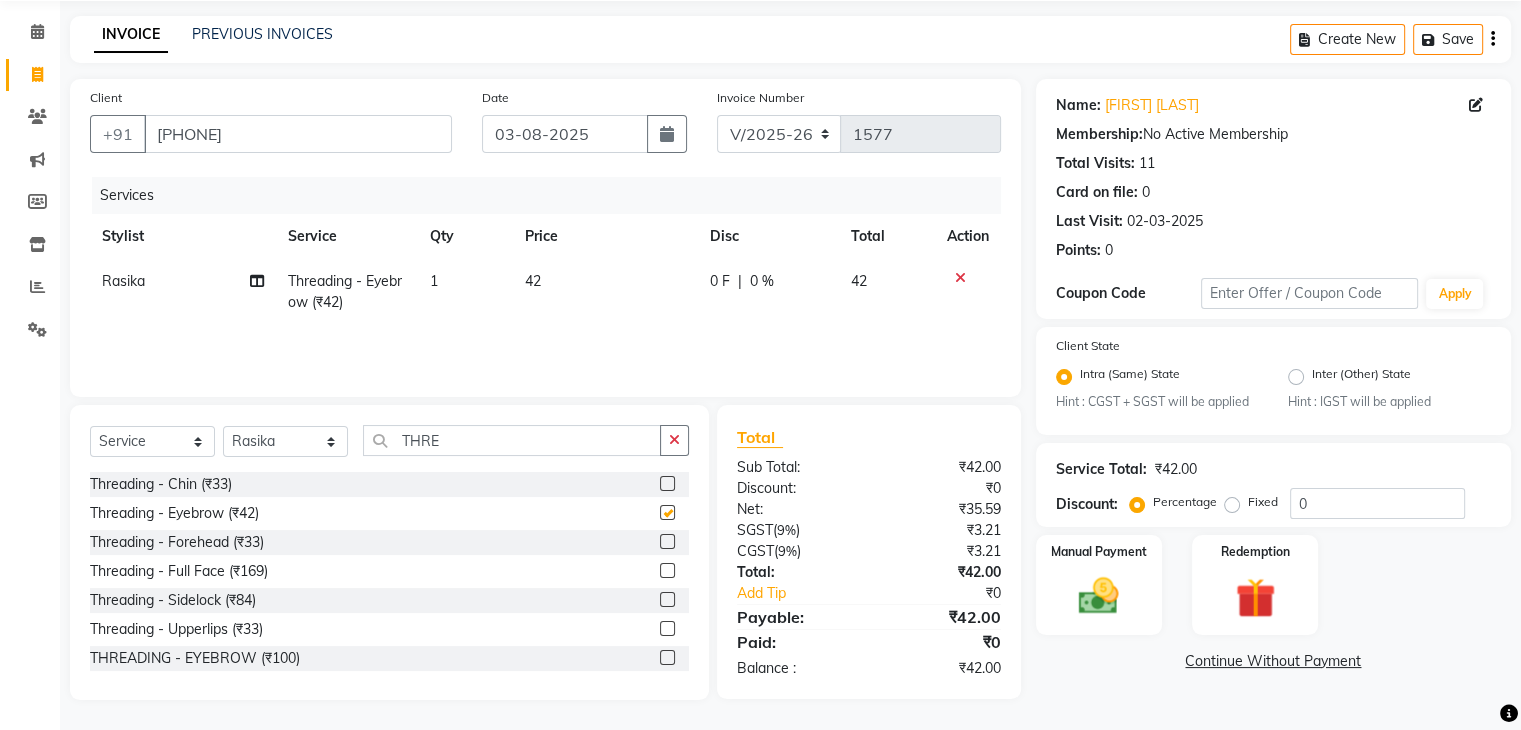 checkbox on "false" 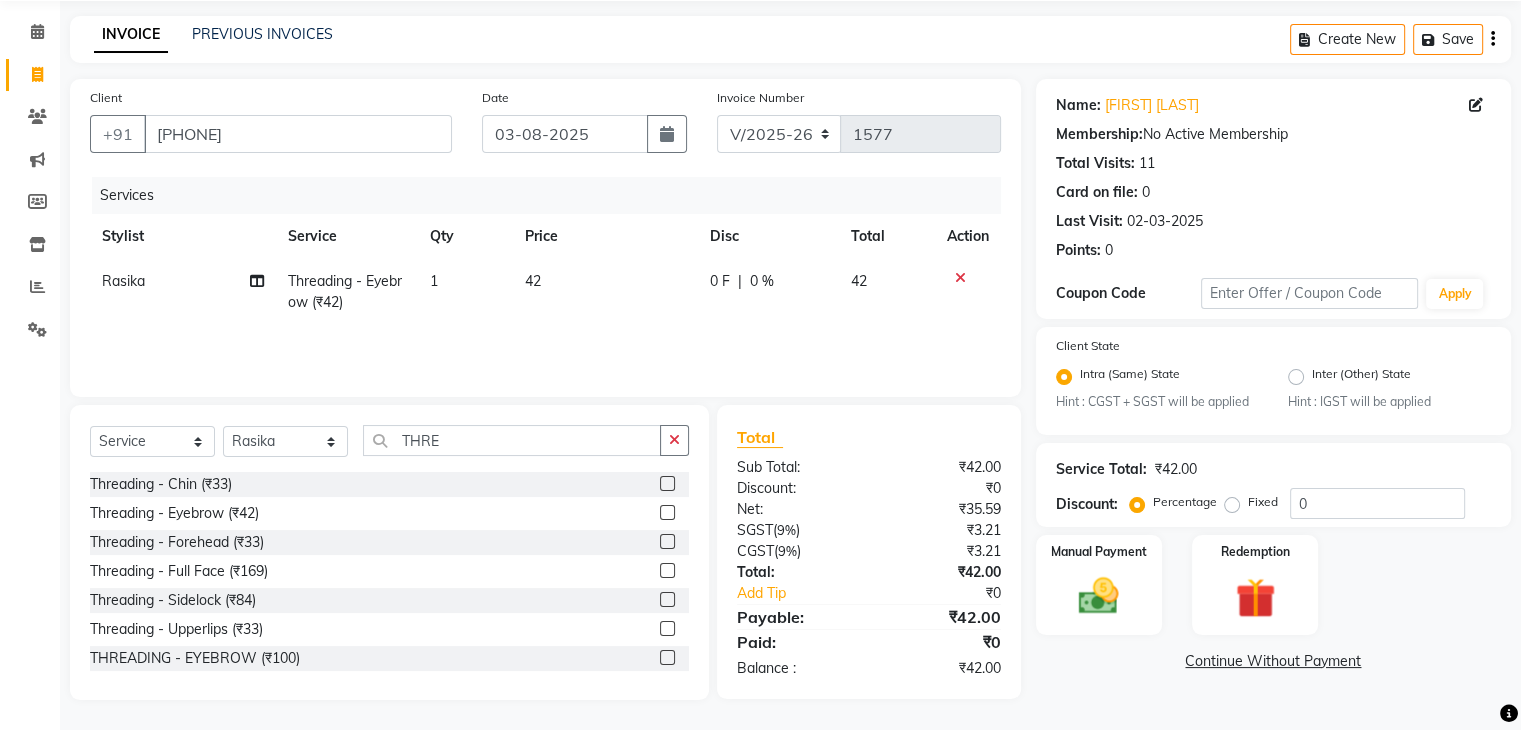 click on "Services Stylist Service Qty Price Disc Total Action Rasika Threading - Eyebrow ([CURRENCY]42) 1 42 0 F | 0 % 42" 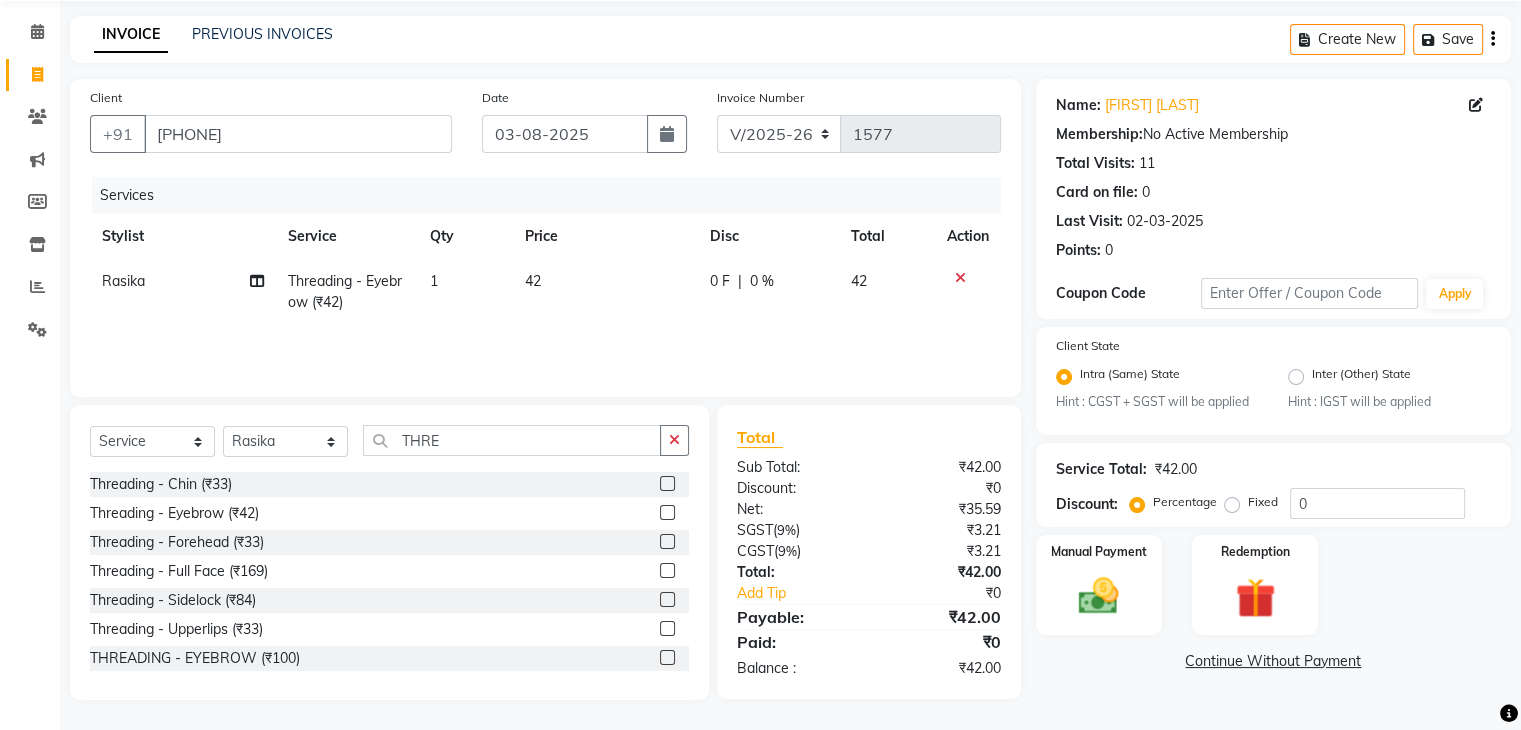 click on "42" 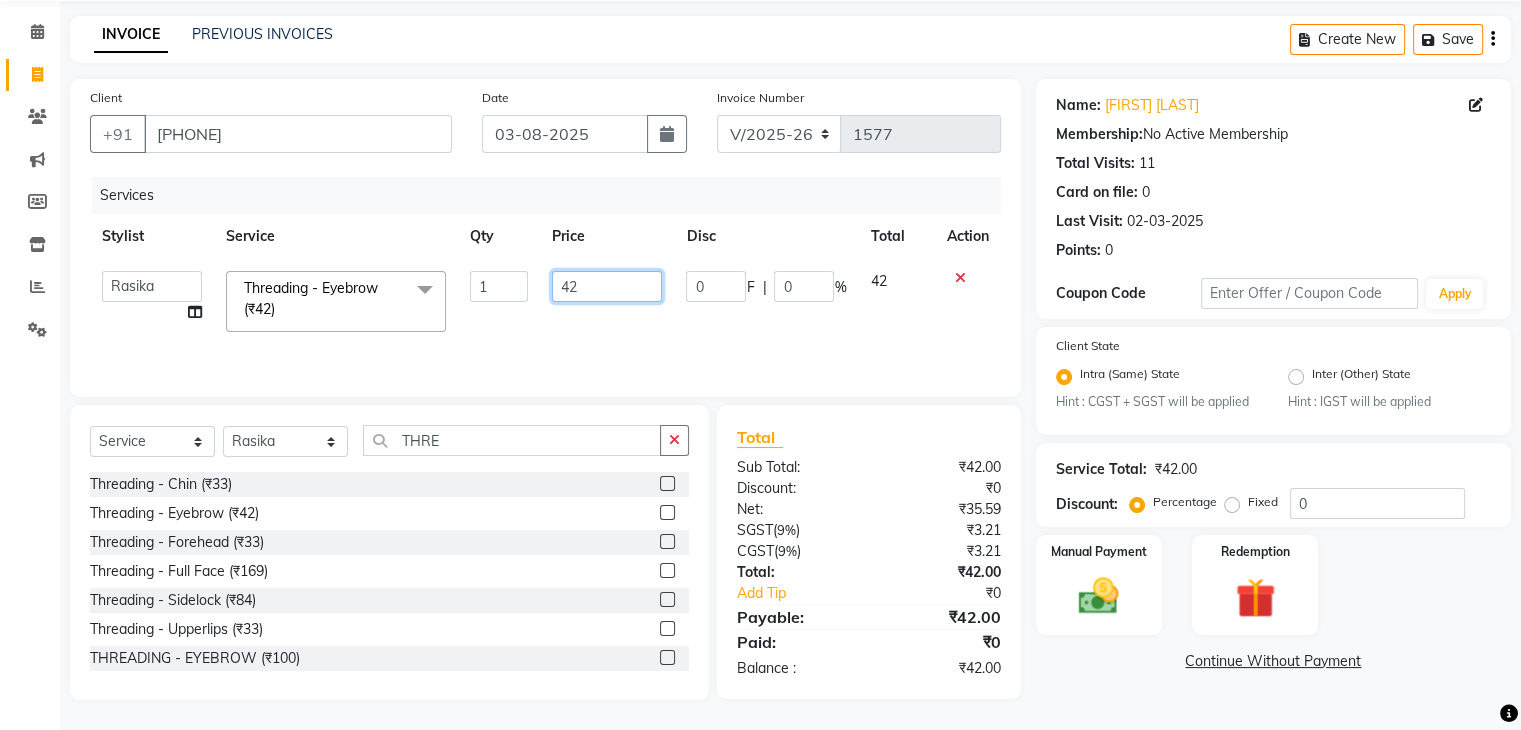 click on "42" 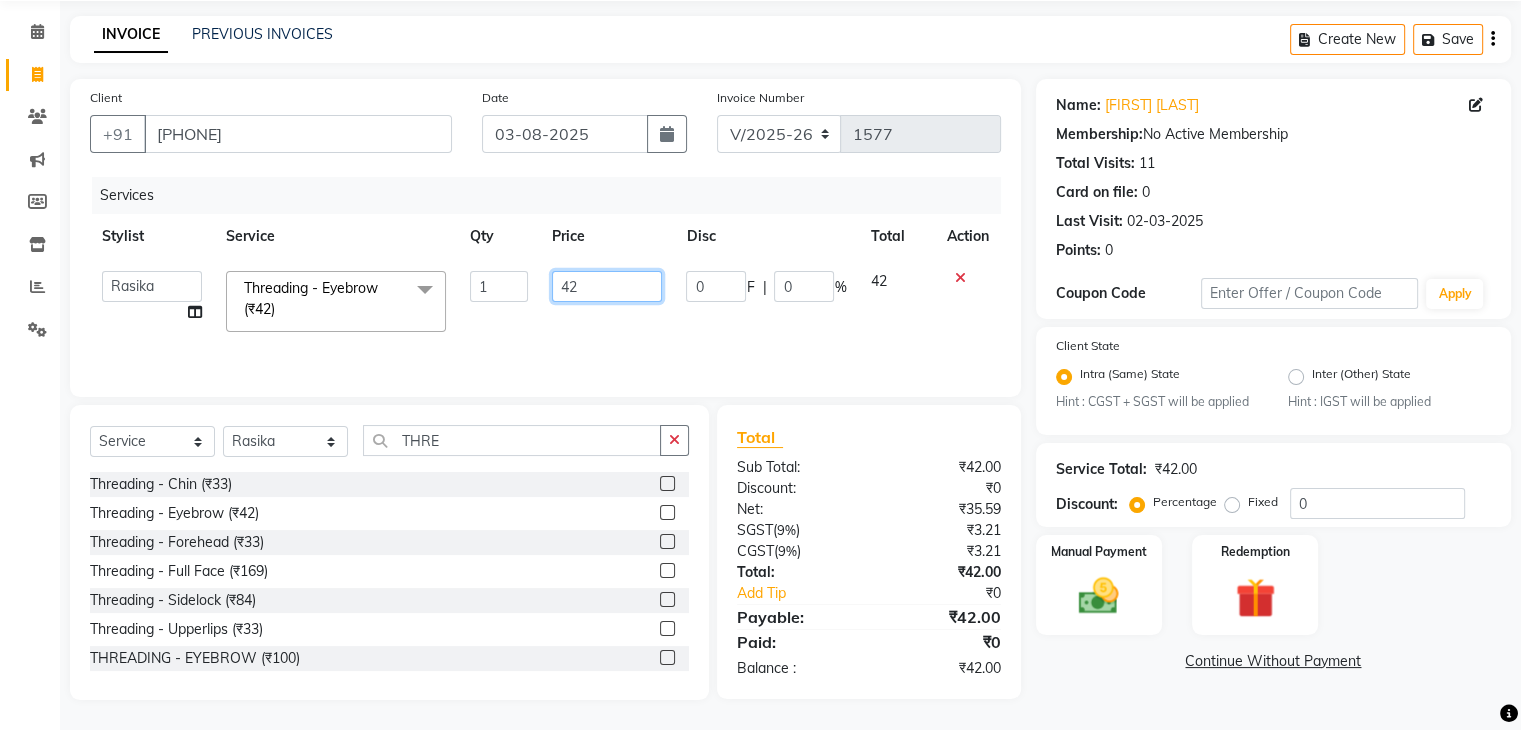 click on "42" 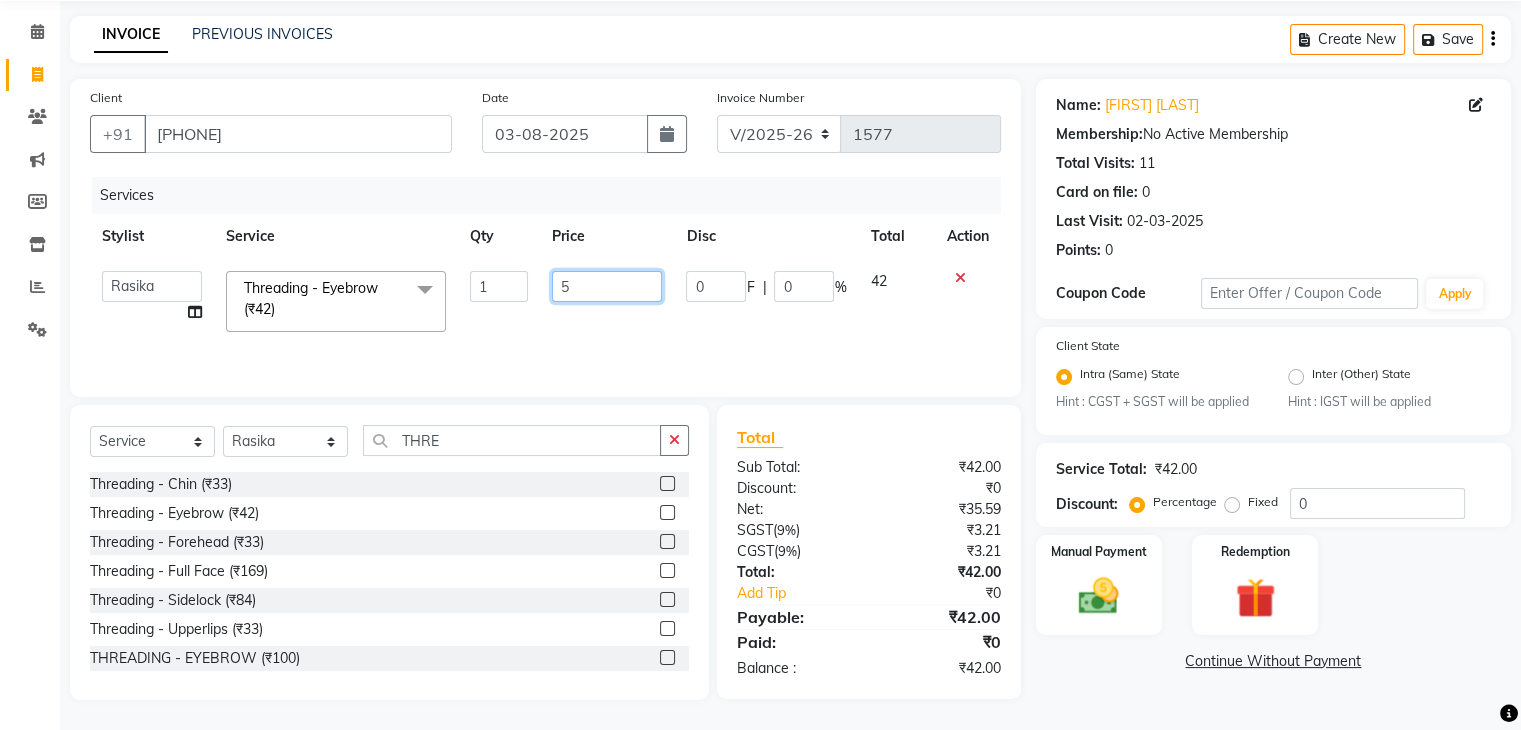 type on "50" 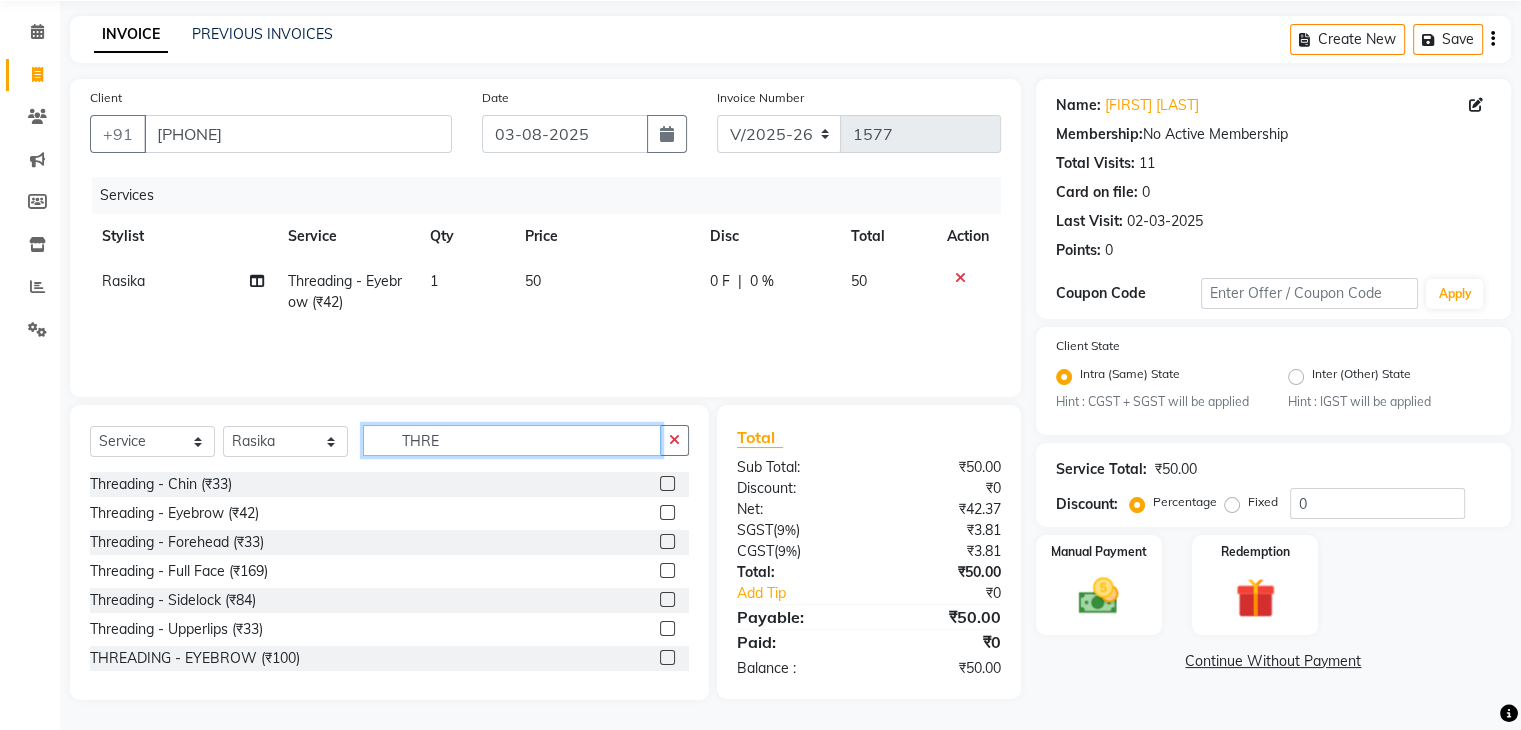 click on "THRE" 